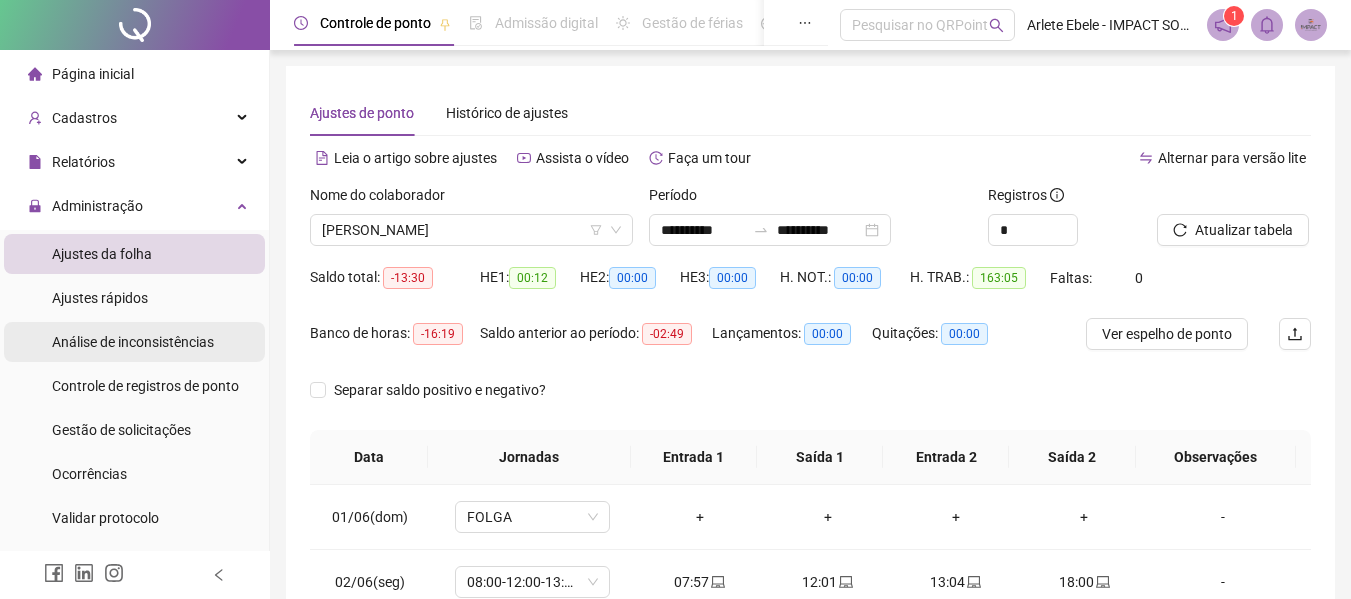 scroll, scrollTop: 0, scrollLeft: 0, axis: both 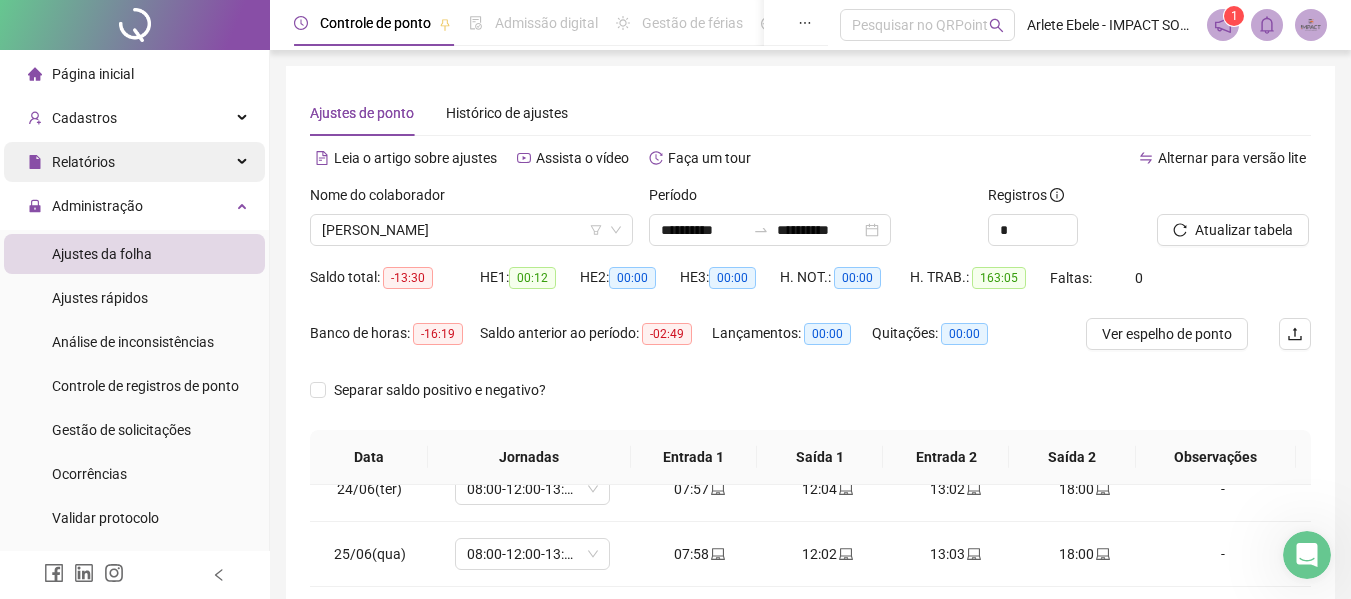 click on "Relatórios" at bounding box center (134, 162) 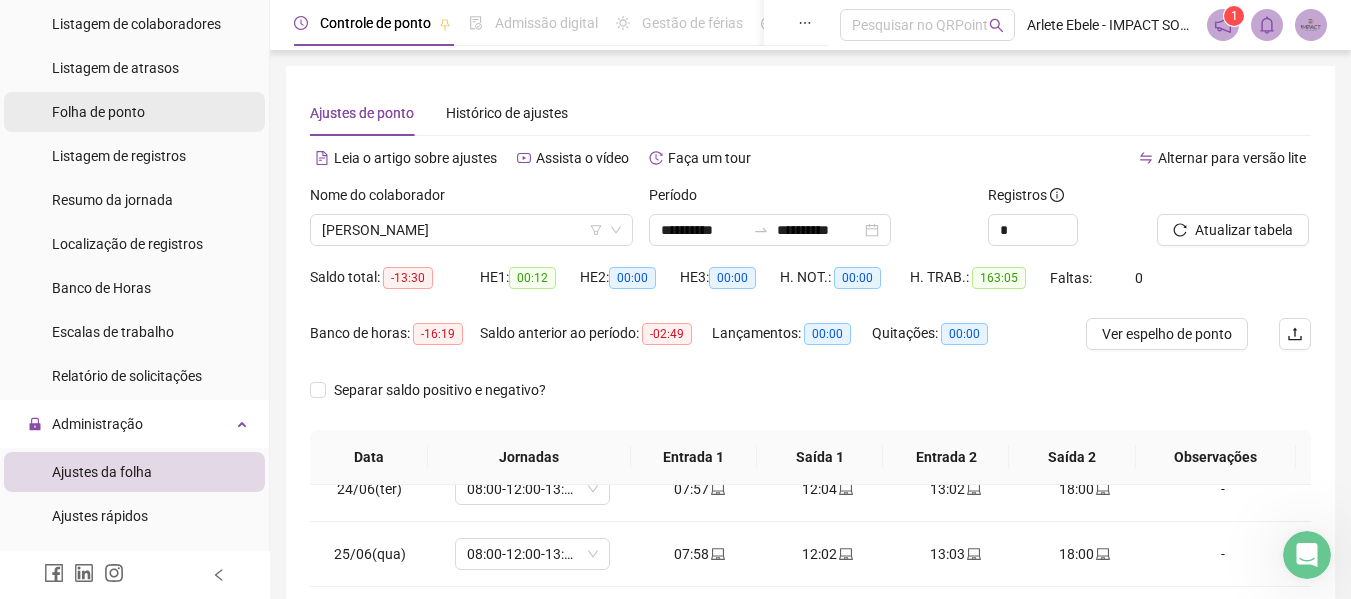scroll, scrollTop: 200, scrollLeft: 0, axis: vertical 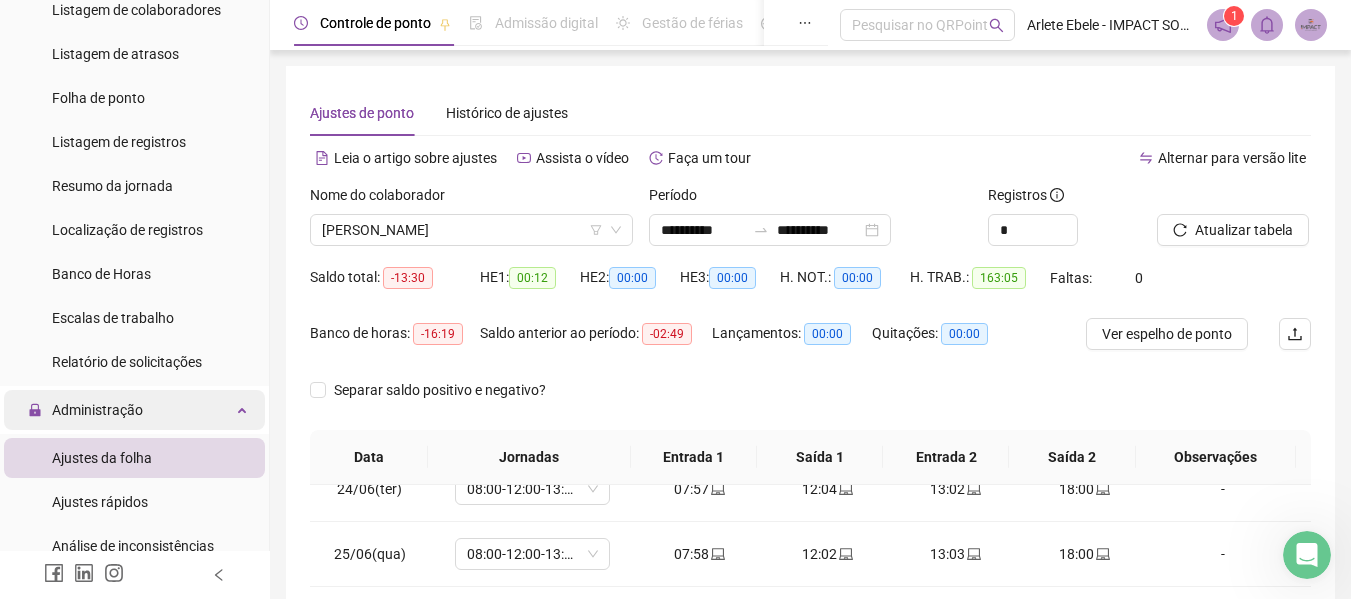 click on "Administração" at bounding box center [85, 410] 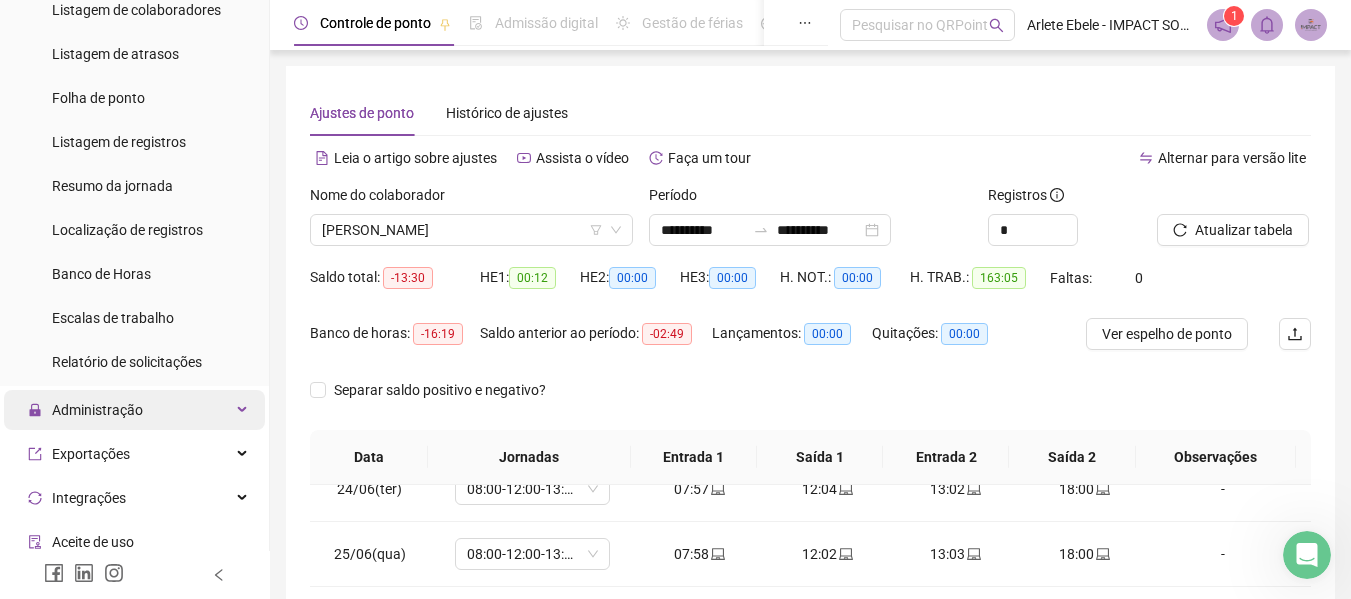 click on "Administração" at bounding box center (85, 410) 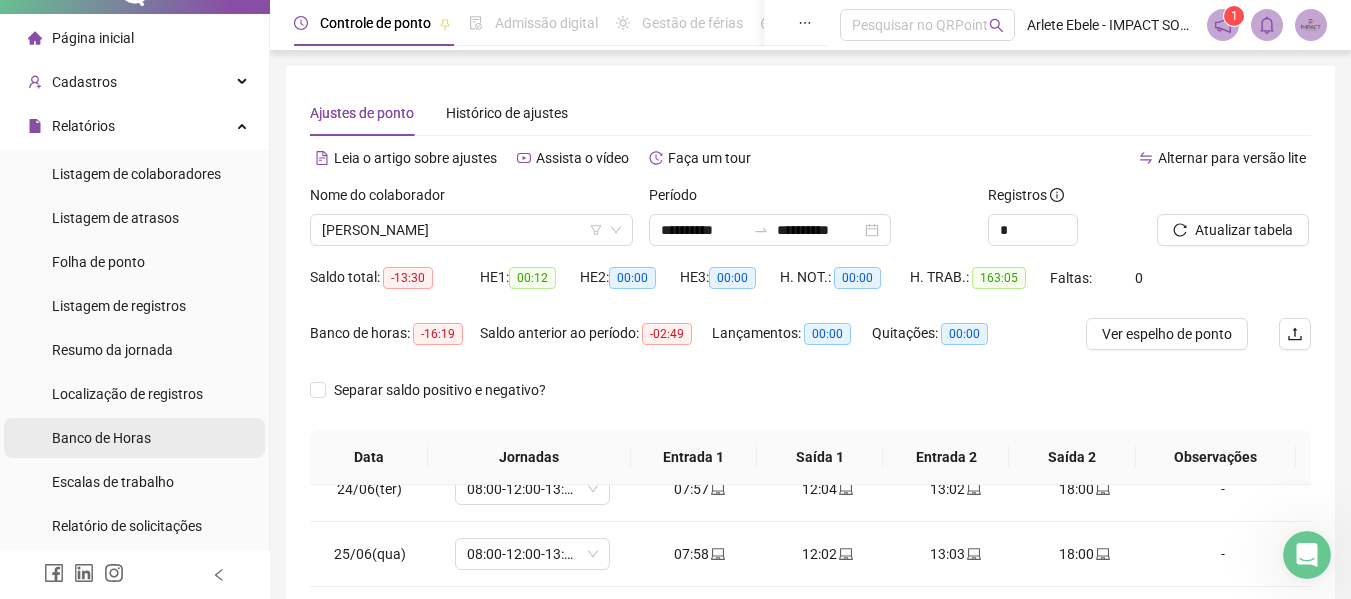 scroll, scrollTop: 0, scrollLeft: 0, axis: both 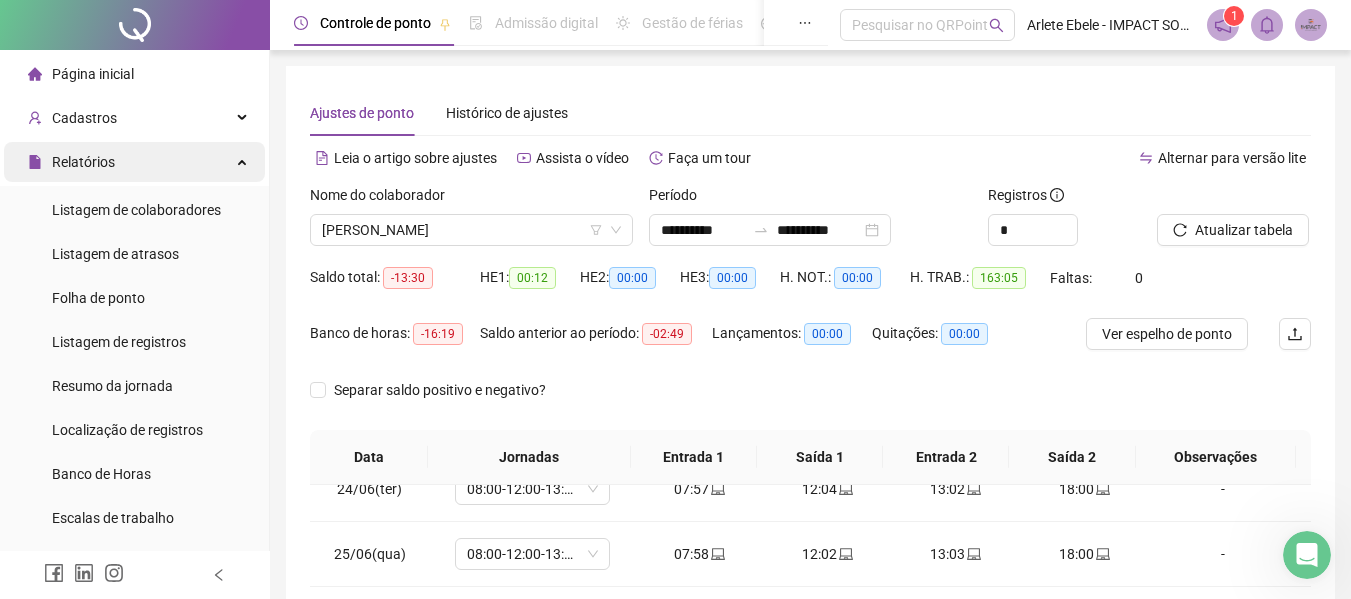 click on "Relatórios" at bounding box center [134, 162] 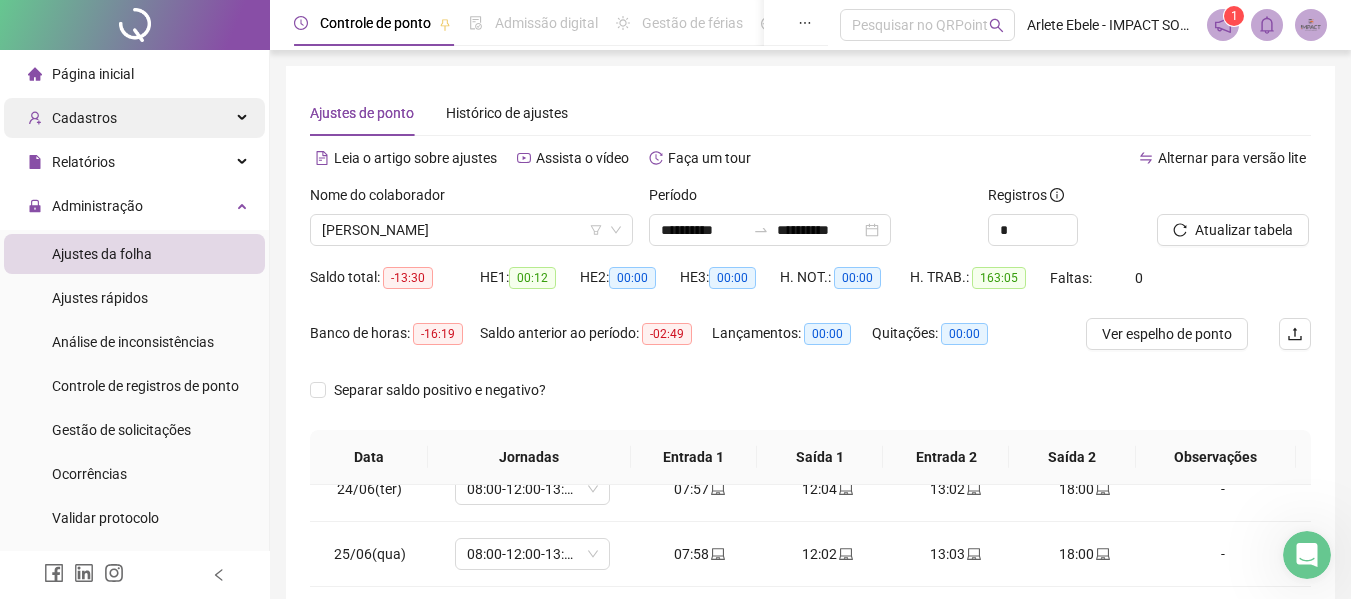 click on "Cadastros" at bounding box center (134, 118) 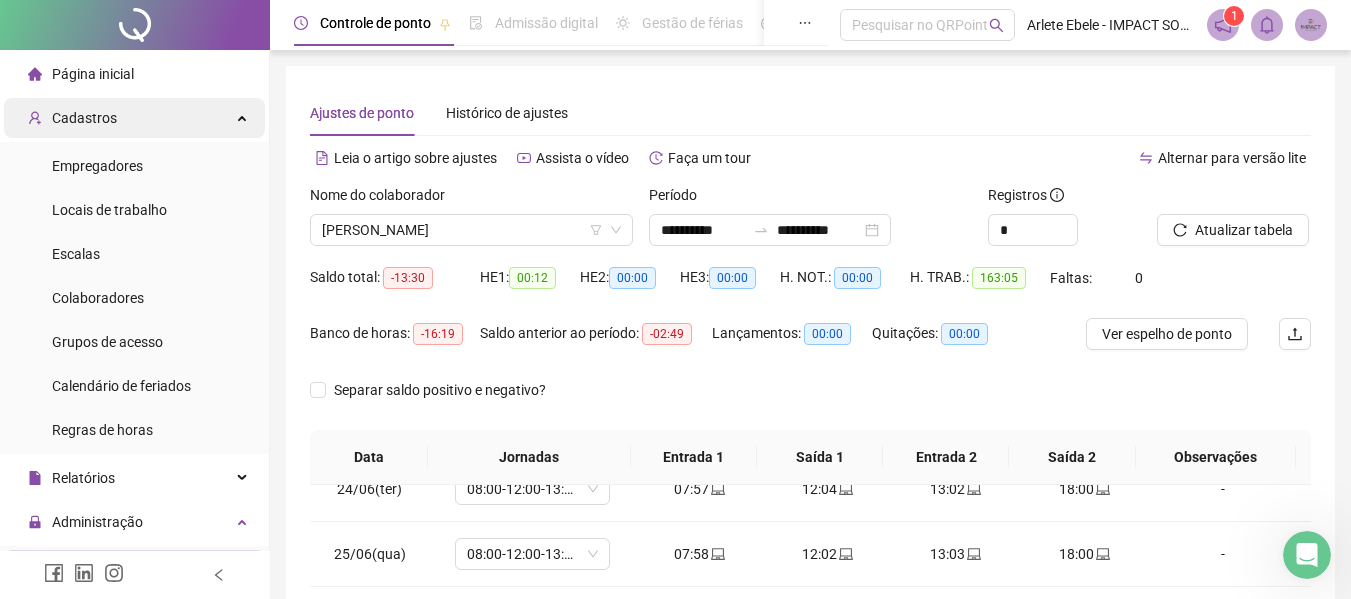 click on "Cadastros" at bounding box center [134, 118] 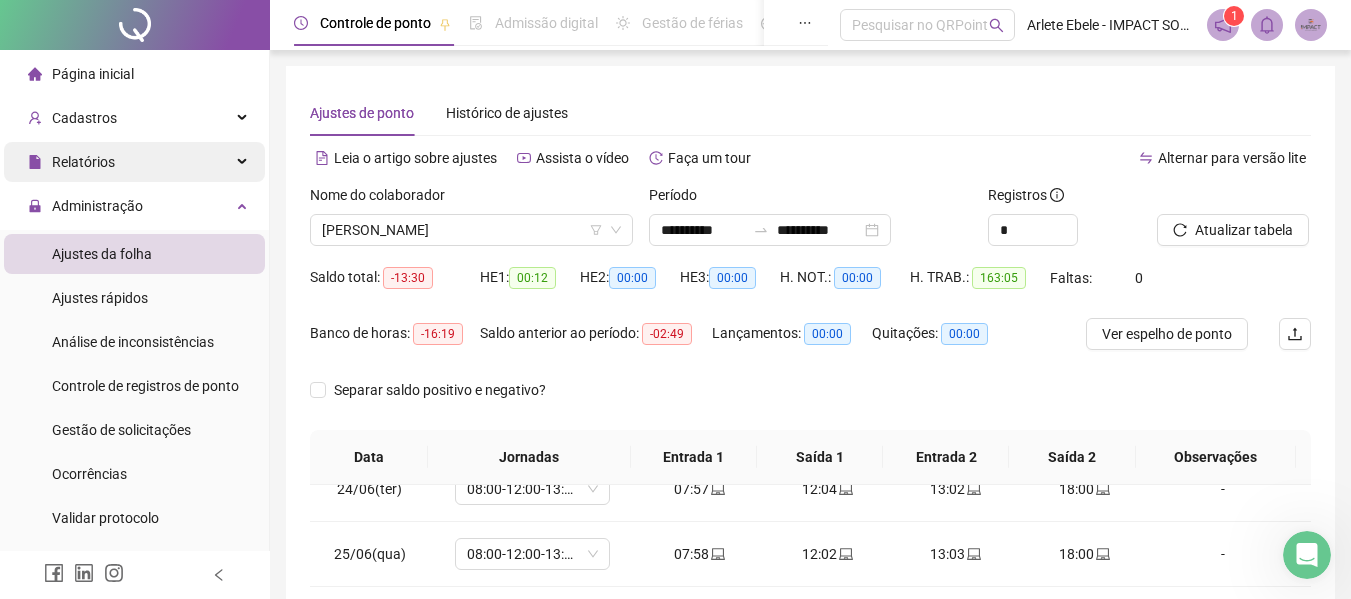 click on "Relatórios" at bounding box center (134, 162) 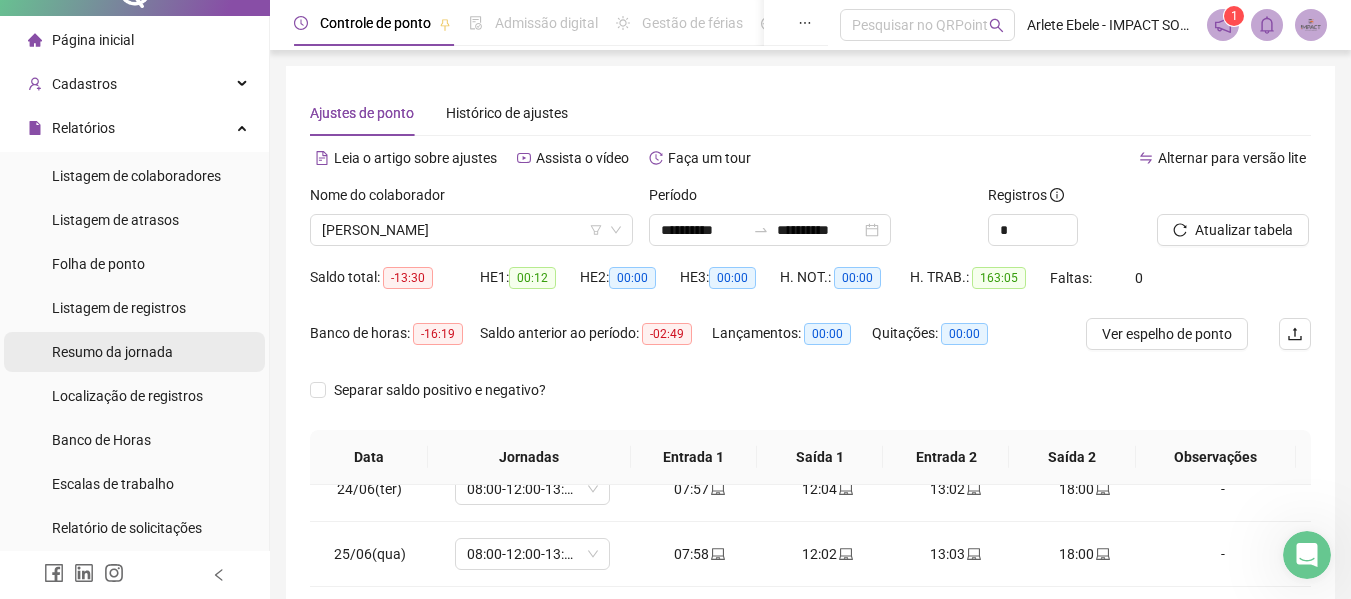 scroll, scrollTop: 0, scrollLeft: 0, axis: both 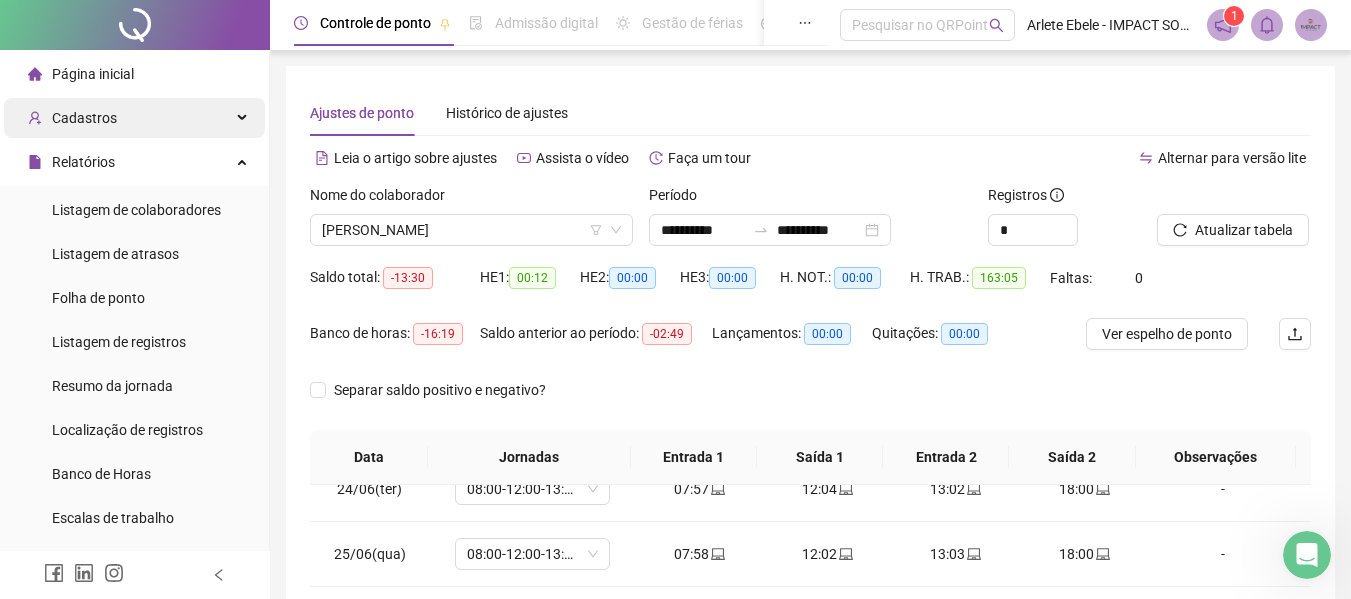 click on "Cadastros" at bounding box center [84, 118] 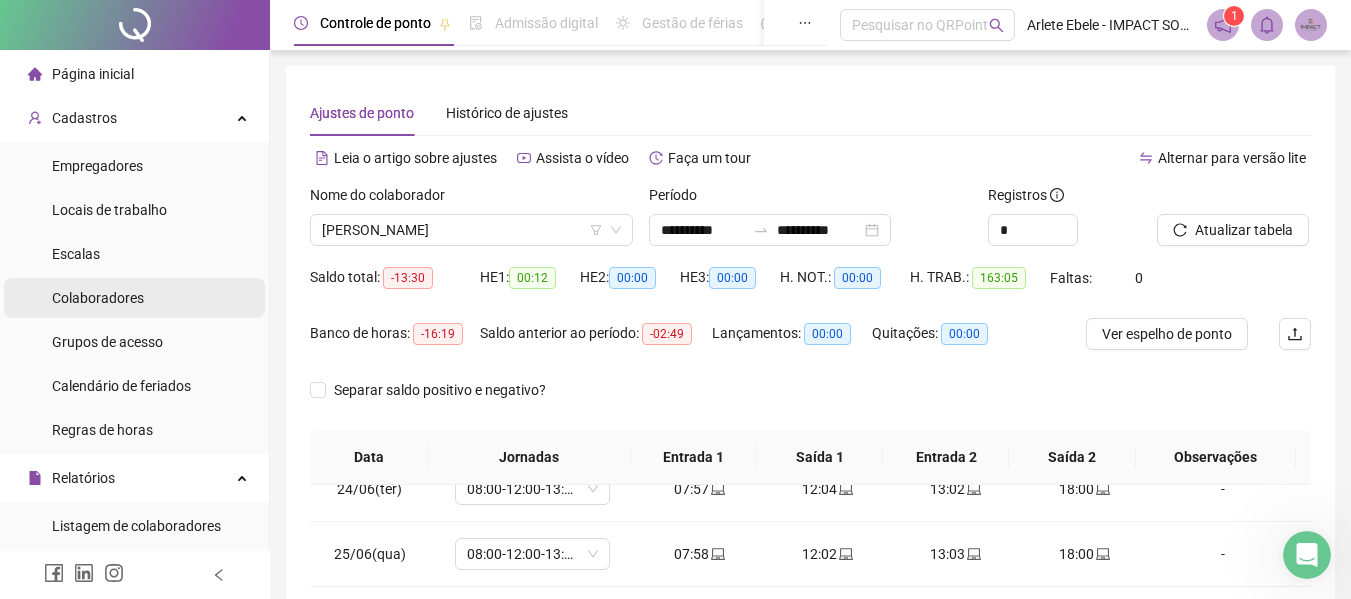 click on "Colaboradores" at bounding box center (98, 298) 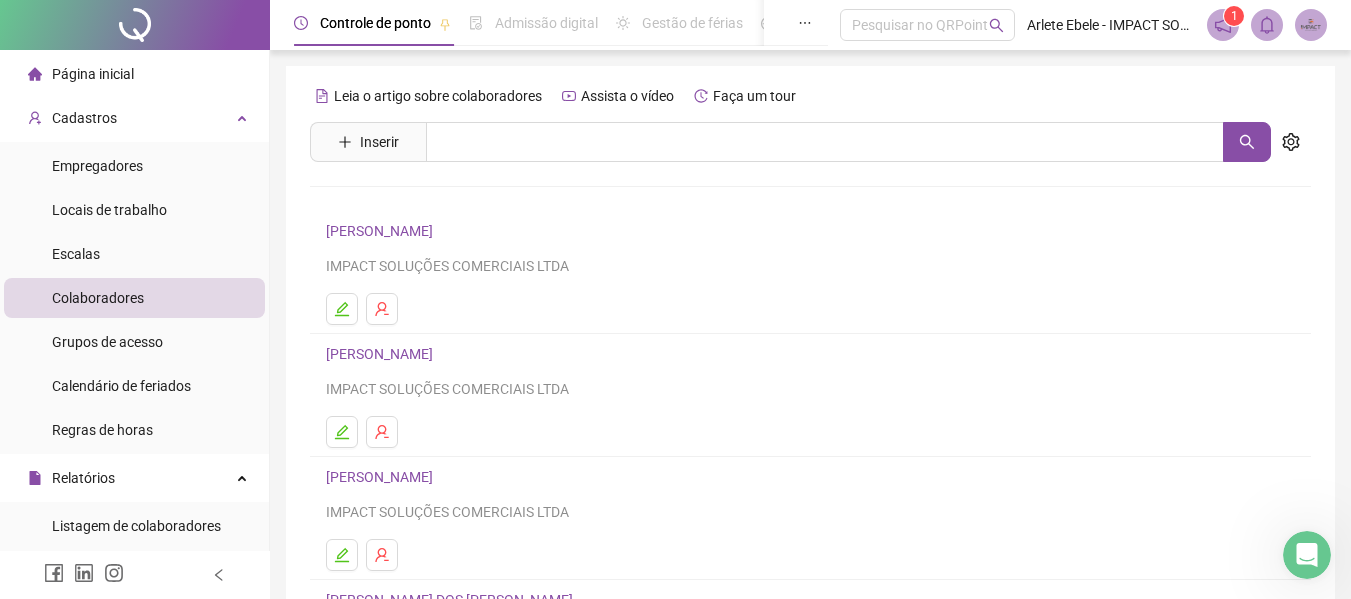click on "ISABELLA VETTER ALBUQUERQUE" at bounding box center (382, 354) 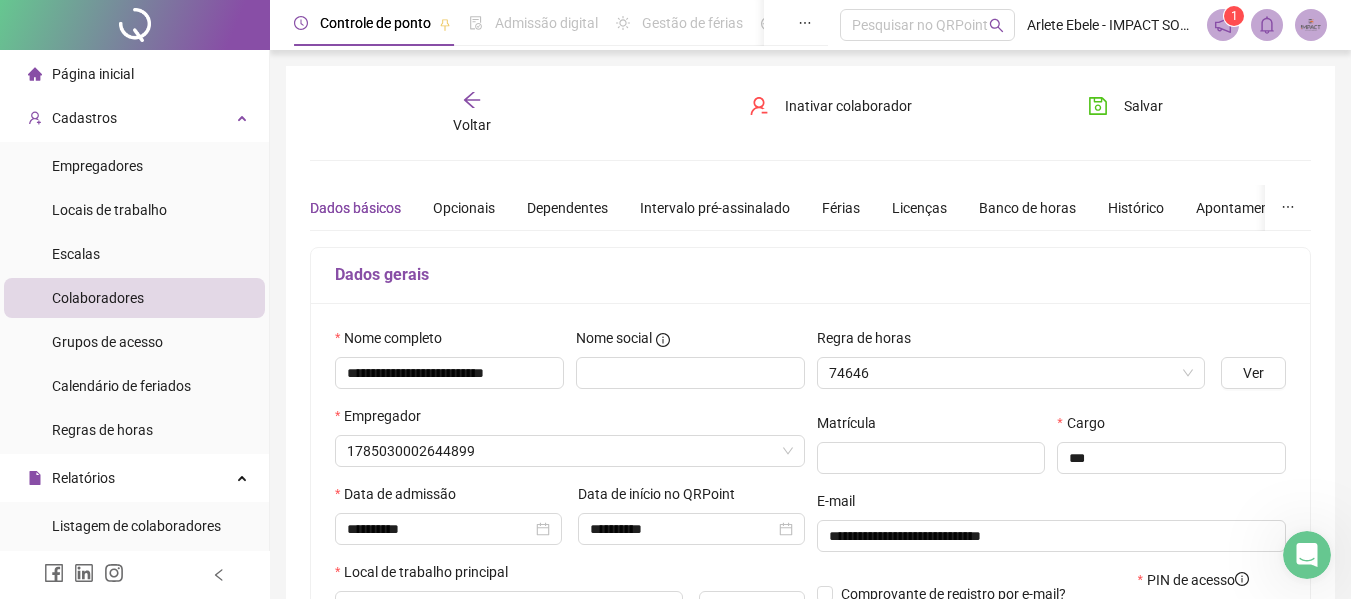 type on "*********" 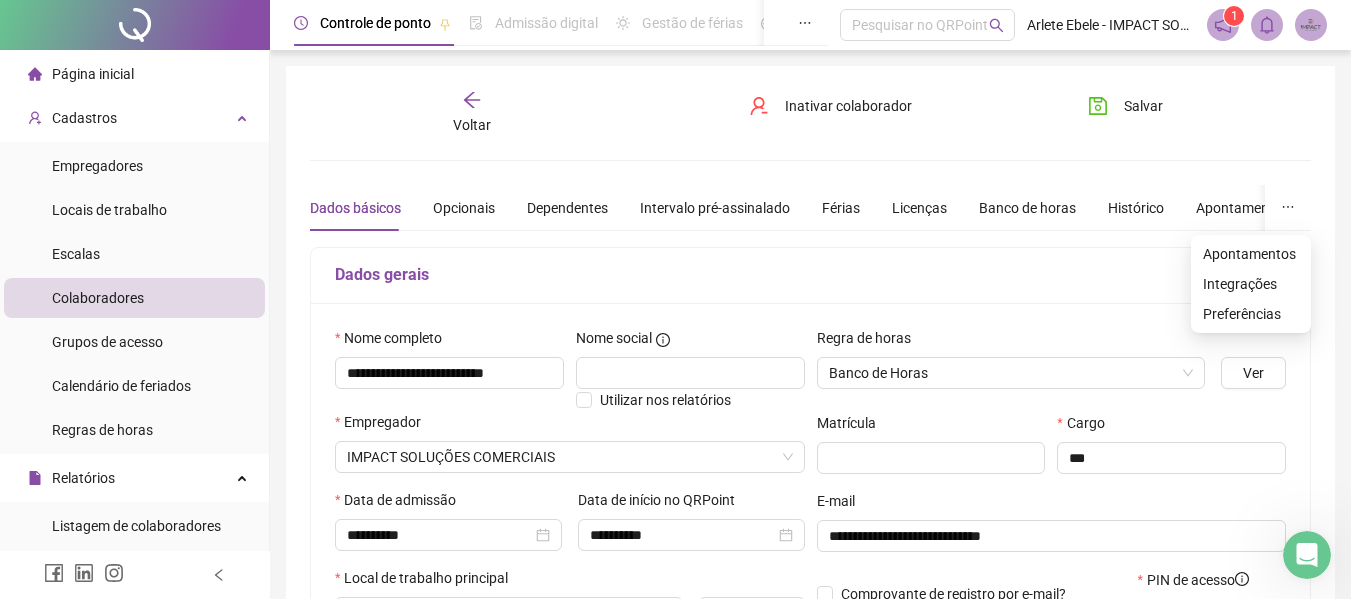 click 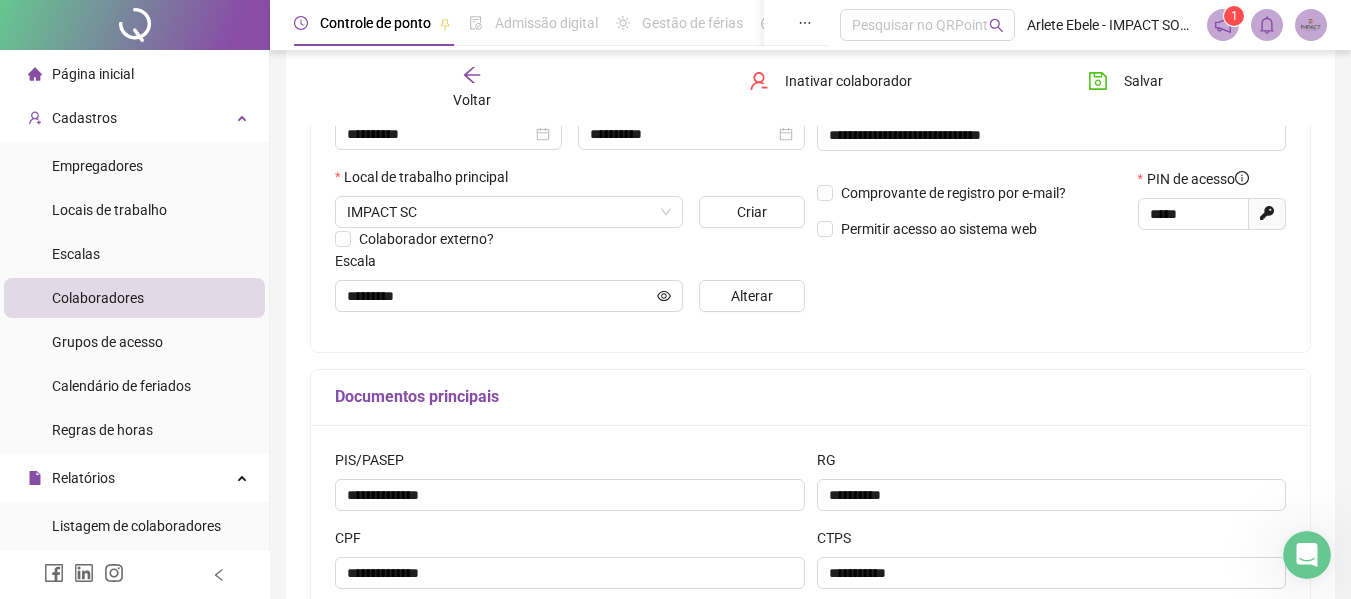 scroll, scrollTop: 142, scrollLeft: 0, axis: vertical 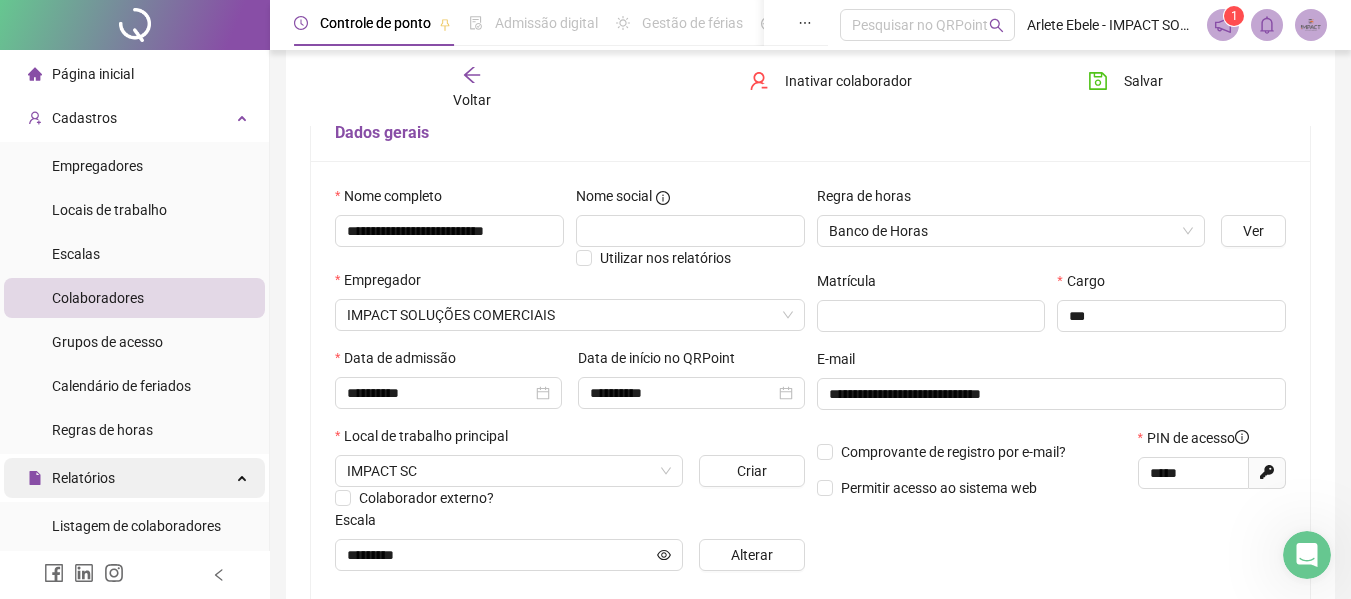 click on "Relatórios" at bounding box center [134, 478] 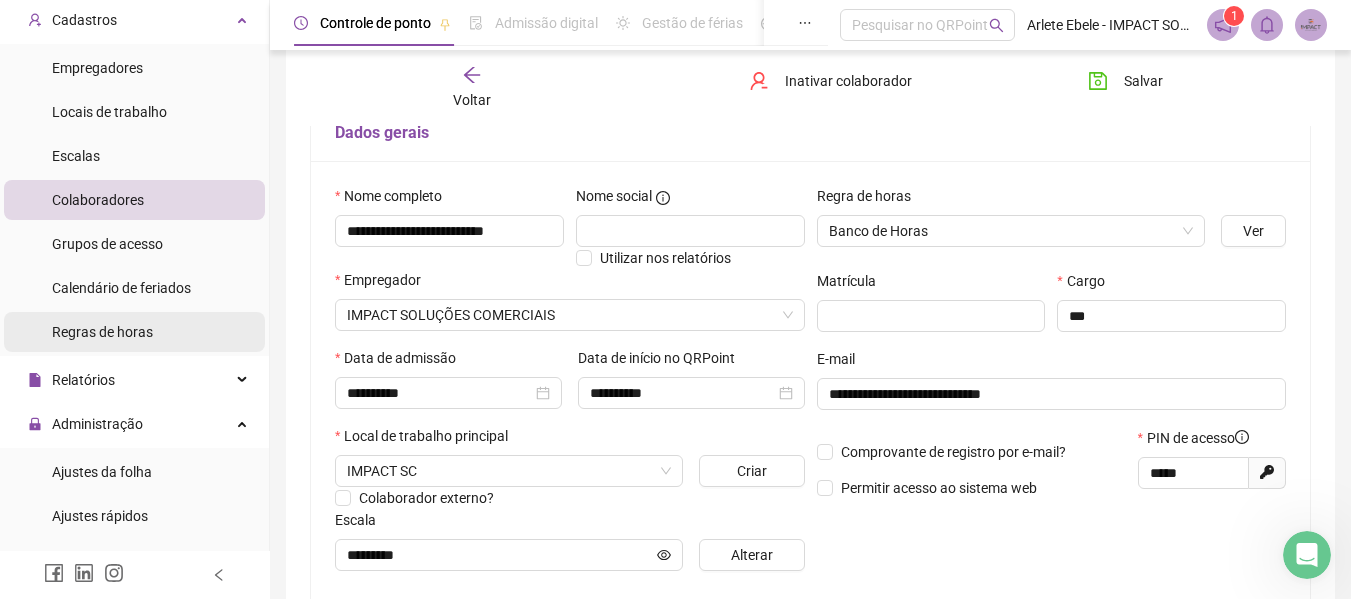scroll, scrollTop: 200, scrollLeft: 0, axis: vertical 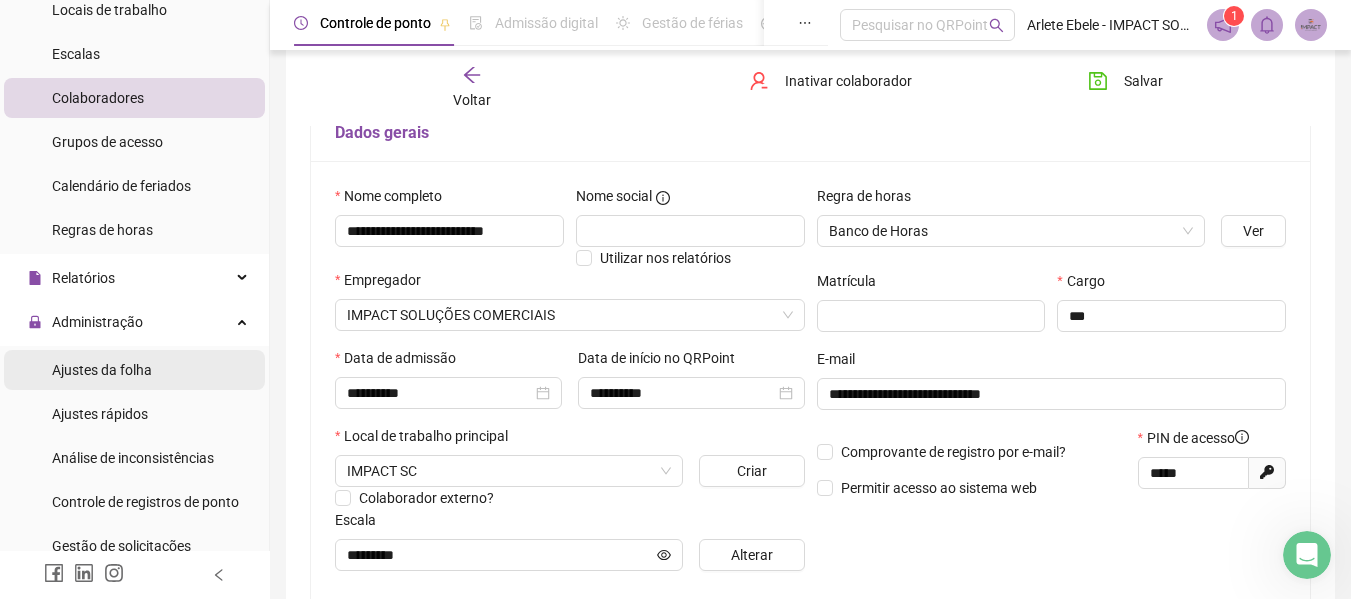 click on "Ajustes da folha" at bounding box center [134, 370] 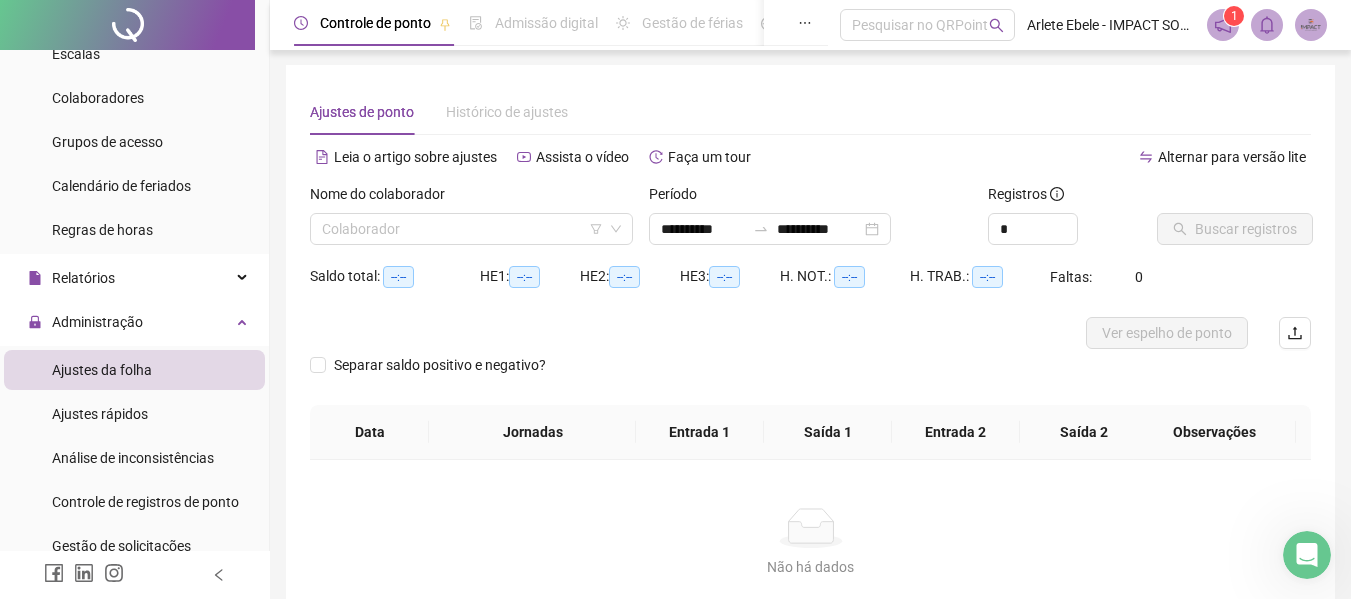 scroll, scrollTop: 0, scrollLeft: 0, axis: both 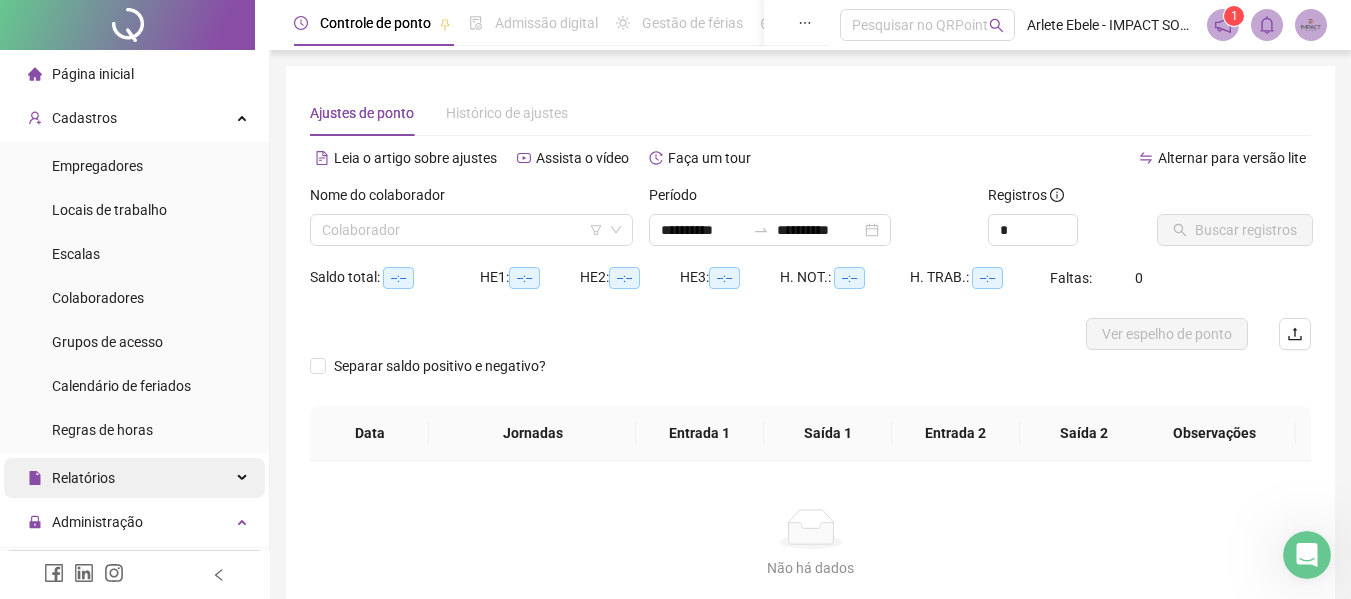 click on "Relatórios" at bounding box center (134, 478) 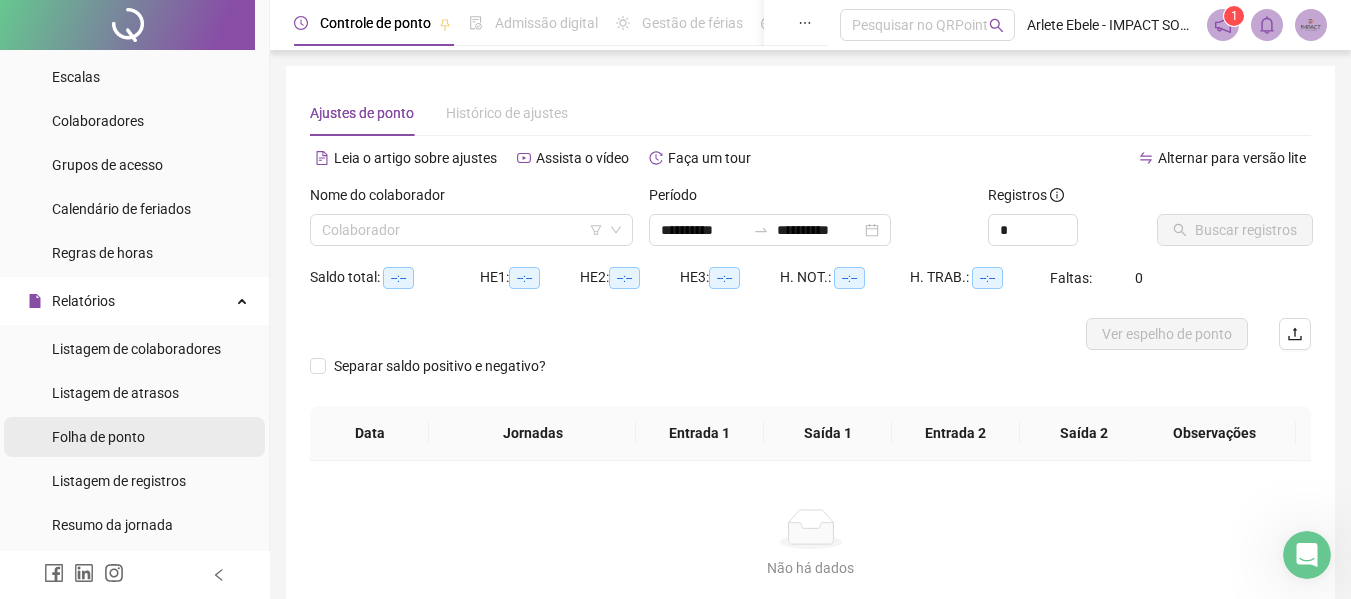 scroll, scrollTop: 200, scrollLeft: 0, axis: vertical 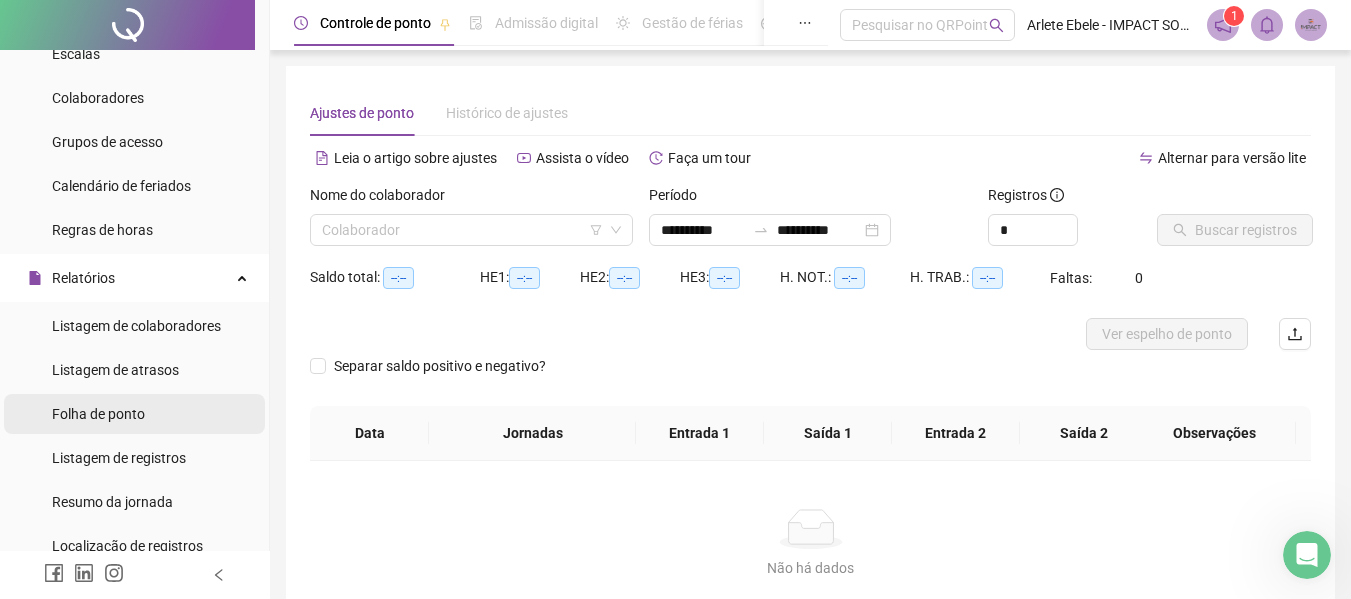 click on "Folha de ponto" at bounding box center (134, 414) 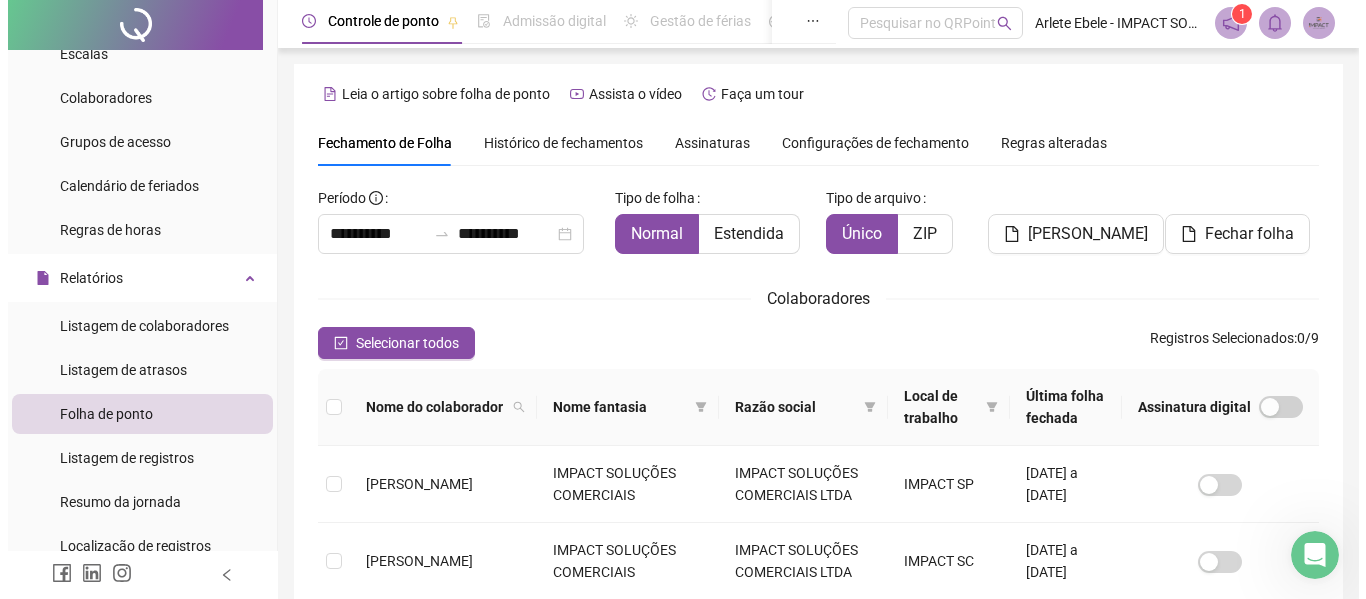 scroll, scrollTop: 0, scrollLeft: 0, axis: both 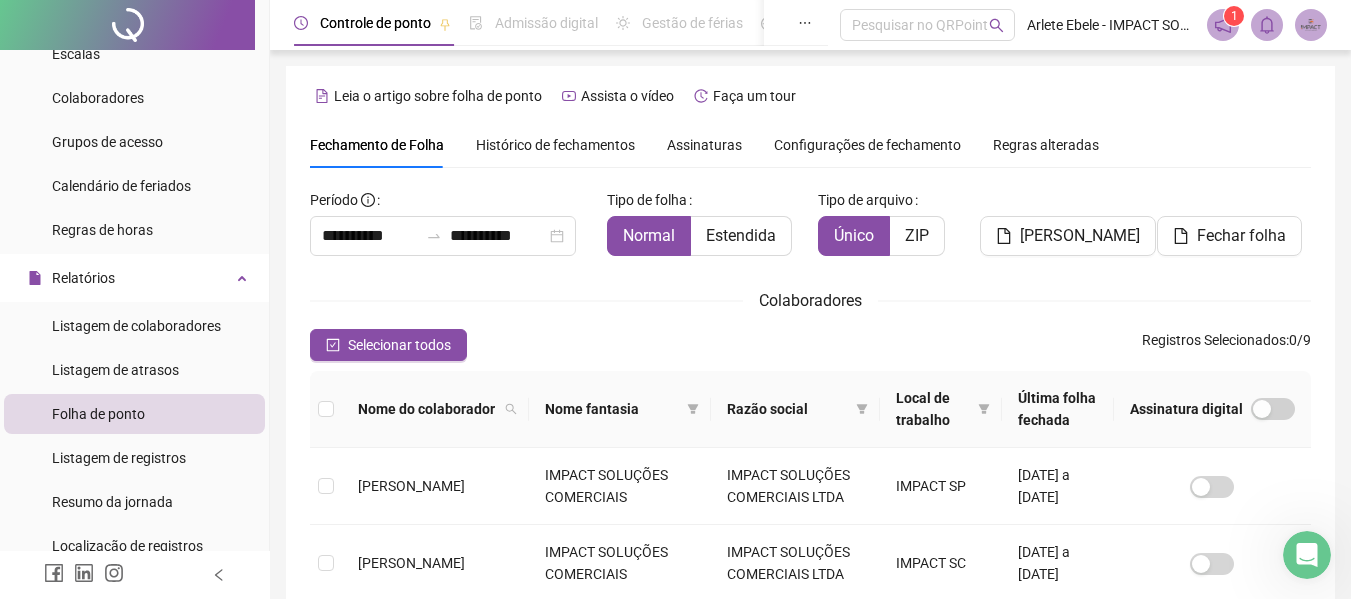 click on "Histórico de fechamentos" at bounding box center [555, 145] 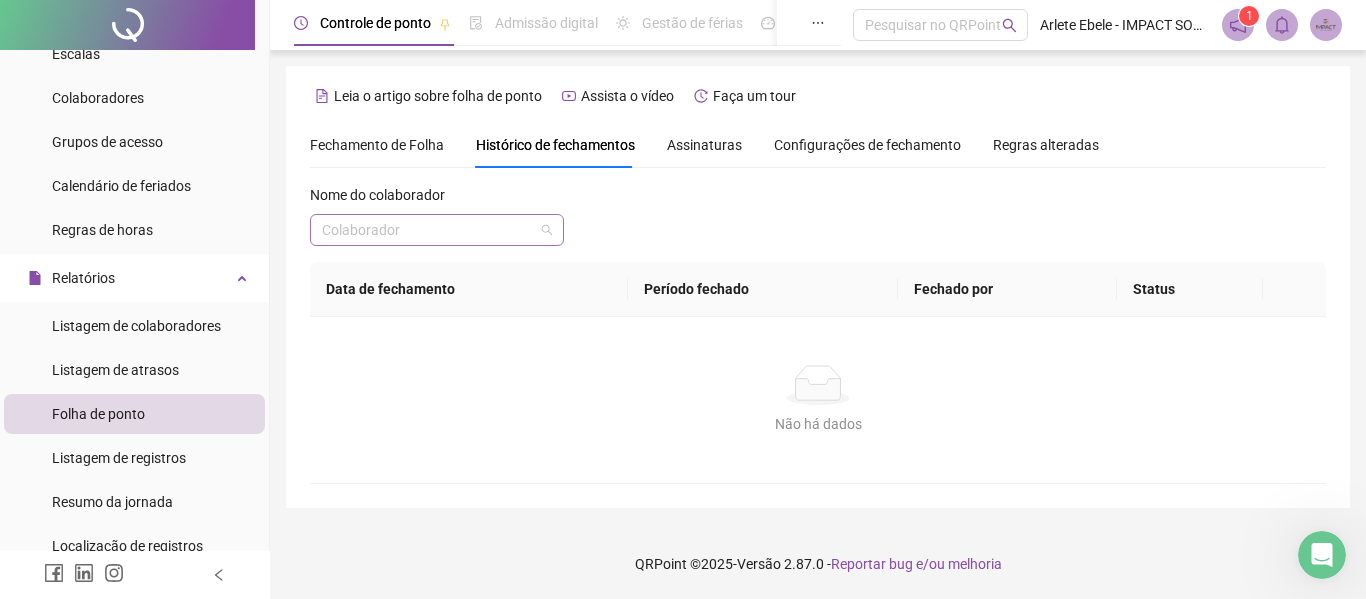 click on "Colaborador" at bounding box center (437, 230) 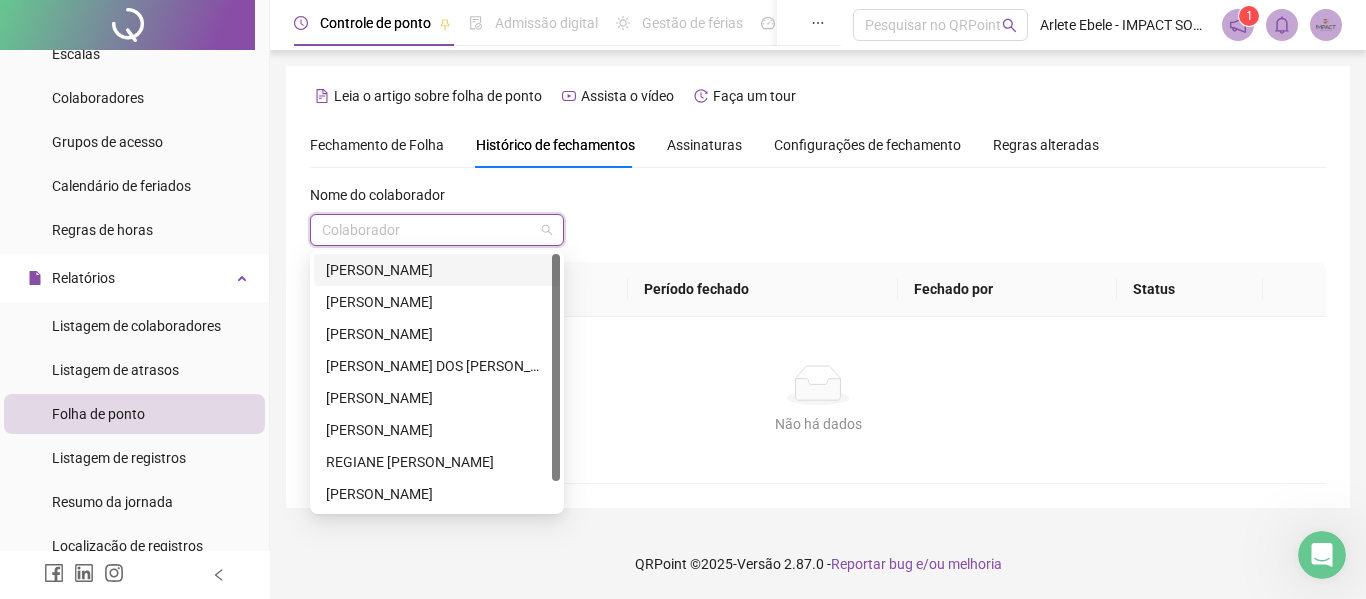 click on "GRAZIETE MOTA DA SILVA ROCHA" at bounding box center (437, 270) 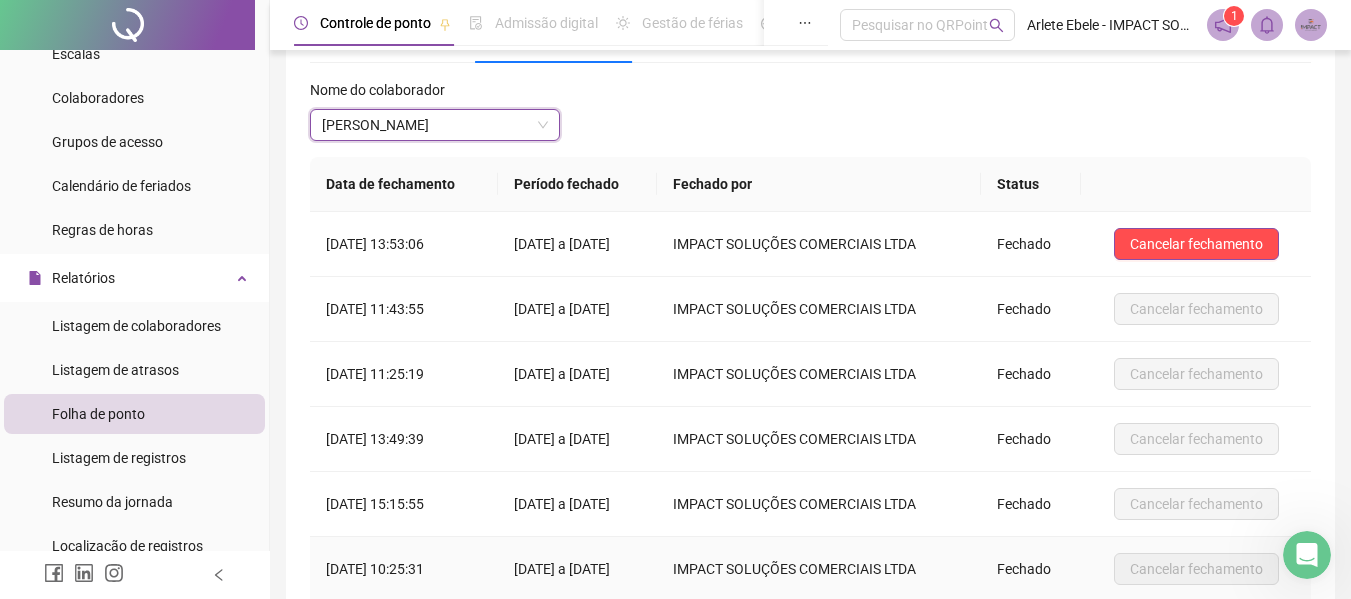 scroll, scrollTop: 82, scrollLeft: 0, axis: vertical 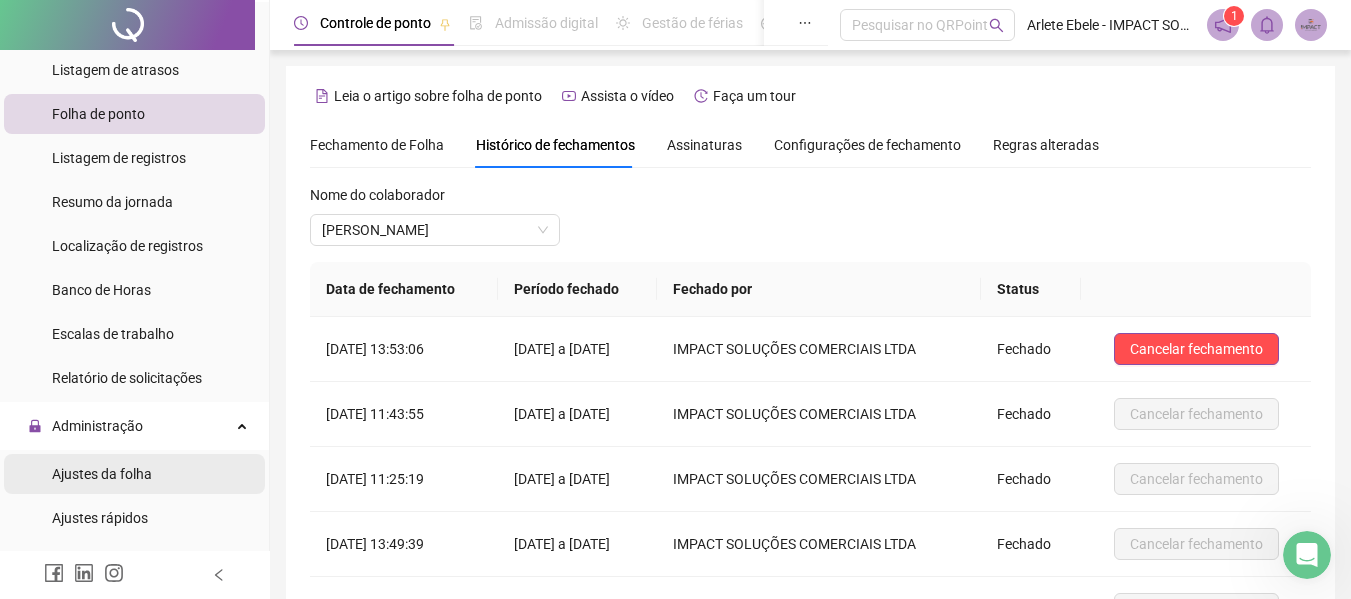 click on "Ajustes da folha" at bounding box center (102, 474) 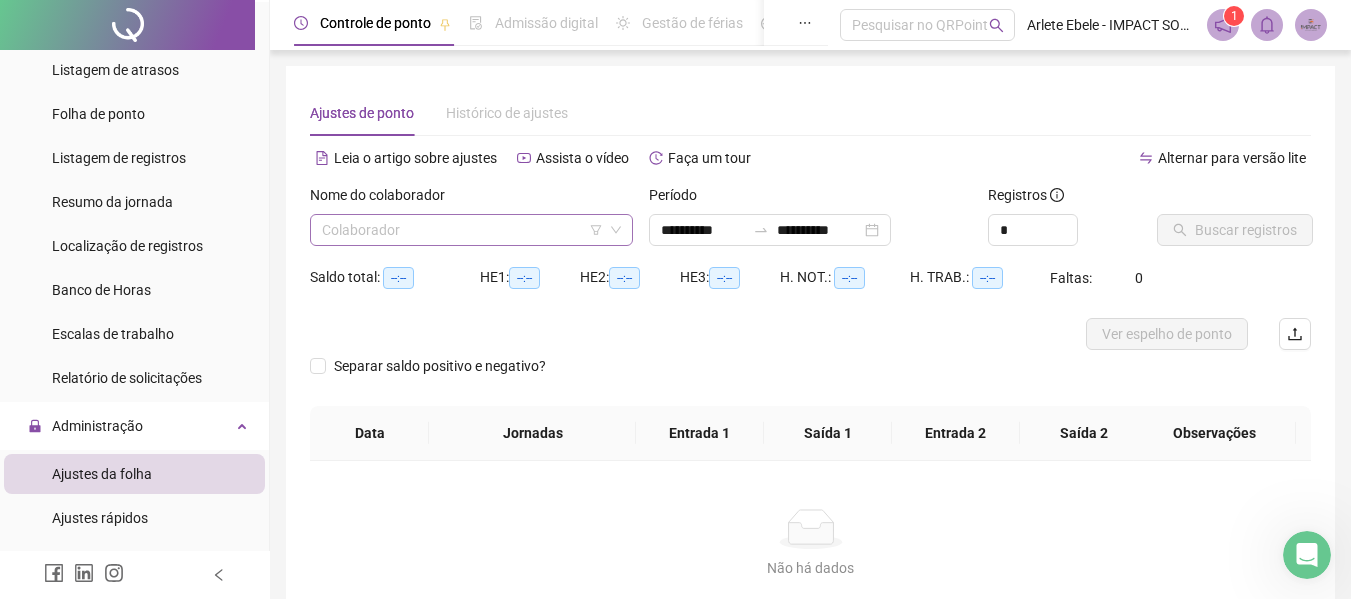 click at bounding box center [465, 230] 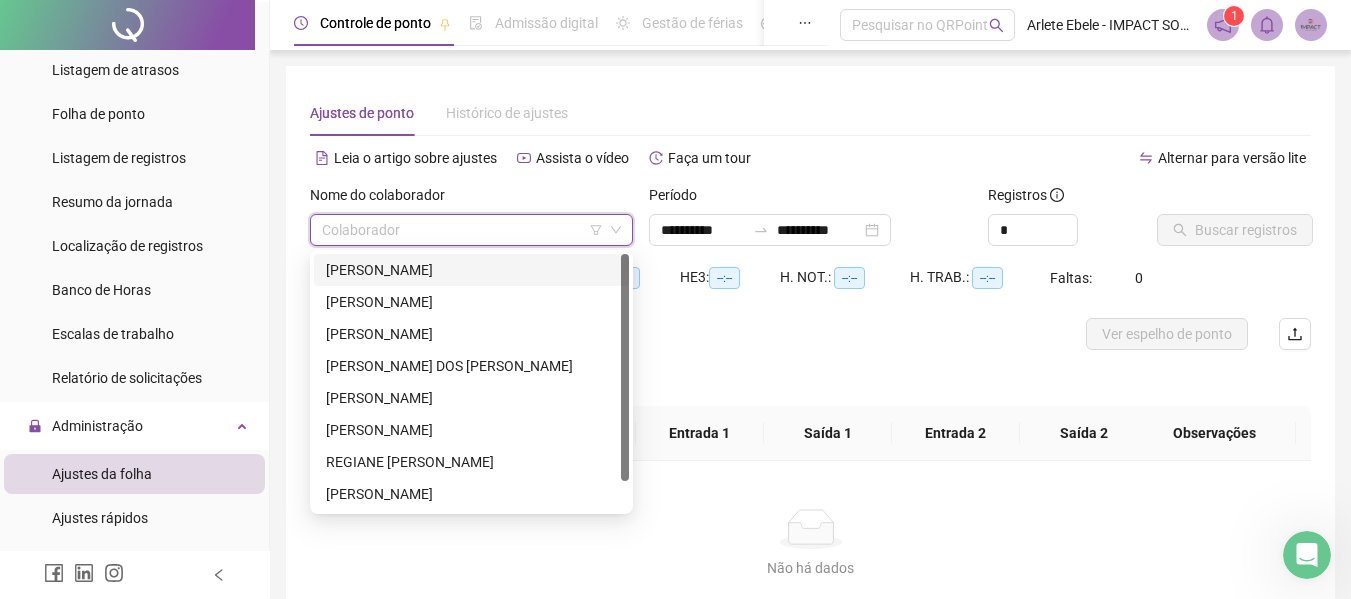 click on "GRAZIETE MOTA DA SILVA ROCHA" at bounding box center [471, 270] 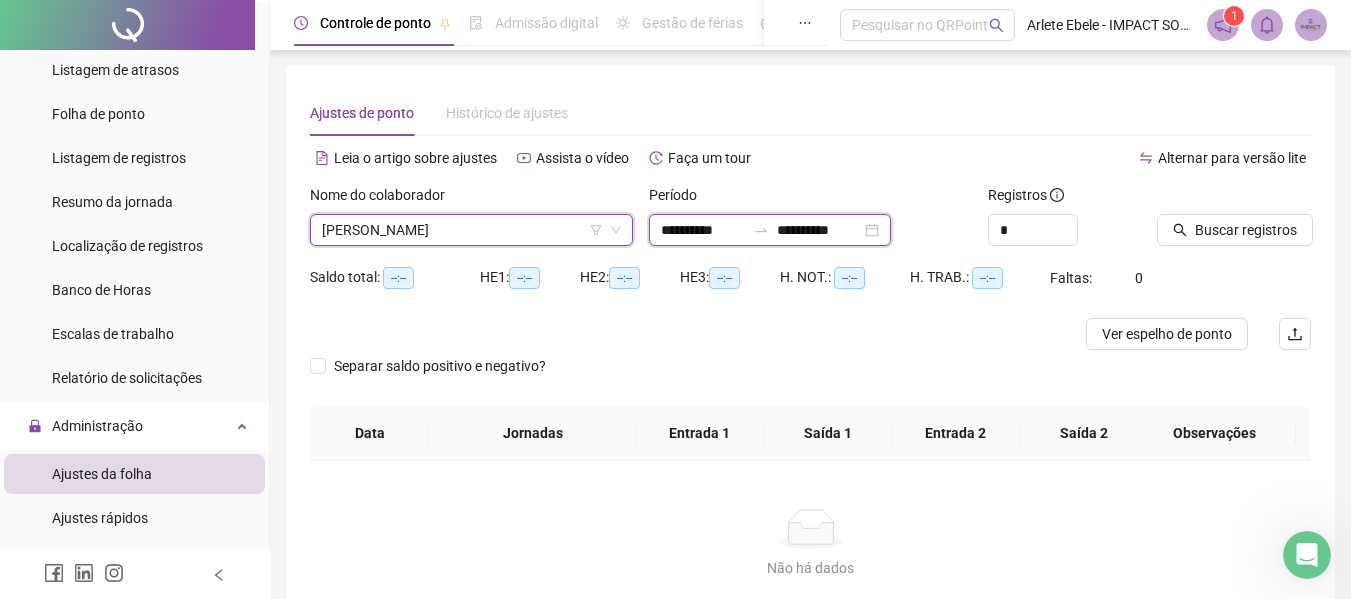 click on "**********" at bounding box center (703, 230) 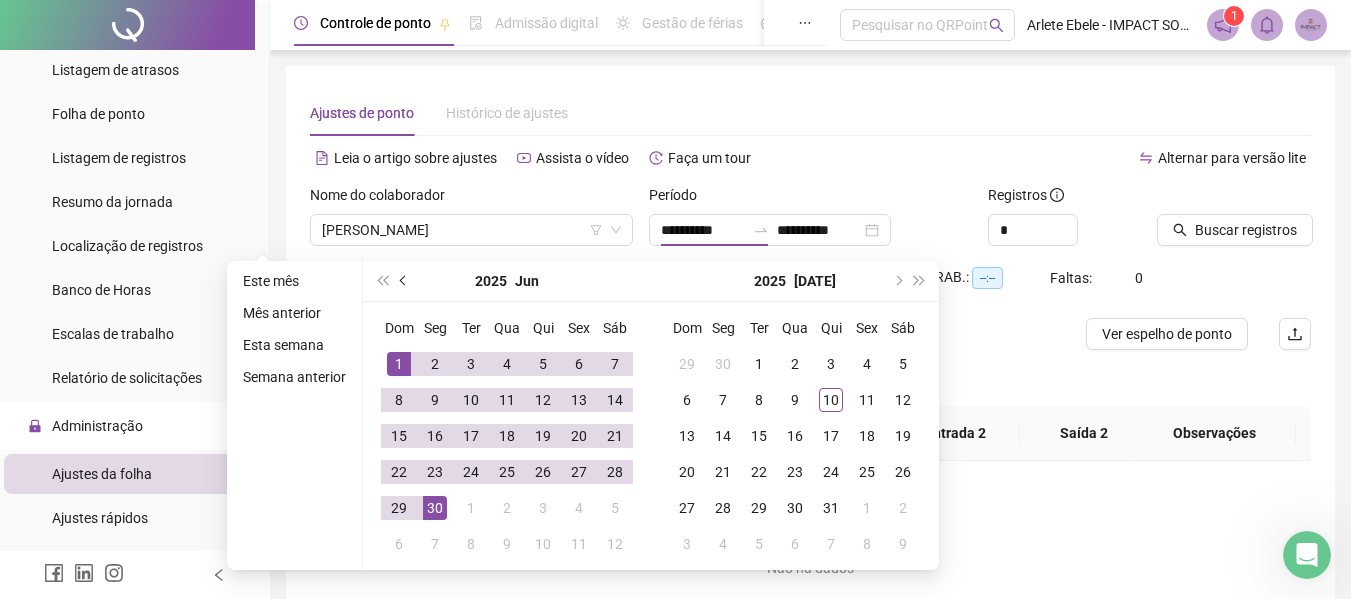 click at bounding box center (405, 281) 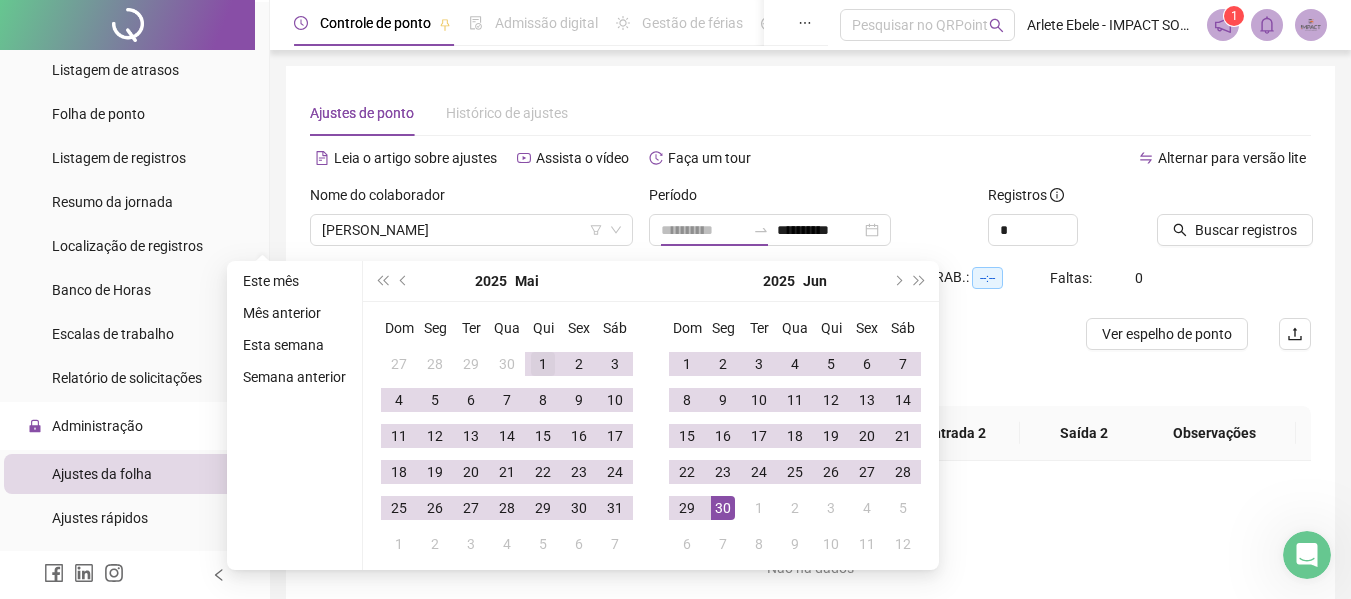 type on "**********" 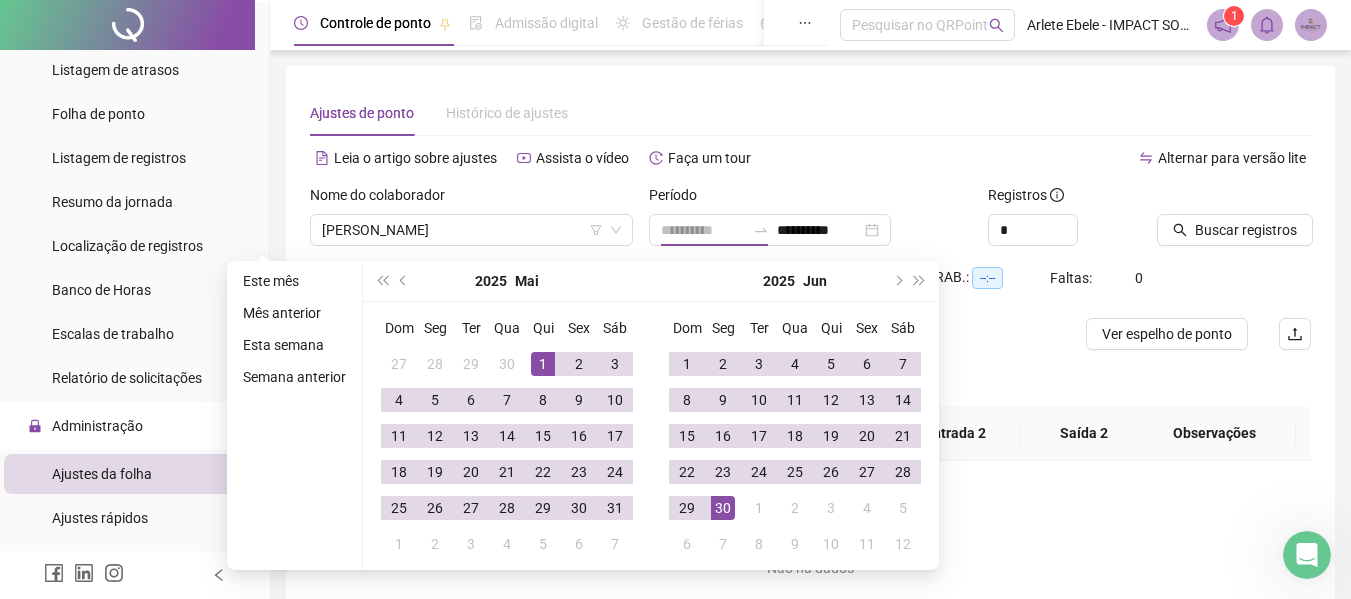 click on "1" at bounding box center (543, 364) 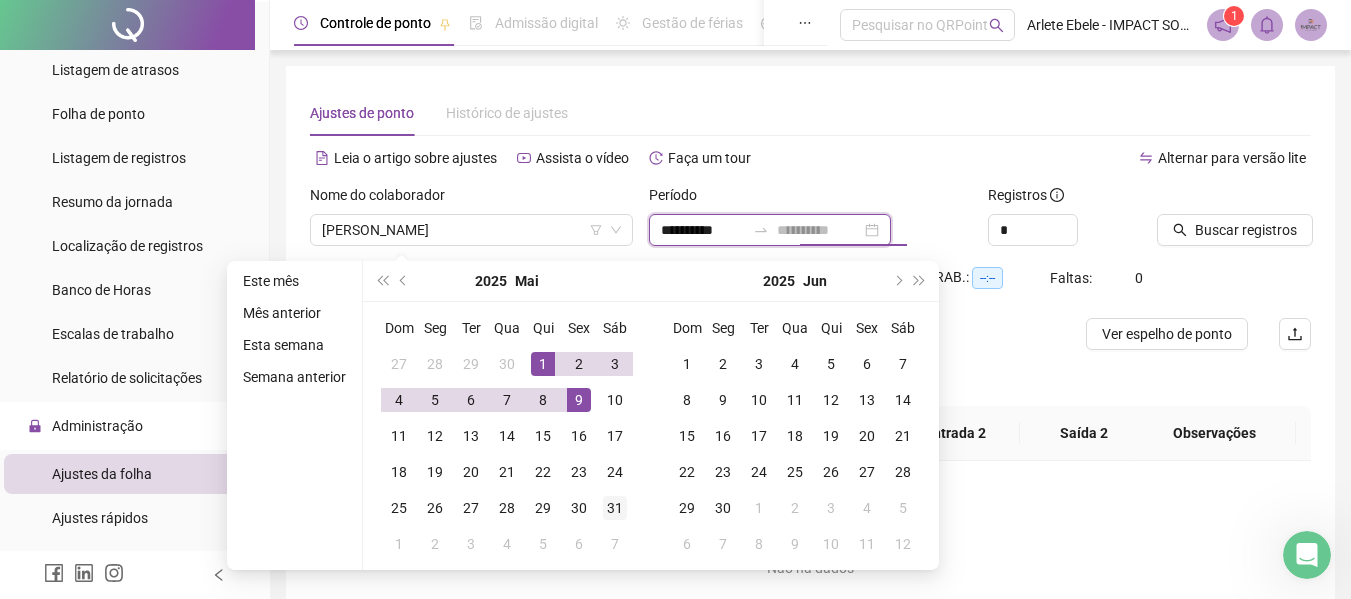 type on "**********" 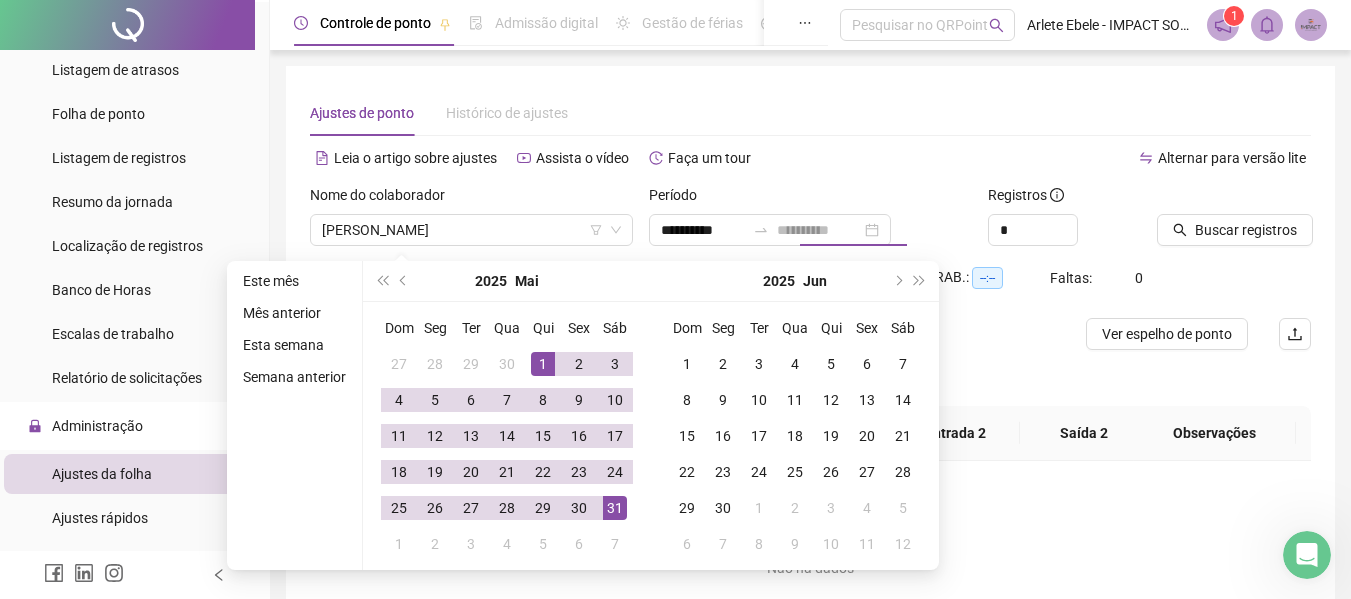 click on "31" at bounding box center [615, 508] 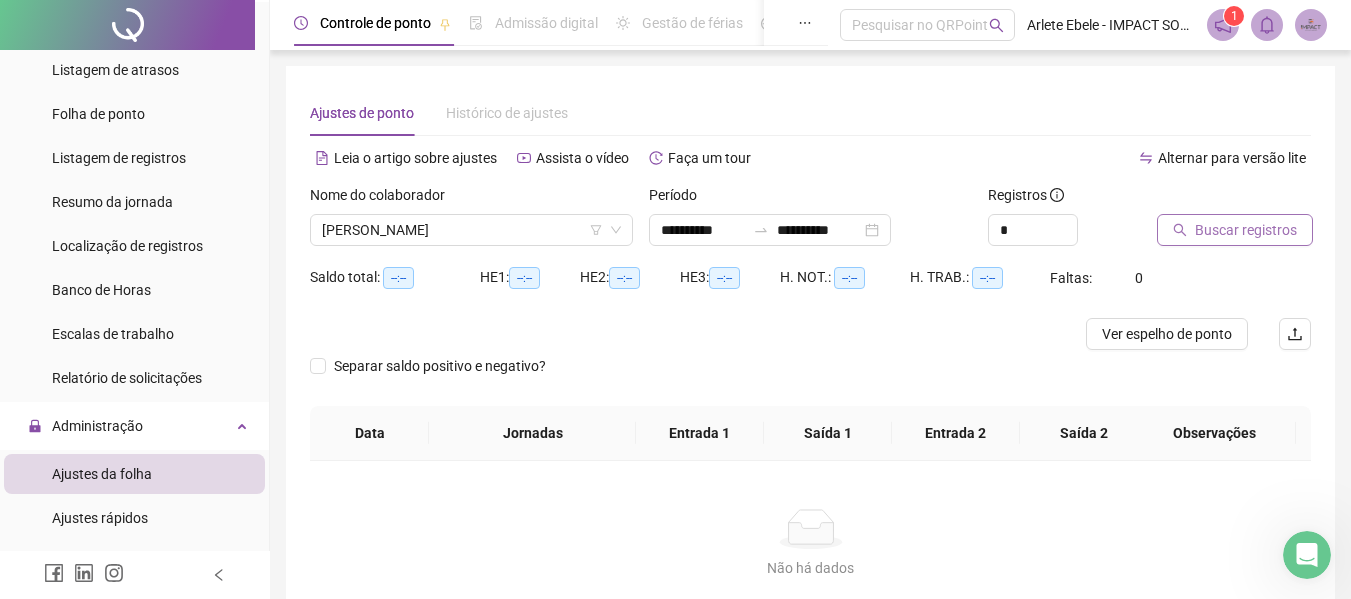 click on "Buscar registros" at bounding box center [1246, 230] 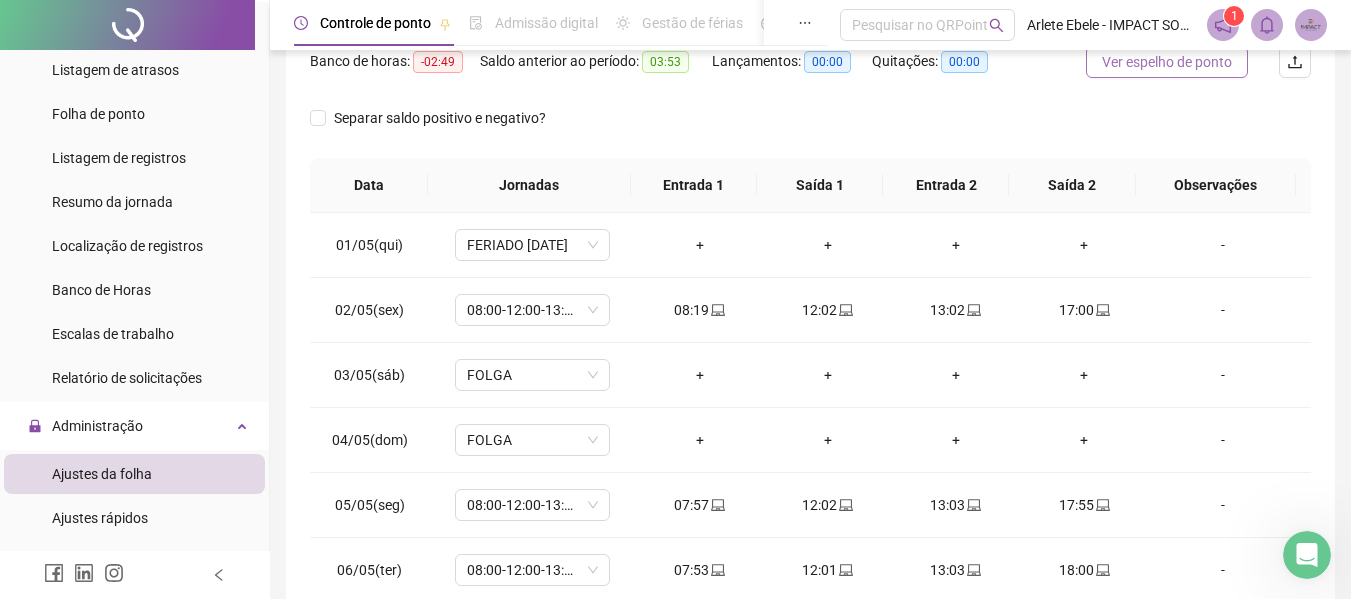 scroll, scrollTop: 300, scrollLeft: 0, axis: vertical 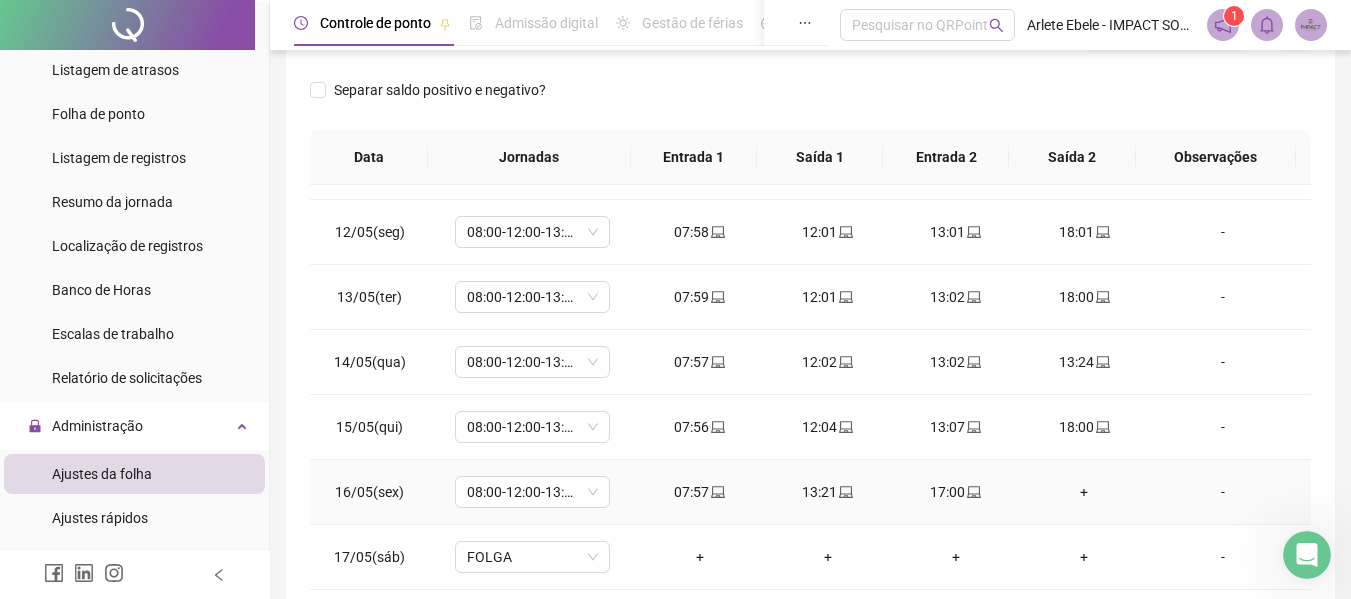 click on "+" at bounding box center (1084, 492) 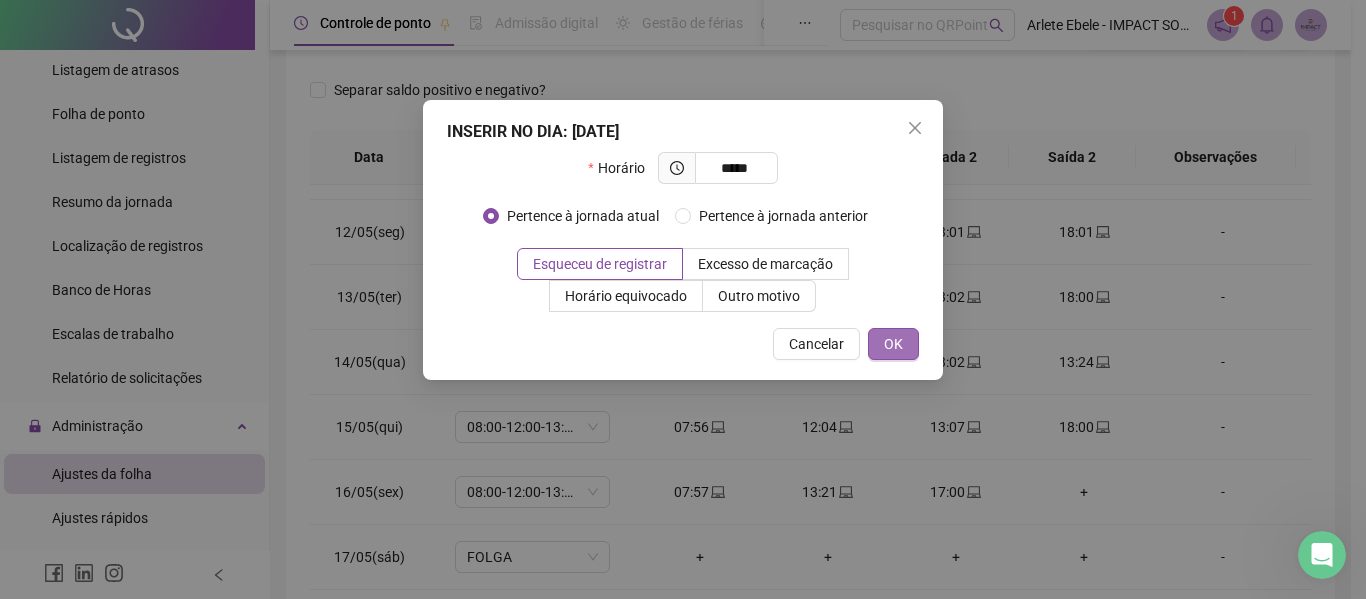type on "*****" 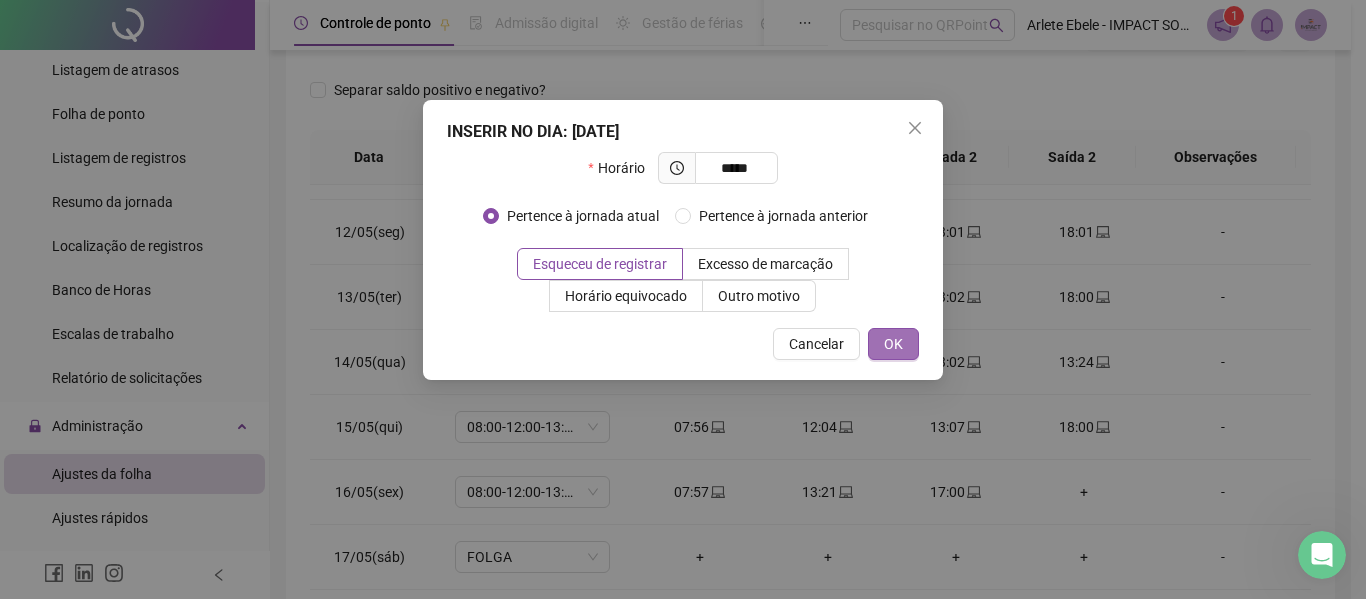 click on "OK" at bounding box center [893, 344] 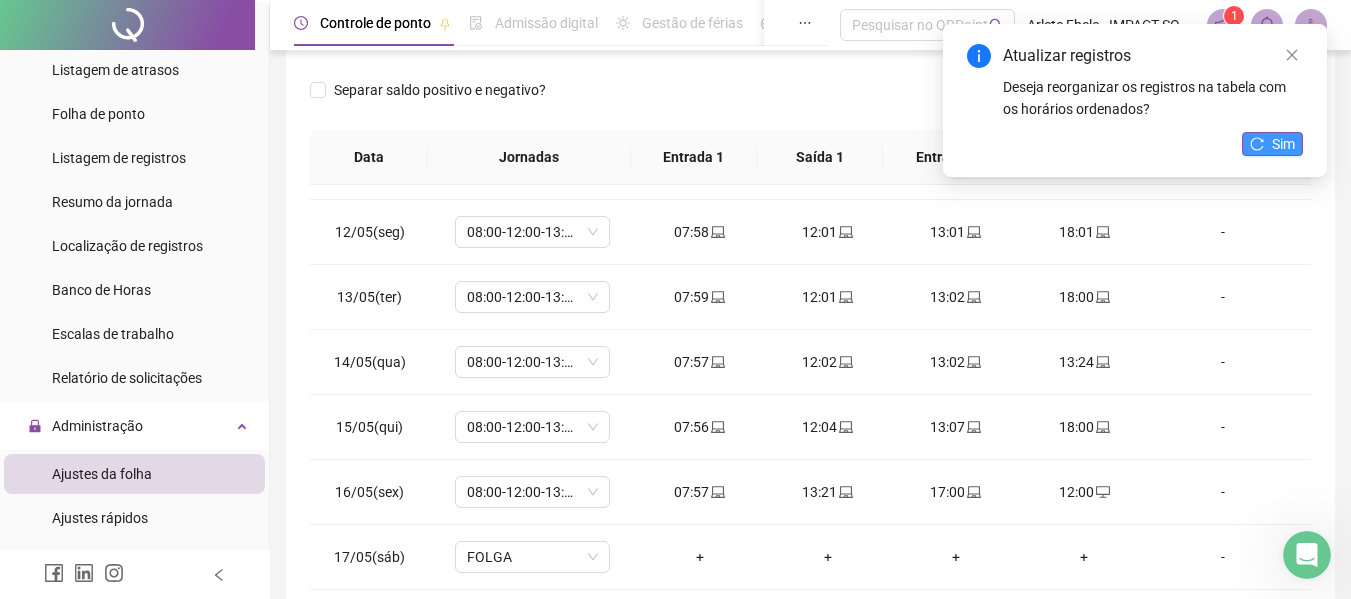 click on "Sim" at bounding box center (1272, 144) 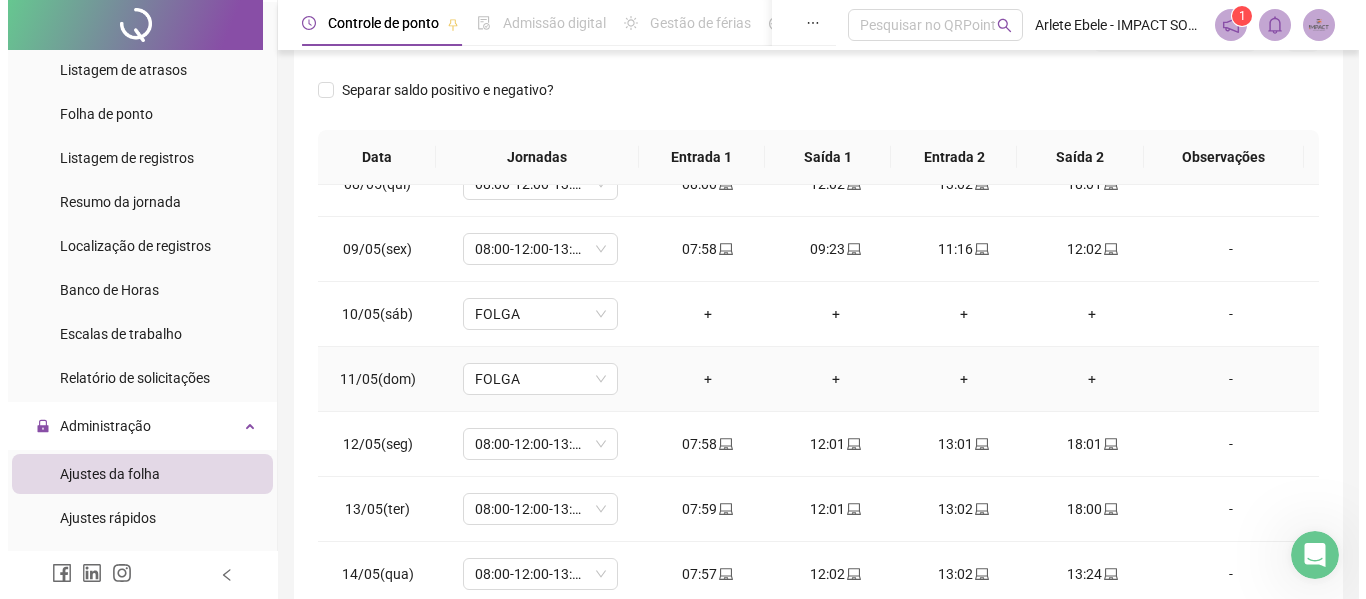 scroll, scrollTop: 388, scrollLeft: 0, axis: vertical 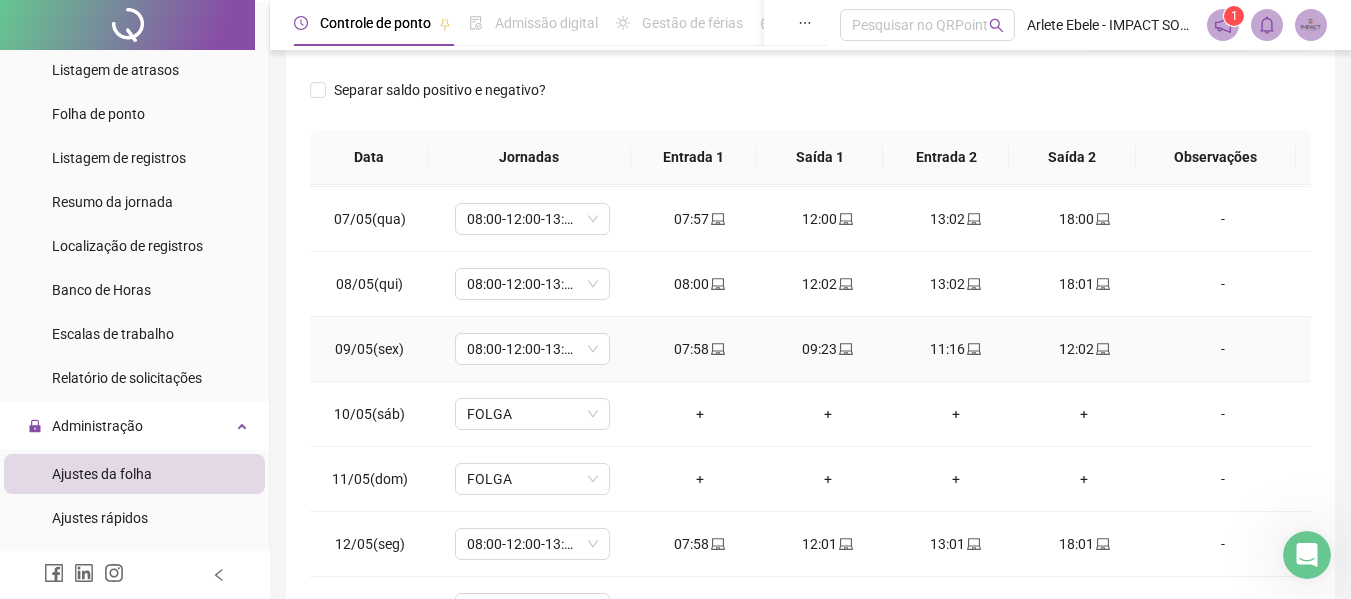 click on "-" at bounding box center [1223, 349] 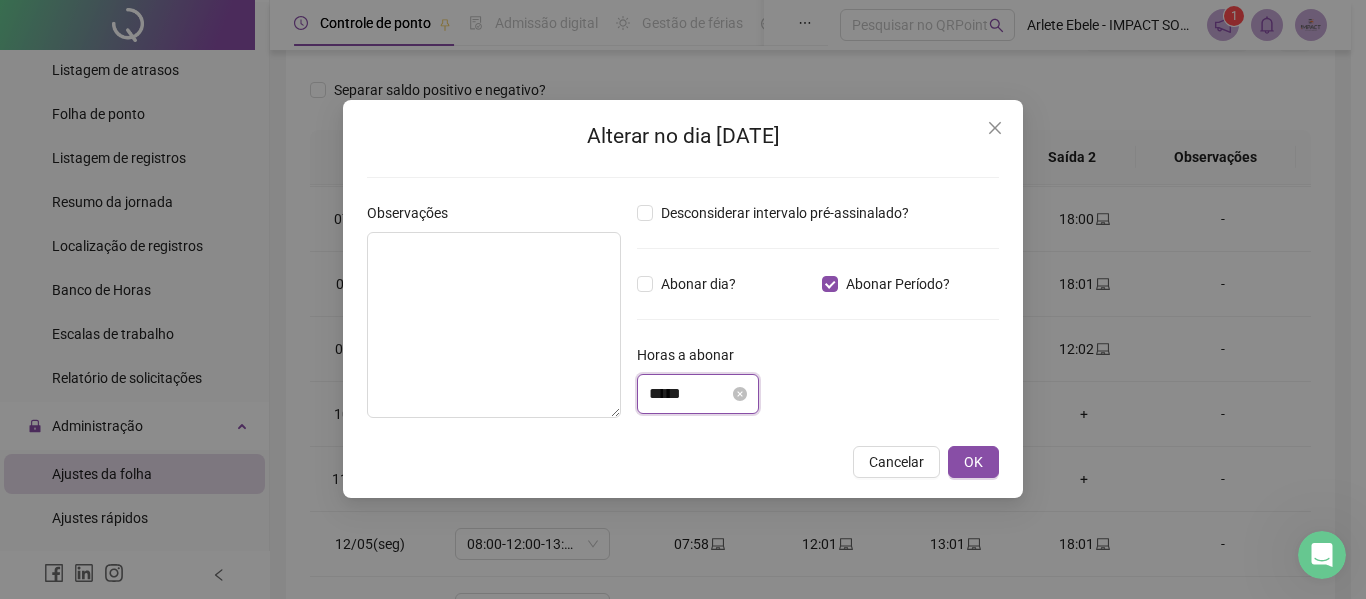click on "*****" at bounding box center [689, 394] 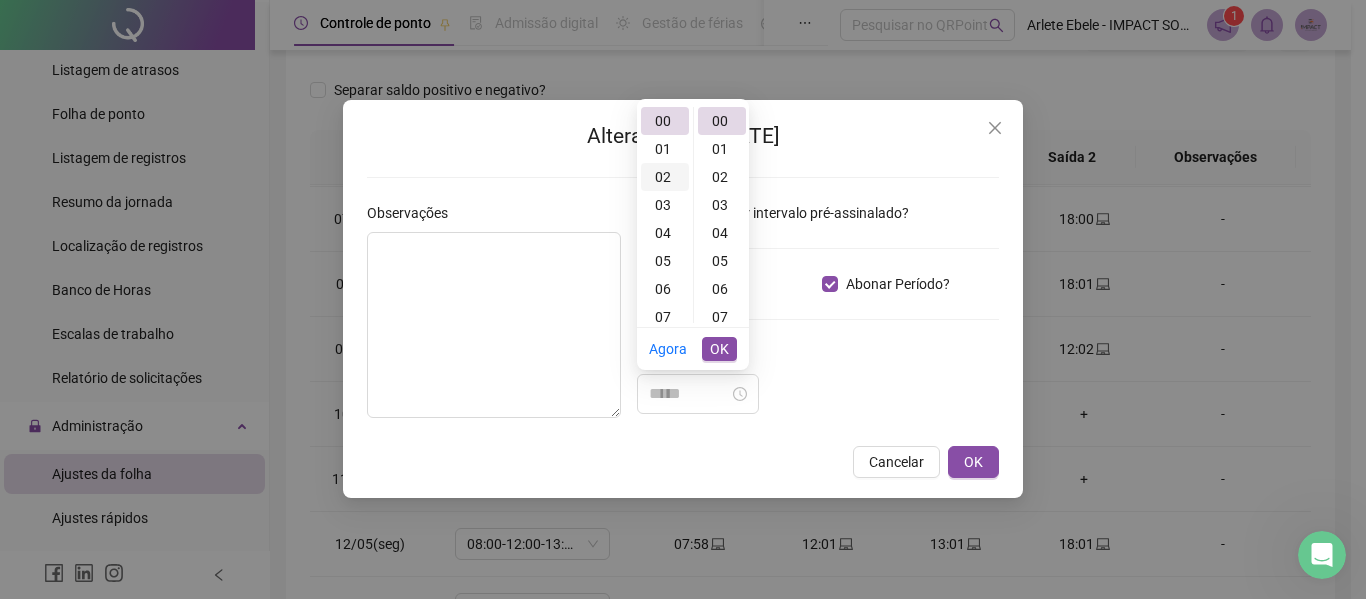 click on "02" at bounding box center [665, 177] 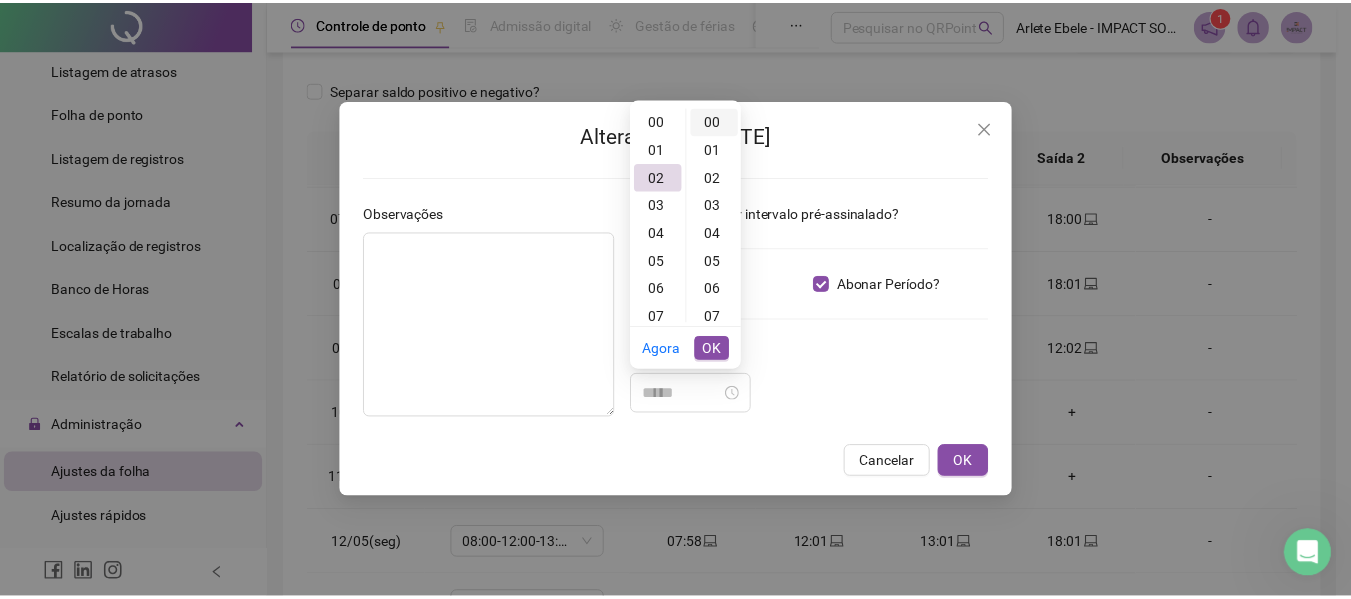 scroll, scrollTop: 56, scrollLeft: 0, axis: vertical 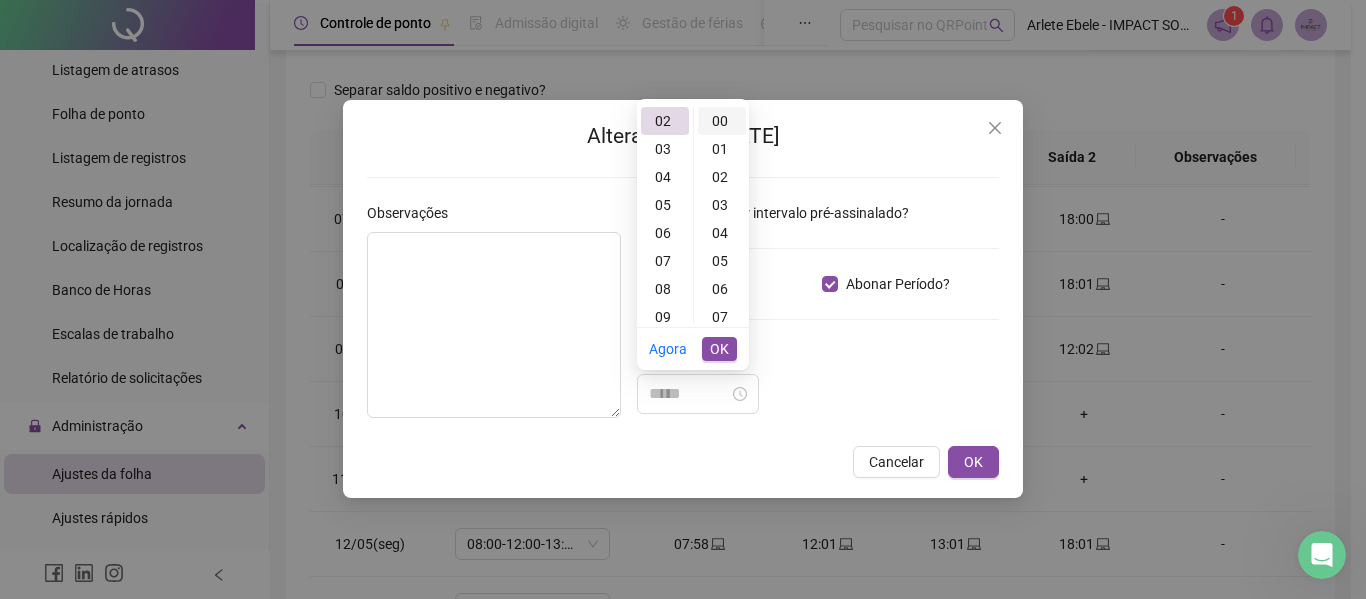 click on "00" at bounding box center [722, 121] 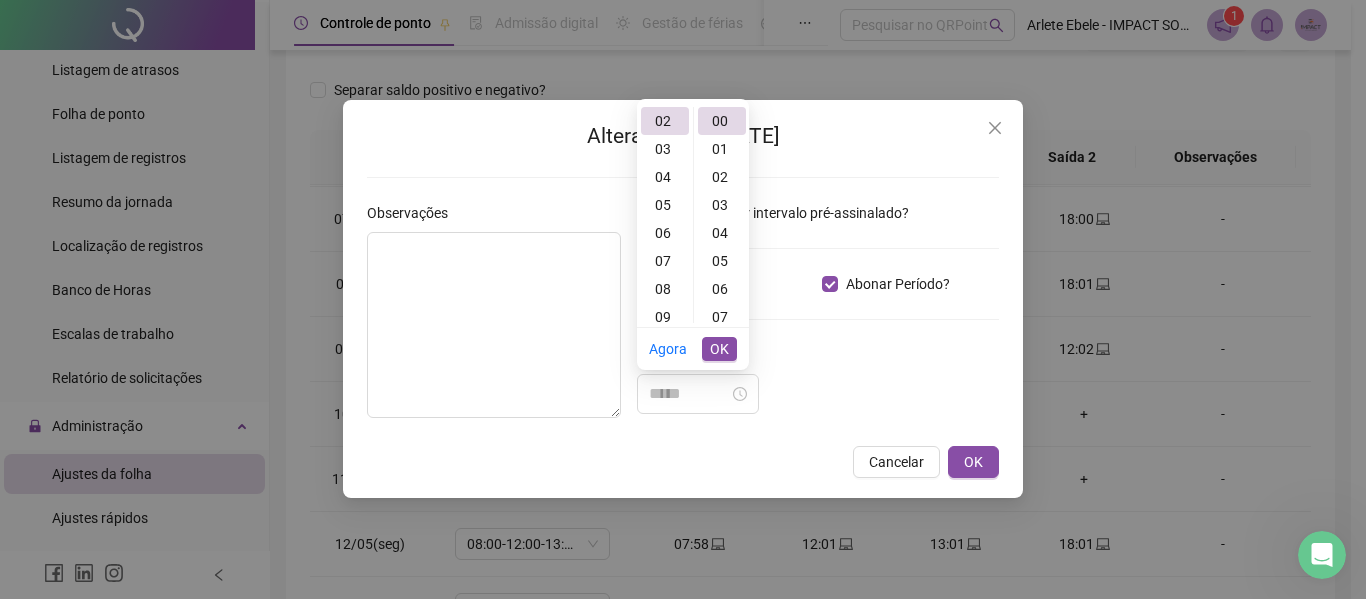 type on "*****" 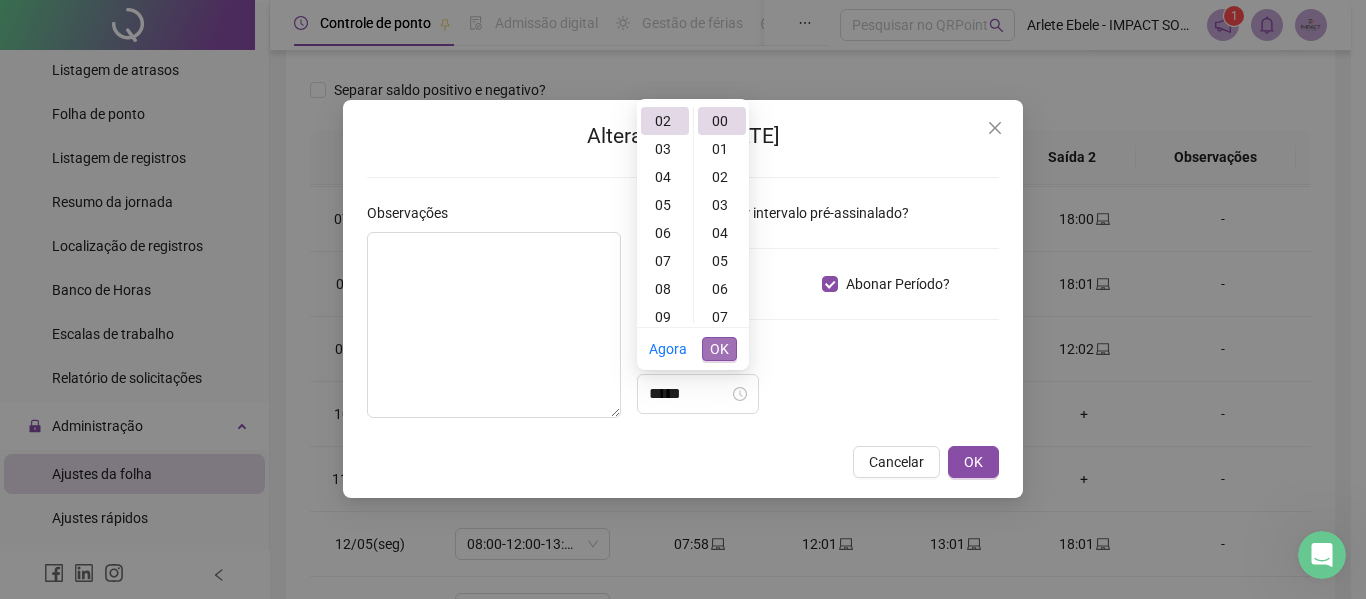 click on "OK" at bounding box center [719, 349] 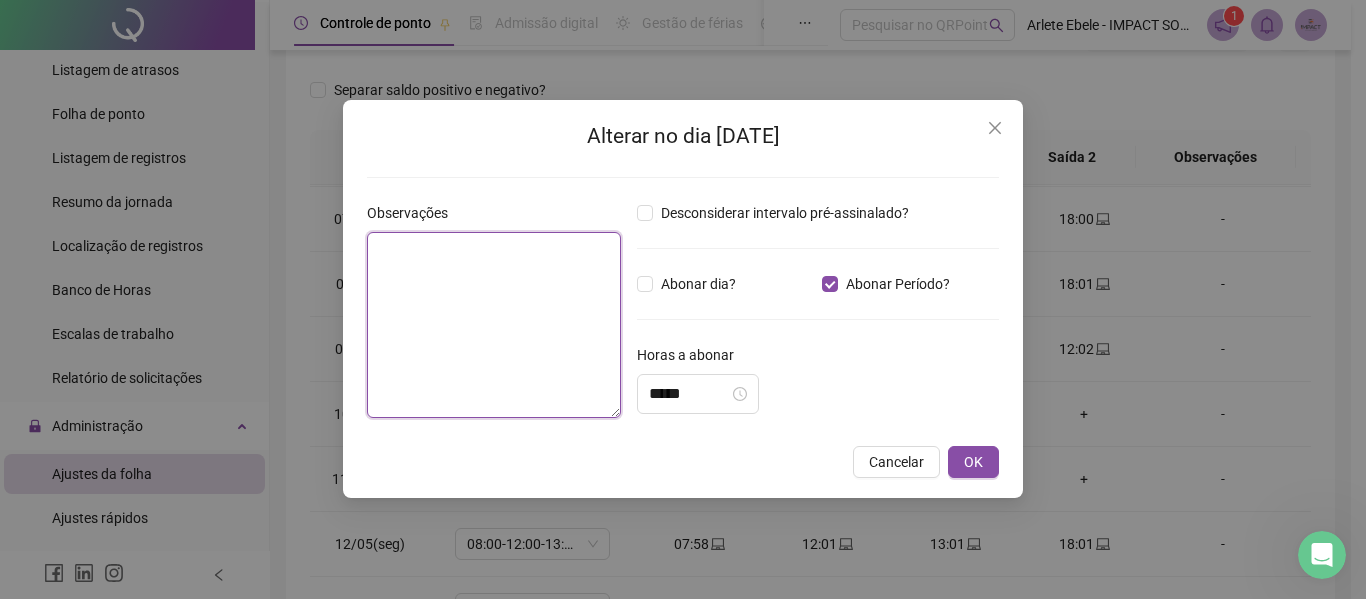 click at bounding box center (494, 325) 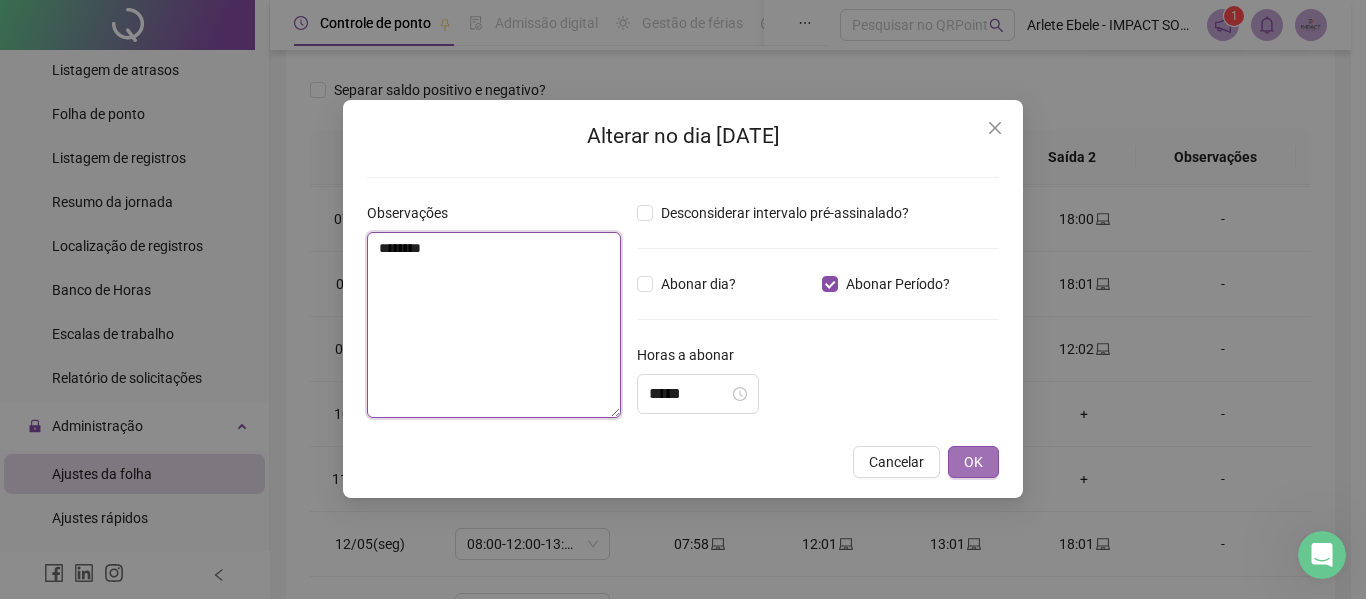 type on "********" 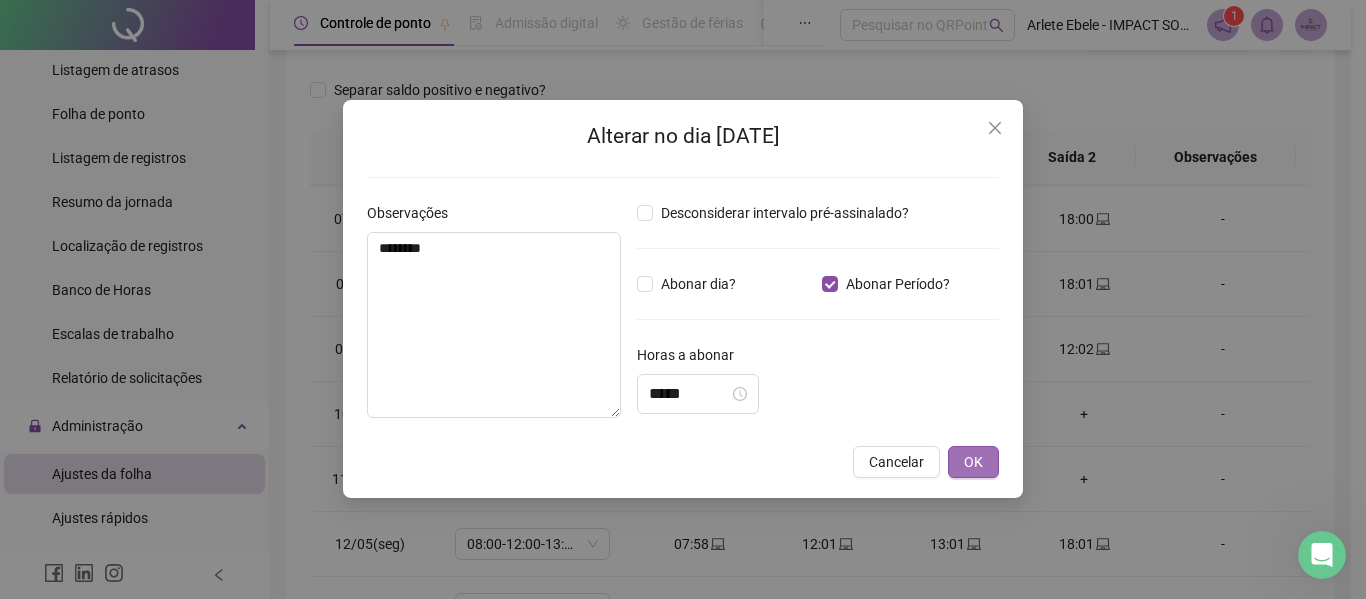 click on "OK" at bounding box center (973, 462) 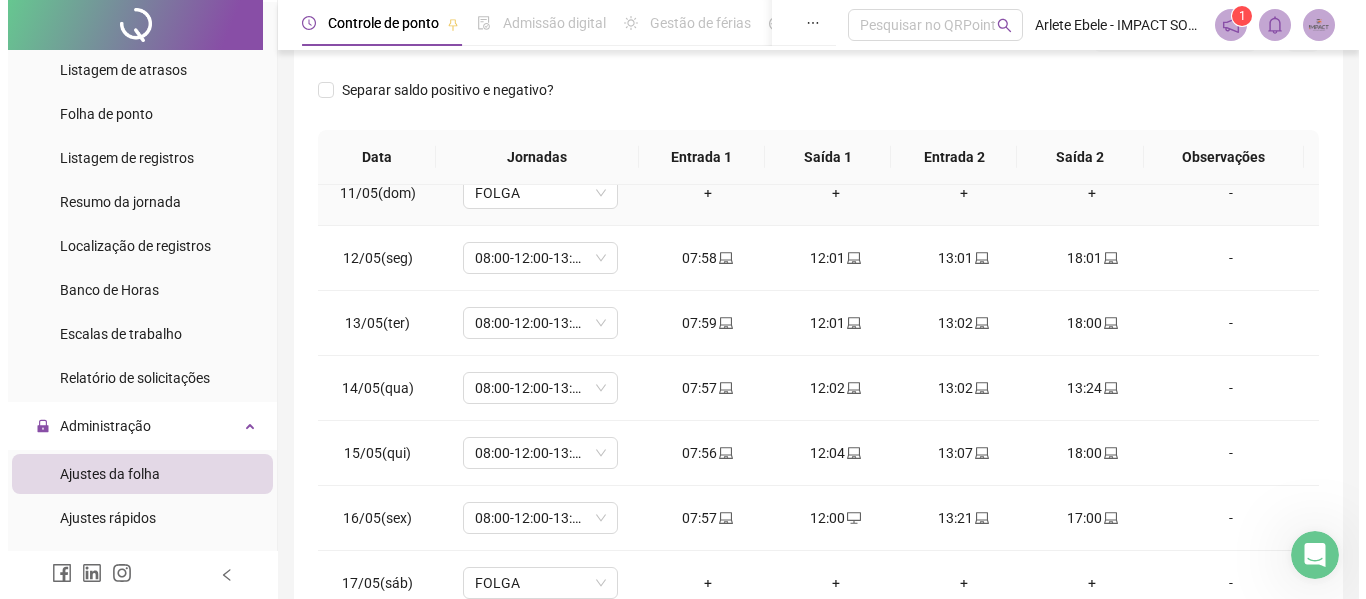 scroll, scrollTop: 688, scrollLeft: 0, axis: vertical 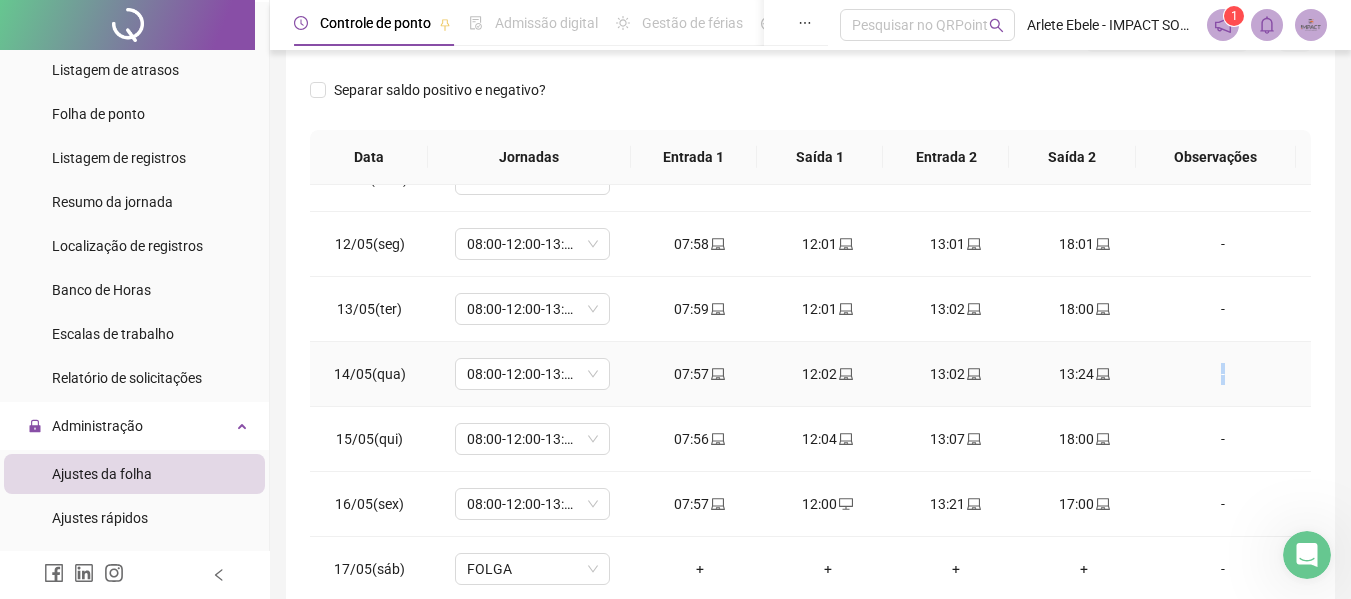 click on "-" at bounding box center (1223, 374) 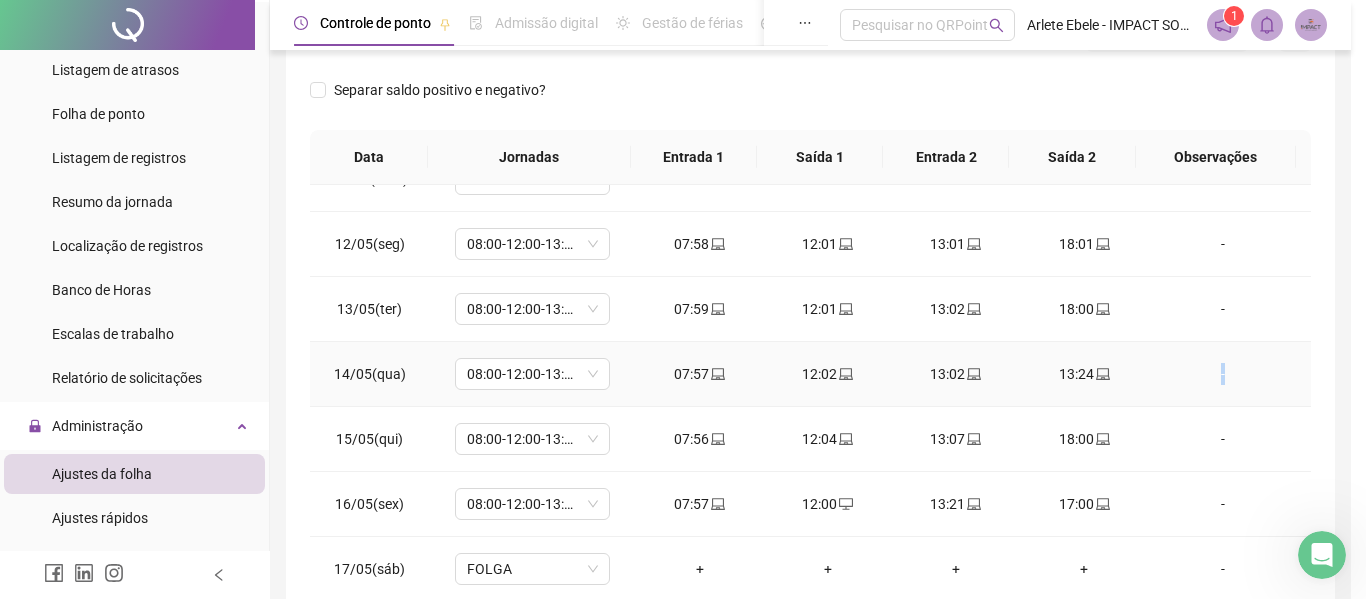 type 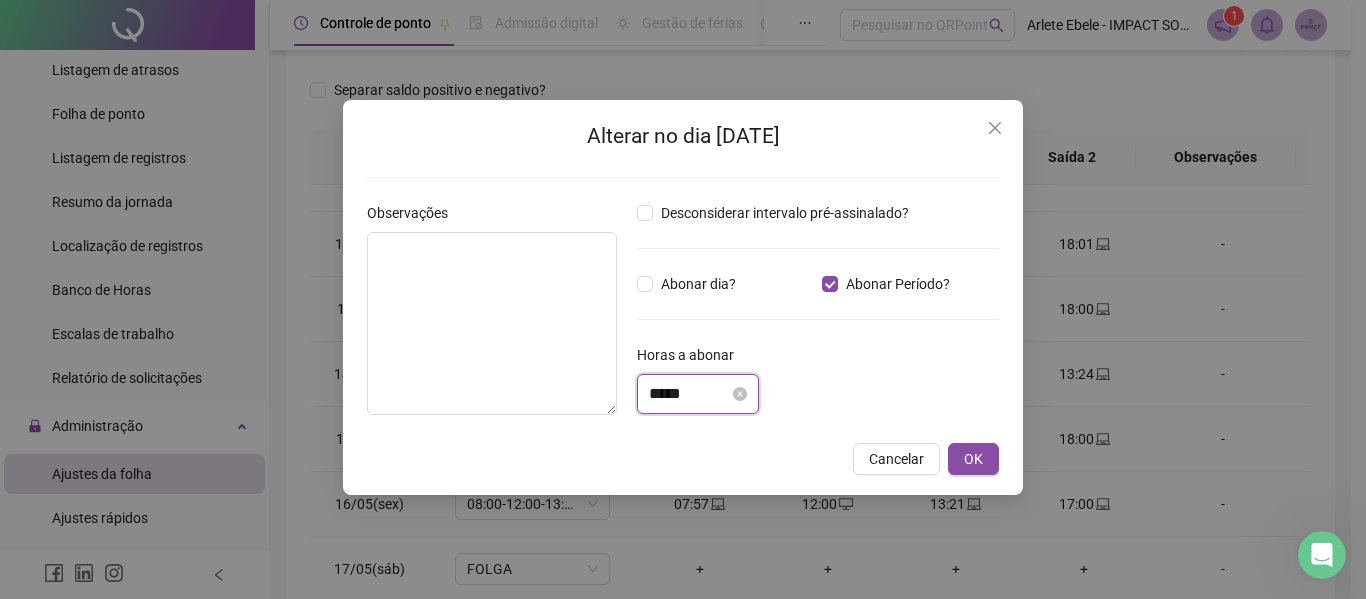click on "*****" at bounding box center [689, 394] 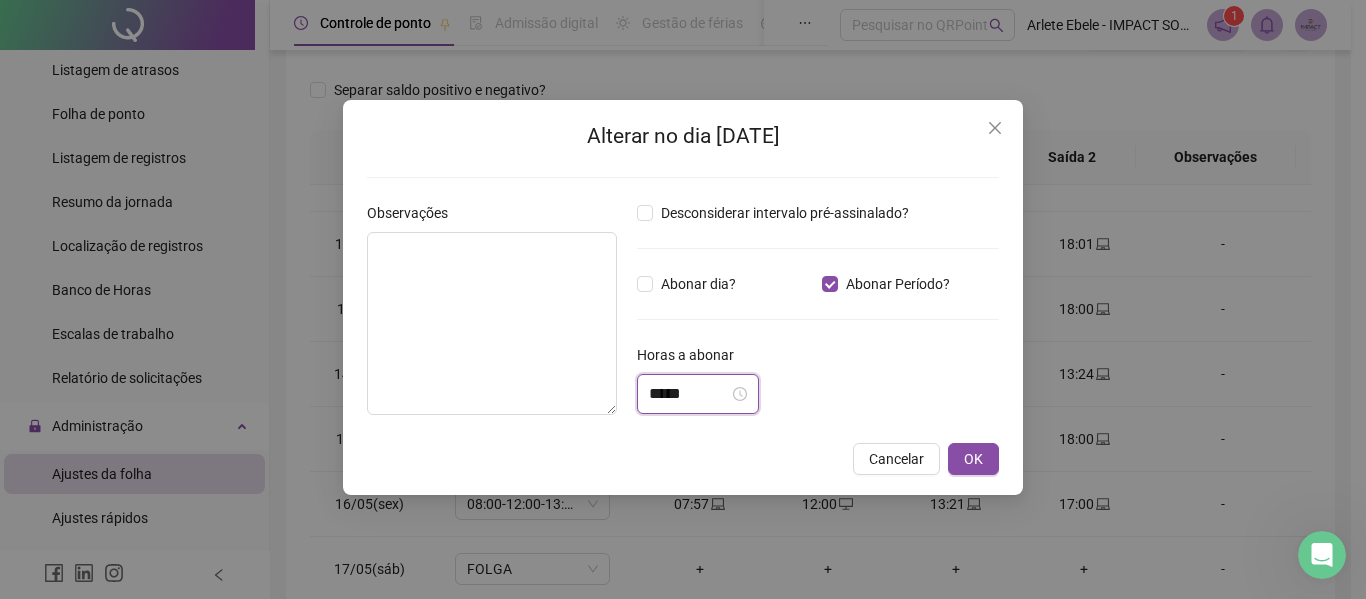 scroll, scrollTop: 0, scrollLeft: 0, axis: both 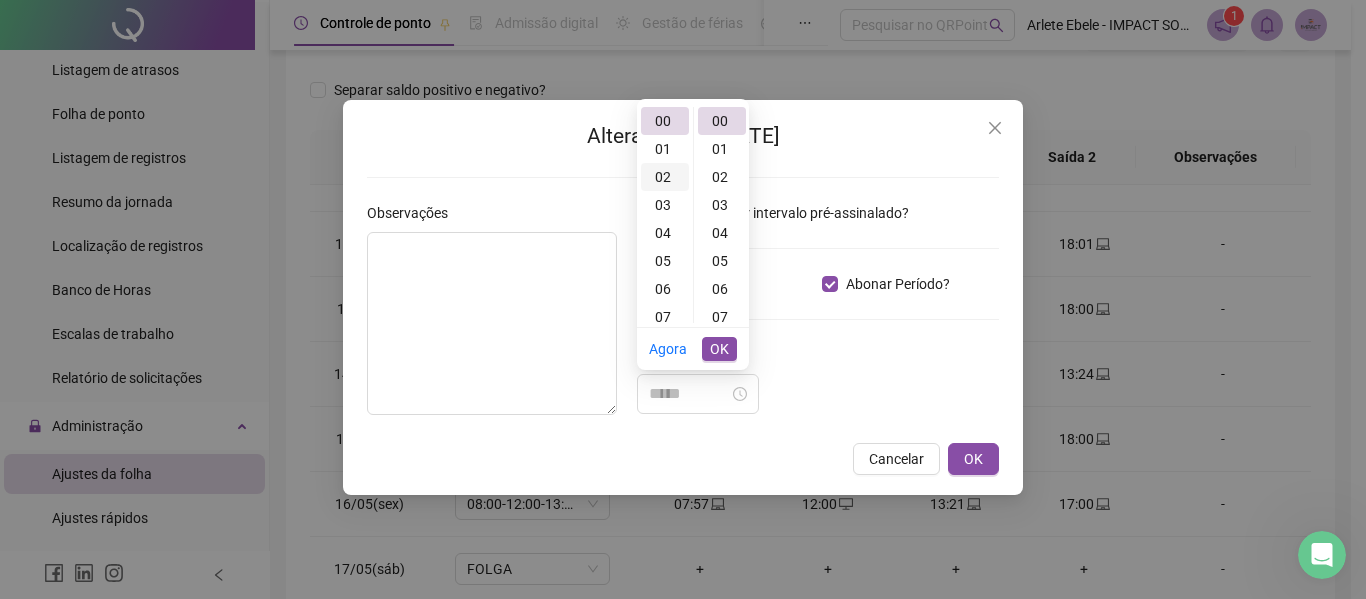 click on "02" at bounding box center (665, 177) 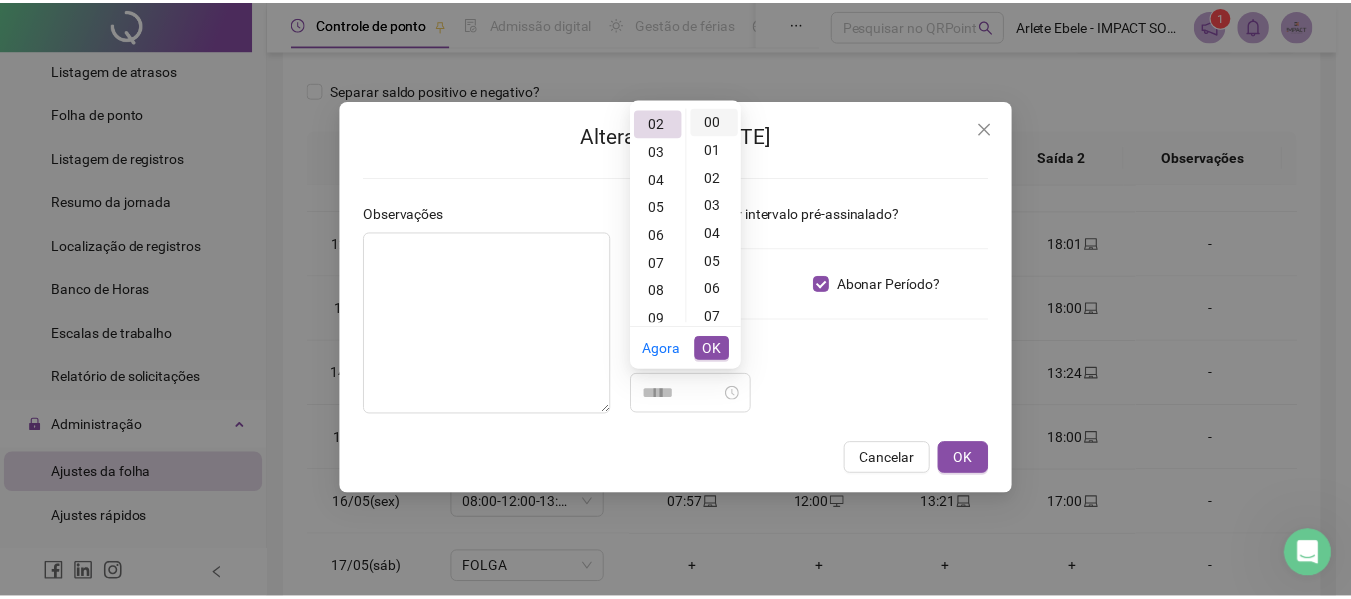 scroll, scrollTop: 56, scrollLeft: 0, axis: vertical 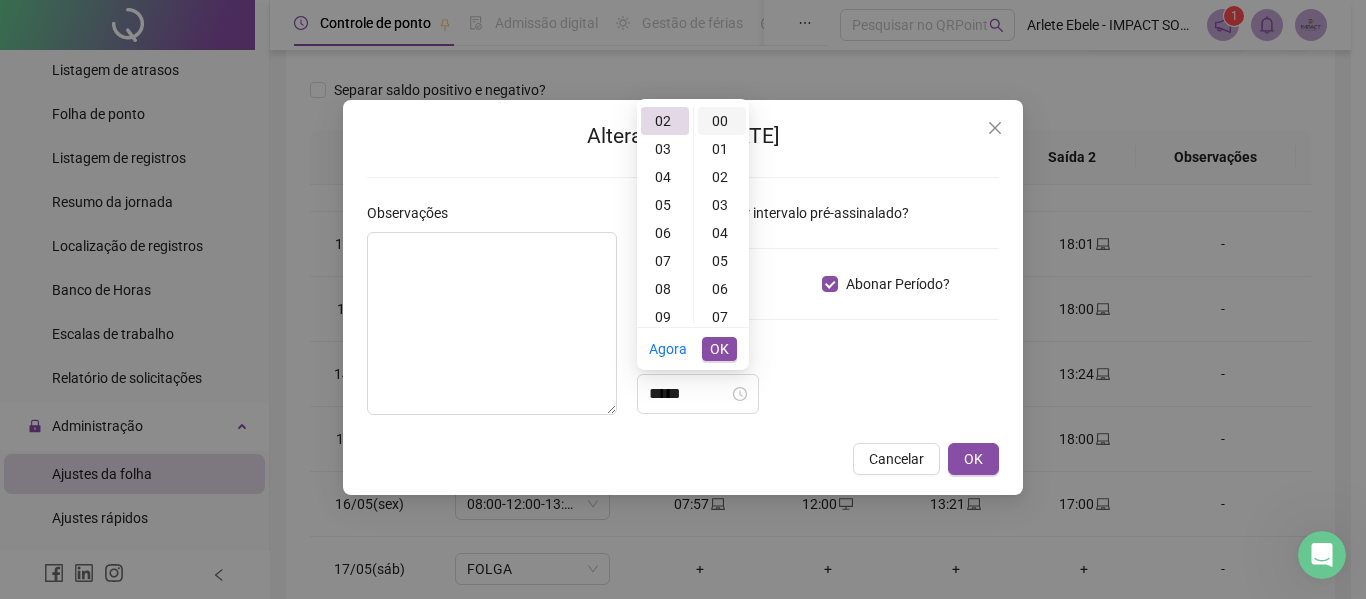 click on "00" at bounding box center (722, 121) 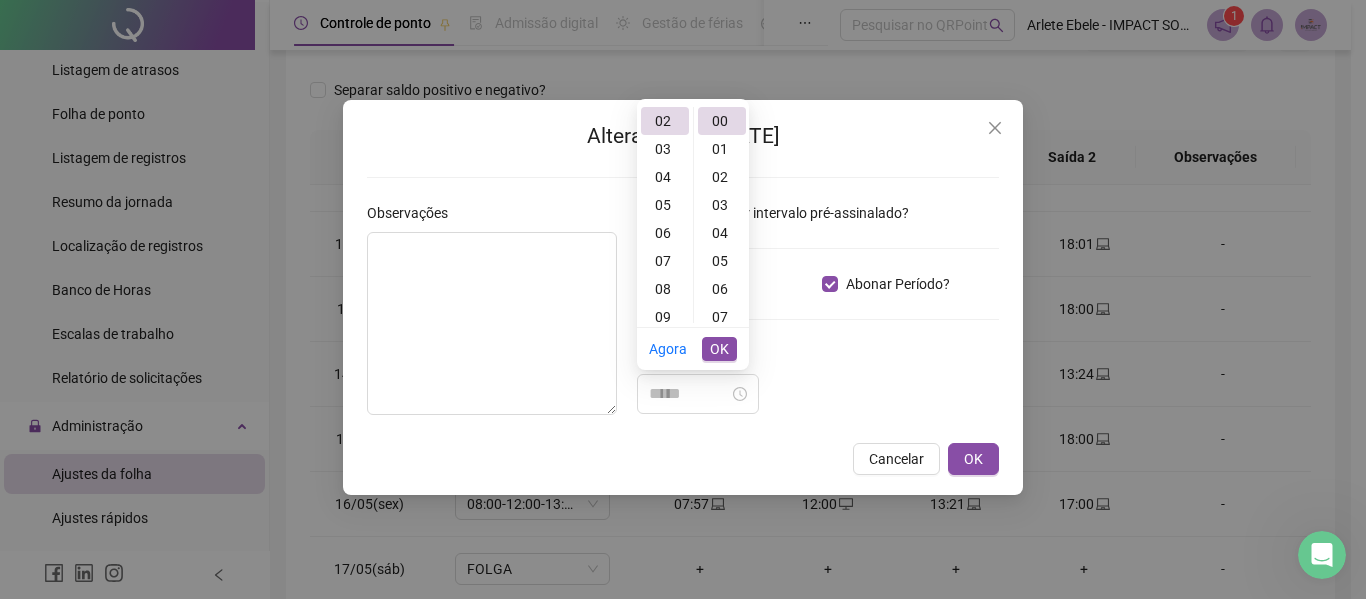 type on "*****" 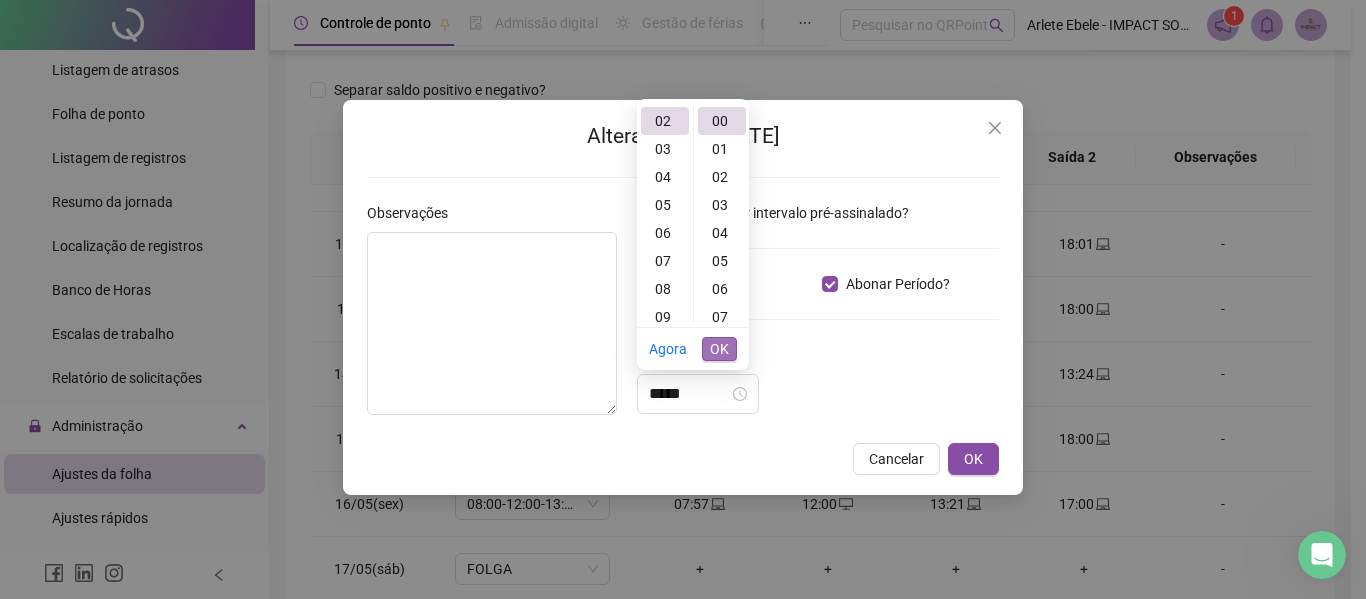 click on "OK" at bounding box center (719, 349) 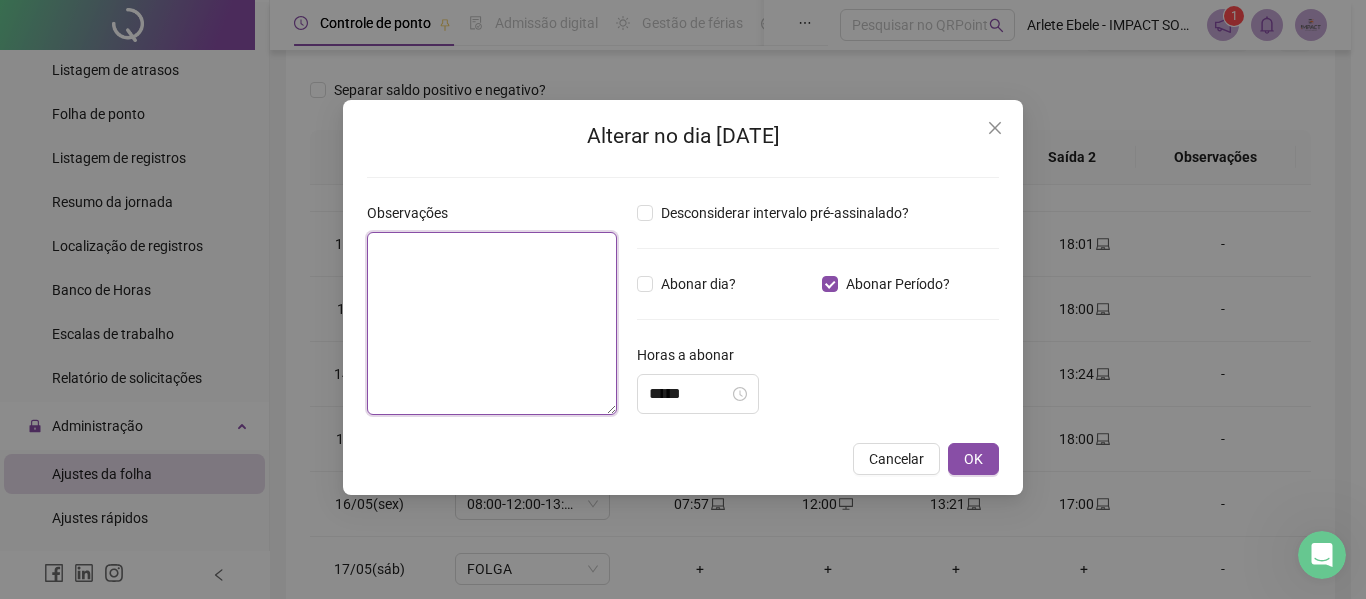 click at bounding box center (492, 323) 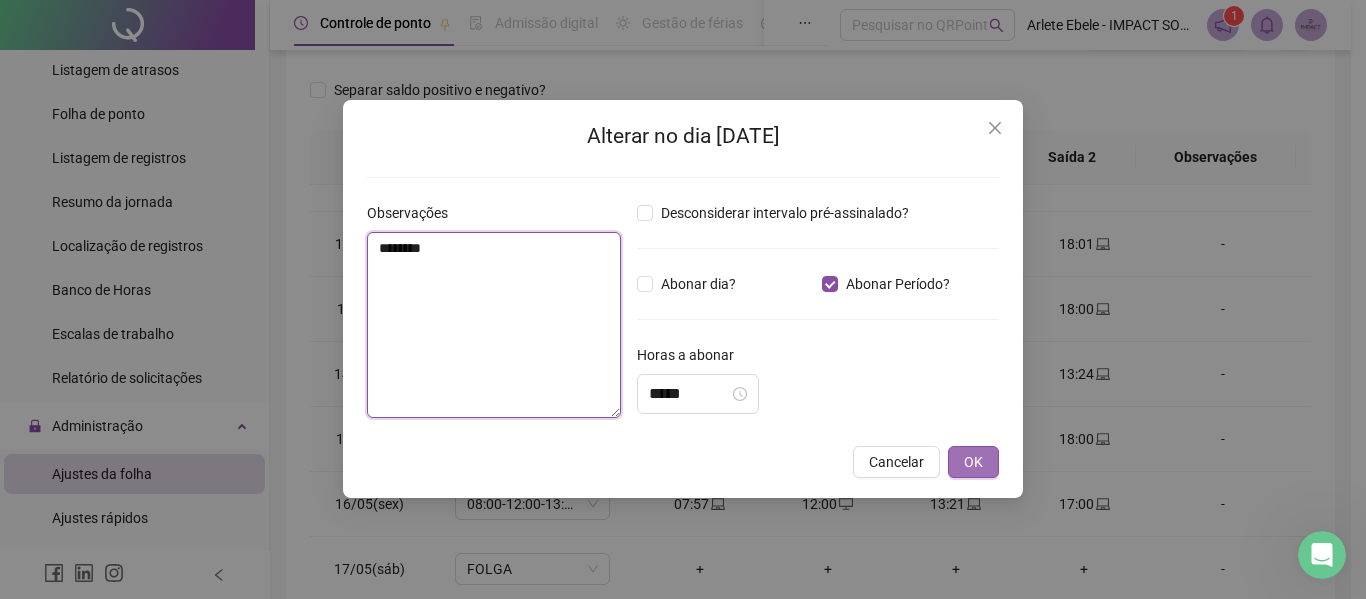 type on "********" 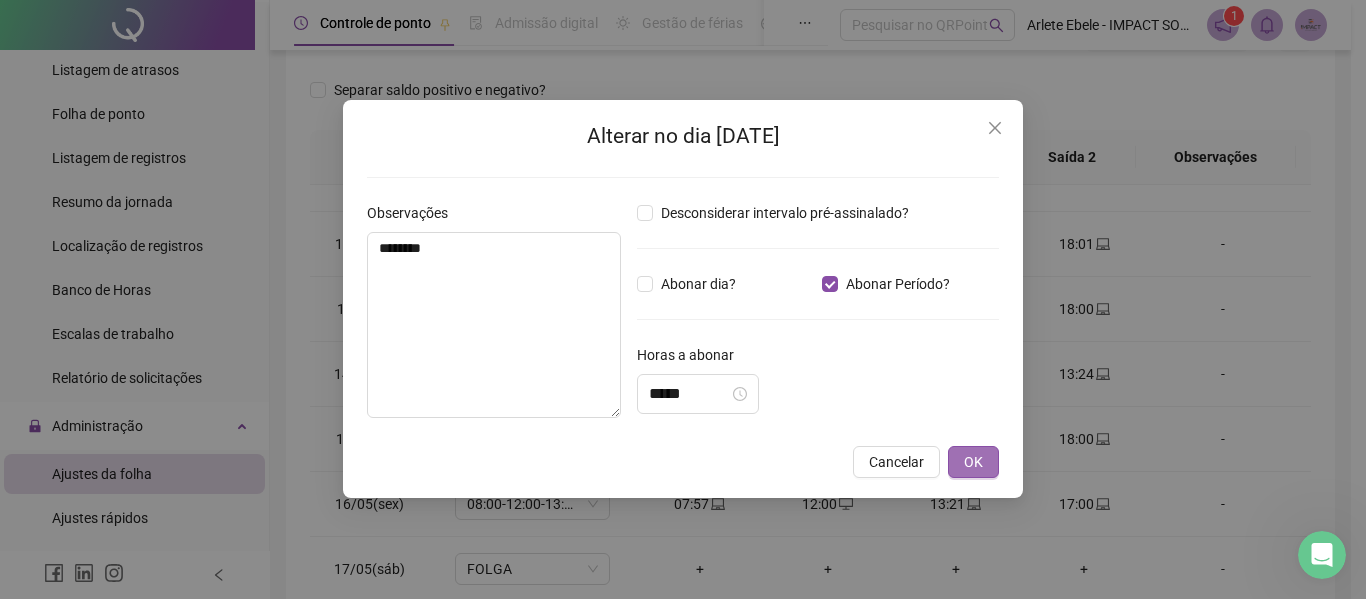 click on "OK" at bounding box center (973, 462) 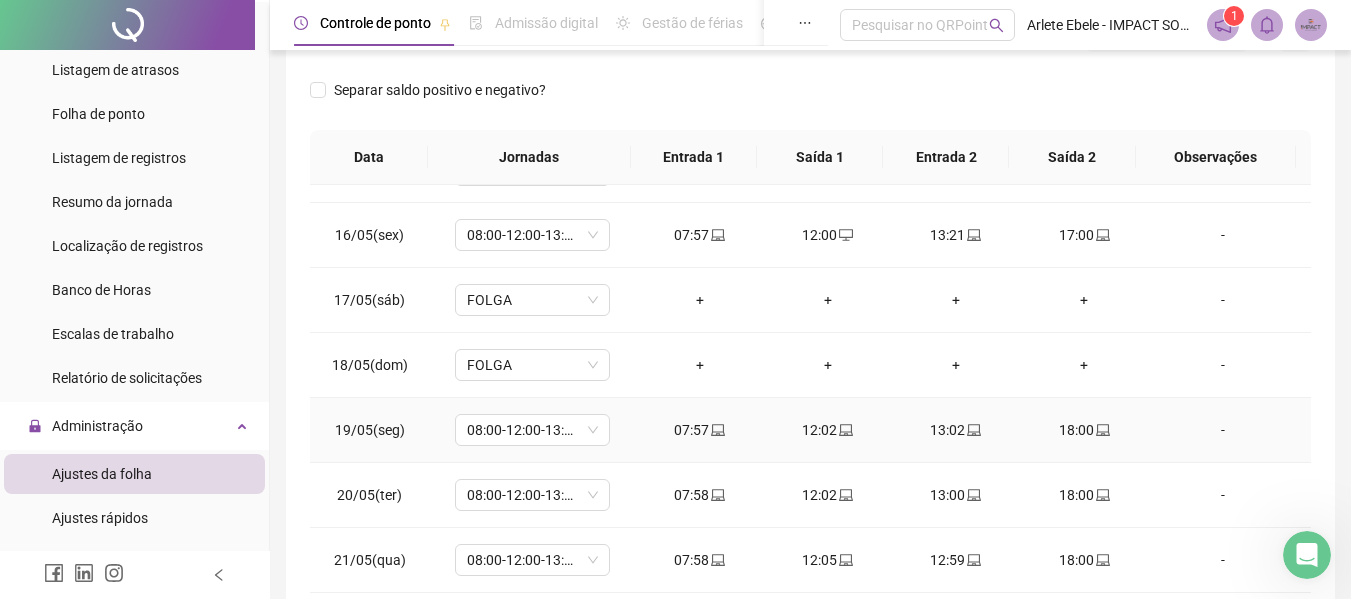 scroll, scrollTop: 1088, scrollLeft: 0, axis: vertical 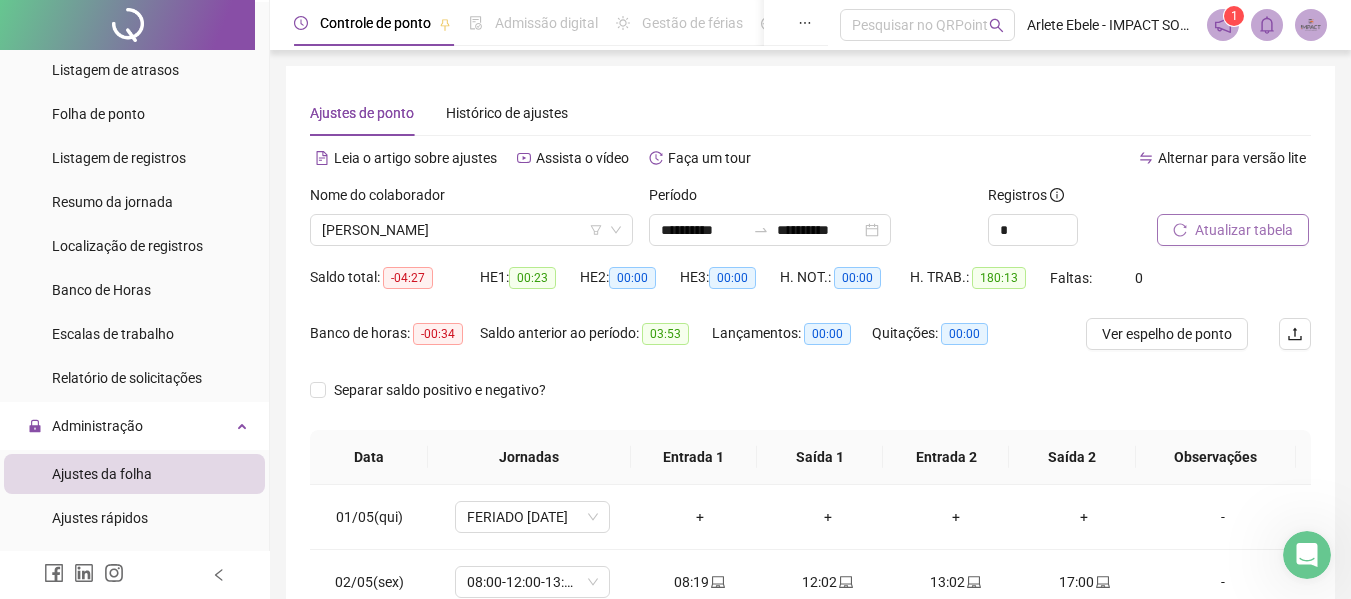 click on "Atualizar tabela" at bounding box center [1244, 230] 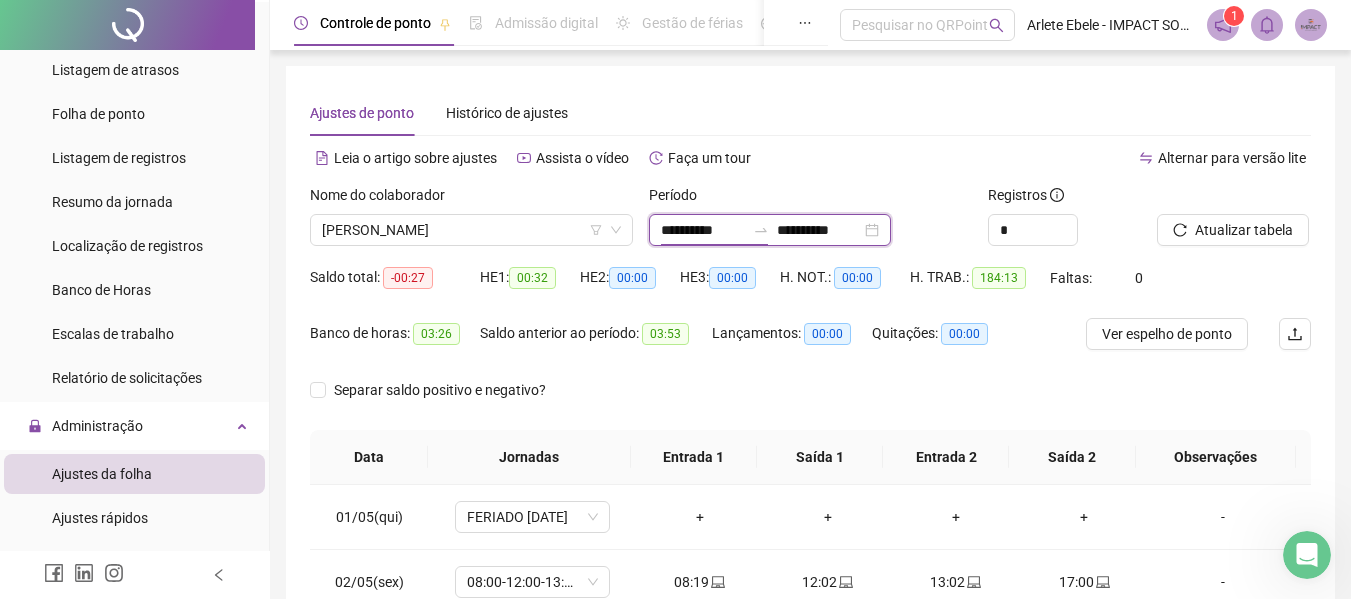 click on "**********" at bounding box center [703, 230] 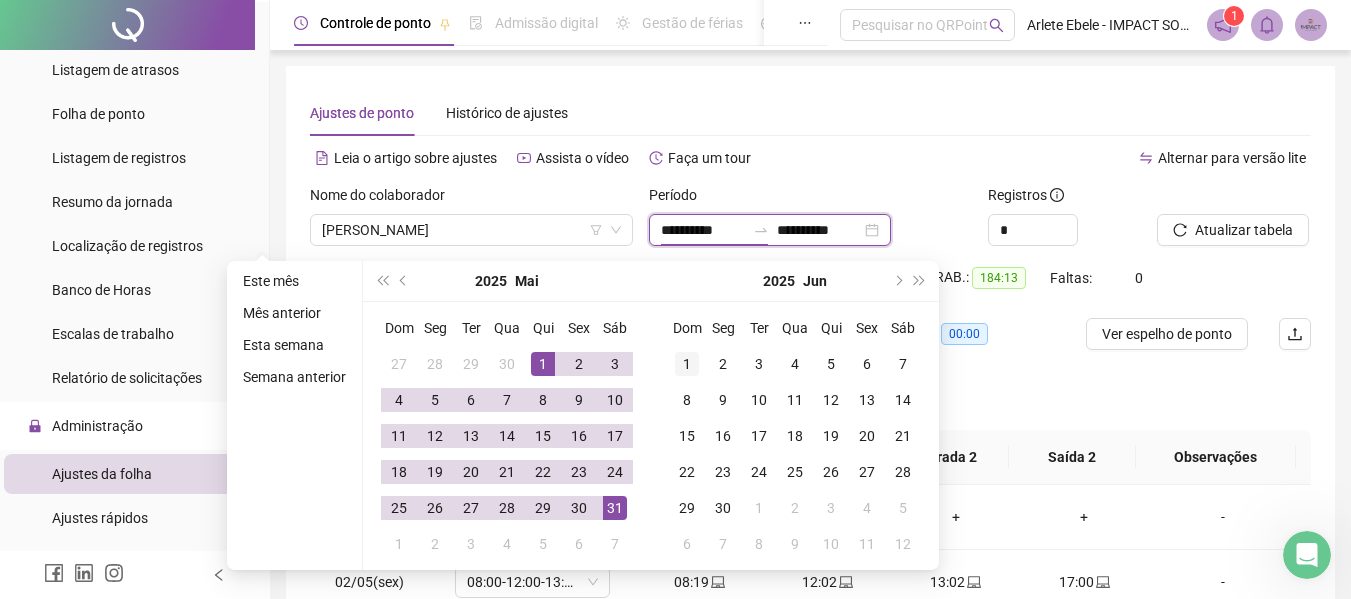 type on "**********" 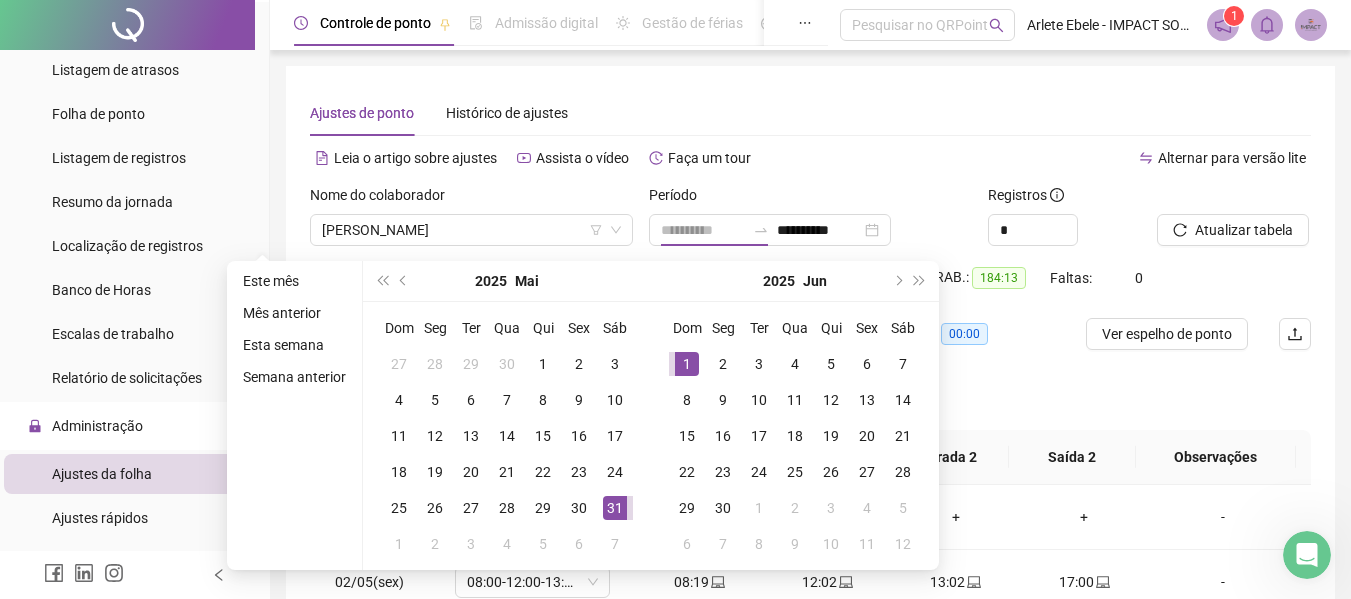click on "1" at bounding box center [687, 364] 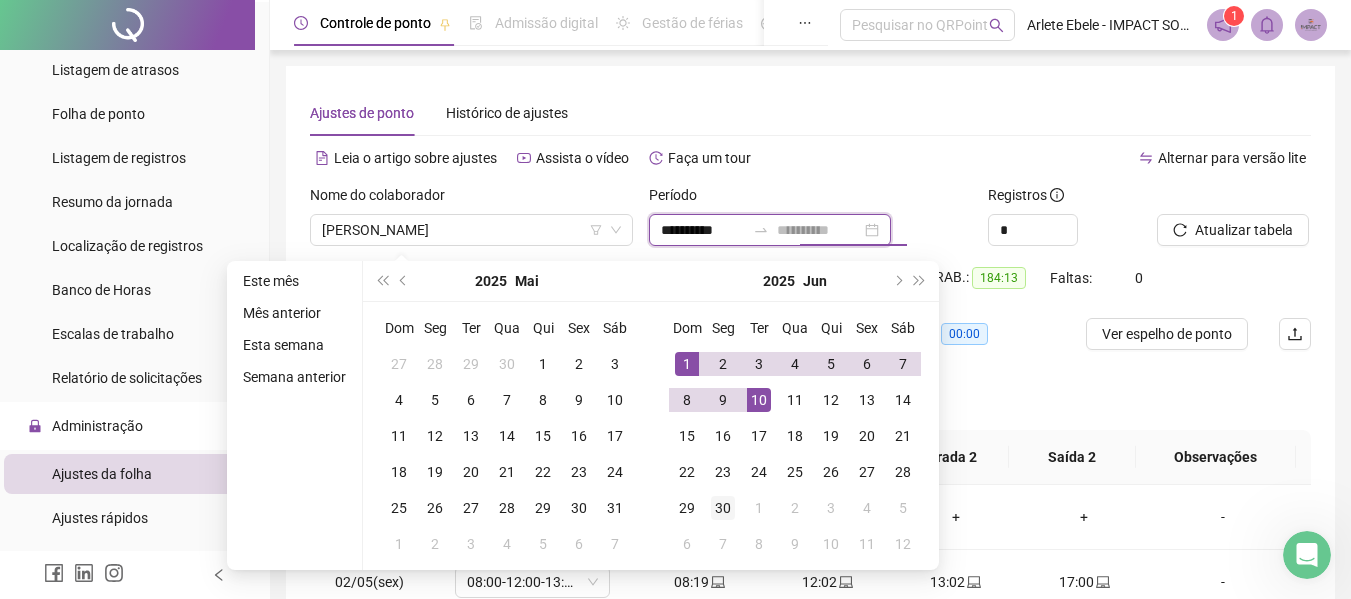type on "**********" 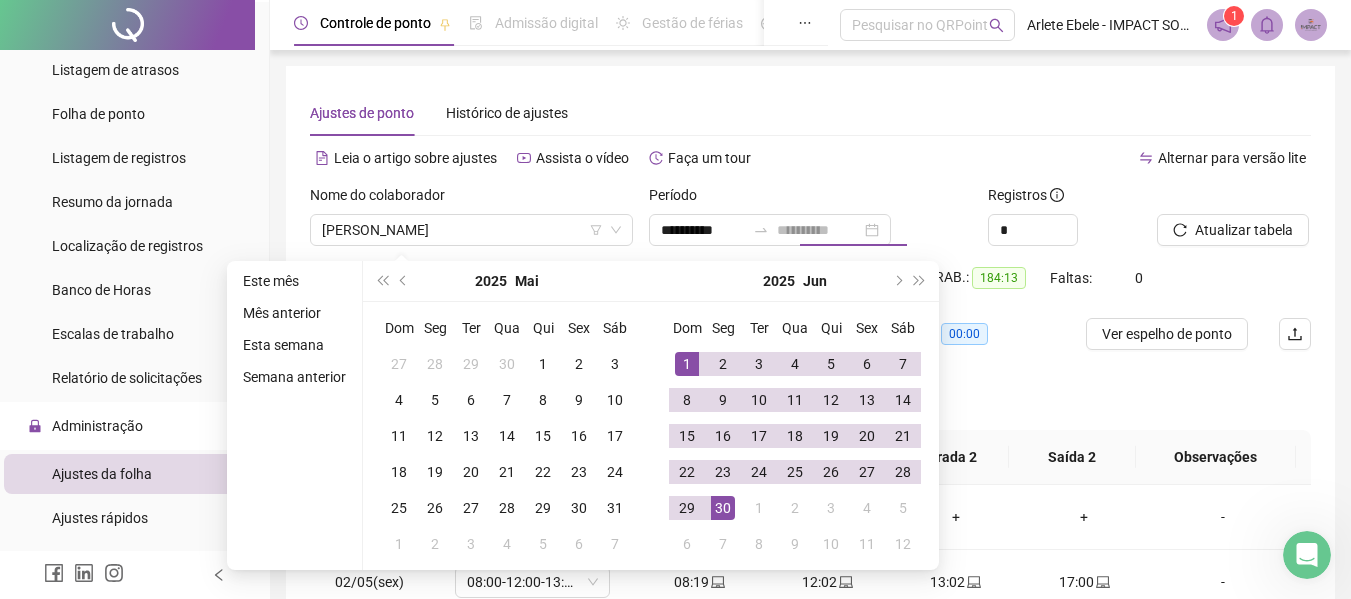click on "30" at bounding box center [723, 508] 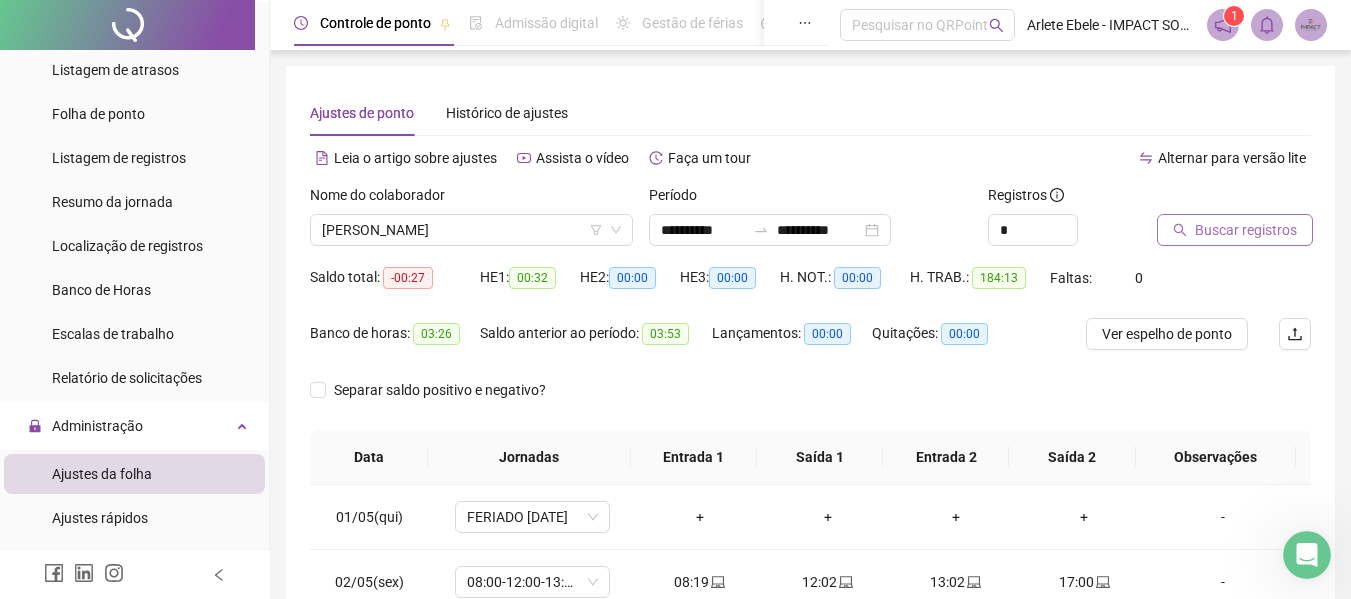 click on "Buscar registros" at bounding box center (1246, 230) 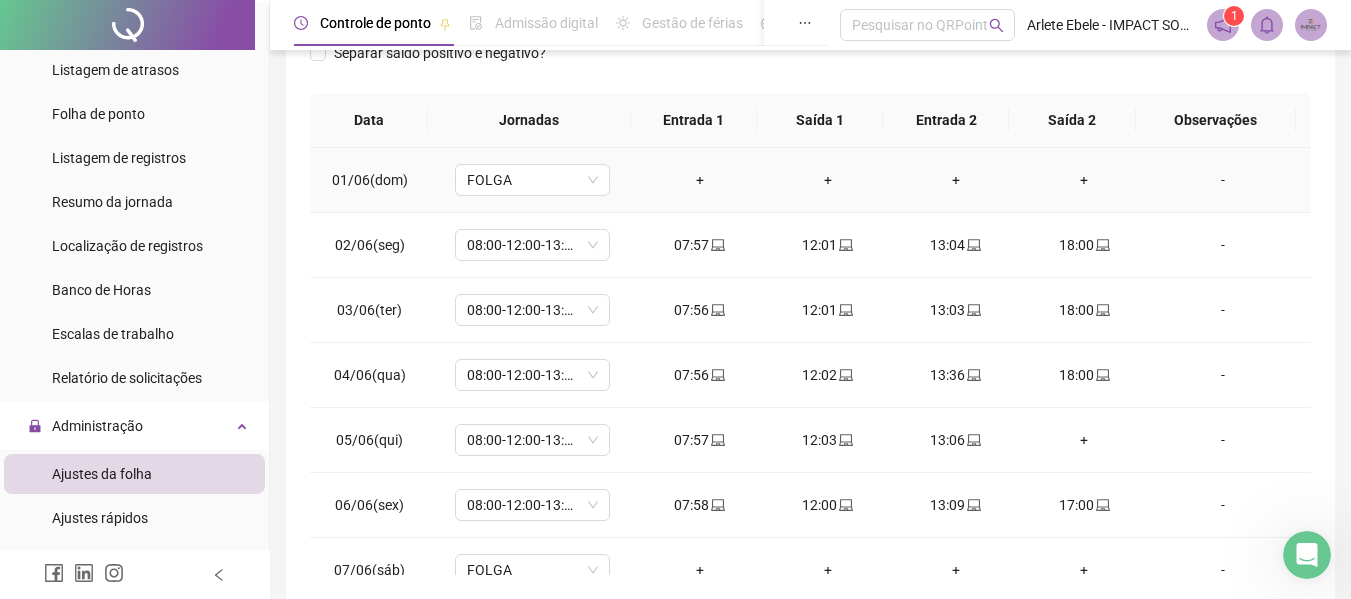 scroll, scrollTop: 400, scrollLeft: 0, axis: vertical 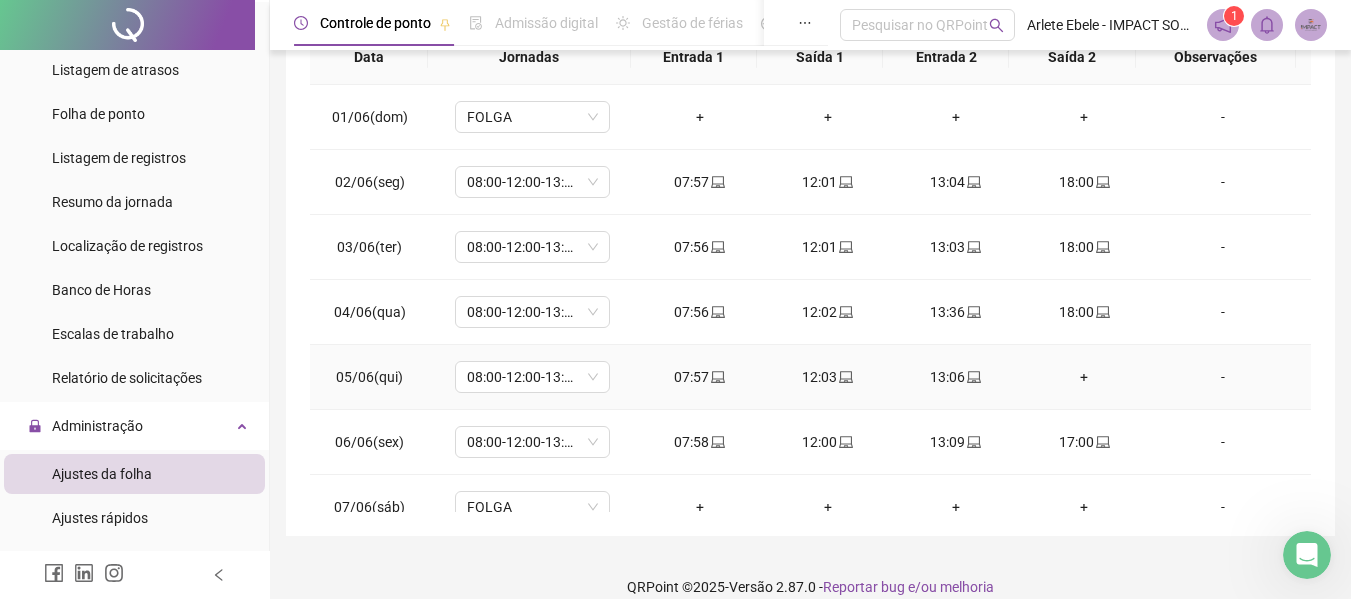 click on "+" at bounding box center [1084, 377] 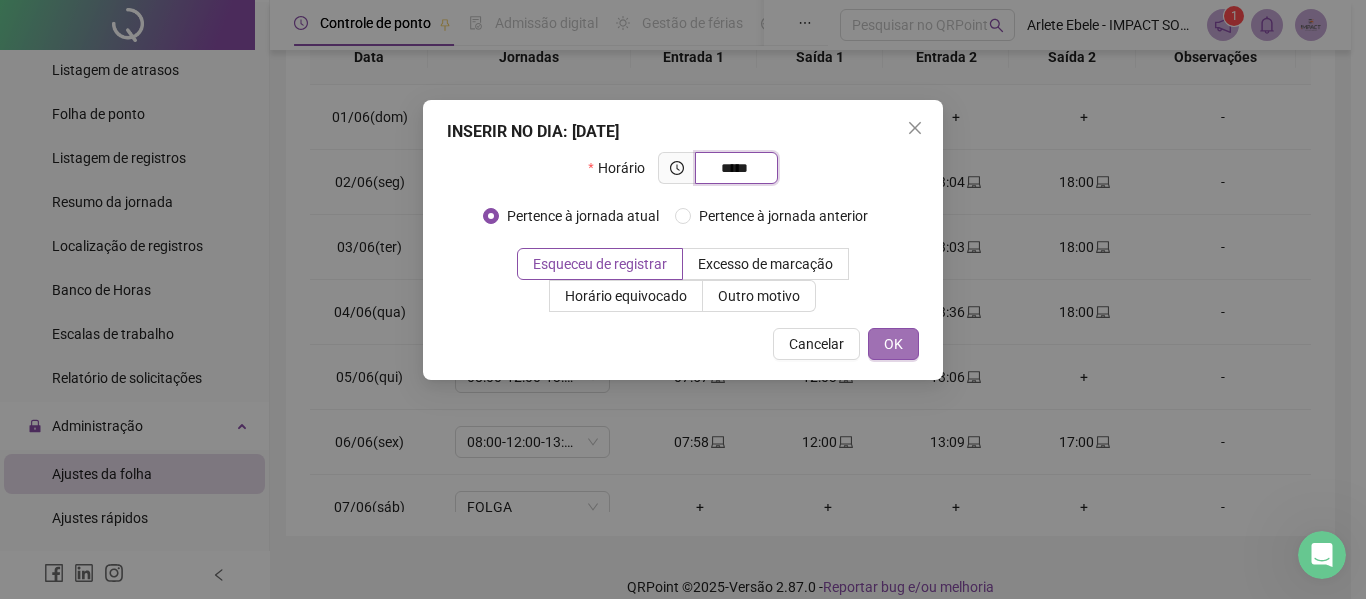 type on "*****" 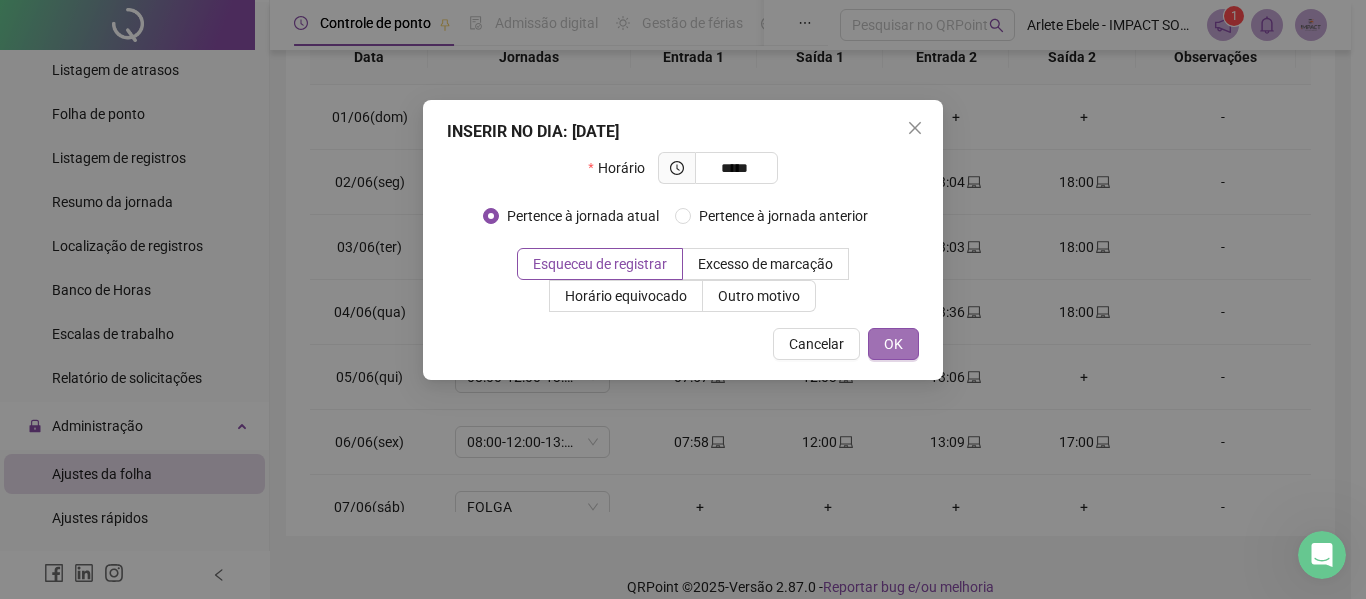 click on "OK" at bounding box center (893, 344) 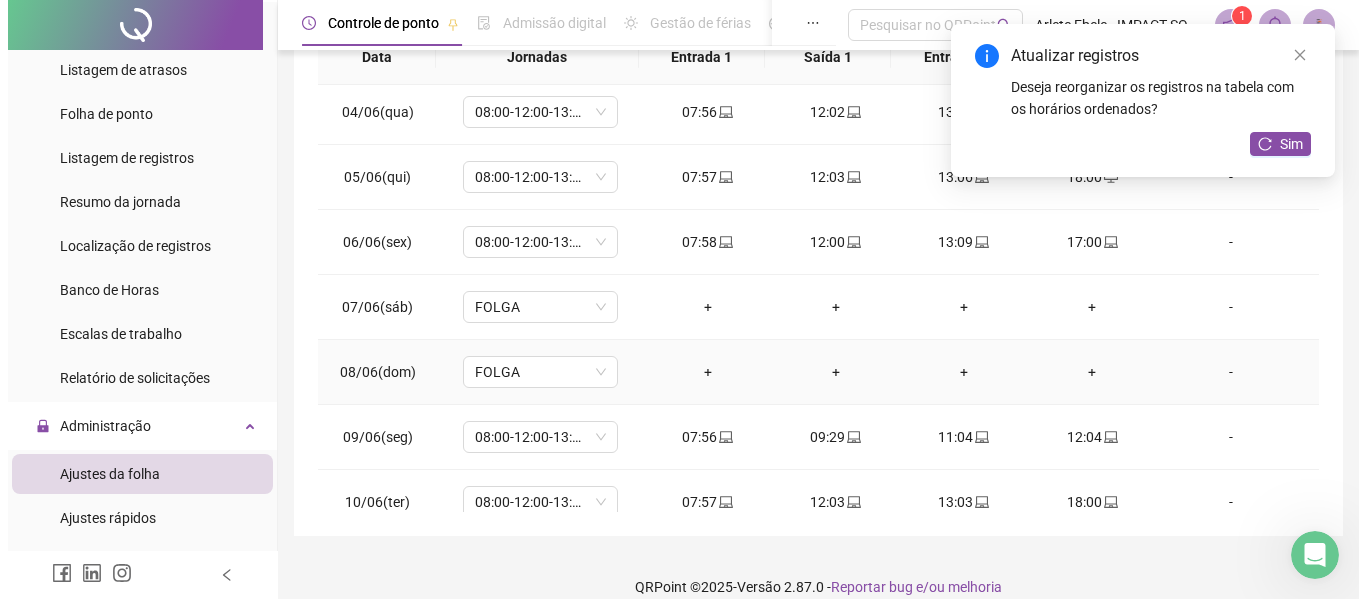 scroll, scrollTop: 300, scrollLeft: 0, axis: vertical 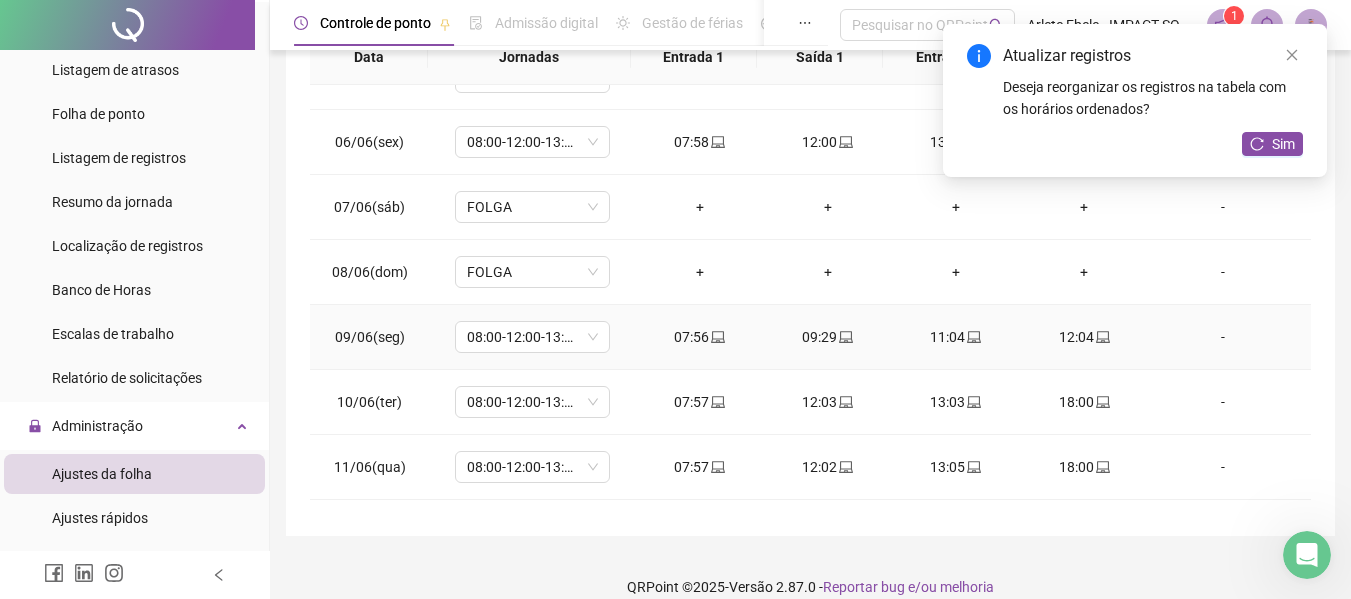 click on "-" at bounding box center [1223, 337] 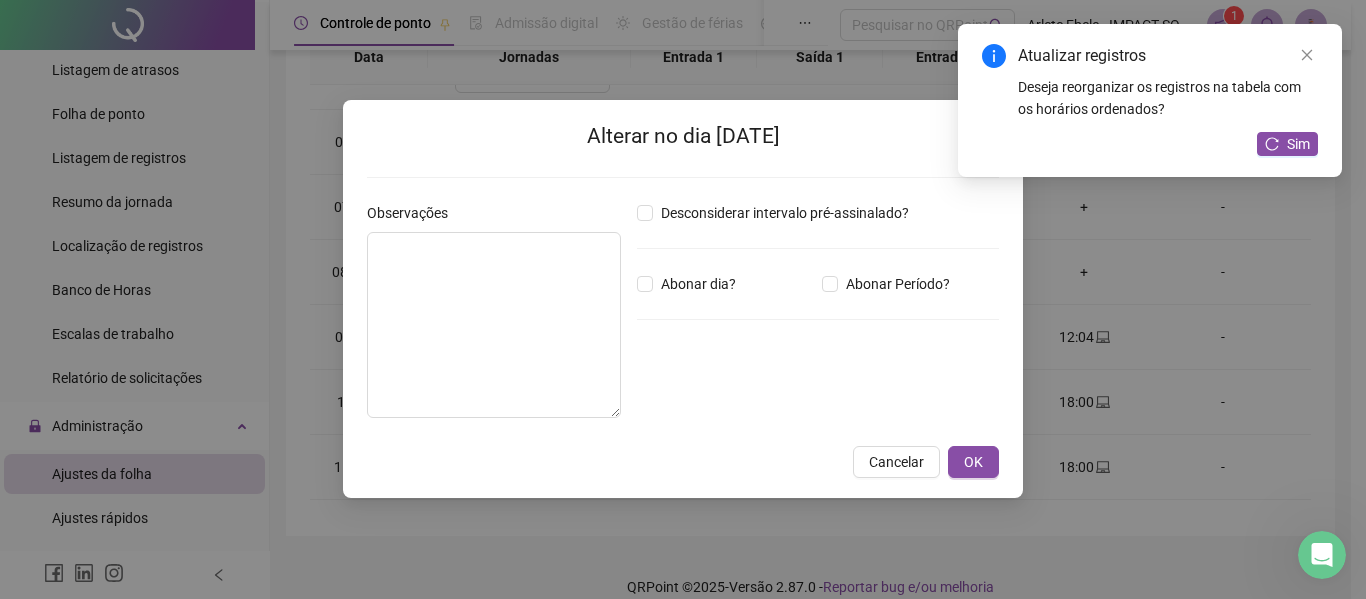 type 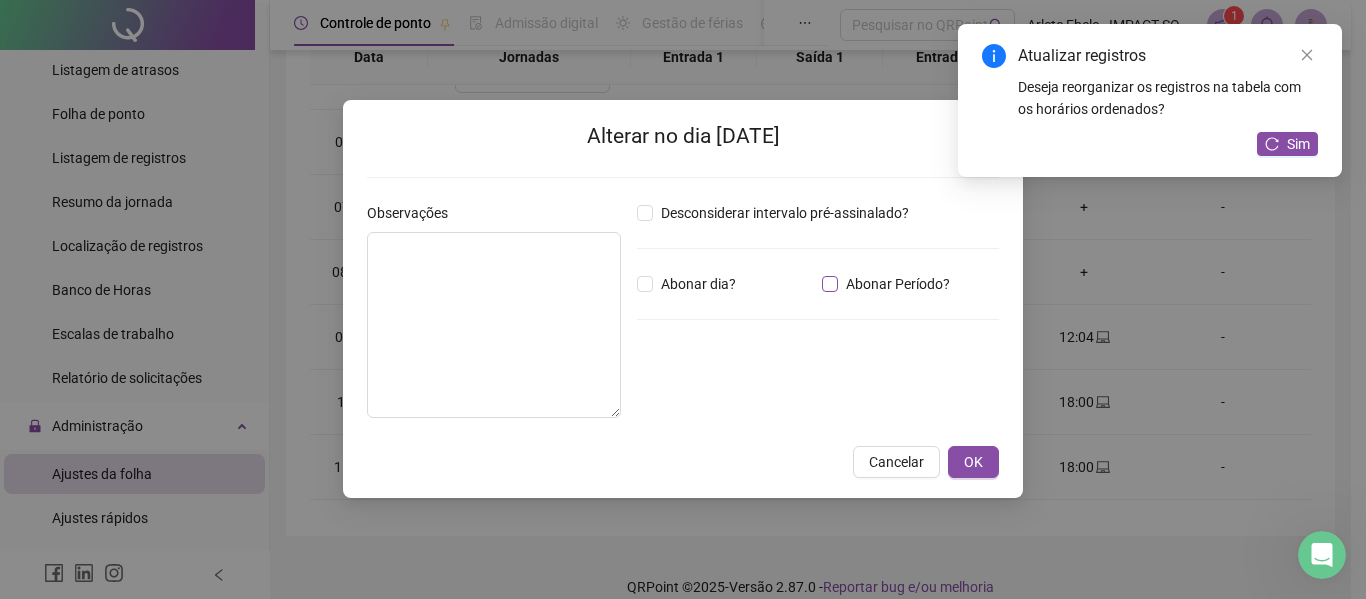 click on "Abonar Período?" at bounding box center [898, 284] 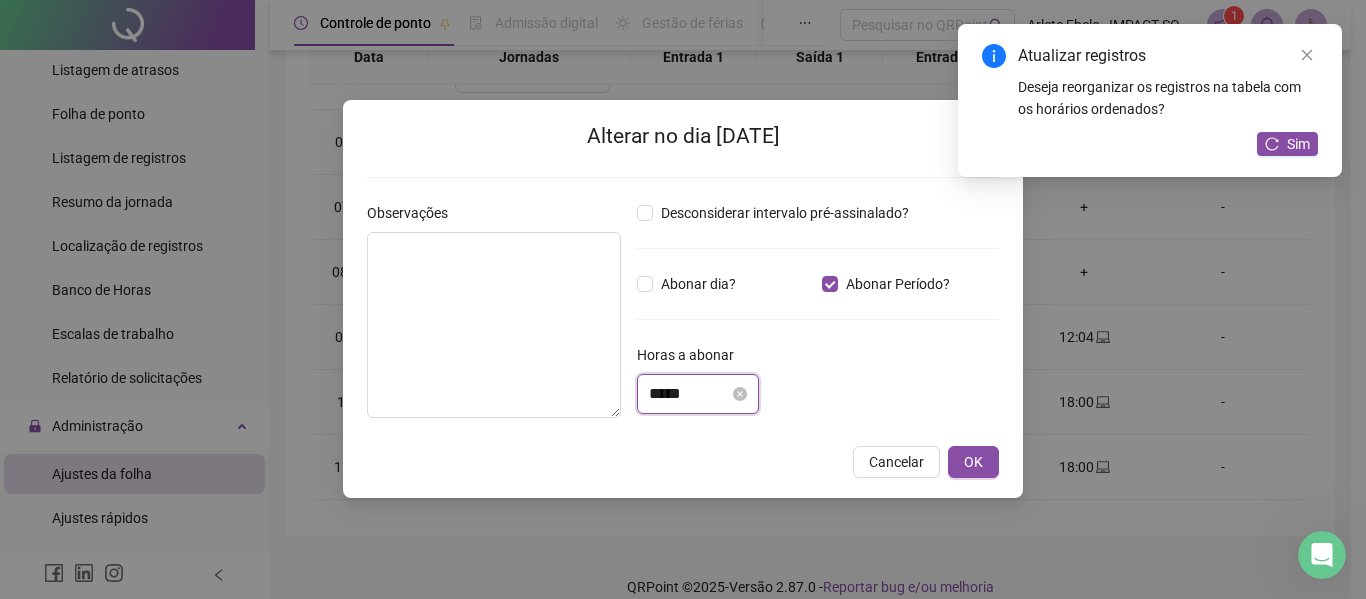 click on "*****" at bounding box center [689, 394] 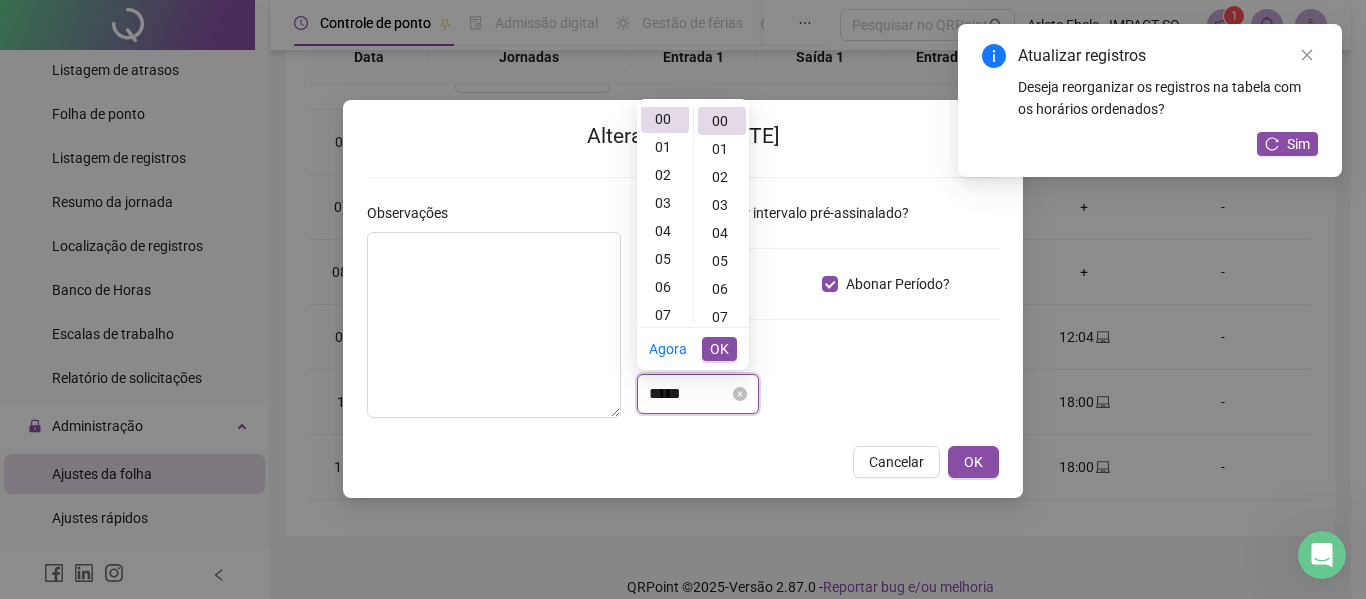 scroll, scrollTop: 0, scrollLeft: 0, axis: both 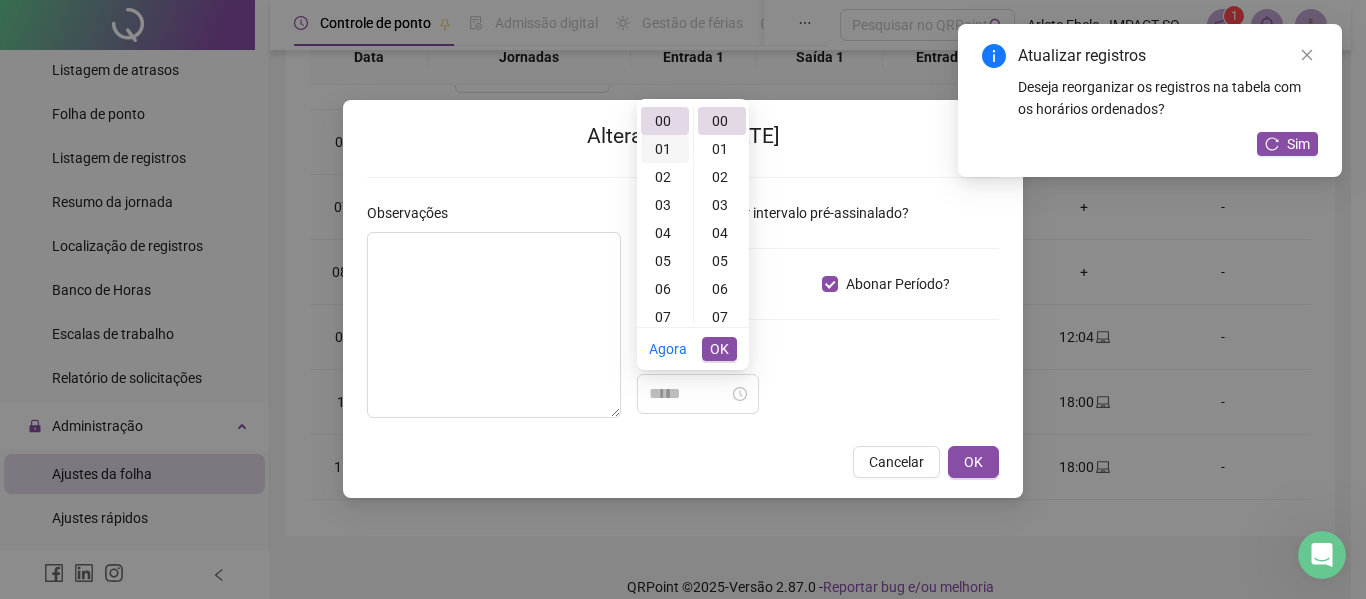 click on "01" at bounding box center [665, 149] 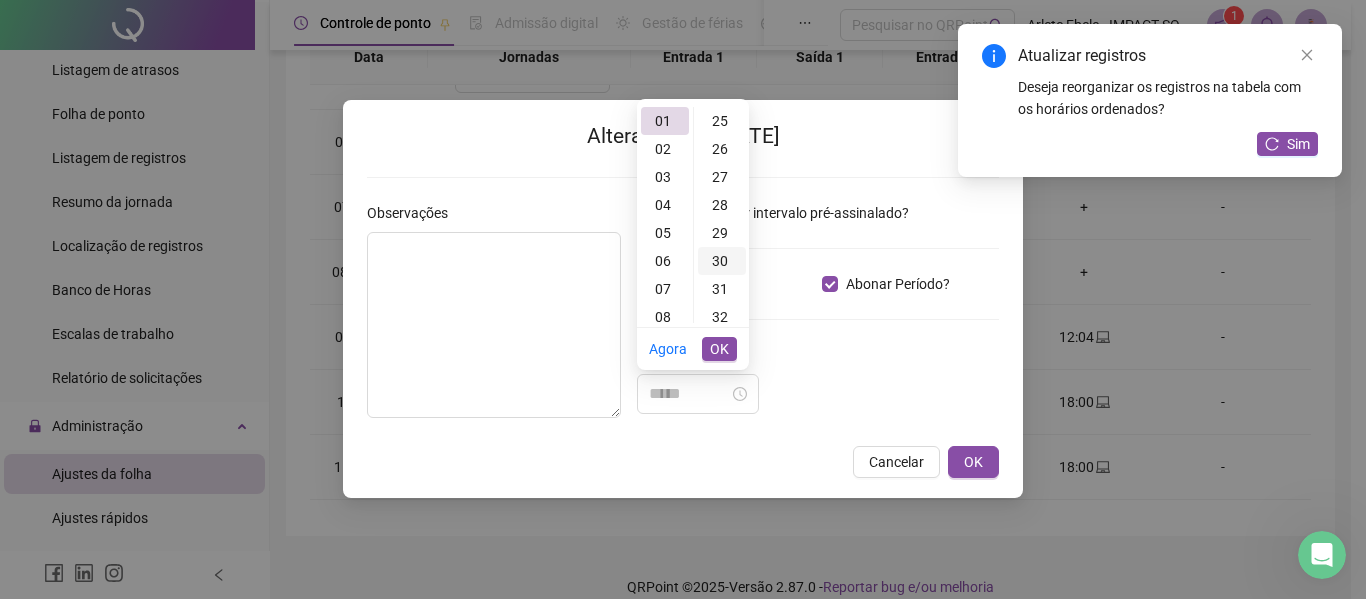 click on "30" at bounding box center (722, 261) 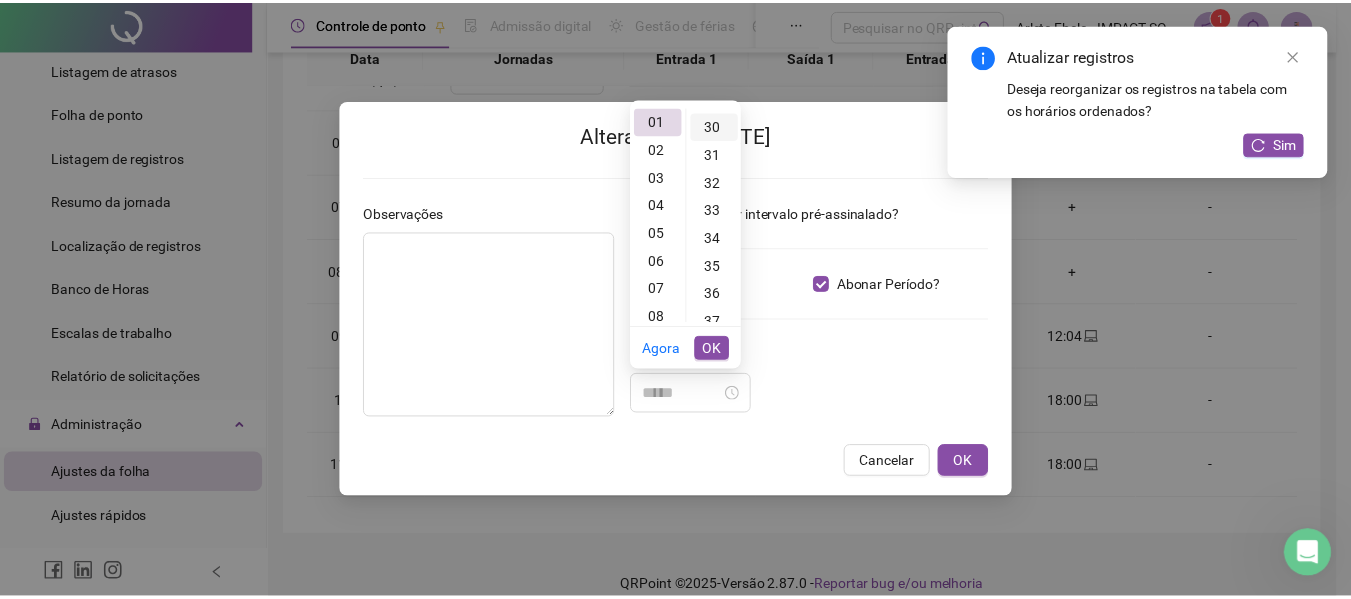 scroll, scrollTop: 840, scrollLeft: 0, axis: vertical 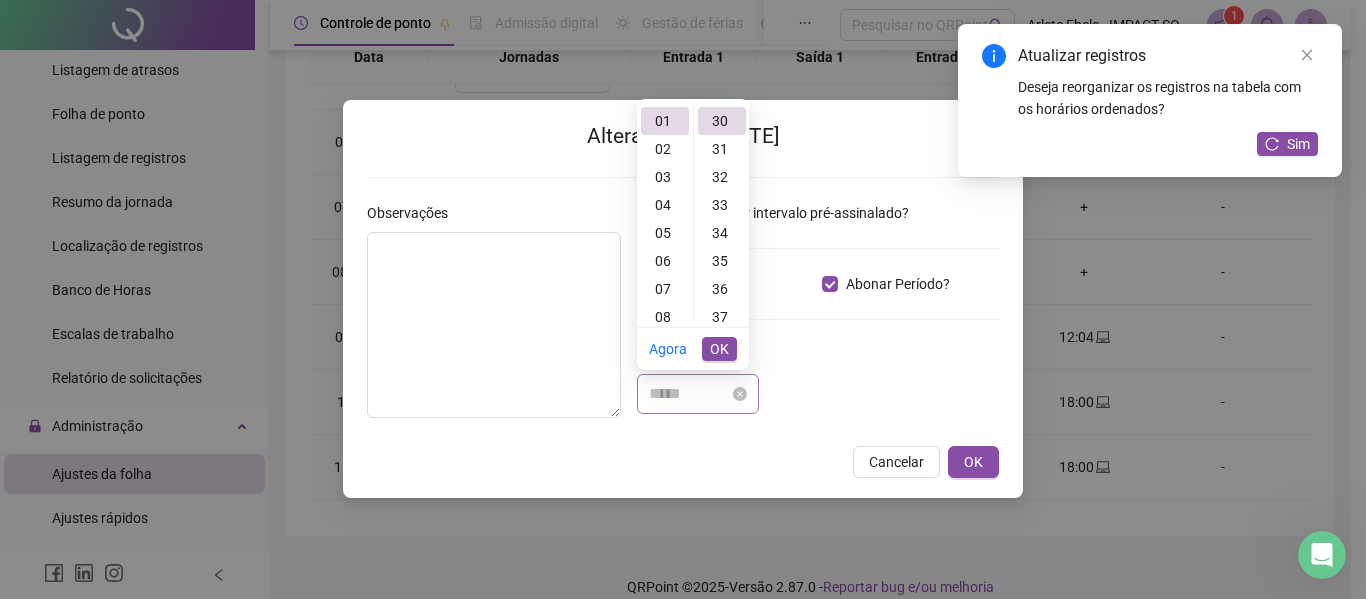 type on "*****" 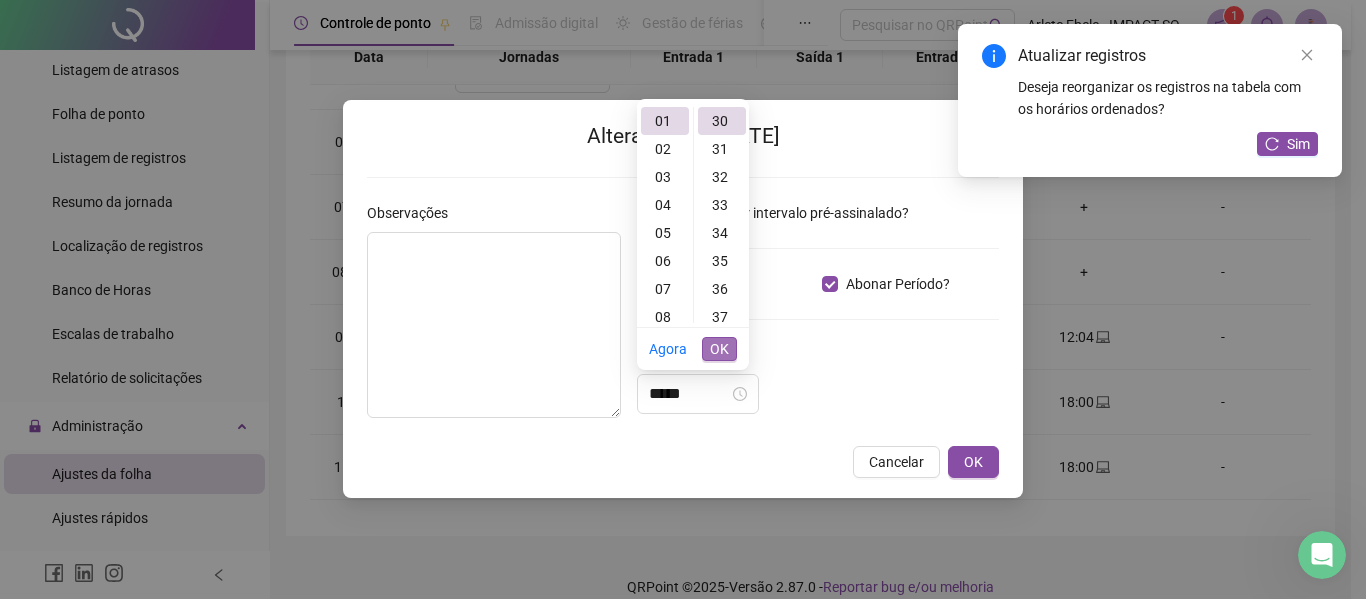 click on "OK" at bounding box center (719, 349) 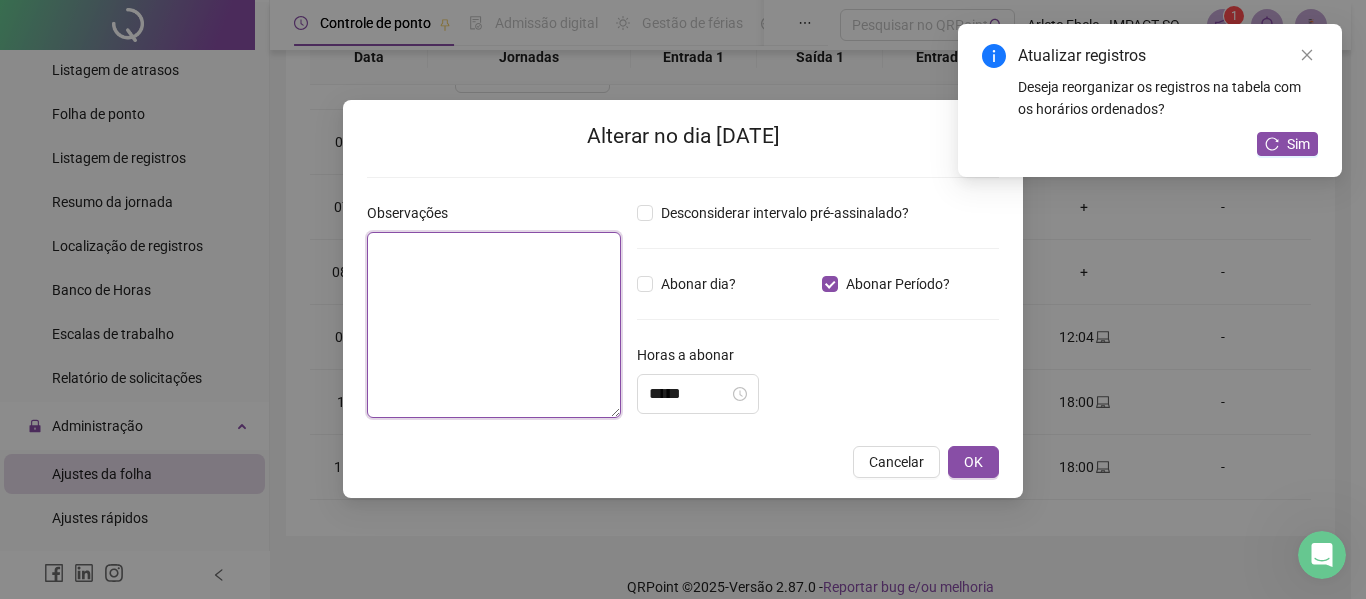 click at bounding box center (494, 325) 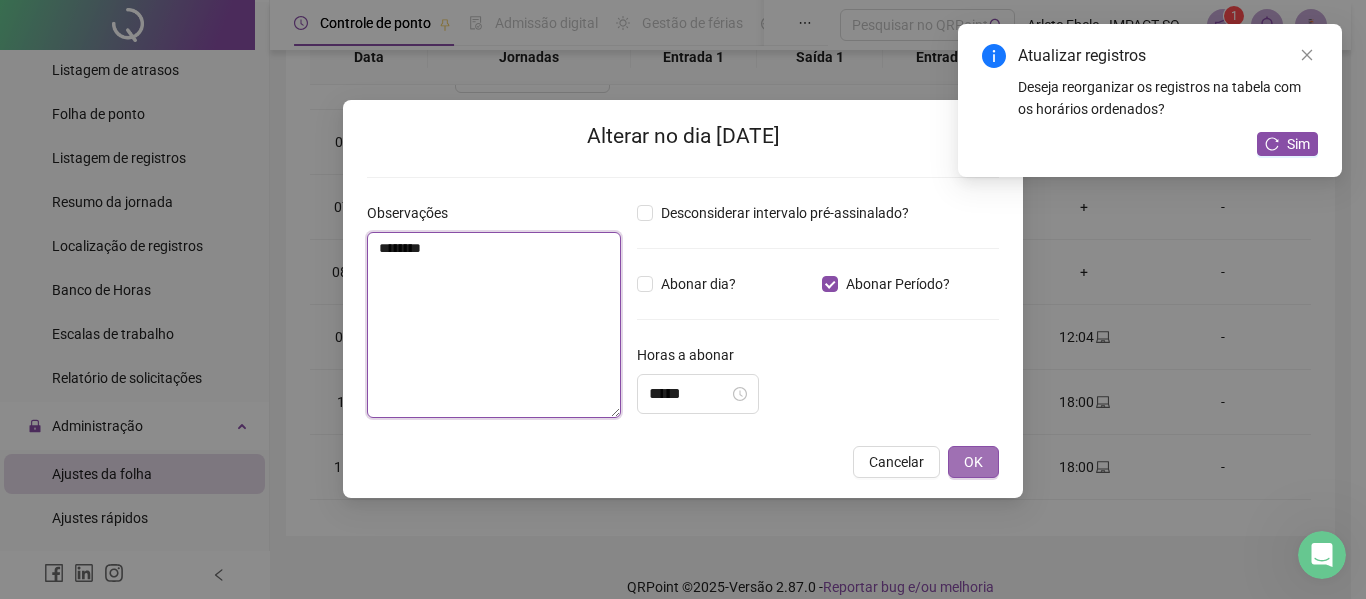 type on "********" 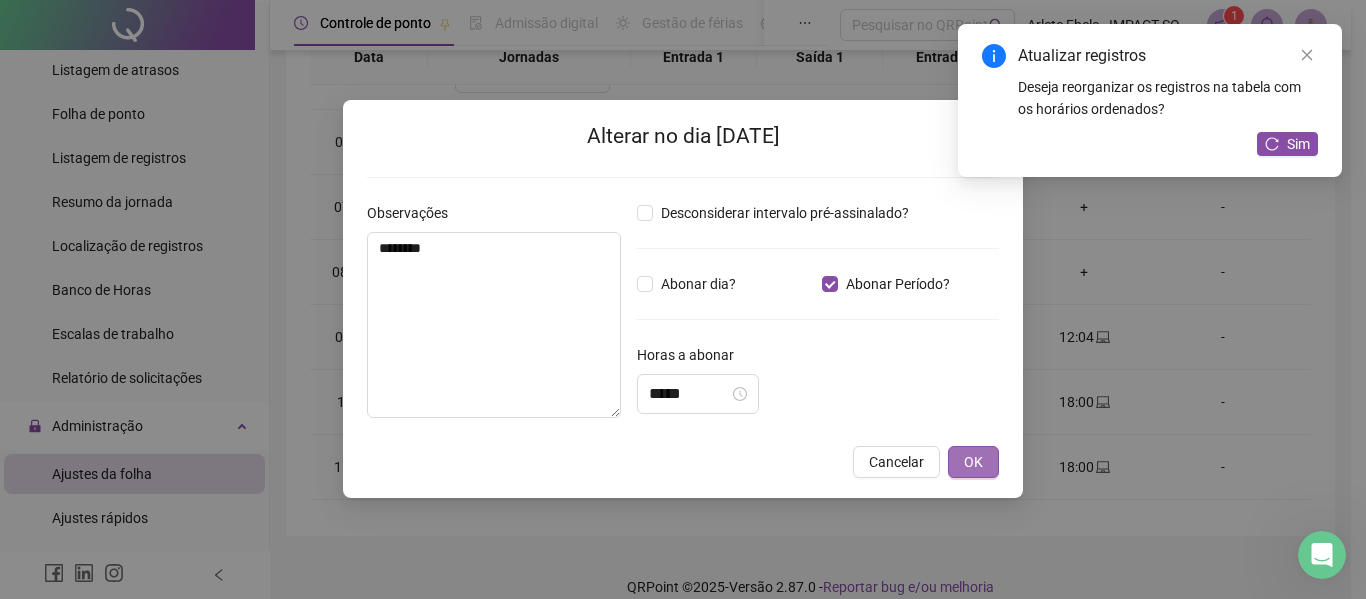 click on "OK" at bounding box center [973, 462] 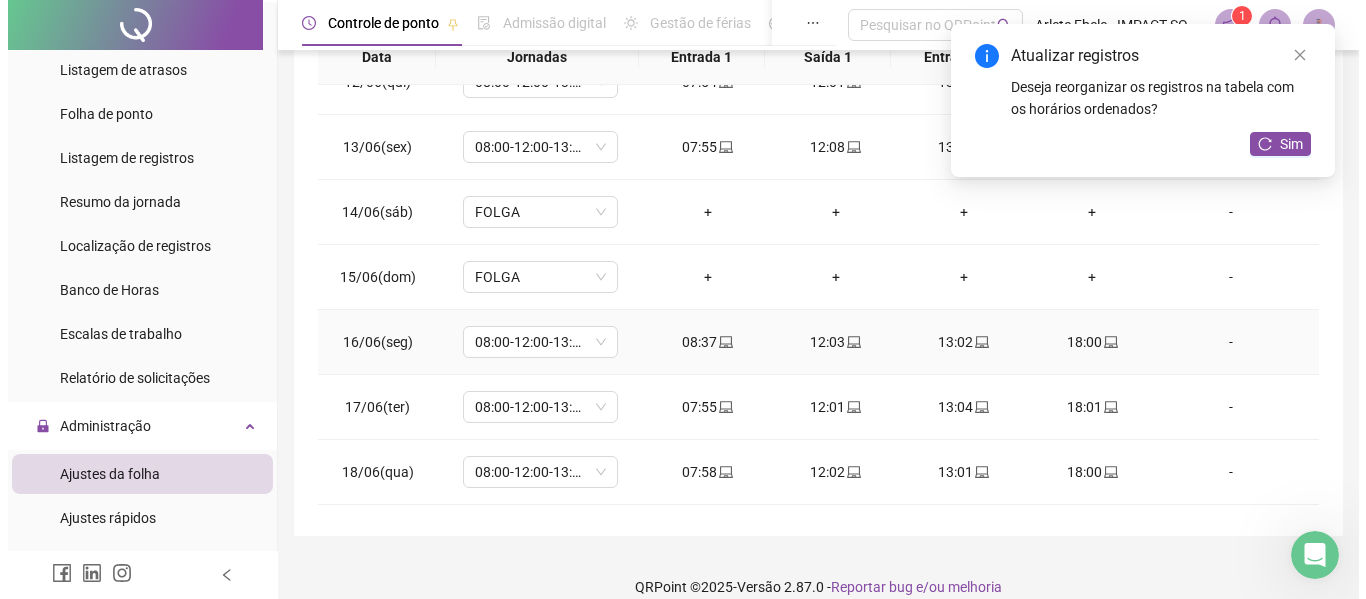 scroll, scrollTop: 800, scrollLeft: 0, axis: vertical 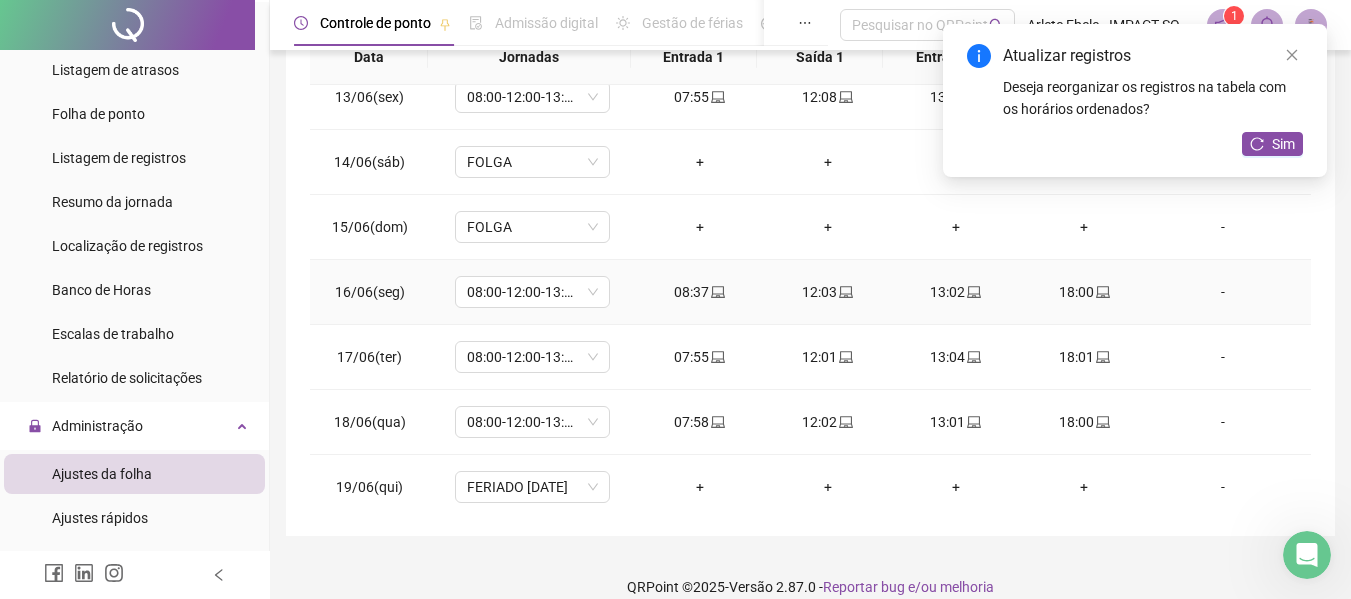 click on "-" at bounding box center [1223, 292] 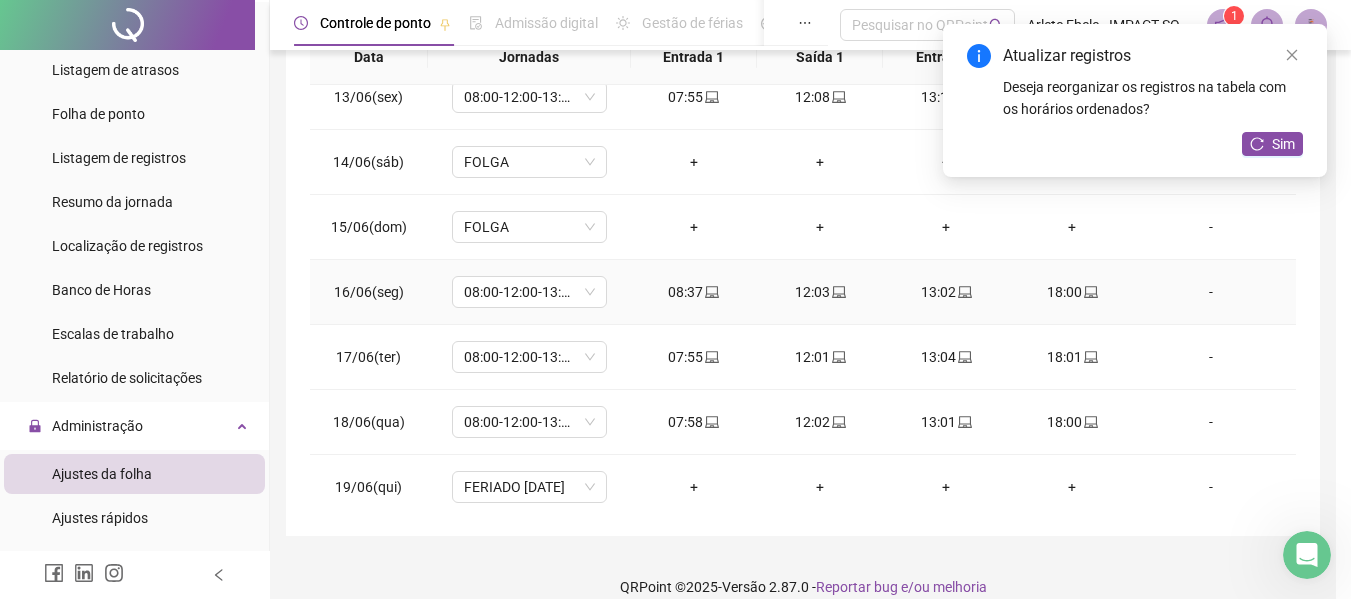 type 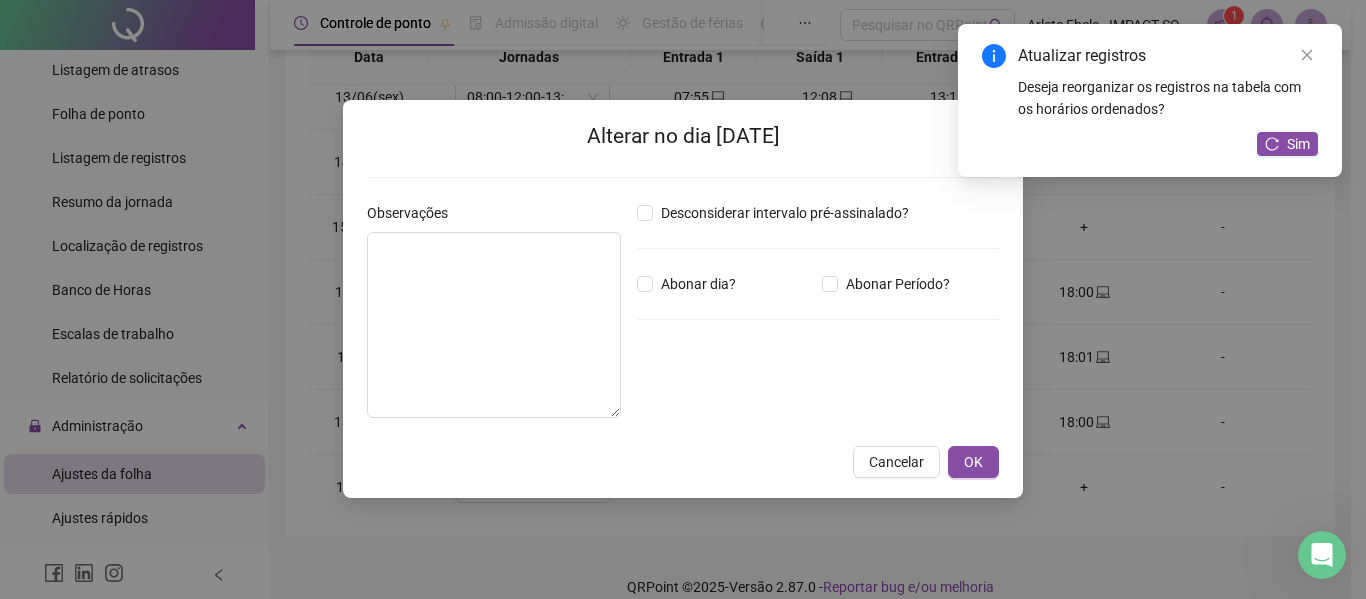 type 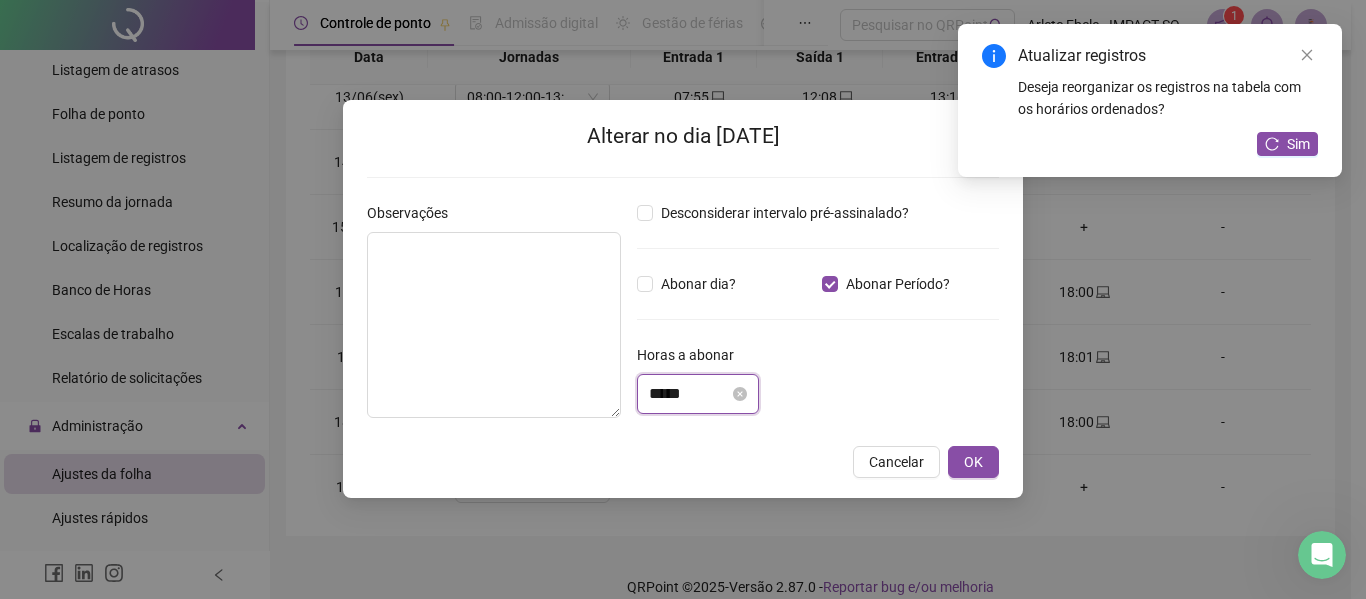 click on "*****" at bounding box center [689, 394] 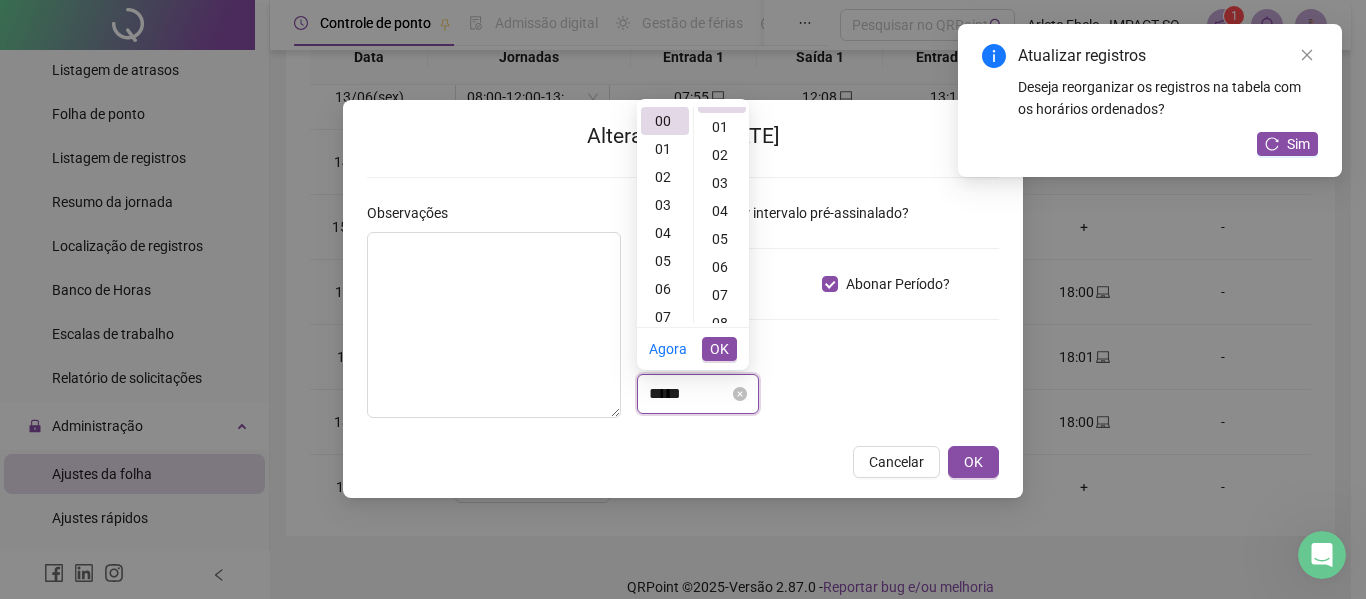 scroll, scrollTop: 0, scrollLeft: 0, axis: both 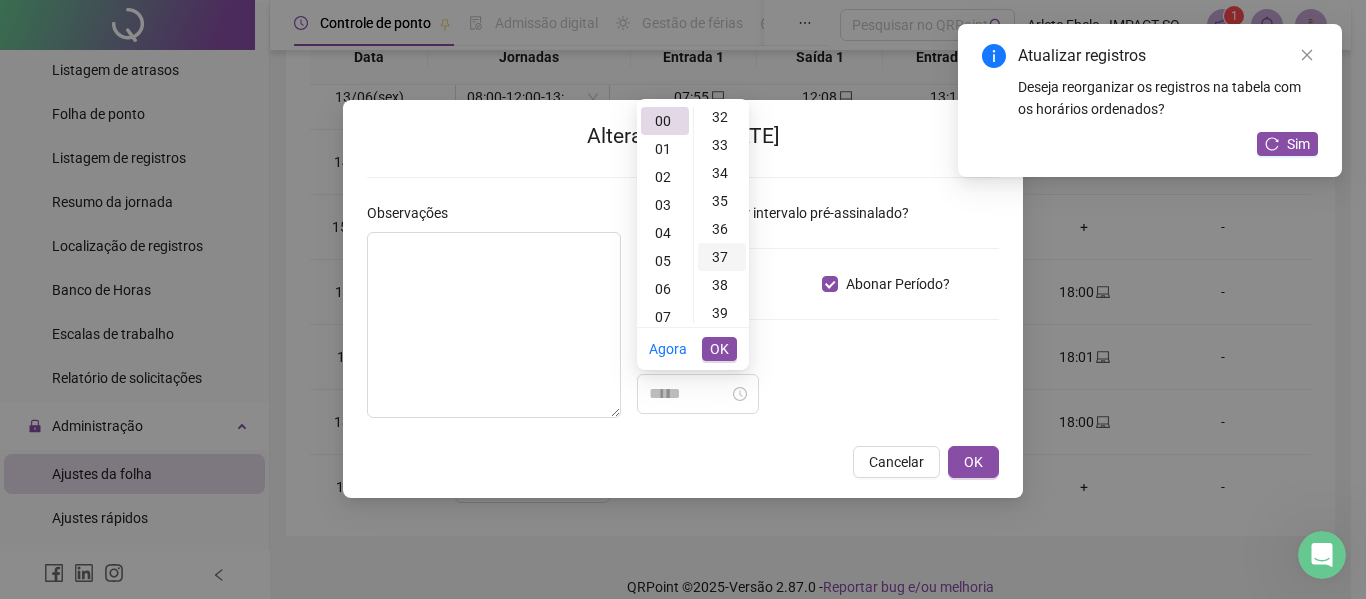 click on "37" at bounding box center (722, 257) 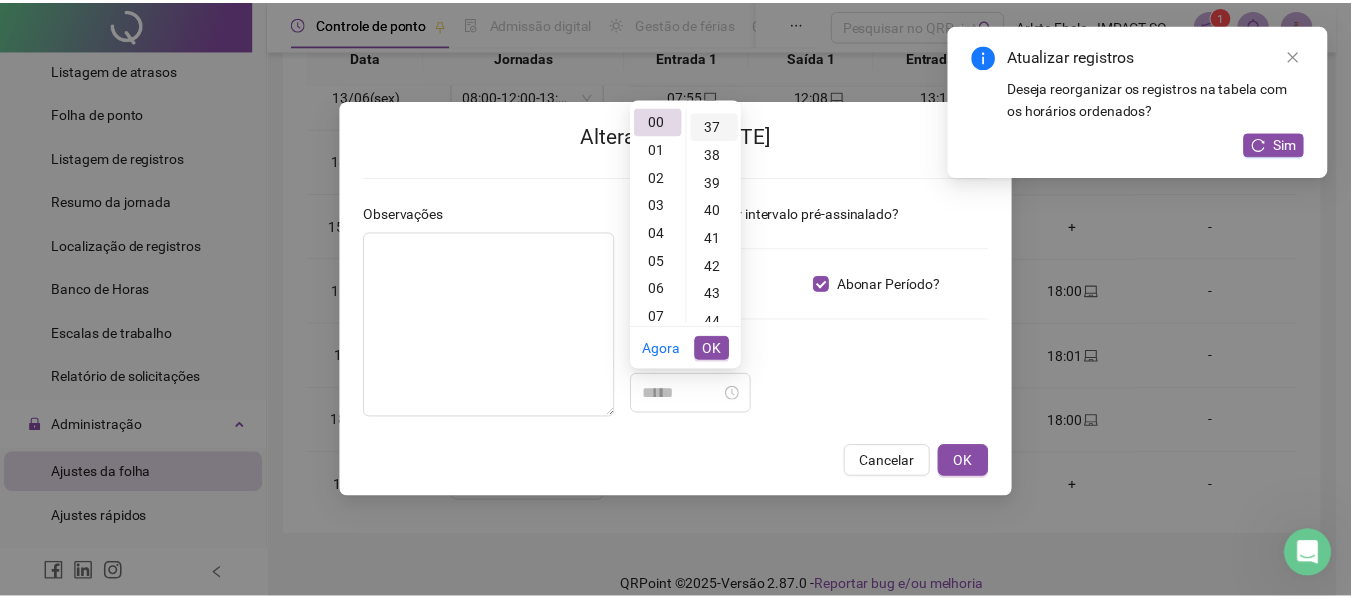 scroll, scrollTop: 1036, scrollLeft: 0, axis: vertical 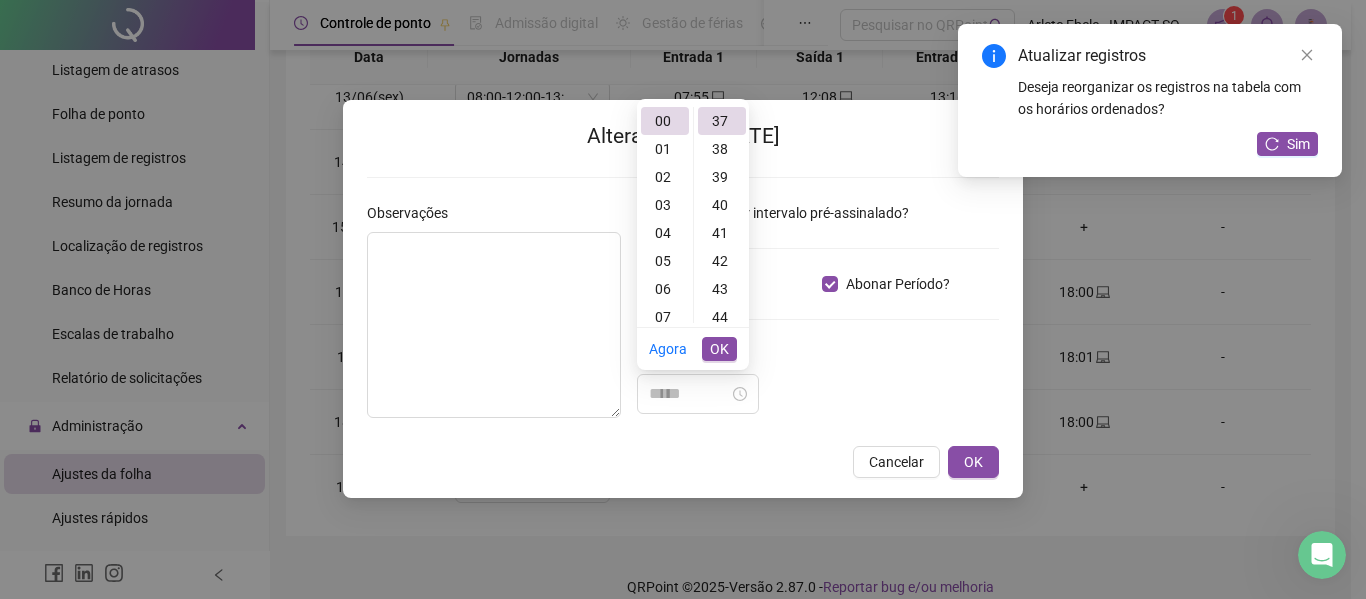 type on "*****" 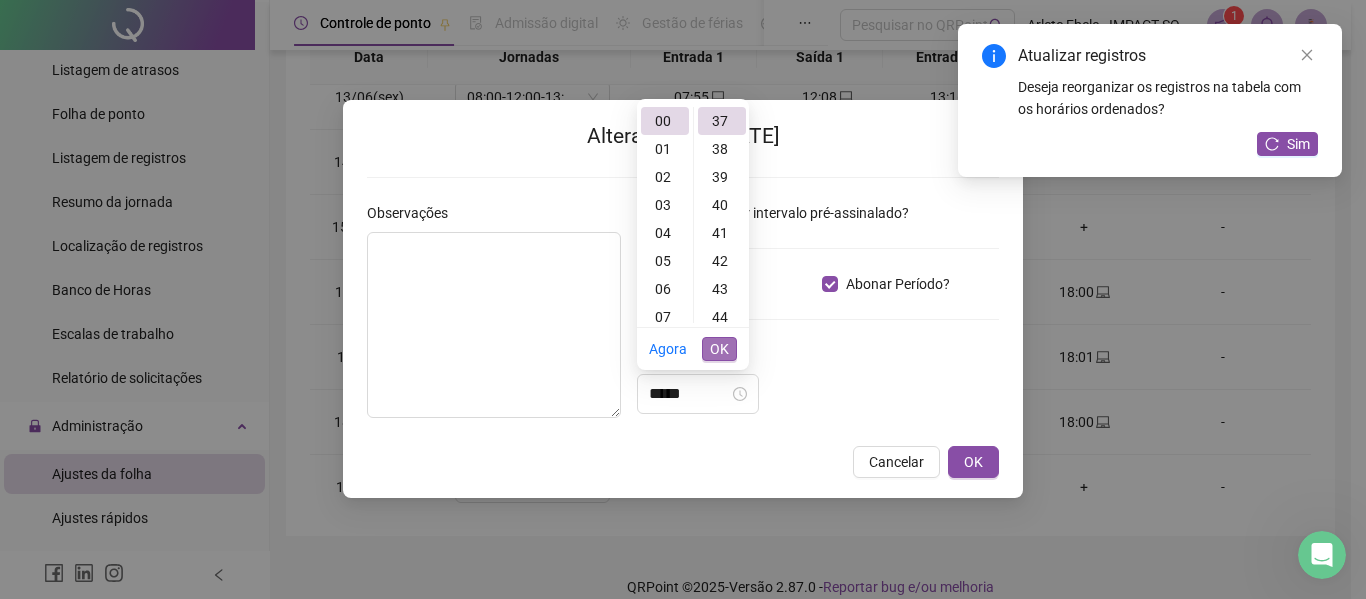 click on "OK" at bounding box center [719, 349] 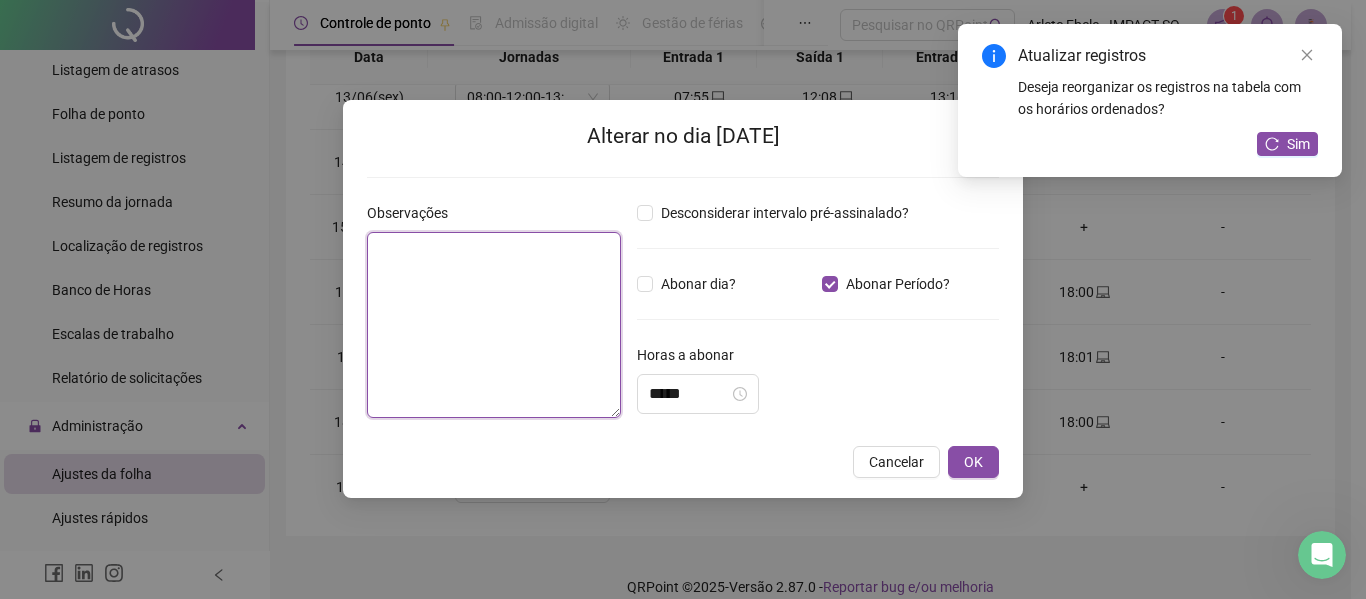 click at bounding box center (494, 325) 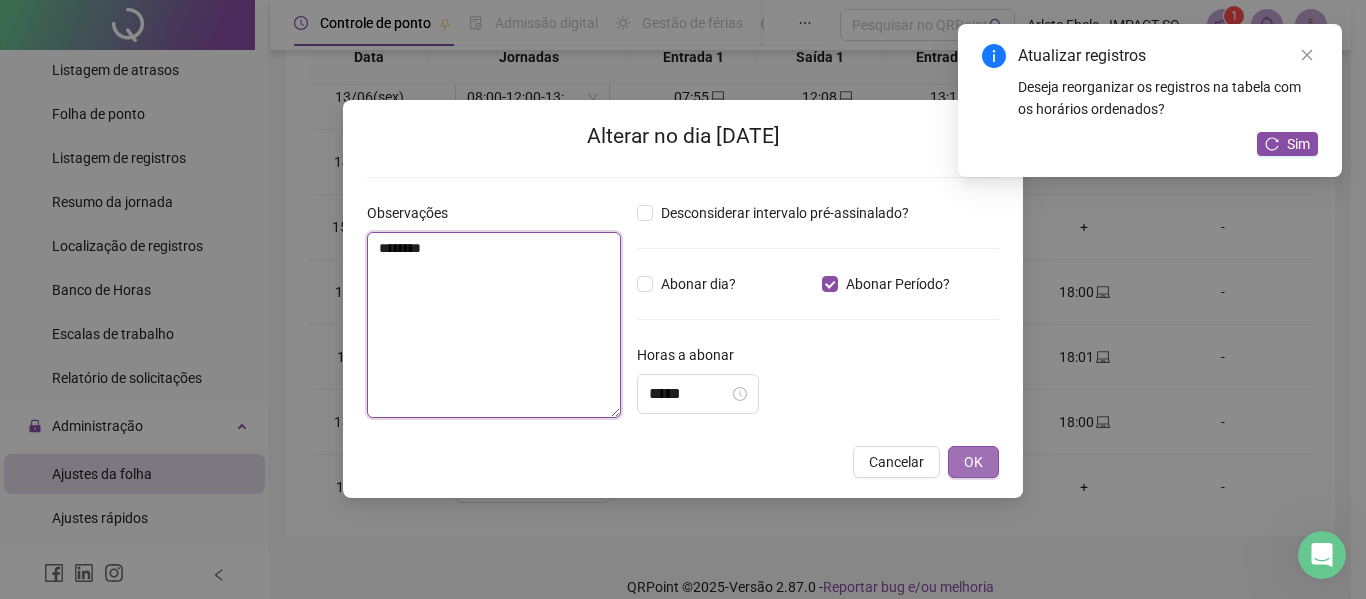 type on "********" 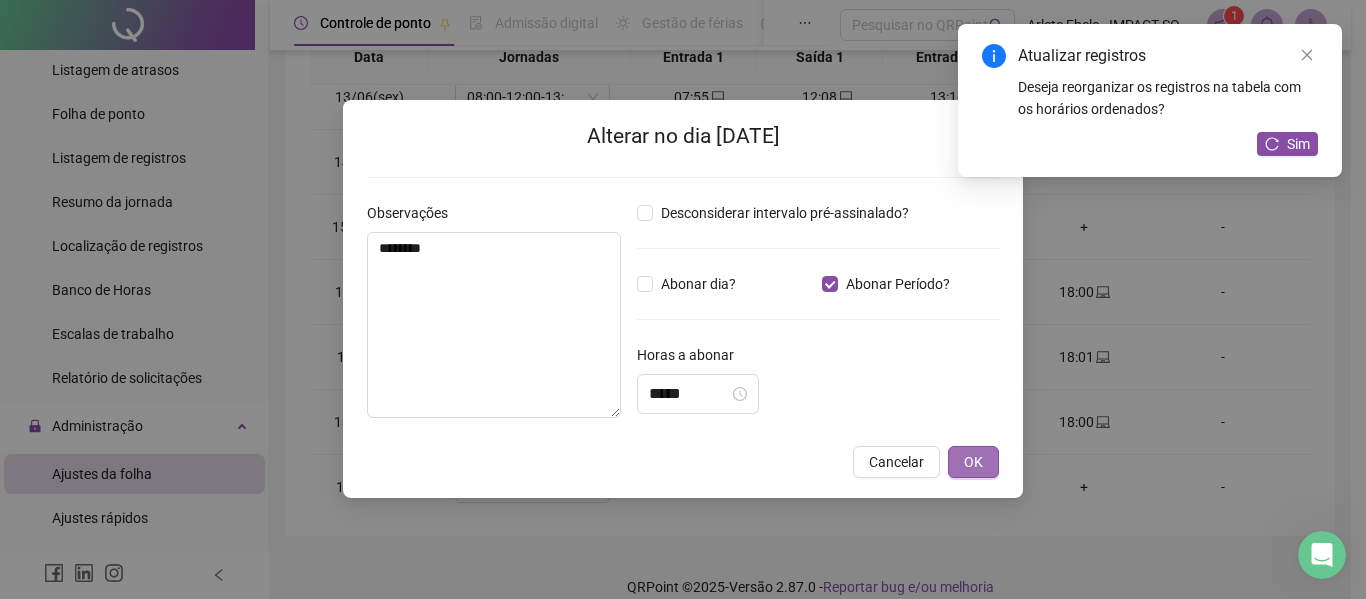 click on "OK" at bounding box center [973, 462] 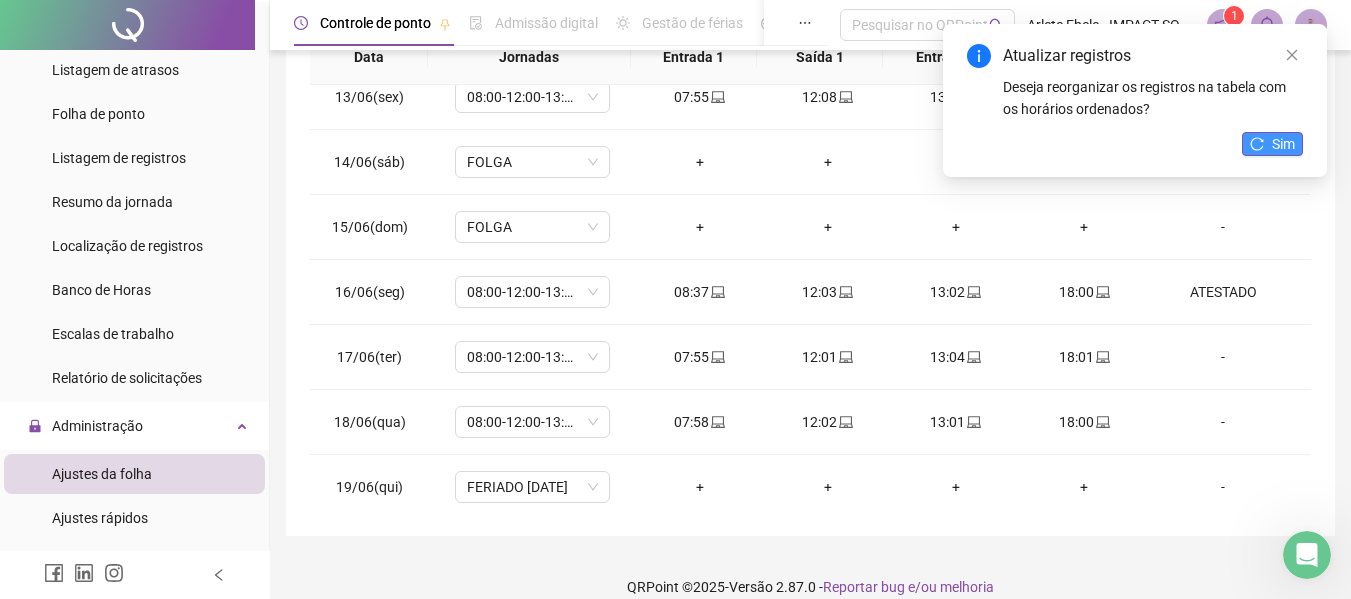 click 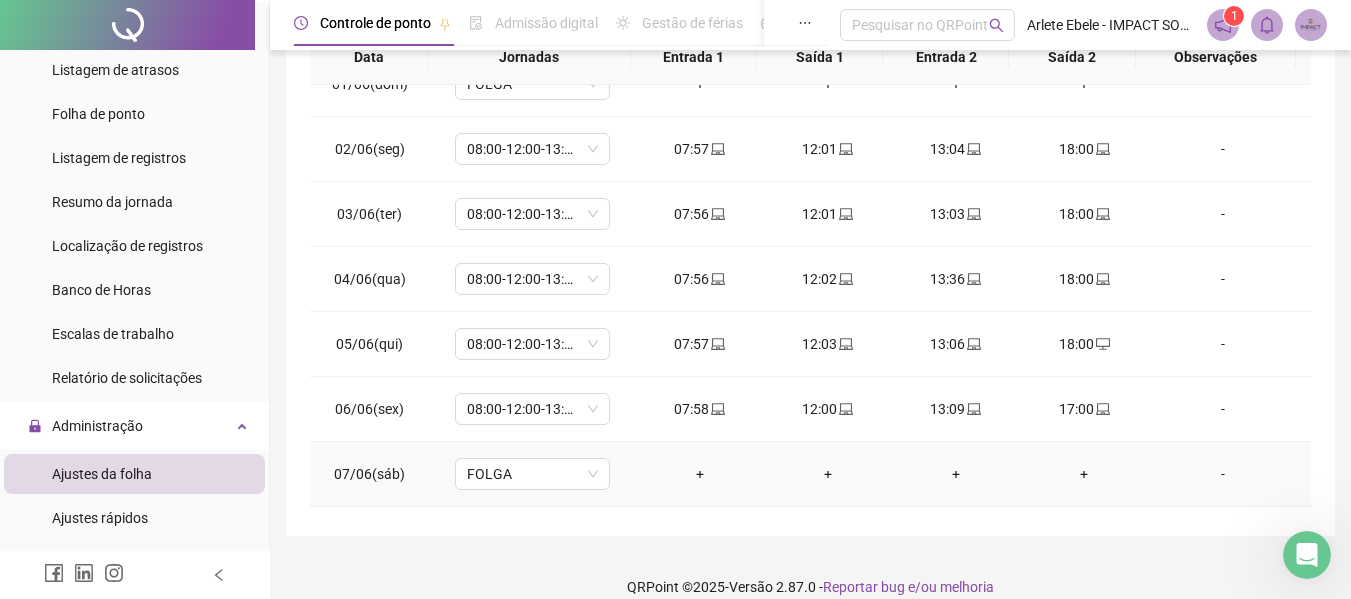 scroll, scrollTop: 0, scrollLeft: 0, axis: both 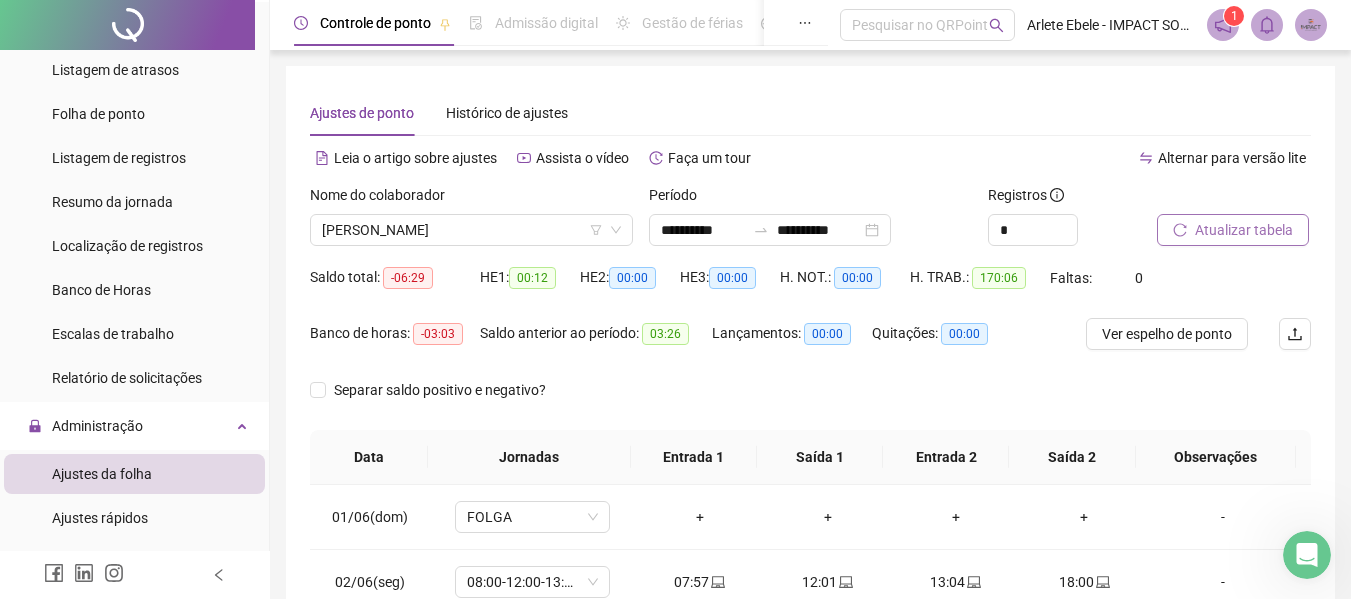 click on "Atualizar tabela" at bounding box center (1244, 230) 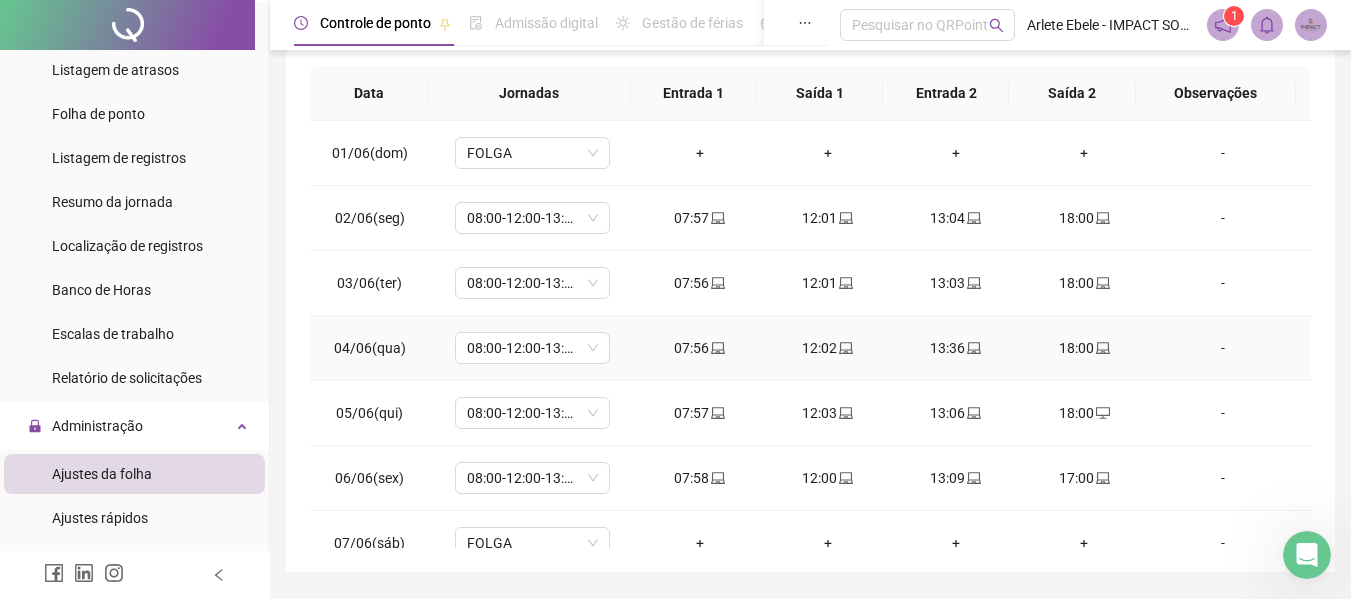 scroll, scrollTop: 423, scrollLeft: 0, axis: vertical 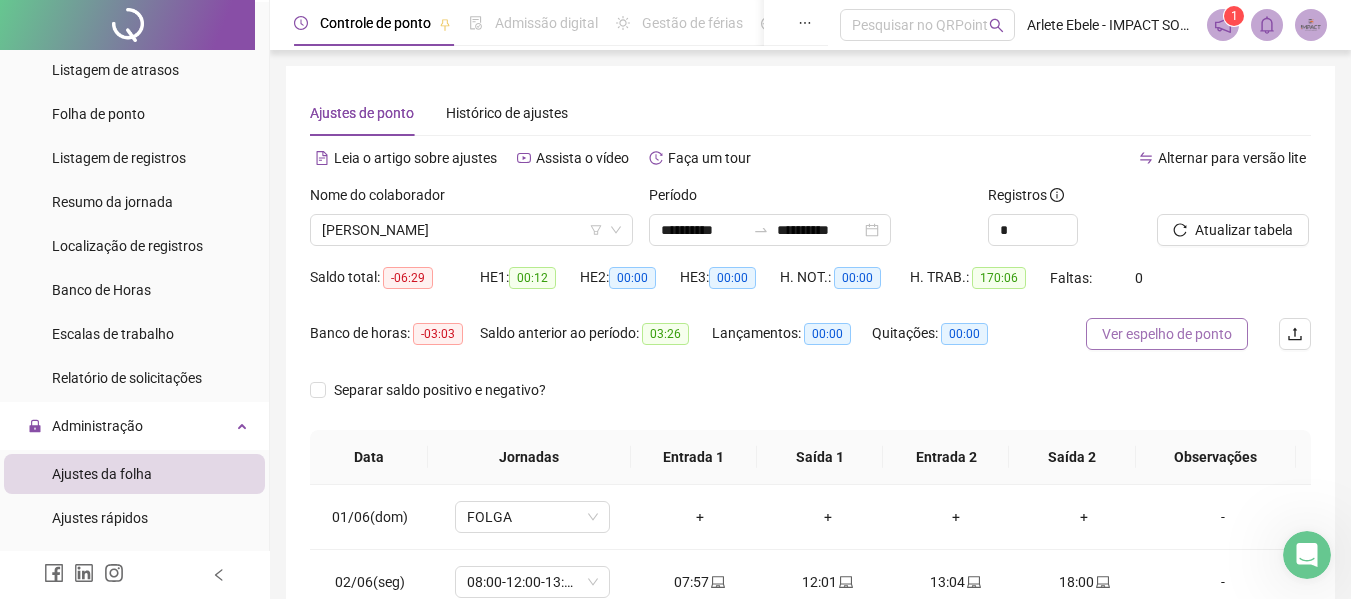 click on "Ver espelho de ponto" at bounding box center (1167, 334) 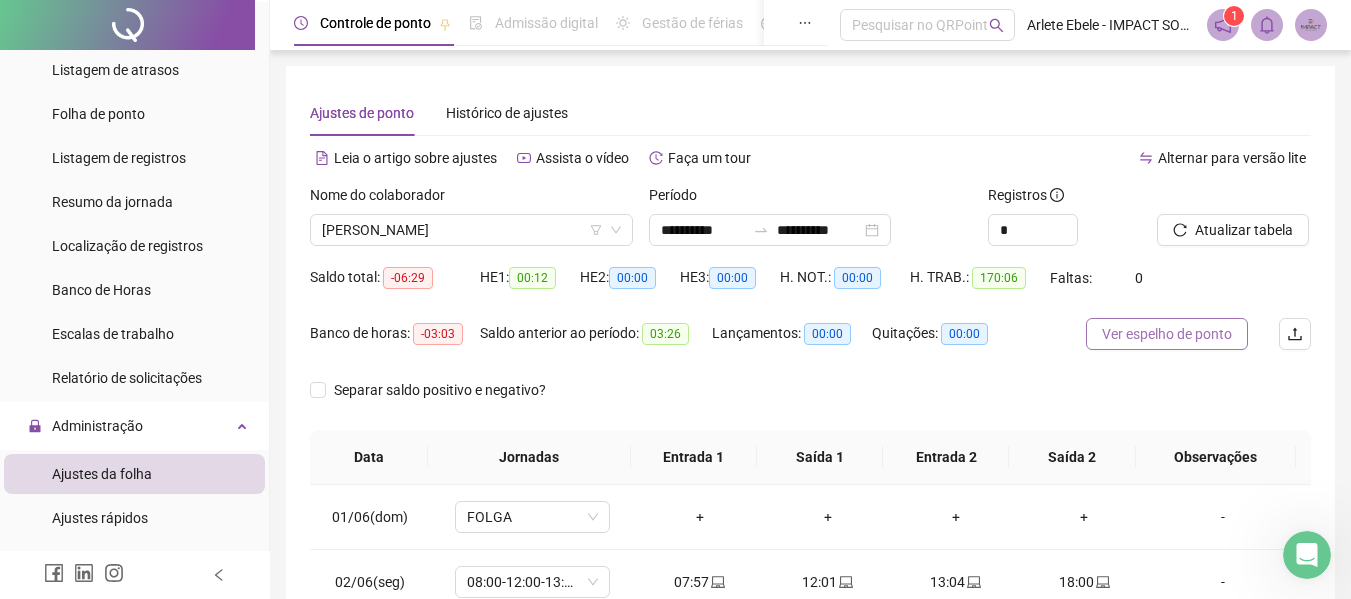 click on "Ver espelho de ponto" at bounding box center (1167, 334) 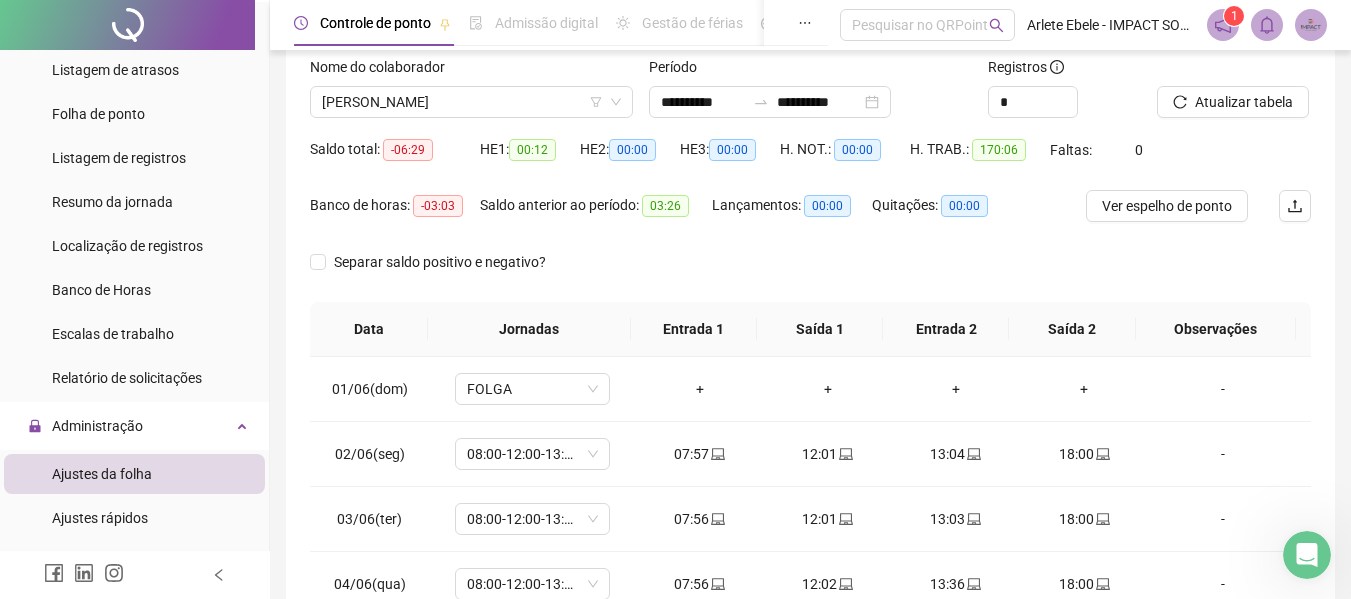 scroll, scrollTop: 123, scrollLeft: 0, axis: vertical 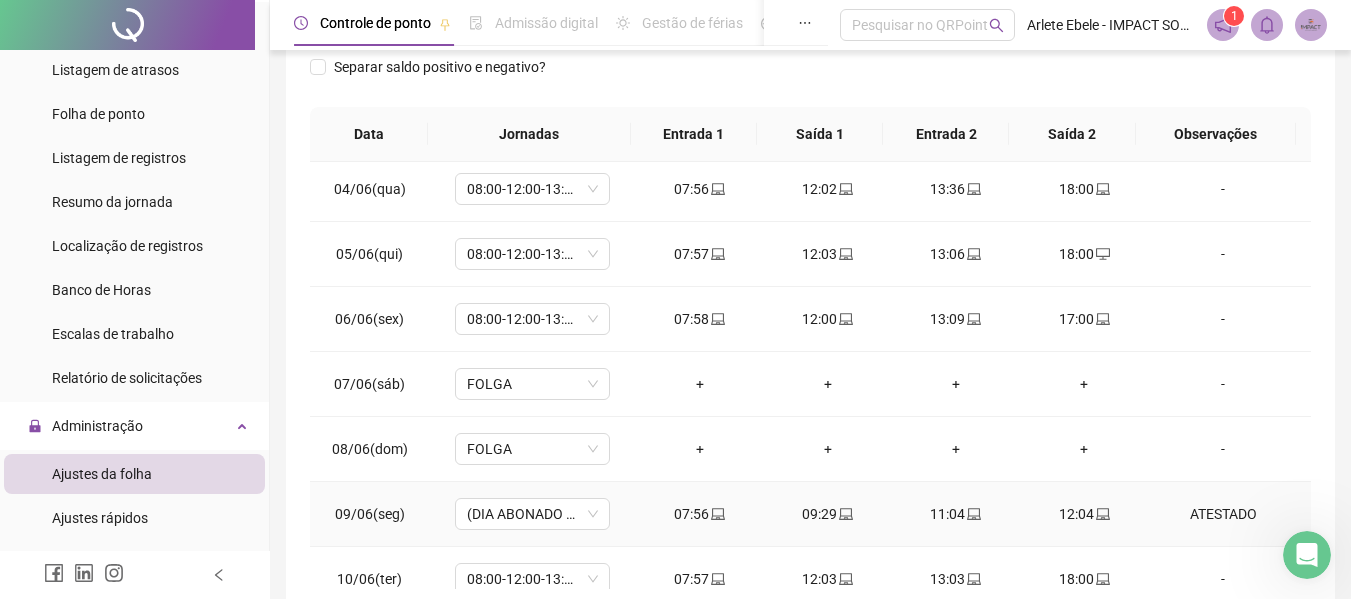 click on "ATESTADO" at bounding box center (1223, 514) 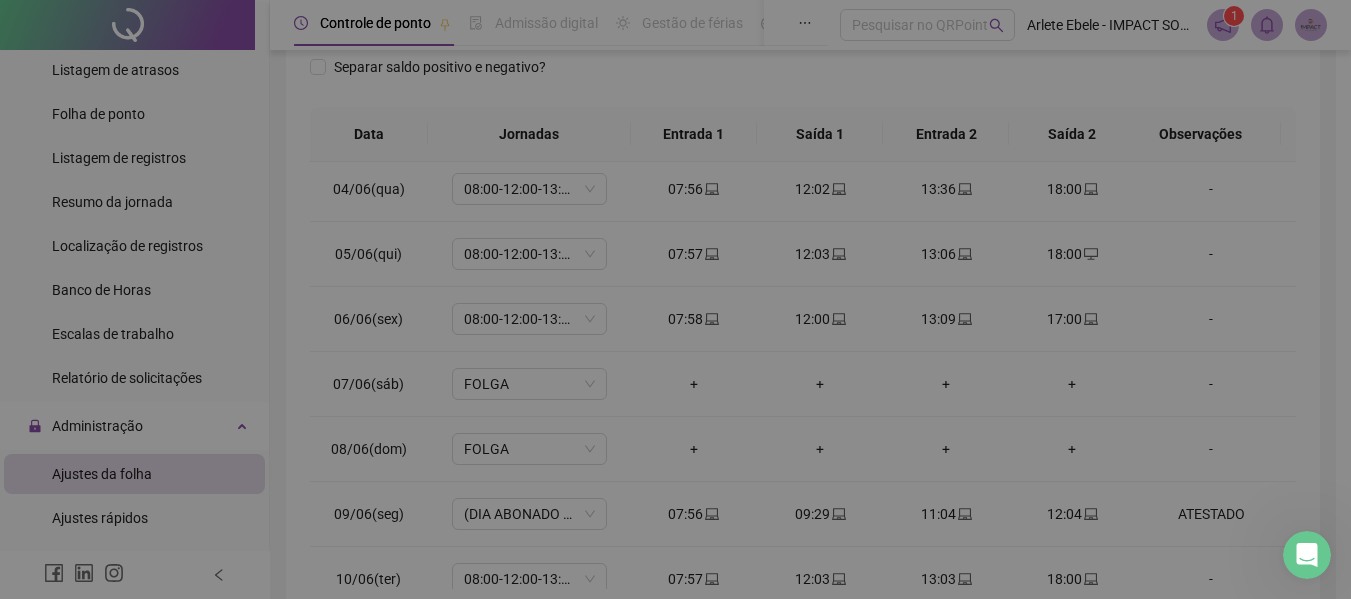 type on "*****" 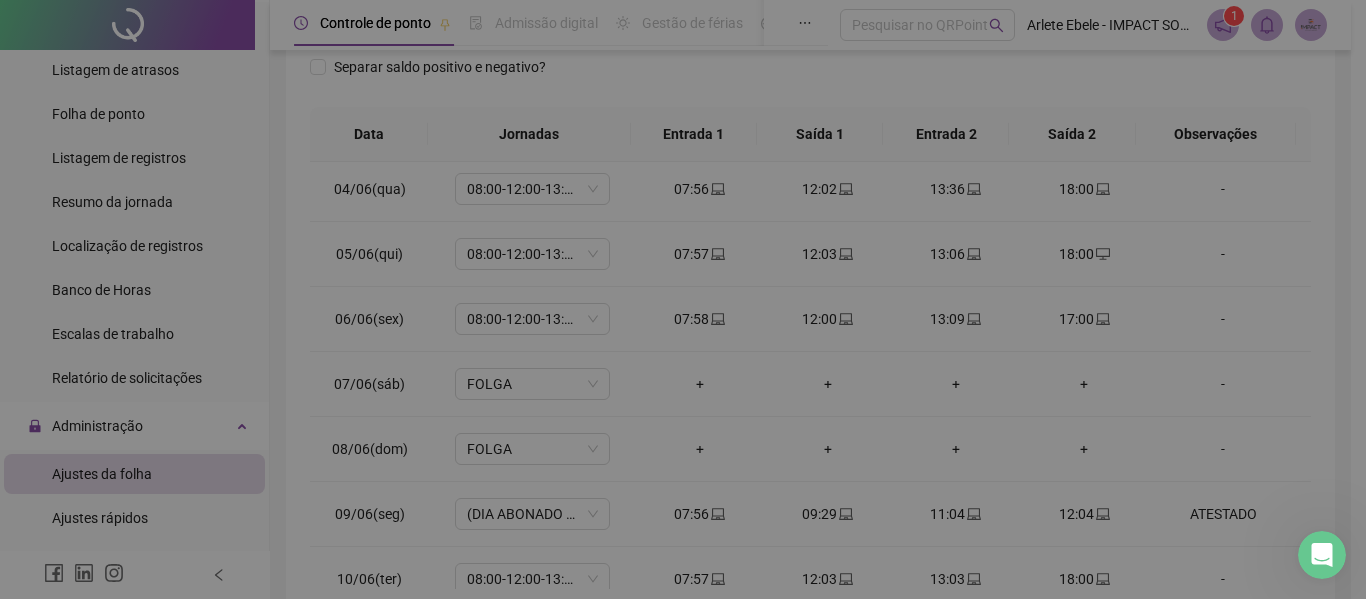 type on "********" 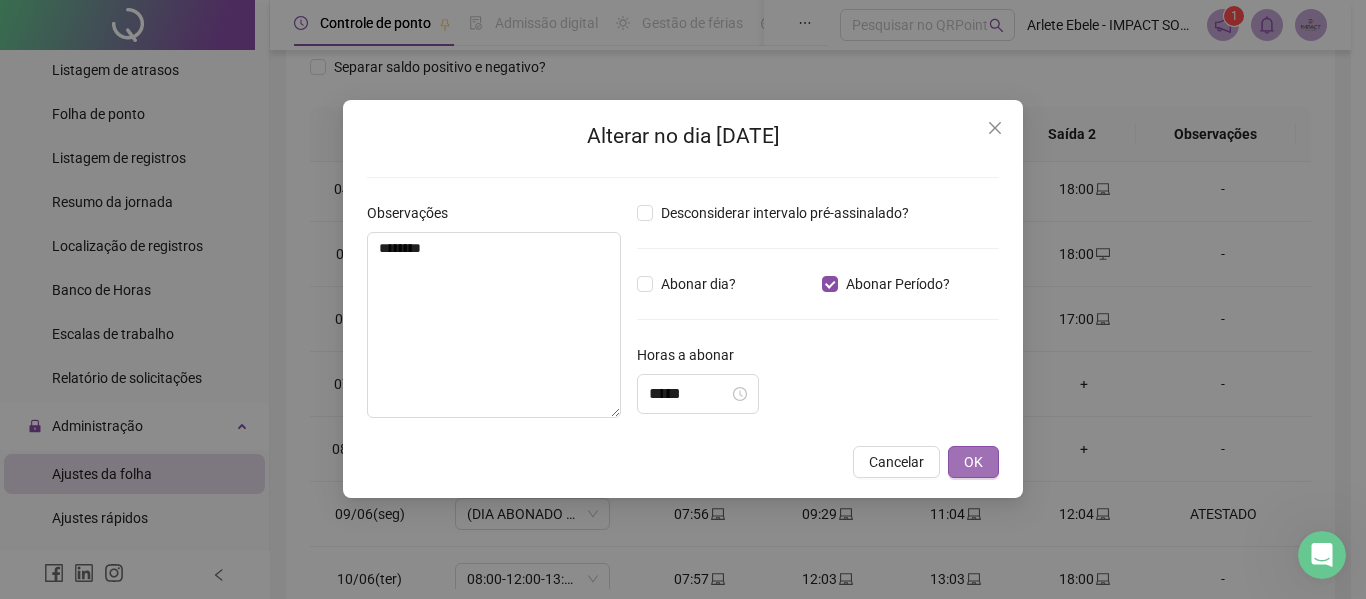 click on "OK" at bounding box center (973, 462) 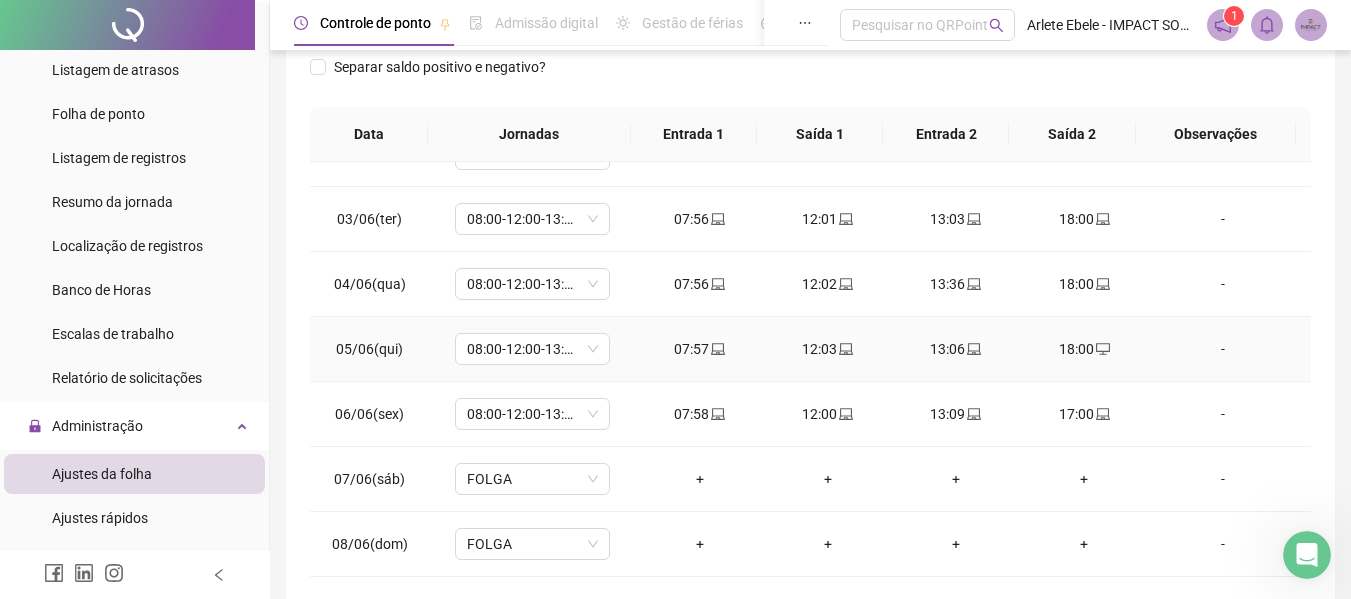 scroll, scrollTop: 0, scrollLeft: 0, axis: both 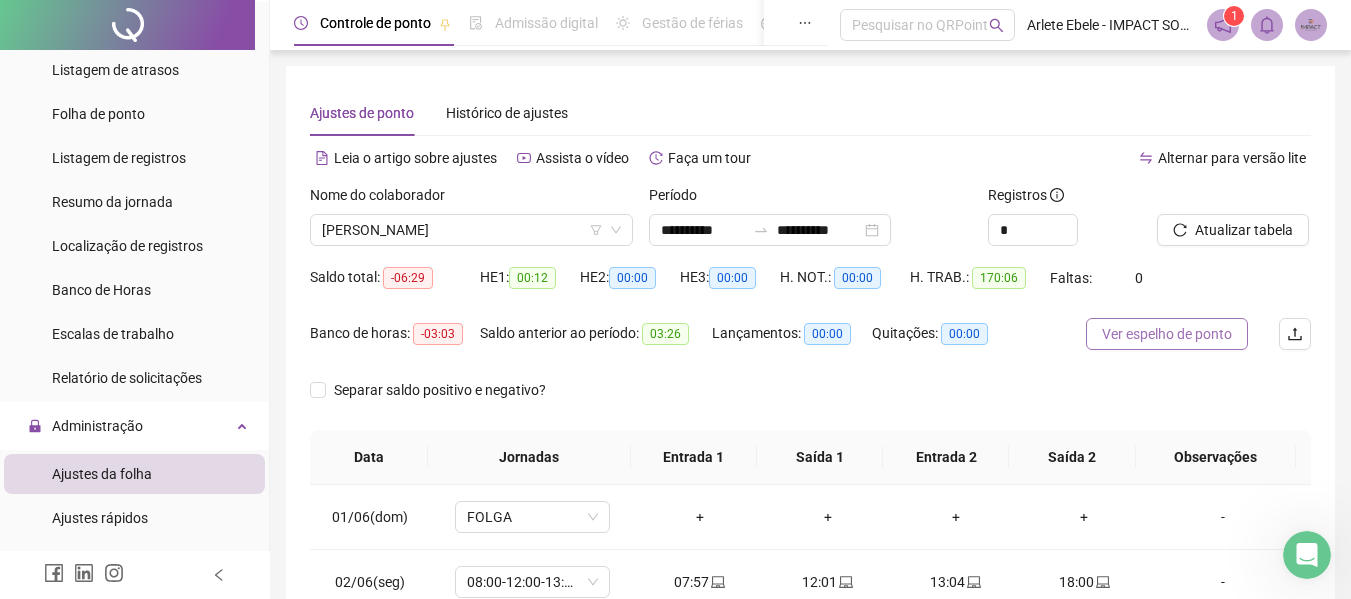 click on "Ver espelho de ponto" at bounding box center [1167, 334] 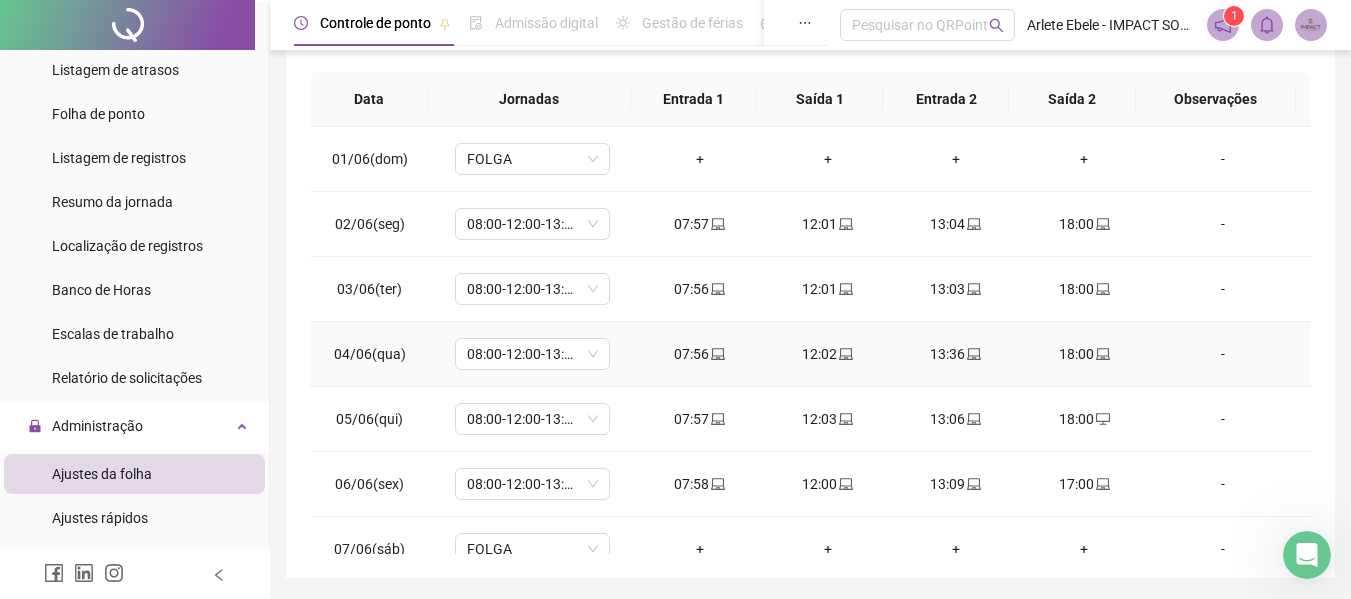 scroll, scrollTop: 323, scrollLeft: 0, axis: vertical 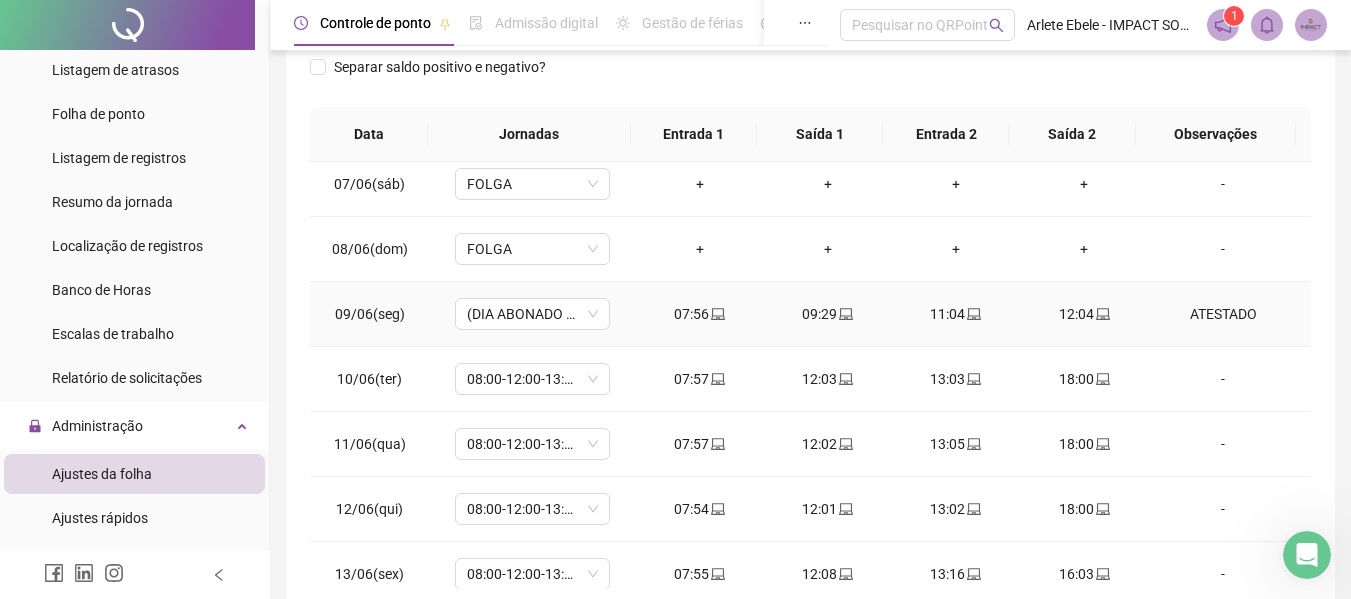 click on "ATESTADO" at bounding box center (1223, 314) 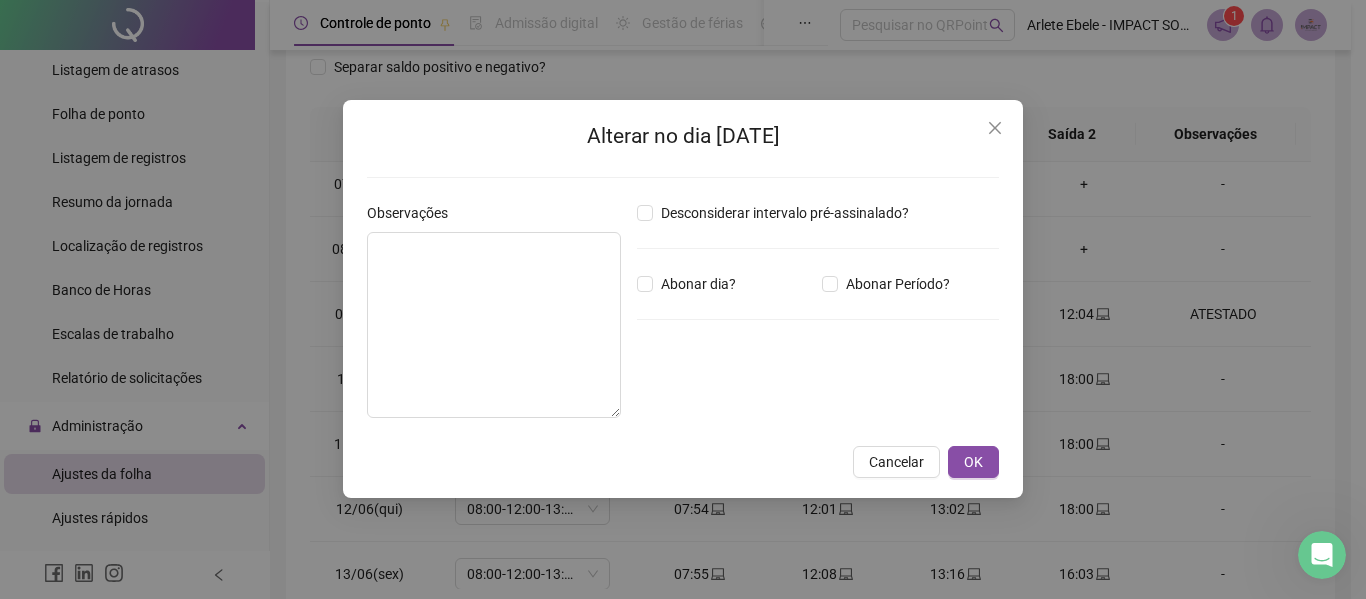 type on "********" 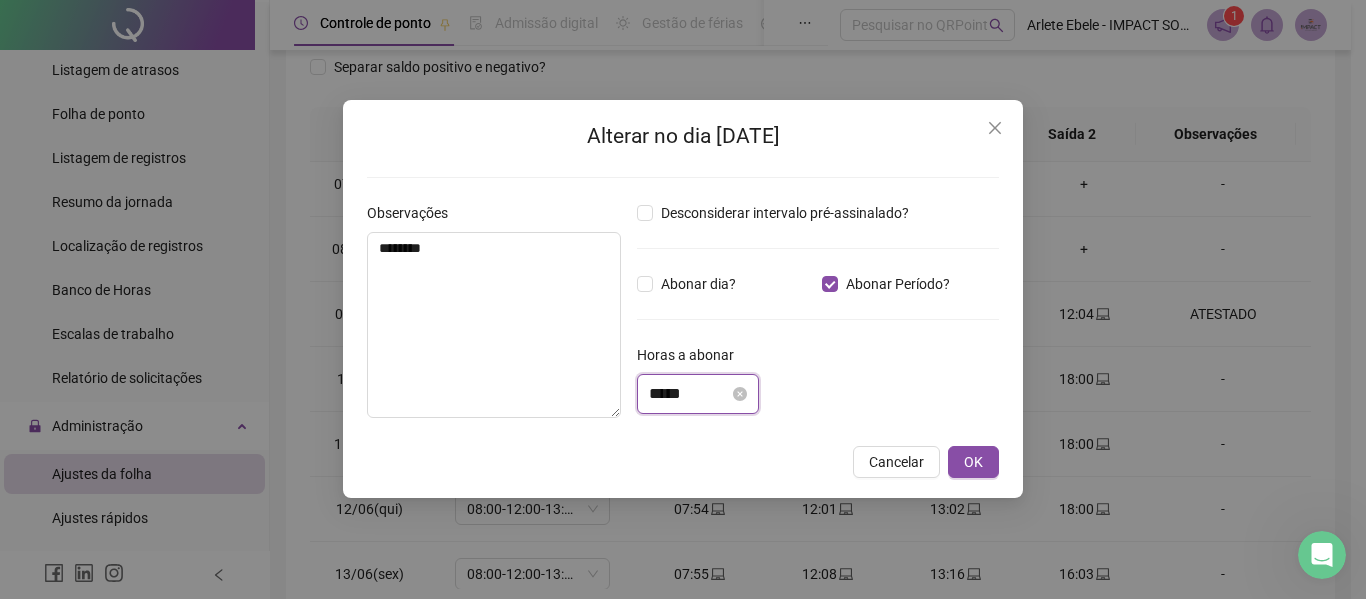 click on "*****" at bounding box center [689, 394] 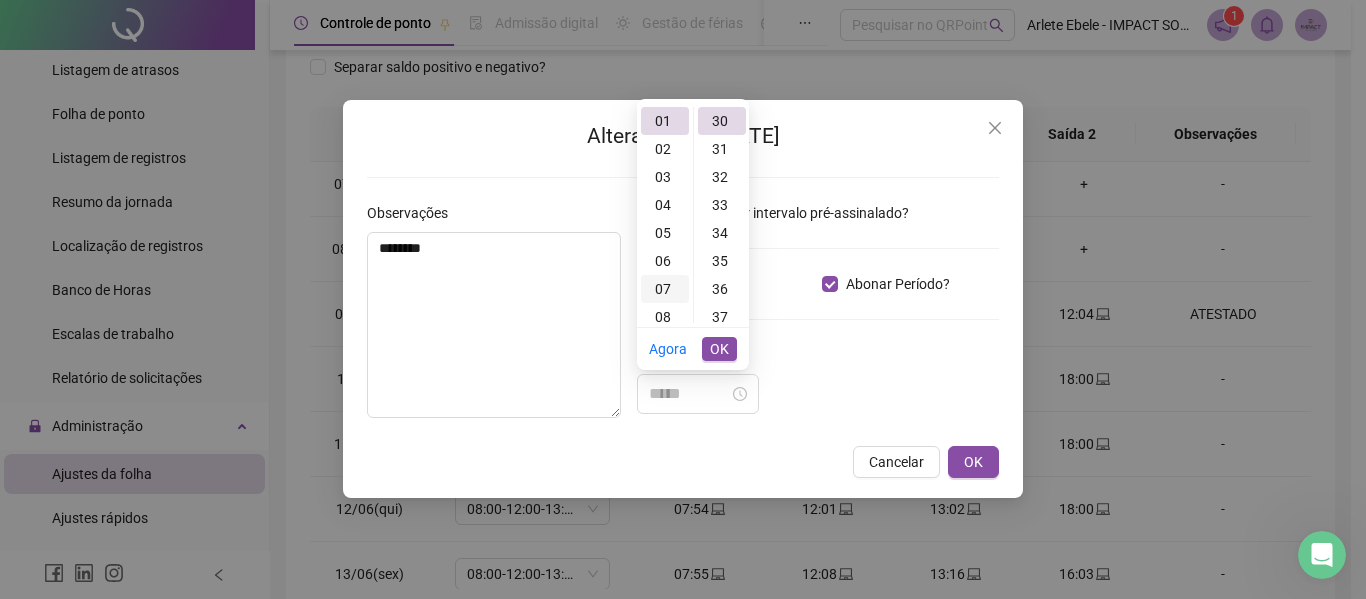 click on "07" at bounding box center (665, 289) 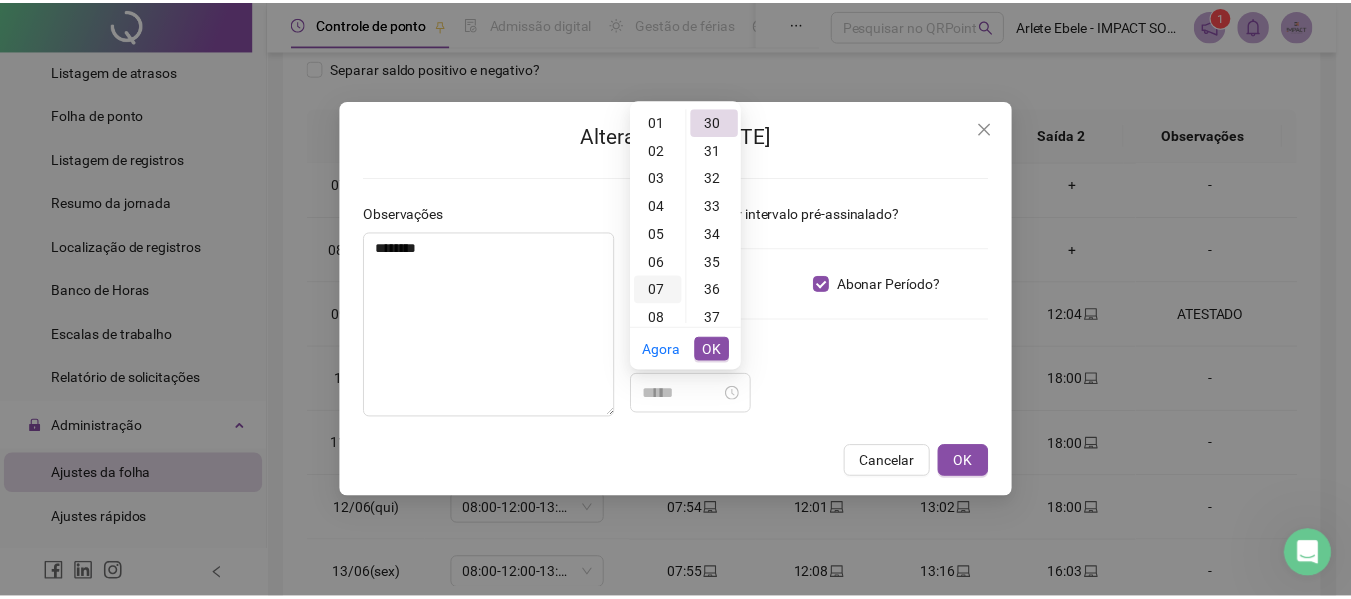 scroll, scrollTop: 196, scrollLeft: 0, axis: vertical 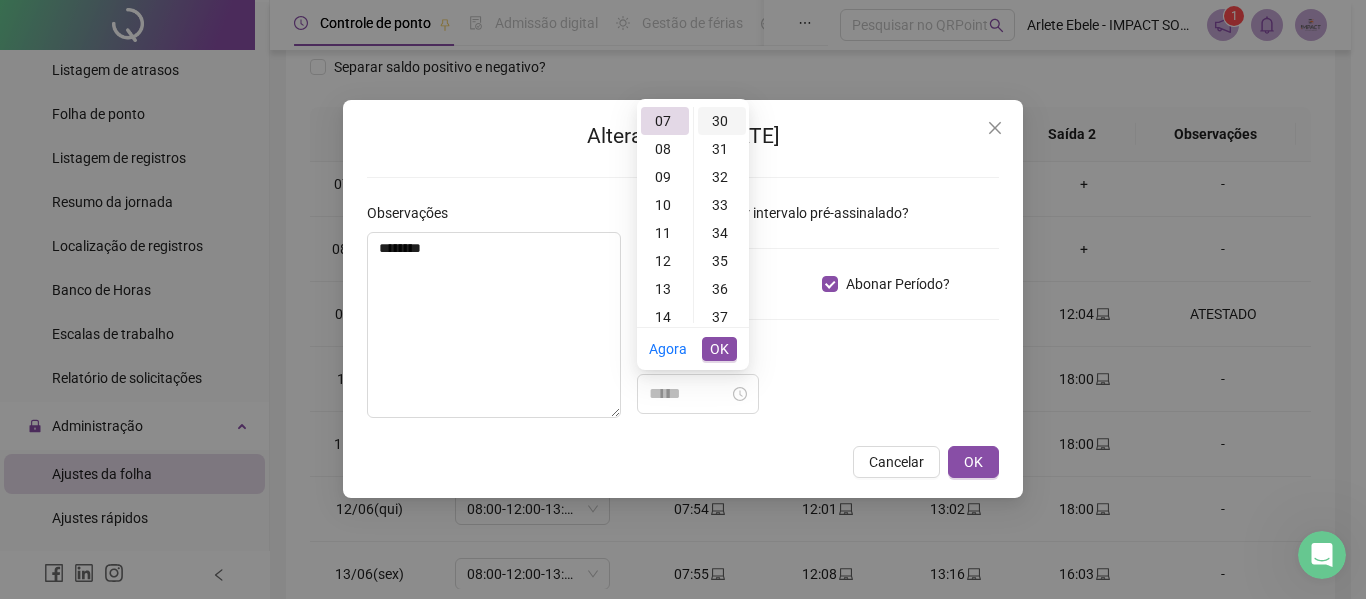 click on "30" at bounding box center (722, 121) 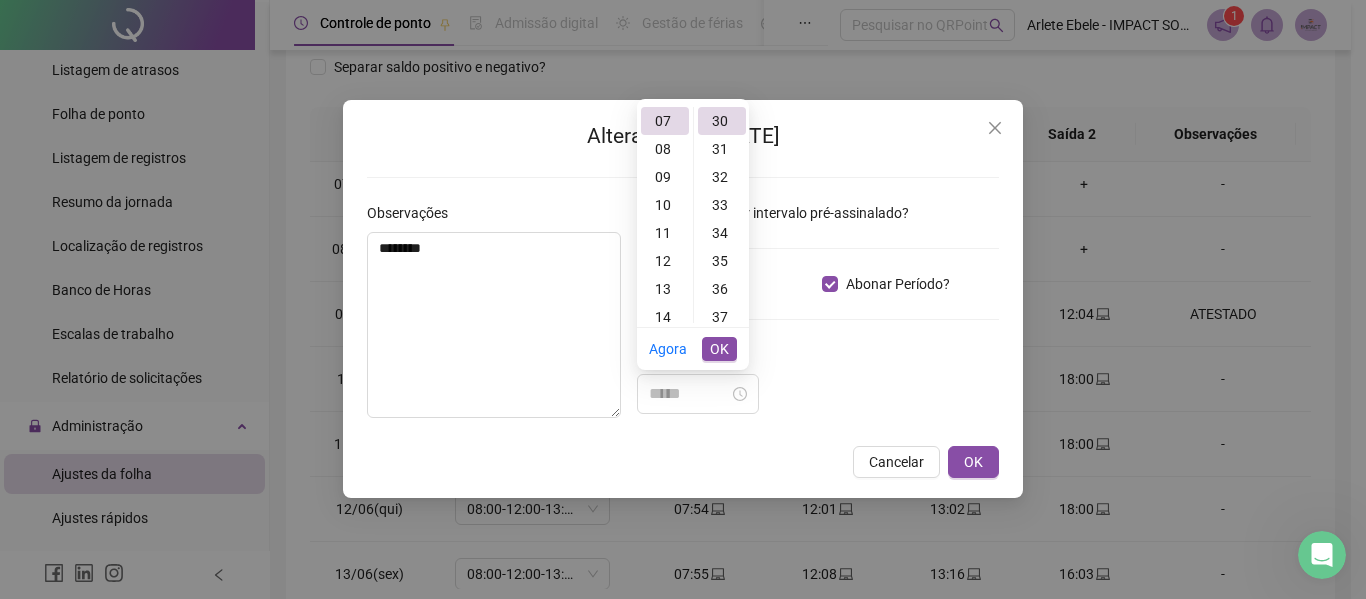 type on "*****" 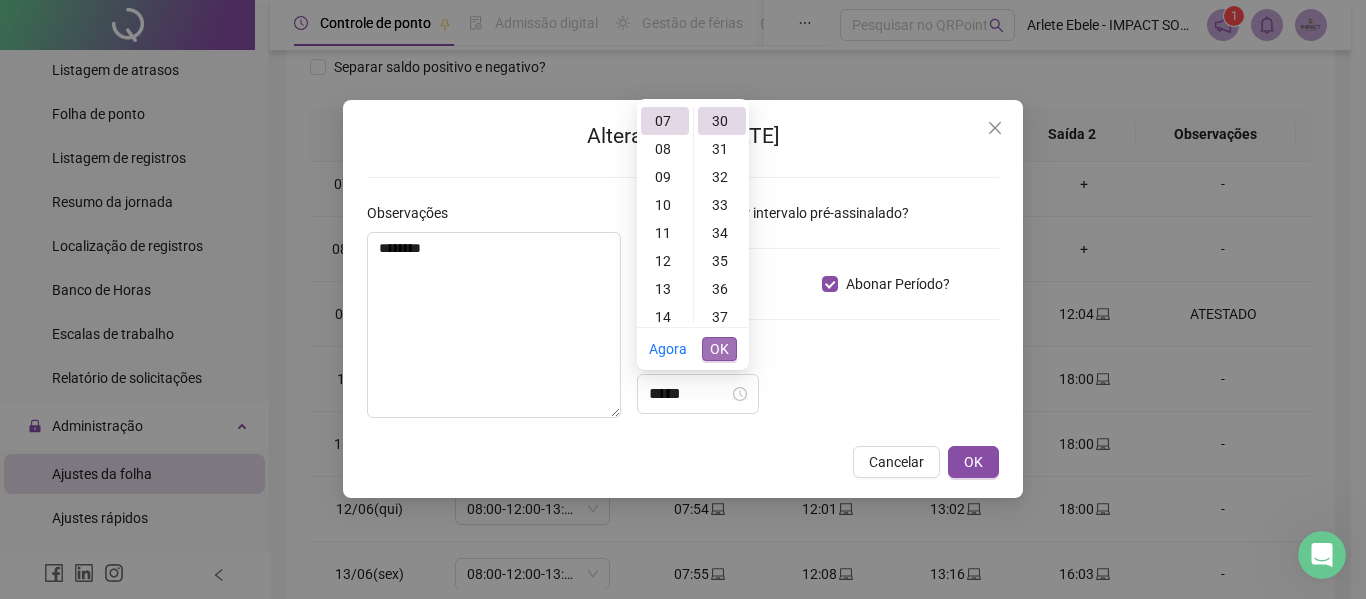 click on "OK" at bounding box center (719, 349) 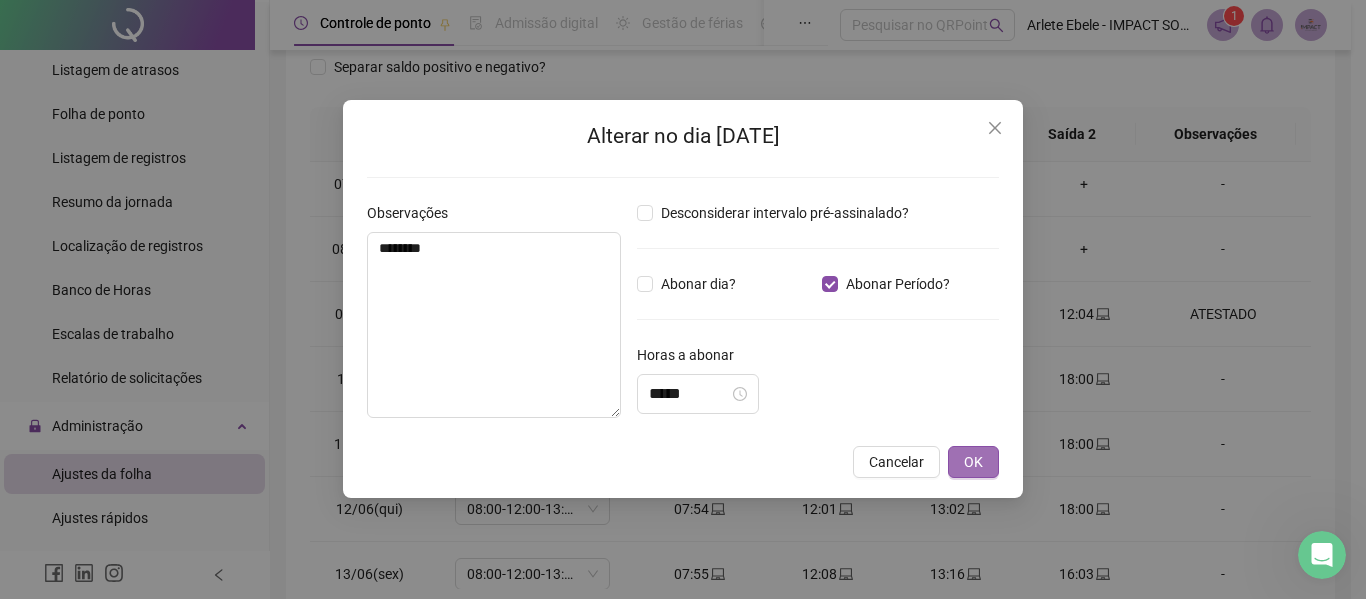 click on "OK" at bounding box center (973, 462) 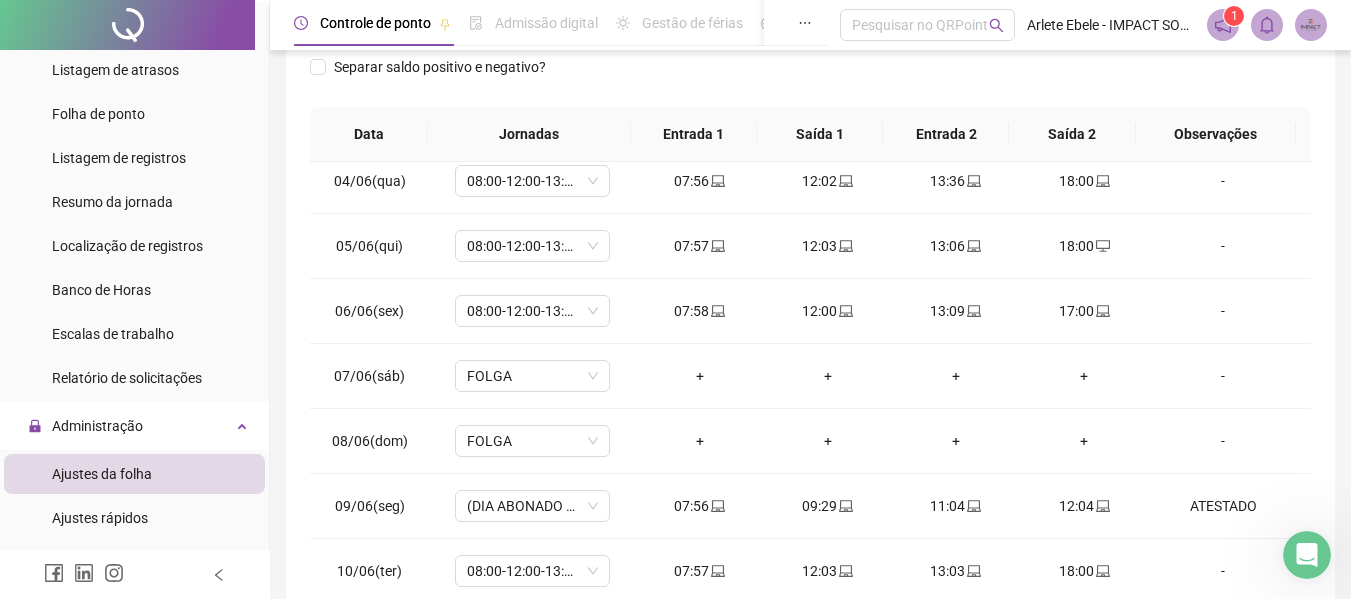 scroll, scrollTop: 0, scrollLeft: 0, axis: both 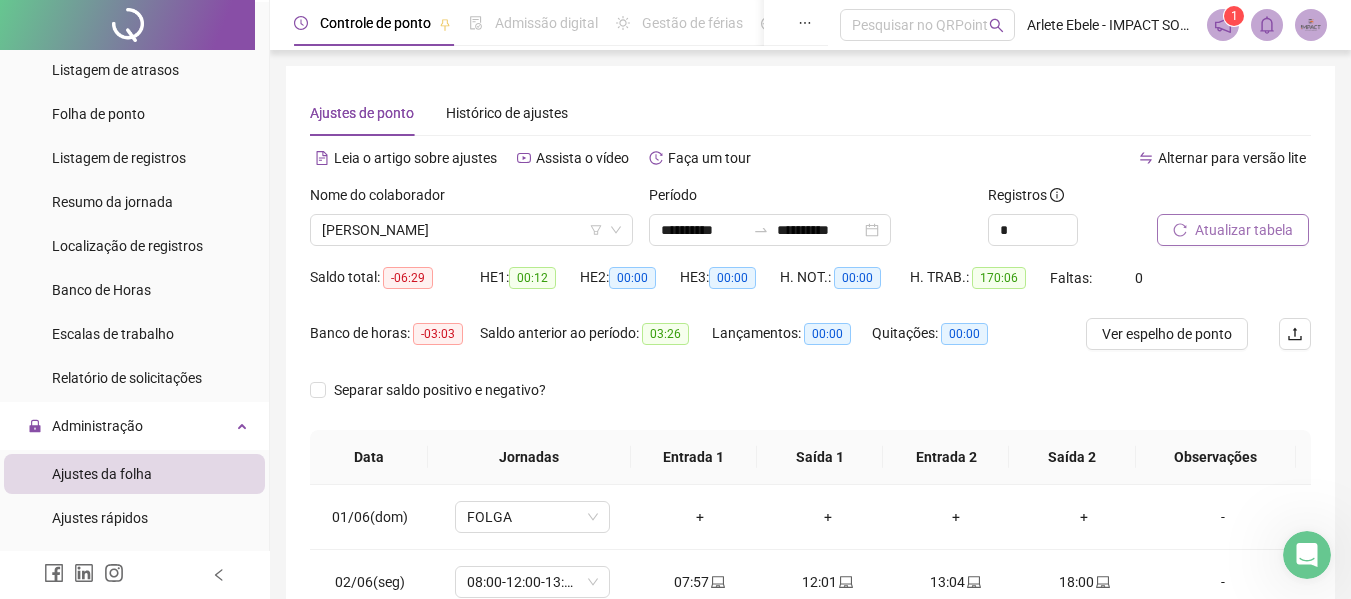 click on "Atualizar tabela" at bounding box center [1244, 230] 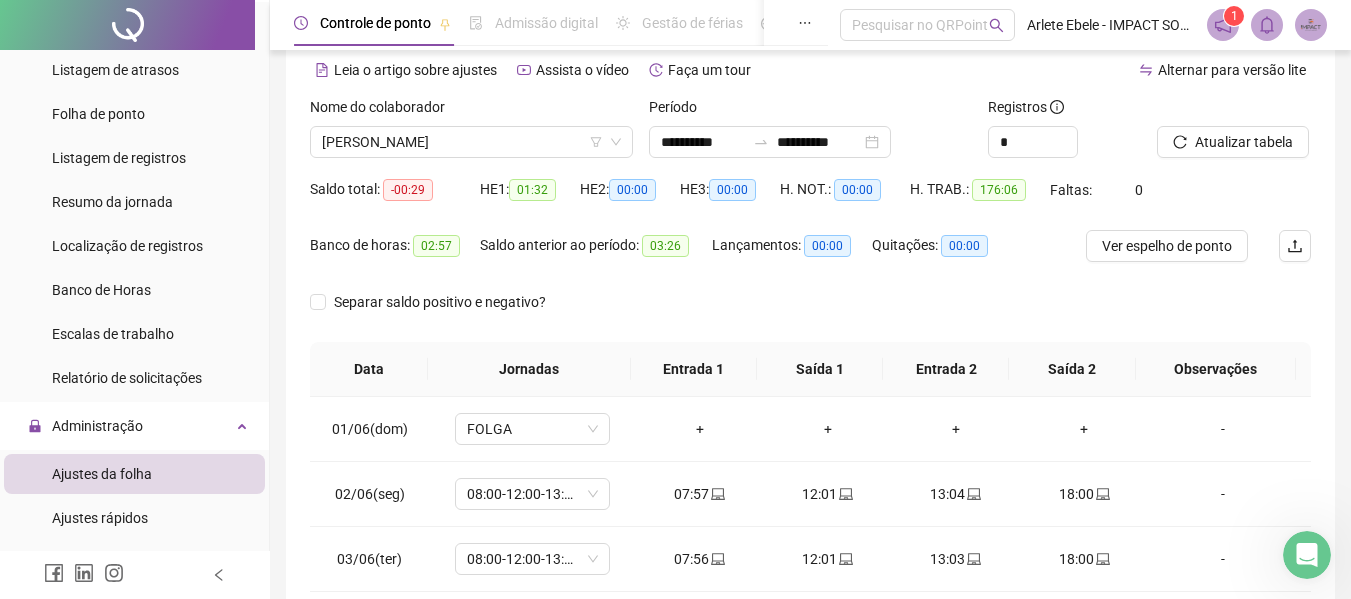 scroll, scrollTop: 200, scrollLeft: 0, axis: vertical 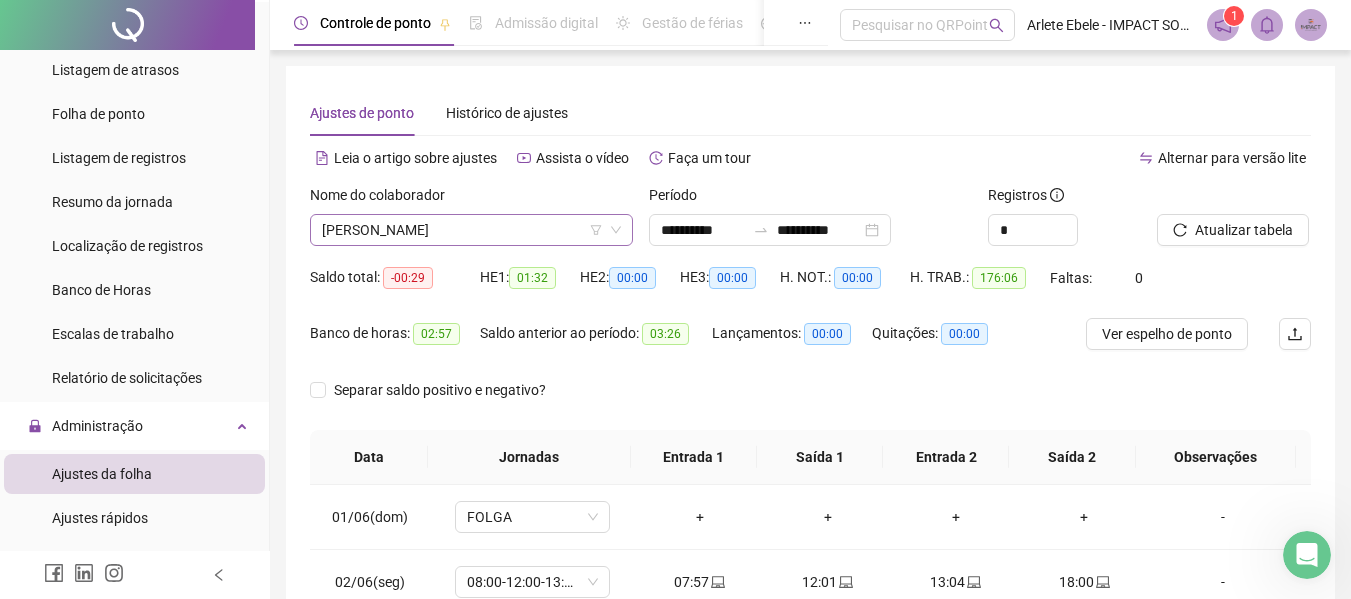 click on "GRAZIETE MOTA DA SILVA ROCHA" at bounding box center (471, 230) 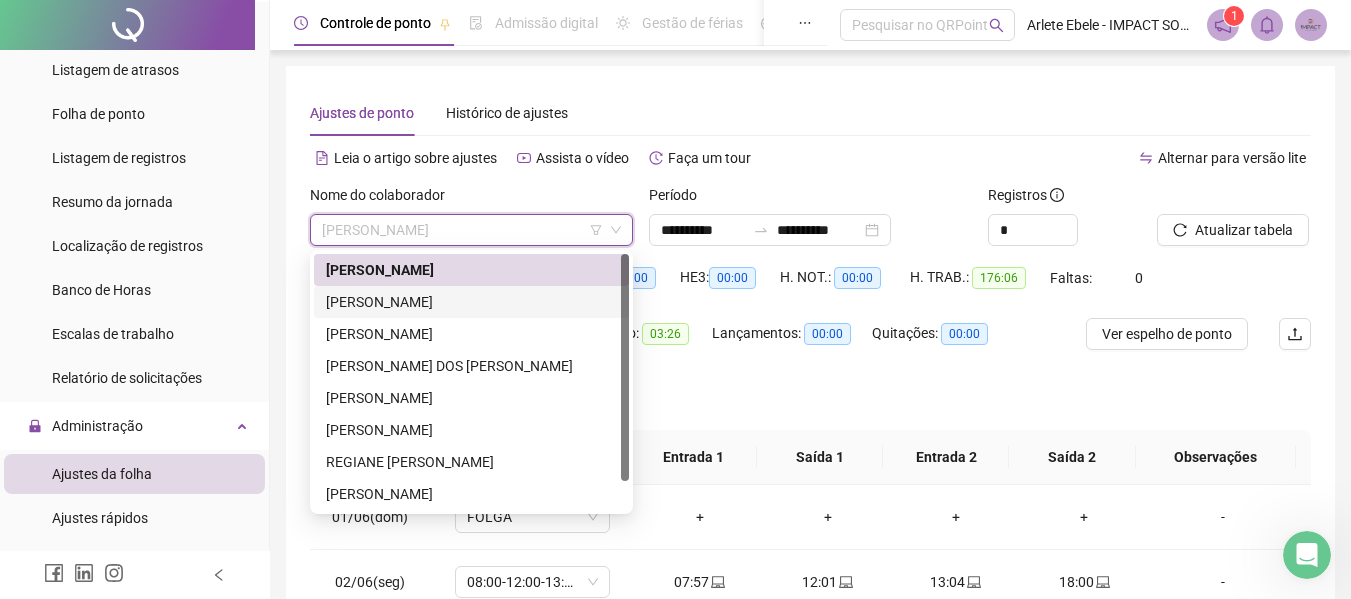 click on "ISABELLA VETTER ALBUQUERQUE" at bounding box center (471, 302) 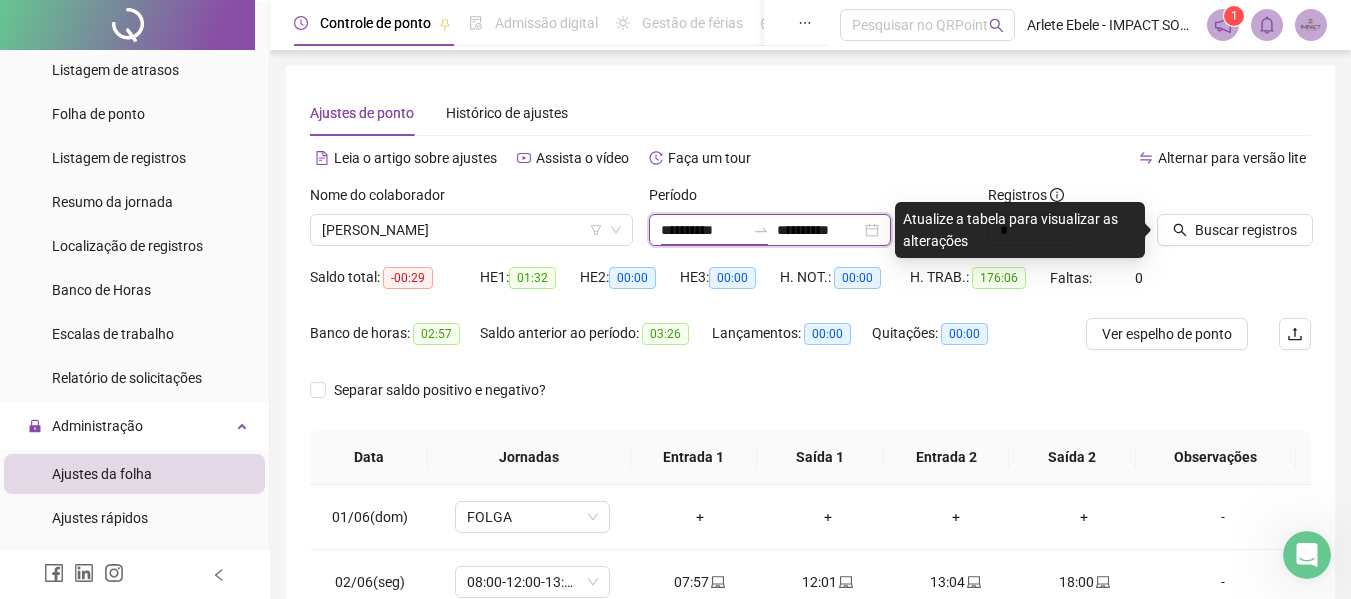 click on "**********" at bounding box center (703, 230) 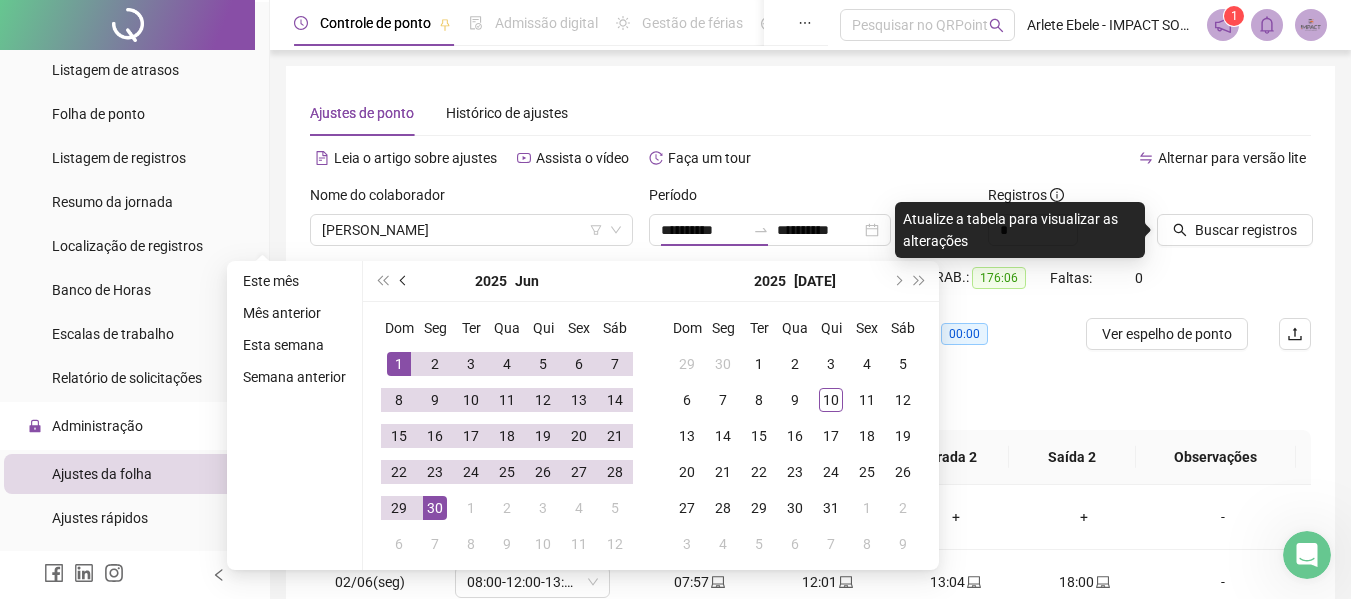 click at bounding box center [404, 281] 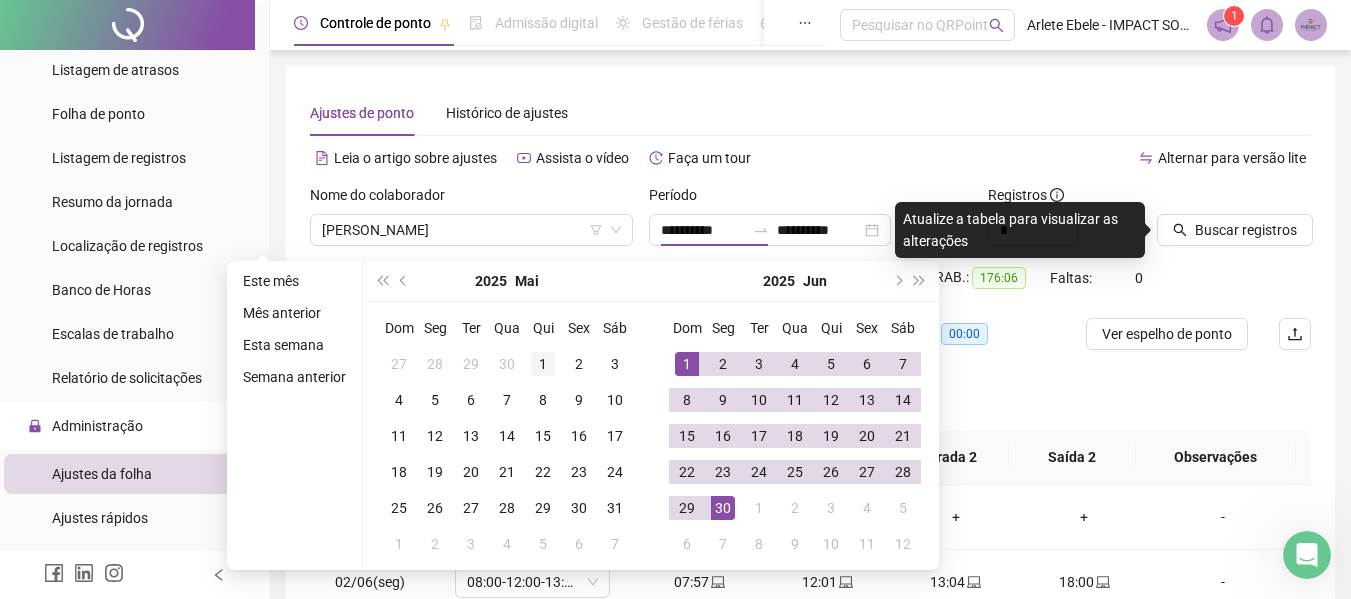 type on "**********" 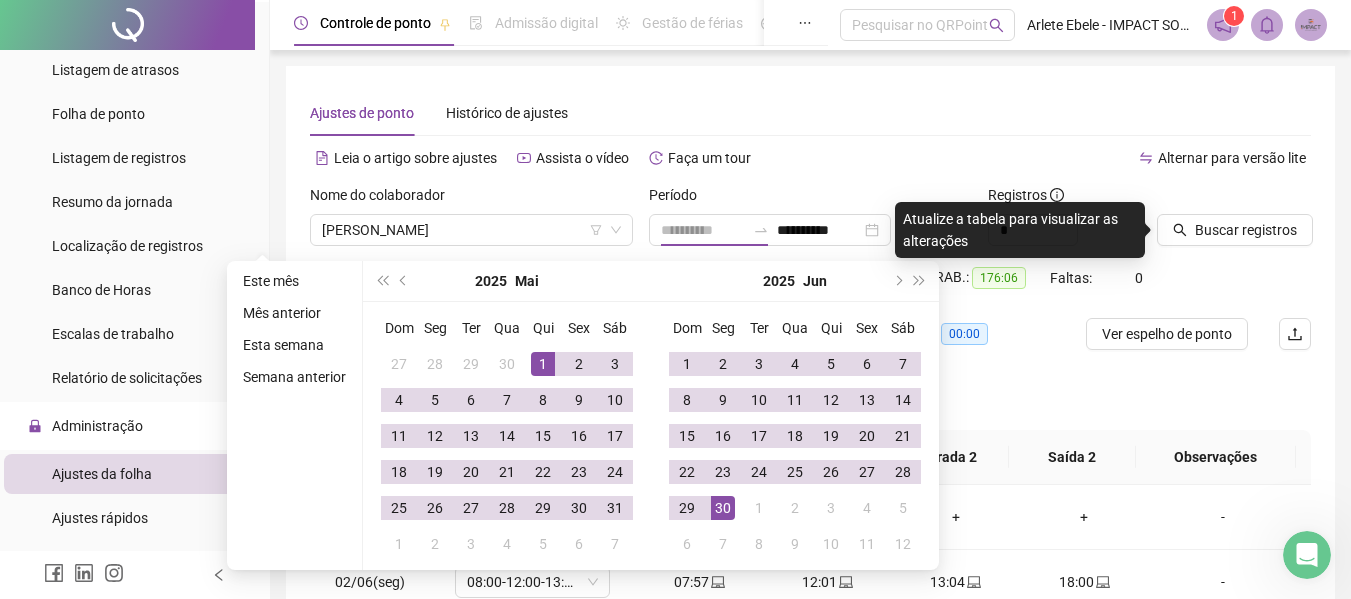 click on "1" at bounding box center [543, 364] 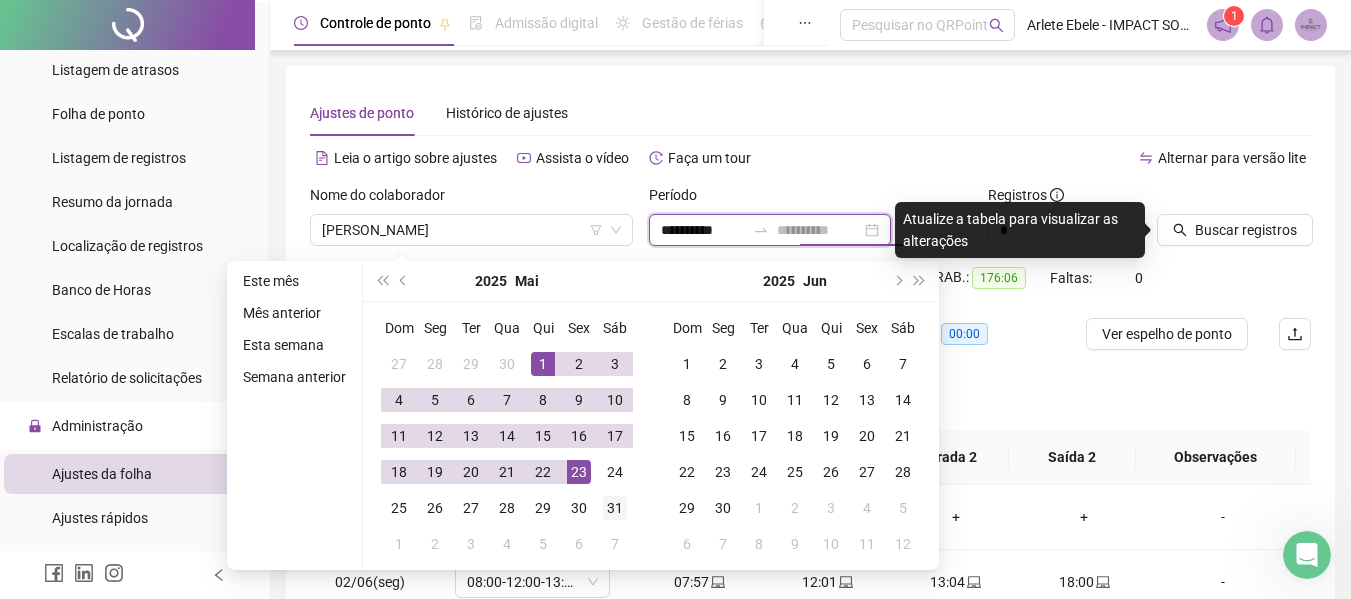 type on "**********" 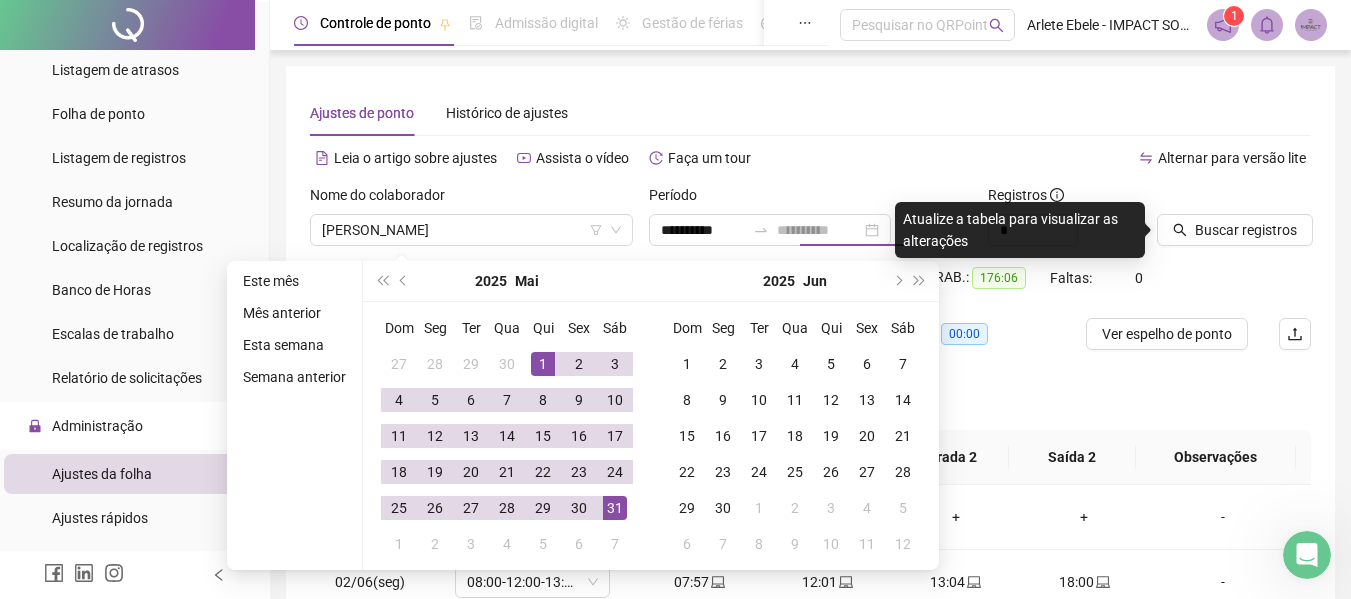 click on "31" at bounding box center [615, 508] 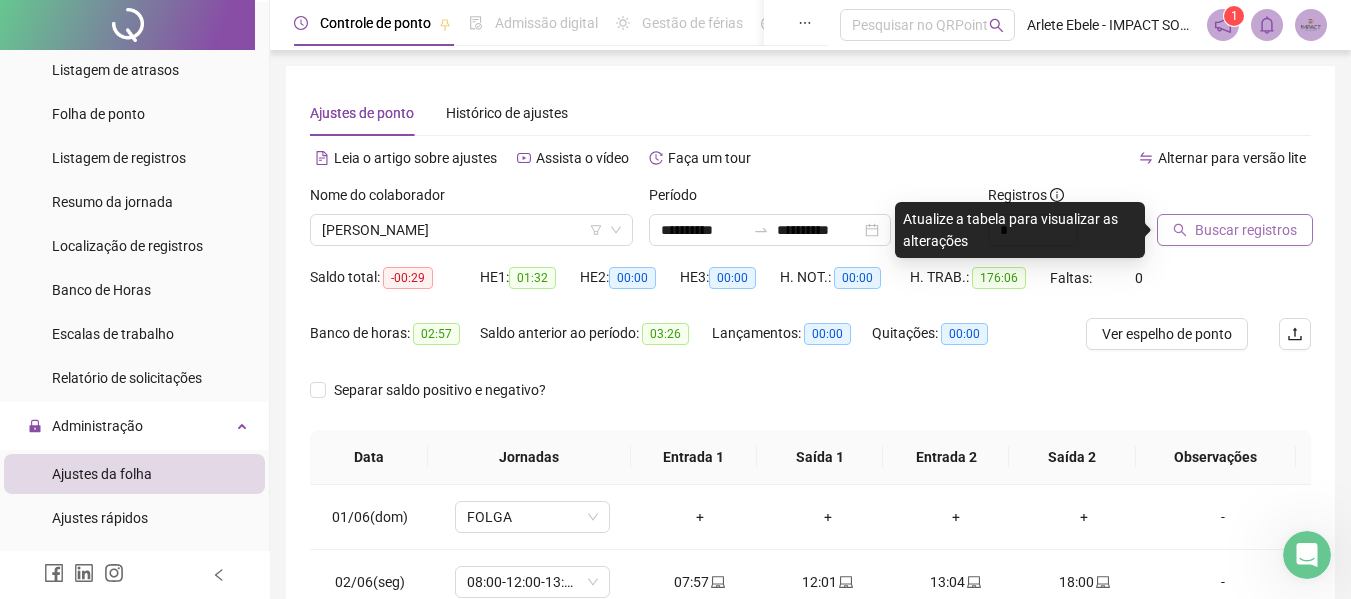 click on "Buscar registros" at bounding box center [1246, 230] 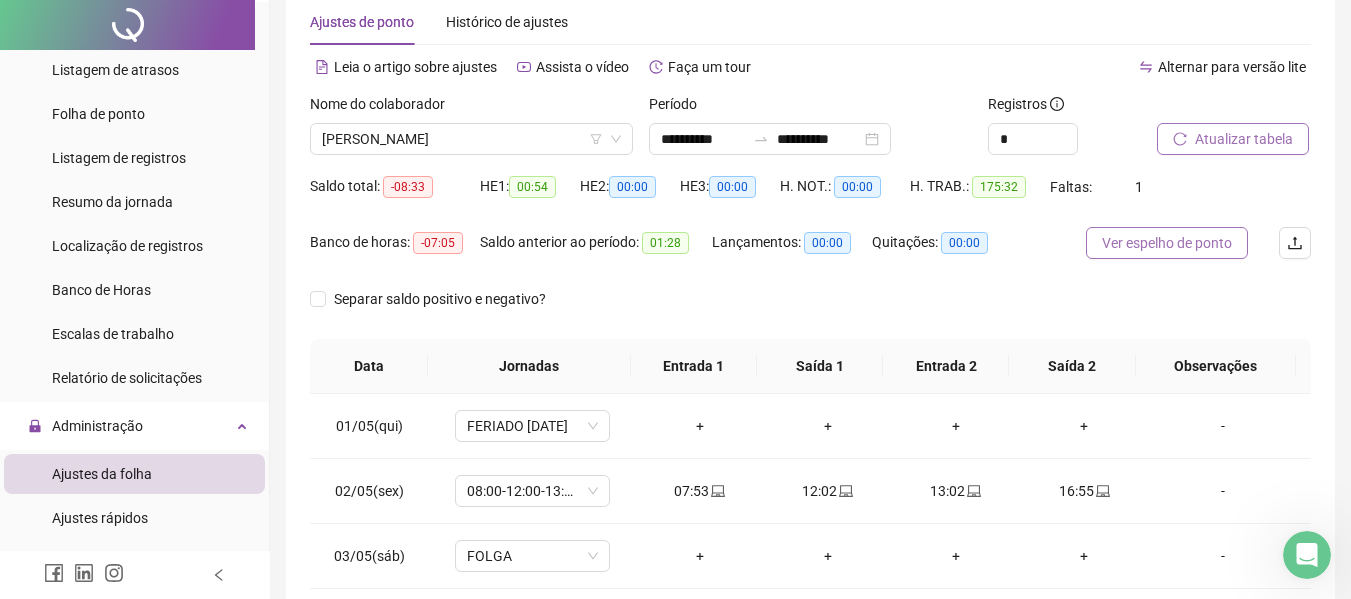 scroll, scrollTop: 200, scrollLeft: 0, axis: vertical 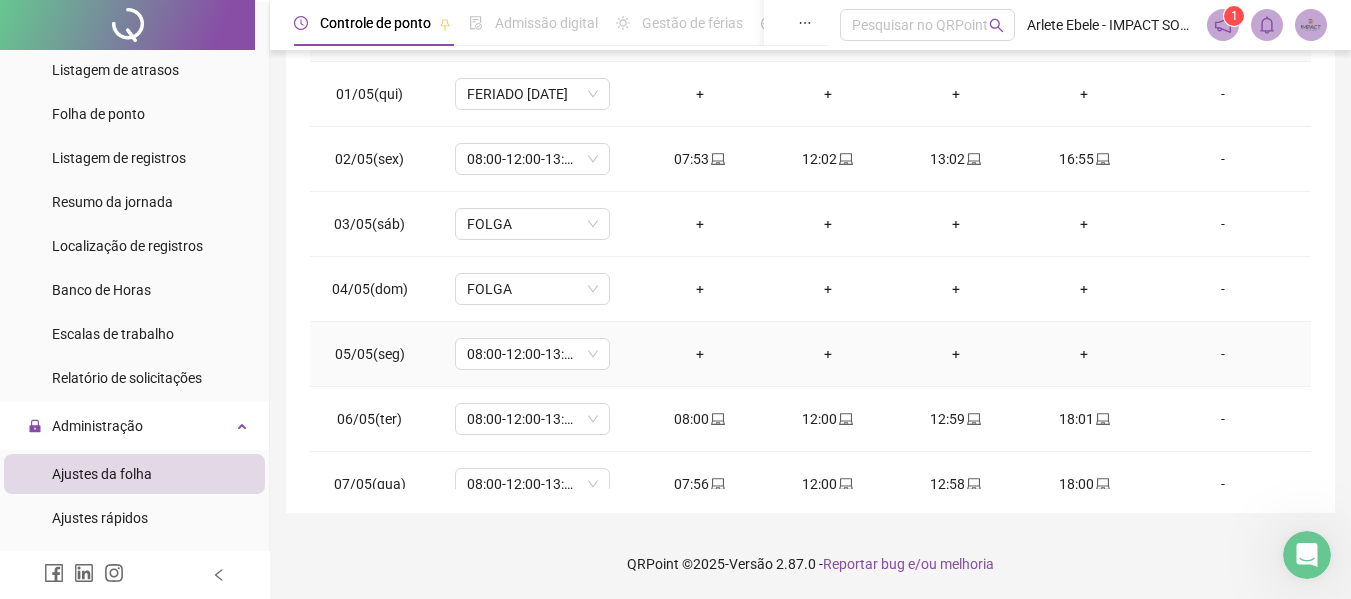 click on "-" at bounding box center [1223, 354] 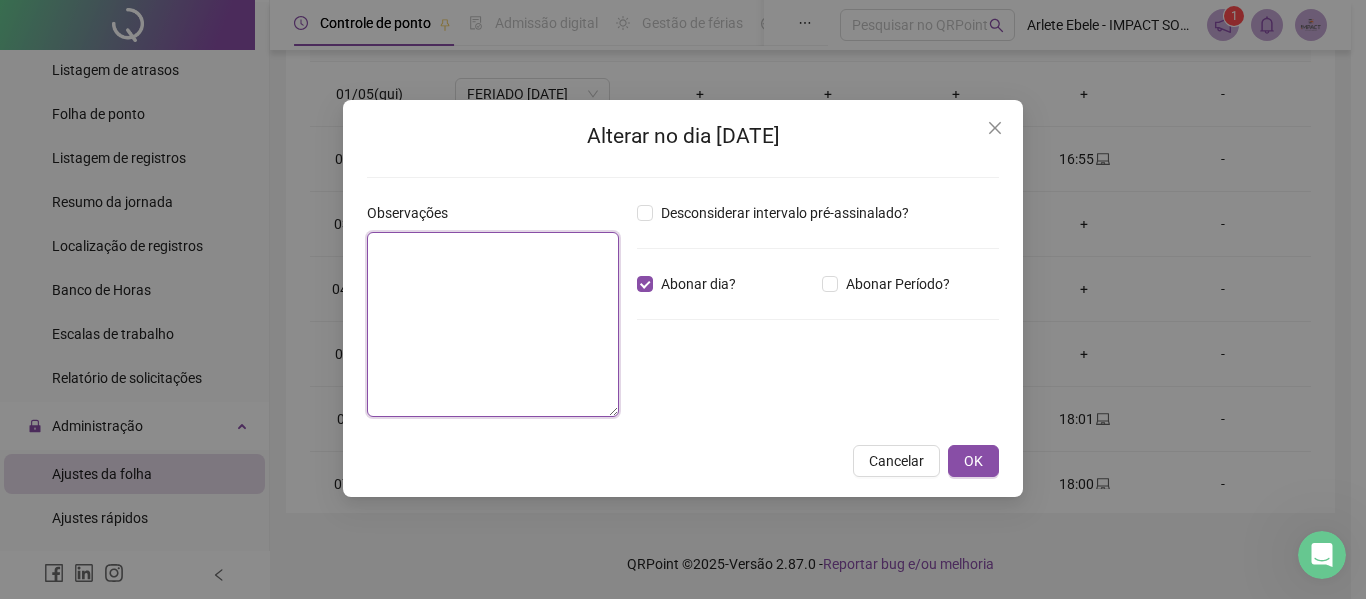 click at bounding box center (493, 324) 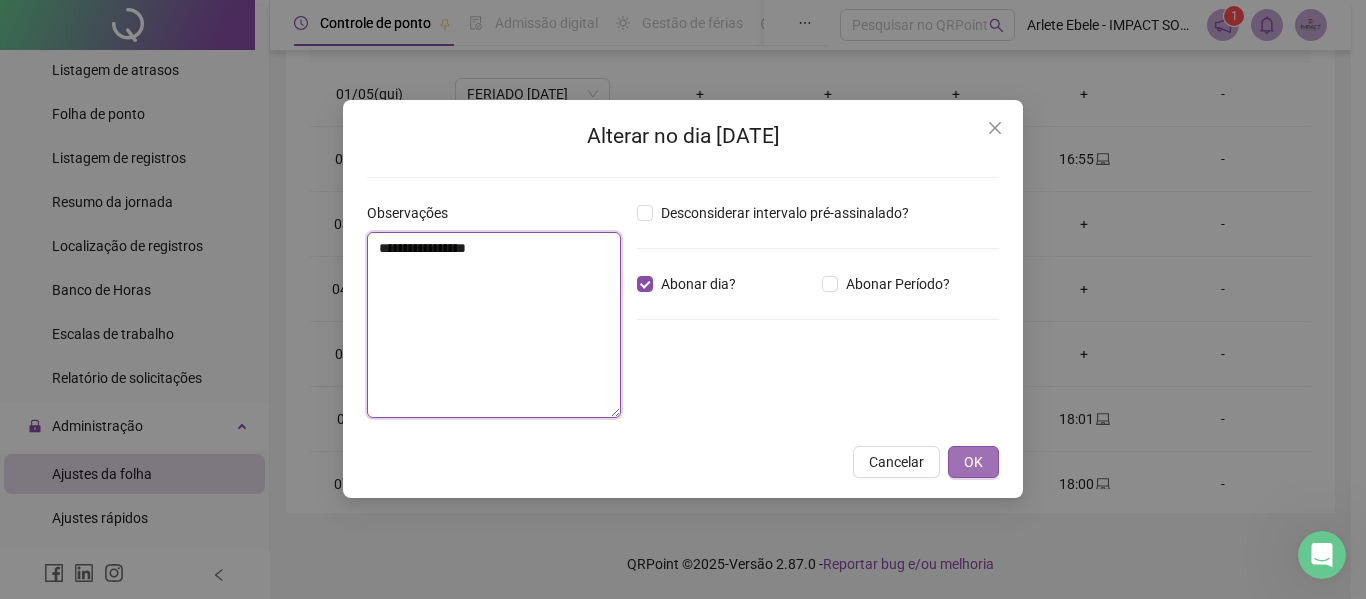 type on "**********" 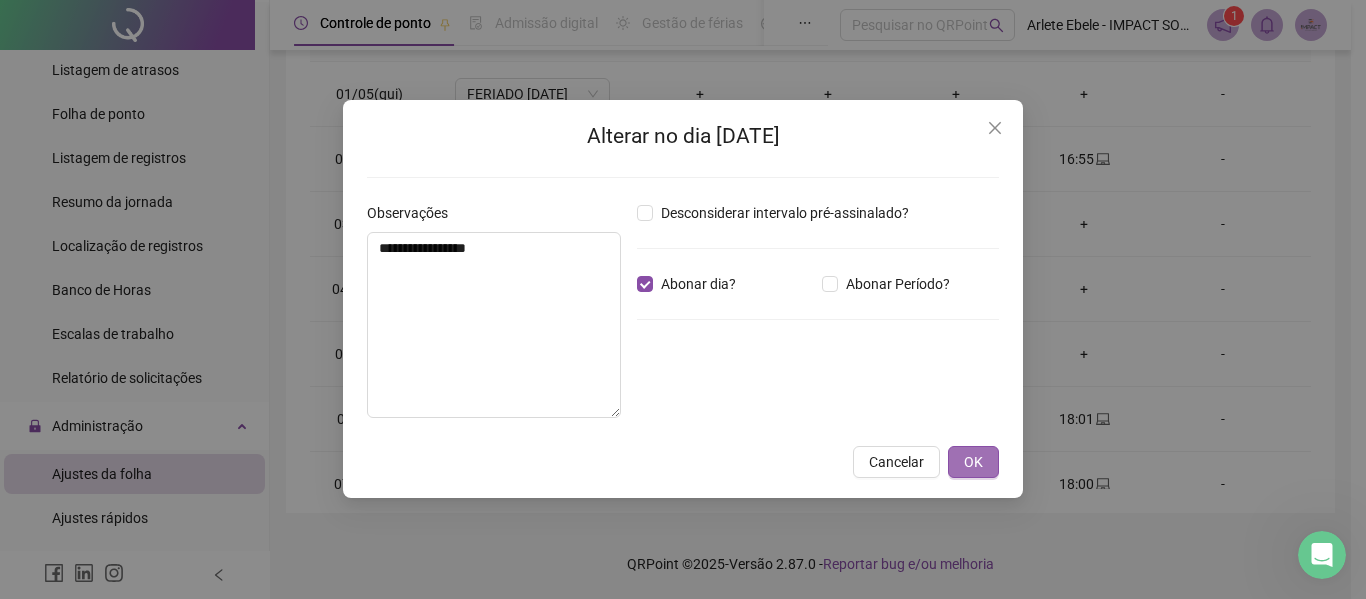 click on "OK" at bounding box center [973, 462] 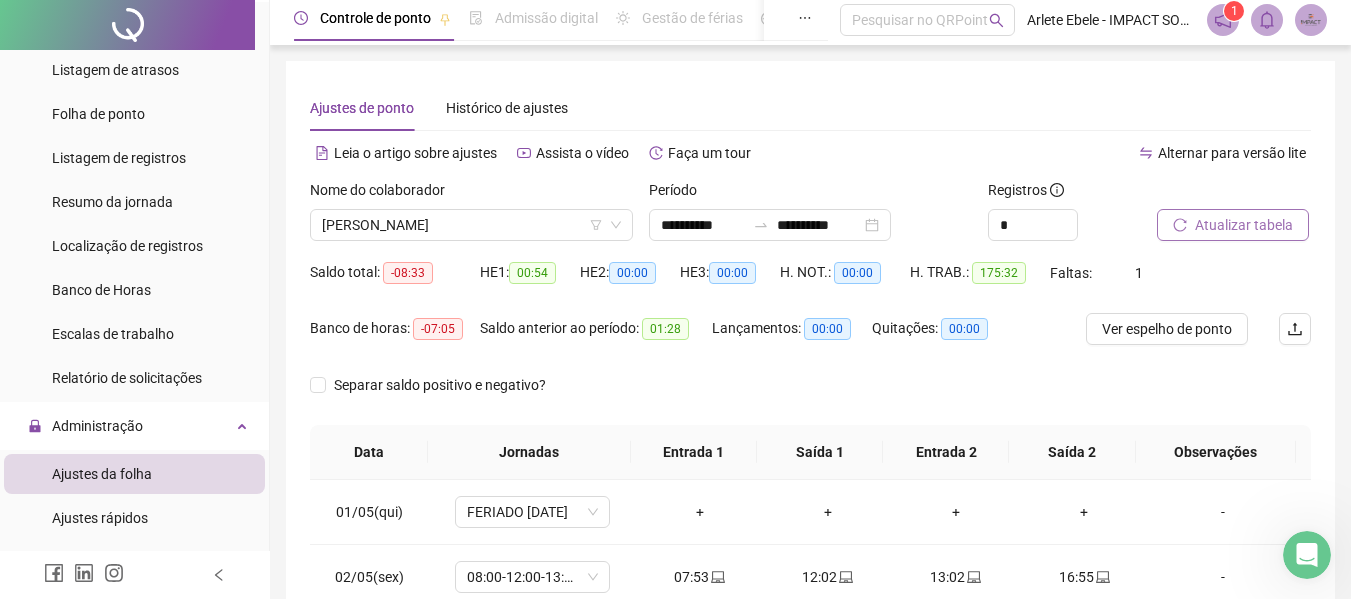 scroll, scrollTop: 0, scrollLeft: 0, axis: both 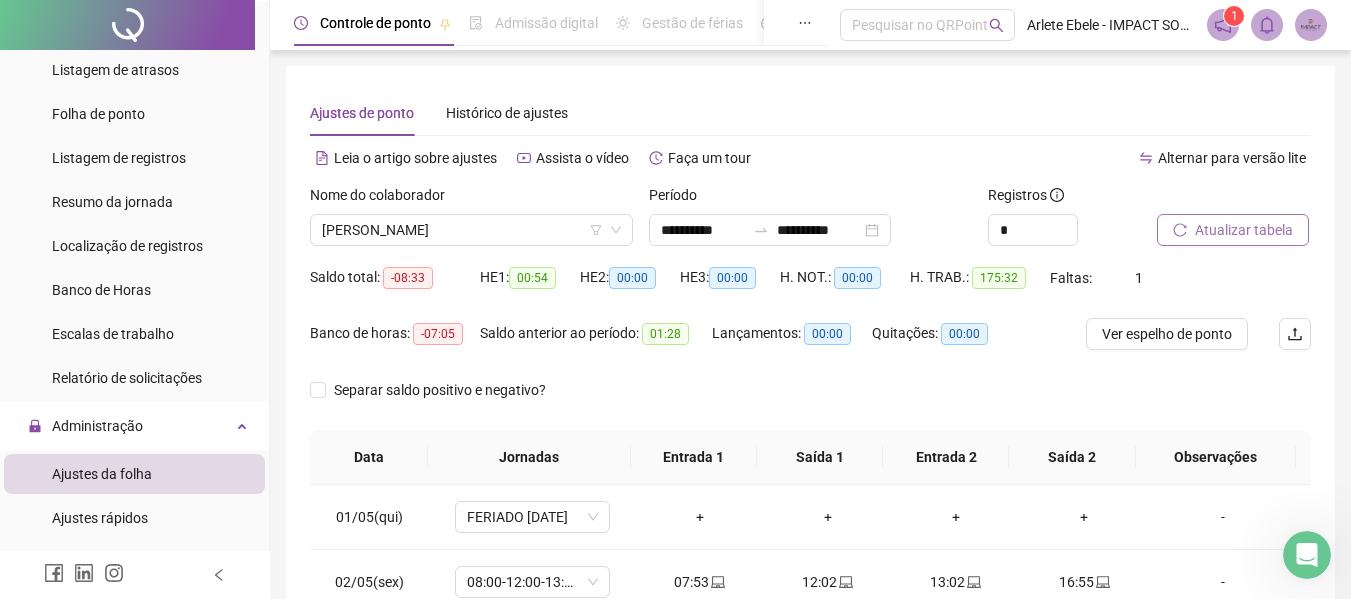 click on "Atualizar tabela" at bounding box center [1244, 230] 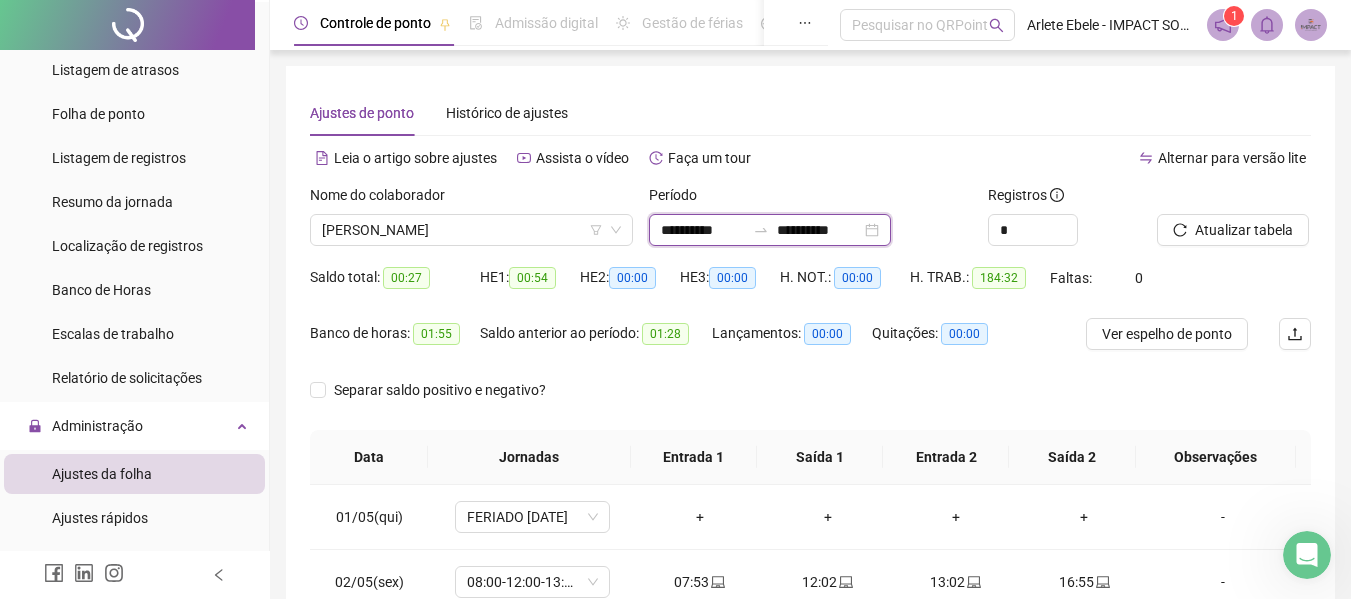 click on "**********" at bounding box center [703, 230] 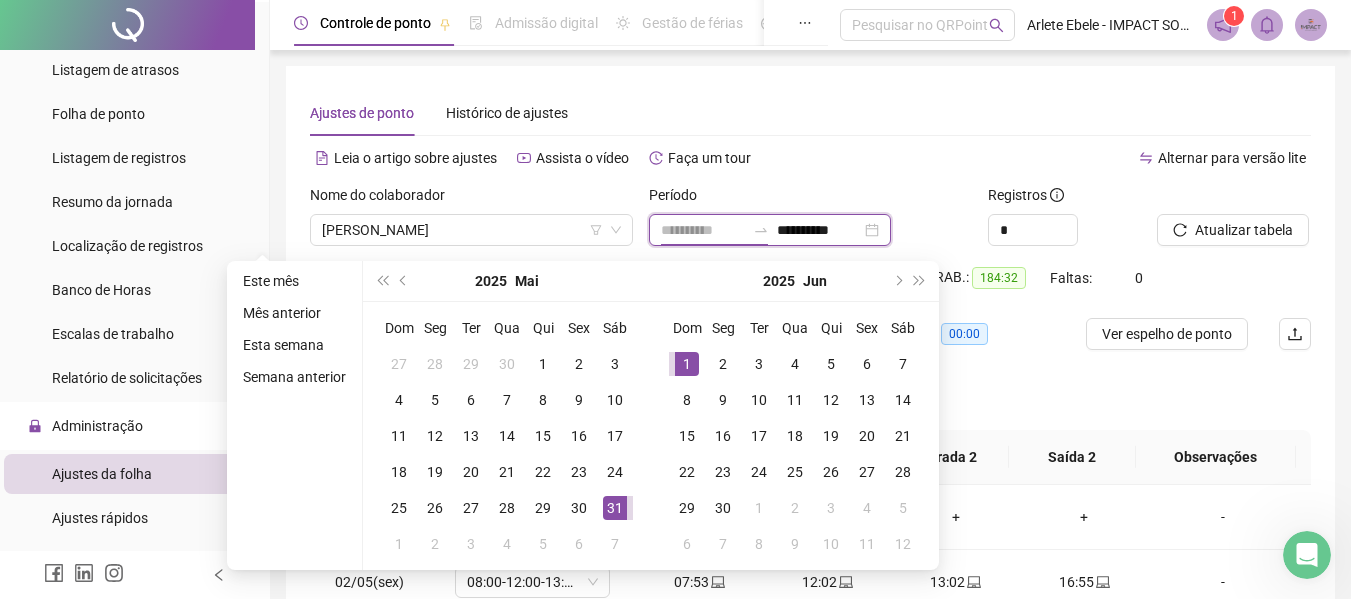 type on "**********" 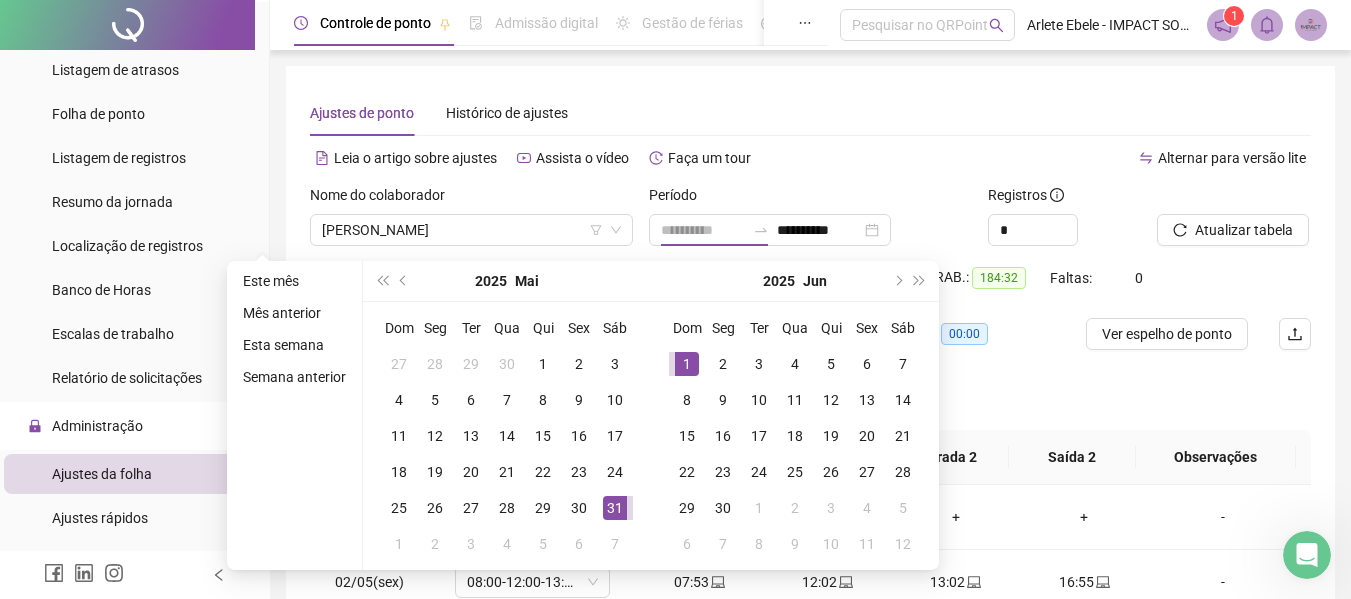 click on "1" at bounding box center (687, 364) 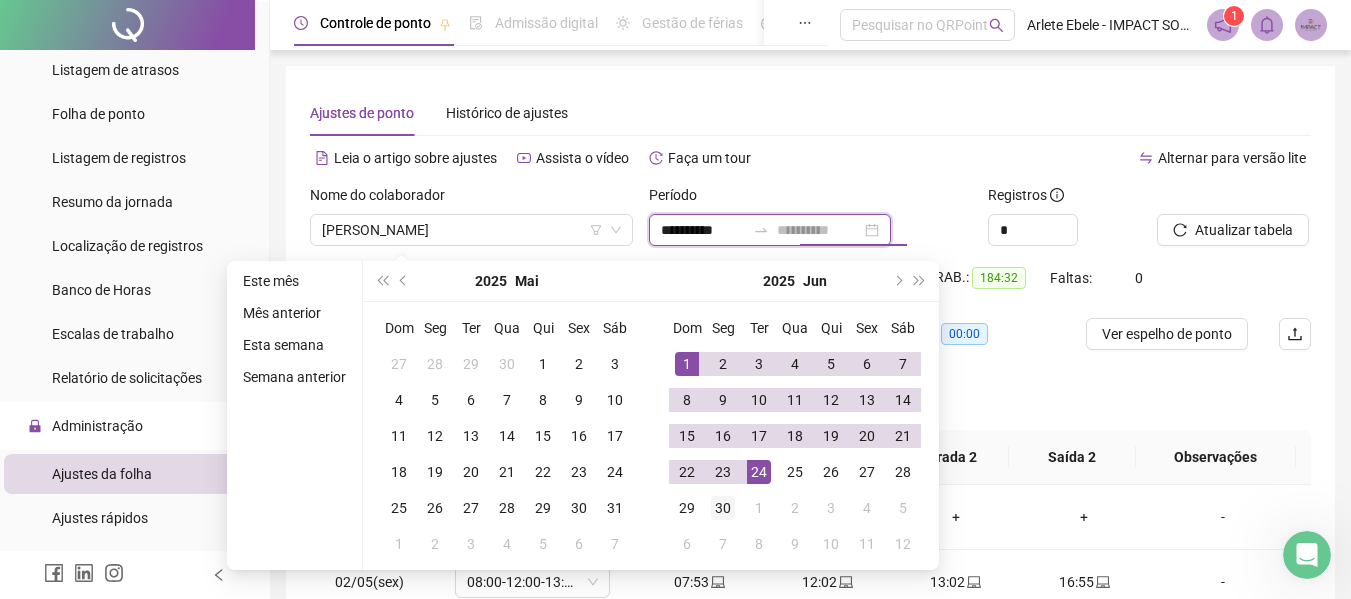 type on "**********" 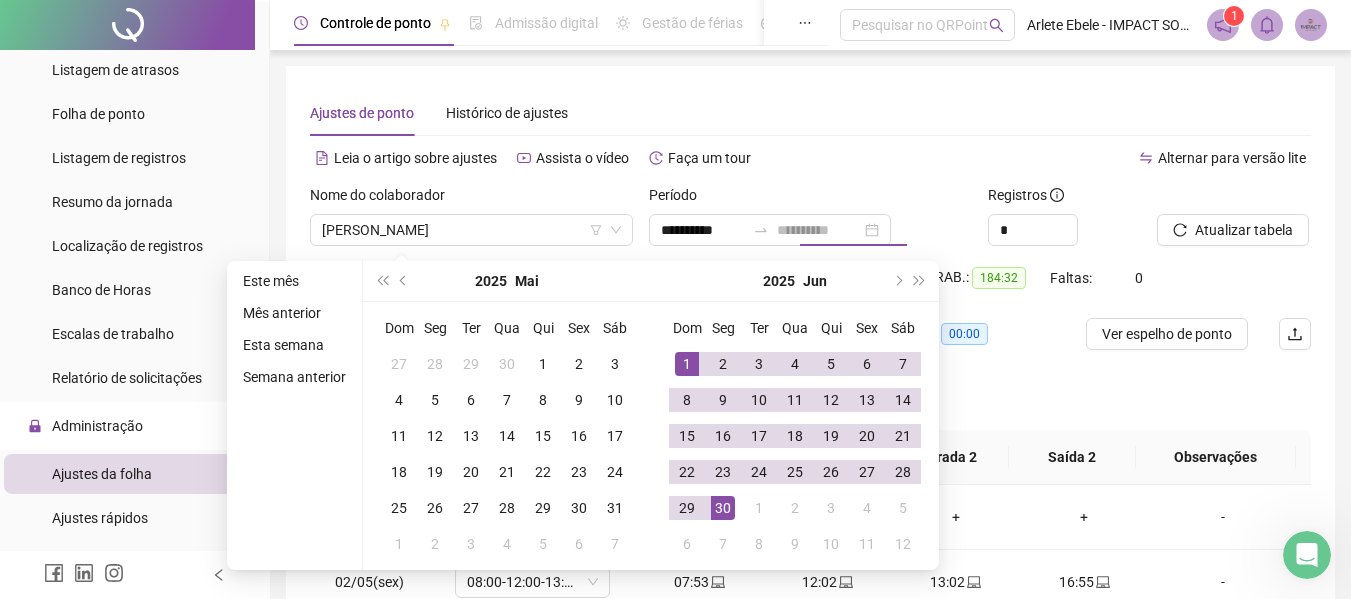 click on "30" at bounding box center [723, 508] 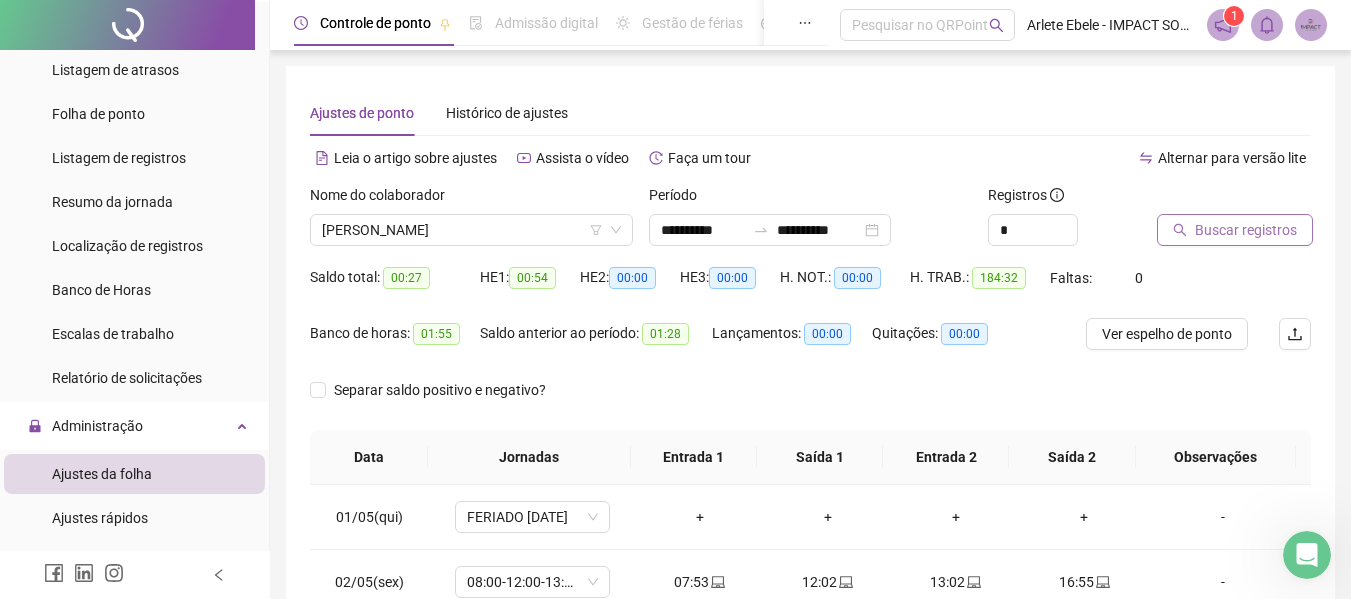 click on "Buscar registros" at bounding box center (1246, 230) 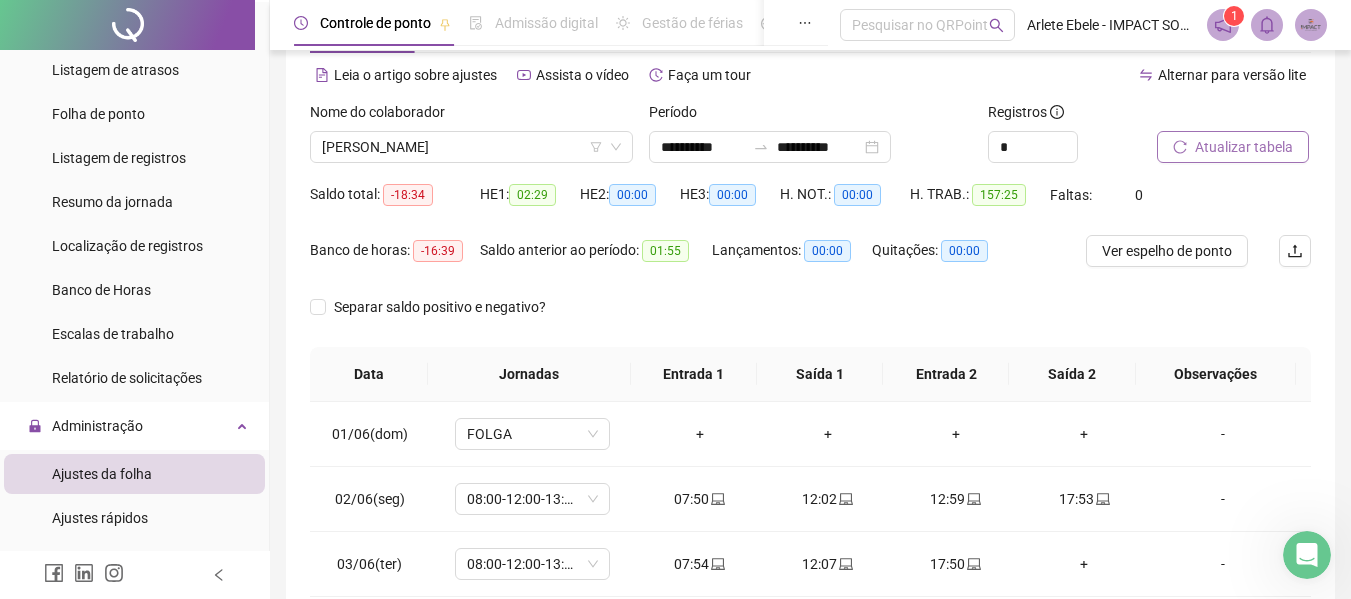 scroll, scrollTop: 200, scrollLeft: 0, axis: vertical 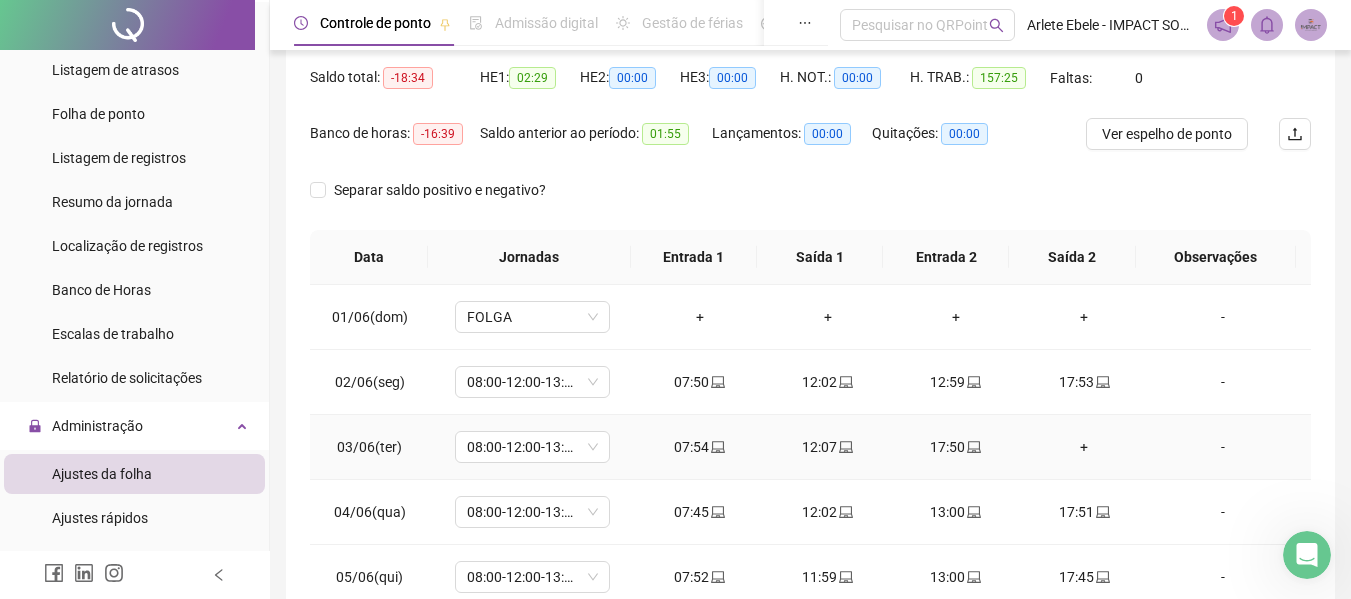 click on "+" at bounding box center (1084, 447) 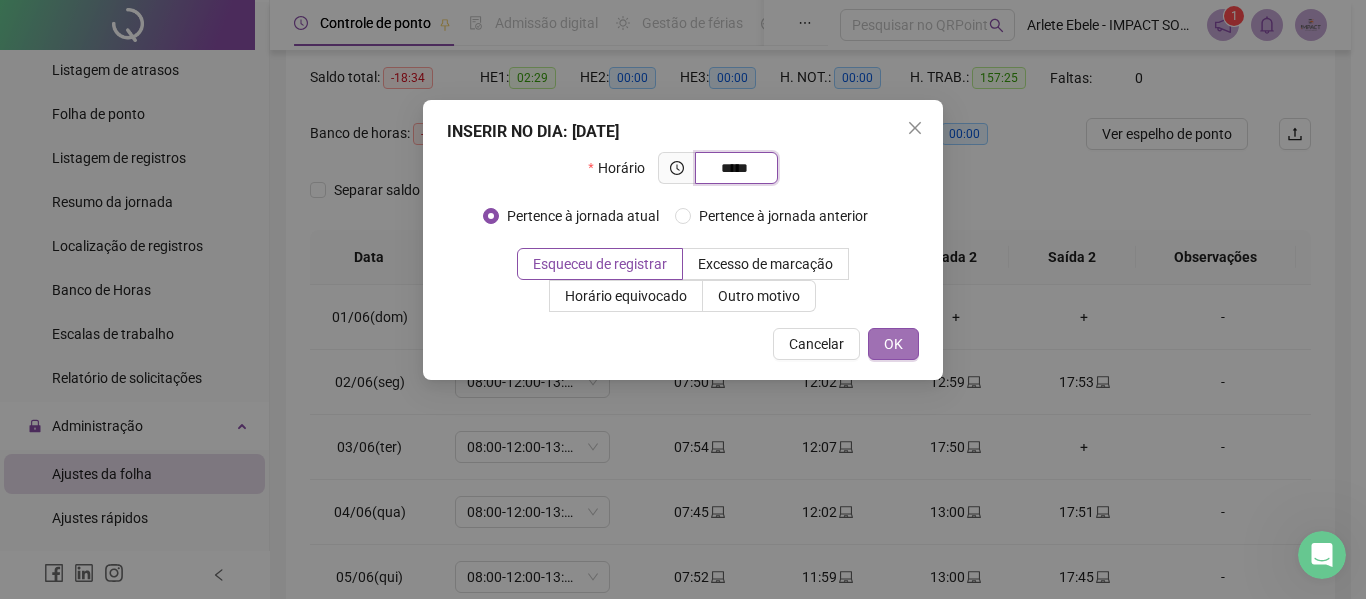 type on "*****" 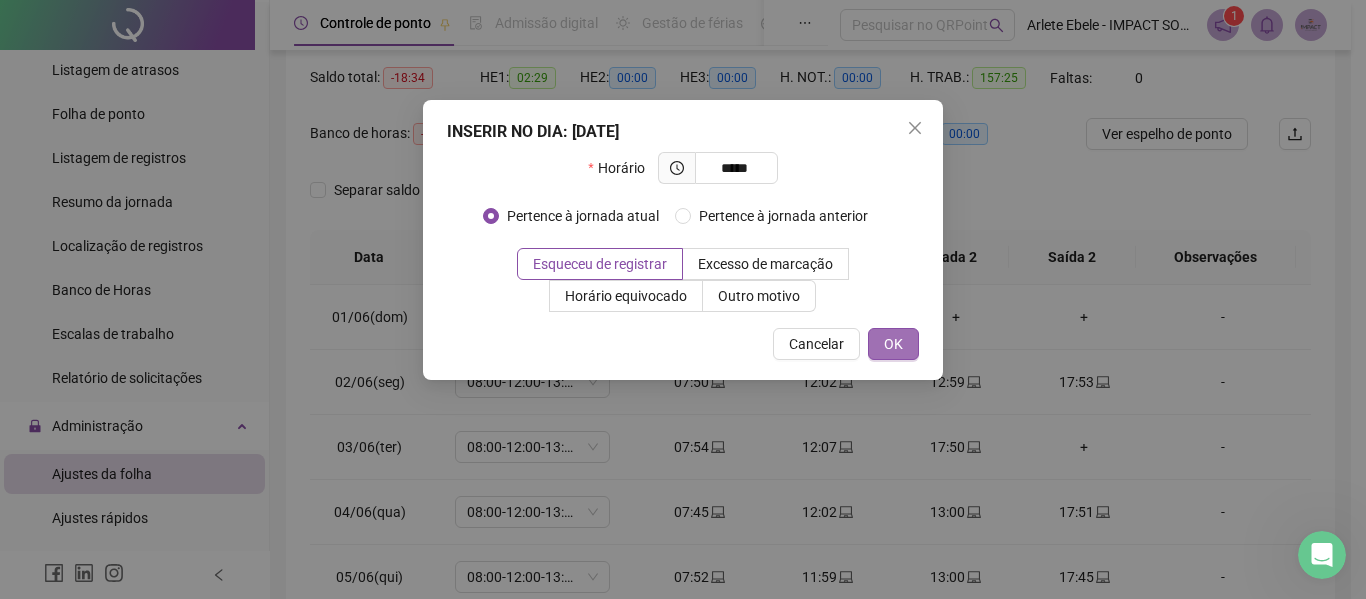 click on "OK" at bounding box center [893, 344] 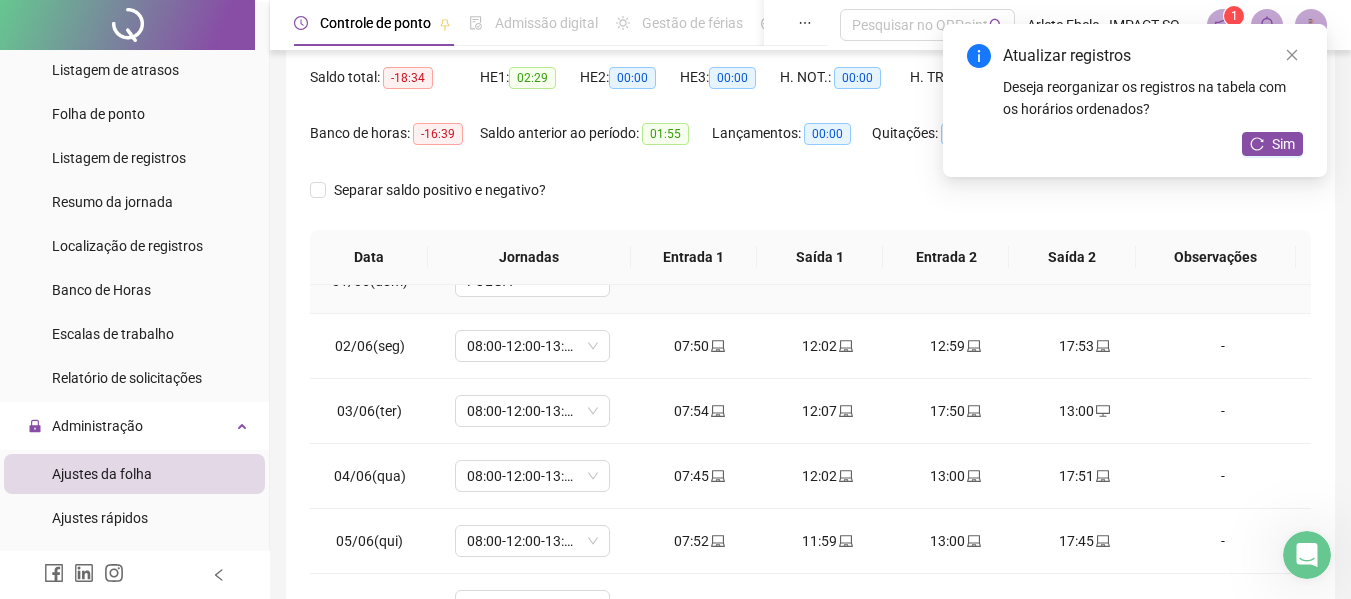 scroll, scrollTop: 100, scrollLeft: 0, axis: vertical 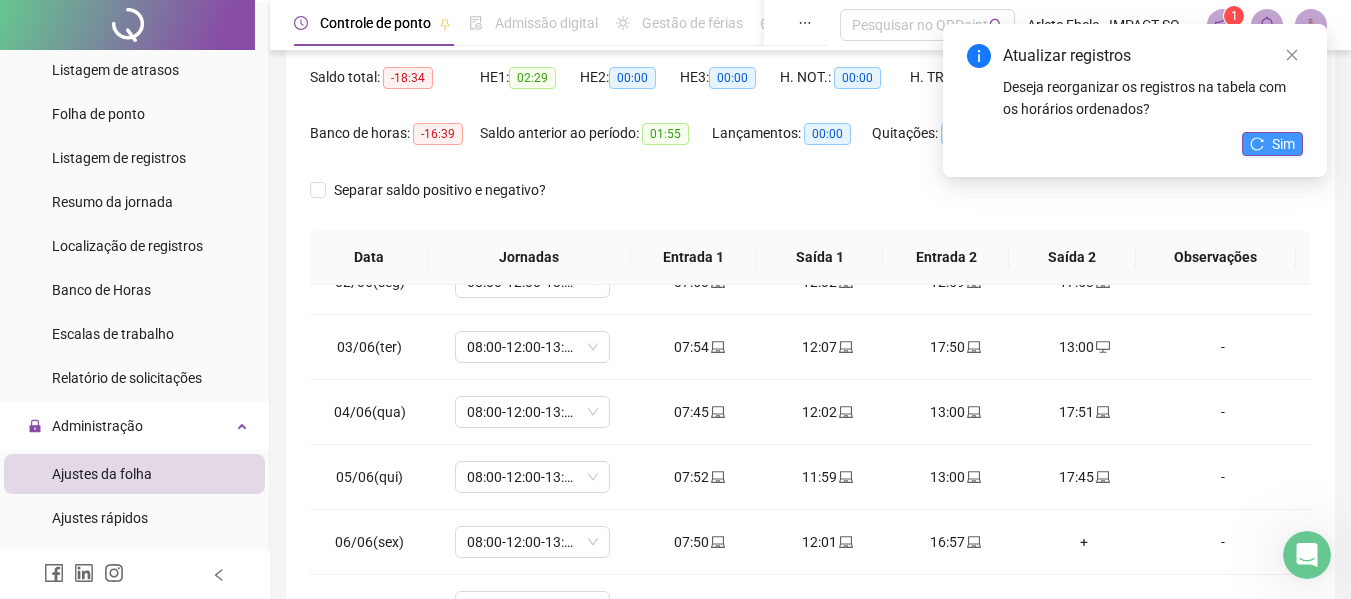 click 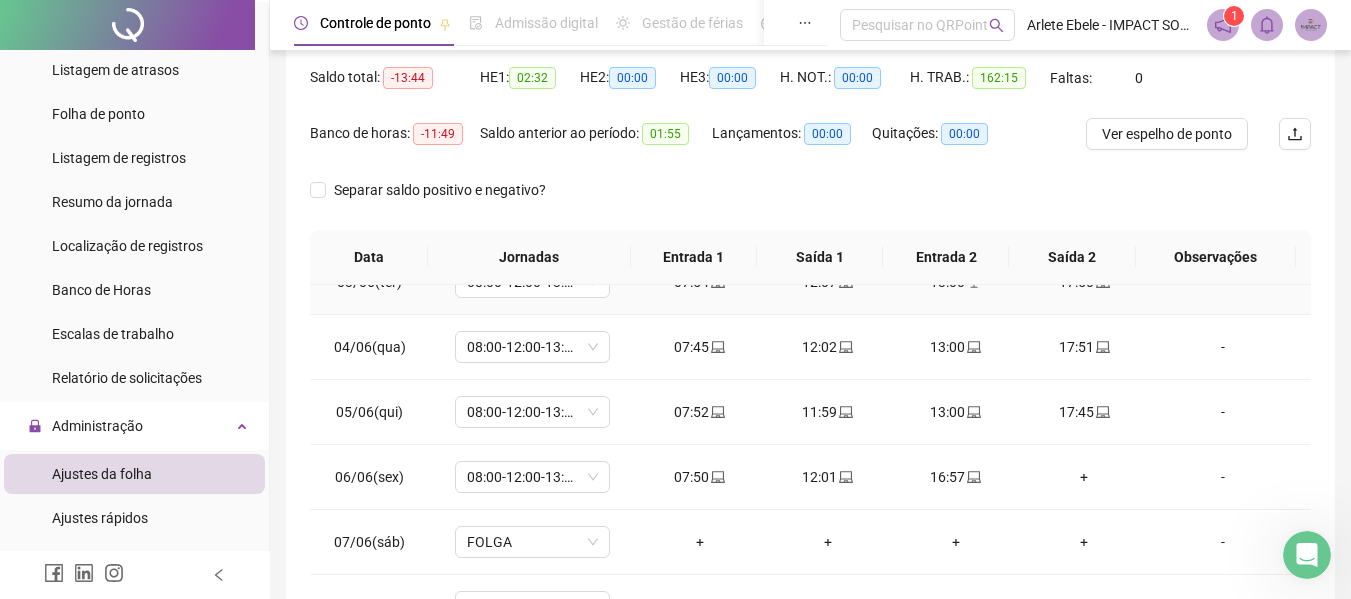 scroll, scrollTop: 200, scrollLeft: 0, axis: vertical 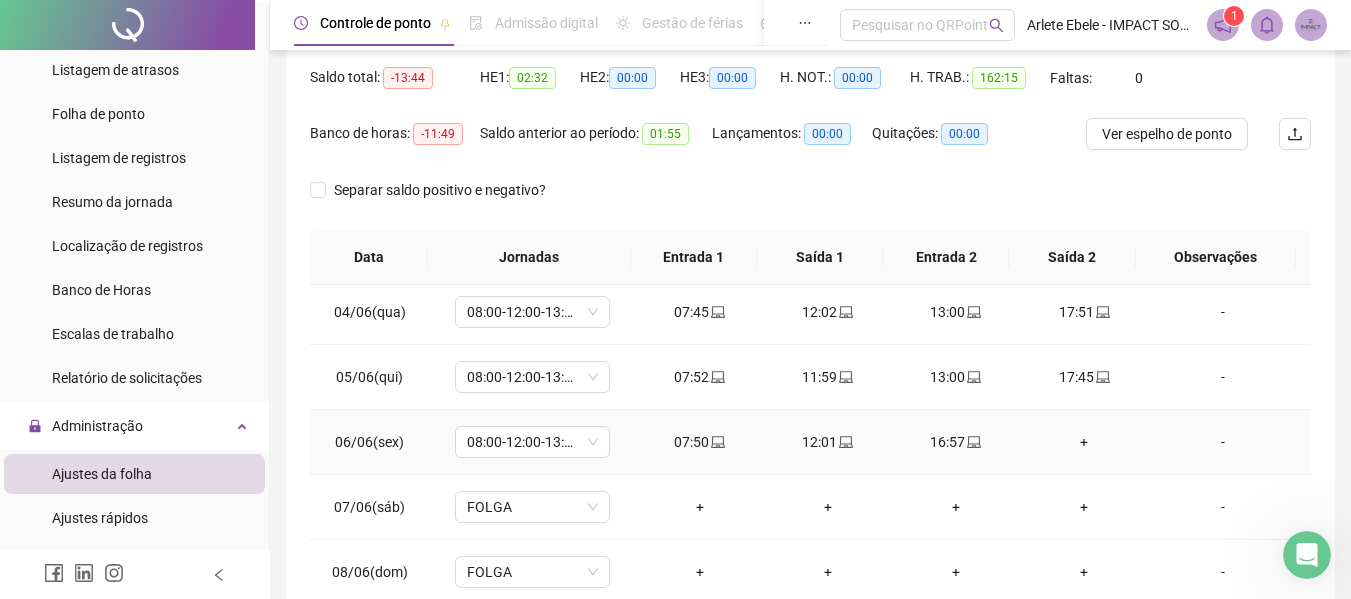 click on "+" at bounding box center [1084, 442] 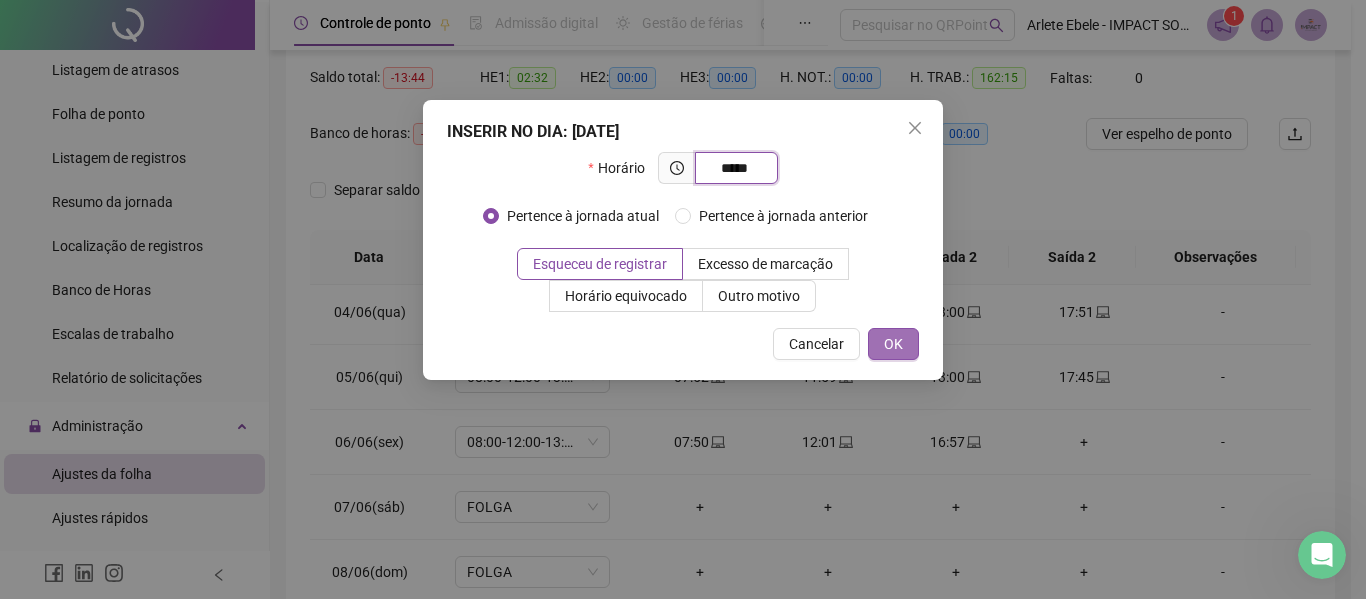 type on "*****" 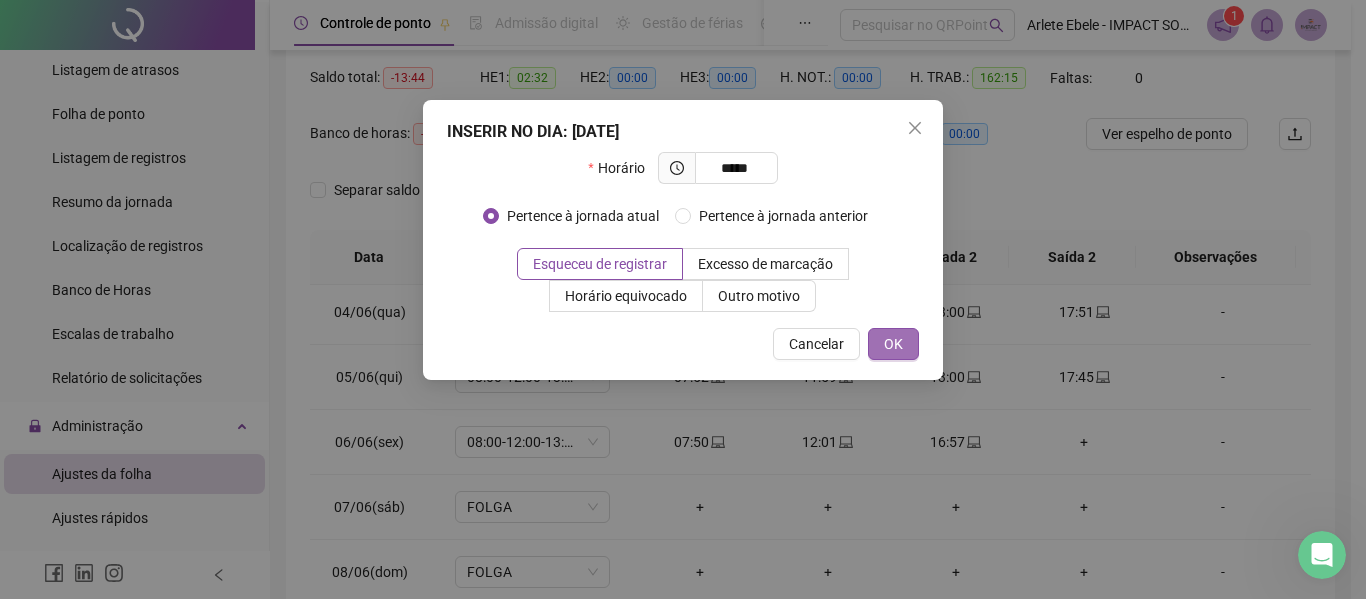 click on "OK" at bounding box center [893, 344] 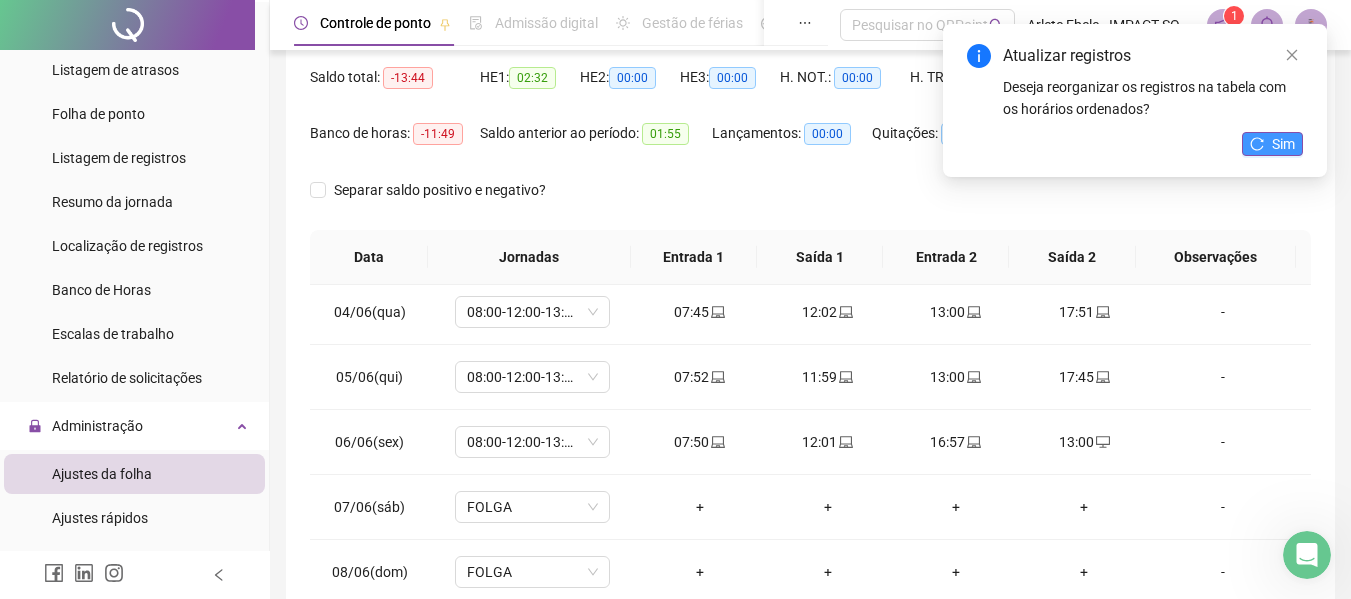 click 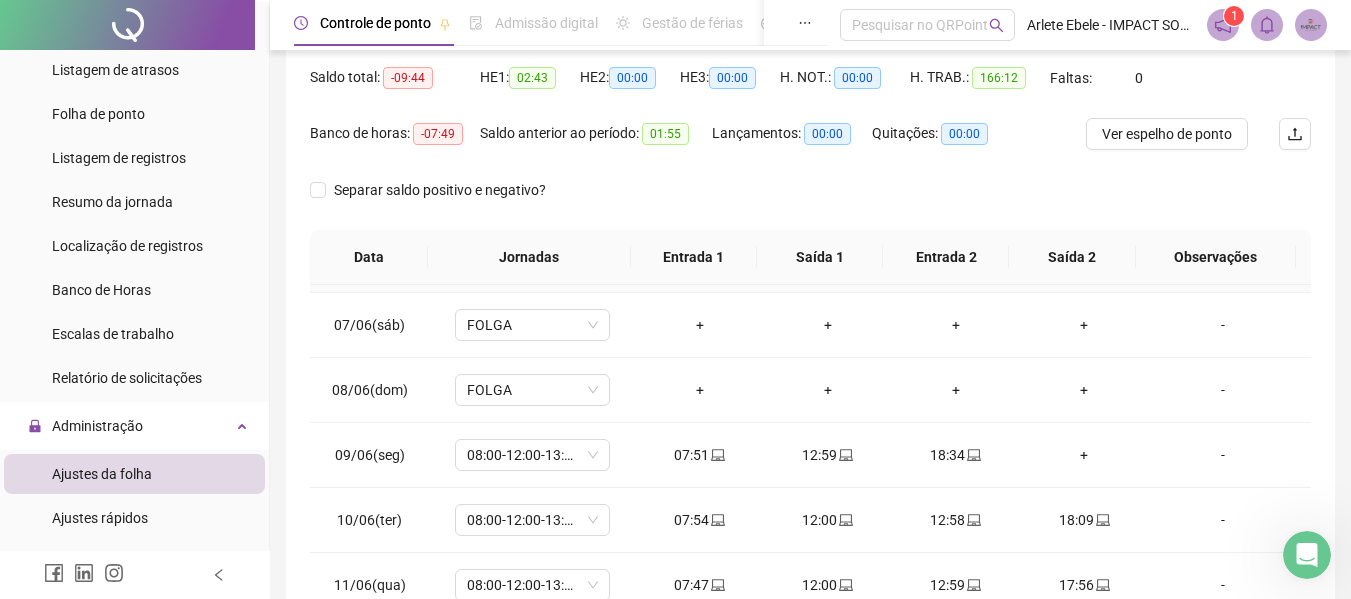 scroll, scrollTop: 500, scrollLeft: 0, axis: vertical 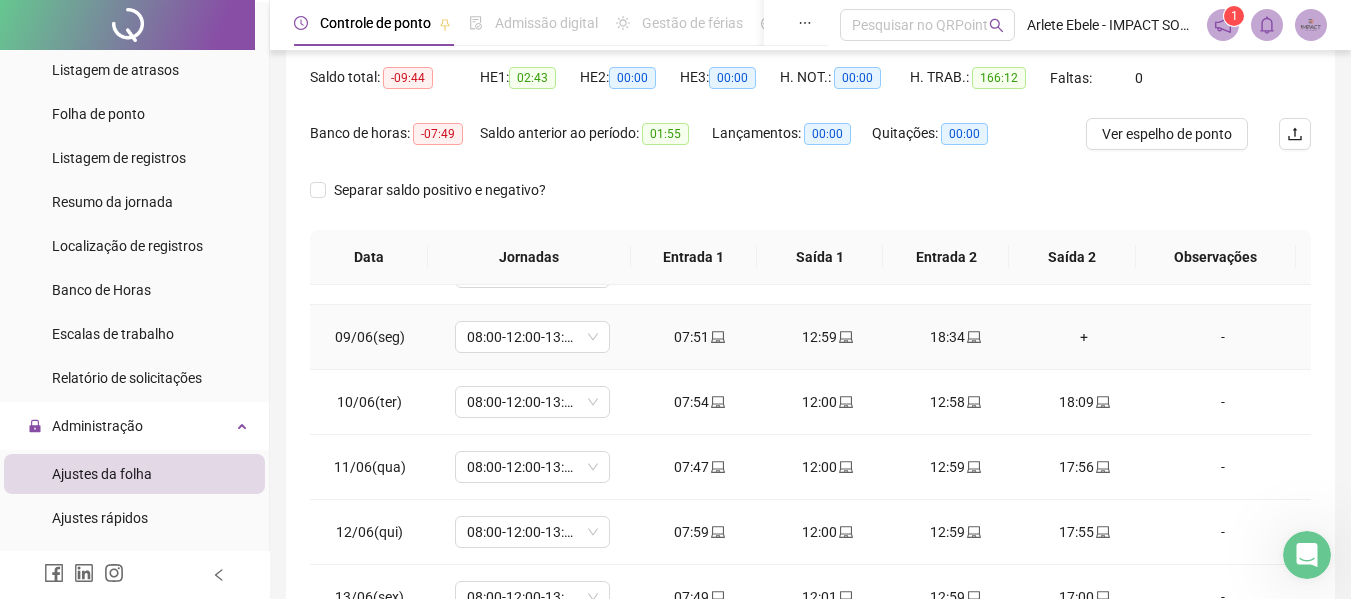 click on "+" at bounding box center [1084, 337] 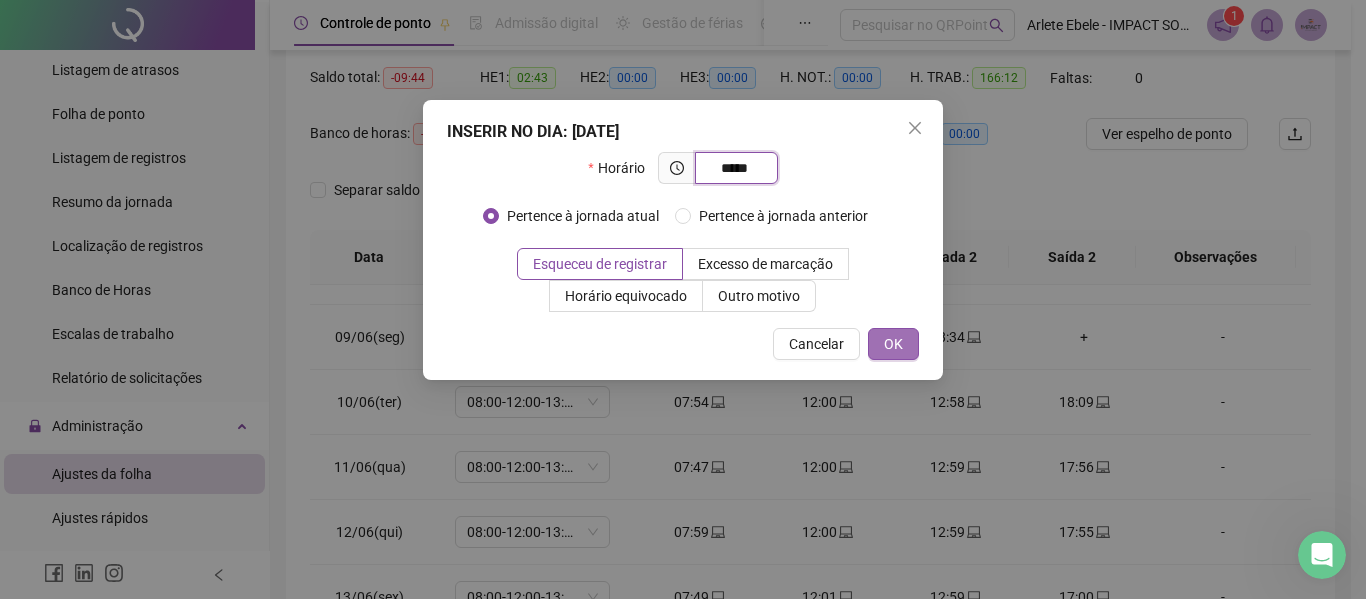 type on "*****" 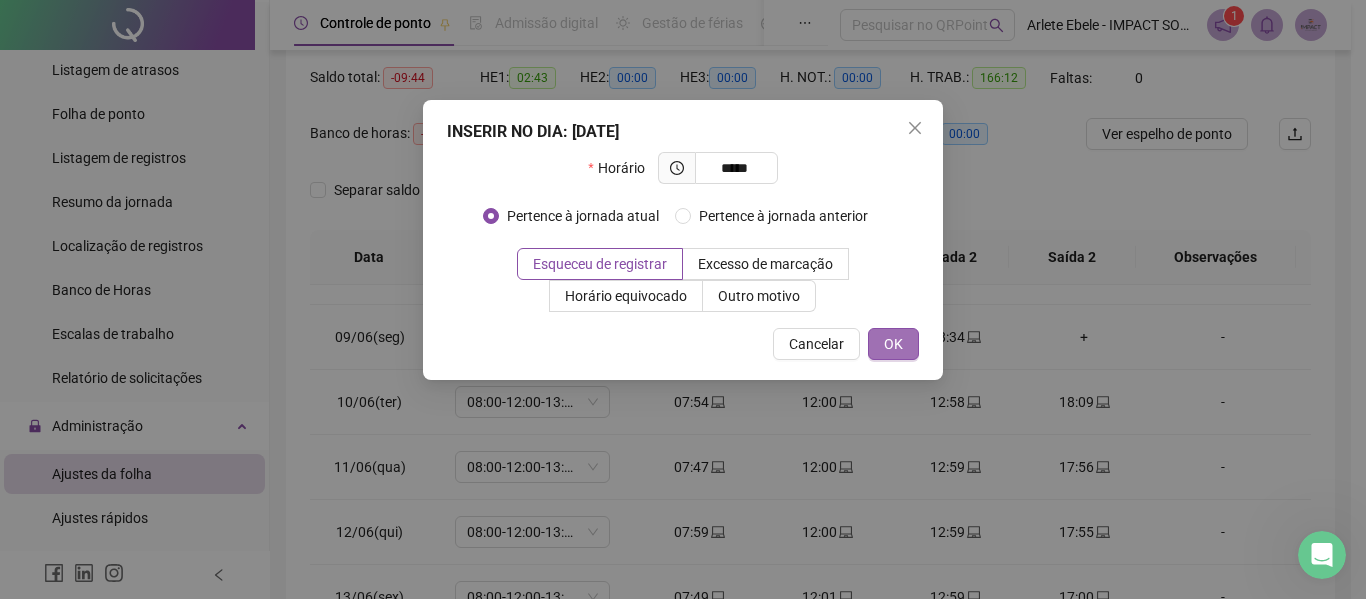 click on "OK" at bounding box center [893, 344] 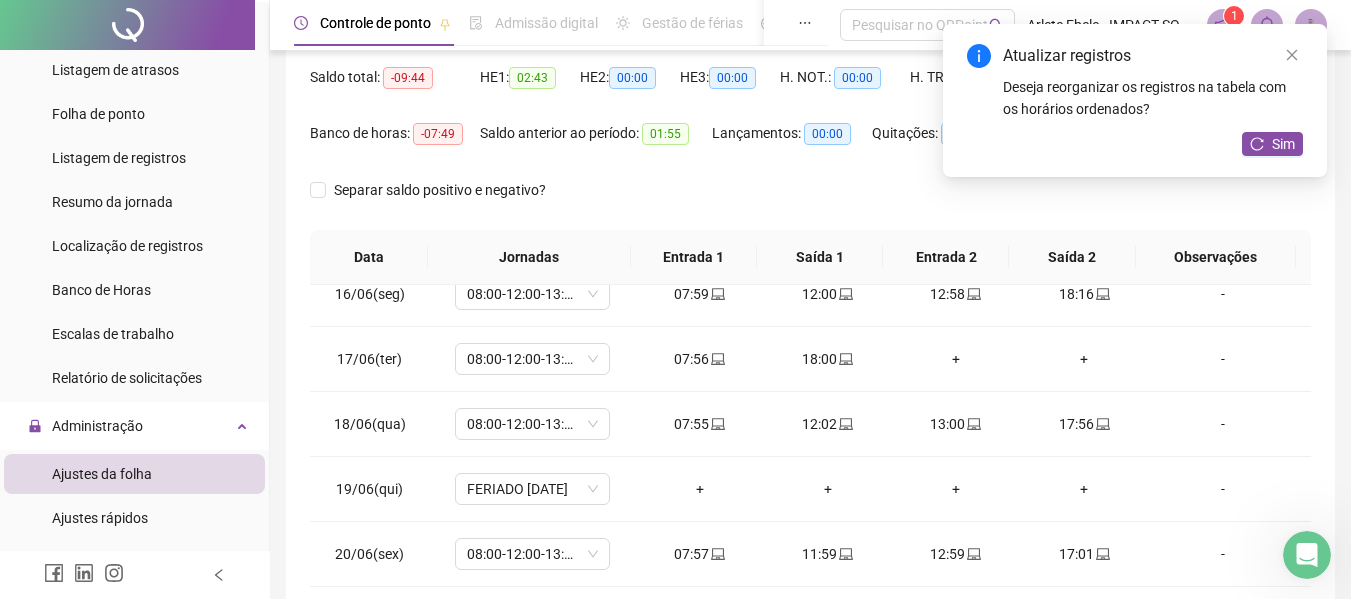 scroll, scrollTop: 1000, scrollLeft: 0, axis: vertical 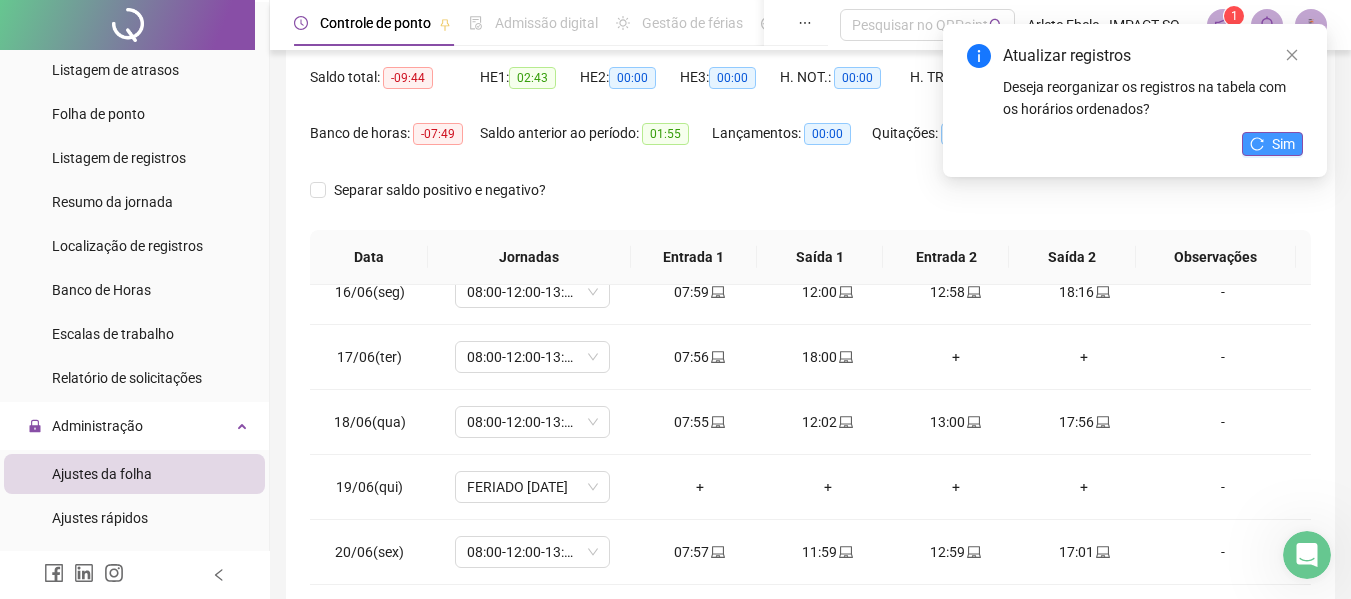 click on "Sim" at bounding box center (1272, 144) 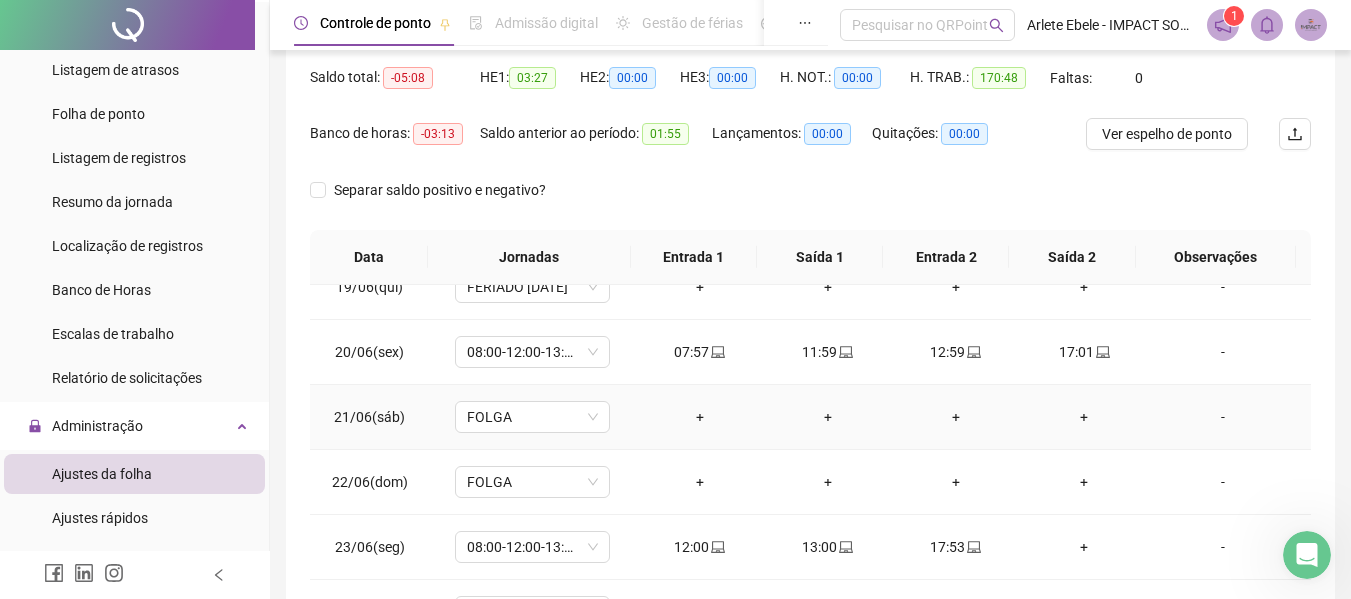 scroll, scrollTop: 1300, scrollLeft: 0, axis: vertical 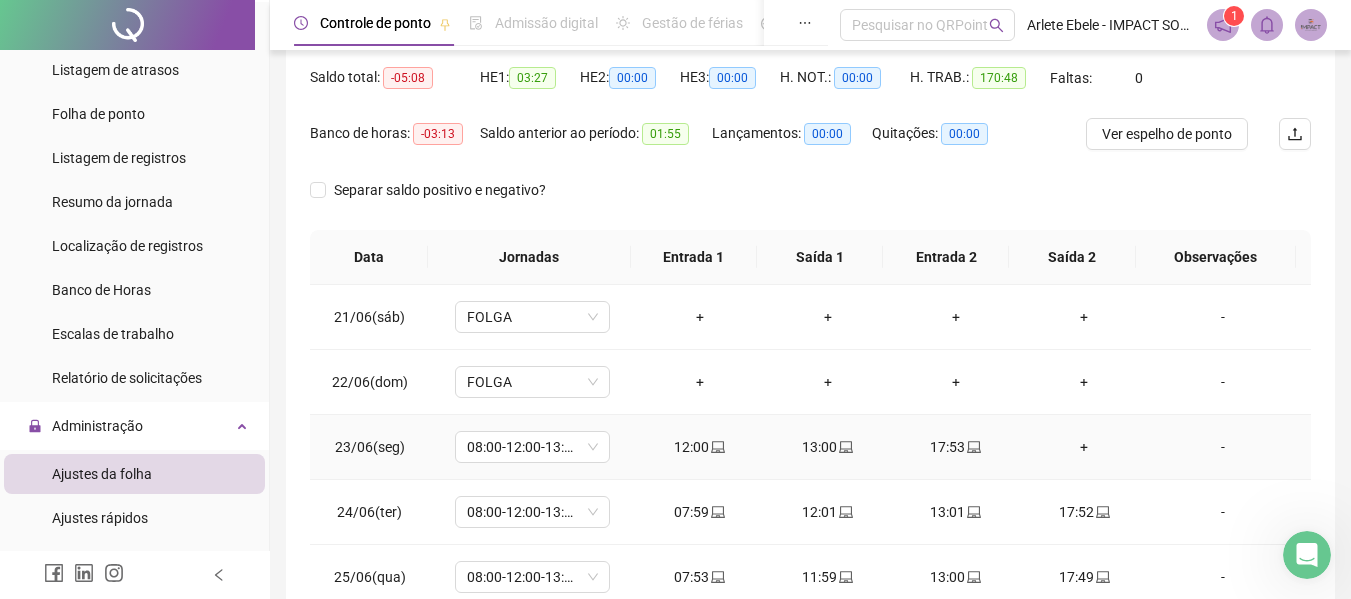 click on "+" at bounding box center (1084, 447) 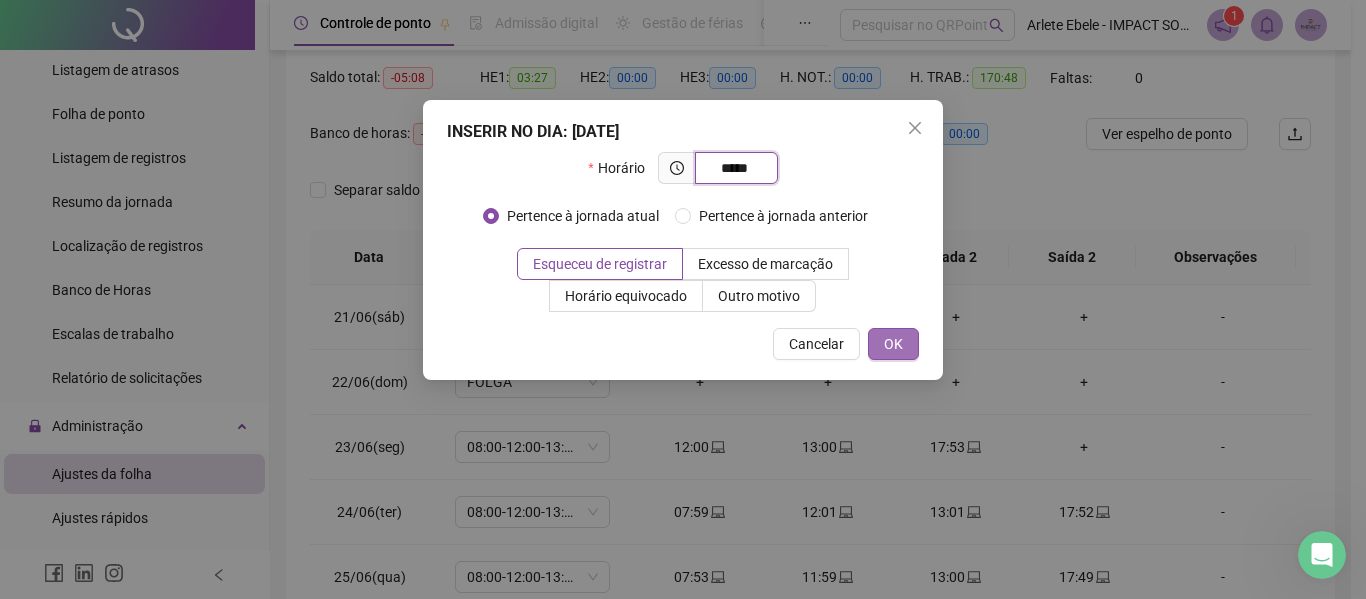 type on "*****" 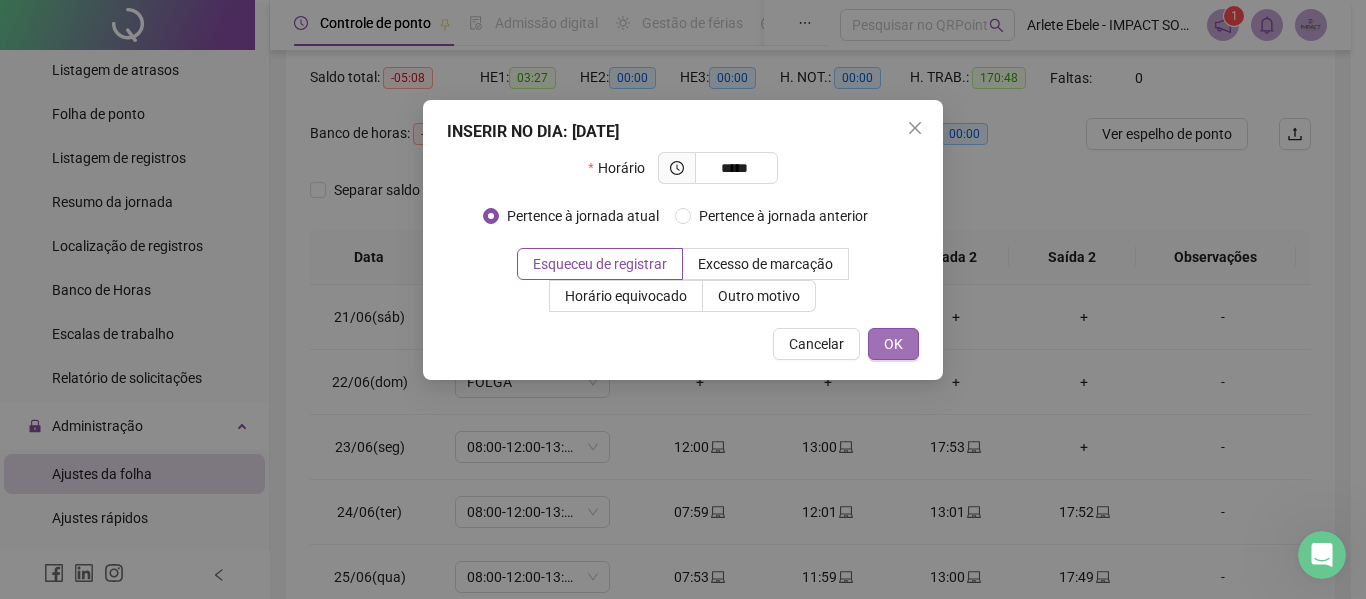 click on "OK" at bounding box center (893, 344) 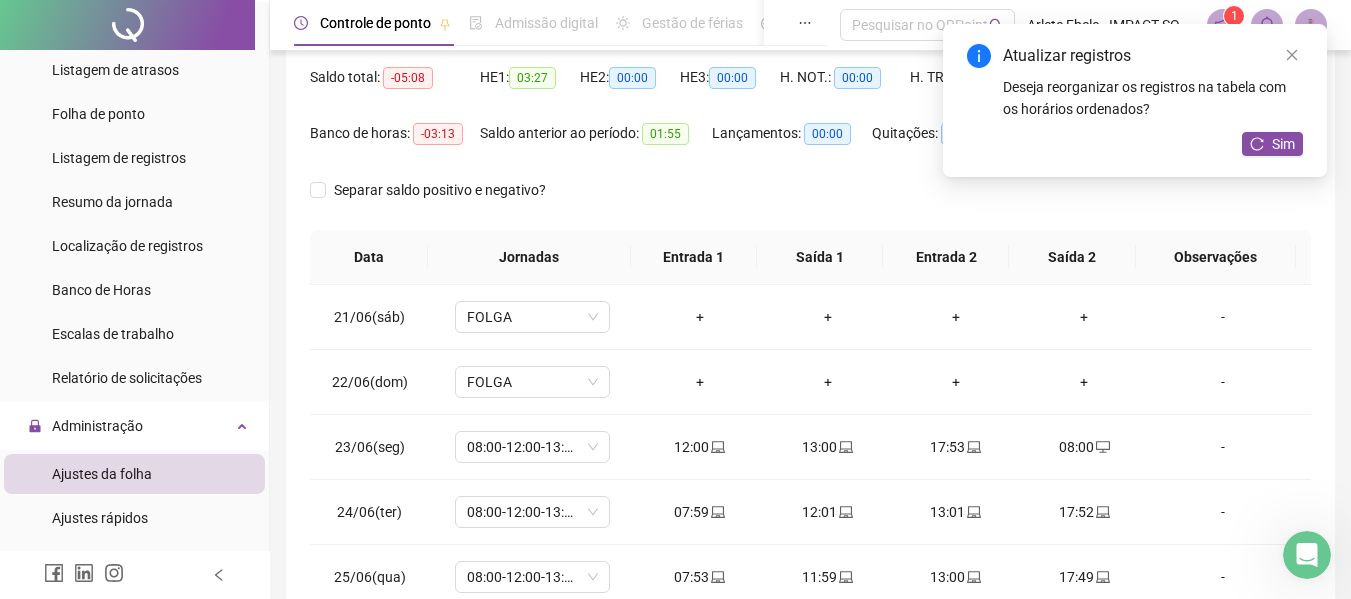 click on "Atualizar registros Deseja reorganizar os registros na tabela com os horários ordenados? Sim" at bounding box center [1135, 100] 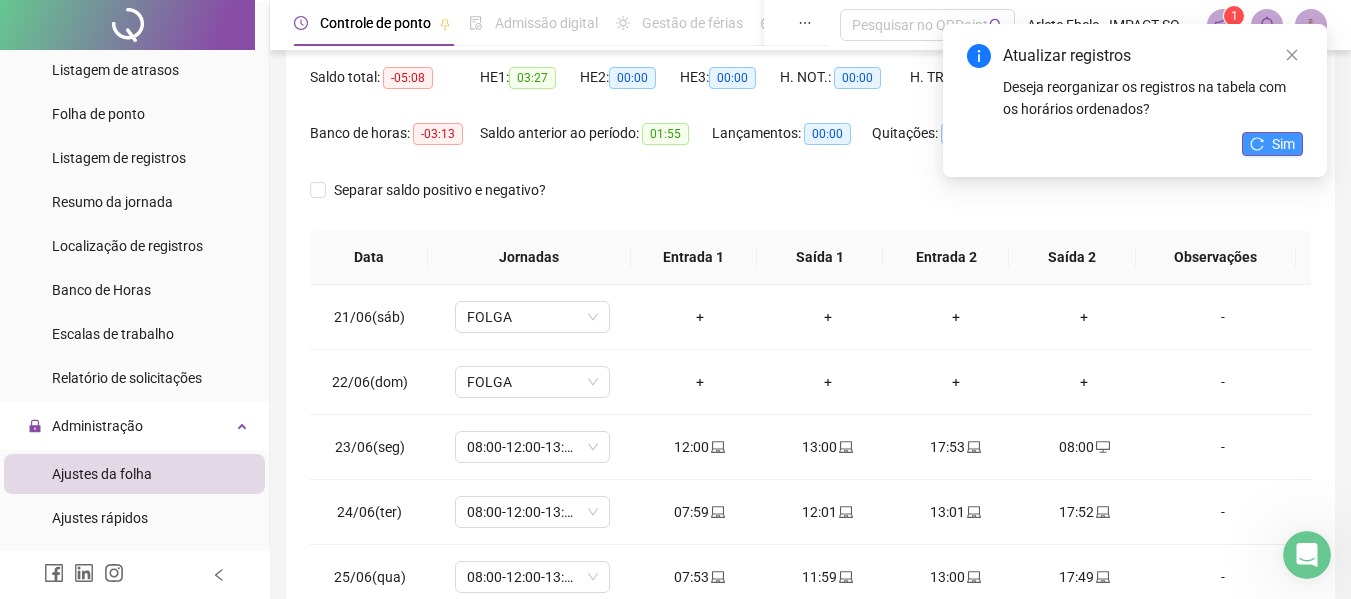 click 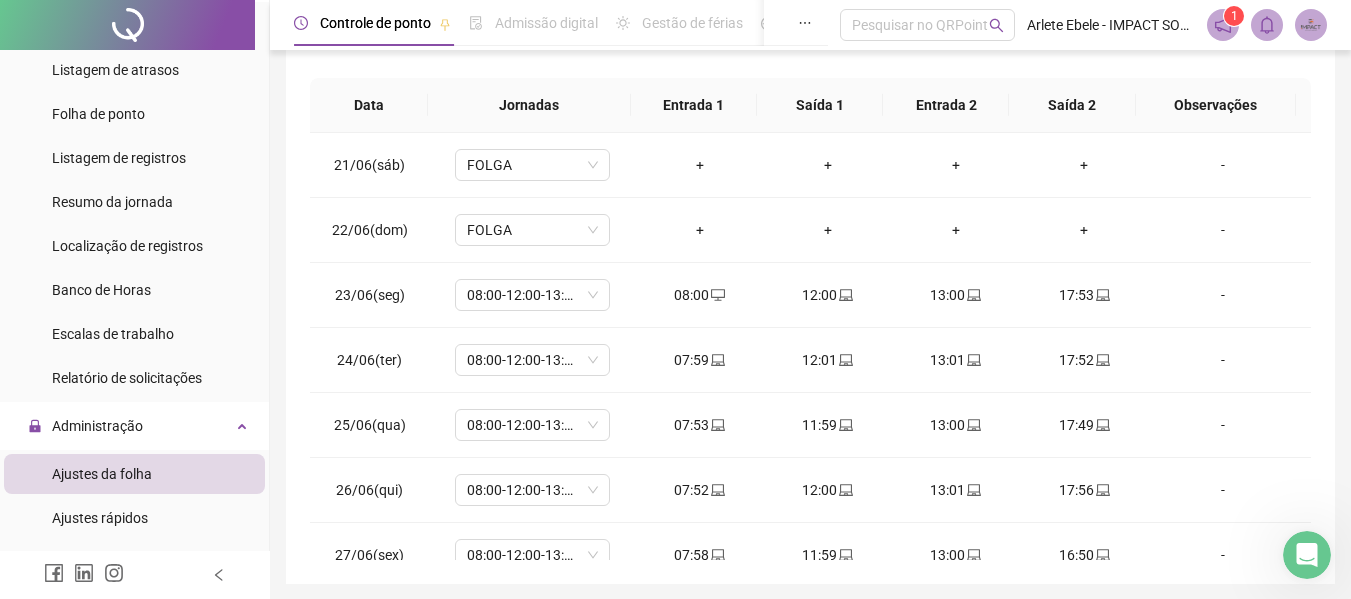 scroll, scrollTop: 400, scrollLeft: 0, axis: vertical 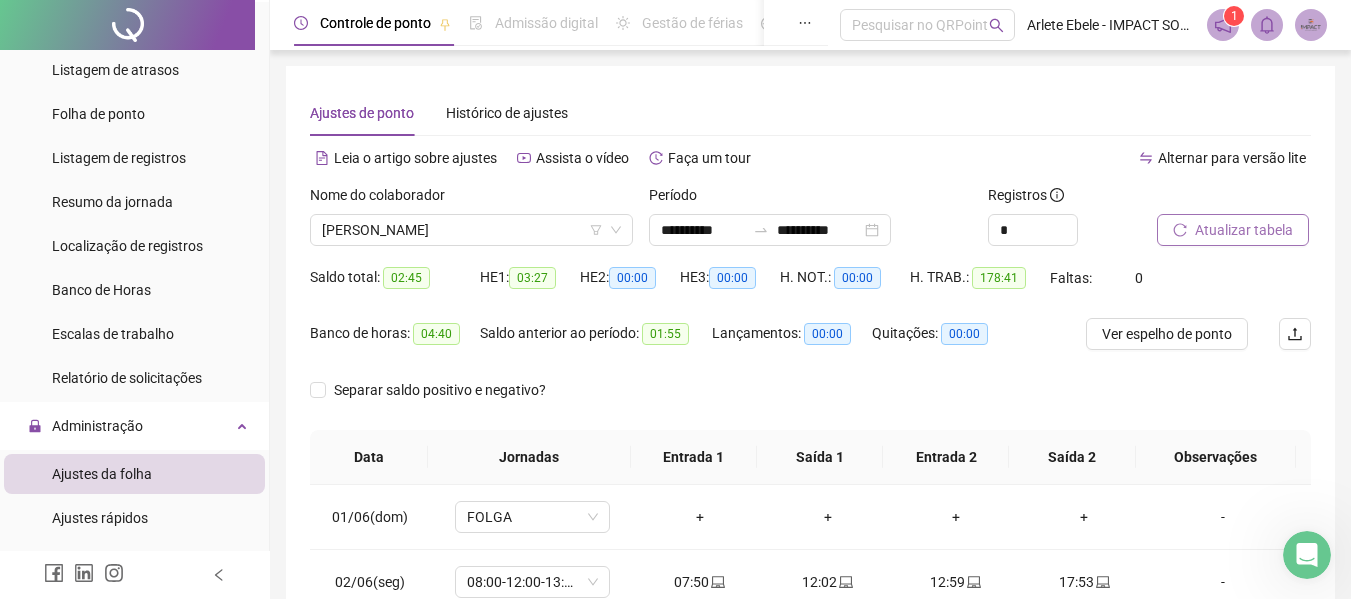 click on "Atualizar tabela" at bounding box center [1244, 230] 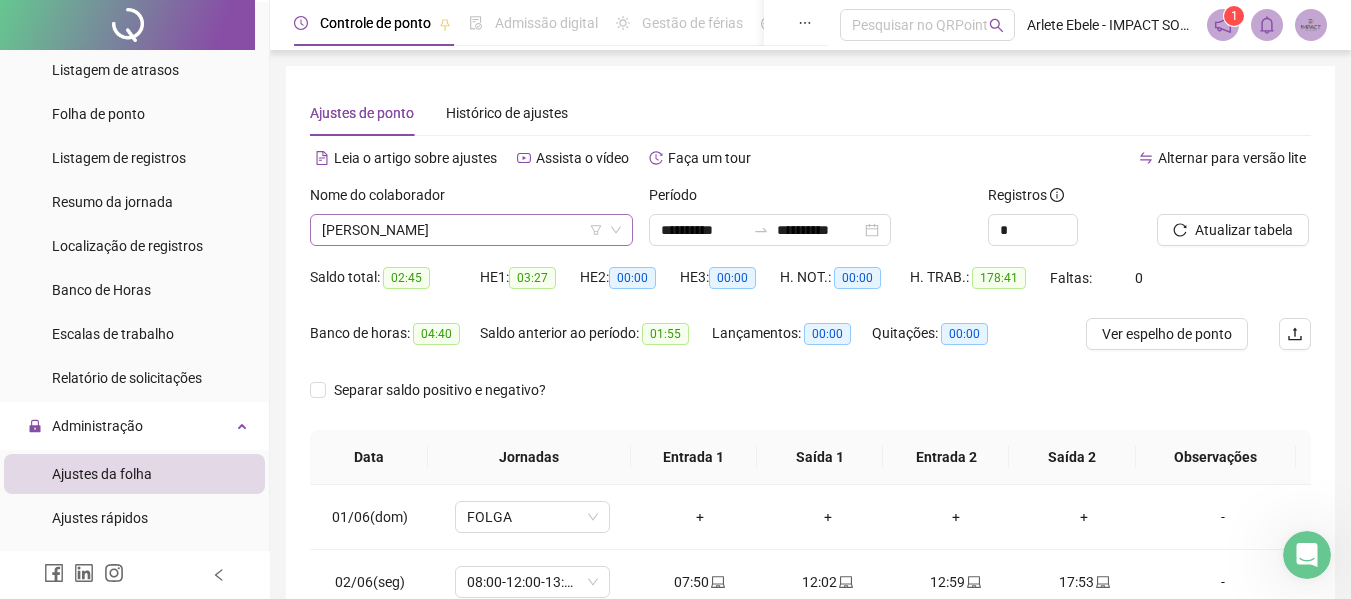 click on "ISABELLA VETTER ALBUQUERQUE" at bounding box center (471, 230) 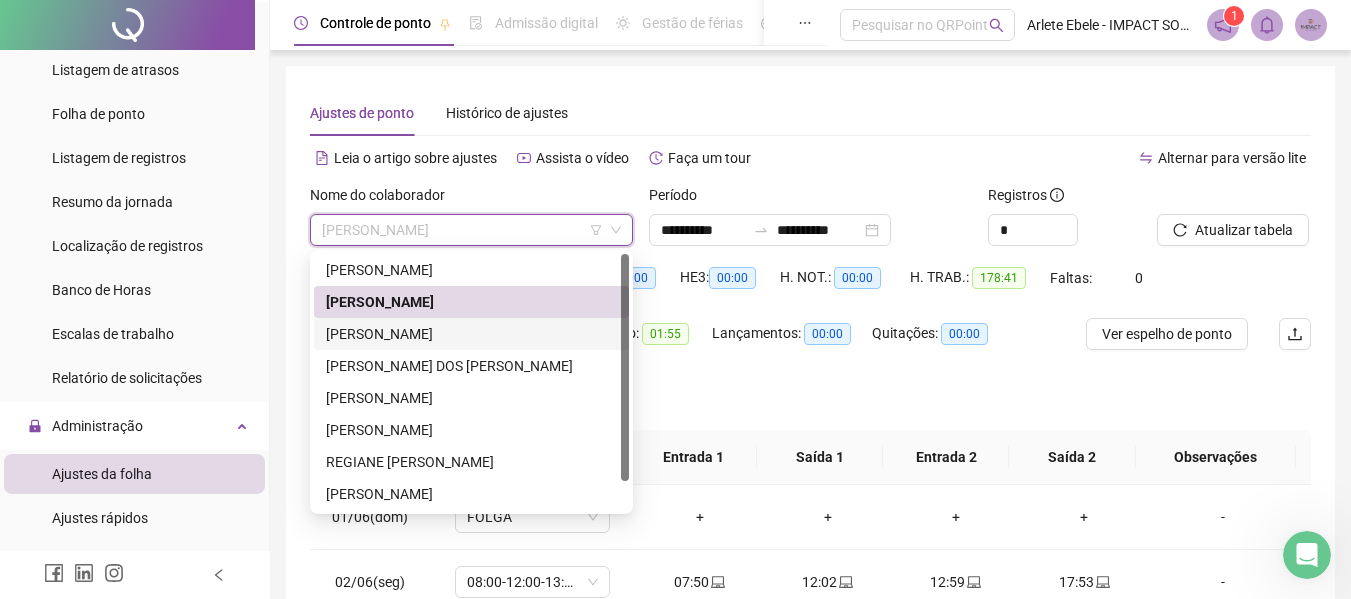 click on "JENNIFER CAROLINE SILVA DO NASCIMENTO" at bounding box center [471, 334] 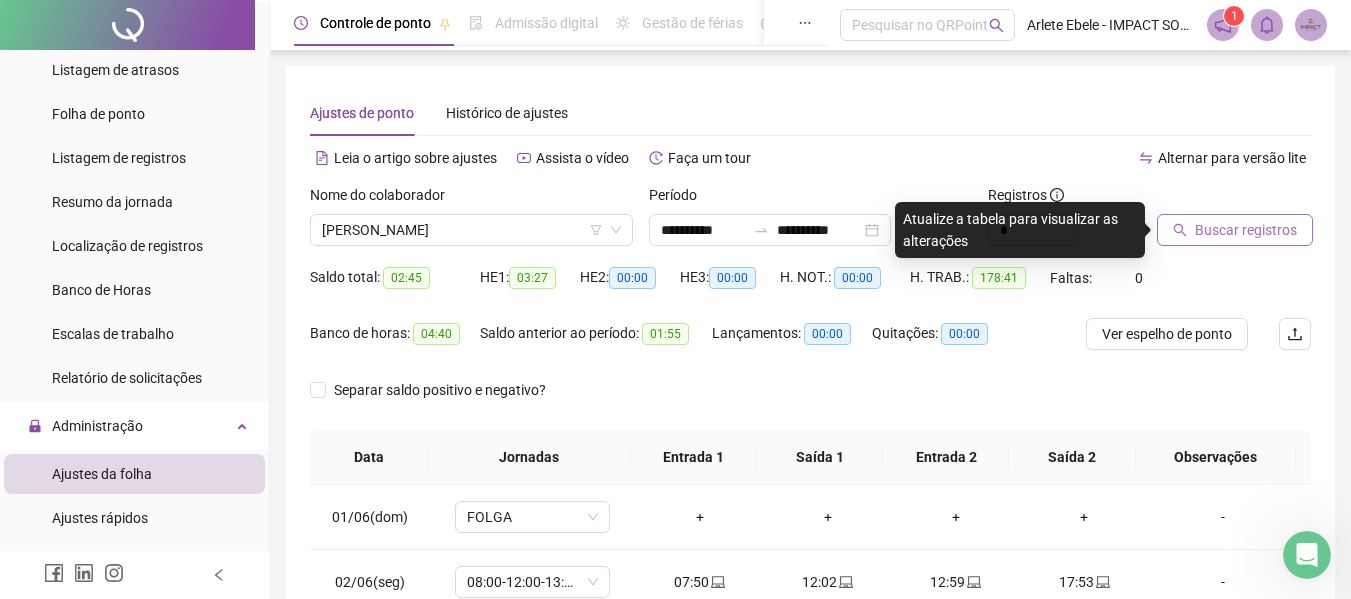 click on "Buscar registros" at bounding box center (1246, 230) 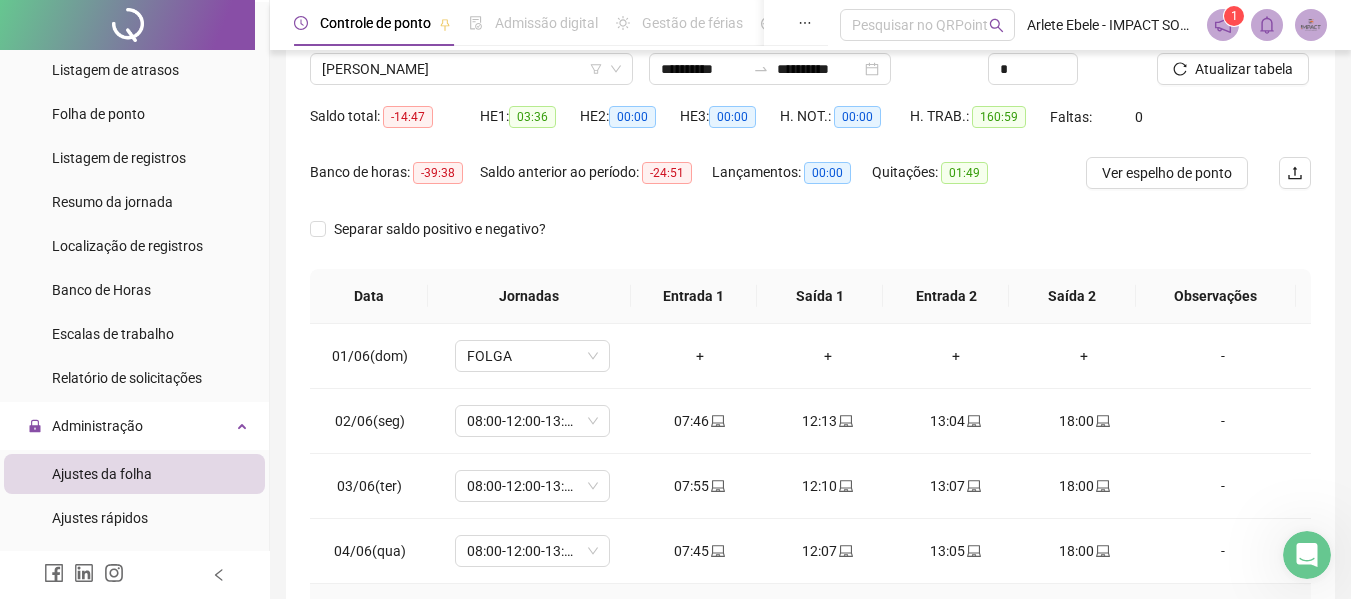 scroll, scrollTop: 0, scrollLeft: 0, axis: both 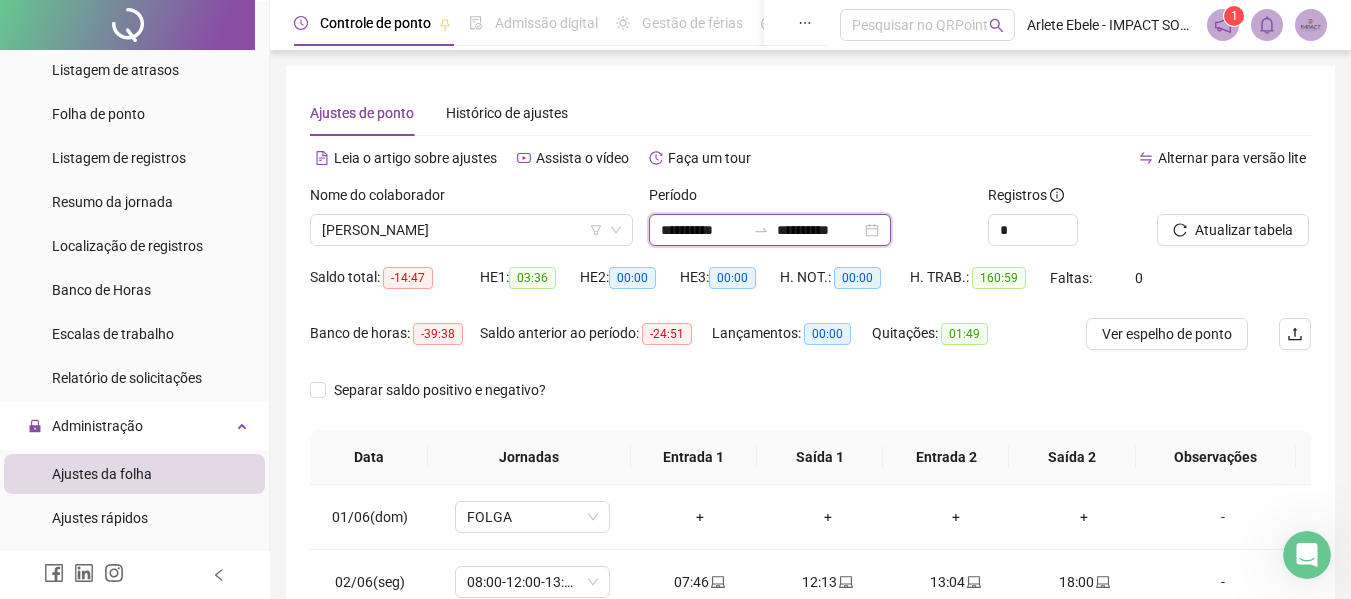 click on "**********" at bounding box center (703, 230) 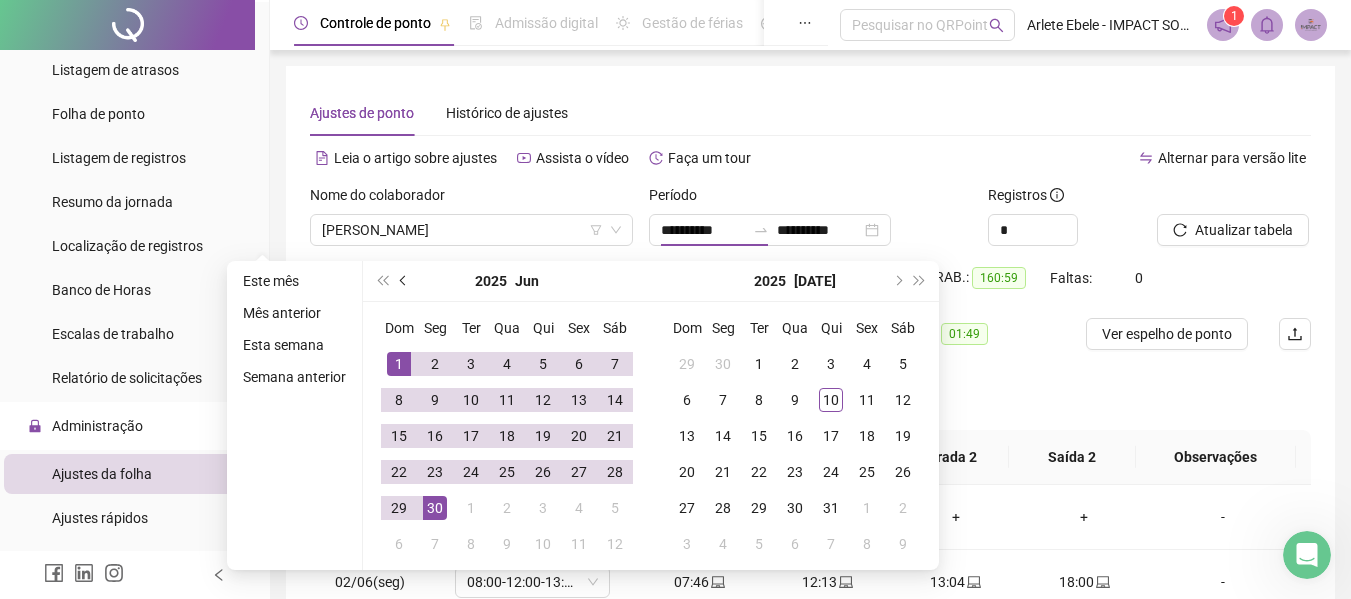 click at bounding box center (405, 281) 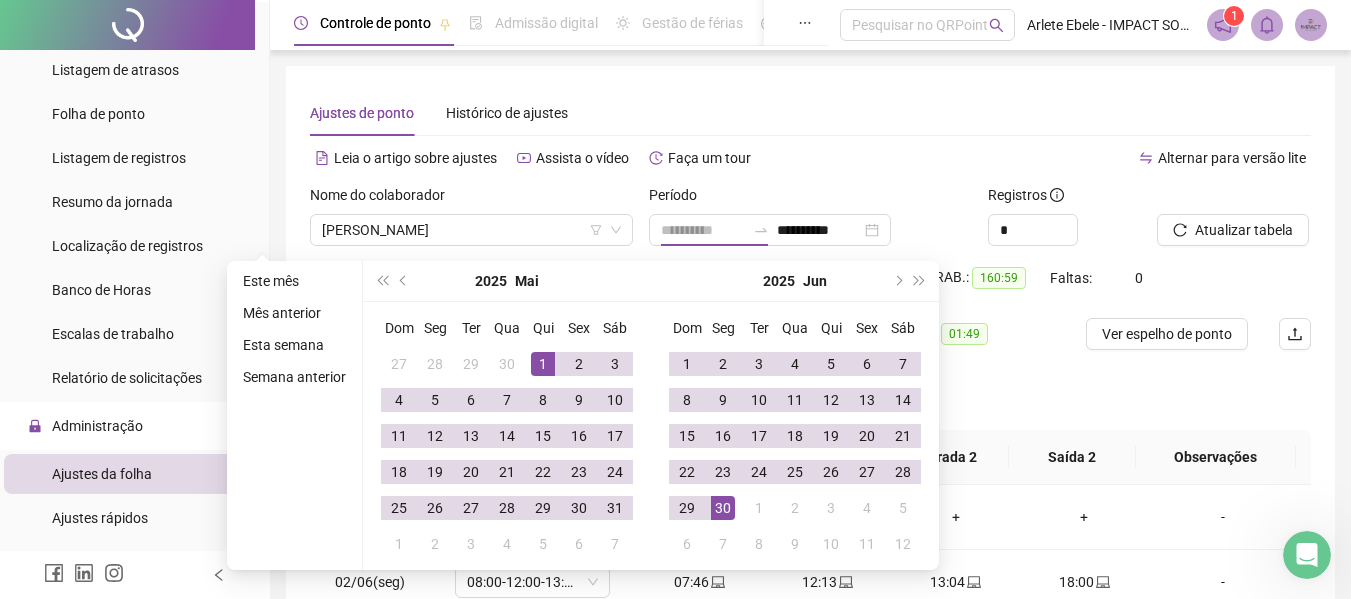 type on "**********" 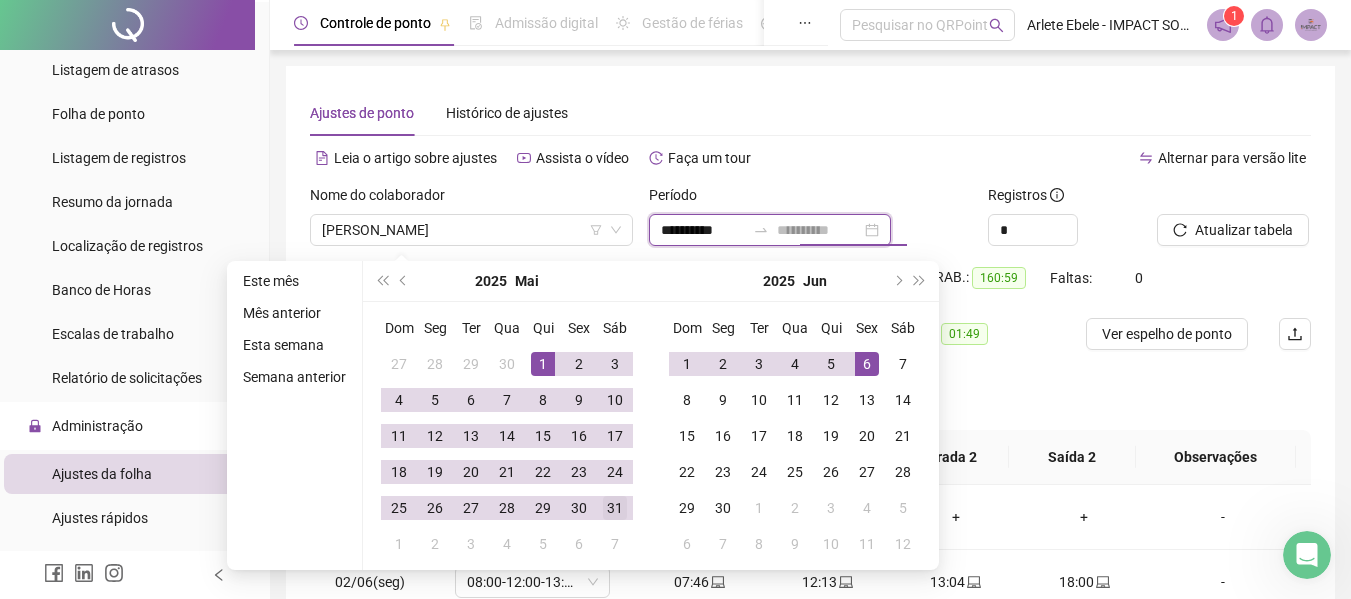 type on "**********" 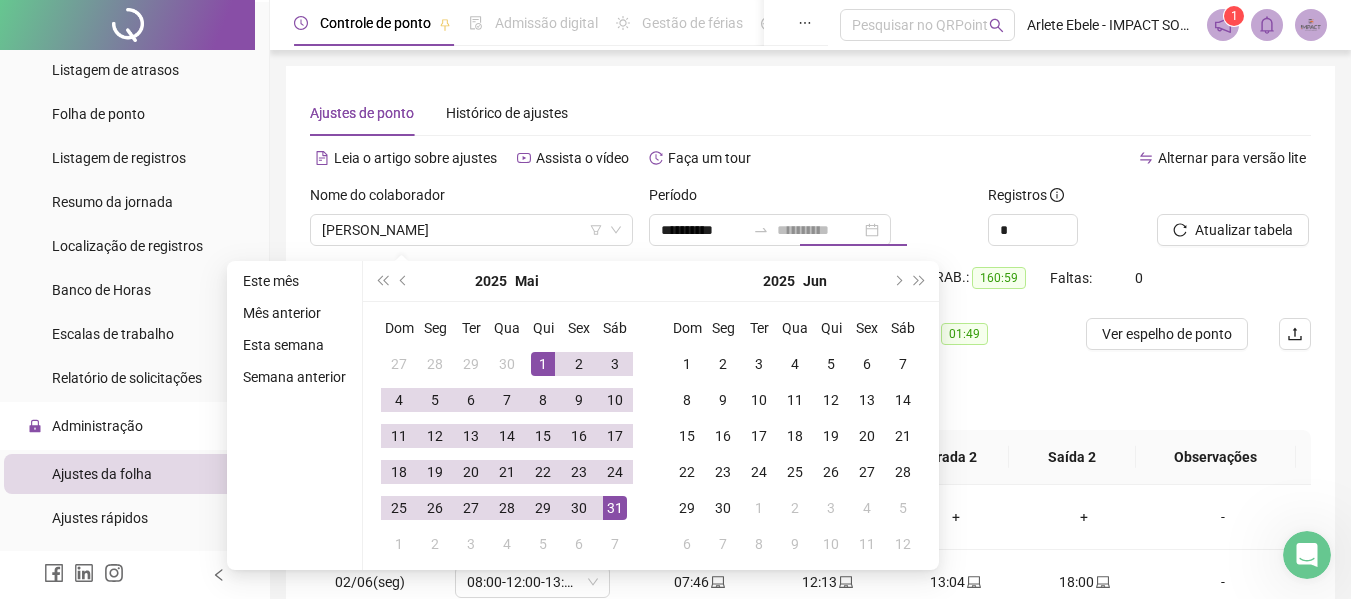 click on "31" at bounding box center (615, 508) 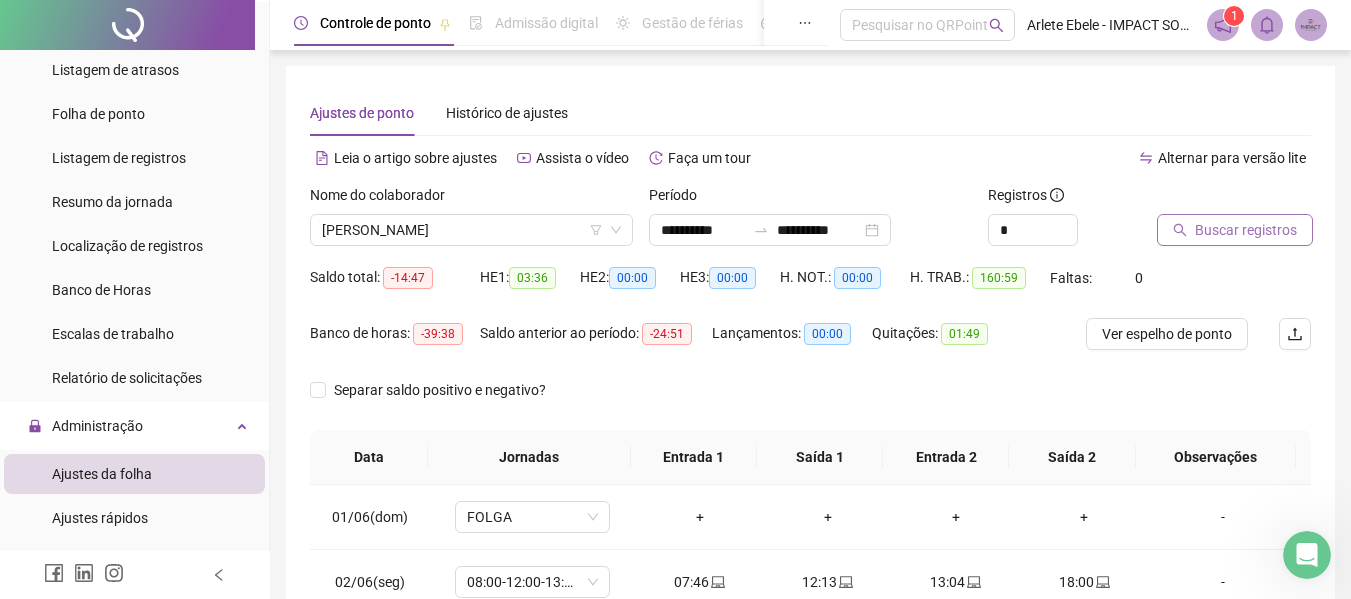 click on "Buscar registros" at bounding box center [1246, 230] 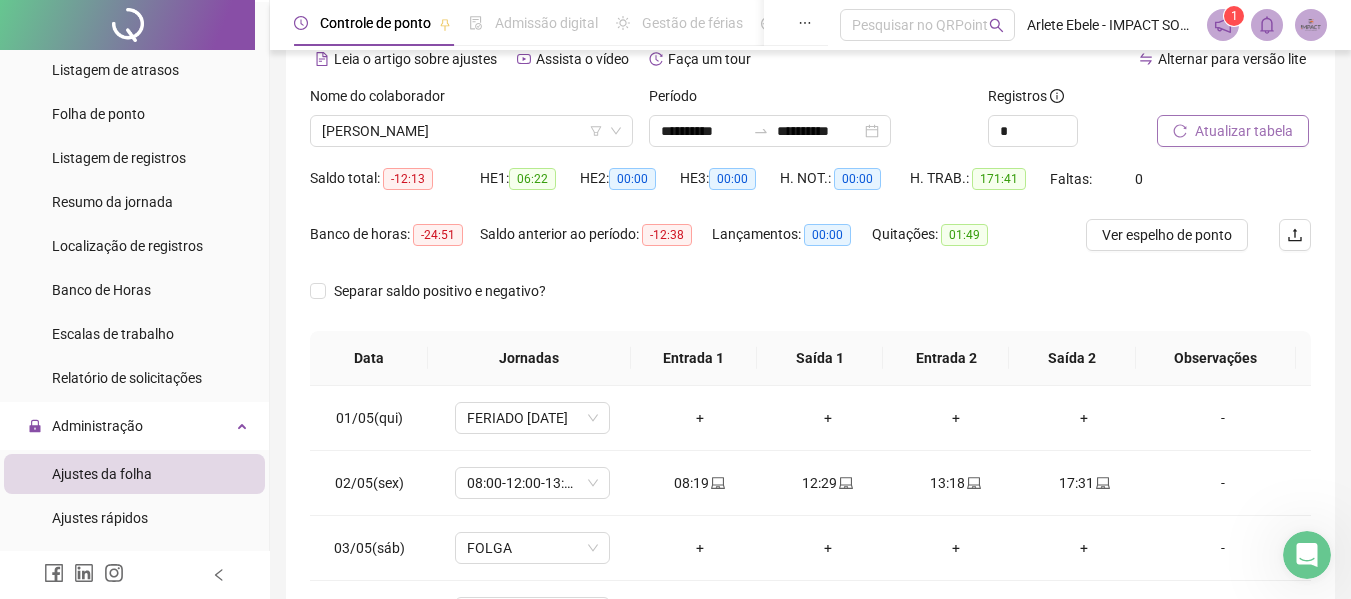 scroll, scrollTop: 100, scrollLeft: 0, axis: vertical 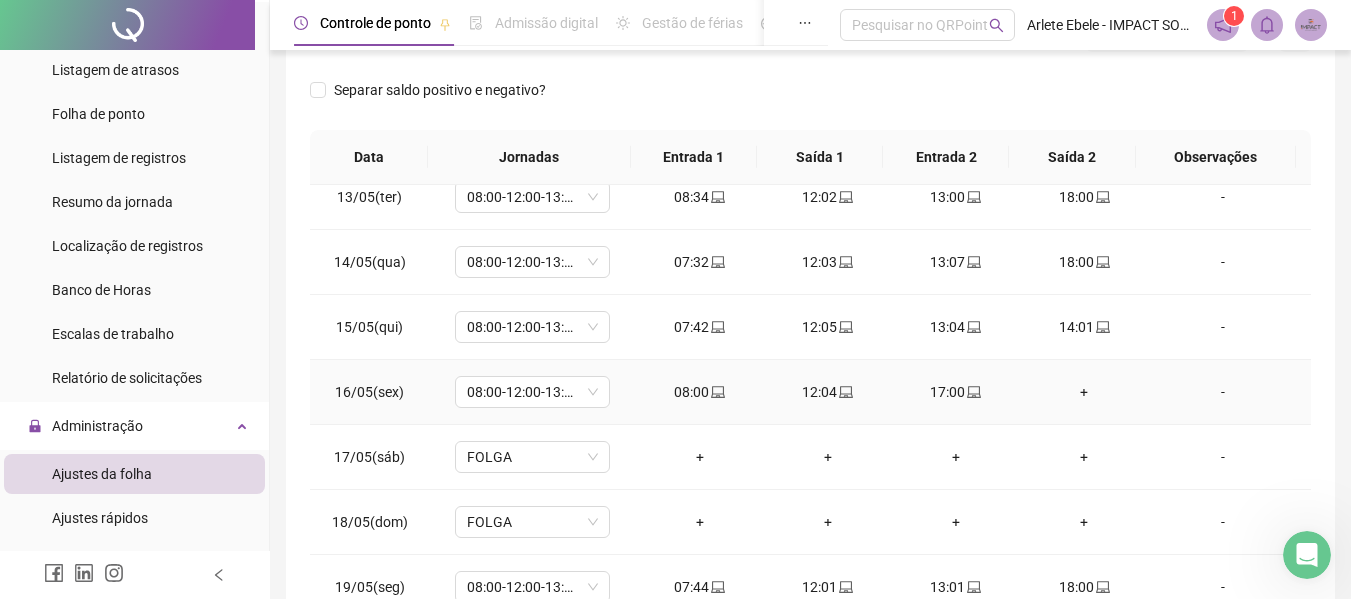 click on "+" at bounding box center [1084, 392] 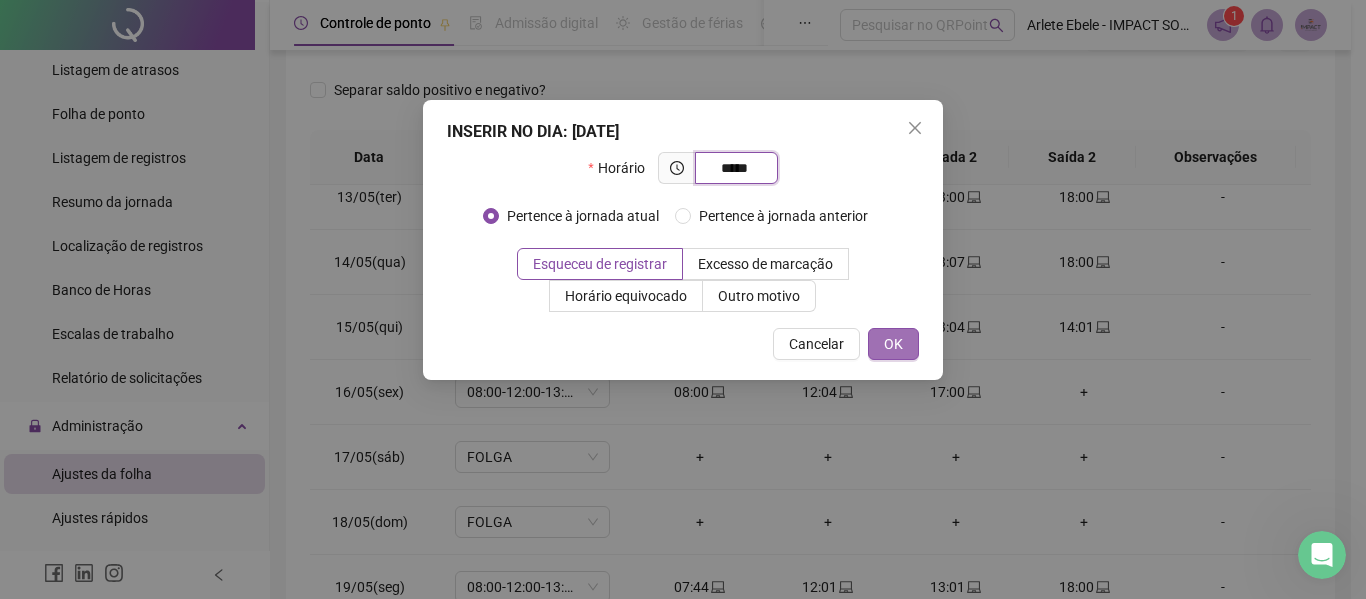 type on "*****" 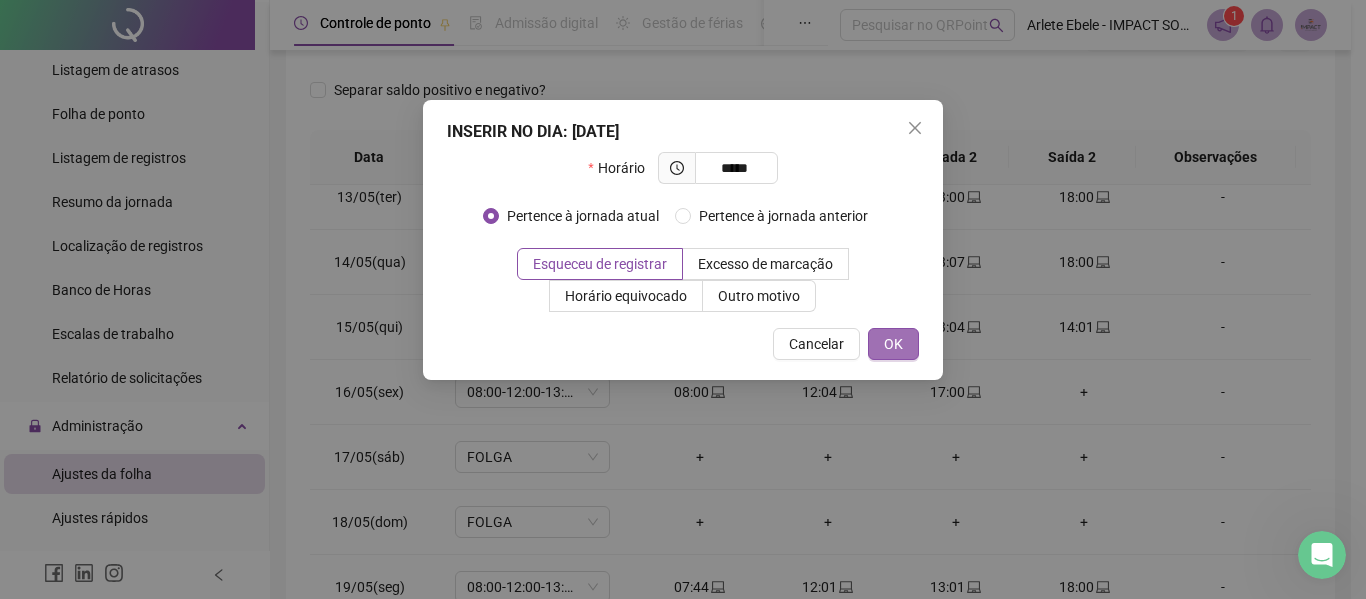 click on "OK" at bounding box center [893, 344] 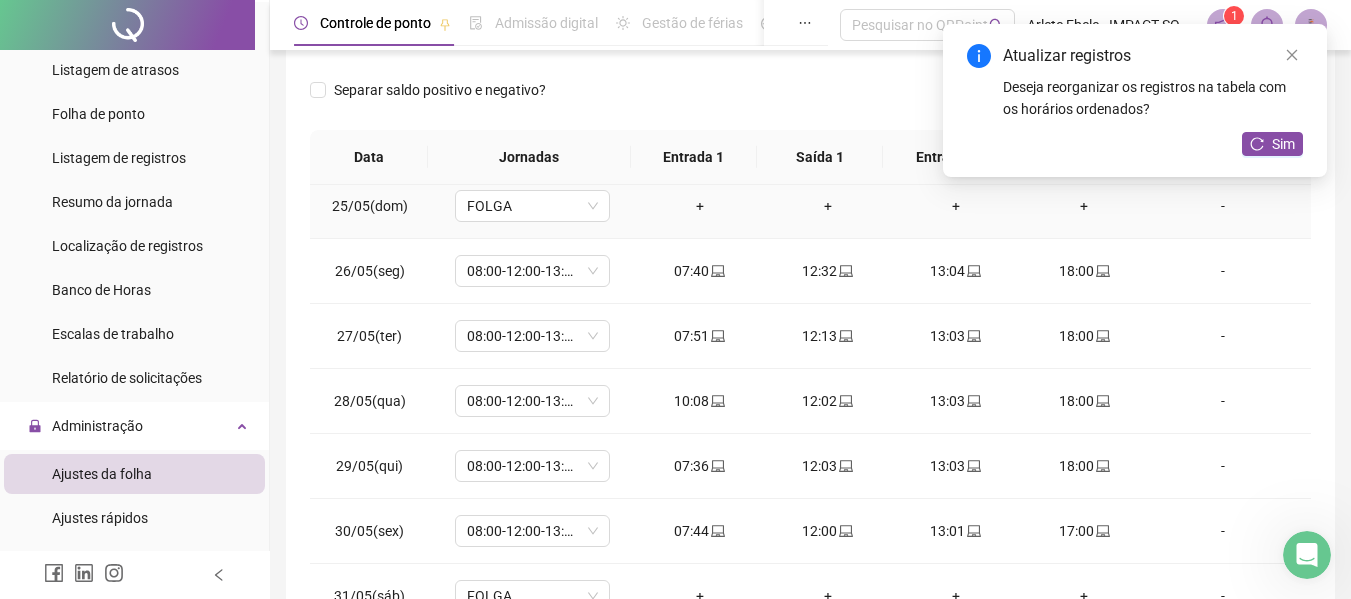 scroll, scrollTop: 1588, scrollLeft: 0, axis: vertical 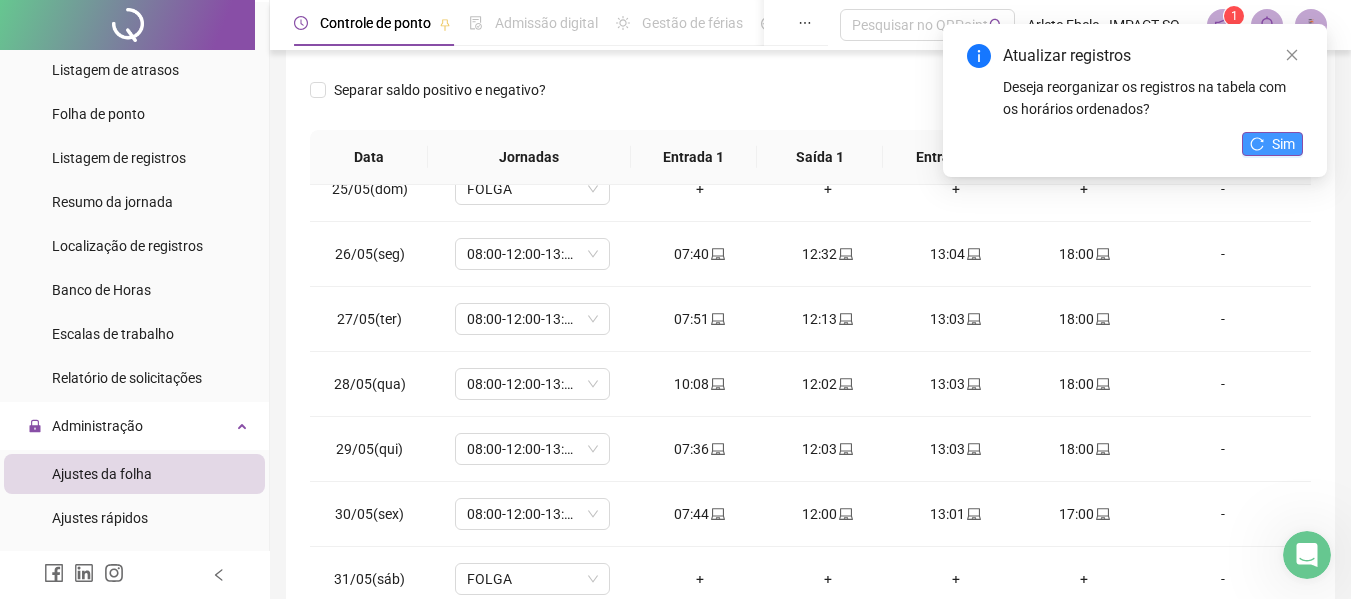click 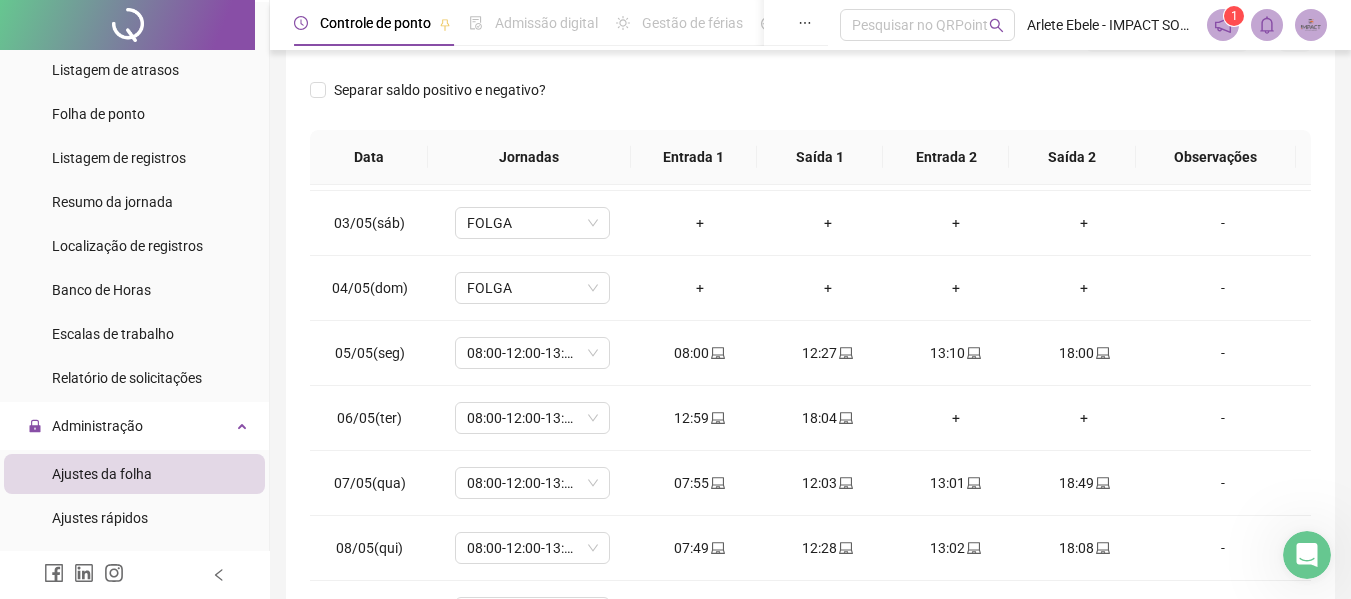 scroll, scrollTop: 0, scrollLeft: 0, axis: both 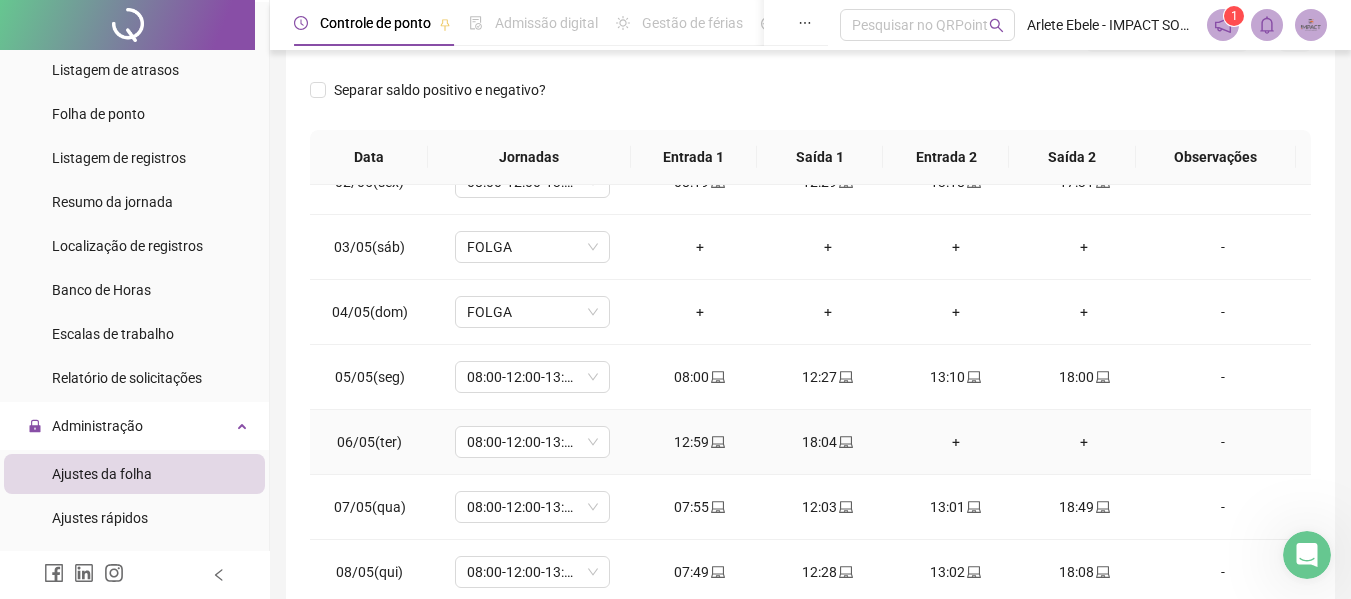 click on "-" at bounding box center (1223, 442) 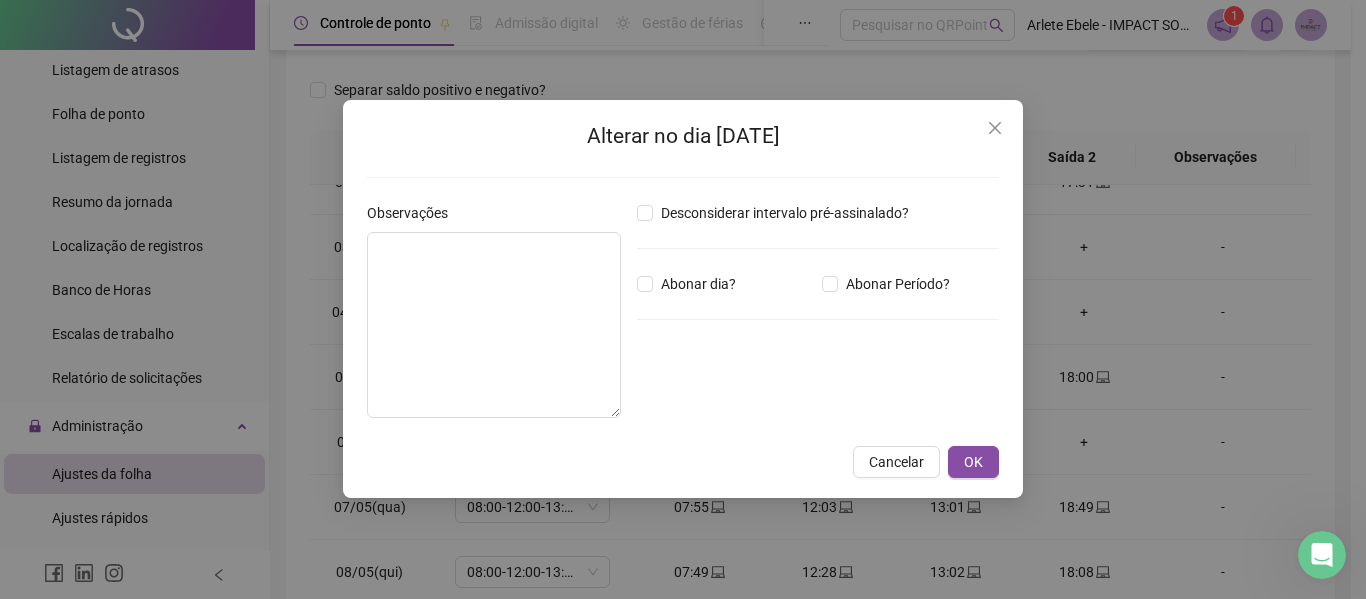 type 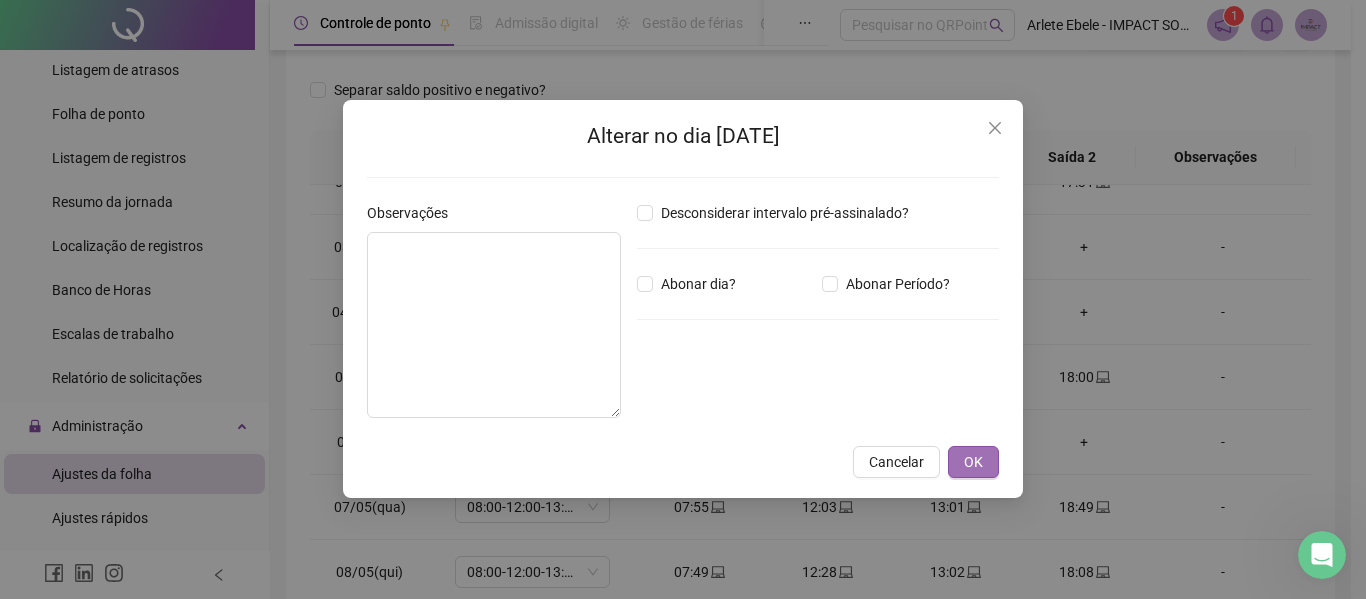 click on "OK" at bounding box center [973, 462] 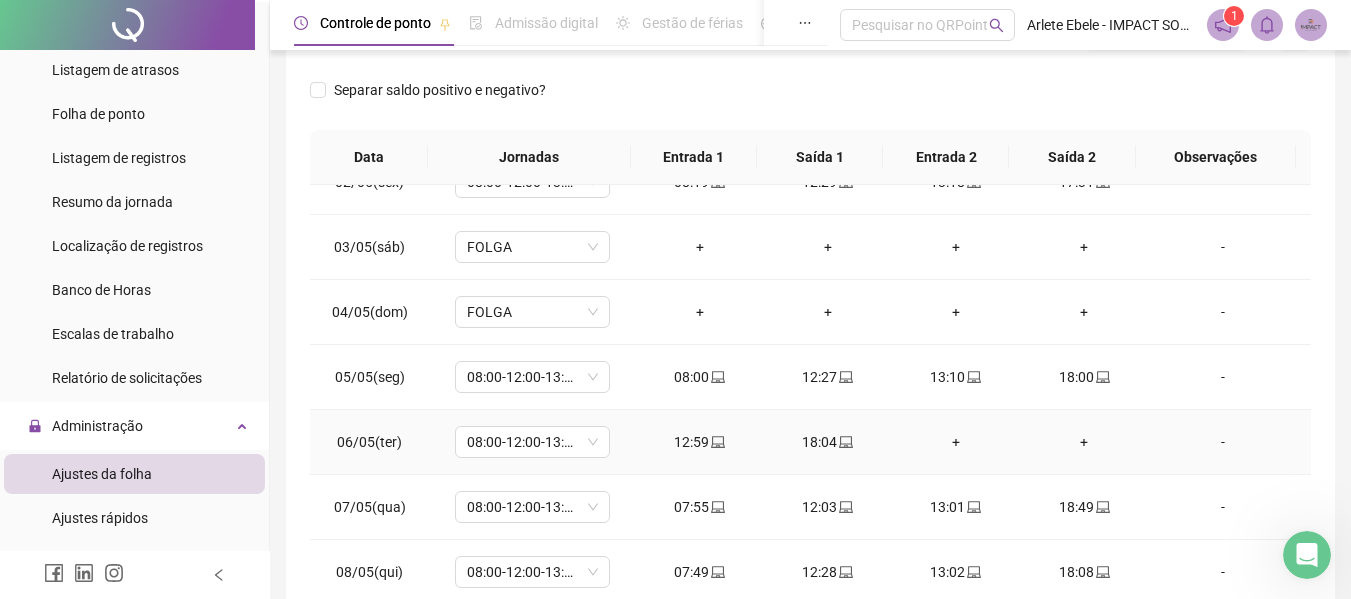 click on "+" at bounding box center [956, 442] 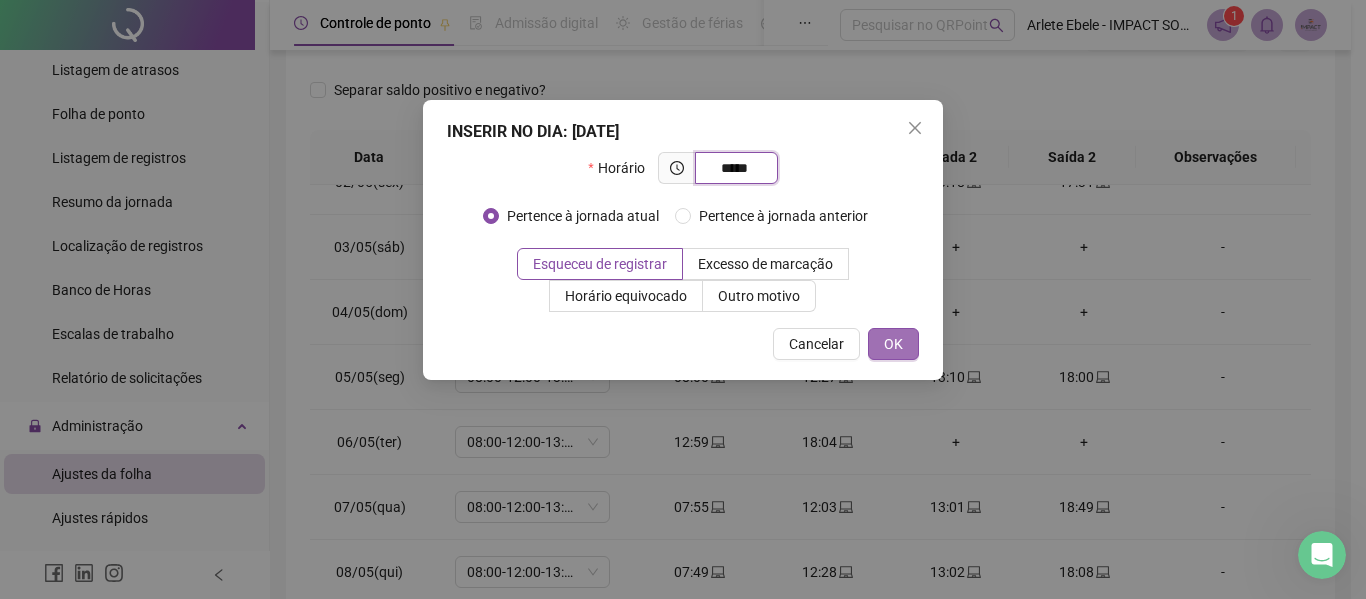type on "*****" 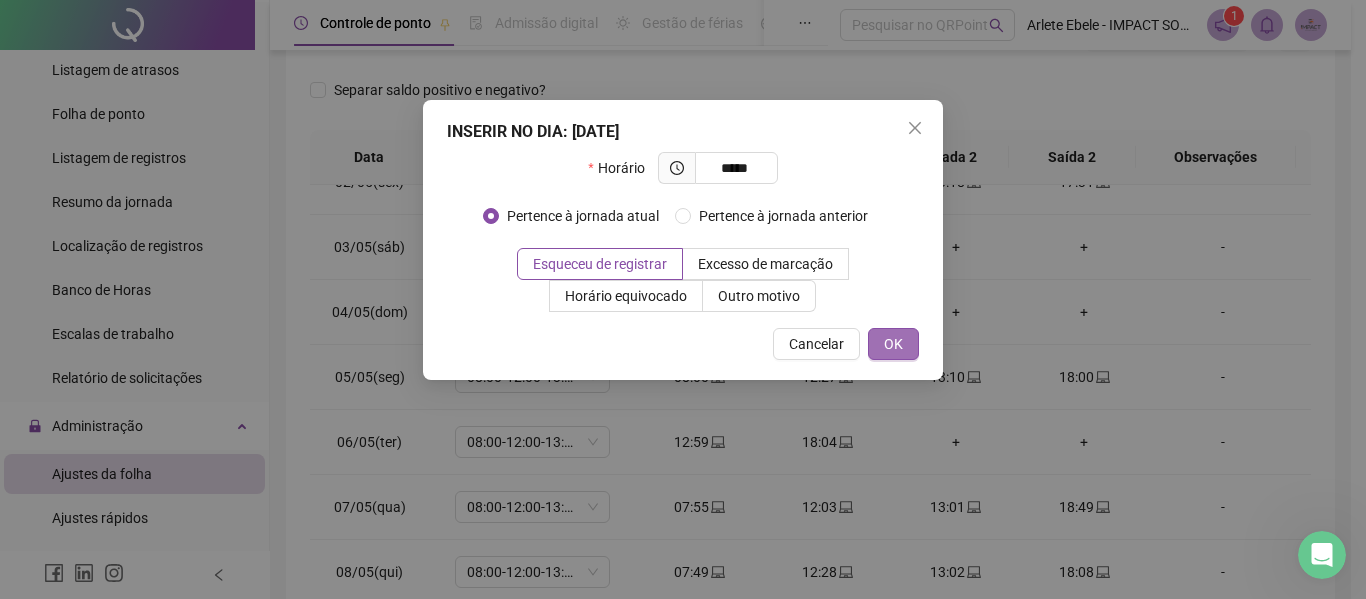 click on "OK" at bounding box center (893, 344) 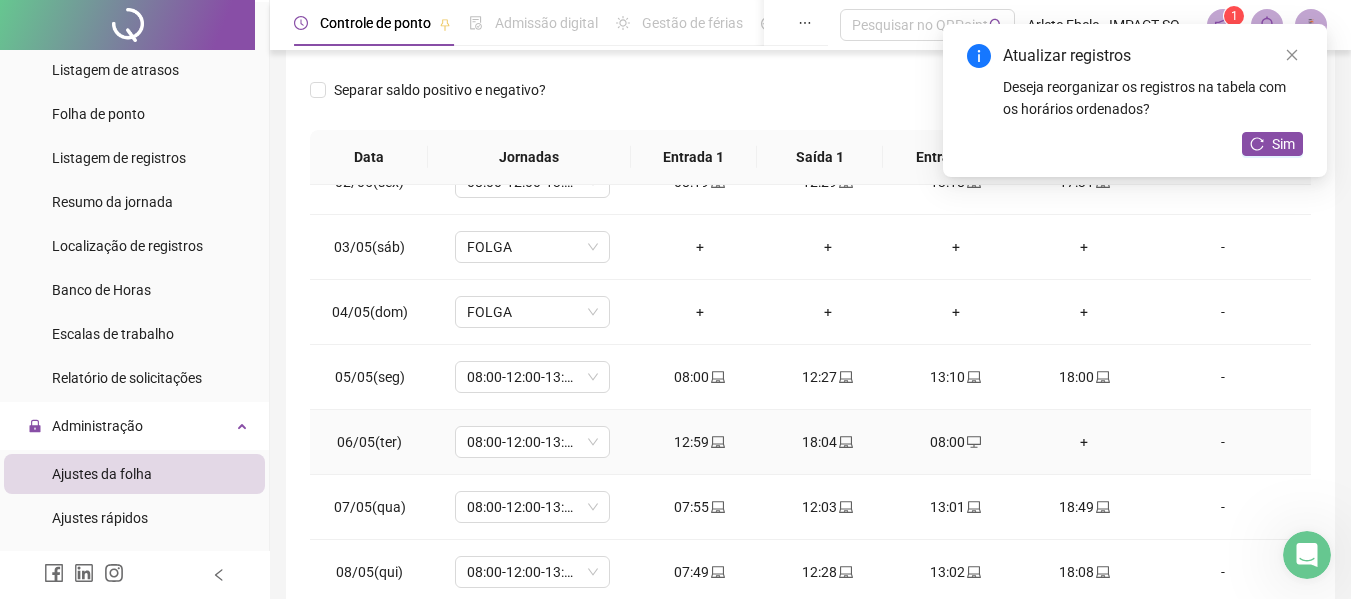click on "+" at bounding box center (1084, 442) 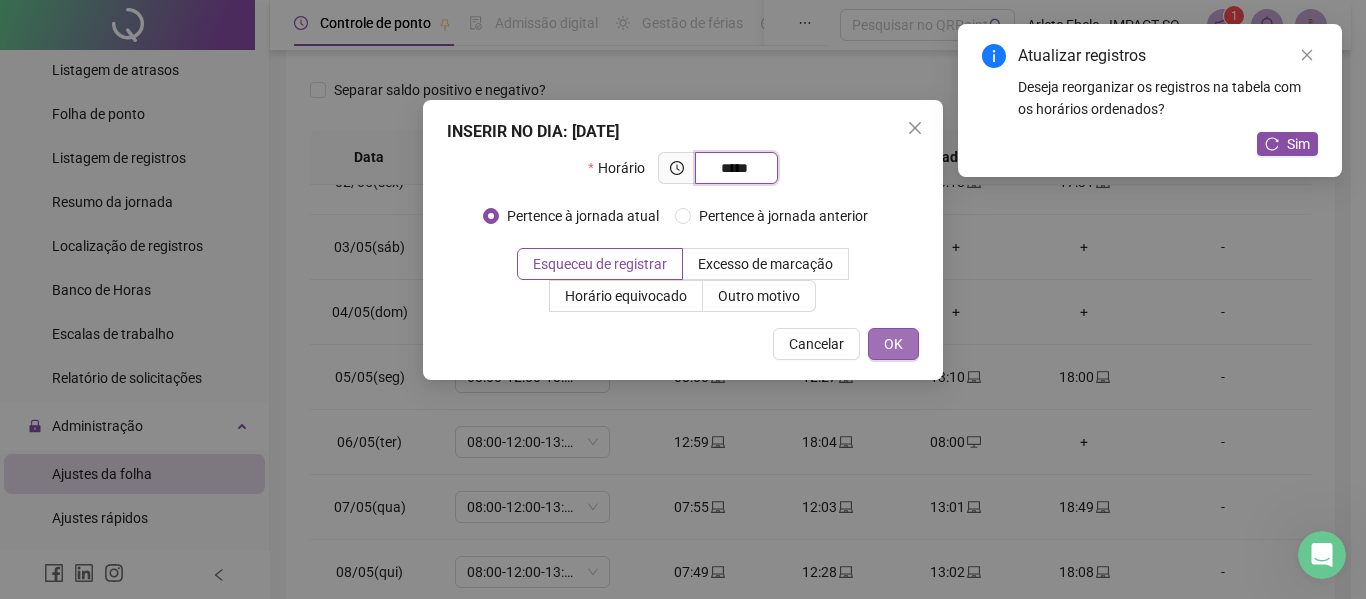 type on "*****" 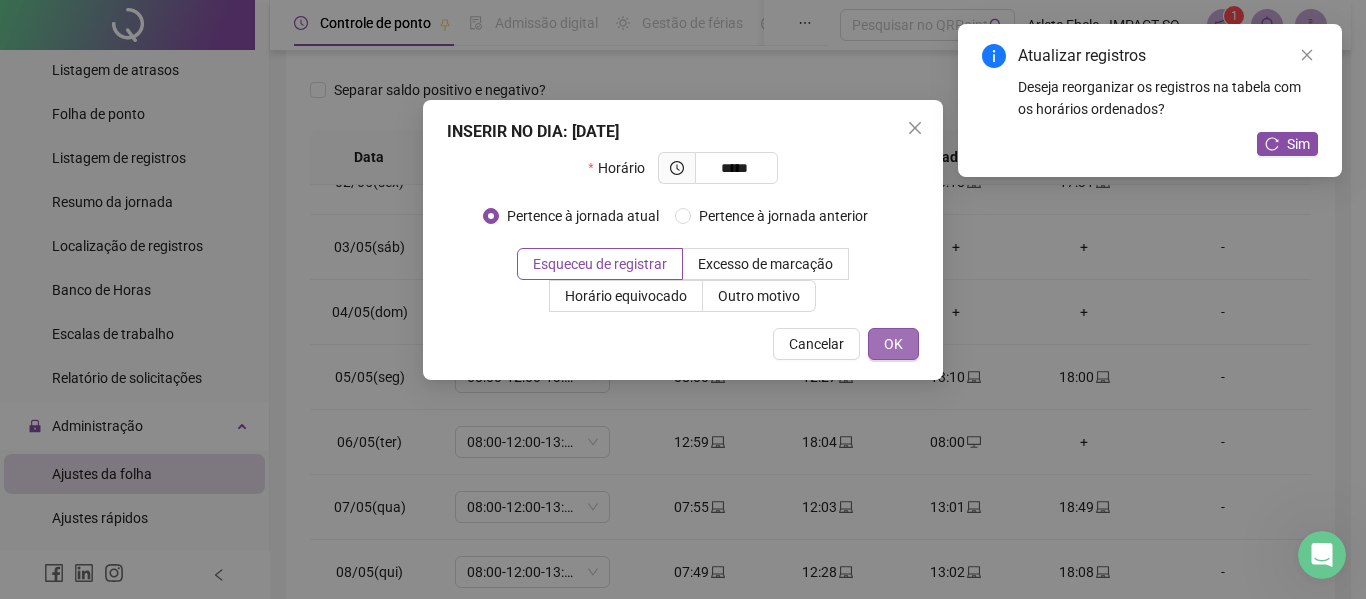 click on "OK" at bounding box center [893, 344] 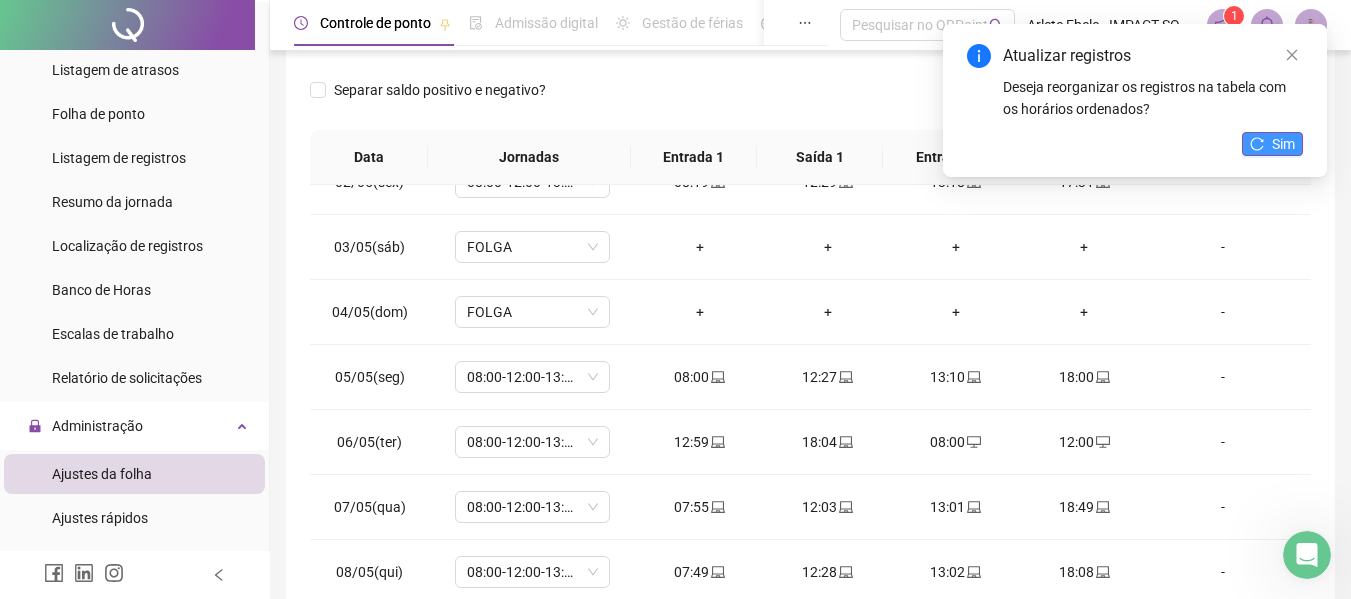 click on "Sim" at bounding box center (1272, 144) 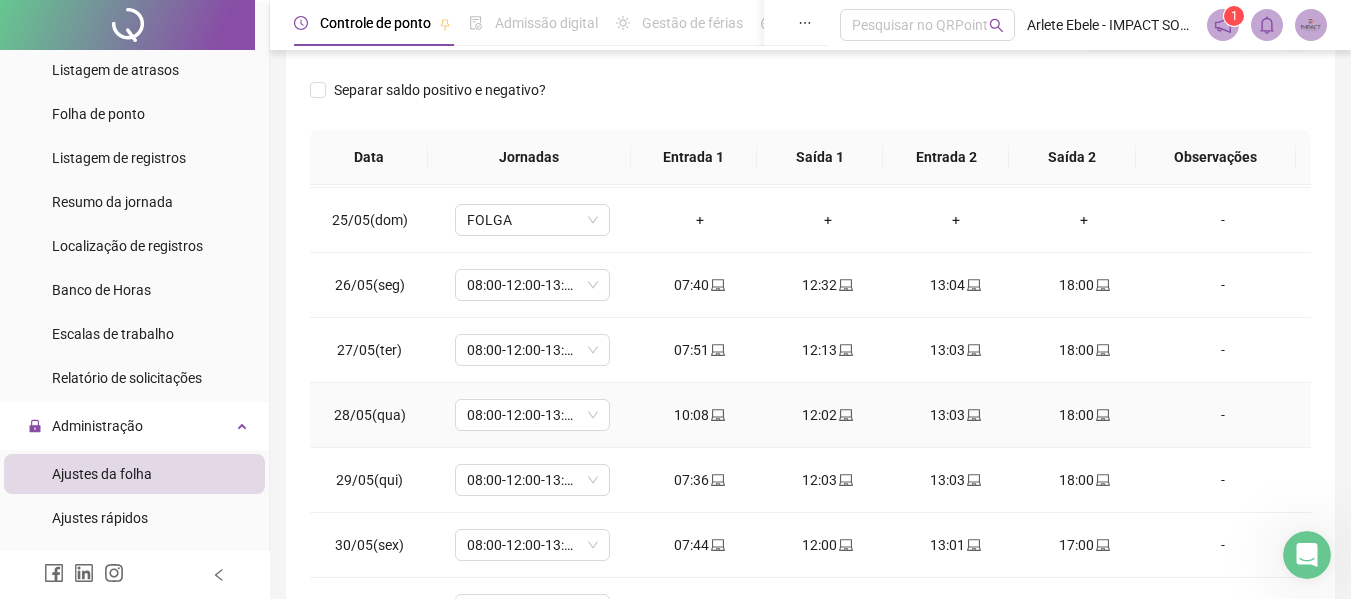 scroll, scrollTop: 1588, scrollLeft: 0, axis: vertical 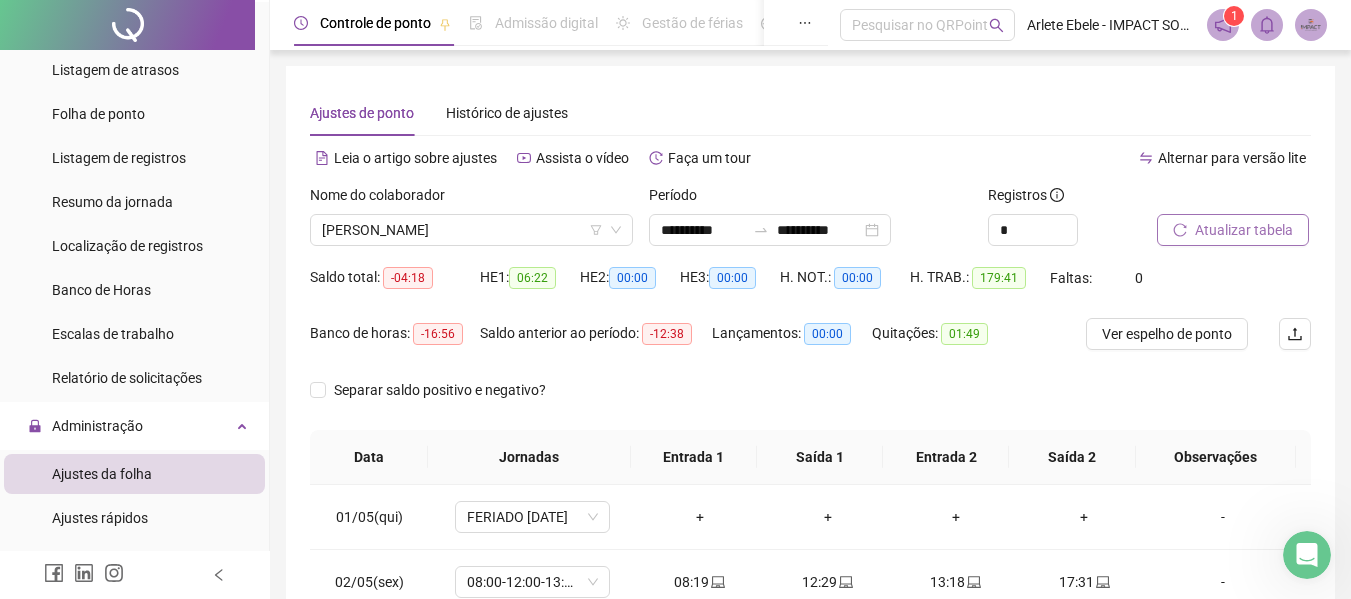 click on "Atualizar tabela" at bounding box center (1244, 230) 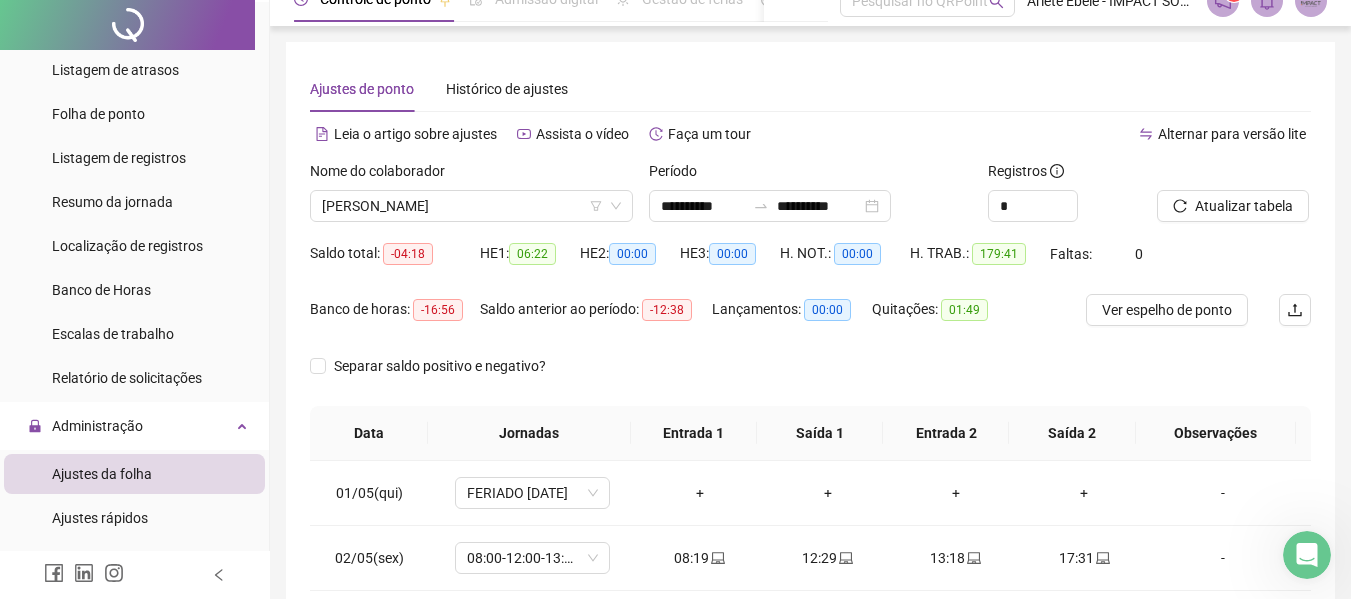 scroll, scrollTop: 200, scrollLeft: 0, axis: vertical 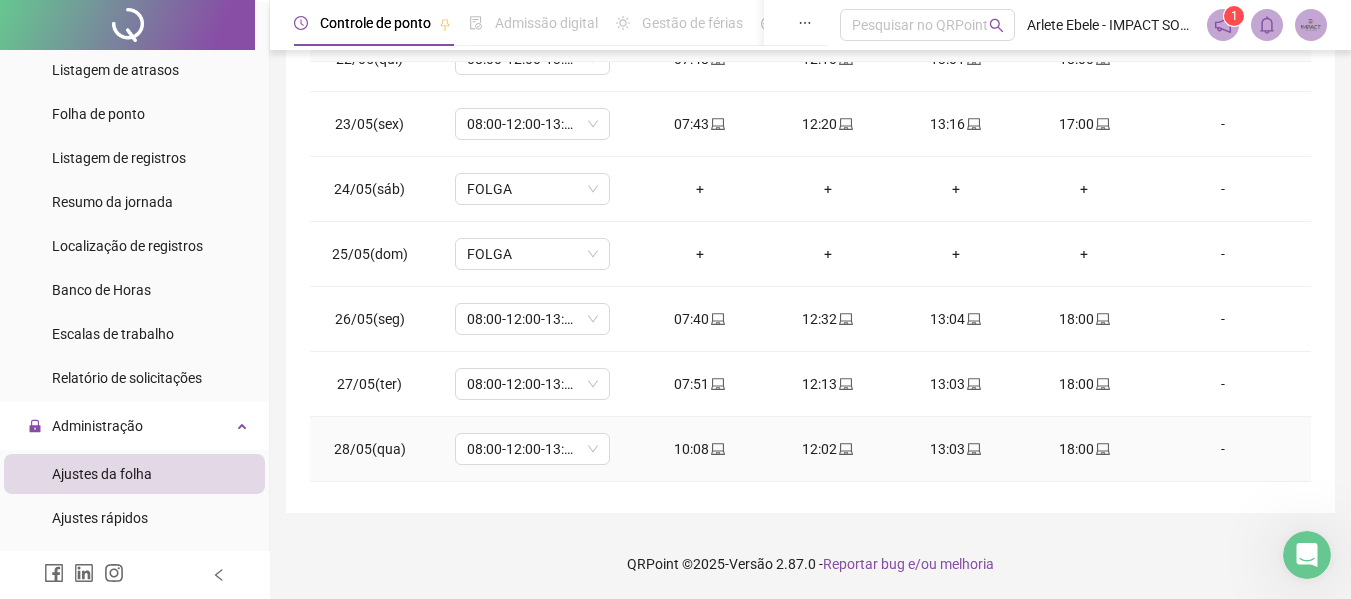 click on "-" at bounding box center (1223, 449) 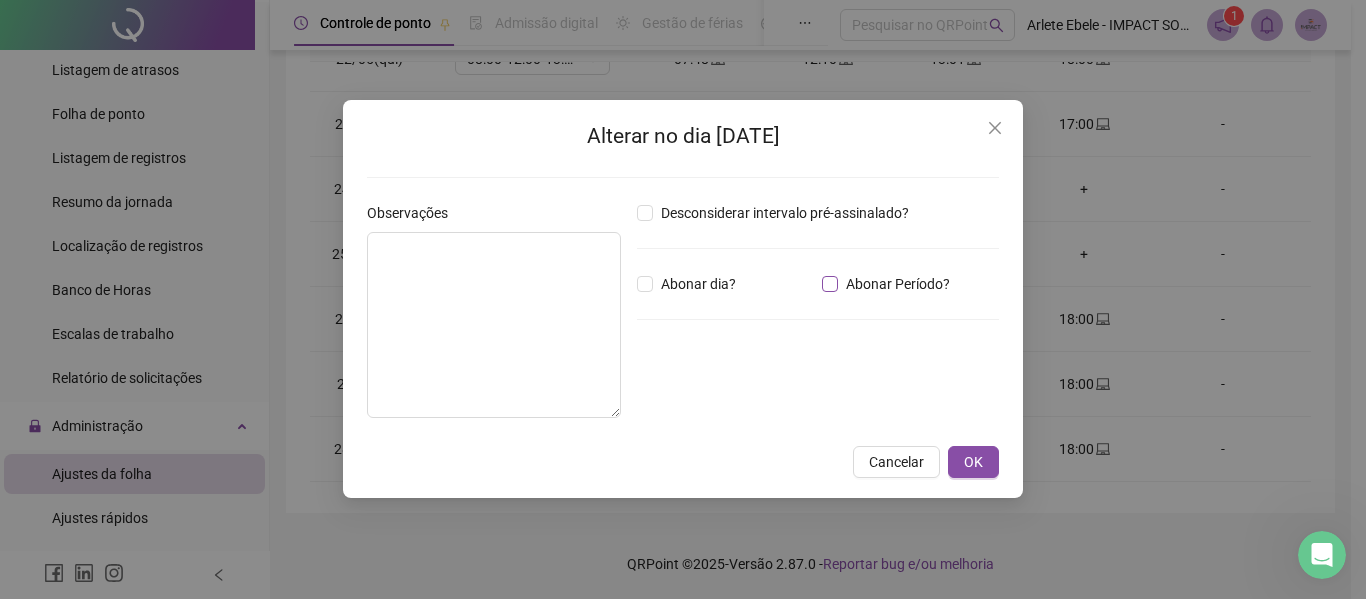 click on "Abonar Período?" at bounding box center (898, 284) 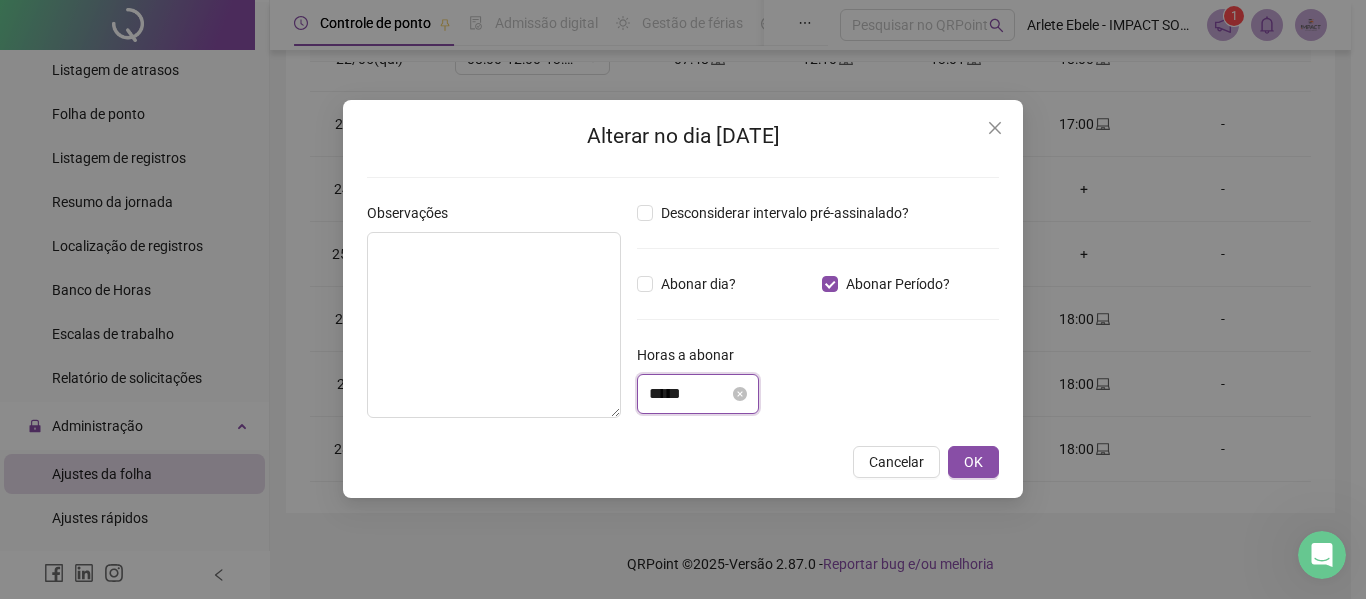 click on "*****" at bounding box center (689, 394) 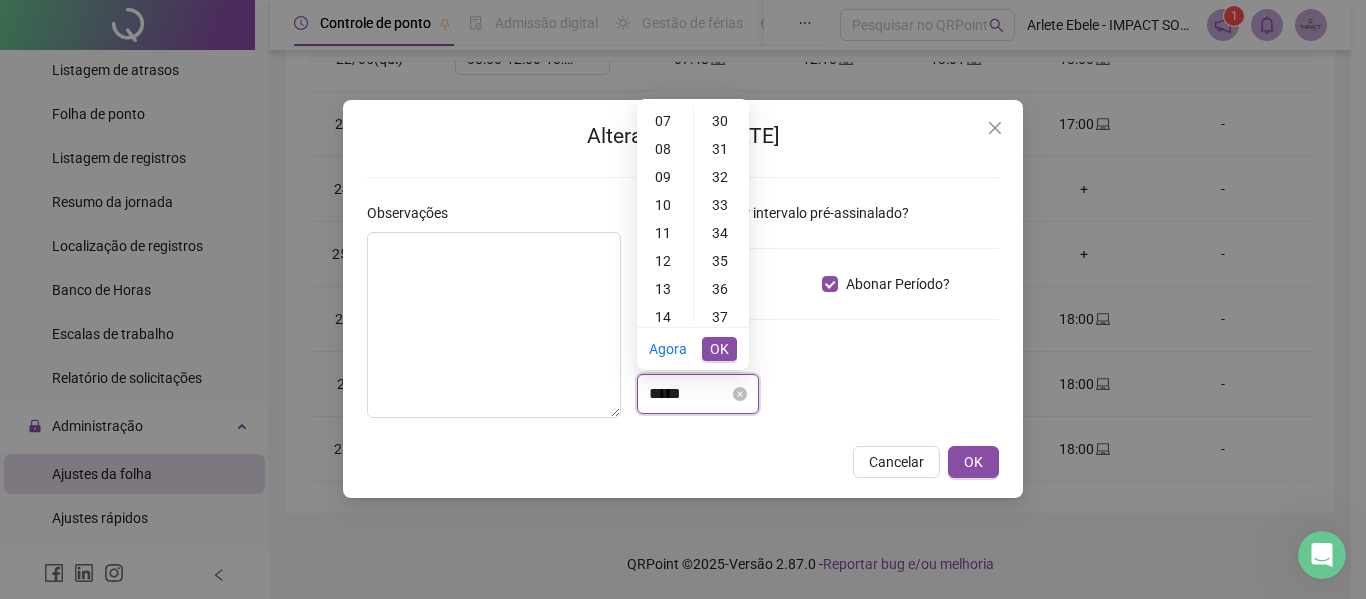 scroll, scrollTop: 0, scrollLeft: 0, axis: both 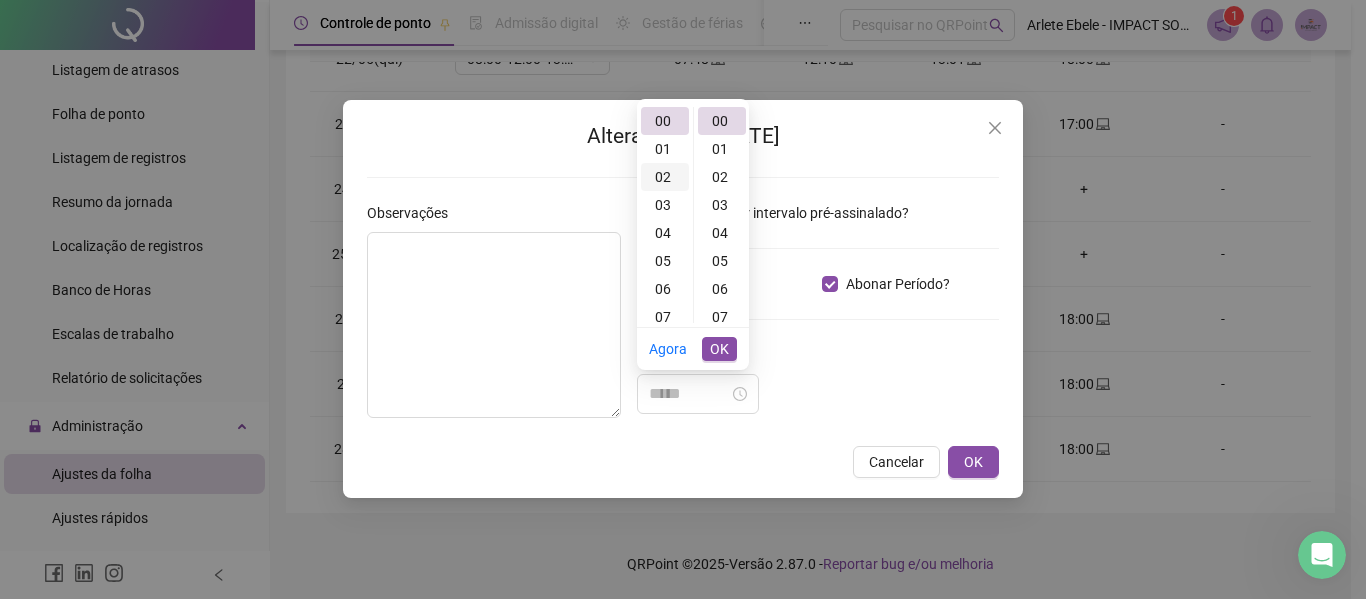 click on "02" at bounding box center (665, 177) 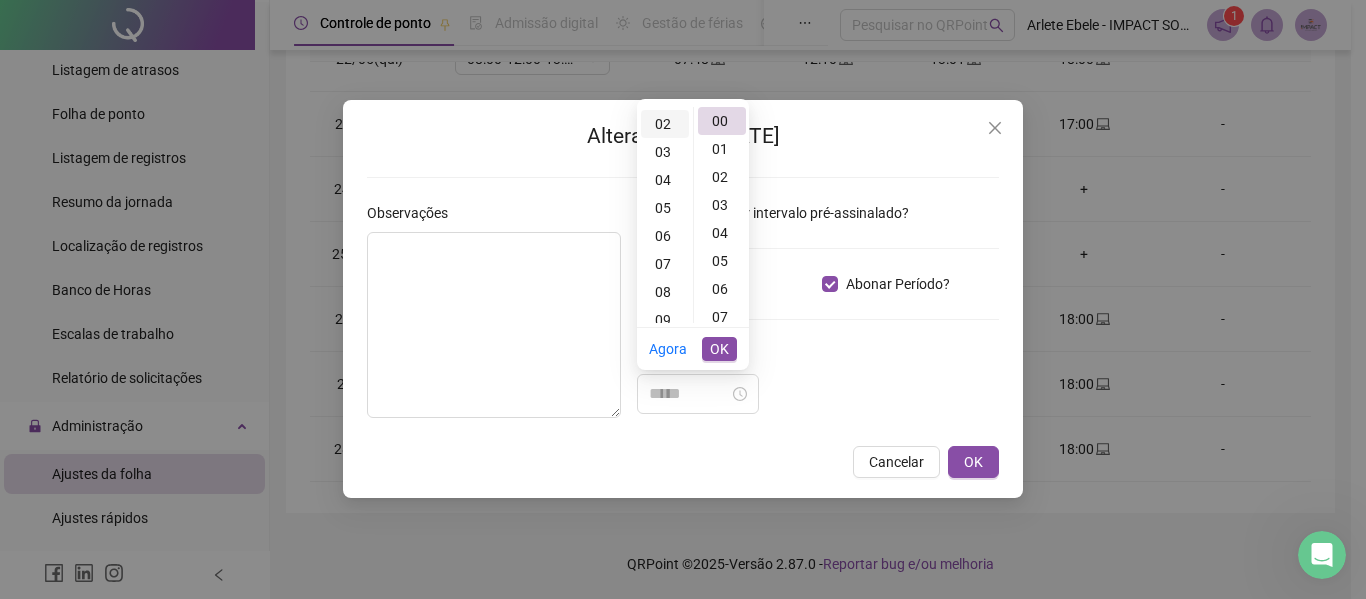 scroll, scrollTop: 56, scrollLeft: 0, axis: vertical 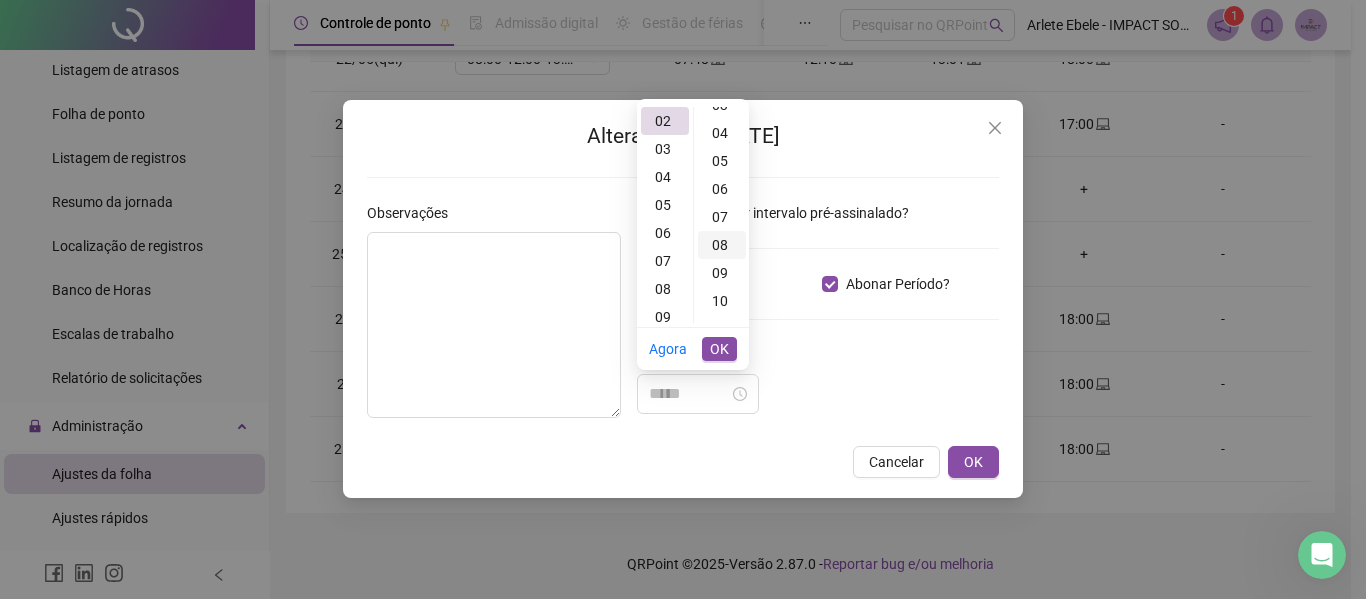 click on "08" at bounding box center [722, 245] 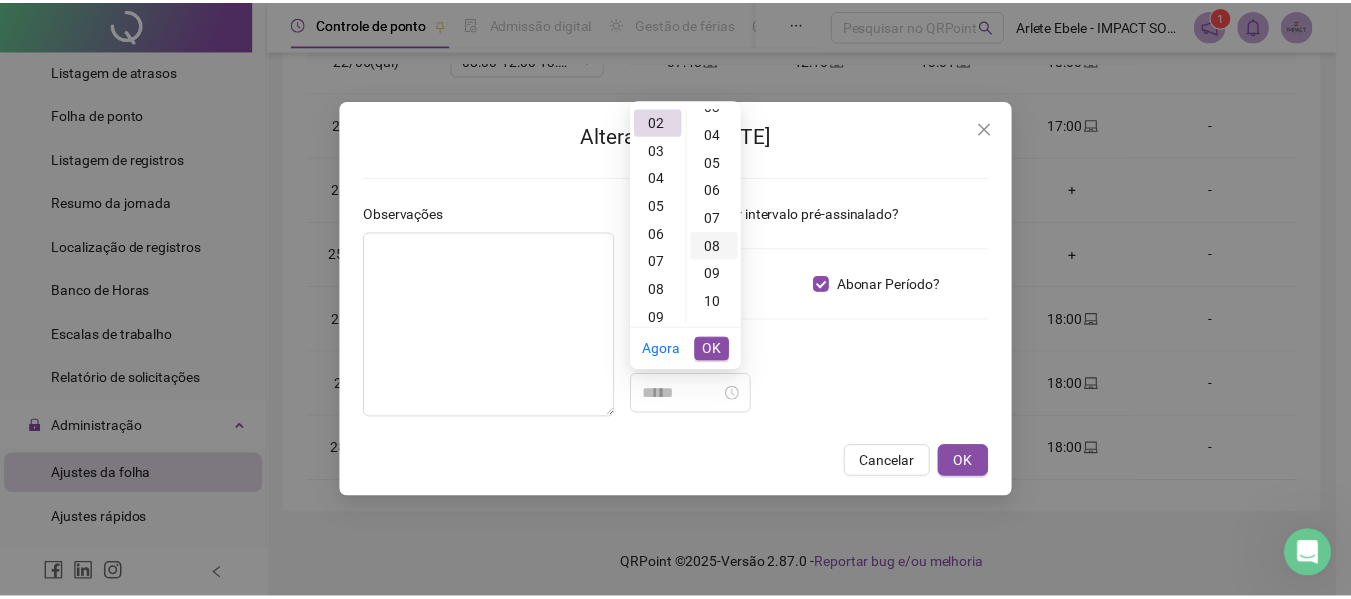 scroll, scrollTop: 224, scrollLeft: 0, axis: vertical 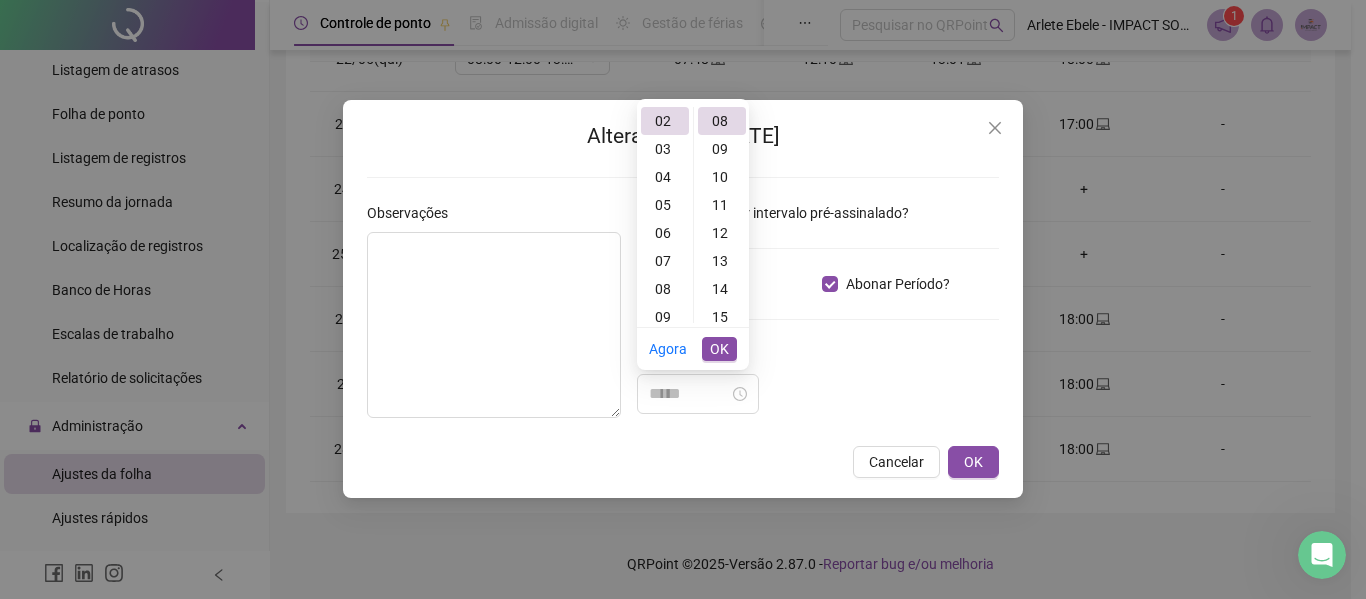 type on "*****" 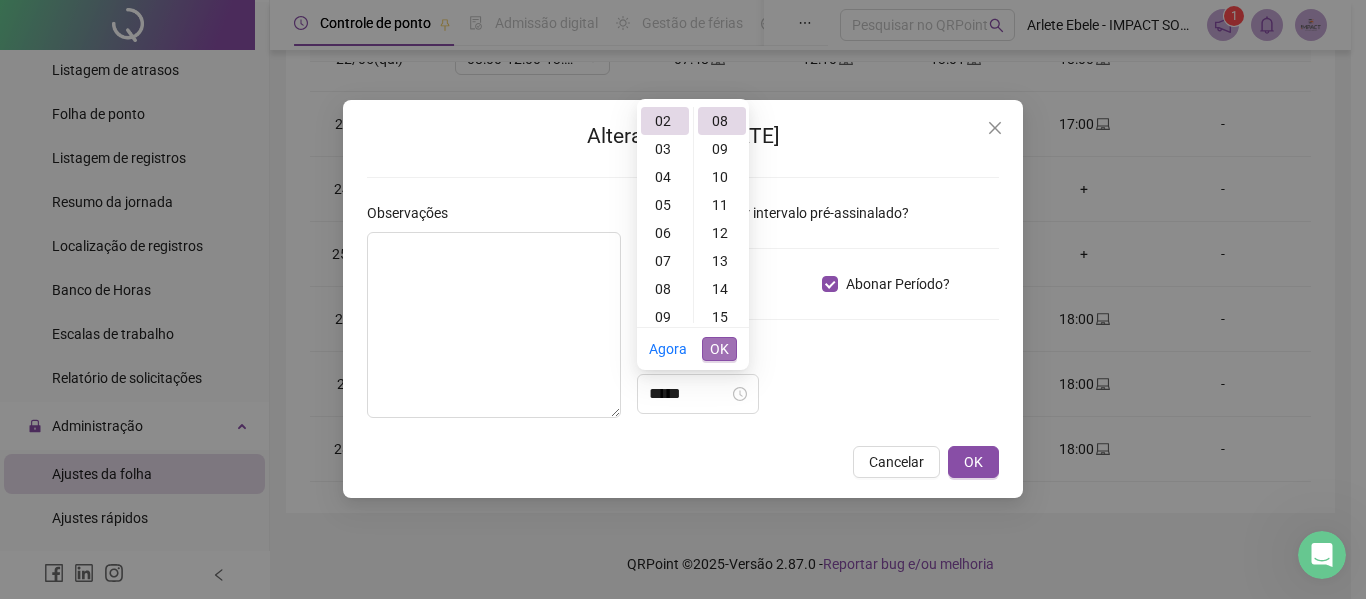 click on "OK" at bounding box center (719, 349) 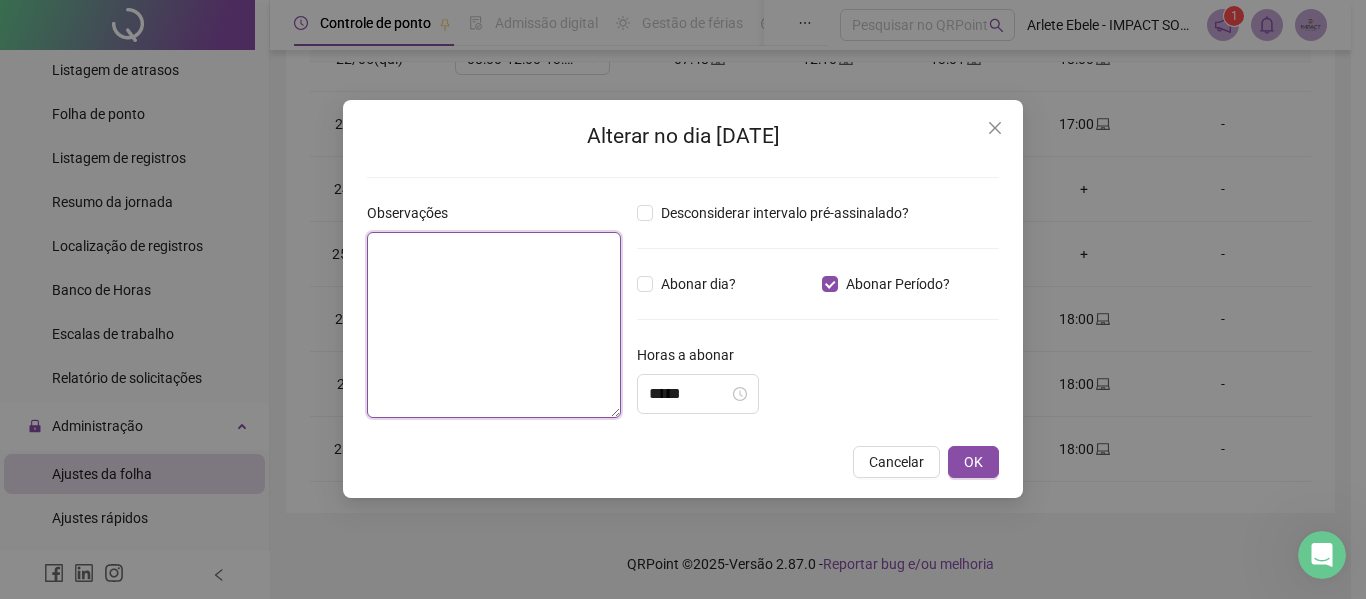 click at bounding box center [494, 325] 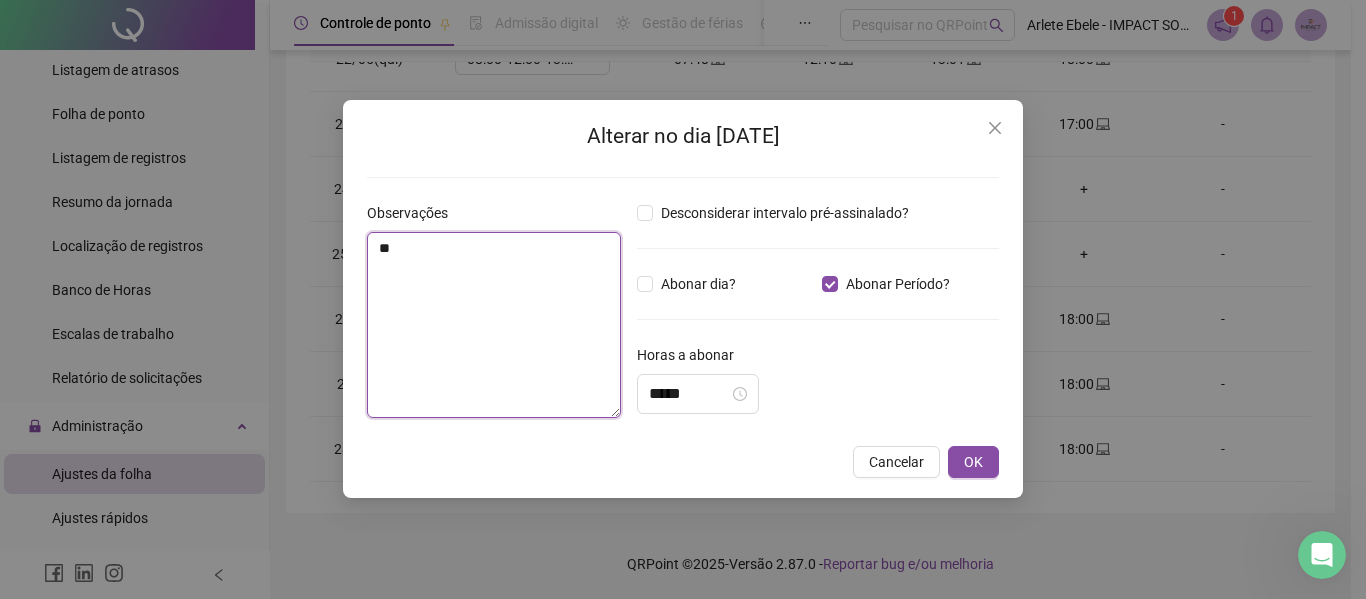 type on "*" 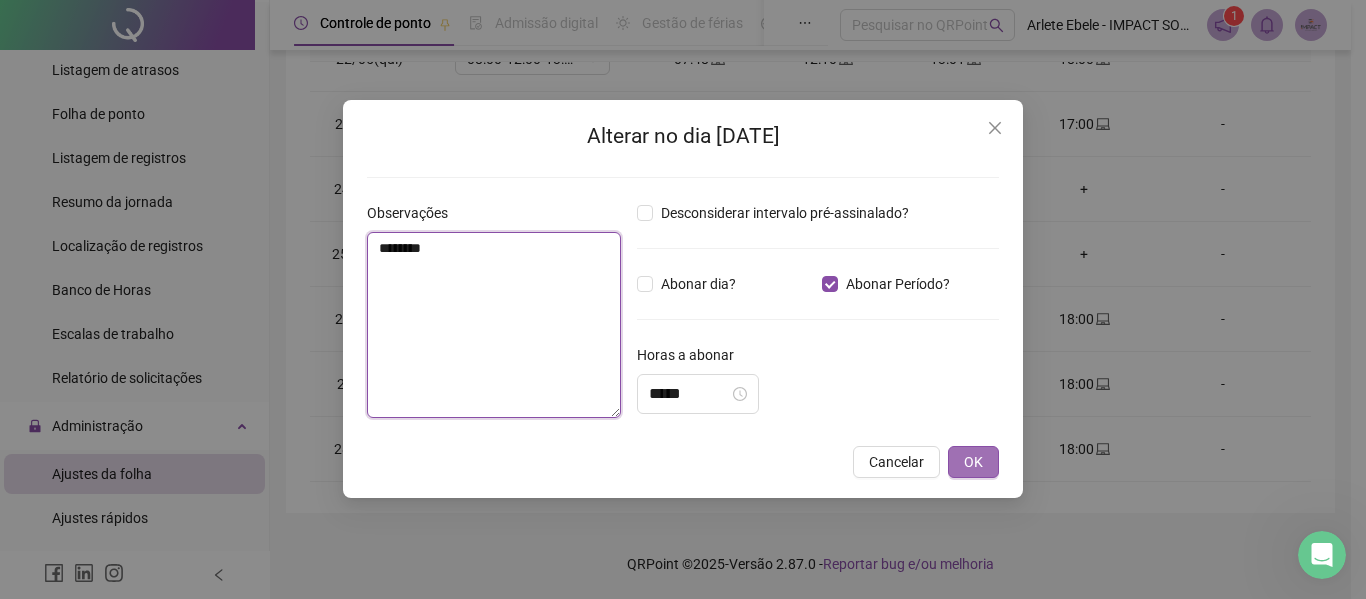 type on "********" 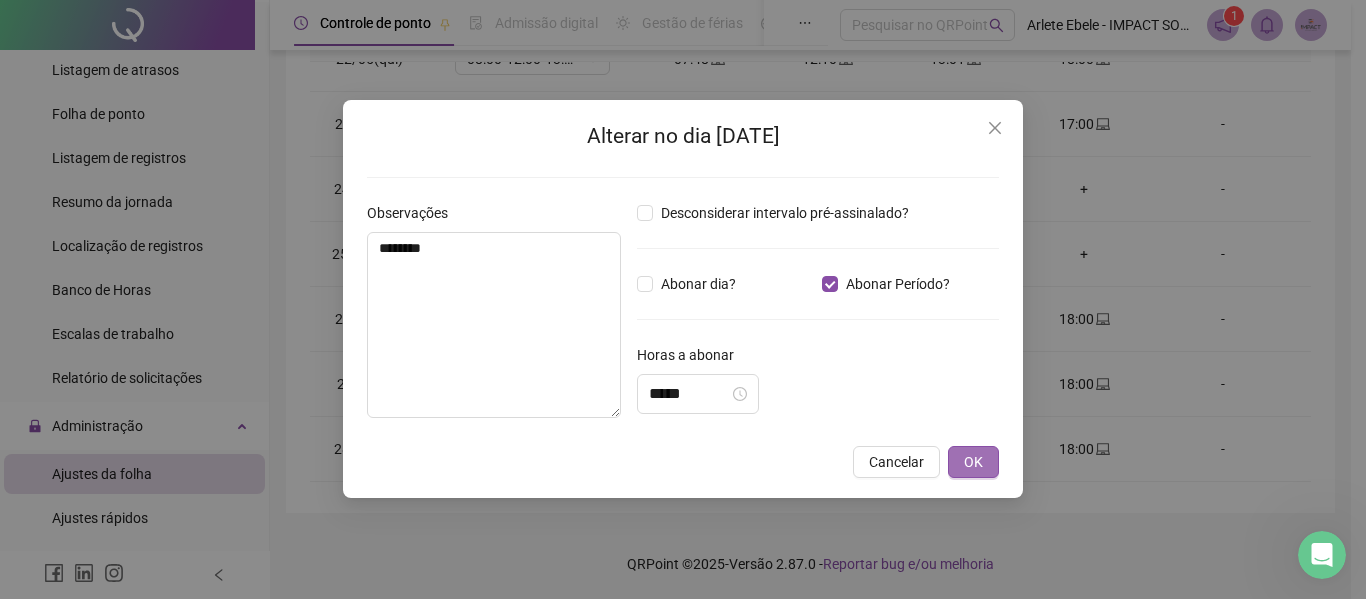 click on "OK" at bounding box center (973, 462) 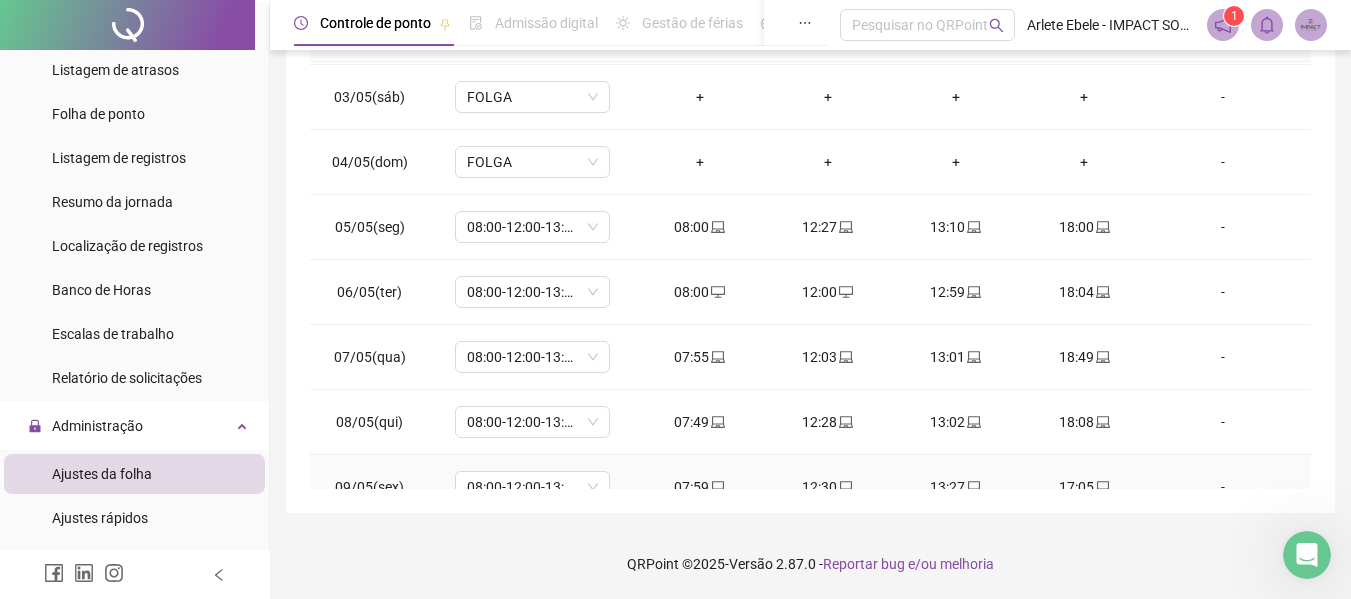 scroll, scrollTop: 0, scrollLeft: 0, axis: both 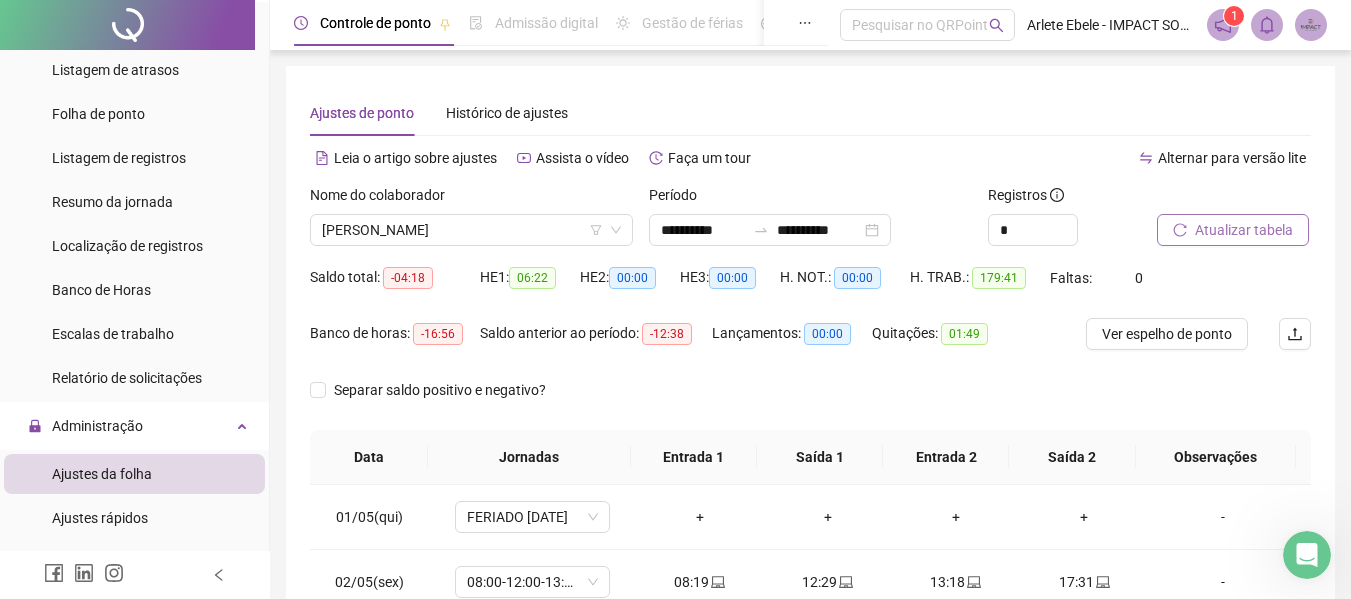 click on "Atualizar tabela" at bounding box center (1244, 230) 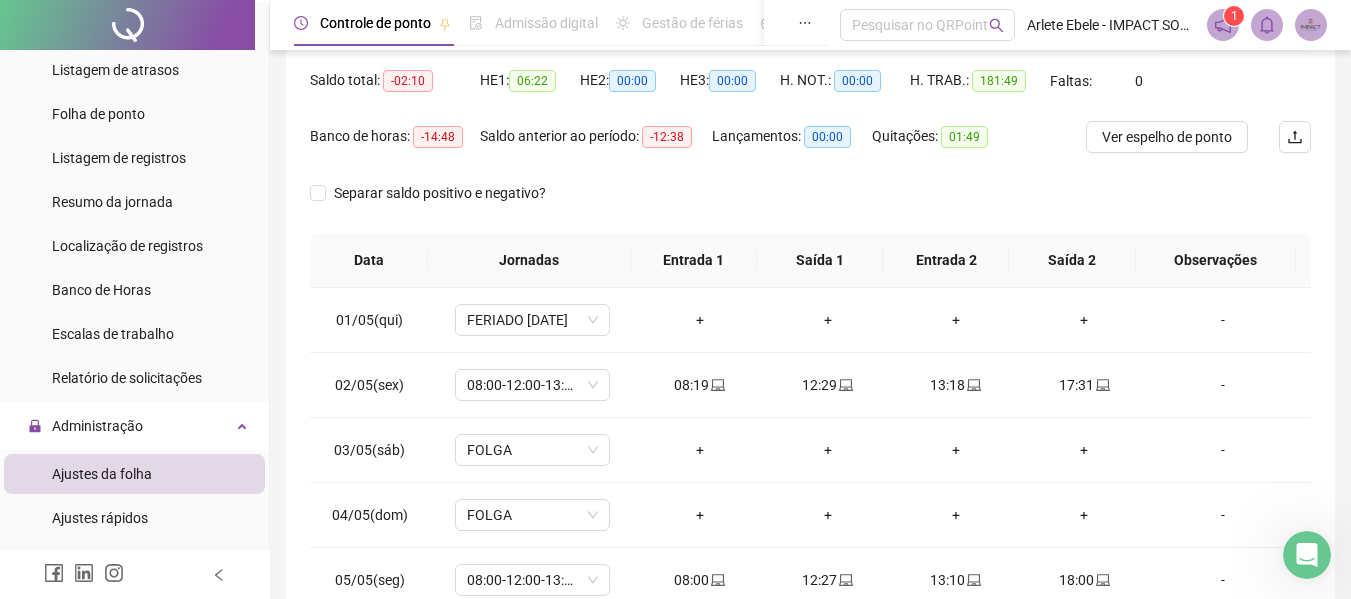scroll, scrollTop: 200, scrollLeft: 0, axis: vertical 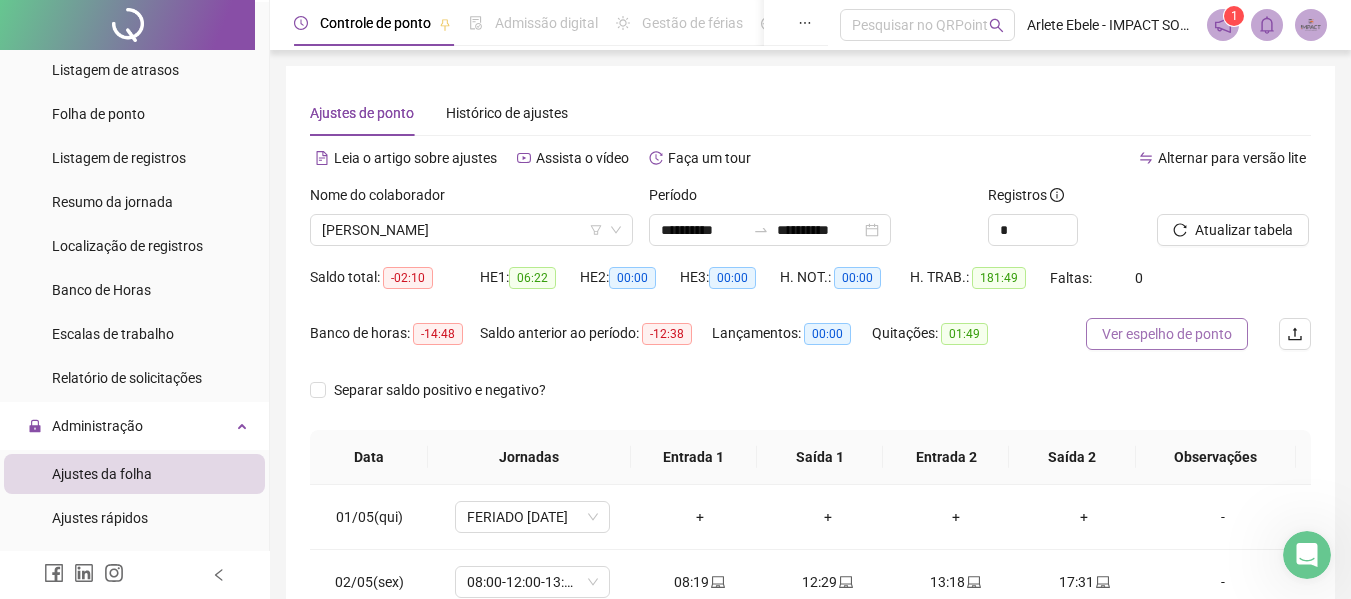 click on "Ver espelho de ponto" at bounding box center (1167, 334) 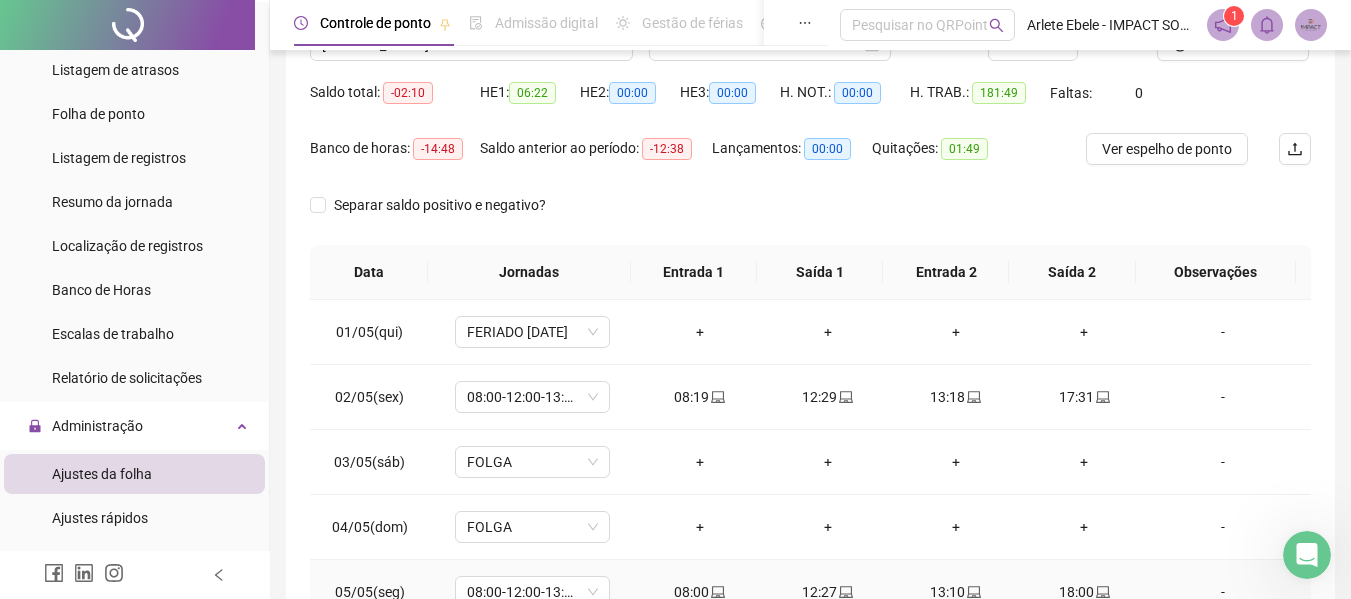 scroll, scrollTop: 400, scrollLeft: 0, axis: vertical 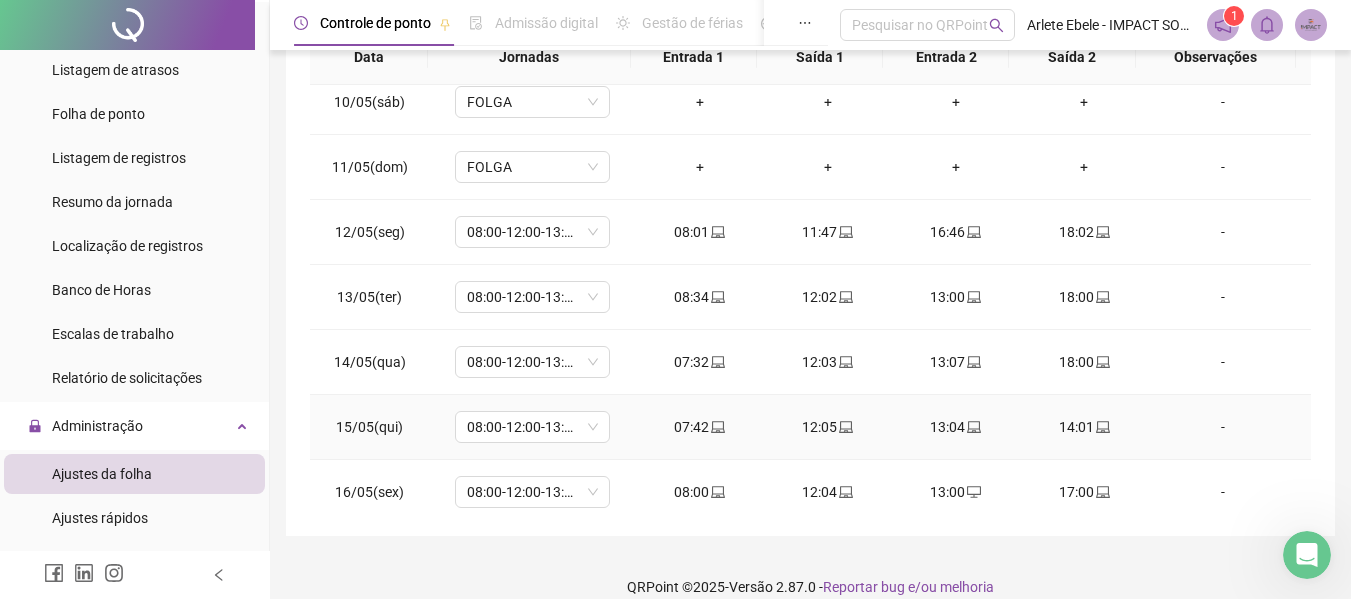 click on "-" at bounding box center (1223, 427) 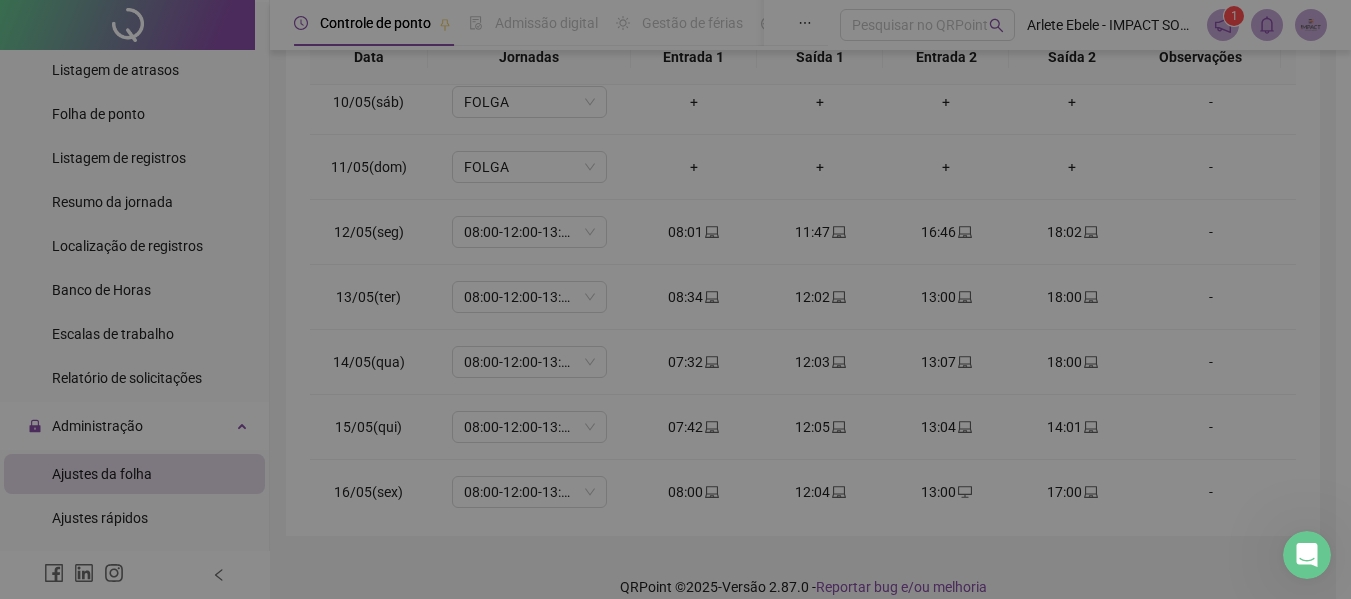 type on "*****" 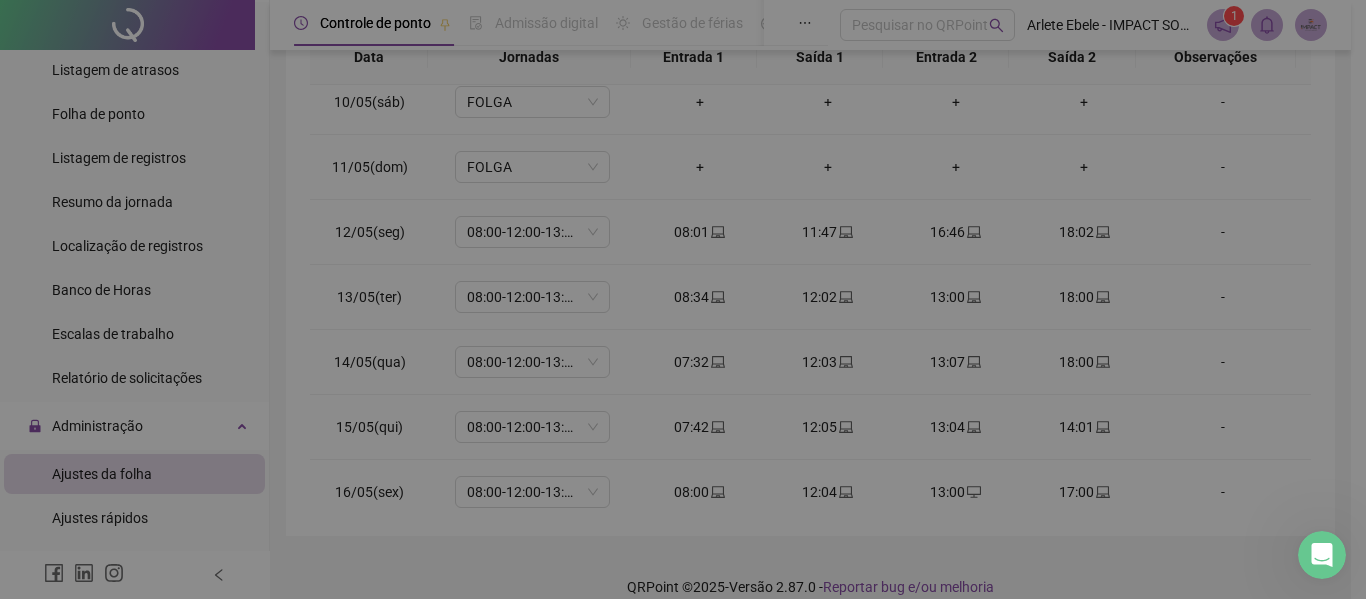type 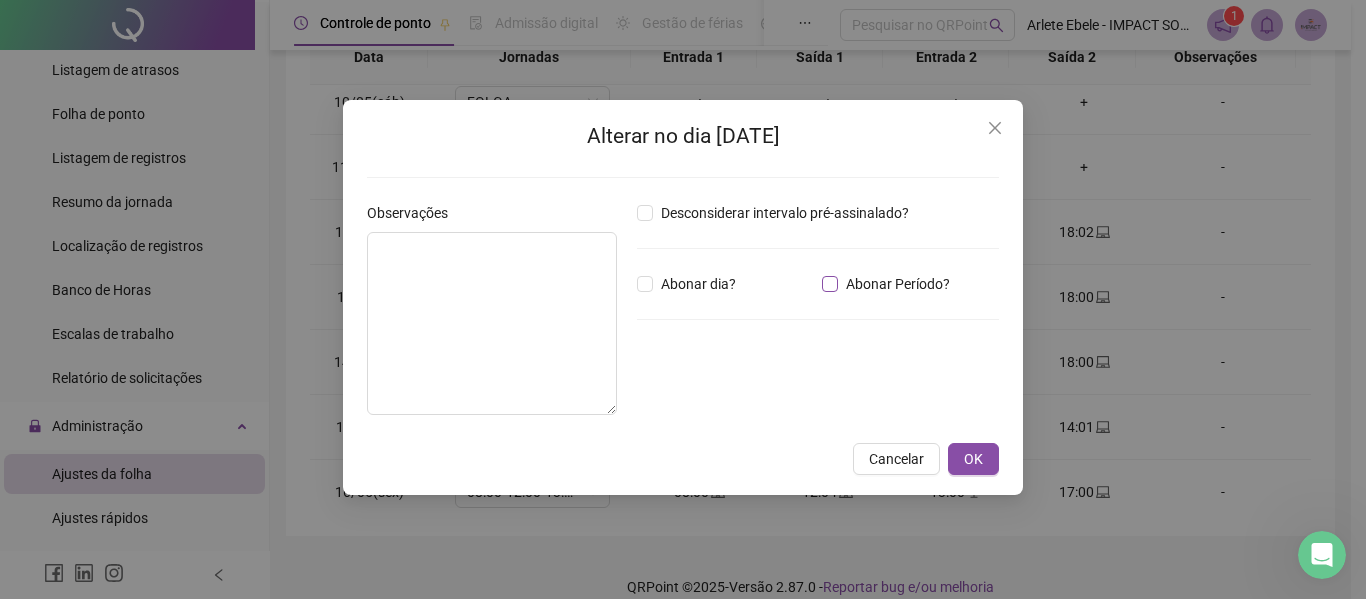 click on "Abonar Período?" at bounding box center (898, 284) 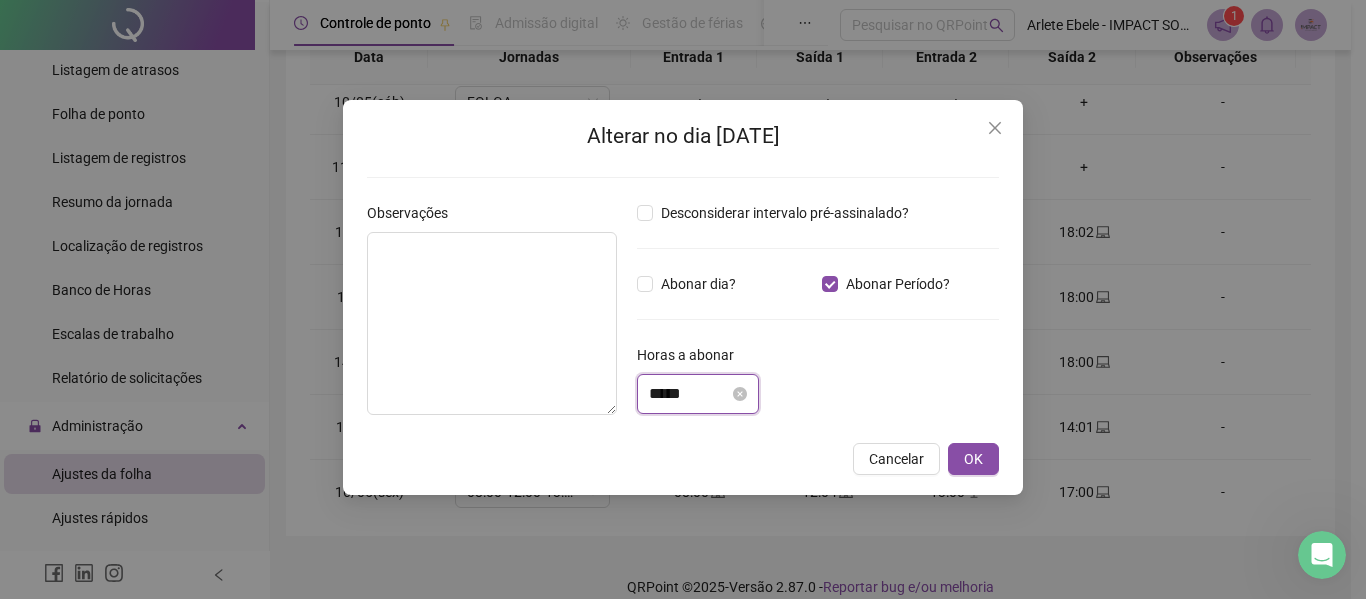 click on "*****" at bounding box center [689, 394] 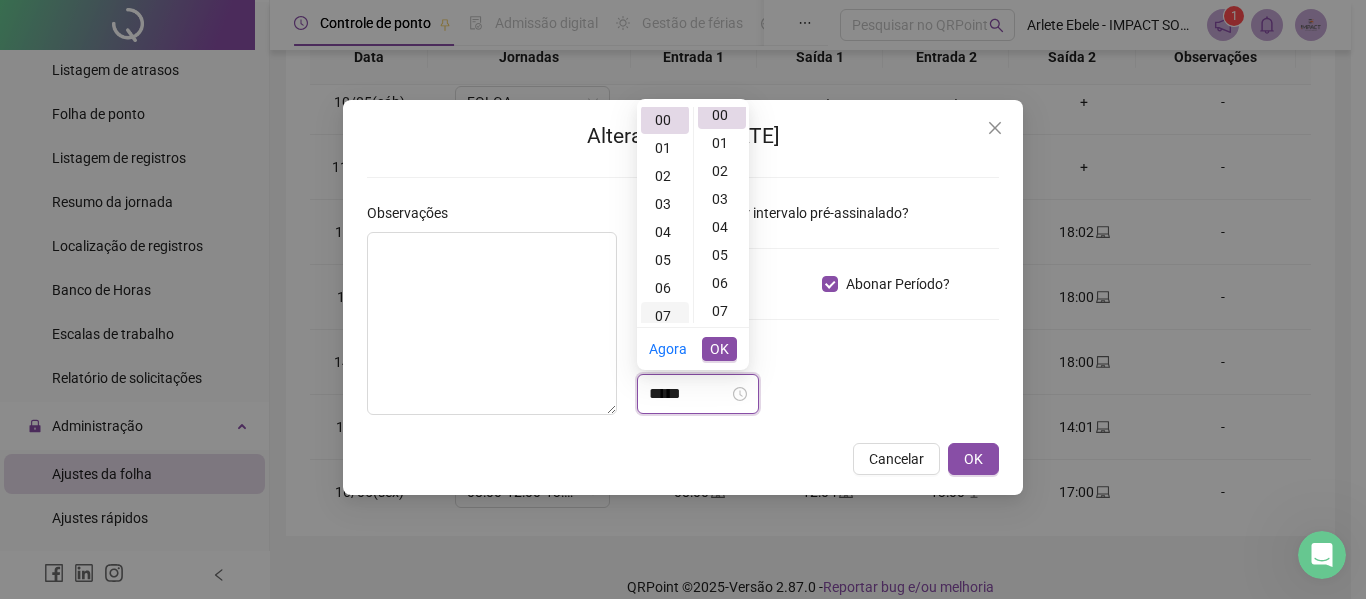 scroll, scrollTop: 0, scrollLeft: 0, axis: both 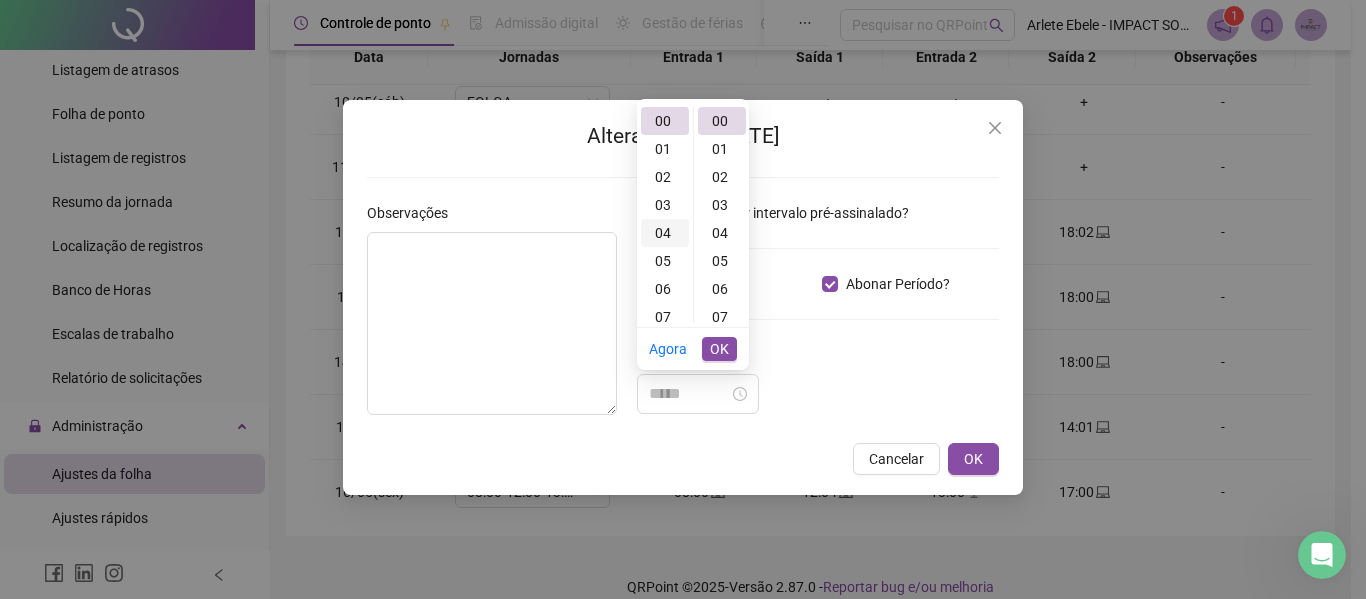click on "04" at bounding box center [665, 233] 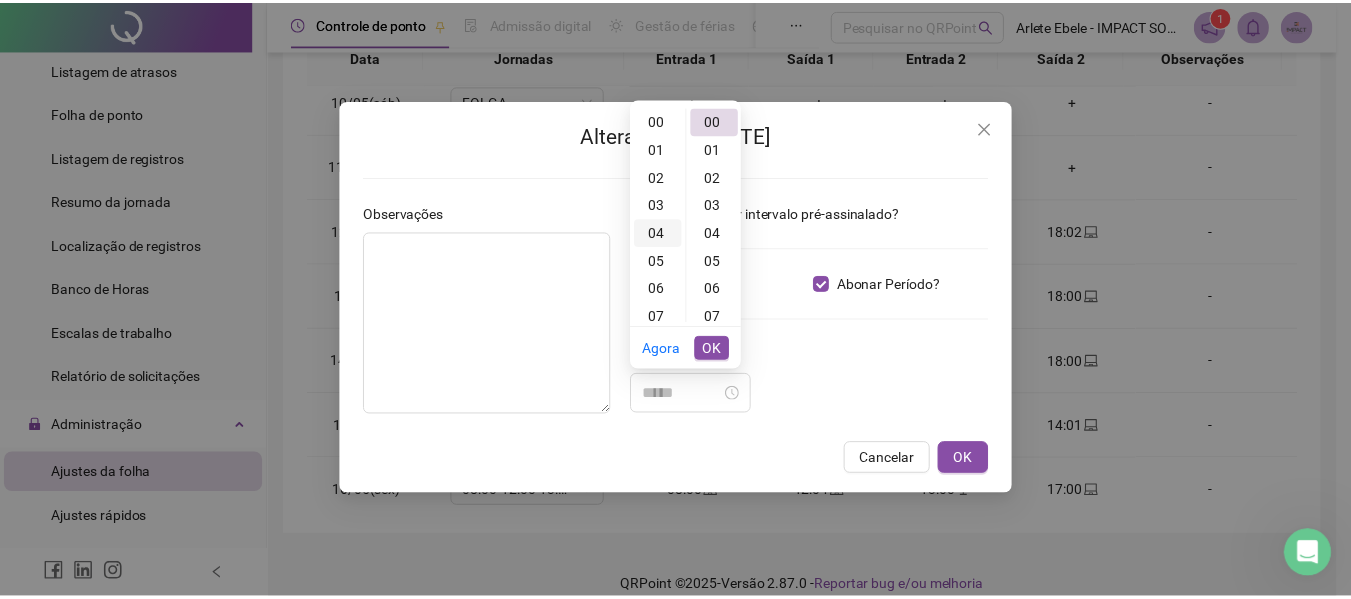 scroll, scrollTop: 112, scrollLeft: 0, axis: vertical 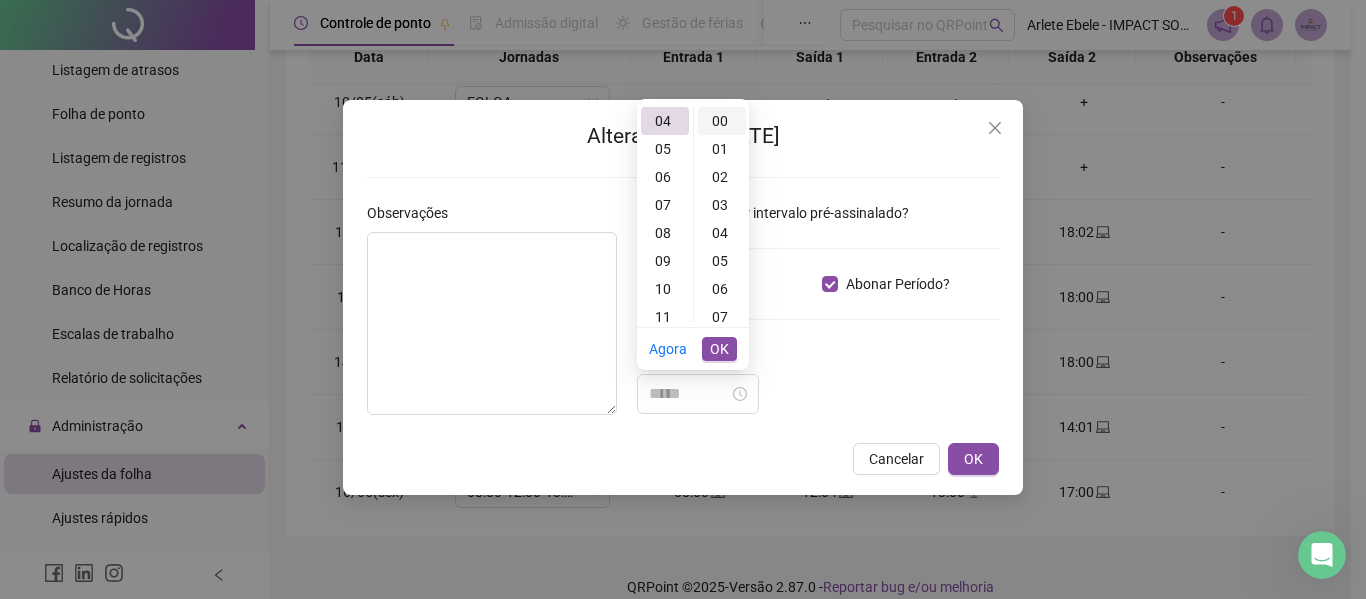 click on "00" at bounding box center [722, 121] 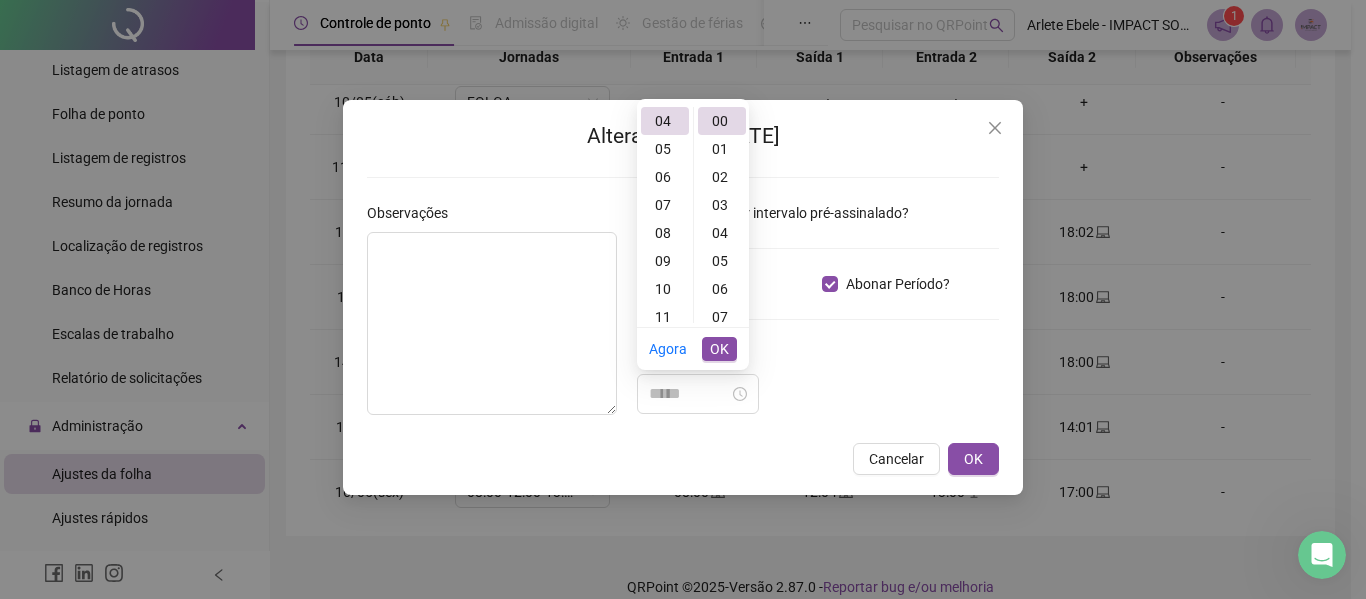 type on "*****" 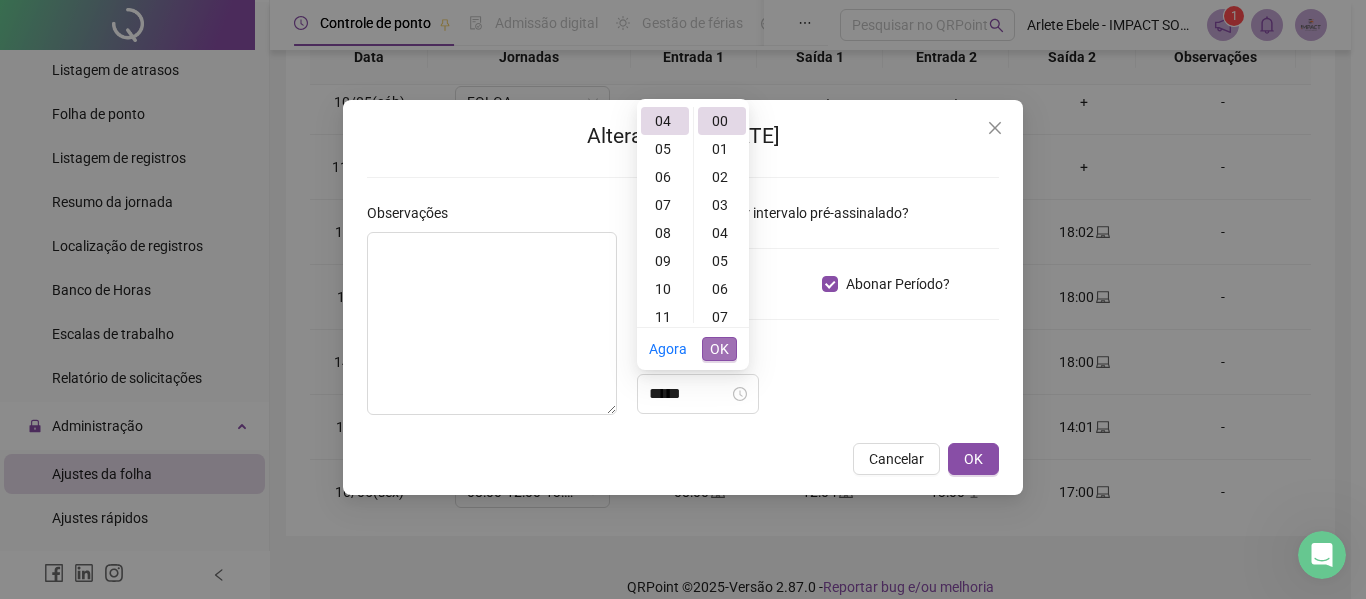 click on "OK" at bounding box center [719, 349] 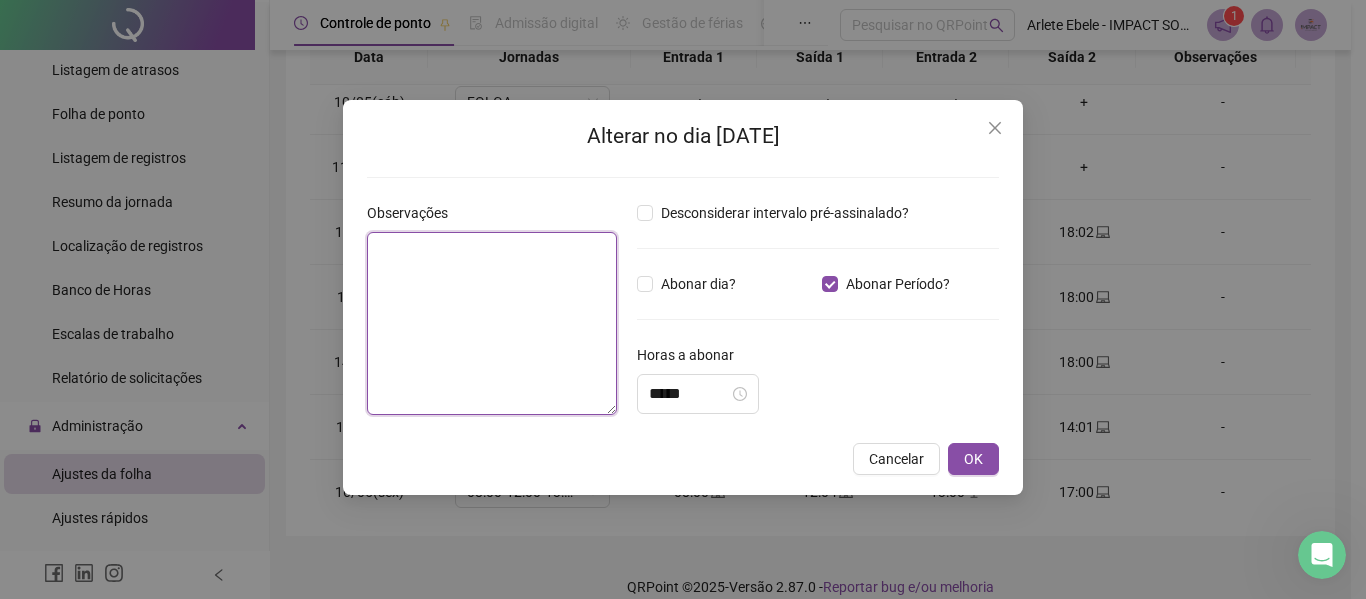 click at bounding box center (492, 323) 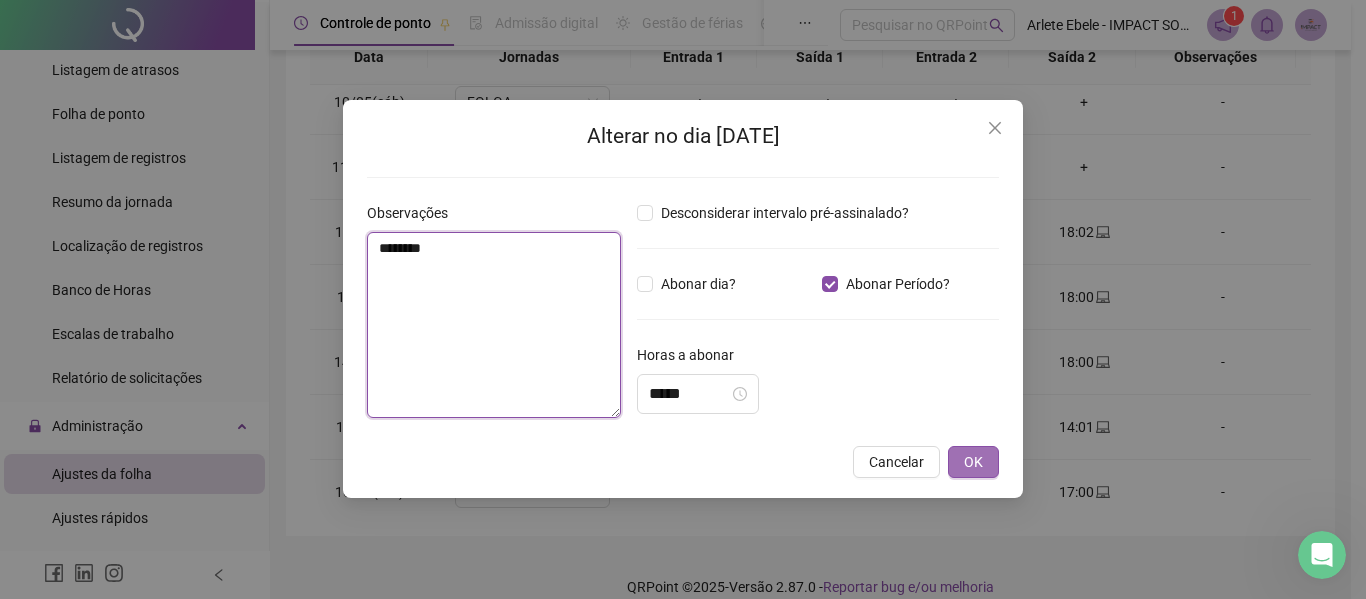 type on "********" 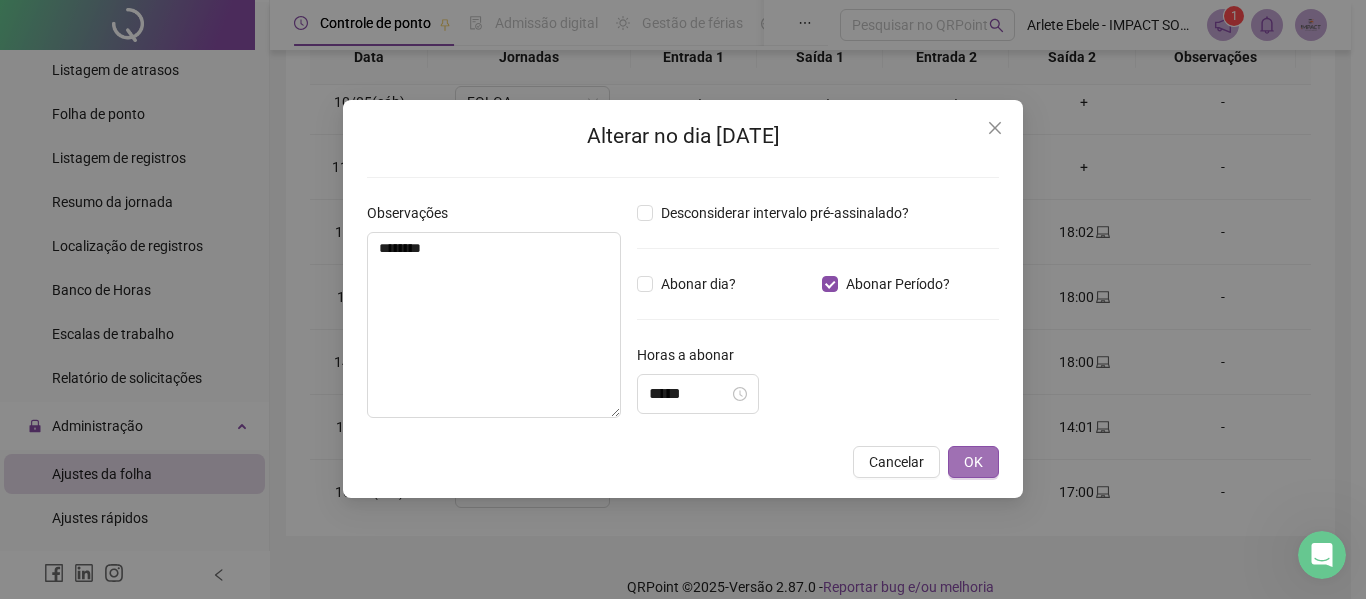 click on "OK" at bounding box center (973, 462) 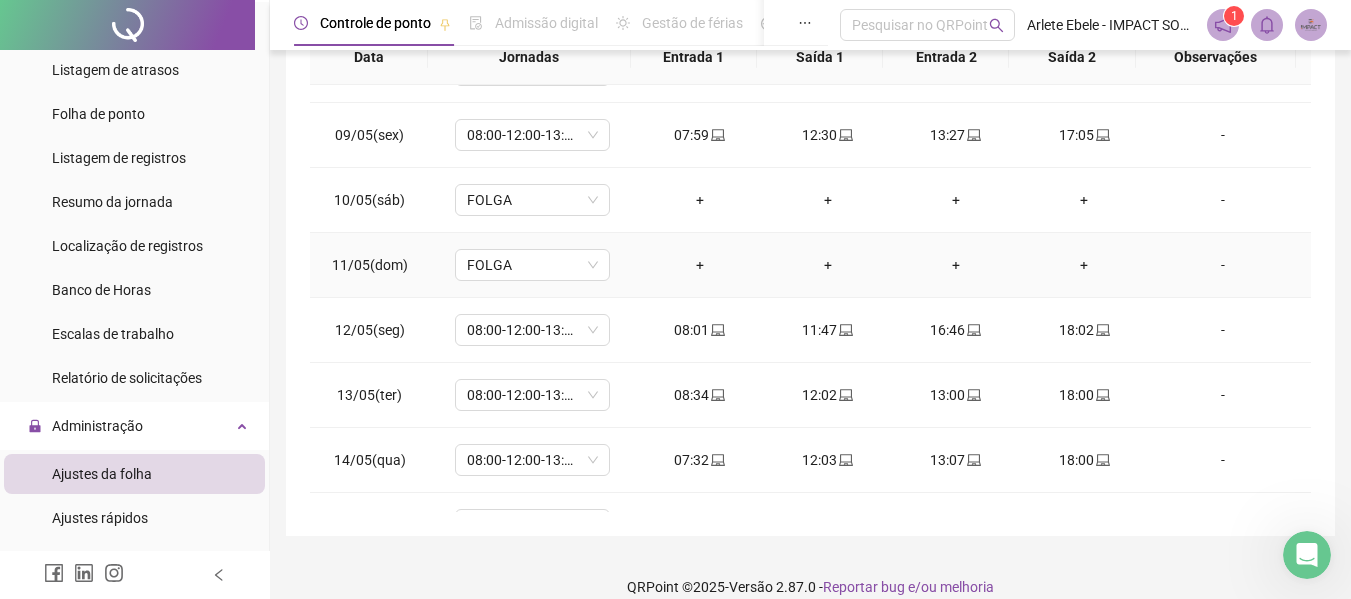 scroll, scrollTop: 0, scrollLeft: 0, axis: both 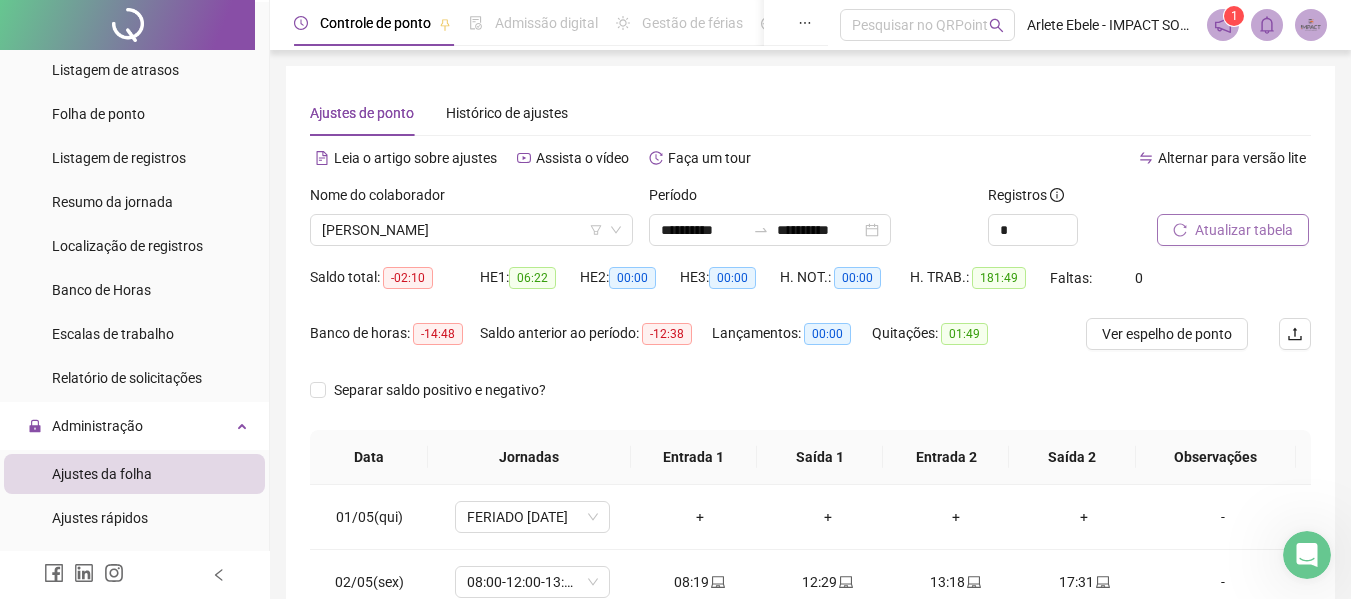 click on "Atualizar tabela" at bounding box center [1244, 230] 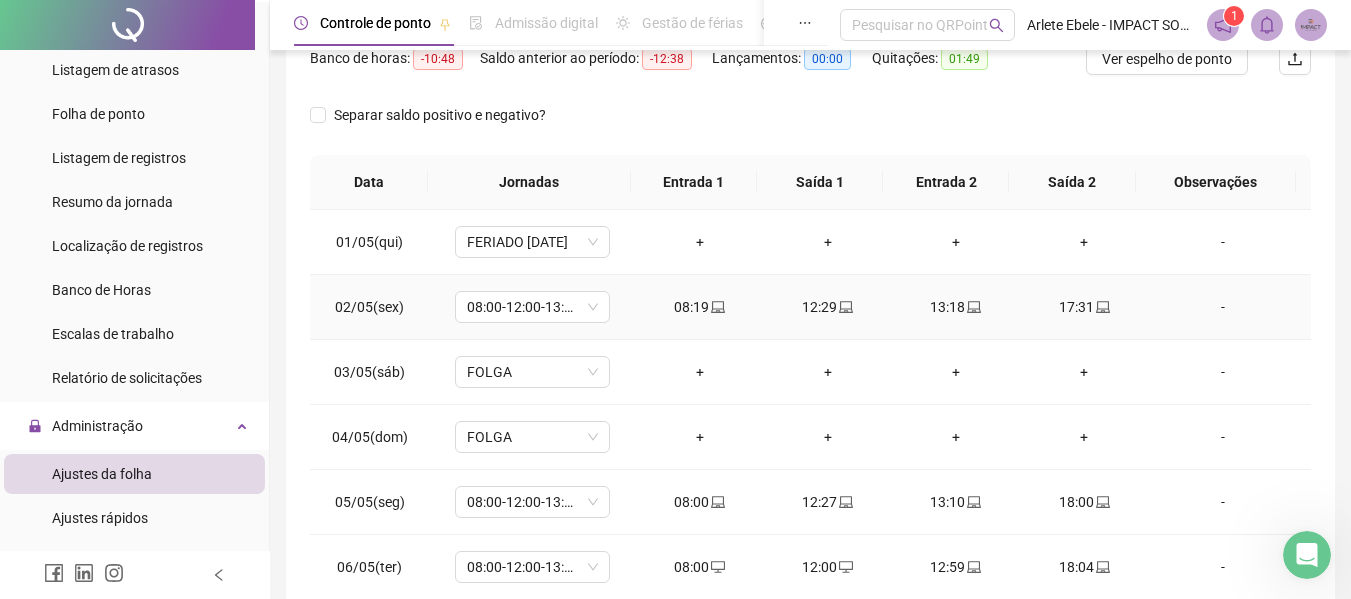 scroll, scrollTop: 0, scrollLeft: 0, axis: both 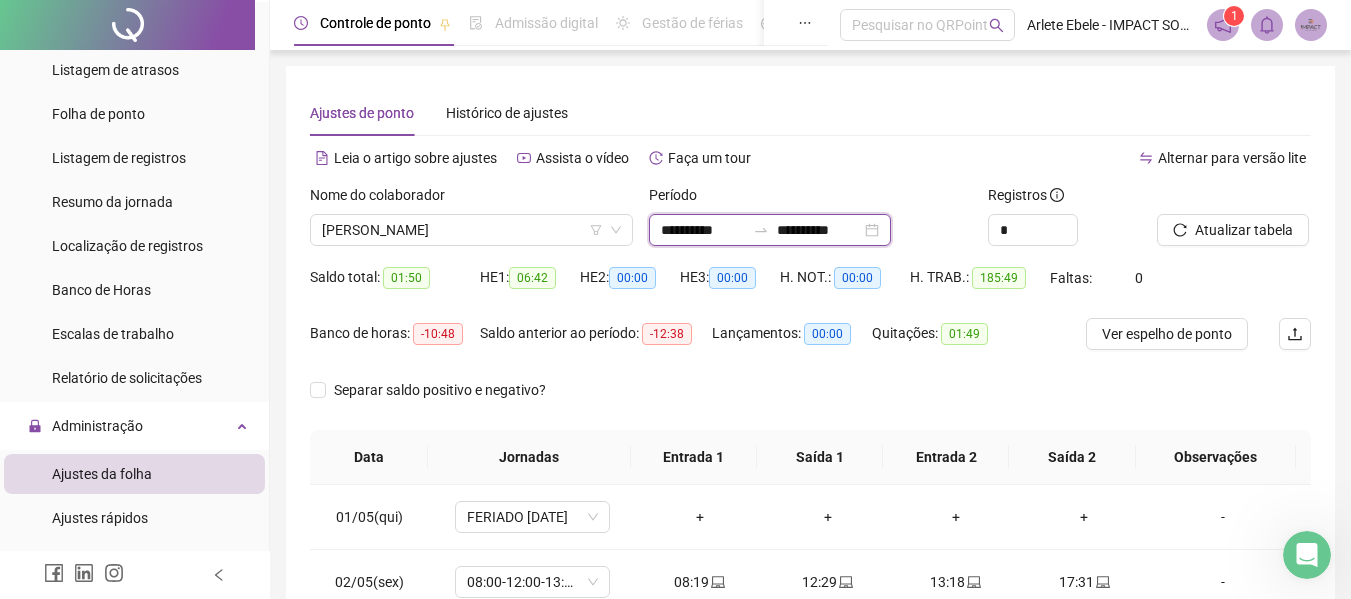 click on "**********" at bounding box center (703, 230) 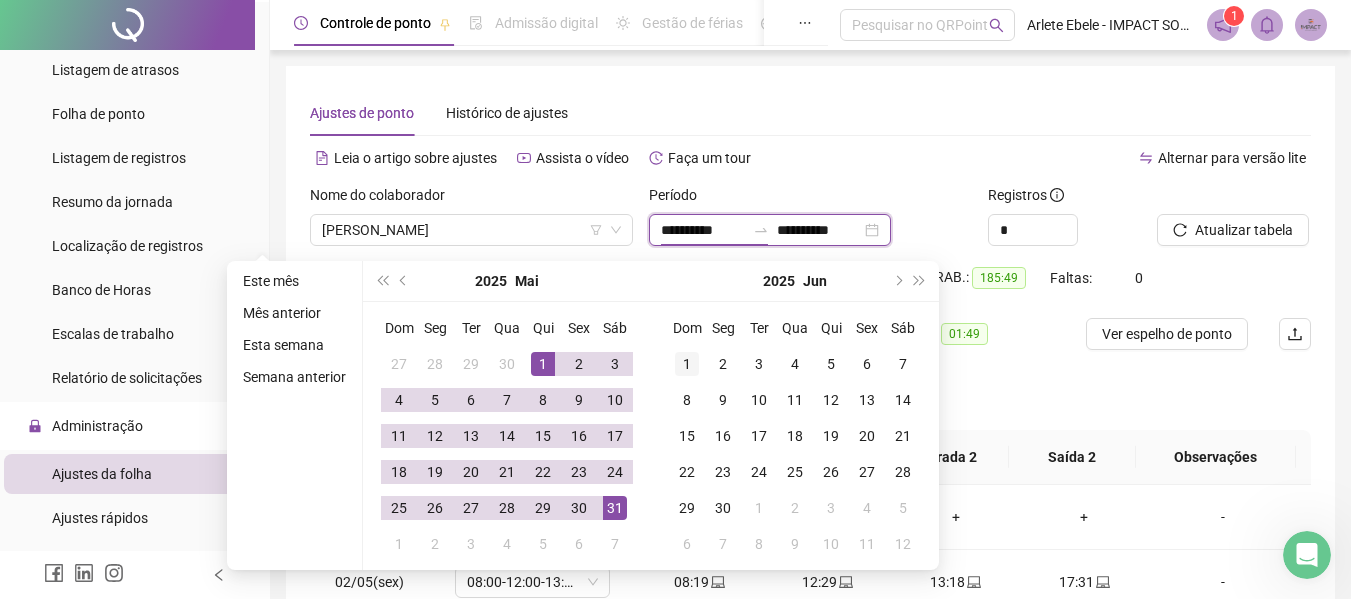 type on "**********" 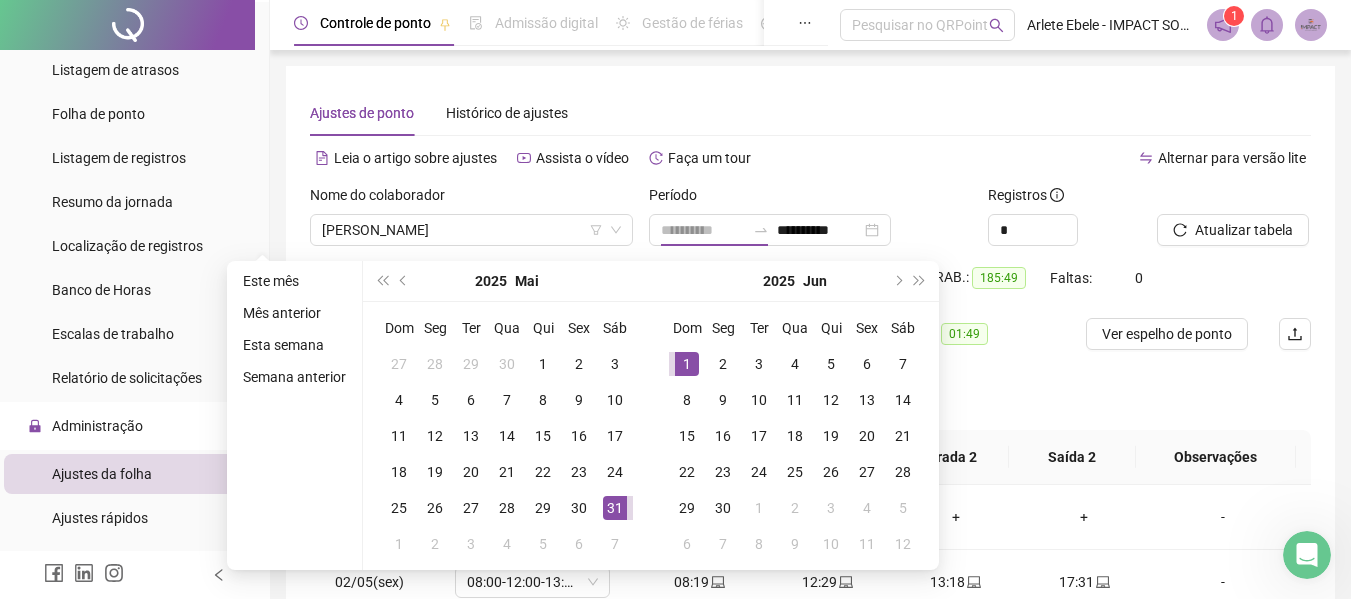 click on "1" at bounding box center [687, 364] 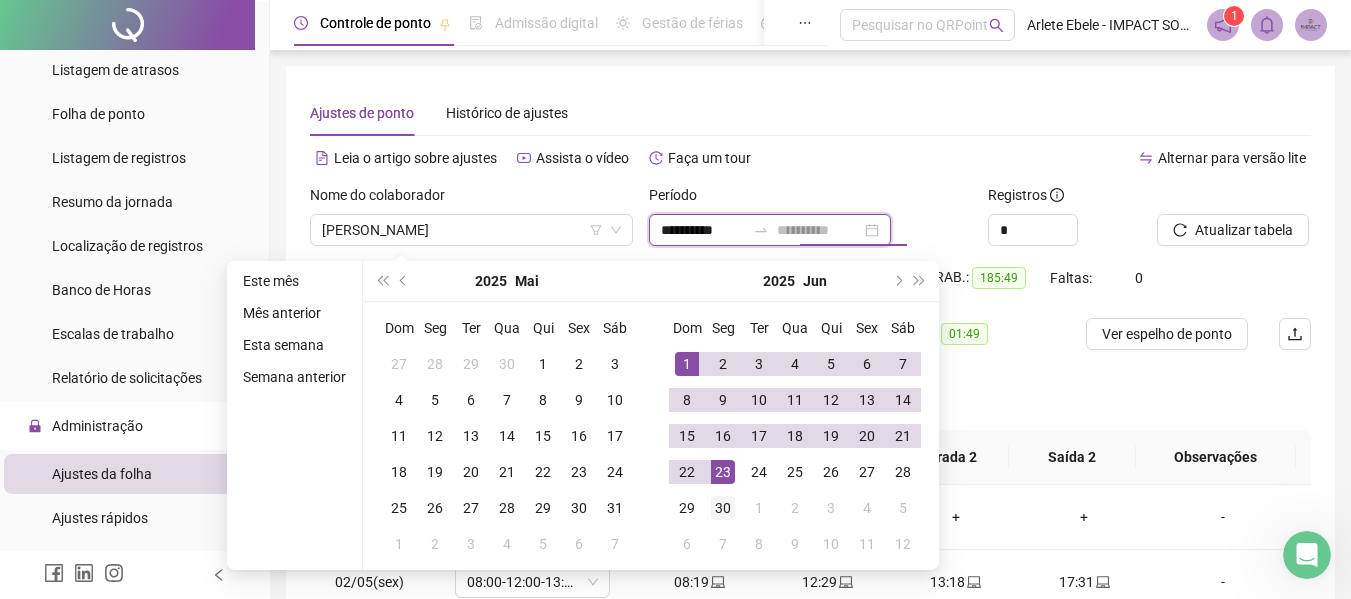 type on "**********" 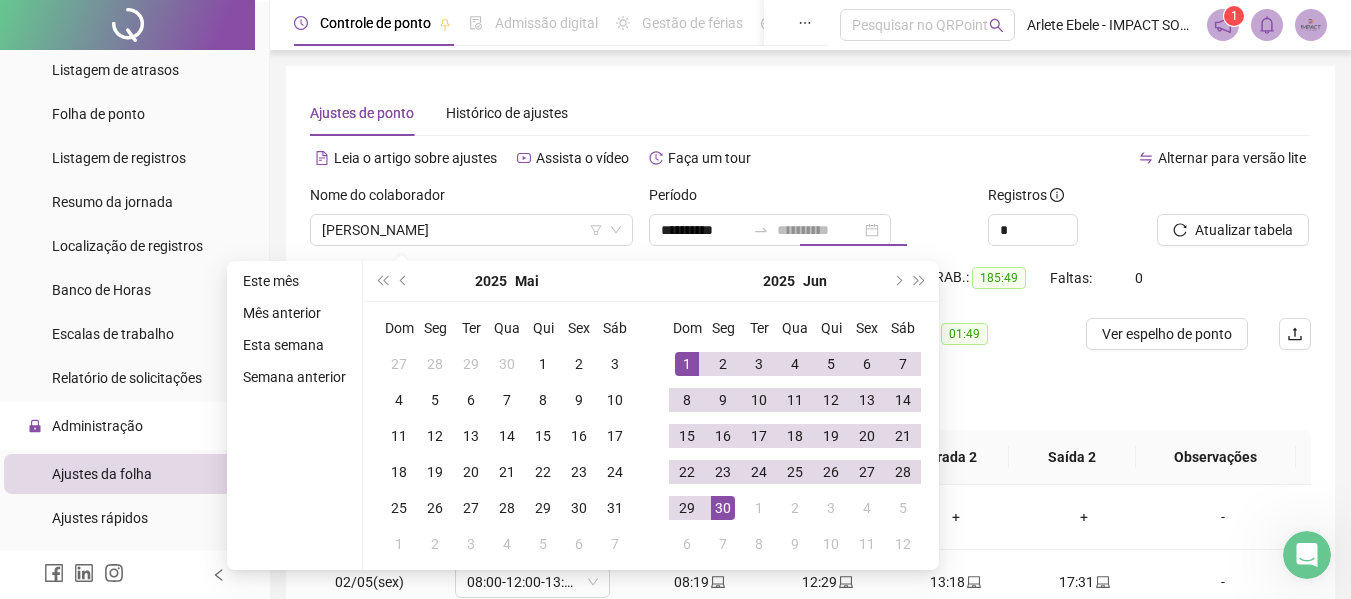click on "30" at bounding box center [723, 508] 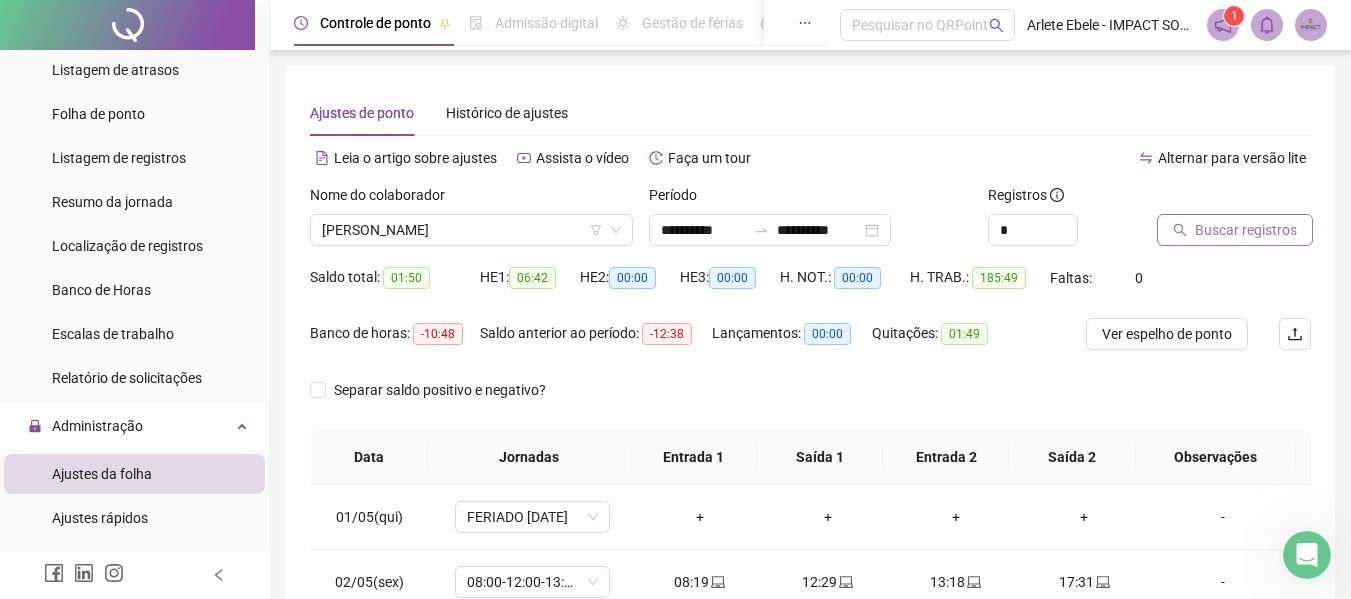 click on "Buscar registros" at bounding box center [1246, 230] 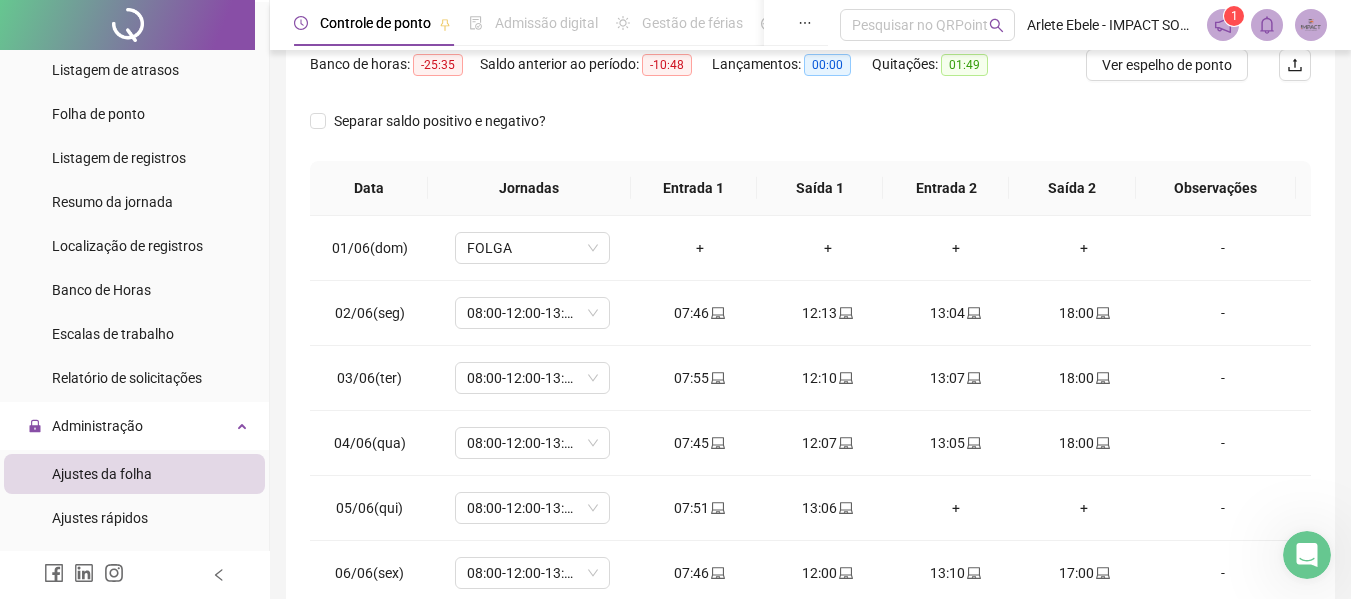 scroll, scrollTop: 300, scrollLeft: 0, axis: vertical 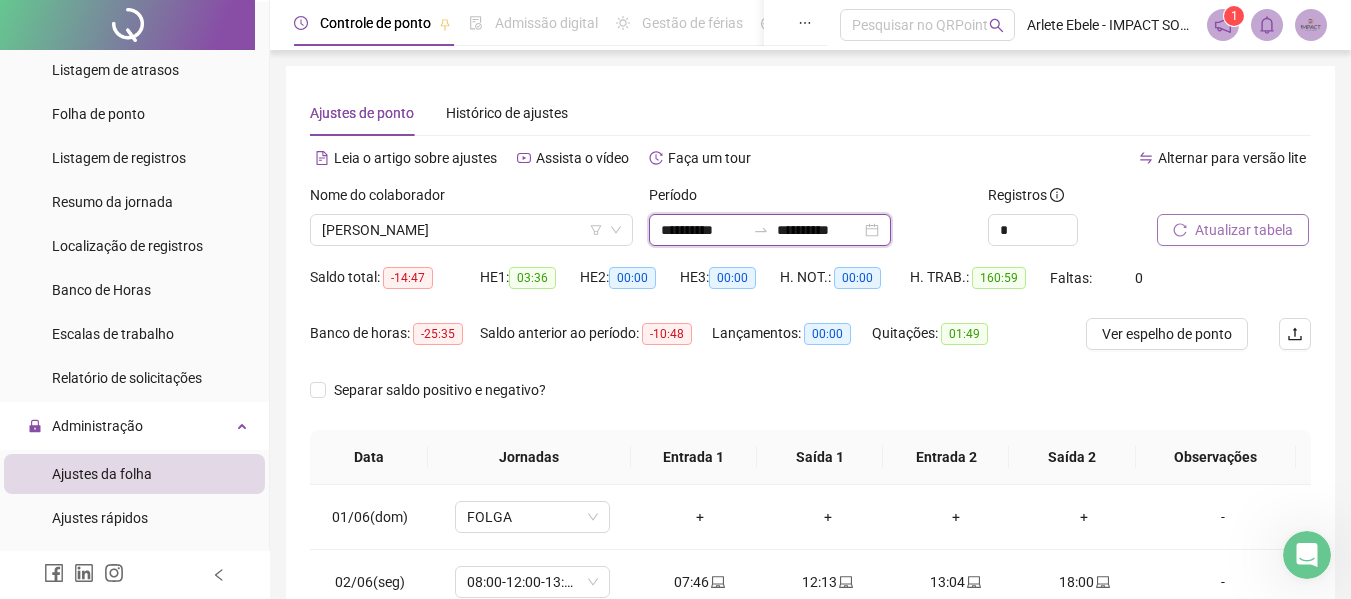 click on "**********" at bounding box center (703, 230) 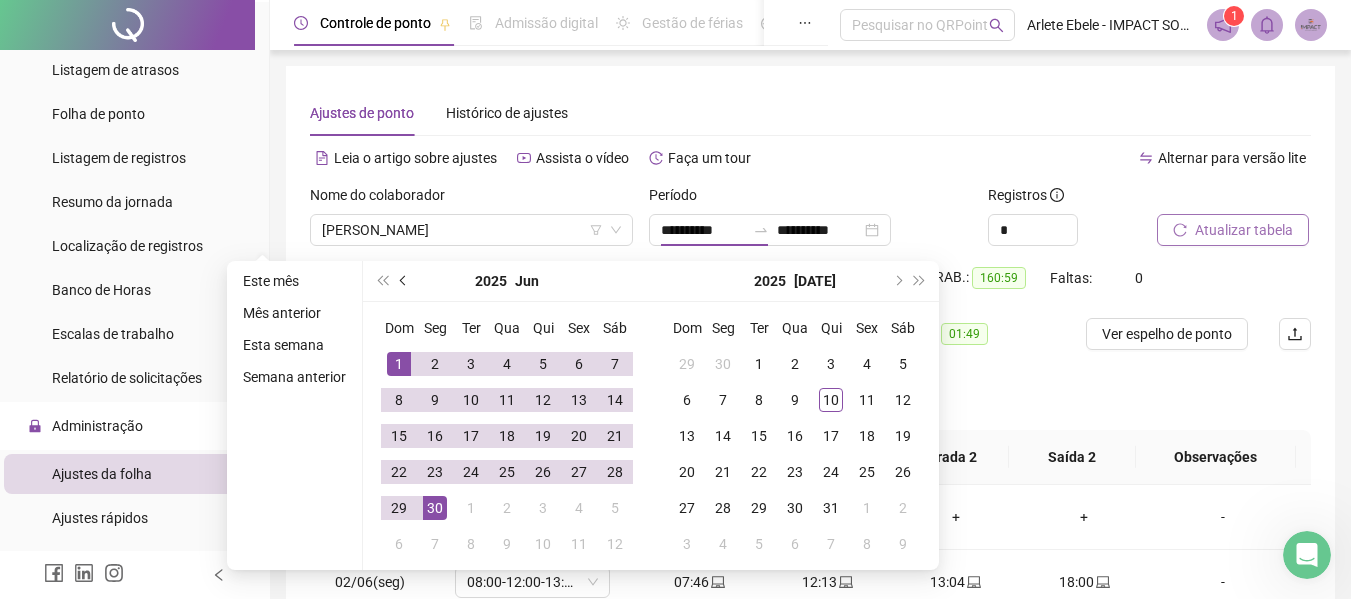 click at bounding box center [404, 281] 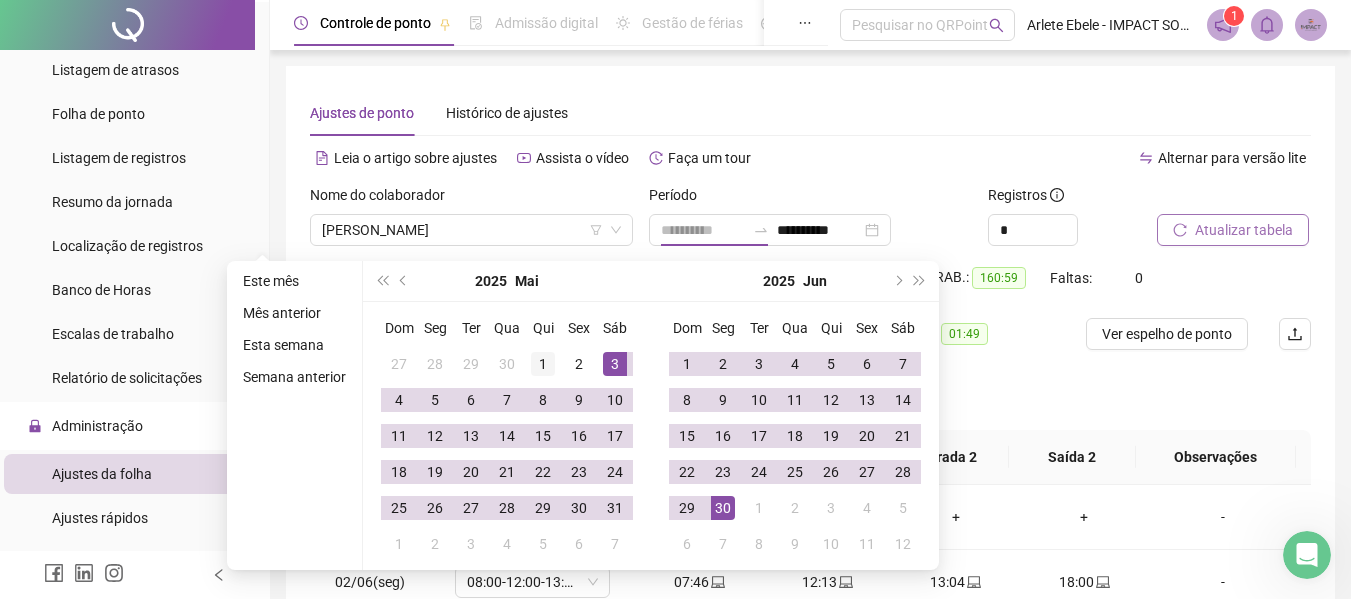 type on "**********" 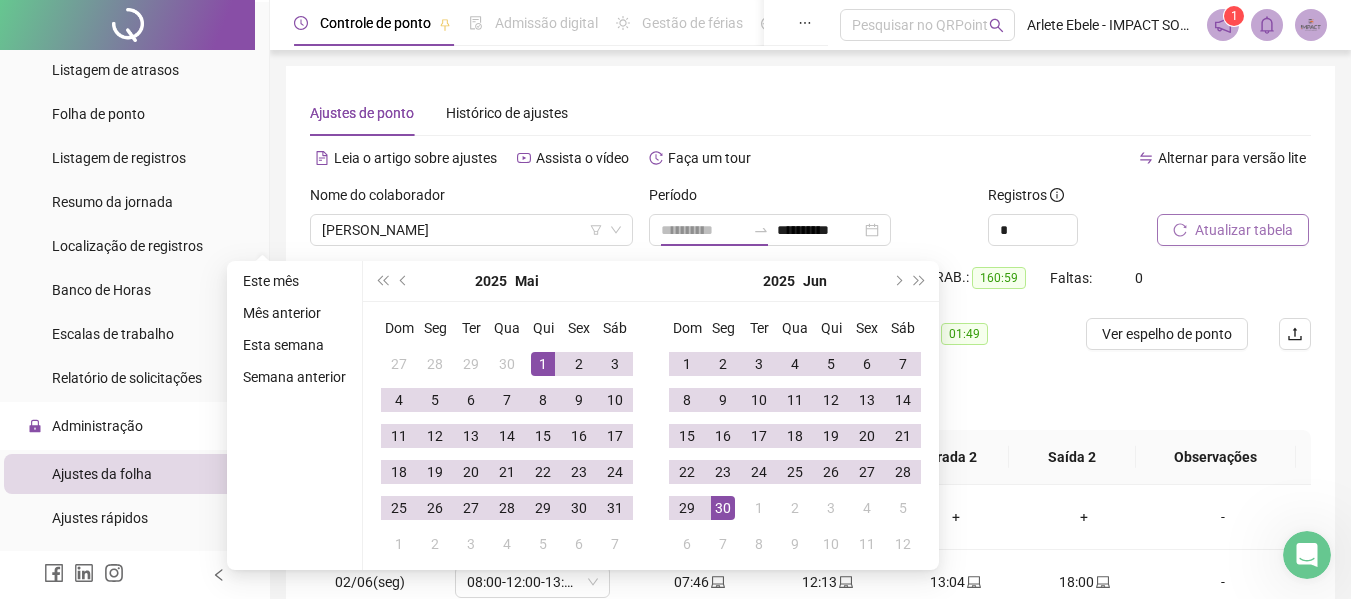 click on "1" at bounding box center (543, 364) 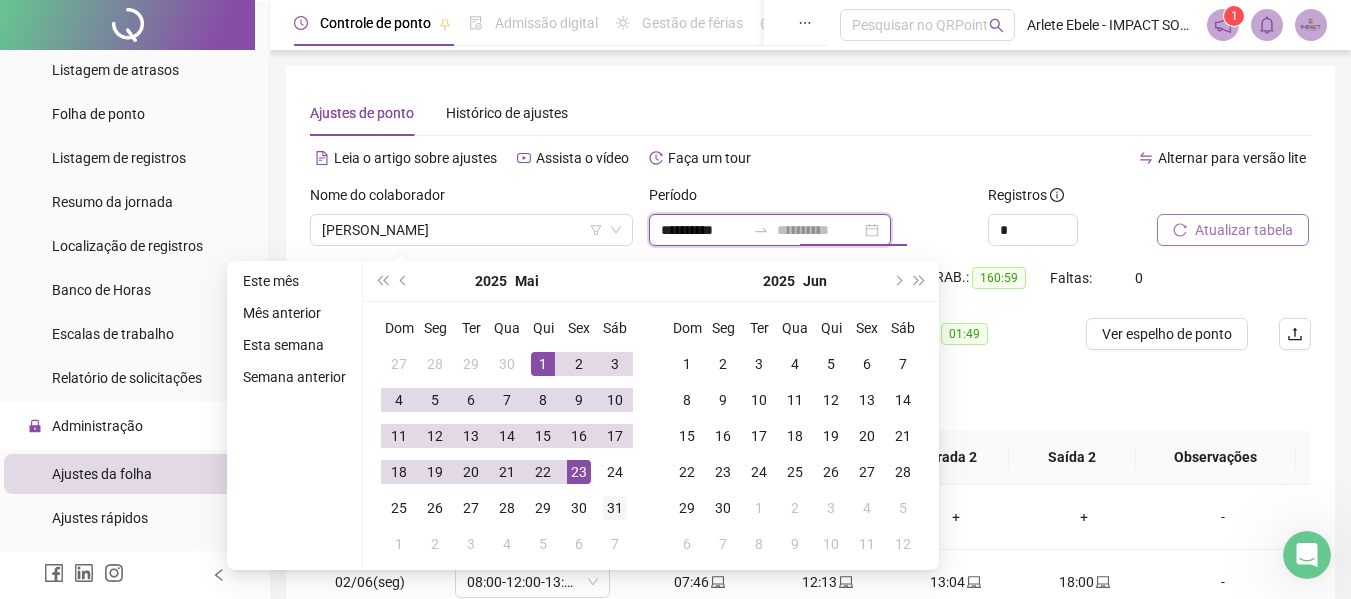 type on "**********" 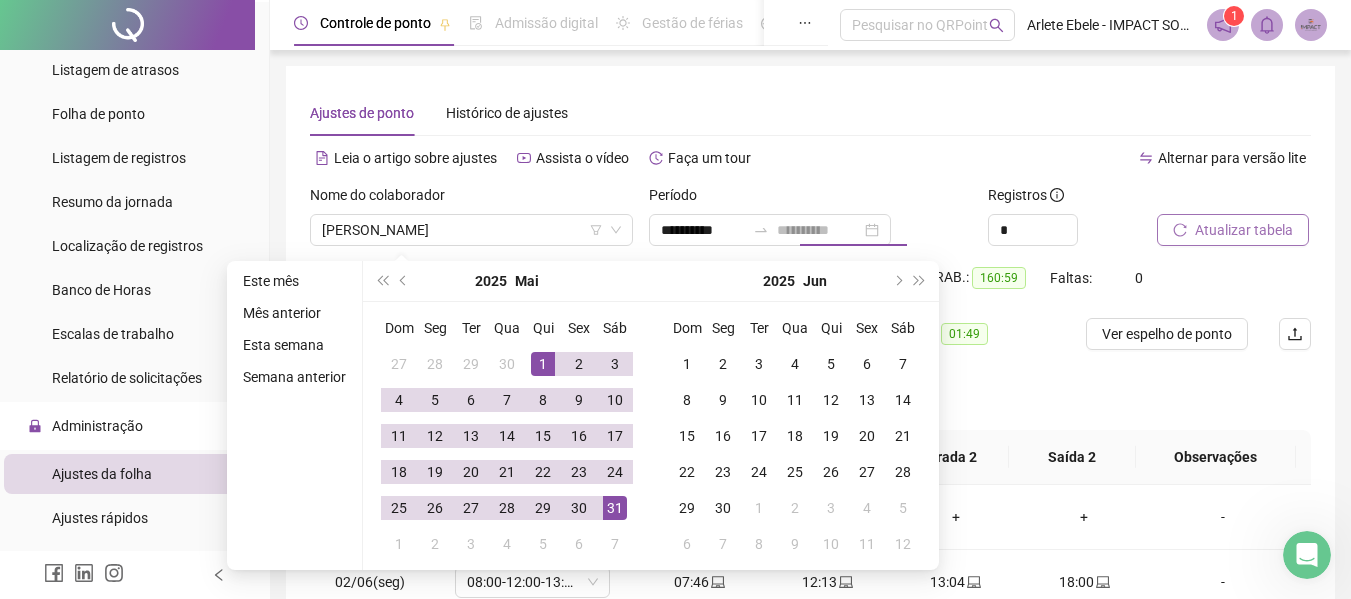 drag, startPoint x: 608, startPoint y: 508, endPoint x: 712, endPoint y: 474, distance: 109.41663 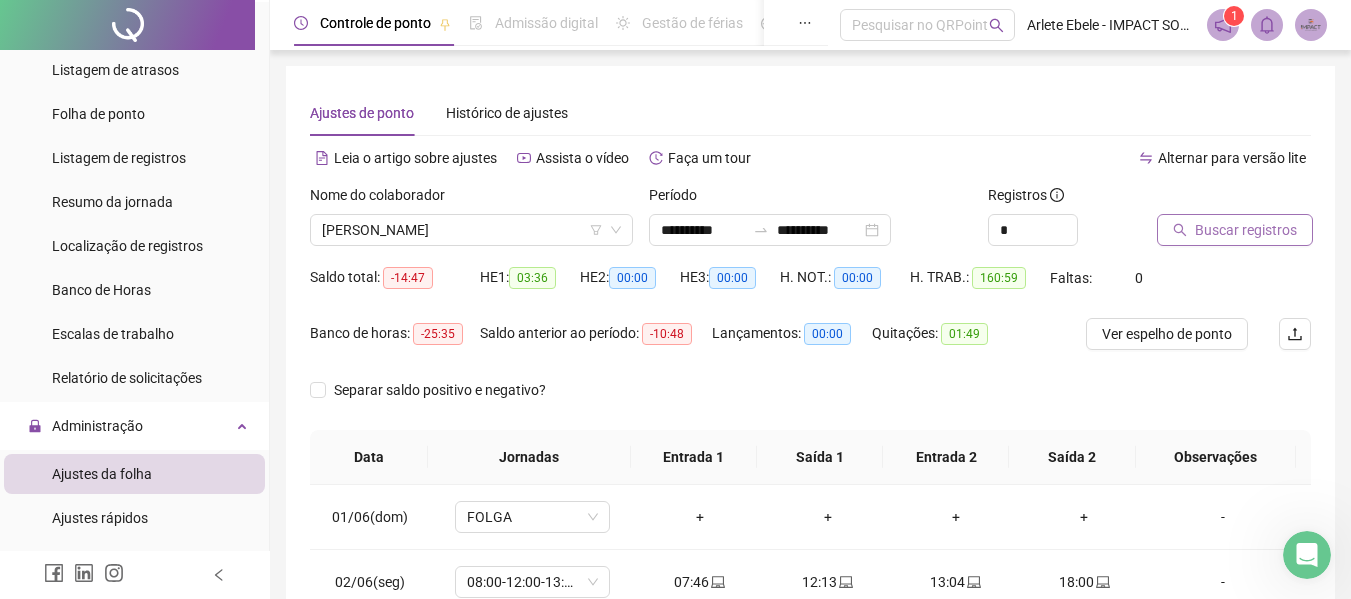 click on "Buscar registros" at bounding box center [1246, 230] 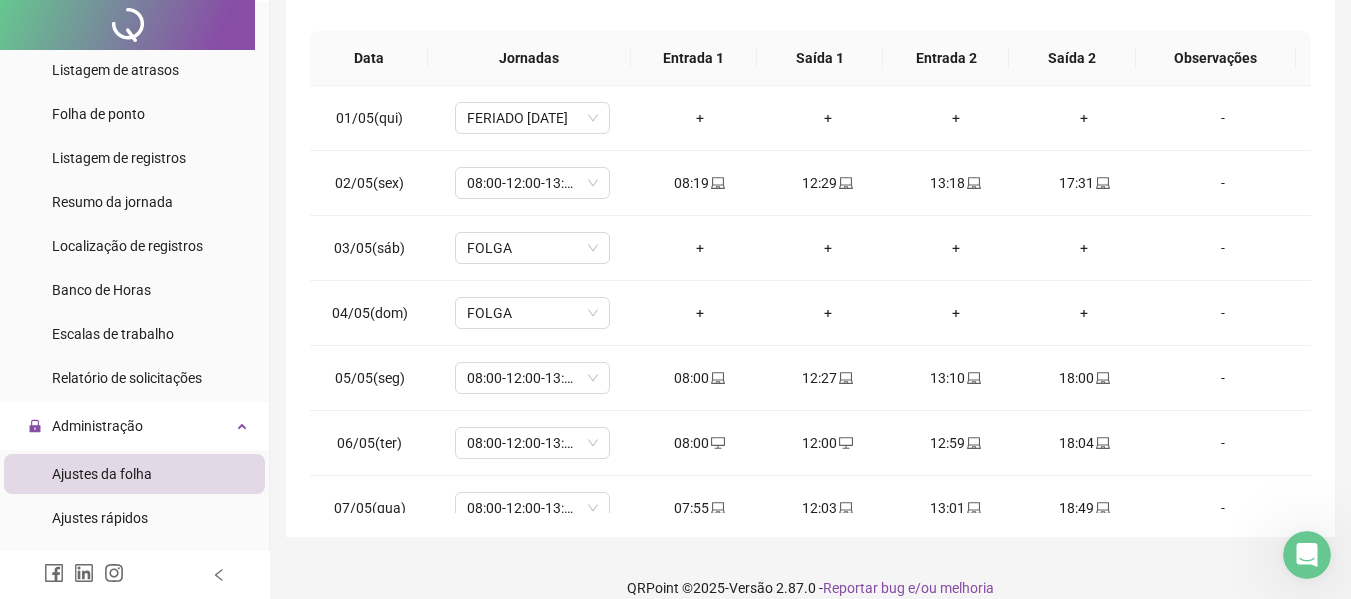 scroll, scrollTop: 400, scrollLeft: 0, axis: vertical 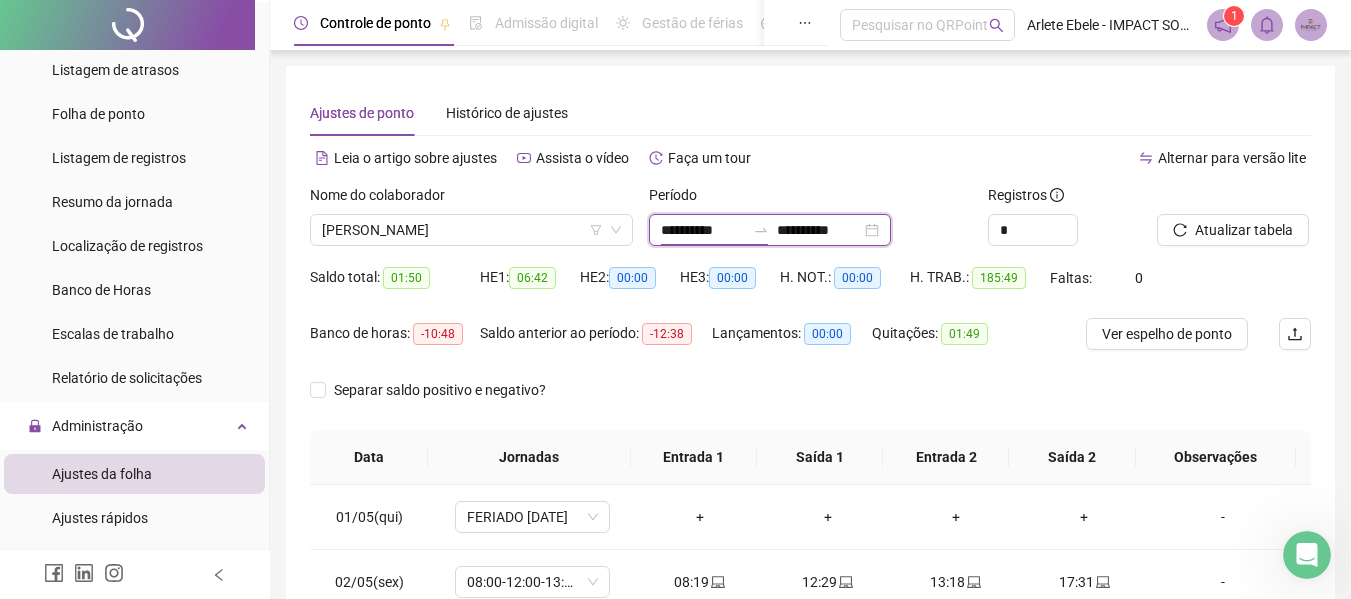 click on "**********" at bounding box center (703, 230) 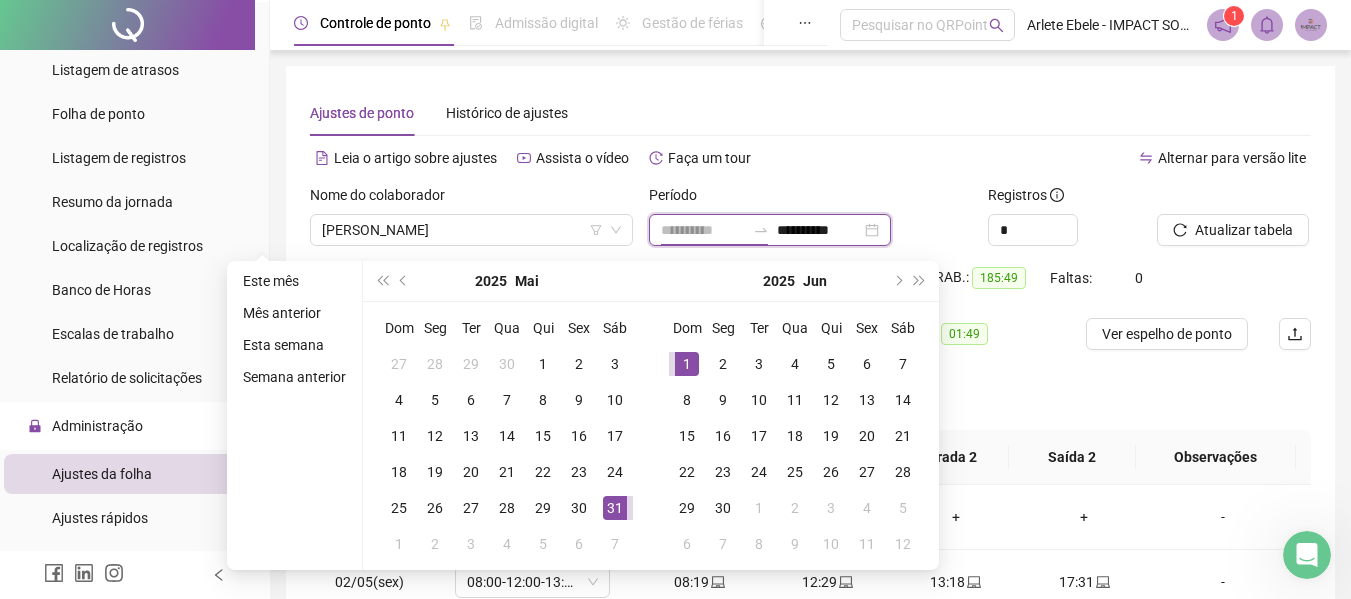 type on "**********" 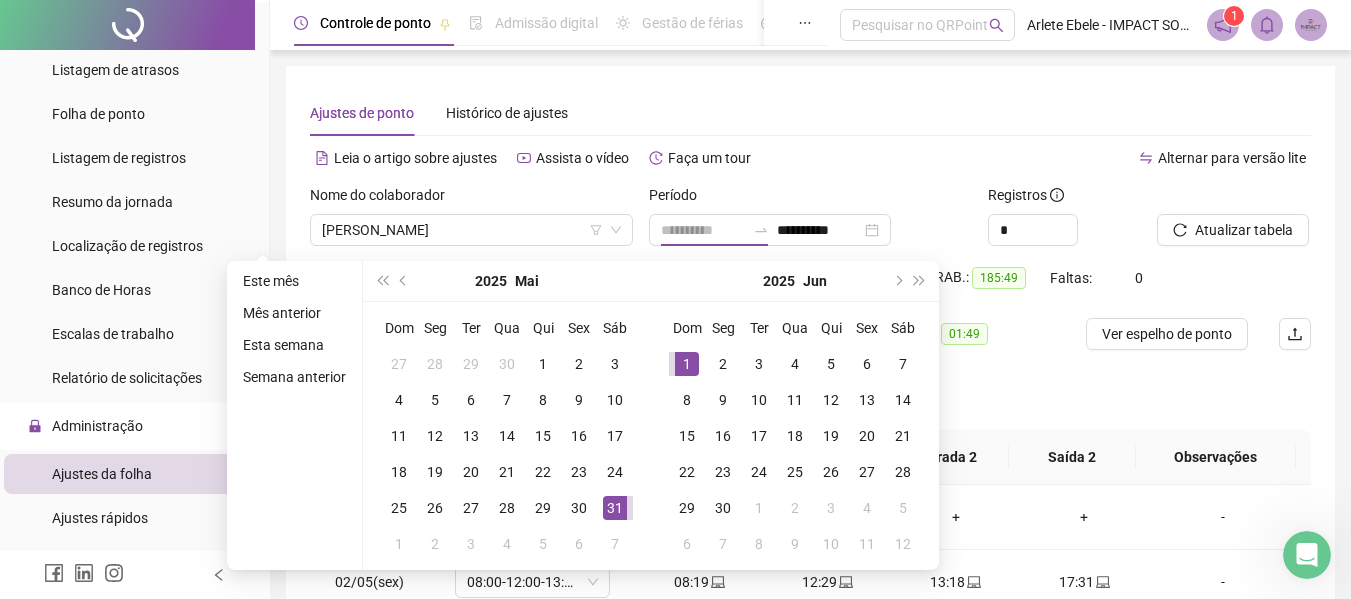 click on "1" at bounding box center (687, 364) 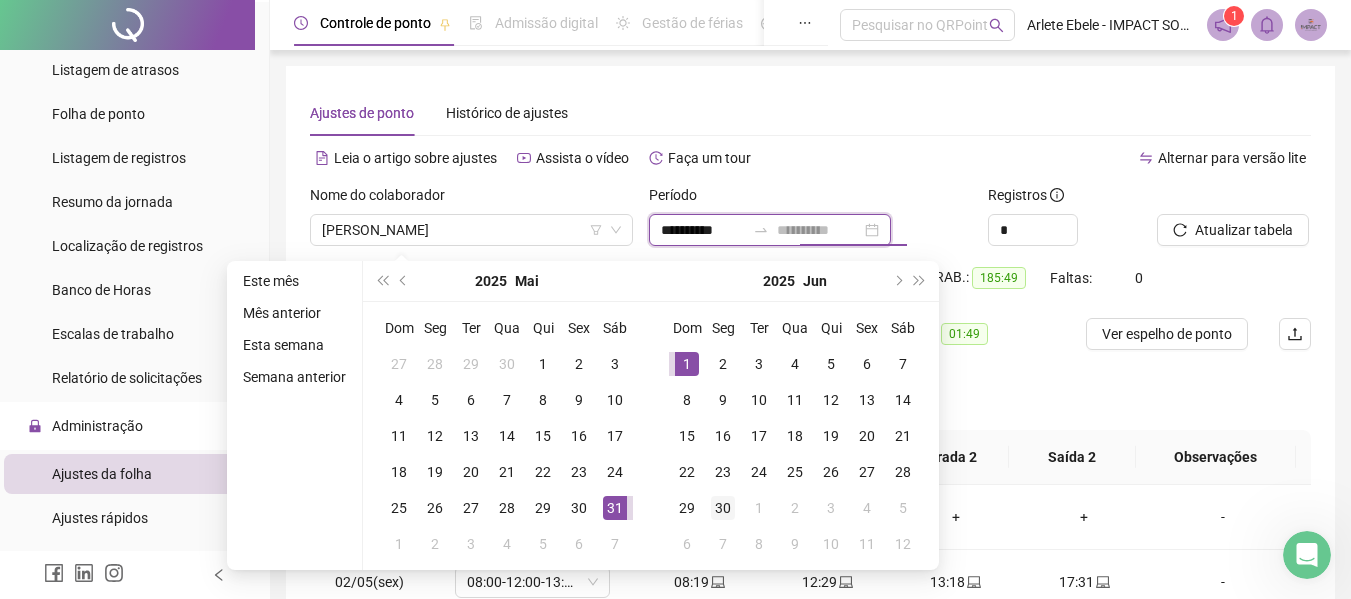type on "**********" 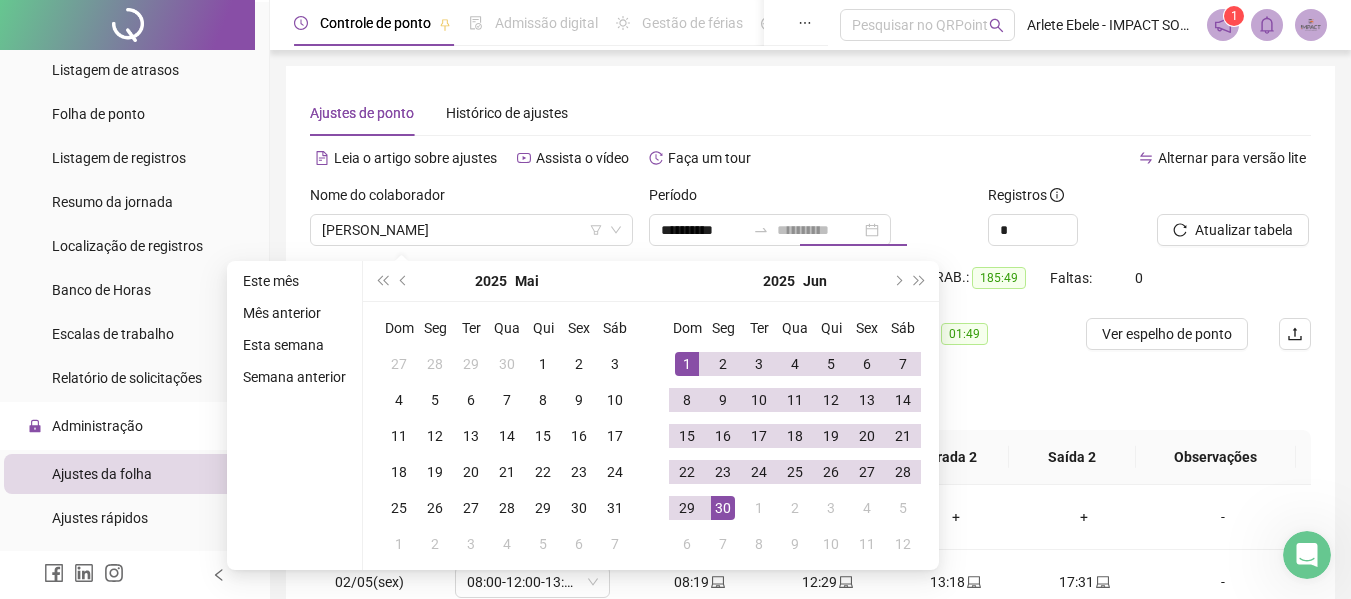 click on "30" at bounding box center (723, 508) 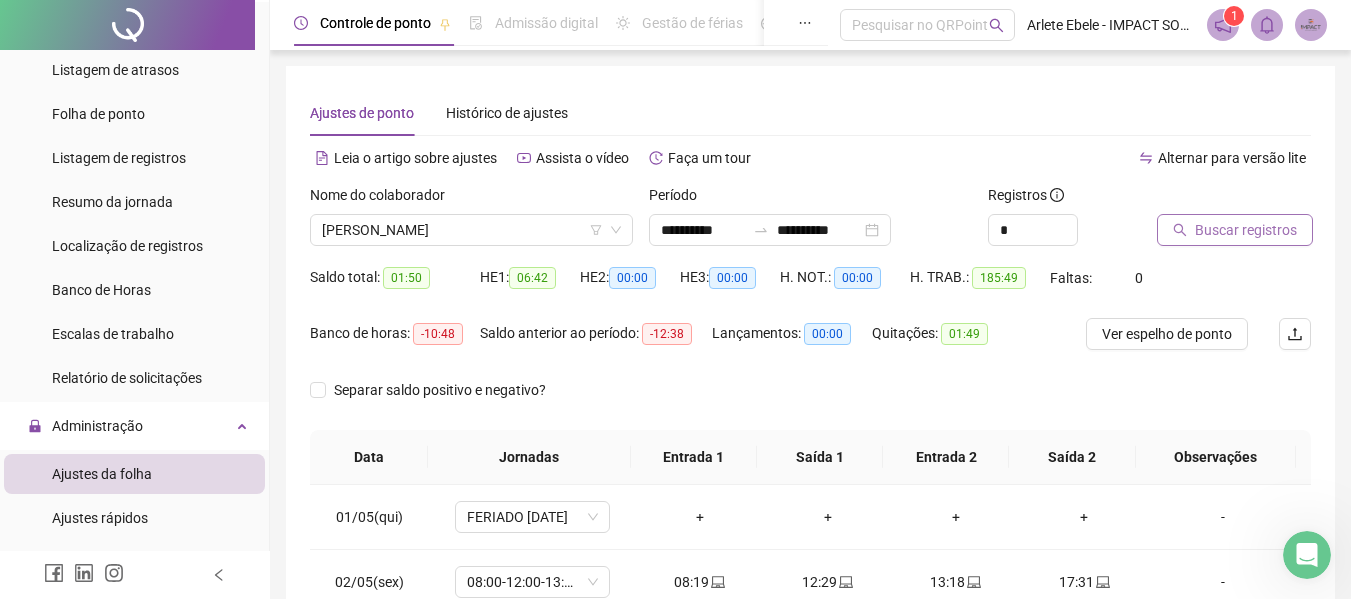 click on "Buscar registros" at bounding box center (1246, 230) 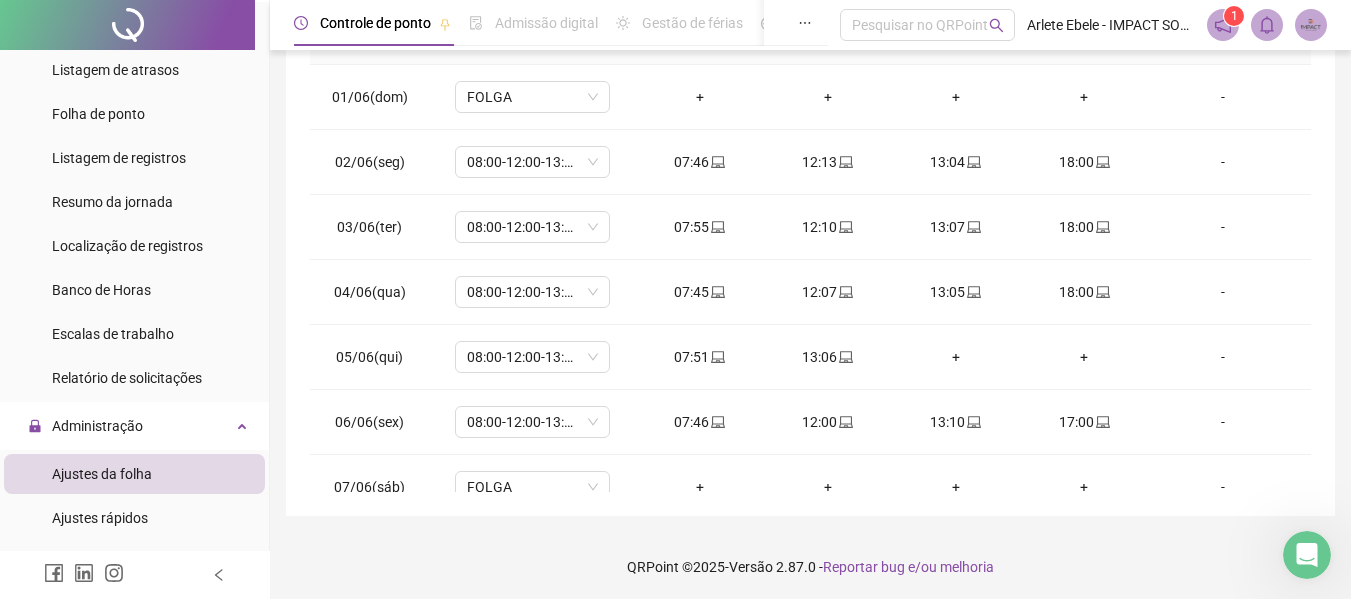 scroll, scrollTop: 423, scrollLeft: 0, axis: vertical 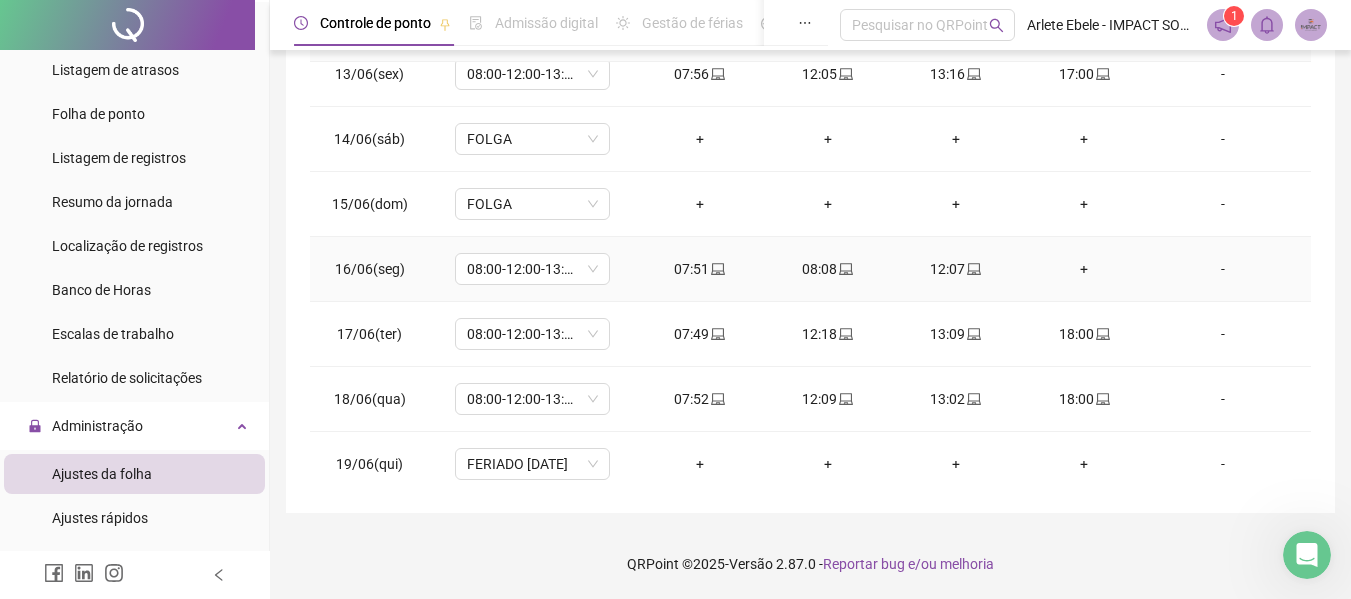 drag, startPoint x: 824, startPoint y: 274, endPoint x: 812, endPoint y: 272, distance: 12.165525 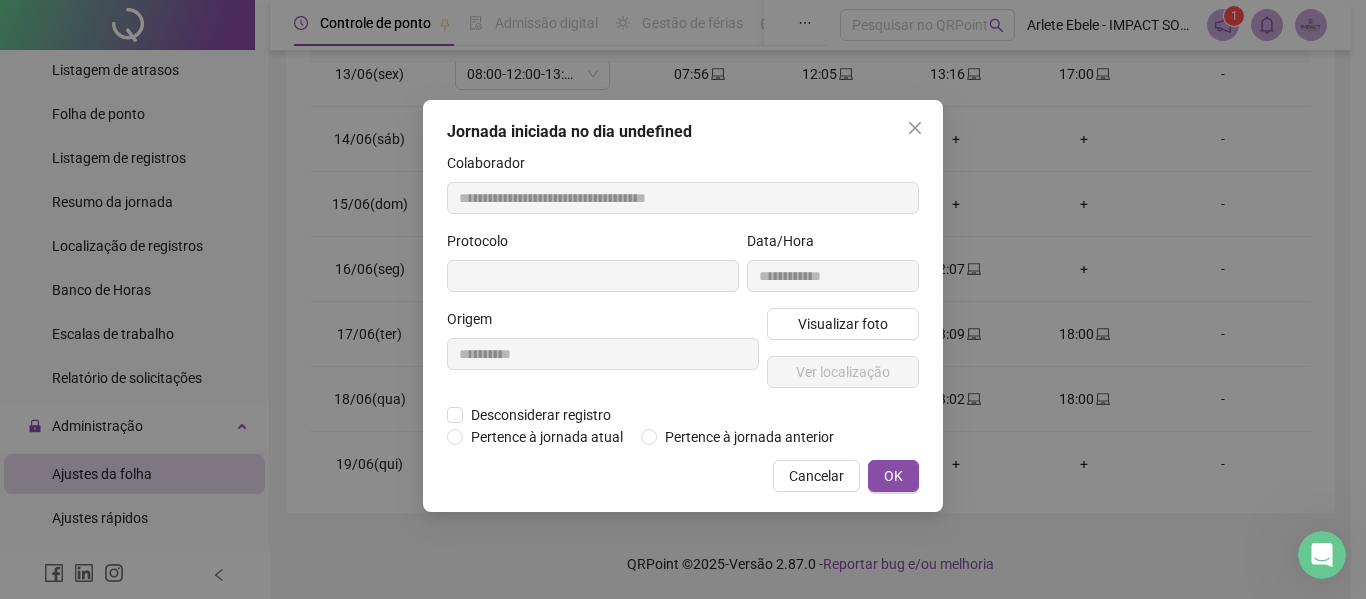 type on "**********" 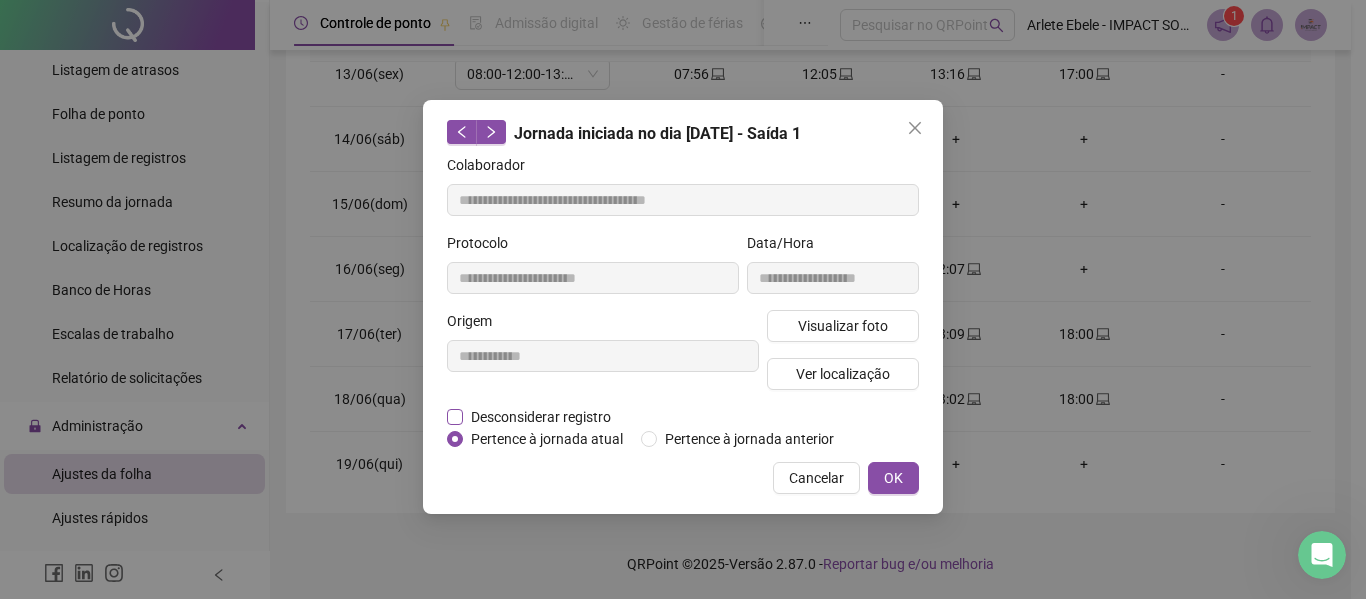 click on "Desconsiderar registro" at bounding box center (541, 417) 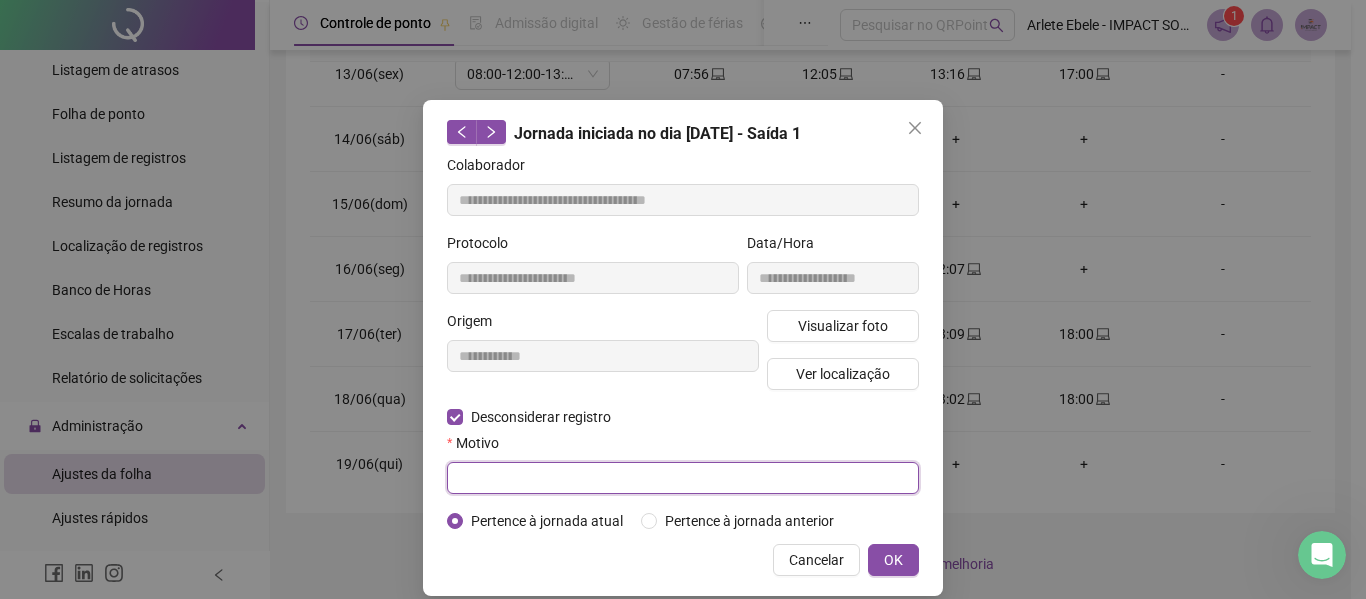 click at bounding box center [683, 478] 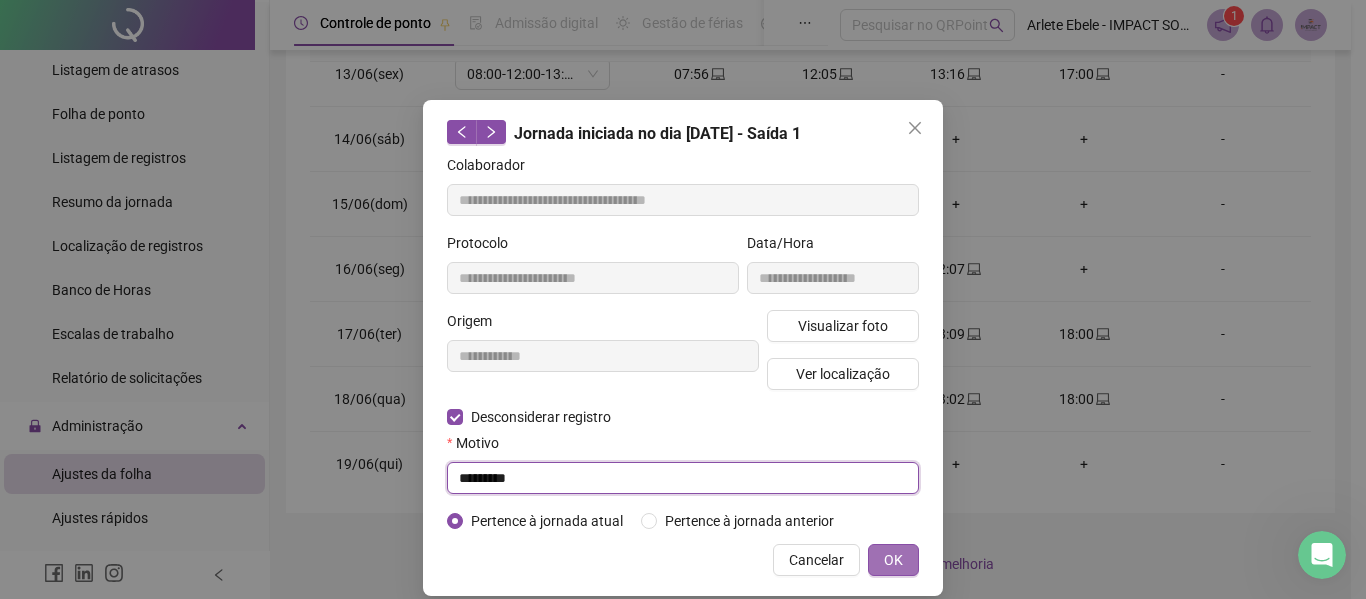 type on "*********" 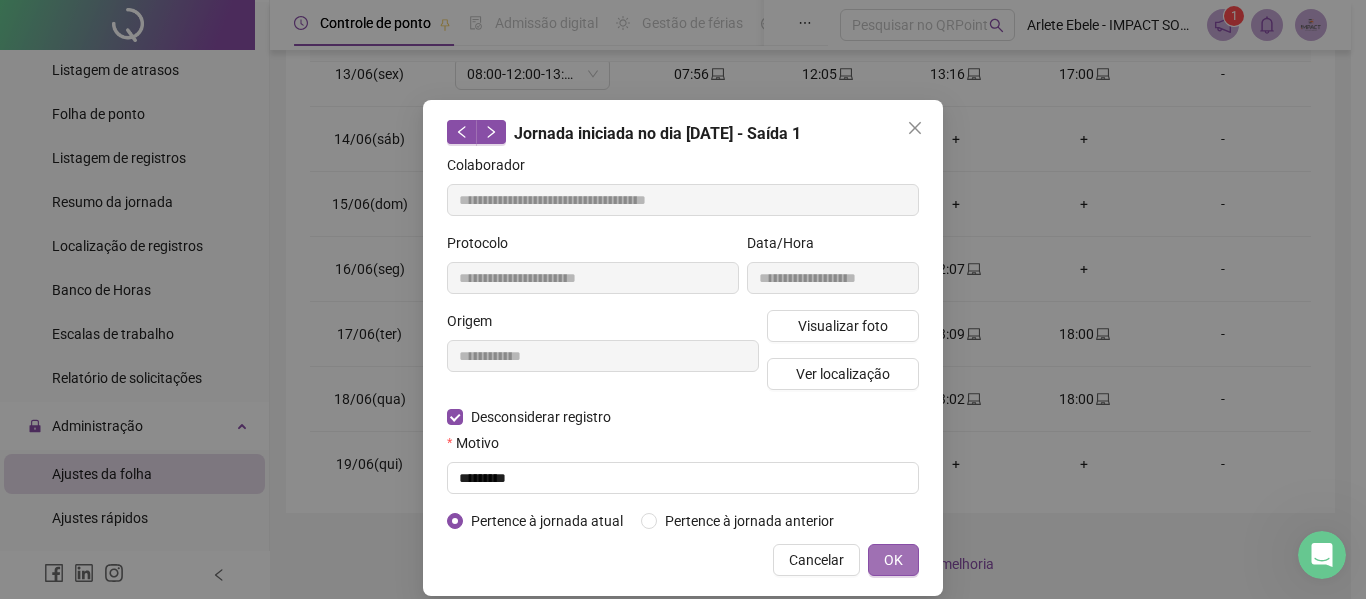 click on "OK" at bounding box center [893, 560] 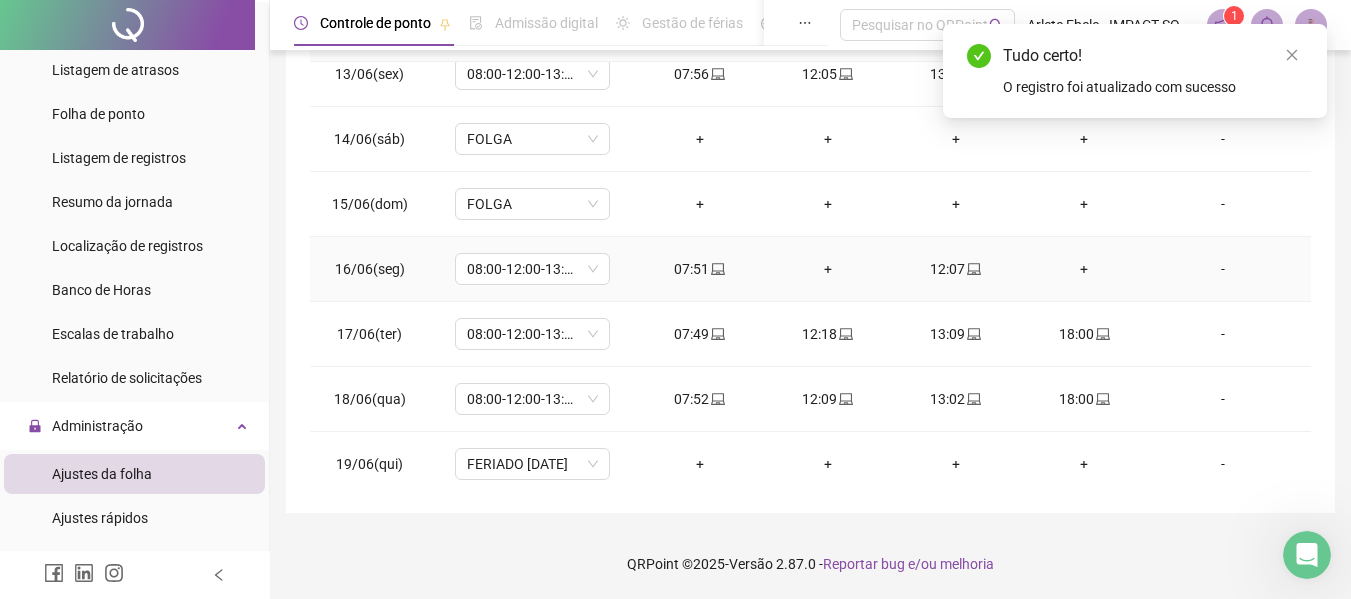 click on "+" at bounding box center (1084, 269) 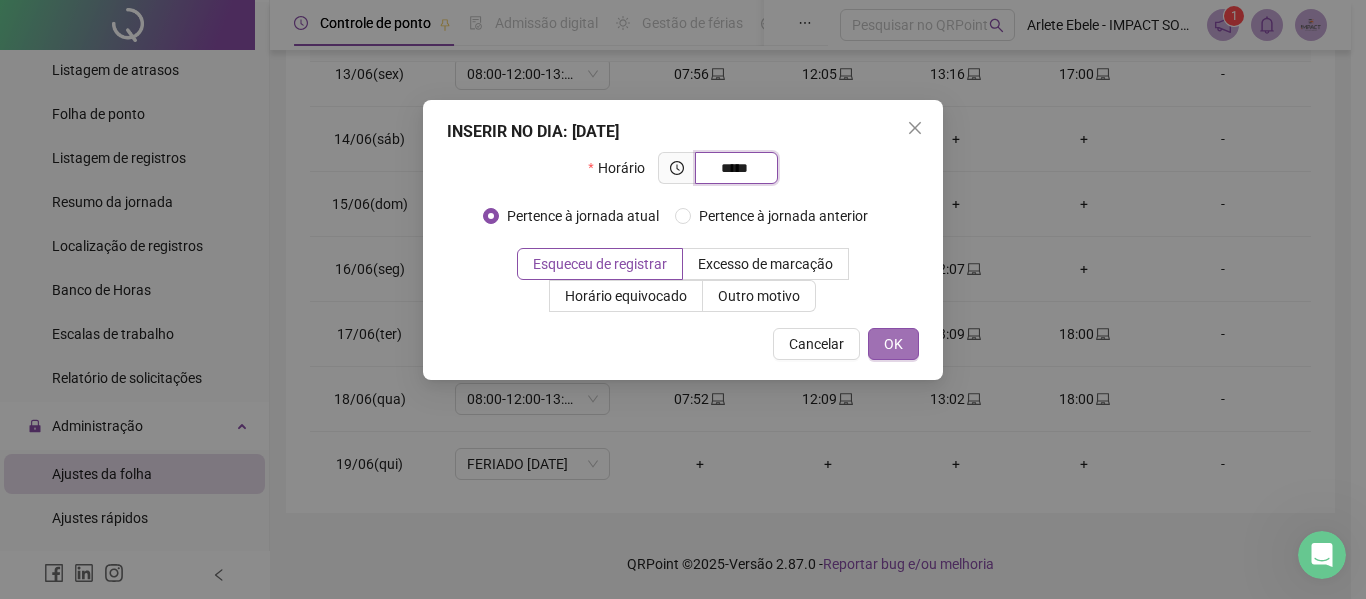 type on "*****" 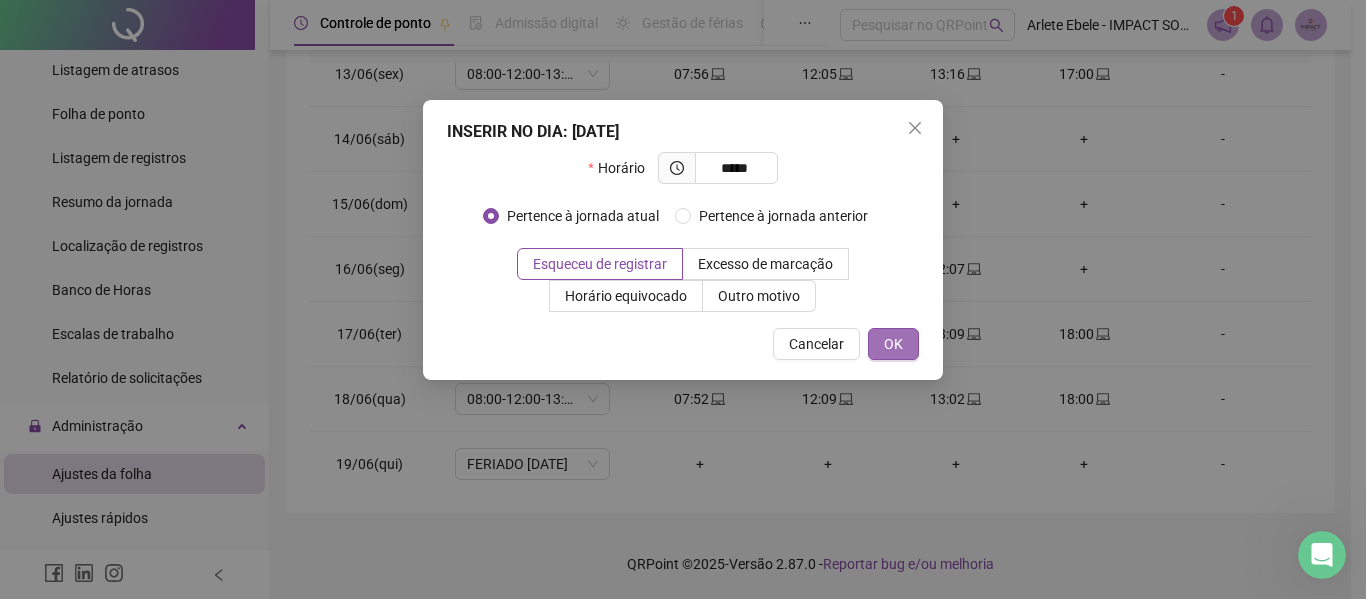 click on "OK" at bounding box center (893, 344) 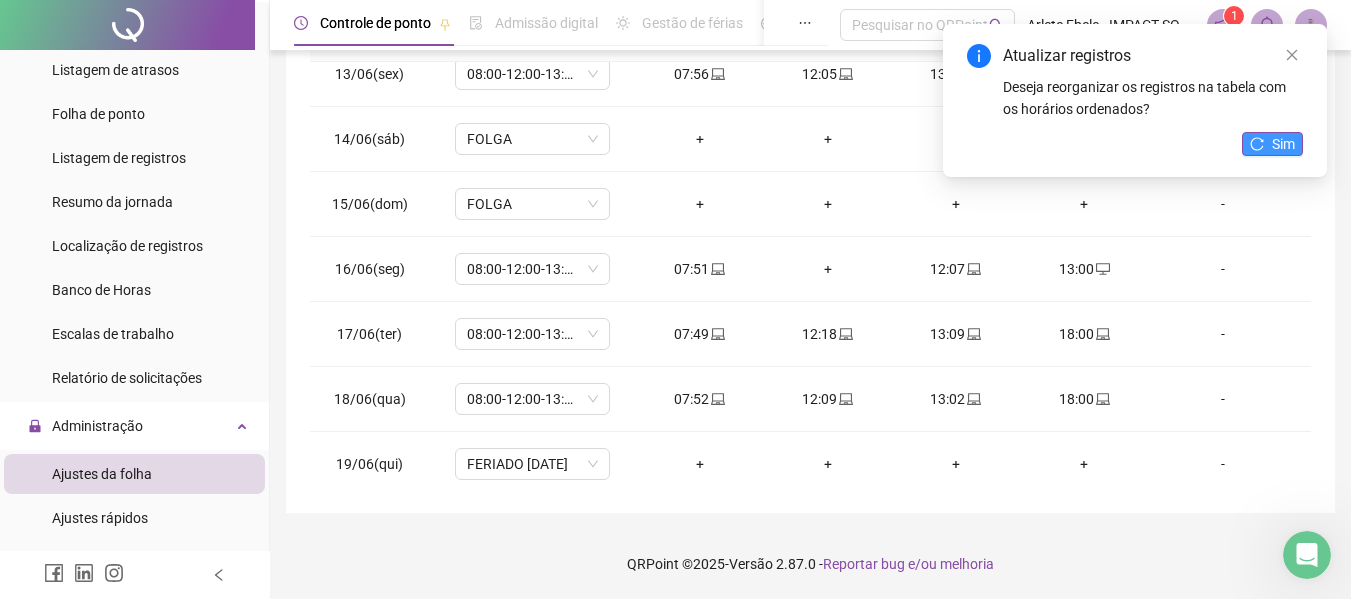 click on "Sim" at bounding box center (1283, 144) 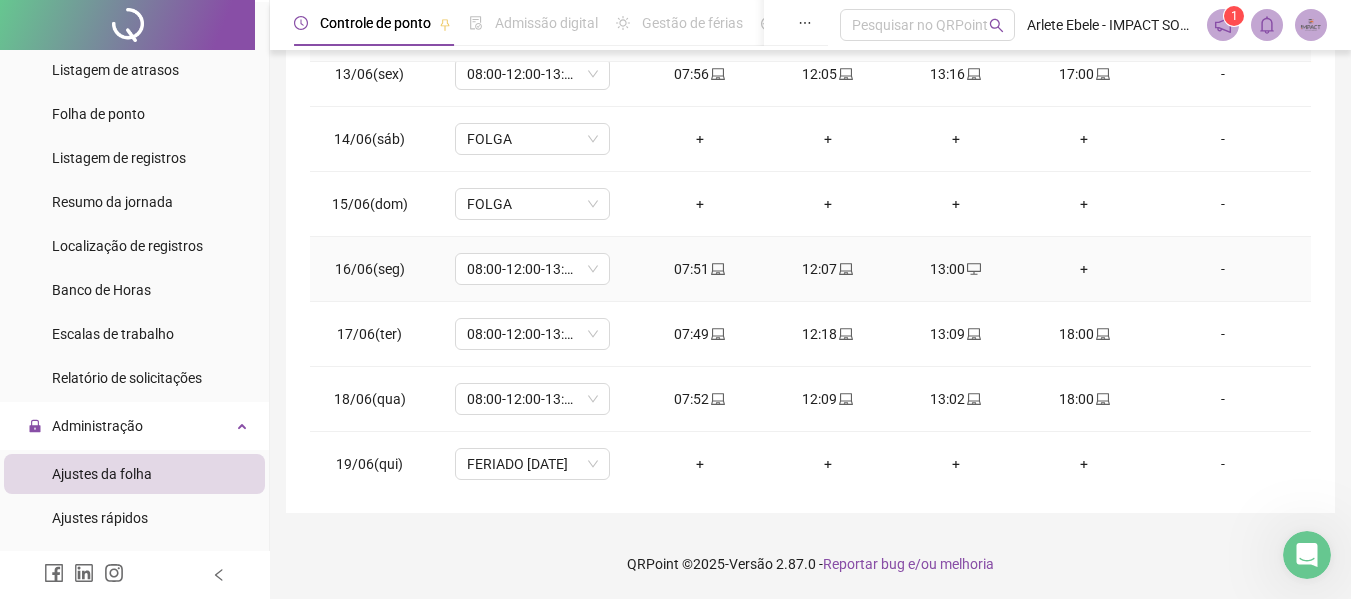 click on "+" at bounding box center (1084, 269) 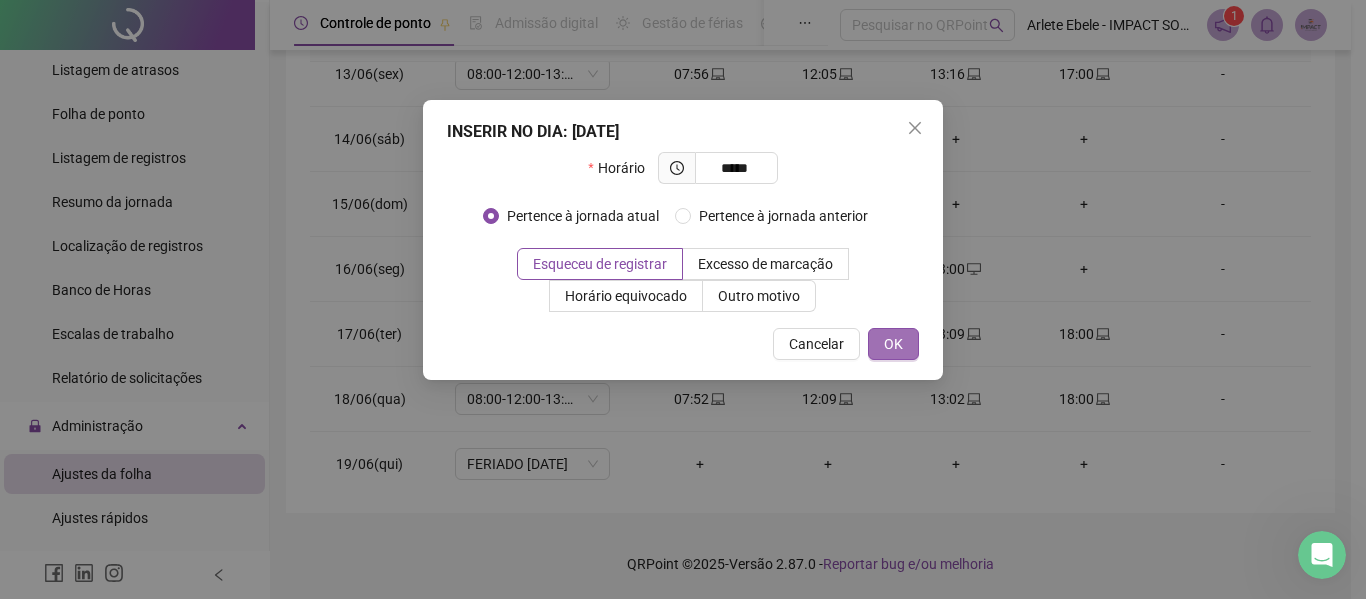 type on "*****" 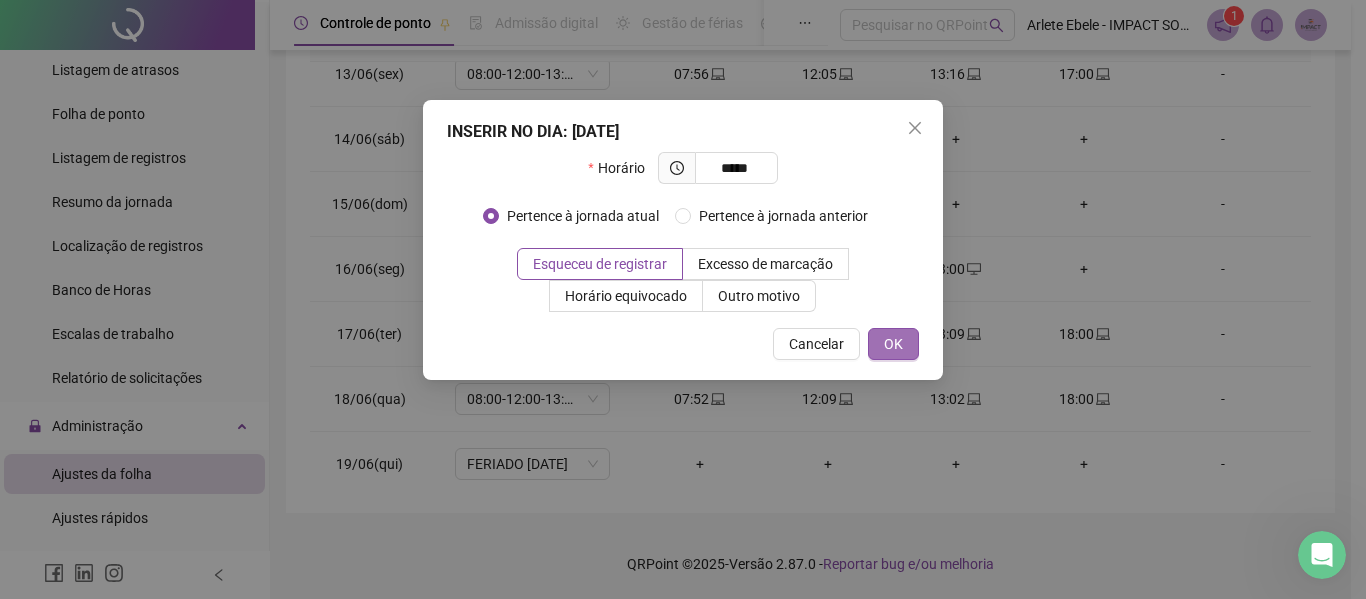 click on "OK" at bounding box center (893, 344) 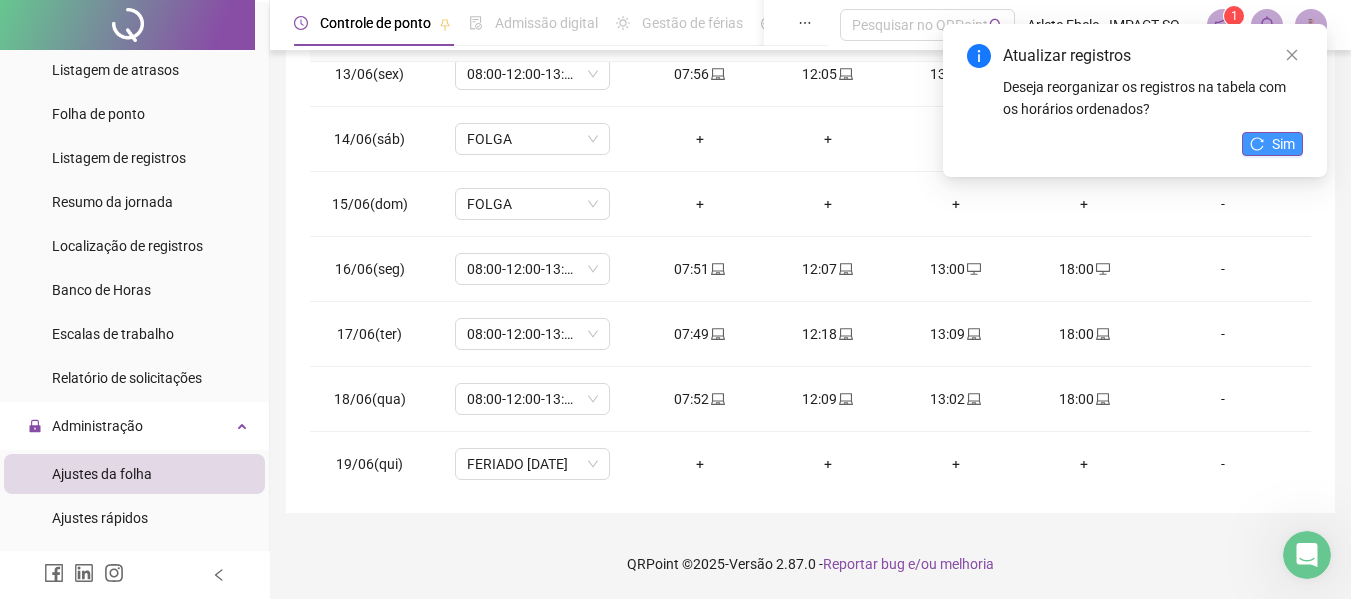 click on "Sim" at bounding box center (1283, 144) 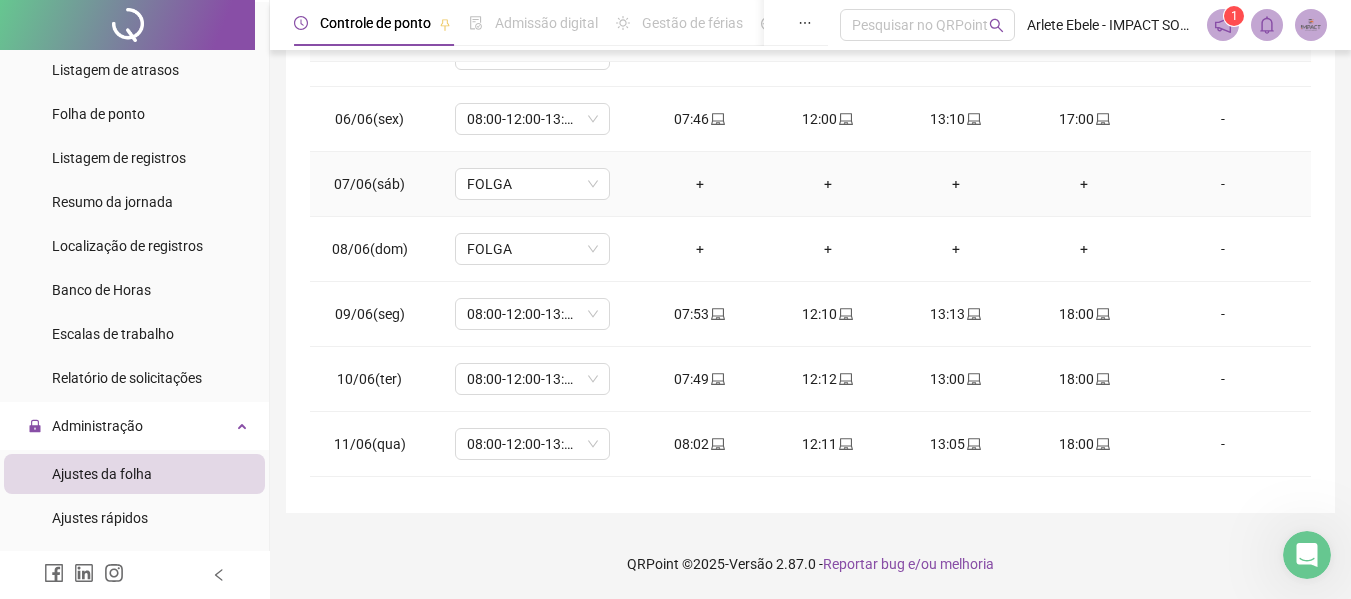 scroll, scrollTop: 0, scrollLeft: 0, axis: both 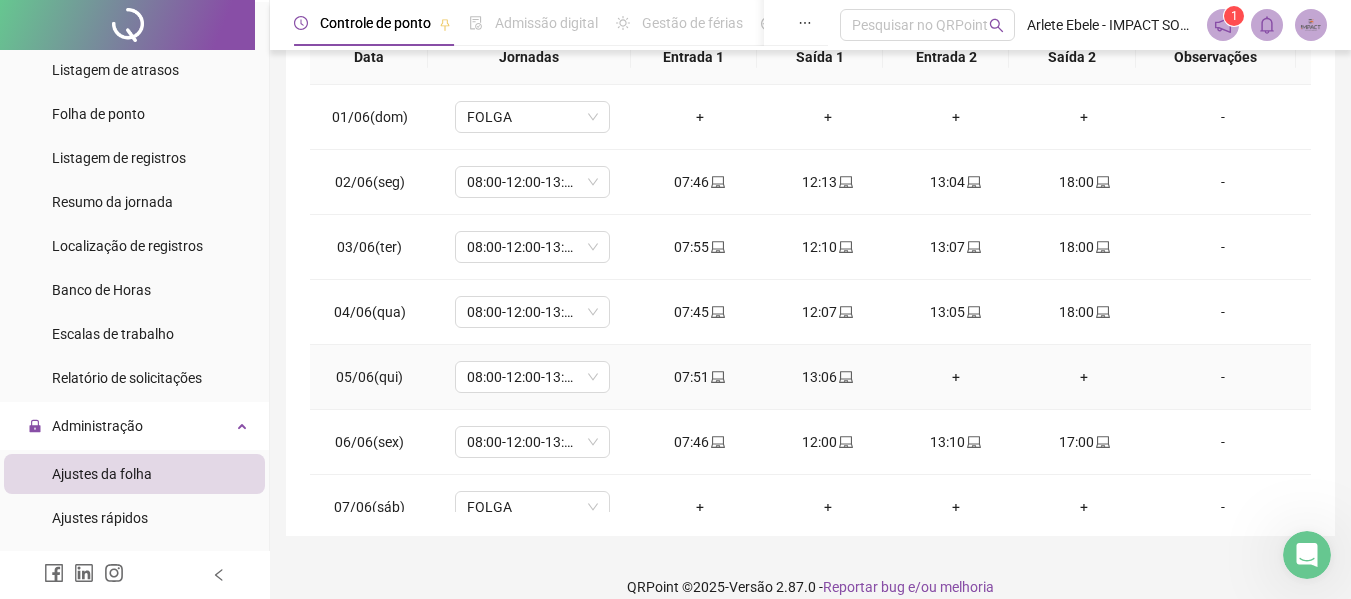 click on "+" at bounding box center (956, 377) 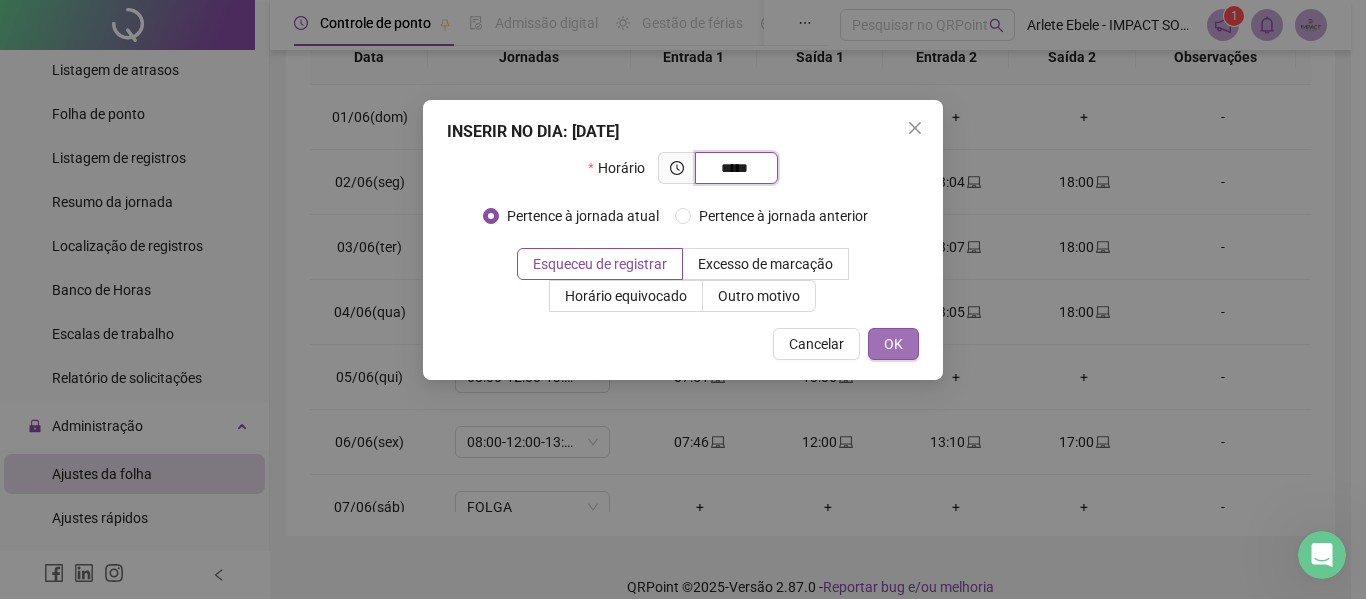 type on "*****" 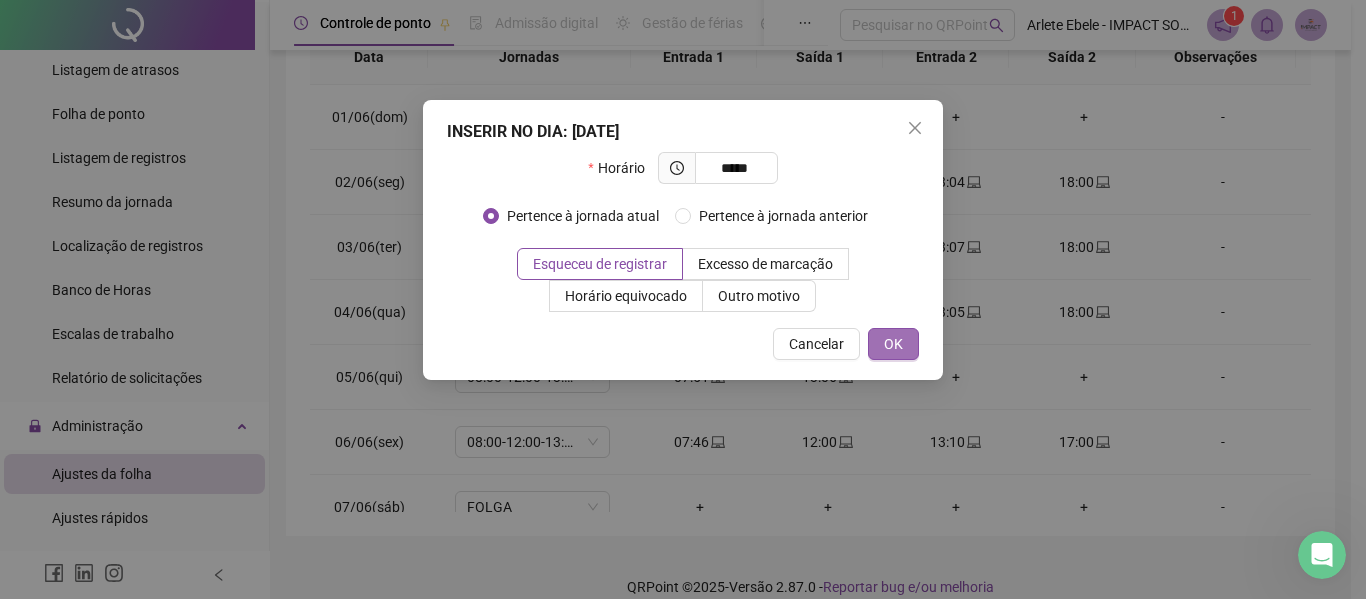 click on "OK" at bounding box center [893, 344] 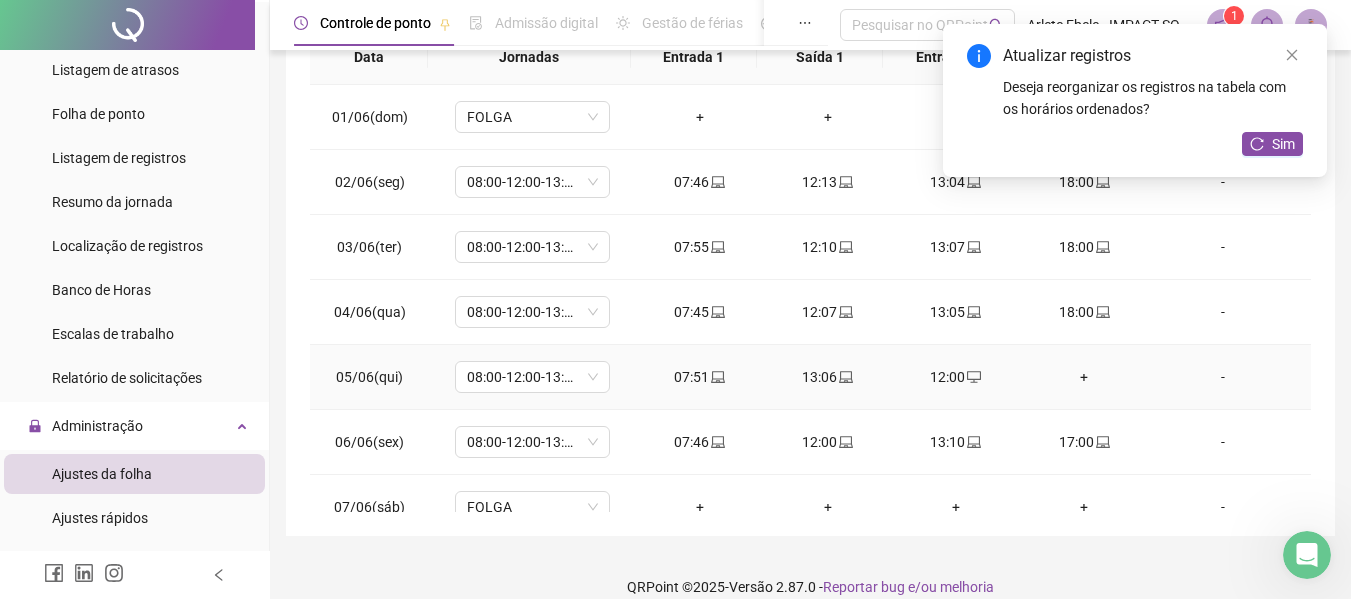 click on "+" at bounding box center [1084, 377] 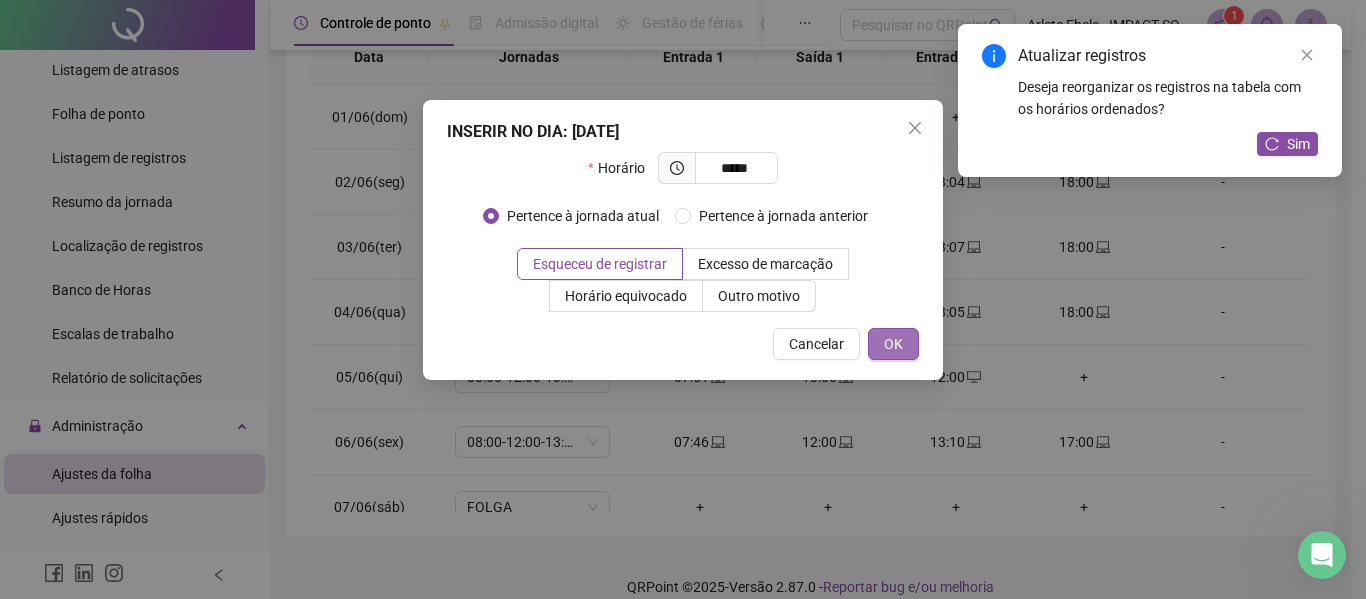 type on "*****" 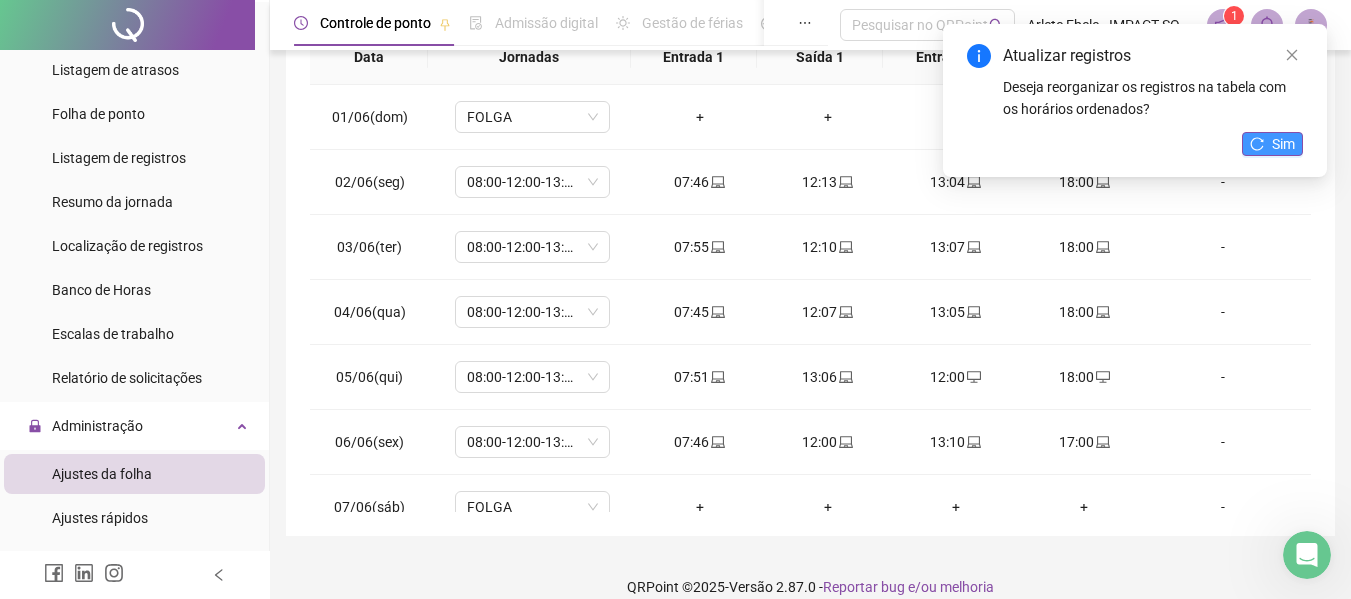click on "Sim" at bounding box center [1283, 144] 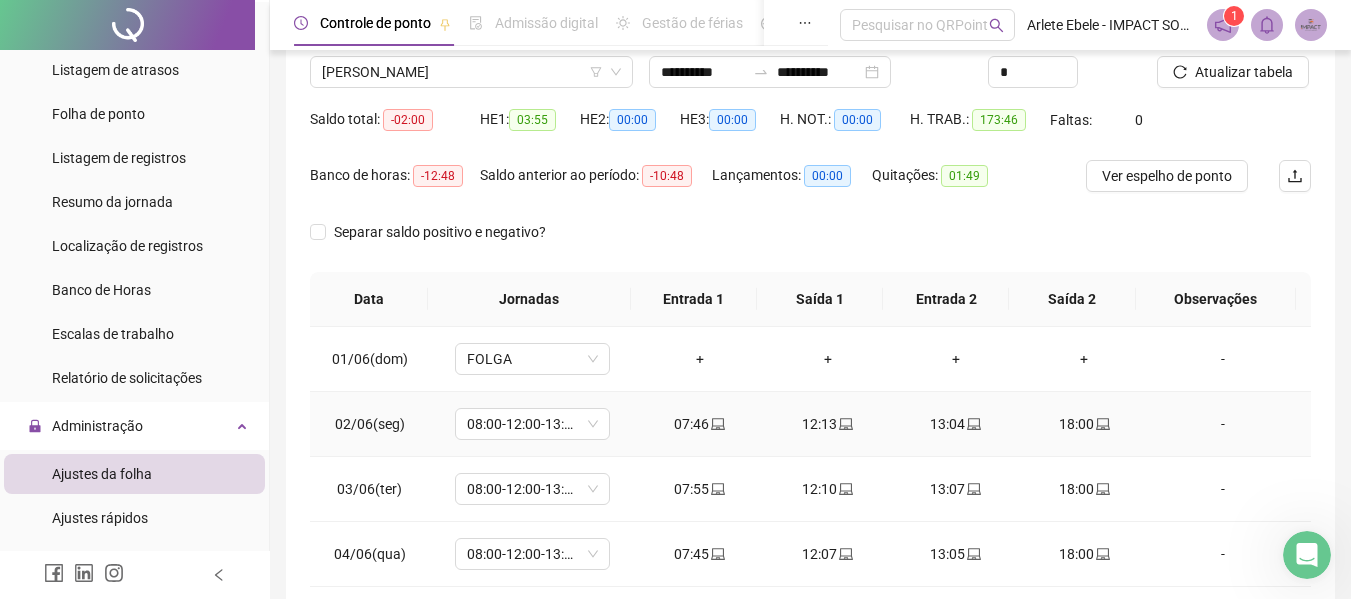 scroll, scrollTop: 400, scrollLeft: 0, axis: vertical 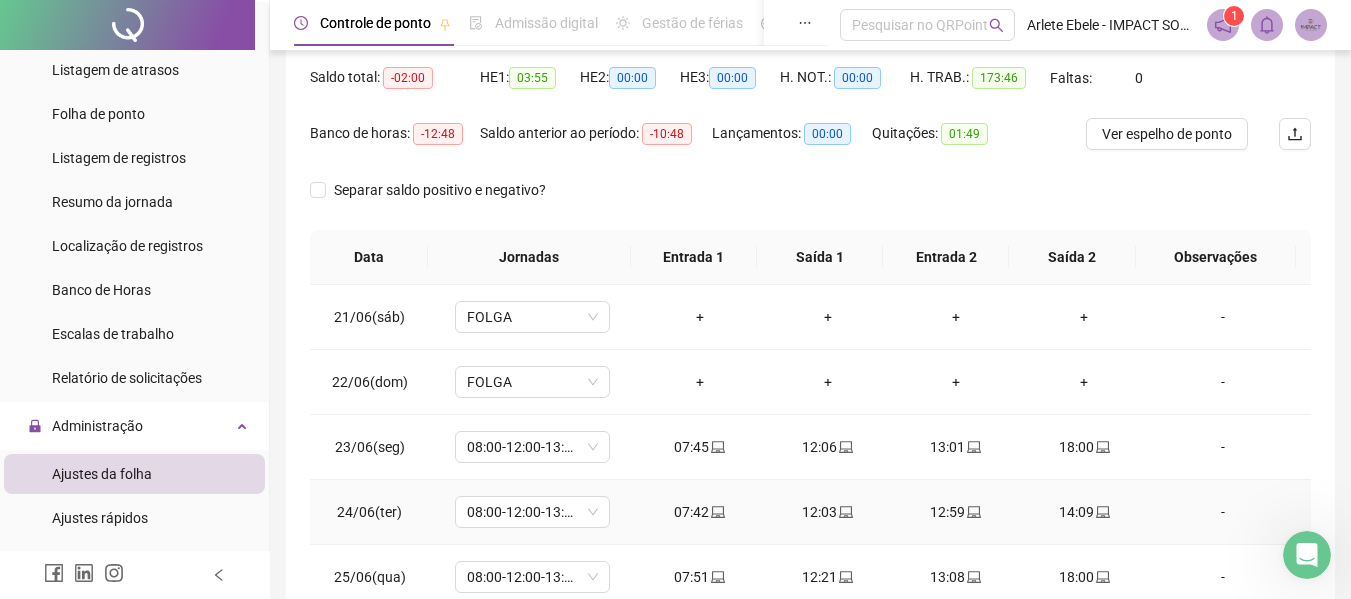 click on "-" at bounding box center [1223, 512] 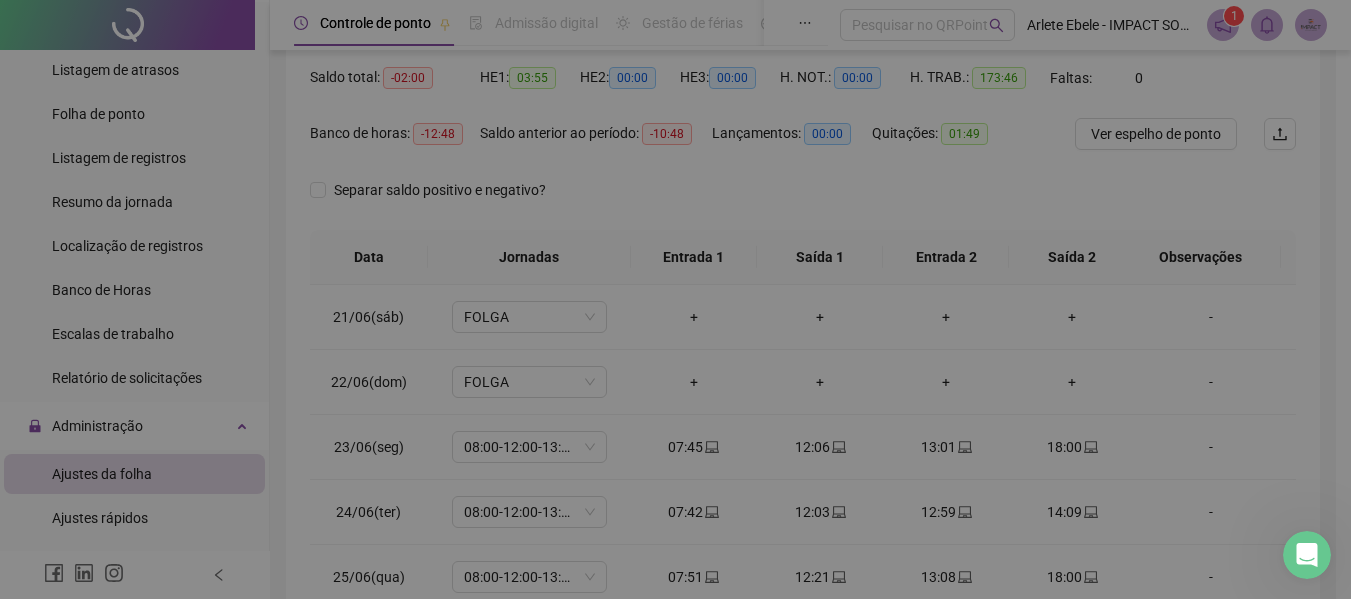 type on "*****" 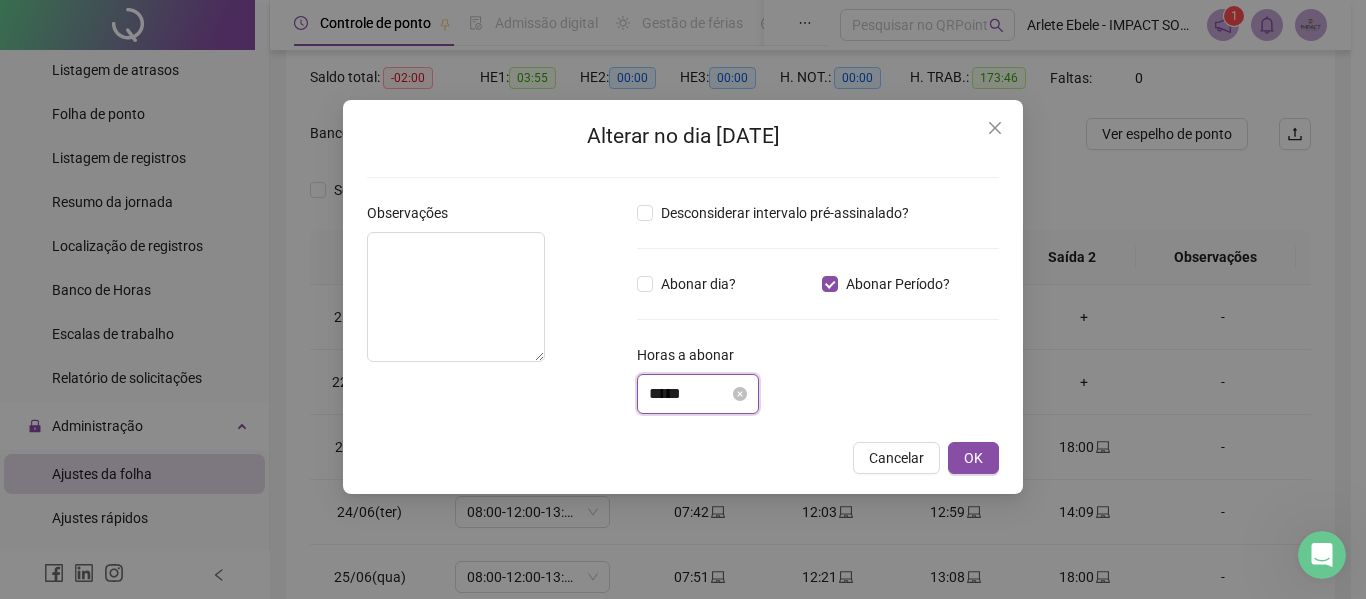 click on "*****" at bounding box center [689, 394] 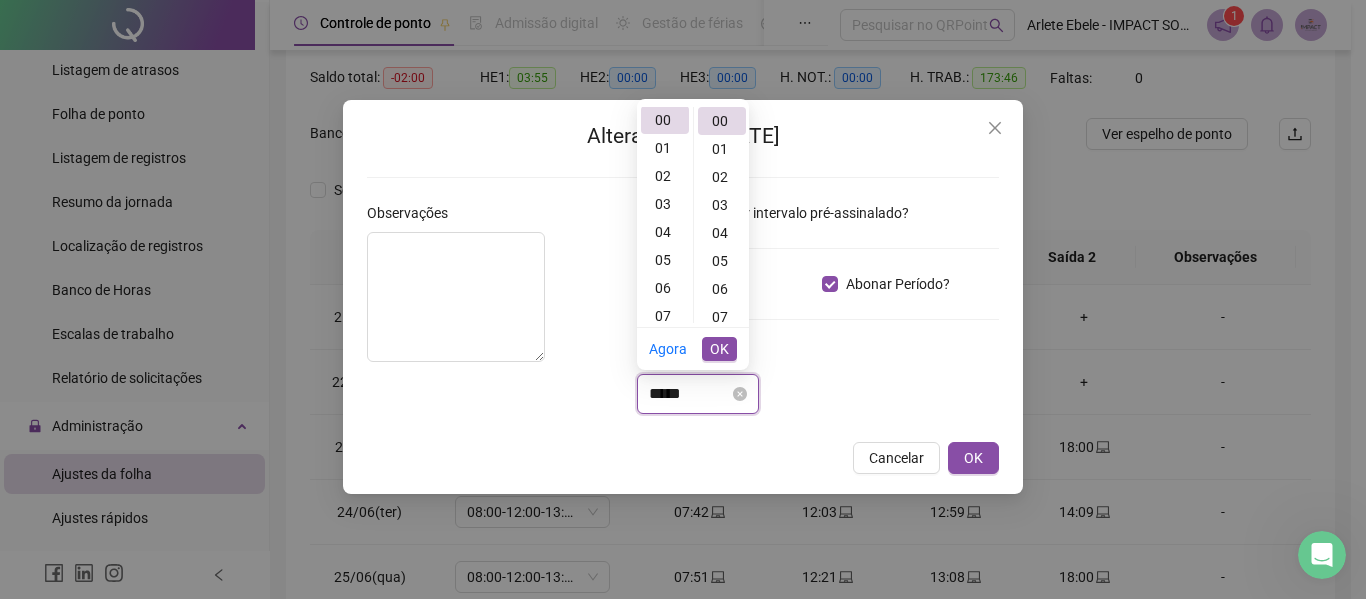 scroll, scrollTop: 0, scrollLeft: 0, axis: both 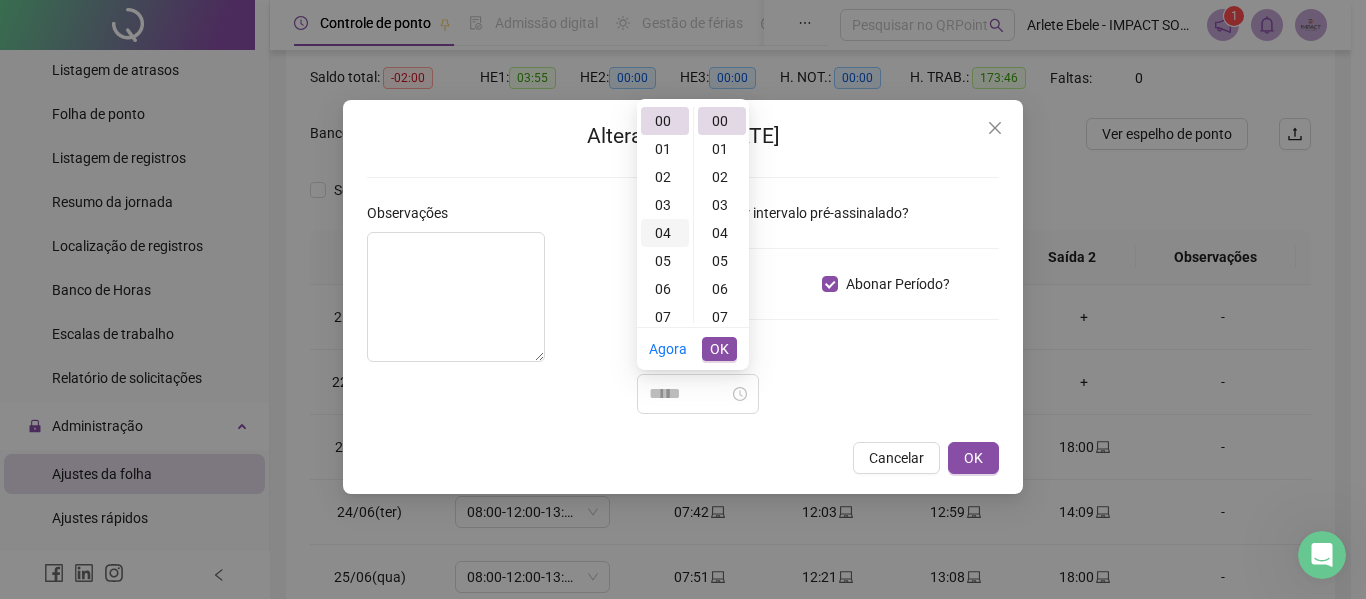 click on "04" at bounding box center (665, 233) 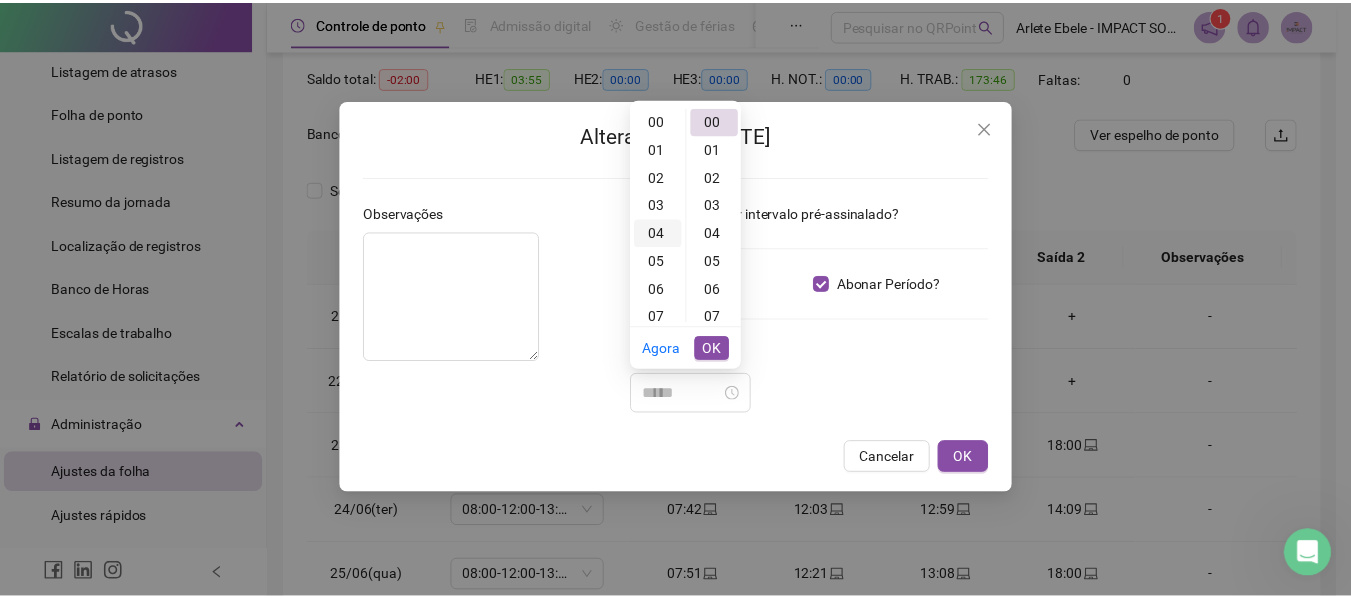scroll, scrollTop: 112, scrollLeft: 0, axis: vertical 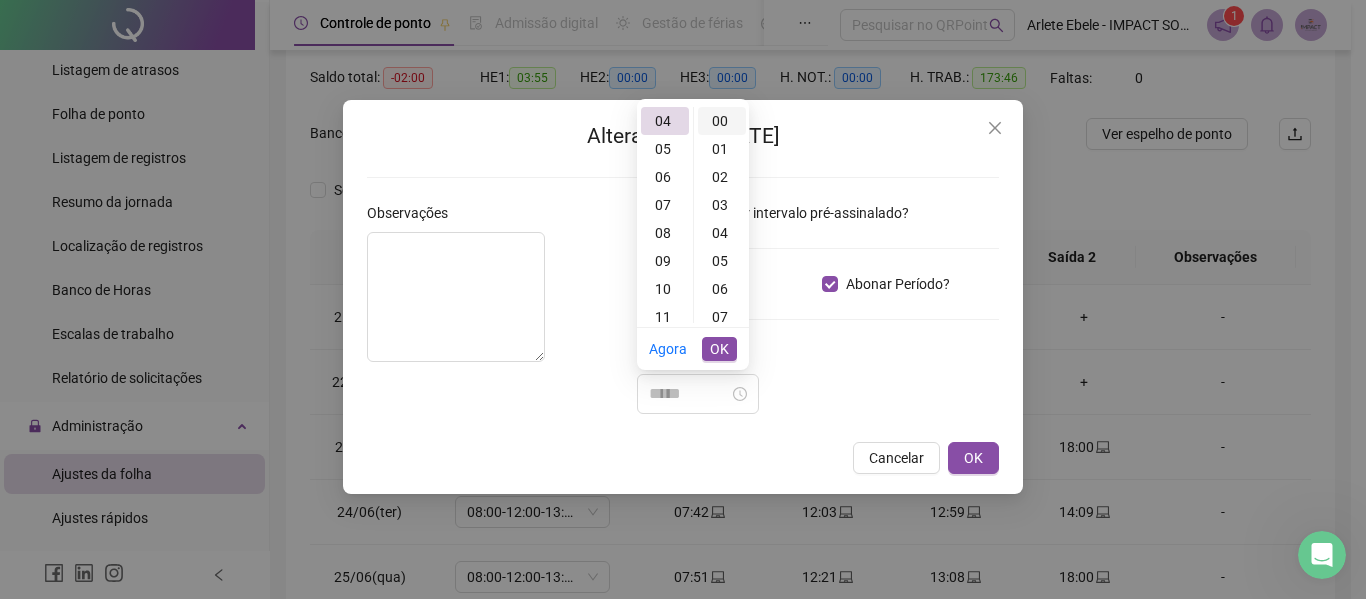 click on "00" at bounding box center (722, 121) 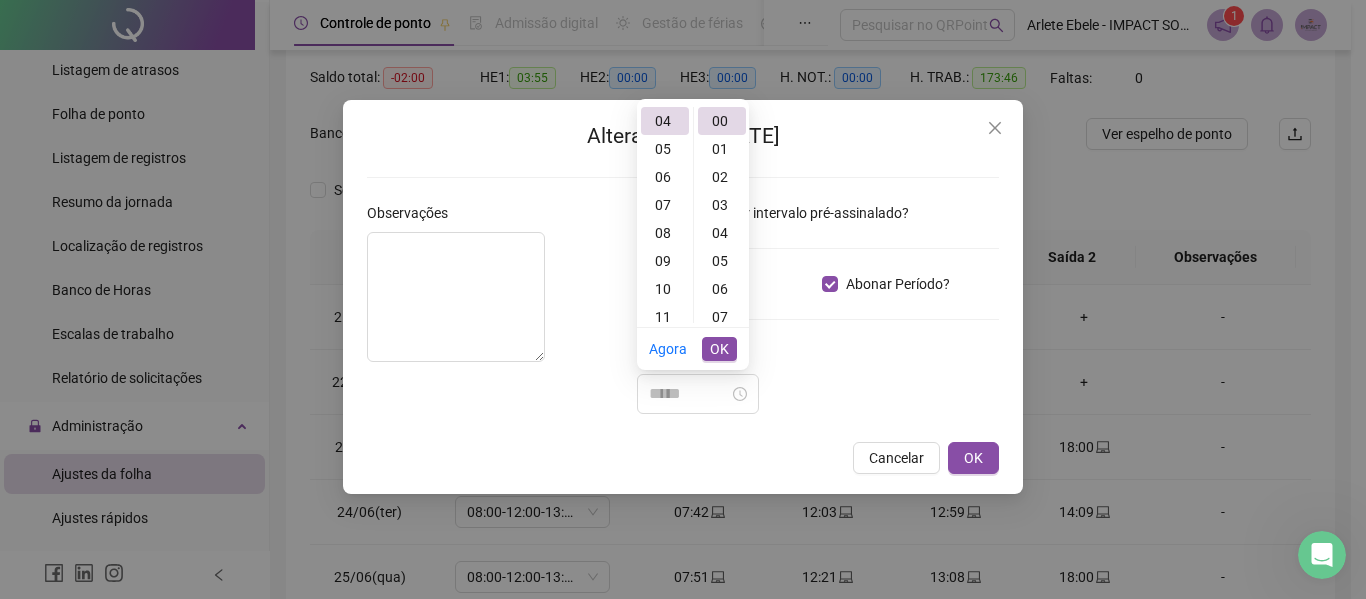 type on "*****" 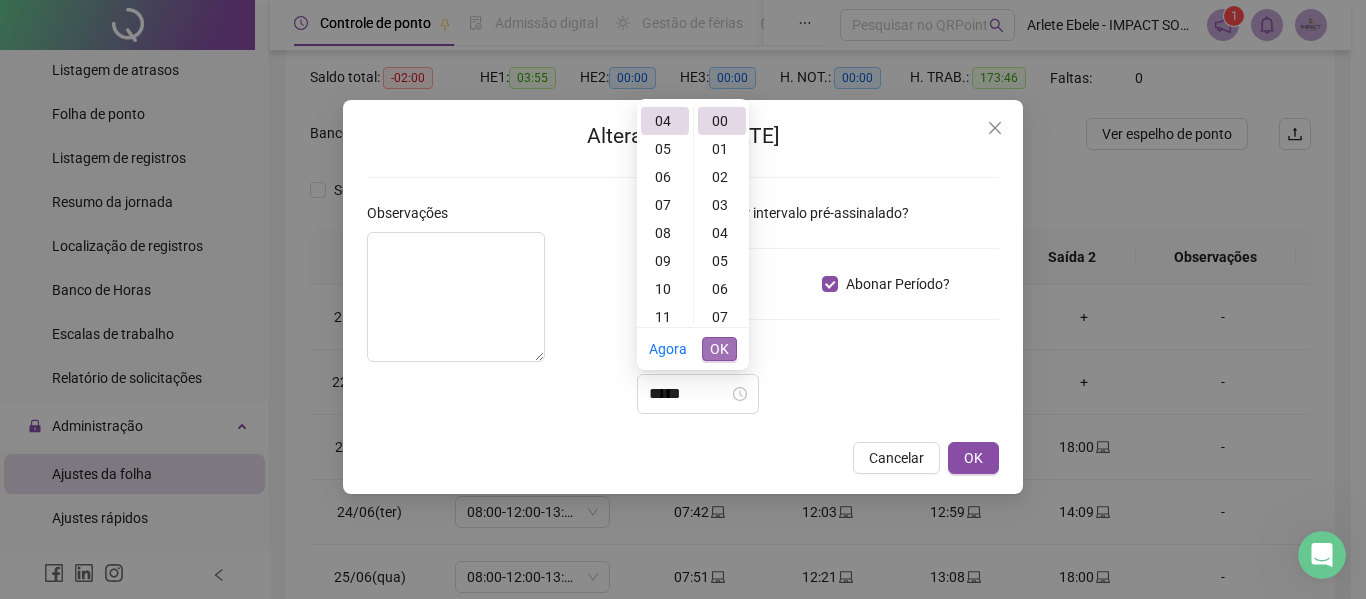 click on "OK" at bounding box center [719, 349] 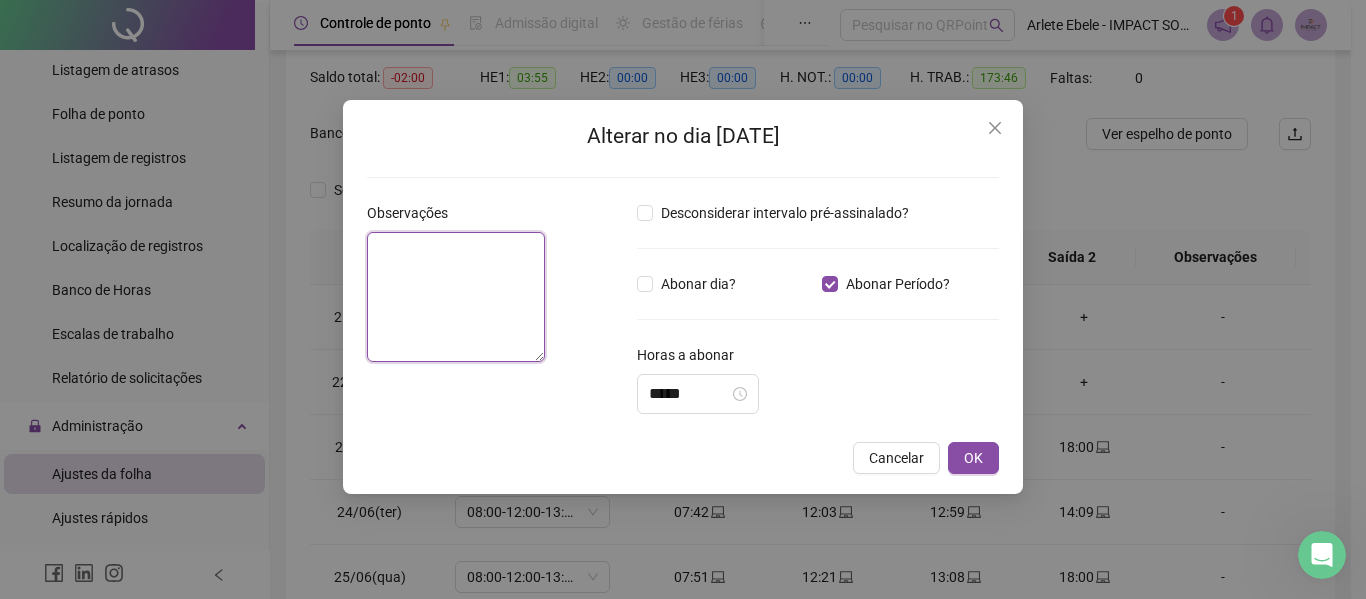 click at bounding box center (456, 297) 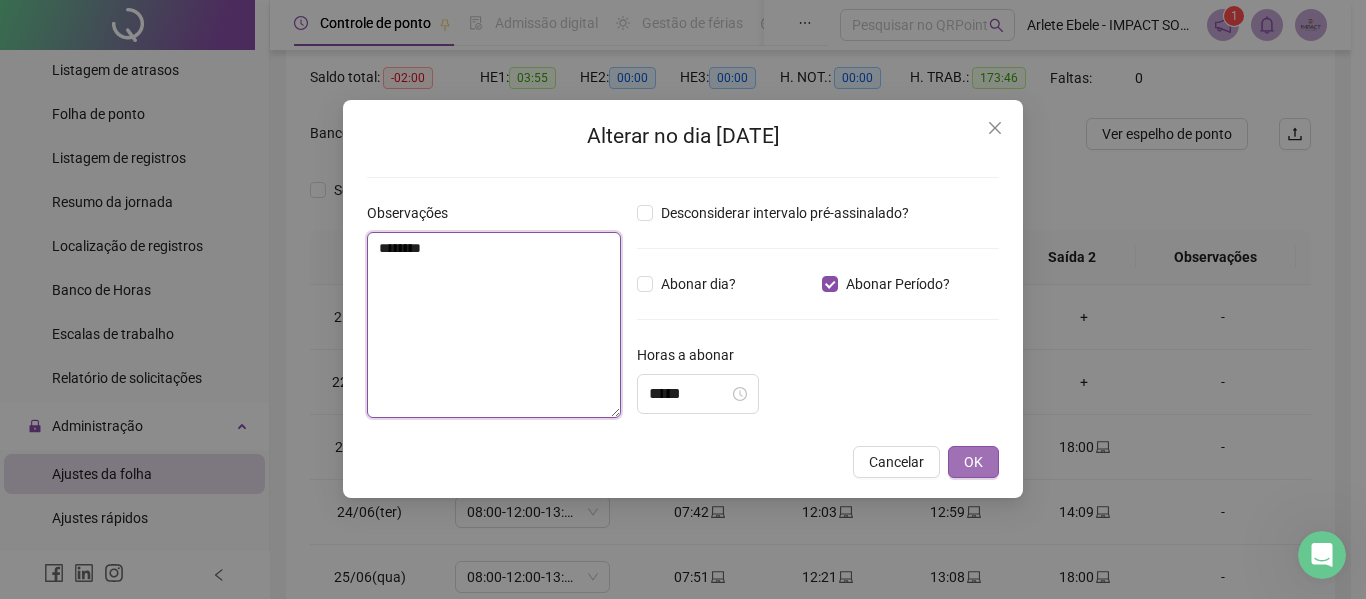 type on "********" 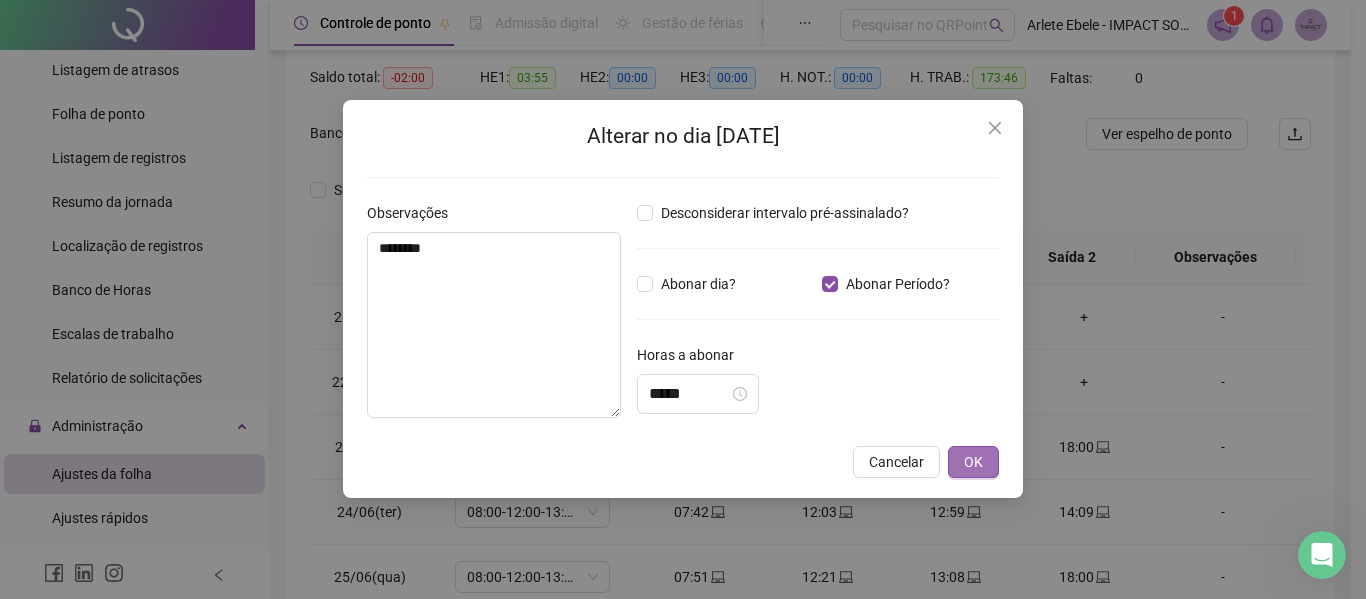 click on "OK" at bounding box center (973, 462) 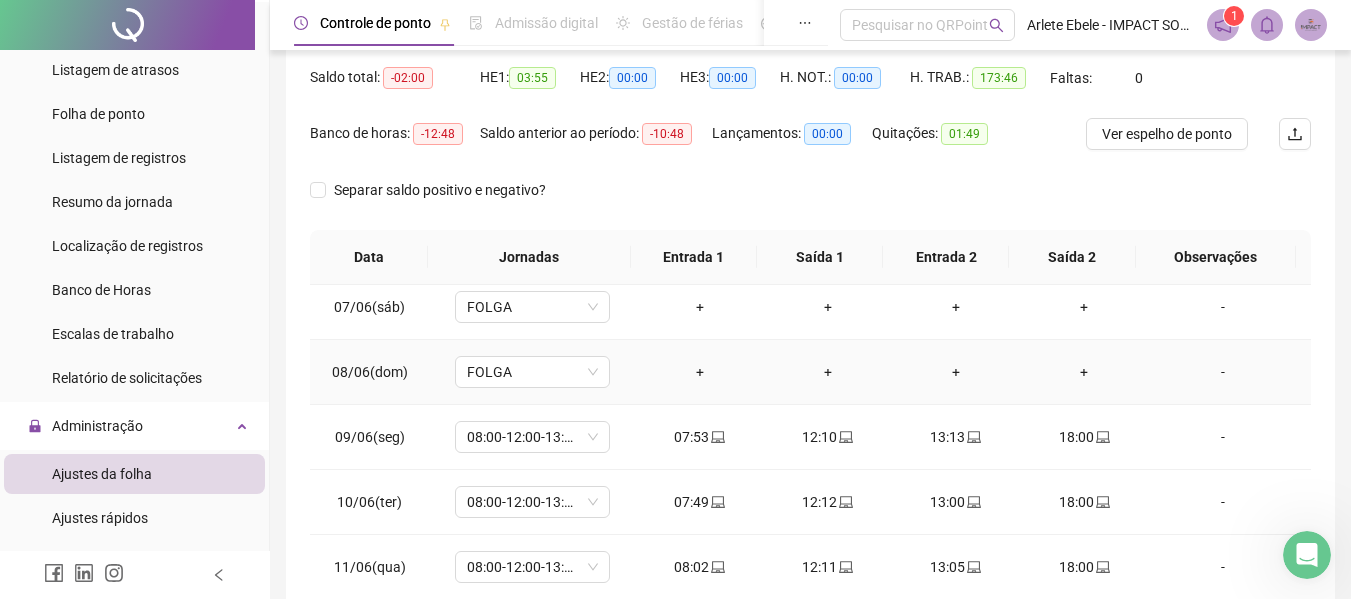 scroll, scrollTop: 0, scrollLeft: 0, axis: both 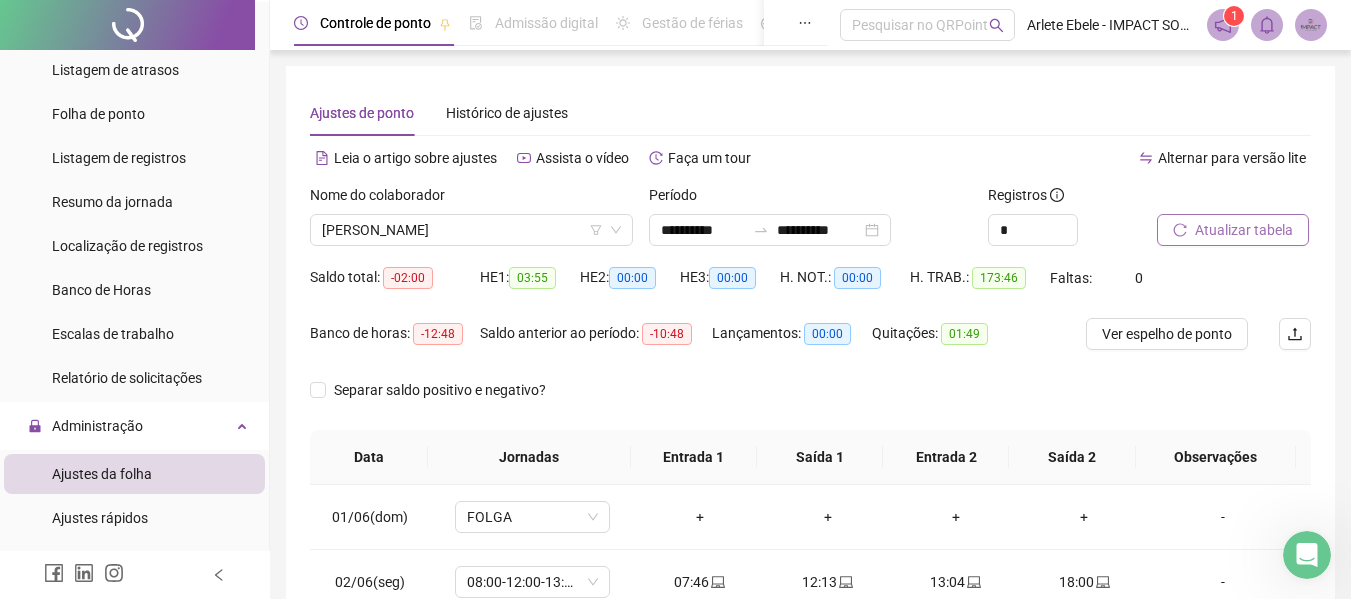 click on "Atualizar tabela" at bounding box center [1244, 230] 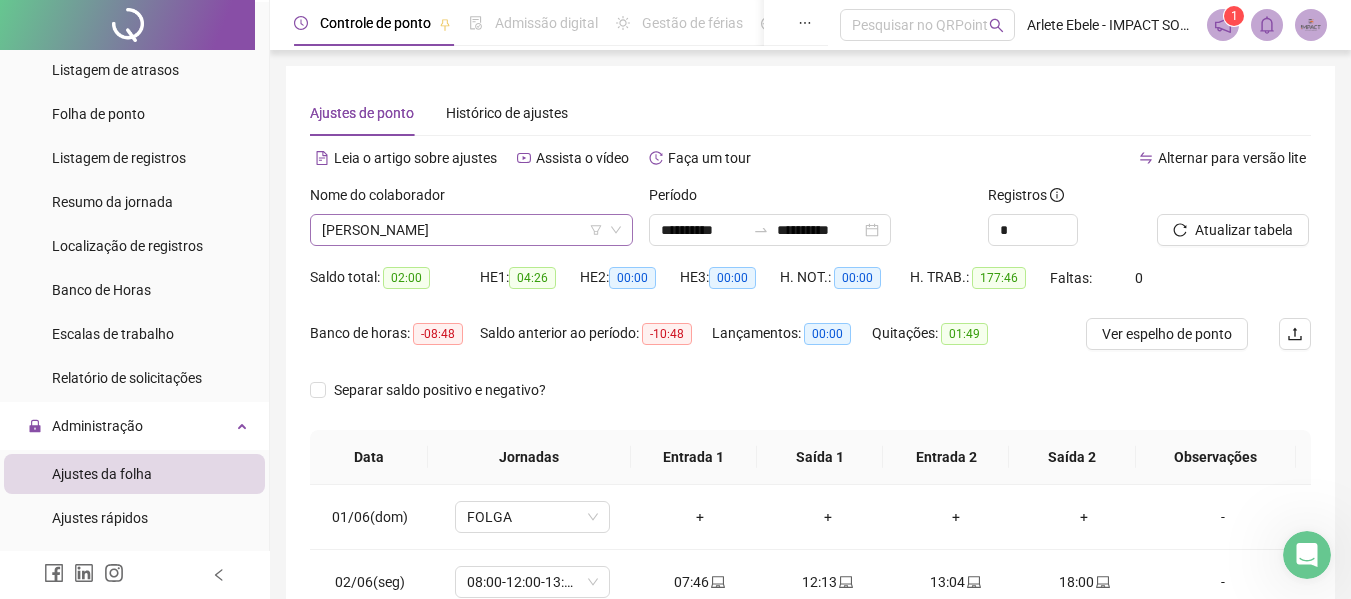 click on "JENNIFER CAROLINE SILVA DO NASCIMENTO" at bounding box center [471, 230] 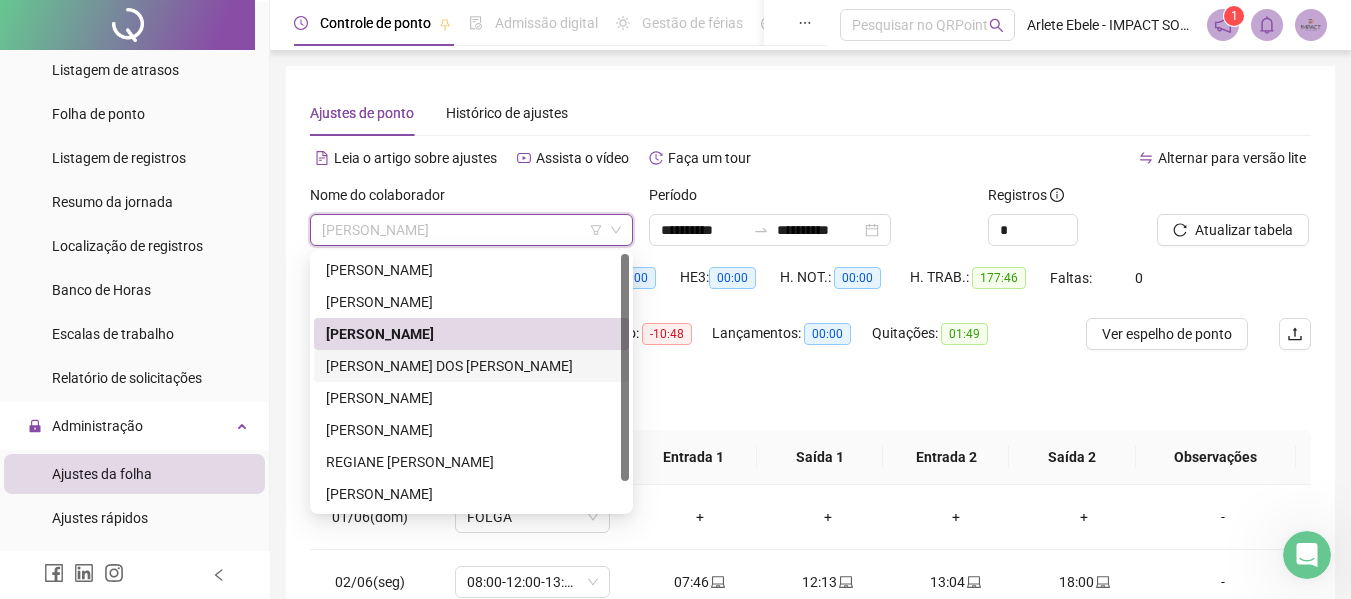 click on "JENNIFER LAUFER DOS SANTOS IGLESIAS FERRAO" at bounding box center [471, 366] 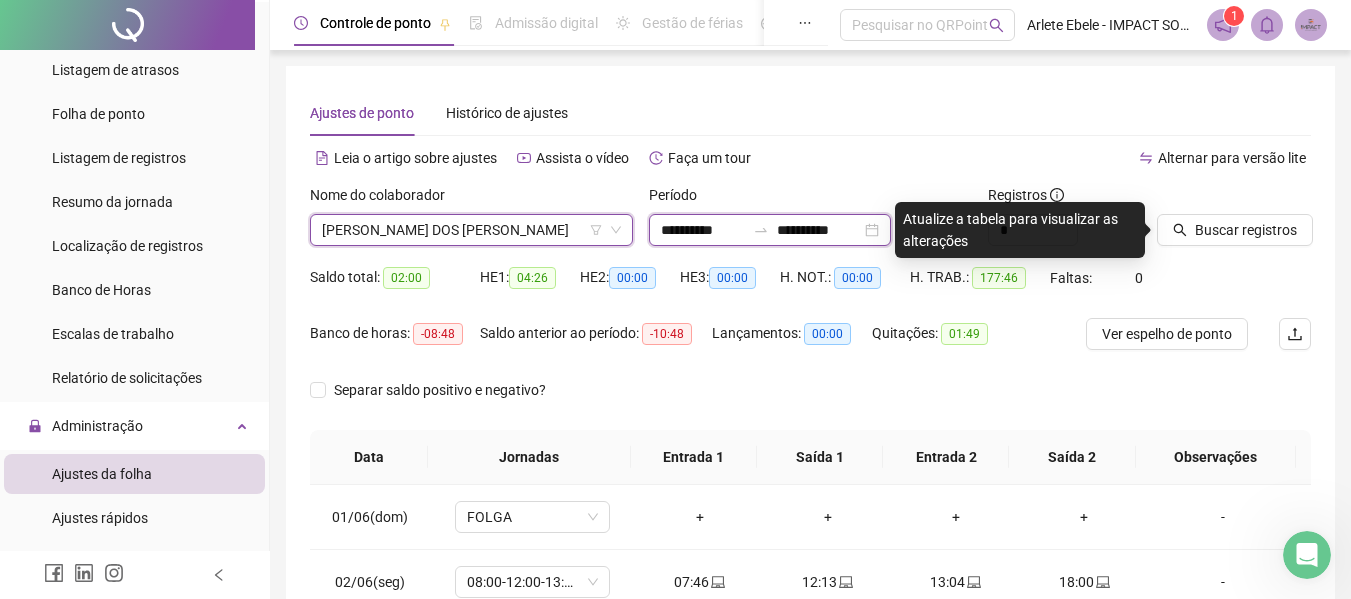 click on "**********" at bounding box center [703, 230] 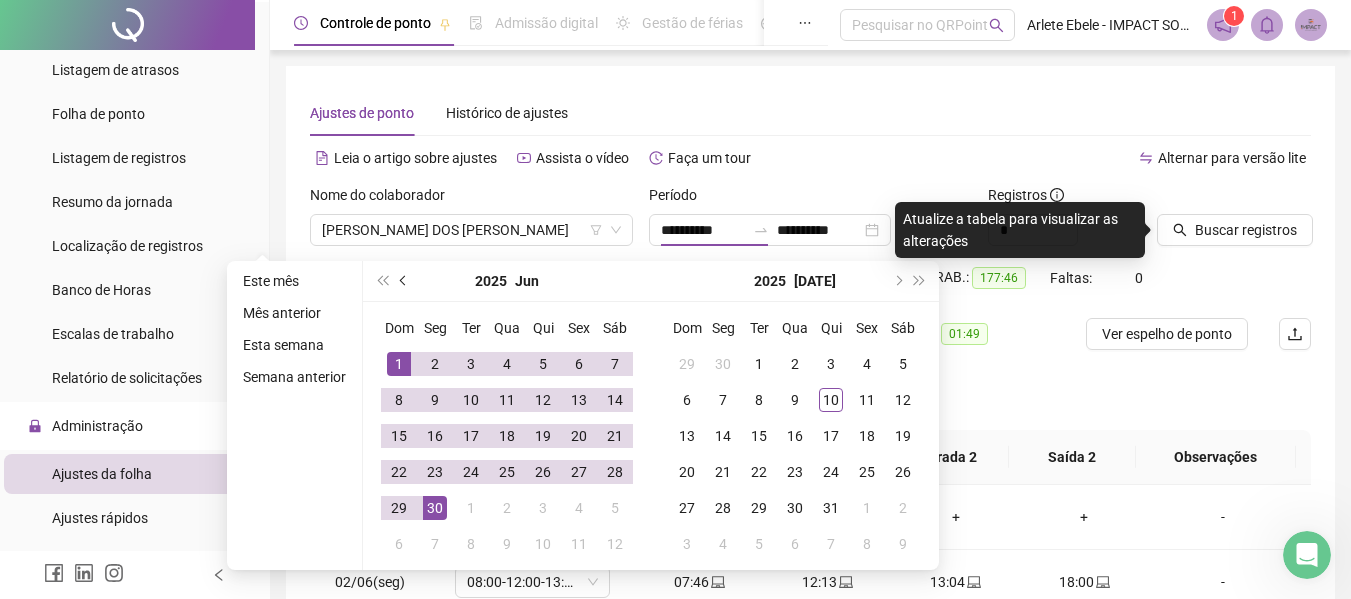 click at bounding box center [405, 281] 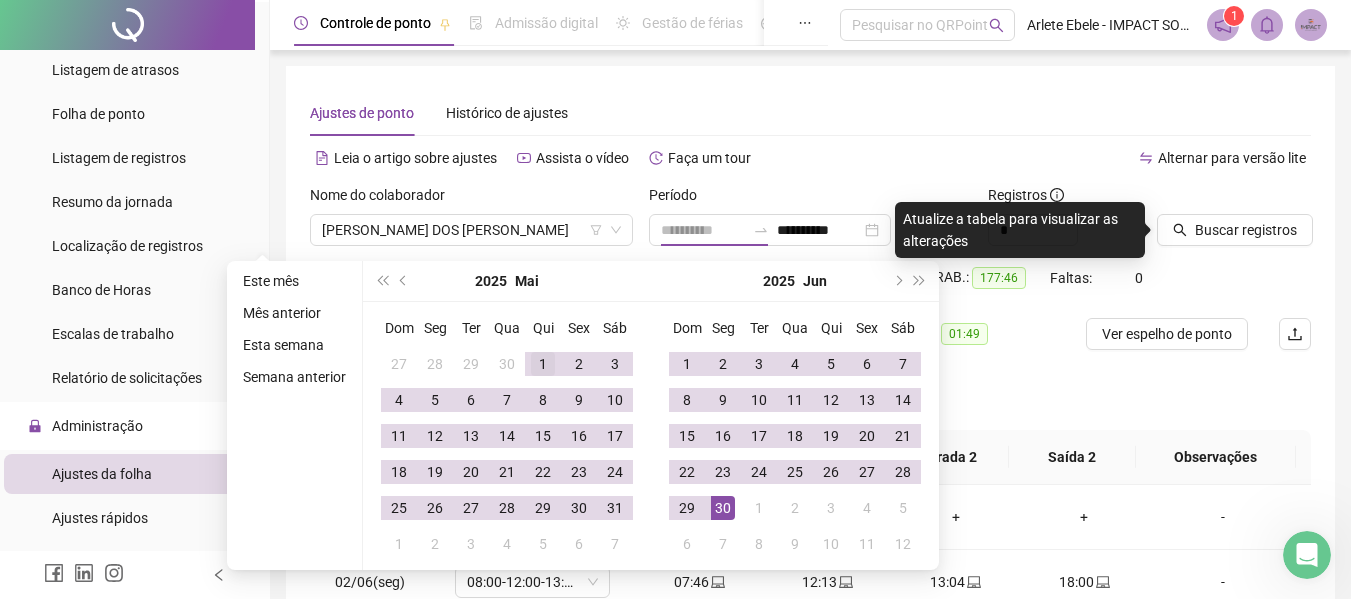 type on "**********" 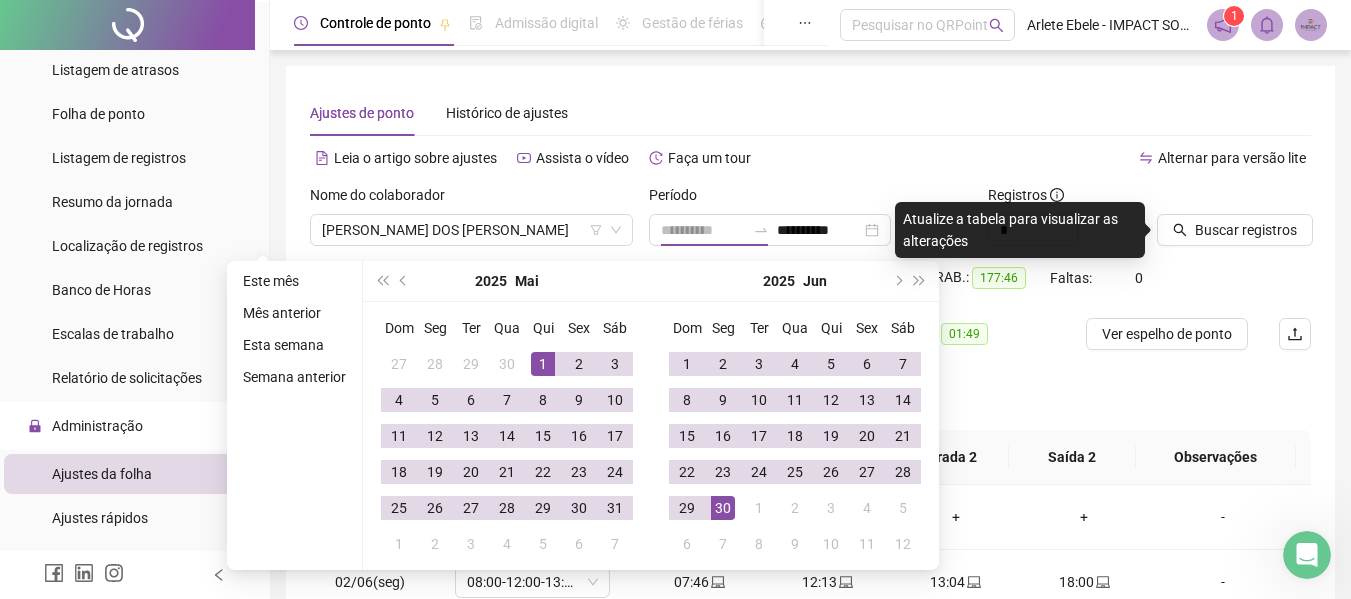 click on "1" at bounding box center [543, 364] 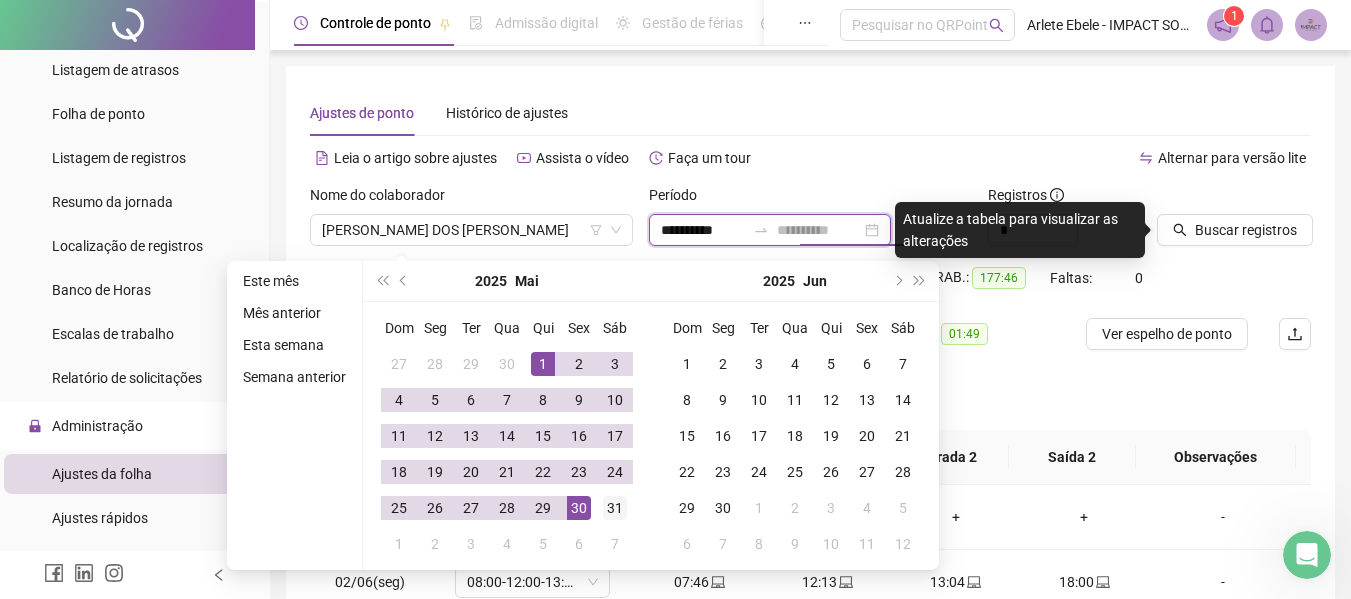 type on "**********" 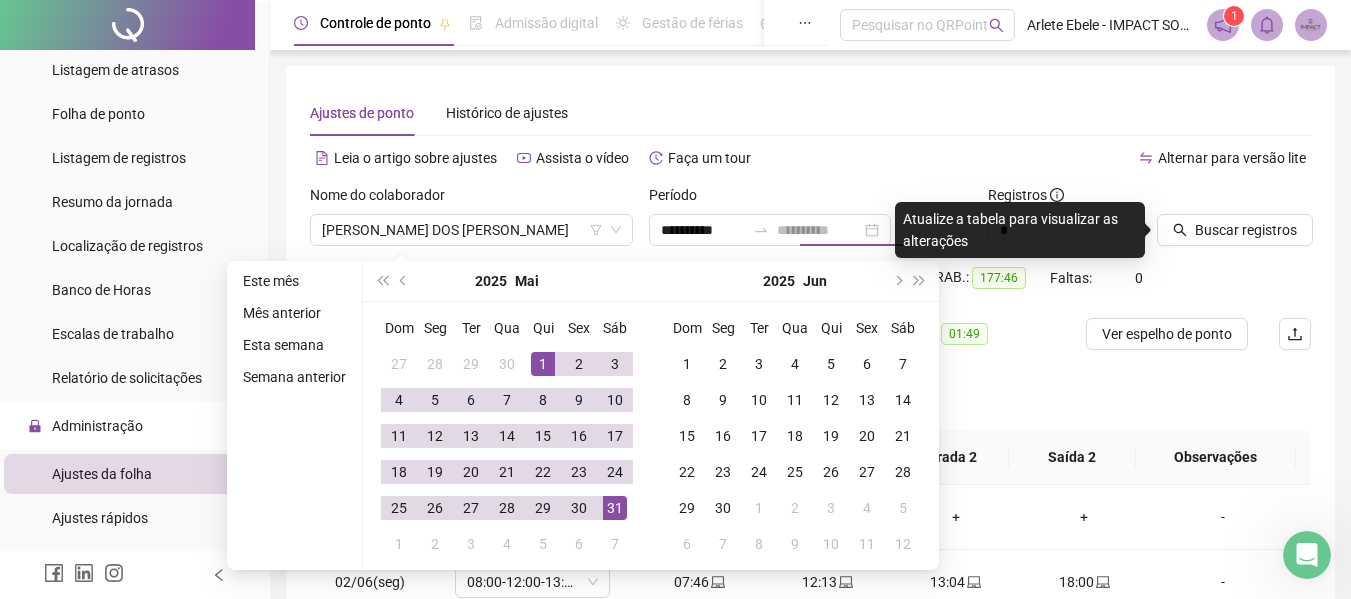 drag, startPoint x: 610, startPoint y: 508, endPoint x: 626, endPoint y: 494, distance: 21.260292 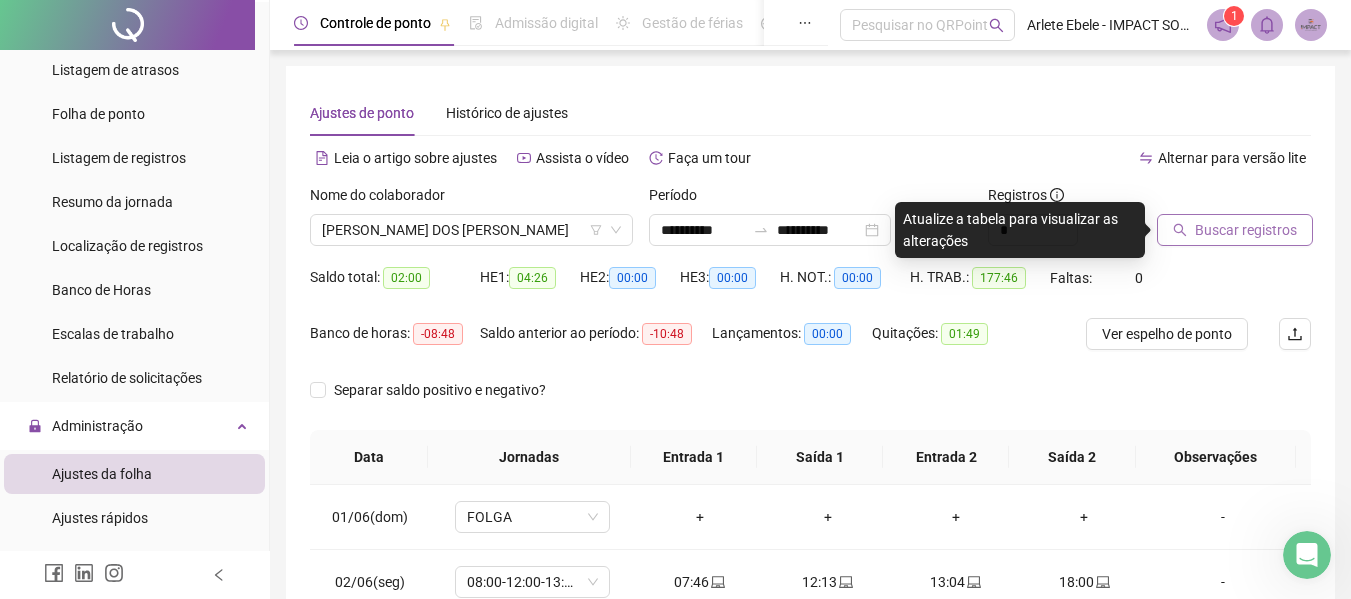 click on "Buscar registros" at bounding box center [1246, 230] 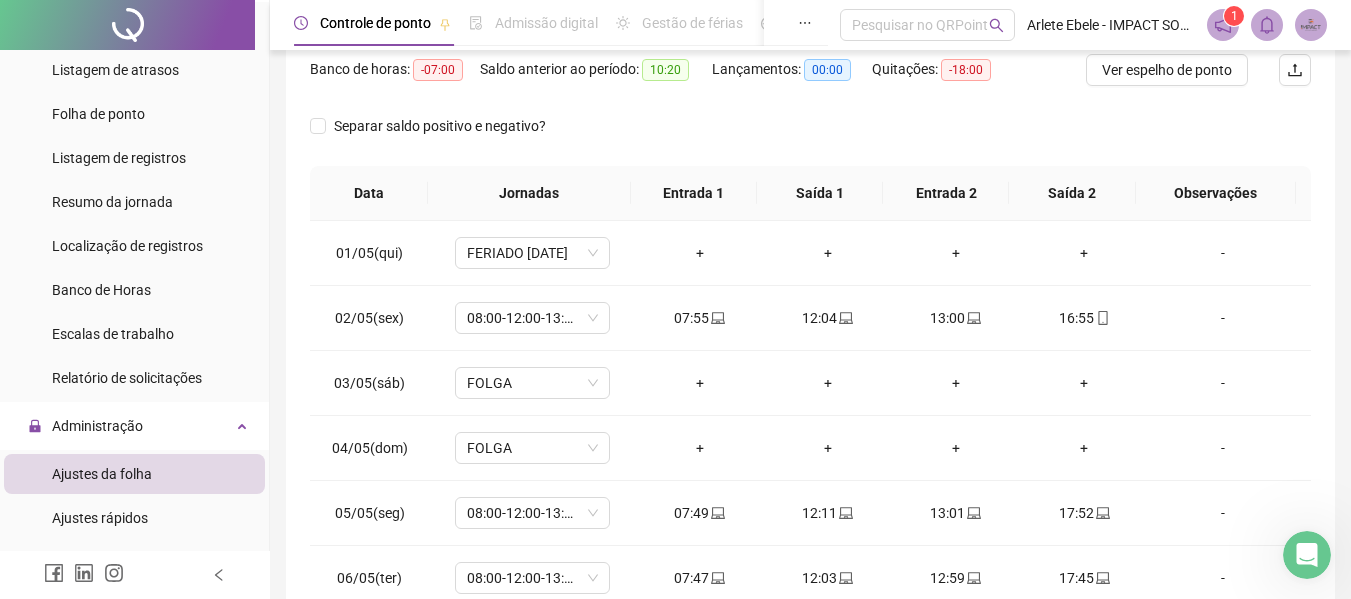 scroll, scrollTop: 300, scrollLeft: 0, axis: vertical 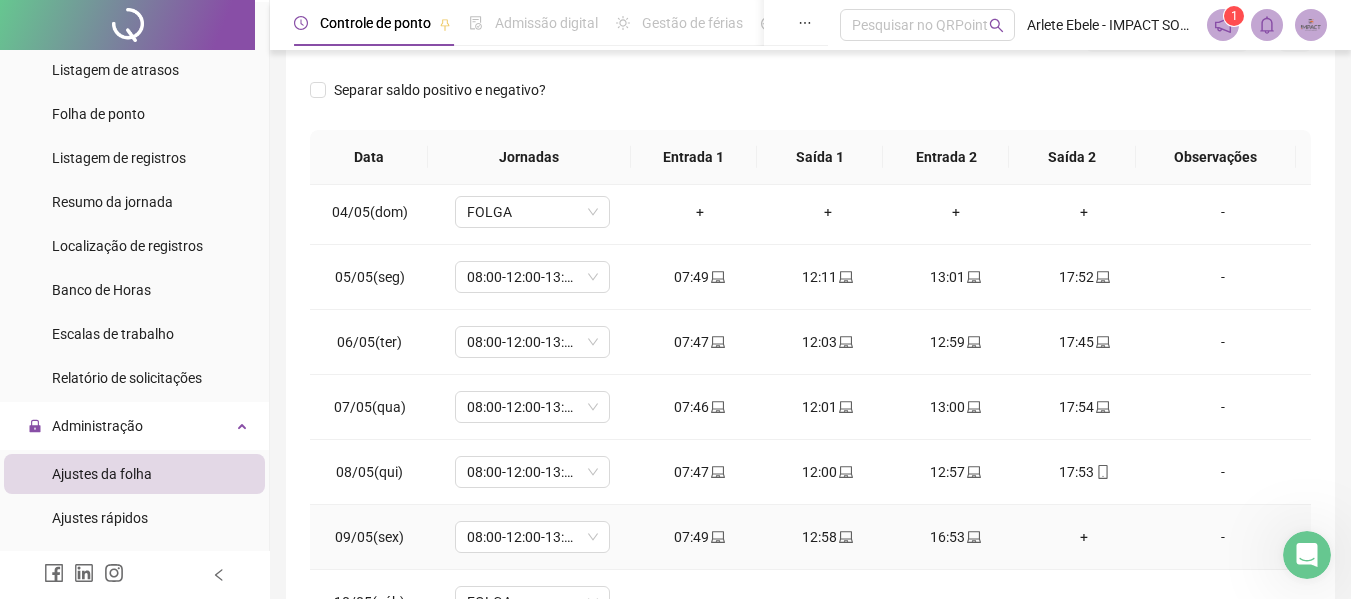 click on "+" at bounding box center [1084, 537] 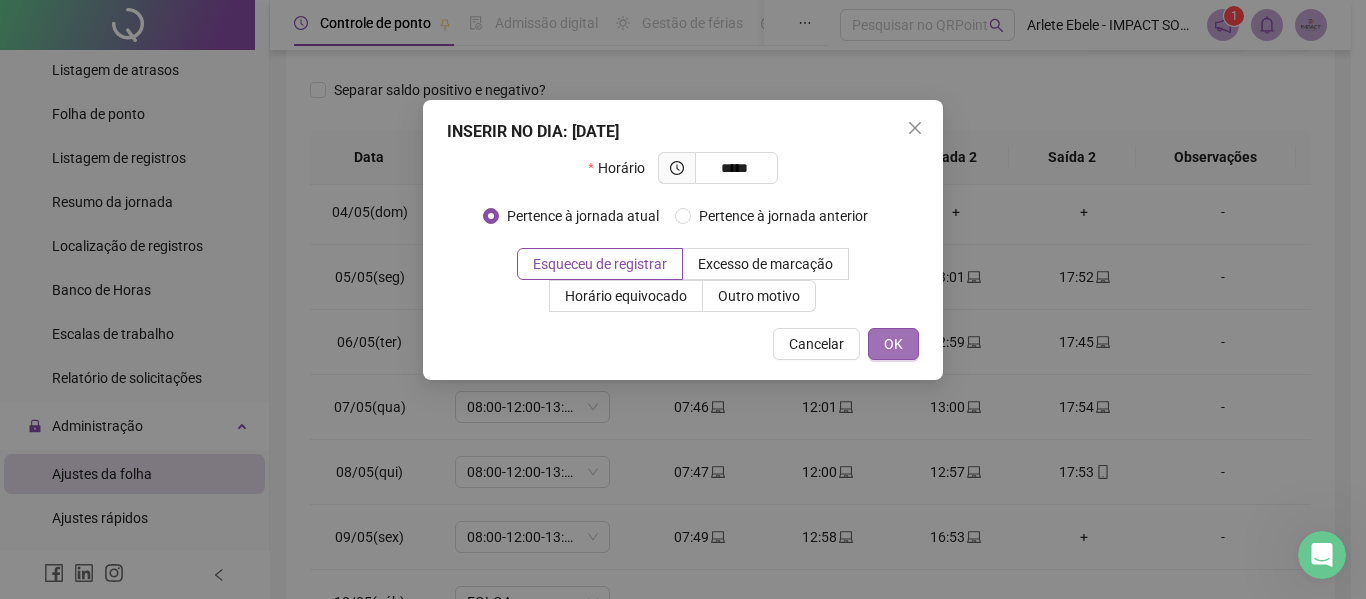 type on "*****" 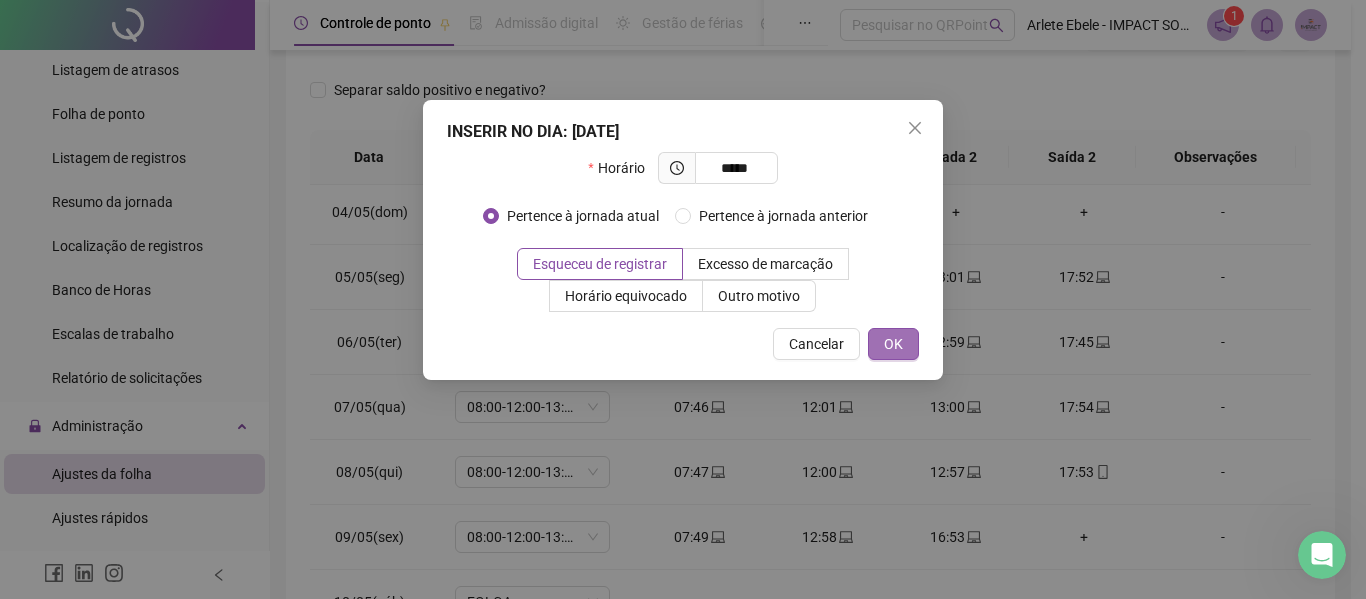 click on "OK" at bounding box center [893, 344] 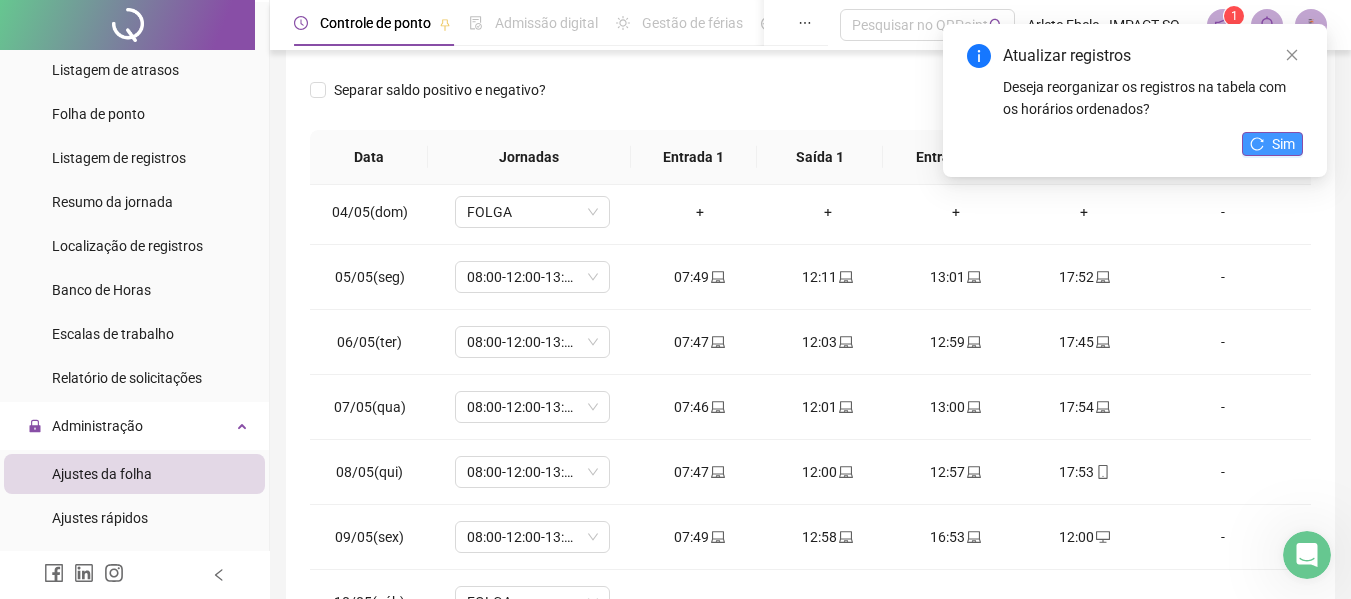 click on "Sim" at bounding box center (1272, 144) 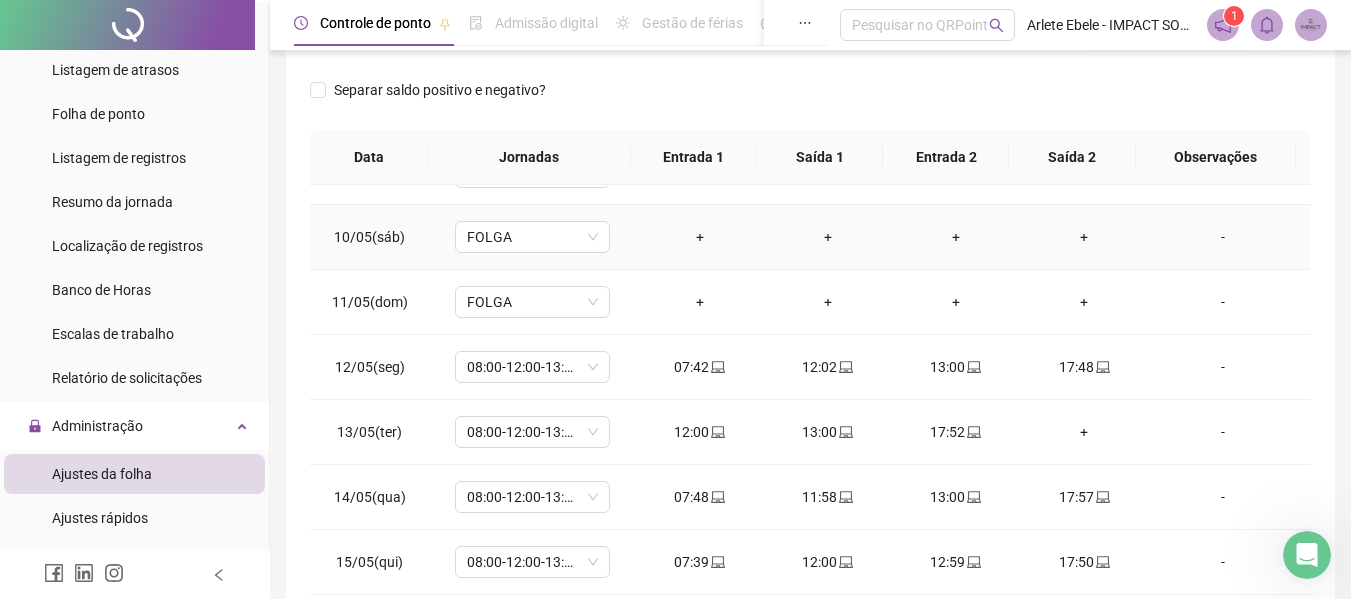 scroll, scrollTop: 600, scrollLeft: 0, axis: vertical 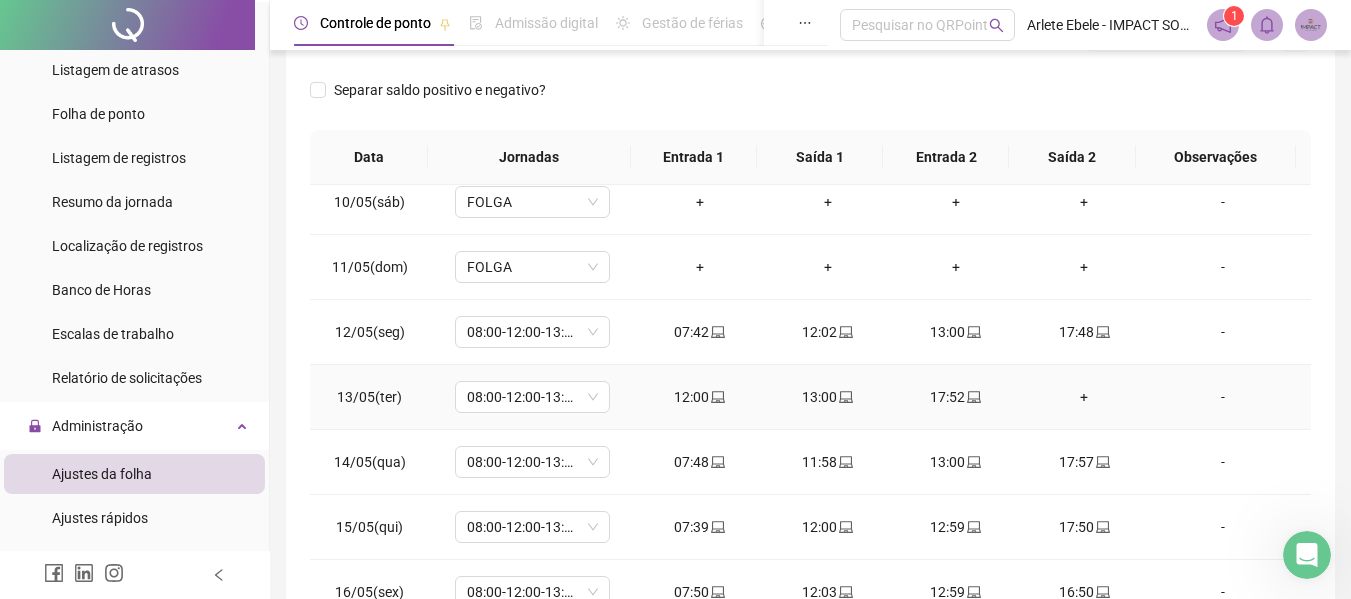 click on "+" at bounding box center (1084, 397) 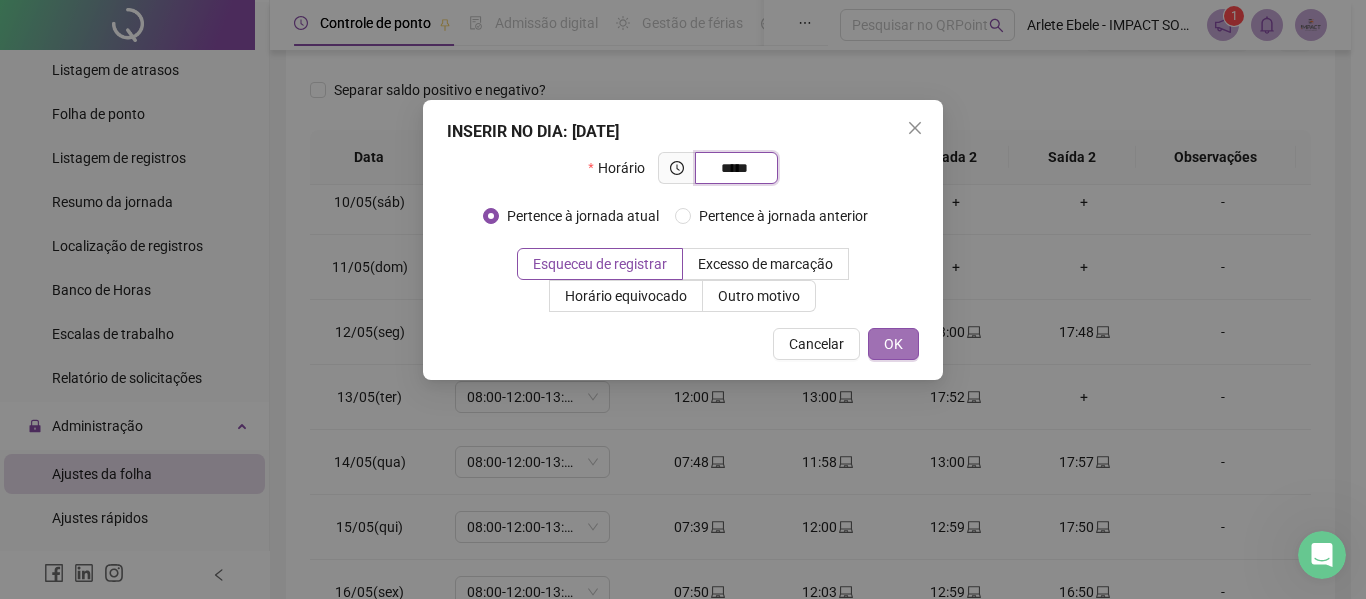 type on "*****" 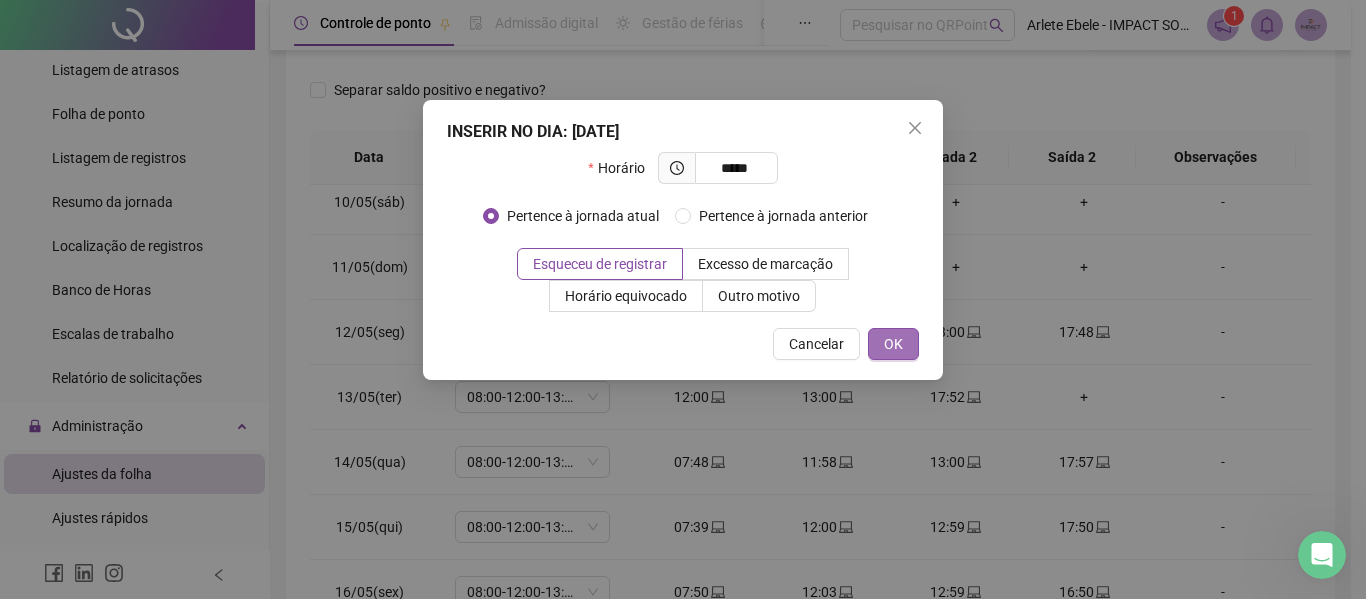 click on "OK" at bounding box center [893, 344] 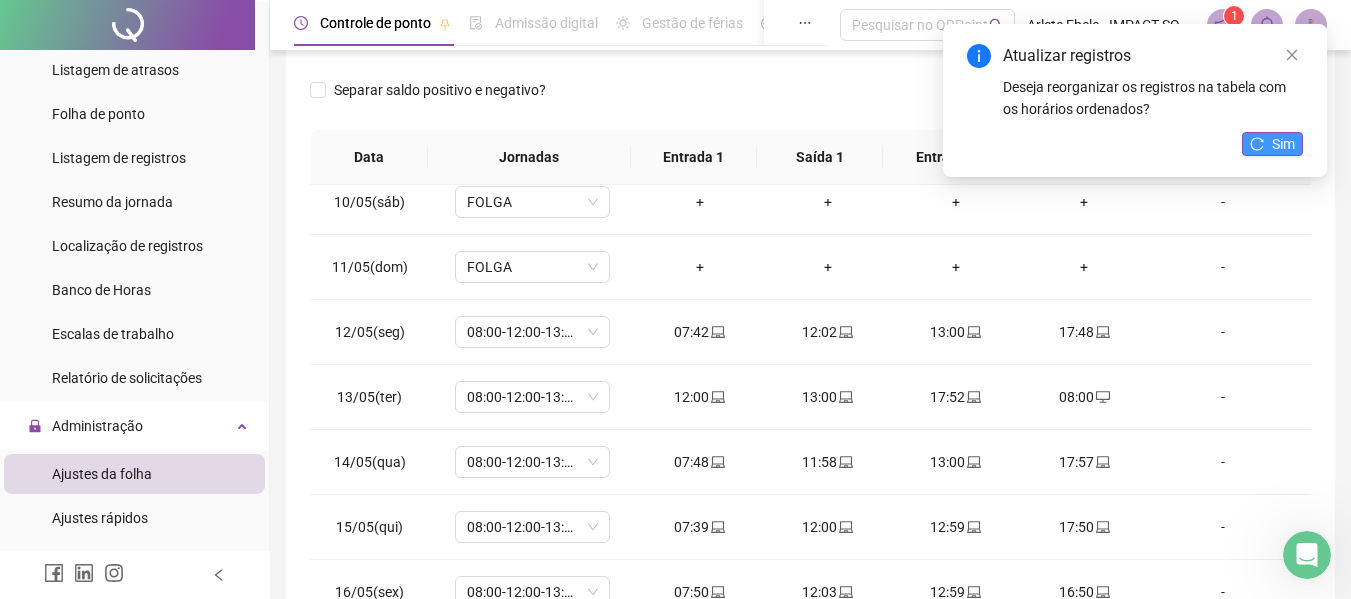 click on "Sim" at bounding box center [1283, 144] 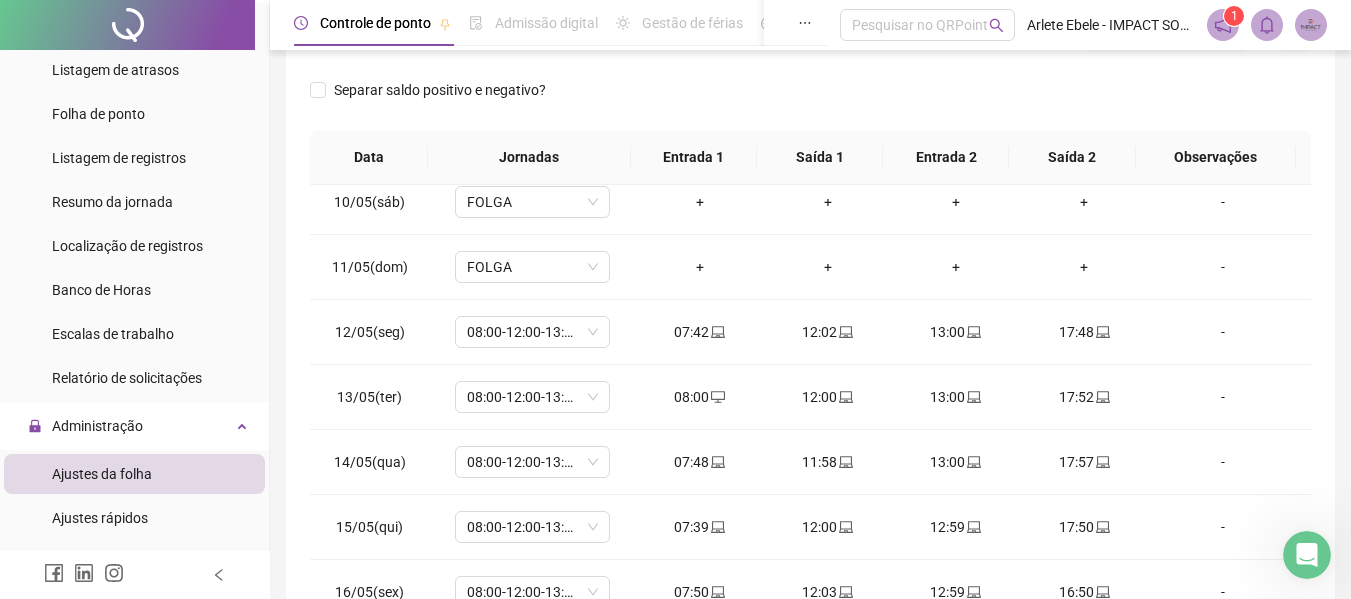 scroll, scrollTop: 0, scrollLeft: 0, axis: both 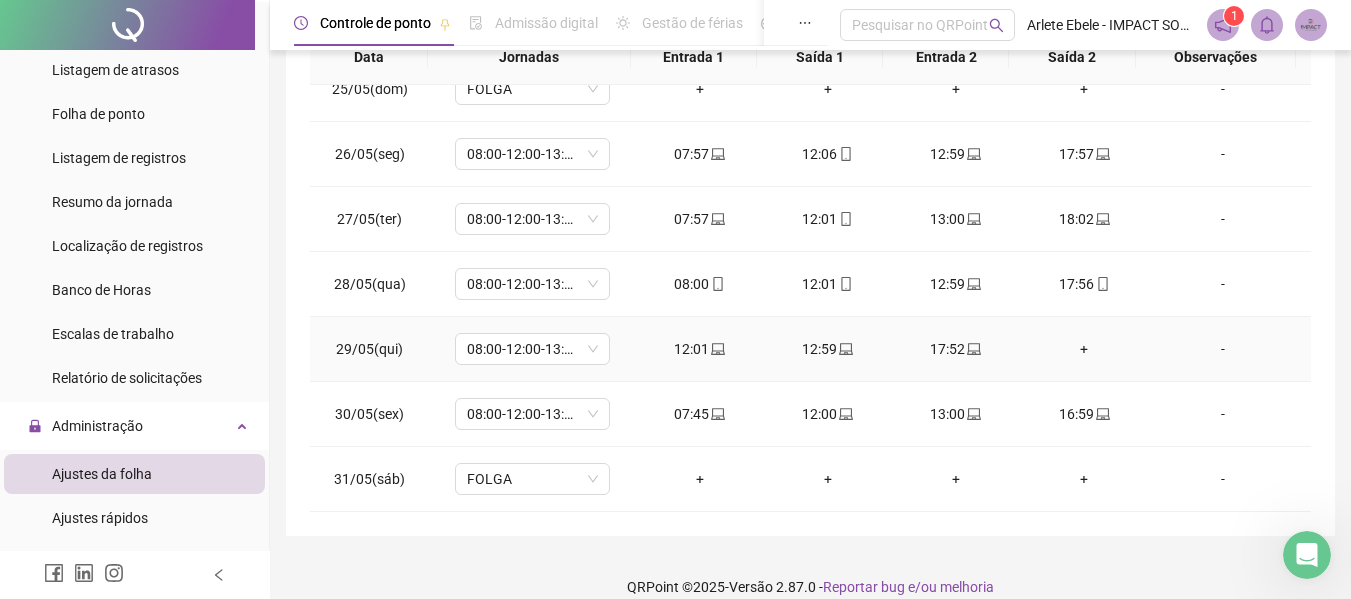 click on "+" at bounding box center [1084, 349] 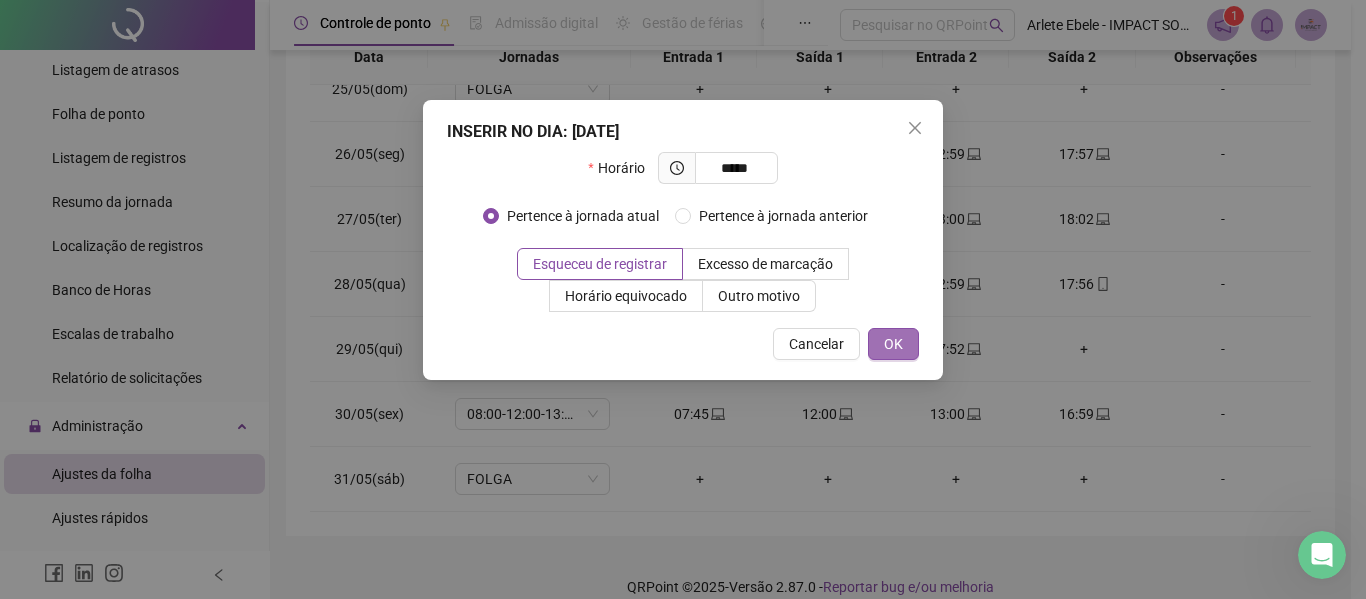 type on "*****" 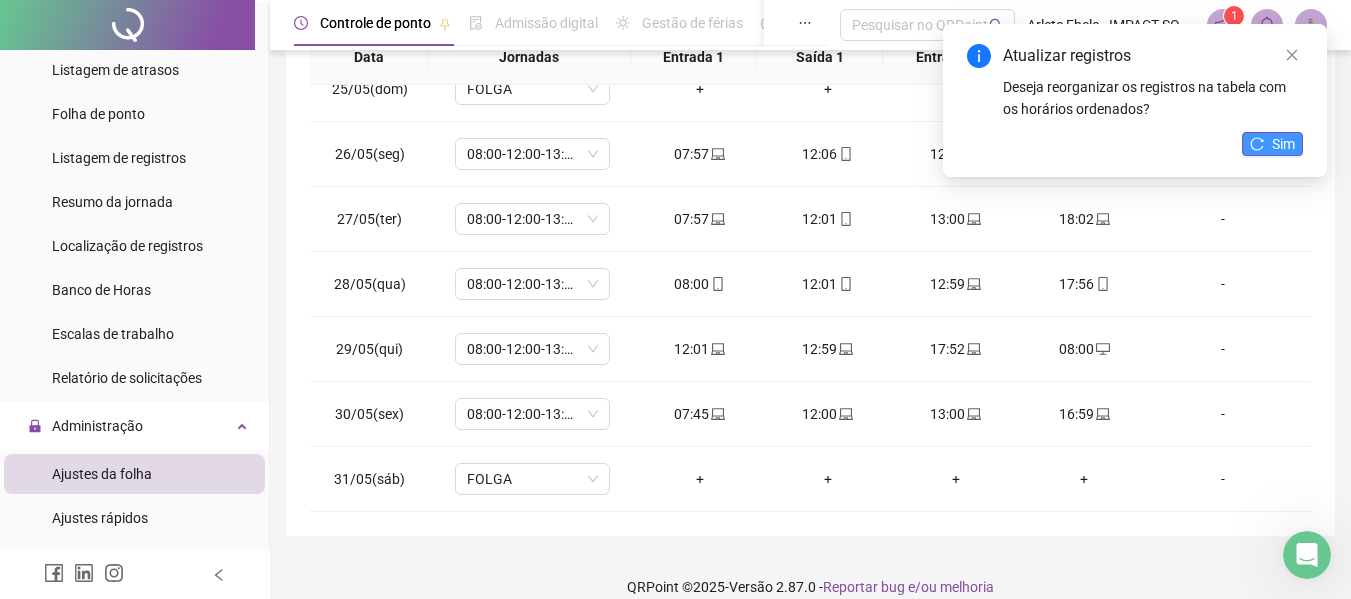 click on "Sim" at bounding box center (1272, 144) 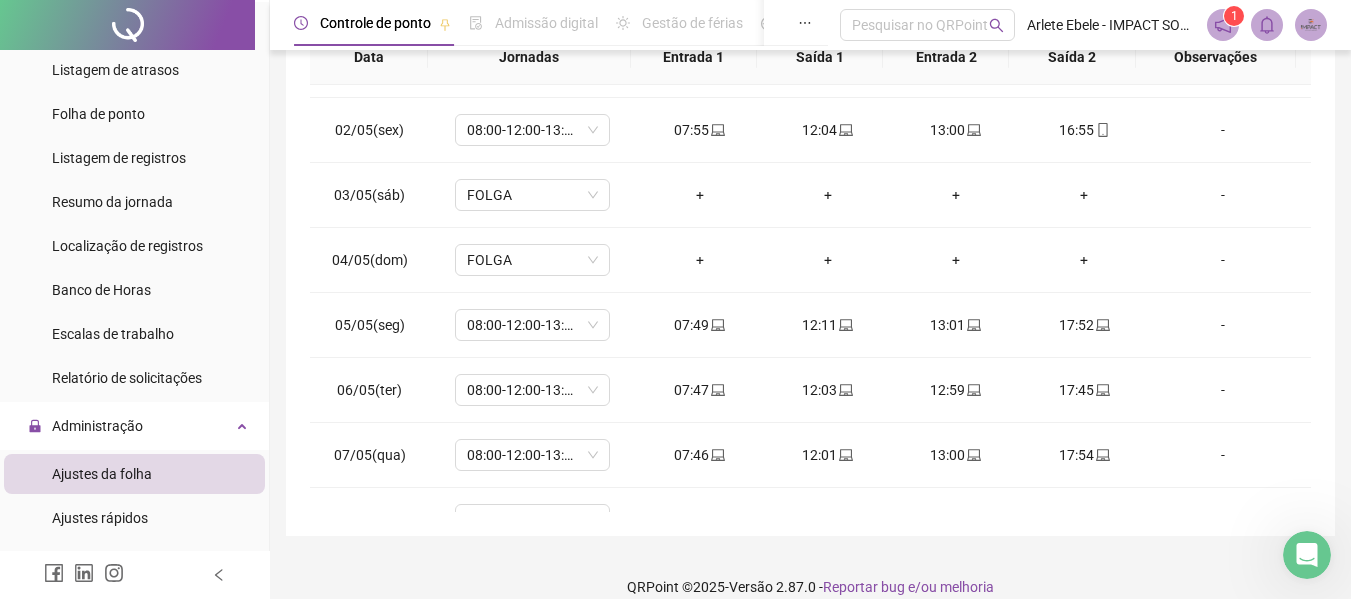 scroll, scrollTop: 0, scrollLeft: 0, axis: both 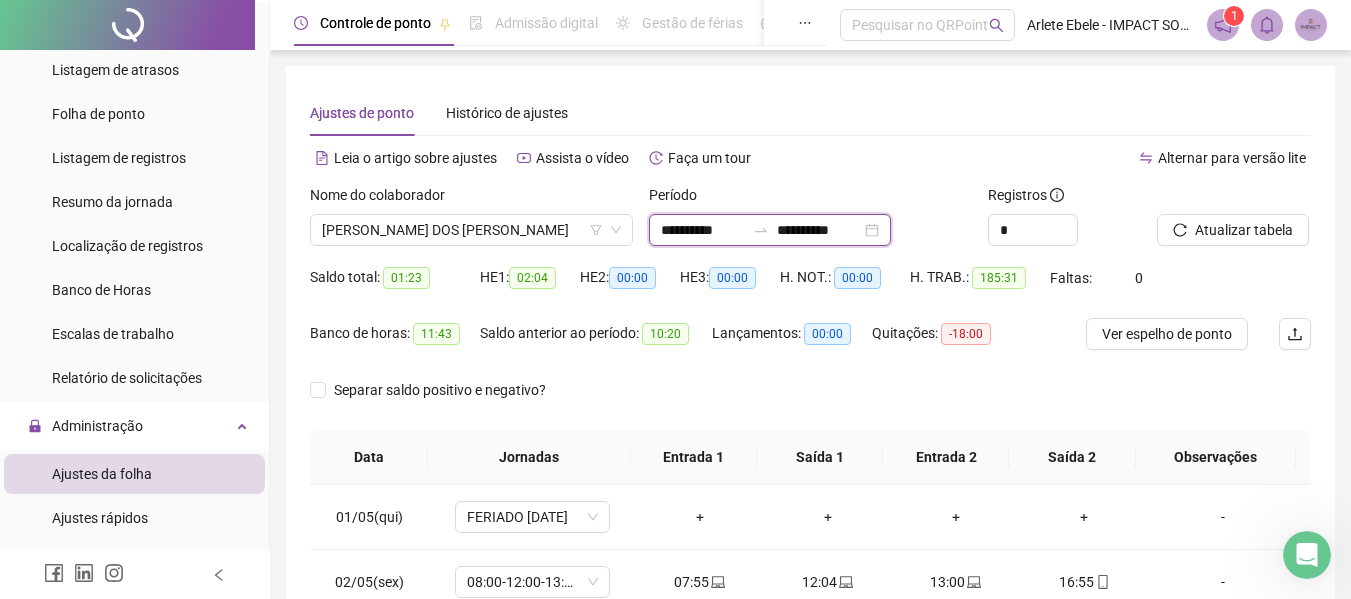 click on "**********" at bounding box center [819, 230] 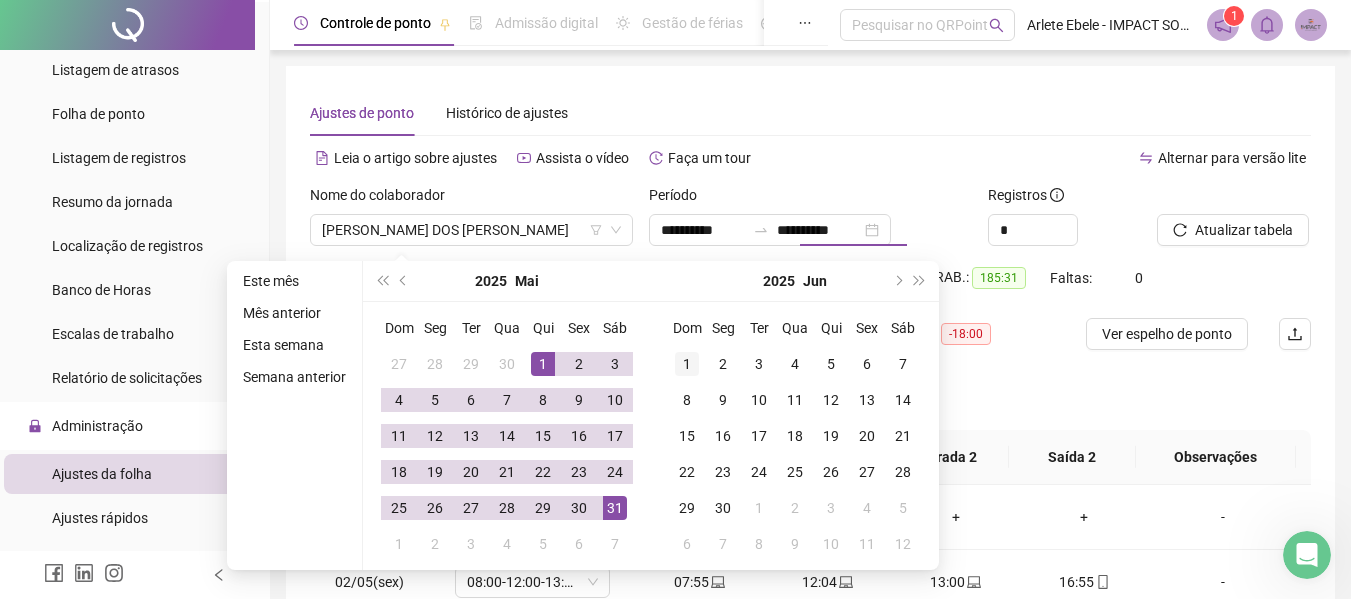 type on "**********" 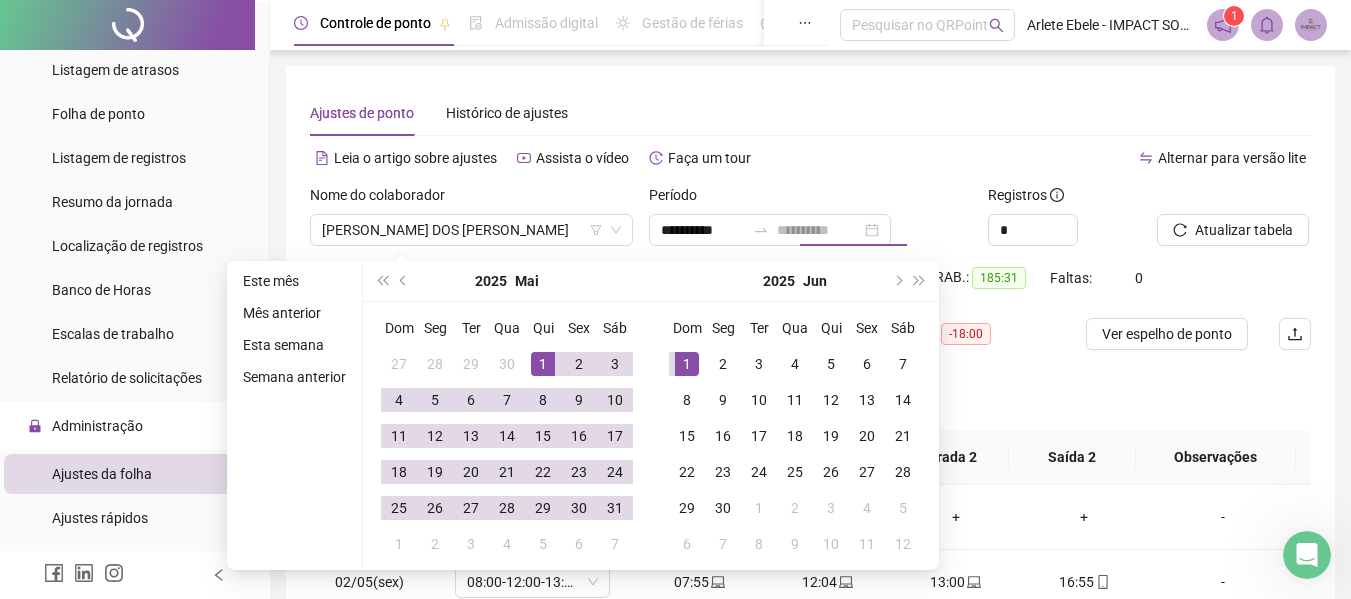 click on "1" at bounding box center (687, 364) 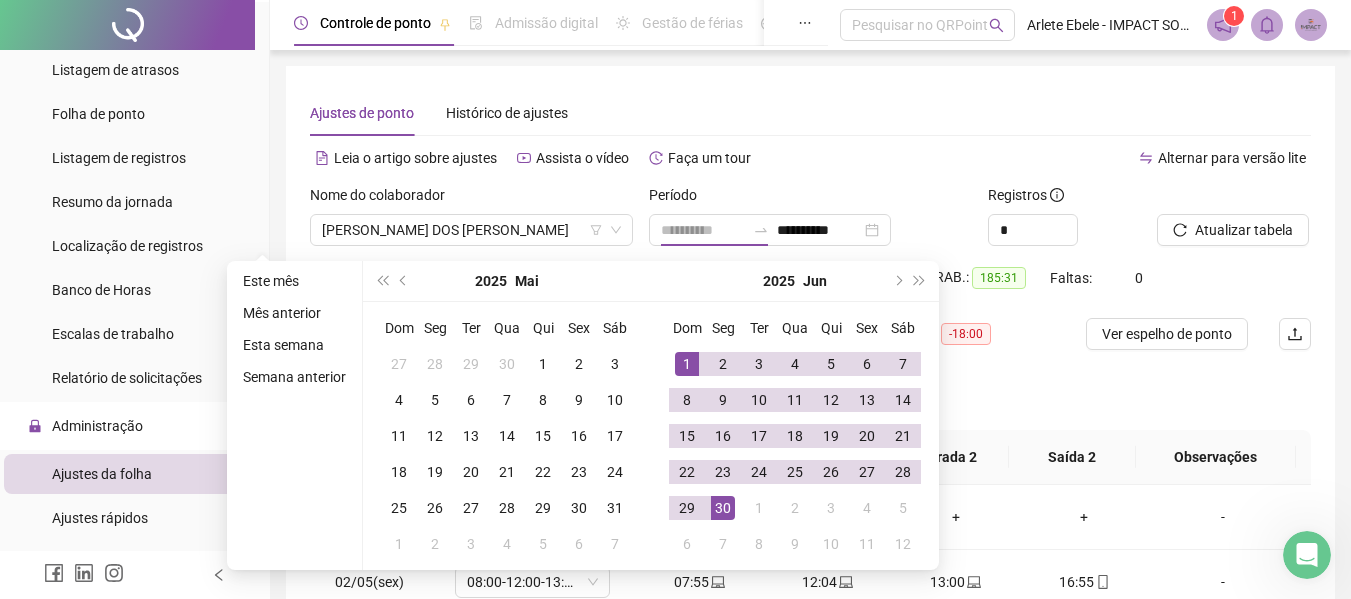 click on "30" at bounding box center (723, 508) 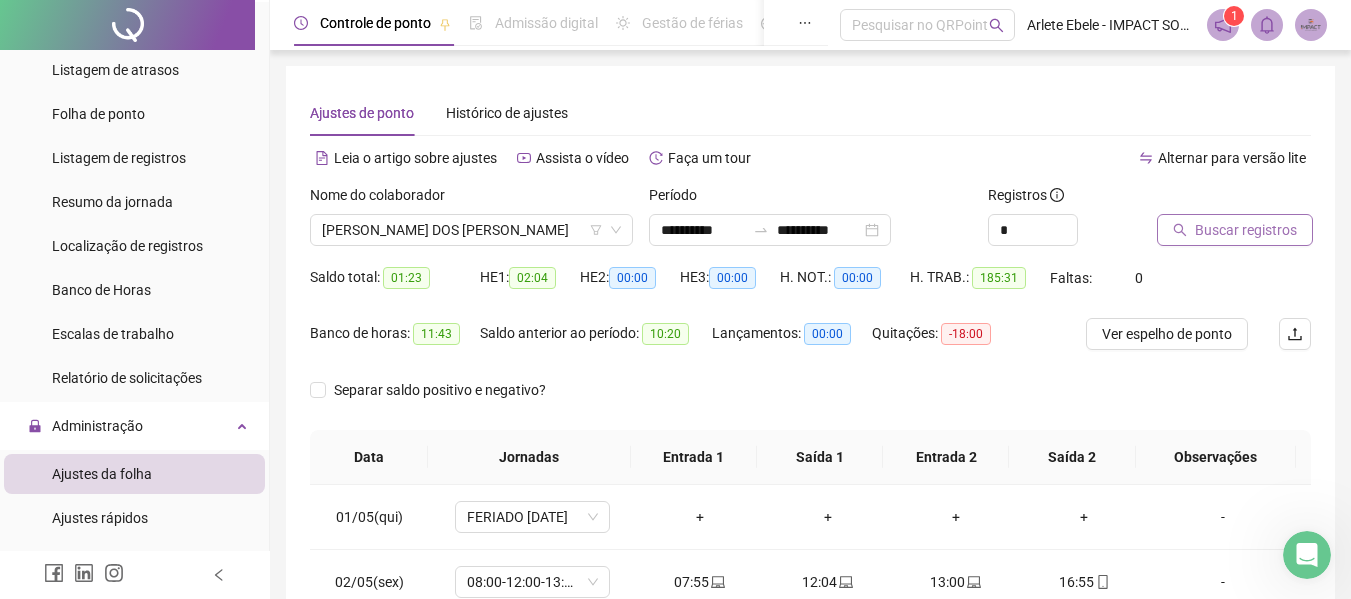 click on "Buscar registros" at bounding box center [1246, 230] 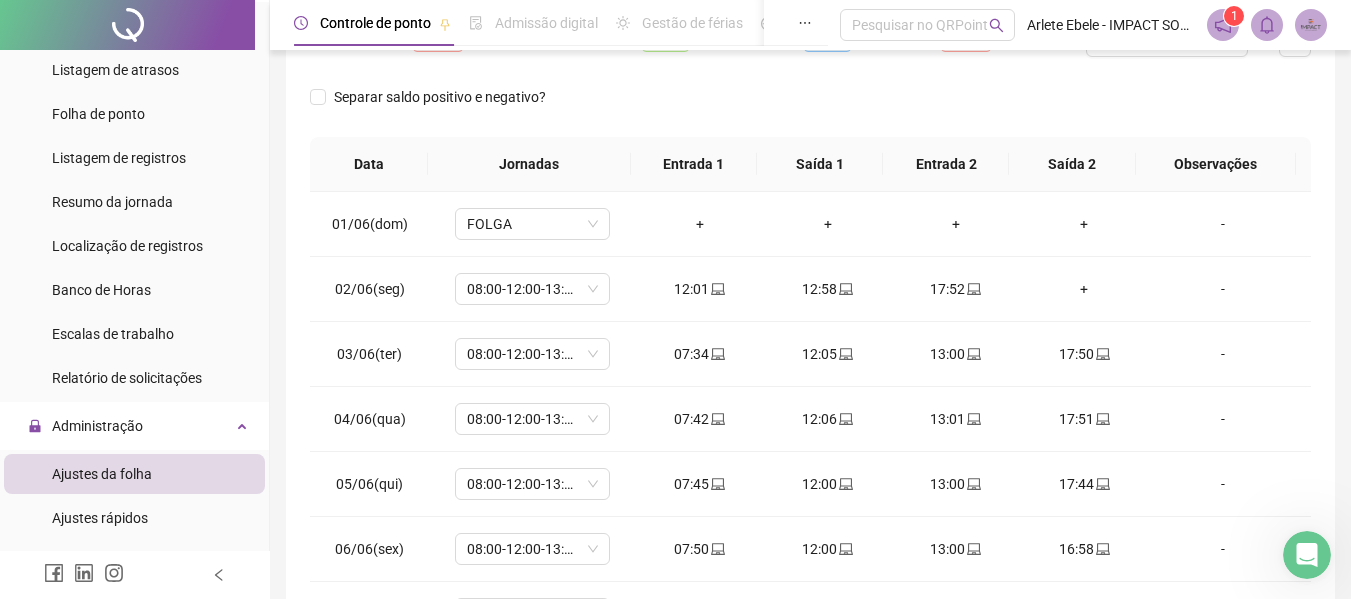 scroll, scrollTop: 300, scrollLeft: 0, axis: vertical 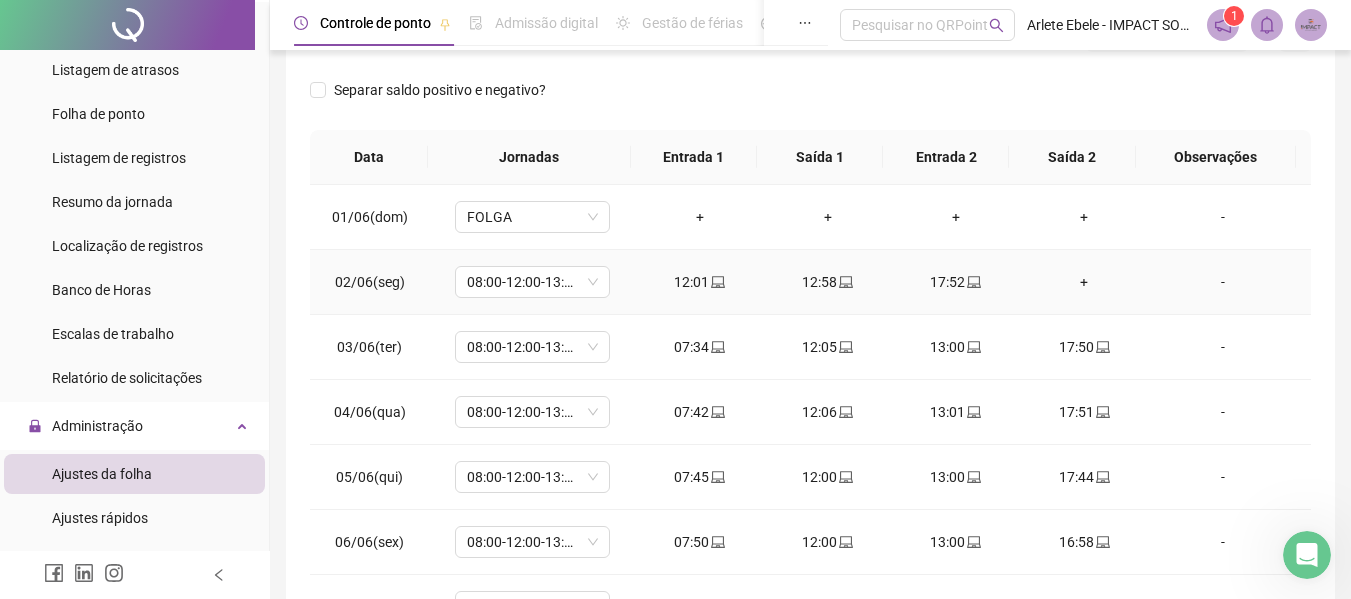 click on "+" at bounding box center [1084, 282] 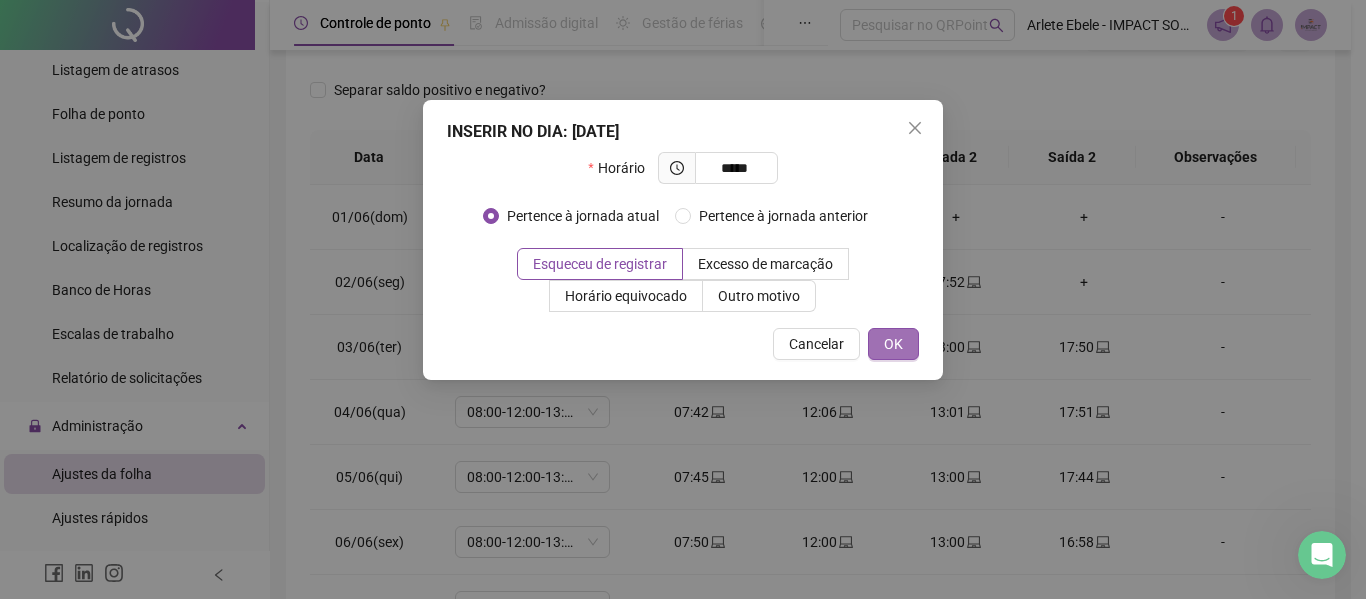 type on "*****" 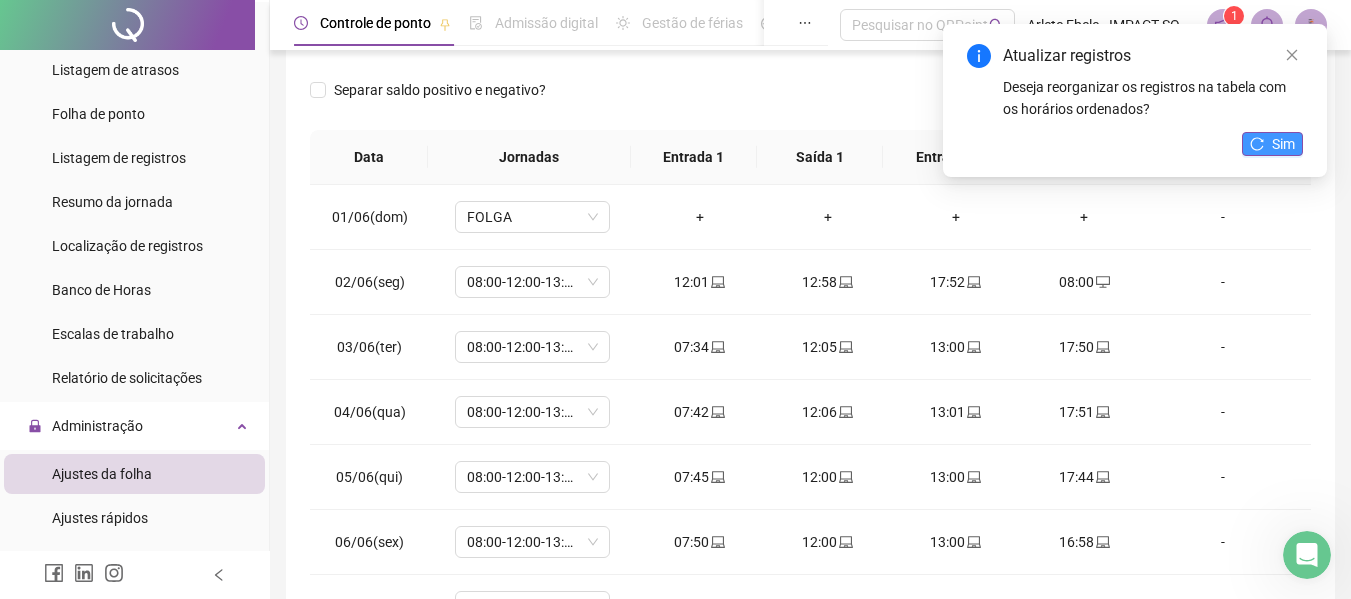 click on "Sim" at bounding box center [1272, 144] 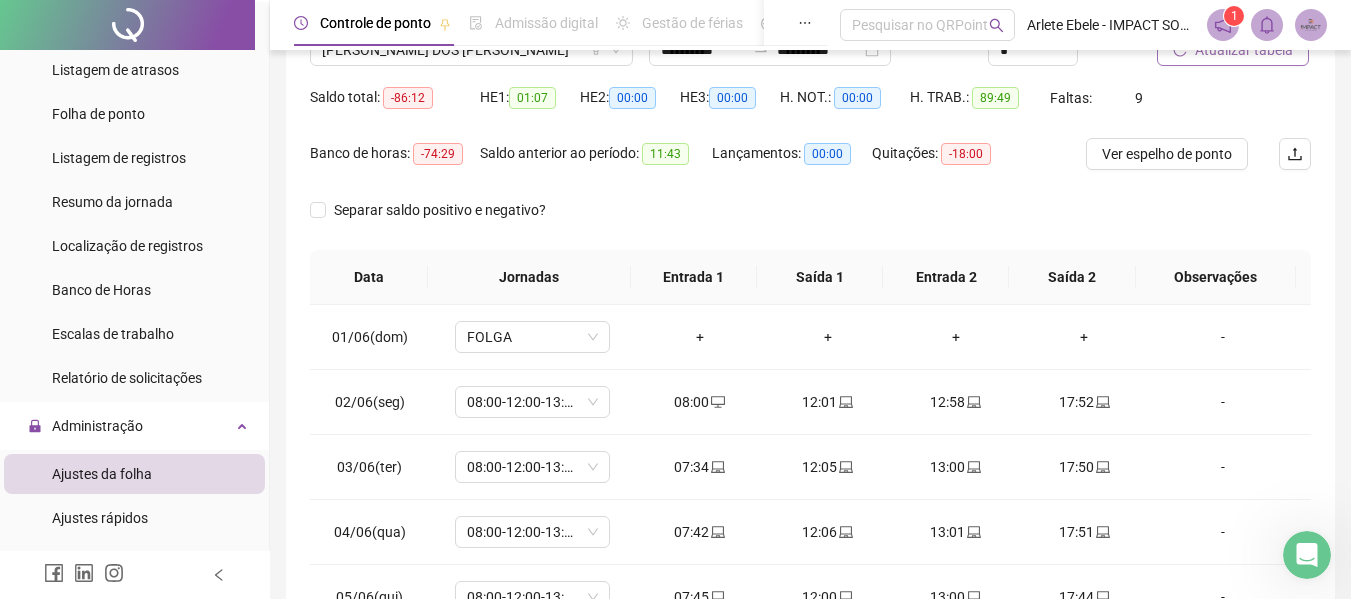 scroll, scrollTop: 200, scrollLeft: 0, axis: vertical 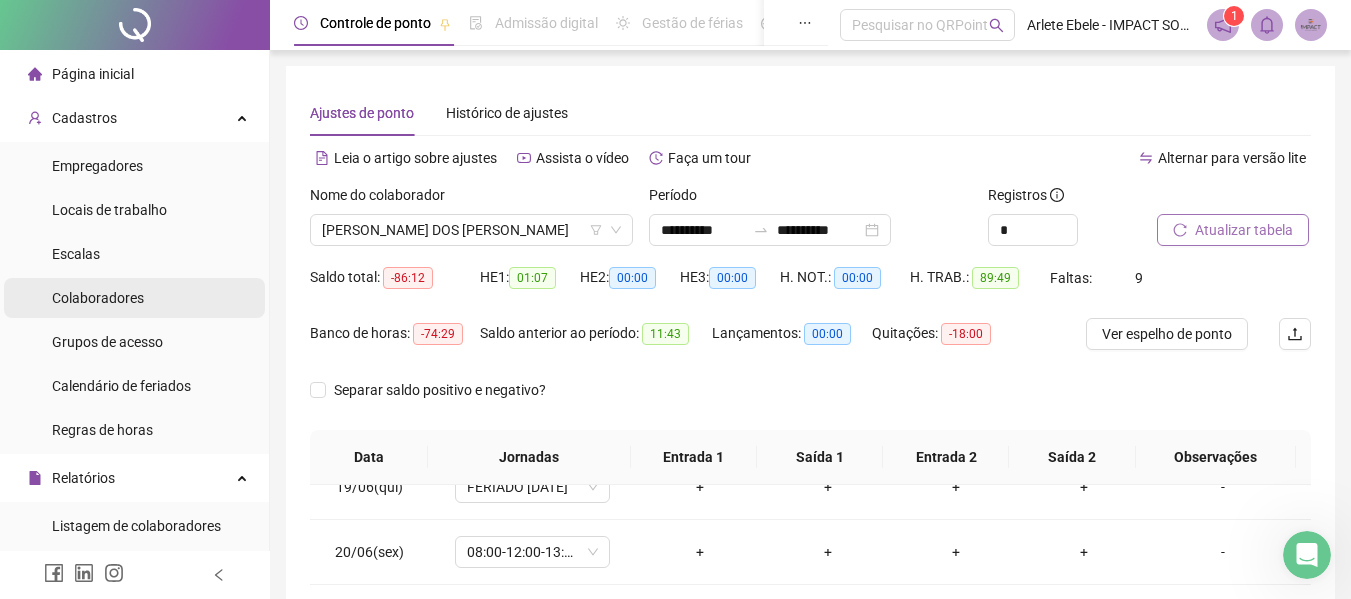 click on "Colaboradores" at bounding box center [98, 298] 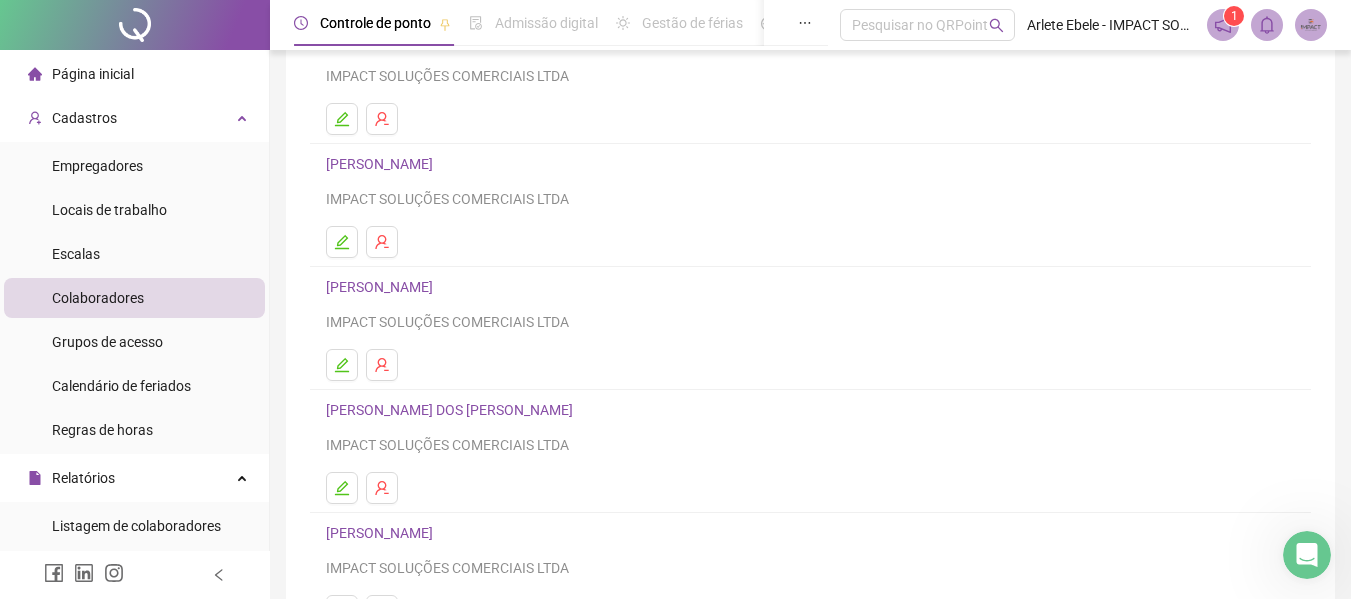 scroll, scrollTop: 200, scrollLeft: 0, axis: vertical 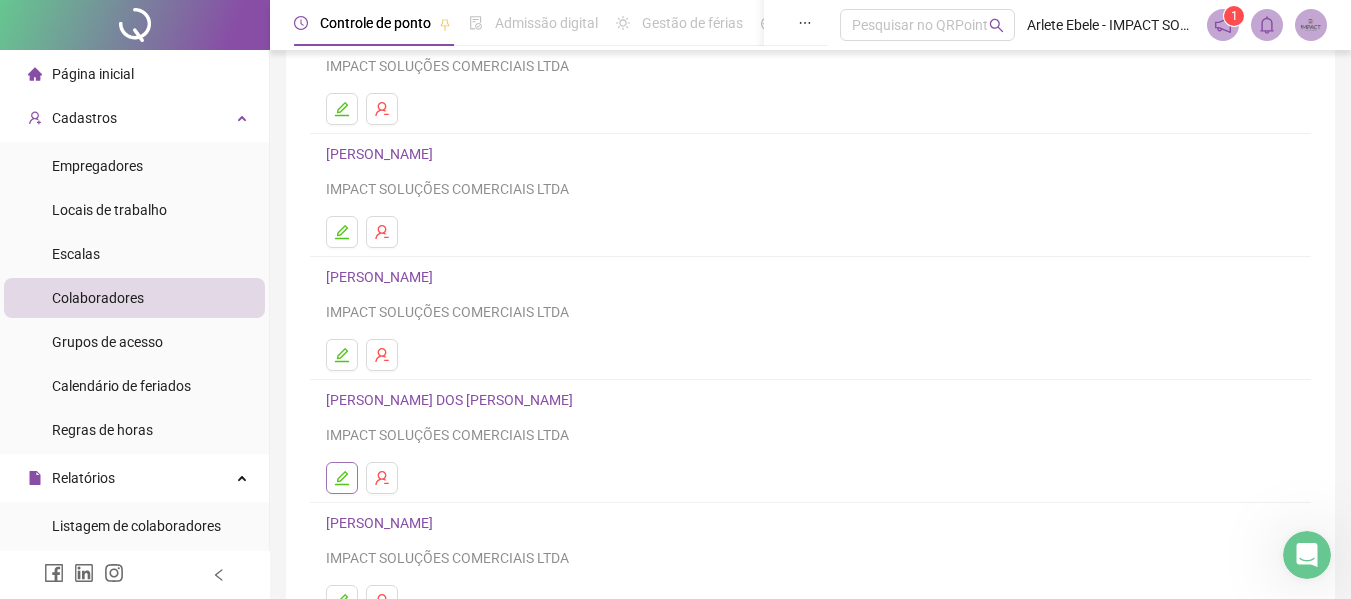 click 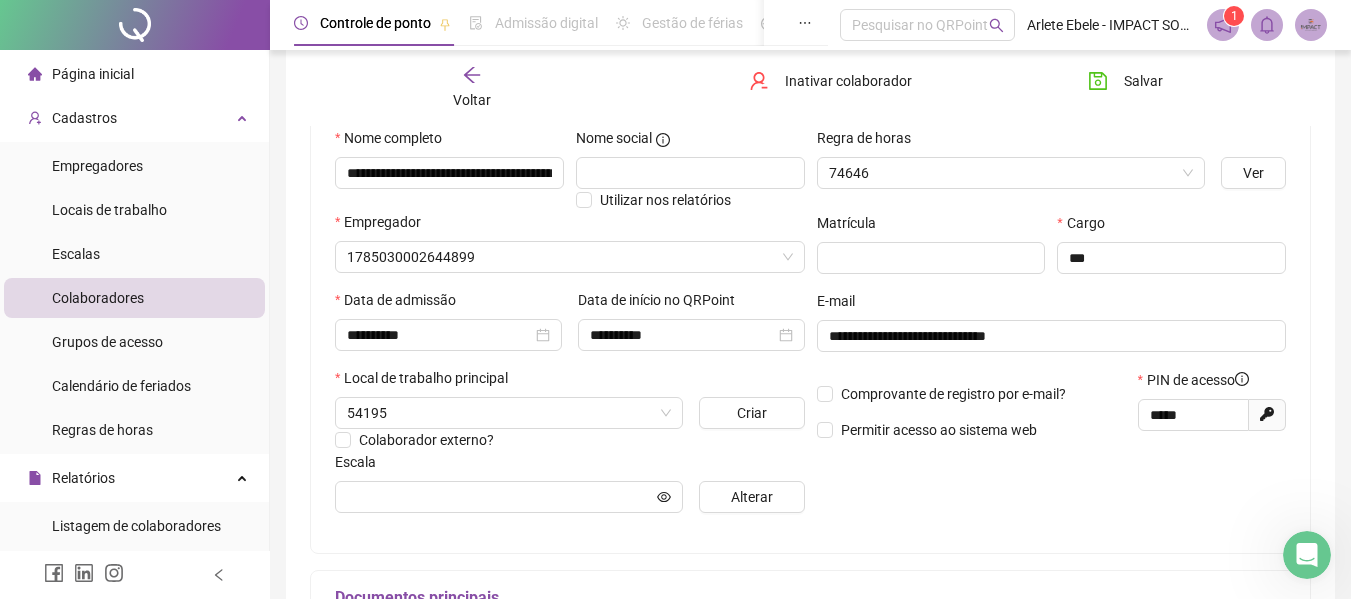 scroll, scrollTop: 210, scrollLeft: 0, axis: vertical 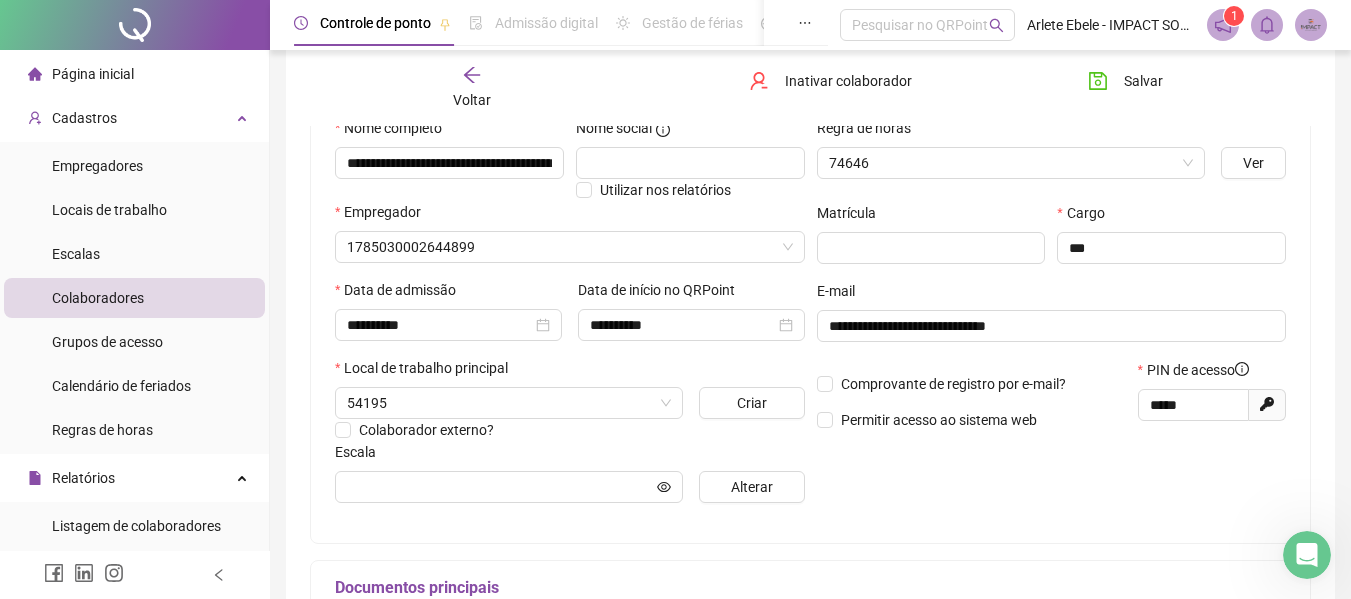 type on "*********" 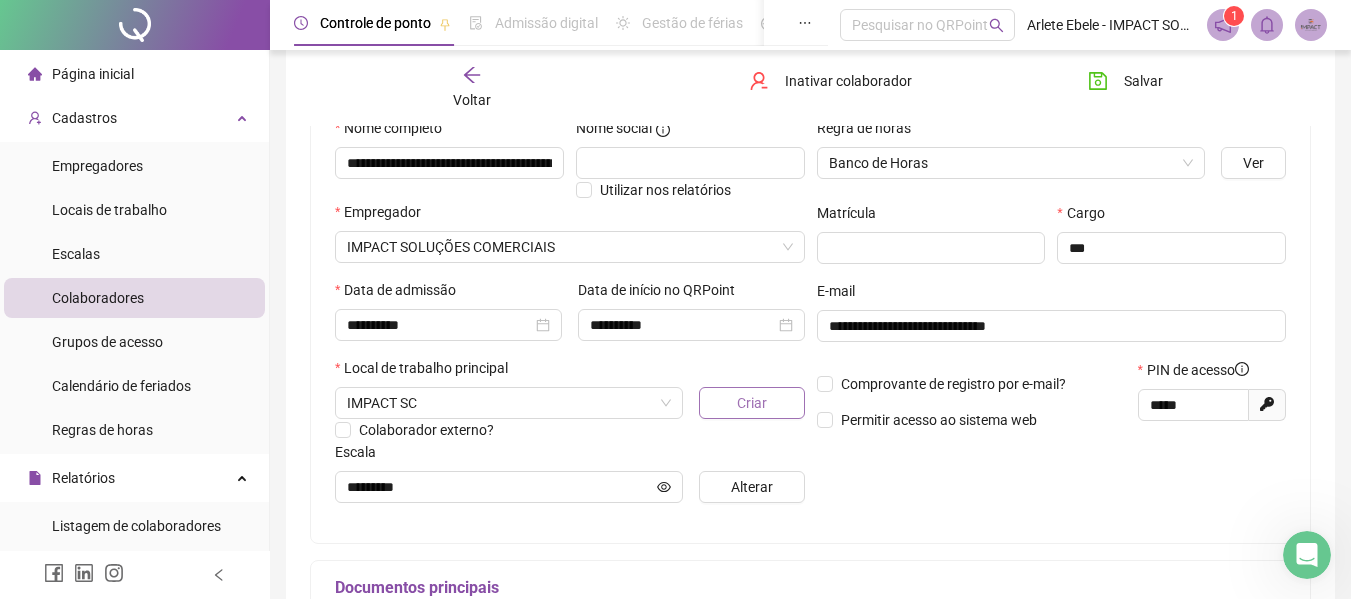 scroll, scrollTop: 0, scrollLeft: 0, axis: both 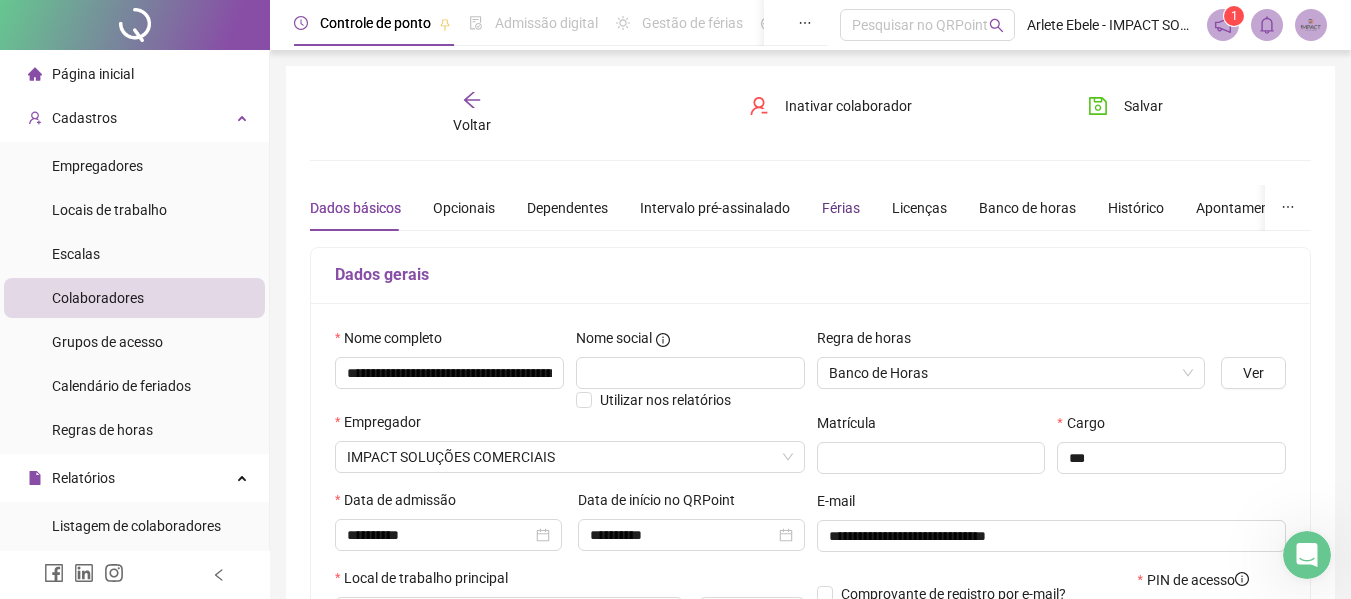 click on "Férias" at bounding box center [841, 208] 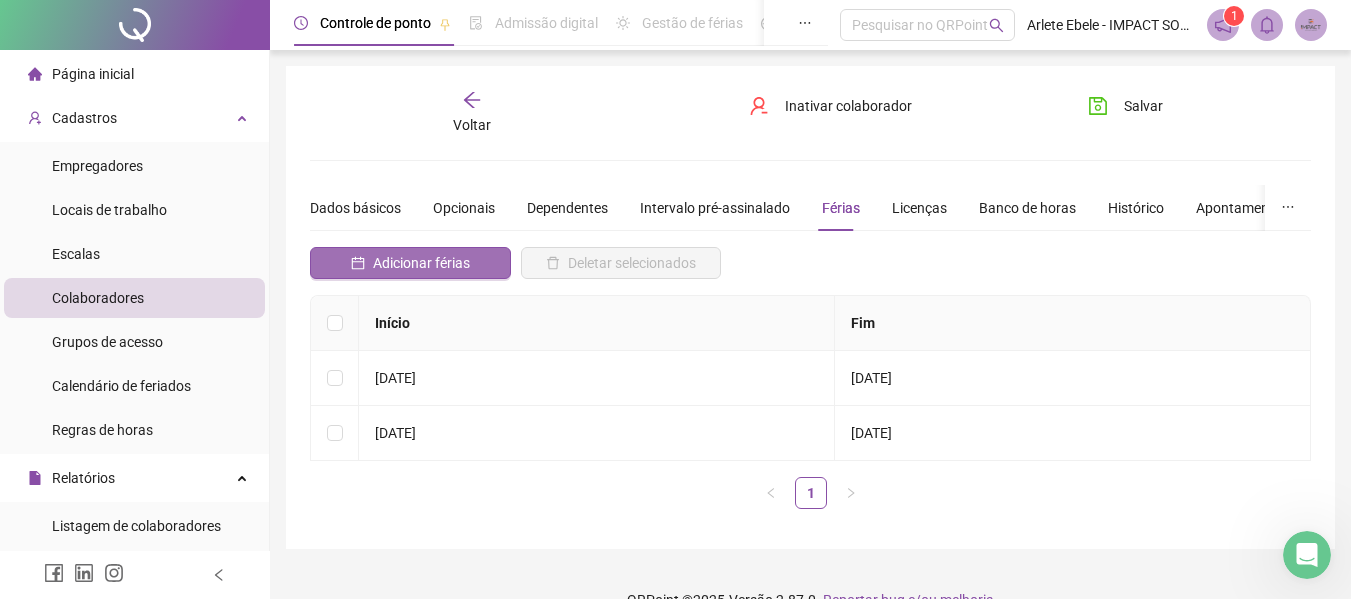 click on "Adicionar férias" at bounding box center (421, 263) 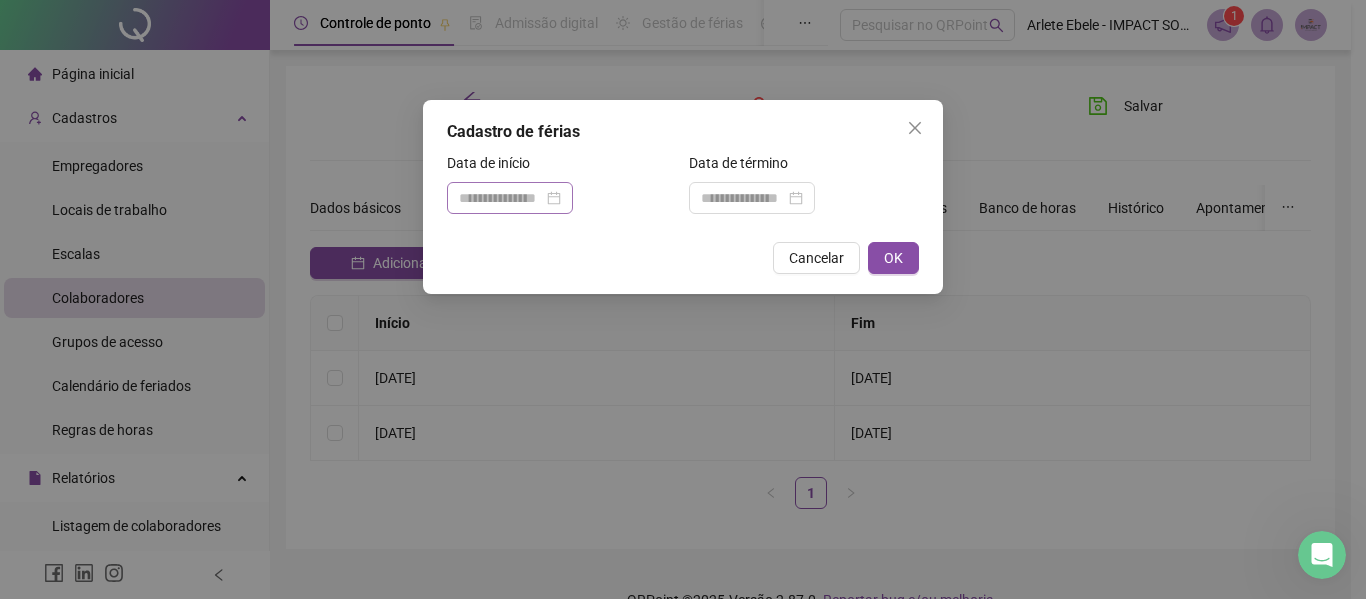 click at bounding box center (510, 198) 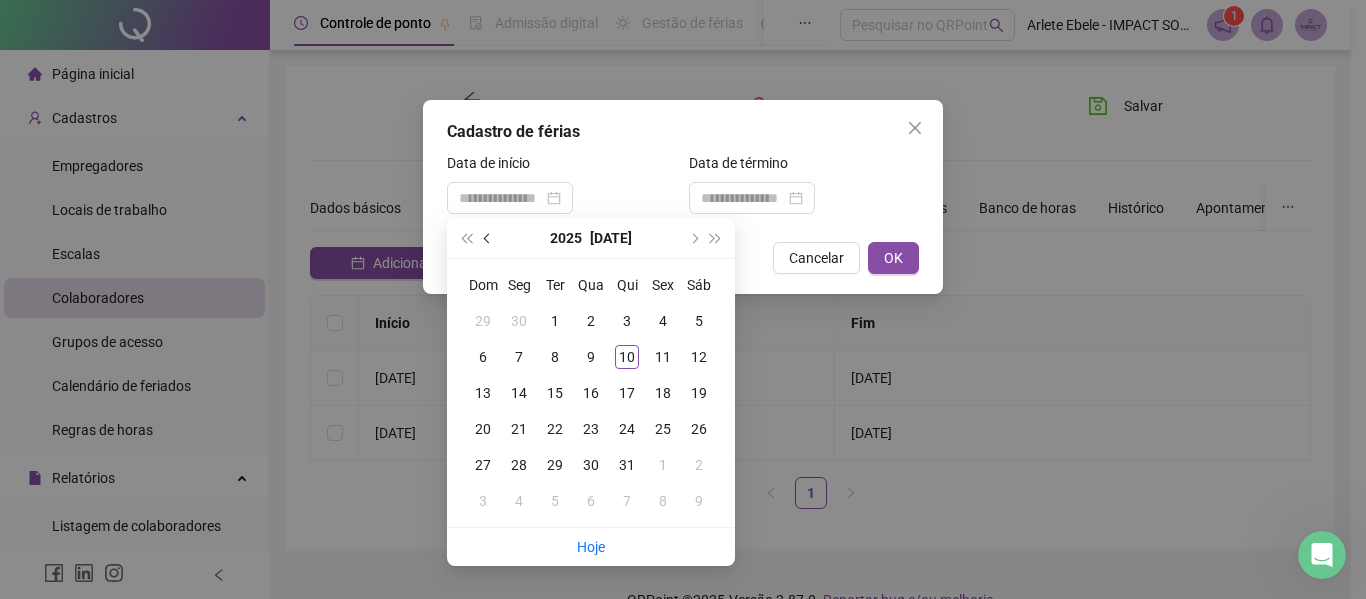 click at bounding box center (489, 238) 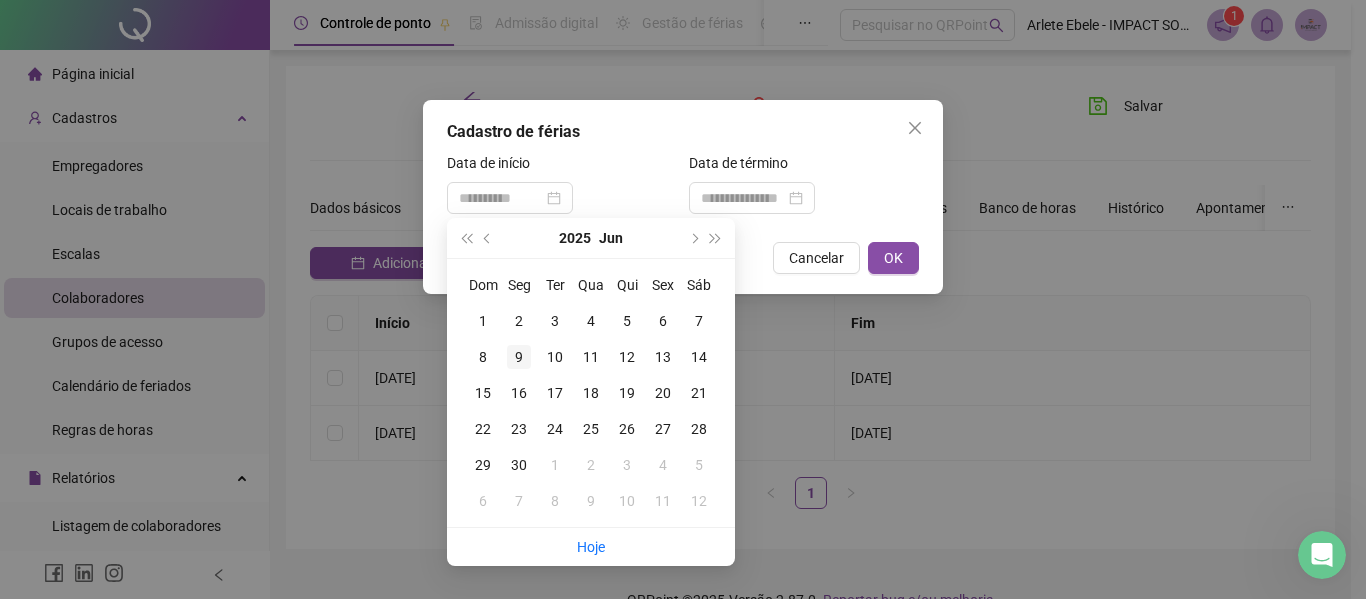 type on "**********" 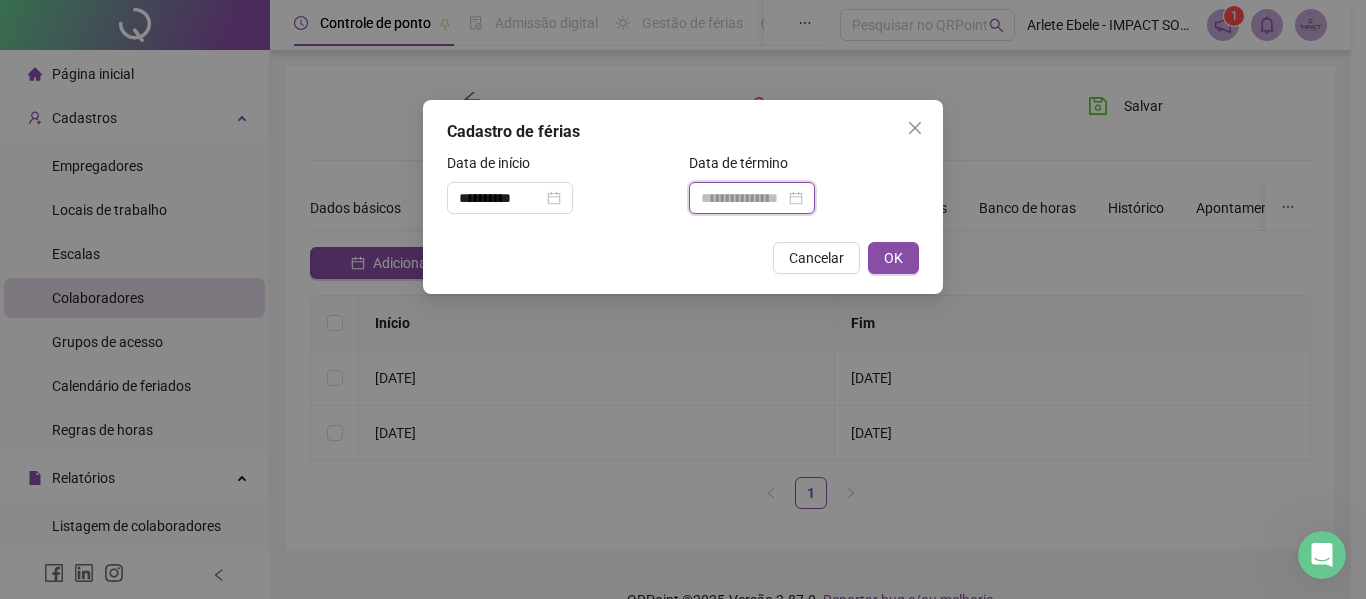 click at bounding box center [743, 198] 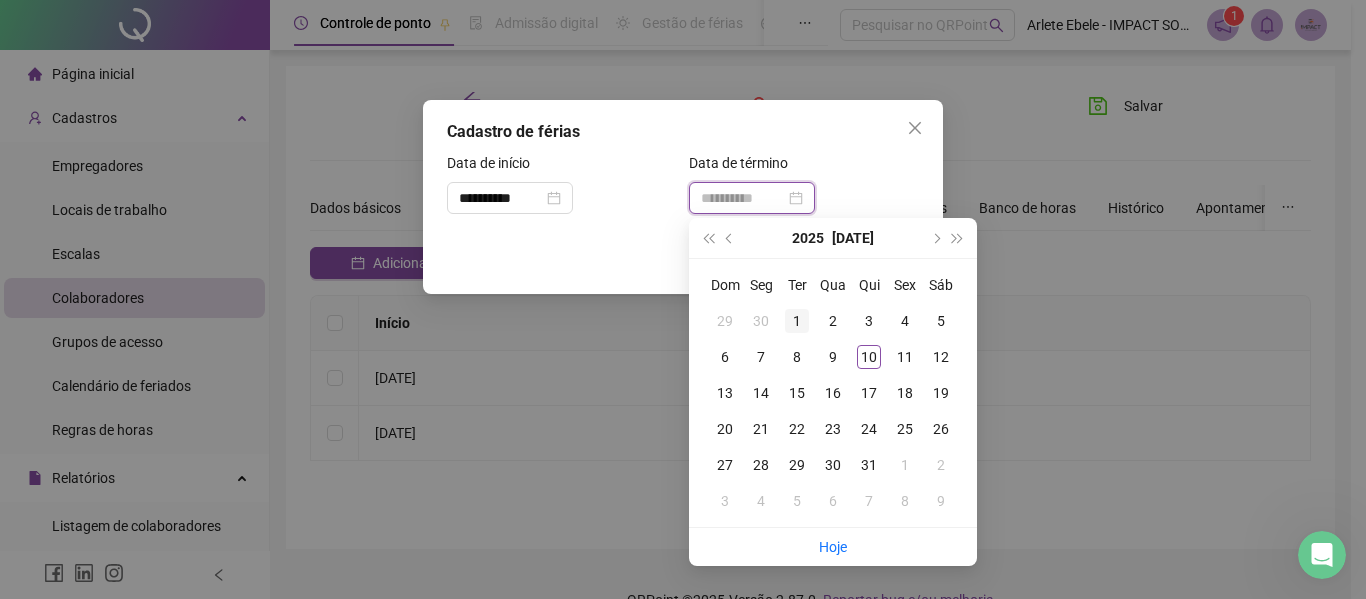 type on "**********" 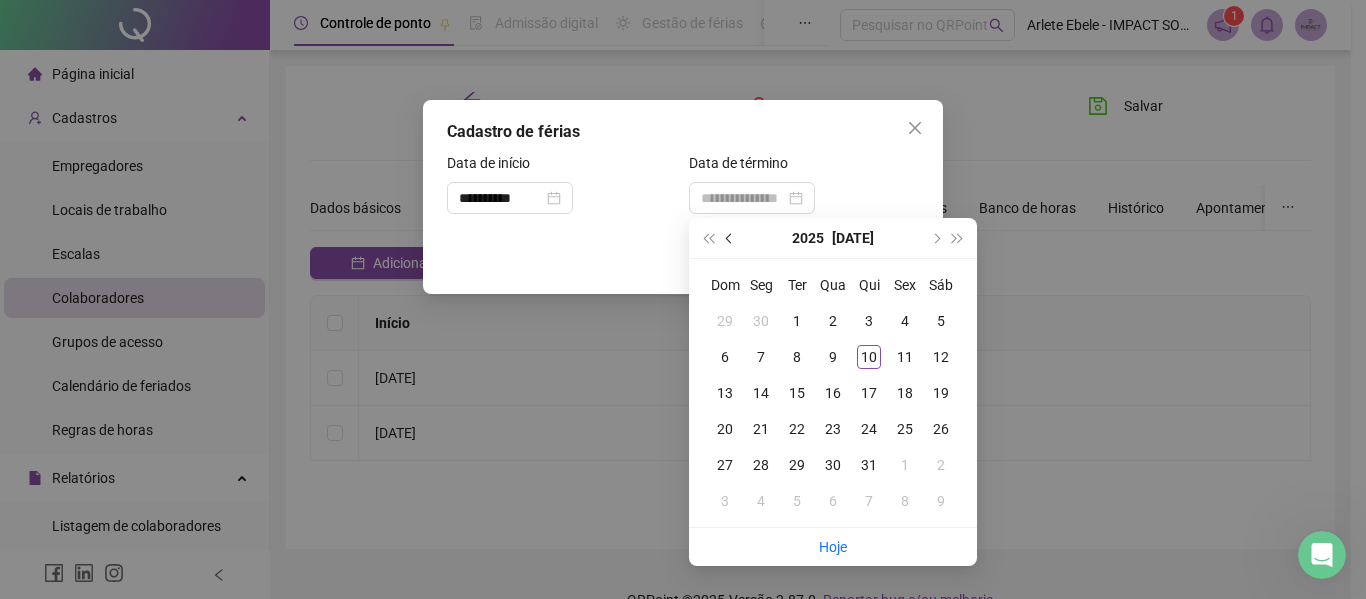 click at bounding box center [731, 238] 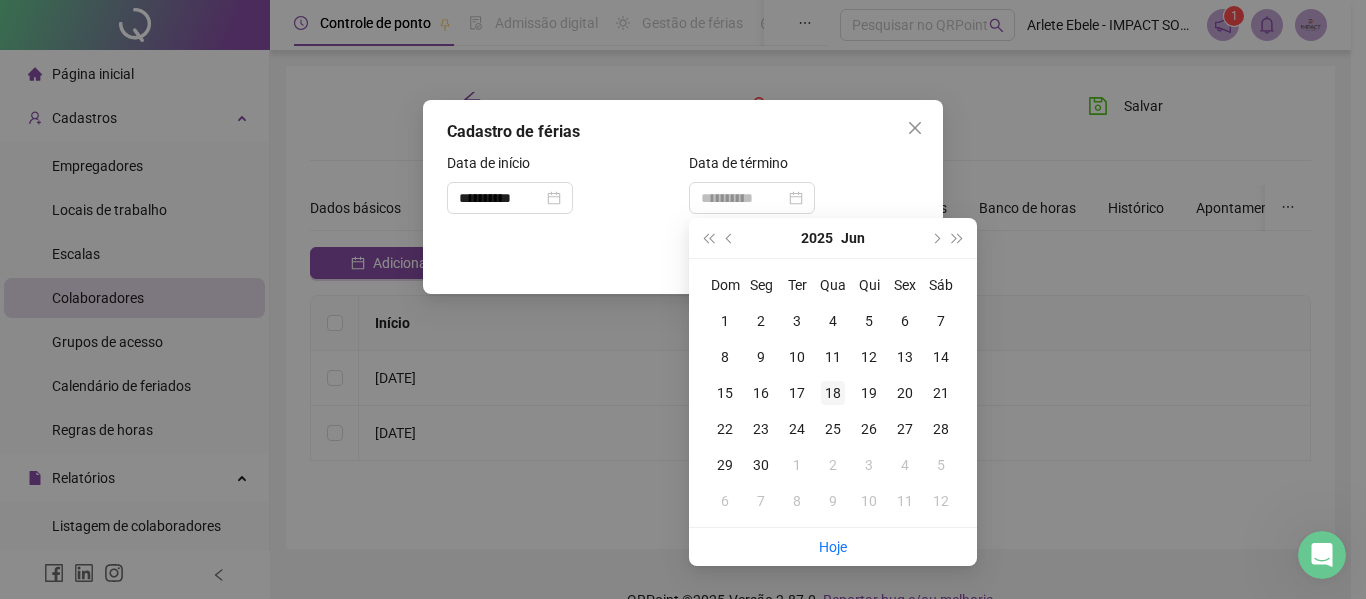 type on "**********" 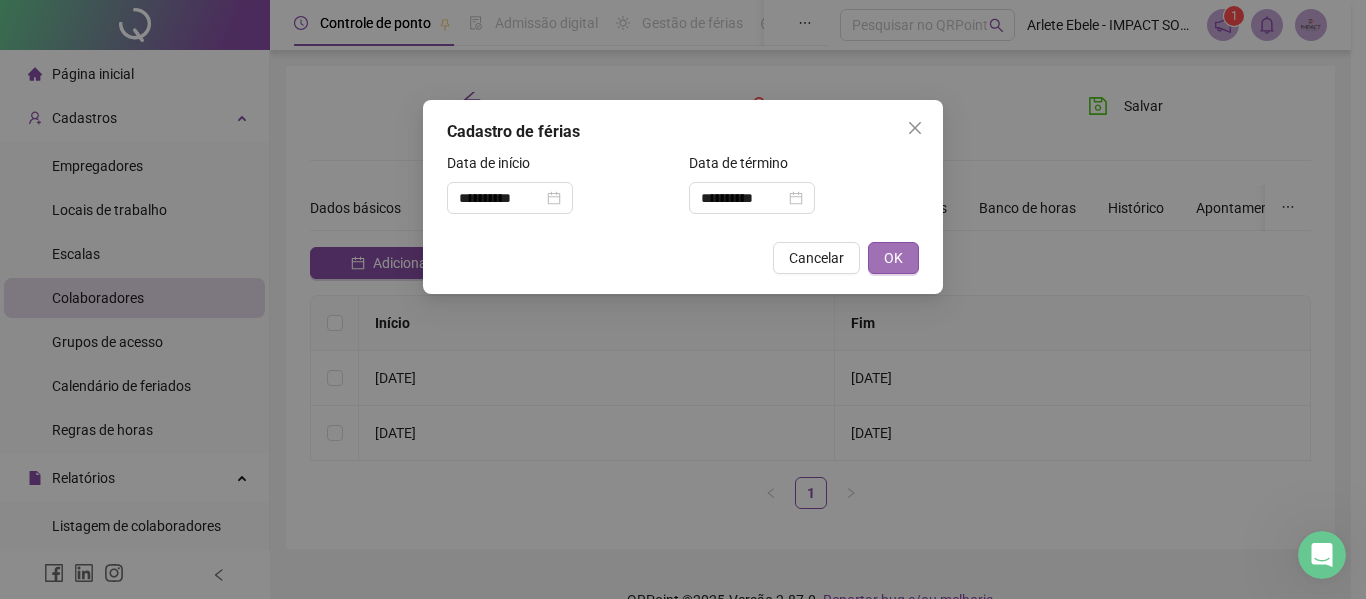 click on "OK" at bounding box center [893, 258] 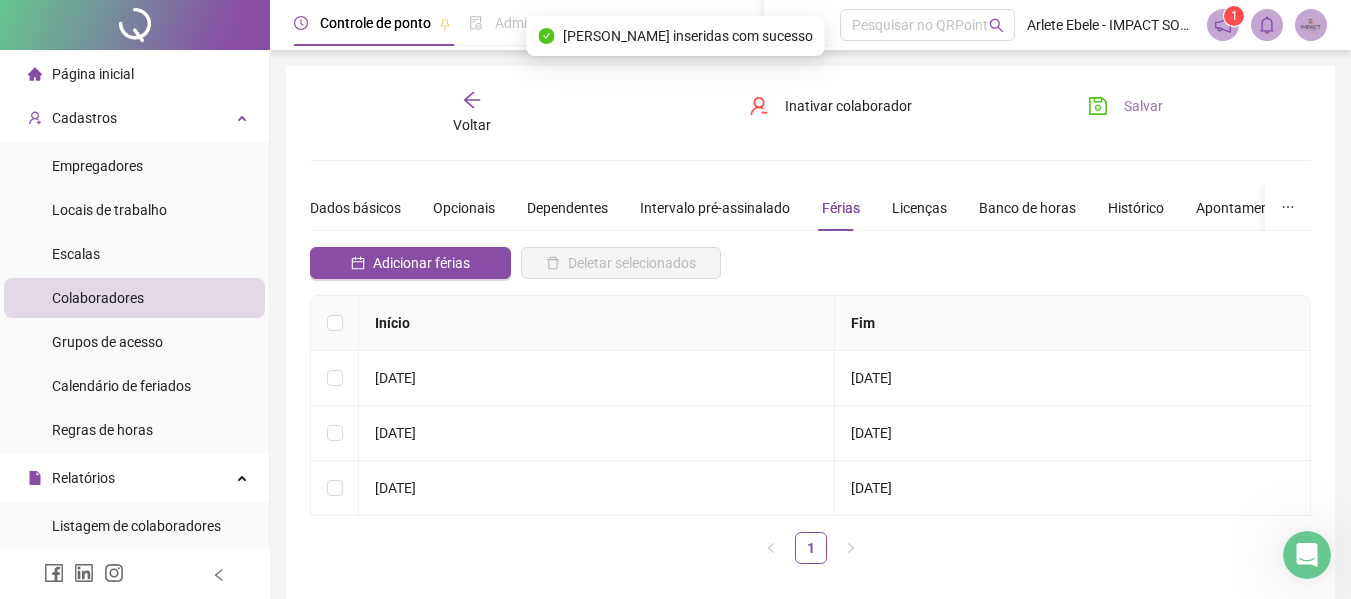 click on "Salvar" at bounding box center [1125, 106] 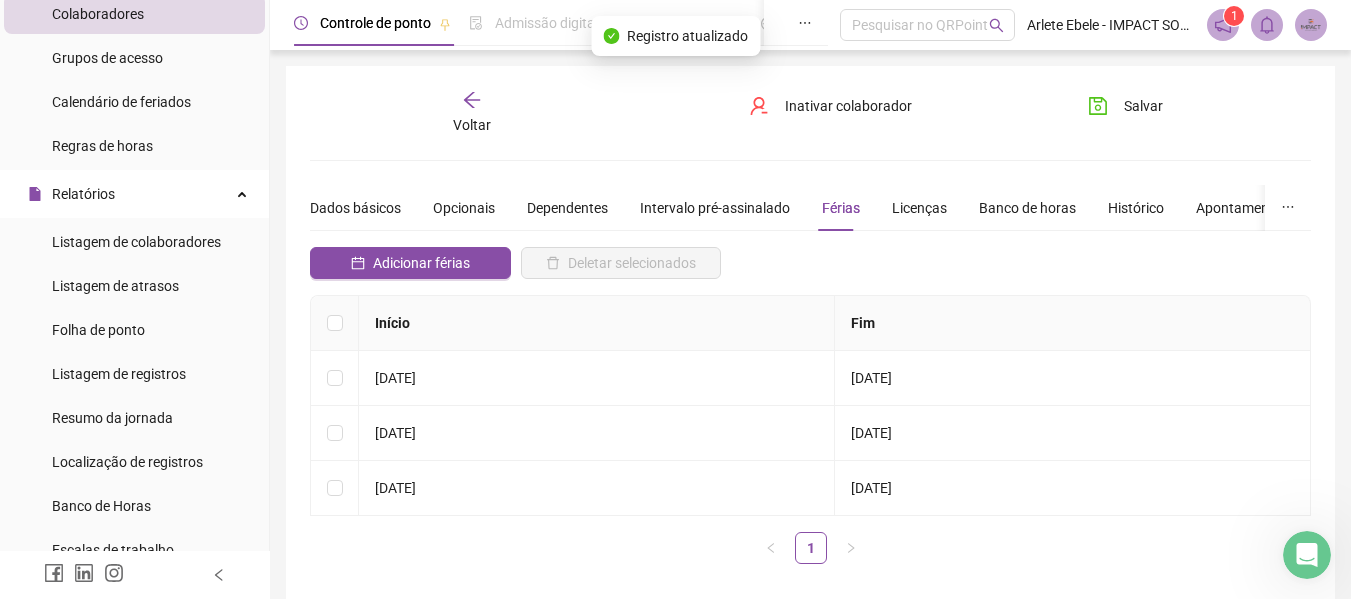 scroll, scrollTop: 500, scrollLeft: 0, axis: vertical 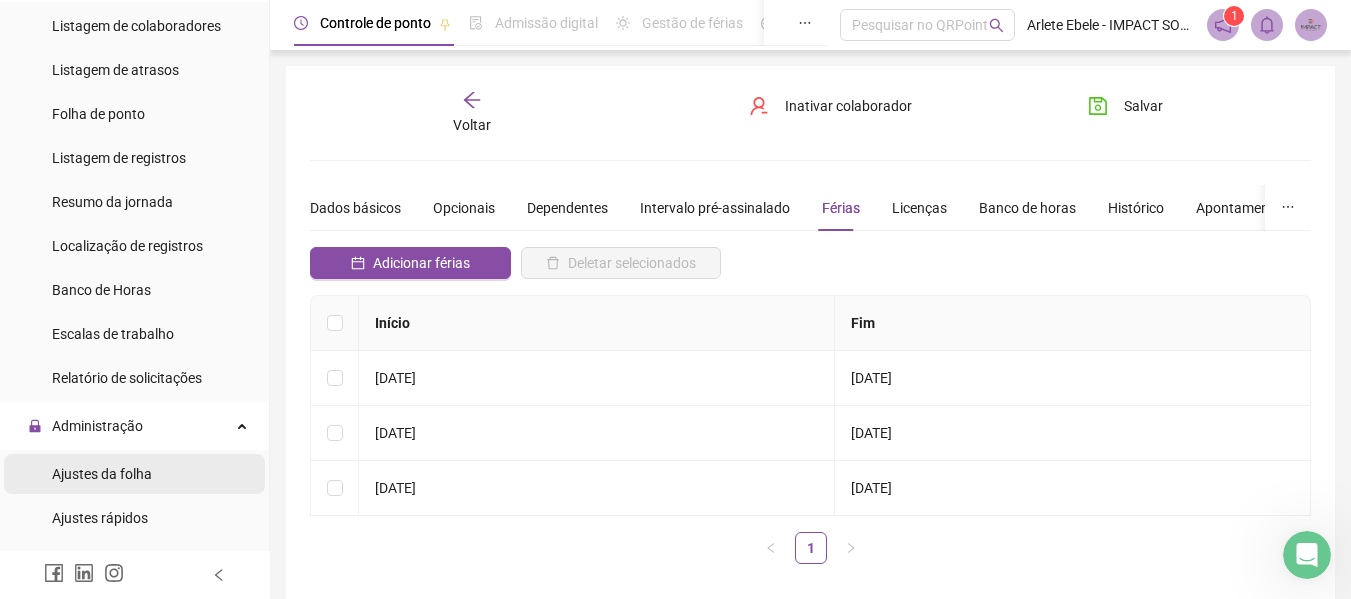click on "Ajustes da folha" at bounding box center [102, 474] 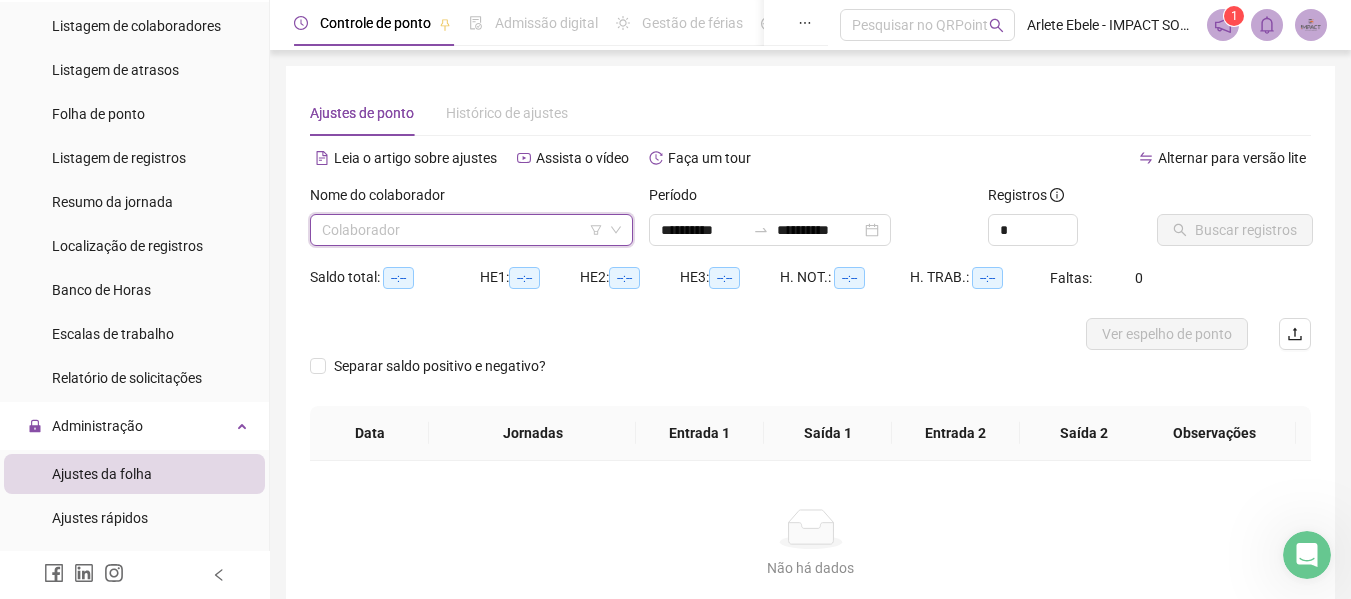 click at bounding box center [465, 230] 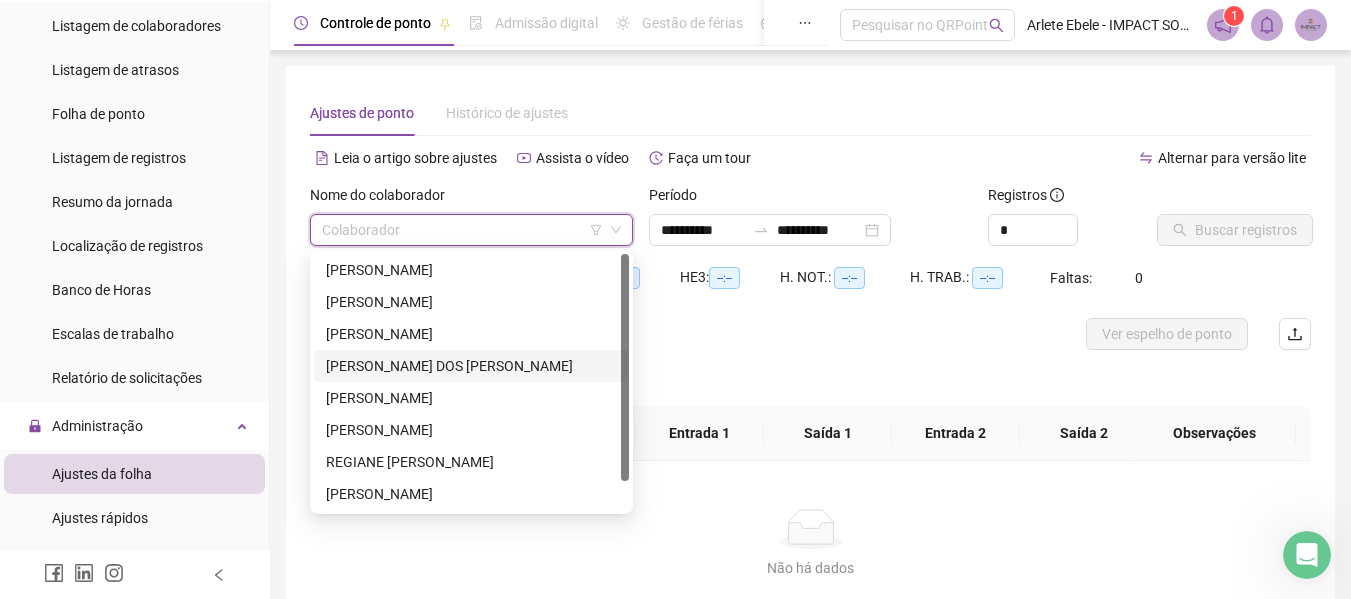 click on "JENNIFER LAUFER DOS SANTOS IGLESIAS FERRAO" at bounding box center (471, 366) 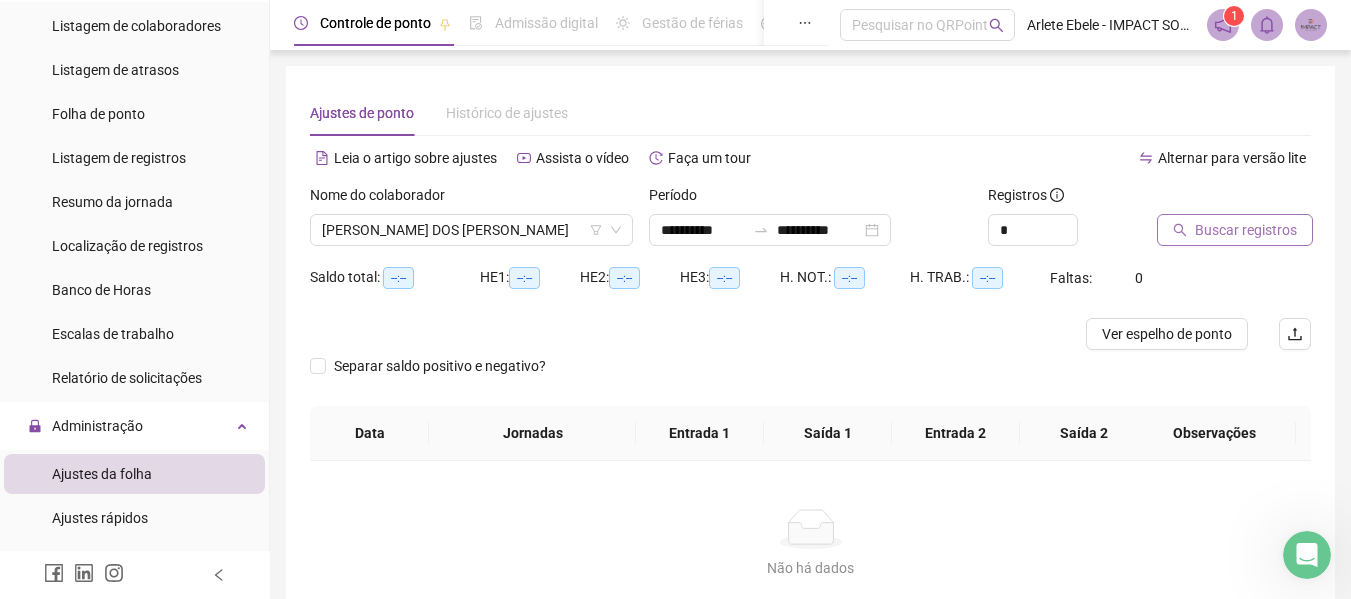 click on "Buscar registros" at bounding box center [1246, 230] 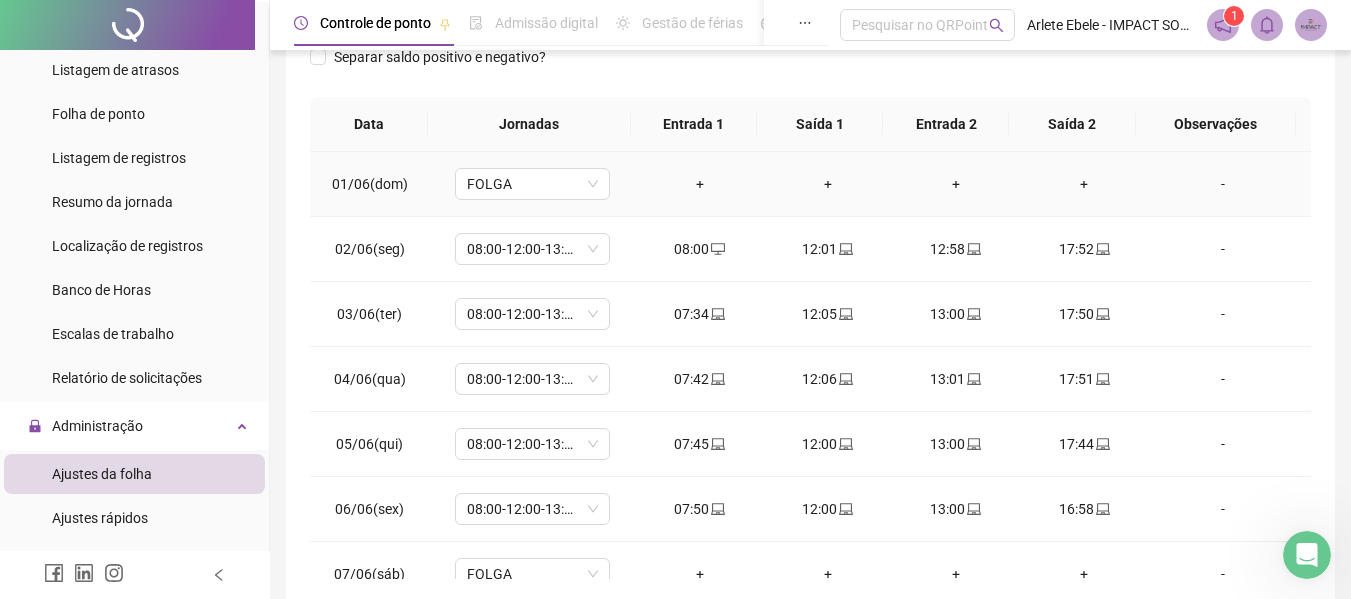 scroll, scrollTop: 423, scrollLeft: 0, axis: vertical 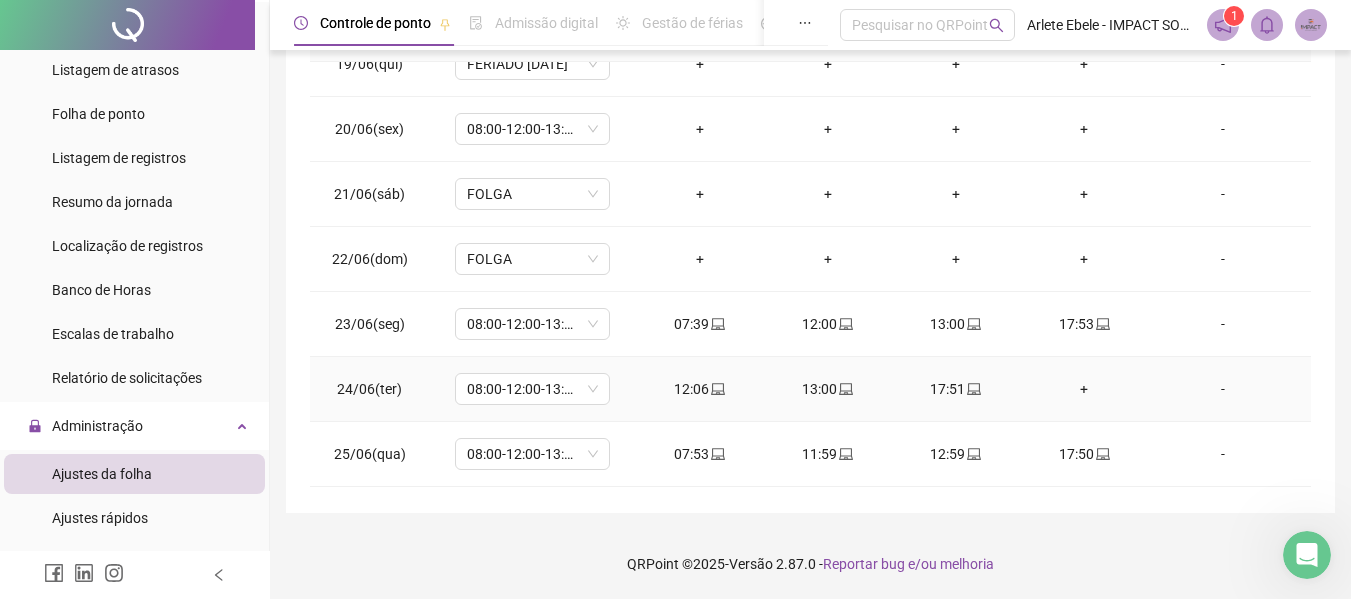 click on "+" at bounding box center (1084, 389) 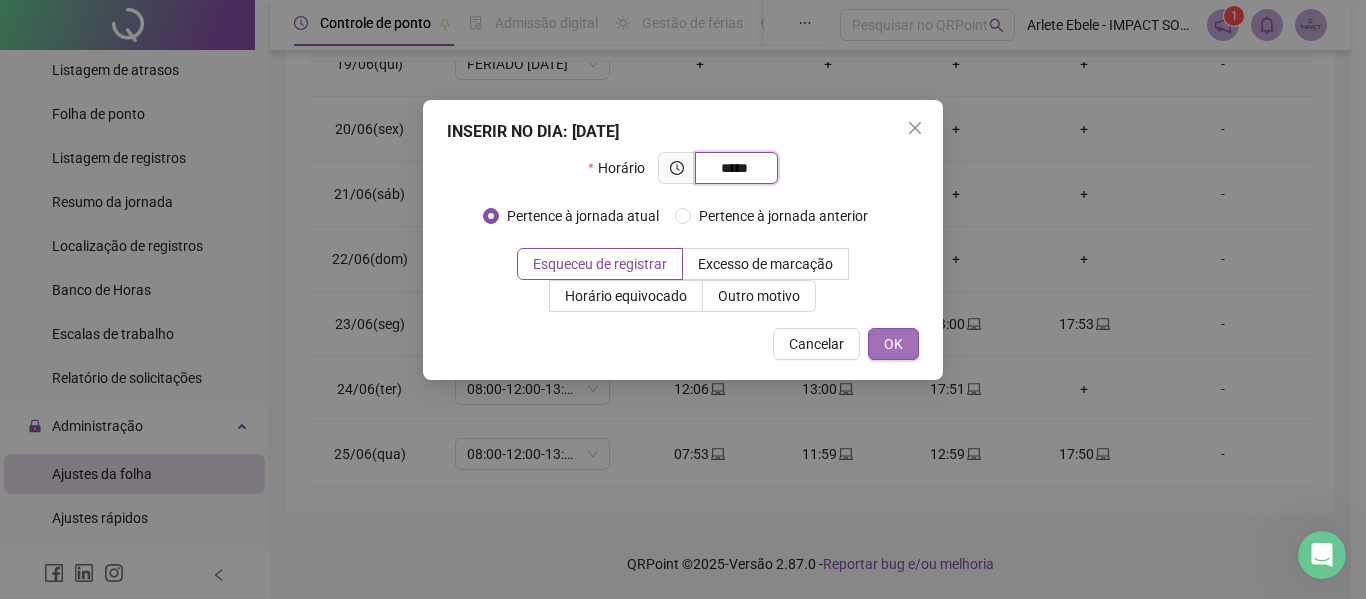type on "*****" 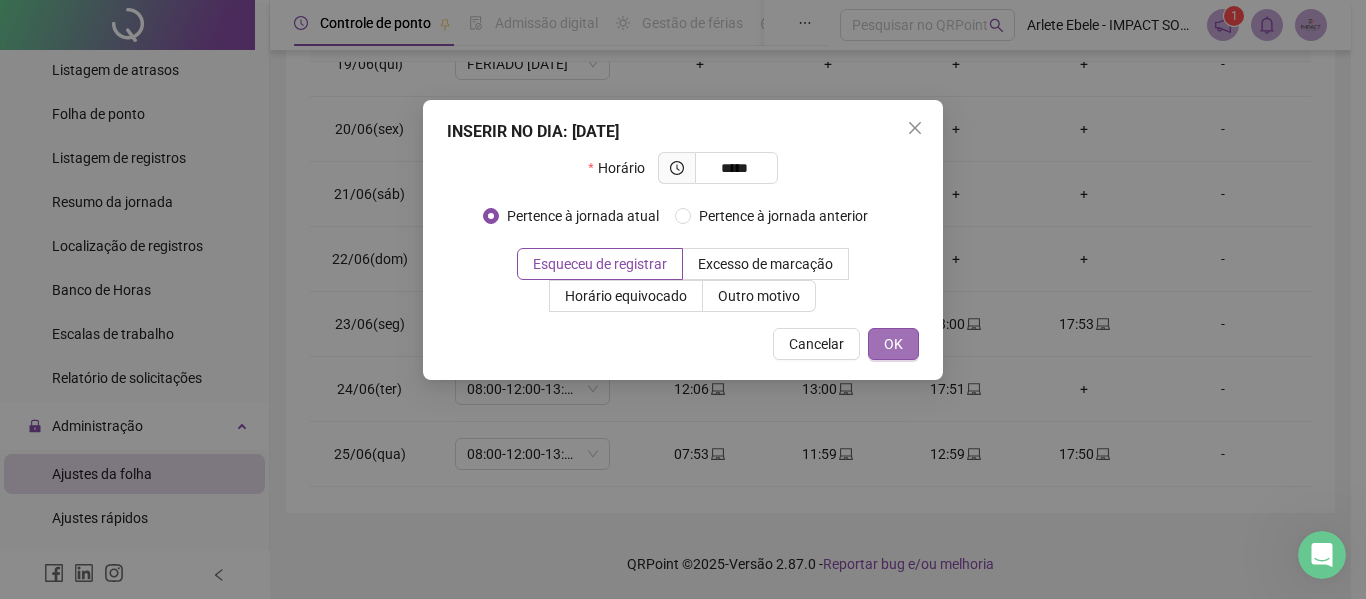 click on "OK" at bounding box center [893, 344] 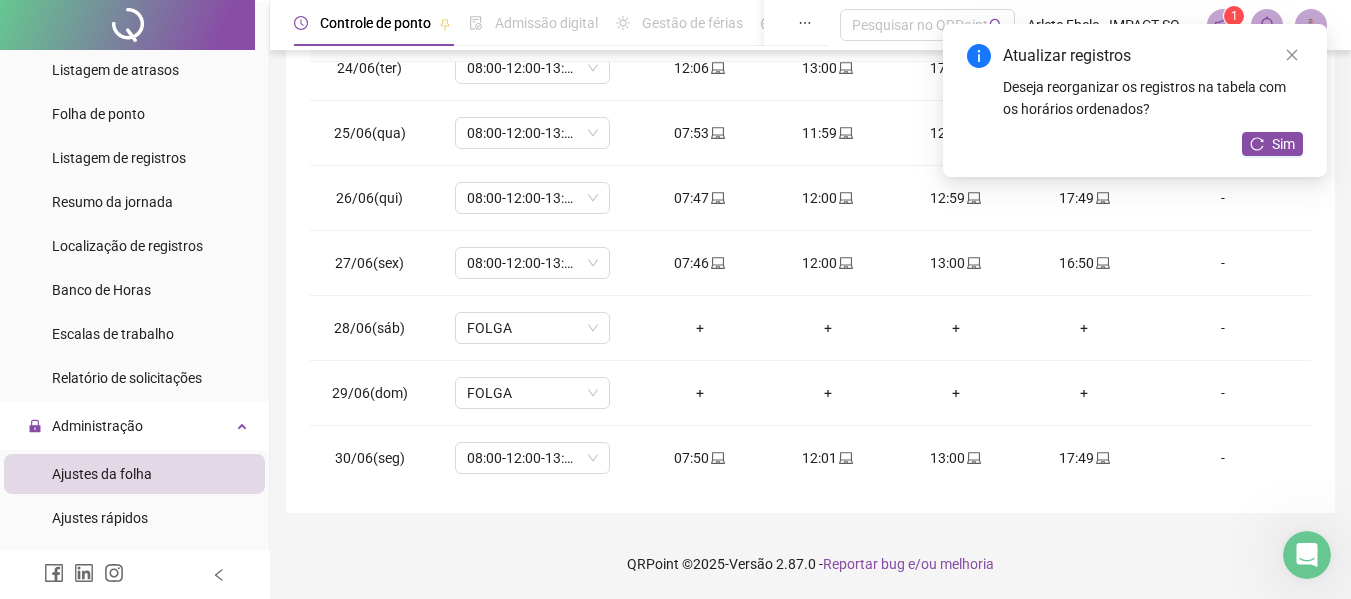 scroll, scrollTop: 1523, scrollLeft: 0, axis: vertical 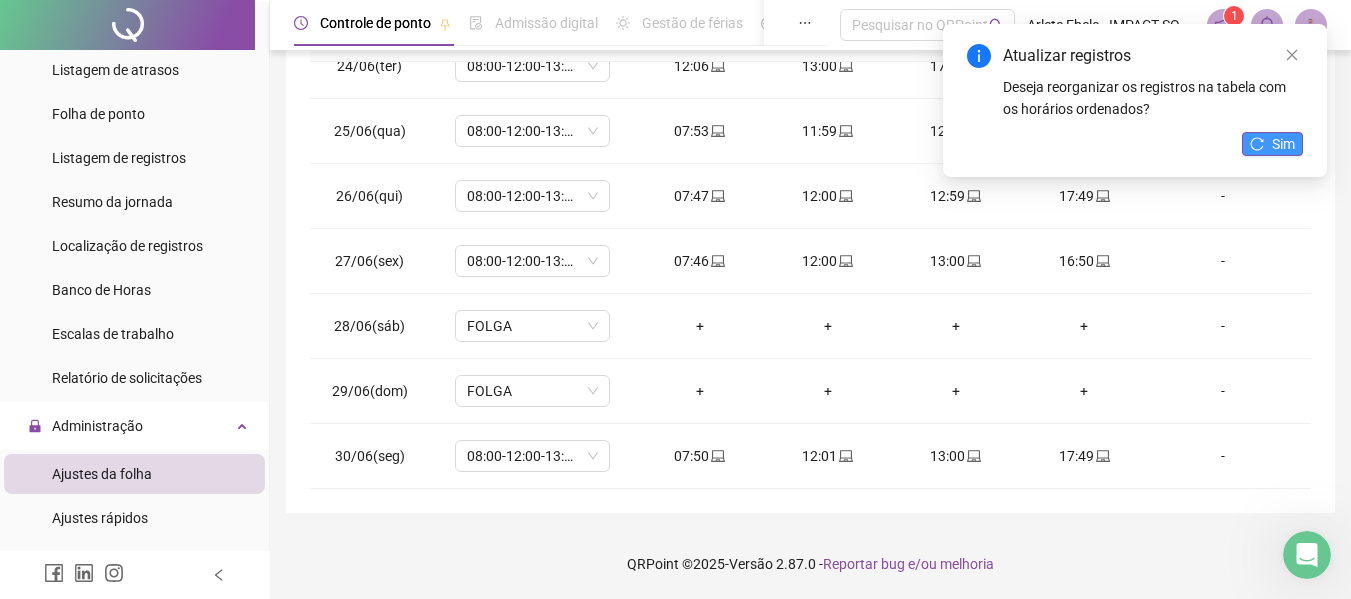 click on "Sim" at bounding box center (1272, 144) 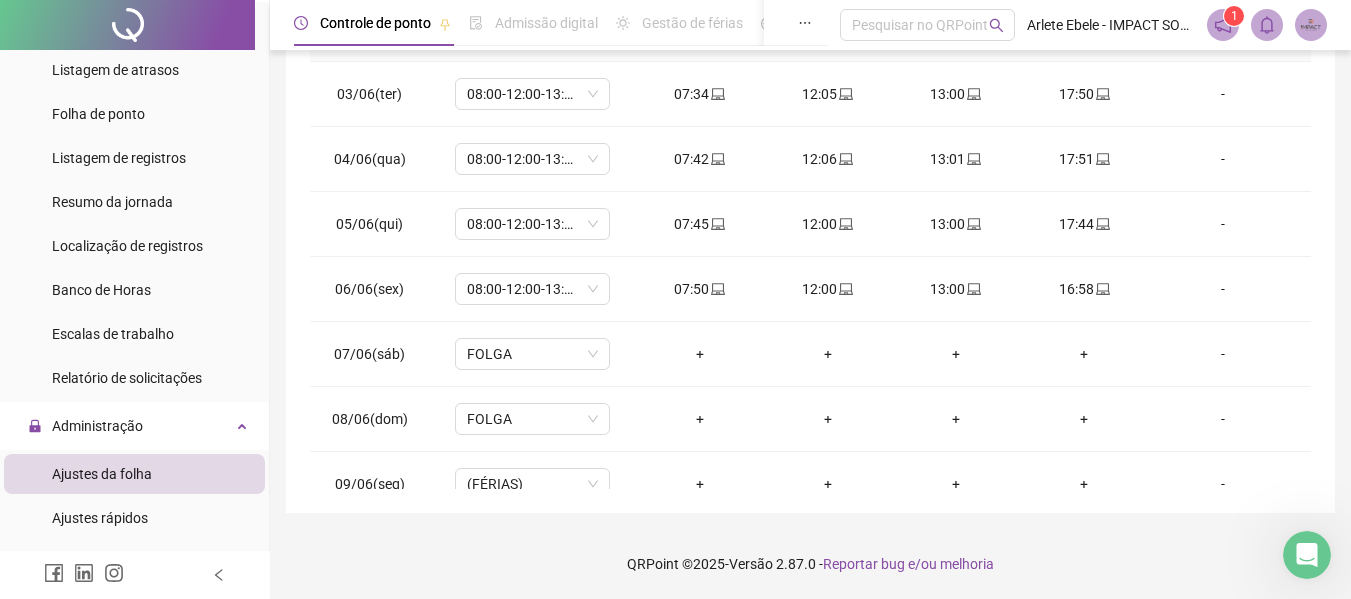 scroll, scrollTop: 0, scrollLeft: 0, axis: both 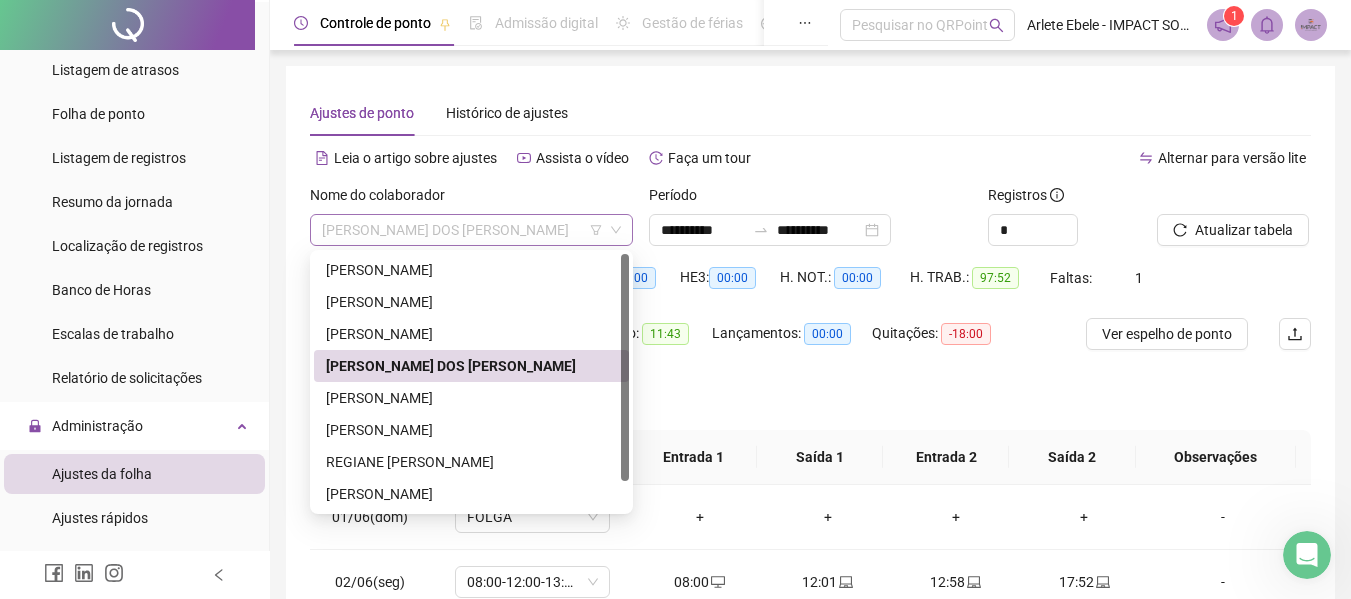 click on "JENNIFER LAUFER DOS SANTOS IGLESIAS FERRAO" at bounding box center (471, 230) 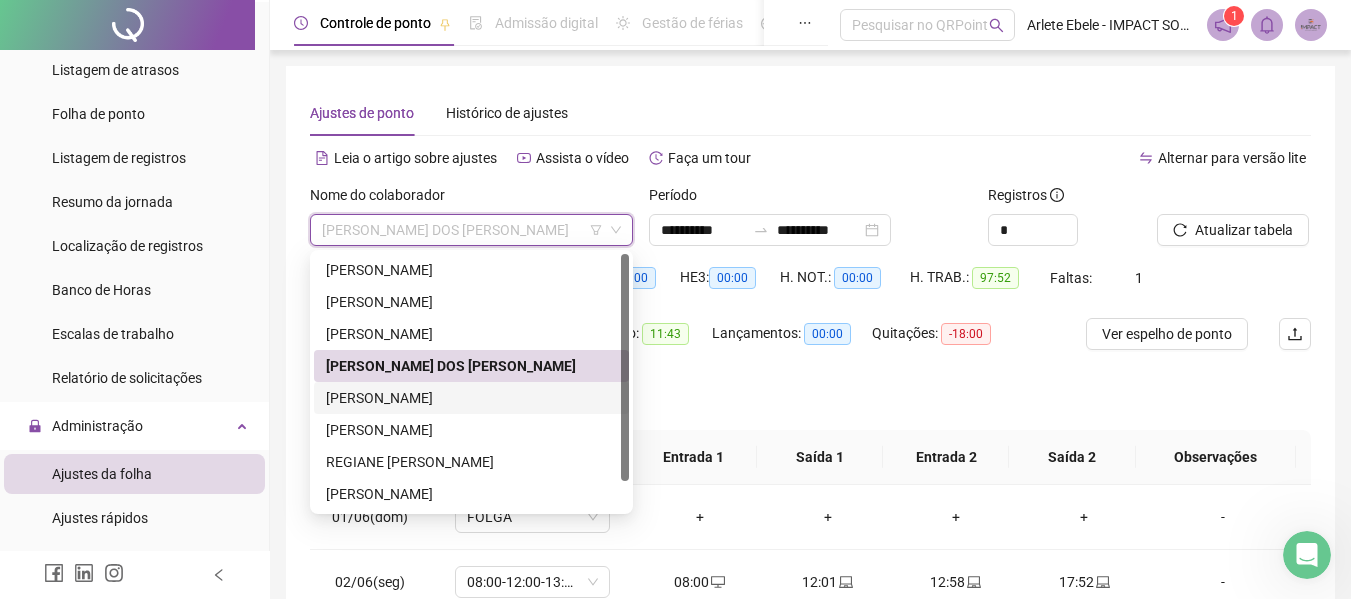 click on "KESIA DE ARAUJO CARVALHO" at bounding box center [471, 398] 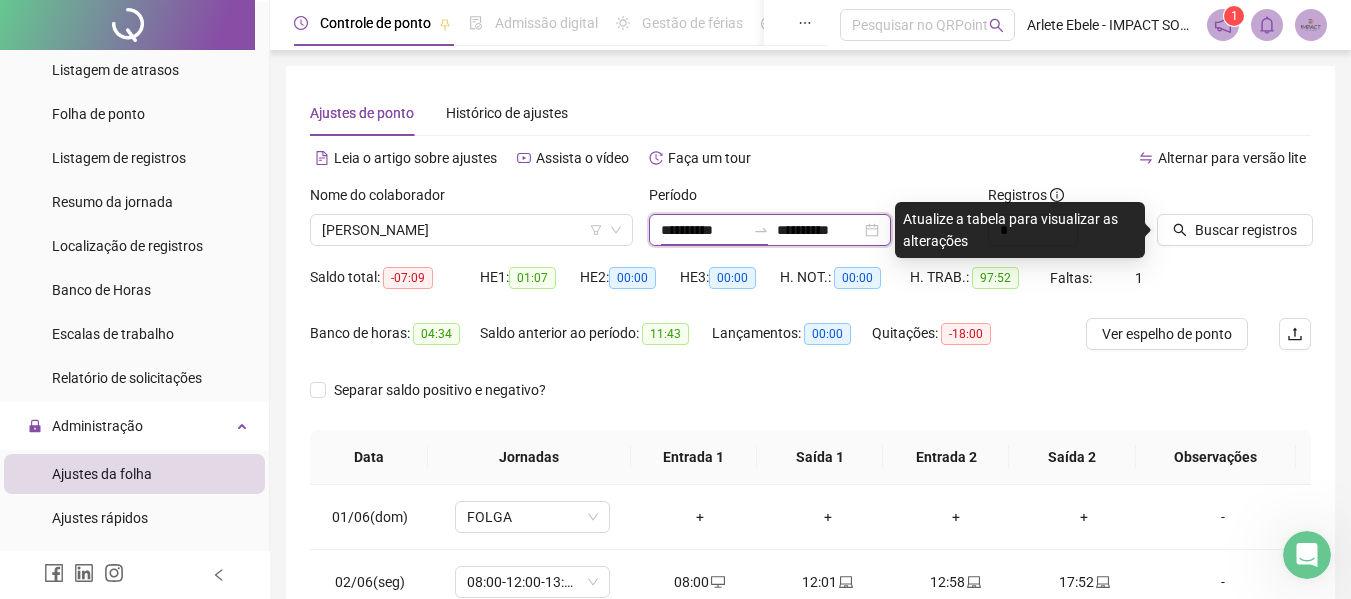 click on "**********" at bounding box center [703, 230] 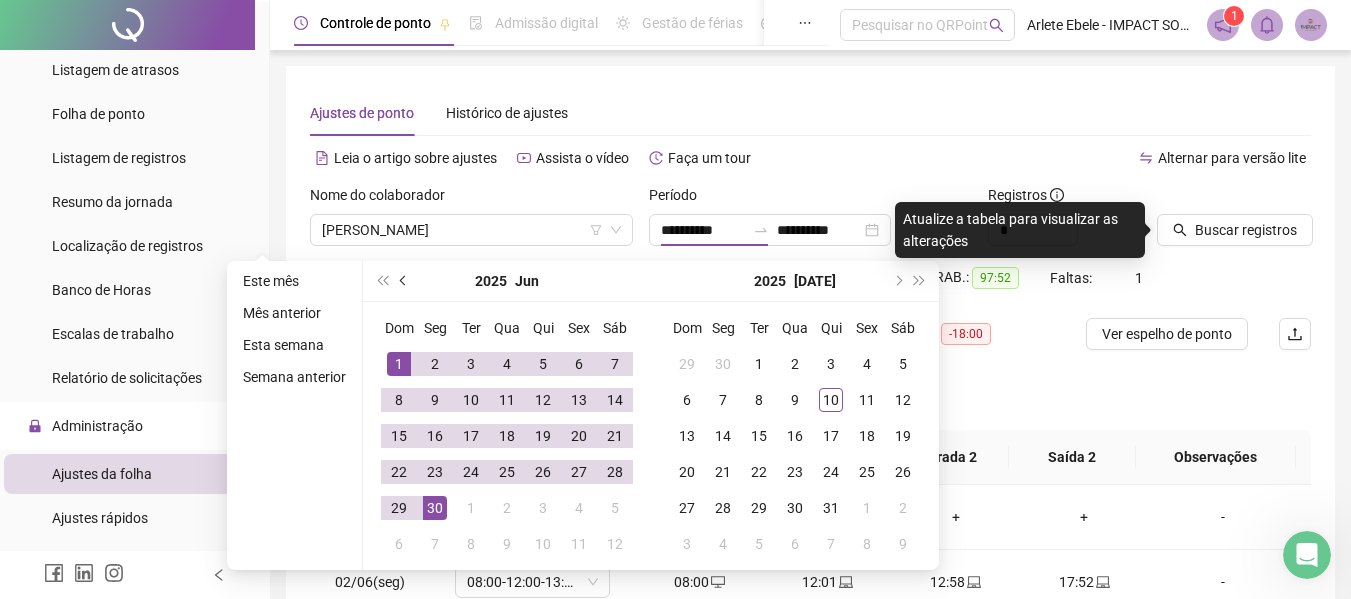 click at bounding box center [404, 281] 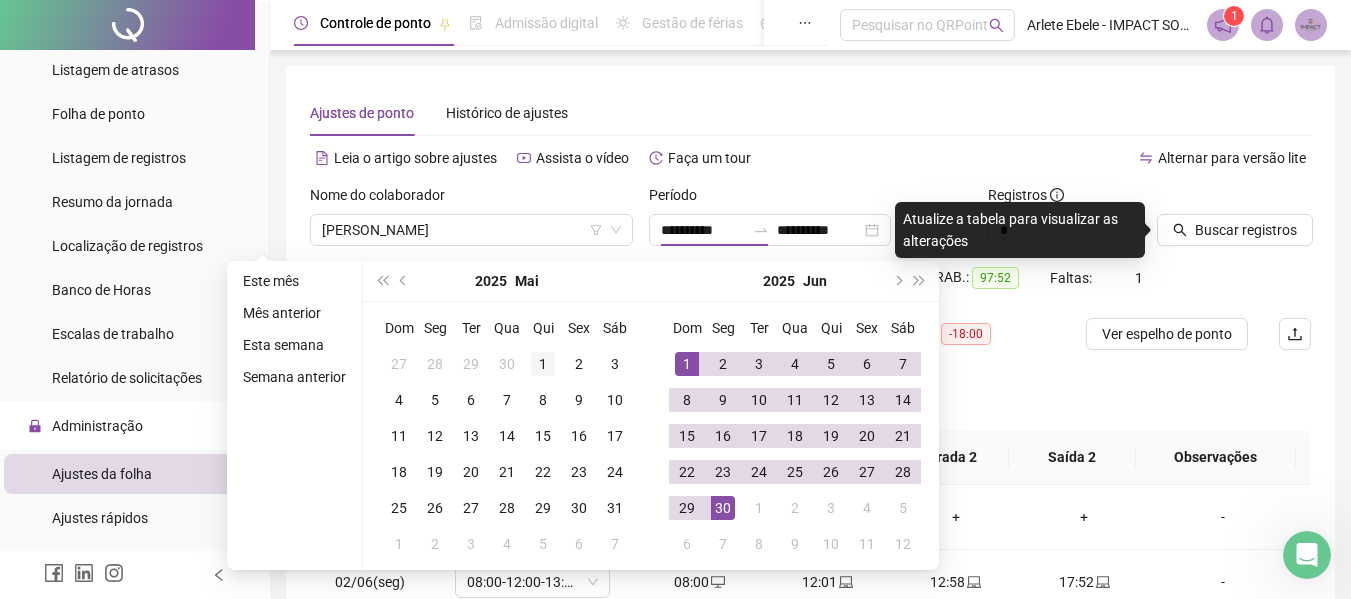 type on "**********" 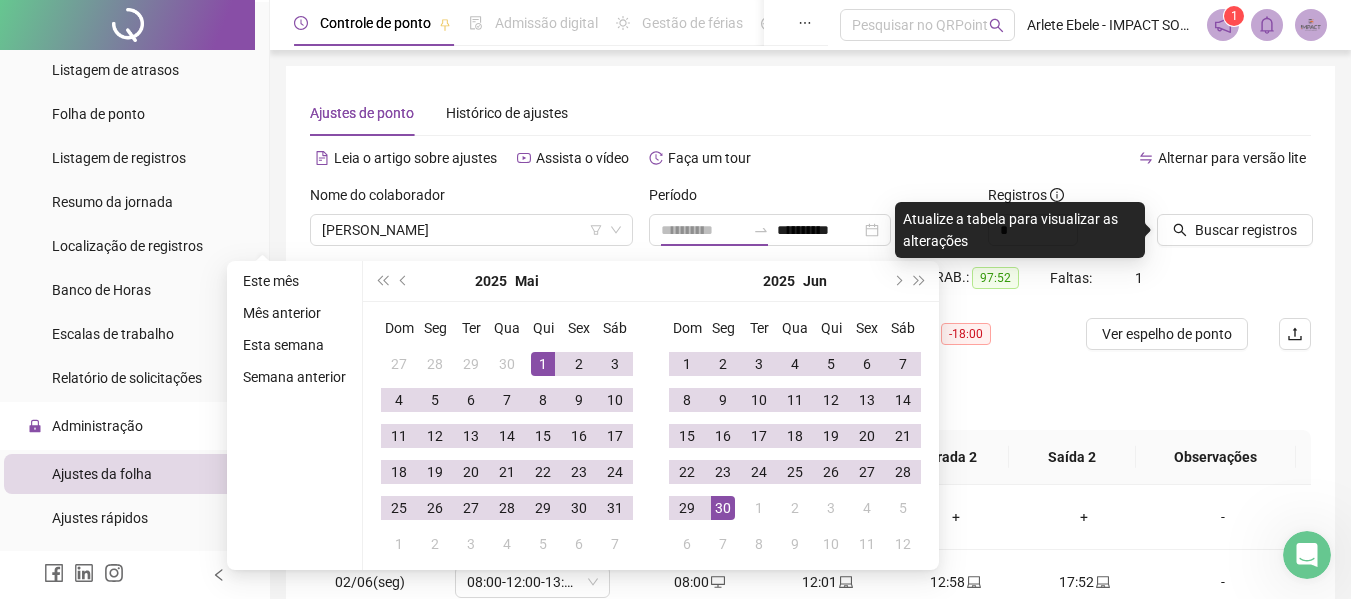 click on "1" at bounding box center (543, 364) 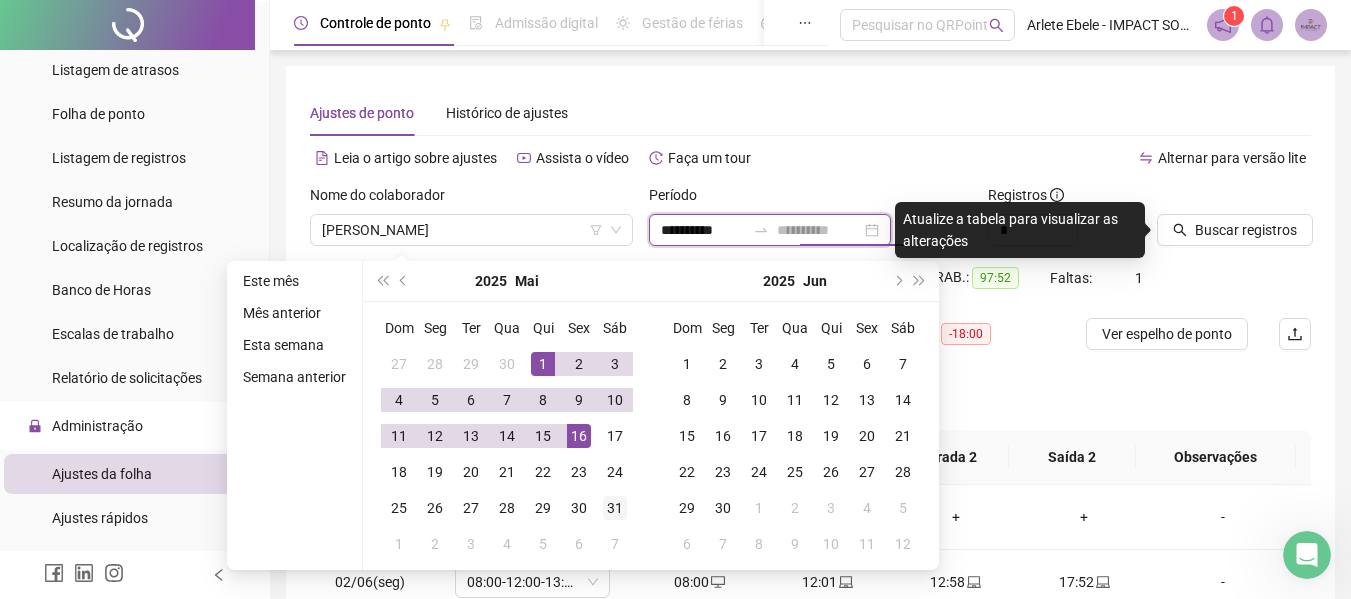type on "**********" 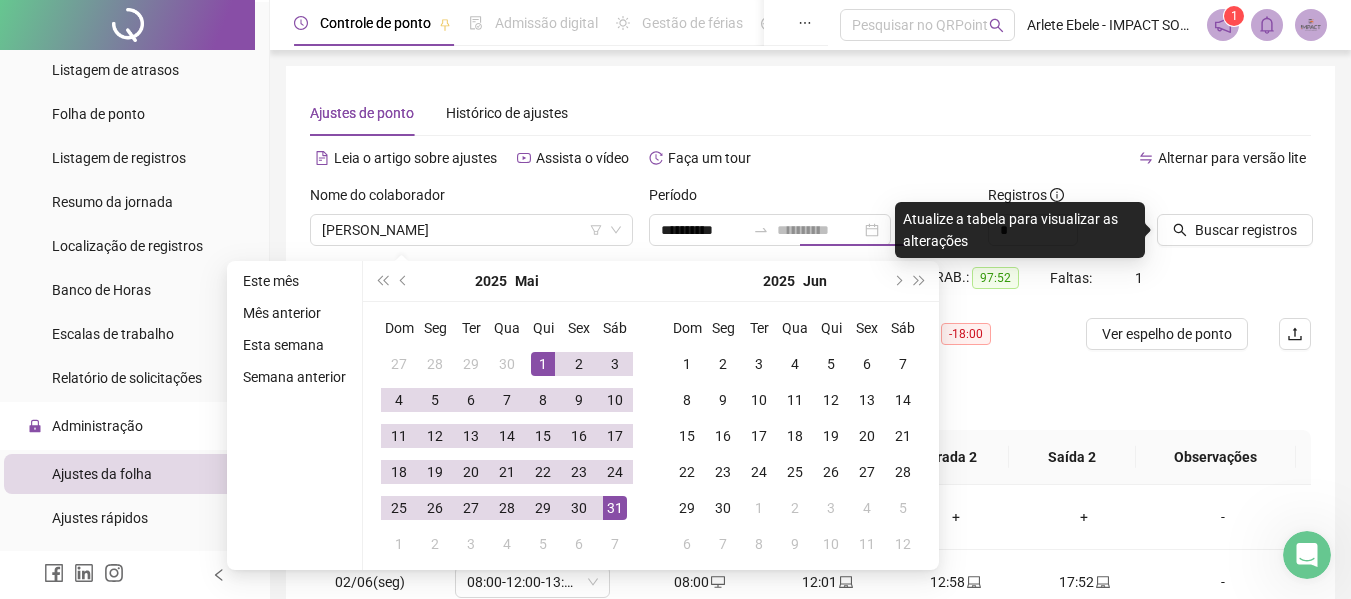 click on "31" at bounding box center [615, 508] 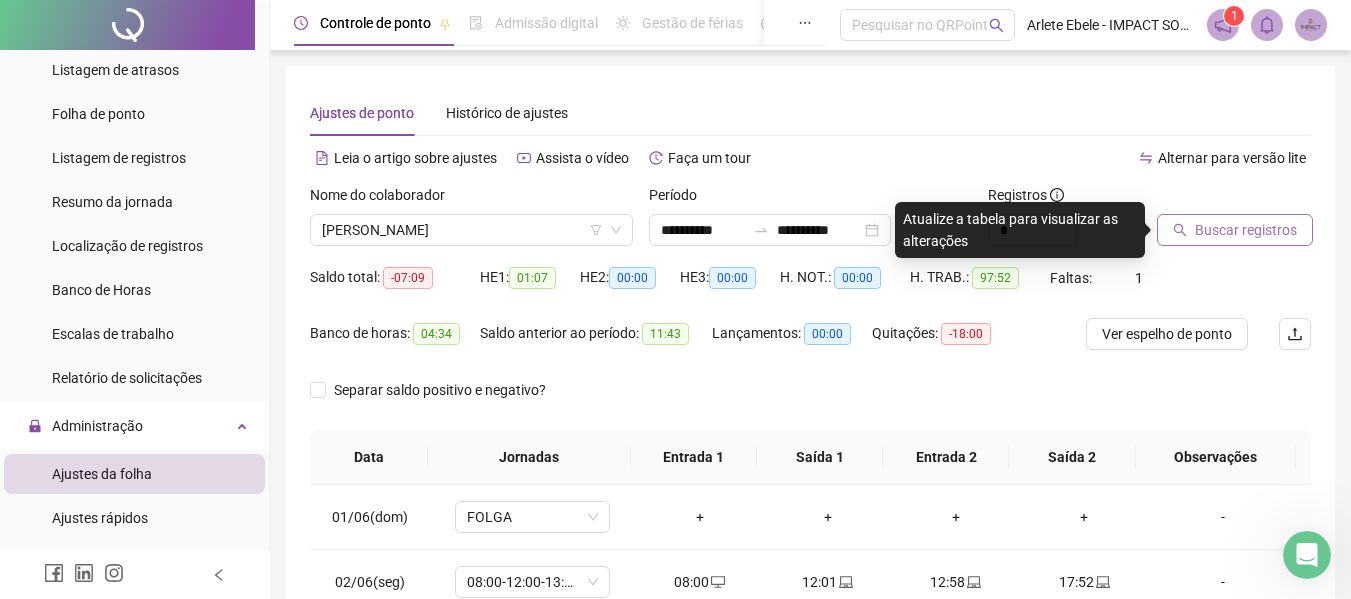 click on "Buscar registros" at bounding box center [1246, 230] 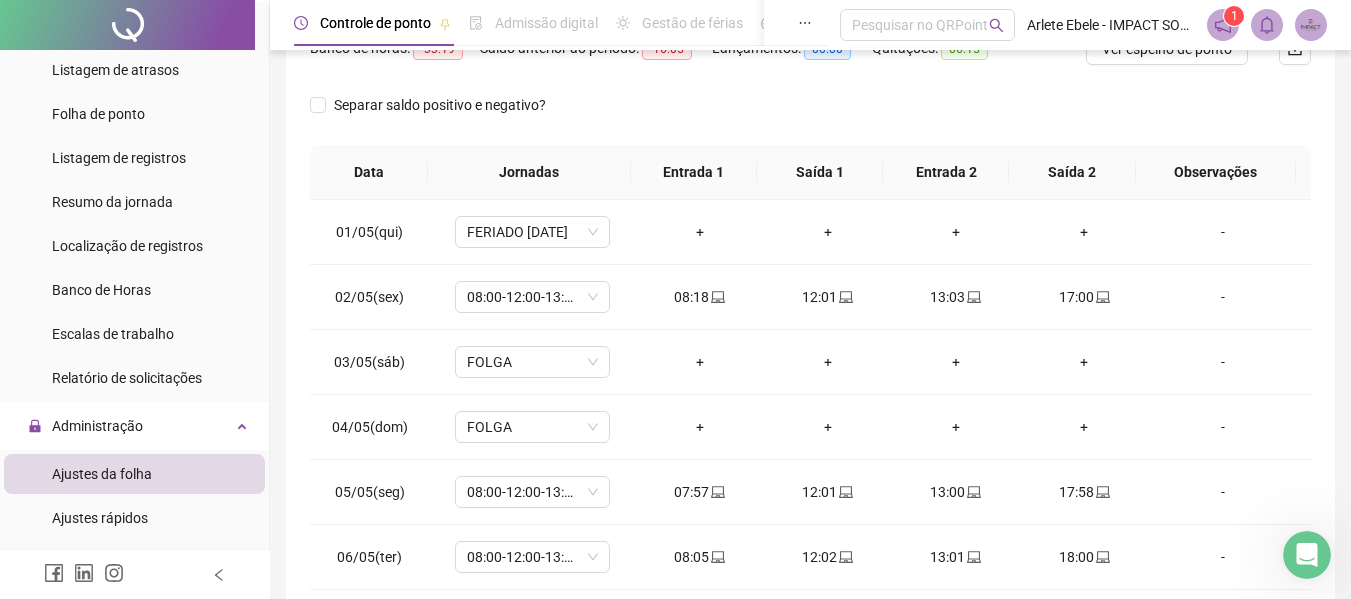 scroll, scrollTop: 300, scrollLeft: 0, axis: vertical 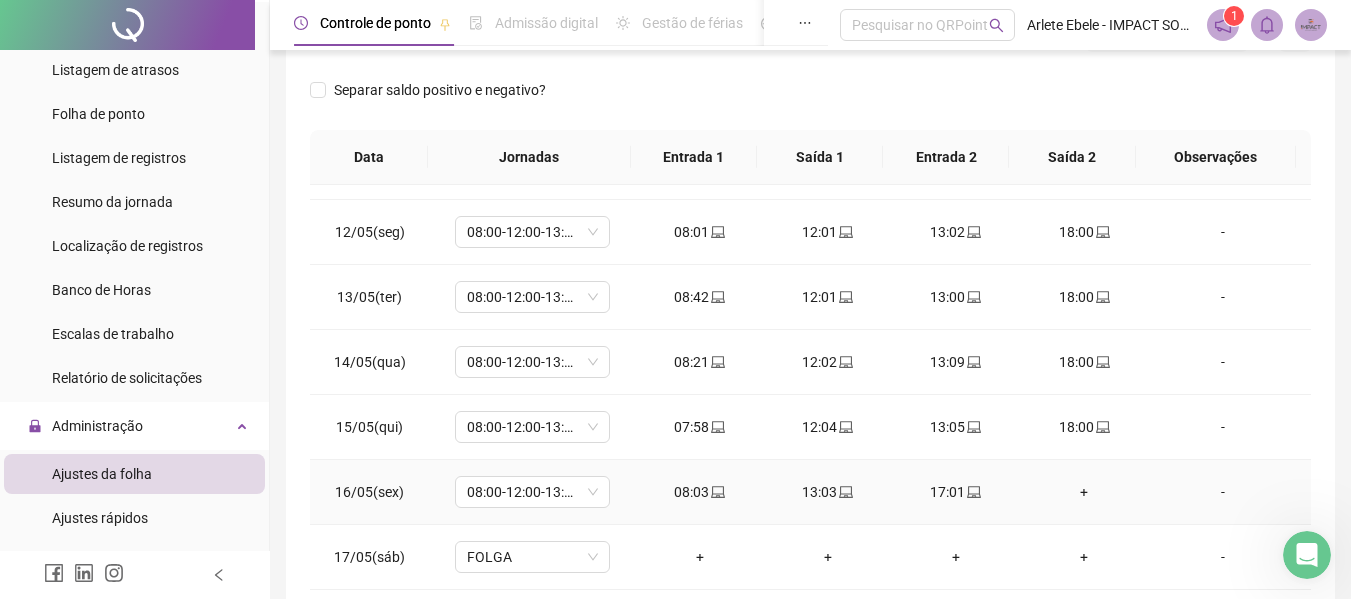 click on "+" at bounding box center [1084, 492] 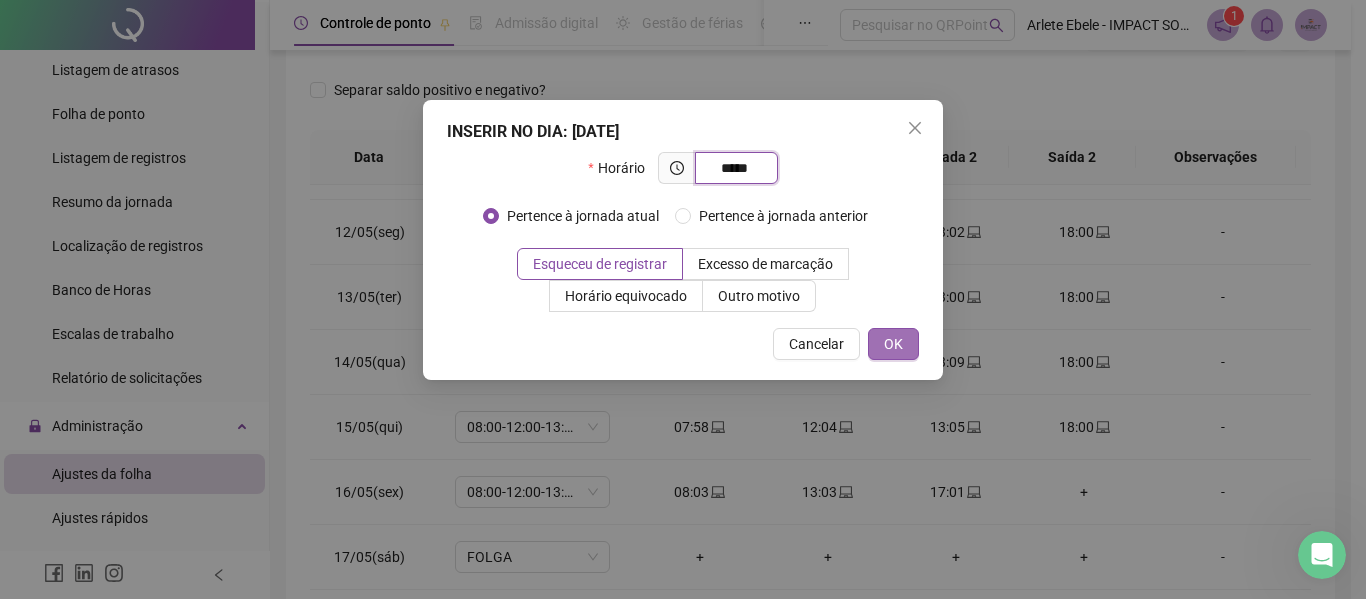 type on "*****" 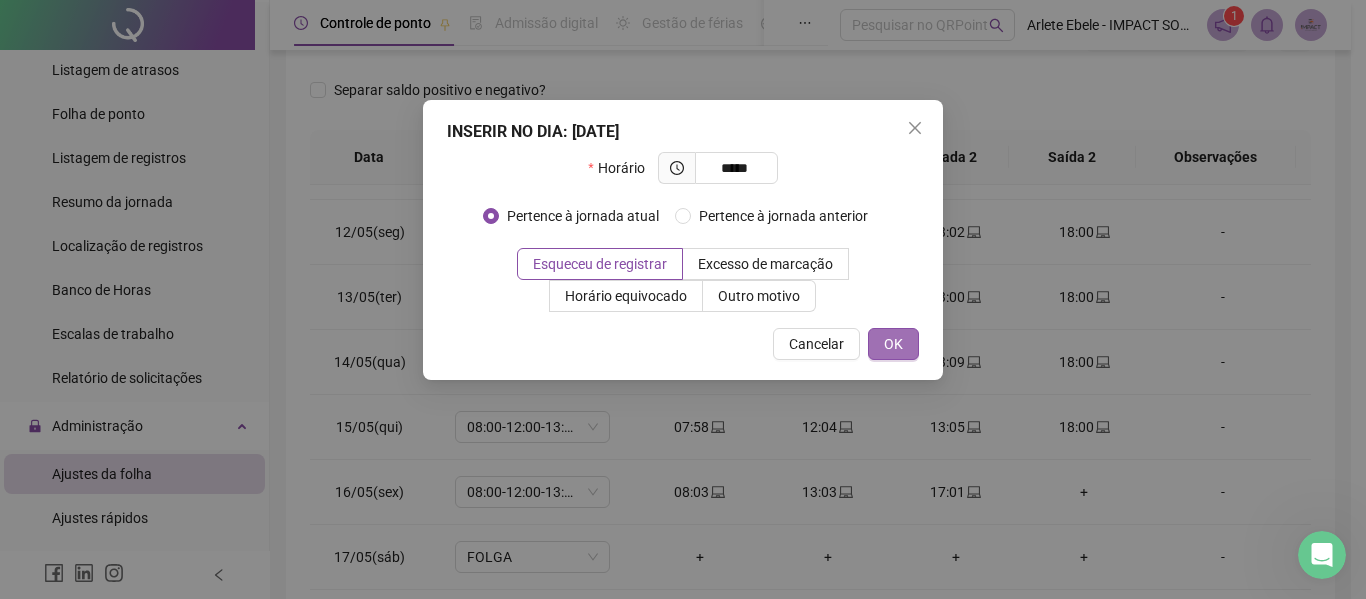 click on "OK" at bounding box center [893, 344] 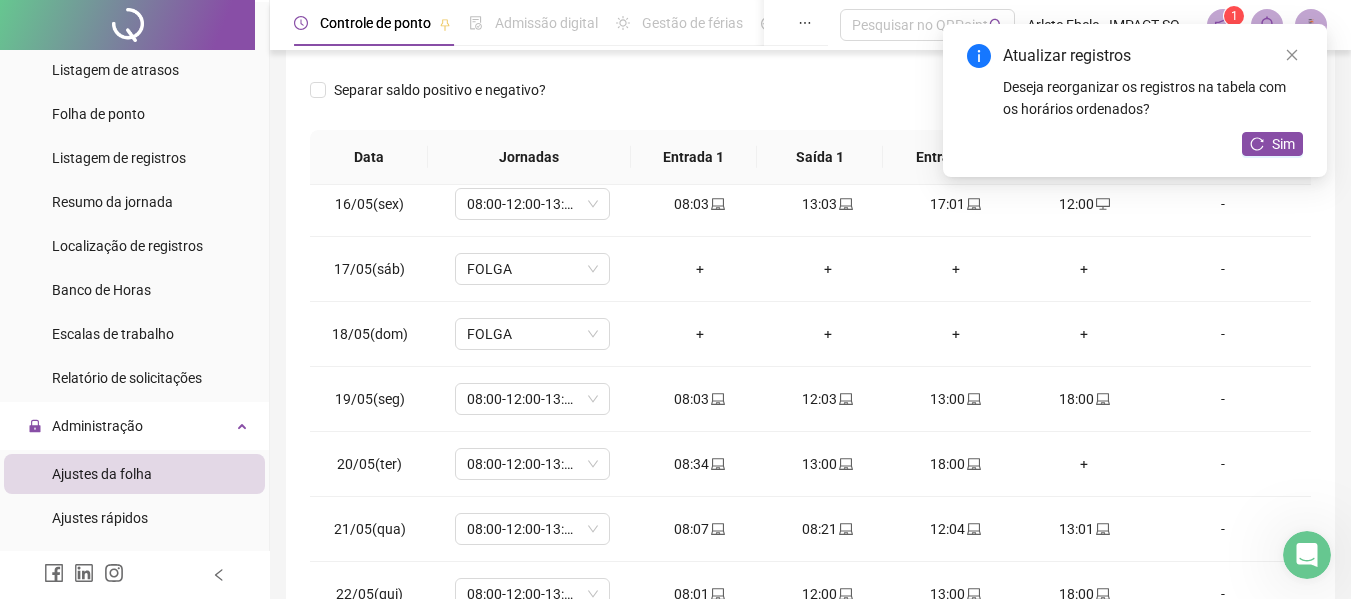 scroll, scrollTop: 1000, scrollLeft: 0, axis: vertical 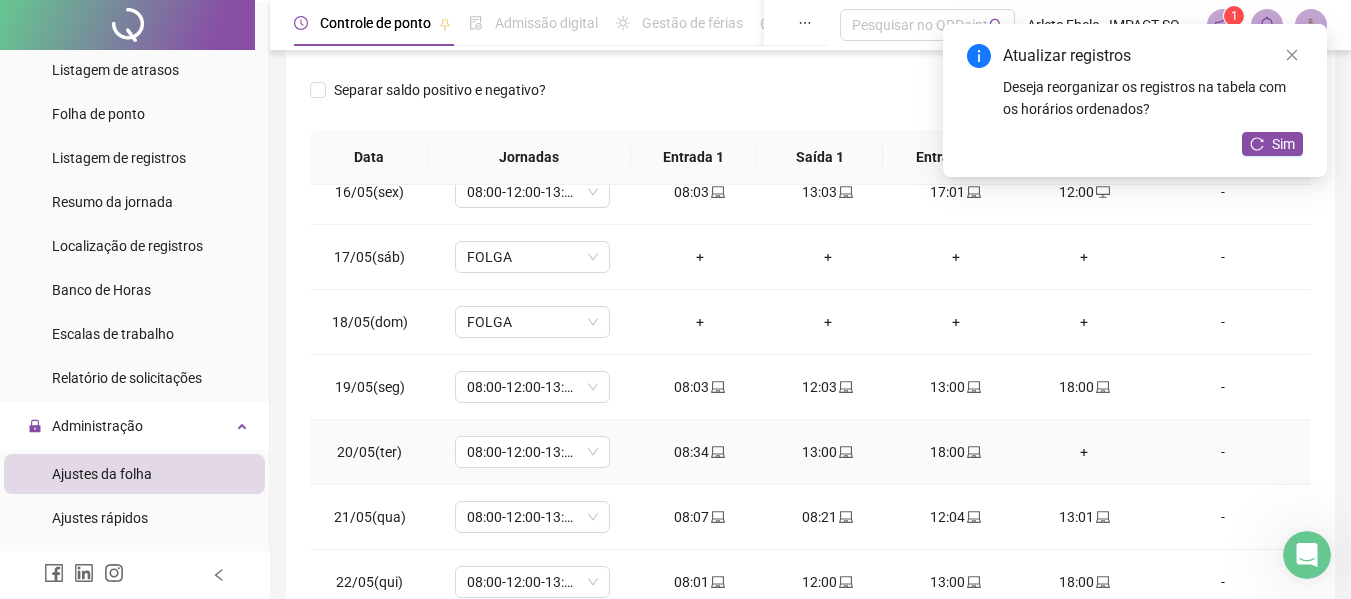 click on "+" at bounding box center [1084, 452] 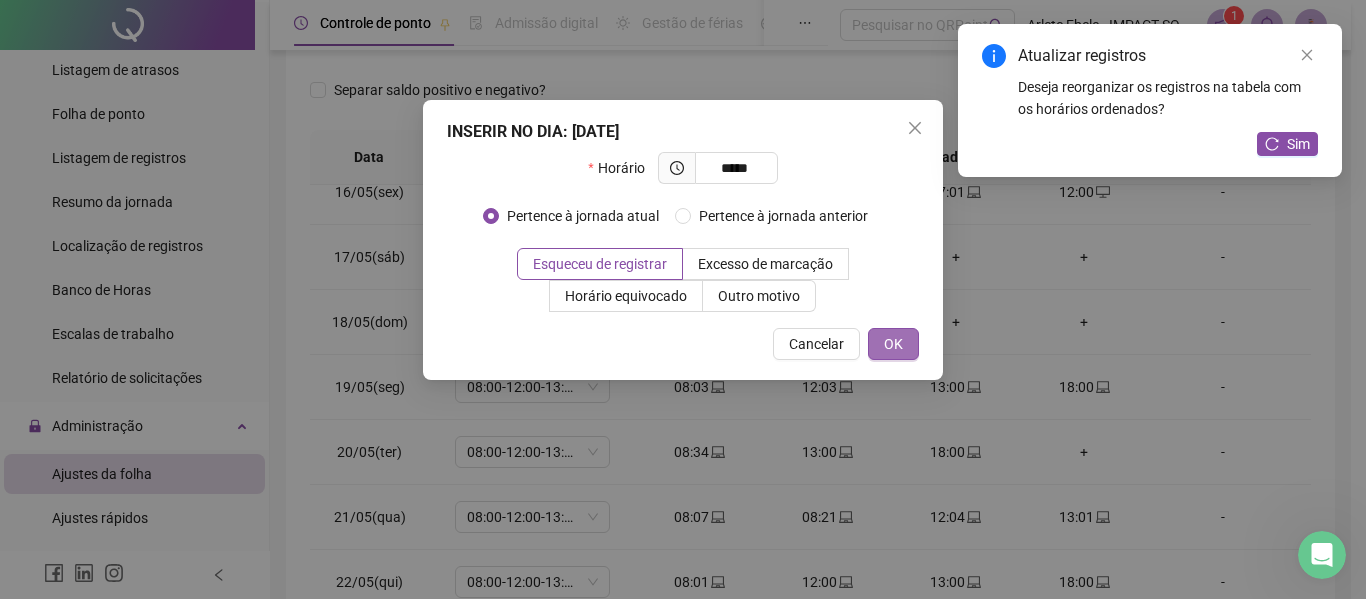 type on "*****" 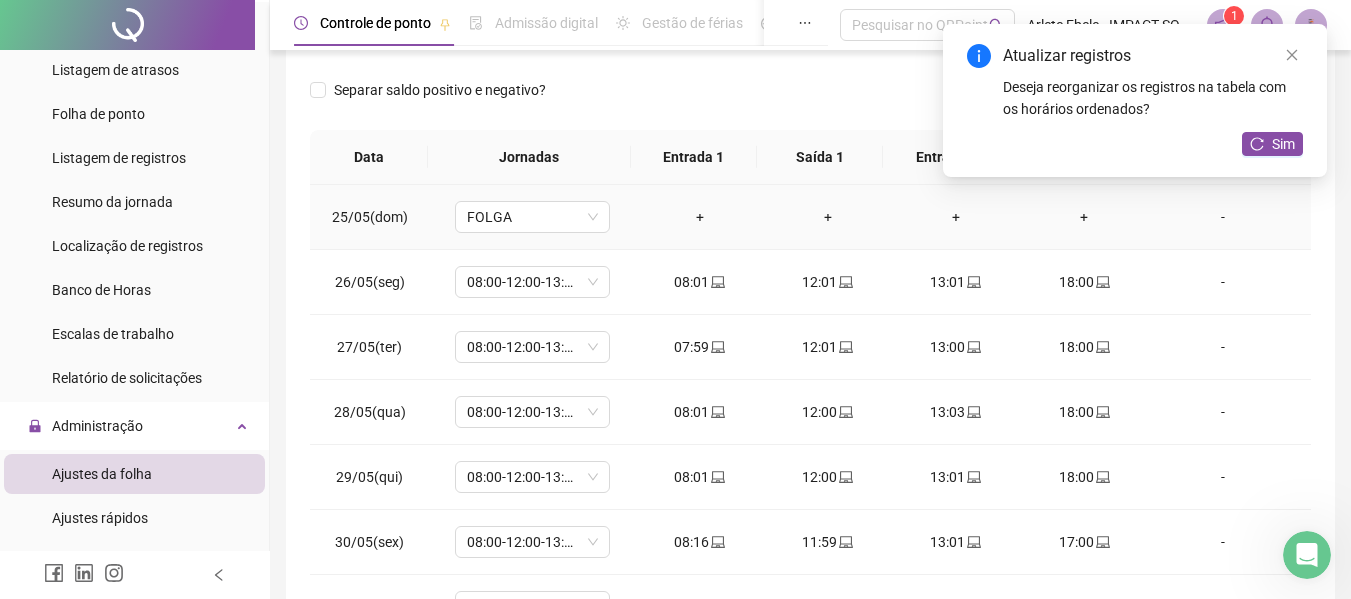 scroll, scrollTop: 1588, scrollLeft: 0, axis: vertical 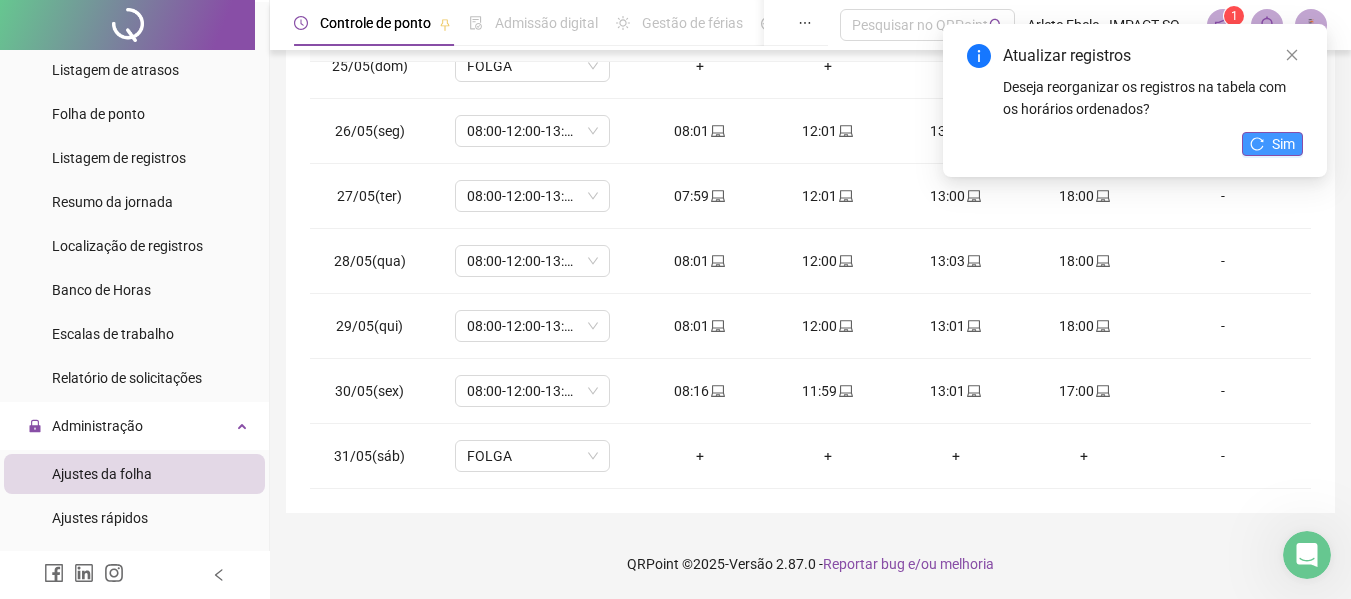 click on "Sim" at bounding box center (1283, 144) 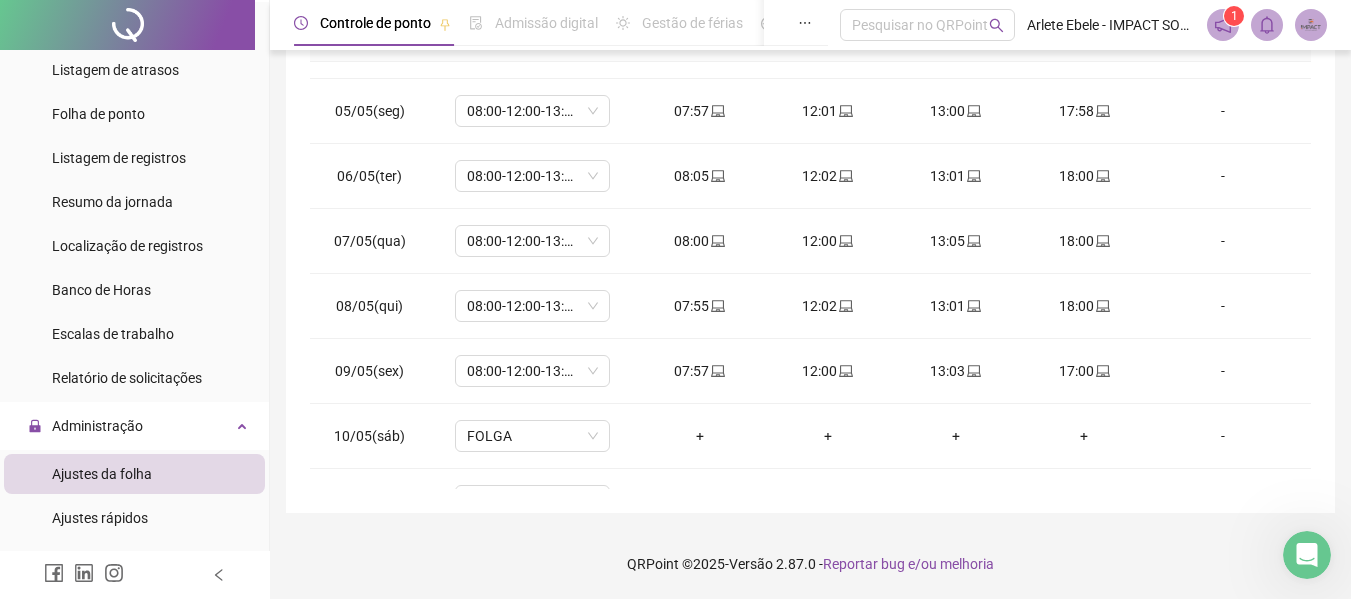 scroll, scrollTop: 0, scrollLeft: 0, axis: both 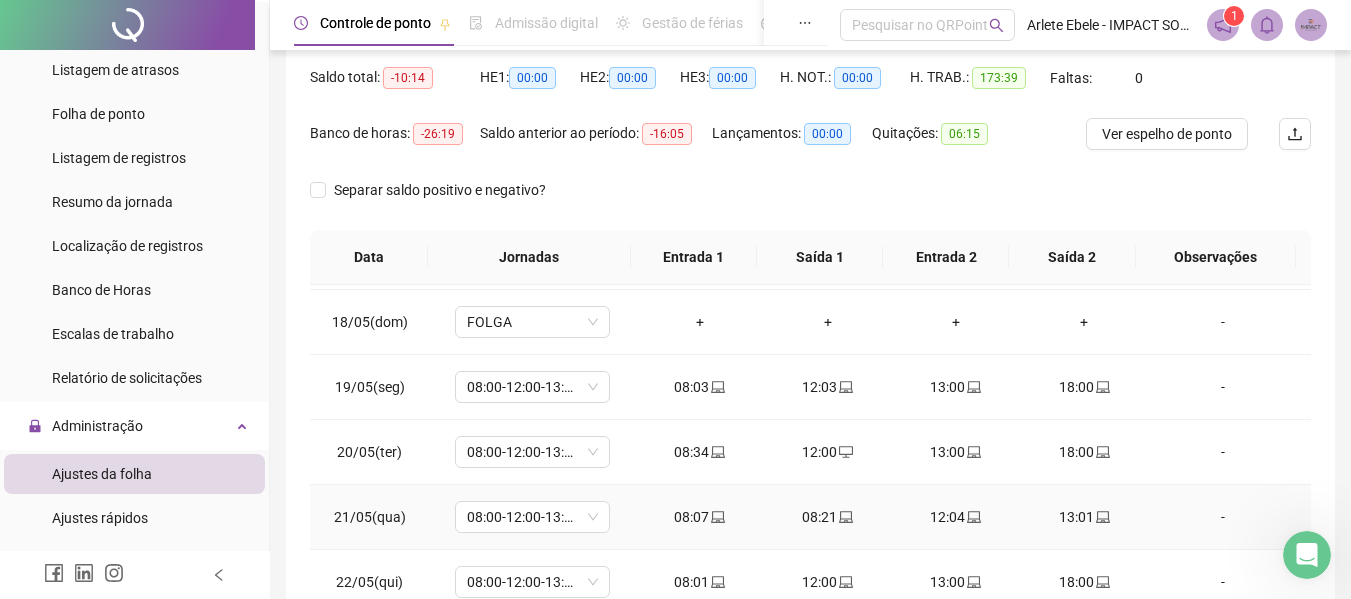 click on "08:21" at bounding box center (828, 517) 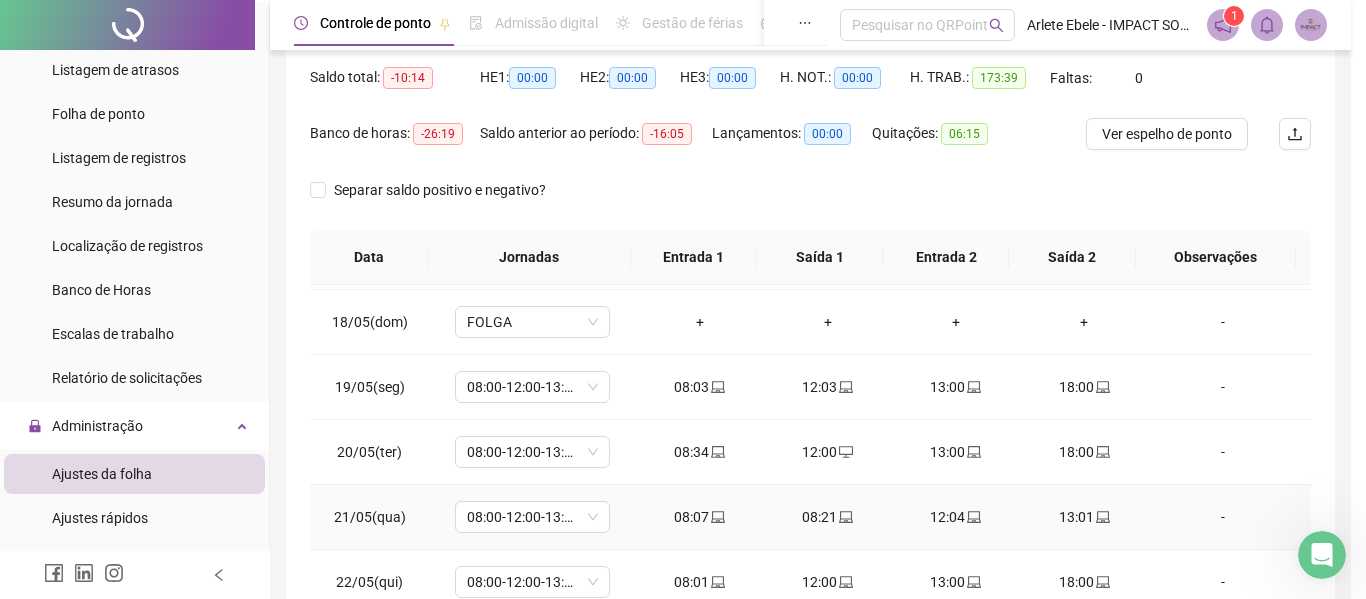 type on "**********" 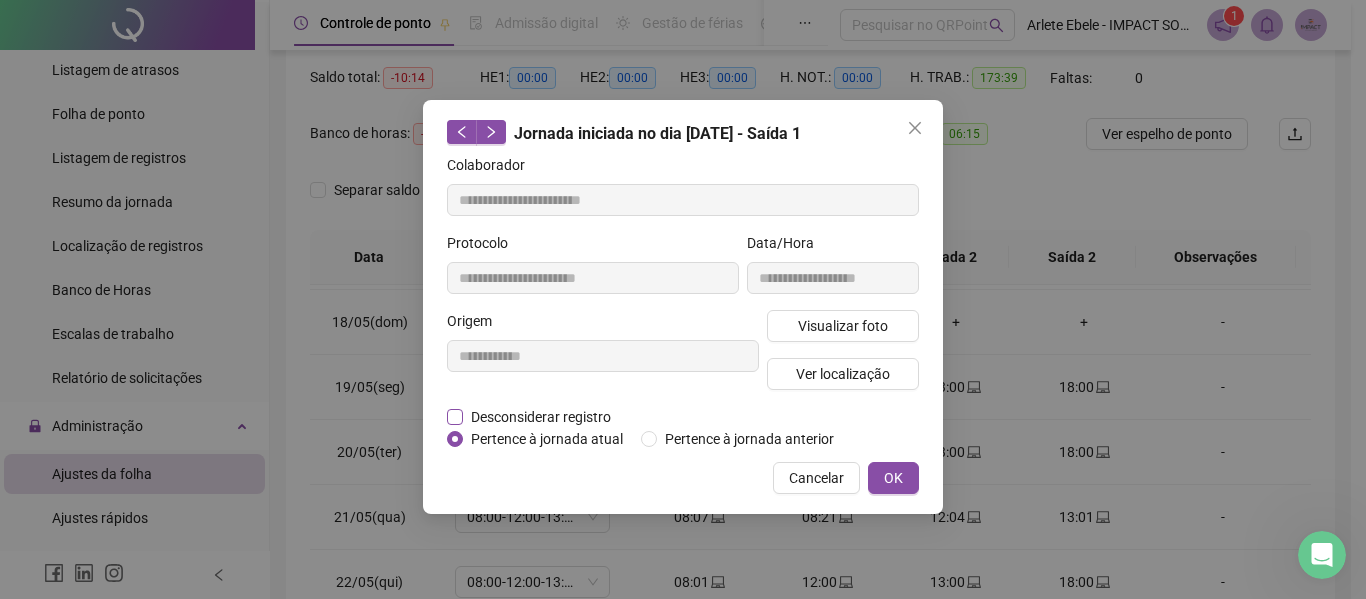 click on "Desconsiderar registro" at bounding box center (541, 417) 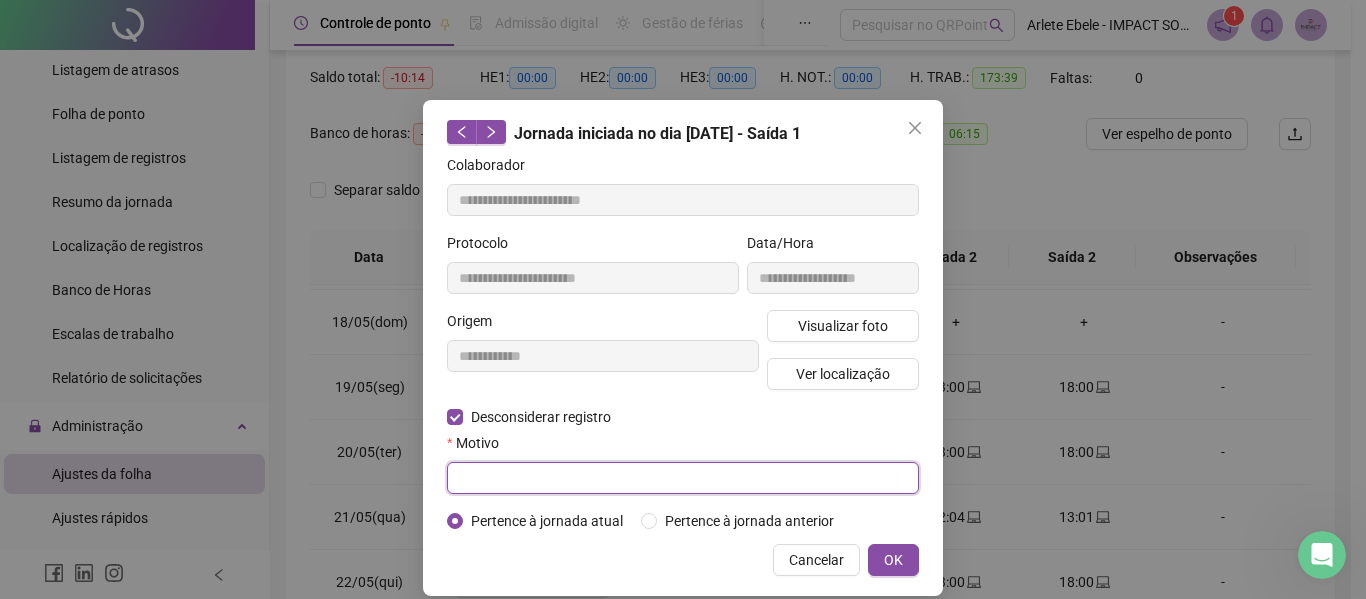 click at bounding box center [683, 478] 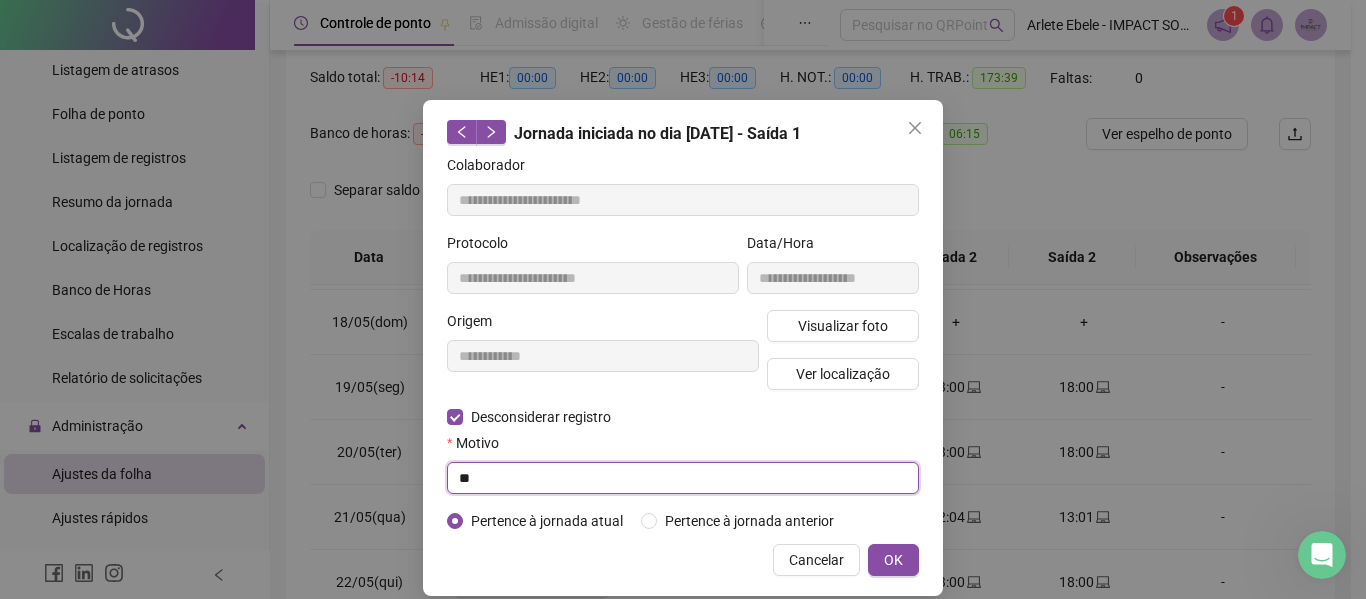type on "*" 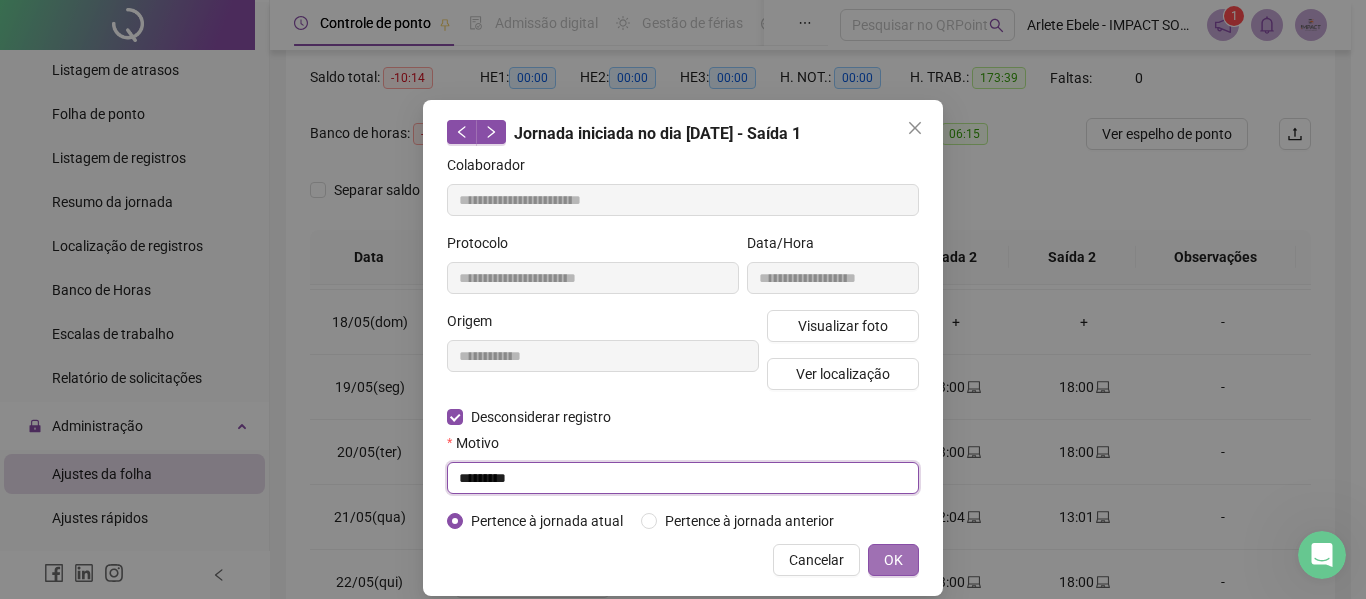 type on "*********" 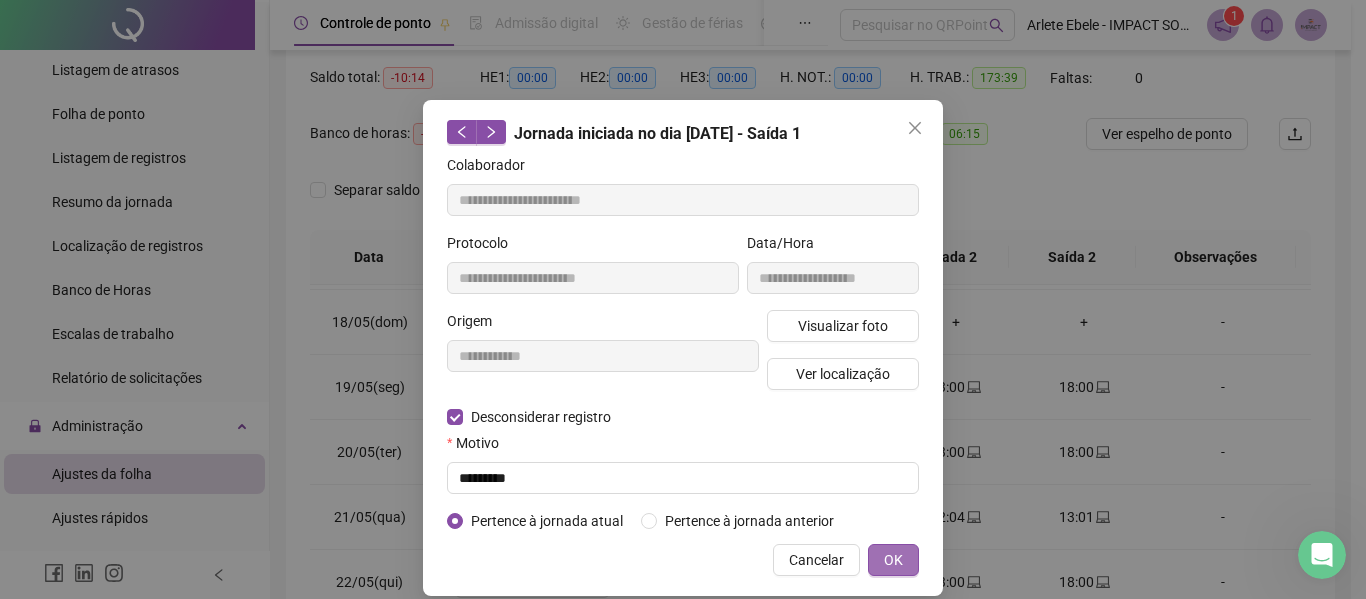click on "OK" at bounding box center (893, 560) 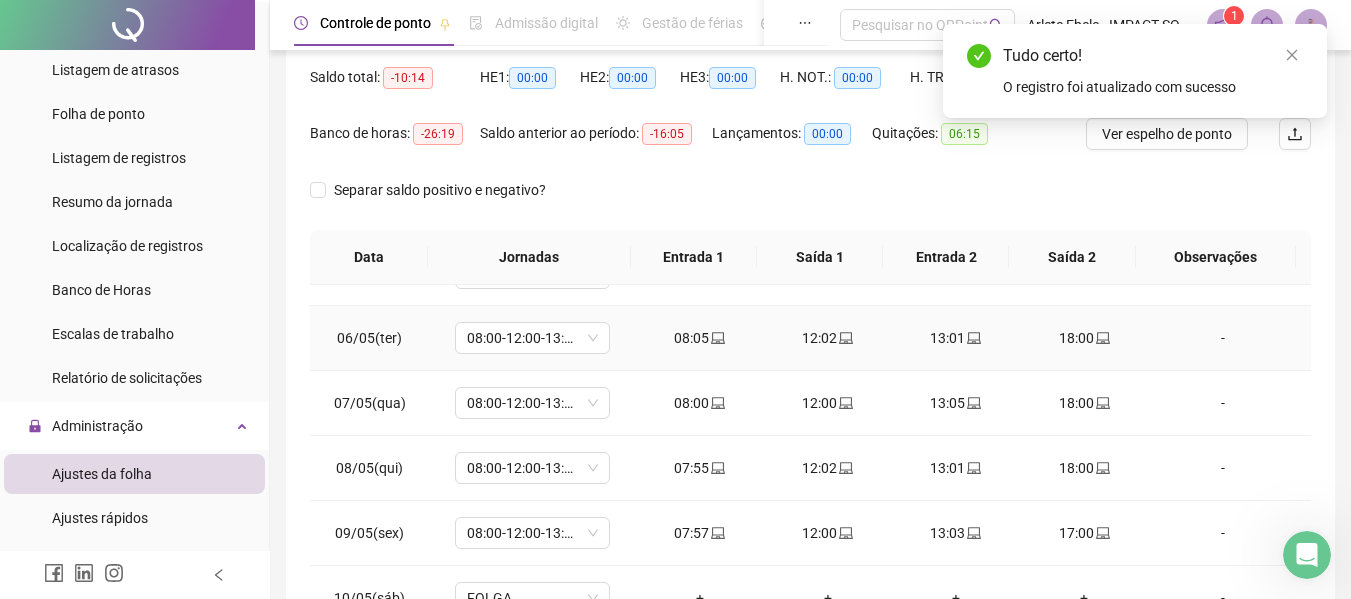 scroll, scrollTop: 300, scrollLeft: 0, axis: vertical 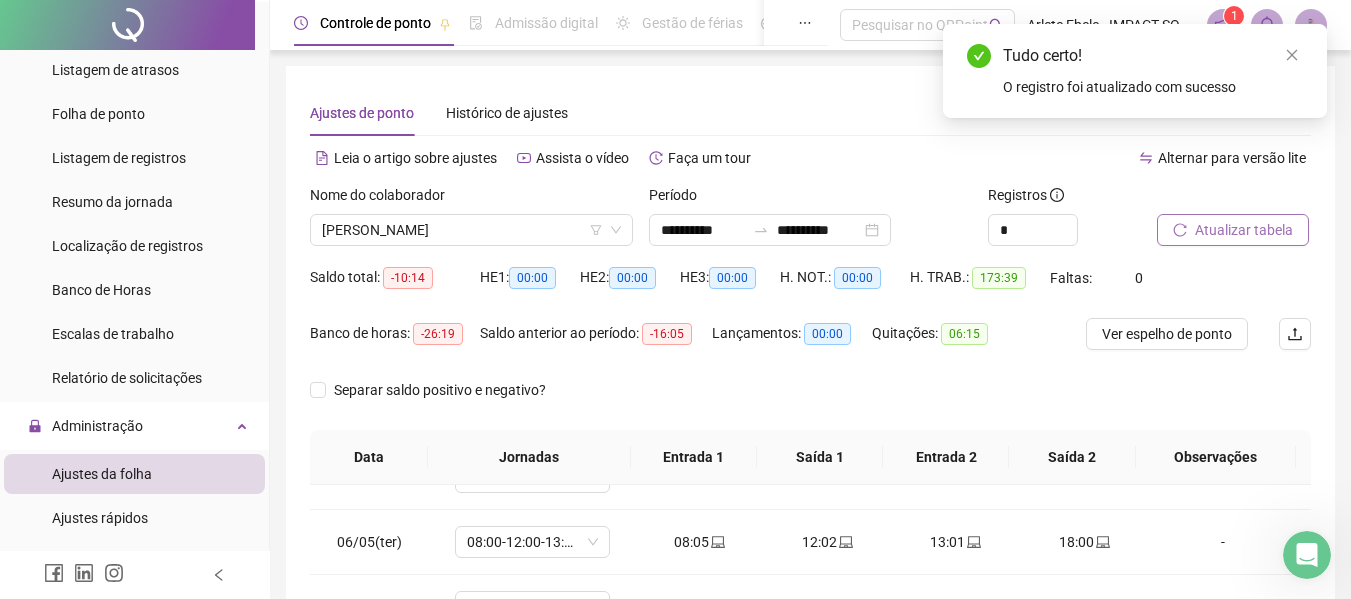 click on "Atualizar tabela" at bounding box center [1244, 230] 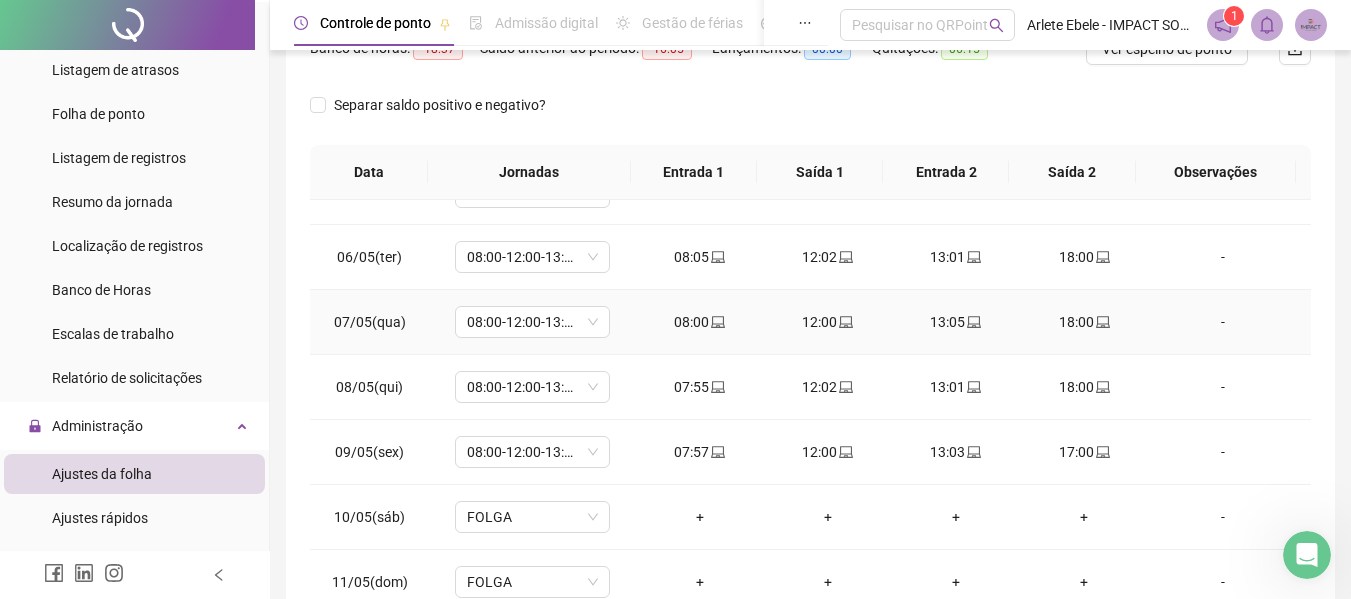 scroll, scrollTop: 300, scrollLeft: 0, axis: vertical 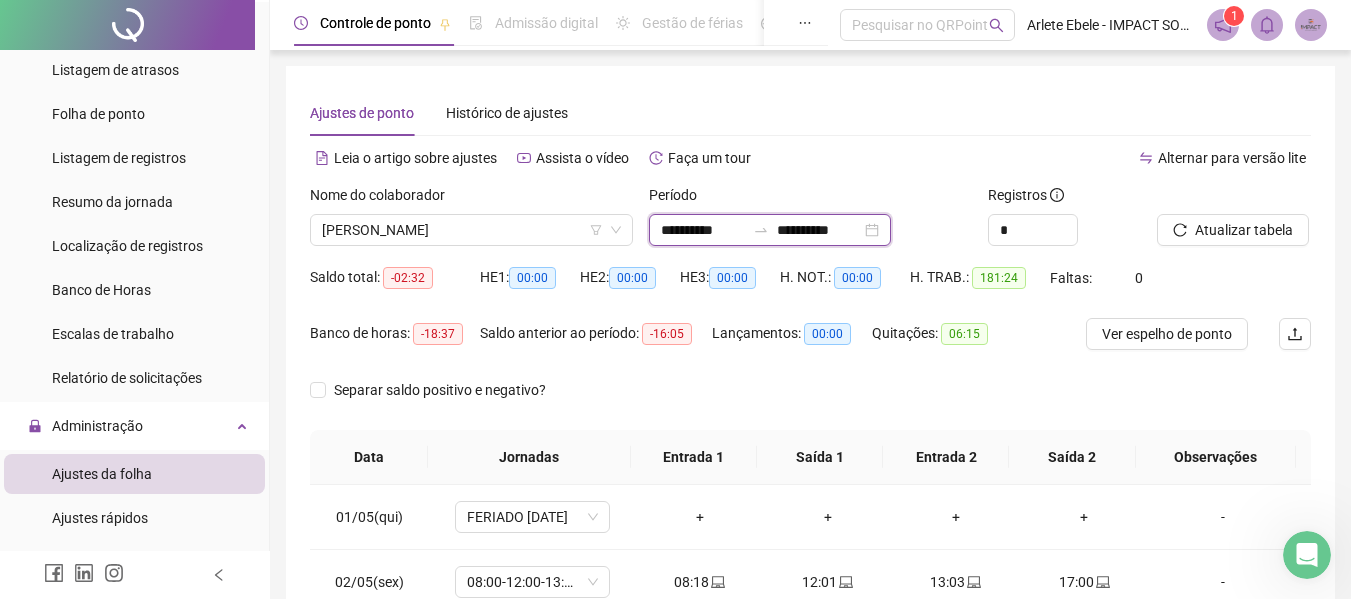 click on "**********" at bounding box center (703, 230) 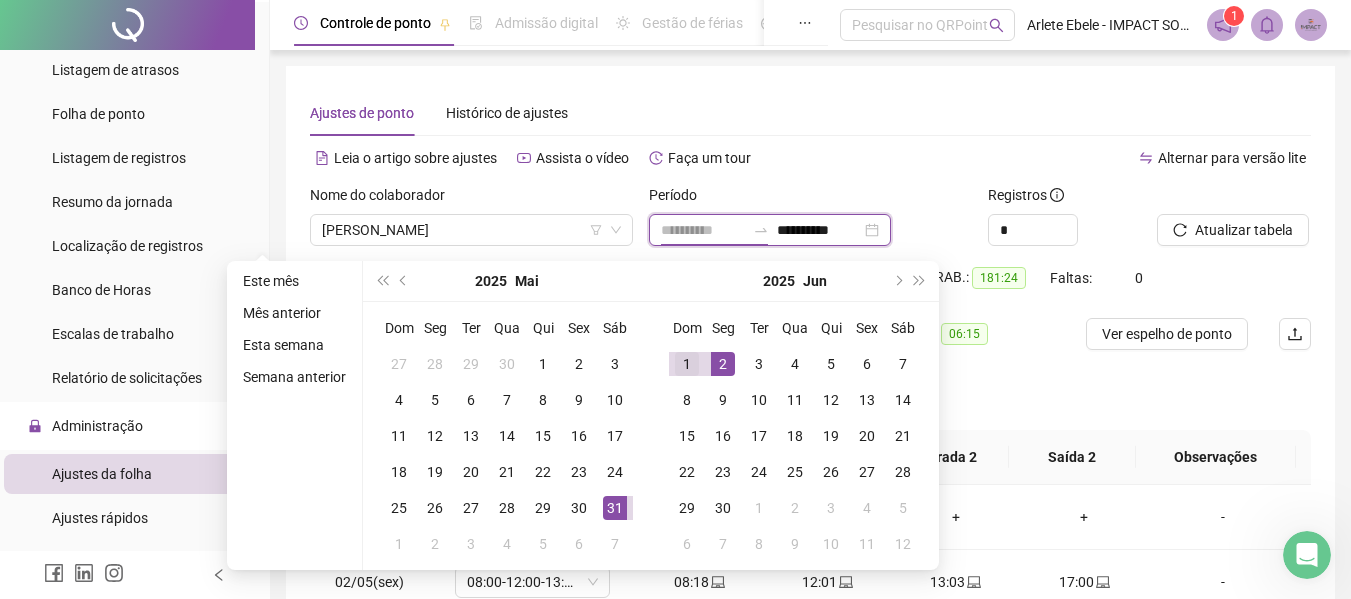 type on "**********" 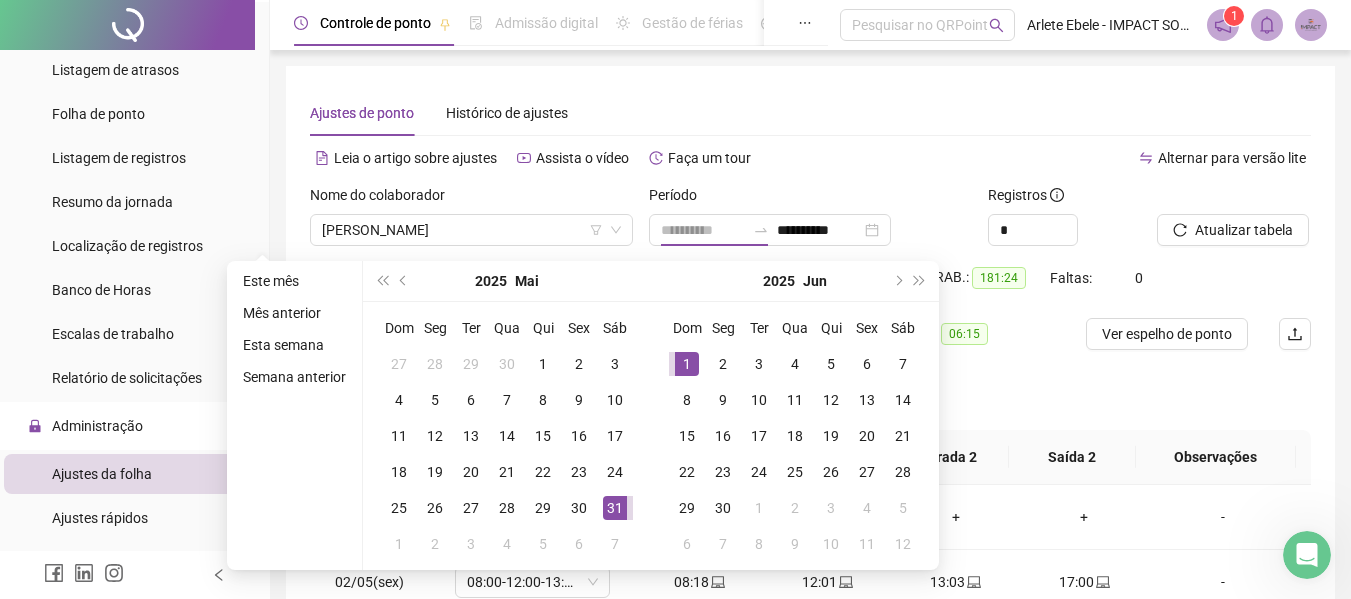 click on "1" at bounding box center [687, 364] 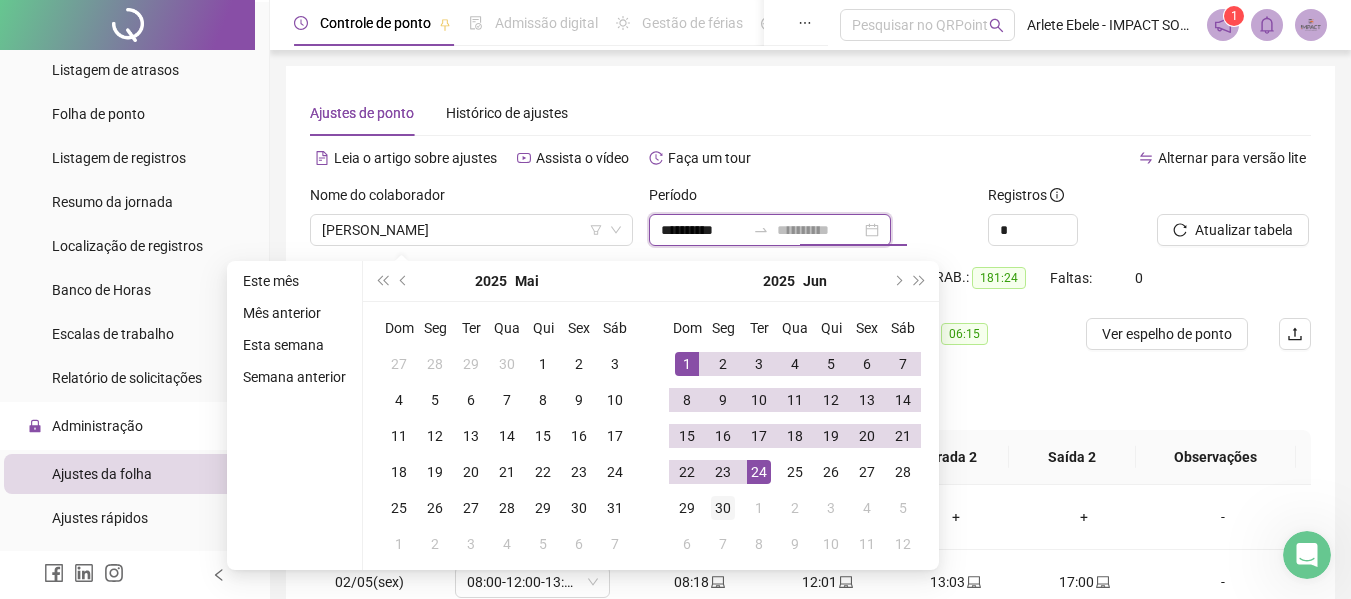 type on "**********" 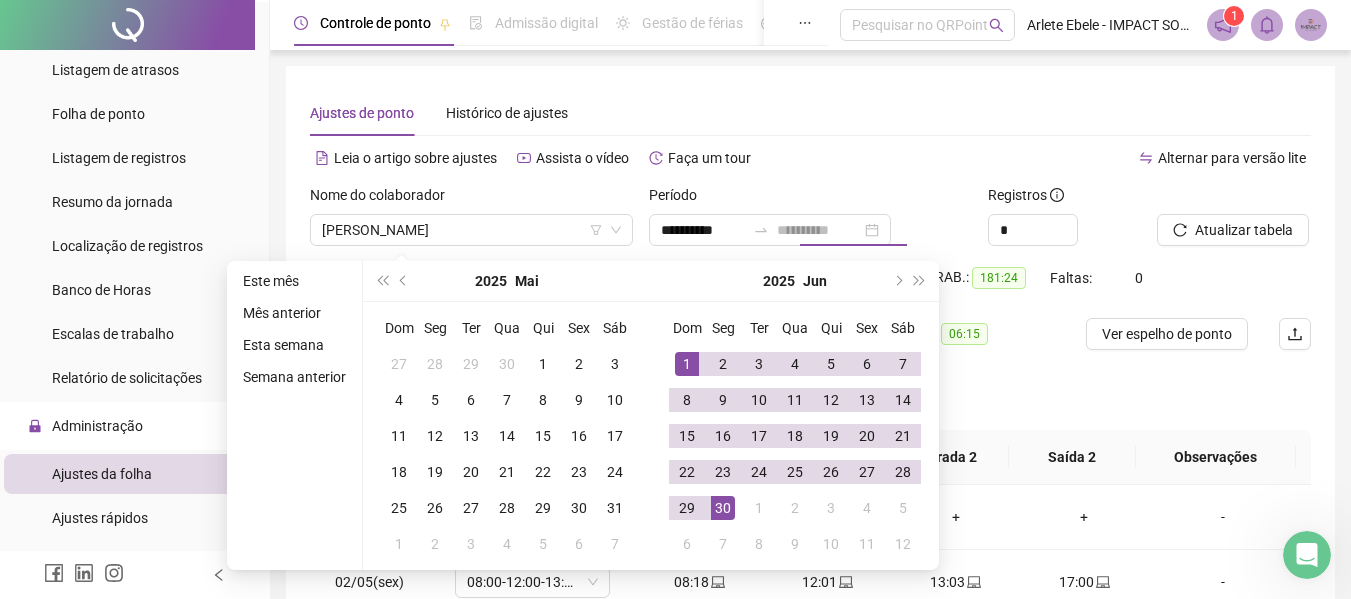 click on "30" at bounding box center (723, 508) 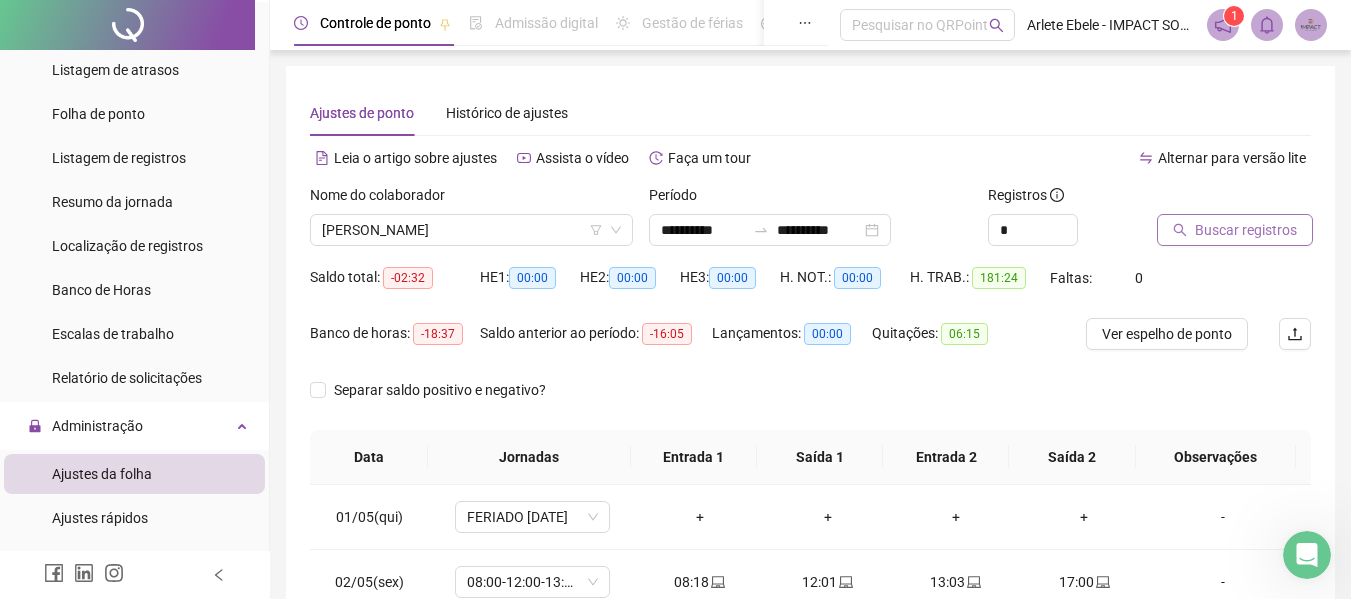 click on "Buscar registros" at bounding box center (1246, 230) 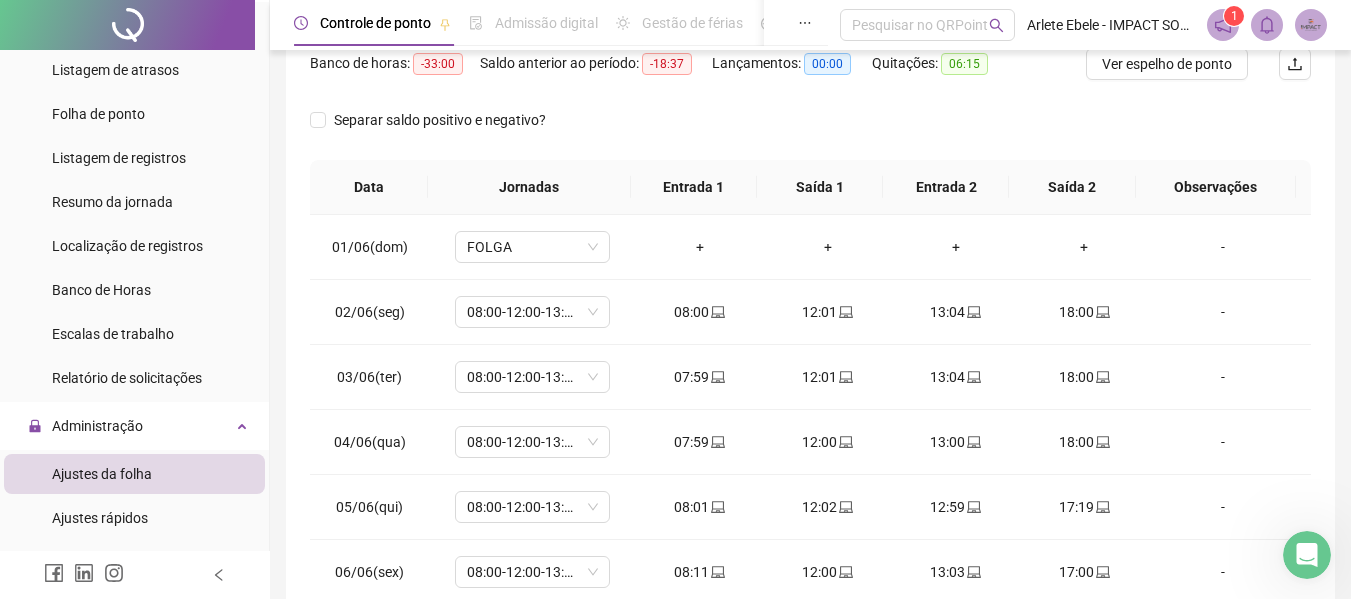 scroll, scrollTop: 300, scrollLeft: 0, axis: vertical 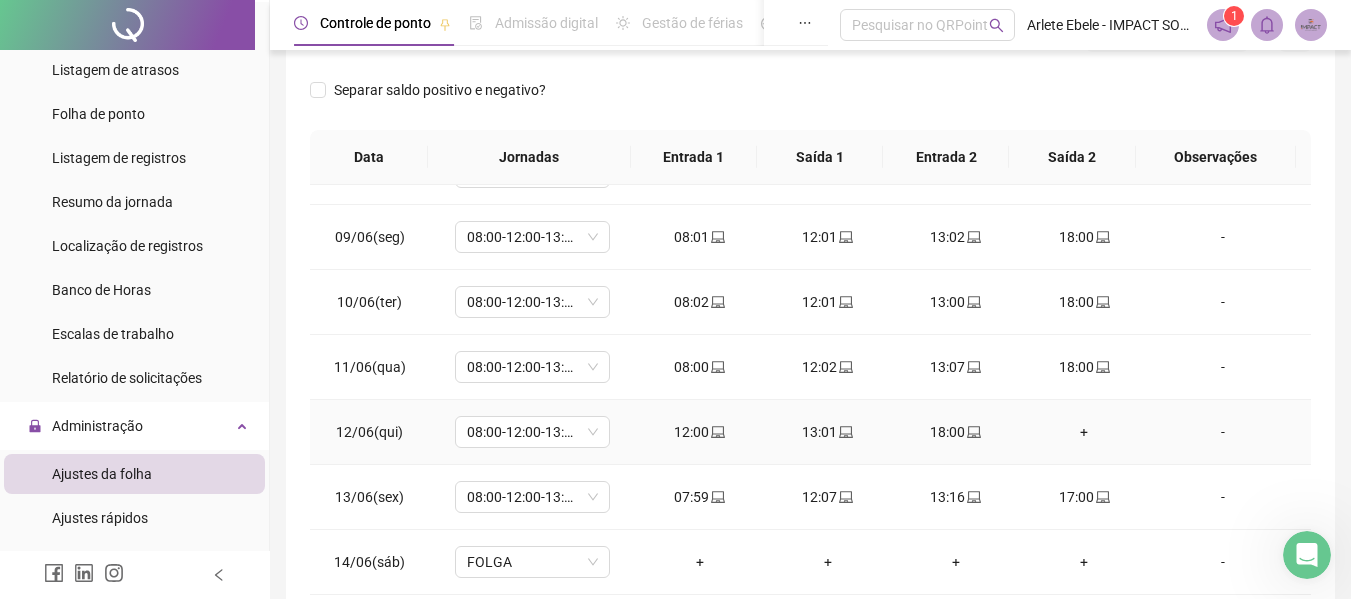 click on "+" at bounding box center (1084, 432) 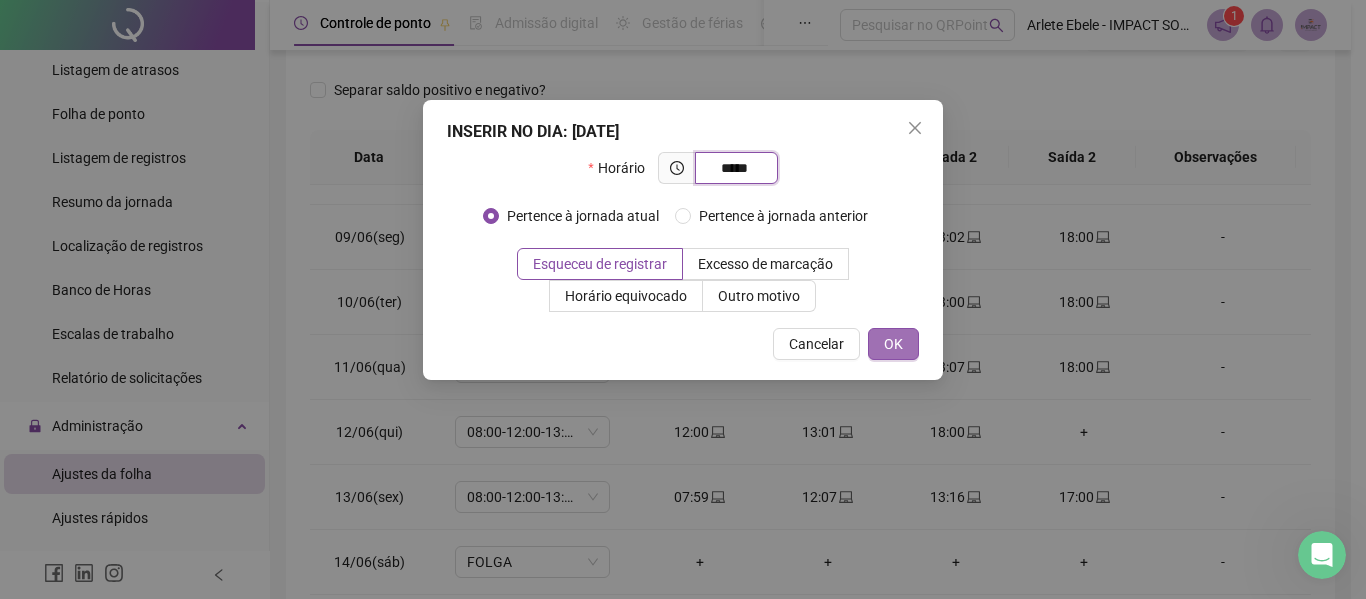 type on "*****" 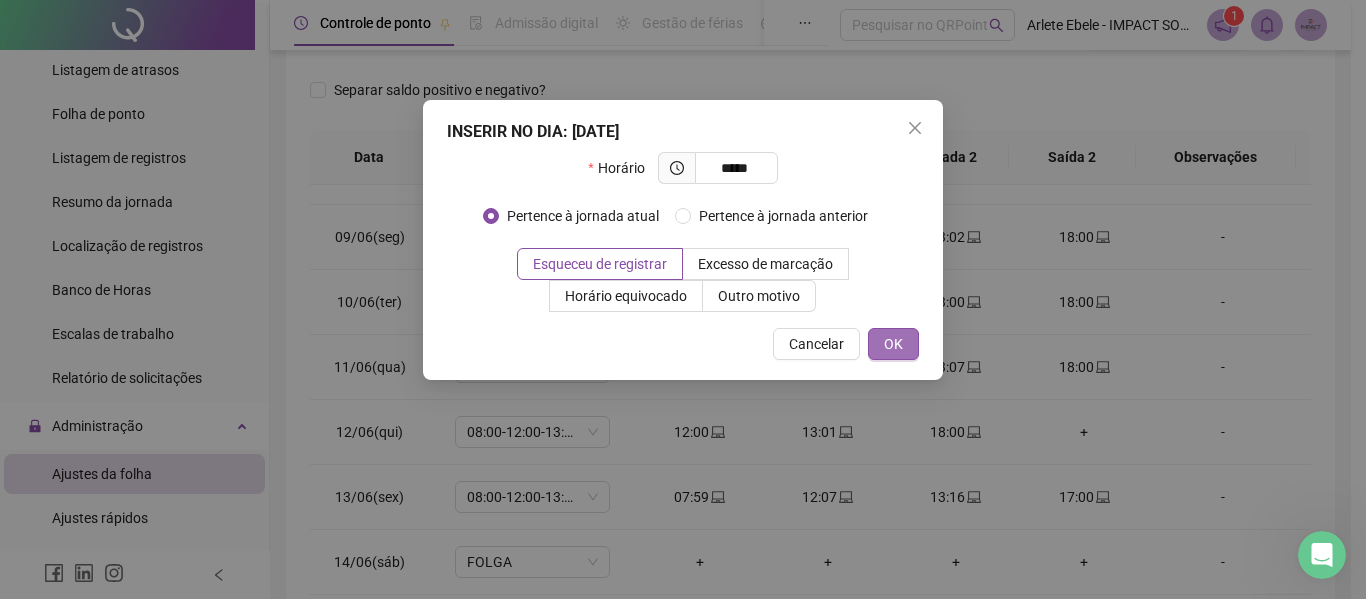 click on "OK" at bounding box center (893, 344) 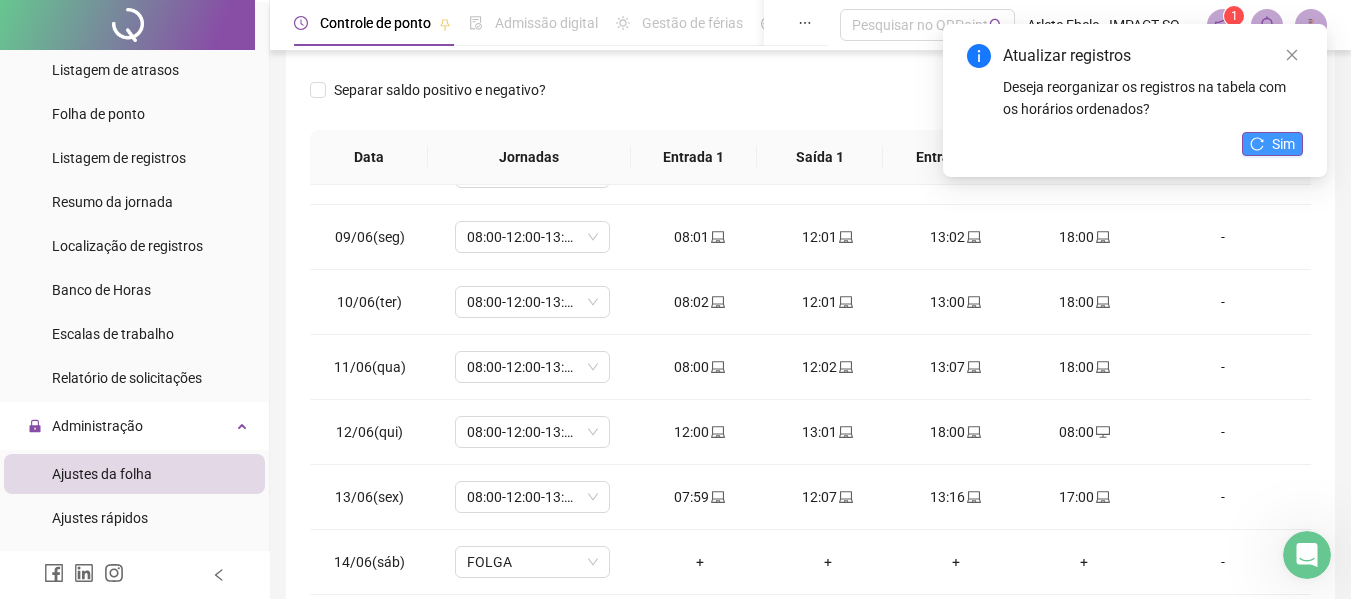 click on "Sim" at bounding box center [1283, 144] 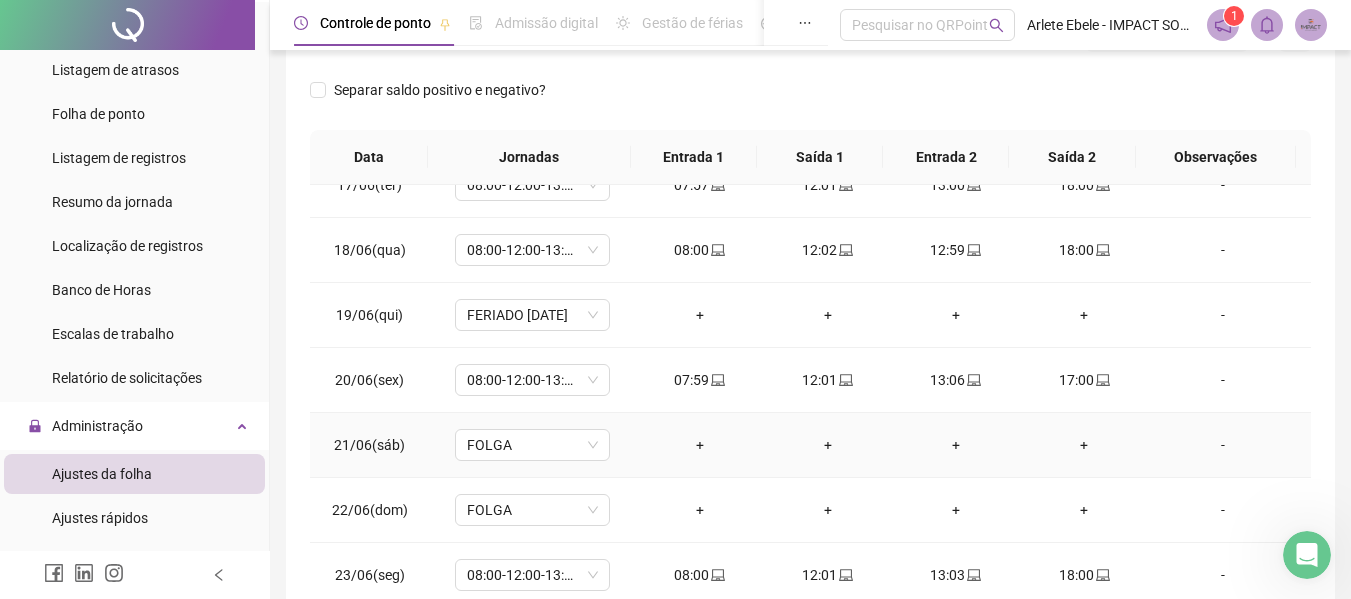 scroll, scrollTop: 1300, scrollLeft: 0, axis: vertical 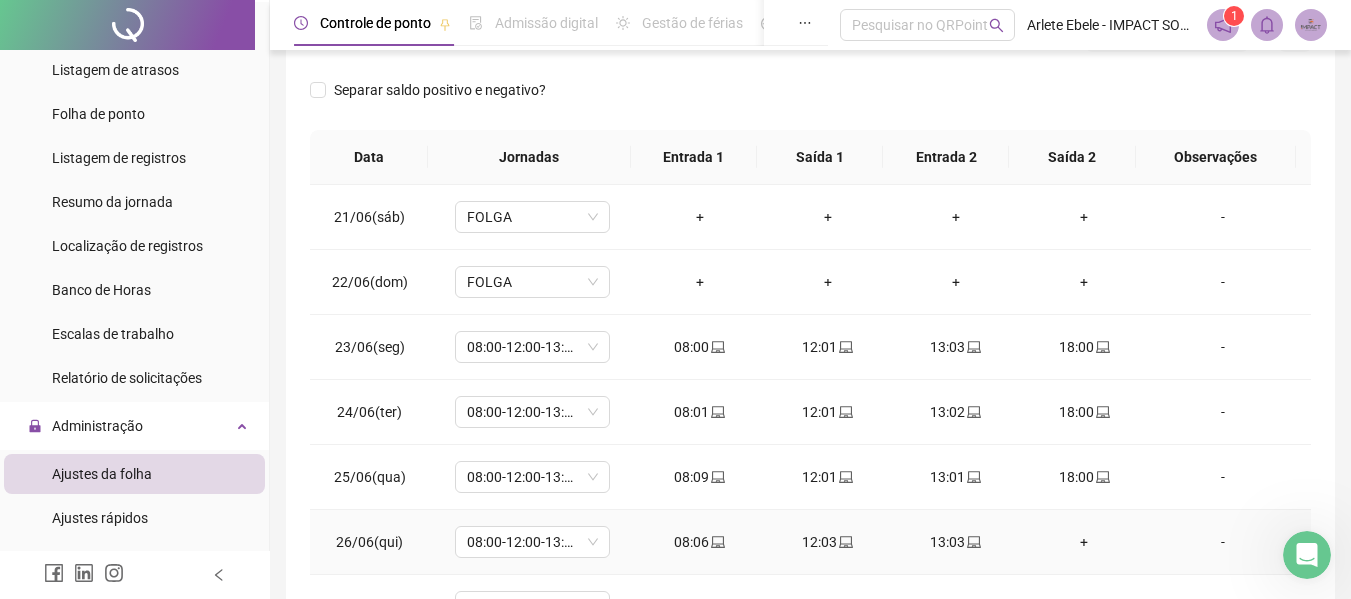 click on "+" at bounding box center (1084, 542) 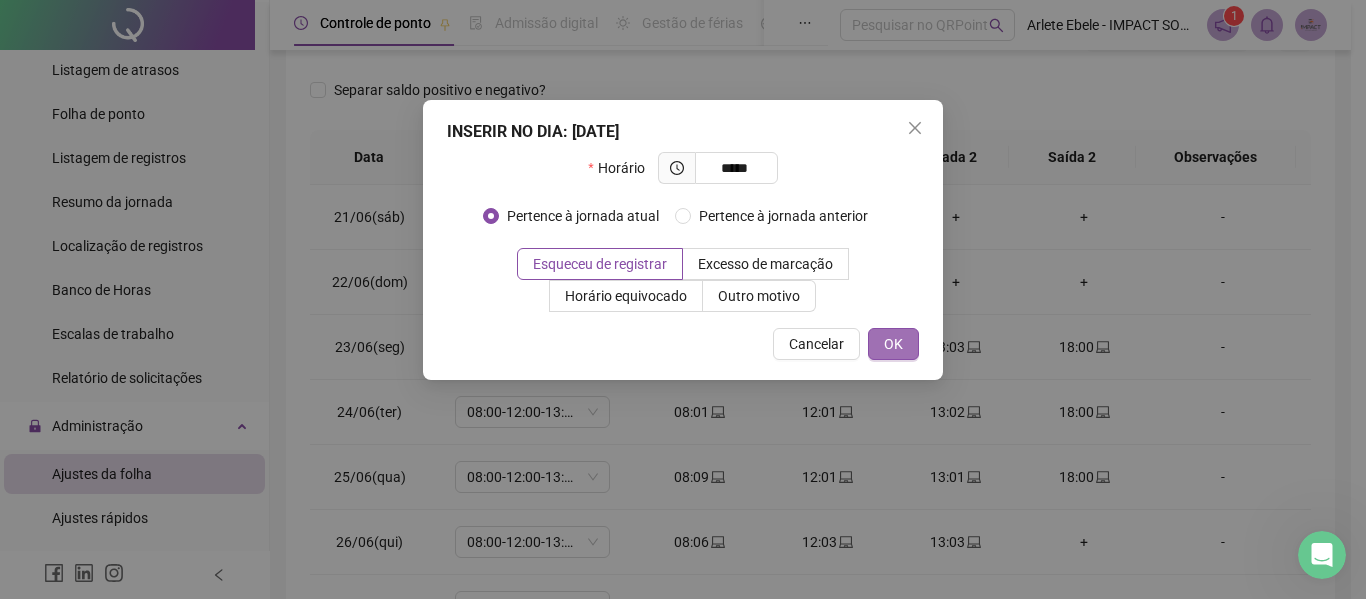 type on "*****" 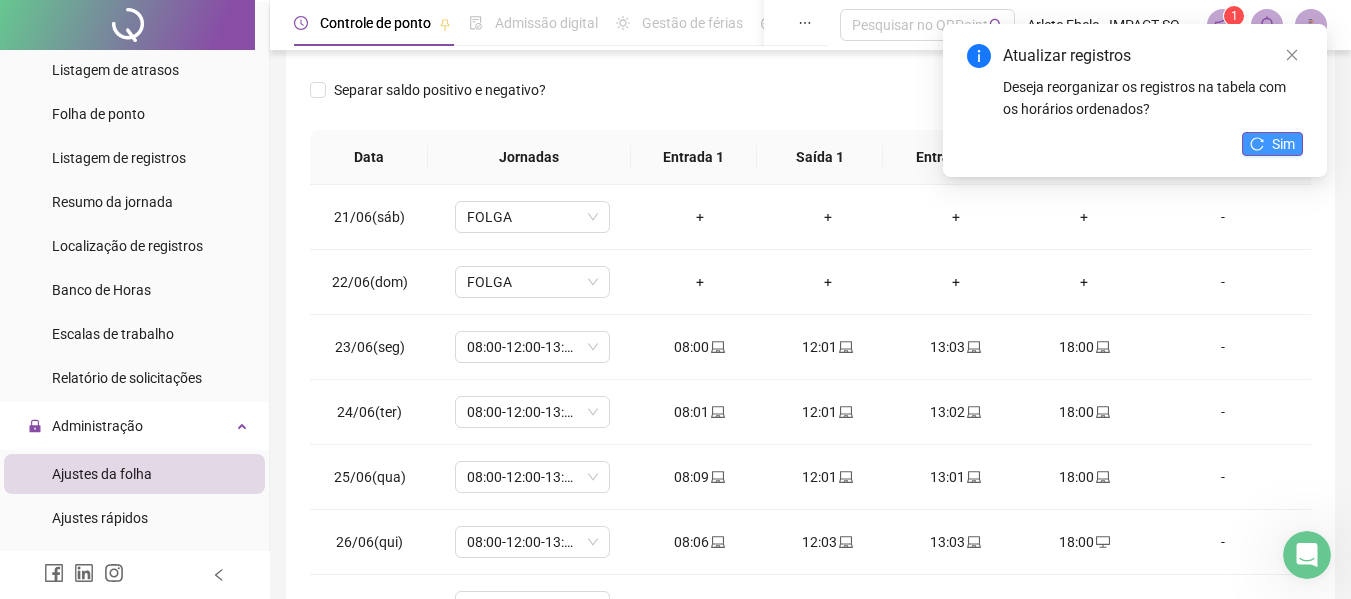 click on "Sim" at bounding box center [1272, 144] 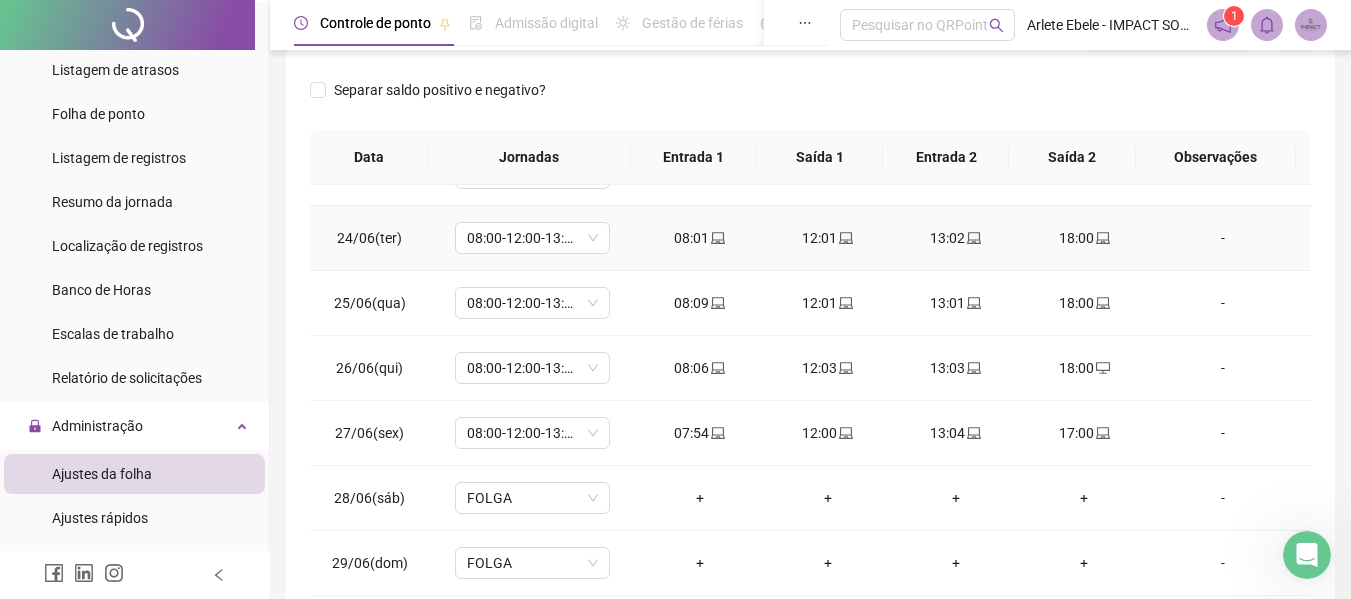 scroll, scrollTop: 1523, scrollLeft: 0, axis: vertical 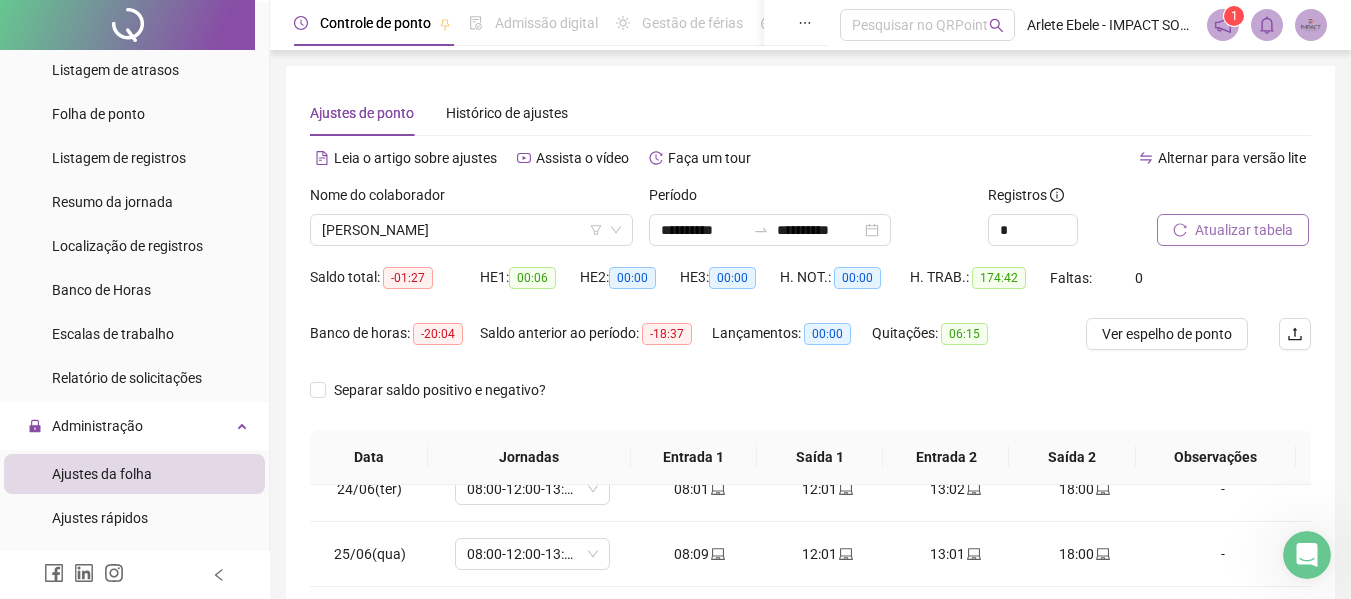 click on "Atualizar tabela" at bounding box center [1244, 230] 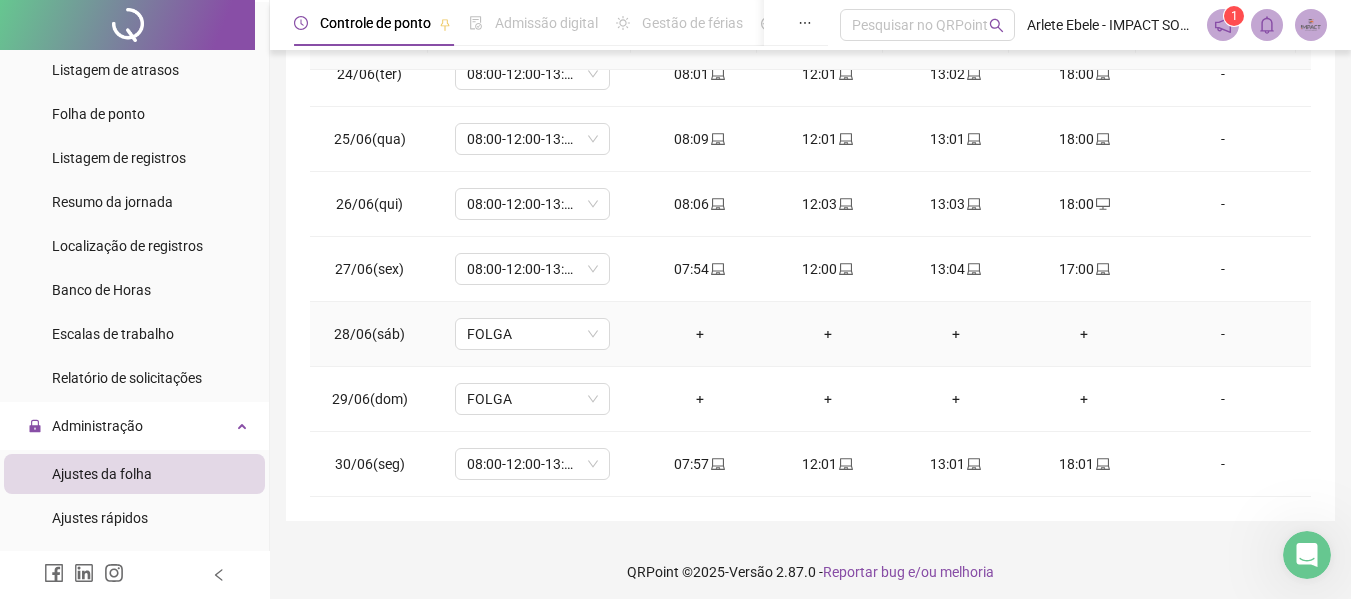 scroll, scrollTop: 423, scrollLeft: 0, axis: vertical 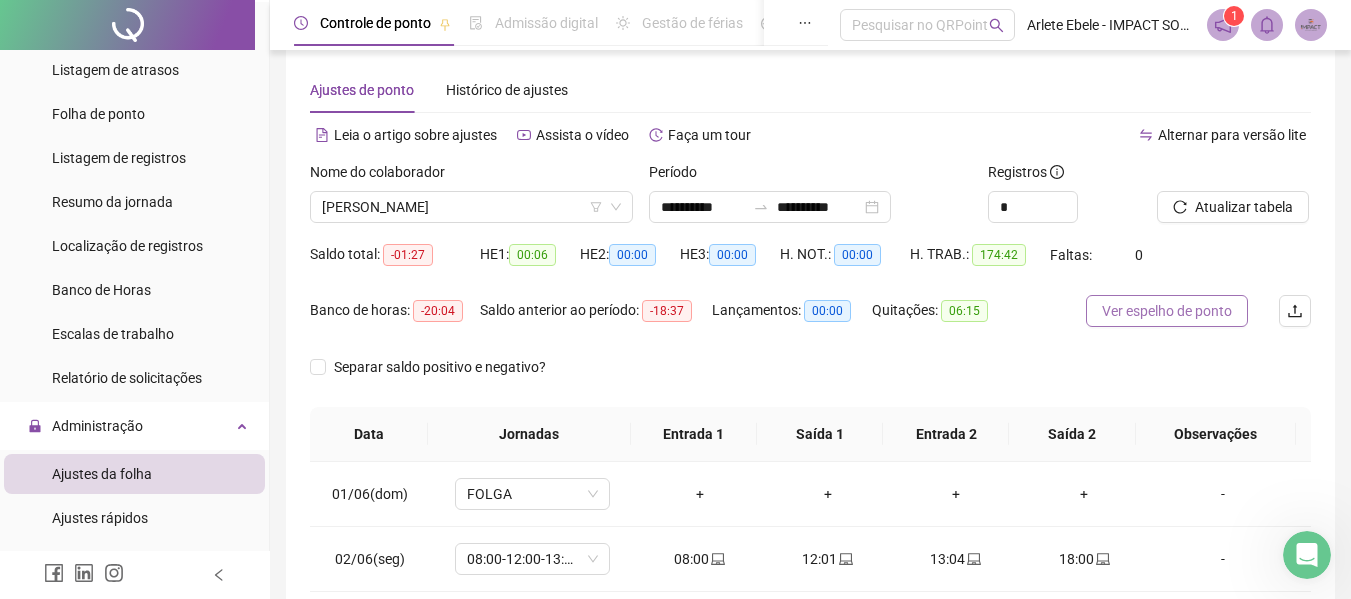 click on "Ver espelho de ponto" at bounding box center (1167, 311) 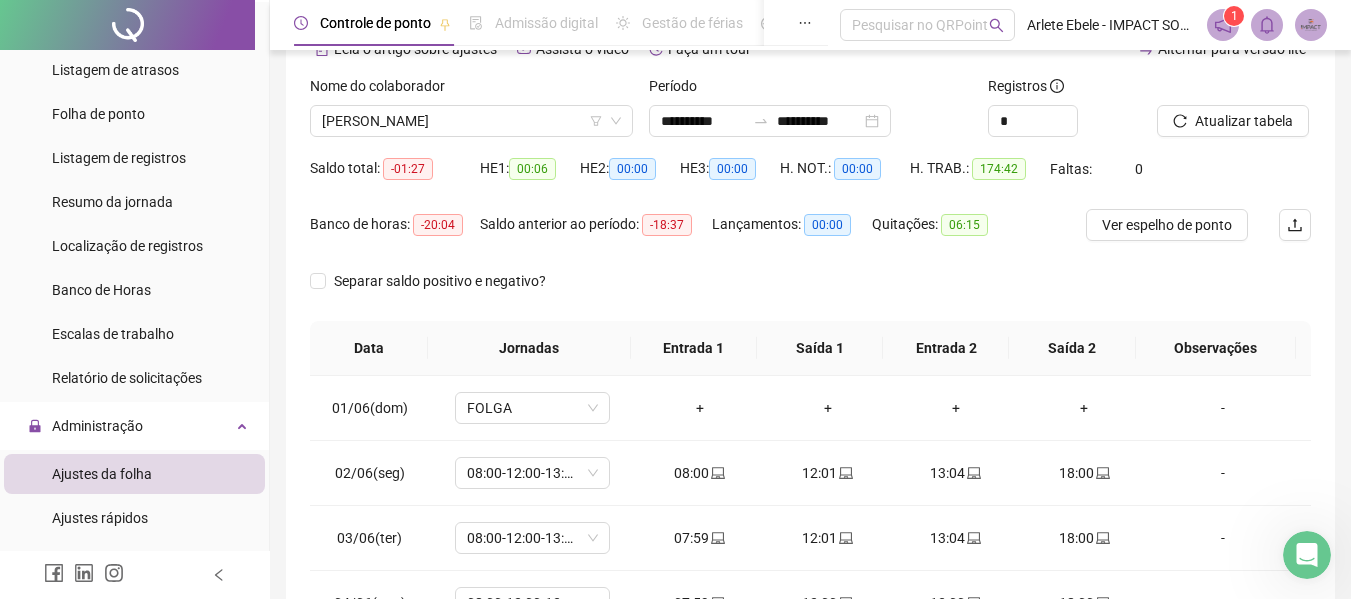 scroll, scrollTop: 323, scrollLeft: 0, axis: vertical 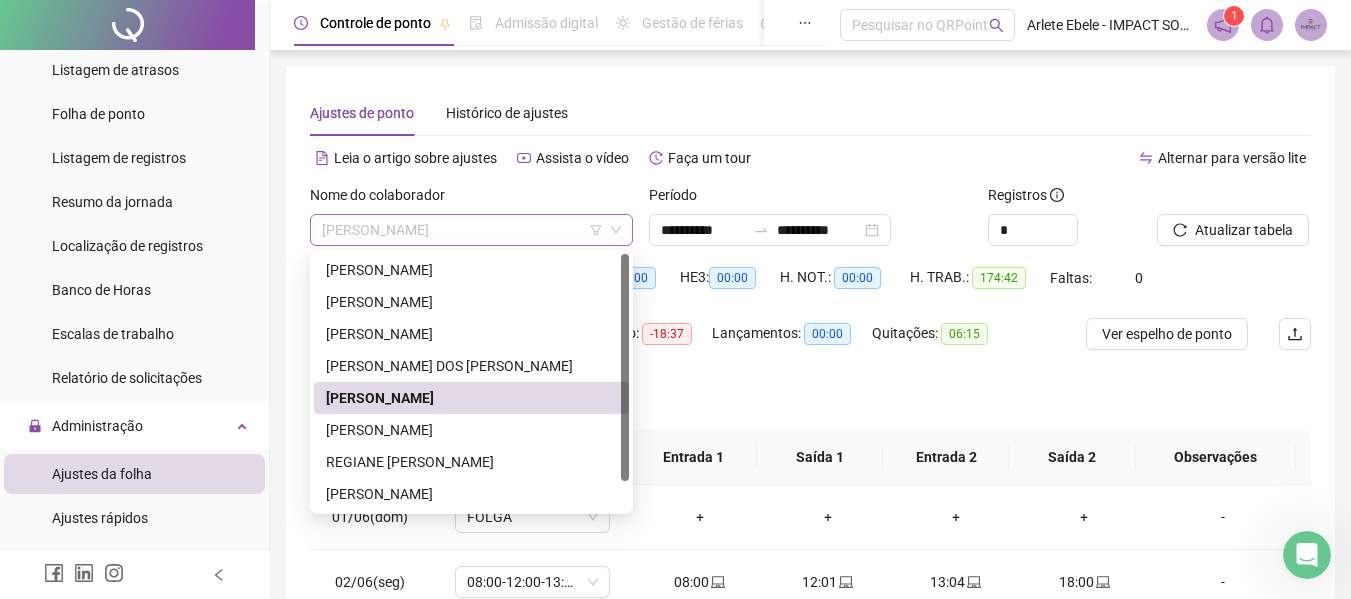 click on "KESIA DE ARAUJO CARVALHO" at bounding box center [471, 230] 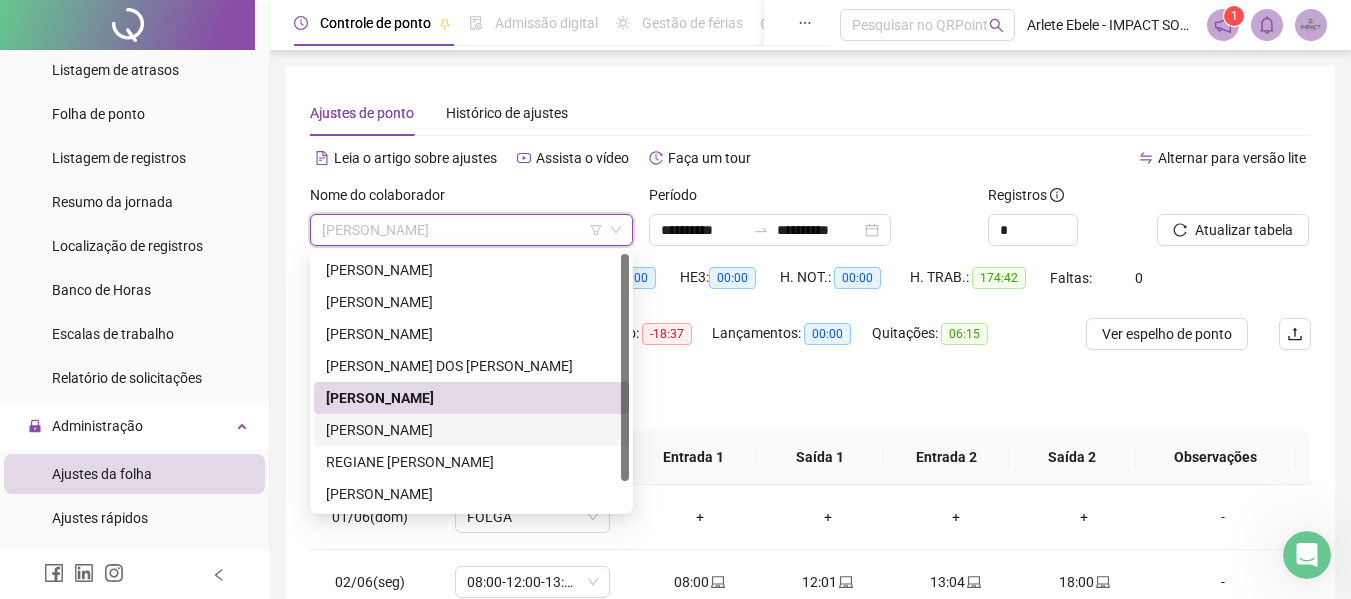 click on "MAYARA CAROLINE BRUNELLI FERREIRA" at bounding box center [471, 430] 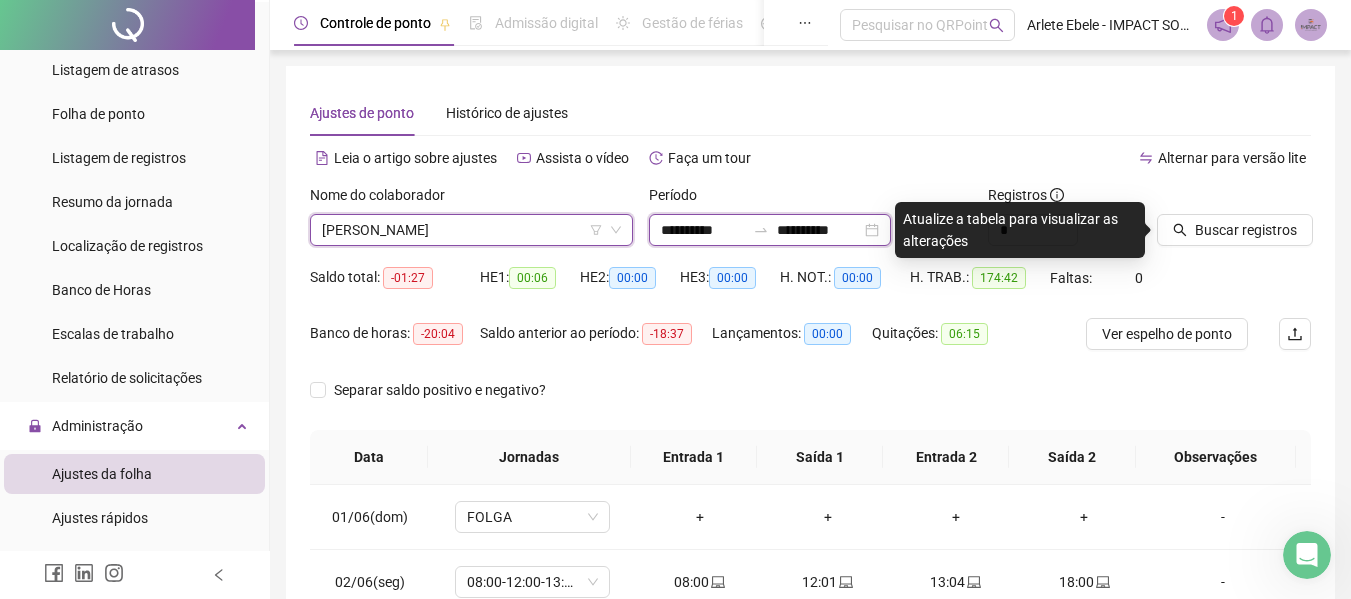 click on "**********" at bounding box center [703, 230] 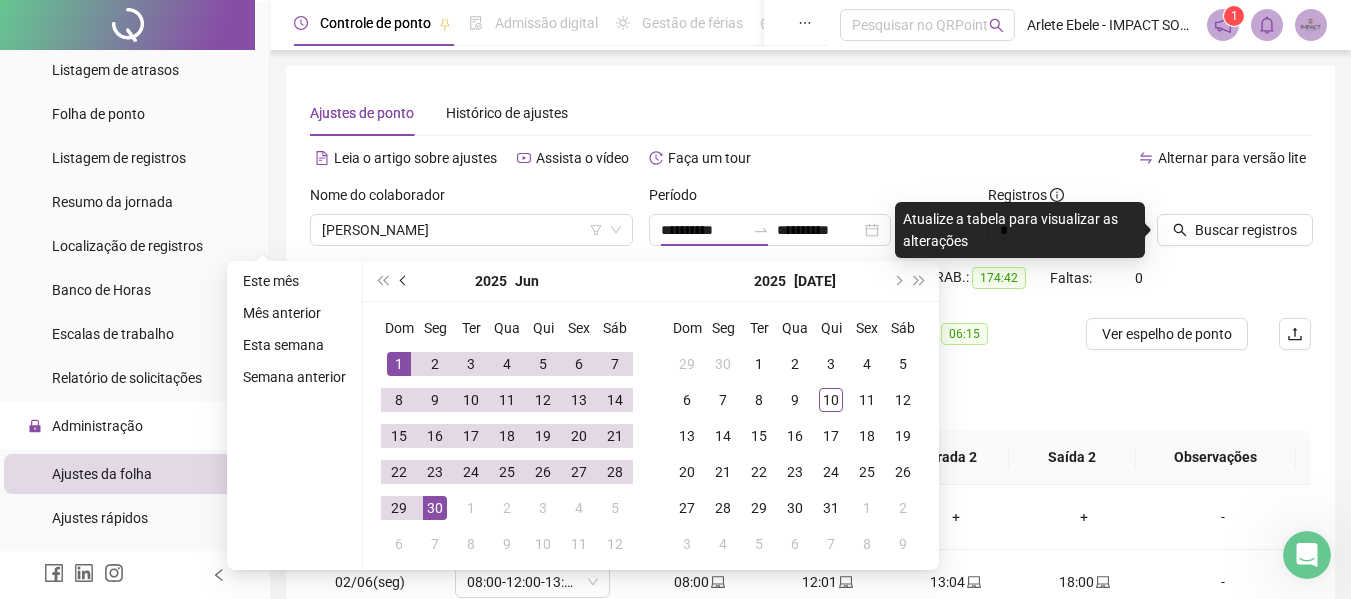 click at bounding box center [405, 281] 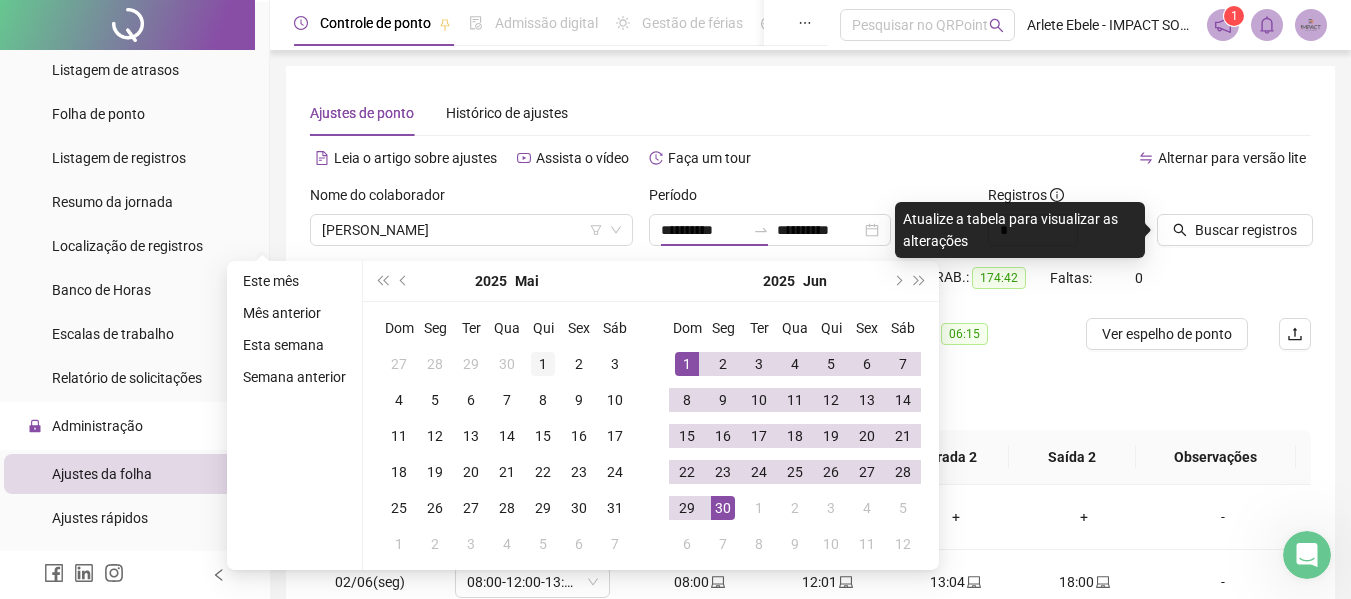 type on "**********" 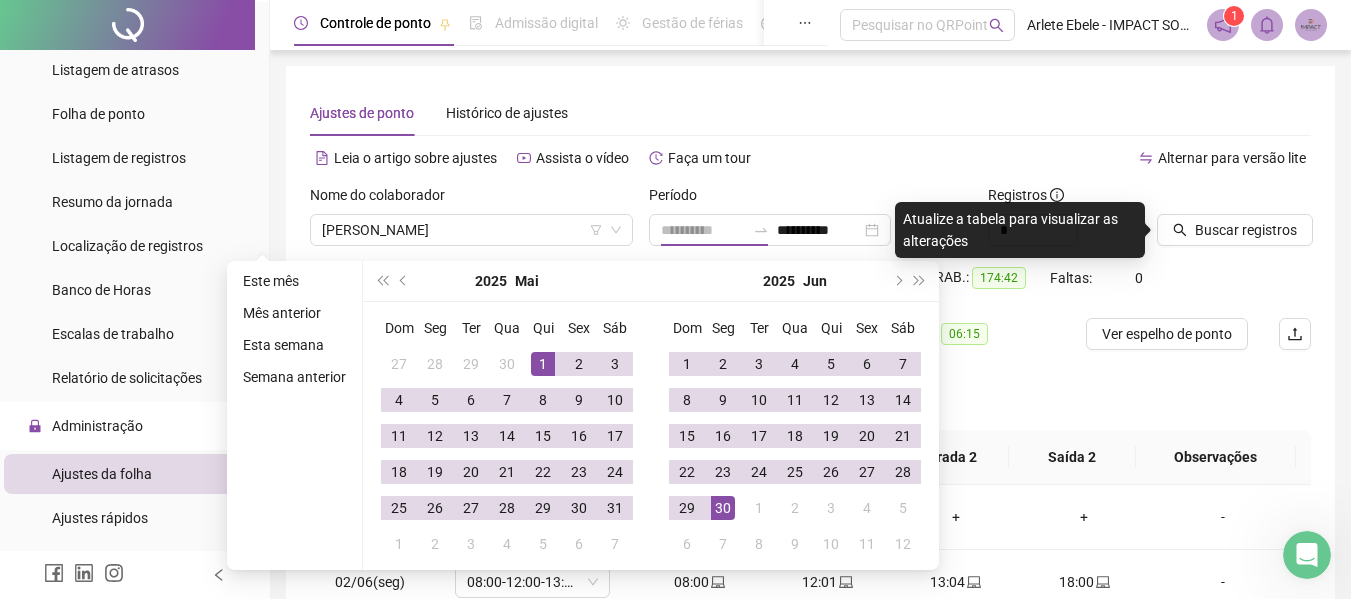 click on "1" at bounding box center [543, 364] 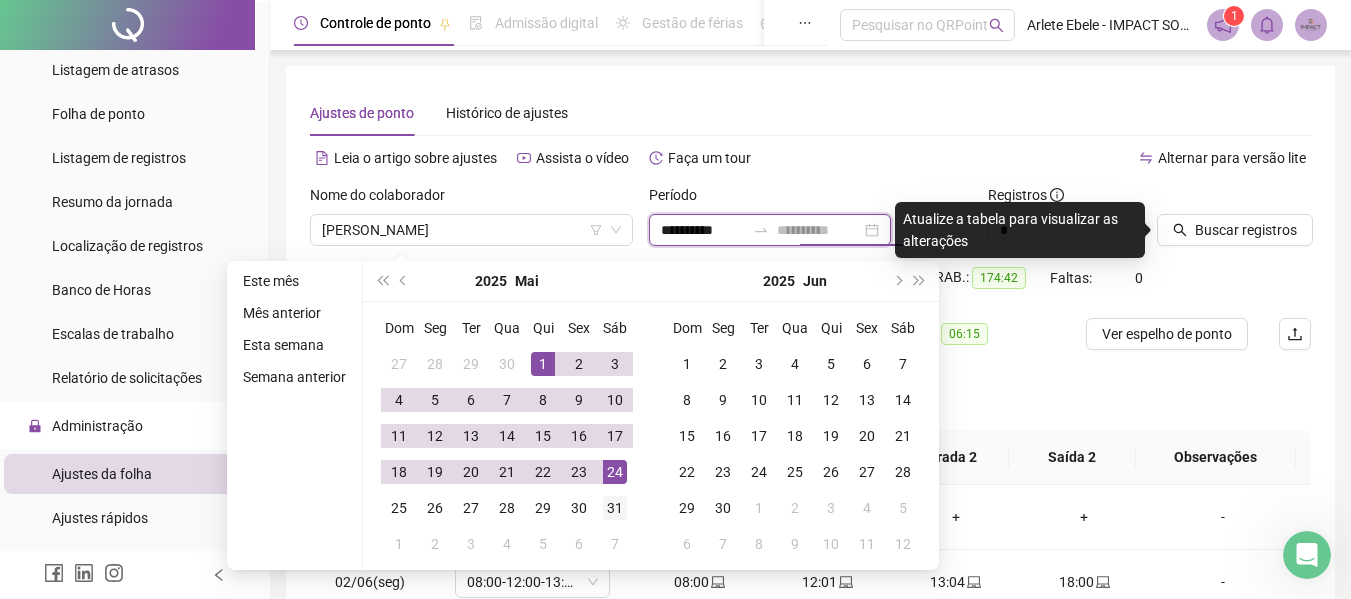 type on "**********" 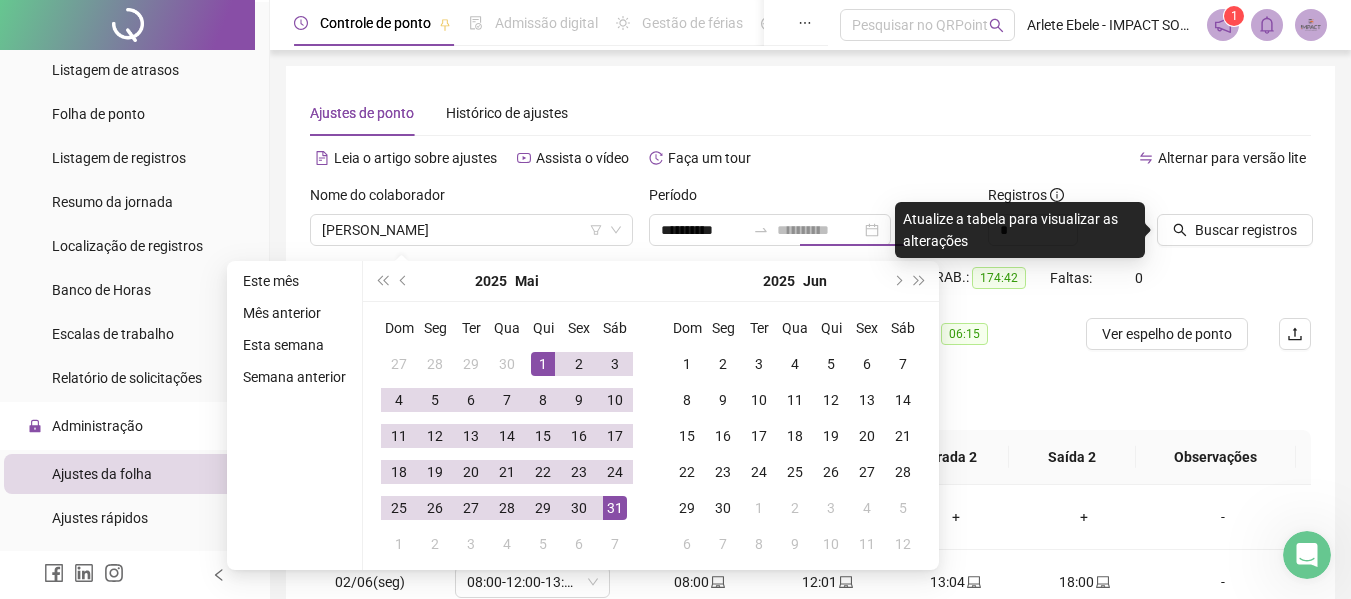 click on "31" at bounding box center (615, 508) 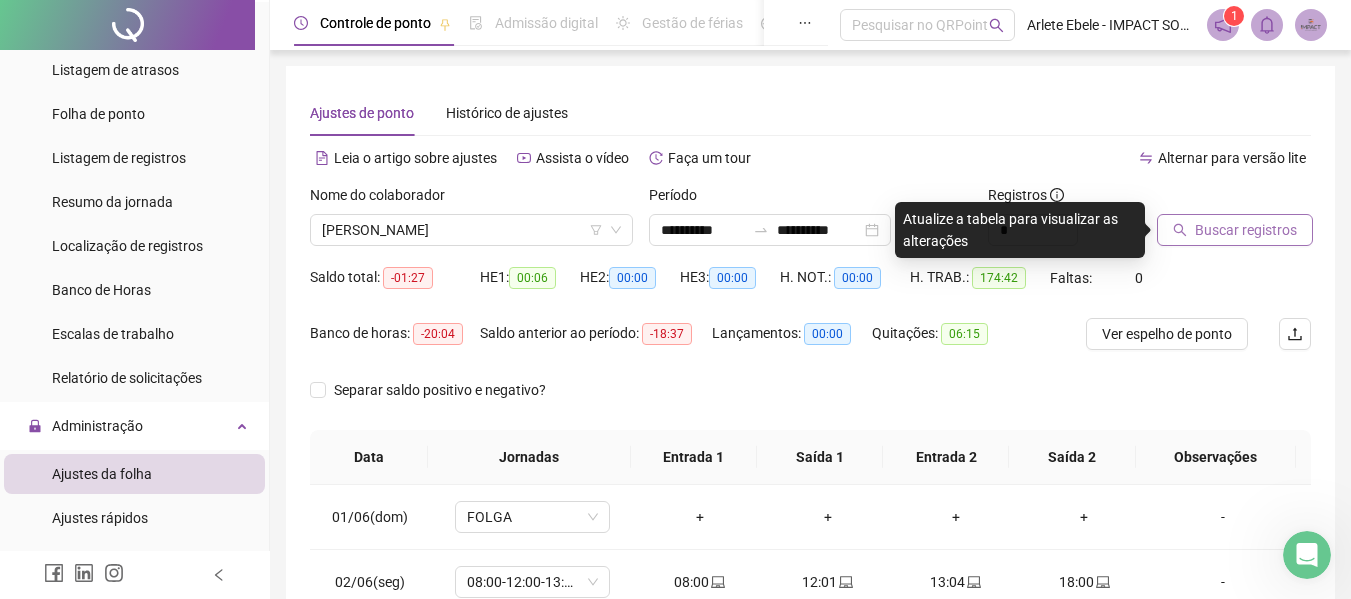 click on "Buscar registros" at bounding box center [1246, 230] 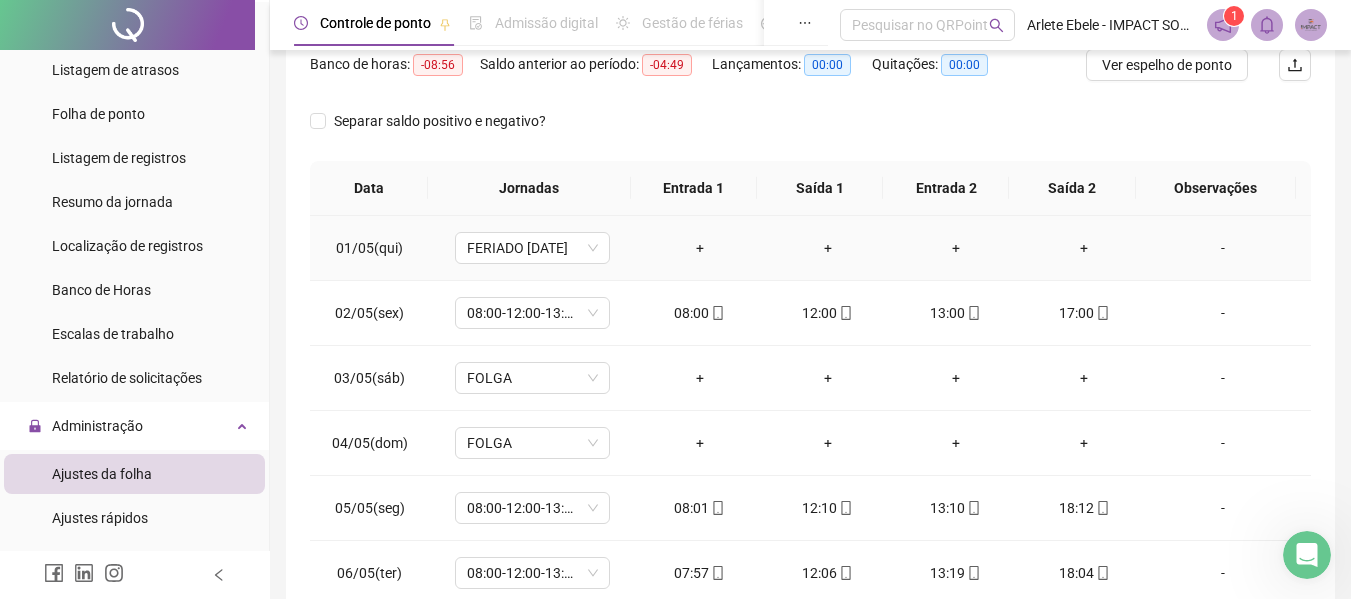 scroll, scrollTop: 300, scrollLeft: 0, axis: vertical 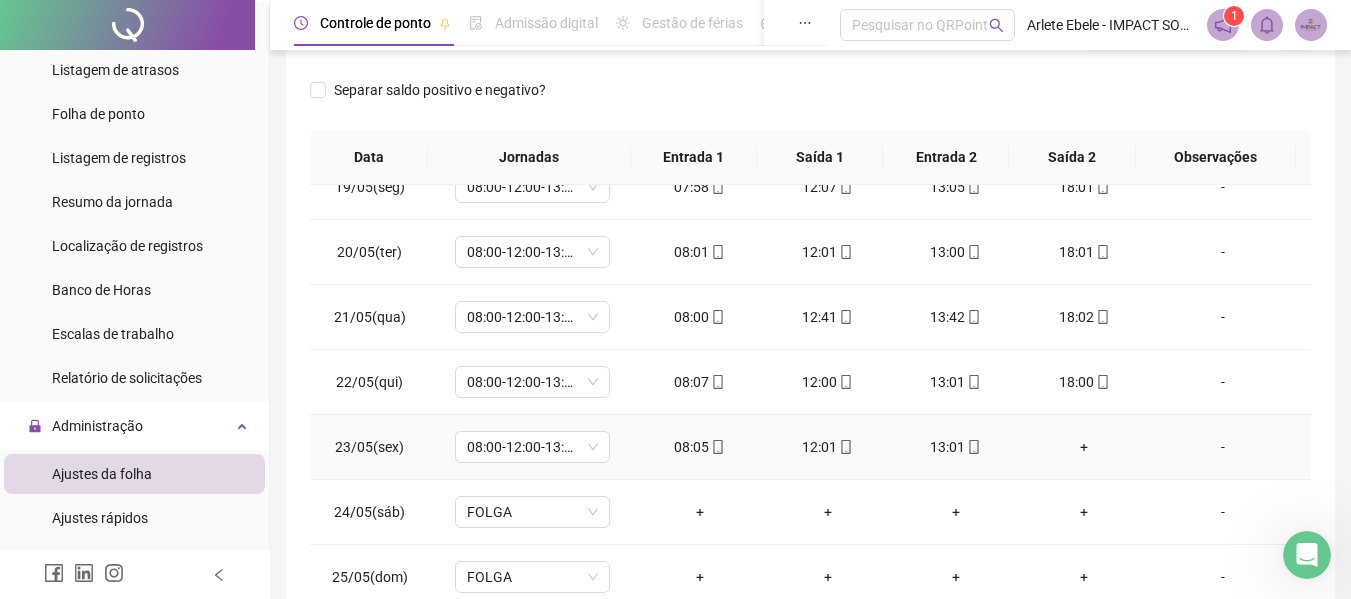 click on "+" at bounding box center [1084, 447] 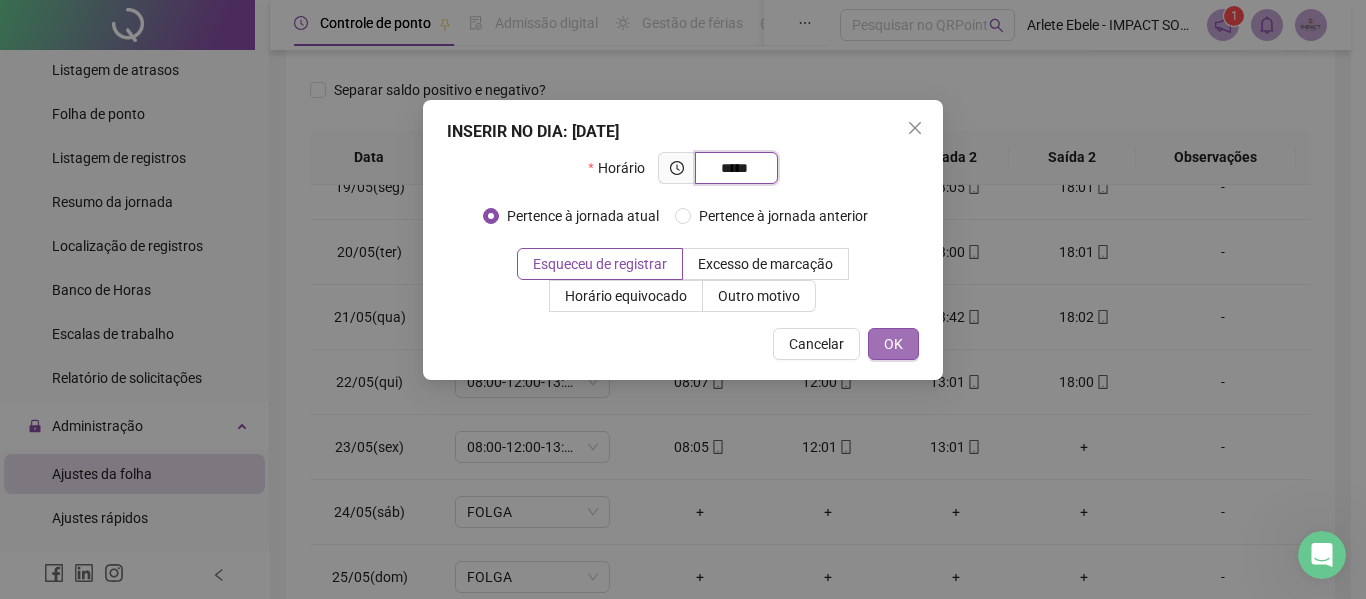 type on "*****" 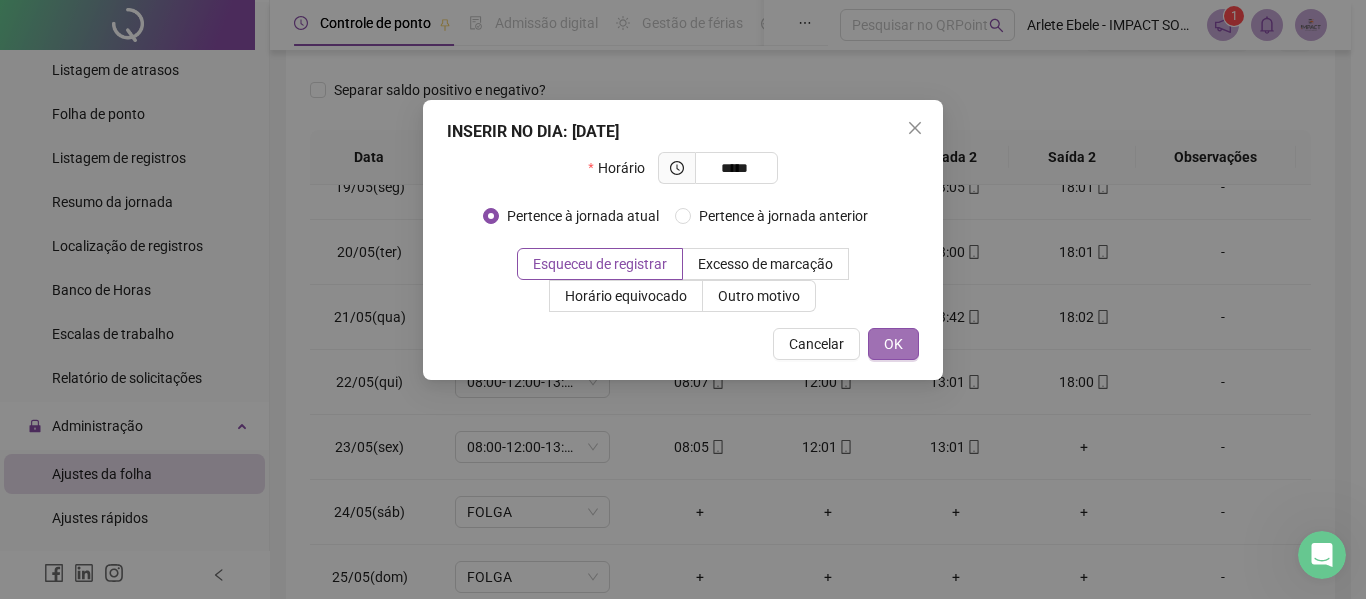 click on "OK" at bounding box center [893, 344] 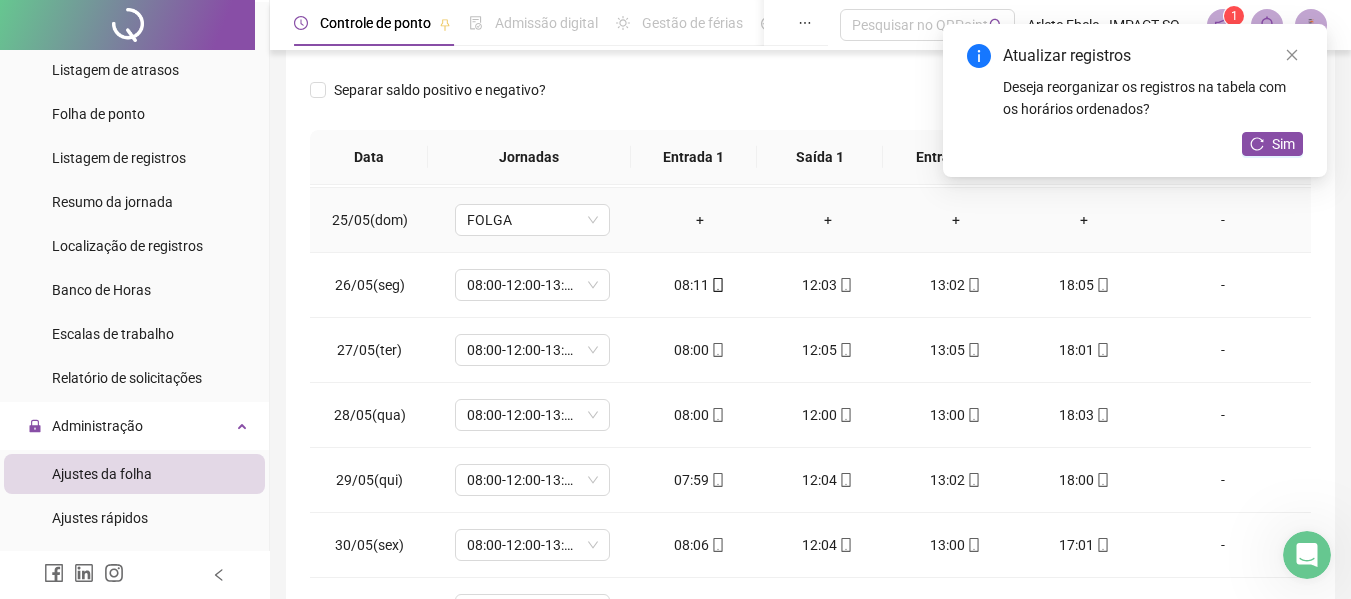 scroll, scrollTop: 1588, scrollLeft: 0, axis: vertical 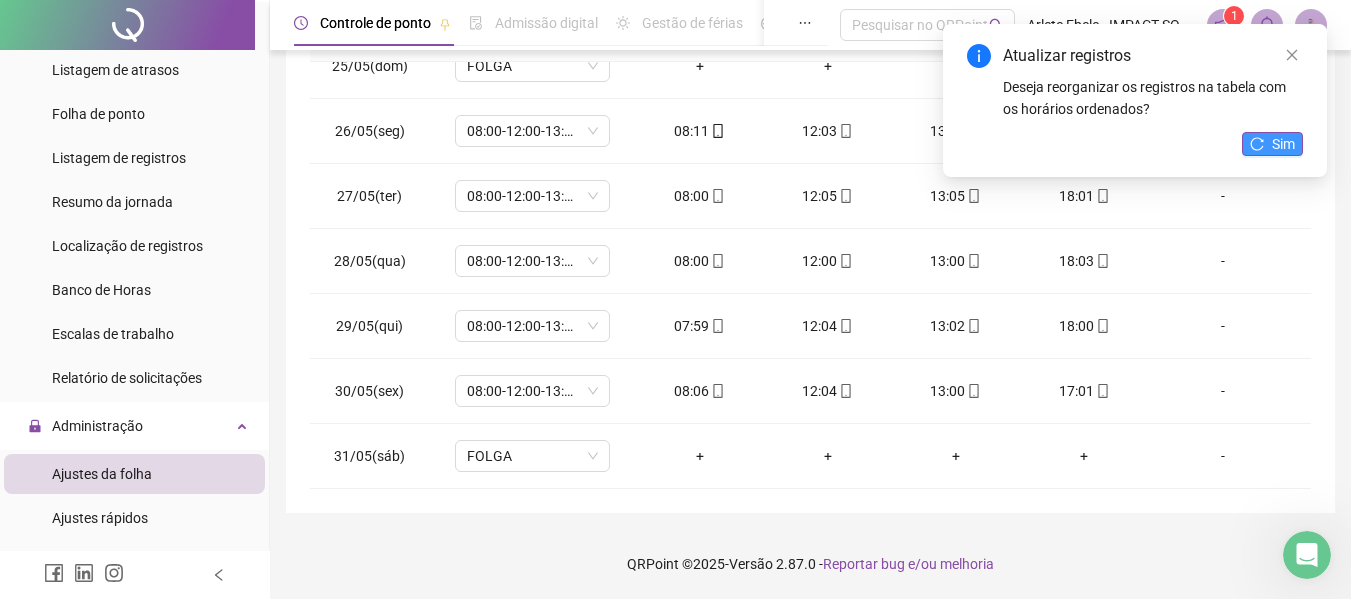 click on "Sim" at bounding box center (1272, 144) 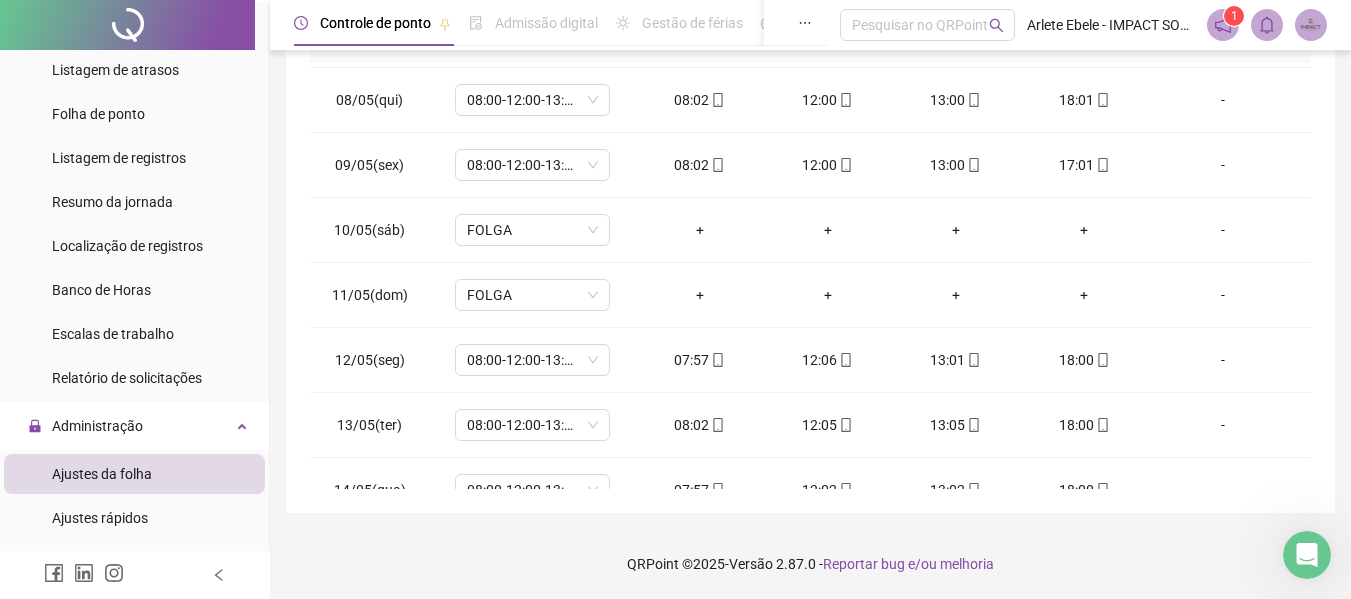 scroll, scrollTop: 0, scrollLeft: 0, axis: both 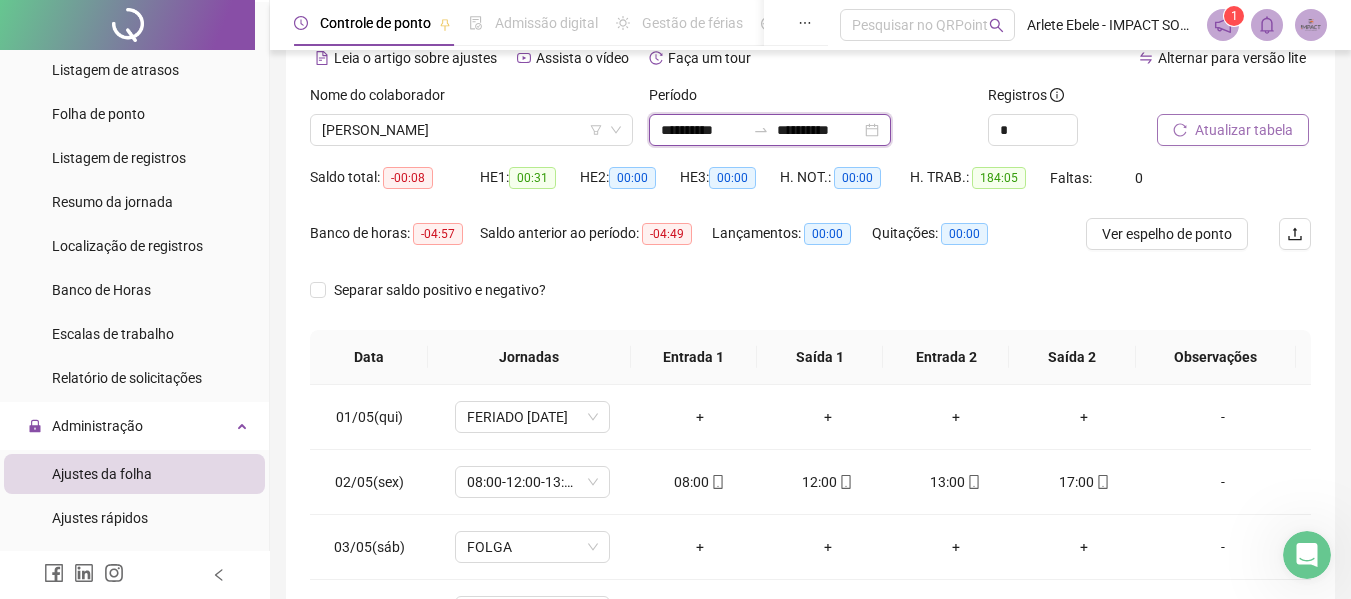 click on "**********" at bounding box center [703, 130] 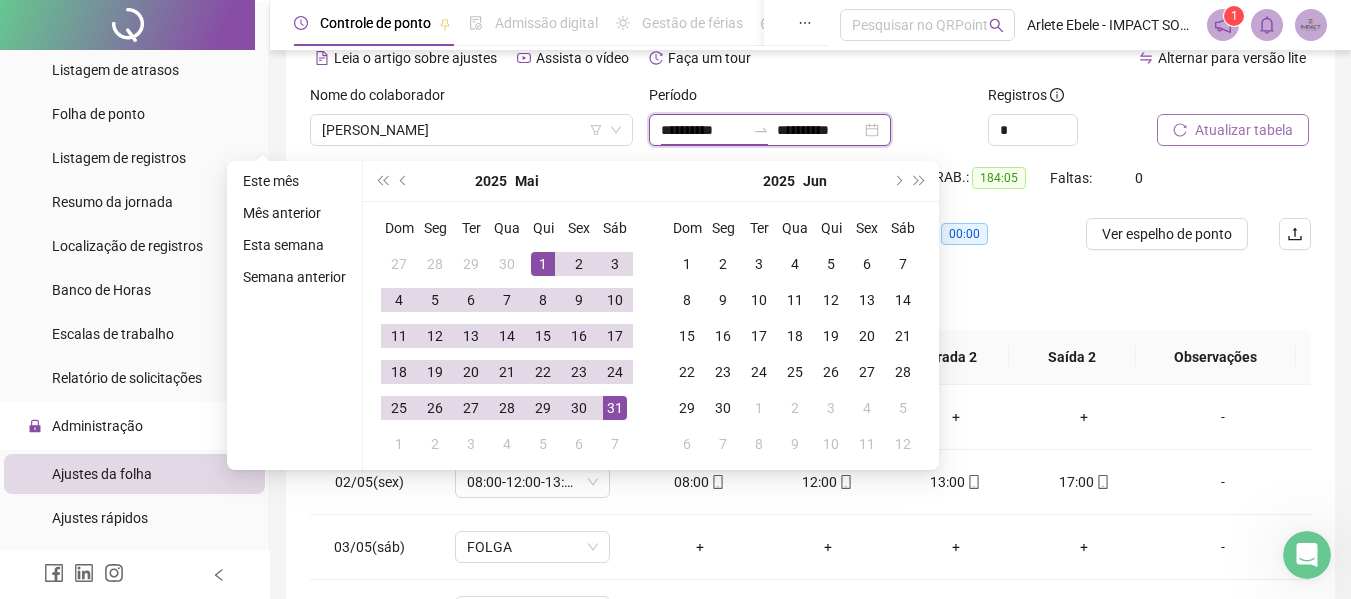 click on "**********" at bounding box center (703, 130) 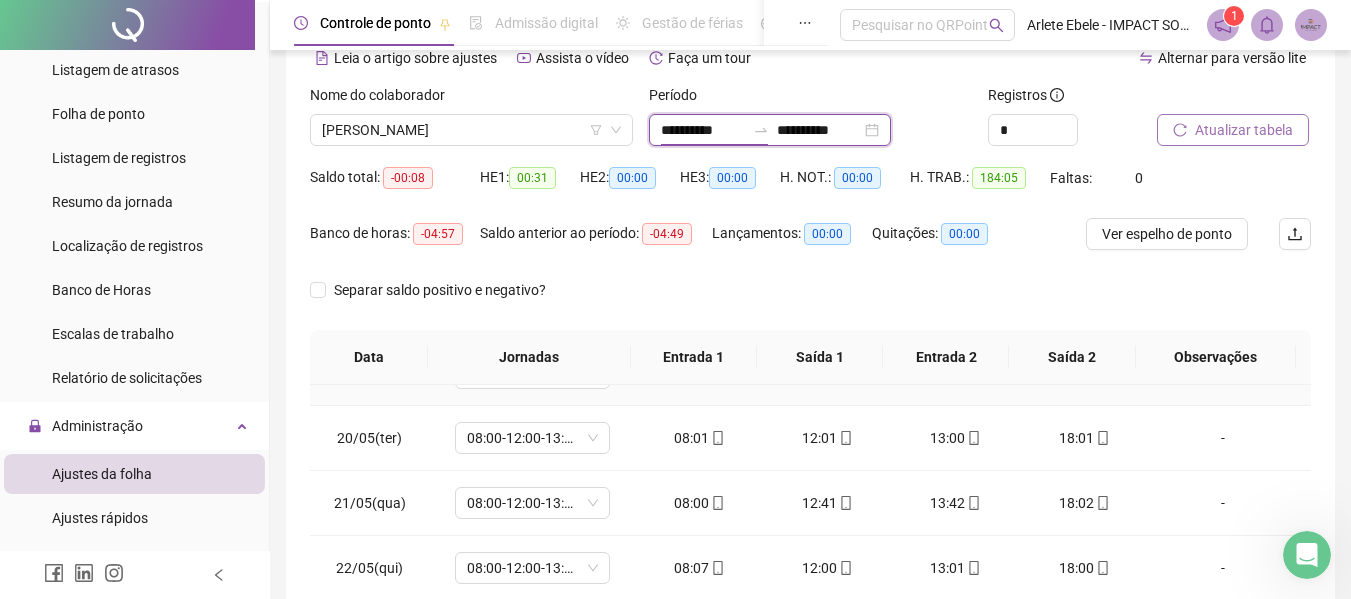 scroll, scrollTop: 1300, scrollLeft: 0, axis: vertical 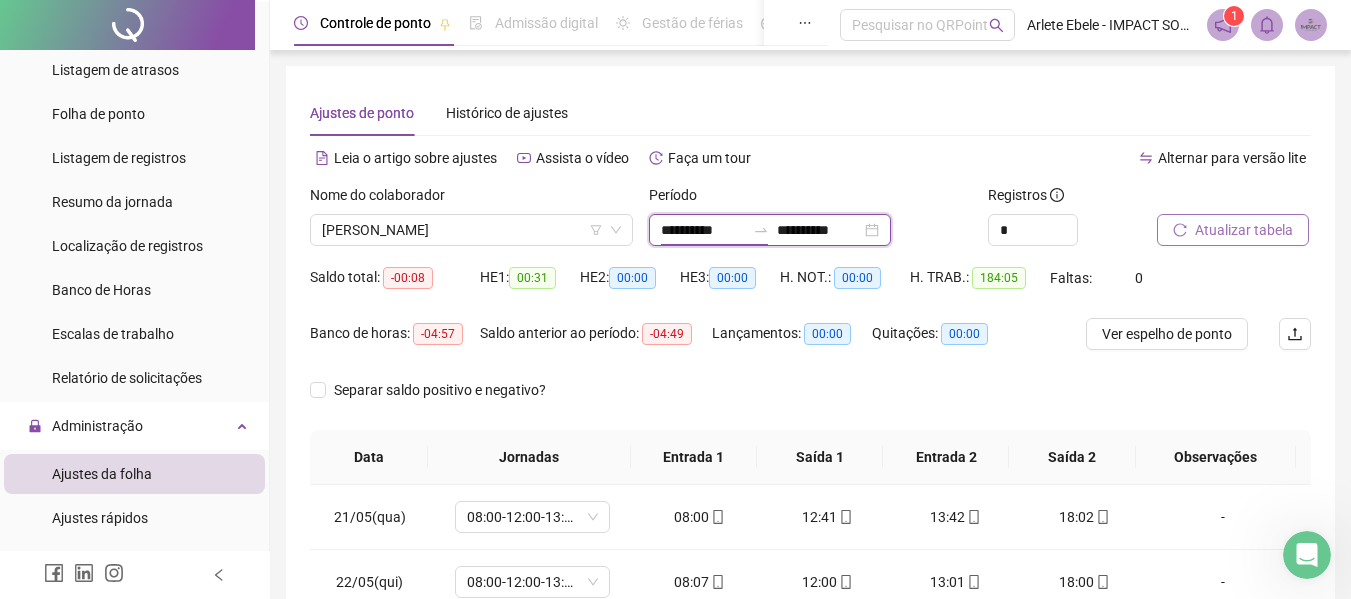 click on "**********" at bounding box center (703, 230) 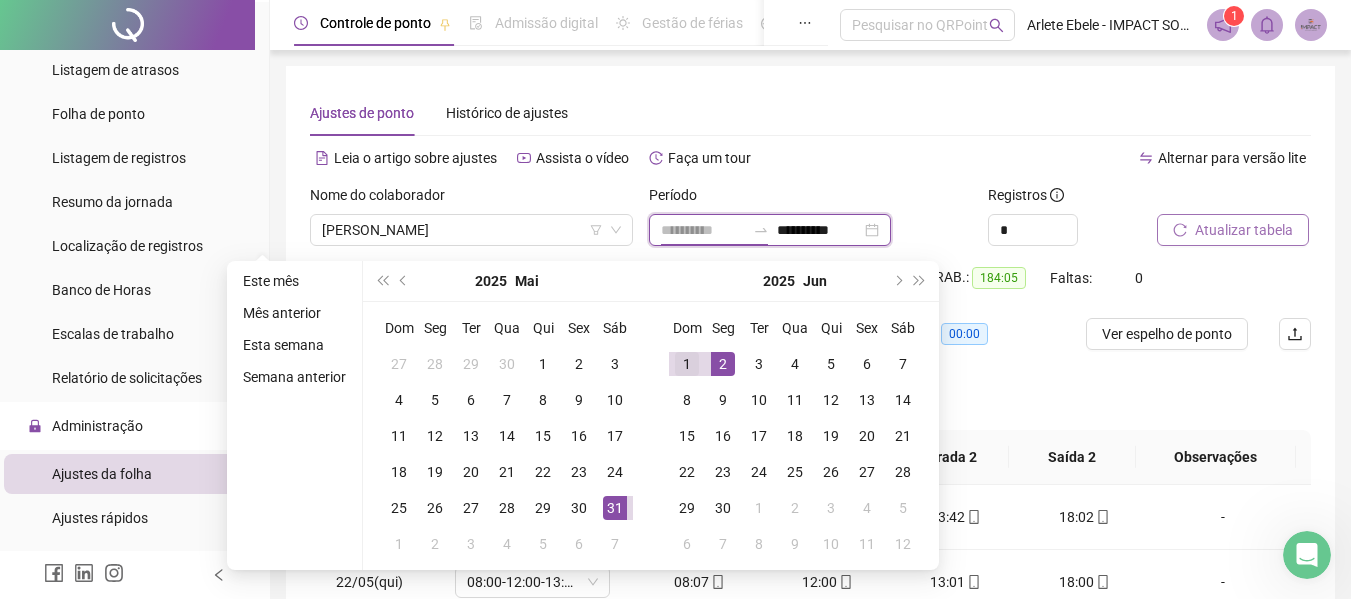 type on "**********" 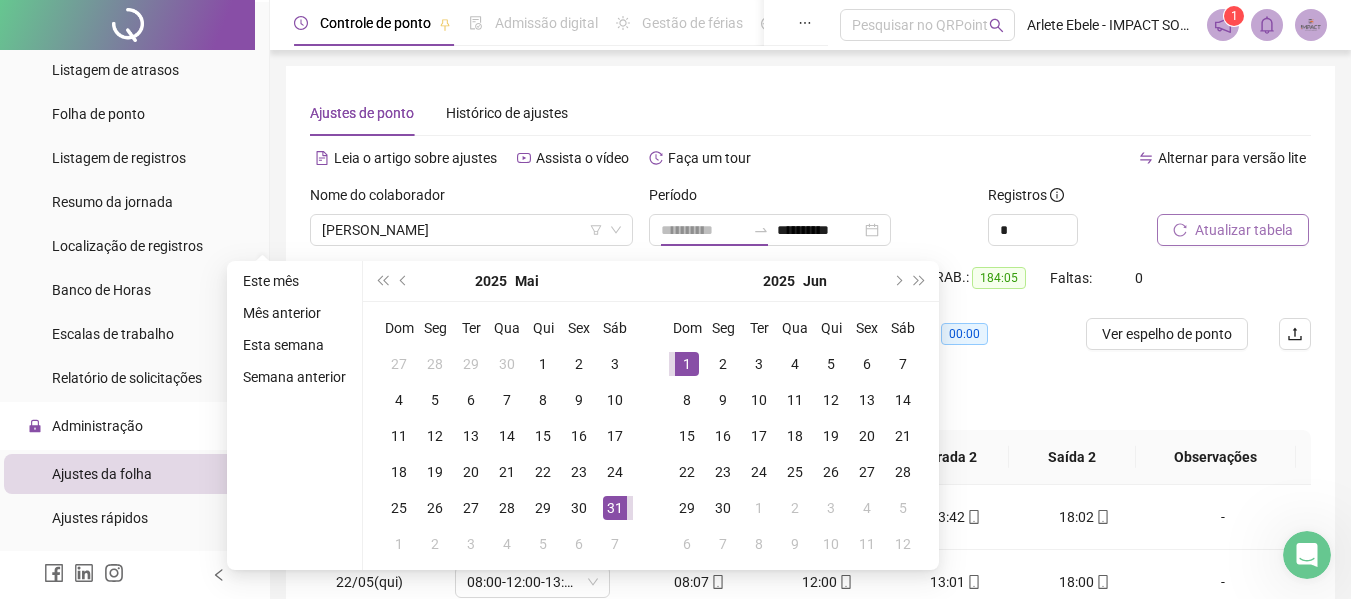click on "1" at bounding box center [687, 364] 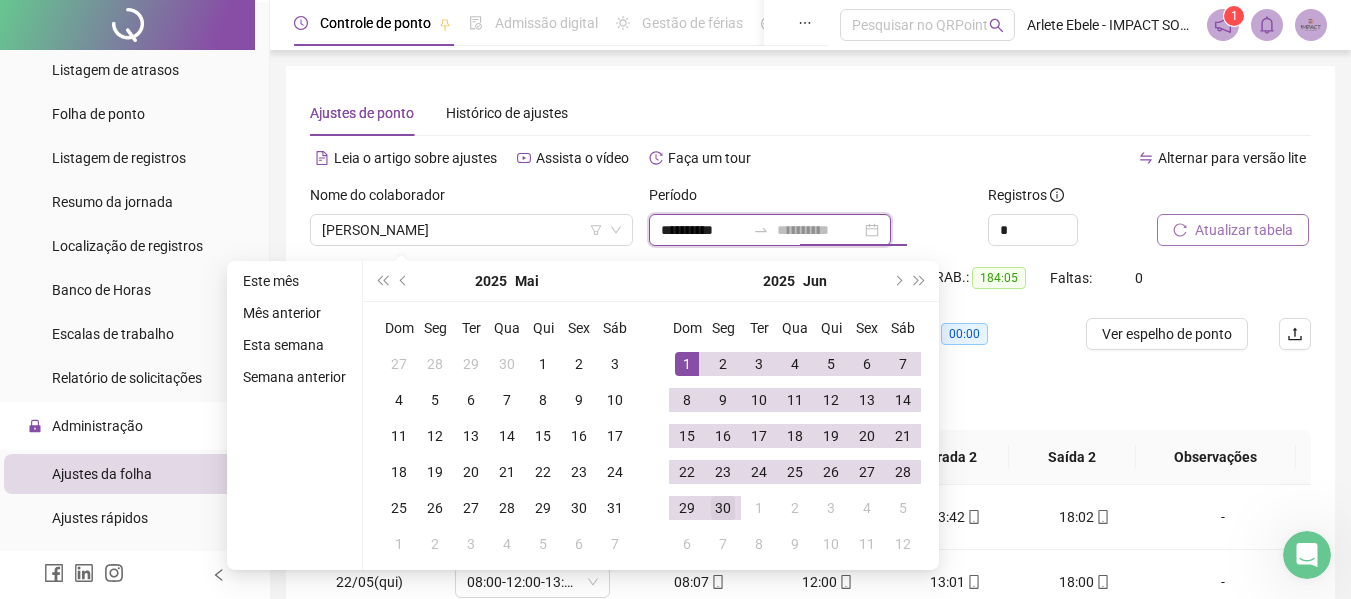 type on "**********" 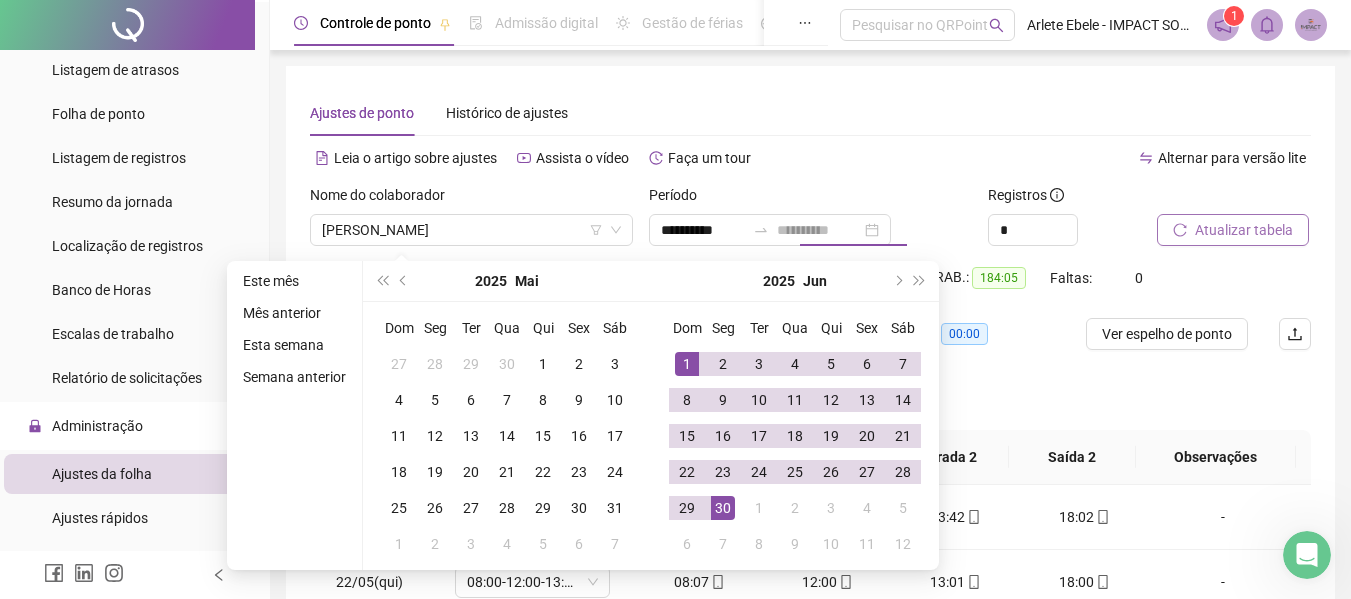 click on "30" at bounding box center [723, 508] 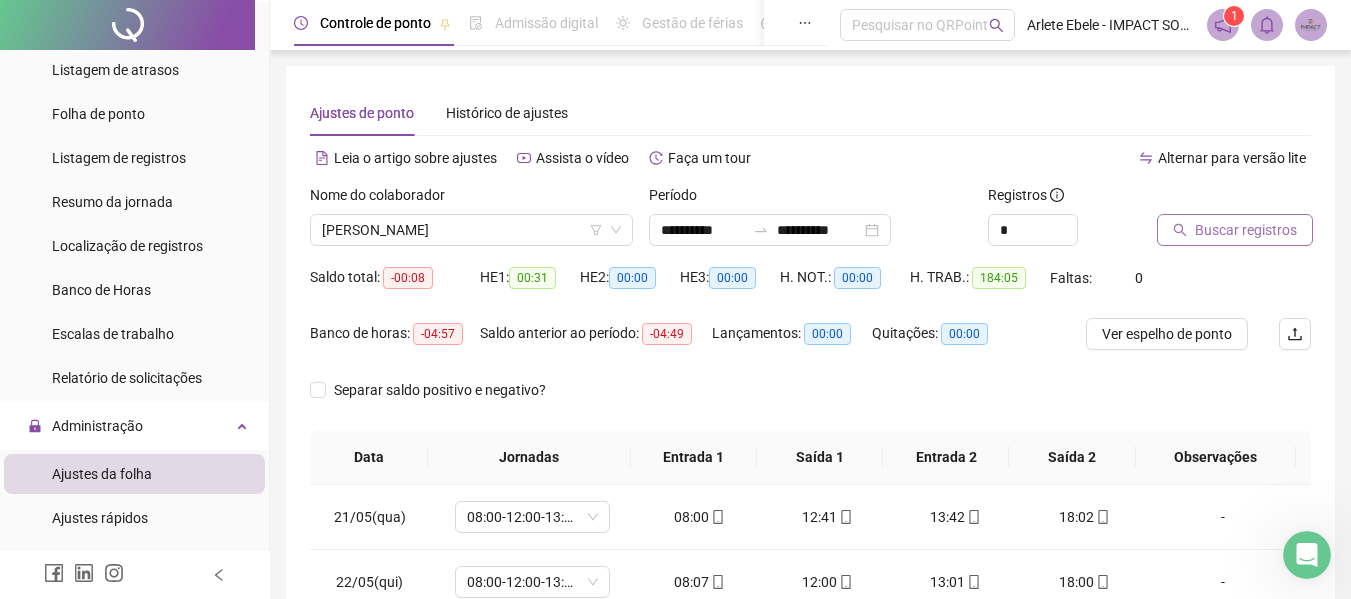click on "Buscar registros" at bounding box center (1246, 230) 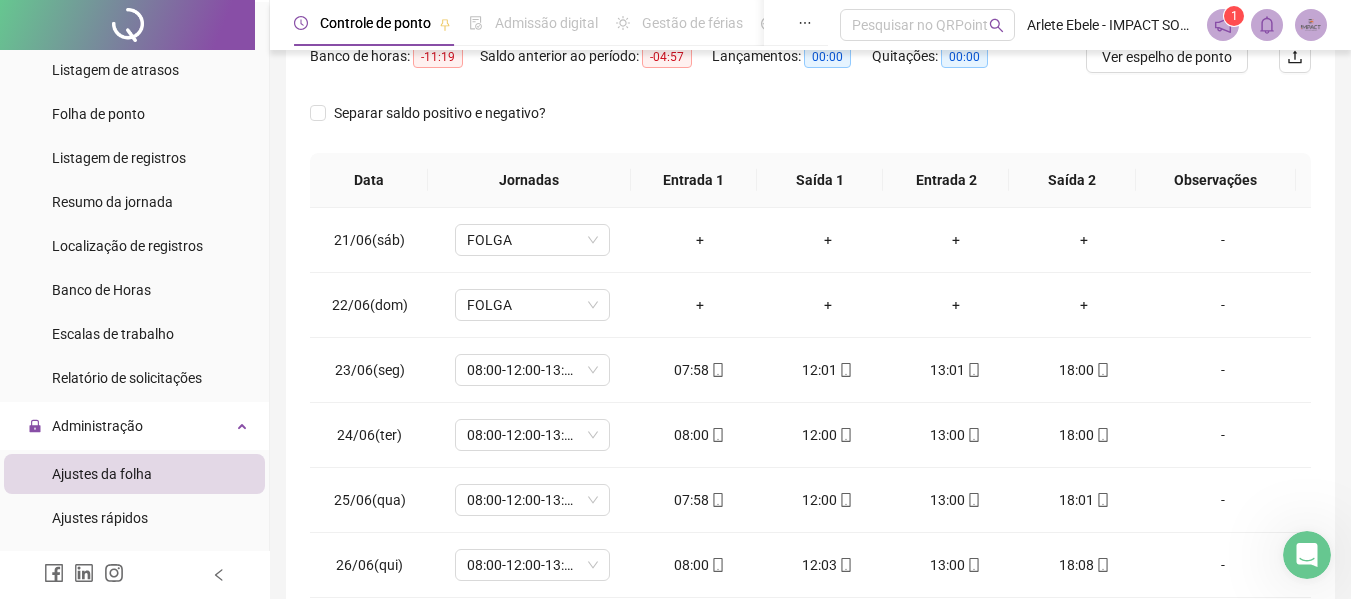 scroll, scrollTop: 300, scrollLeft: 0, axis: vertical 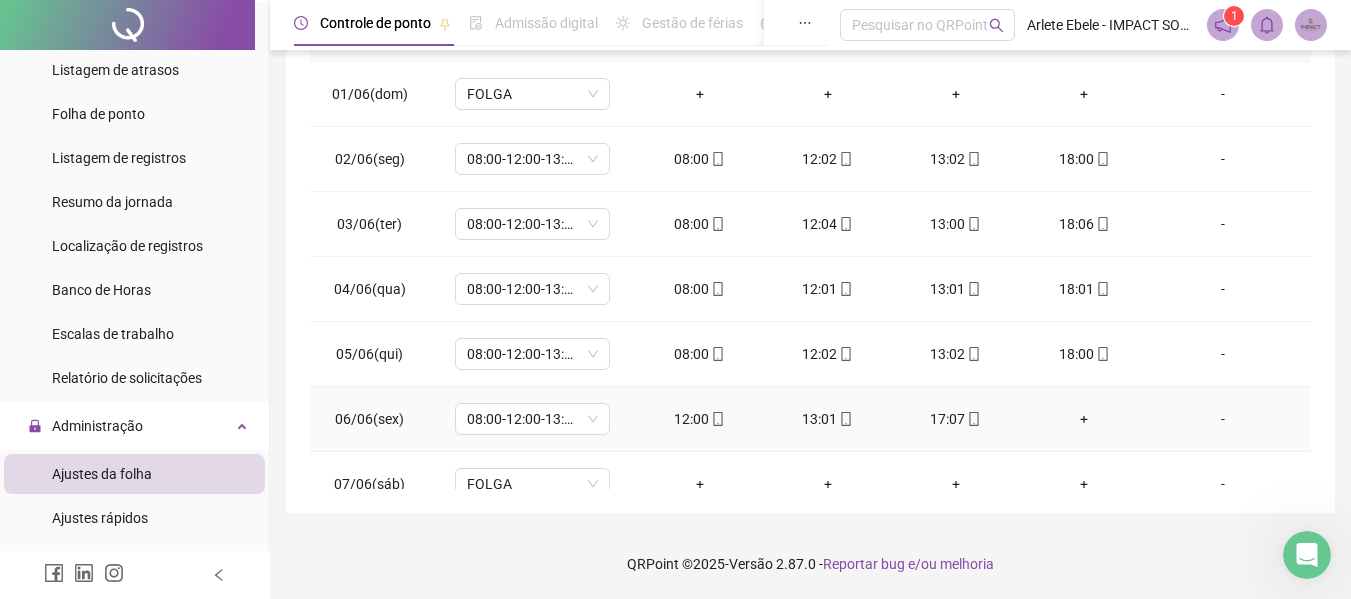 click on "+" at bounding box center [1084, 419] 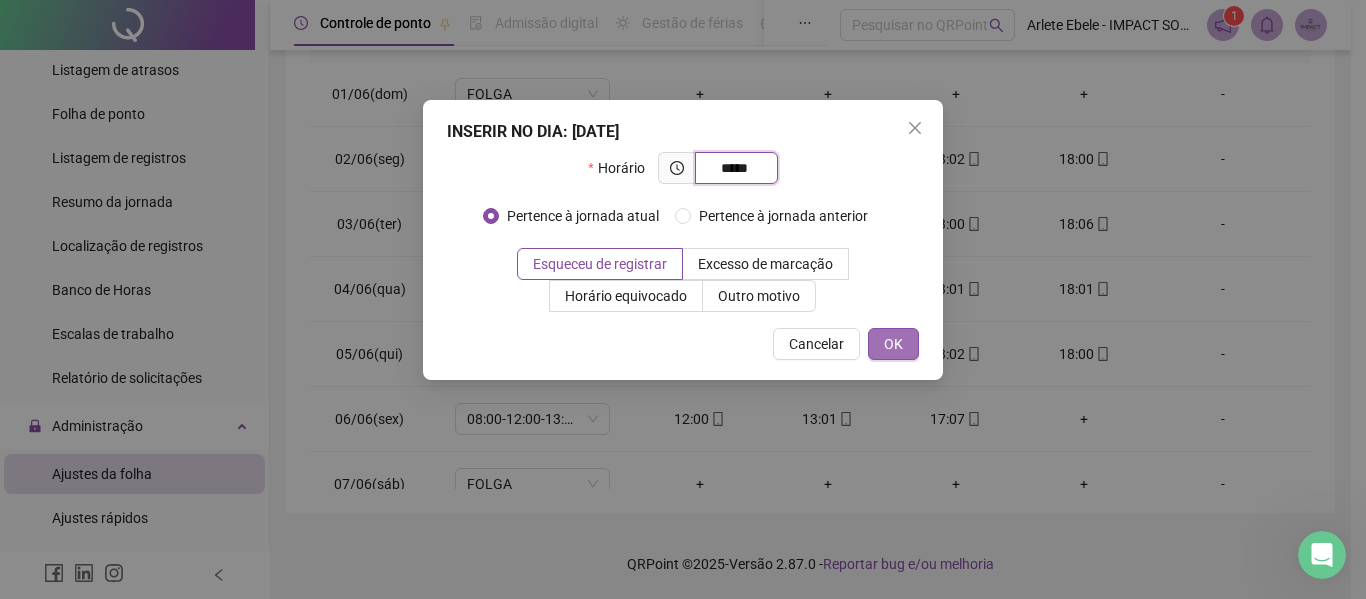 type on "*****" 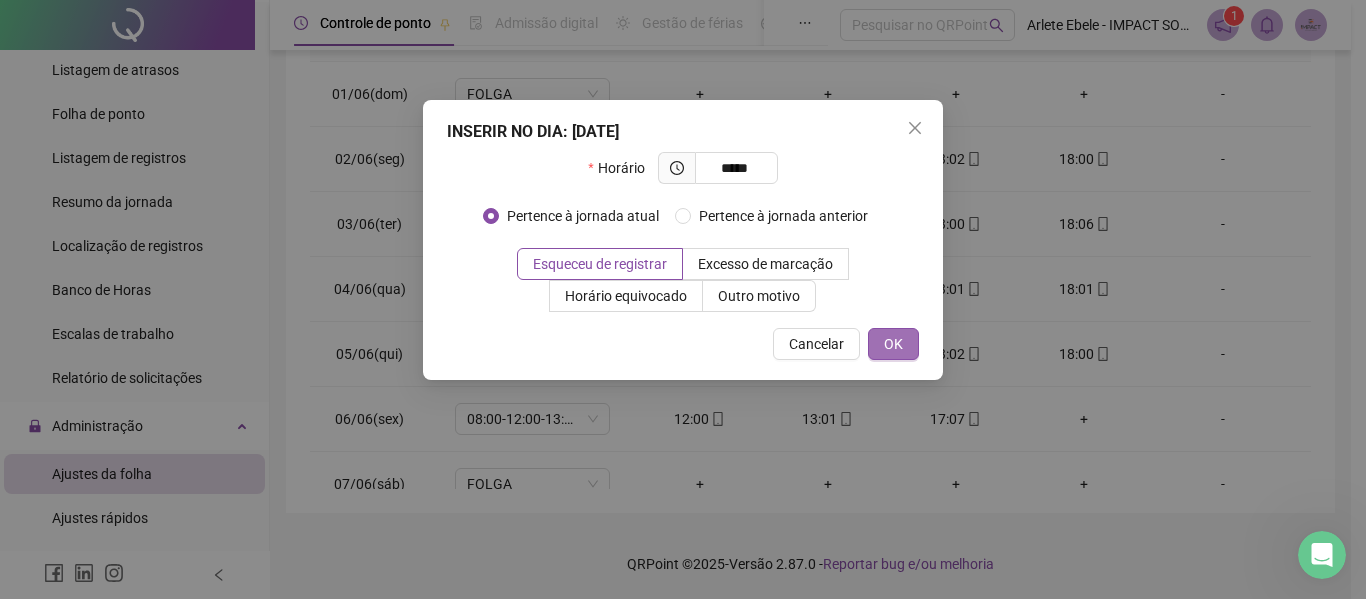 click on "OK" at bounding box center [893, 344] 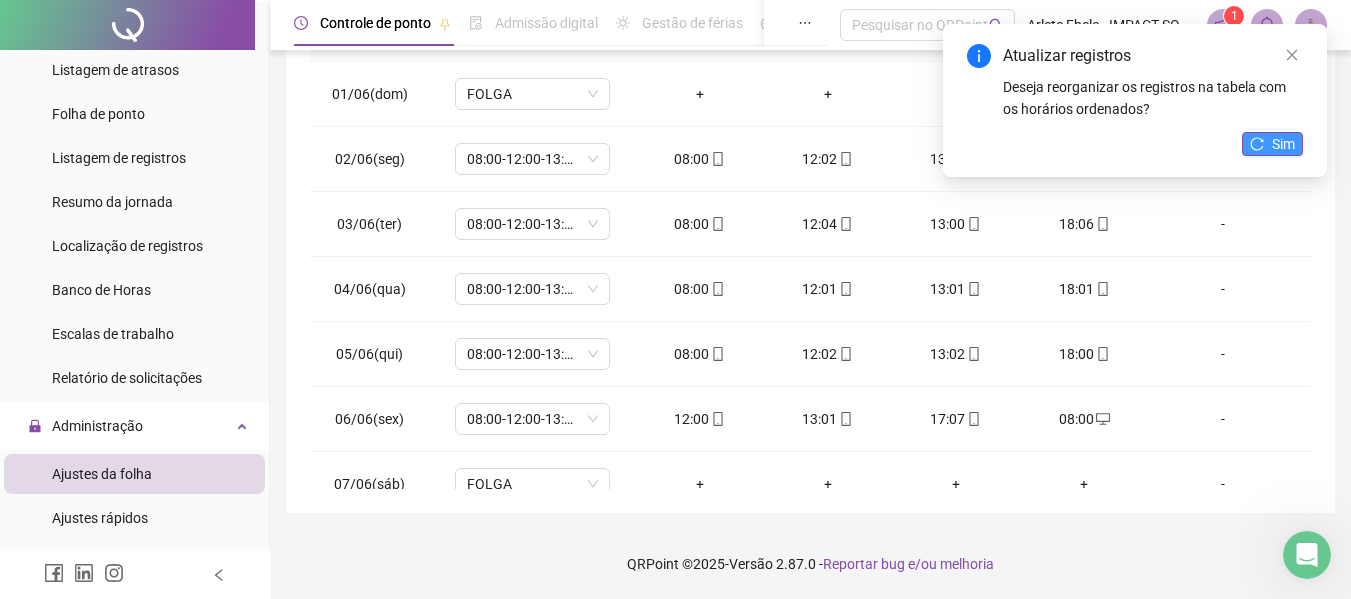 click on "Sim" at bounding box center (1283, 144) 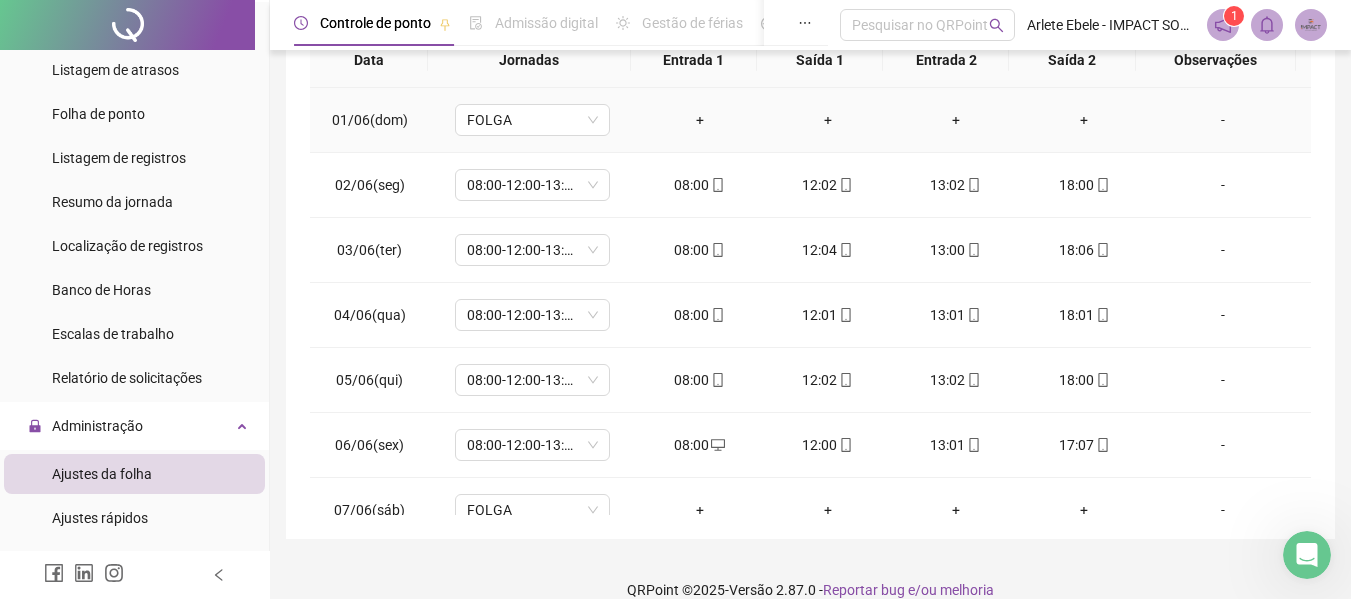 scroll, scrollTop: 400, scrollLeft: 0, axis: vertical 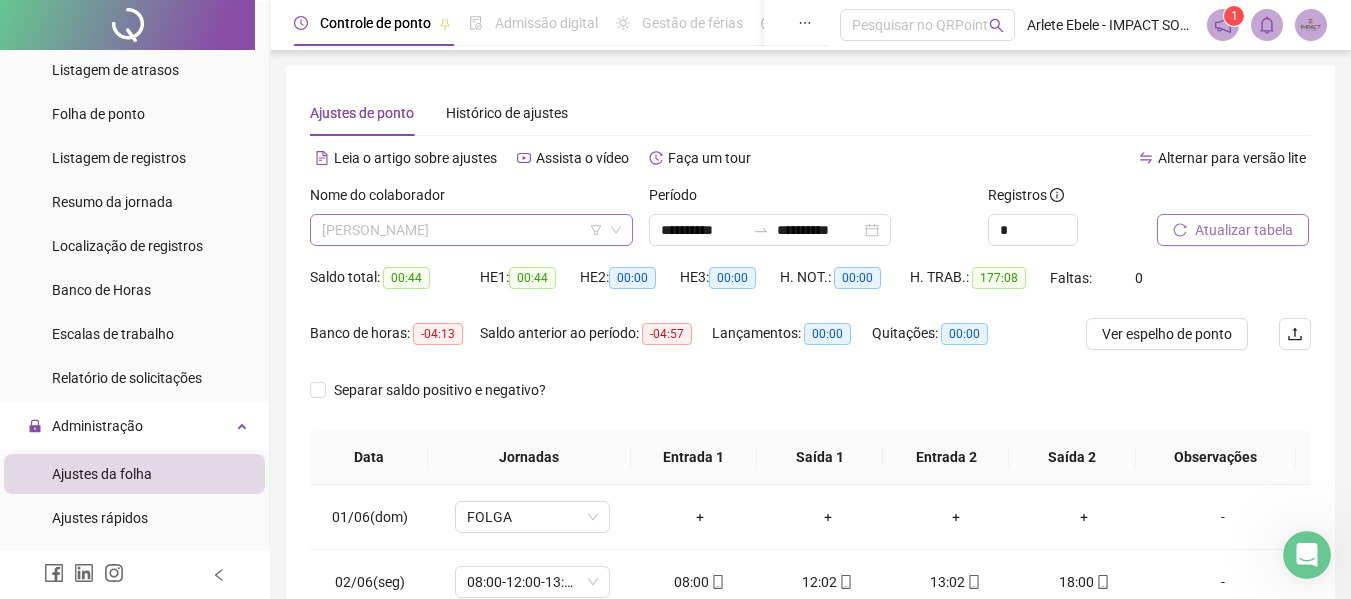 click on "MAYARA CAROLINE BRUNELLI FERREIRA" at bounding box center [471, 230] 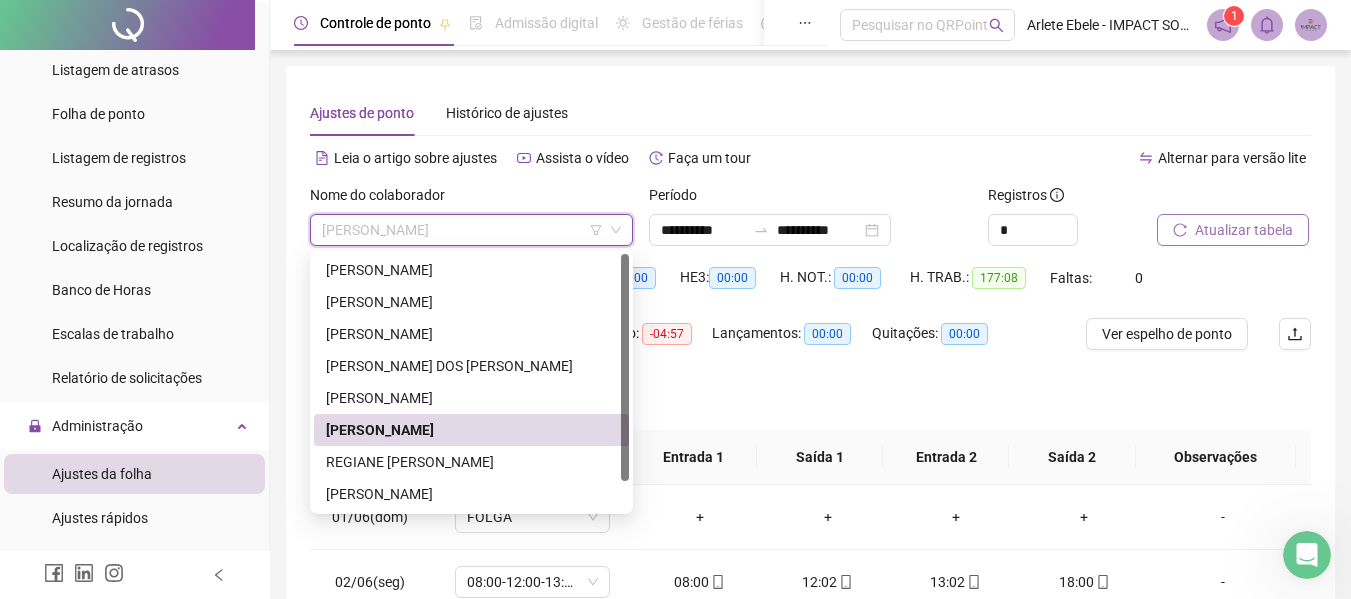 scroll, scrollTop: 32, scrollLeft: 0, axis: vertical 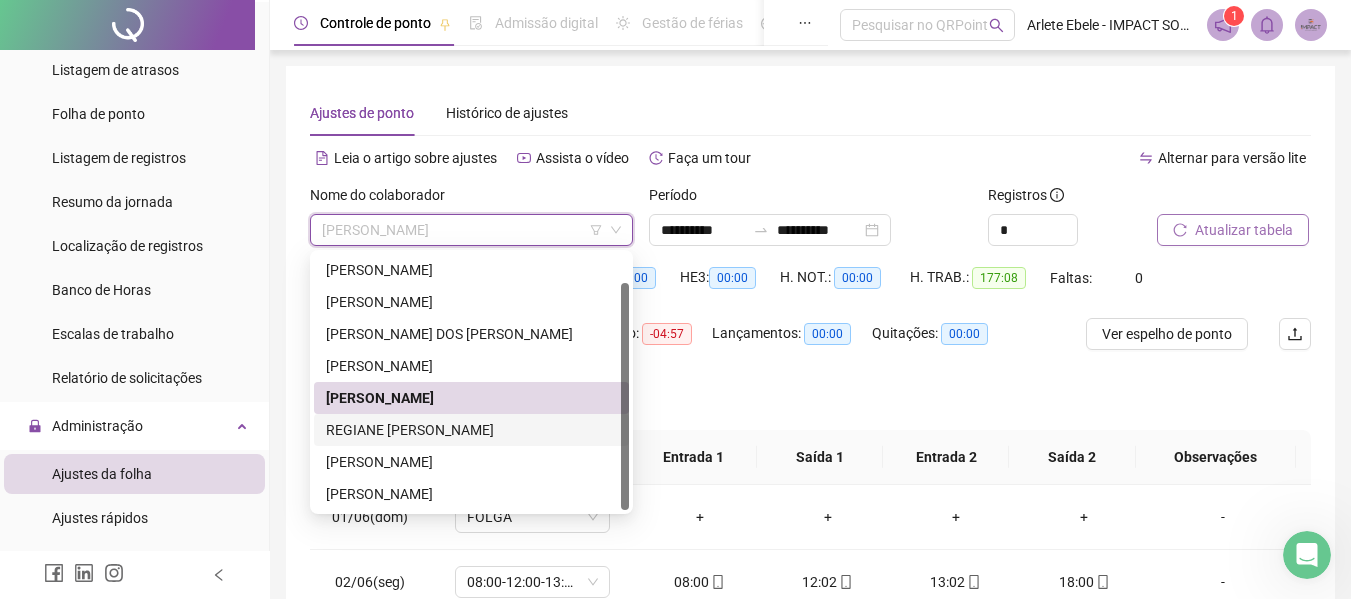 click on "REGIANE SILVA ARAUJO" at bounding box center [471, 430] 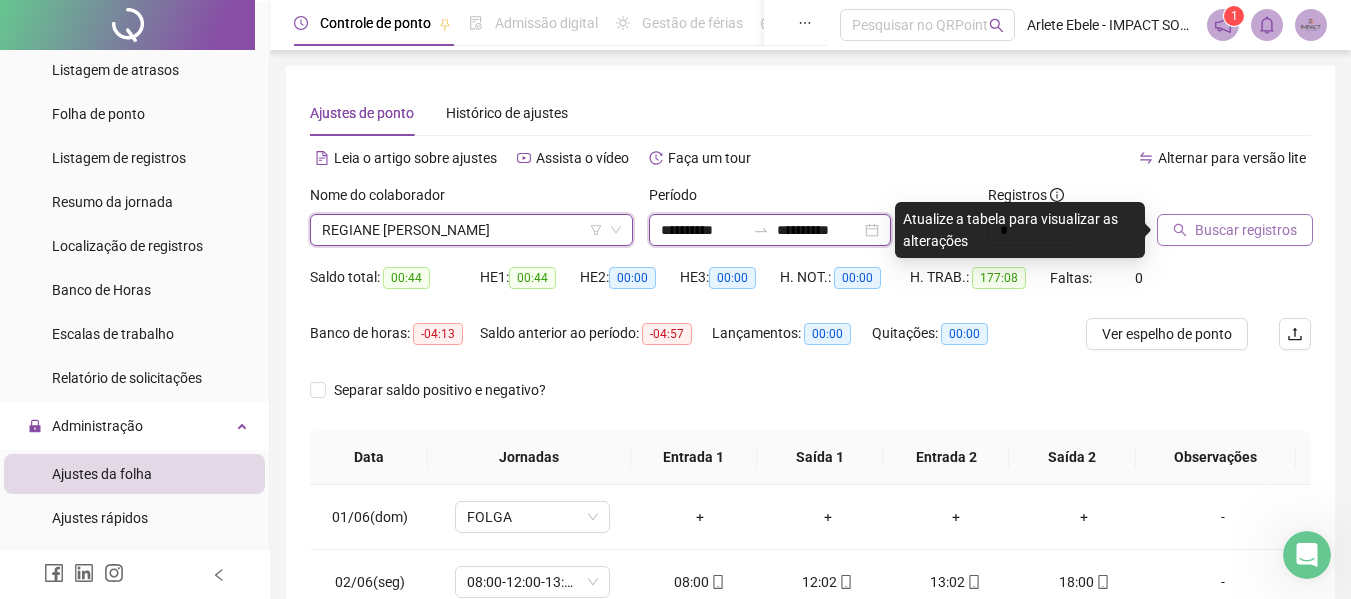click on "**********" at bounding box center [703, 230] 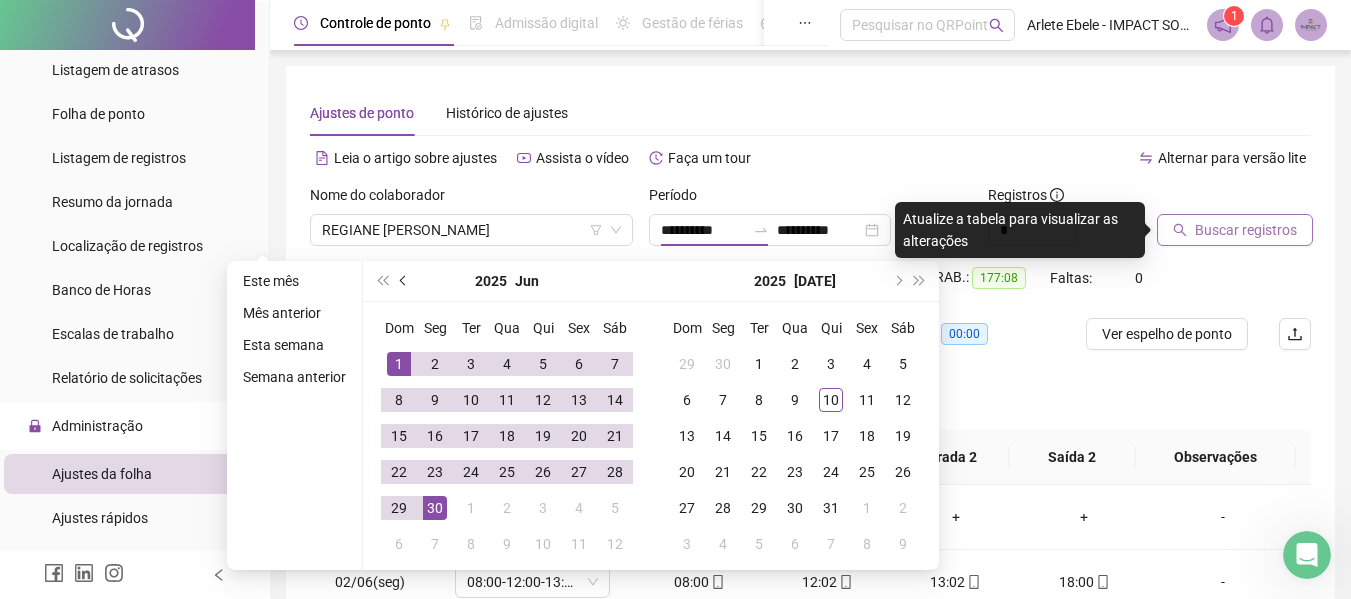 click at bounding box center (404, 281) 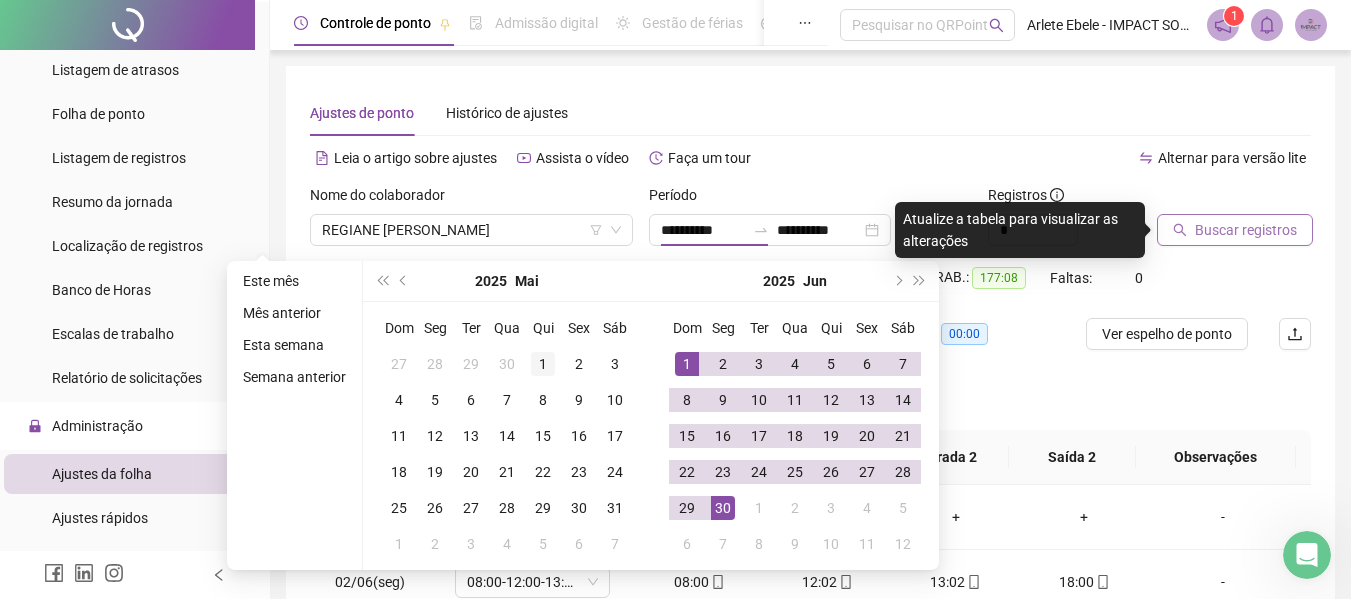 type on "**********" 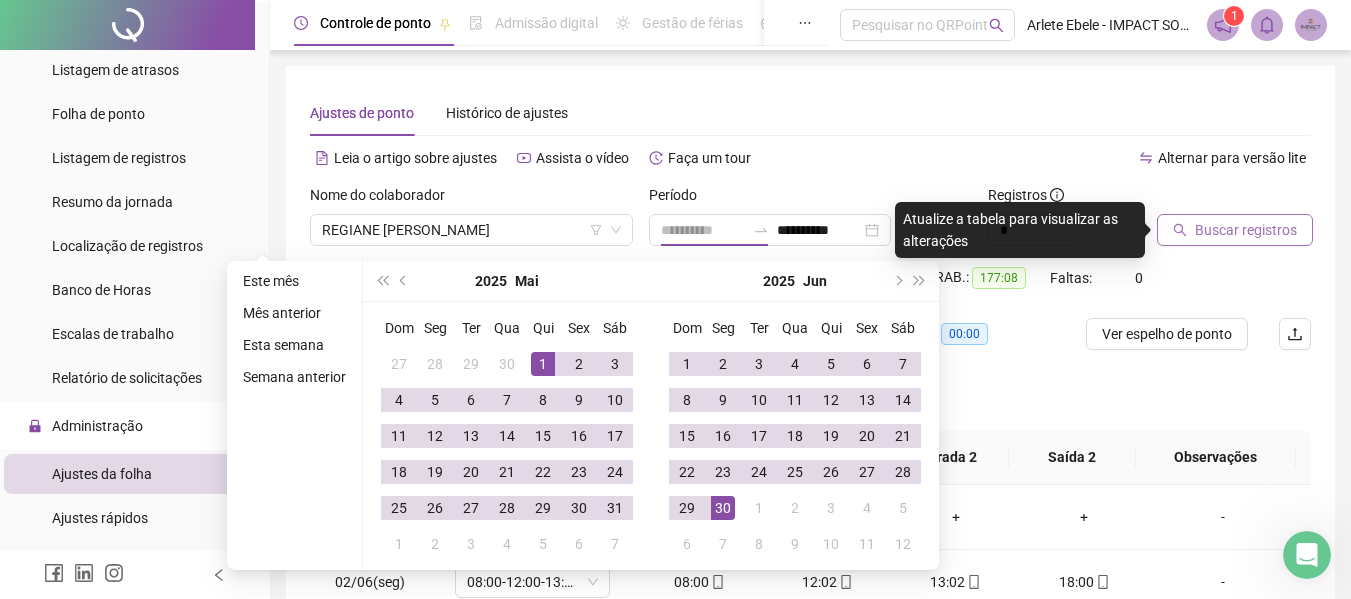 click on "1" at bounding box center (543, 364) 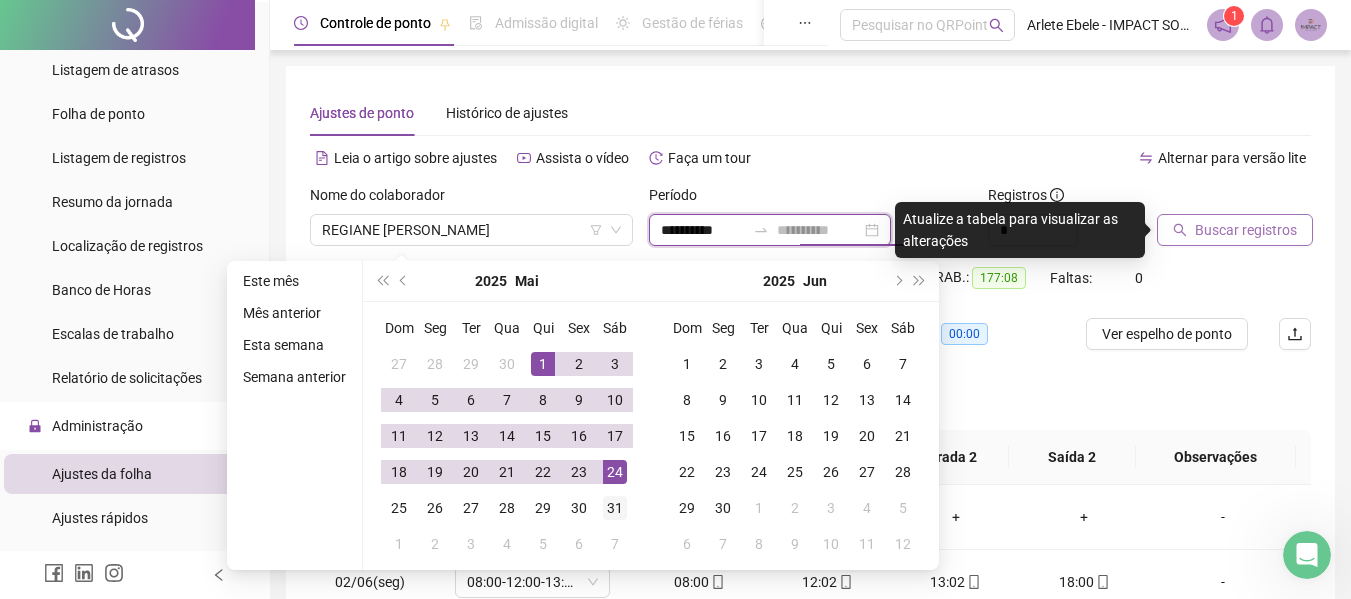 type on "**********" 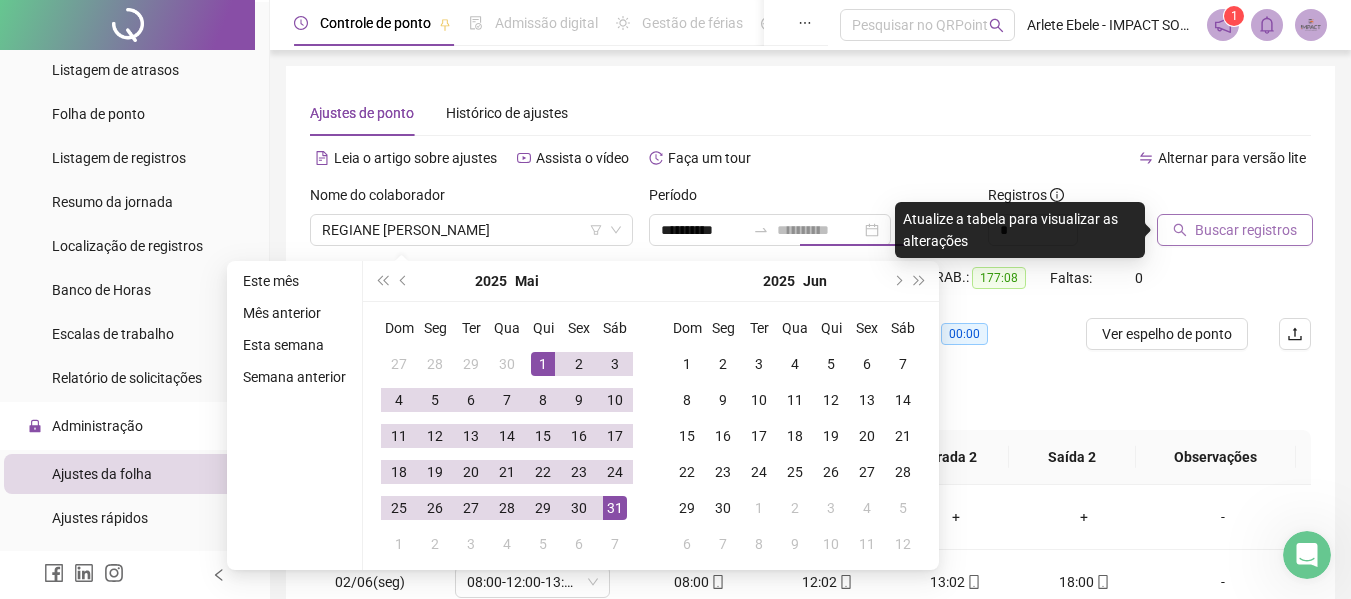 click on "31" at bounding box center [615, 508] 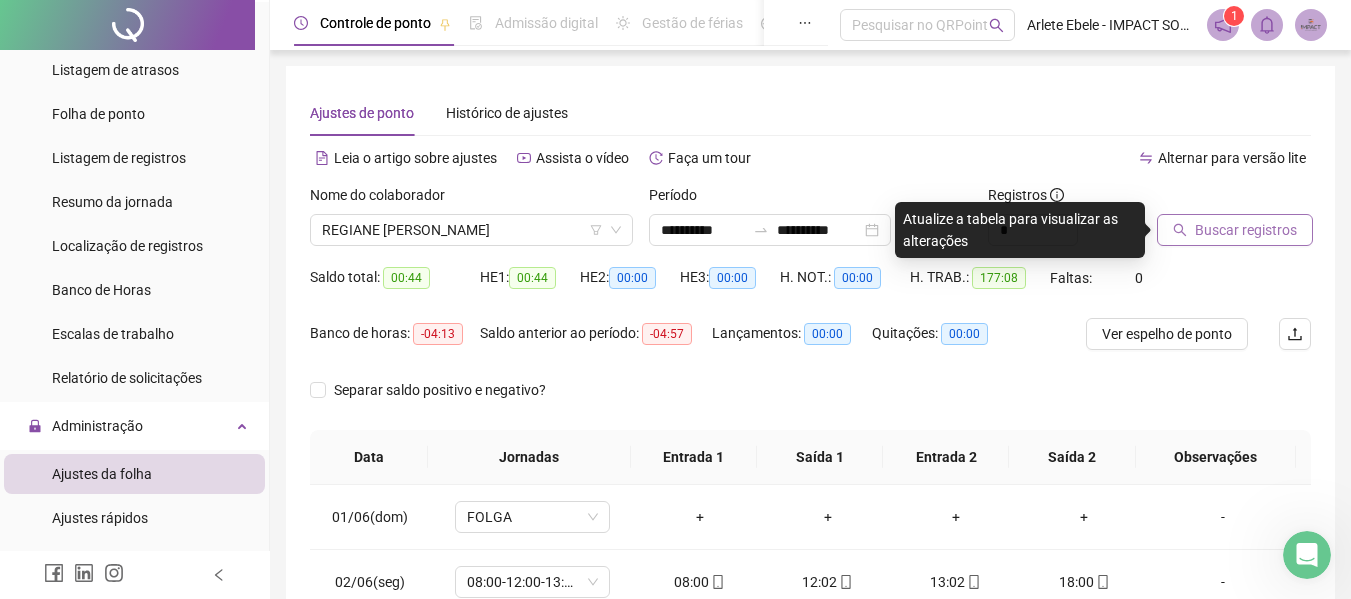 click on "Buscar registros" at bounding box center [1246, 230] 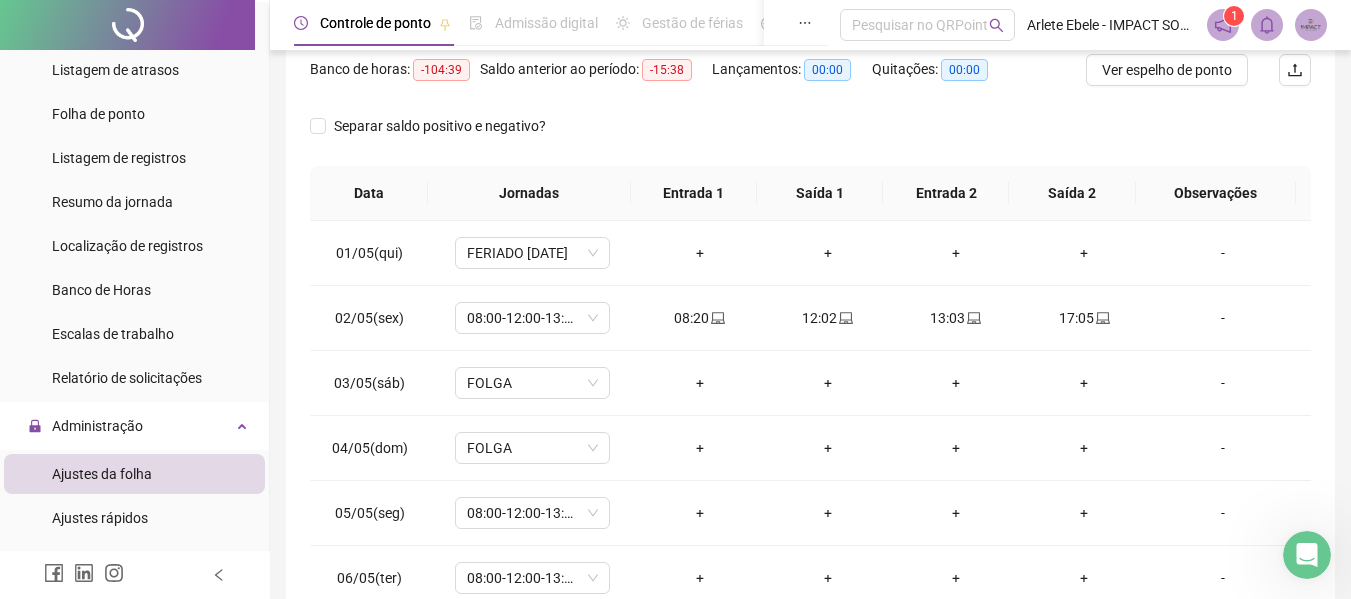 scroll, scrollTop: 300, scrollLeft: 0, axis: vertical 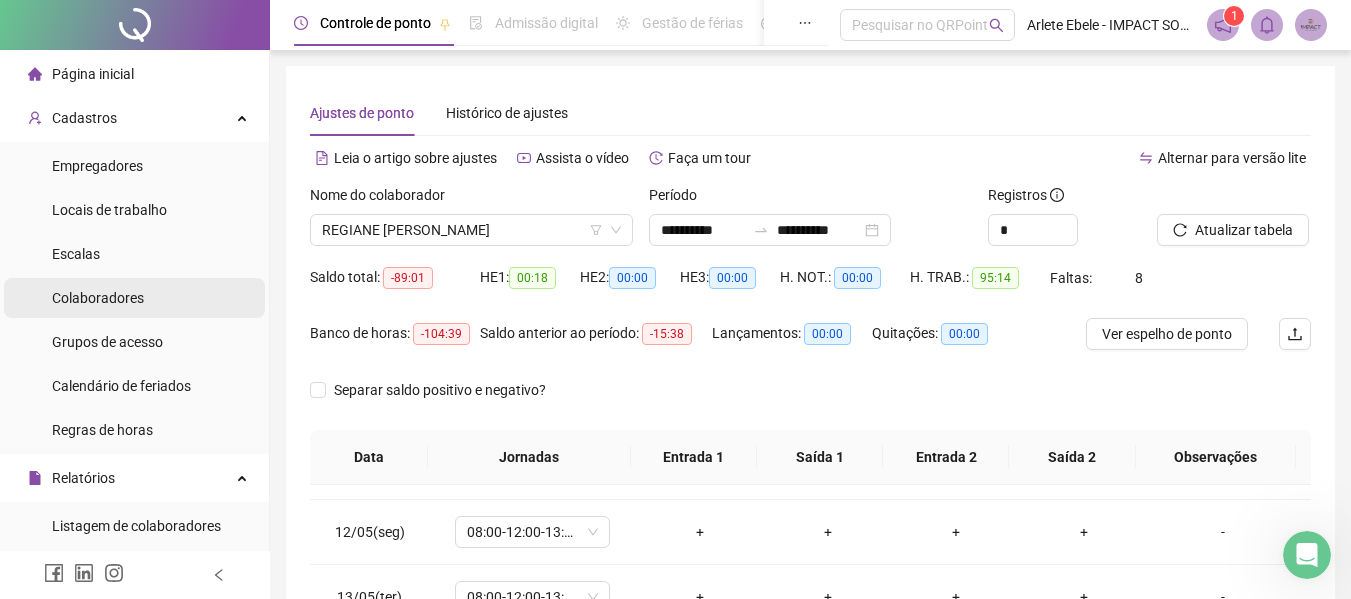 click on "Colaboradores" at bounding box center [98, 298] 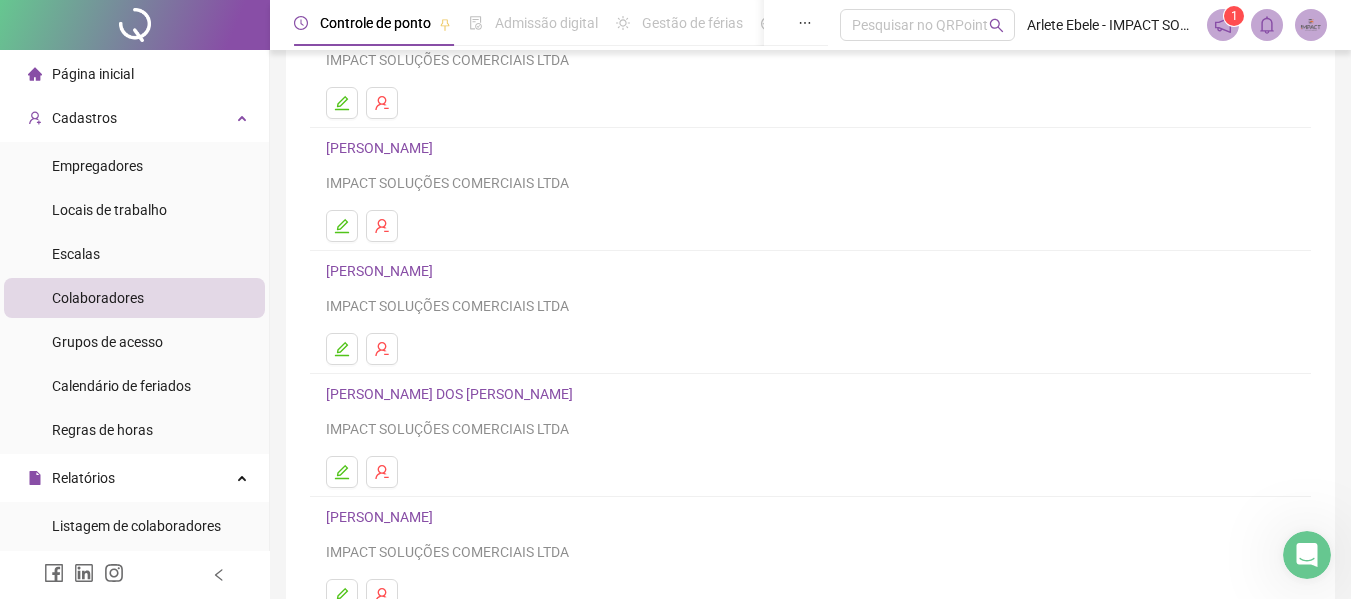 scroll, scrollTop: 368, scrollLeft: 0, axis: vertical 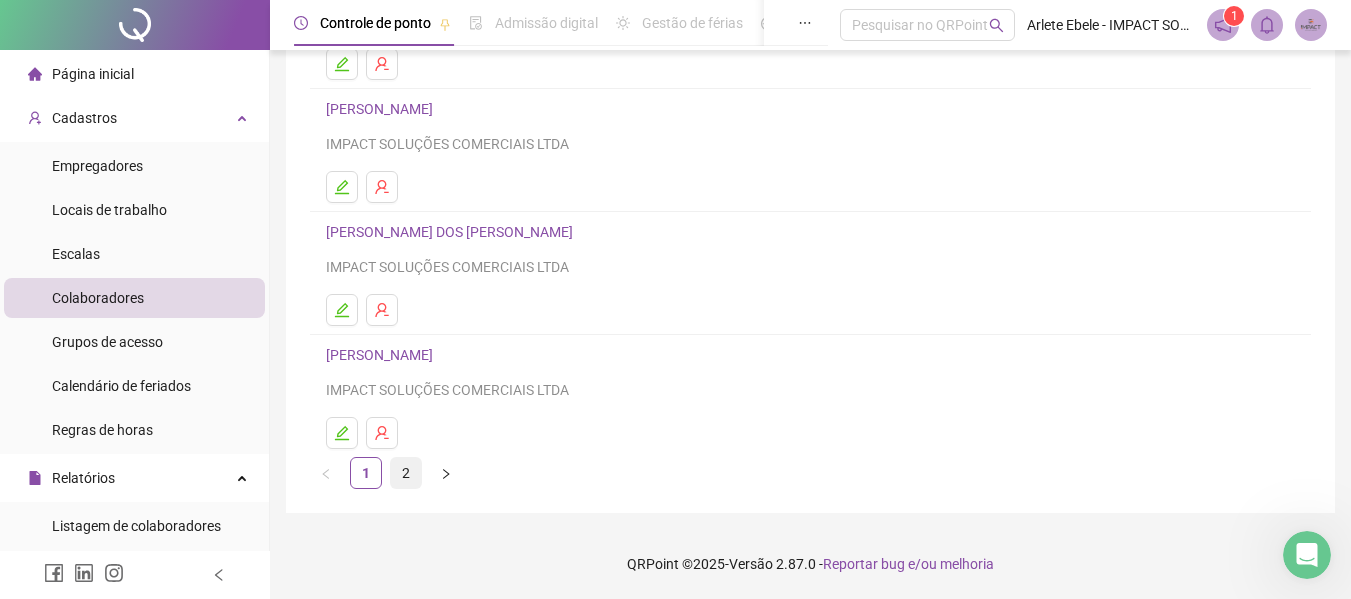 click on "2" at bounding box center [406, 473] 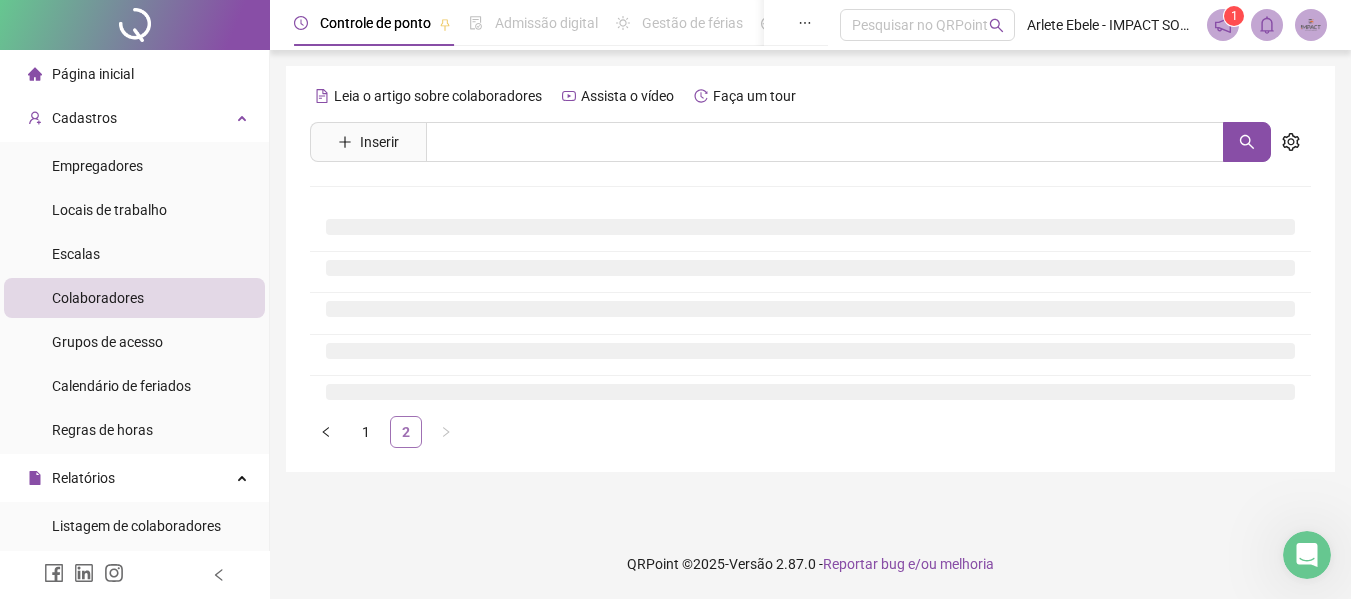 scroll, scrollTop: 0, scrollLeft: 0, axis: both 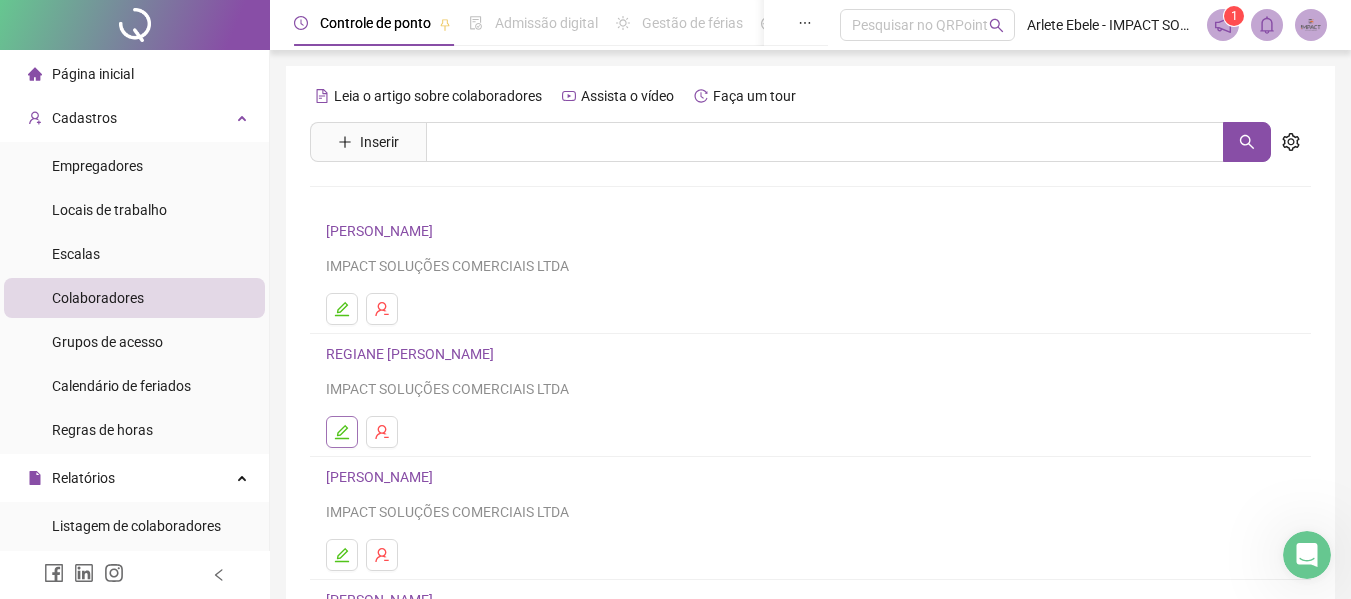 click 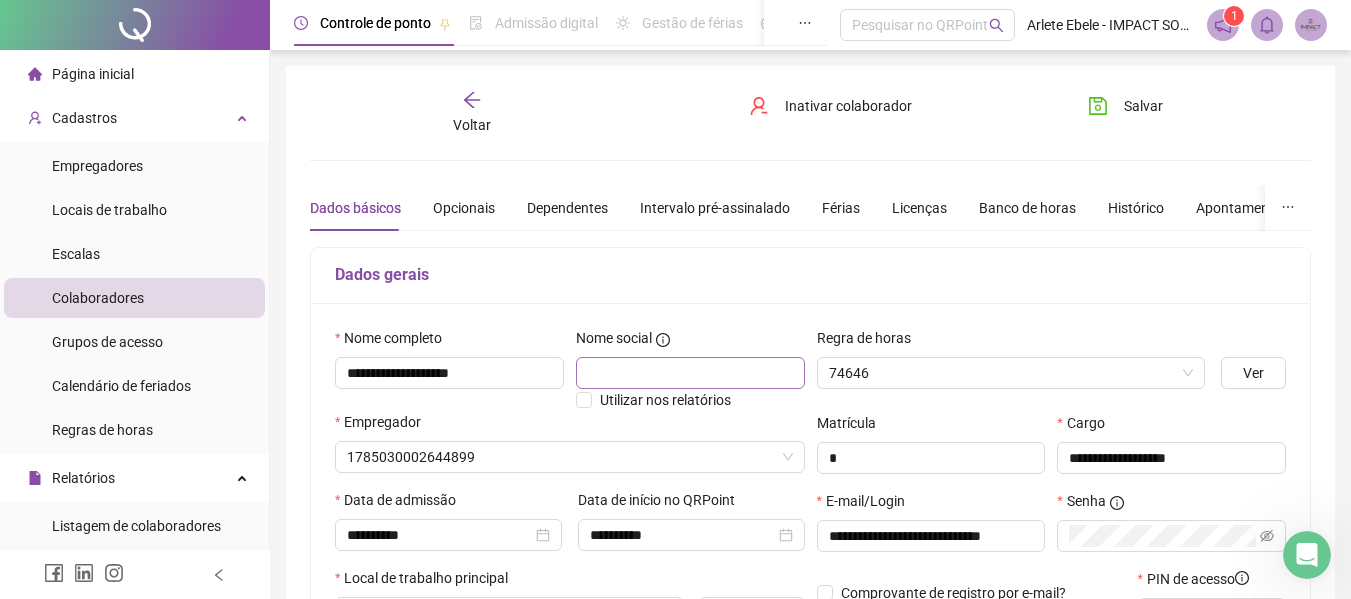 type on "*********" 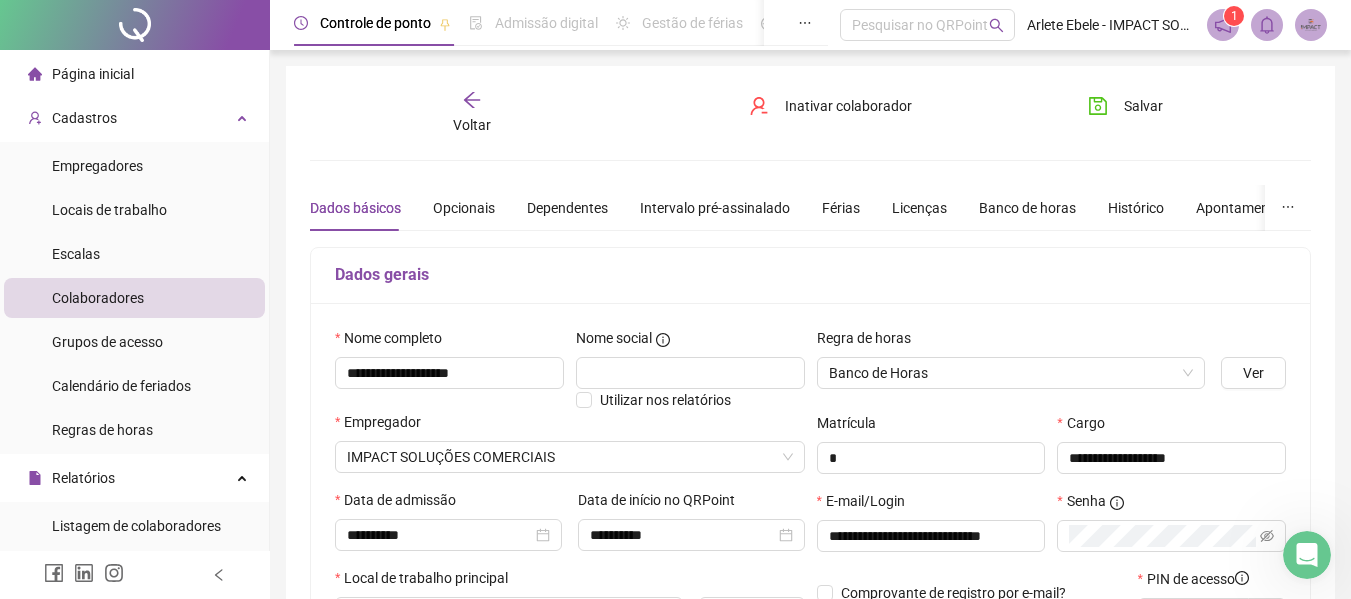 click on "Dados básicos Opcionais Dependentes Intervalo pré-assinalado Férias Licenças Banco de horas Histórico Apontamentos Integrações Preferências" at bounding box center [907, 208] 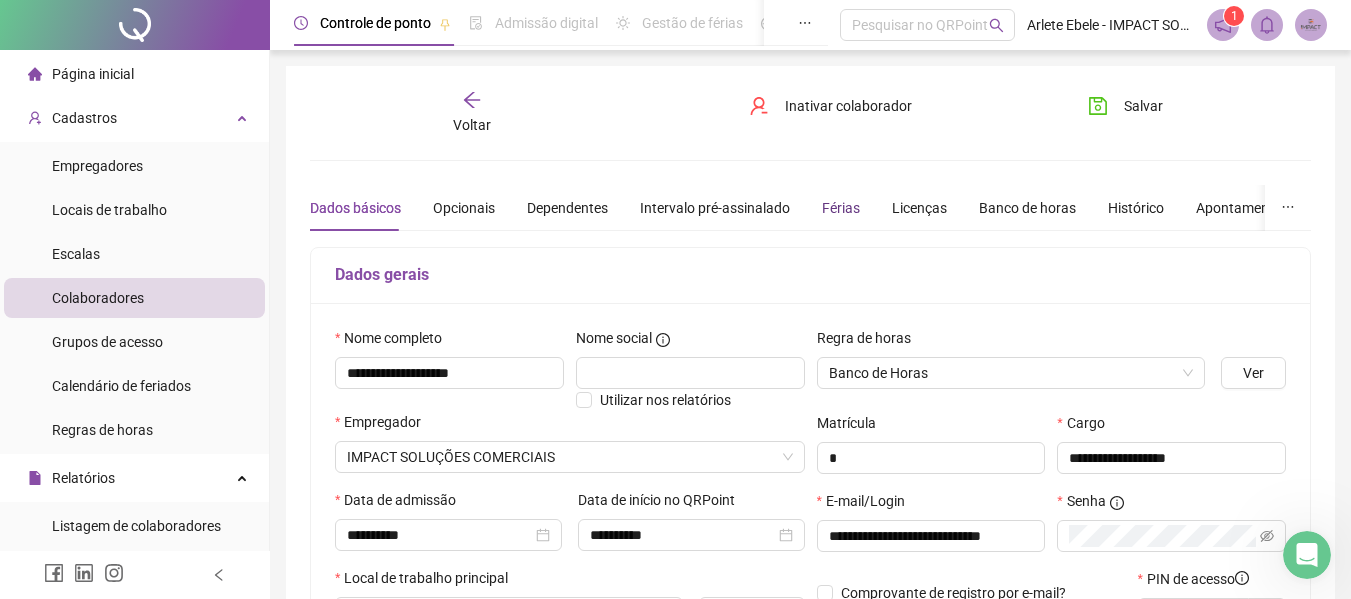 click on "Férias" at bounding box center [841, 208] 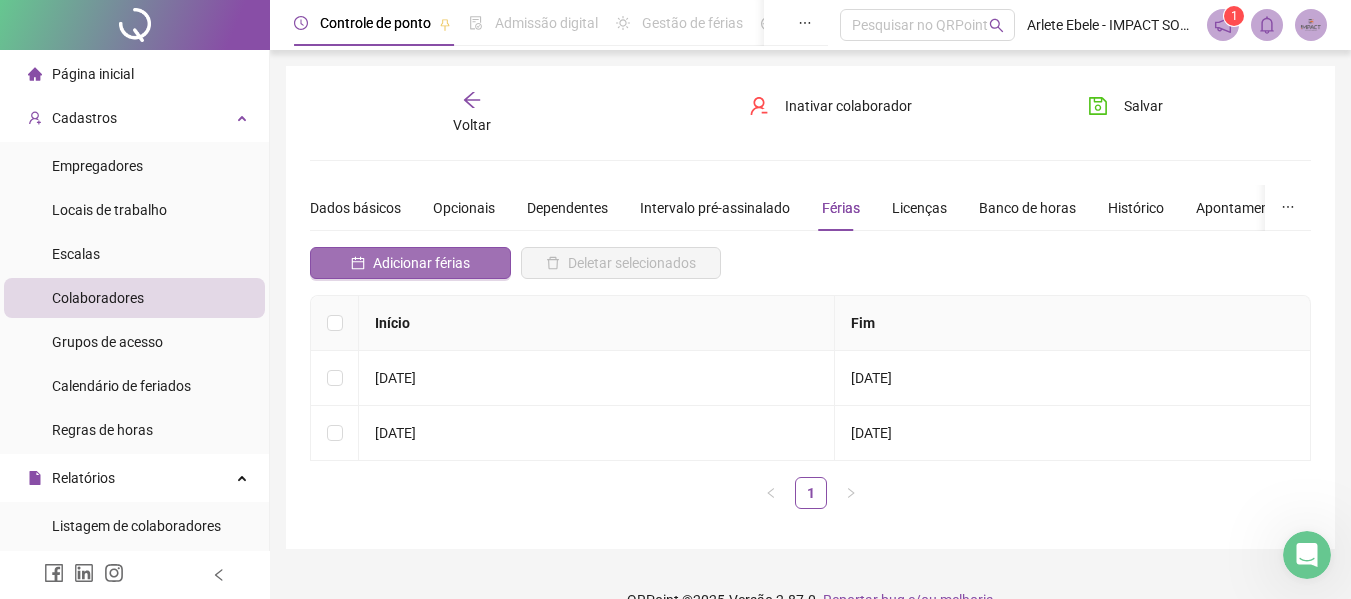 click on "Adicionar férias" at bounding box center (421, 263) 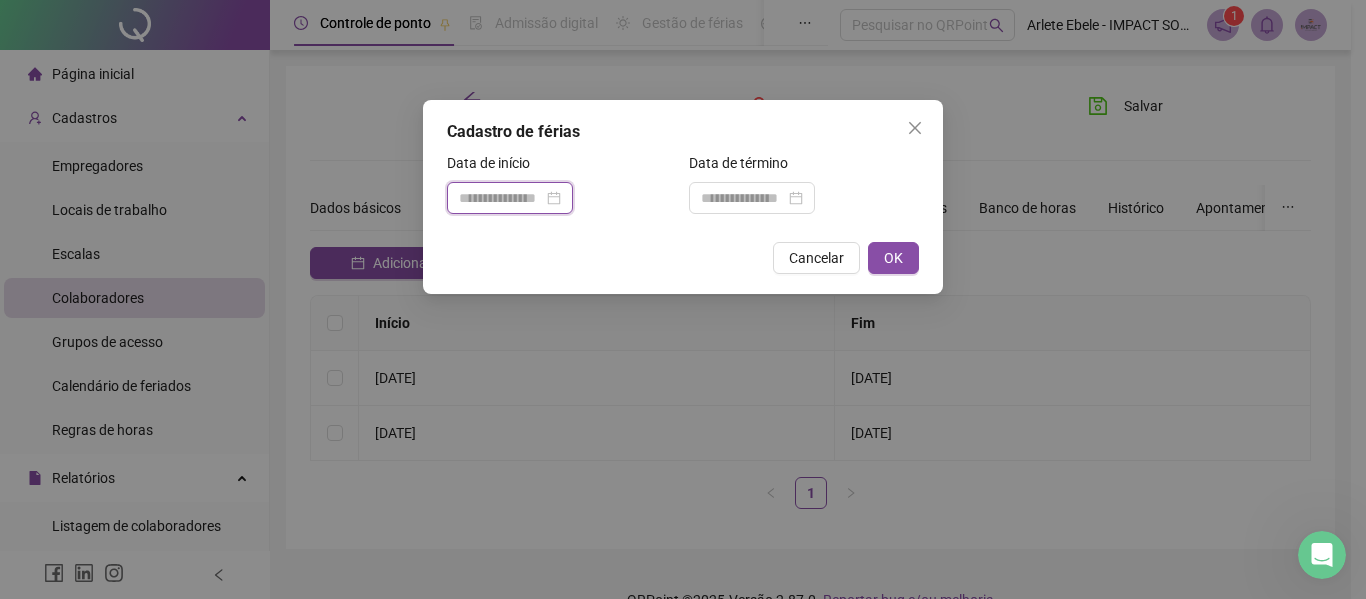 click at bounding box center (501, 198) 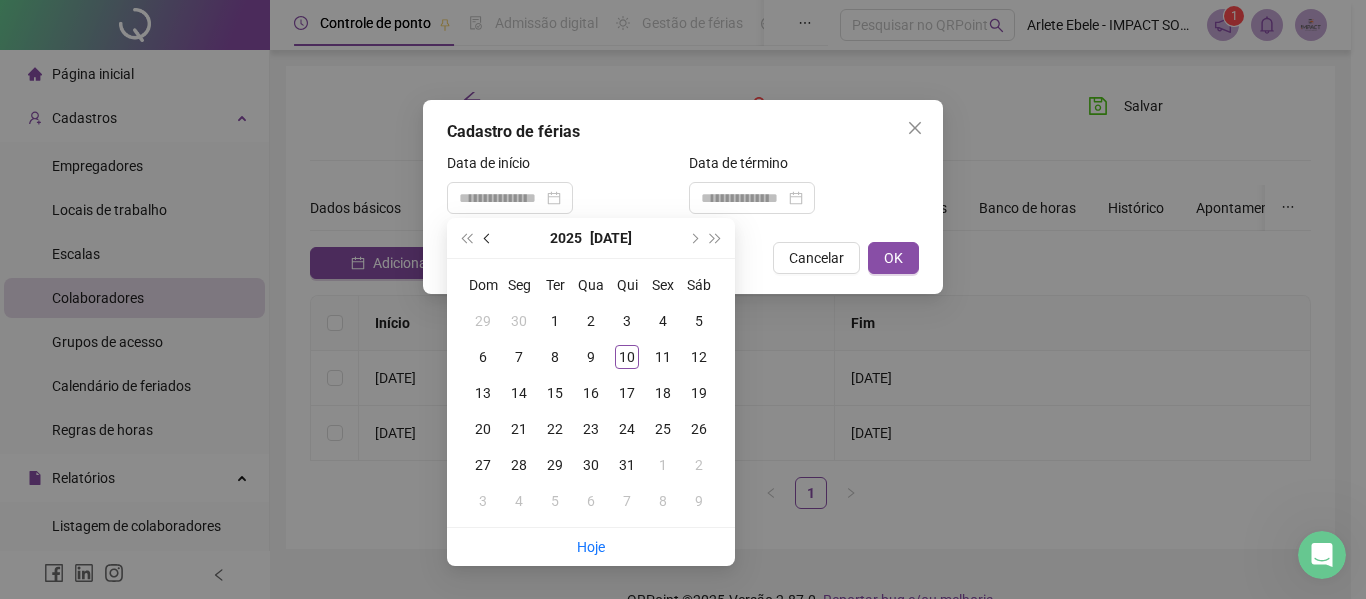 click at bounding box center [489, 238] 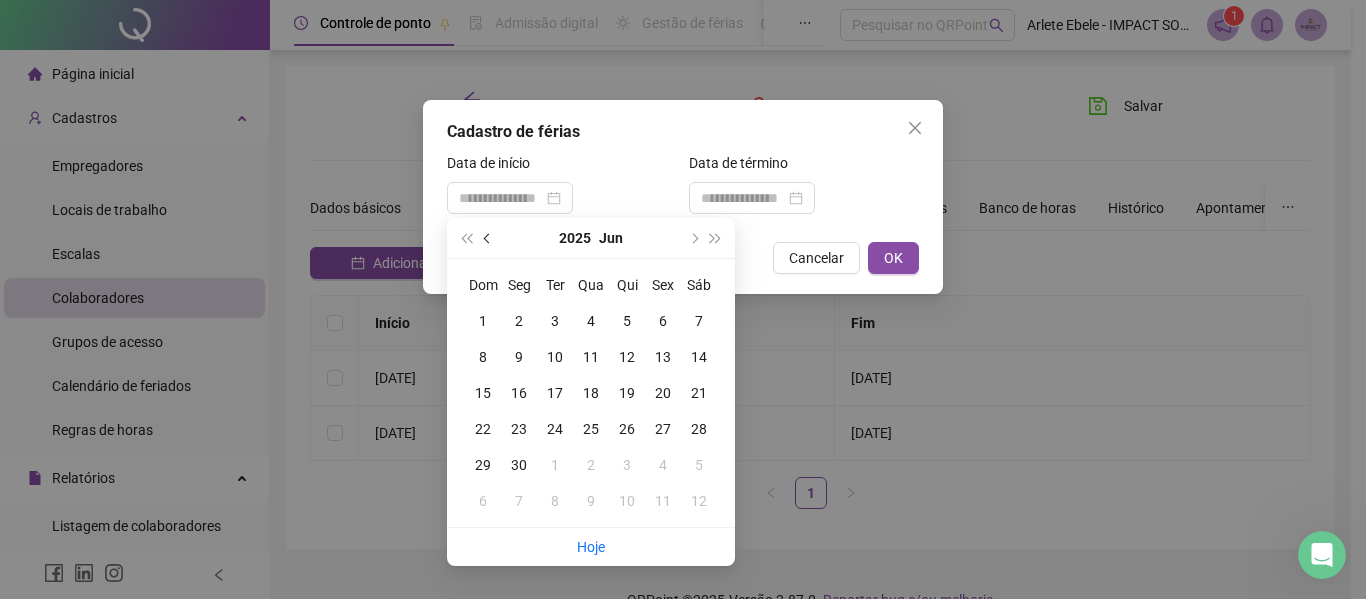click at bounding box center [489, 238] 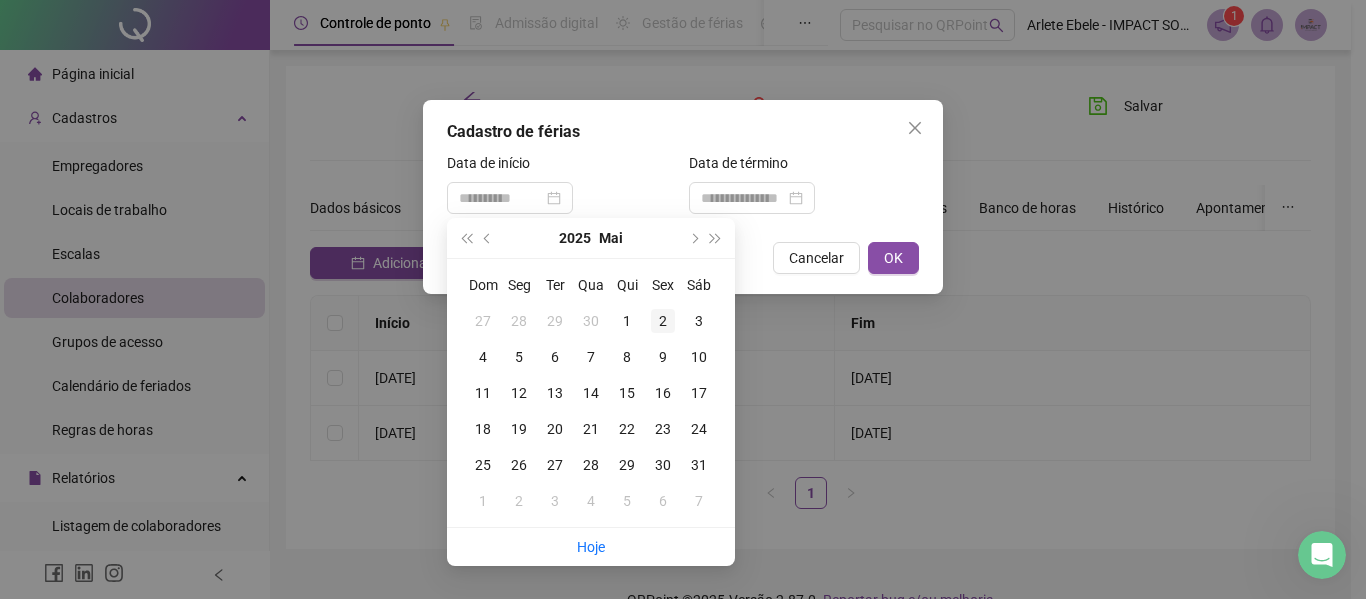 type on "**********" 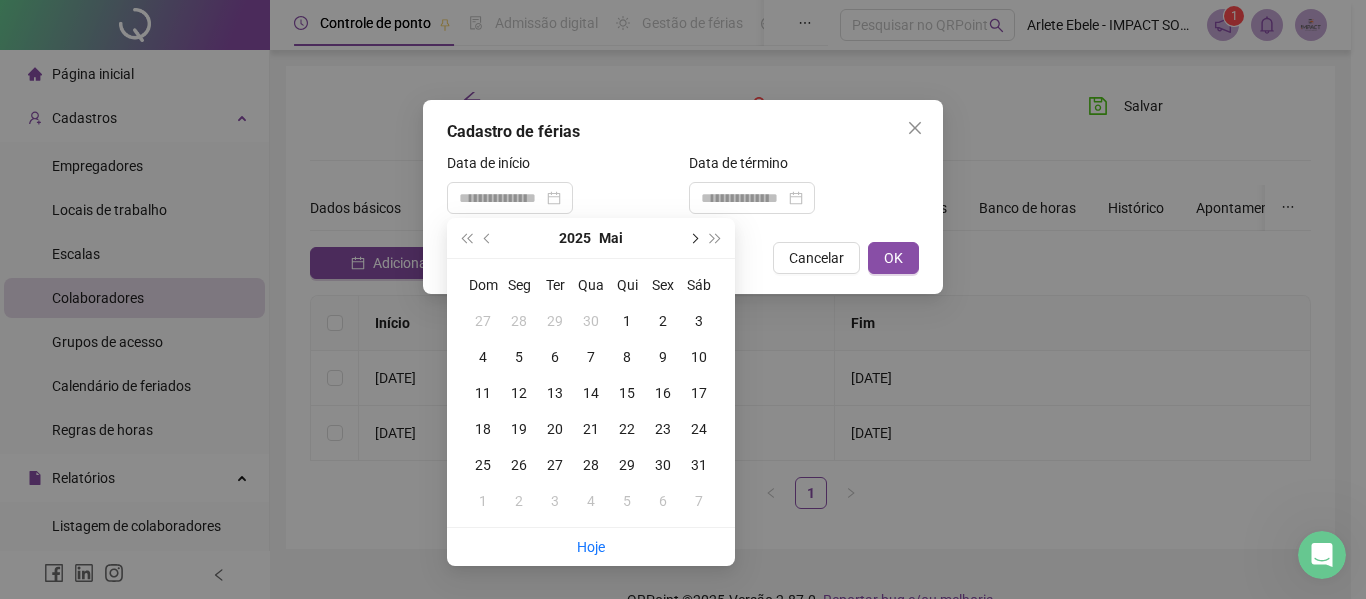 click at bounding box center [693, 238] 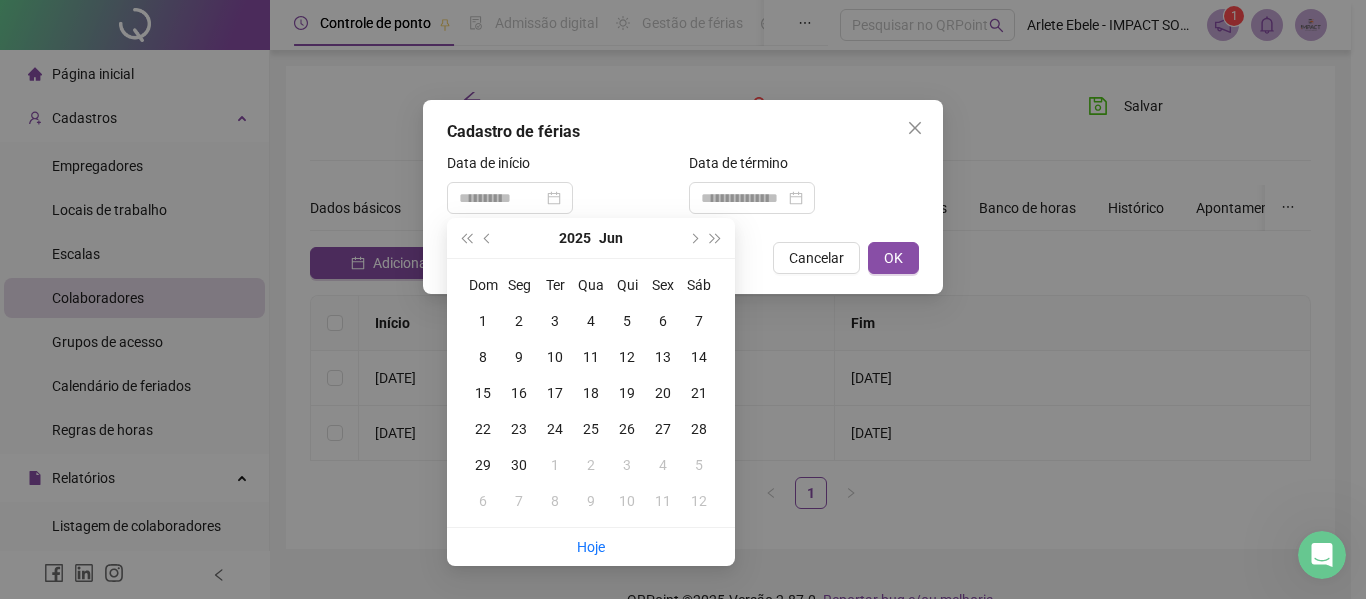 type on "**********" 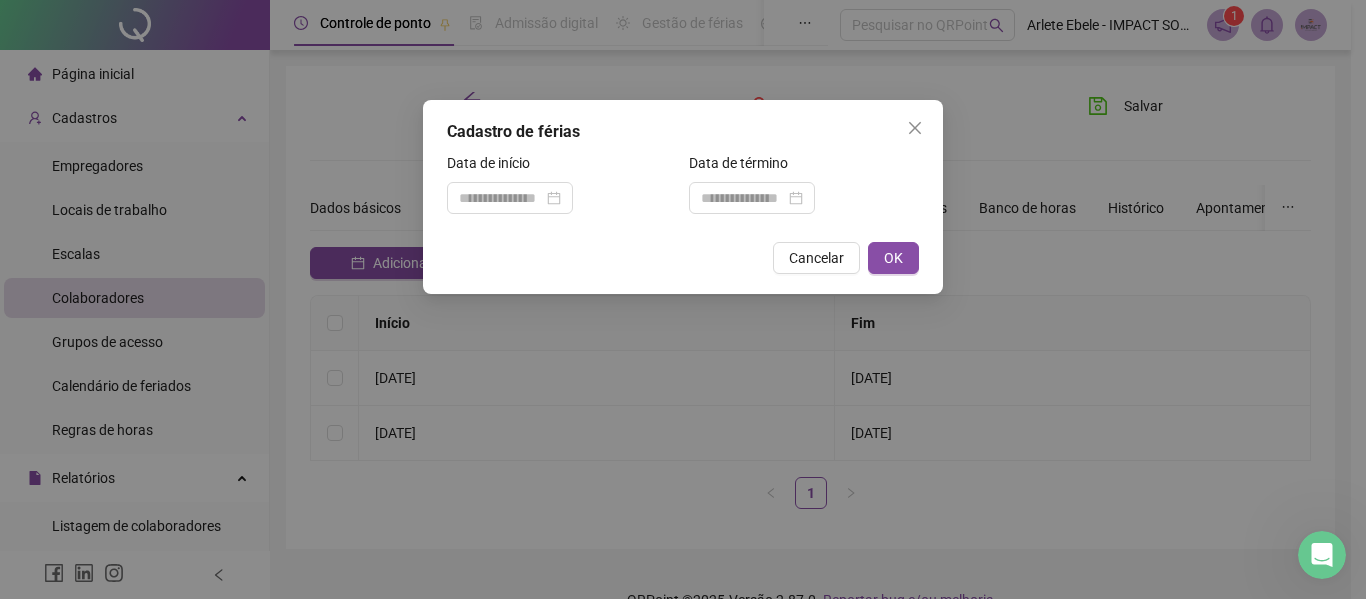 click on "Cadastro de férias Data de início Data de término Cancelar OK" at bounding box center [683, 299] 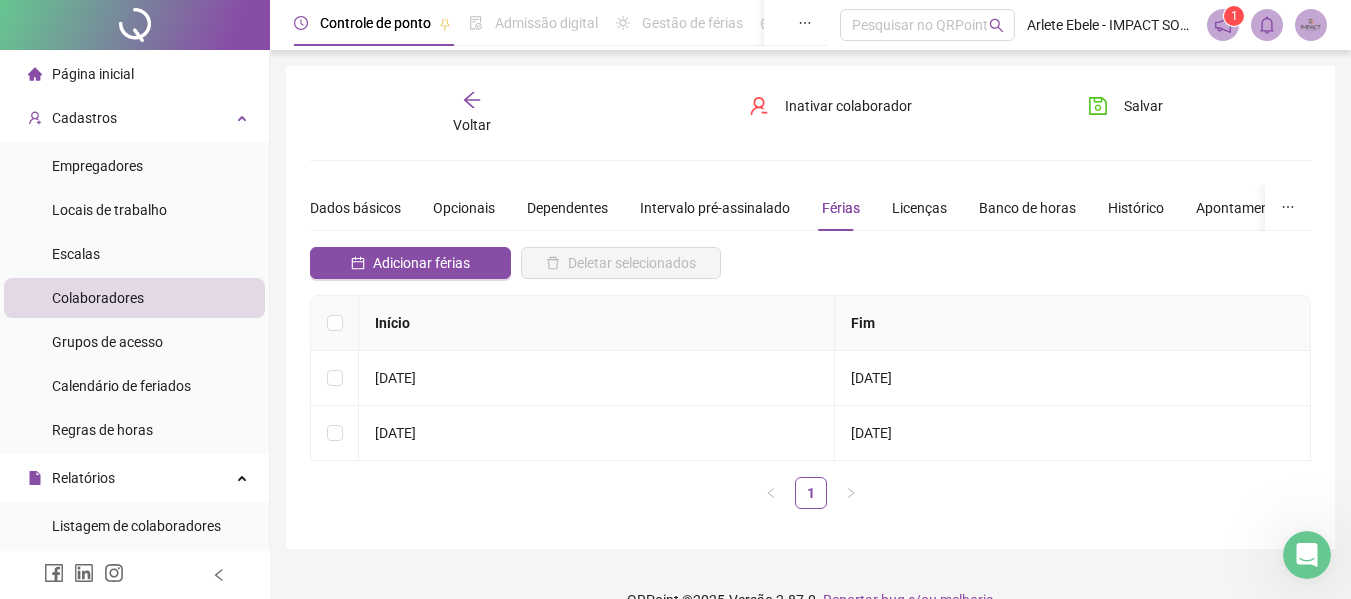click on "Adicionar férias" at bounding box center [410, 271] 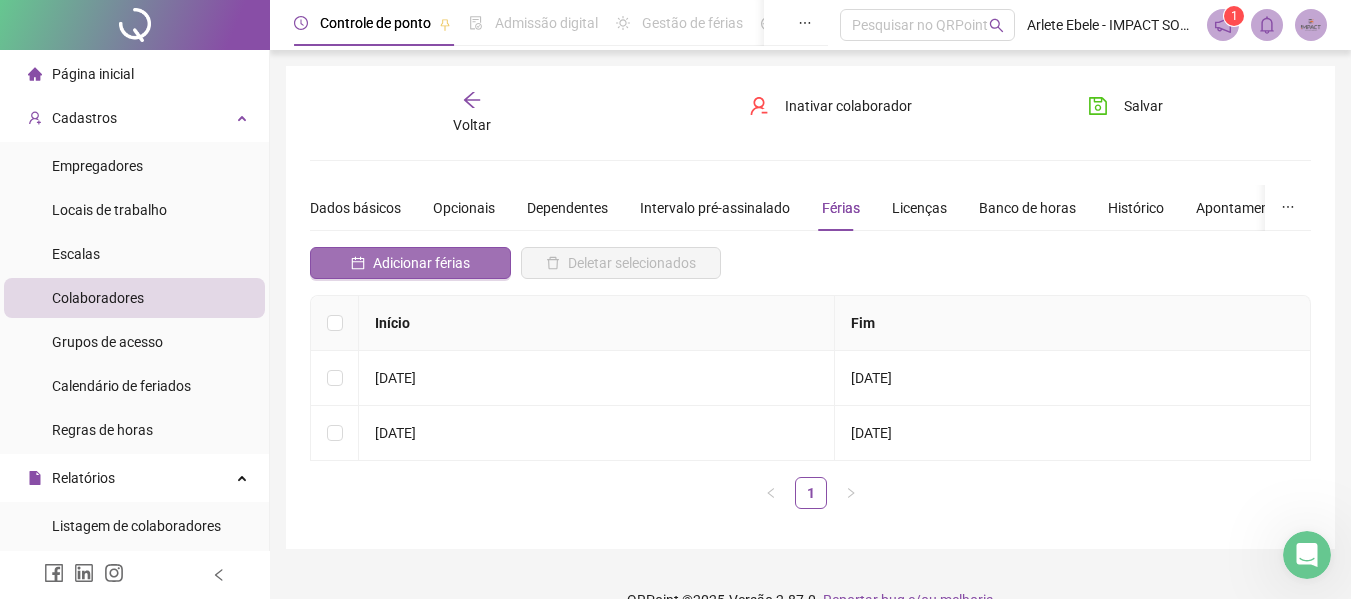 click on "Adicionar férias" at bounding box center [421, 263] 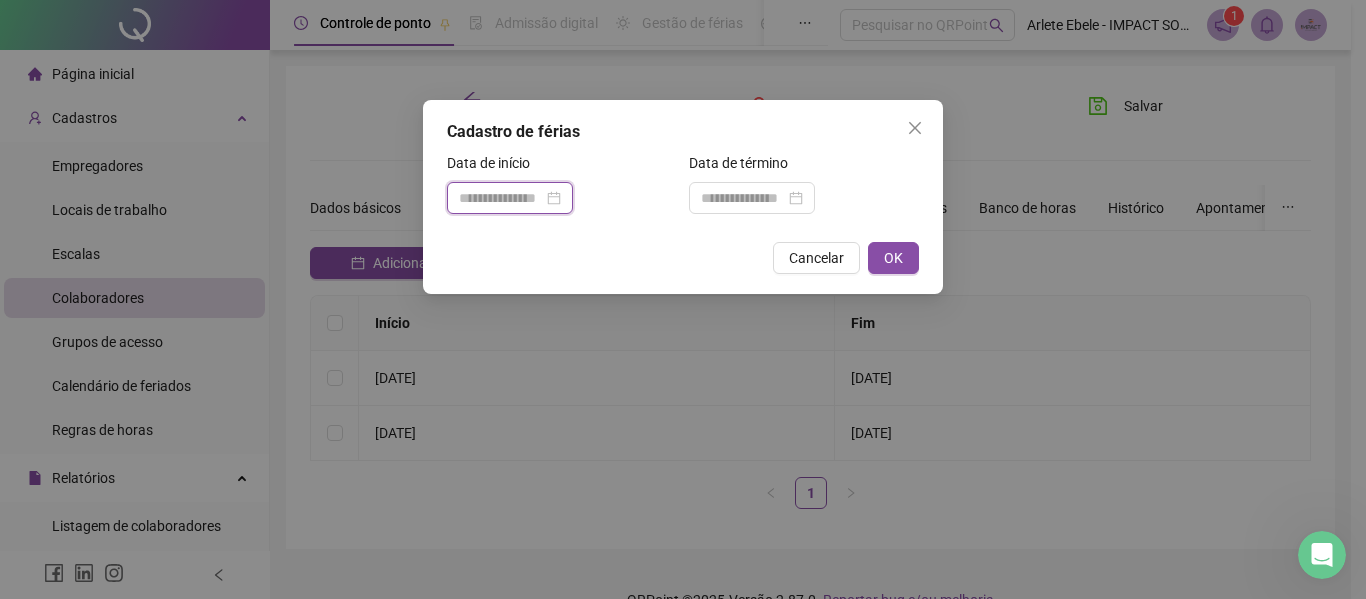 click at bounding box center (501, 198) 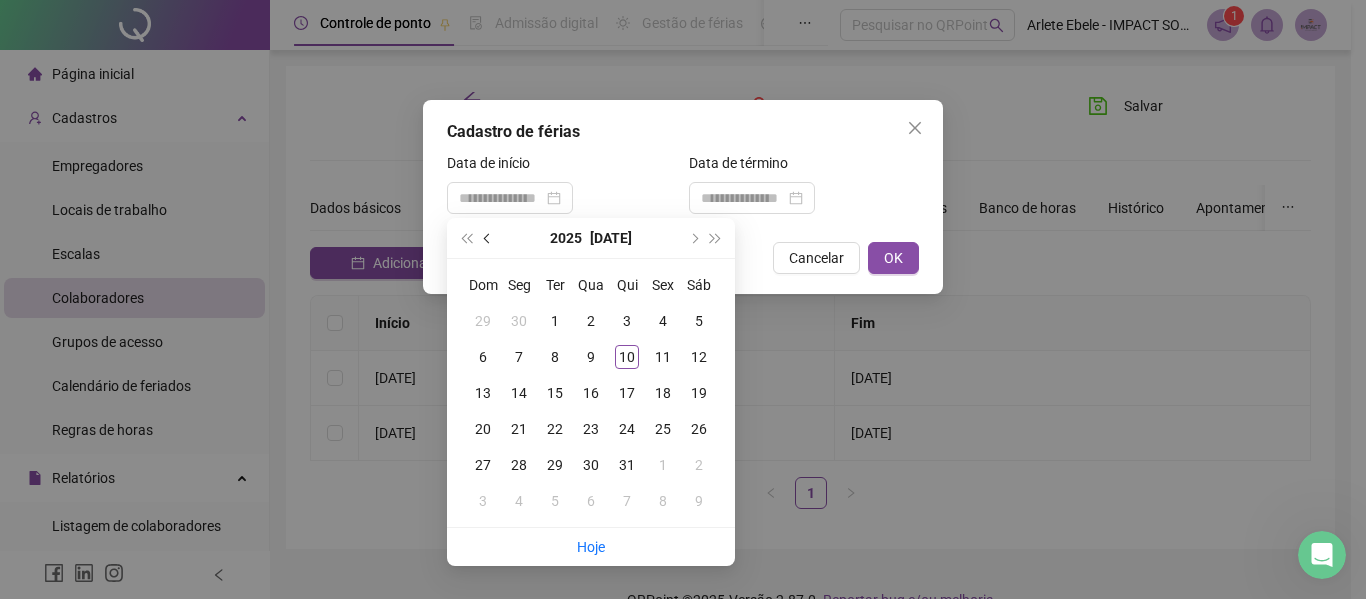 click at bounding box center [488, 238] 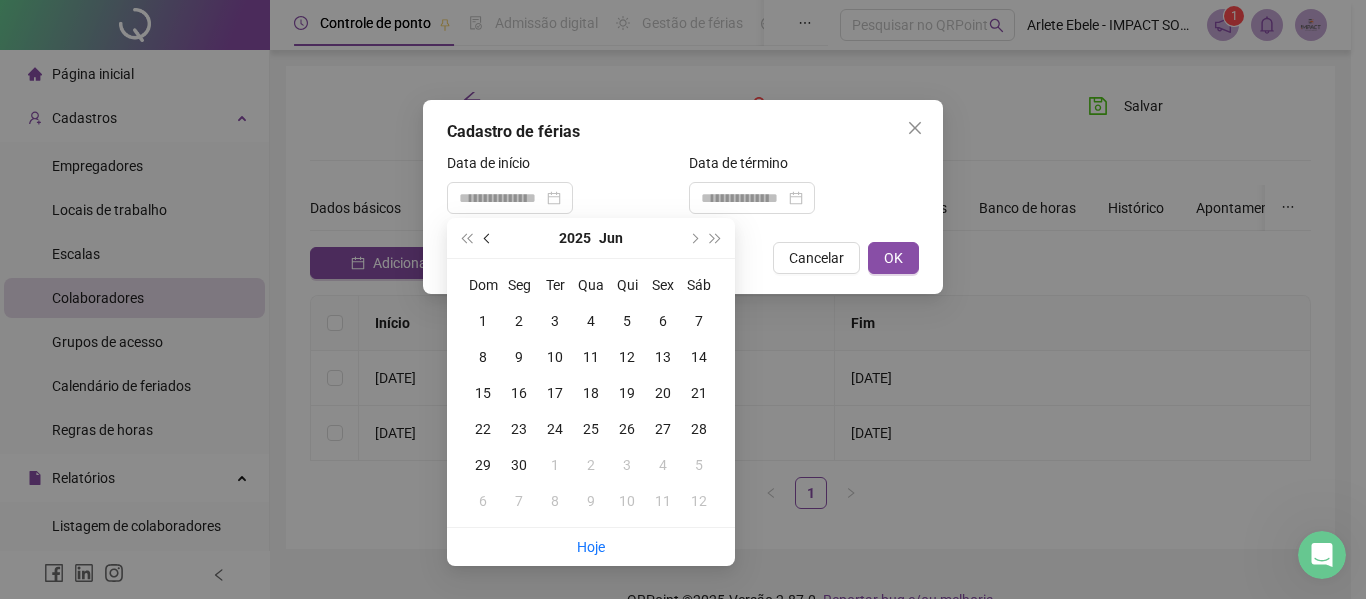 click at bounding box center [488, 238] 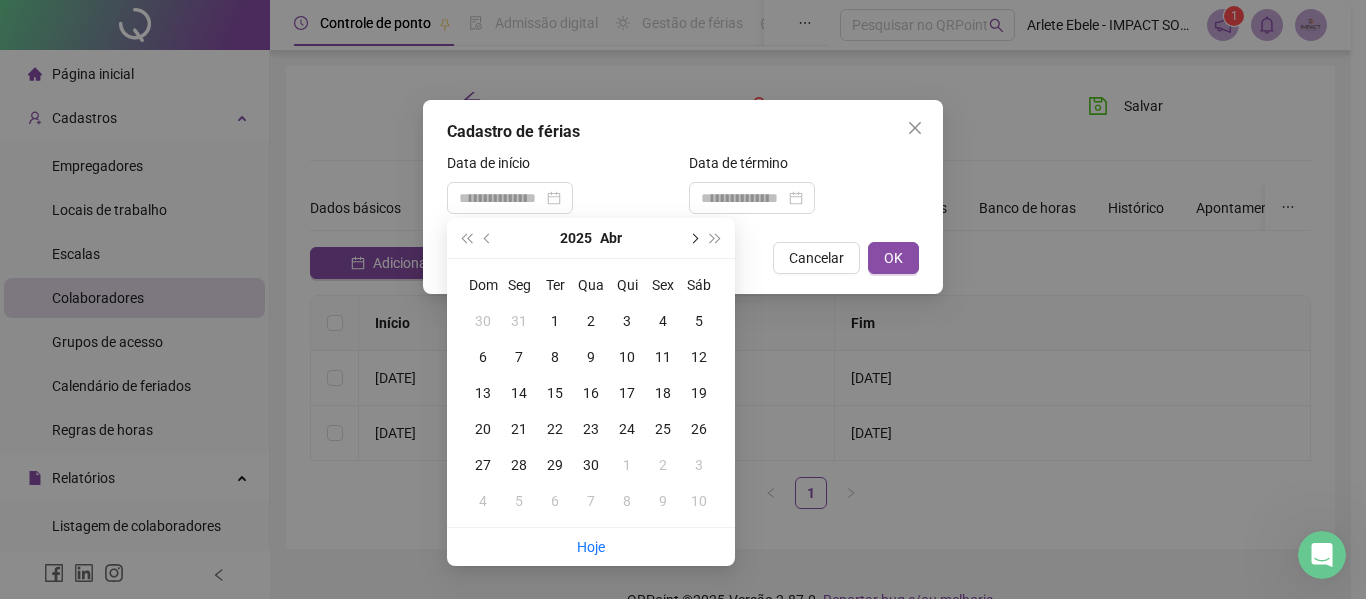 click at bounding box center (693, 238) 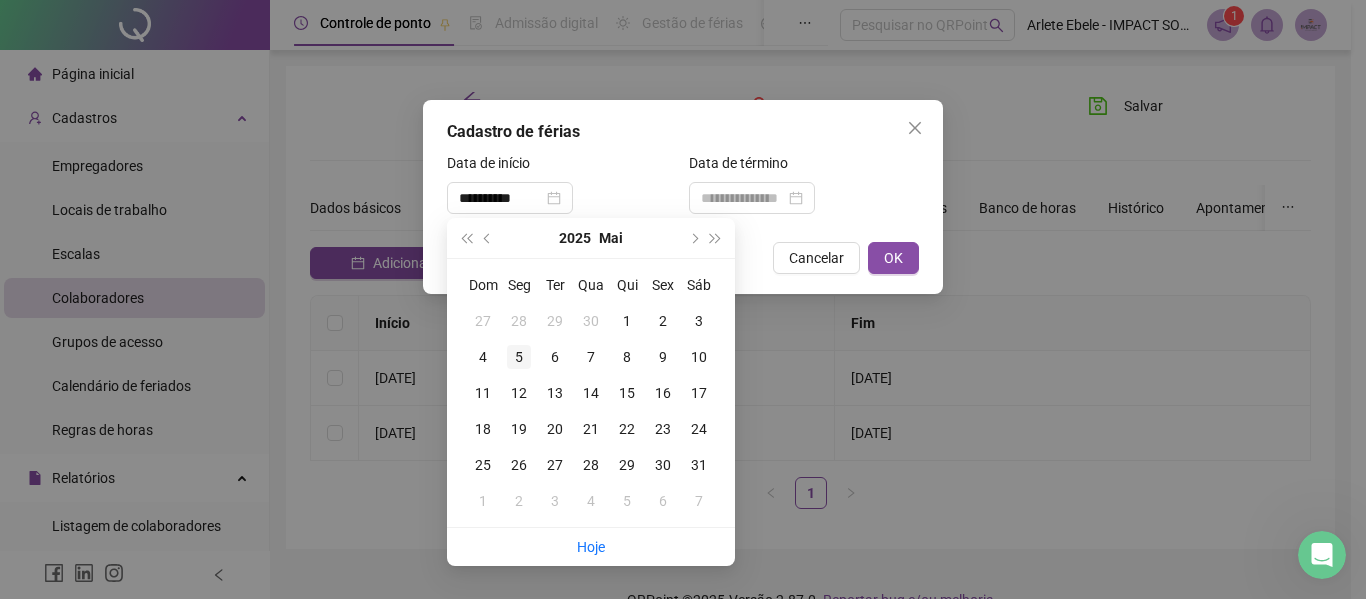 type on "**********" 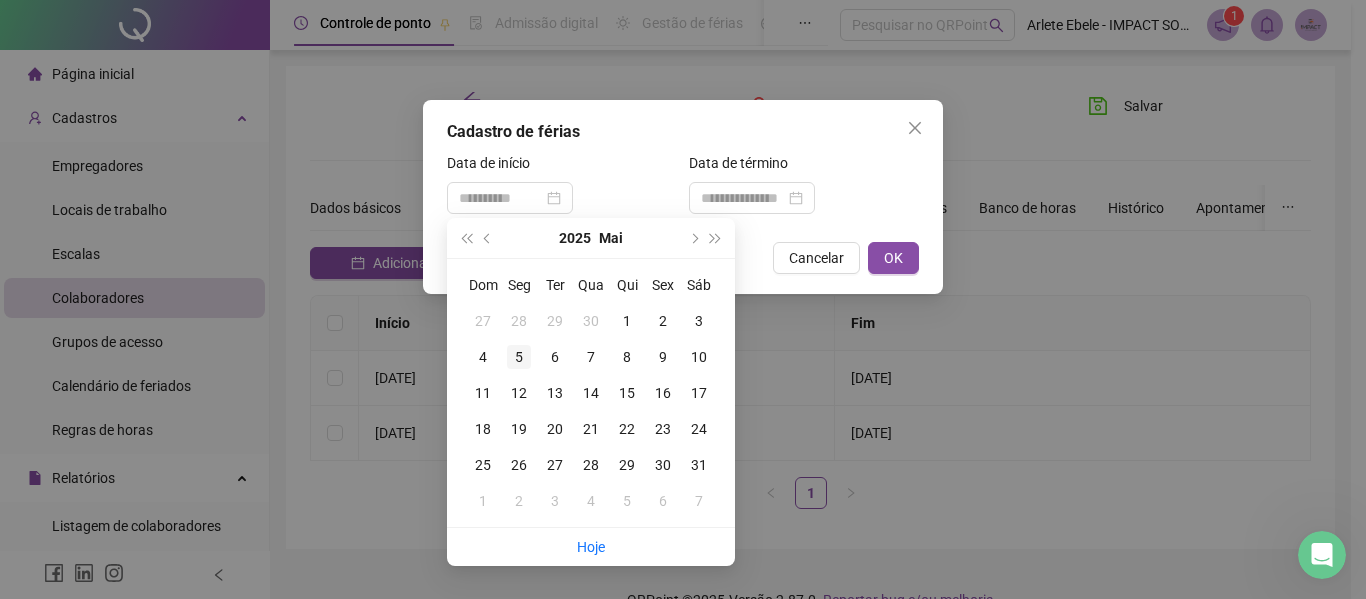 click on "5" at bounding box center (519, 357) 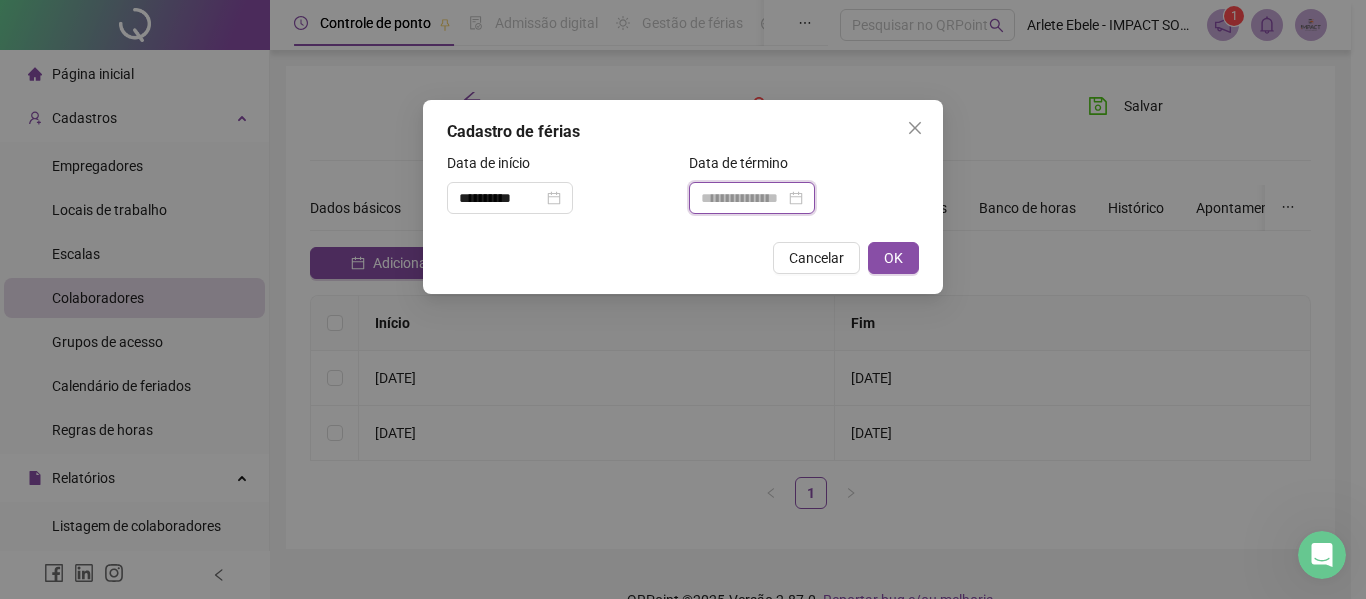 click at bounding box center (743, 198) 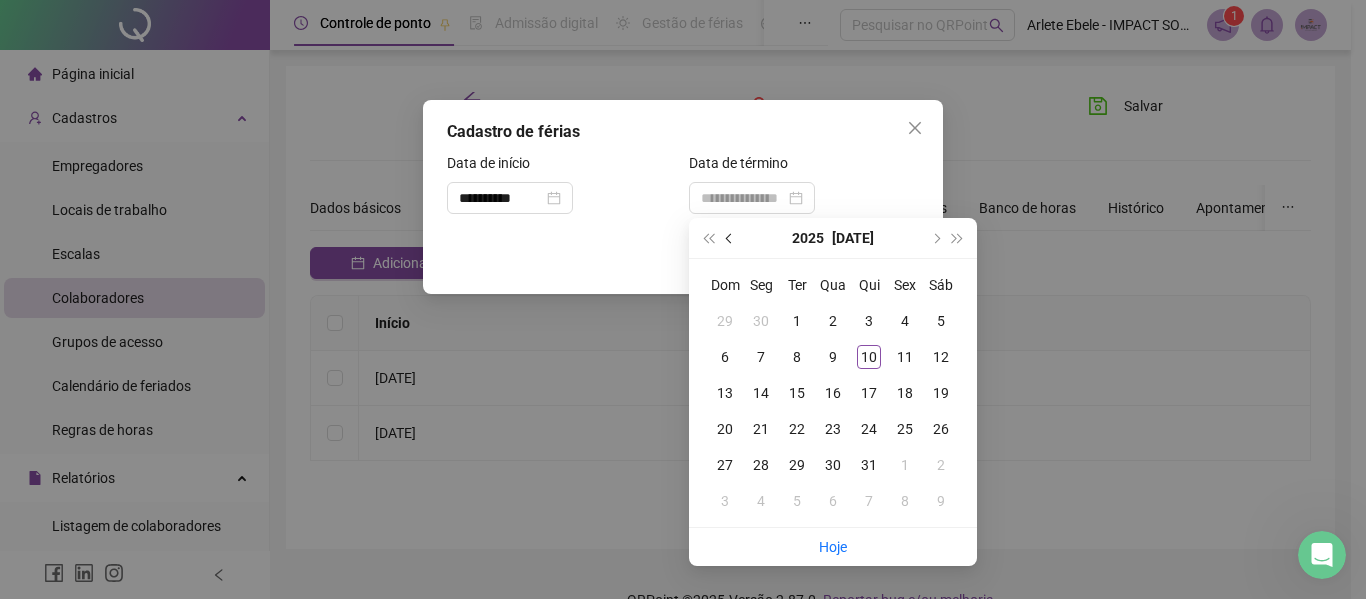 click at bounding box center [730, 238] 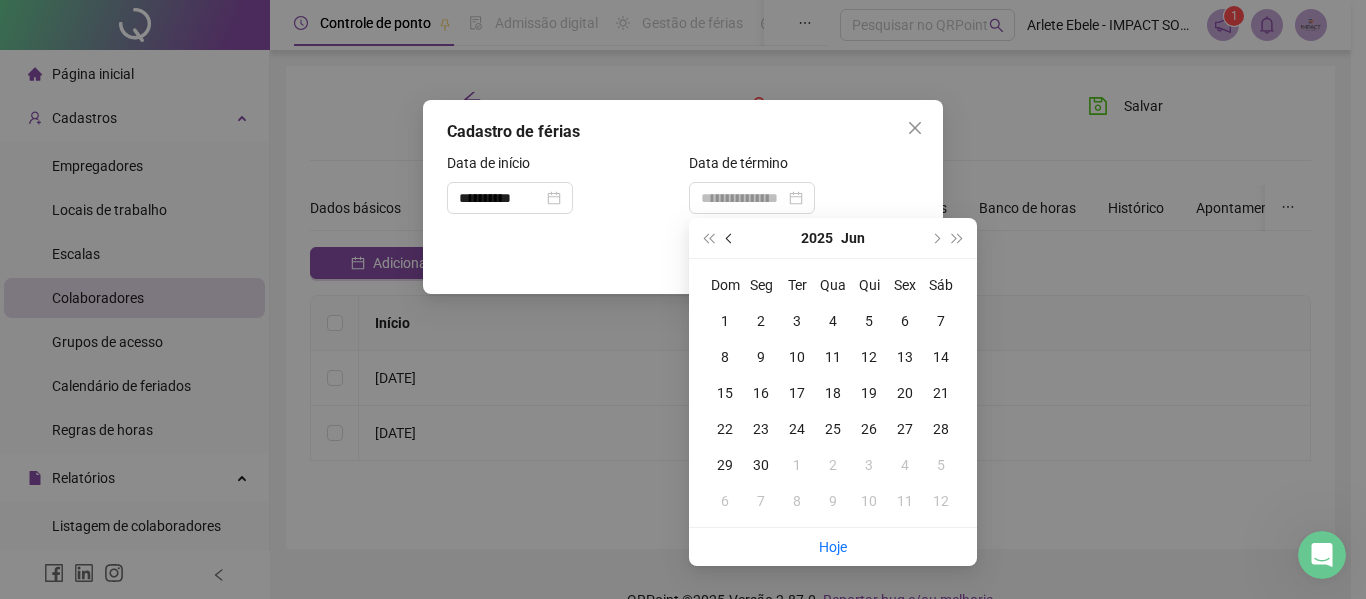 click at bounding box center (730, 238) 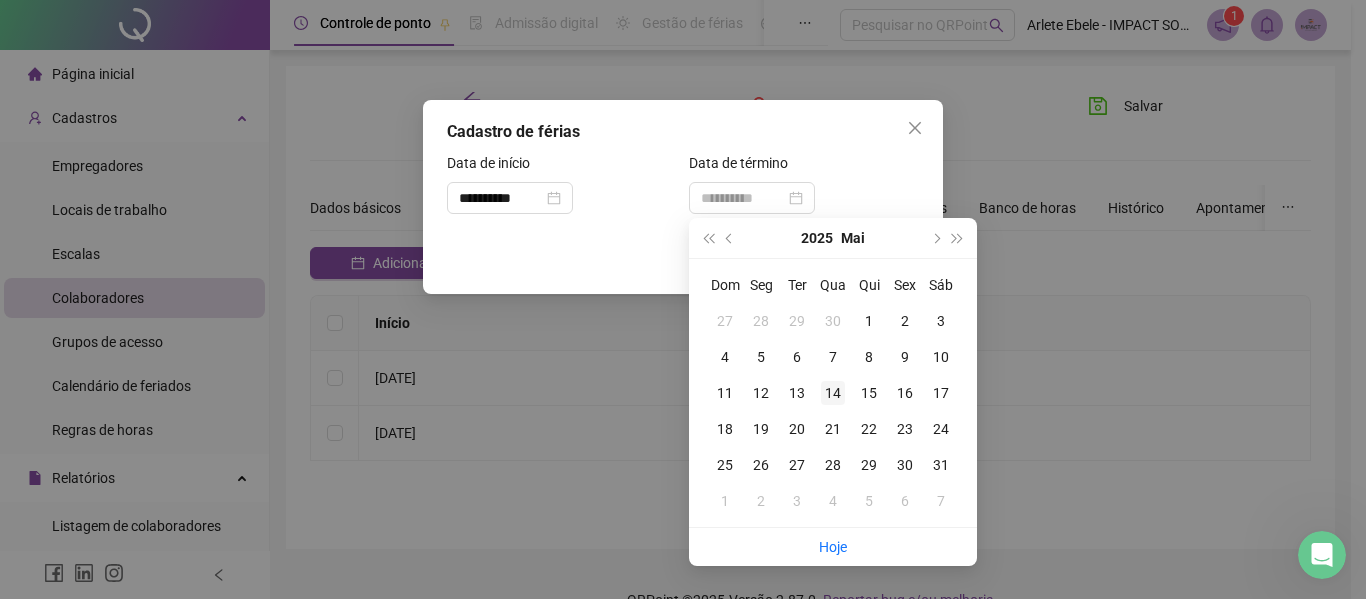 type on "**********" 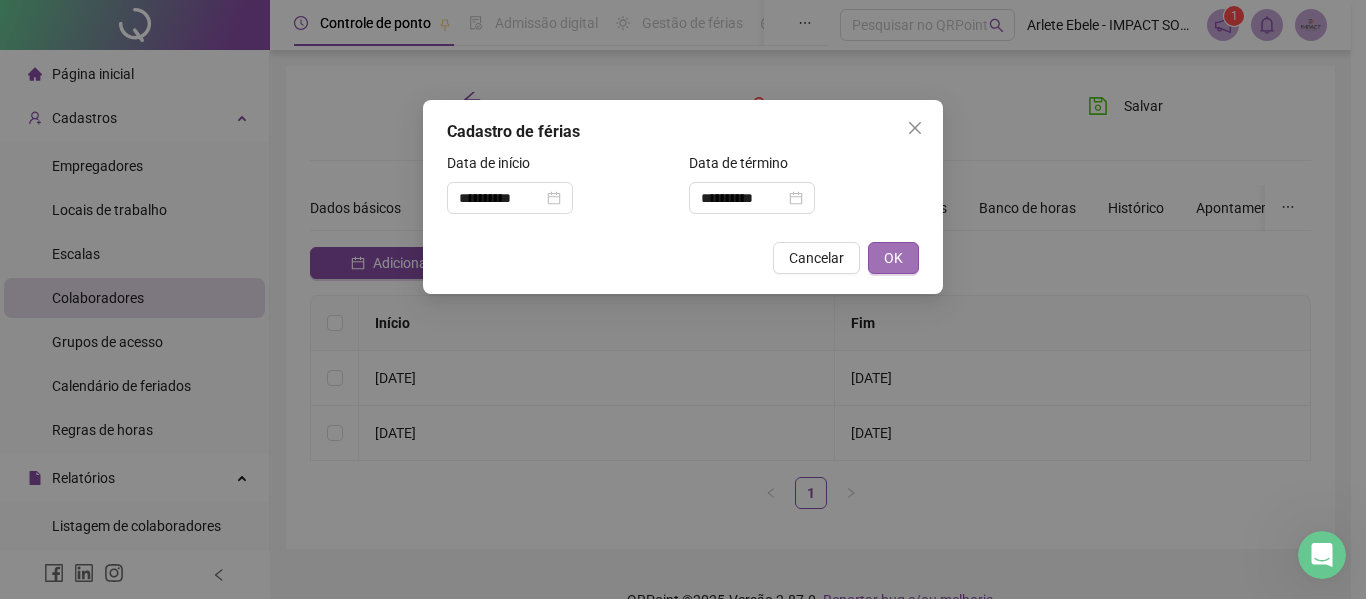 click on "OK" at bounding box center (893, 258) 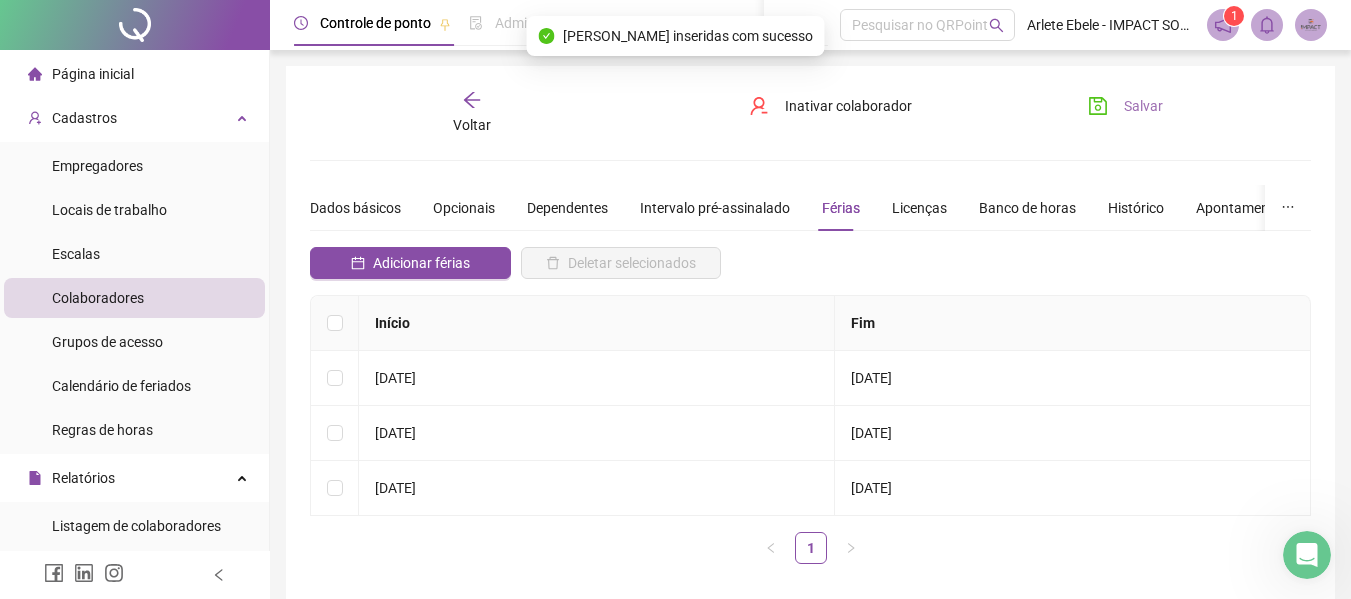 click on "Salvar" at bounding box center [1143, 106] 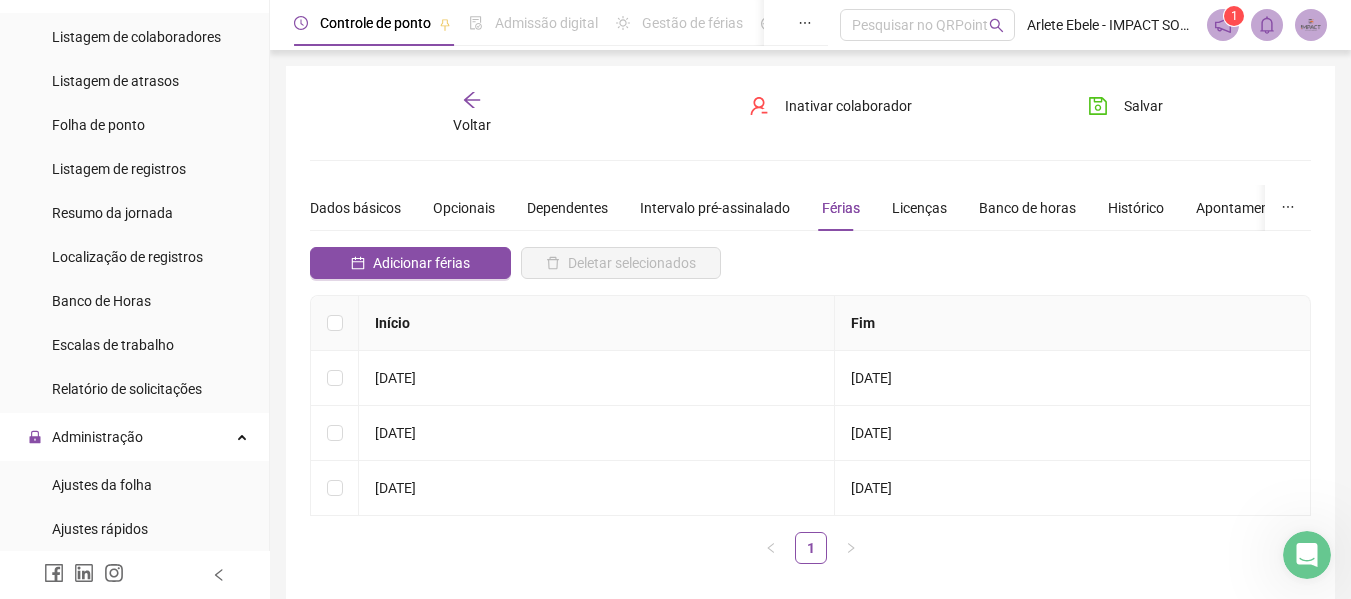 scroll, scrollTop: 500, scrollLeft: 0, axis: vertical 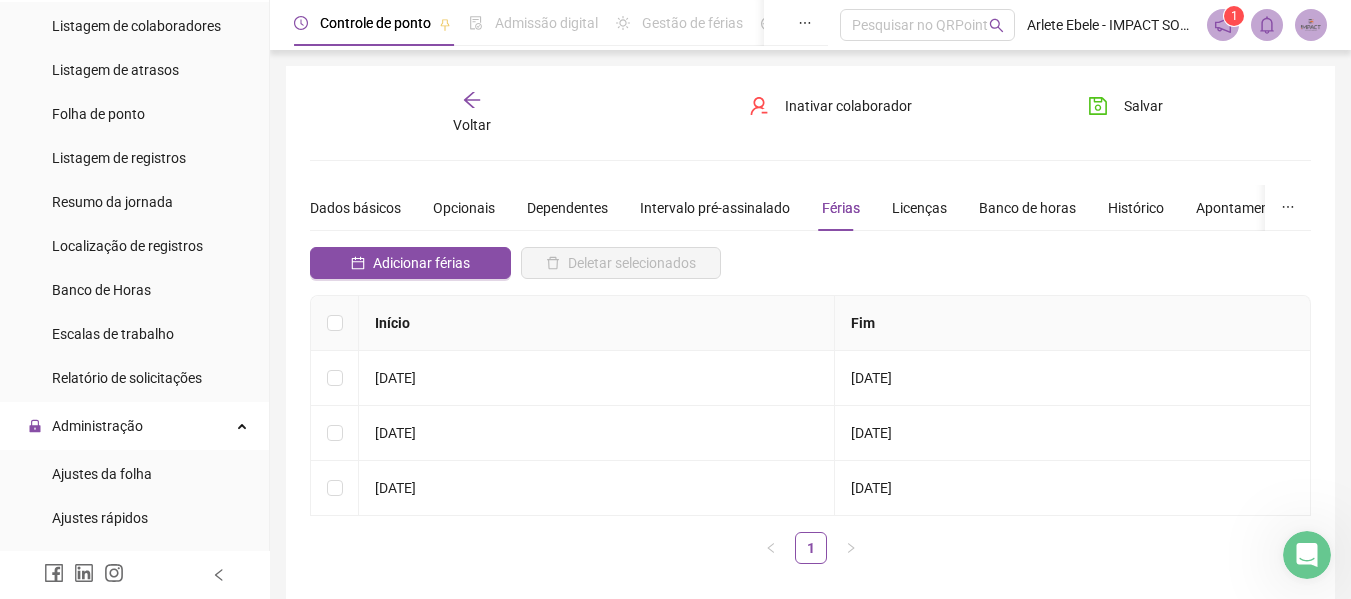 click on "Ajustes da folha" at bounding box center [102, 474] 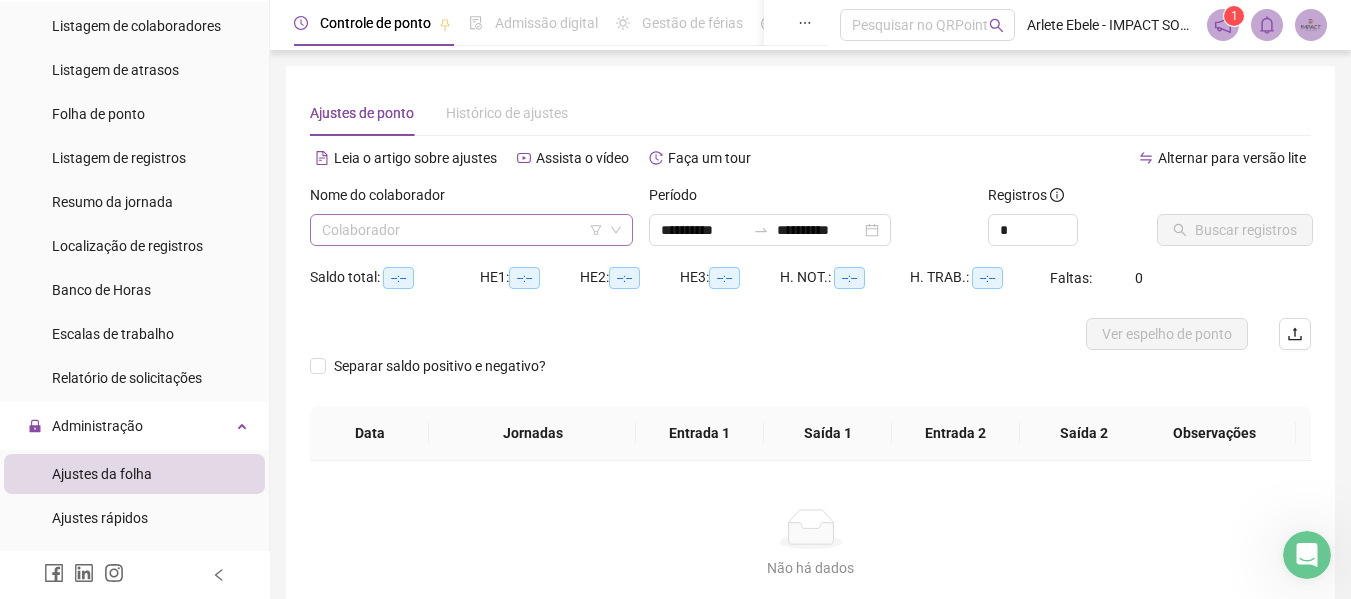 click at bounding box center (465, 230) 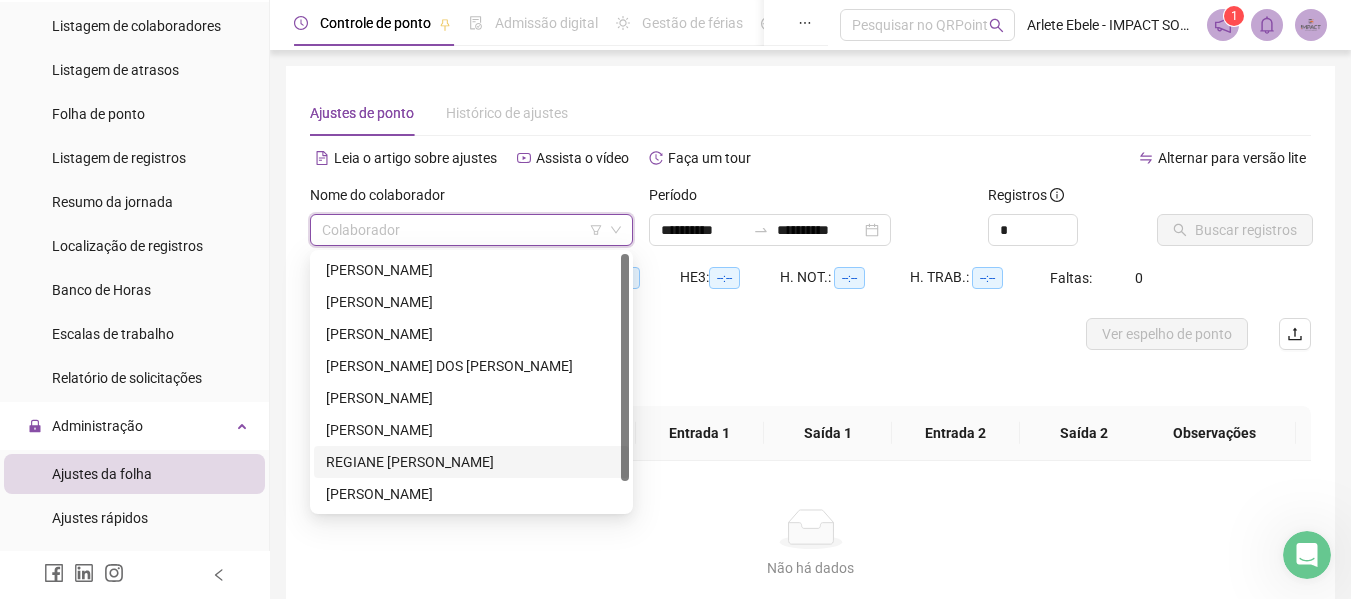 click on "REGIANE SILVA ARAUJO" at bounding box center [471, 462] 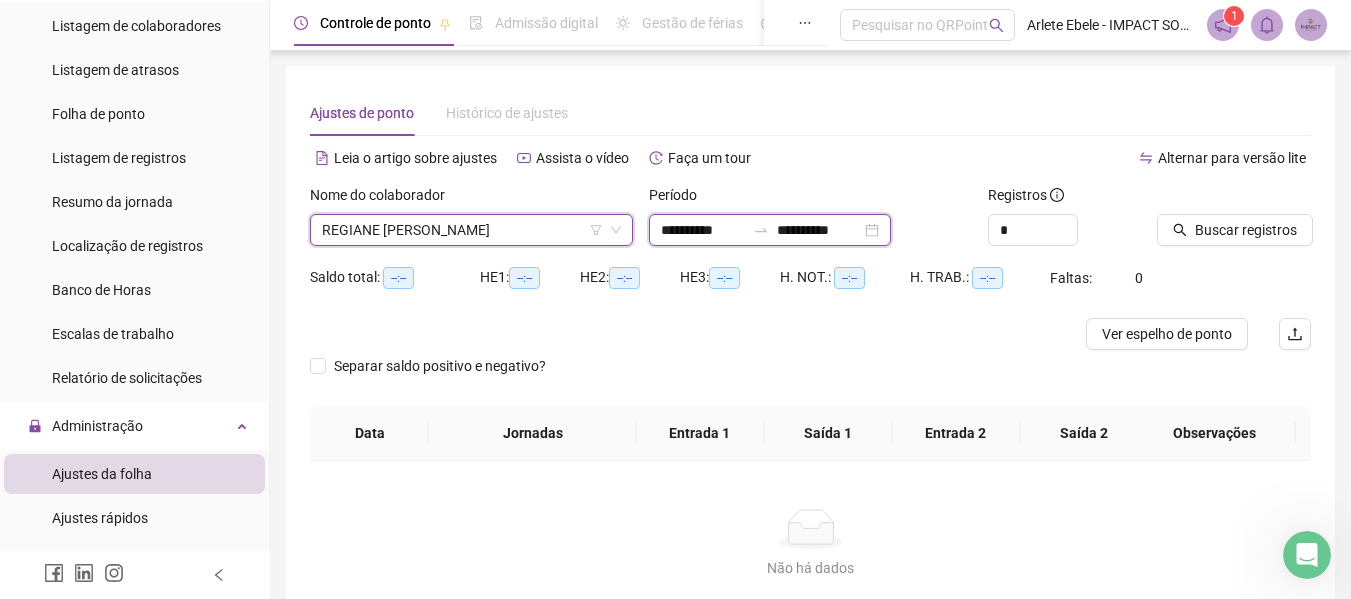 click on "**********" at bounding box center [703, 230] 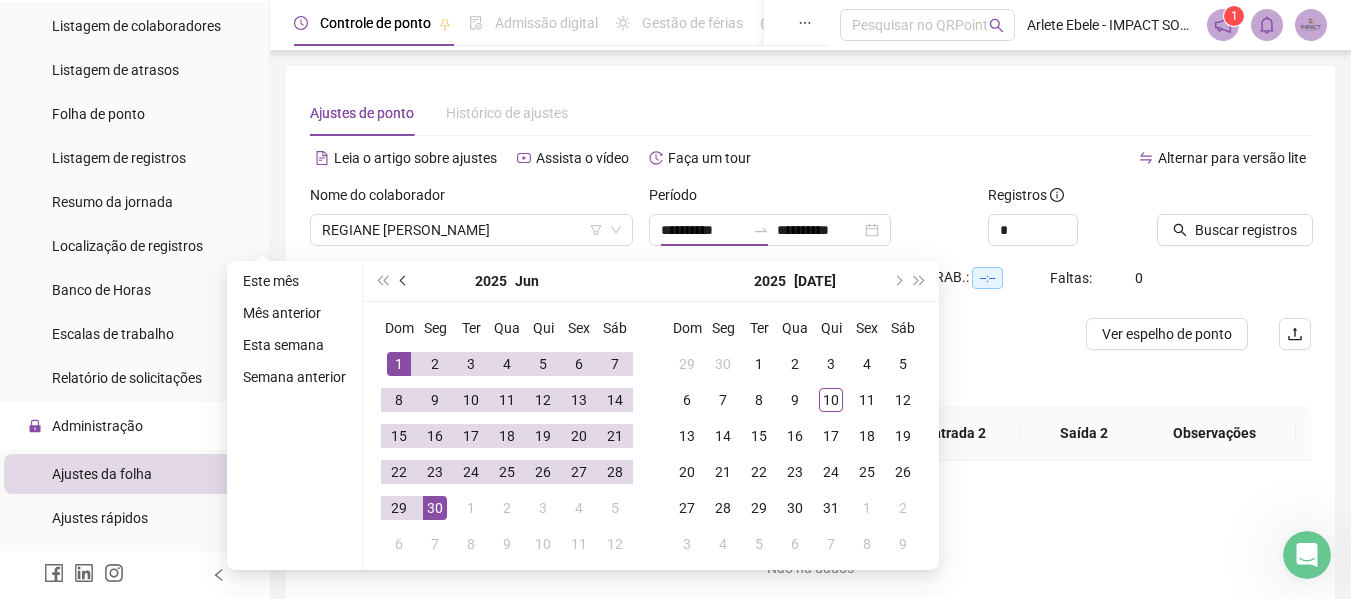 click at bounding box center [405, 281] 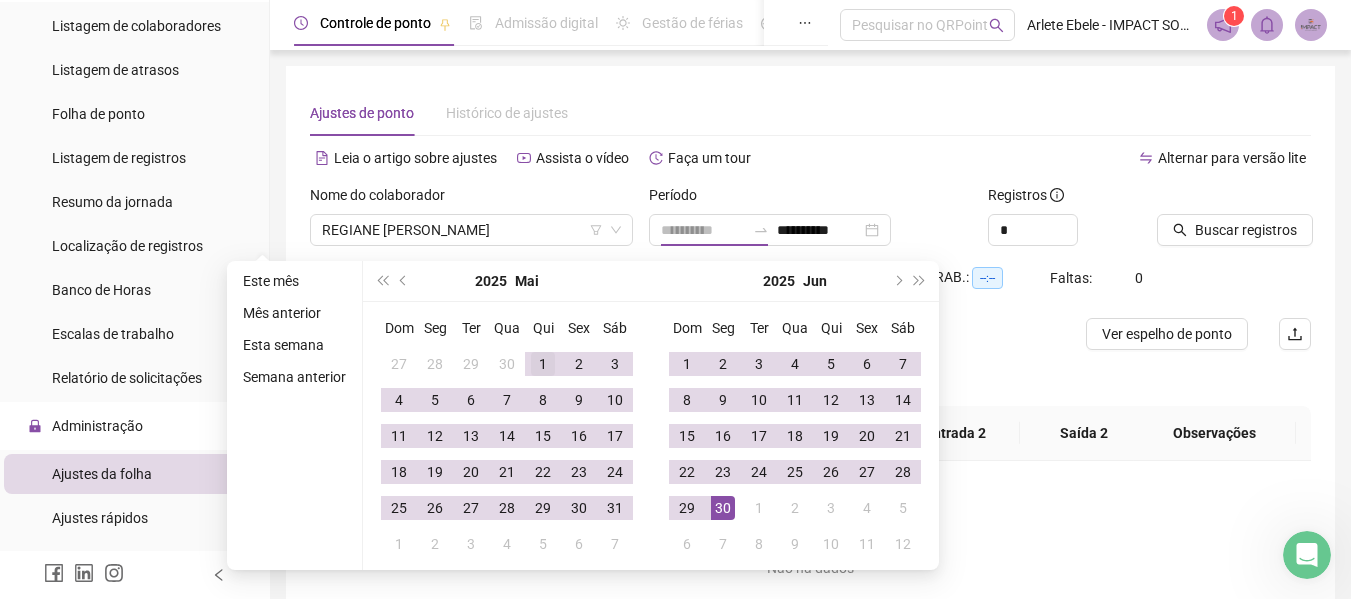 type on "**********" 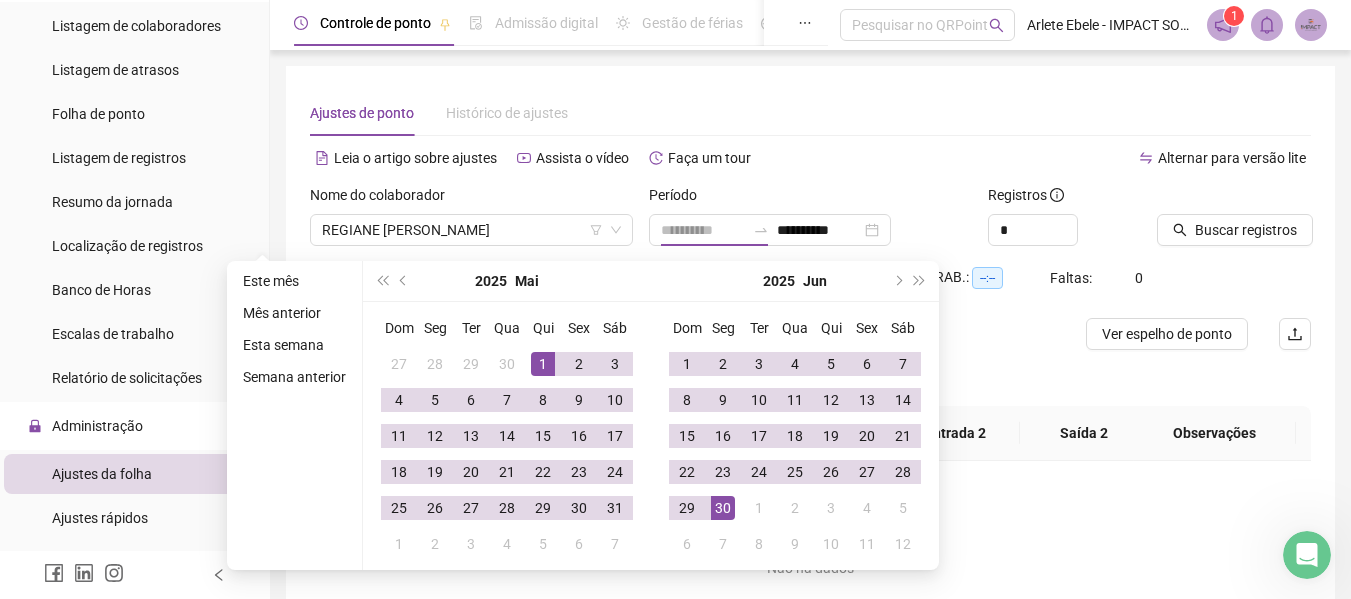 click on "1" at bounding box center (543, 364) 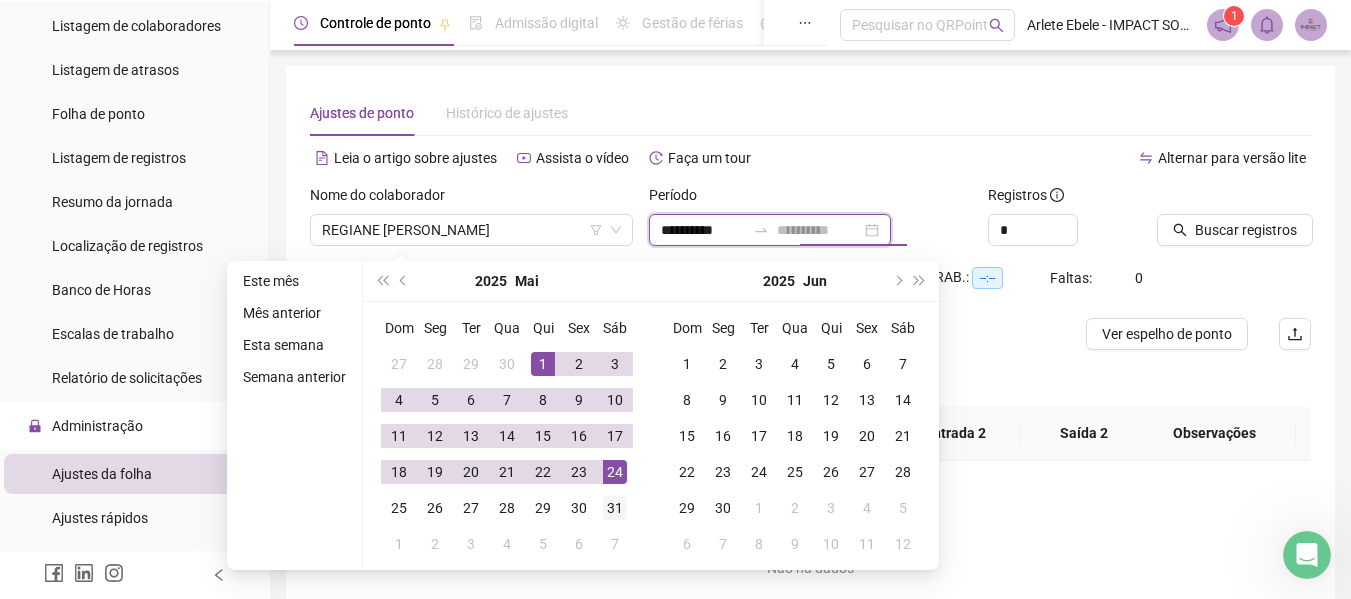 type on "**********" 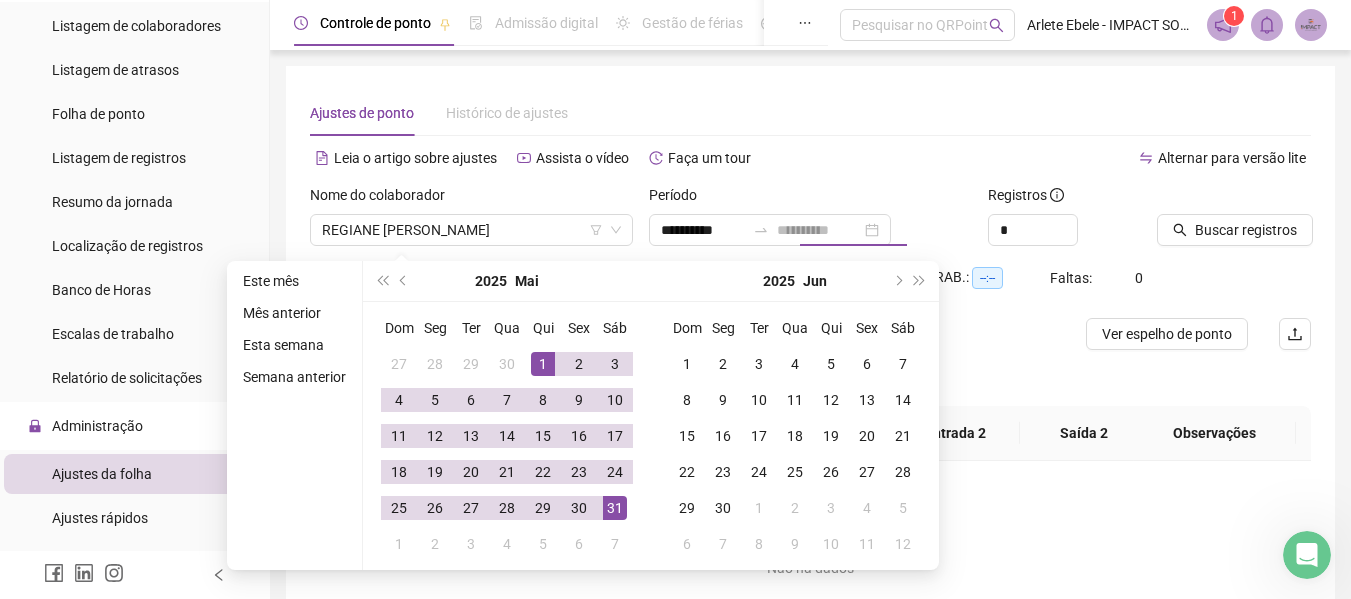 click on "31" at bounding box center [615, 508] 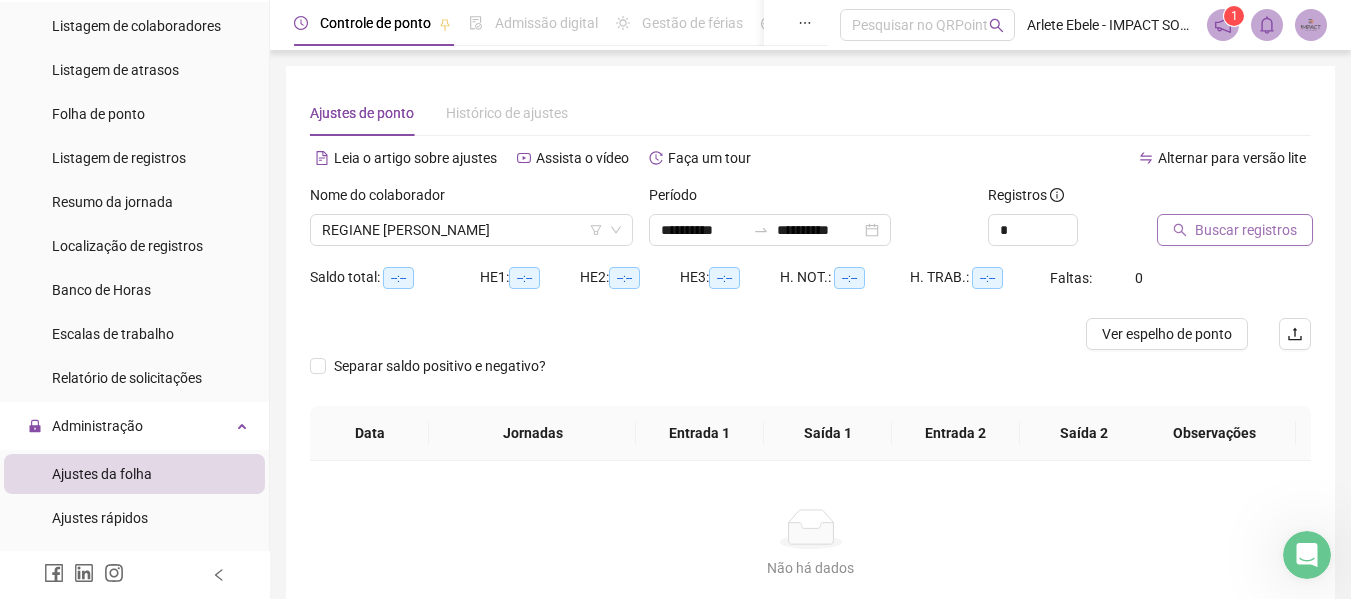 click on "Buscar registros" at bounding box center [1235, 230] 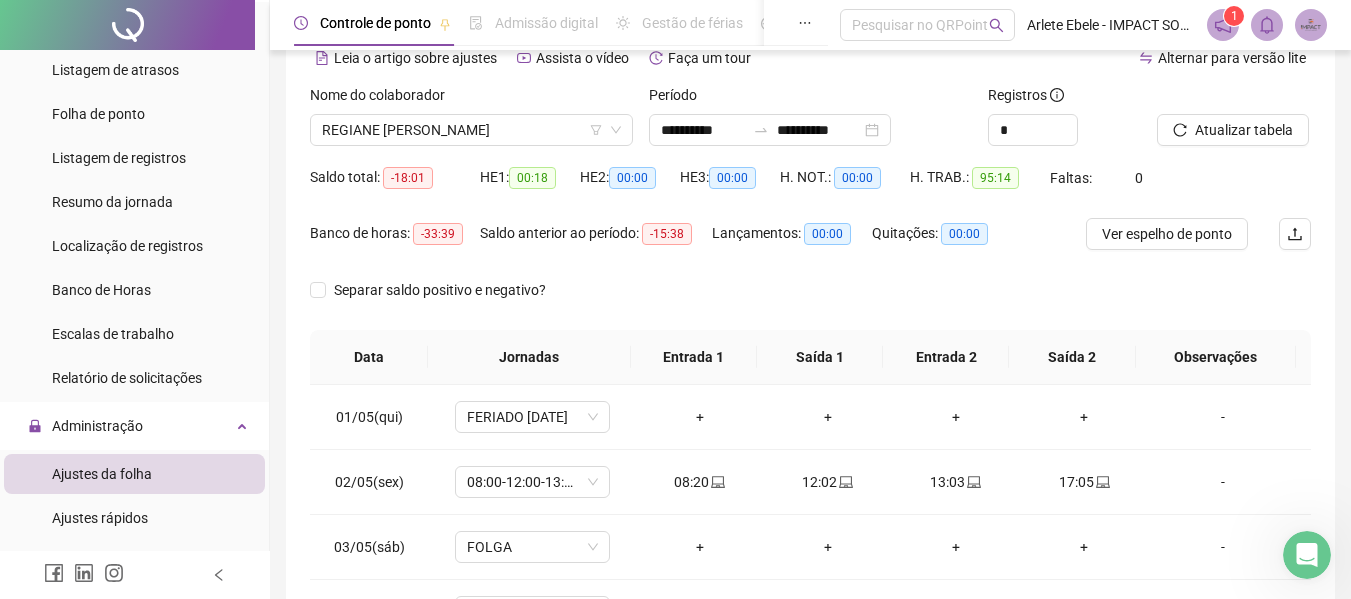 scroll, scrollTop: 200, scrollLeft: 0, axis: vertical 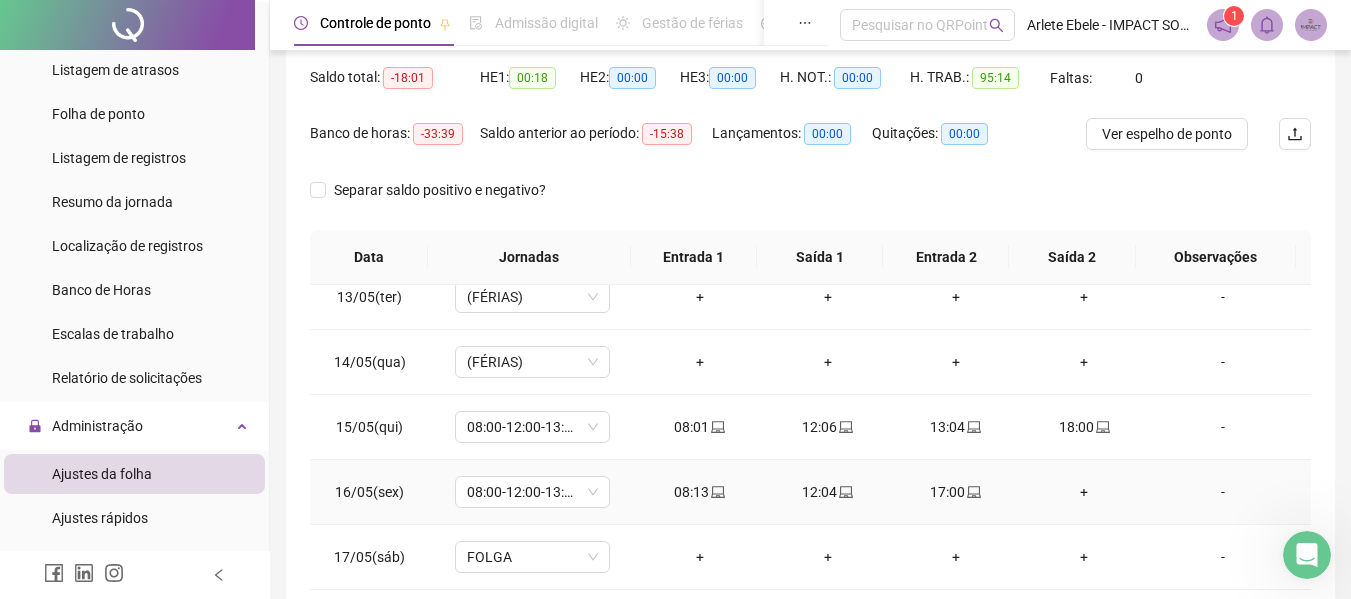 click on "+" at bounding box center (1084, 492) 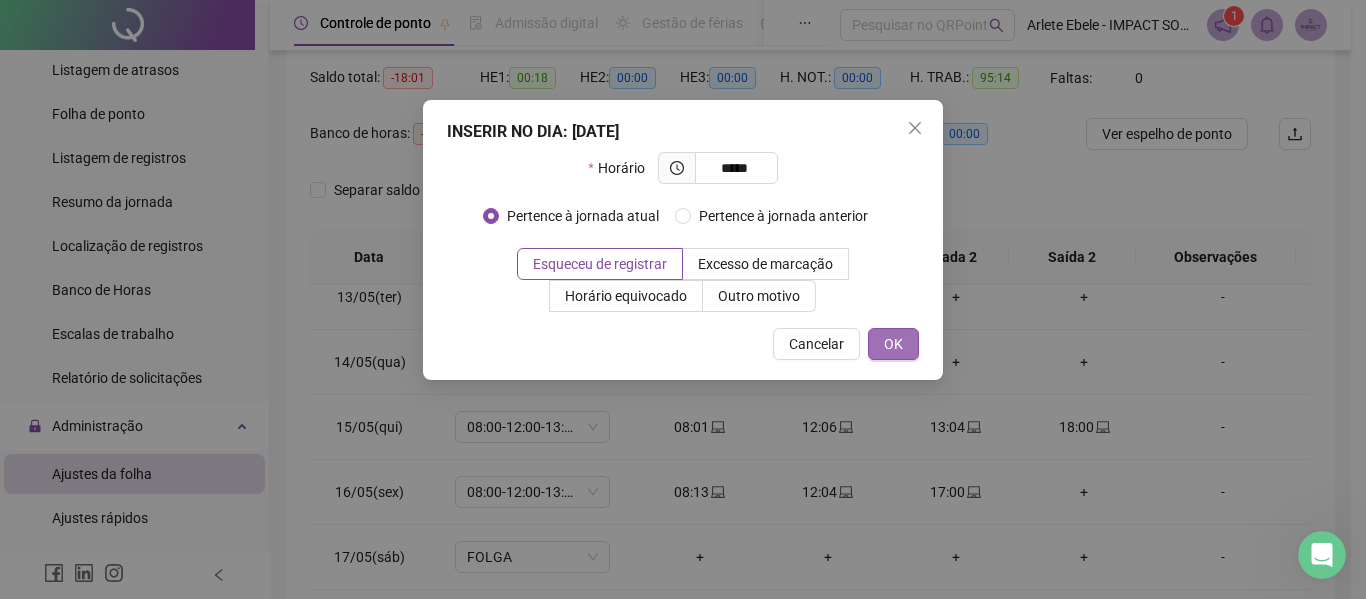 type on "*****" 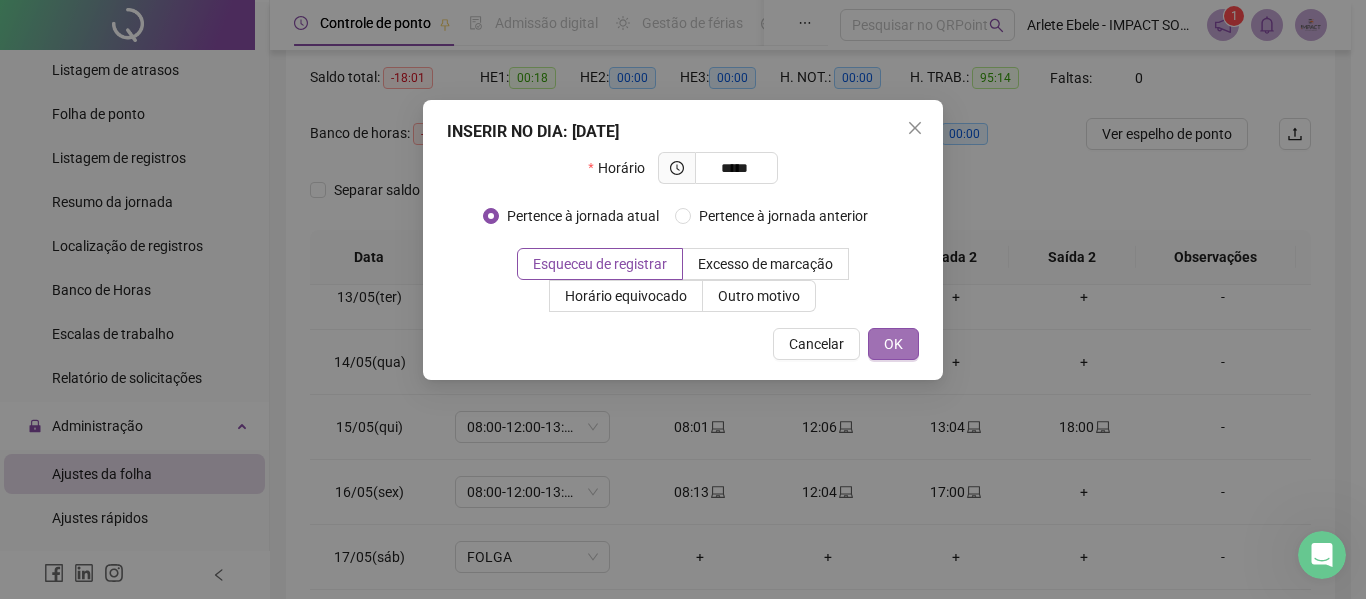 click on "OK" at bounding box center (893, 344) 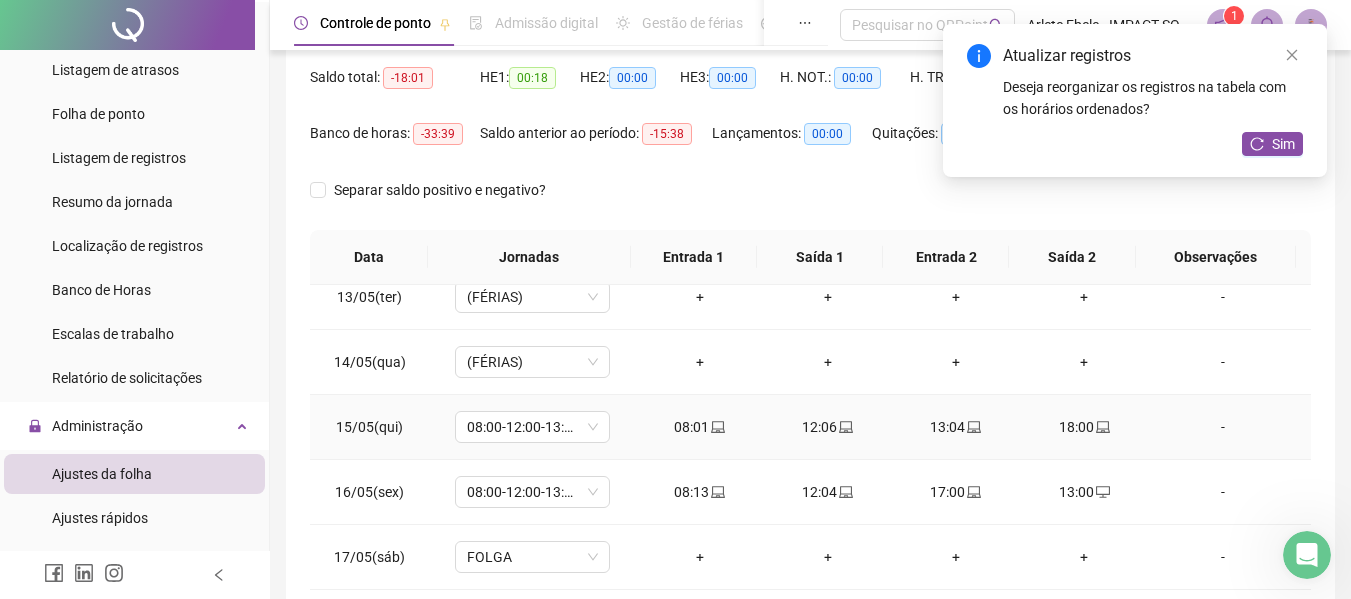 scroll, scrollTop: 1000, scrollLeft: 0, axis: vertical 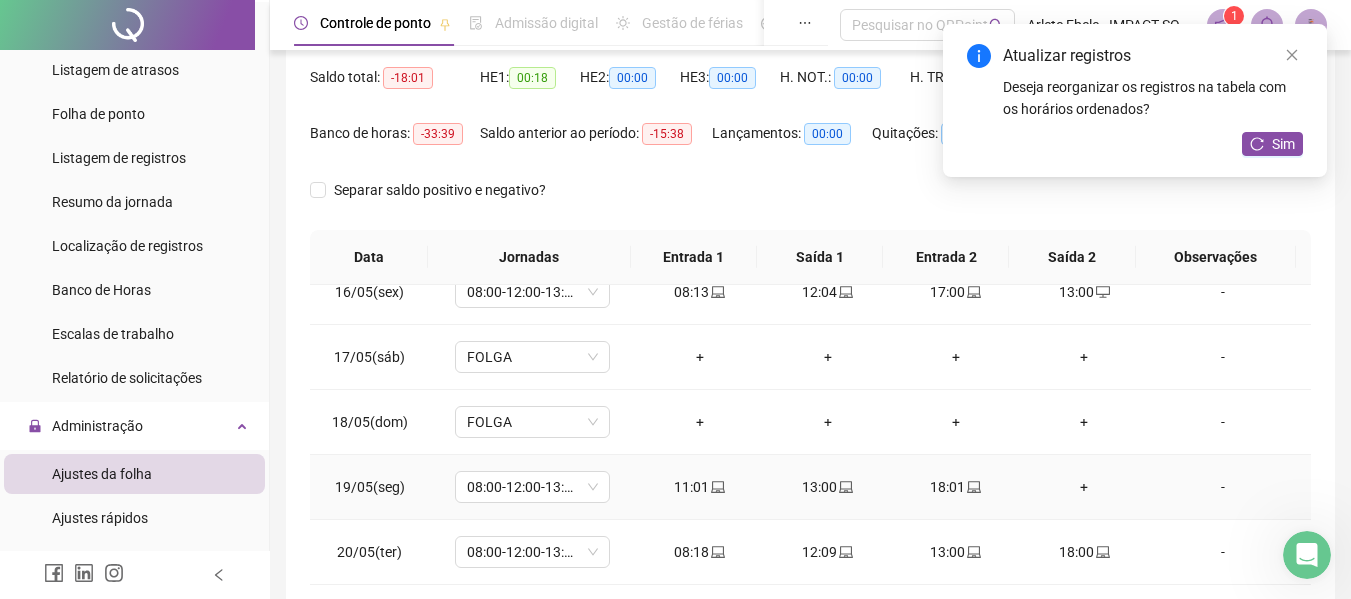 click on "+" at bounding box center [1084, 487] 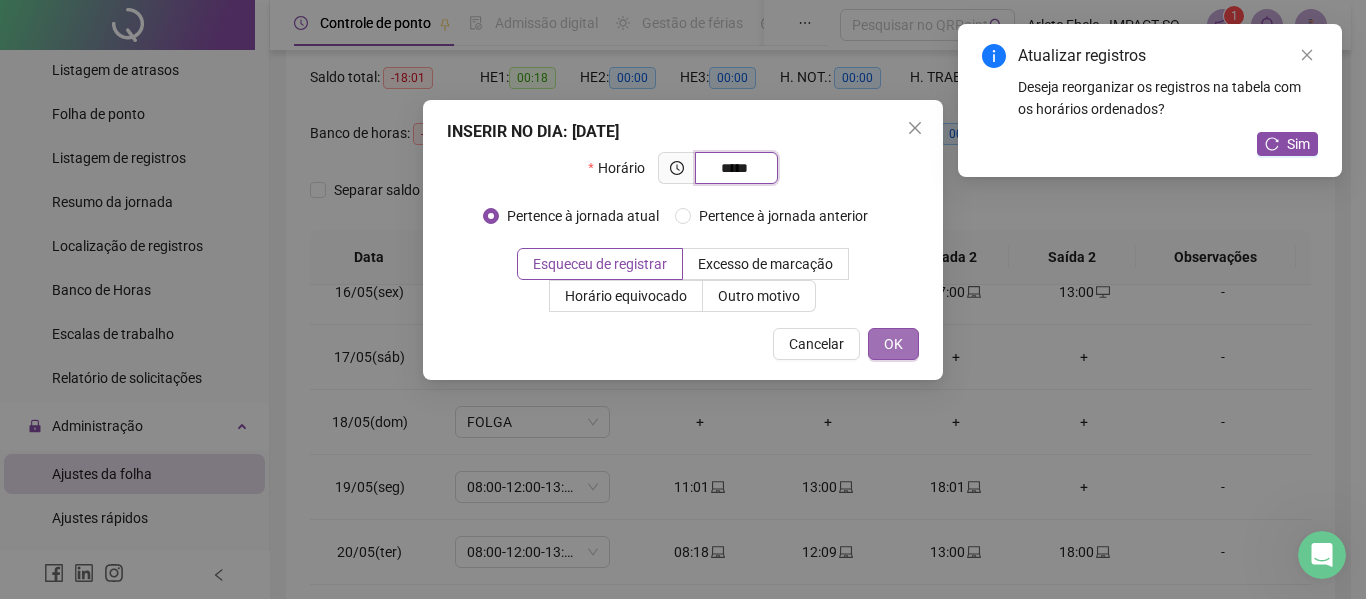 type on "*****" 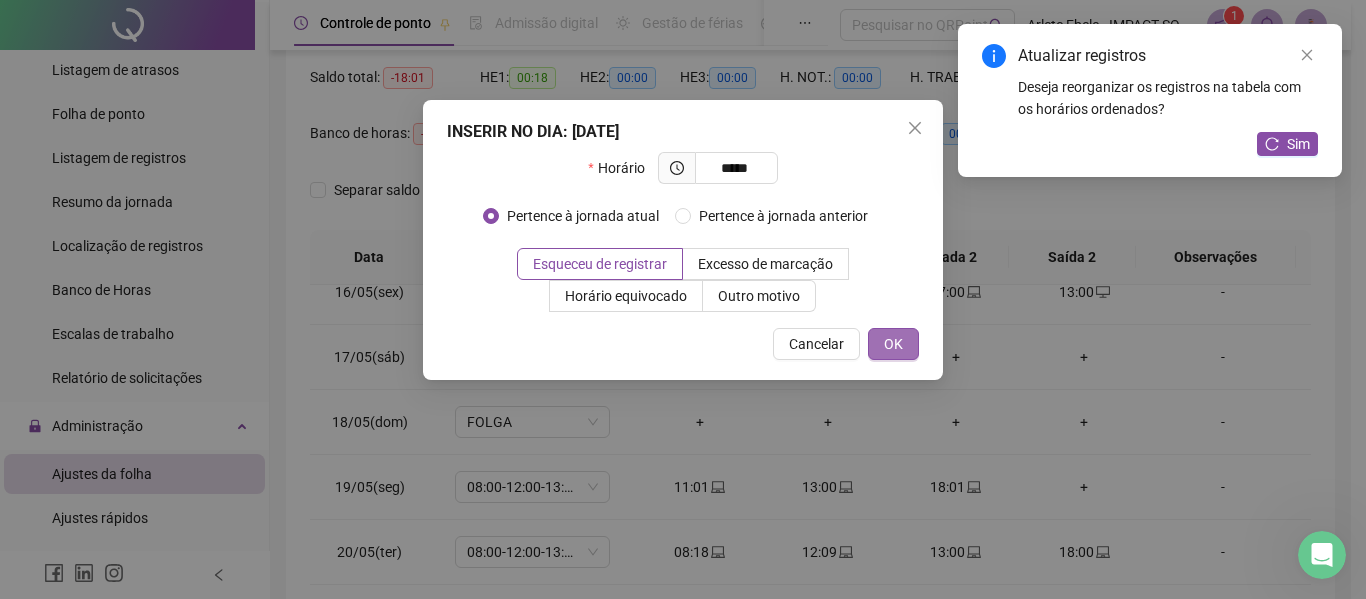 click on "OK" at bounding box center [893, 344] 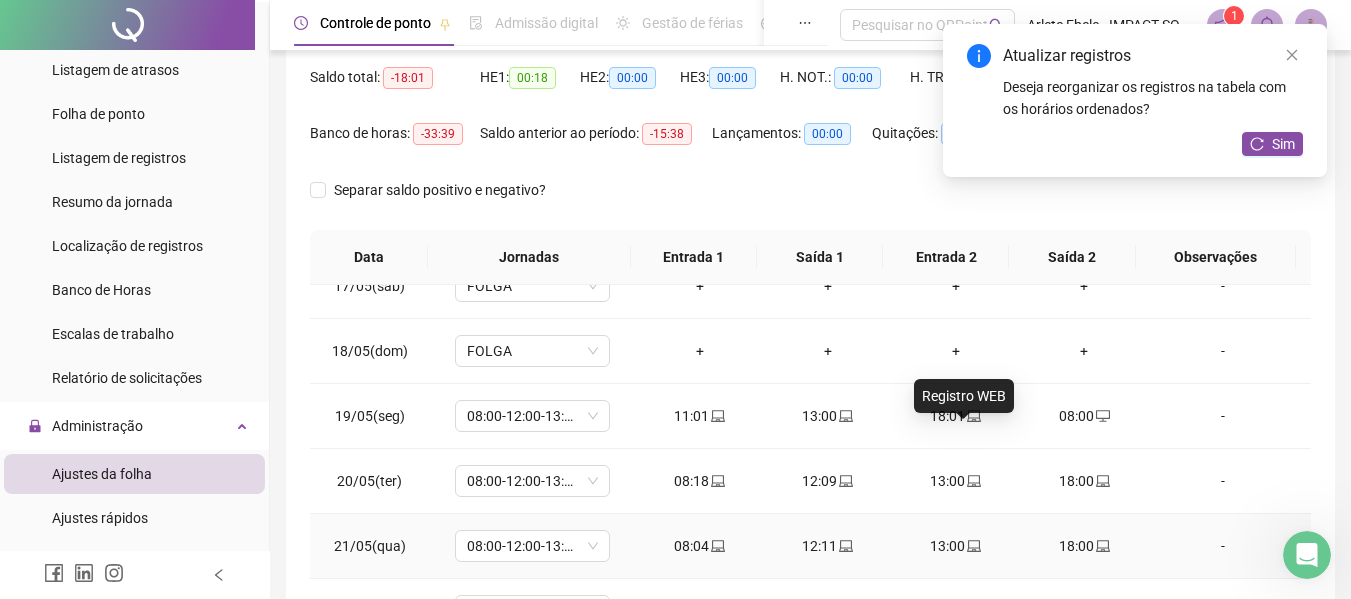 scroll, scrollTop: 788, scrollLeft: 0, axis: vertical 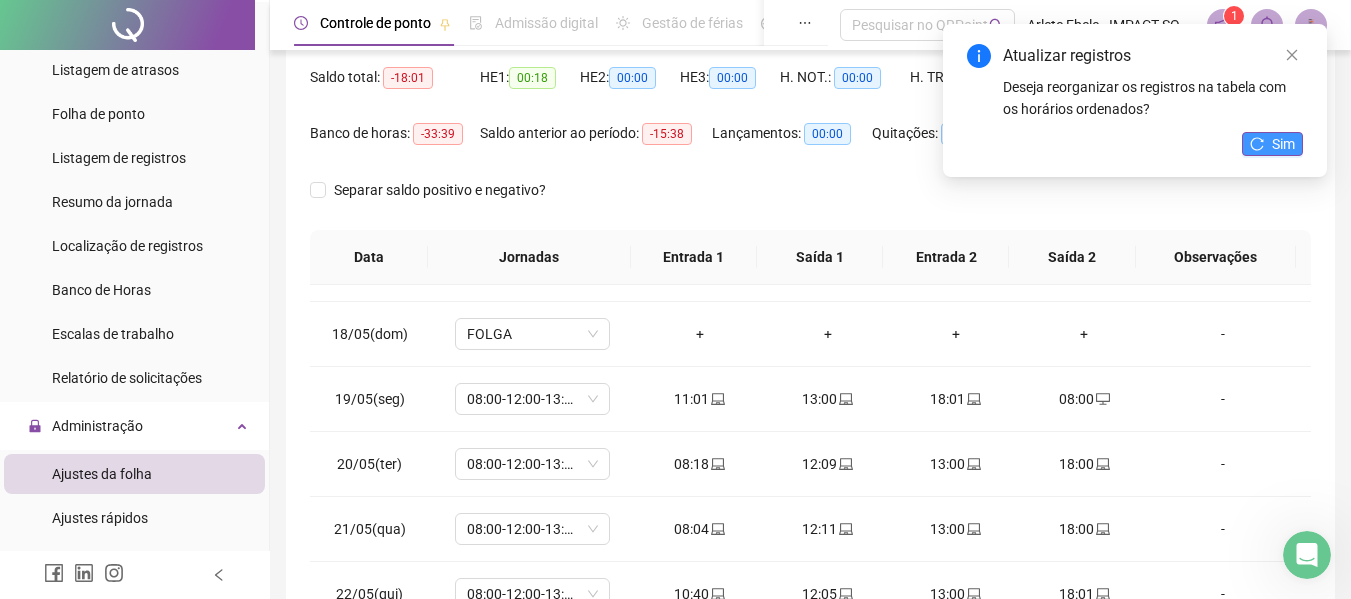 click on "Sim" at bounding box center [1283, 144] 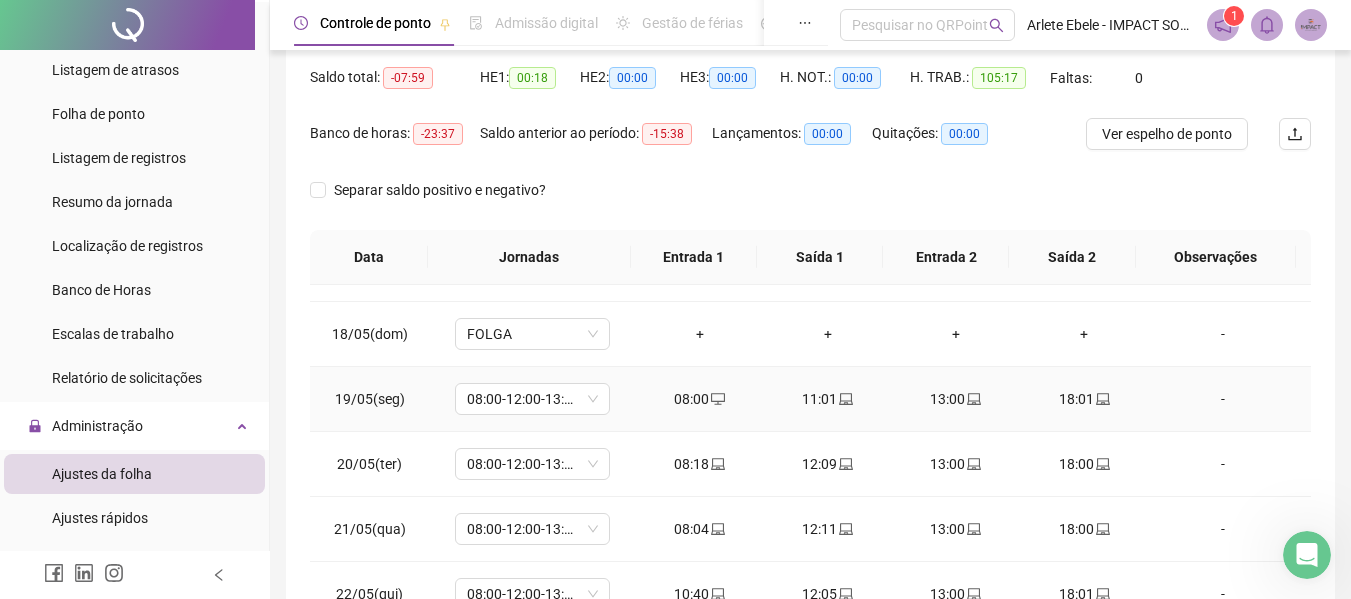 click on "-" at bounding box center [1223, 399] 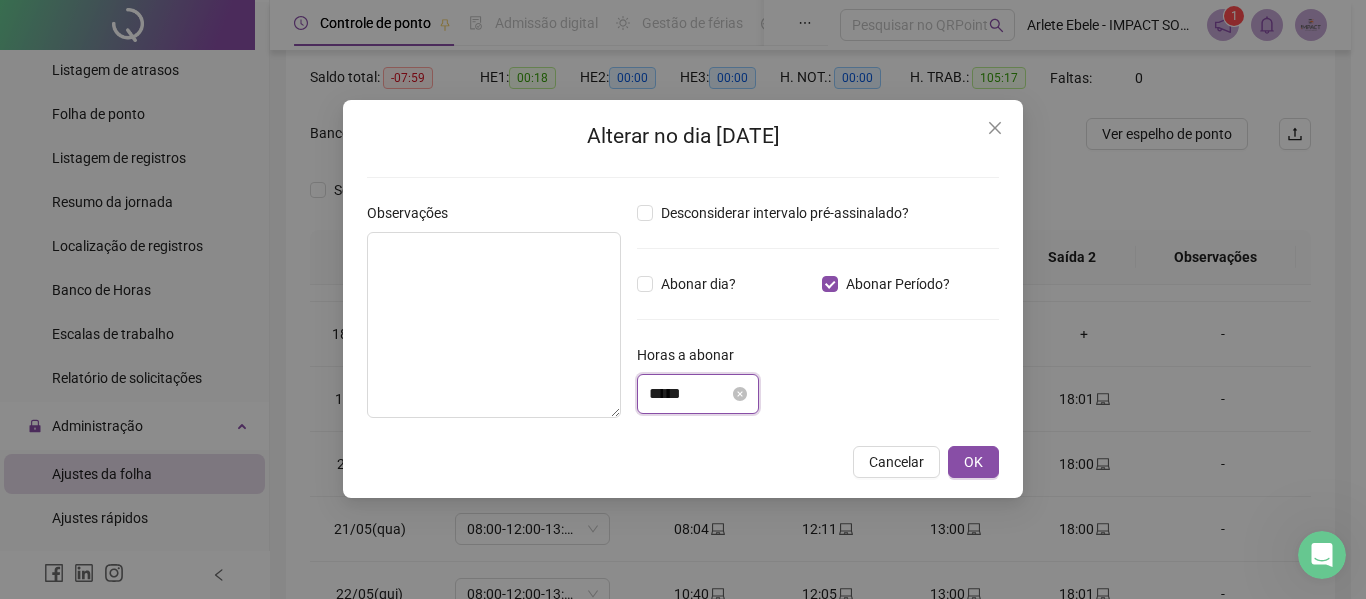 click on "*****" at bounding box center (689, 394) 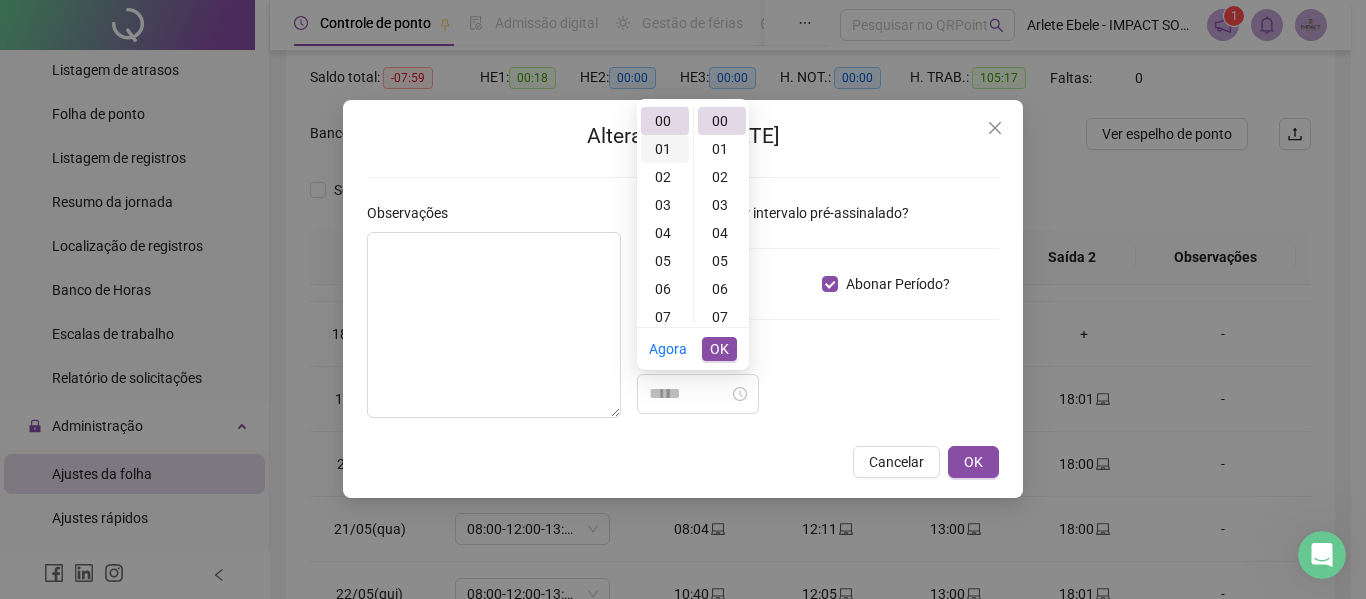 click on "01" at bounding box center (665, 149) 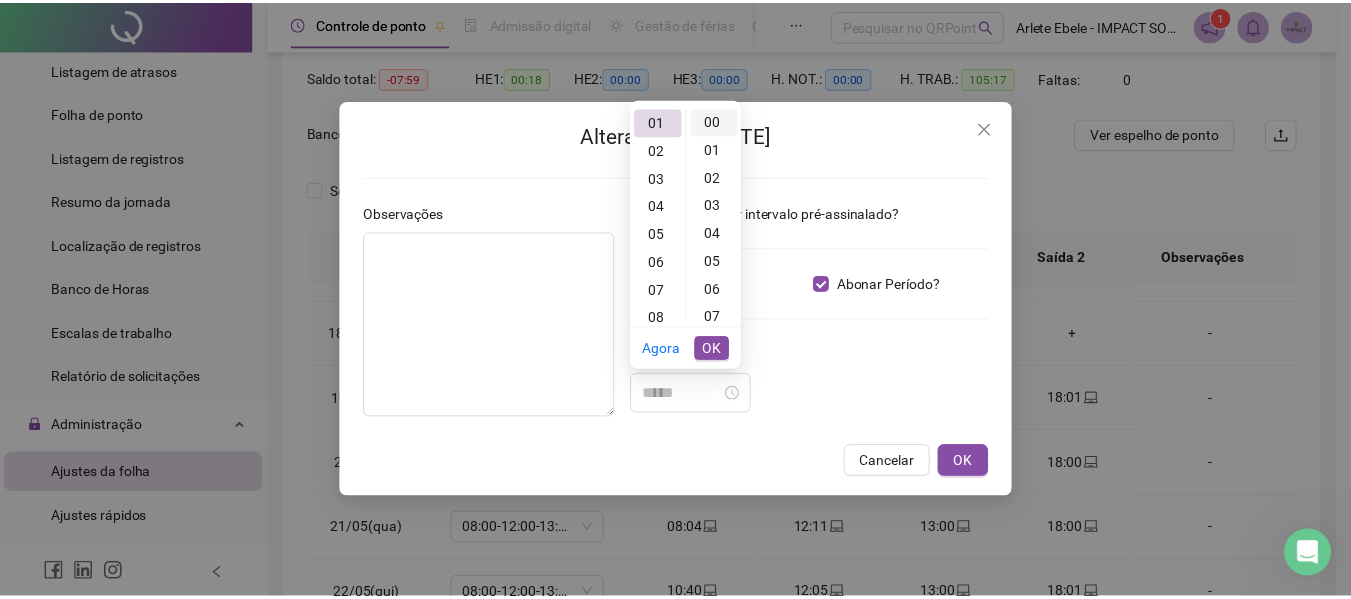 scroll, scrollTop: 28, scrollLeft: 0, axis: vertical 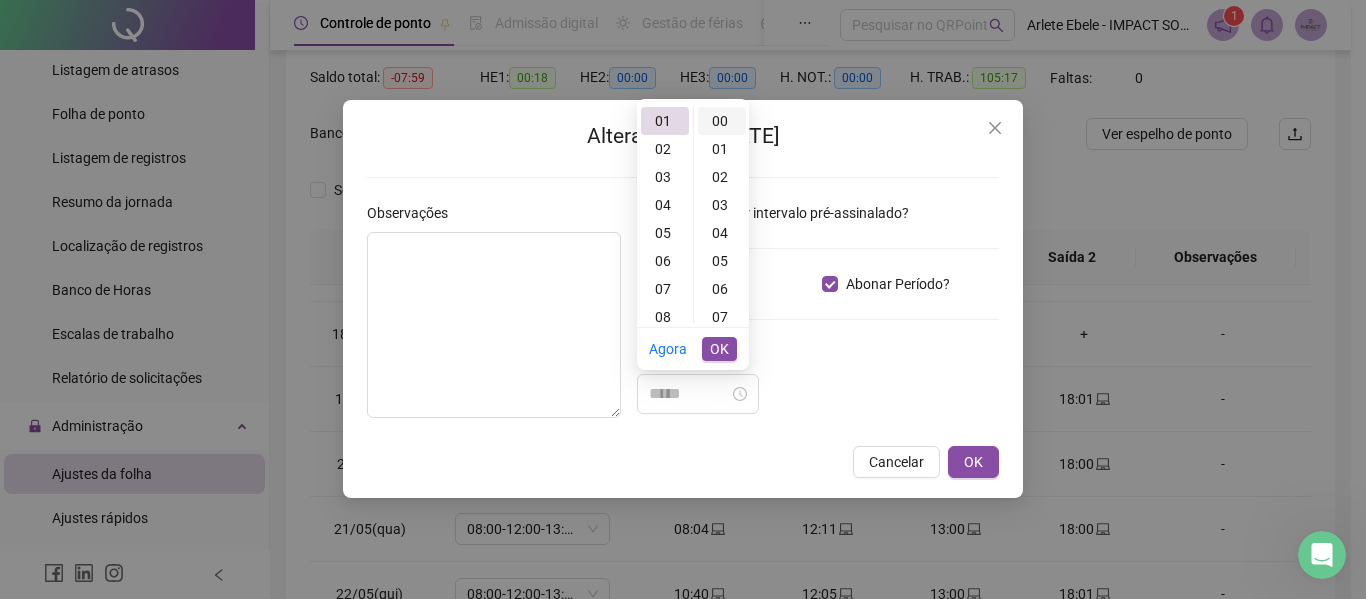 click on "00" at bounding box center (722, 121) 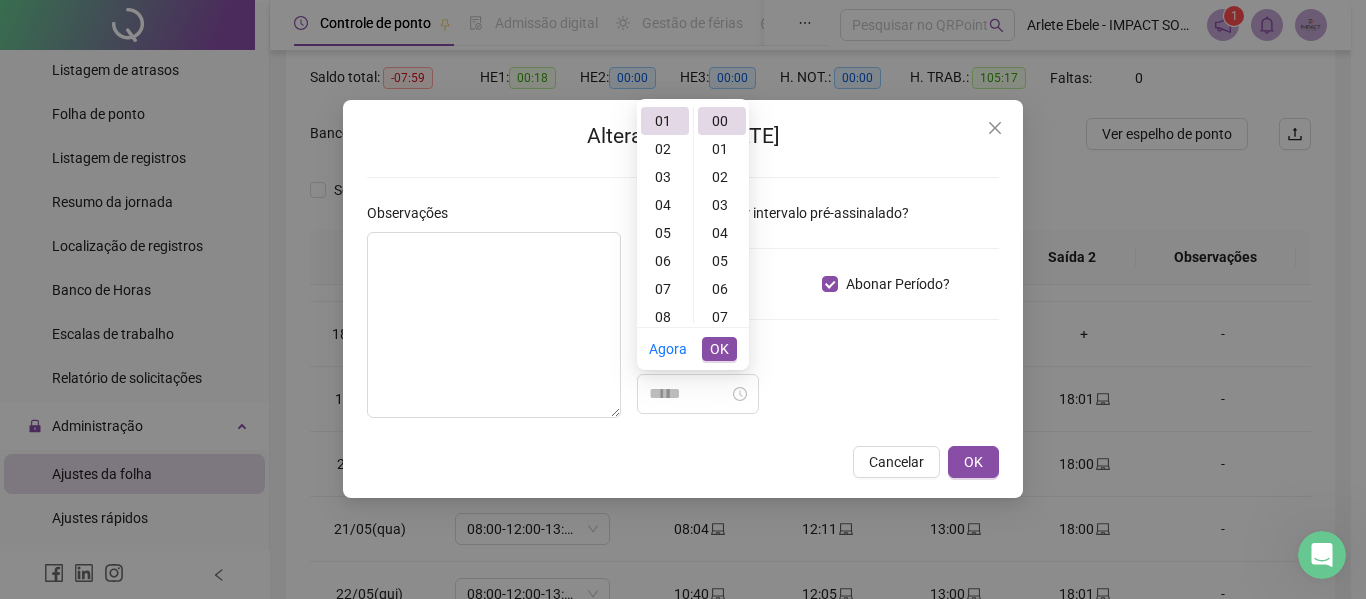 type on "*****" 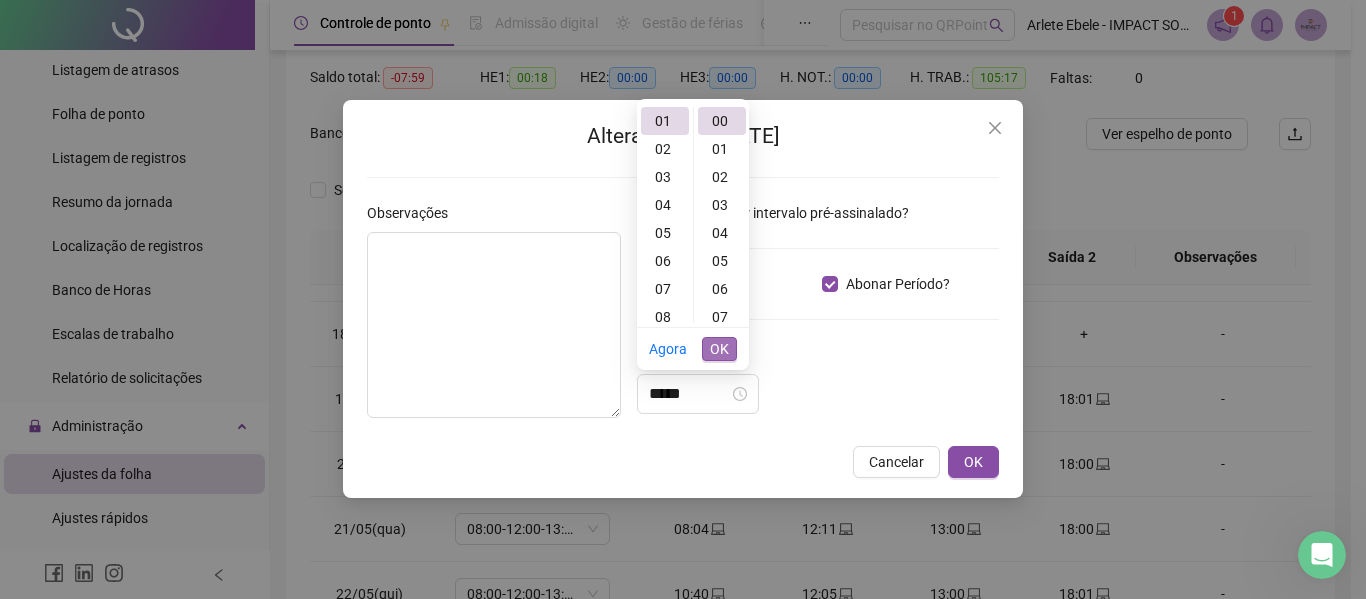 click on "OK" at bounding box center (719, 349) 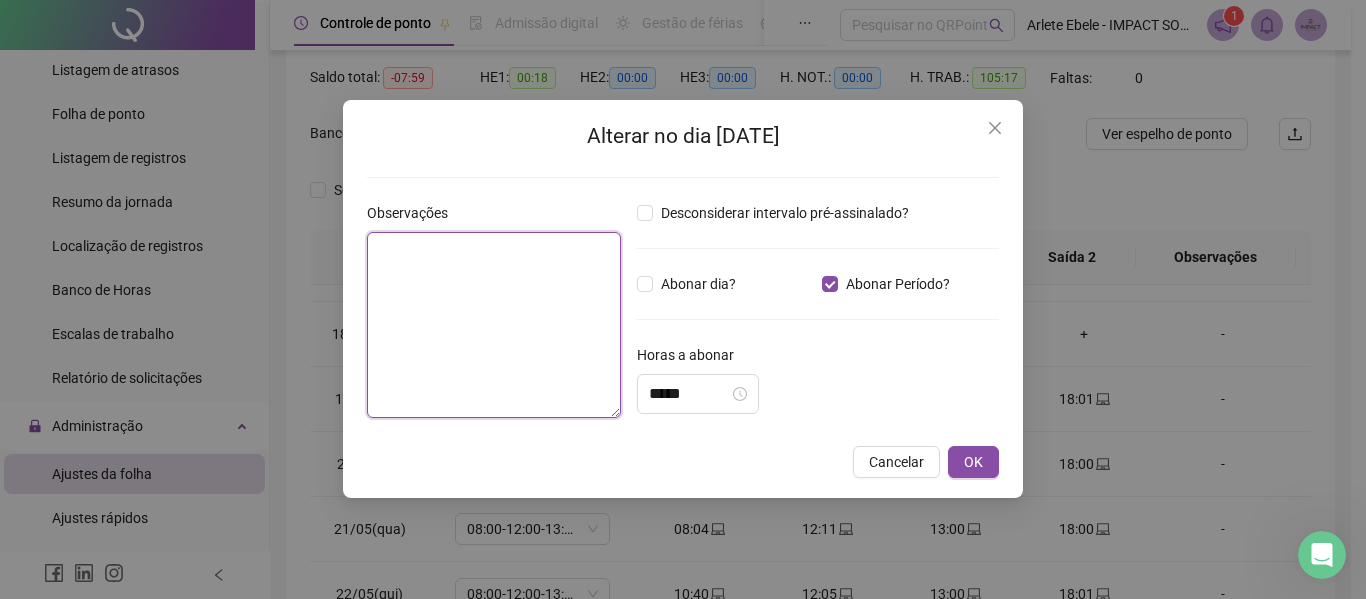 click at bounding box center (494, 325) 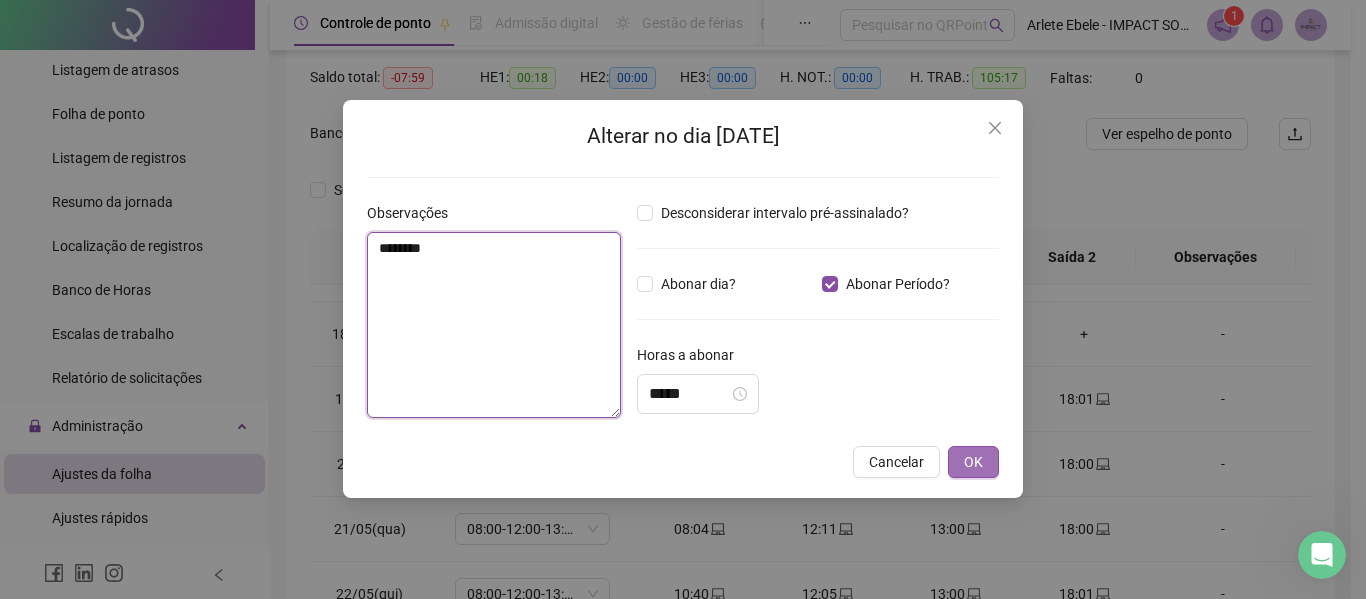 type on "********" 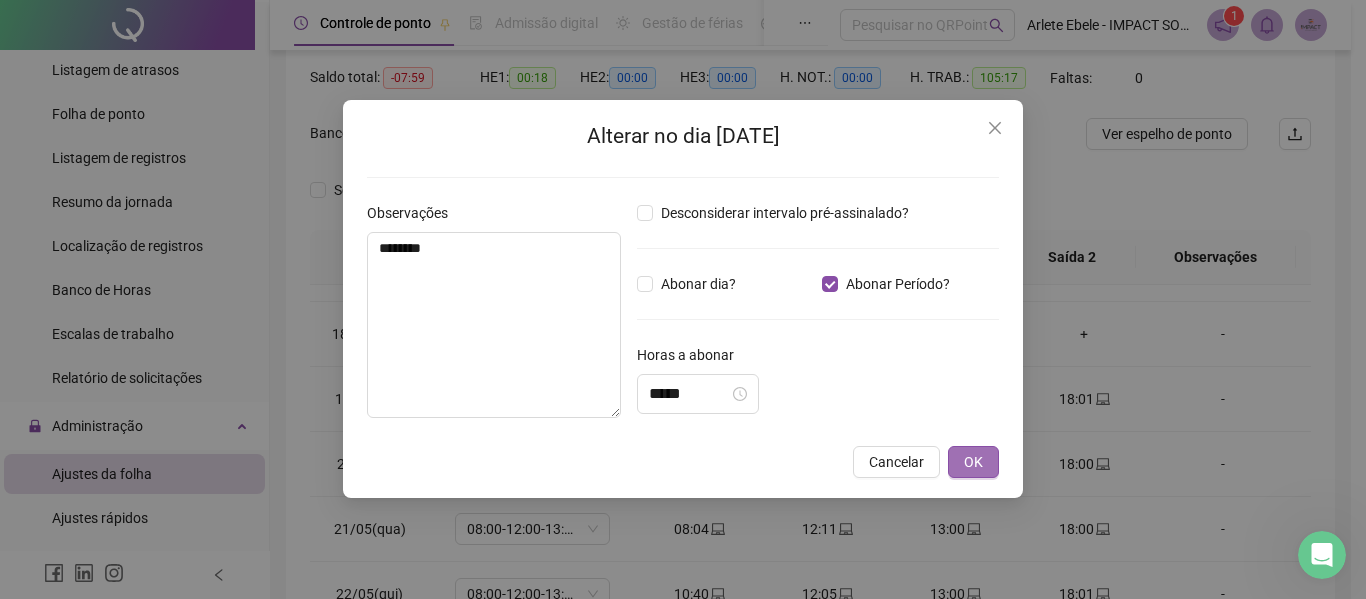 click on "OK" at bounding box center [973, 462] 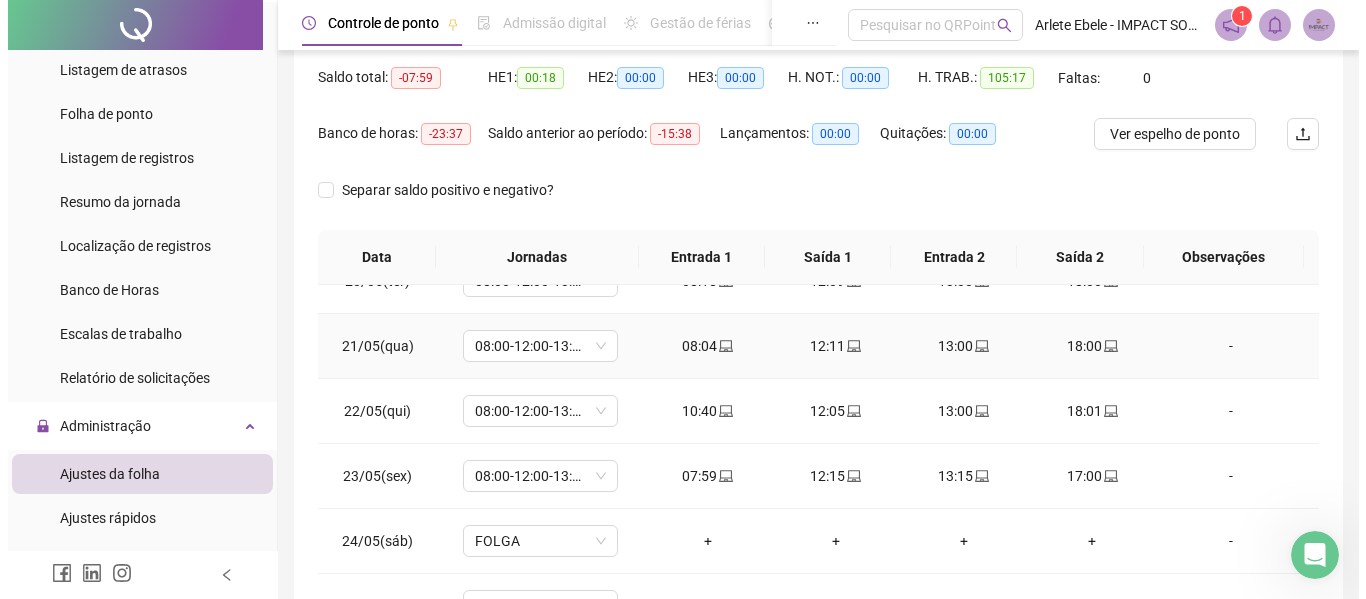 scroll, scrollTop: 1288, scrollLeft: 0, axis: vertical 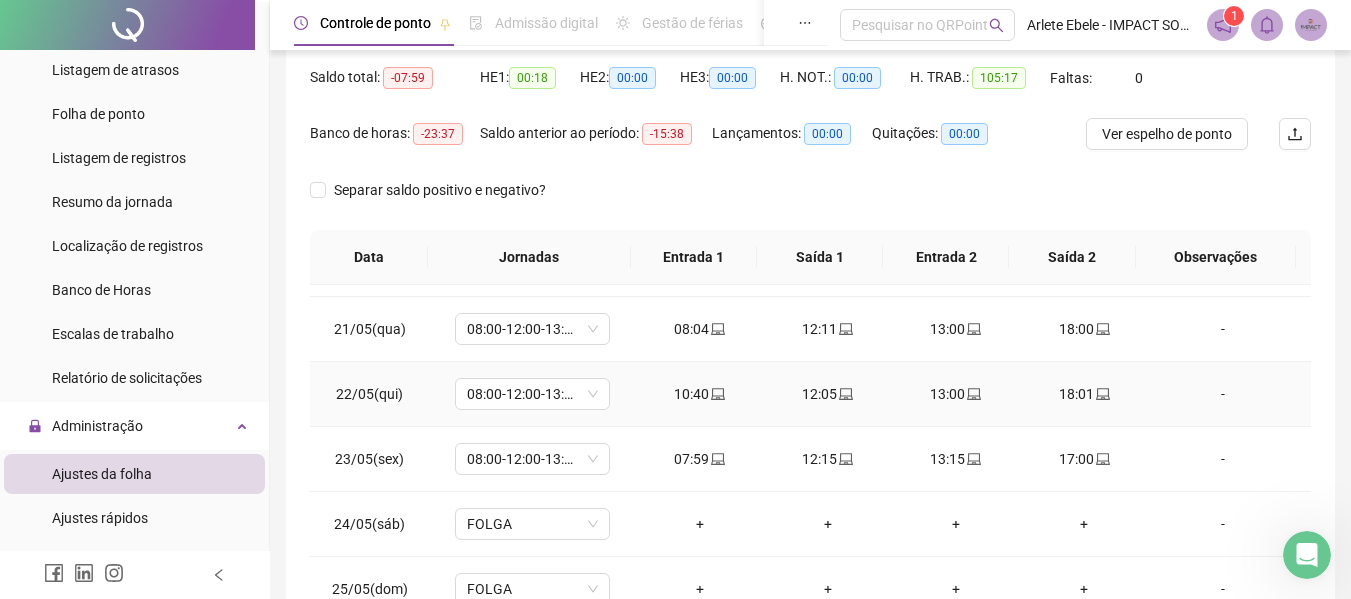 click on "-" at bounding box center [1223, 394] 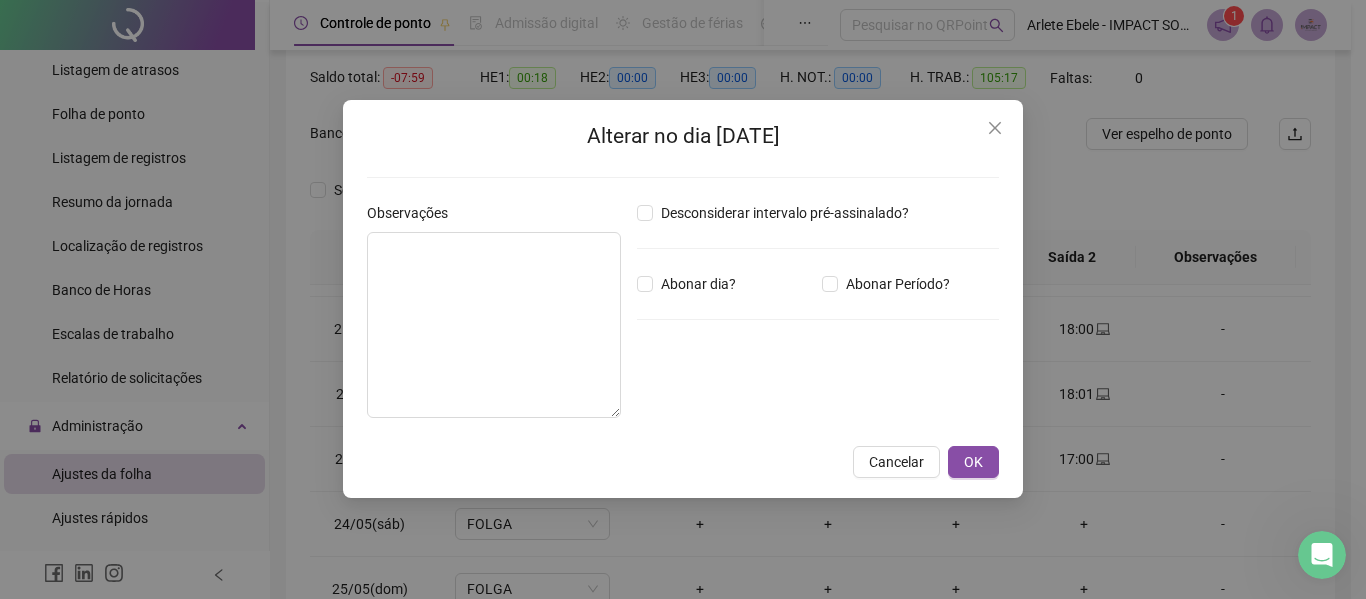 type 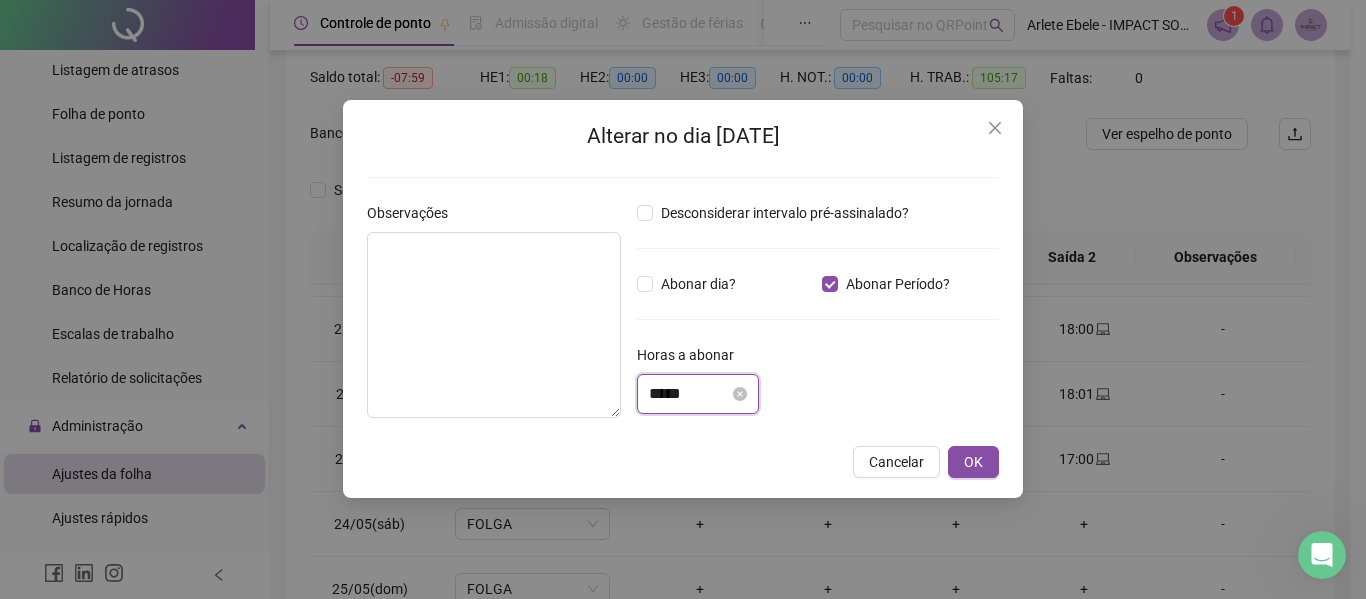 click on "*****" at bounding box center [689, 394] 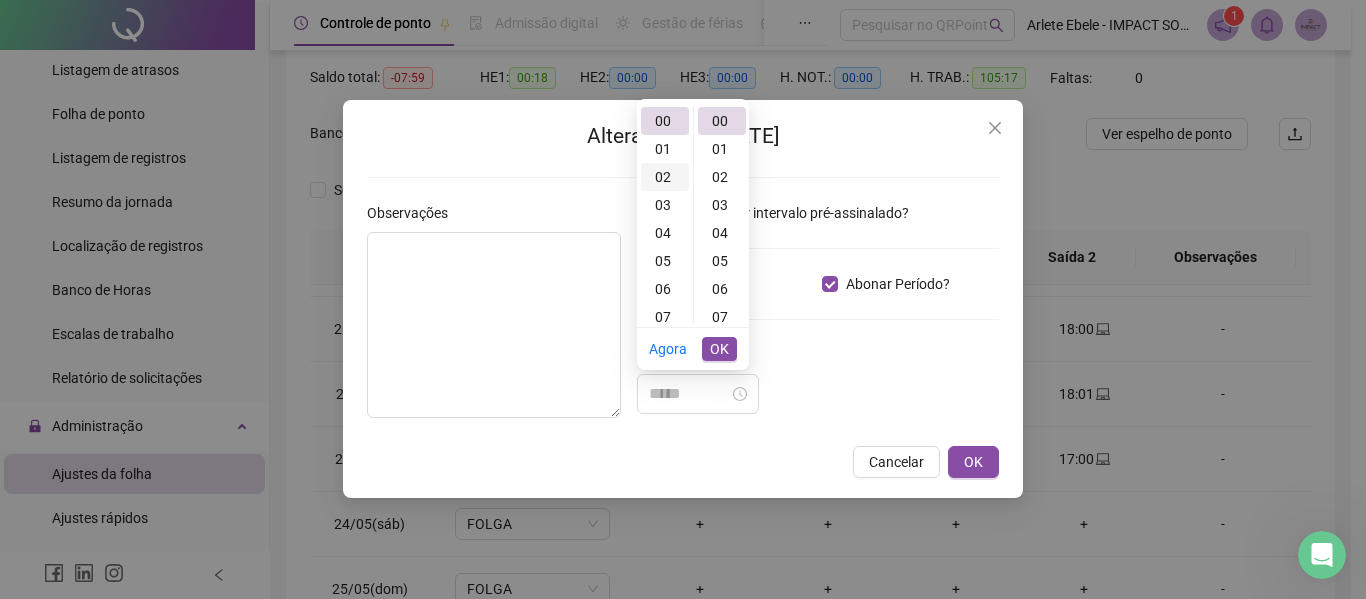click on "02" at bounding box center [665, 177] 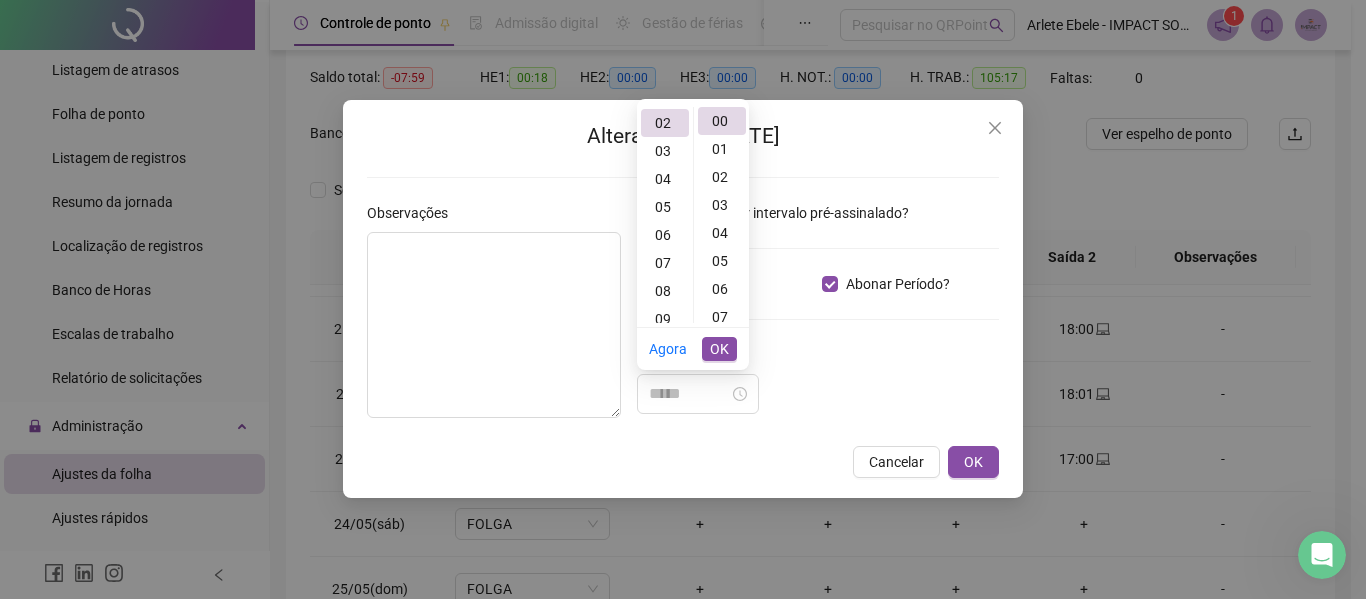 scroll, scrollTop: 56, scrollLeft: 0, axis: vertical 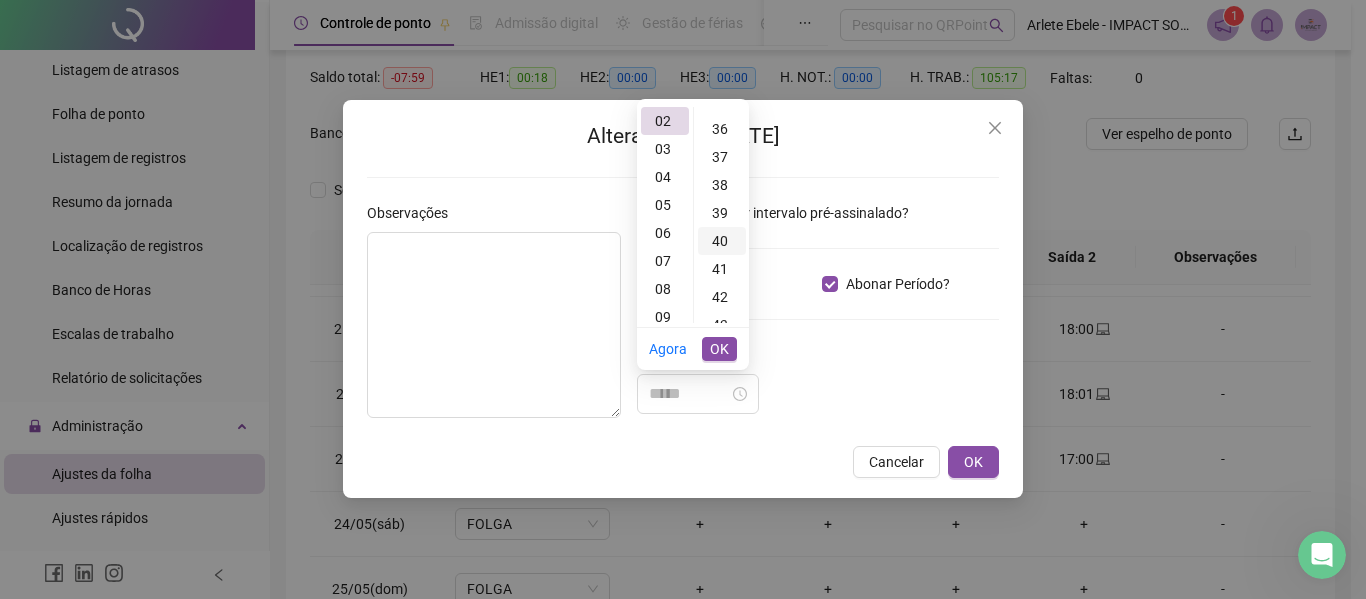 click on "40" at bounding box center [722, 241] 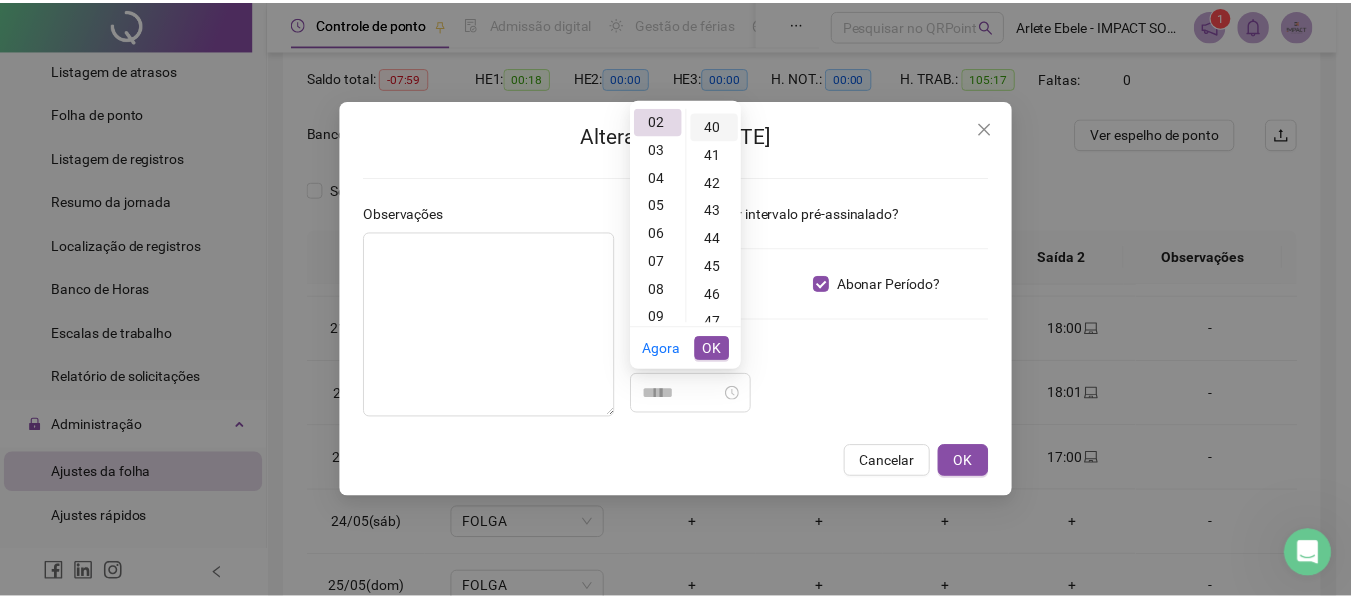 scroll, scrollTop: 1120, scrollLeft: 0, axis: vertical 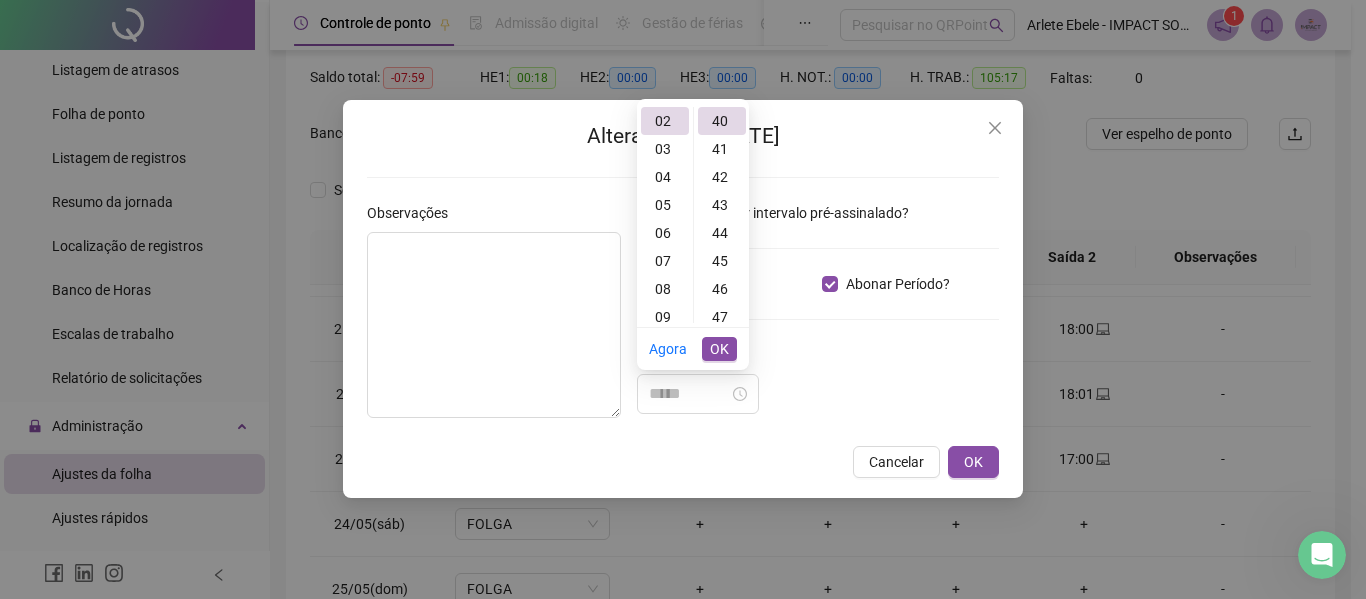 type on "*****" 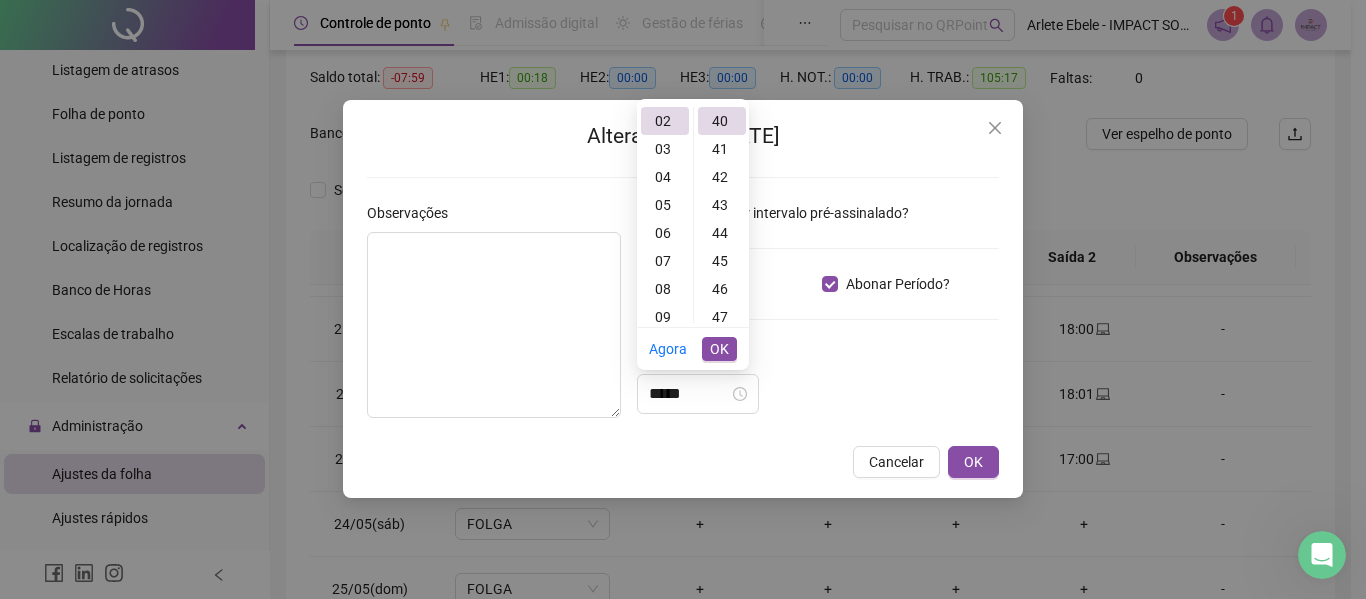 click on "OK" at bounding box center (719, 349) 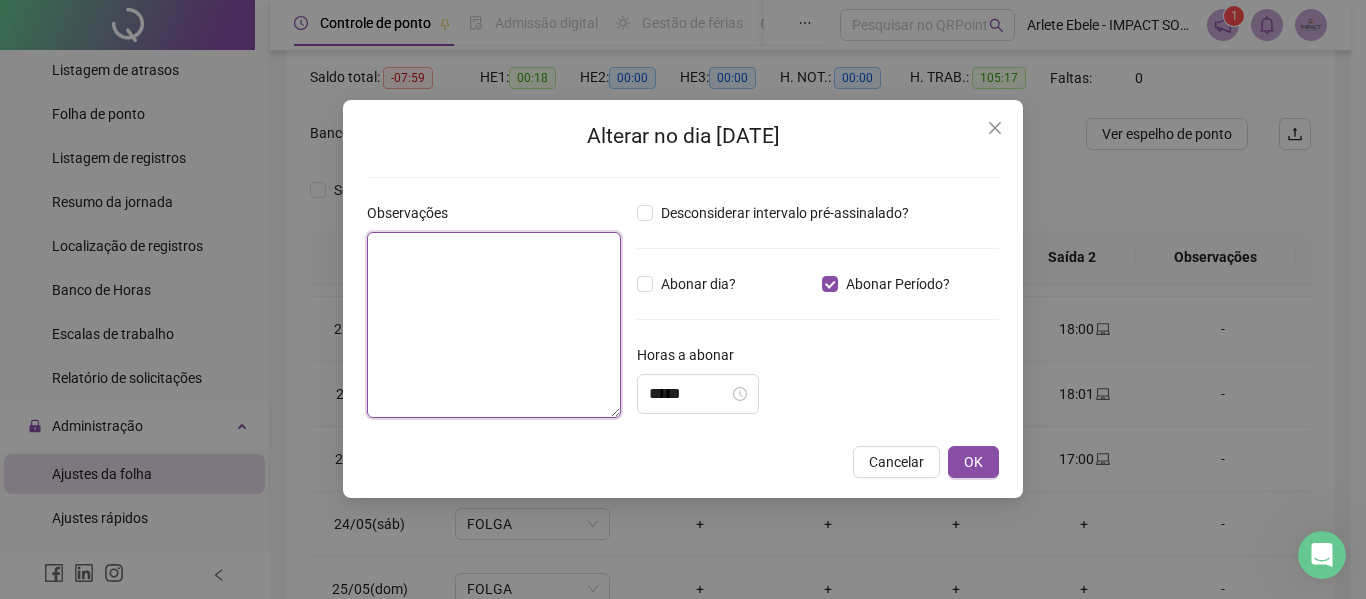 click at bounding box center [494, 325] 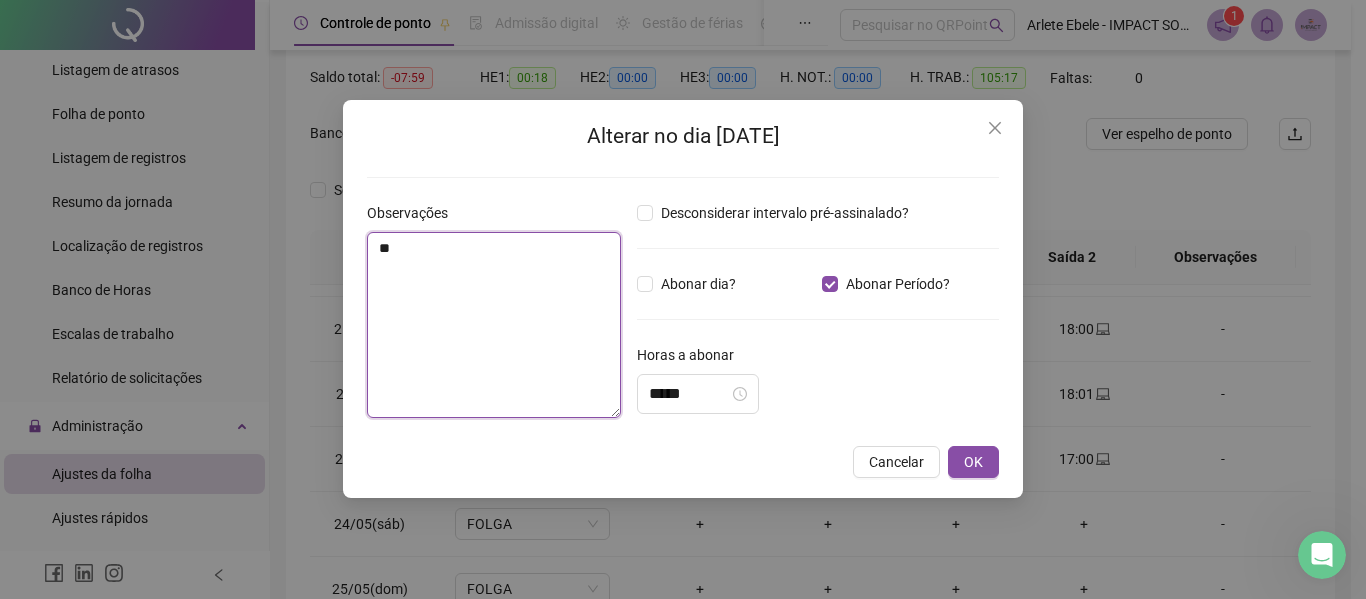 type on "*" 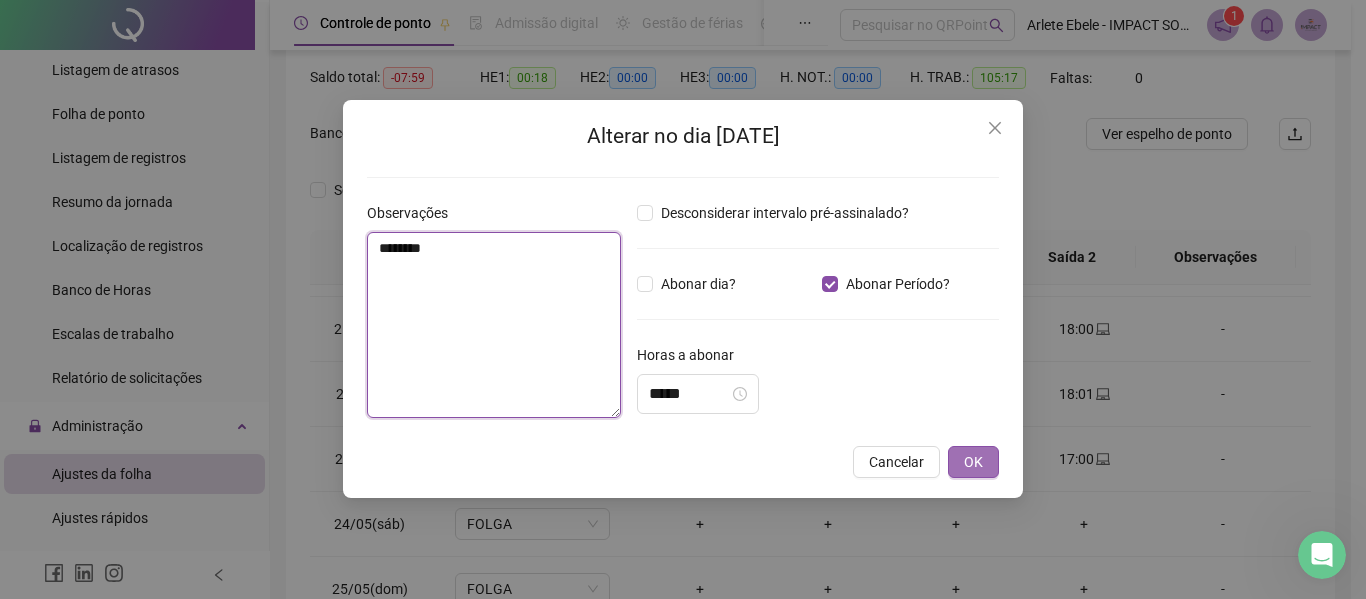 type on "********" 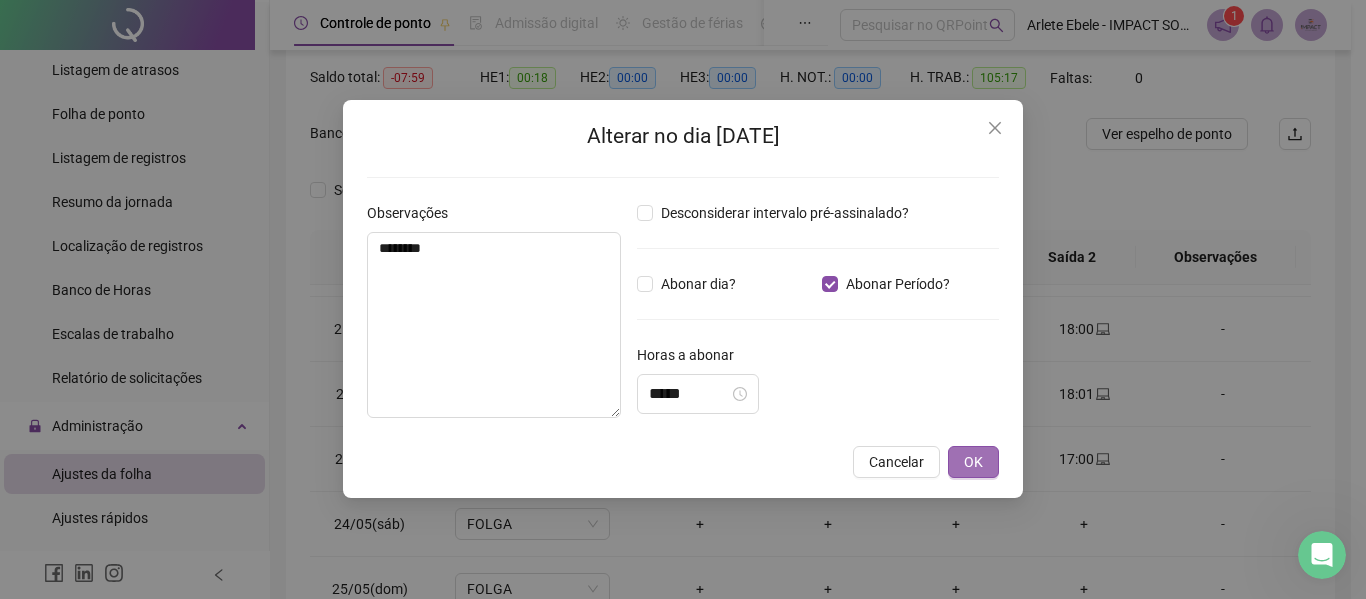 click on "OK" at bounding box center (973, 462) 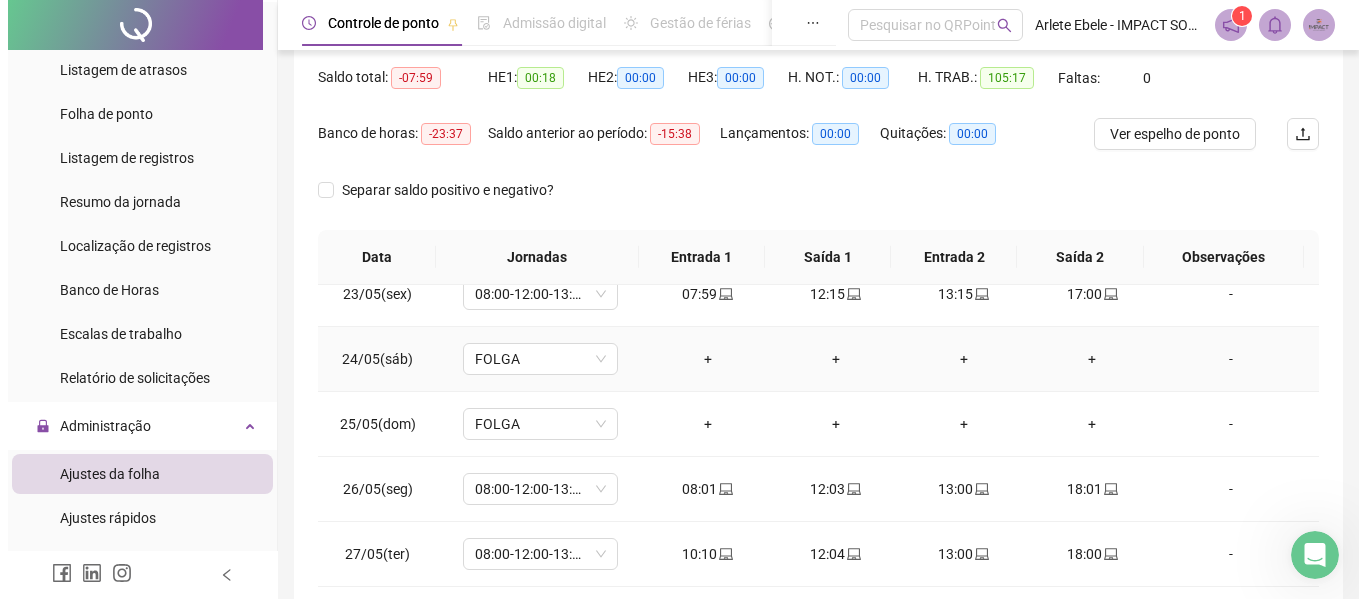 scroll, scrollTop: 1488, scrollLeft: 0, axis: vertical 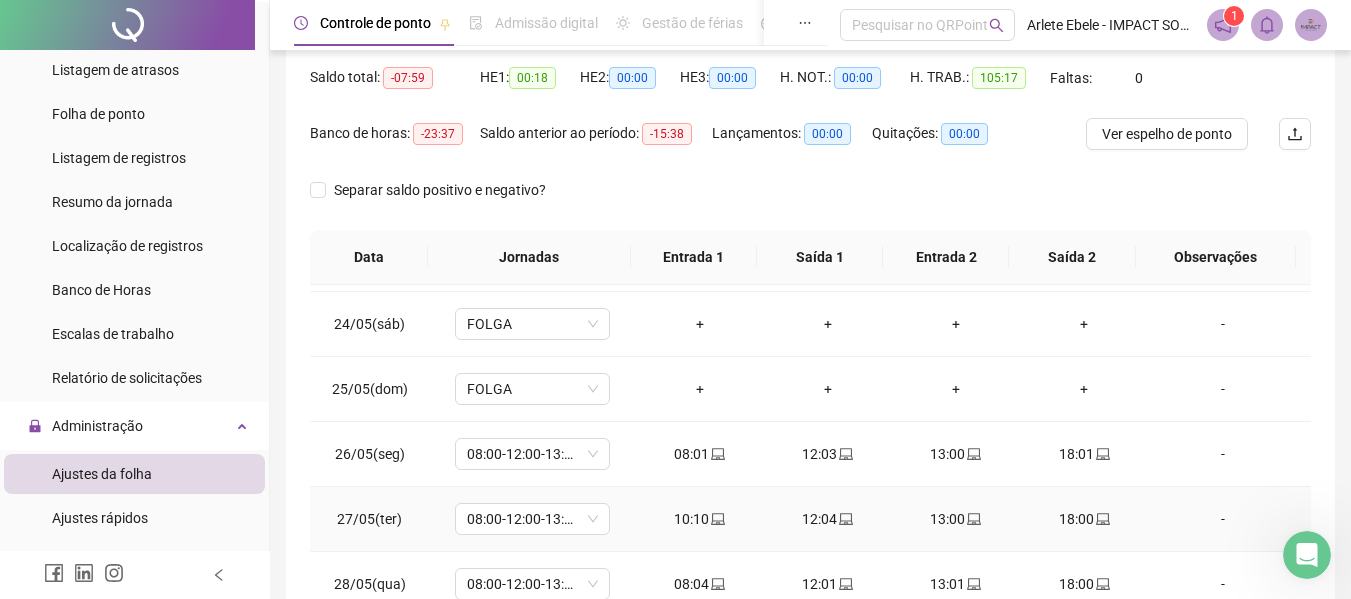 click on "-" at bounding box center [1223, 519] 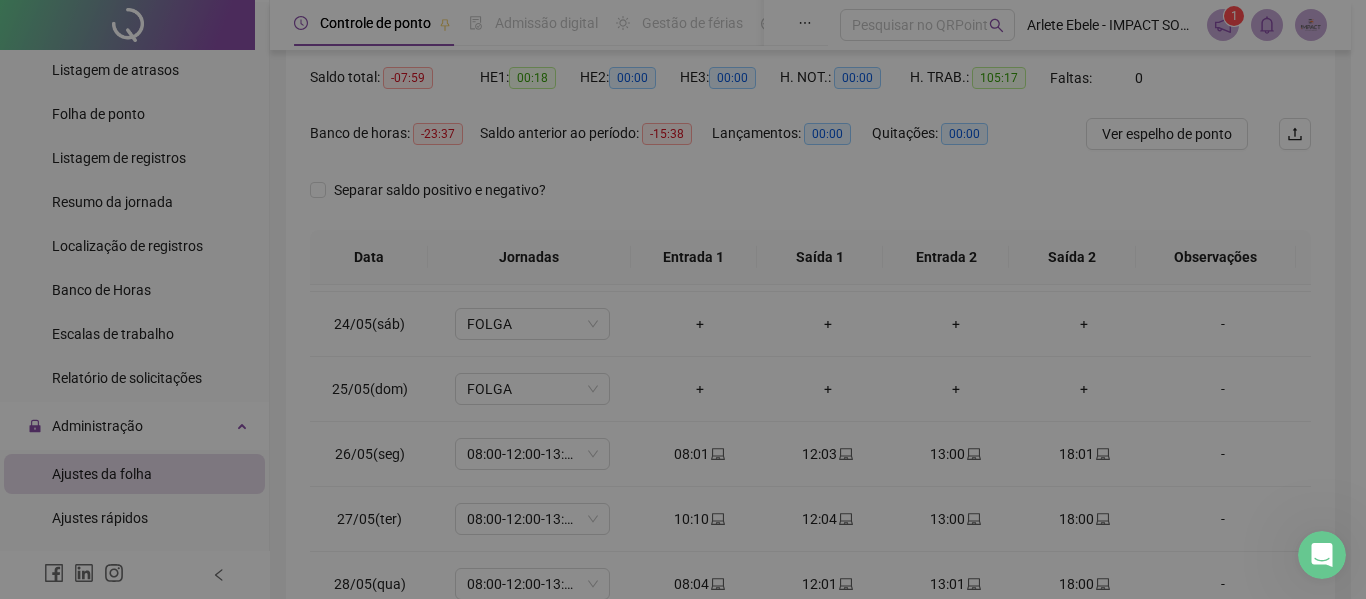 type 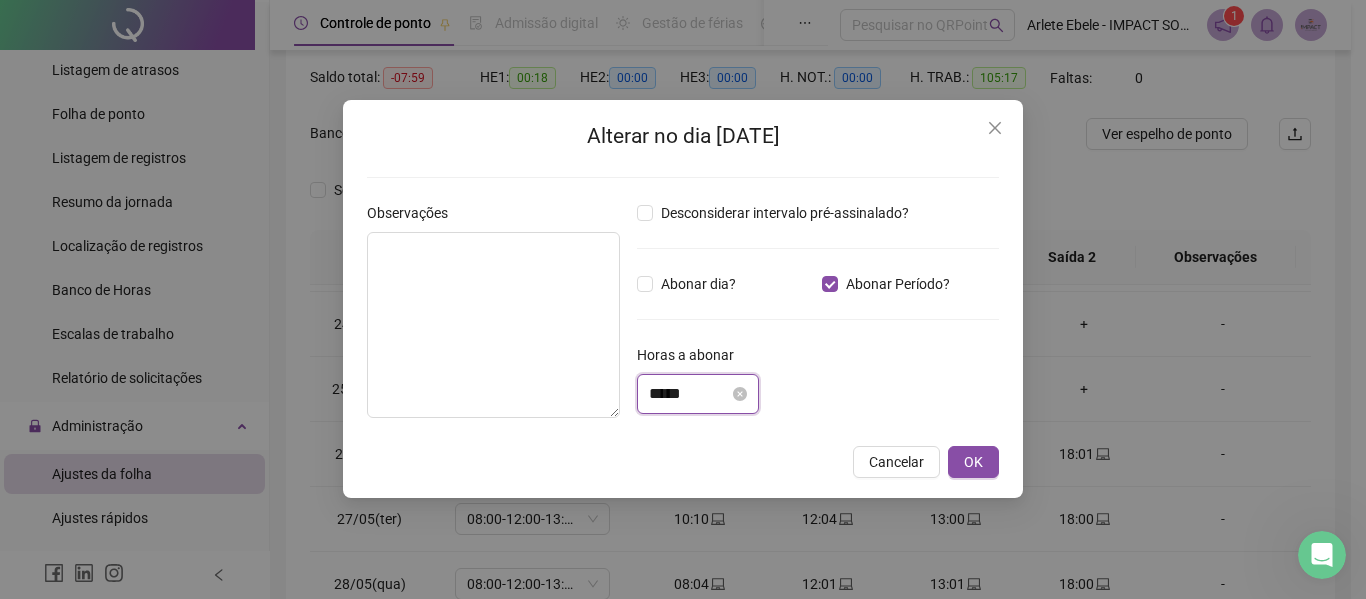 click on "*****" at bounding box center (689, 394) 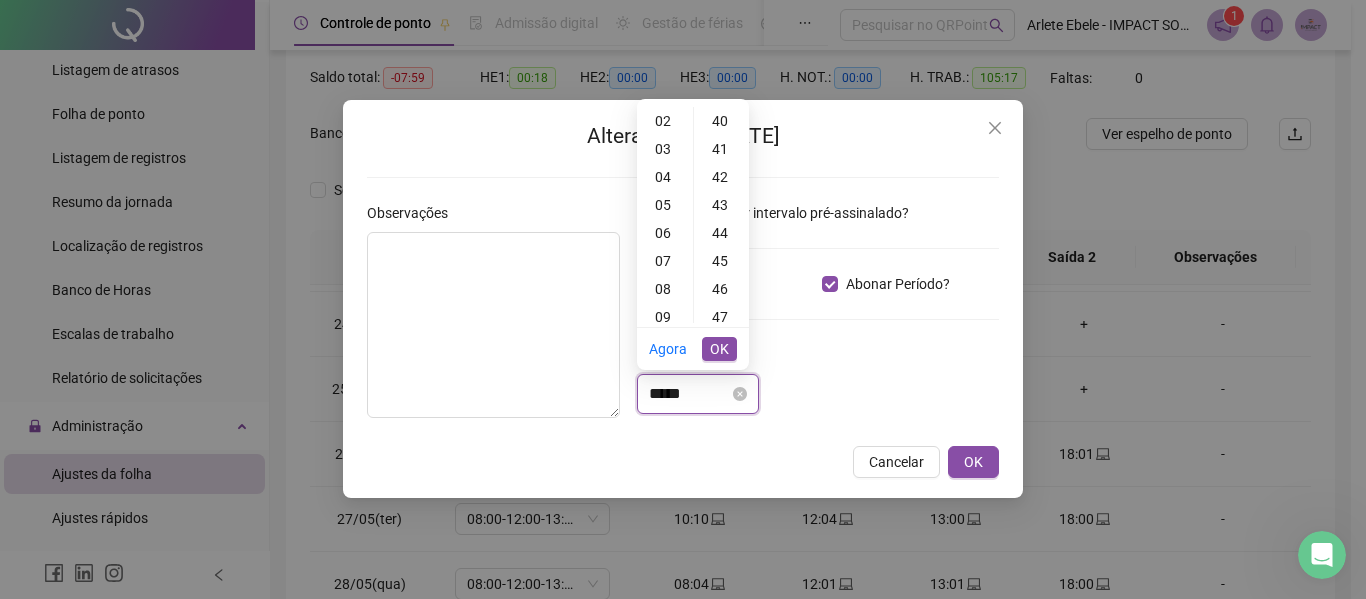 scroll, scrollTop: 0, scrollLeft: 0, axis: both 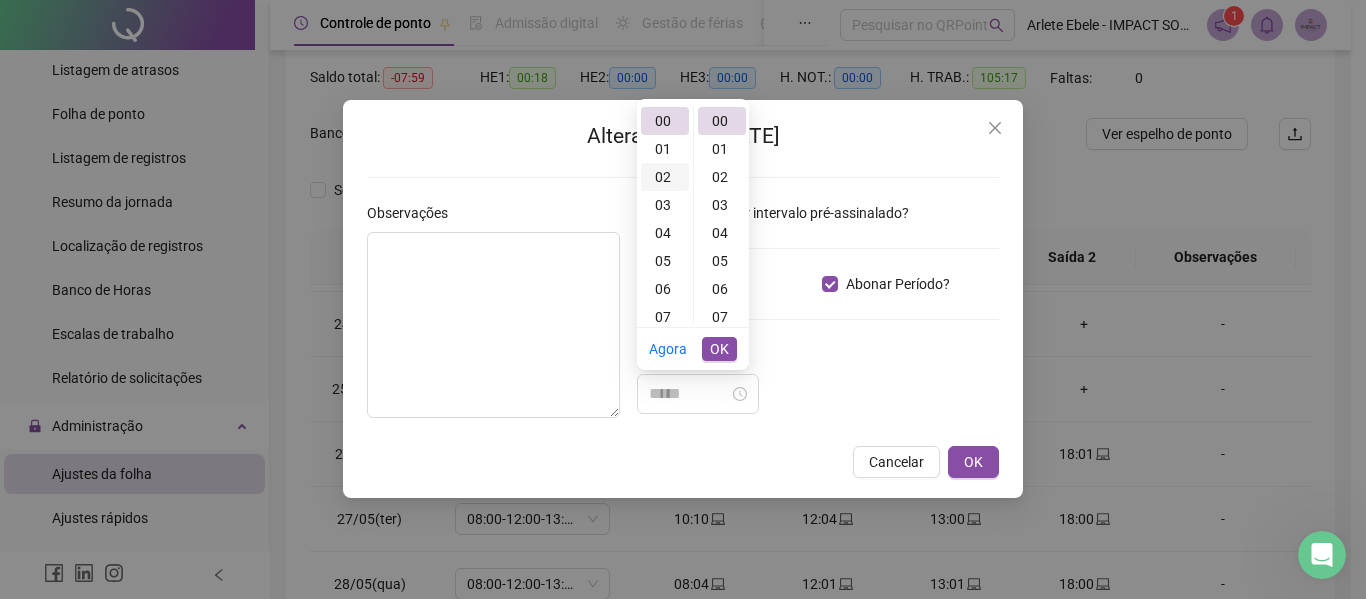 click on "02" at bounding box center (665, 177) 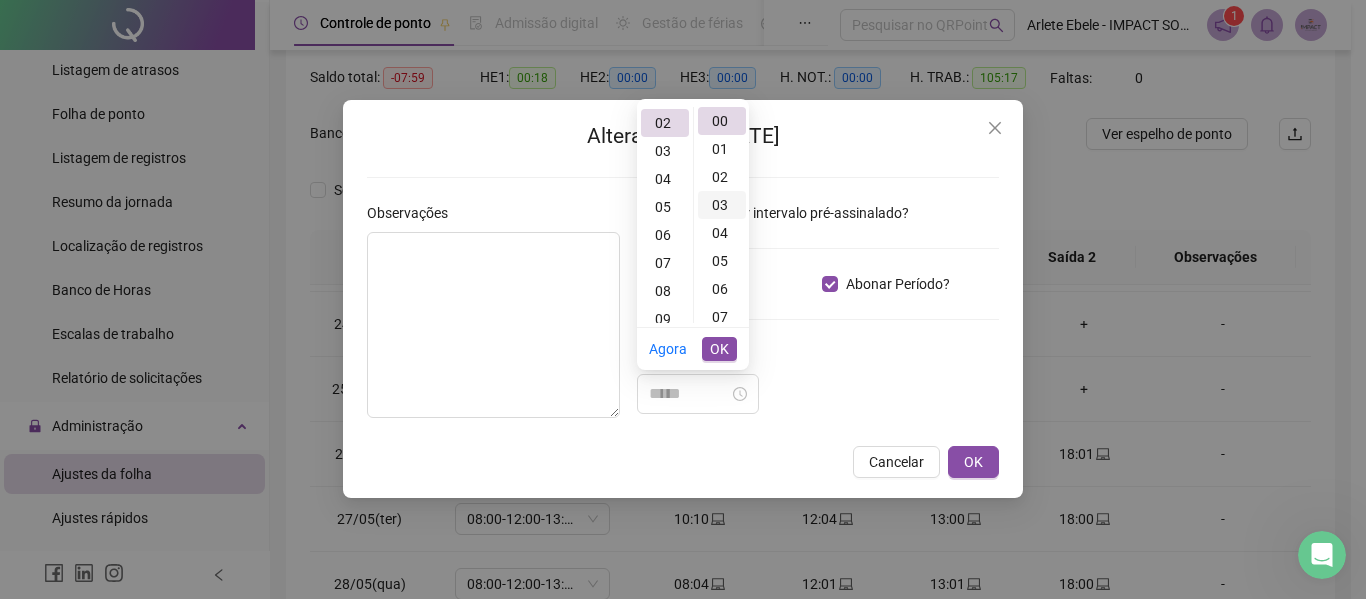 scroll, scrollTop: 56, scrollLeft: 0, axis: vertical 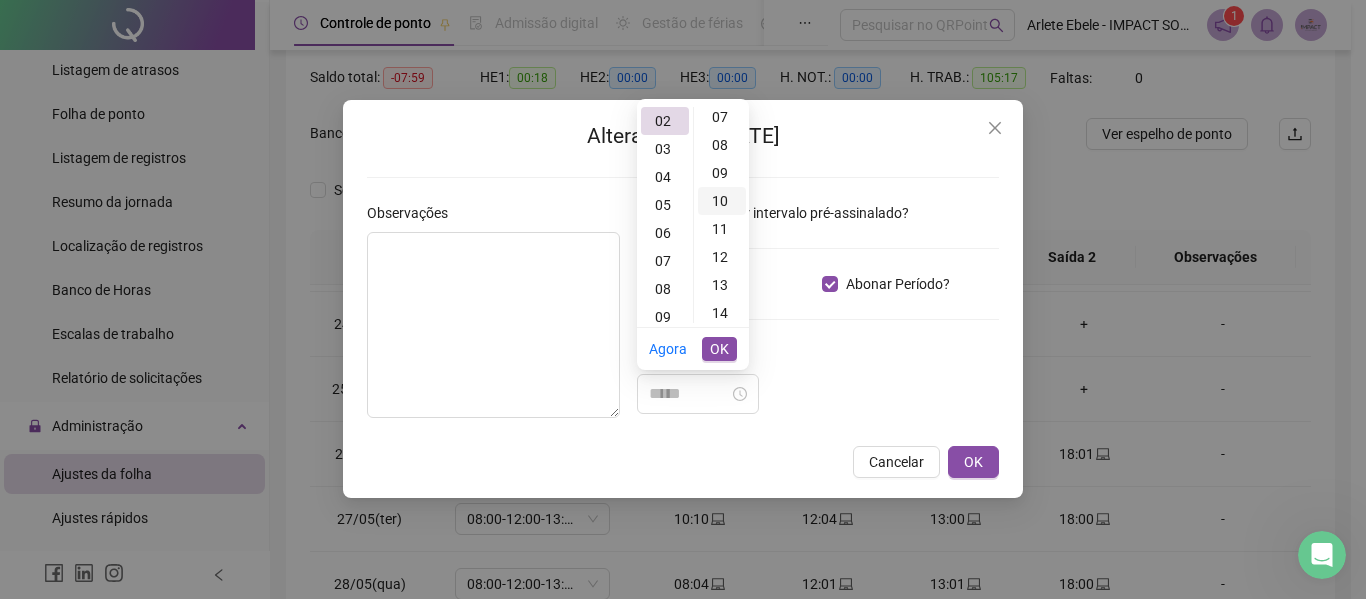 click on "10" at bounding box center (722, 201) 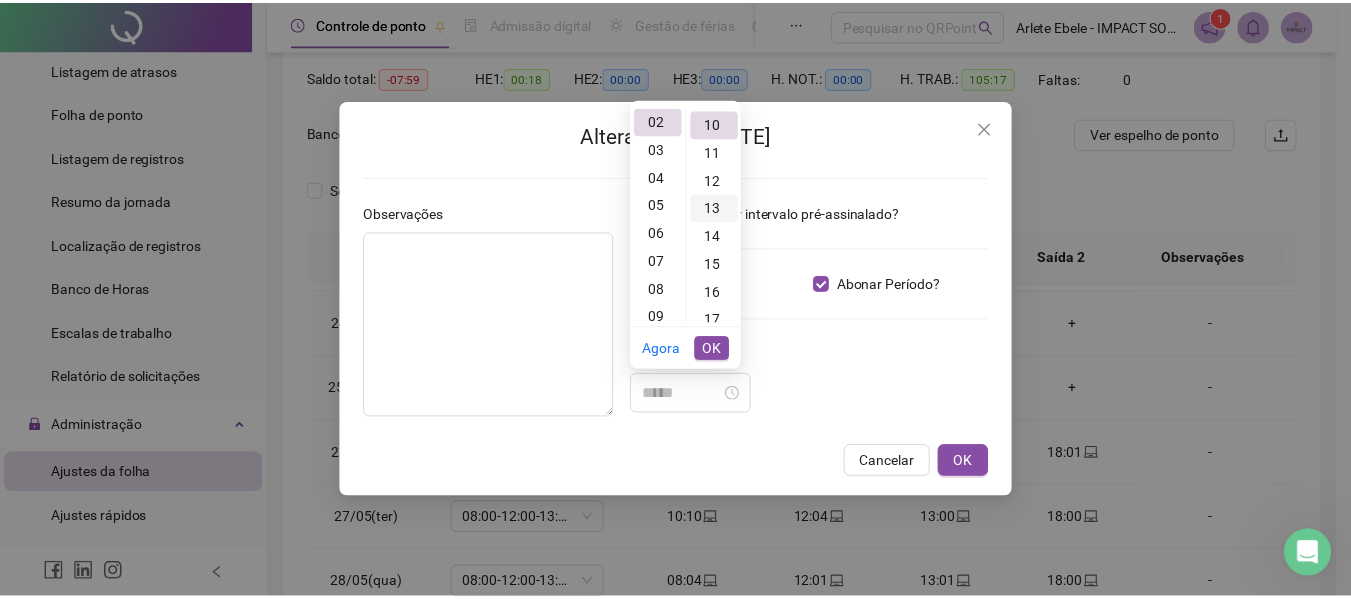 scroll, scrollTop: 280, scrollLeft: 0, axis: vertical 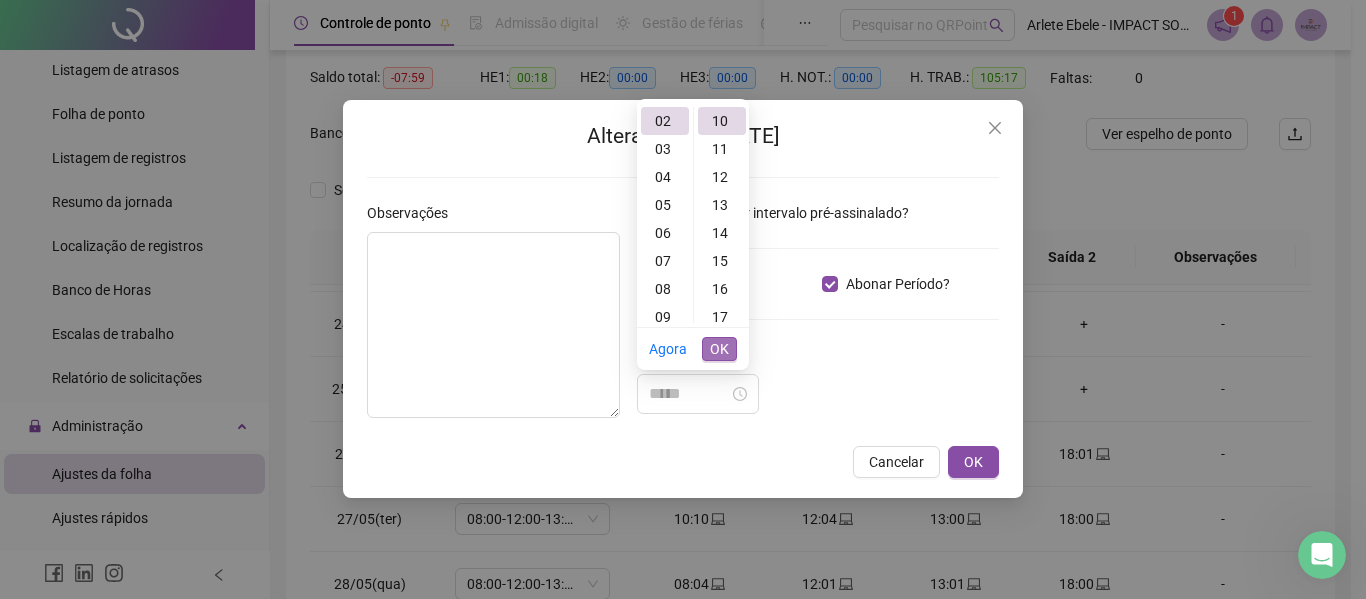 type on "*****" 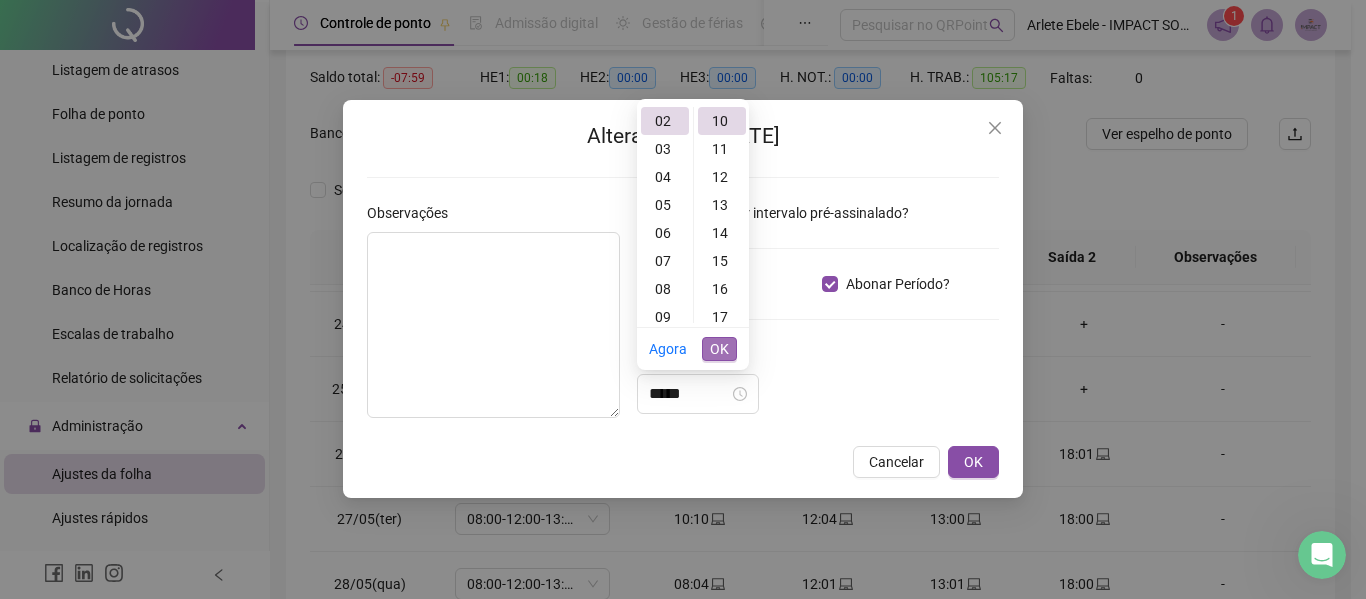 click on "OK" at bounding box center (719, 349) 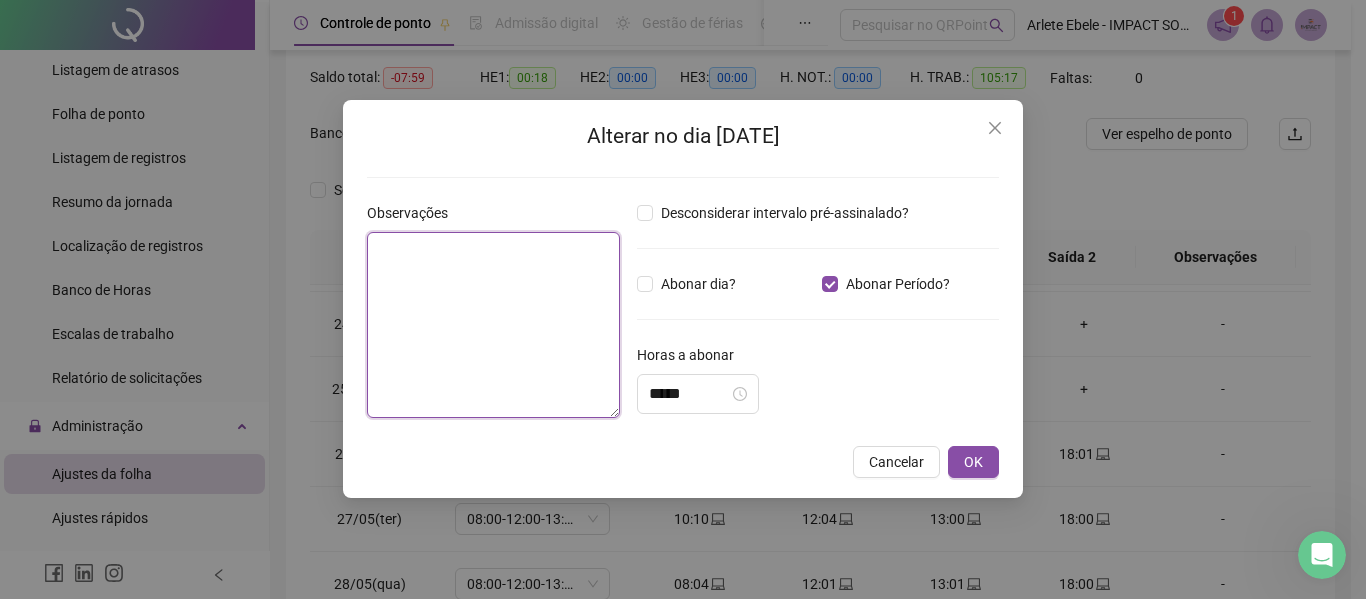click at bounding box center (493, 325) 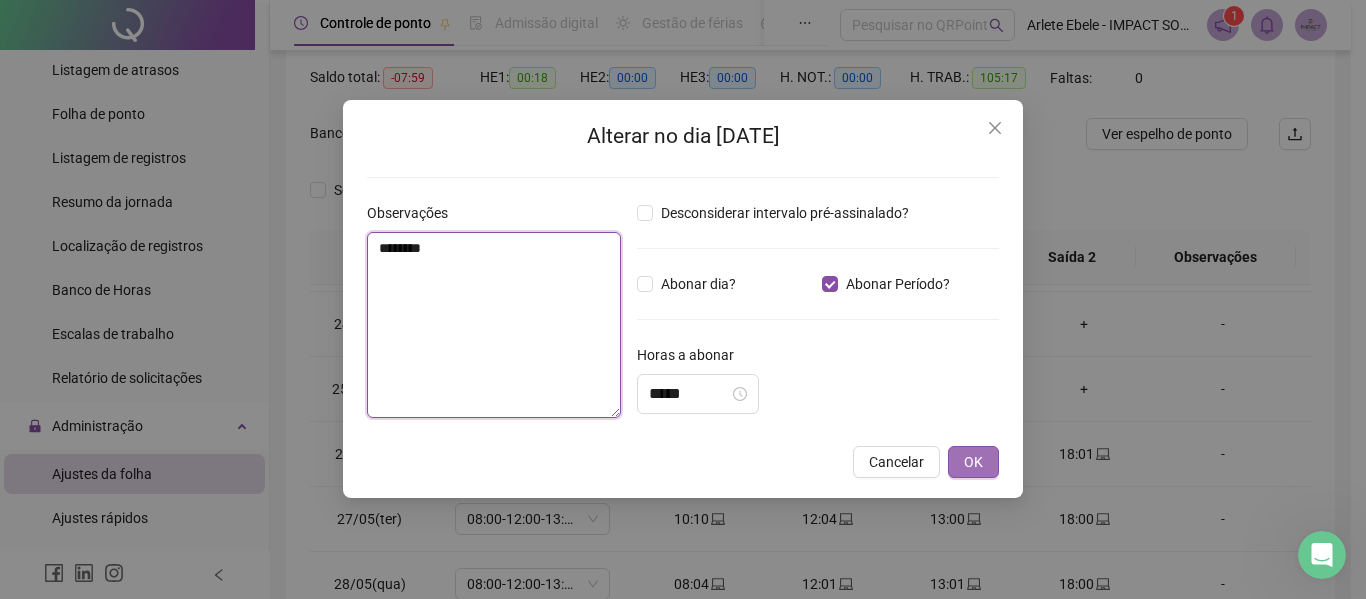type on "********" 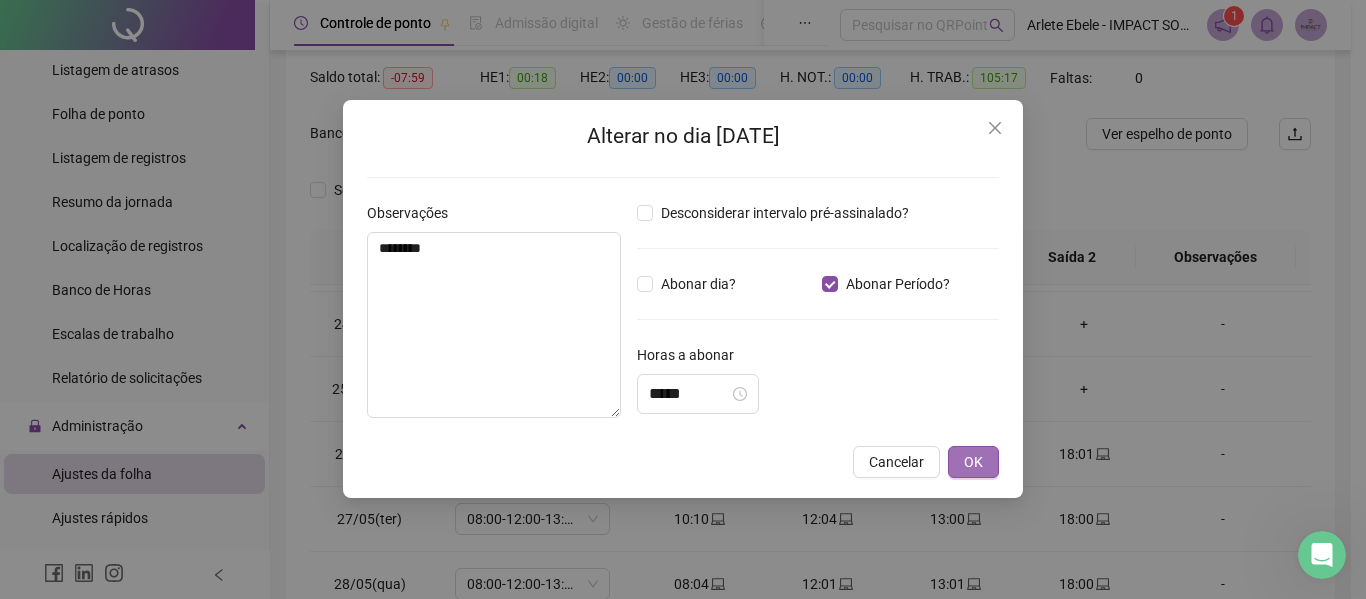 click on "OK" at bounding box center [973, 462] 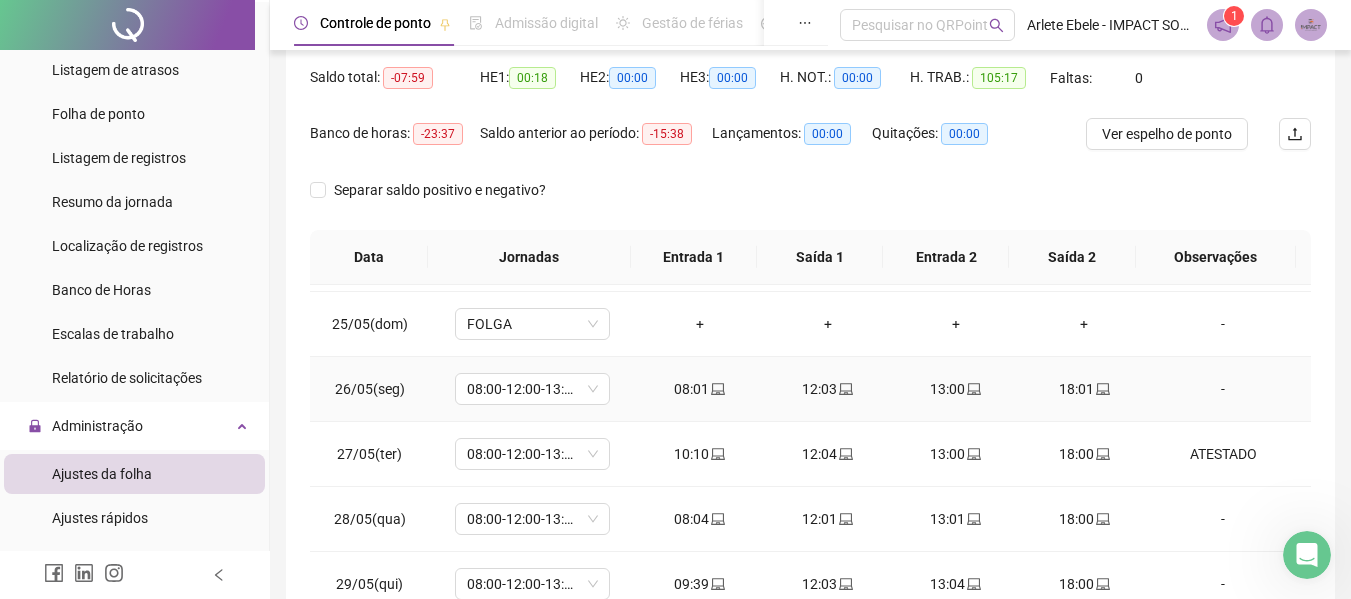 scroll, scrollTop: 1588, scrollLeft: 0, axis: vertical 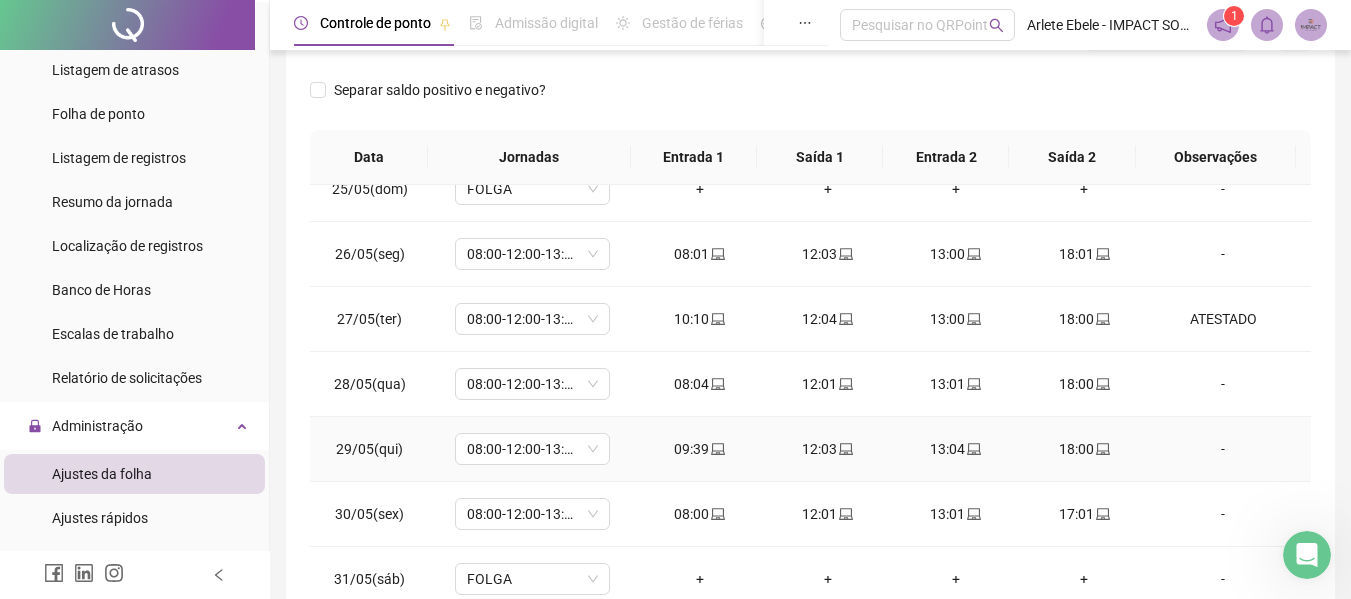 click on "-" at bounding box center (1223, 449) 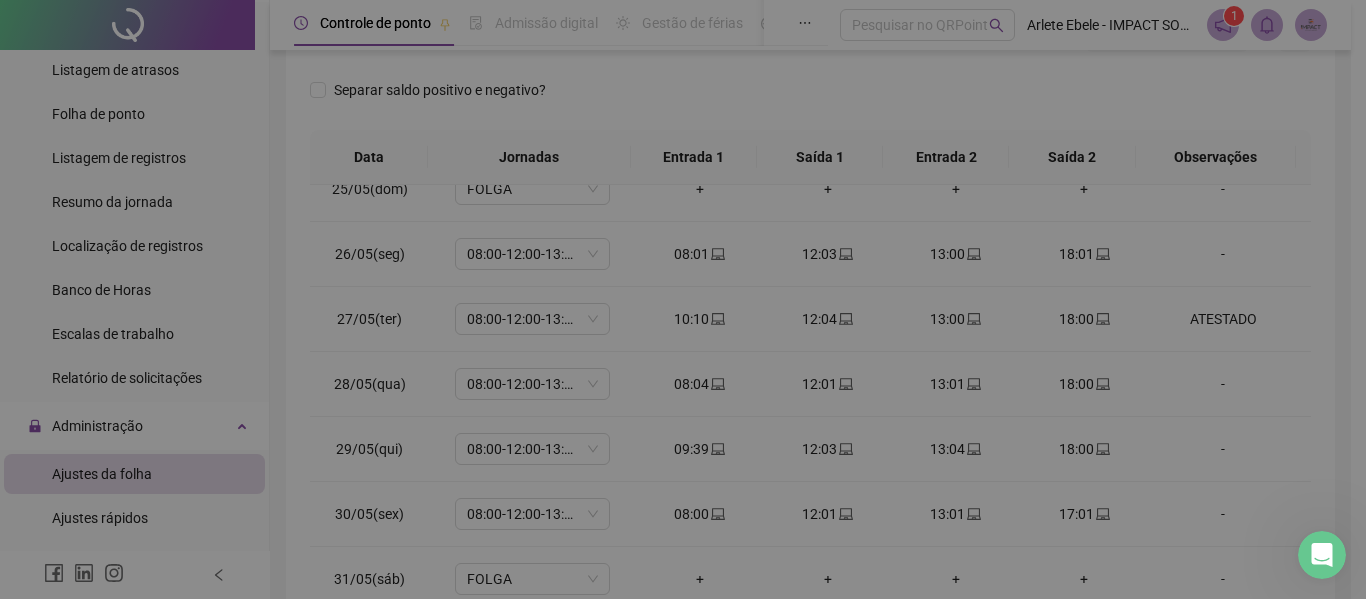 type 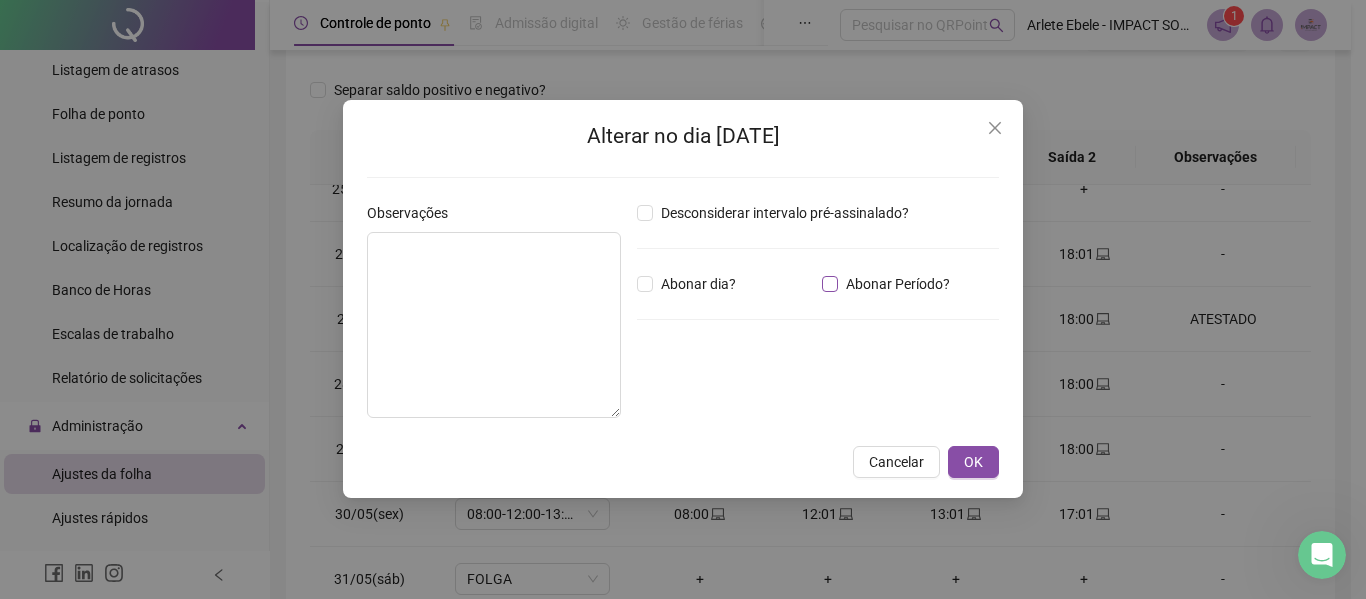 click on "Abonar Período?" at bounding box center [898, 284] 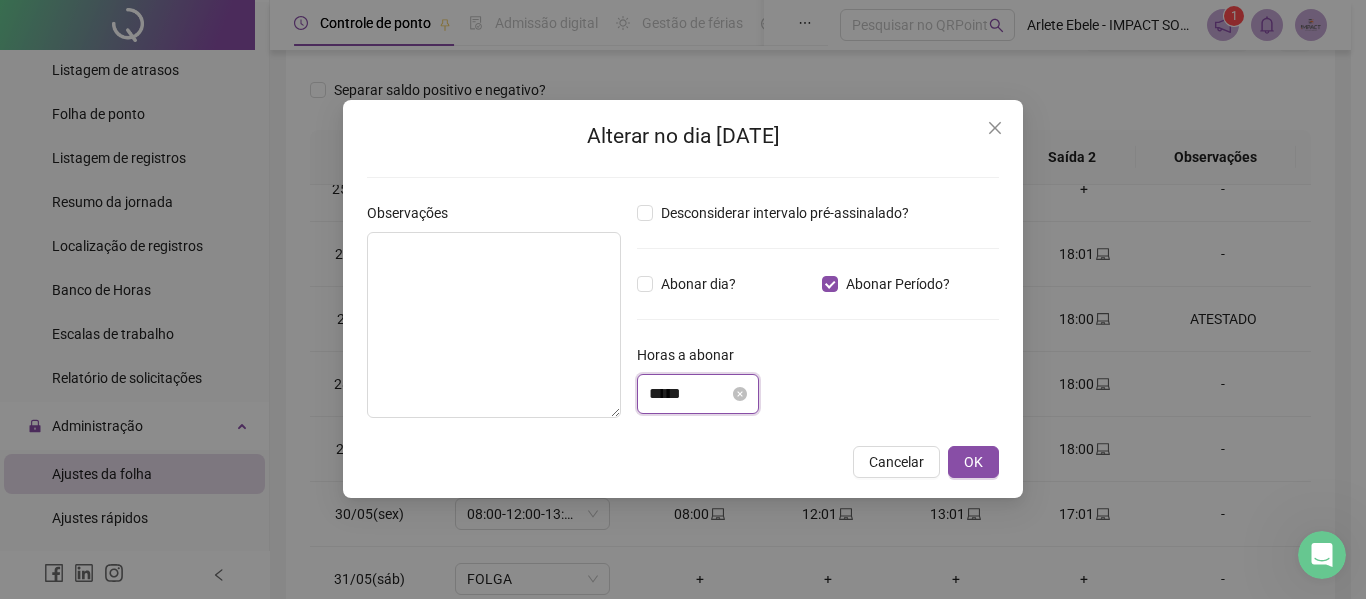click on "*****" at bounding box center [689, 394] 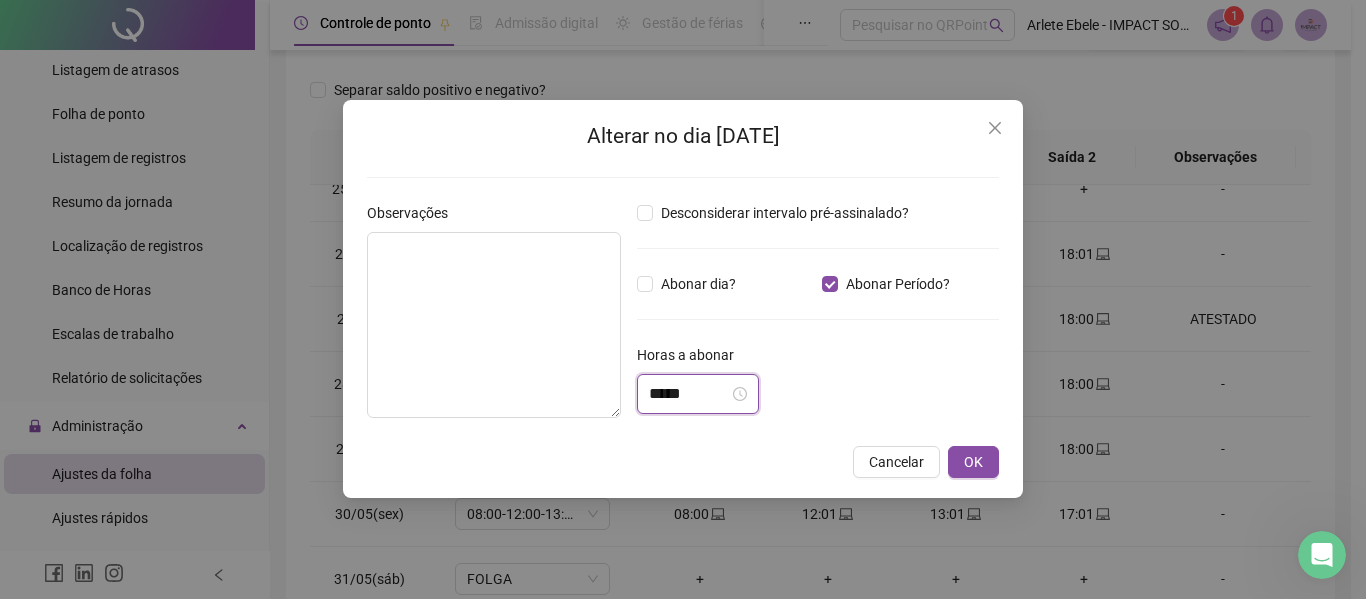 scroll, scrollTop: 2, scrollLeft: 0, axis: vertical 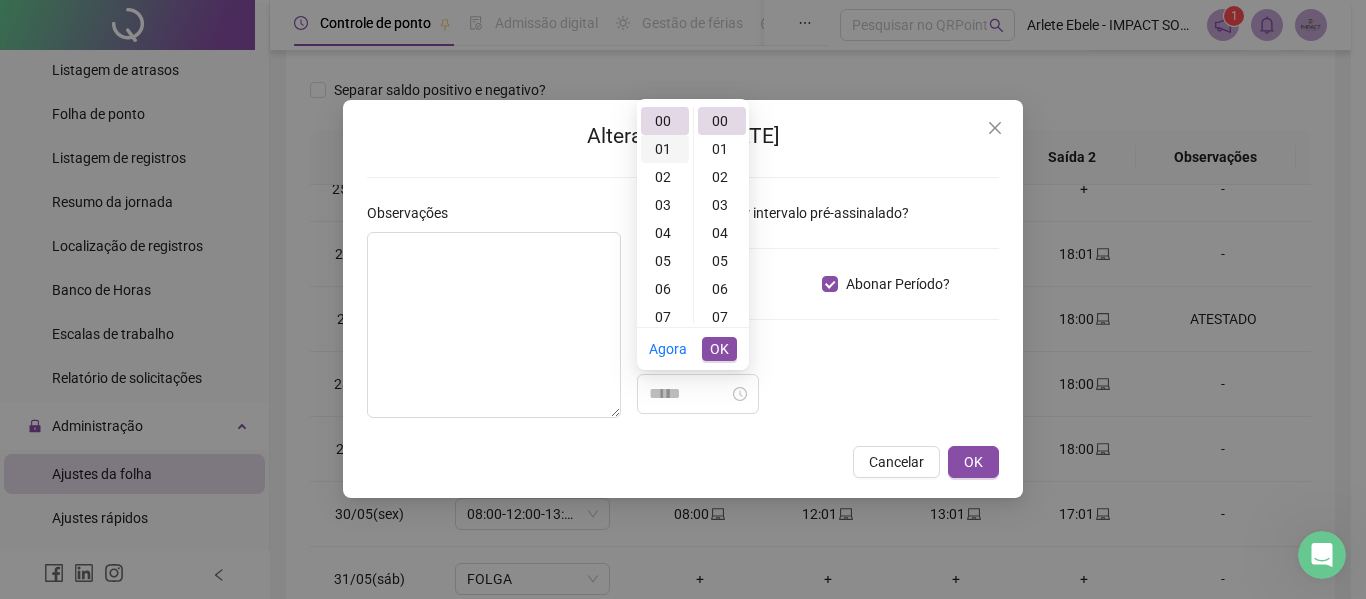 click on "01" at bounding box center [665, 149] 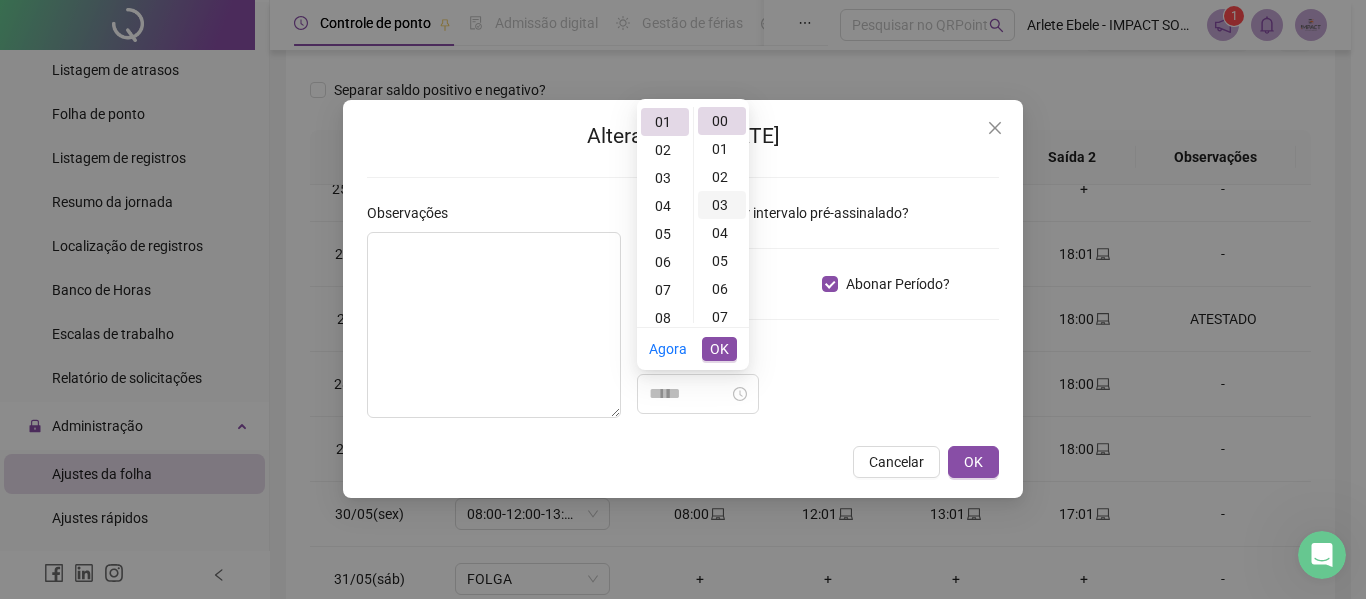 scroll, scrollTop: 28, scrollLeft: 0, axis: vertical 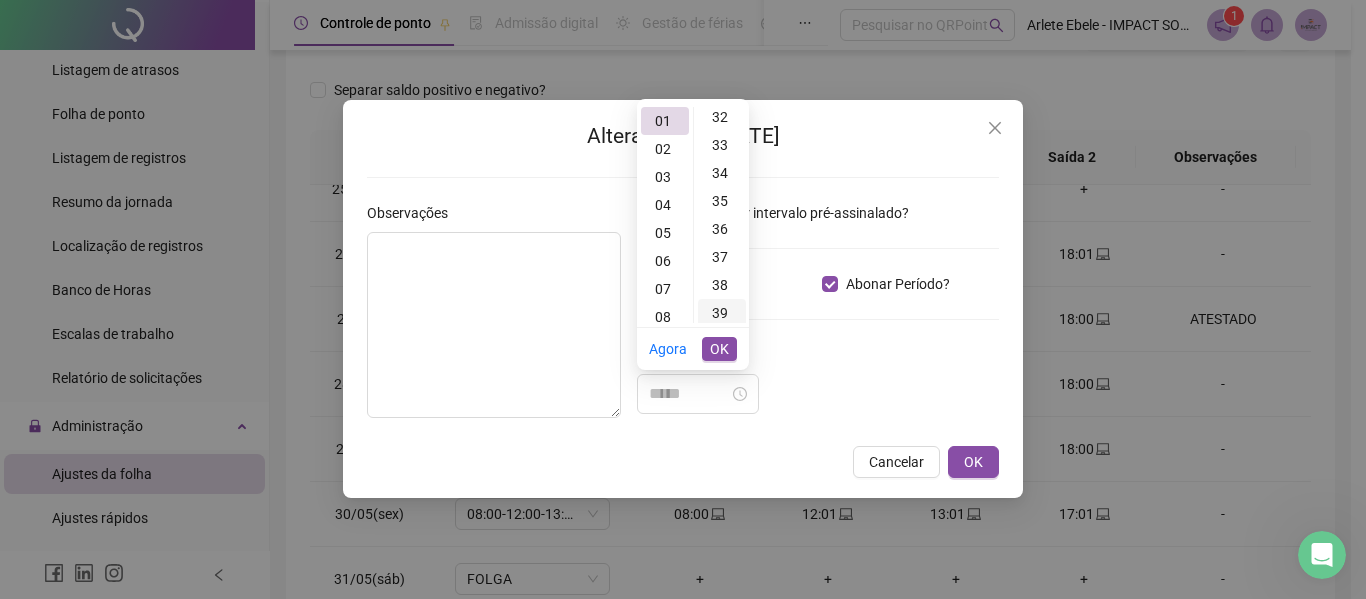 click on "39" at bounding box center [722, 313] 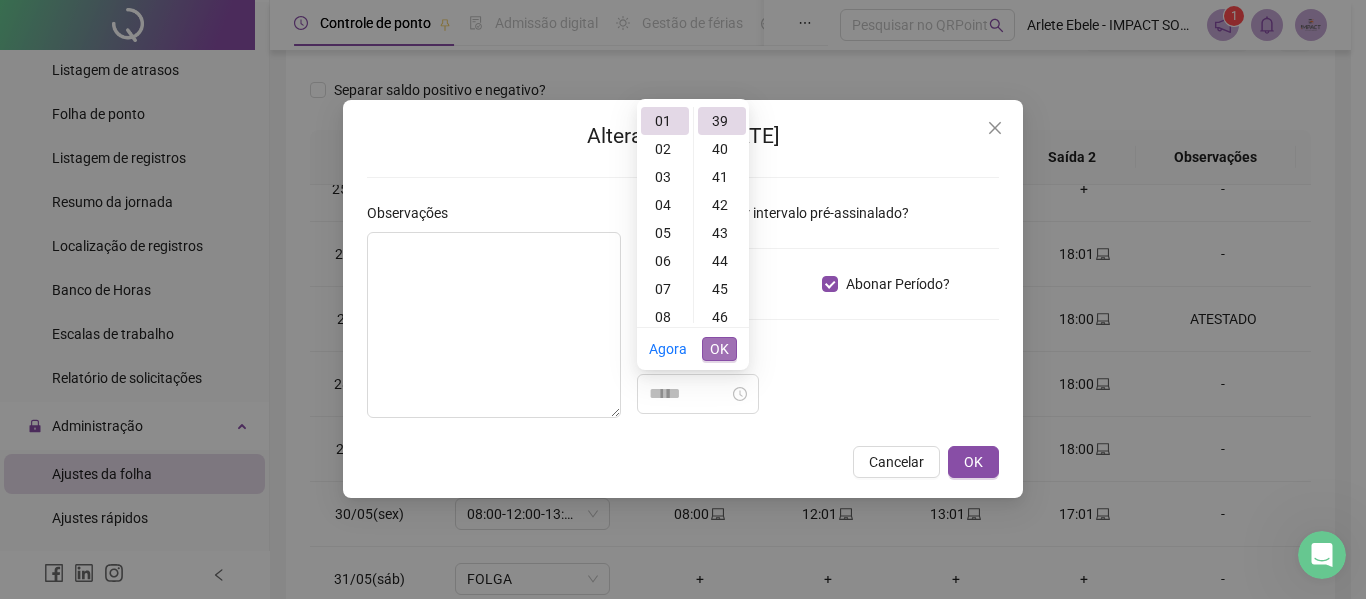 type on "*****" 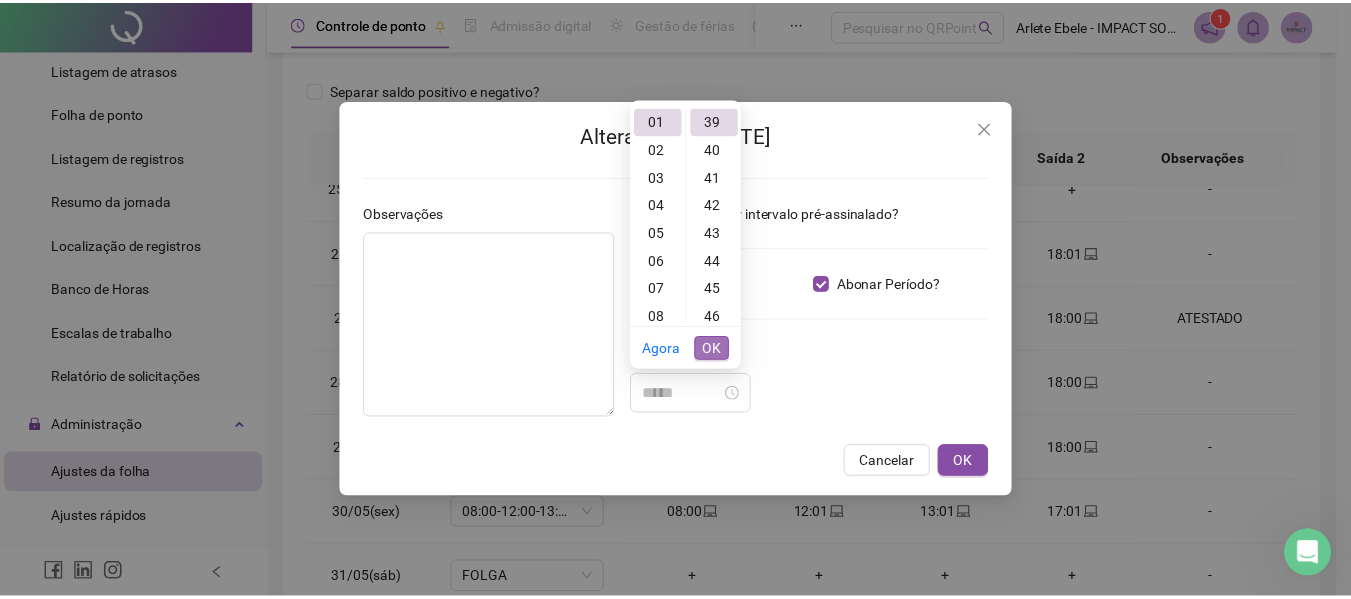 scroll, scrollTop: 1092, scrollLeft: 0, axis: vertical 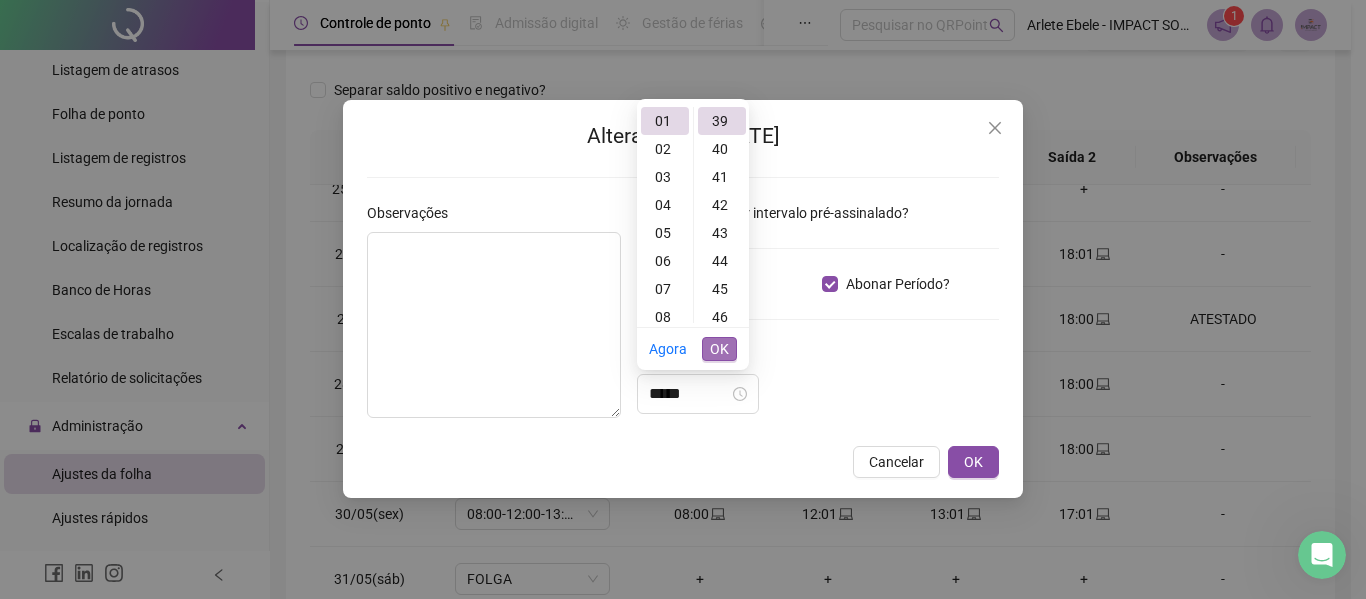 click on "OK" at bounding box center [719, 349] 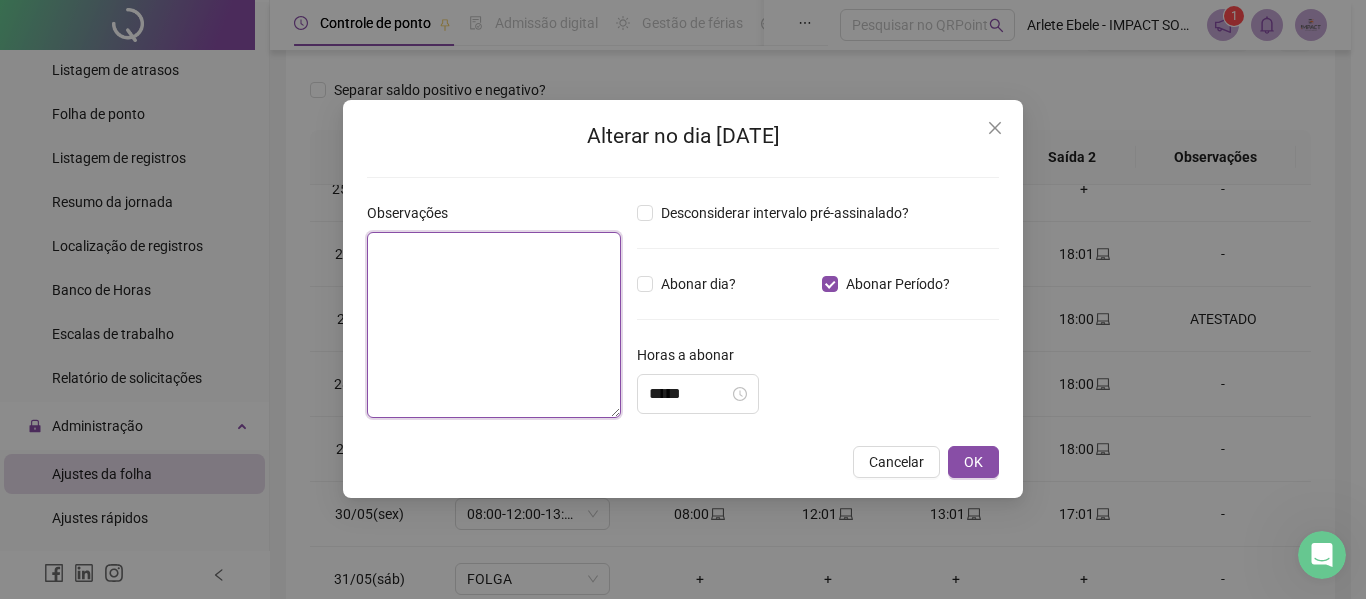 click at bounding box center (494, 325) 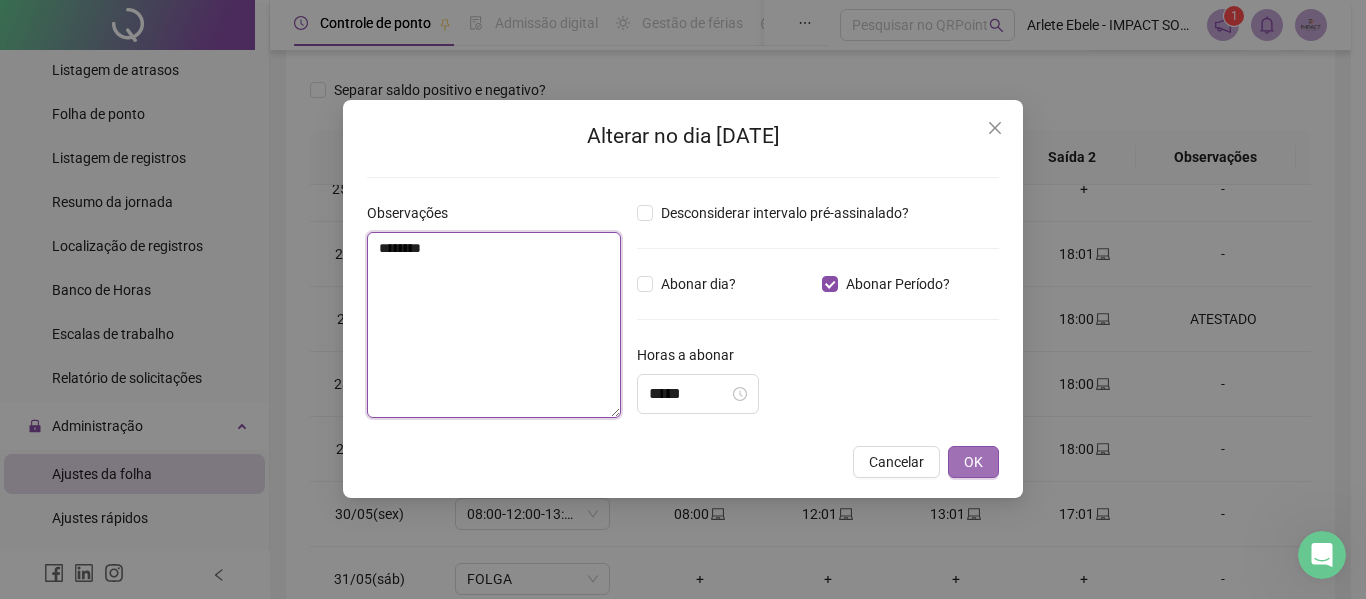 type on "********" 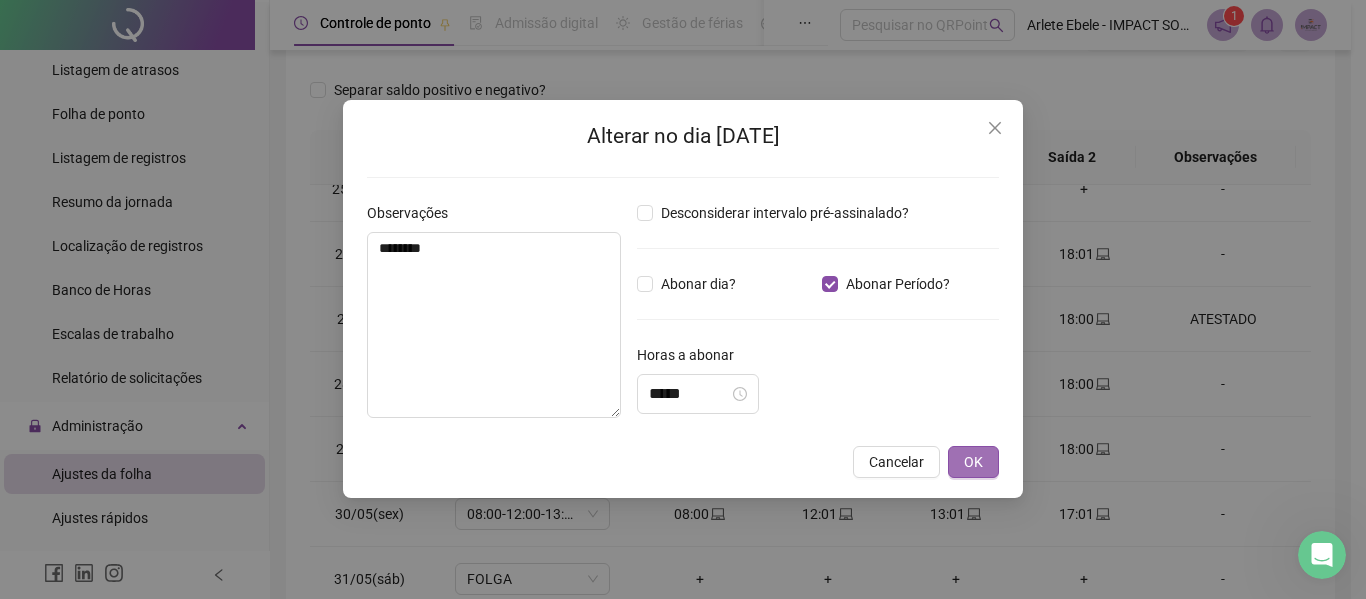 click on "OK" at bounding box center (973, 462) 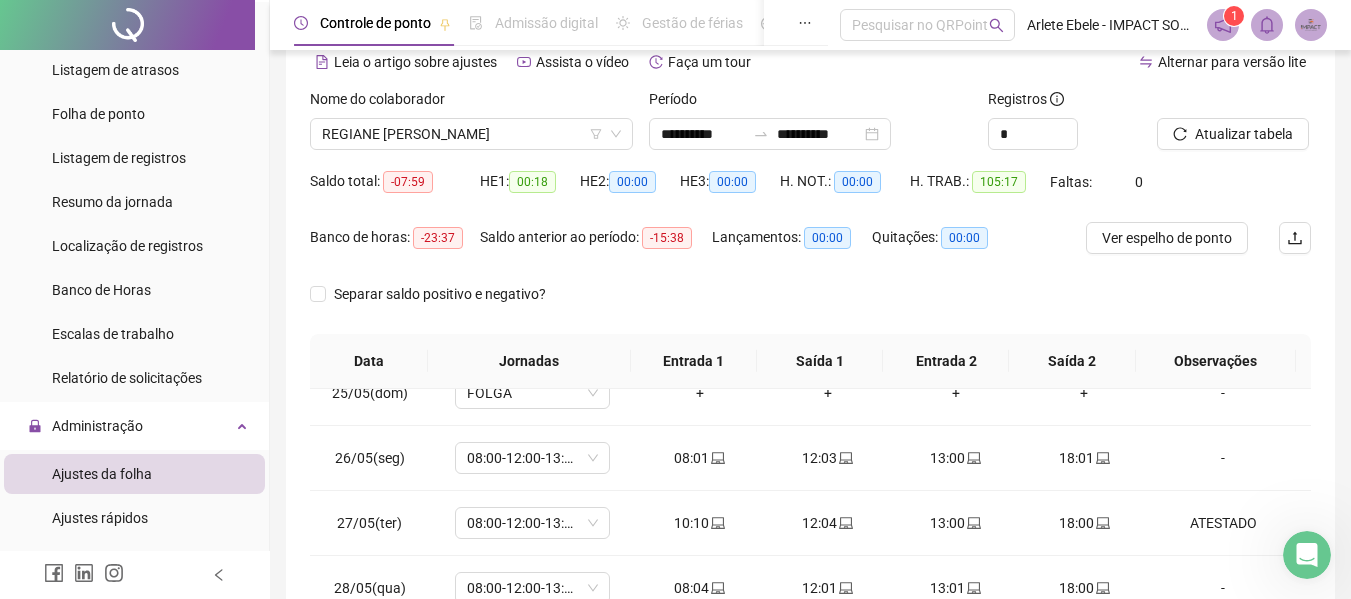 scroll, scrollTop: 0, scrollLeft: 0, axis: both 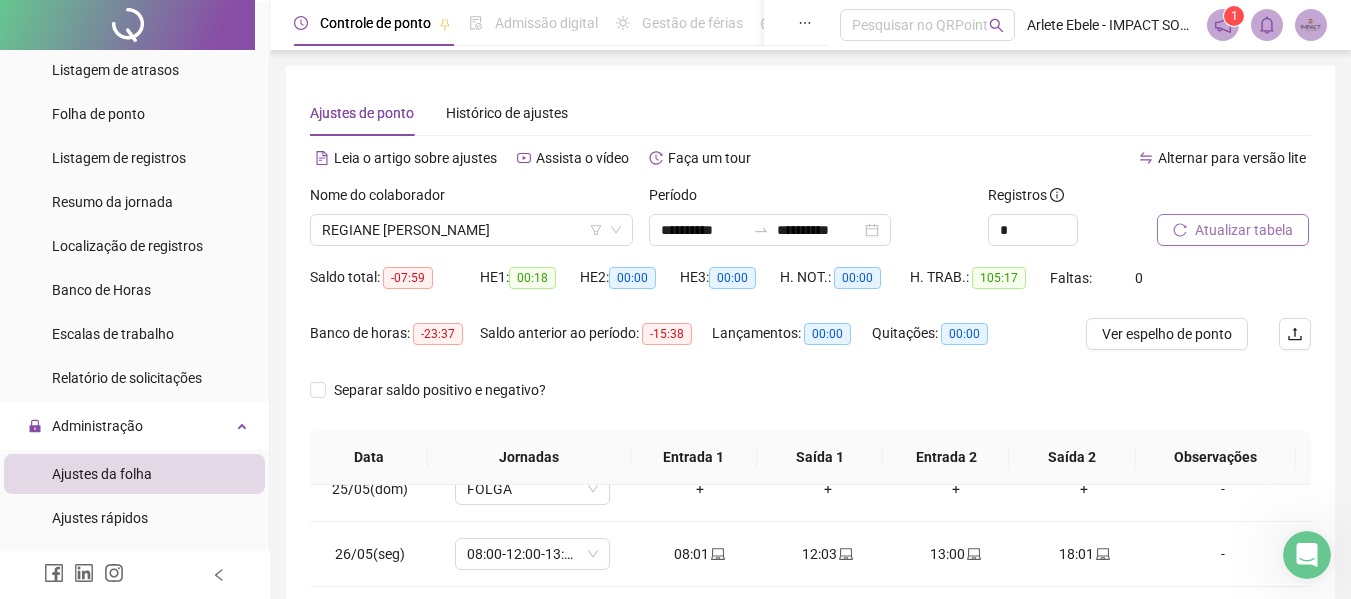 click on "Atualizar tabela" at bounding box center [1244, 230] 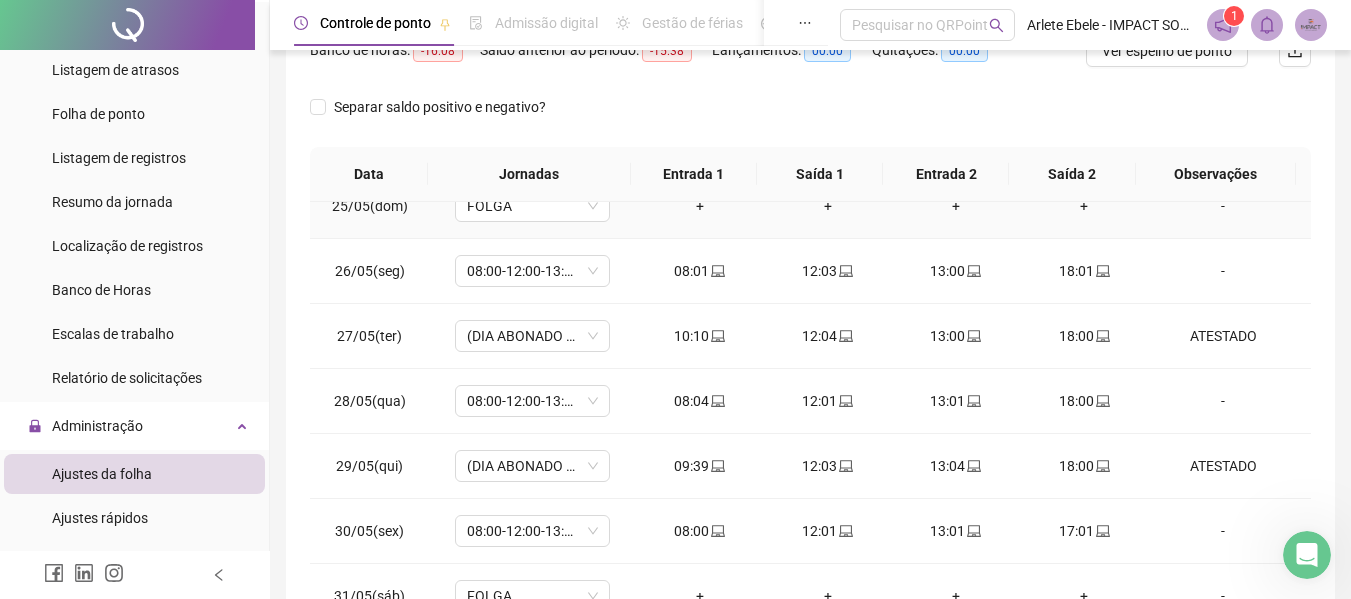 scroll, scrollTop: 423, scrollLeft: 0, axis: vertical 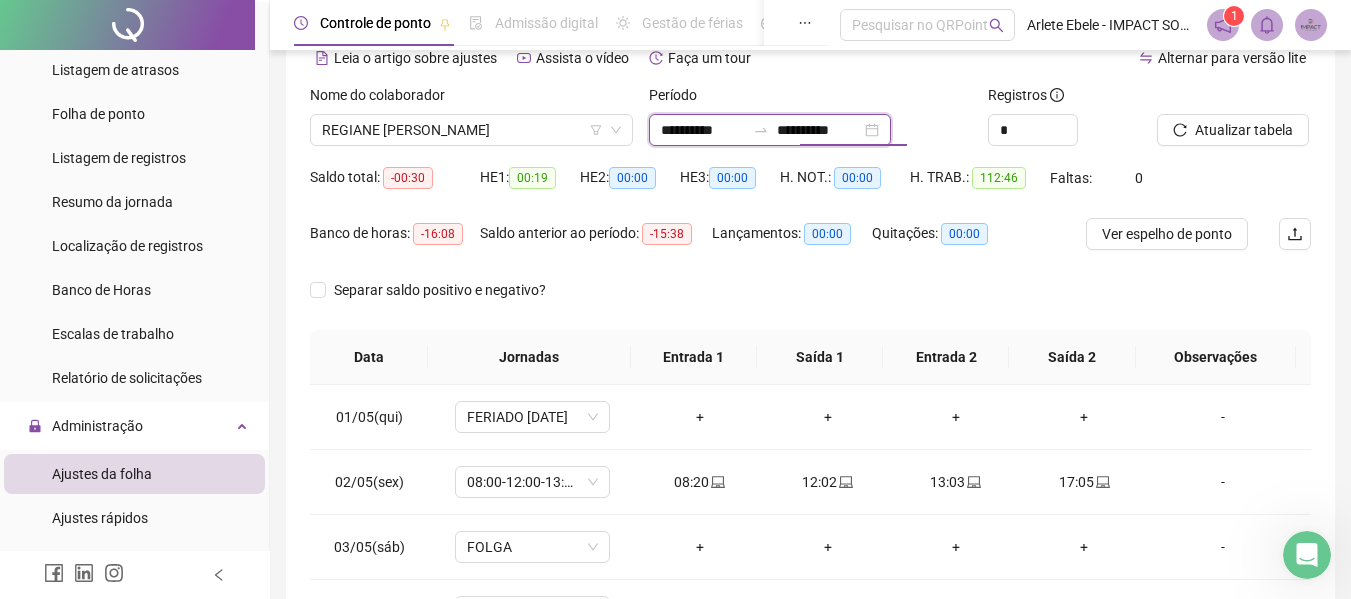 click on "**********" at bounding box center (819, 130) 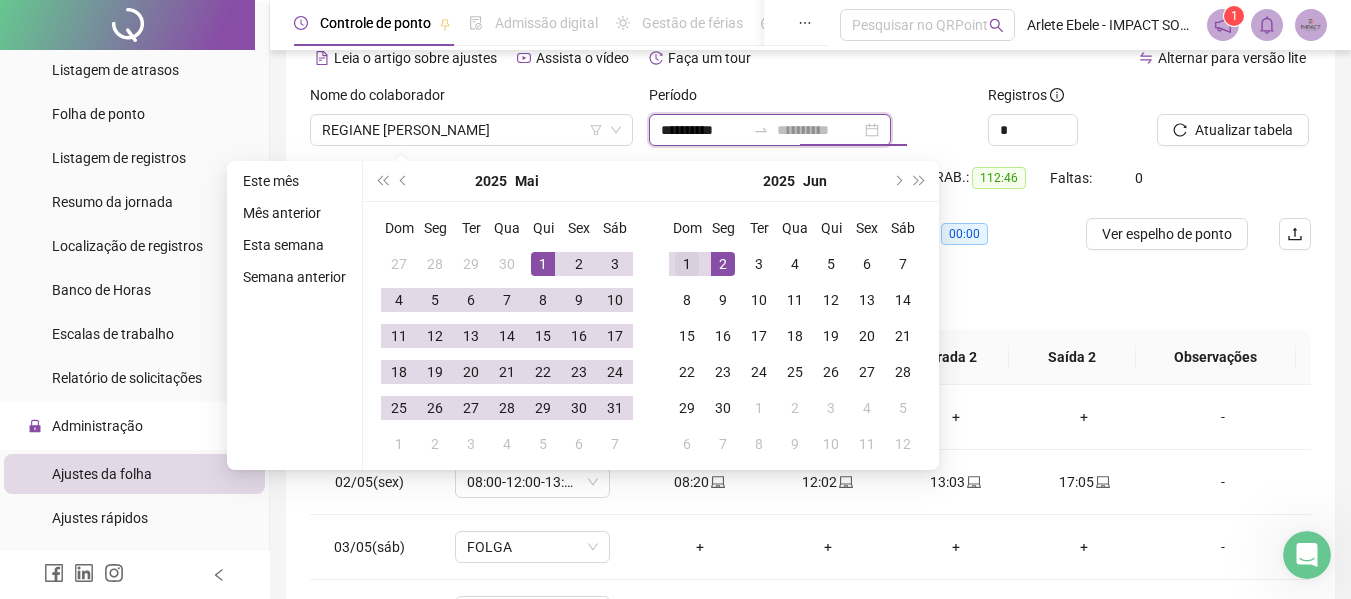 type on "**********" 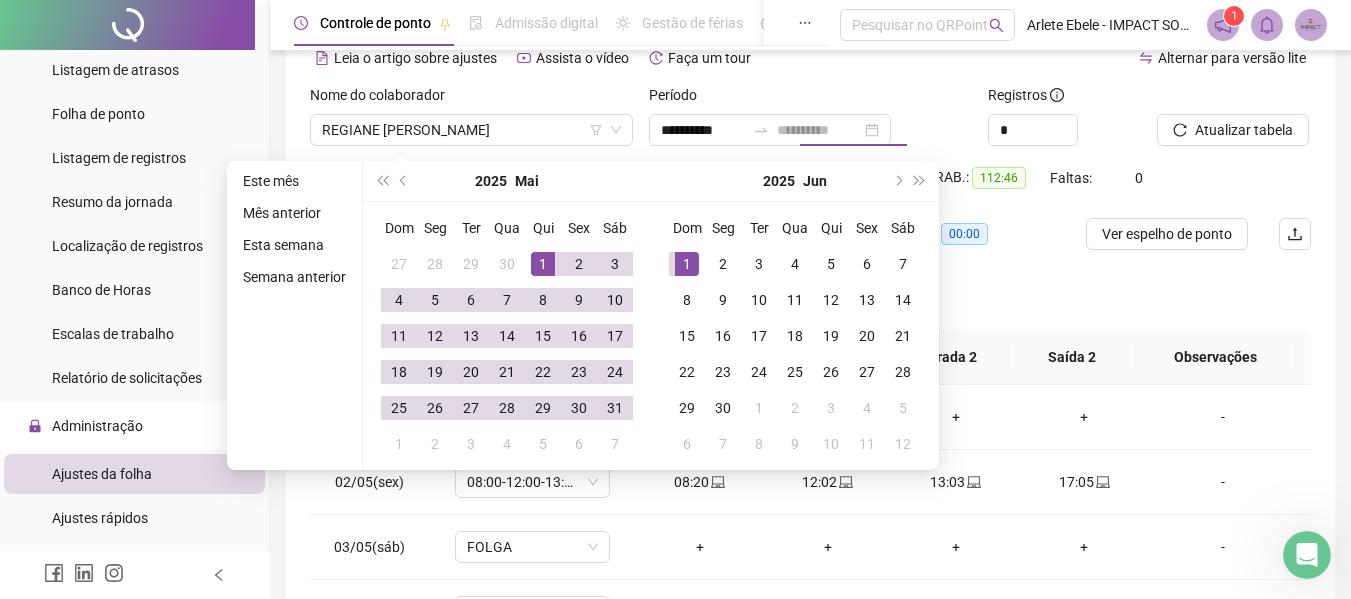 click on "1" at bounding box center [687, 264] 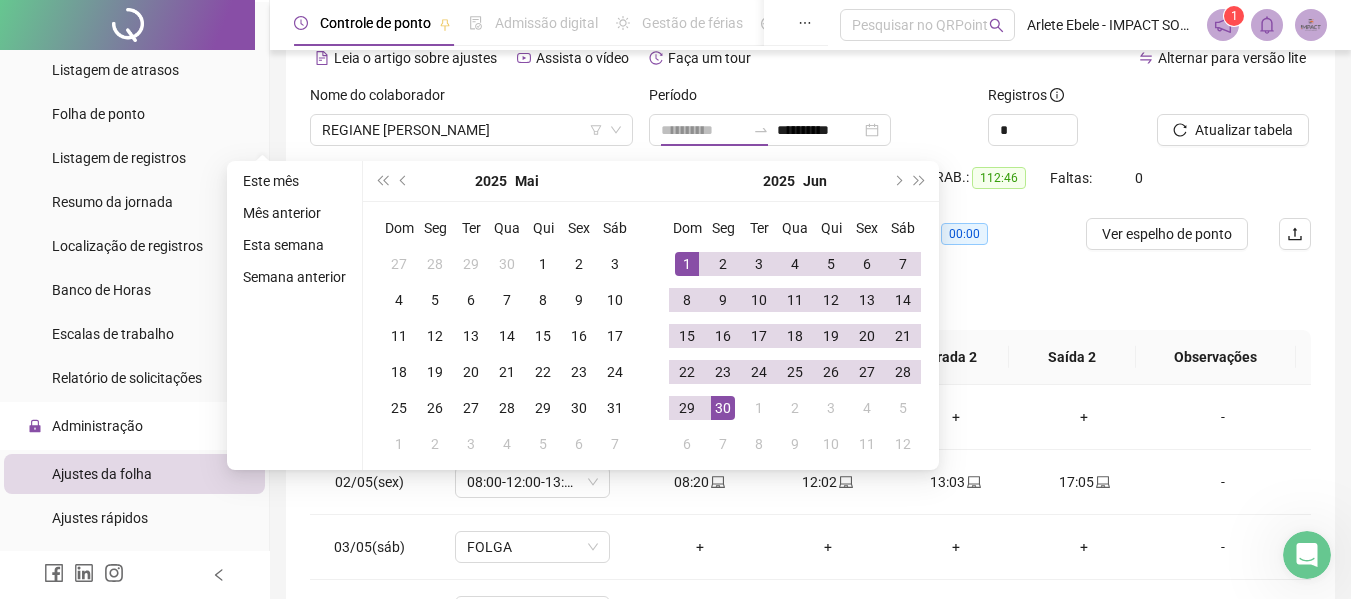 click on "30" at bounding box center (723, 408) 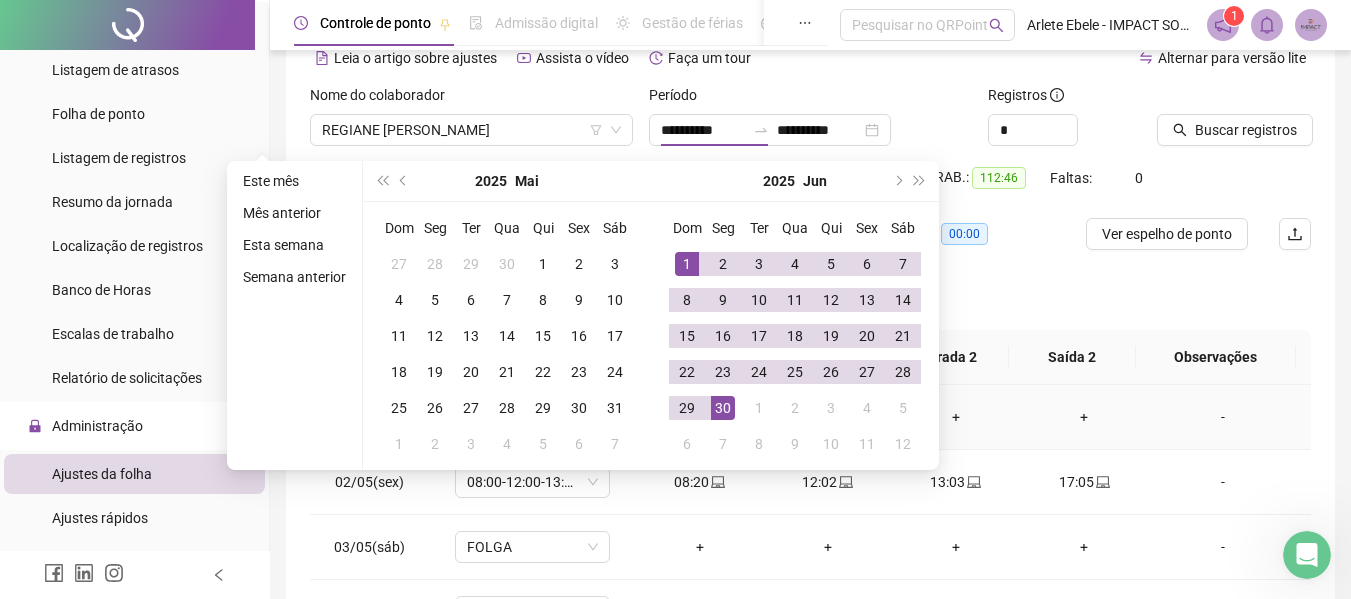 type on "**********" 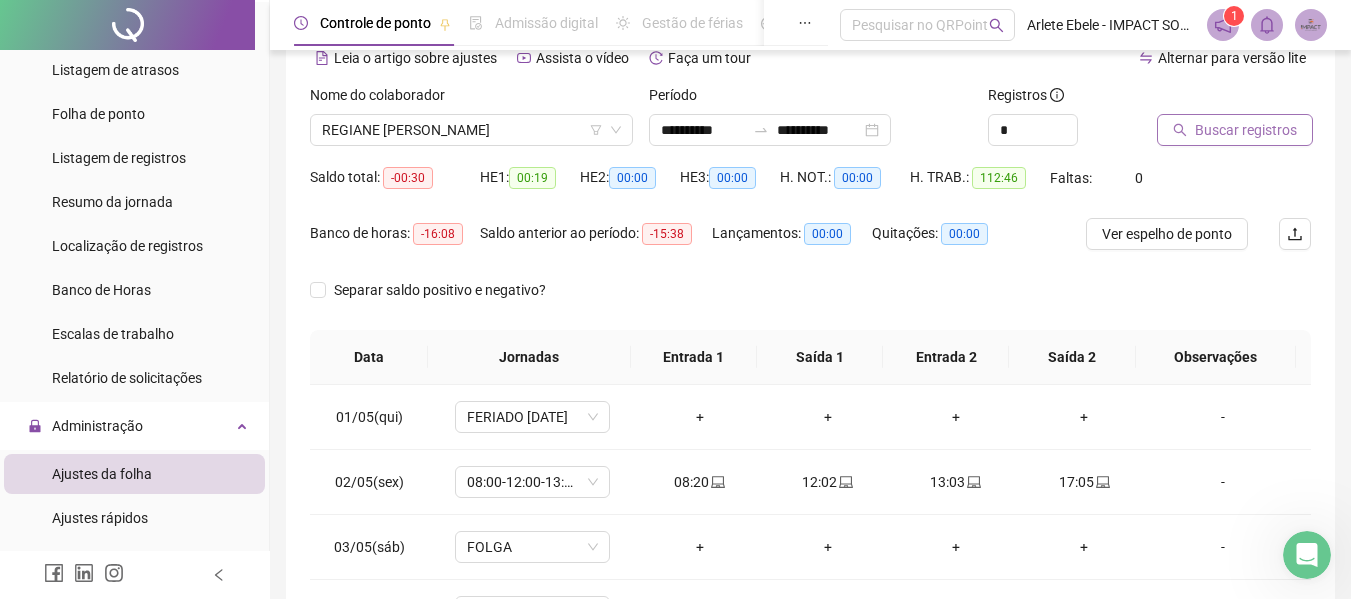 click on "Buscar registros" at bounding box center [1246, 130] 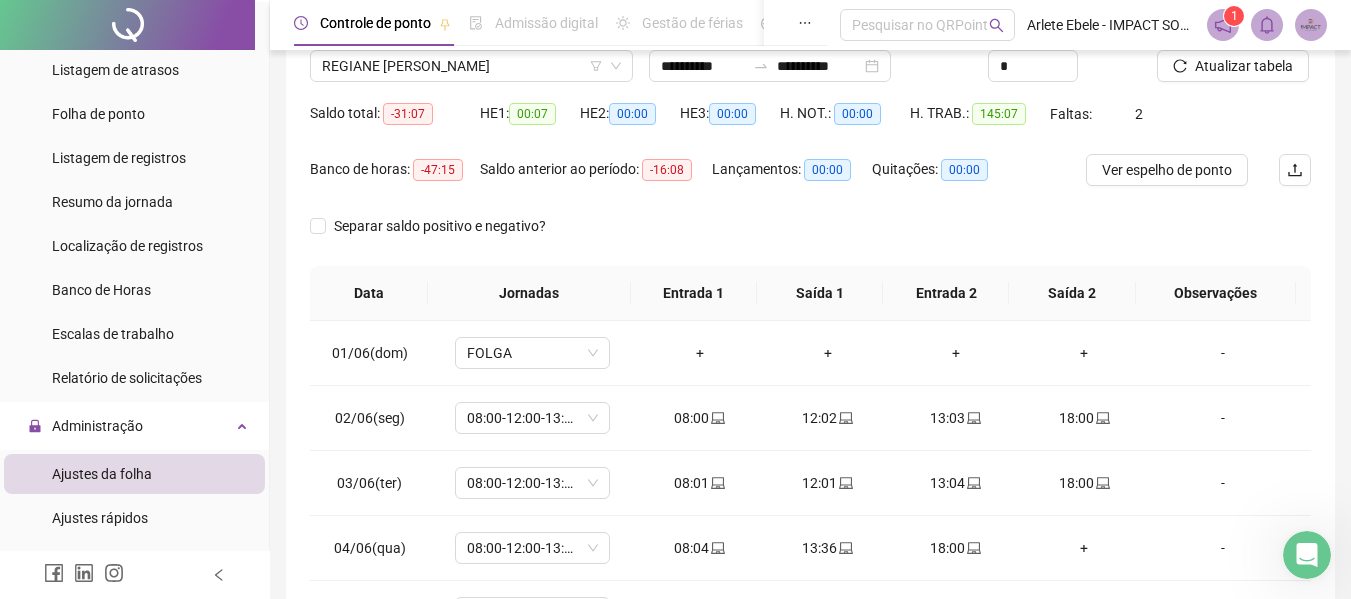 scroll, scrollTop: 200, scrollLeft: 0, axis: vertical 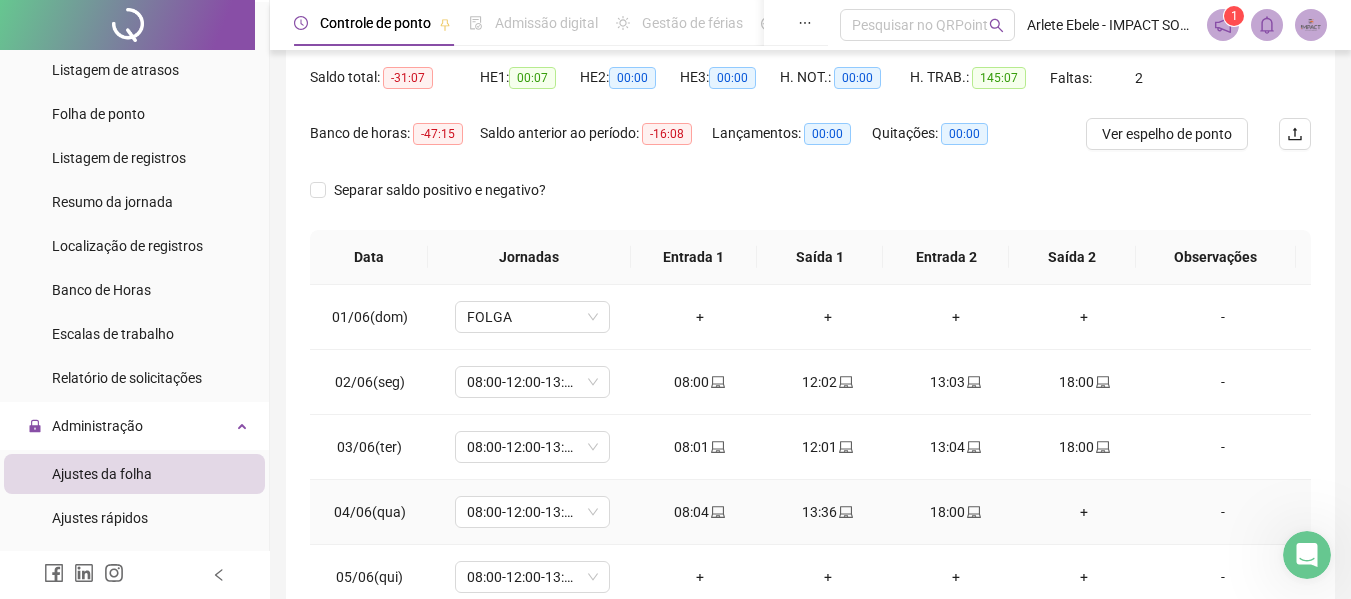 click on "+" at bounding box center [1084, 512] 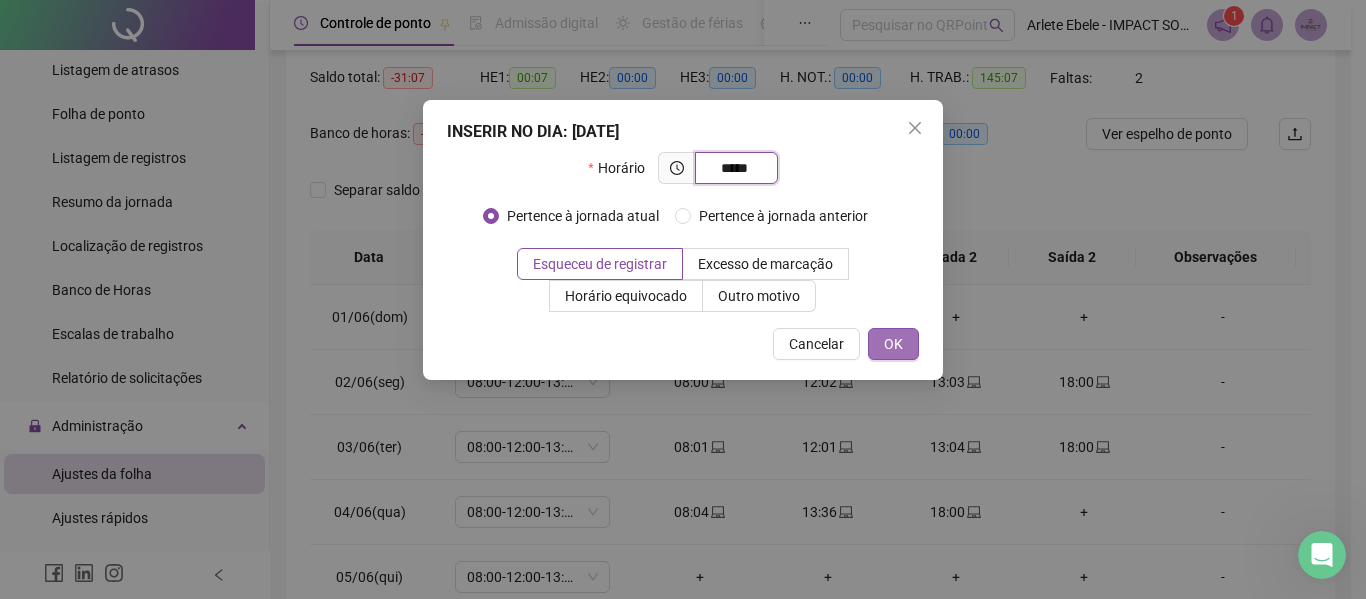 type on "*****" 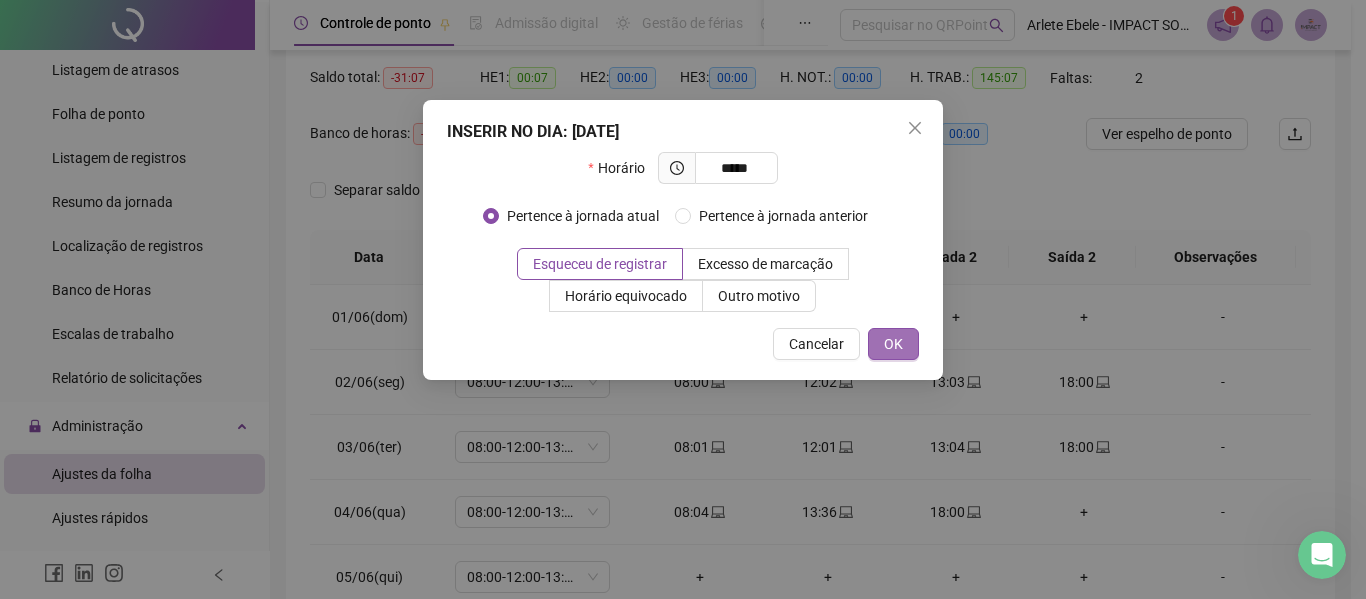 click on "OK" at bounding box center (893, 344) 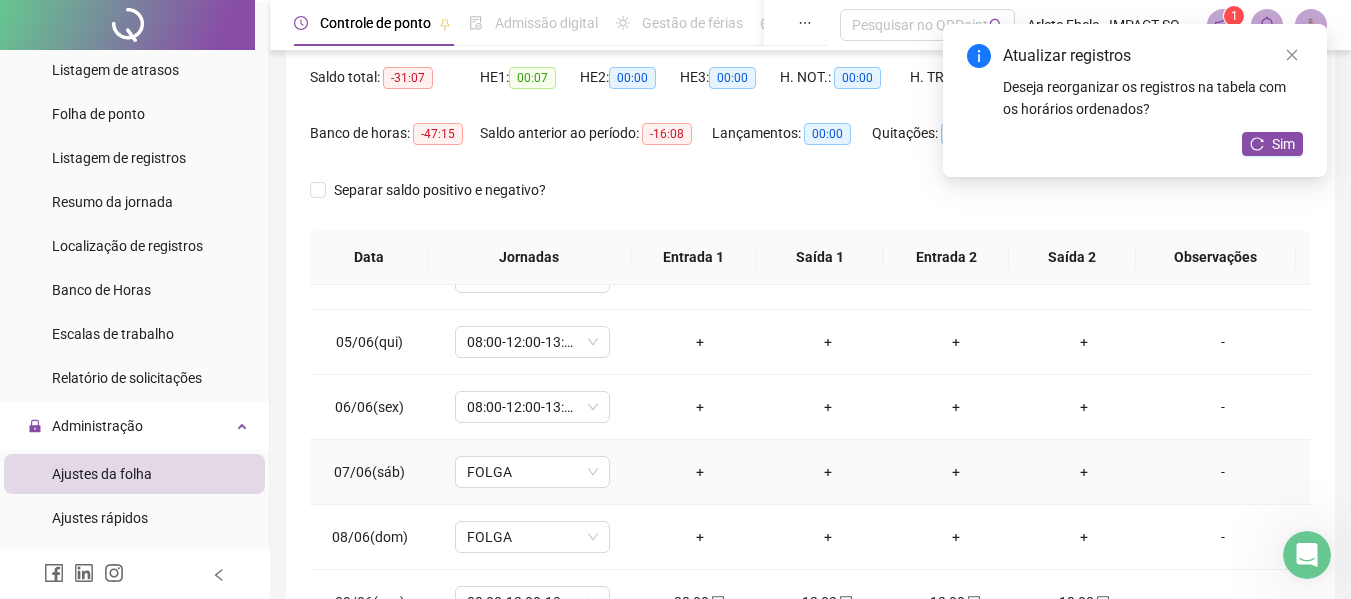 scroll, scrollTop: 200, scrollLeft: 0, axis: vertical 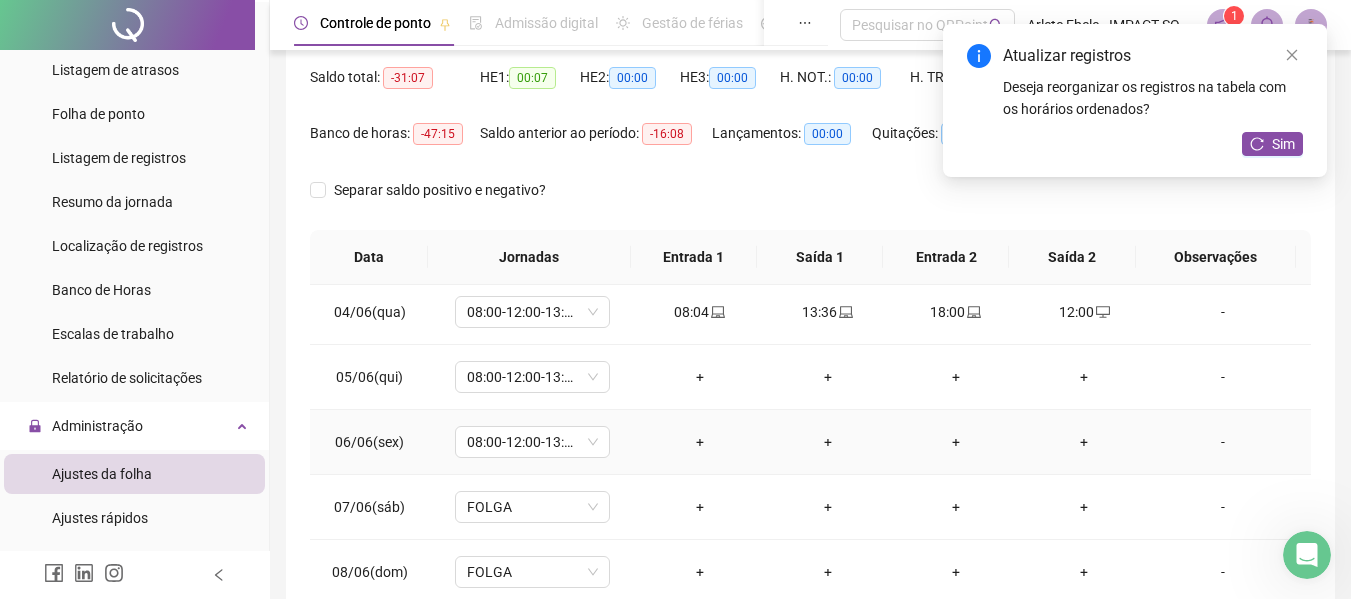 click on "-" at bounding box center (1223, 442) 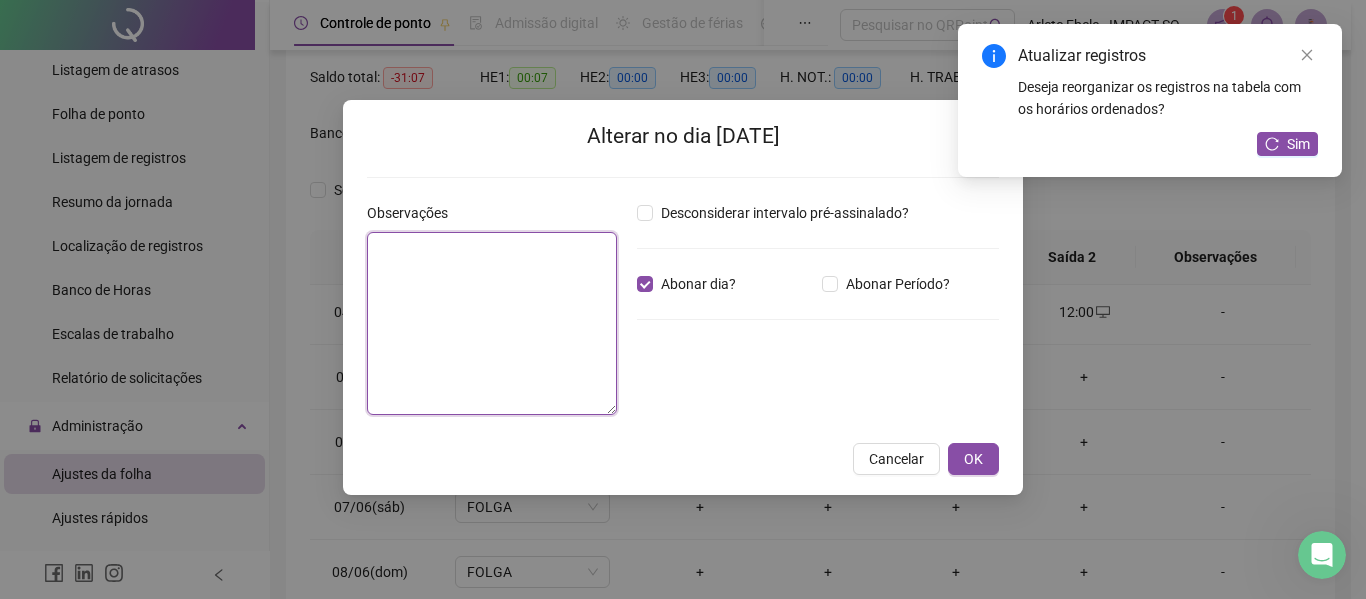 click at bounding box center [492, 323] 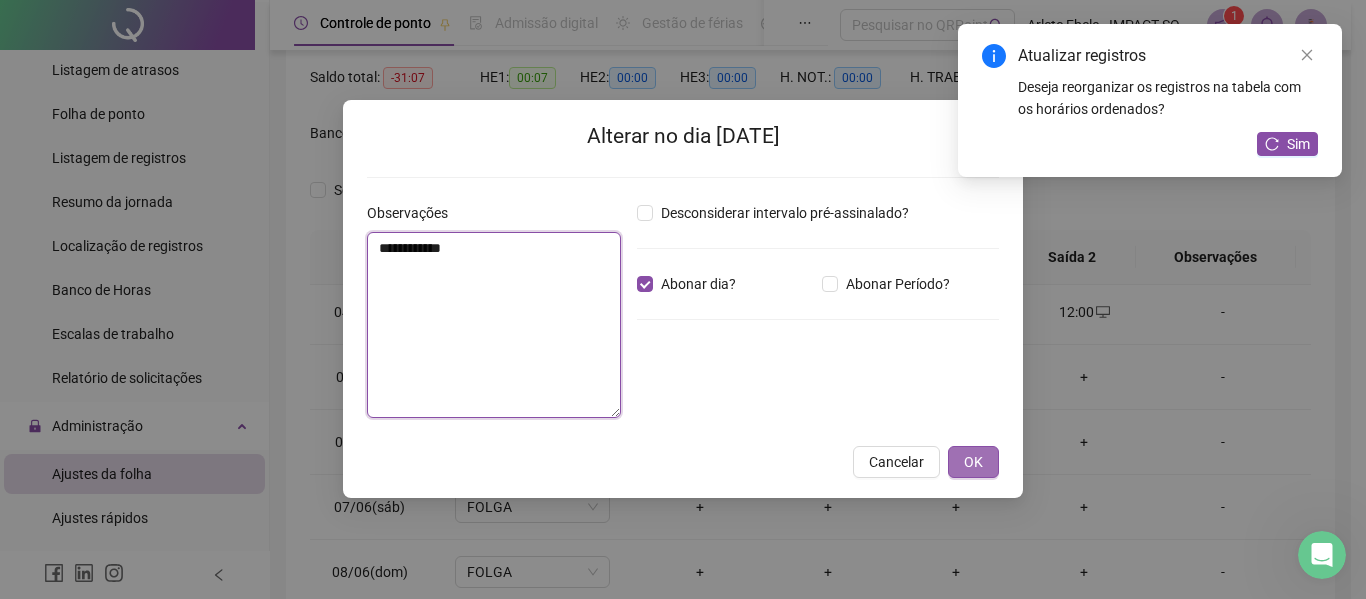 type on "**********" 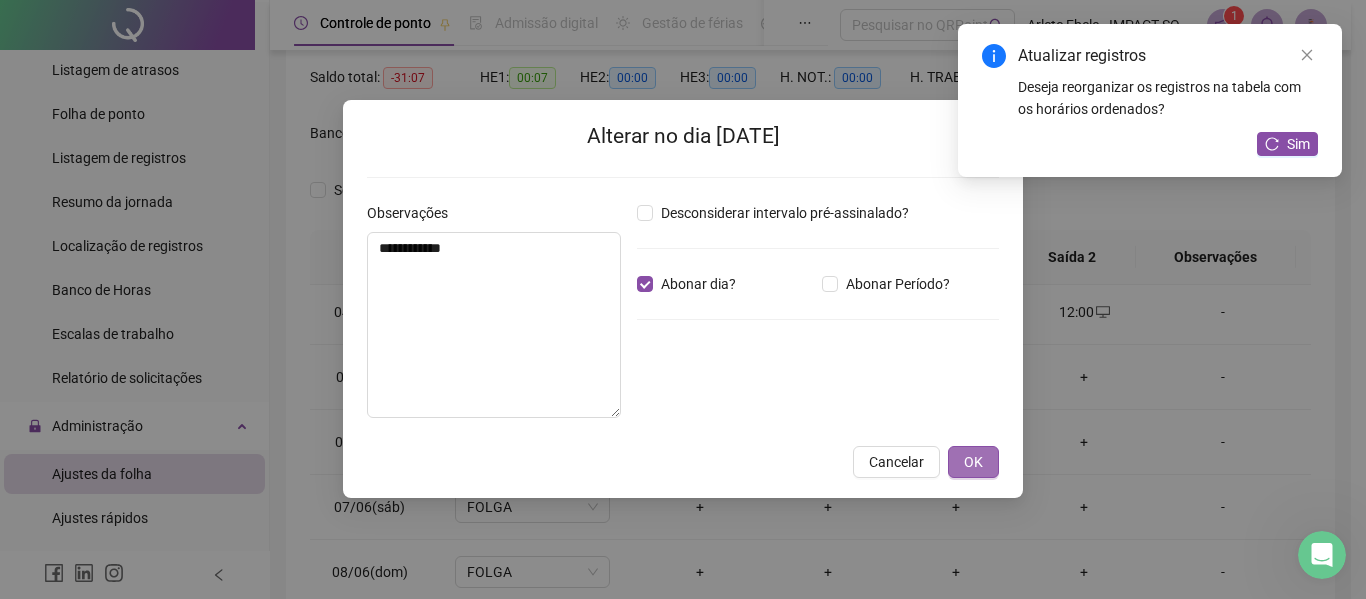 click on "OK" at bounding box center [973, 462] 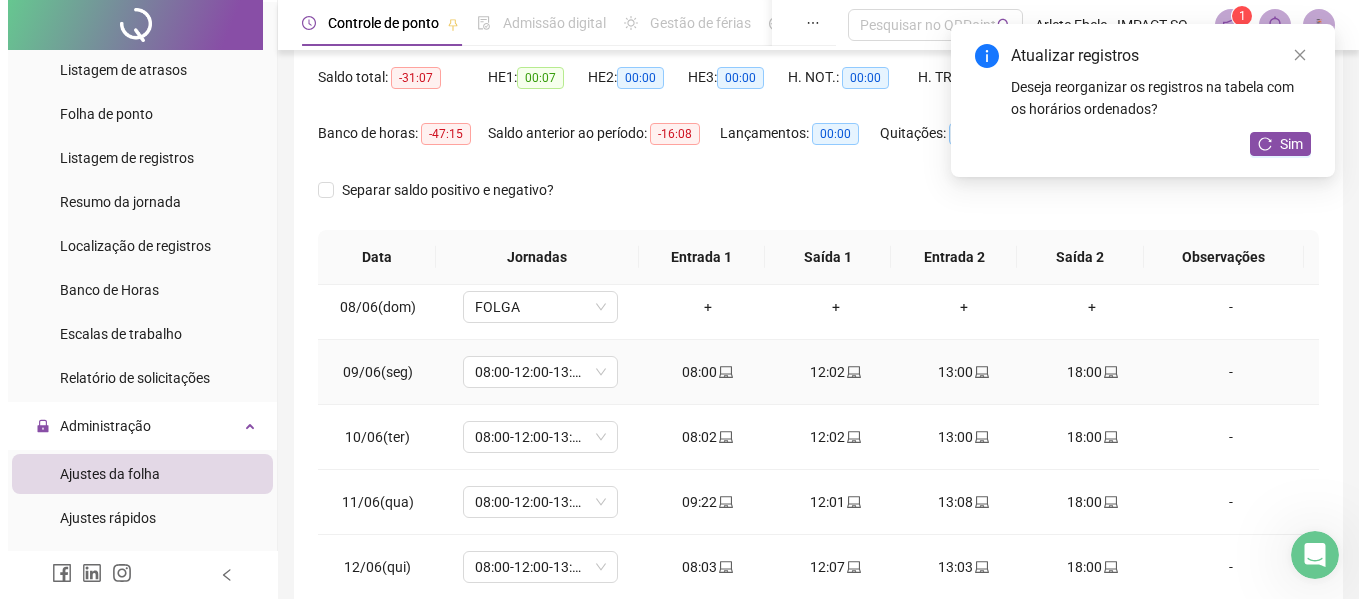 scroll, scrollTop: 500, scrollLeft: 0, axis: vertical 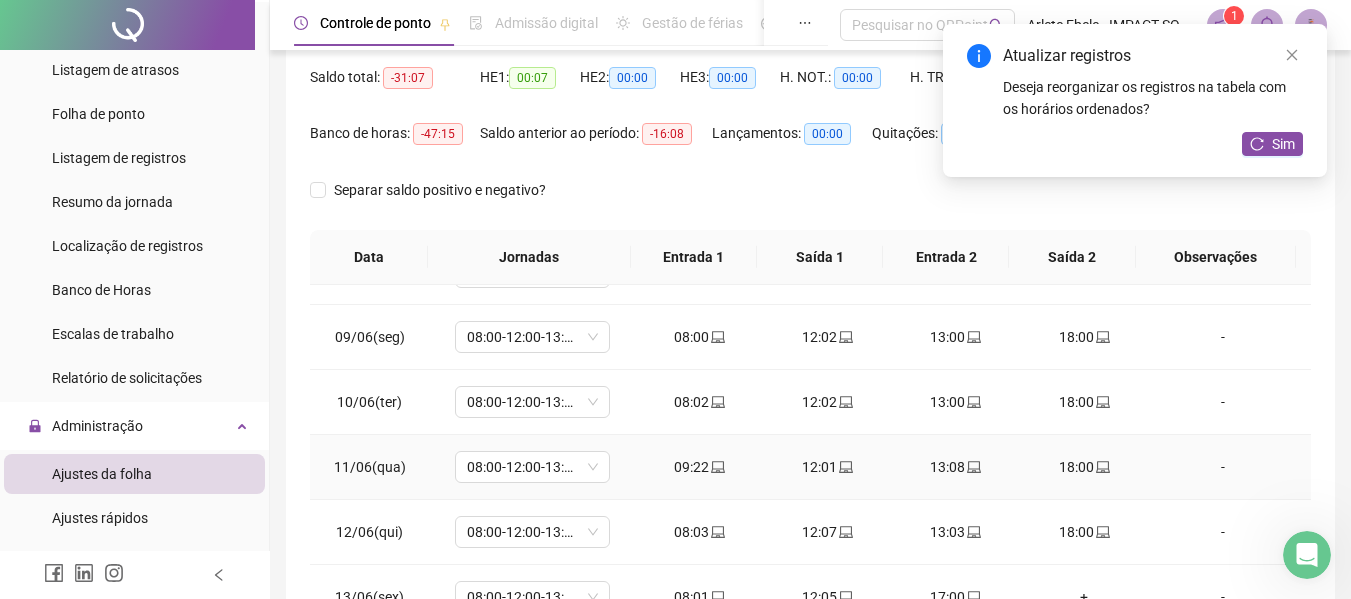 click on "-" at bounding box center (1223, 467) 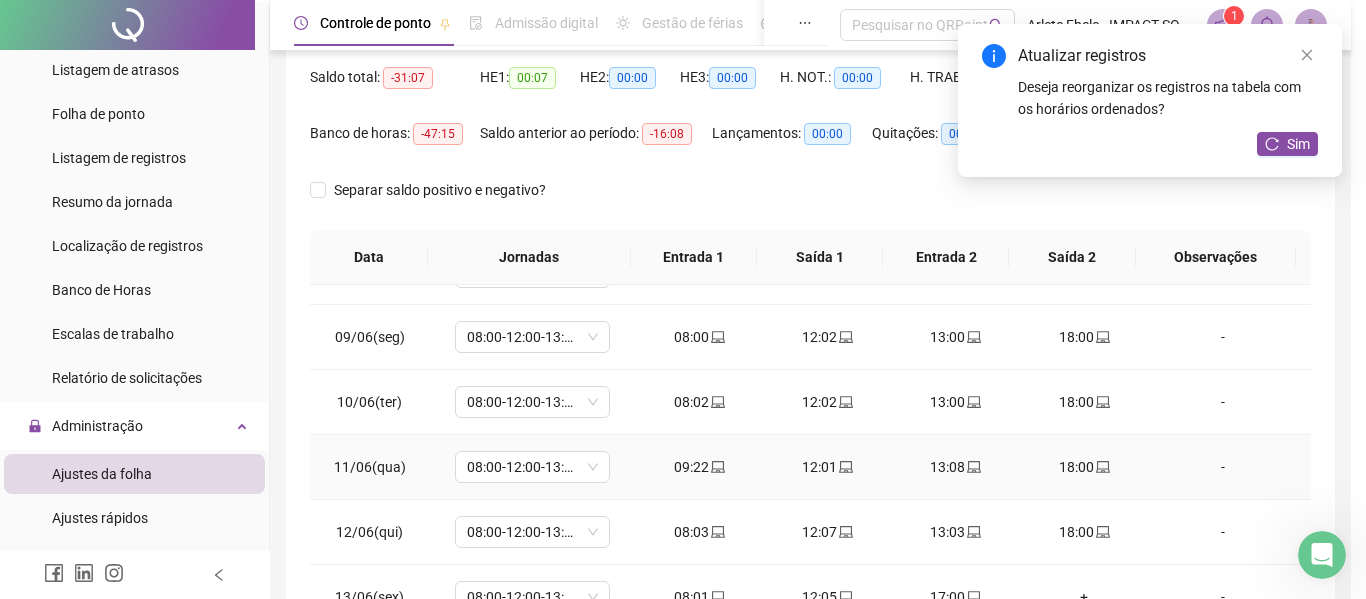 type 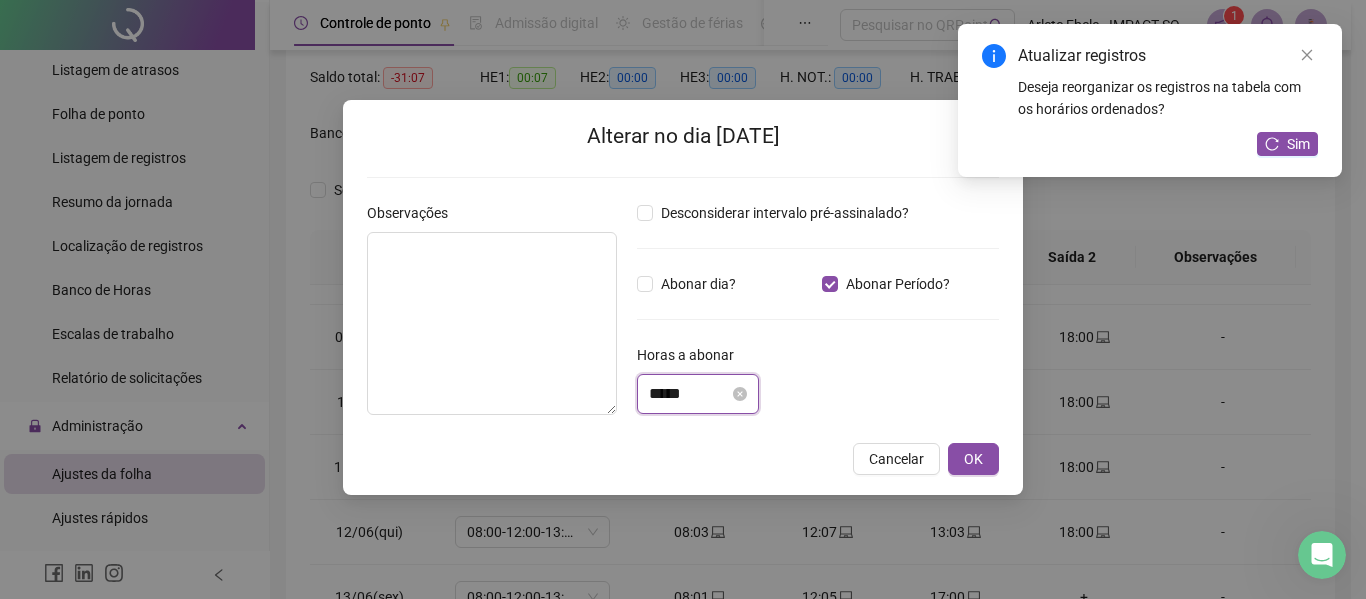 click on "*****" at bounding box center (689, 394) 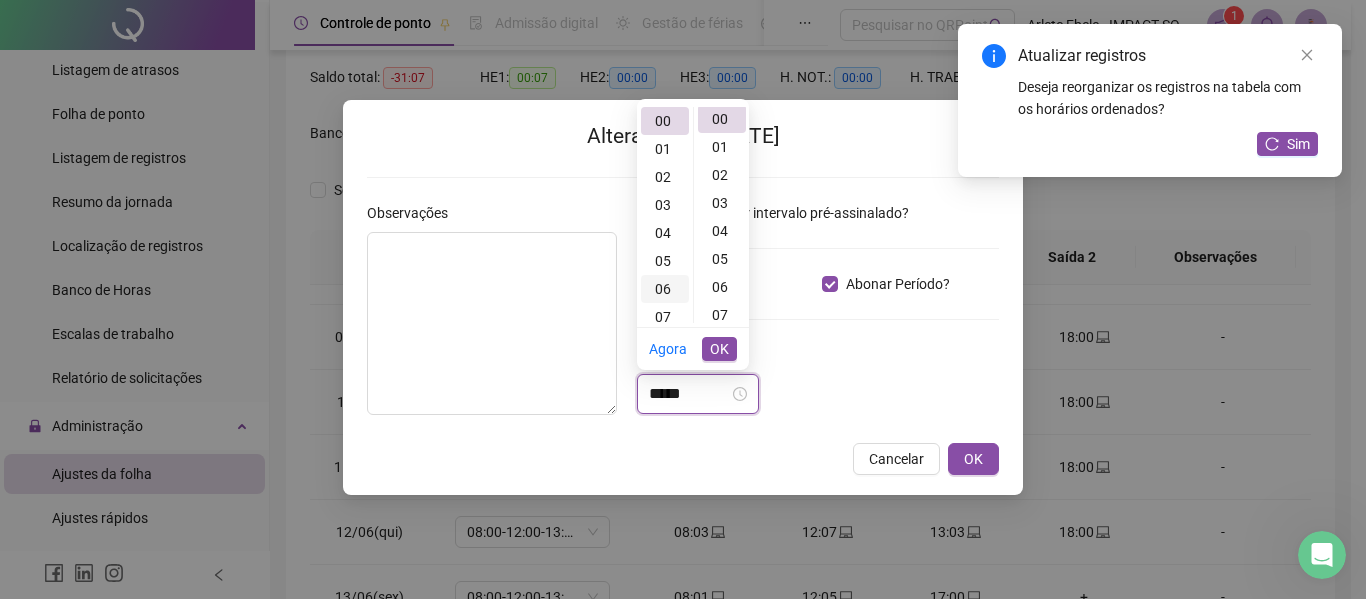 scroll, scrollTop: 0, scrollLeft: 0, axis: both 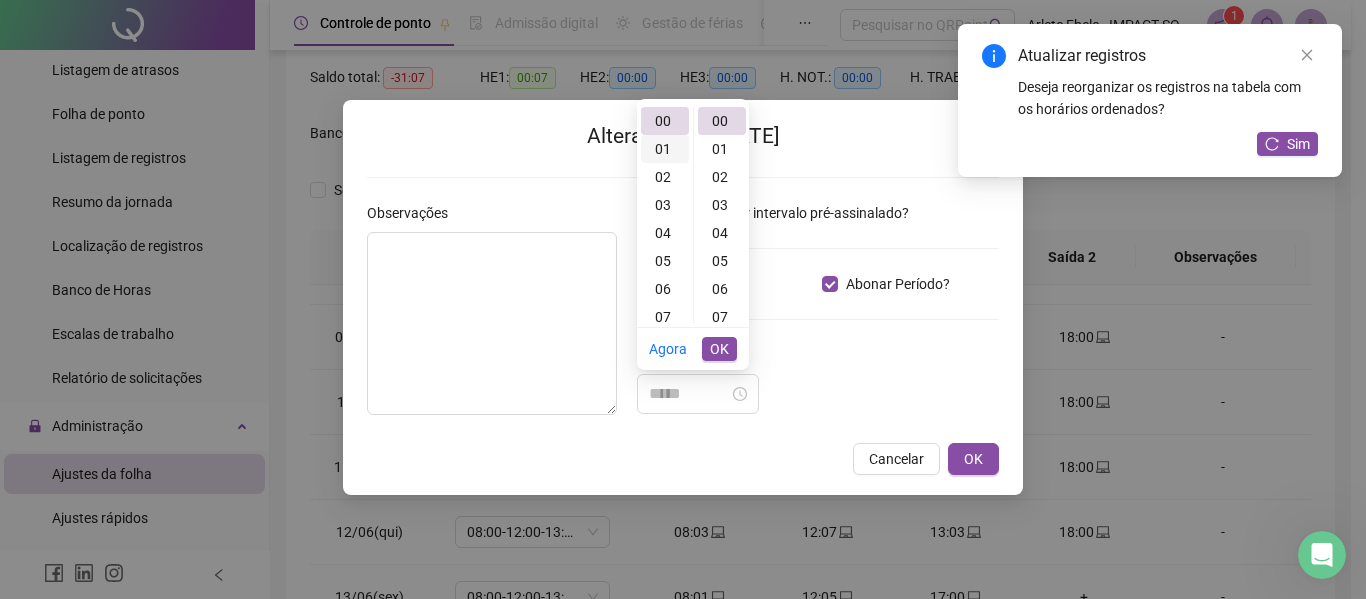 click on "01" at bounding box center (665, 149) 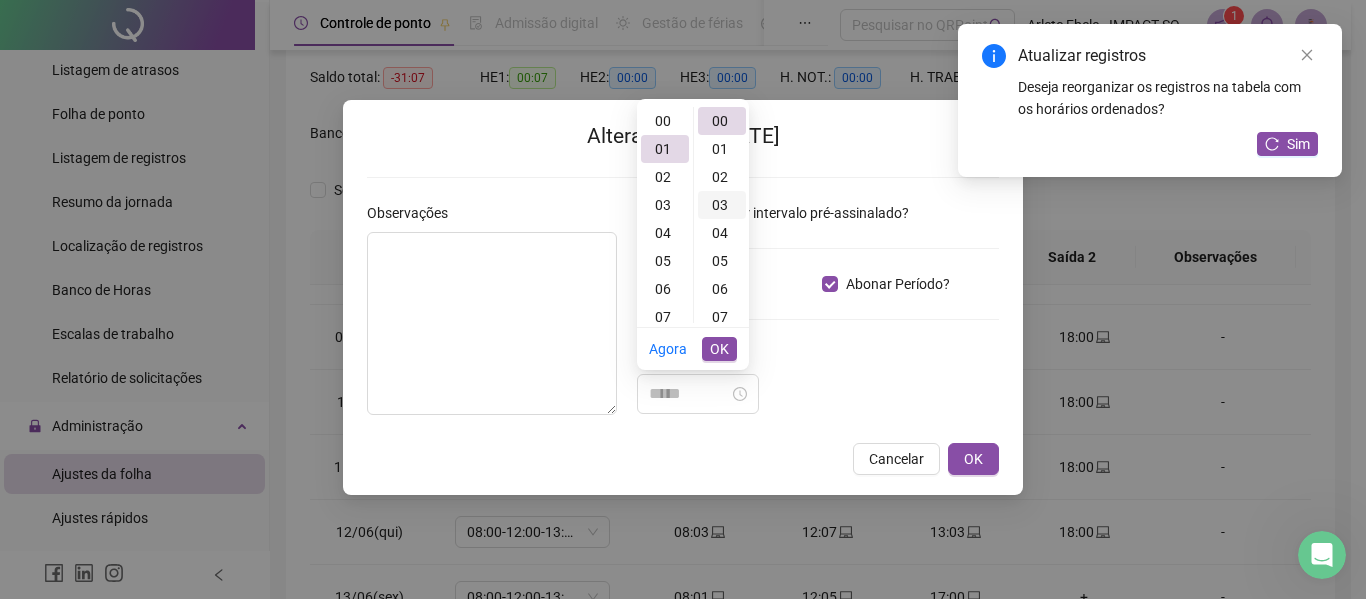 scroll, scrollTop: 28, scrollLeft: 0, axis: vertical 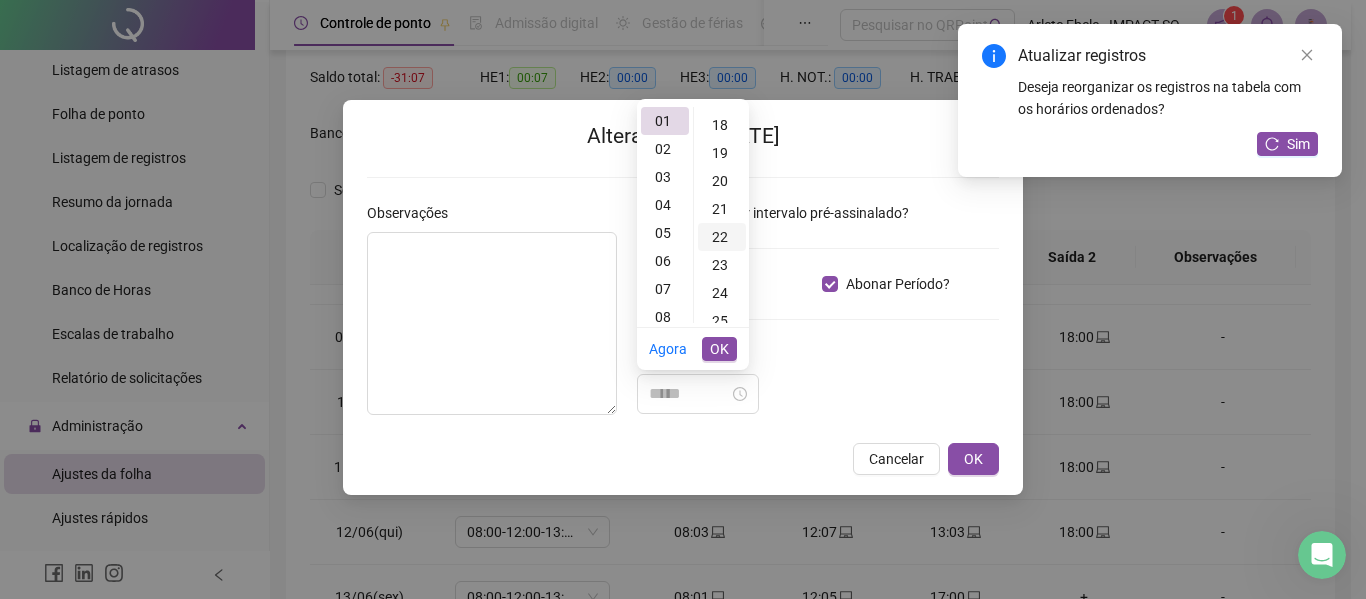 click on "22" at bounding box center [722, 237] 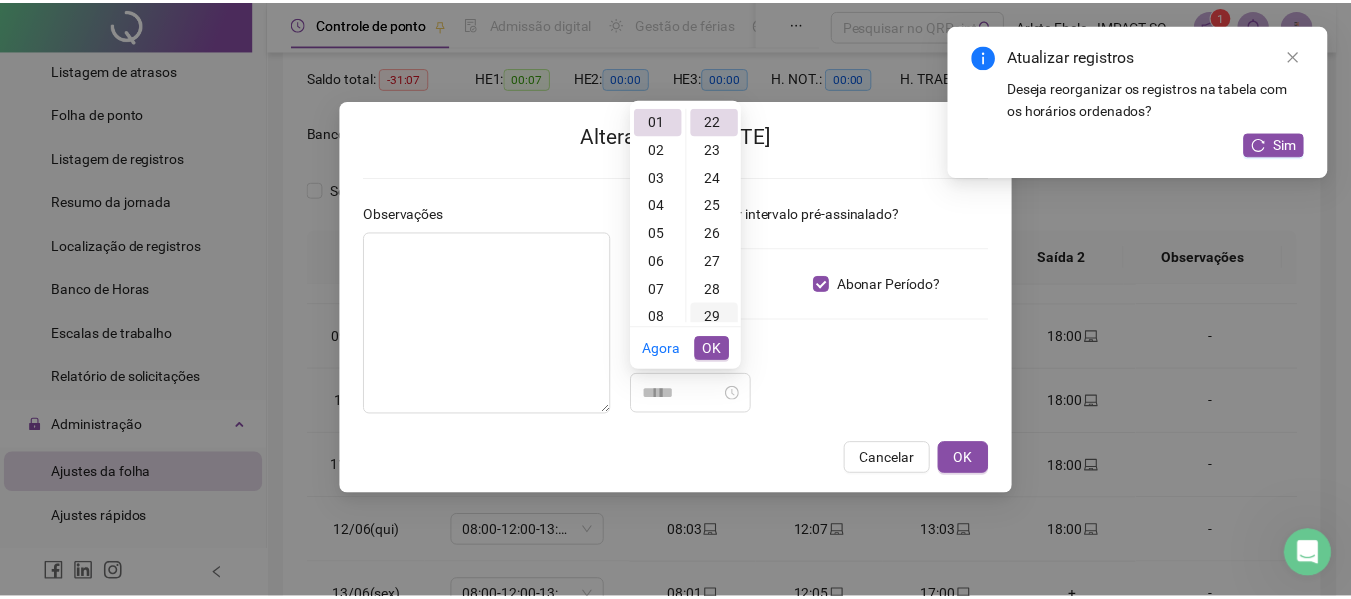 scroll, scrollTop: 616, scrollLeft: 0, axis: vertical 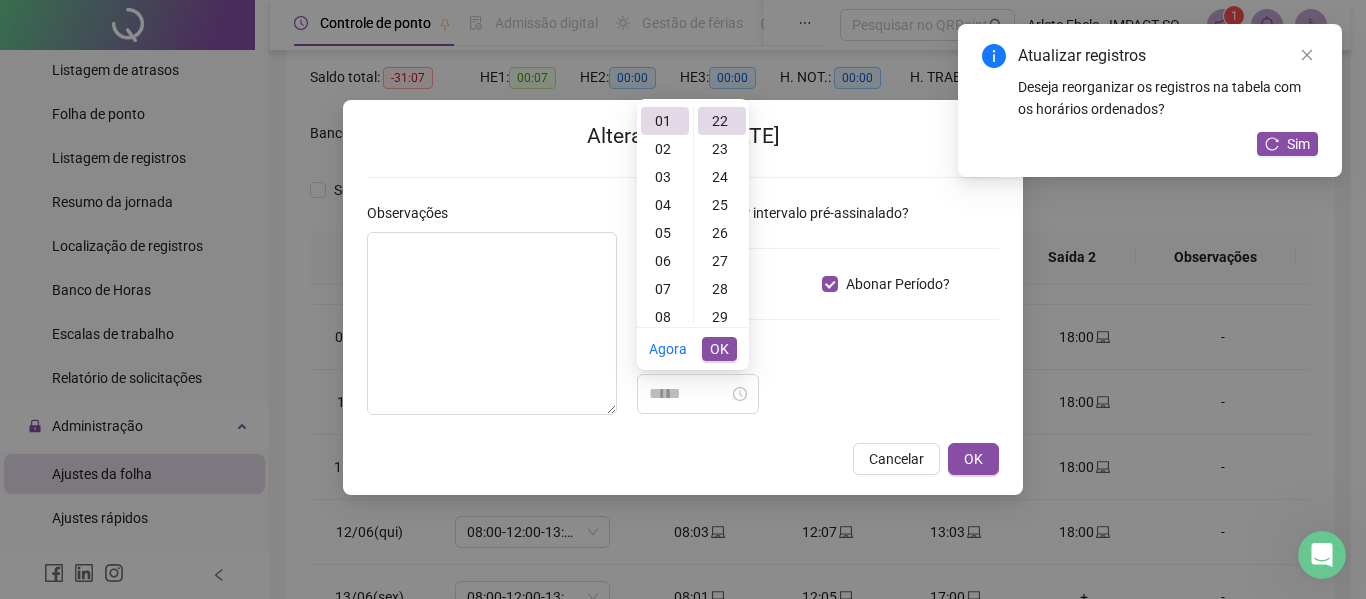 type on "*****" 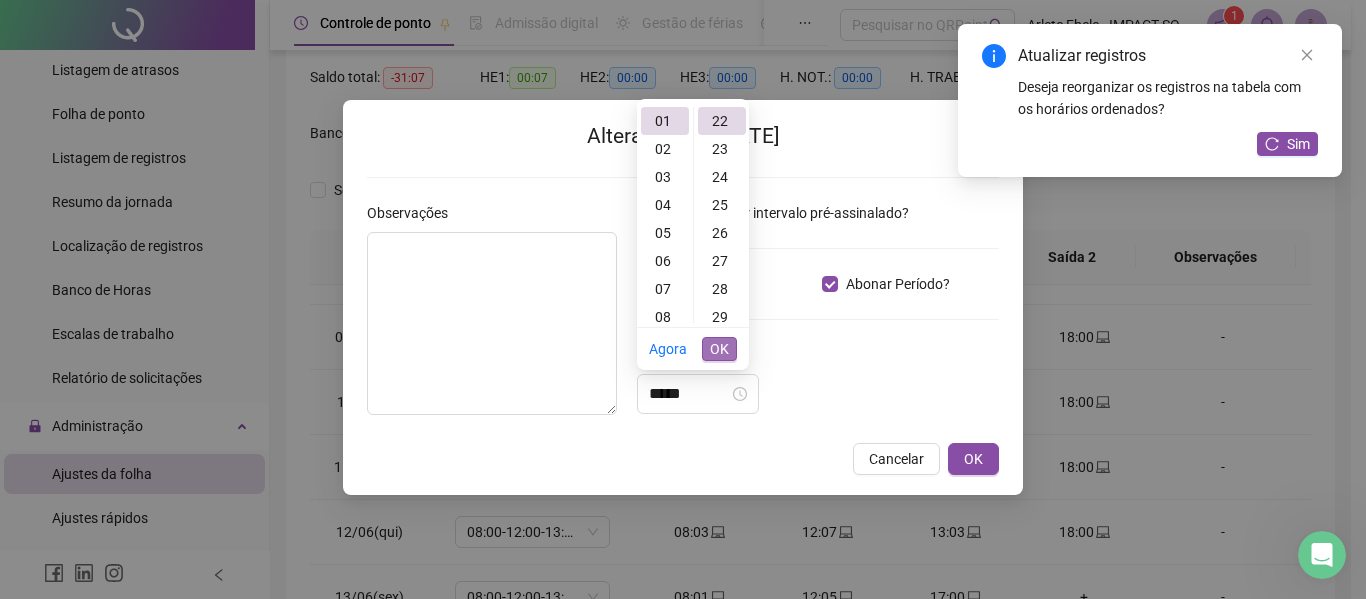 click on "OK" at bounding box center [719, 349] 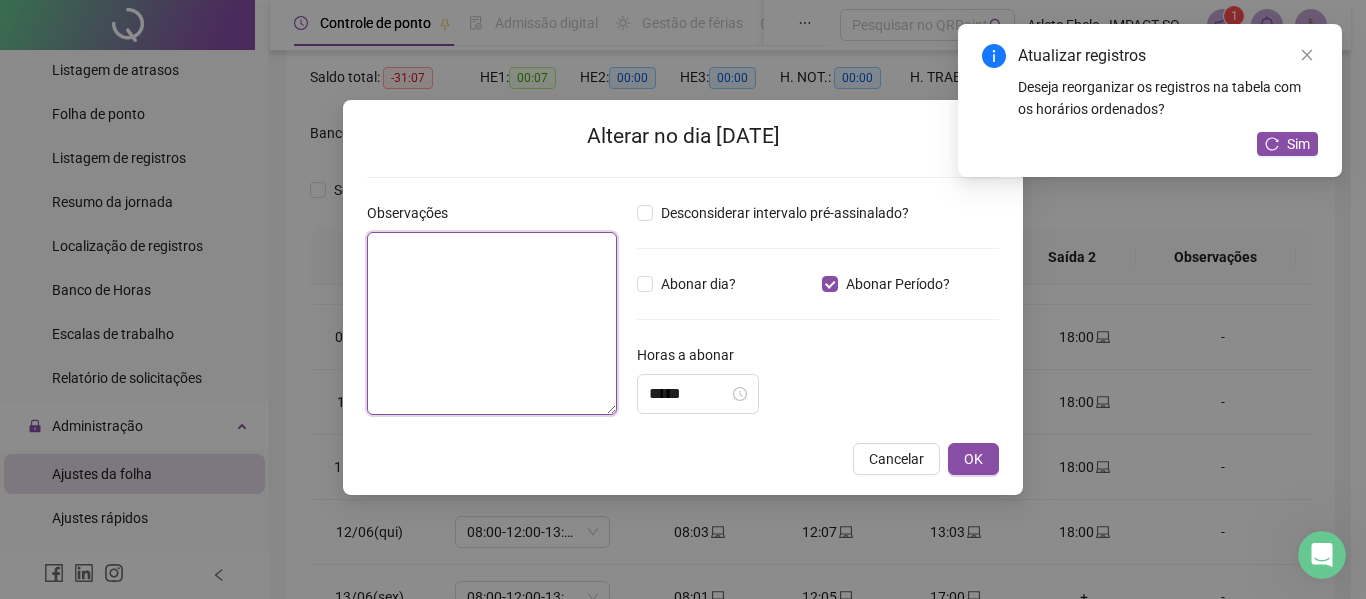 click at bounding box center (492, 323) 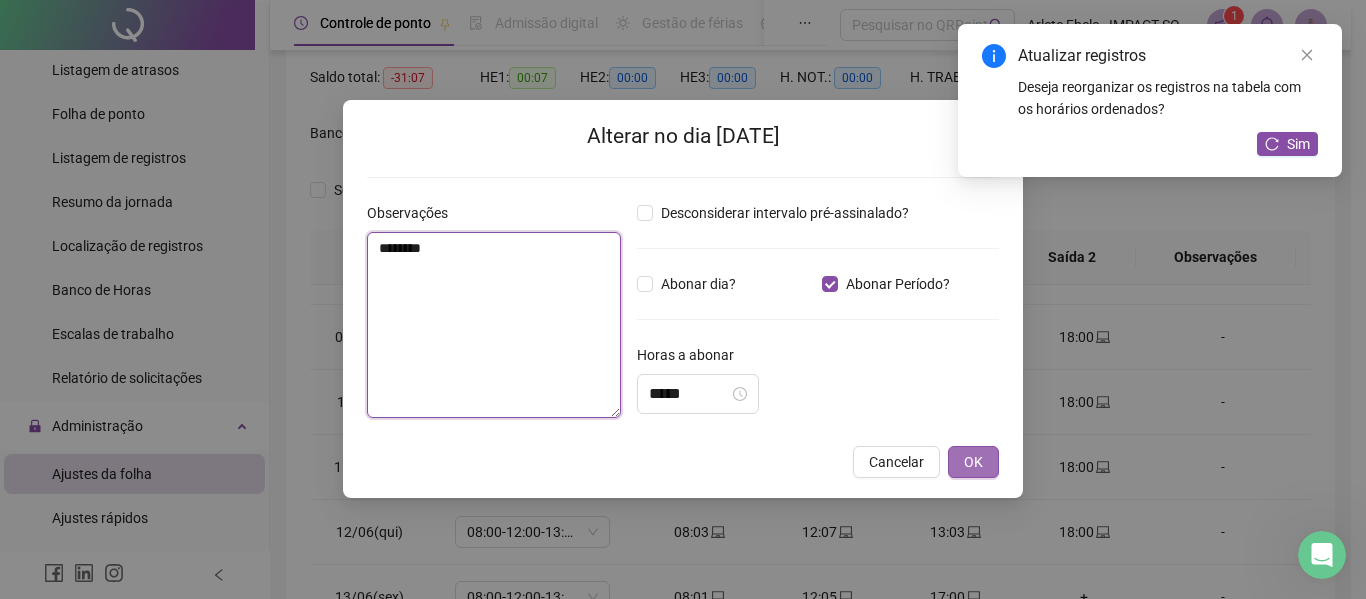type on "********" 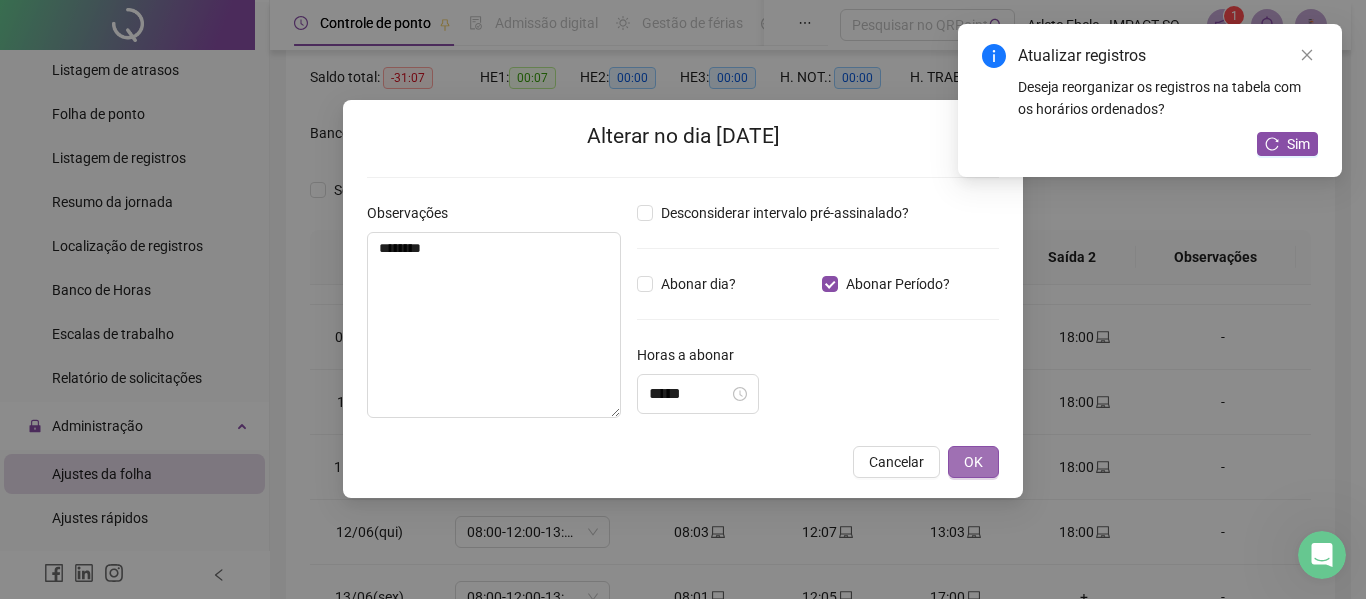 click on "OK" at bounding box center [973, 462] 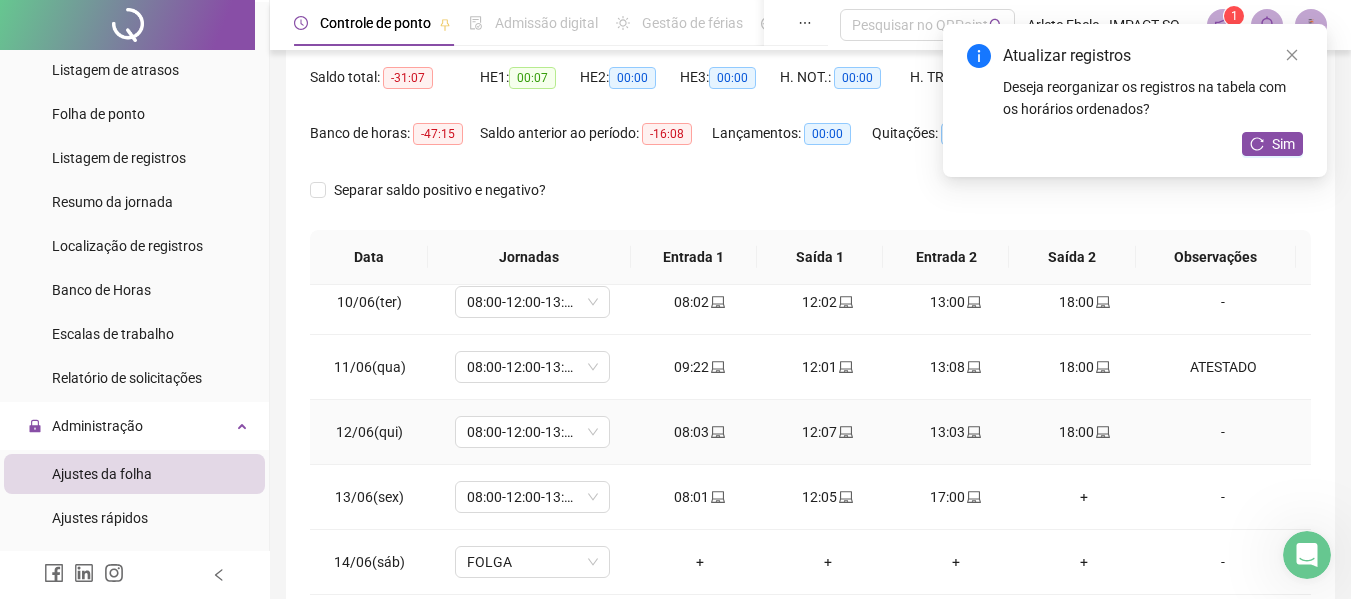 scroll, scrollTop: 700, scrollLeft: 0, axis: vertical 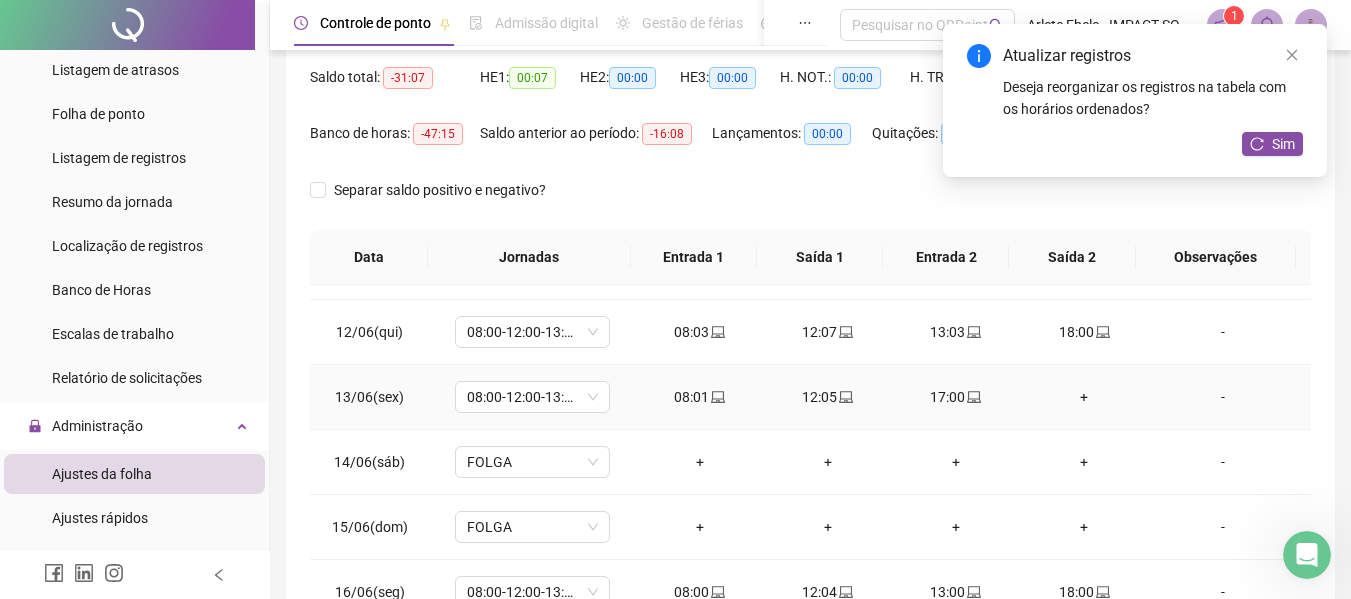 click on "+" at bounding box center [1084, 397] 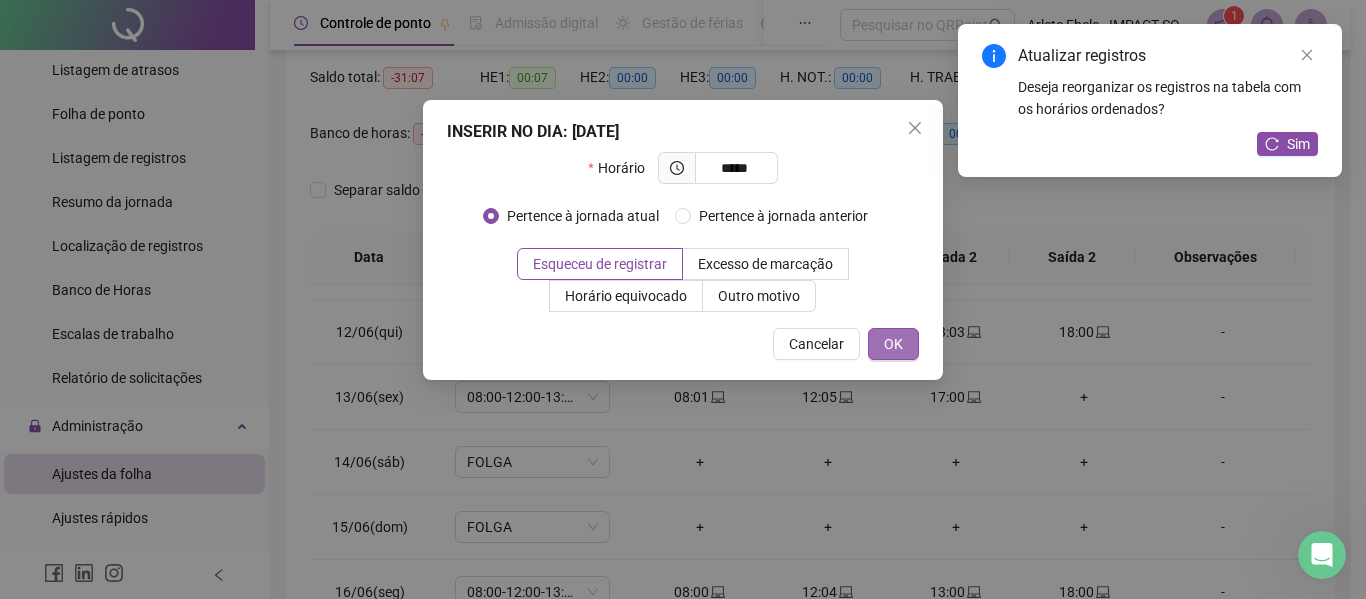 type on "*****" 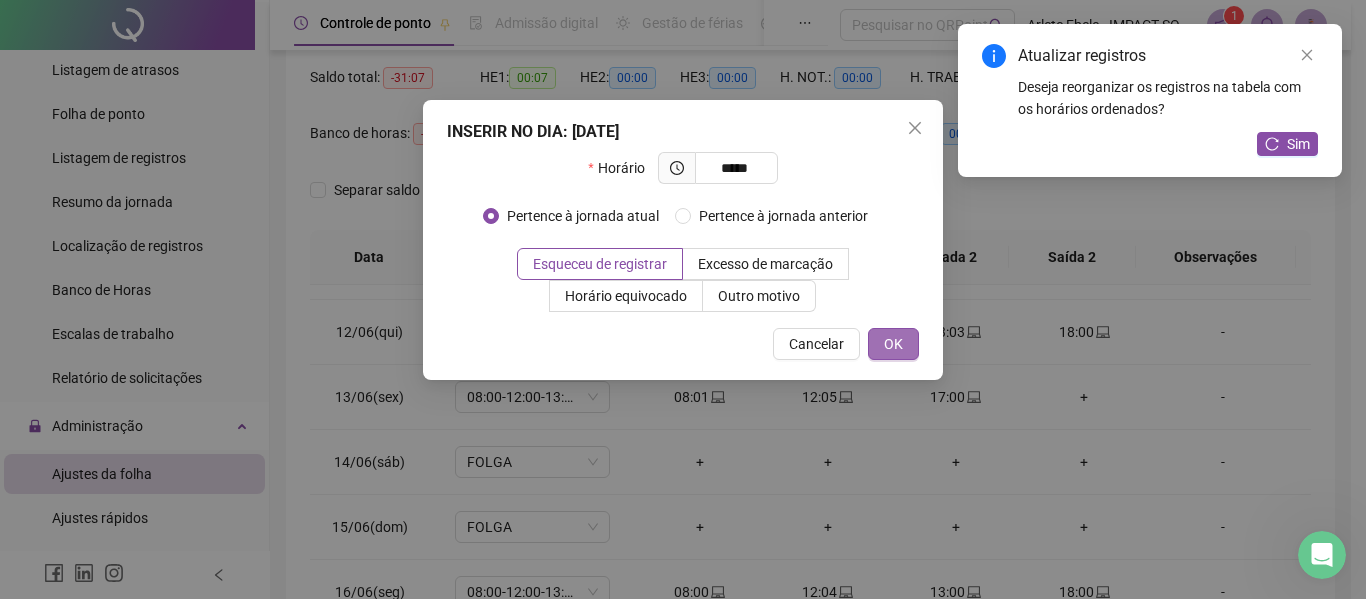 click on "OK" at bounding box center [893, 344] 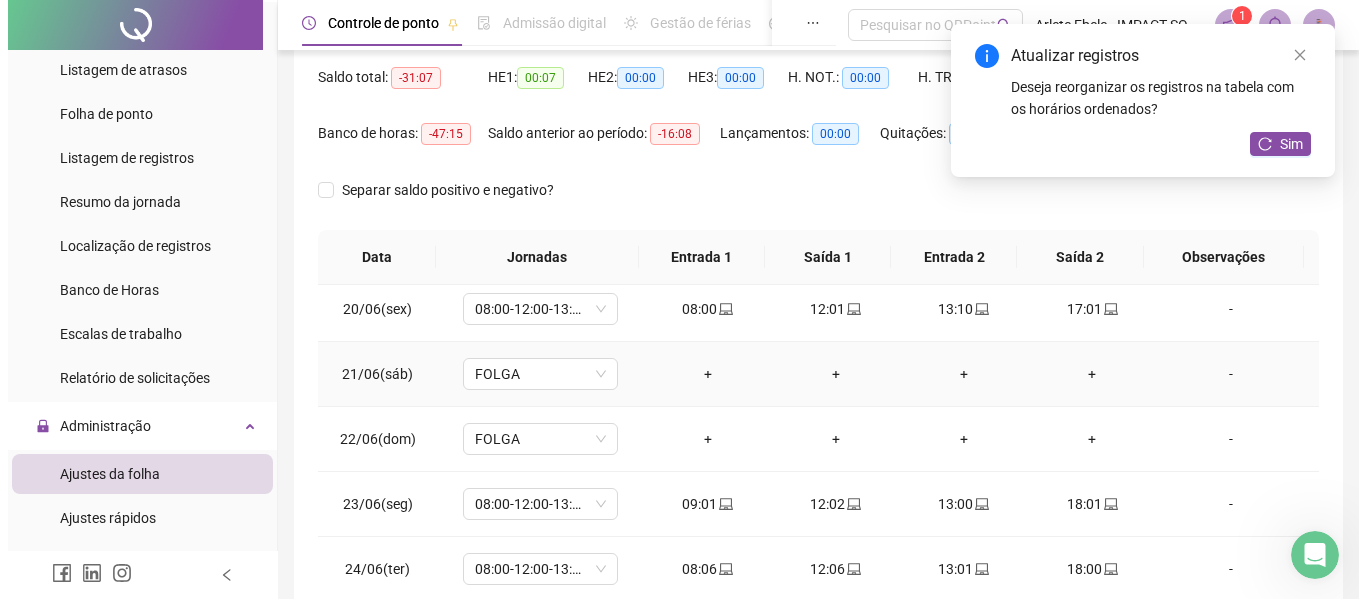scroll, scrollTop: 1300, scrollLeft: 0, axis: vertical 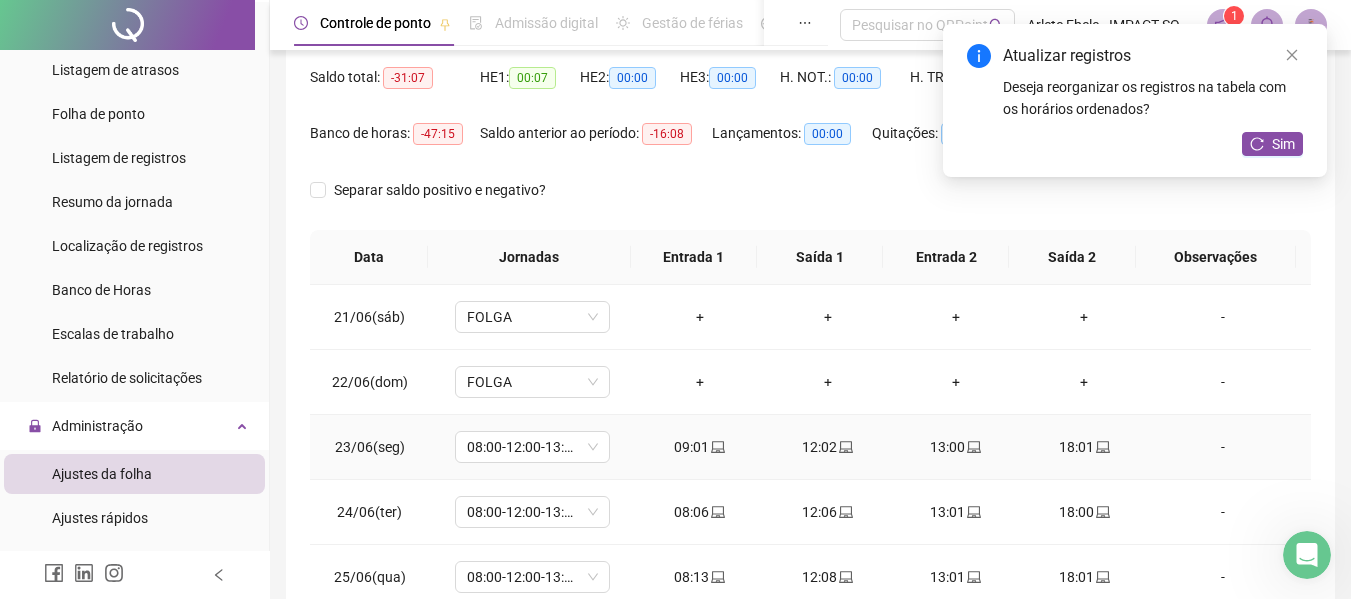 click on "-" at bounding box center [1223, 447] 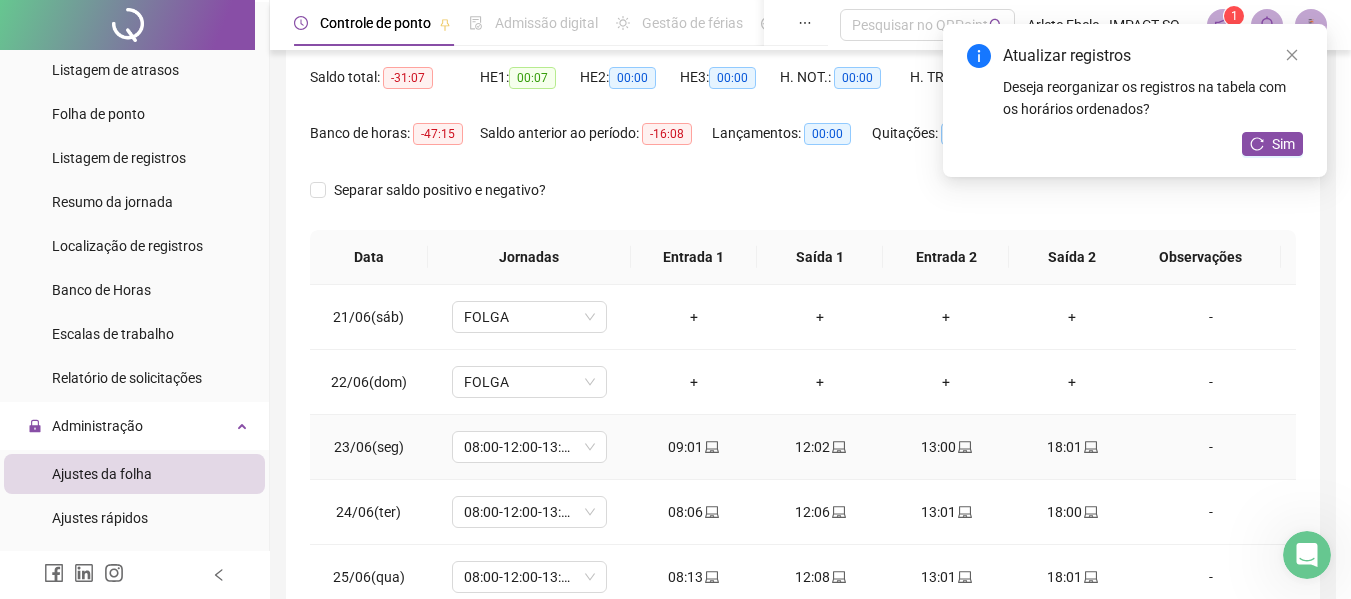 type 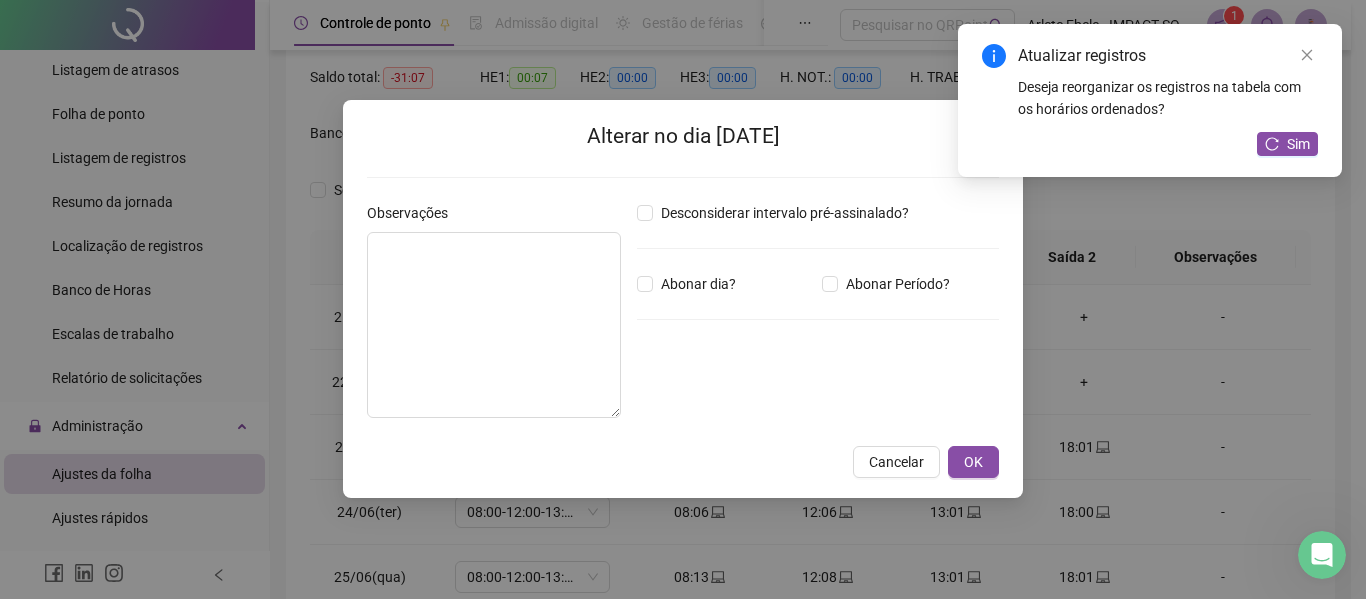 type 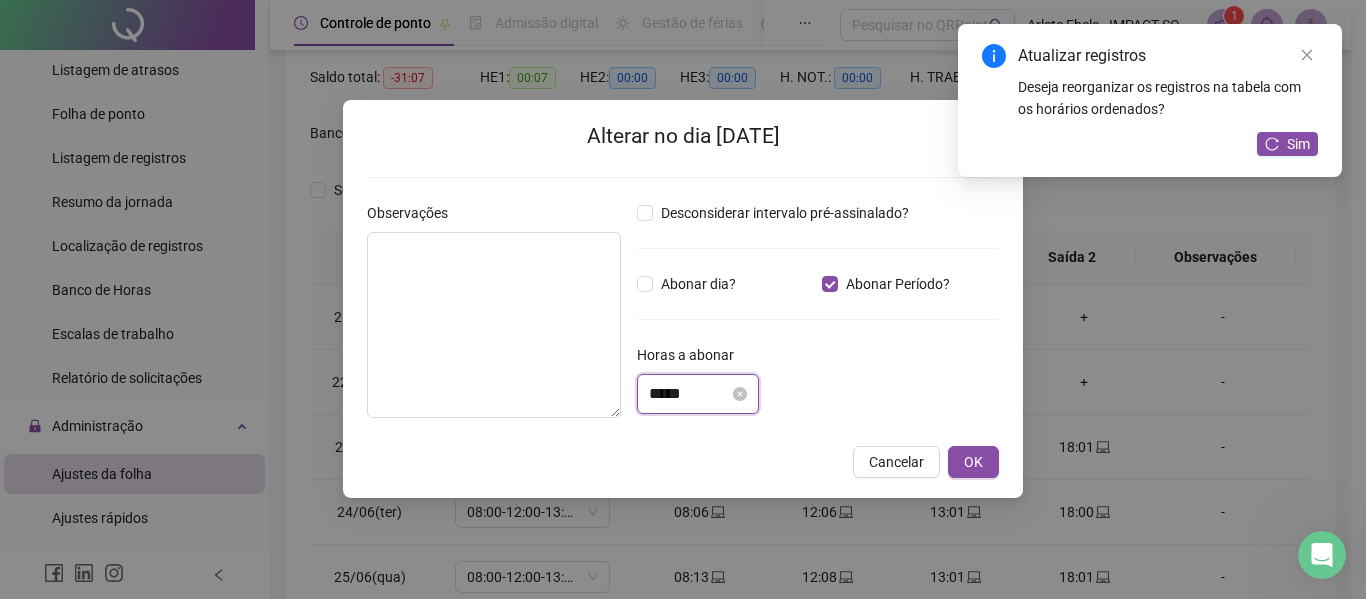 click on "*****" at bounding box center [689, 394] 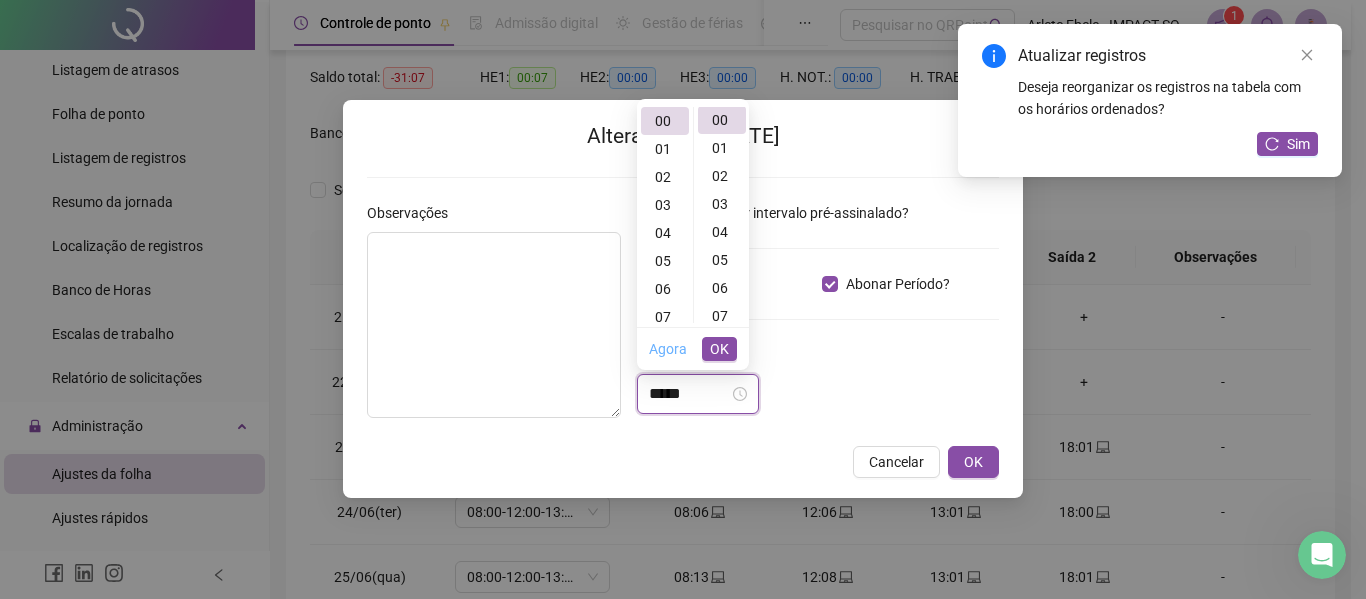 scroll, scrollTop: 0, scrollLeft: 0, axis: both 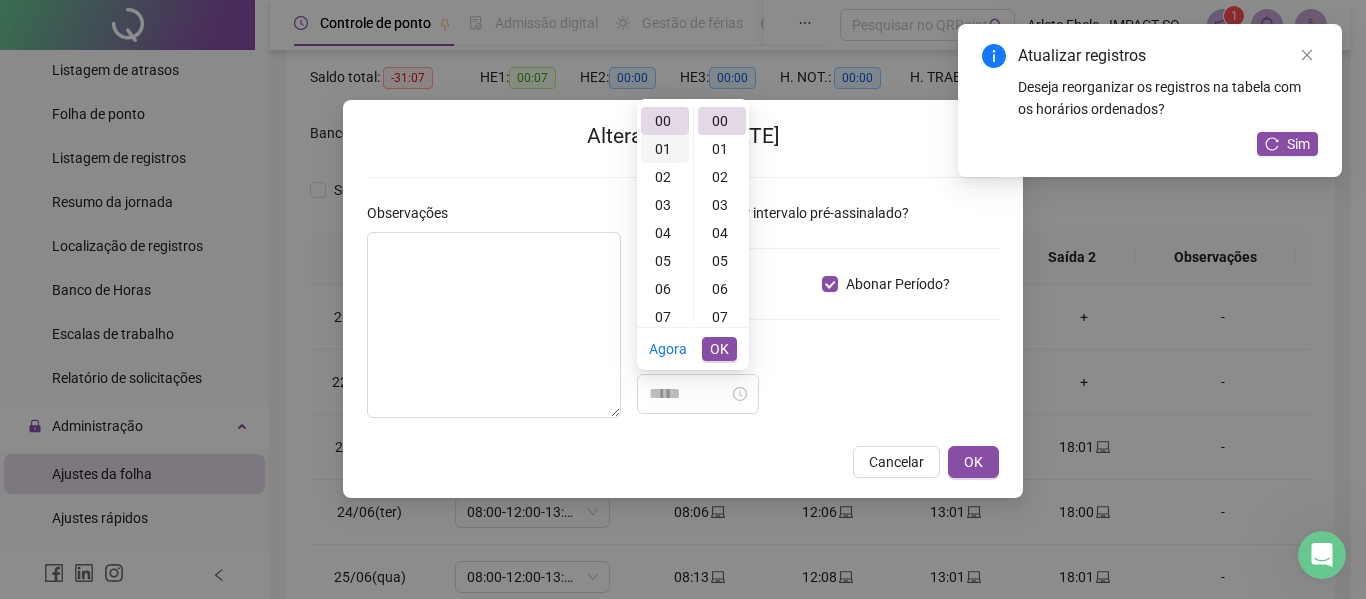 click on "01" at bounding box center (665, 149) 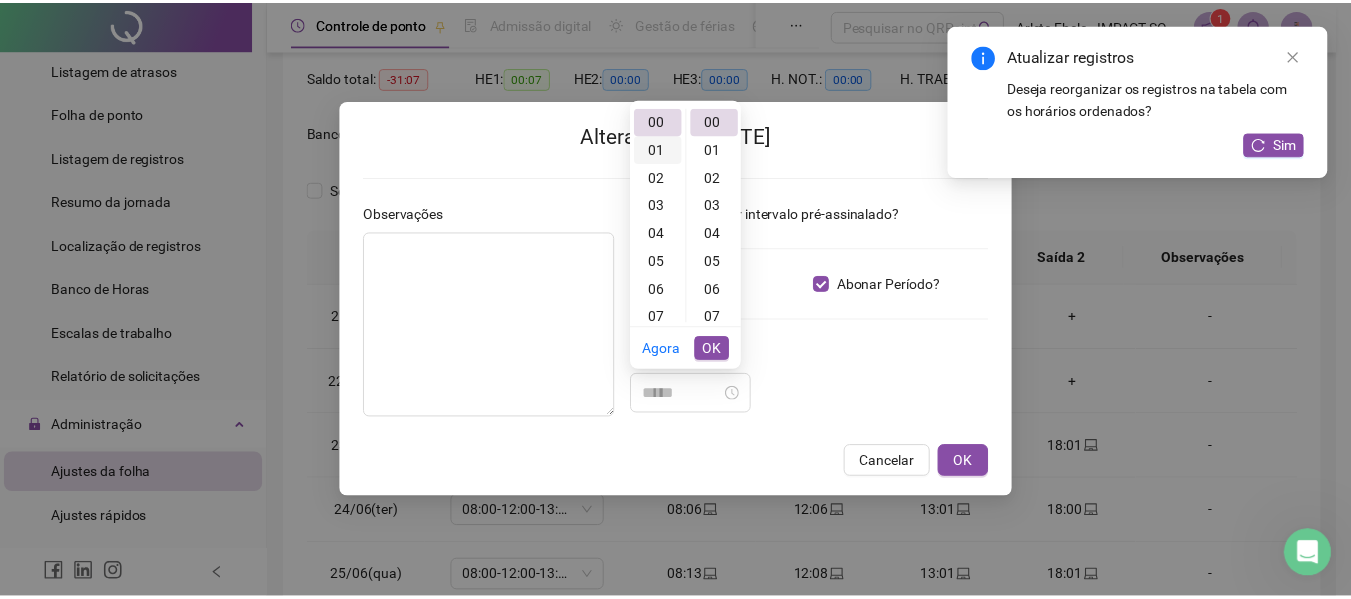 scroll, scrollTop: 28, scrollLeft: 0, axis: vertical 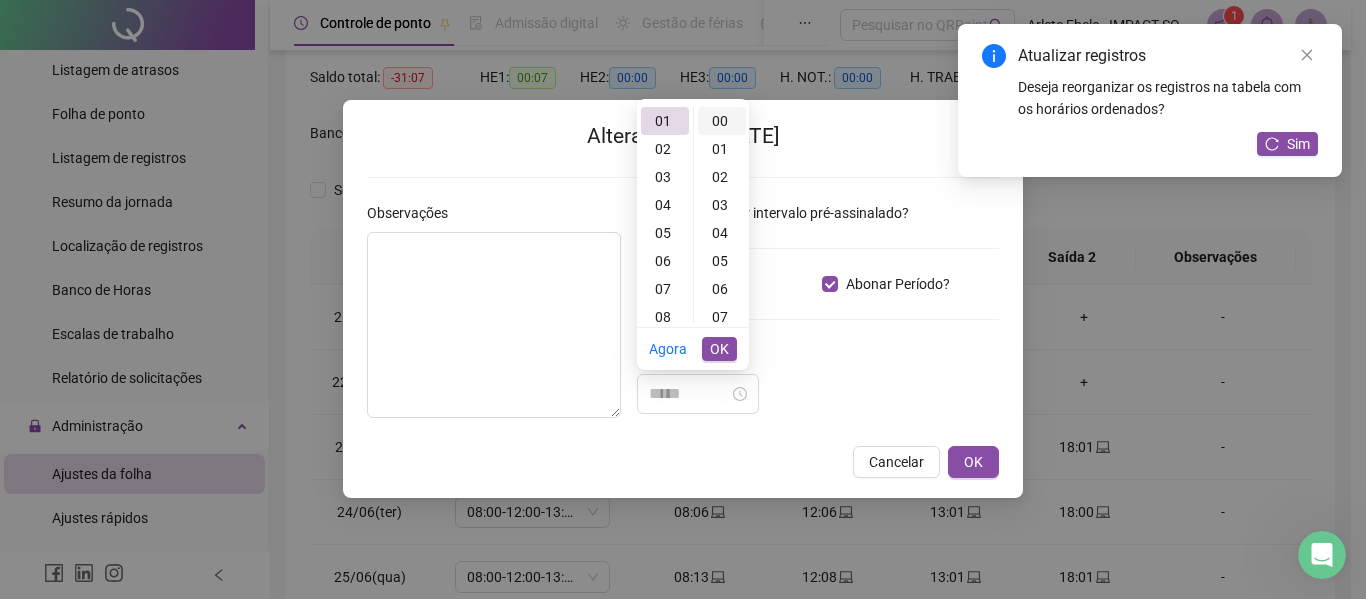 click on "00" at bounding box center [722, 121] 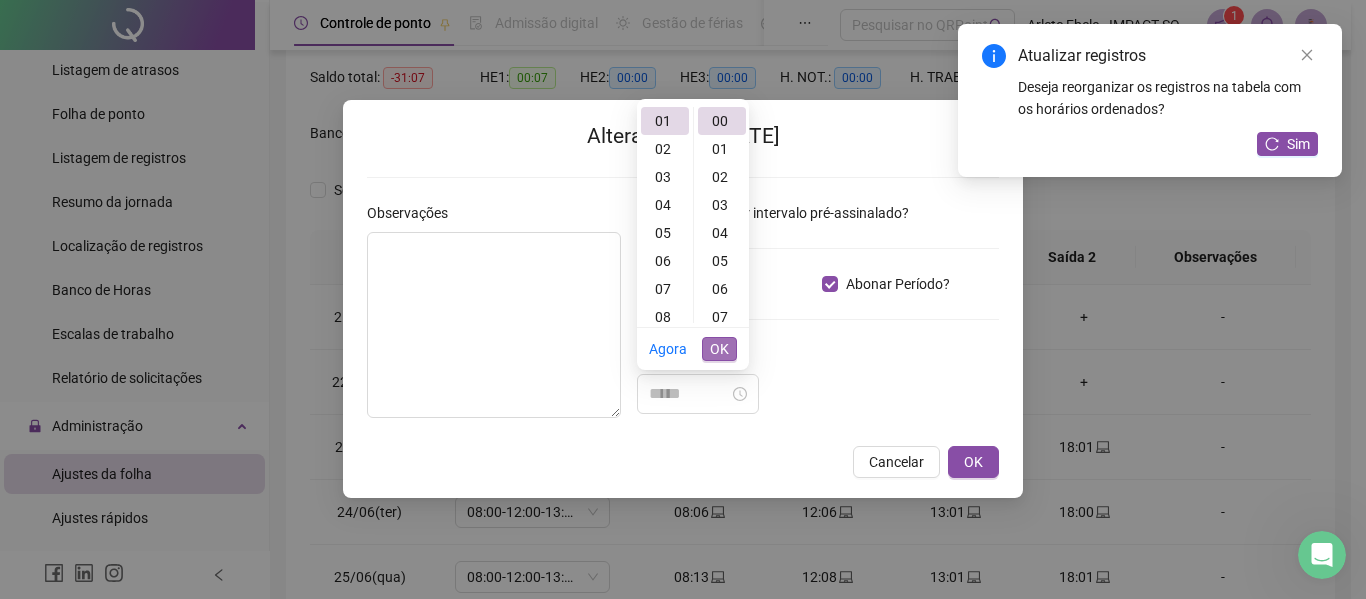 type on "*****" 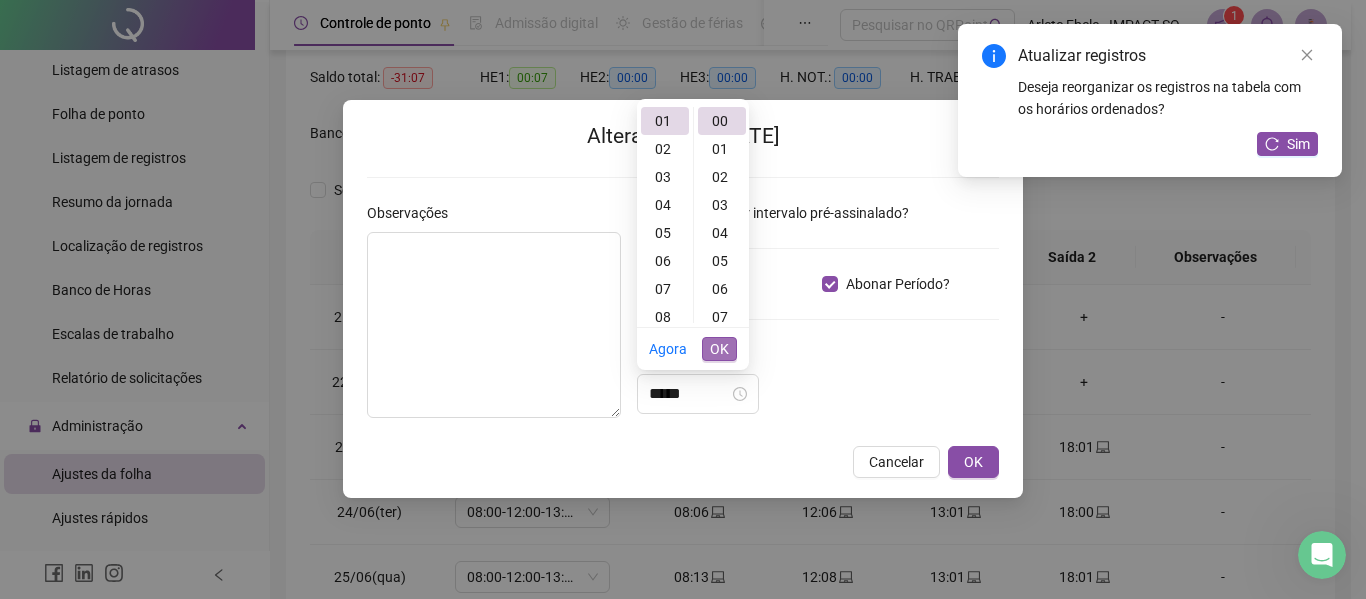 click on "OK" at bounding box center [719, 349] 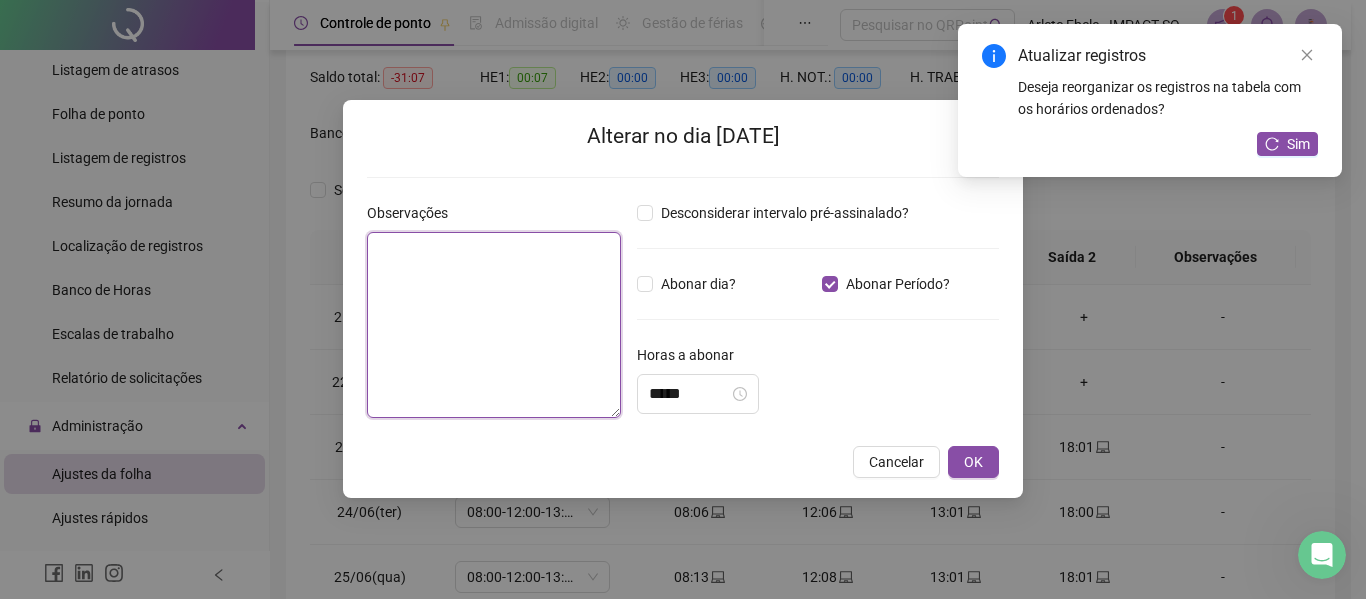 click at bounding box center (494, 325) 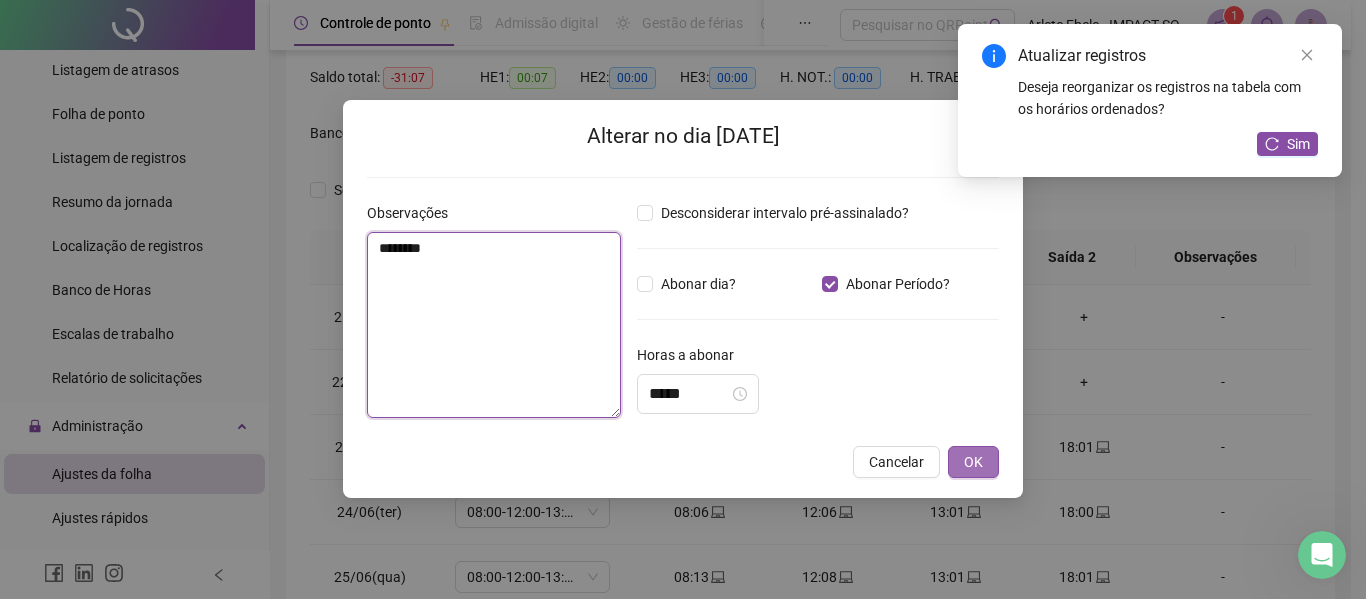 type on "********" 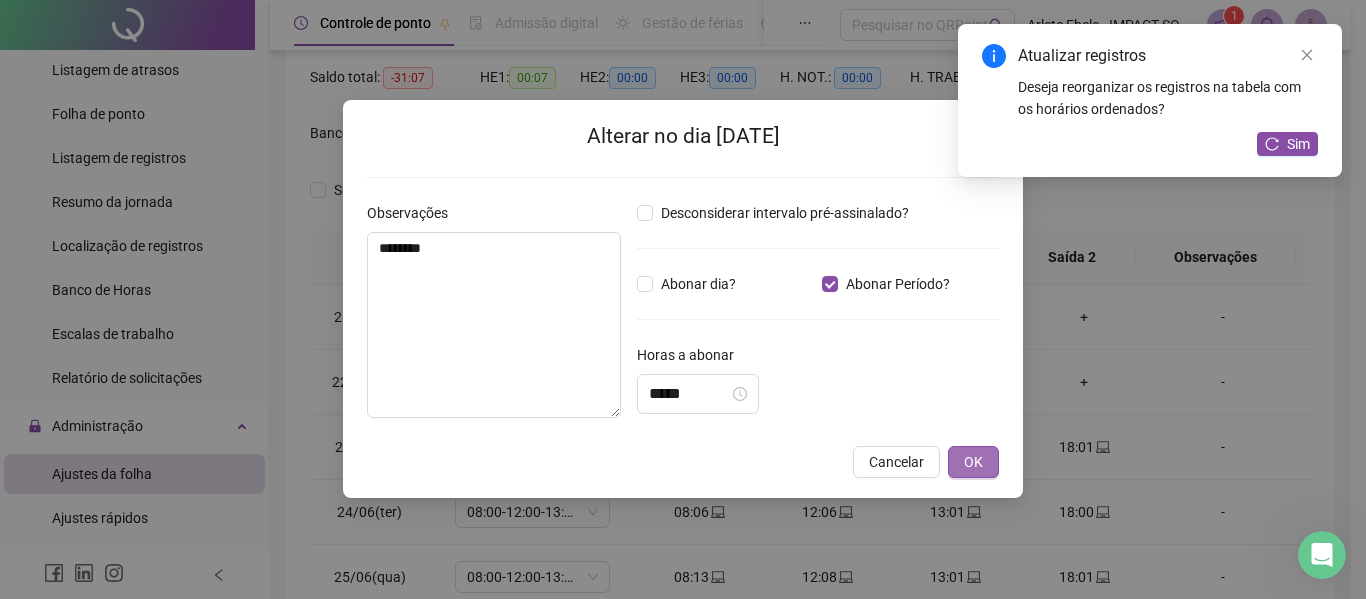 click on "OK" at bounding box center [973, 462] 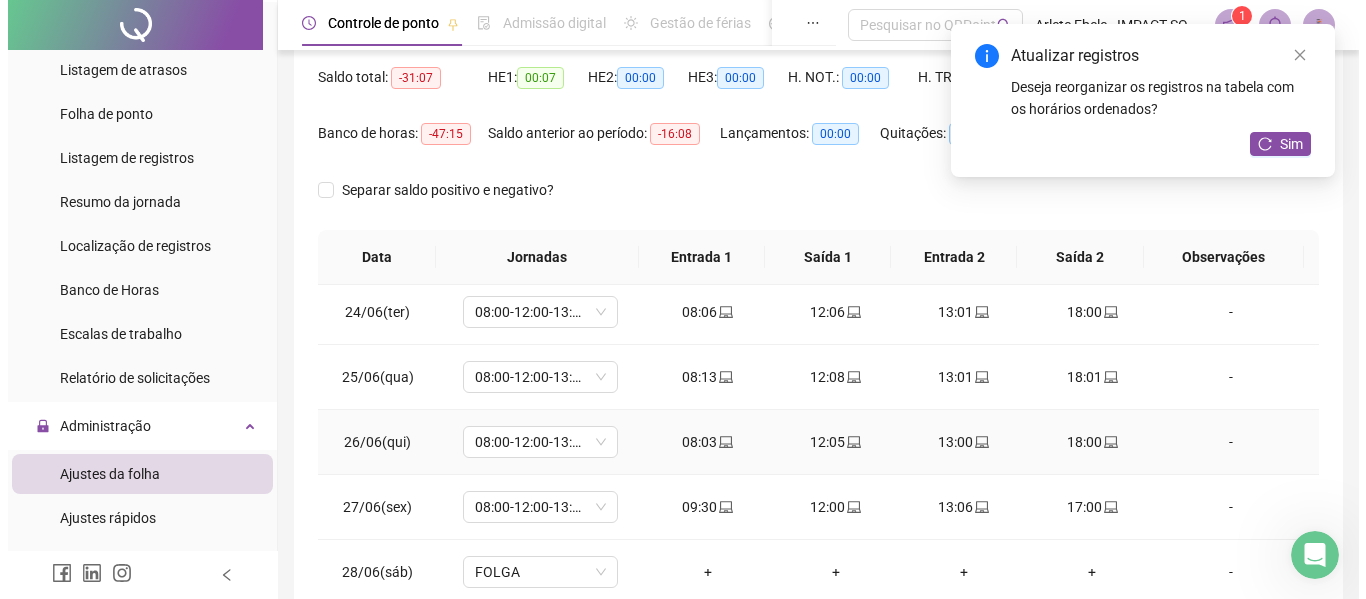scroll, scrollTop: 1523, scrollLeft: 0, axis: vertical 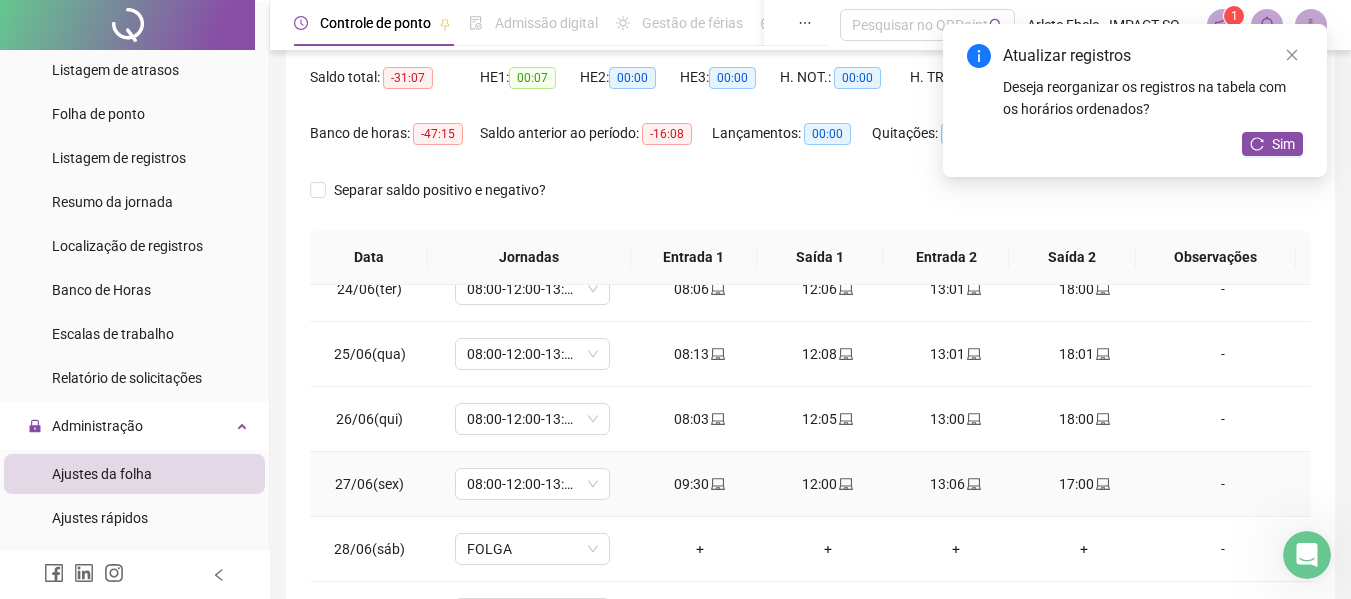 click on "-" at bounding box center (1223, 484) 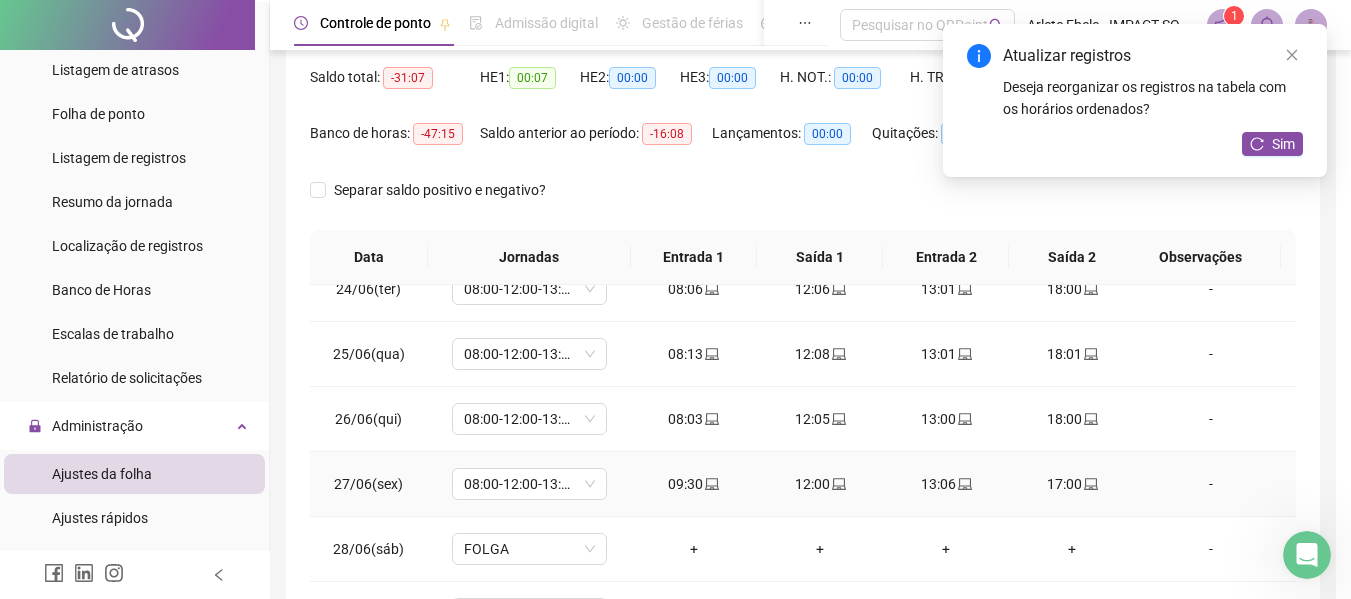 type 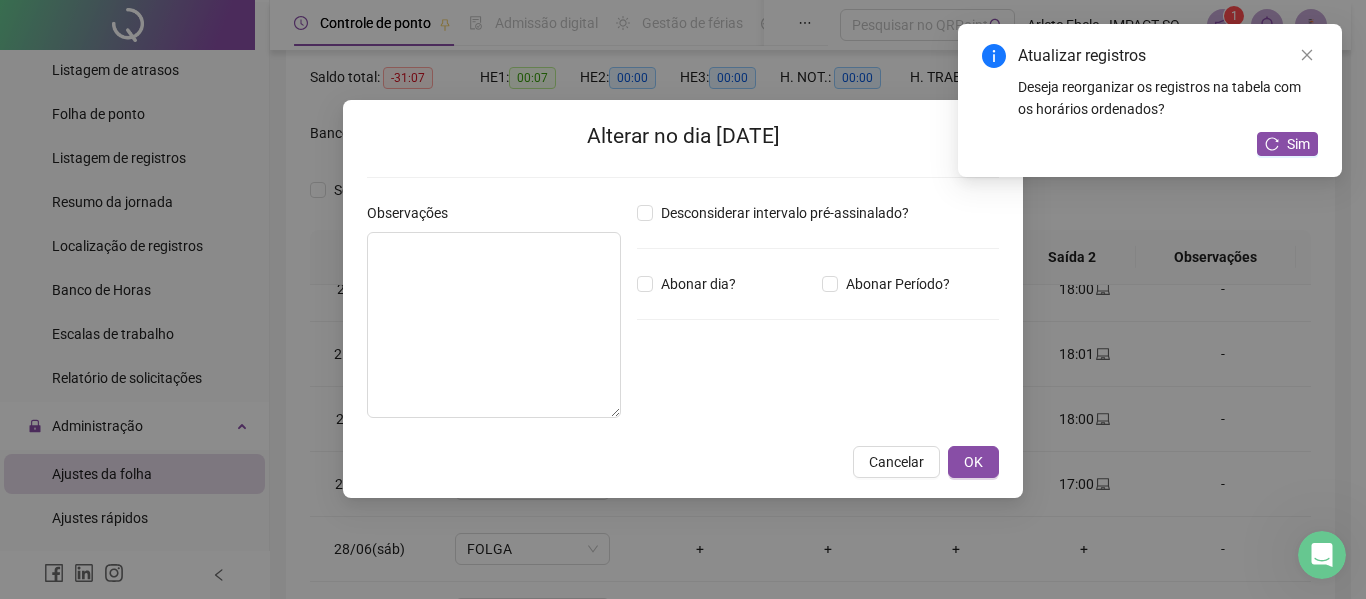 type 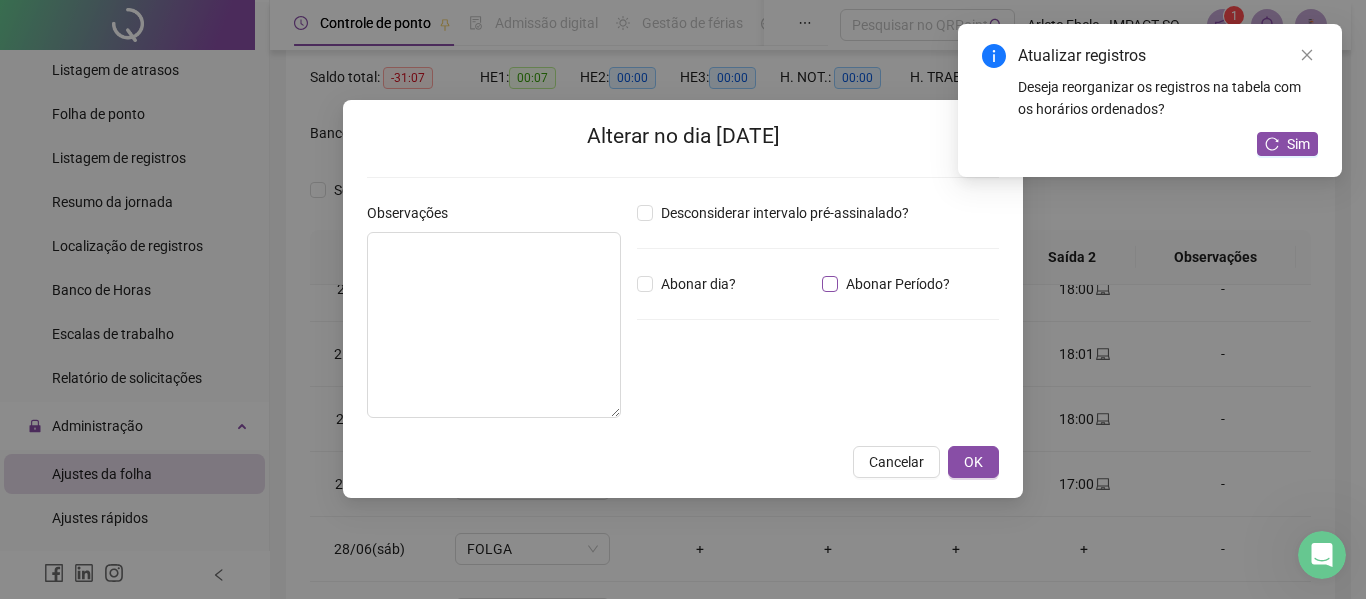 click on "Abonar Período?" at bounding box center [898, 284] 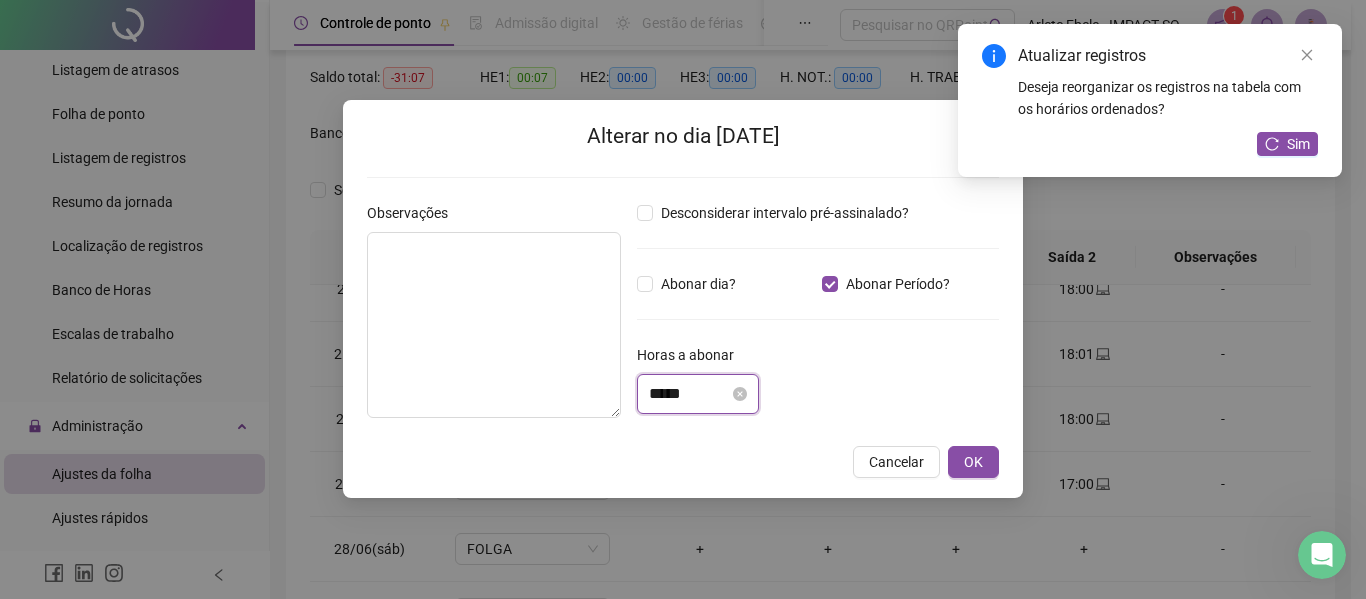 click on "*****" at bounding box center [689, 394] 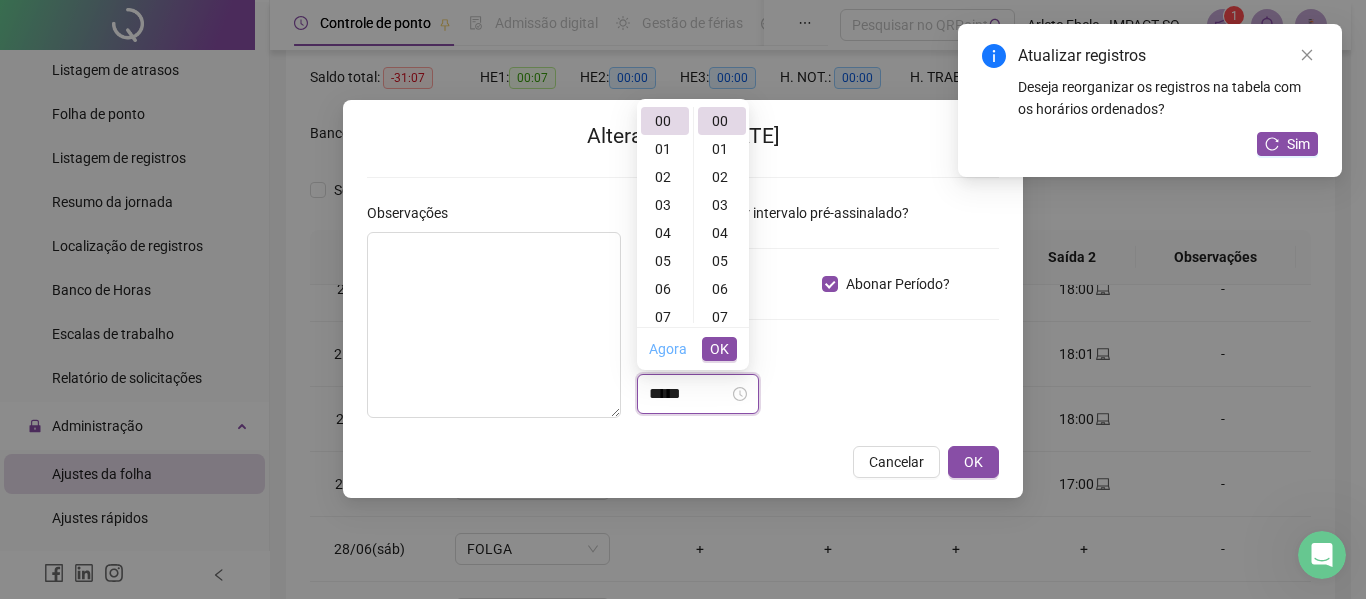 scroll, scrollTop: 0, scrollLeft: 0, axis: both 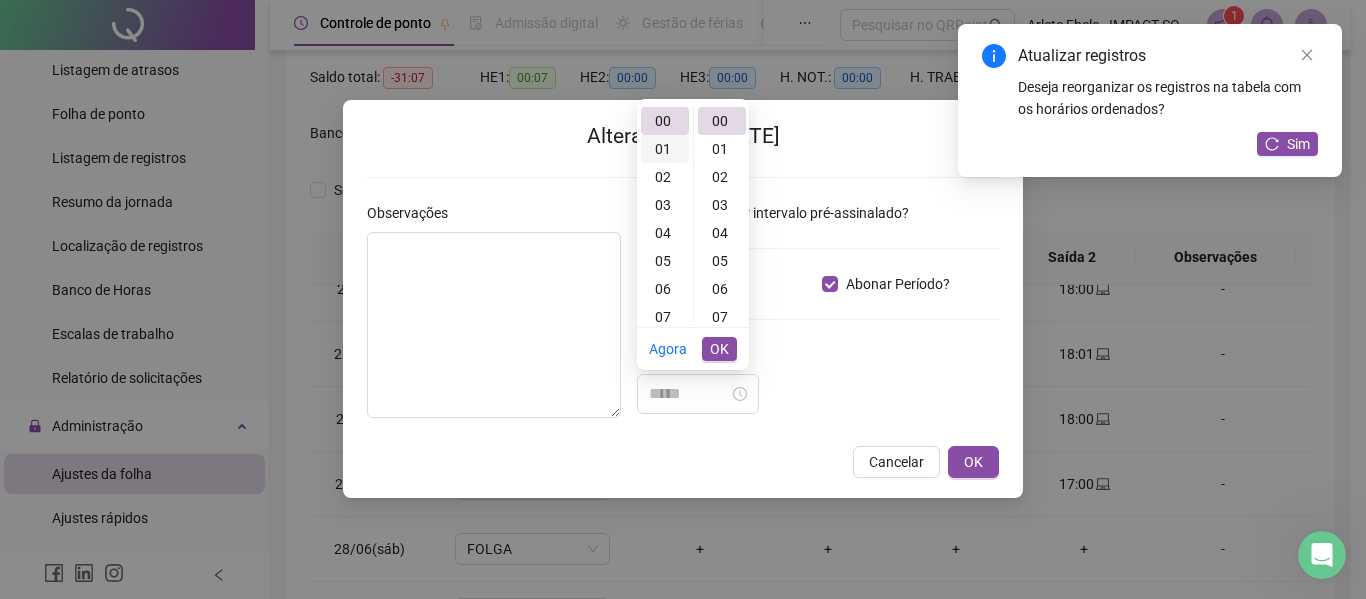 click on "01" at bounding box center (665, 149) 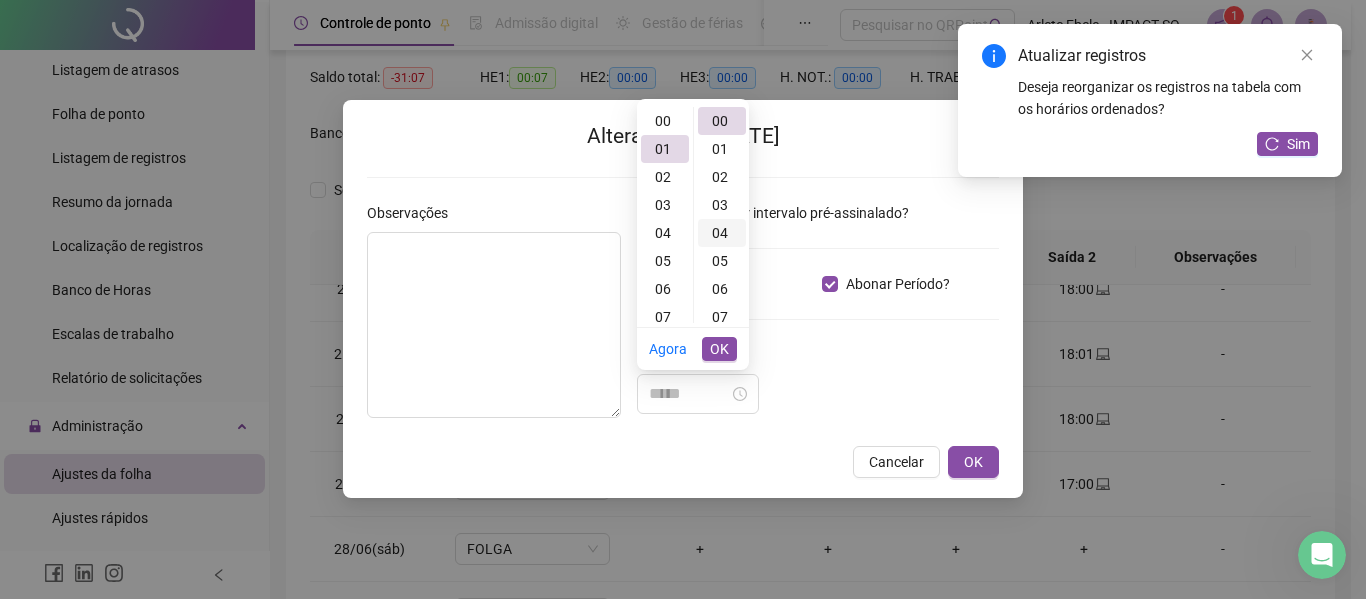 scroll, scrollTop: 28, scrollLeft: 0, axis: vertical 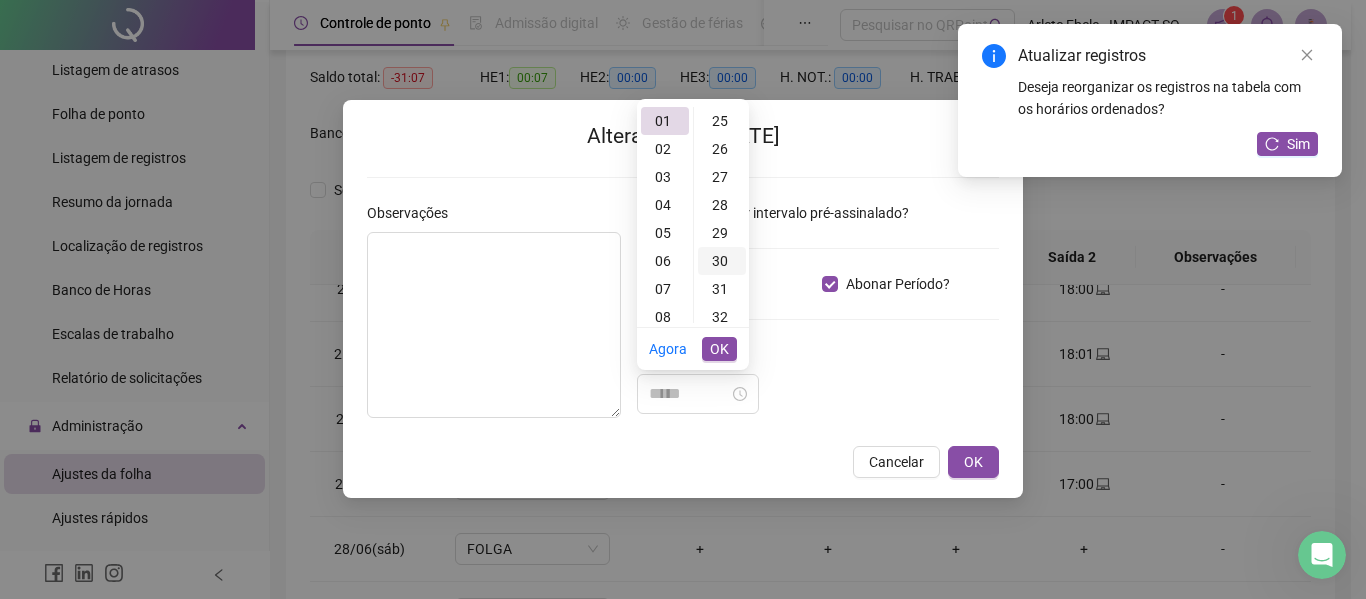 click on "30" at bounding box center (722, 261) 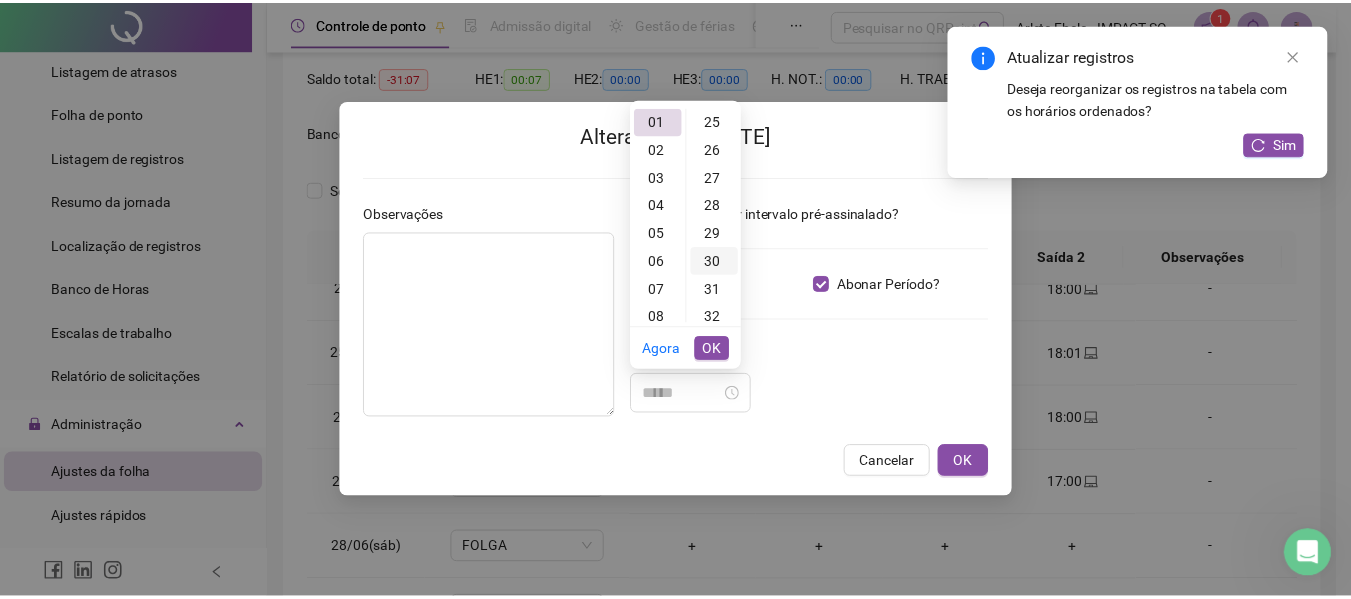 scroll, scrollTop: 840, scrollLeft: 0, axis: vertical 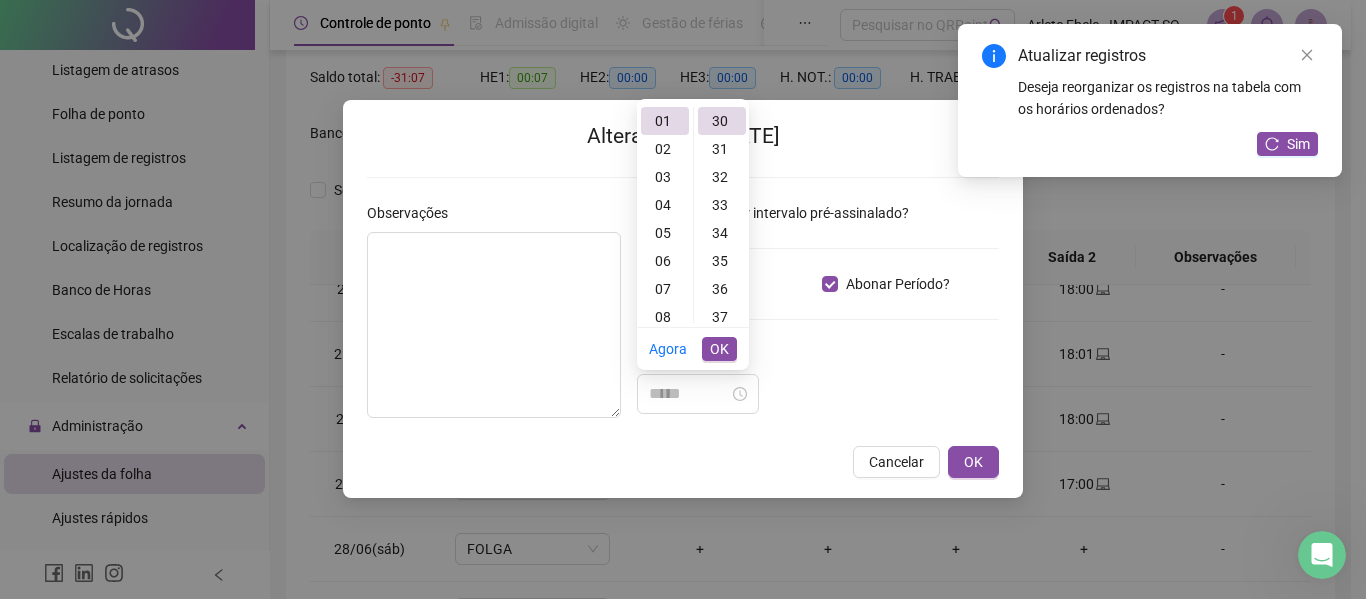 type on "*****" 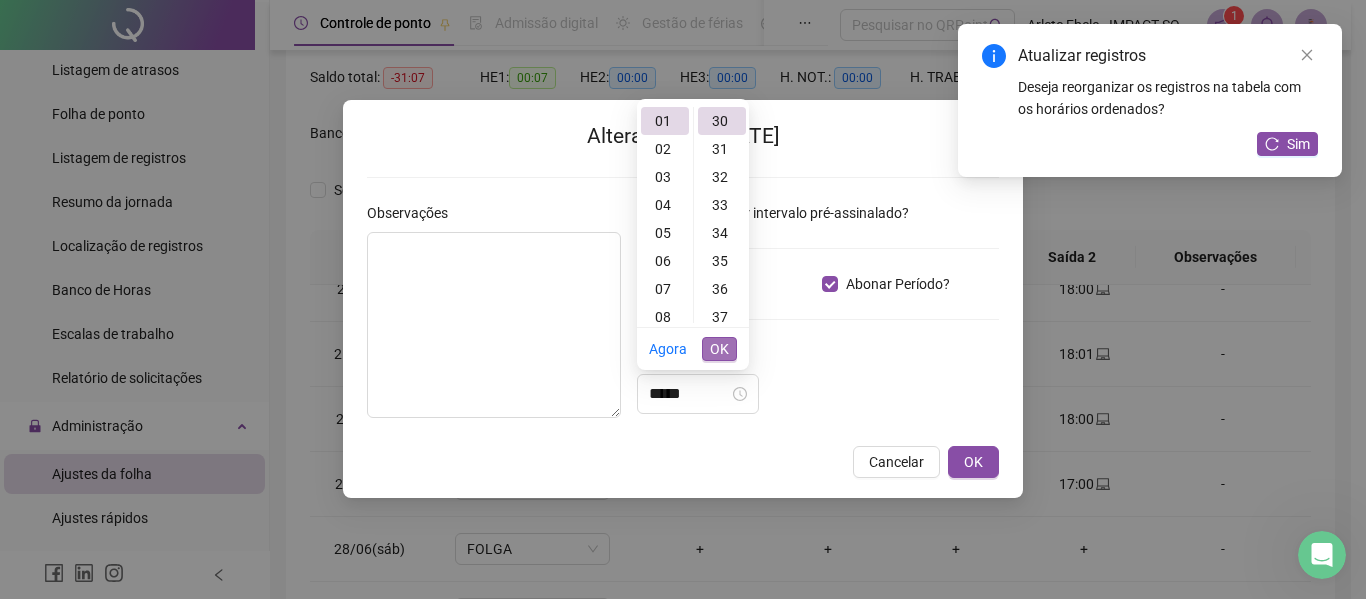 click on "OK" at bounding box center [719, 349] 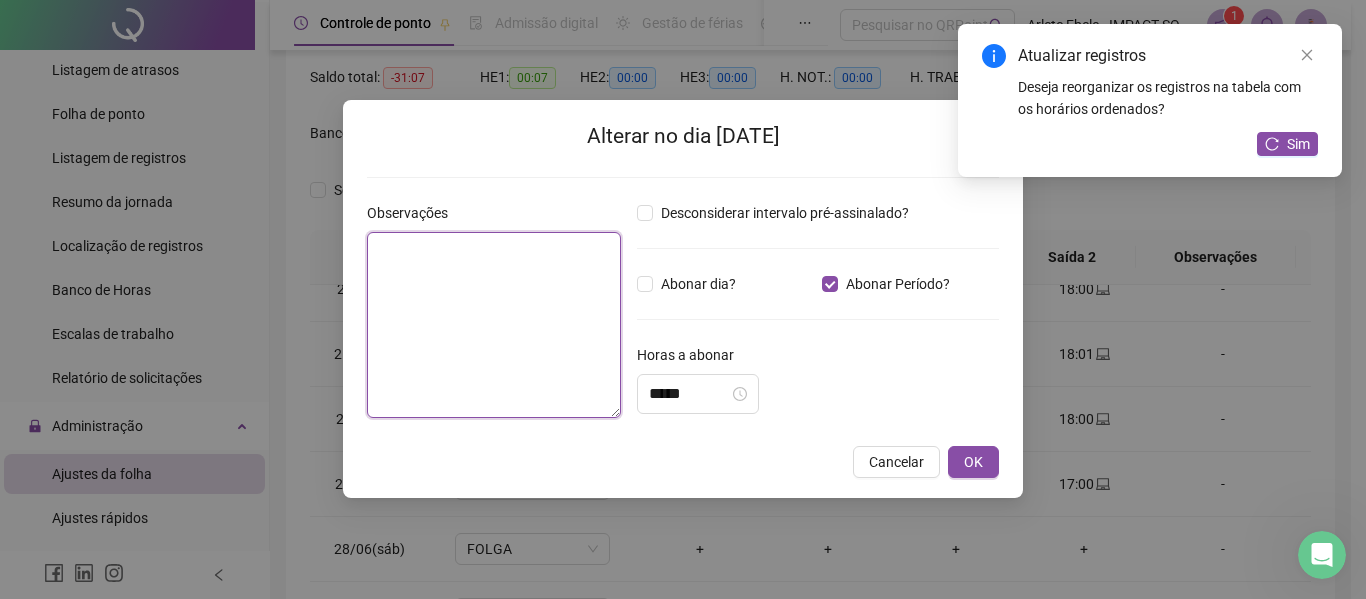 click at bounding box center [494, 325] 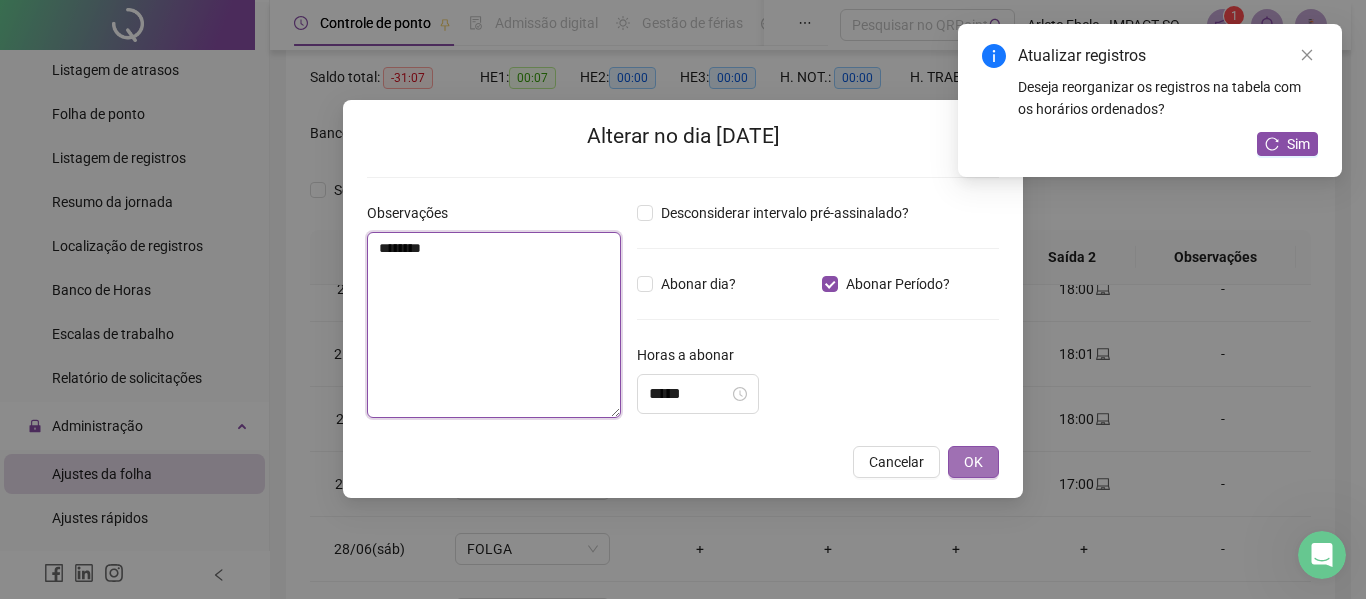 type on "********" 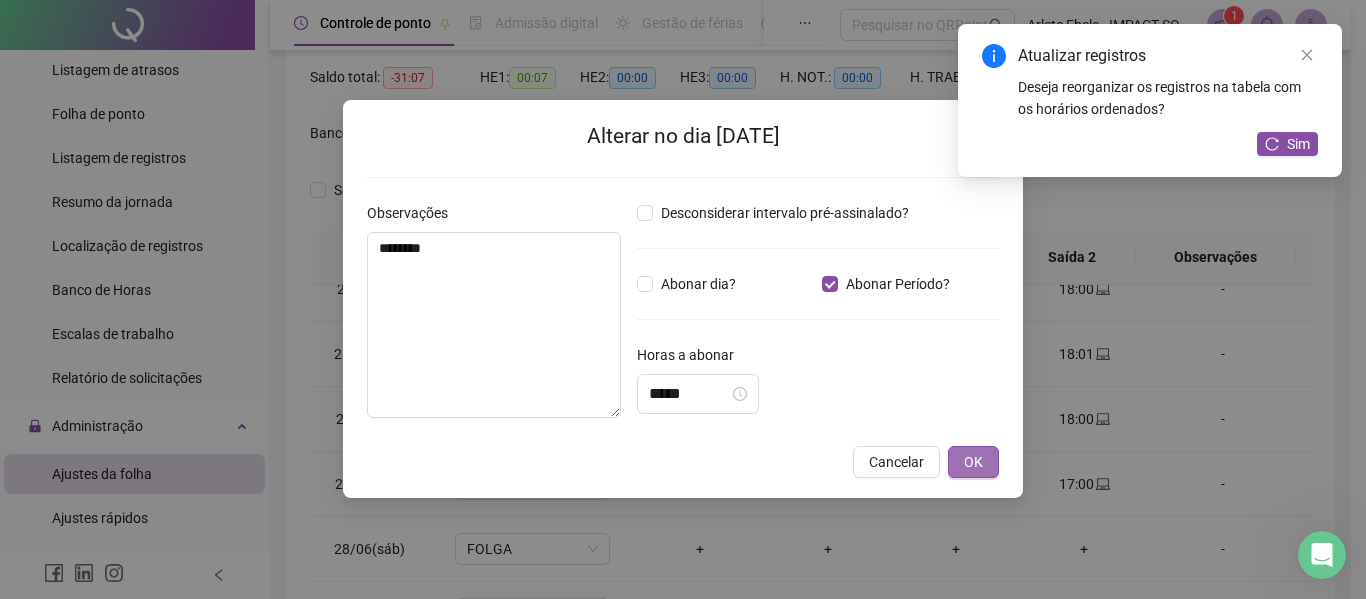 click on "OK" at bounding box center (973, 462) 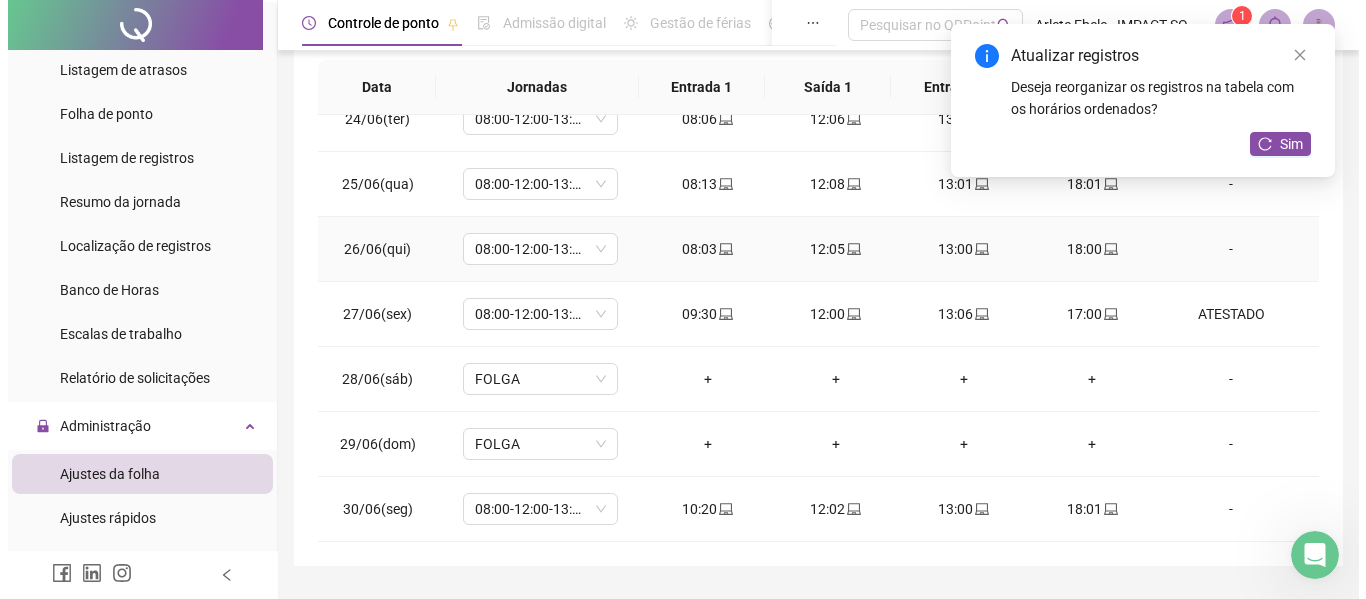scroll, scrollTop: 400, scrollLeft: 0, axis: vertical 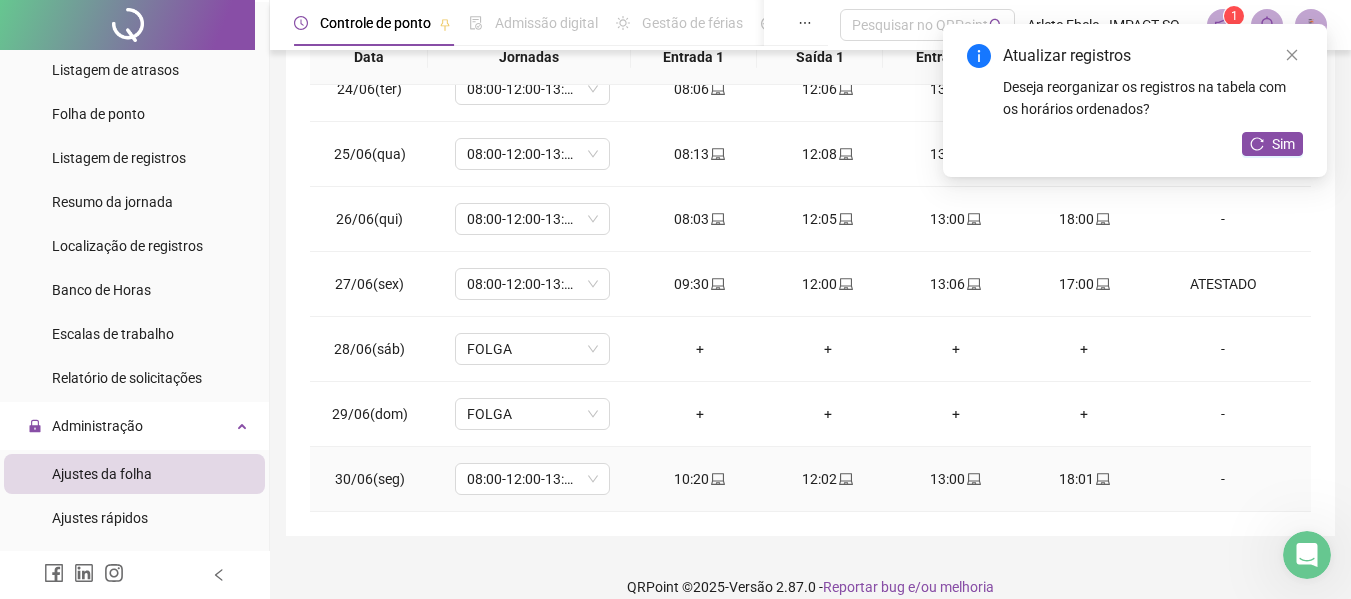 click on "-" at bounding box center (1223, 479) 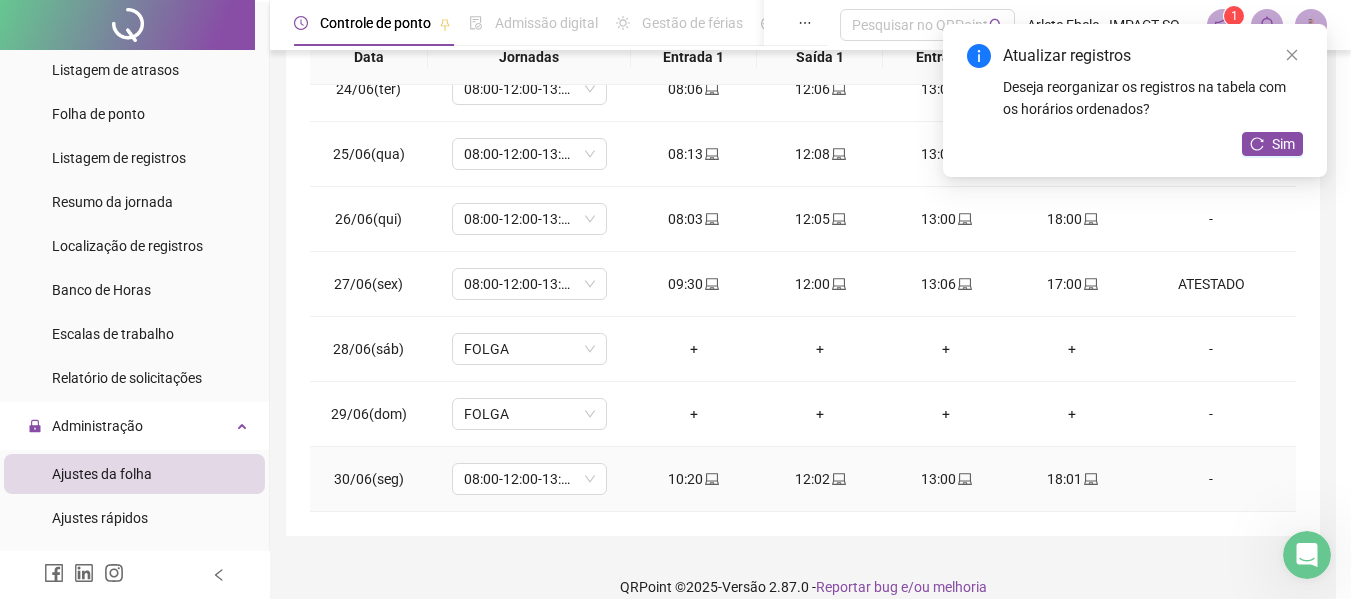 type 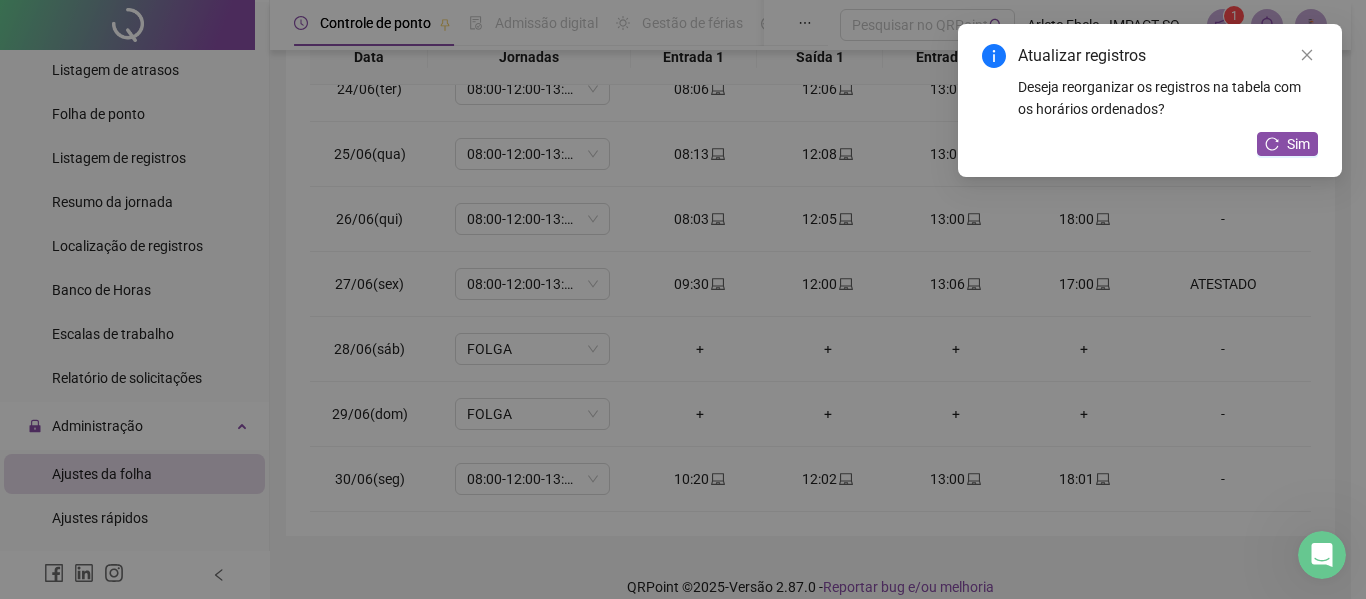 type 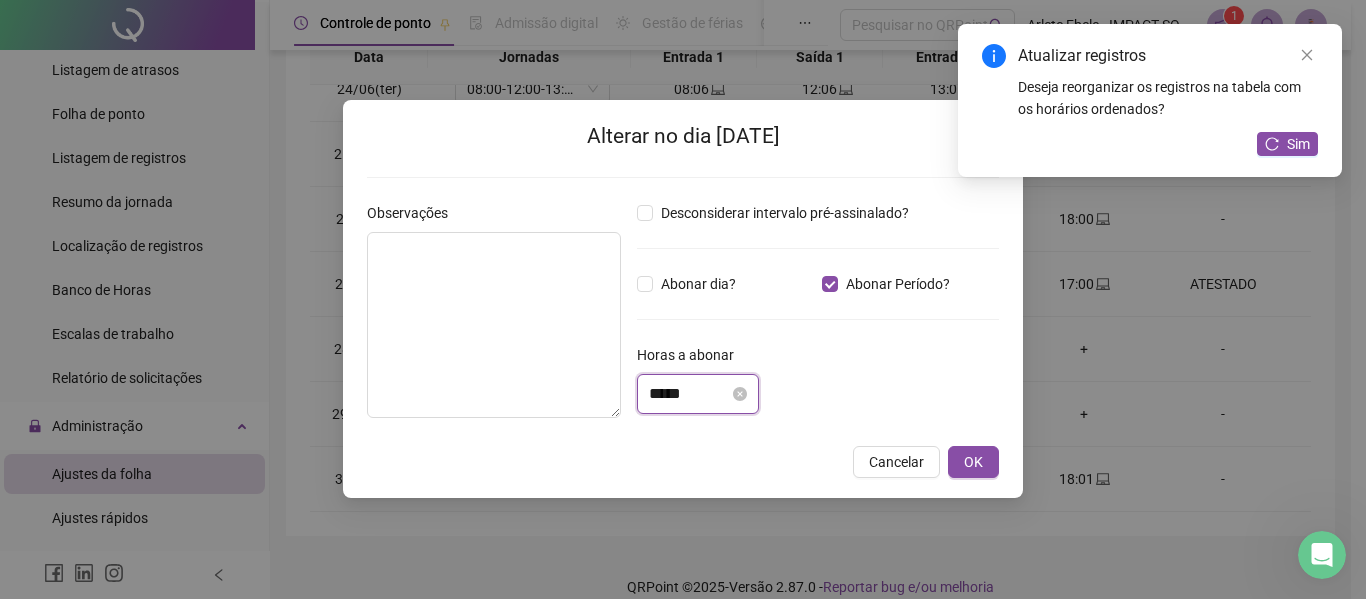 click on "*****" at bounding box center (689, 394) 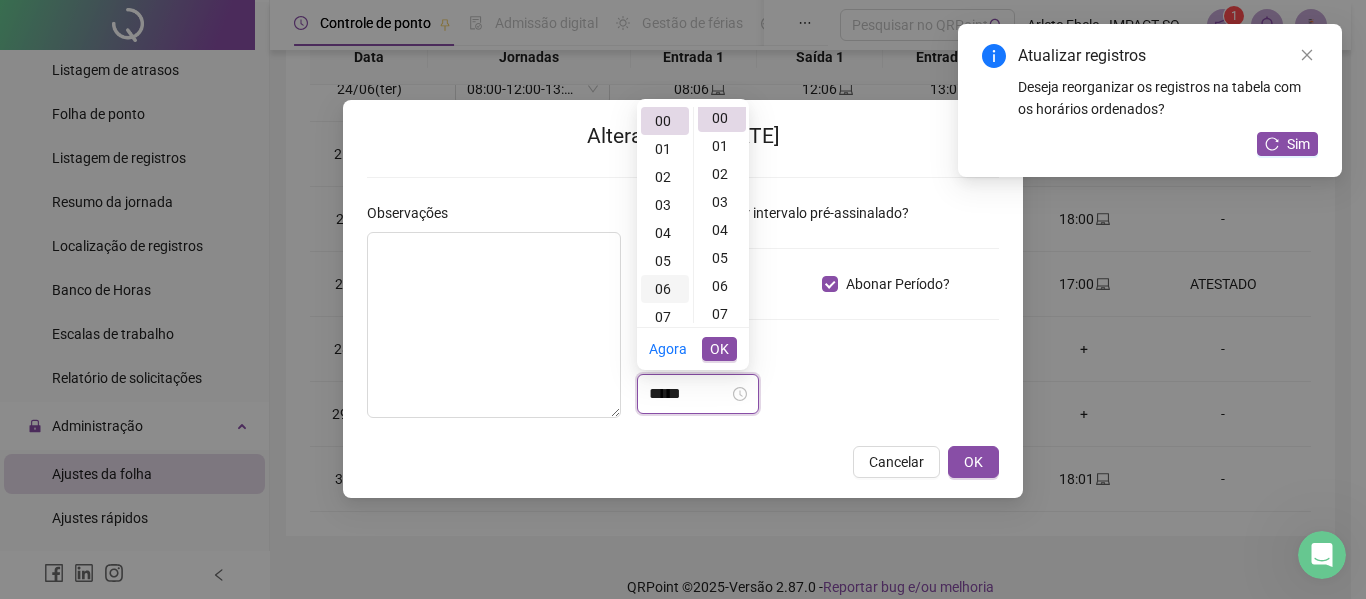 scroll, scrollTop: 0, scrollLeft: 0, axis: both 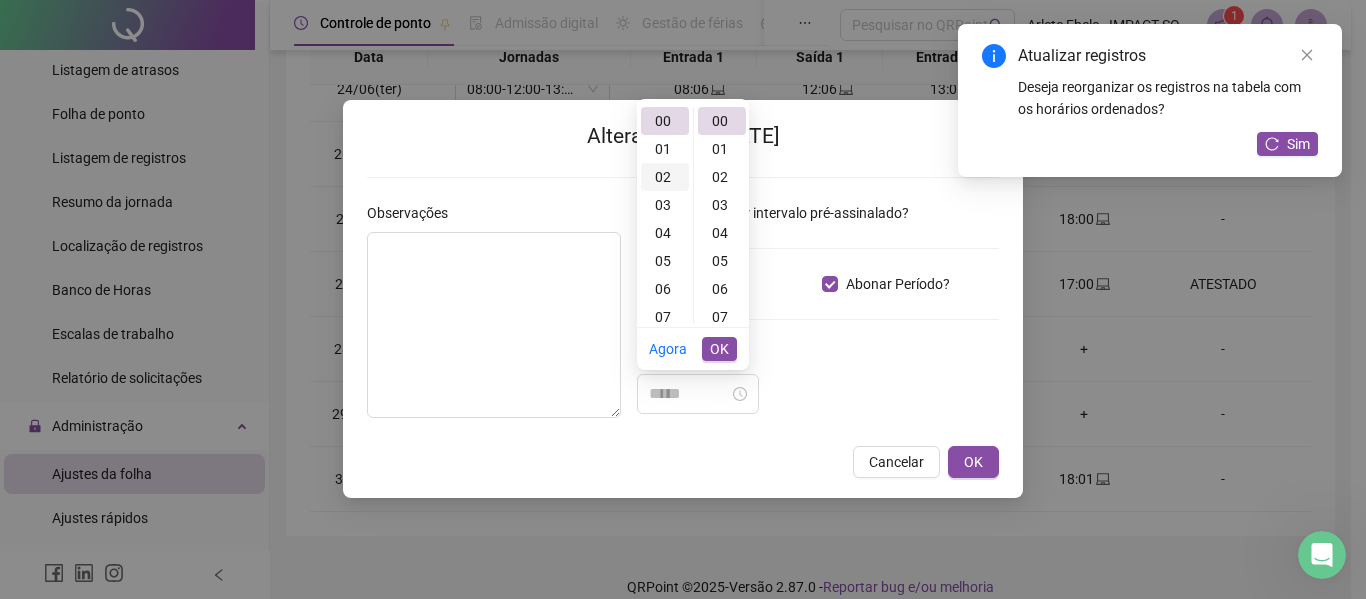 click on "02" at bounding box center [665, 177] 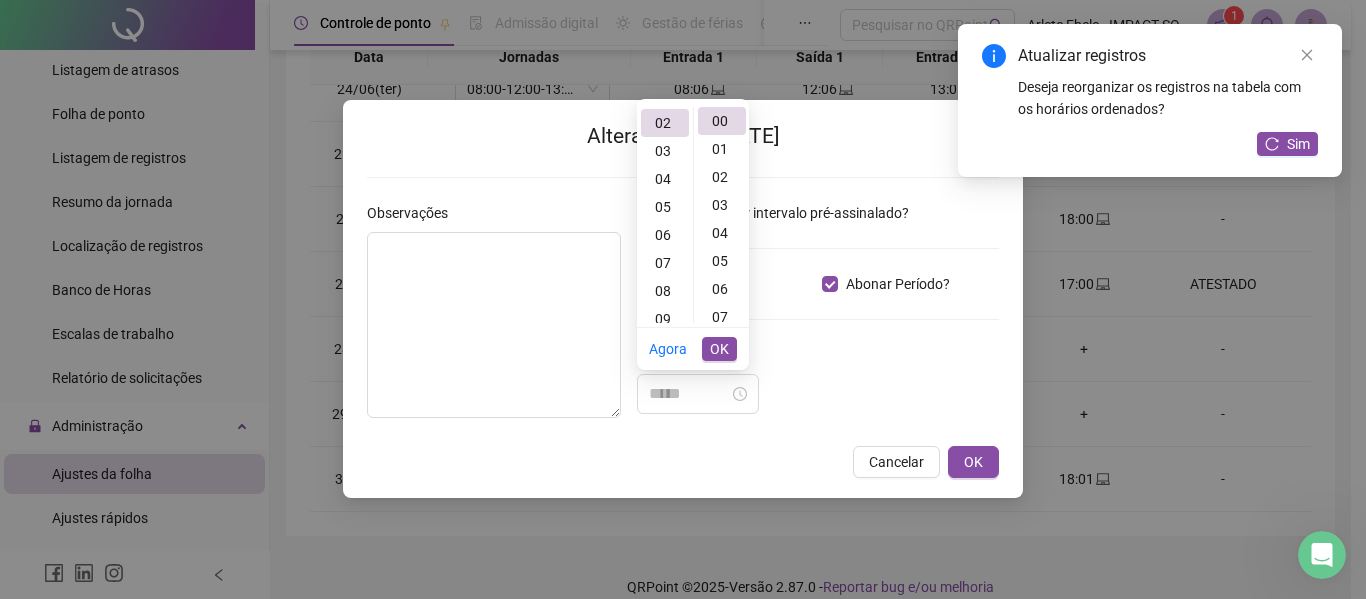 scroll, scrollTop: 56, scrollLeft: 0, axis: vertical 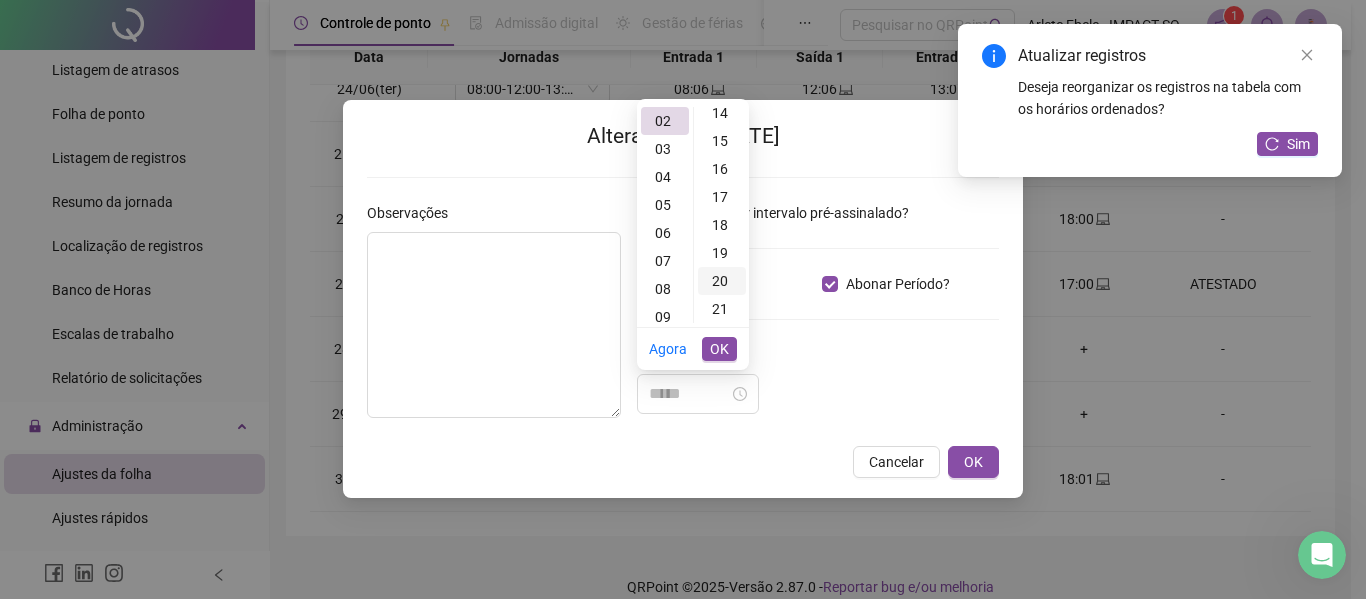 click on "20" at bounding box center (722, 281) 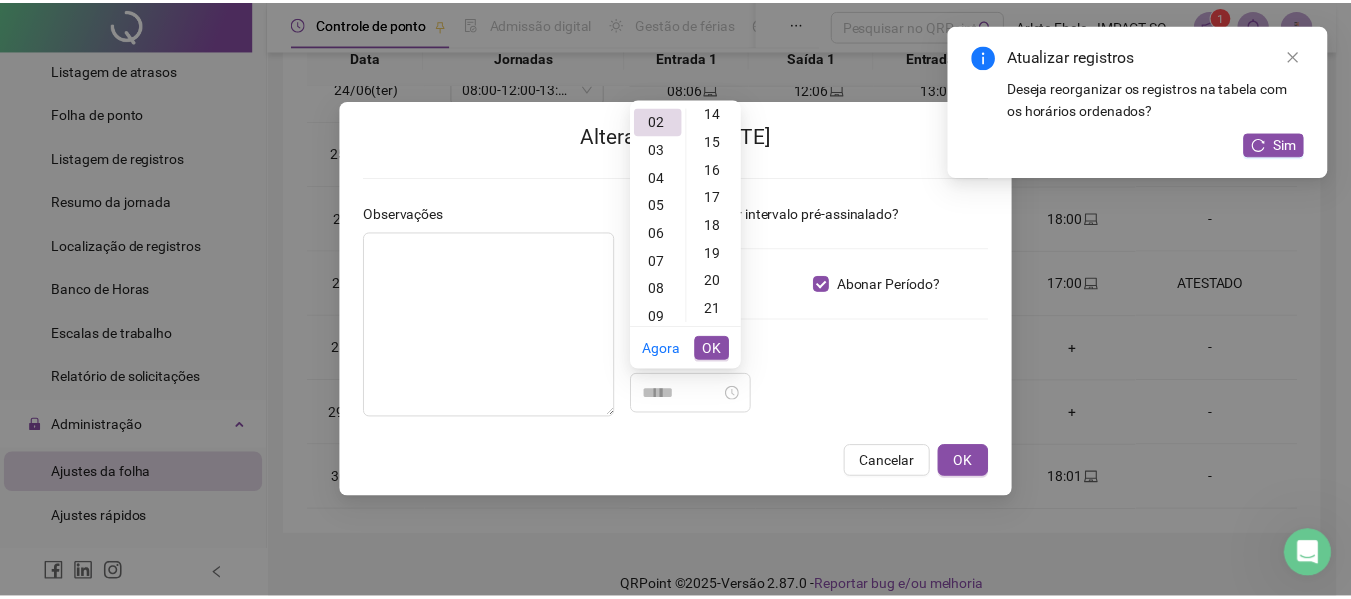 scroll, scrollTop: 560, scrollLeft: 0, axis: vertical 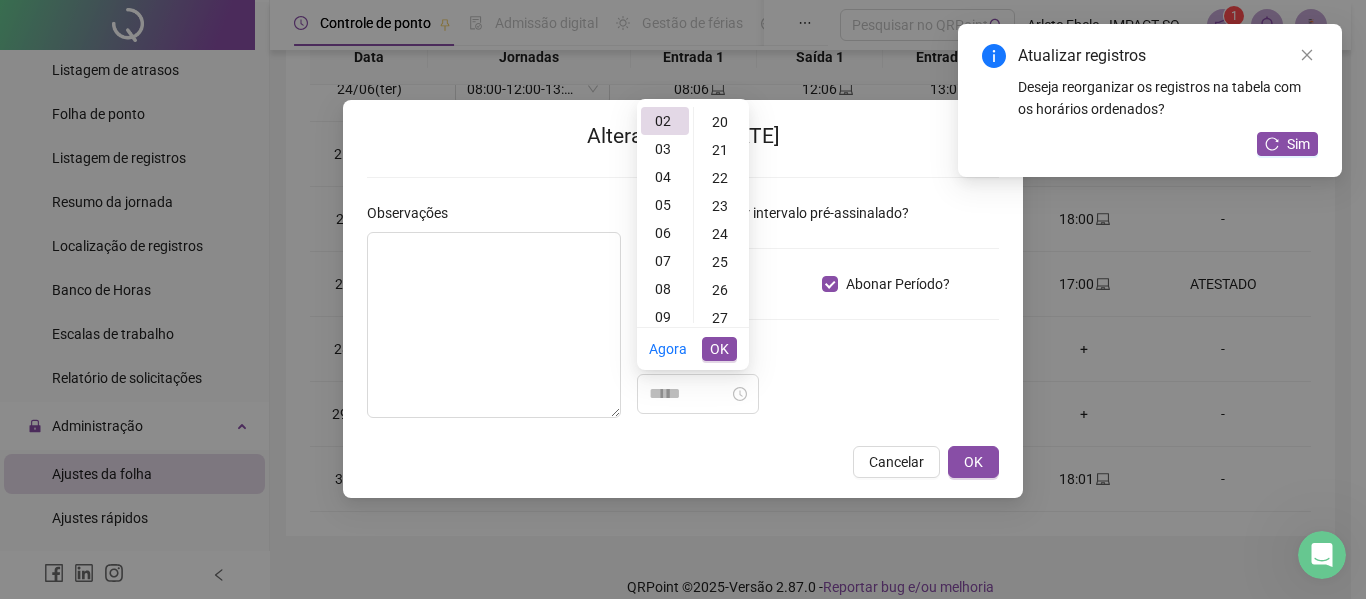 type on "*****" 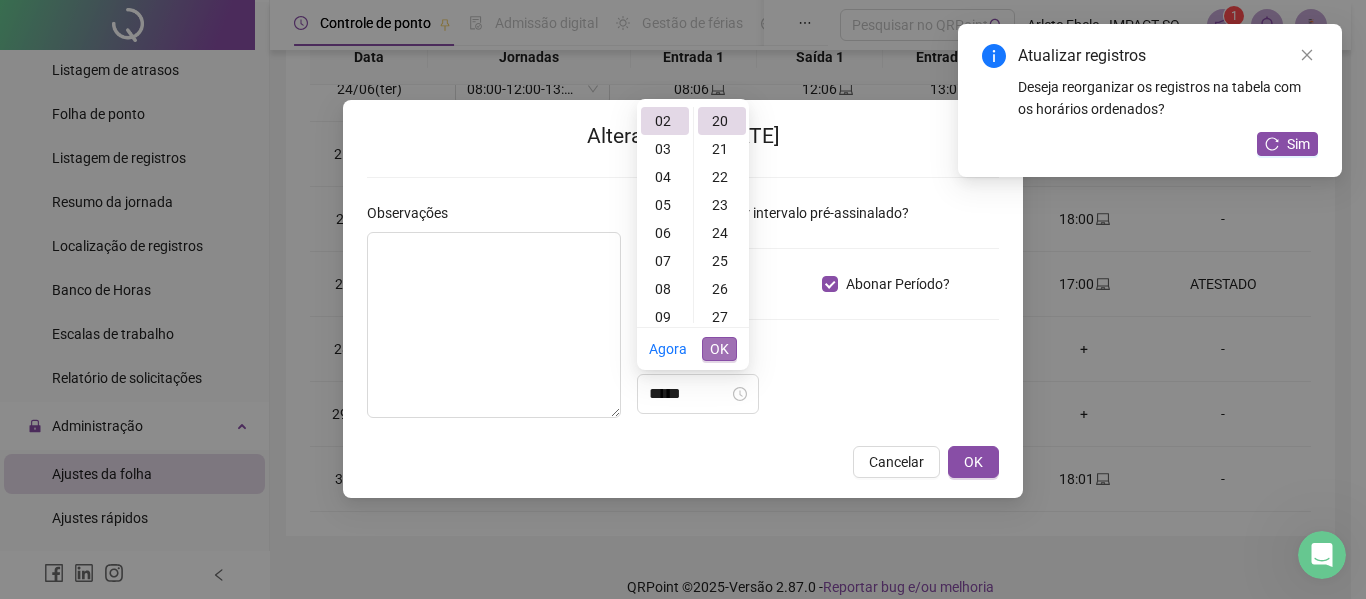 click on "OK" at bounding box center (719, 349) 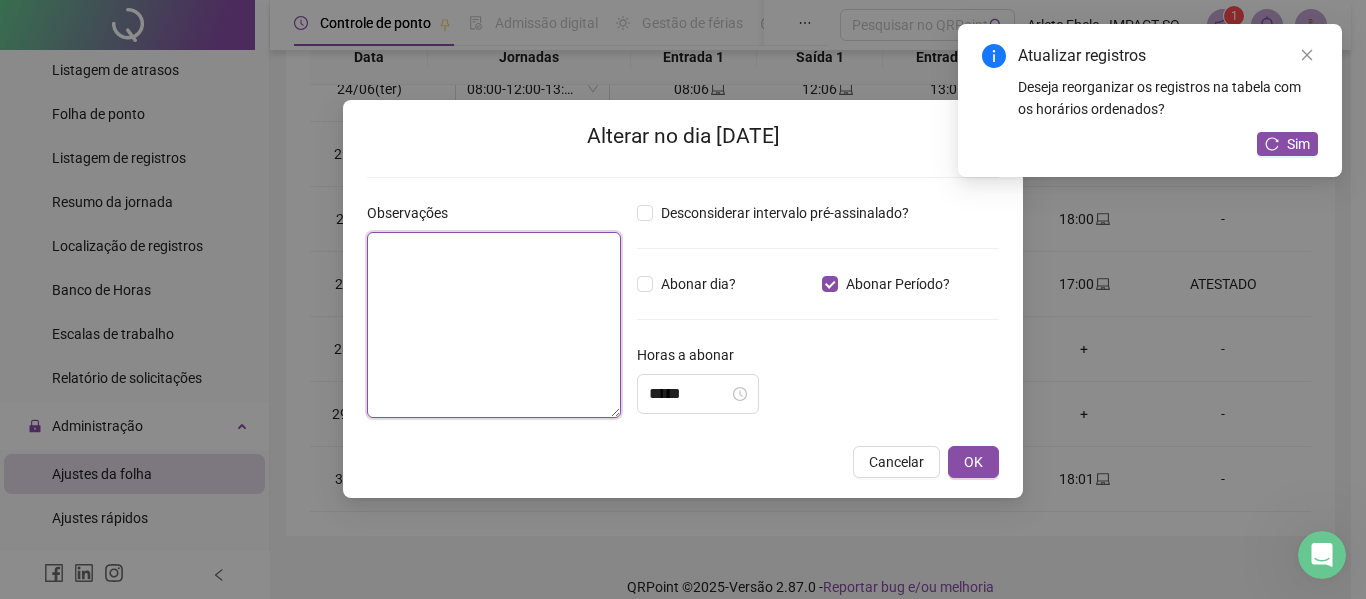 click at bounding box center (494, 325) 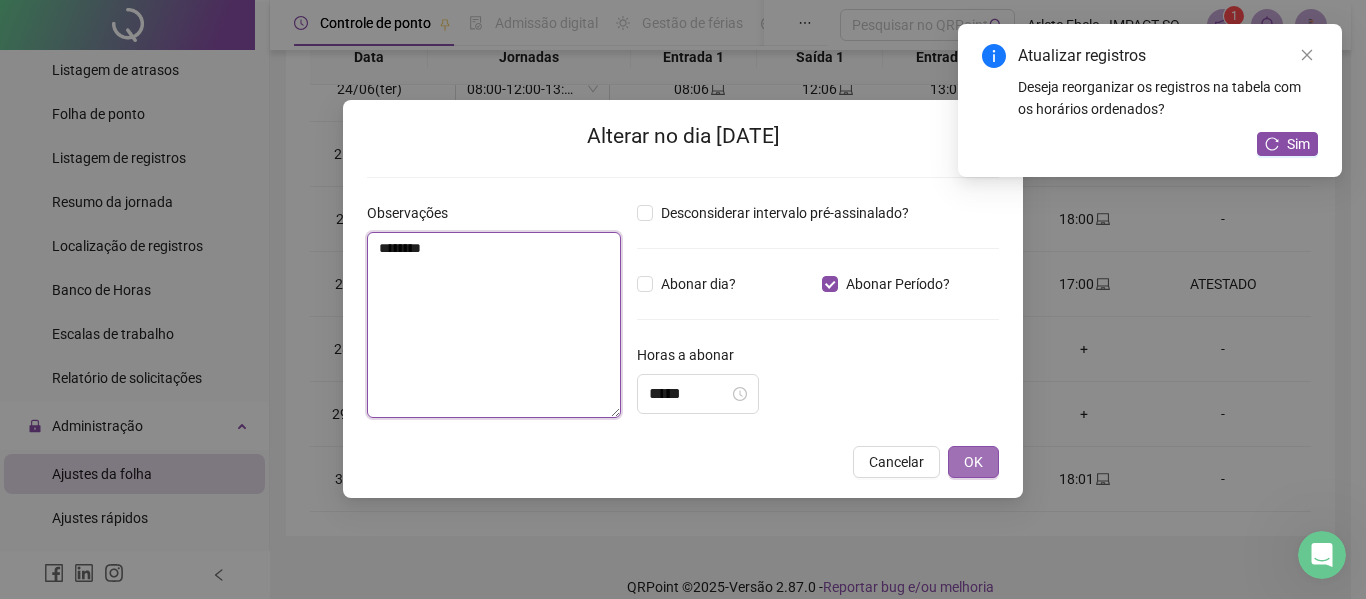 type on "********" 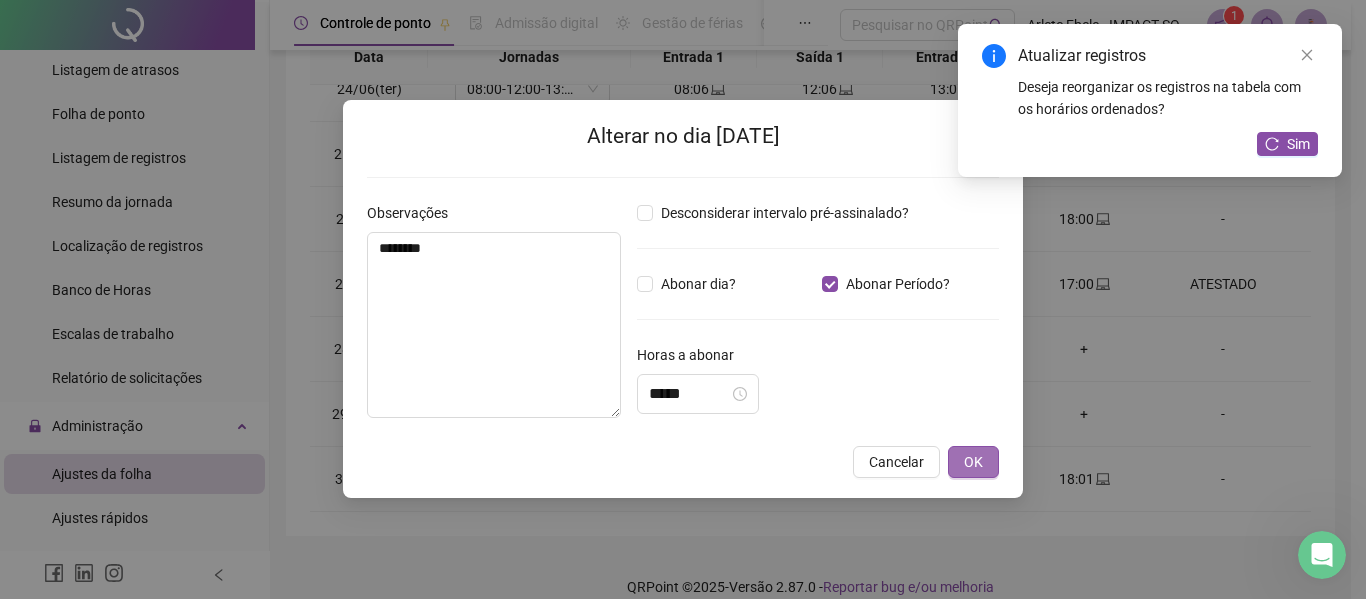 click on "OK" at bounding box center [973, 462] 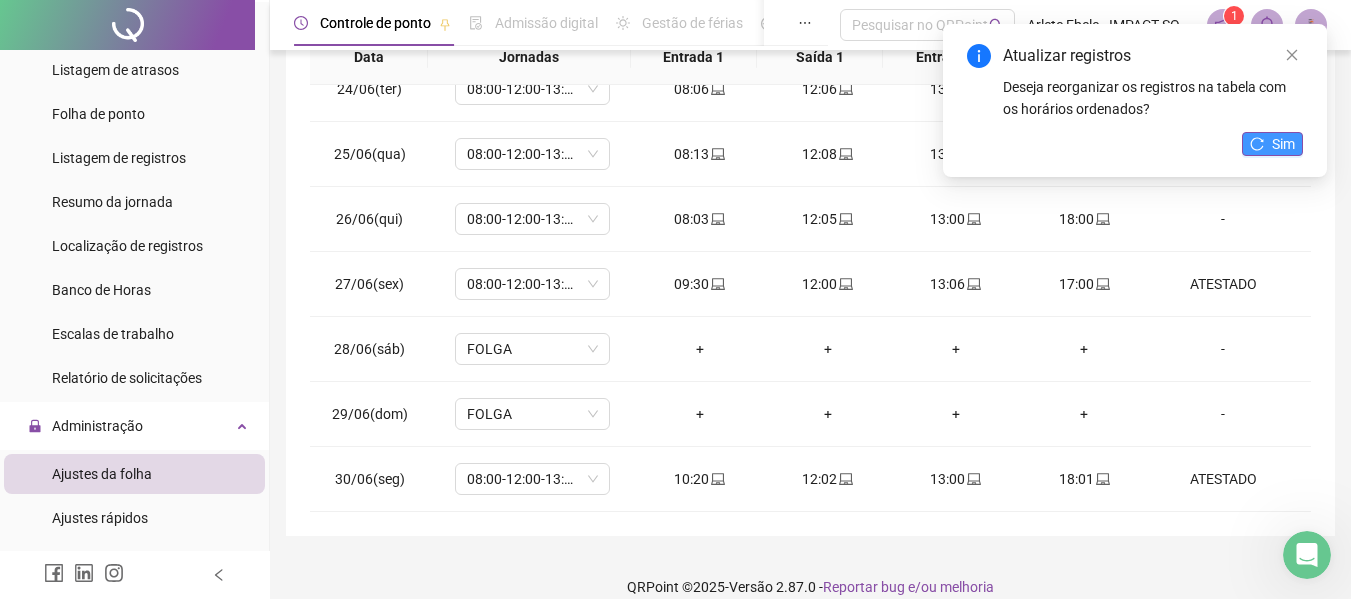 click on "Sim" at bounding box center [1283, 144] 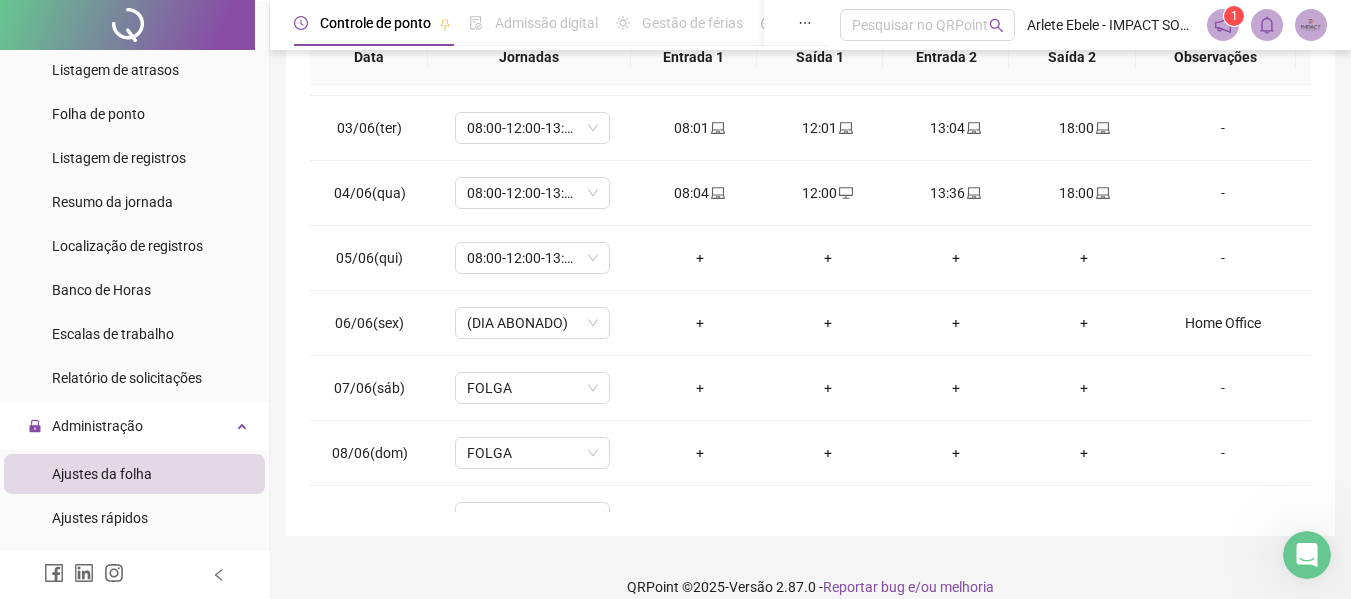 scroll, scrollTop: 0, scrollLeft: 0, axis: both 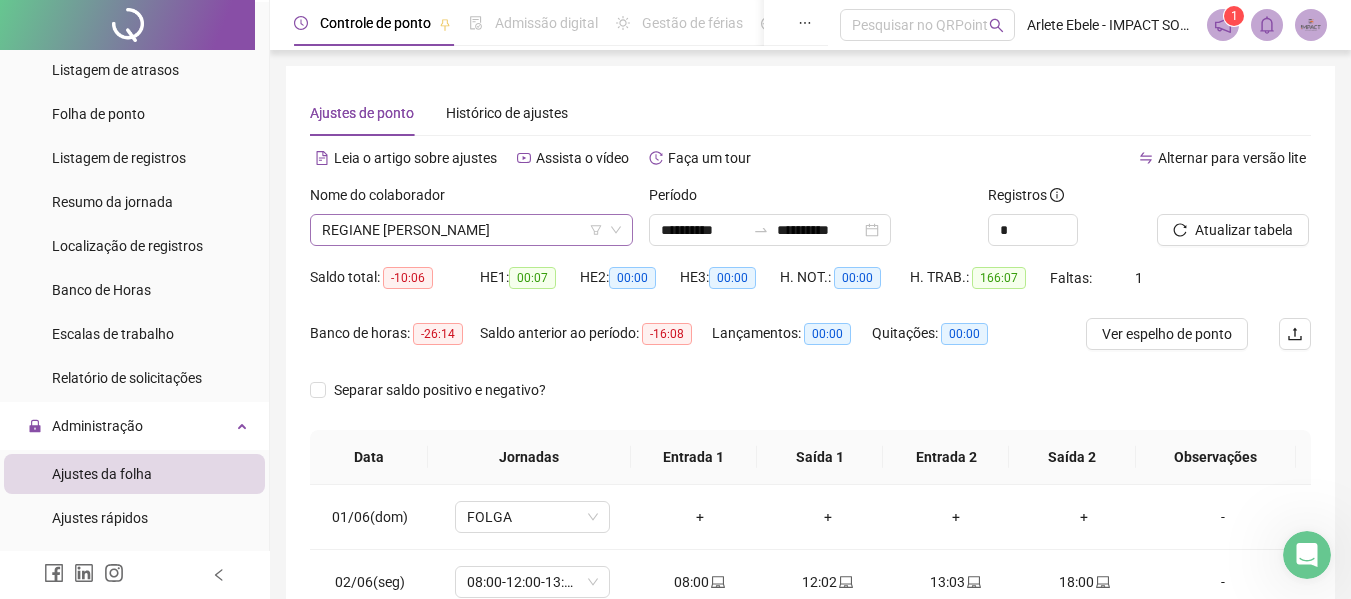 click on "REGIANE SILVA ARAUJO" at bounding box center (471, 230) 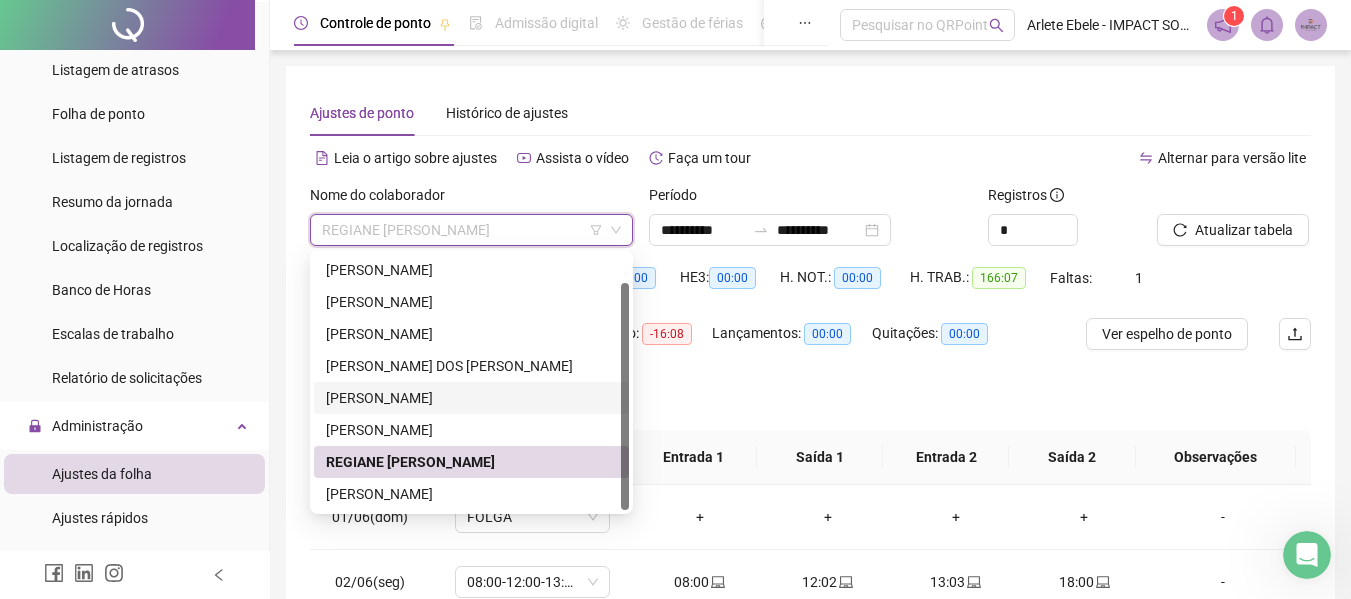 scroll, scrollTop: 32, scrollLeft: 0, axis: vertical 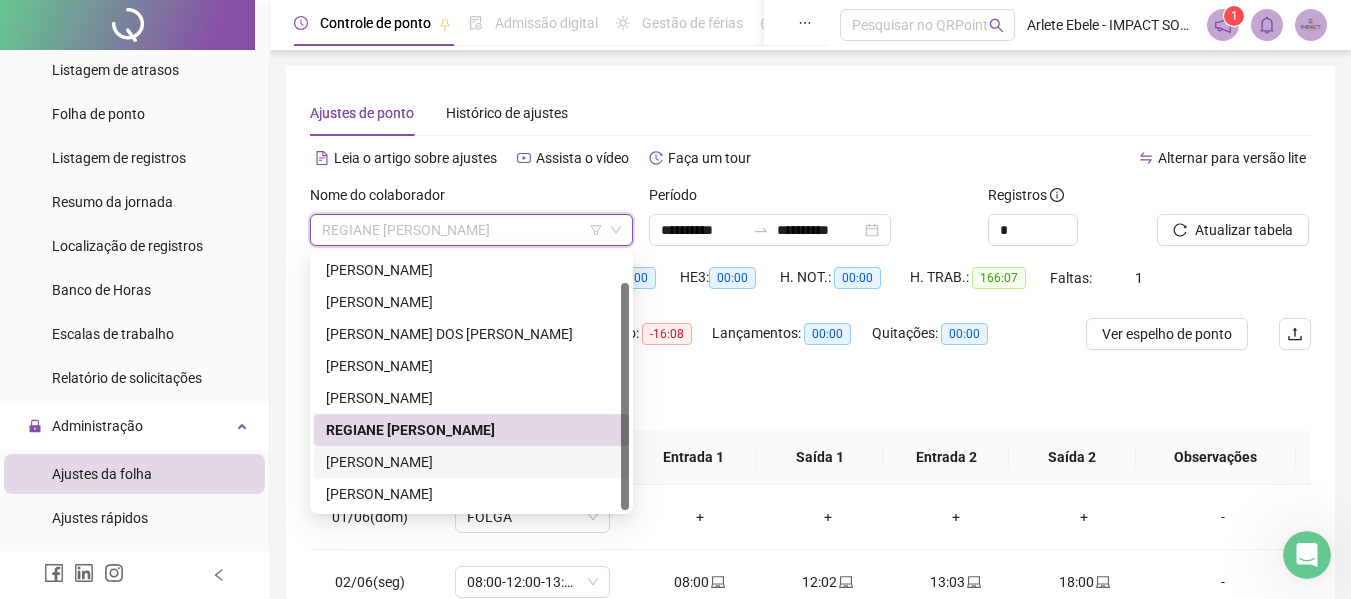 click on "SUZANE BARROS FERNANDES ROSA" at bounding box center [471, 462] 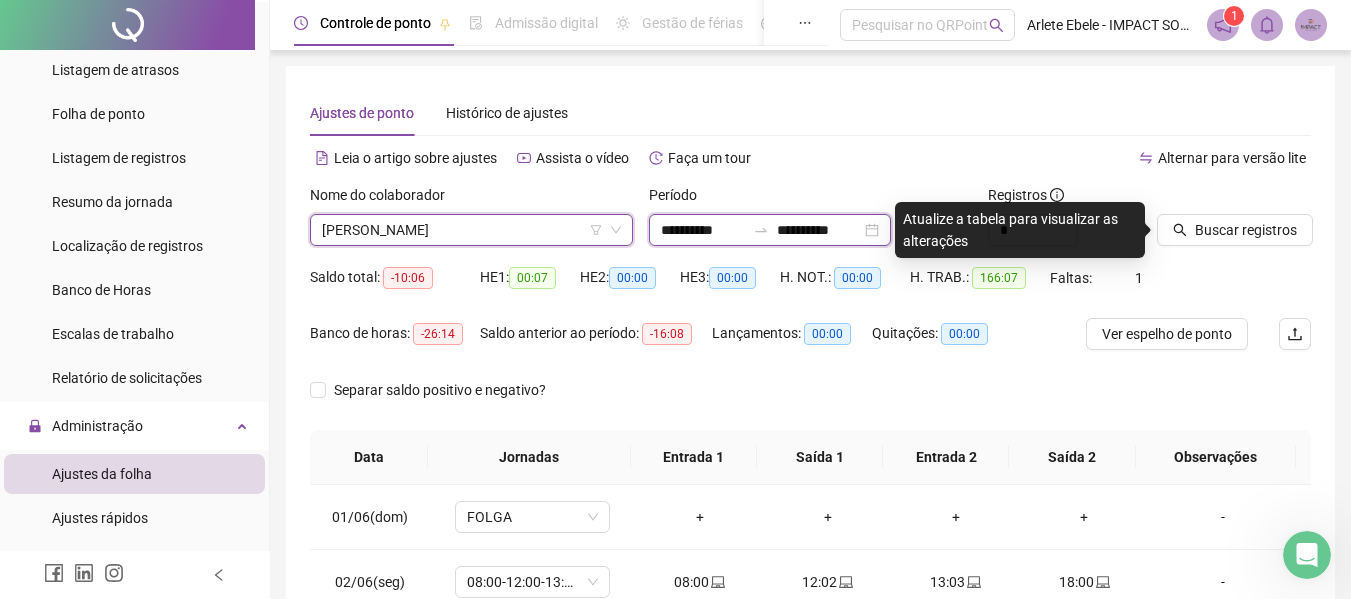 click on "**********" at bounding box center [703, 230] 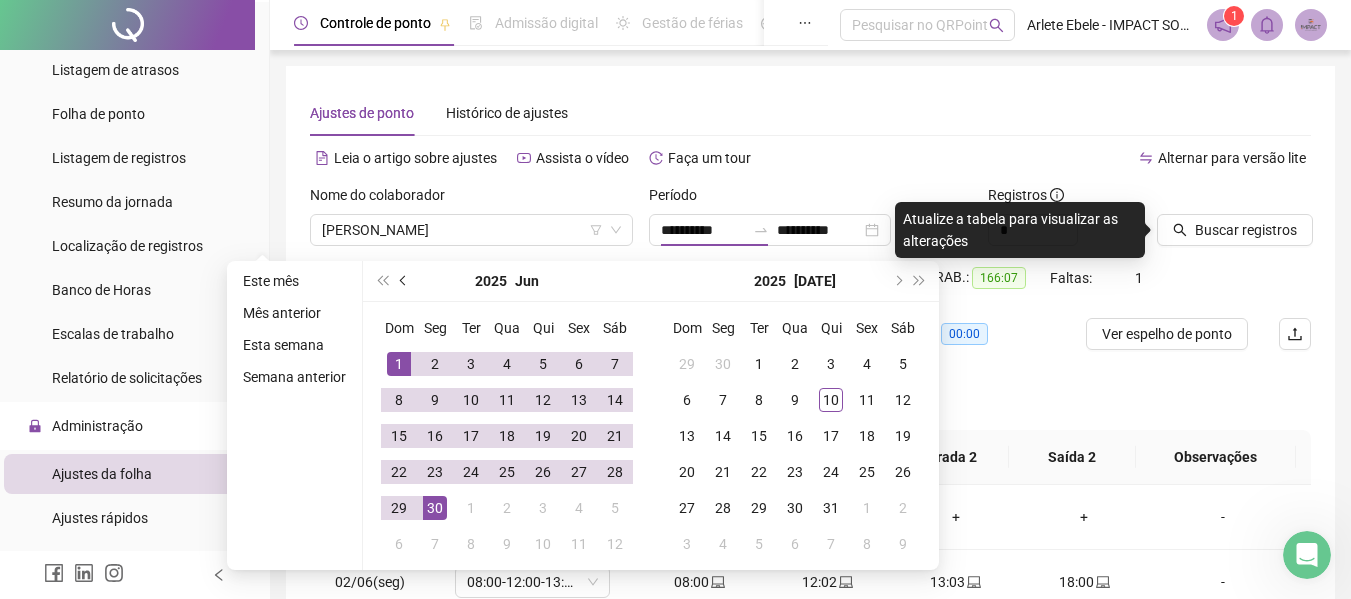 click at bounding box center (405, 281) 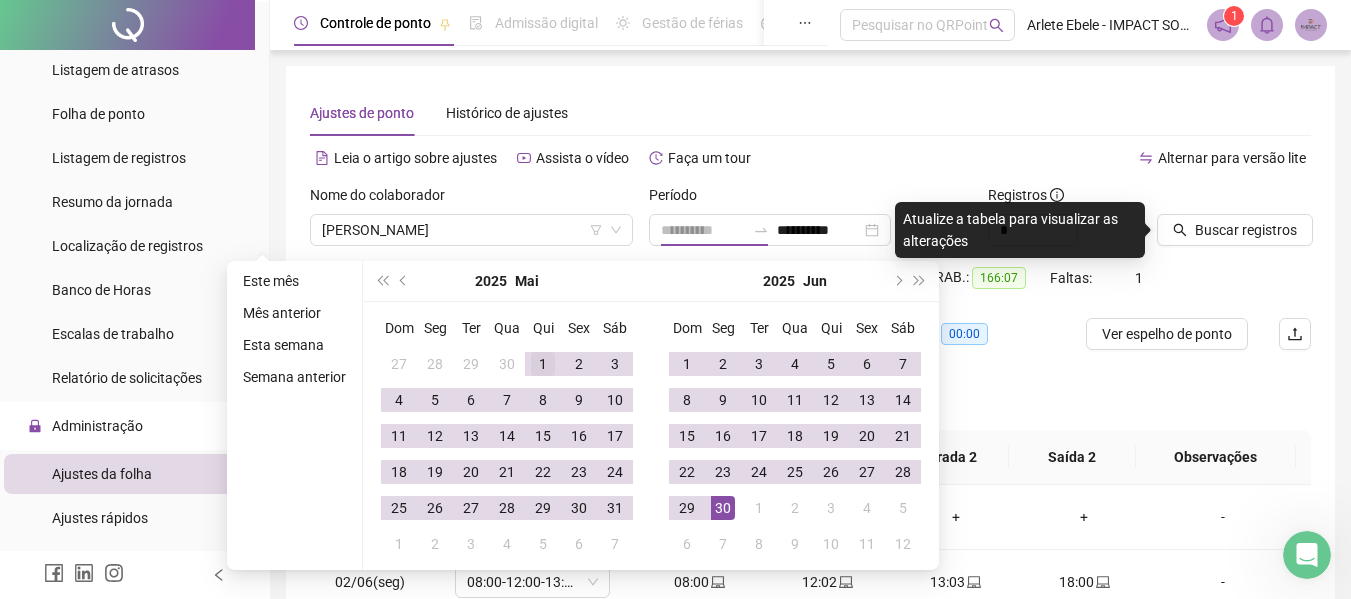 type on "**********" 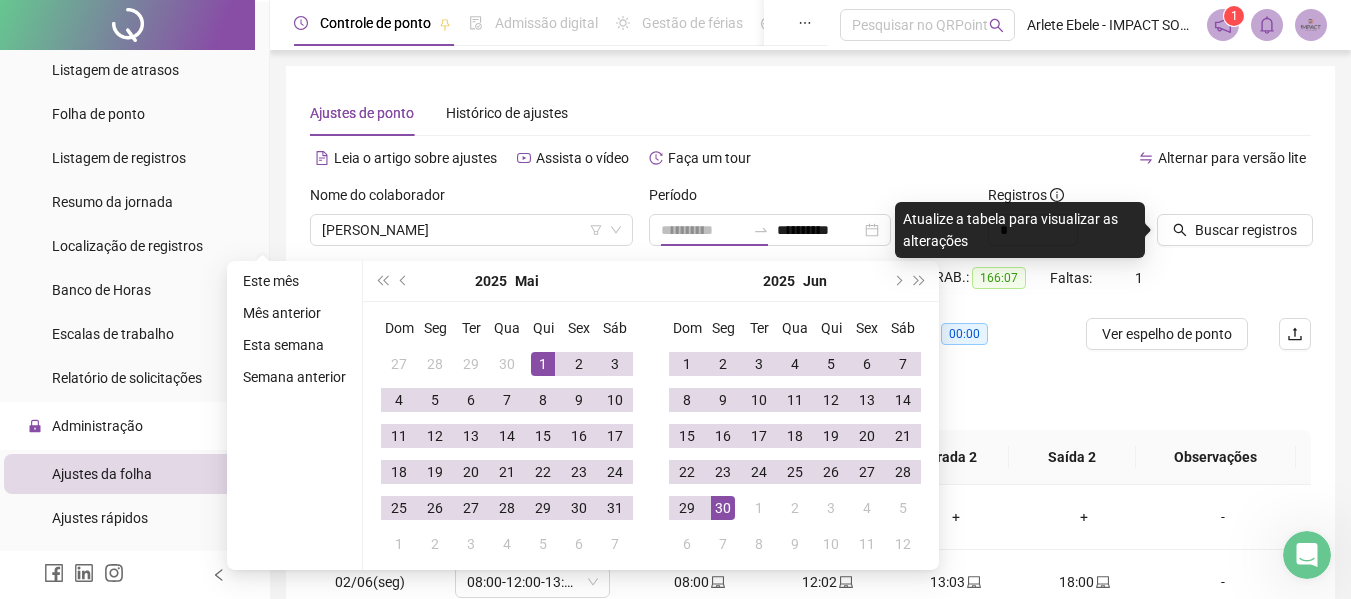click on "1" at bounding box center [543, 364] 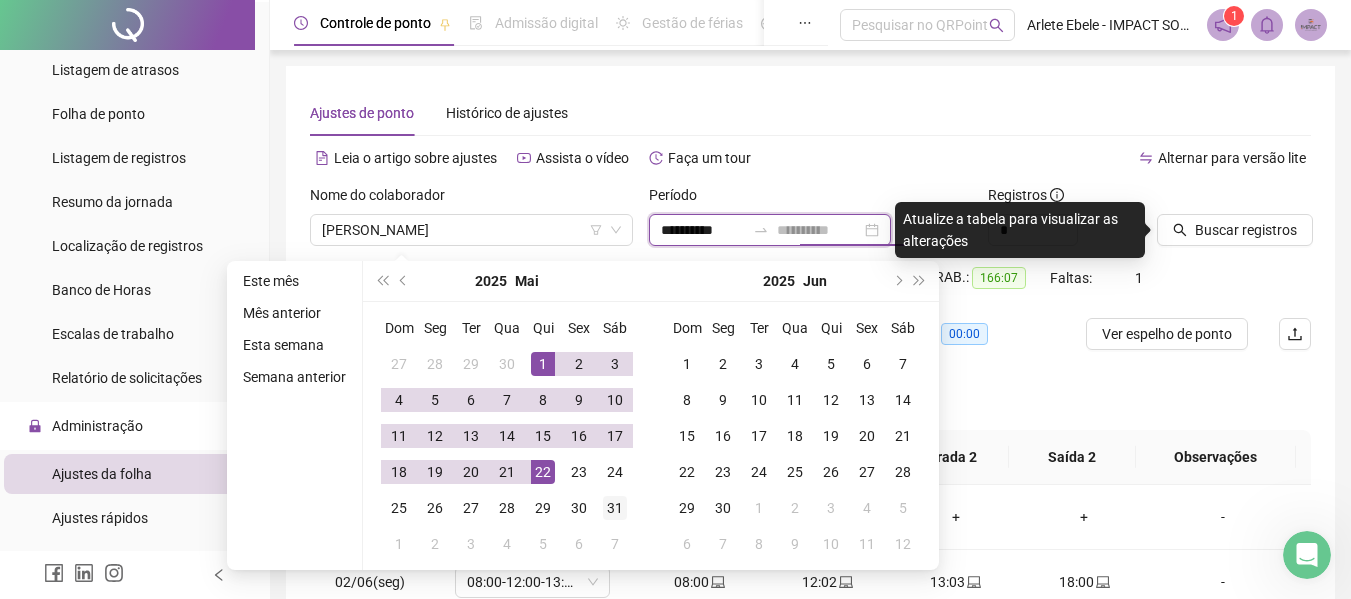 type on "**********" 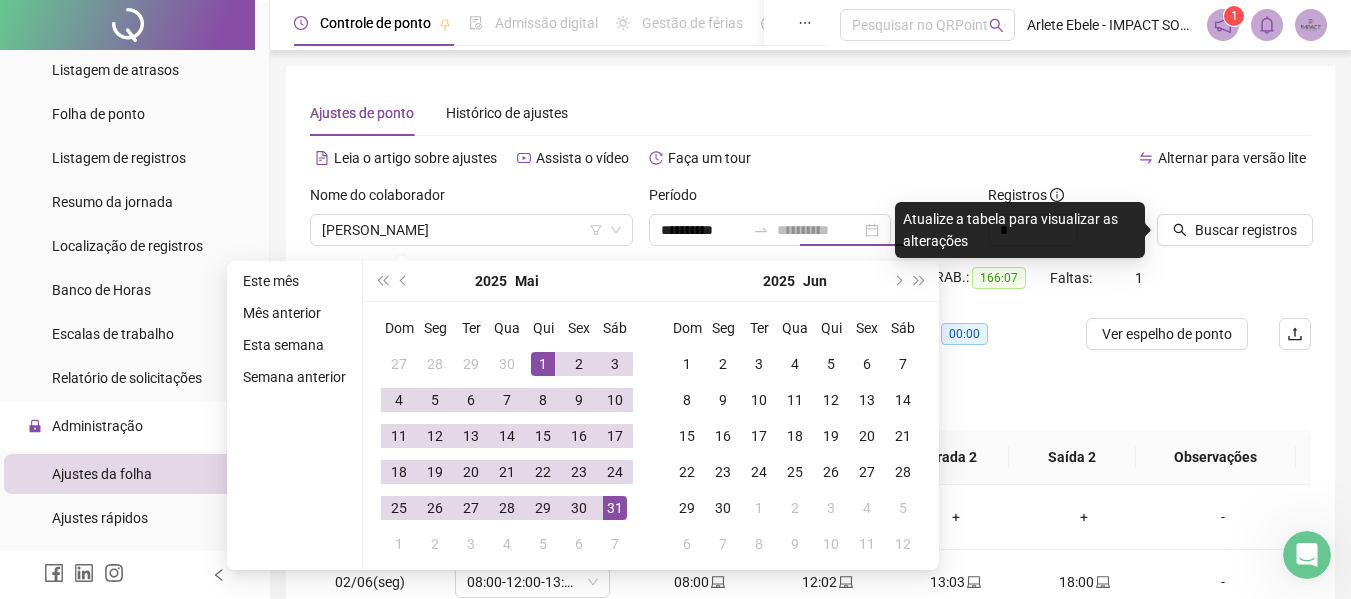 click on "31" at bounding box center (615, 508) 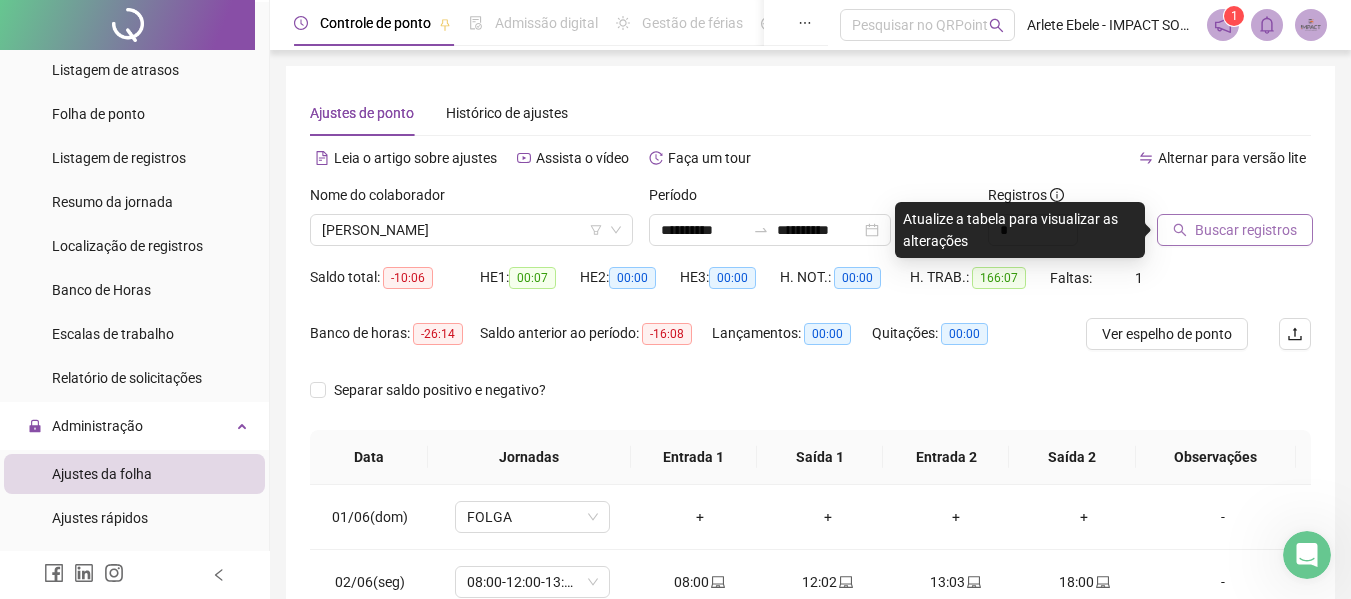 click on "Buscar registros" at bounding box center (1246, 230) 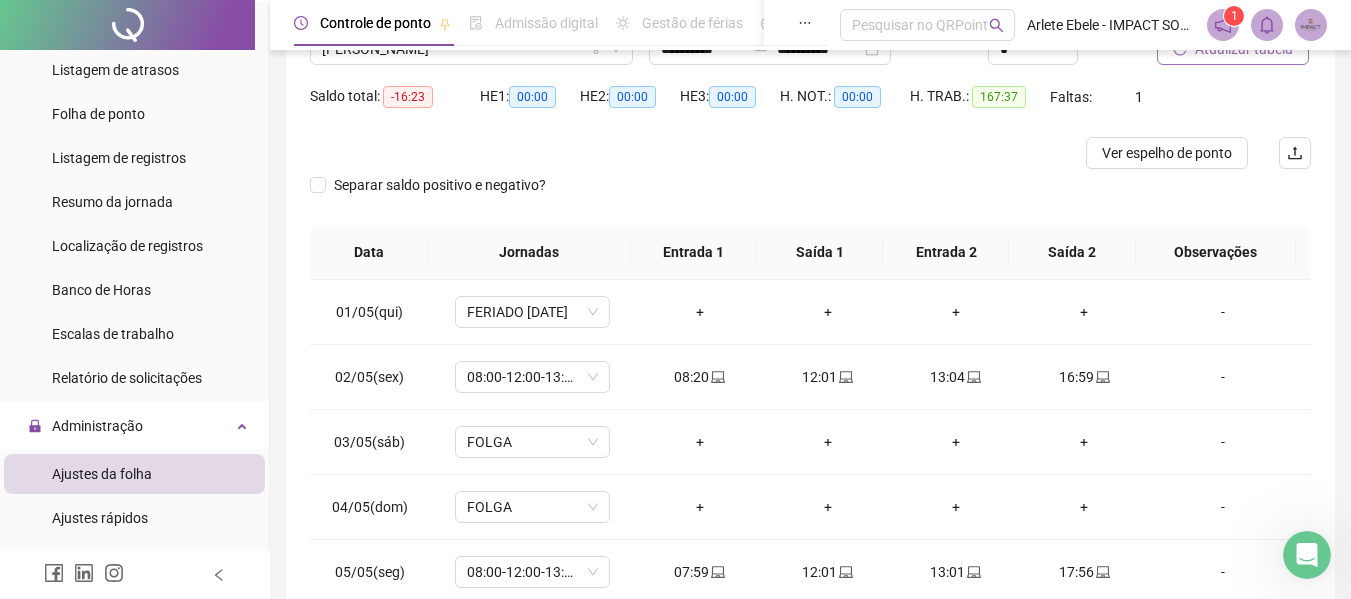 scroll, scrollTop: 200, scrollLeft: 0, axis: vertical 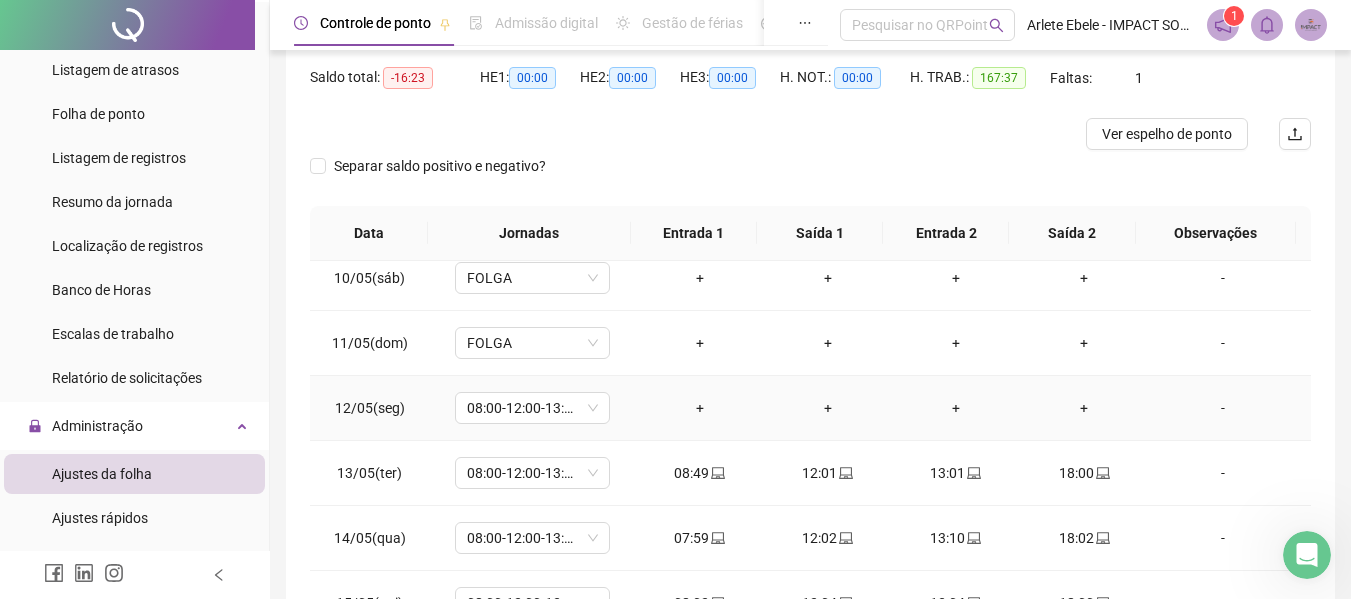 click on "-" at bounding box center (1223, 408) 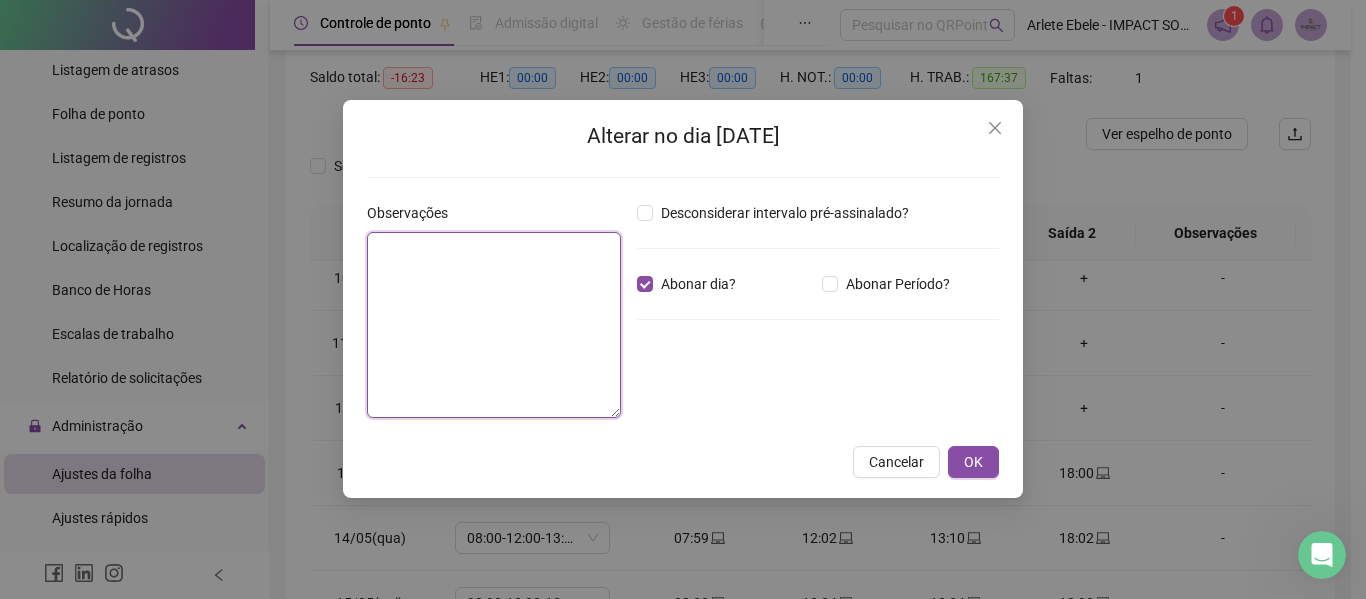click at bounding box center (494, 325) 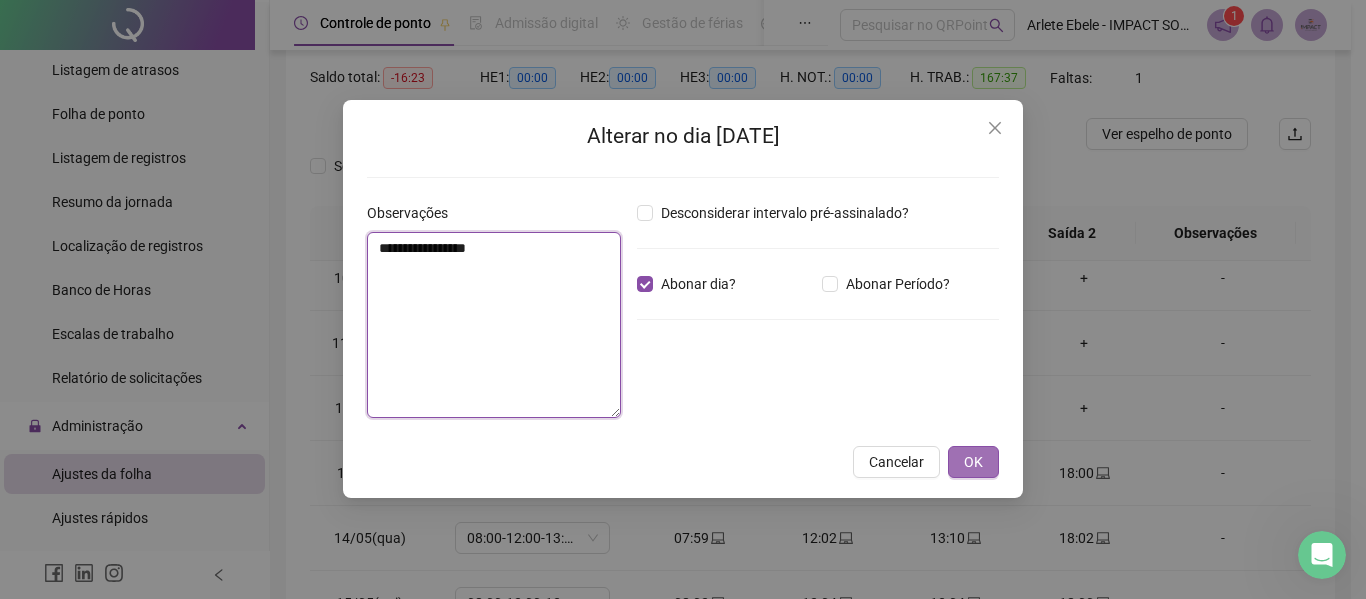 type on "**********" 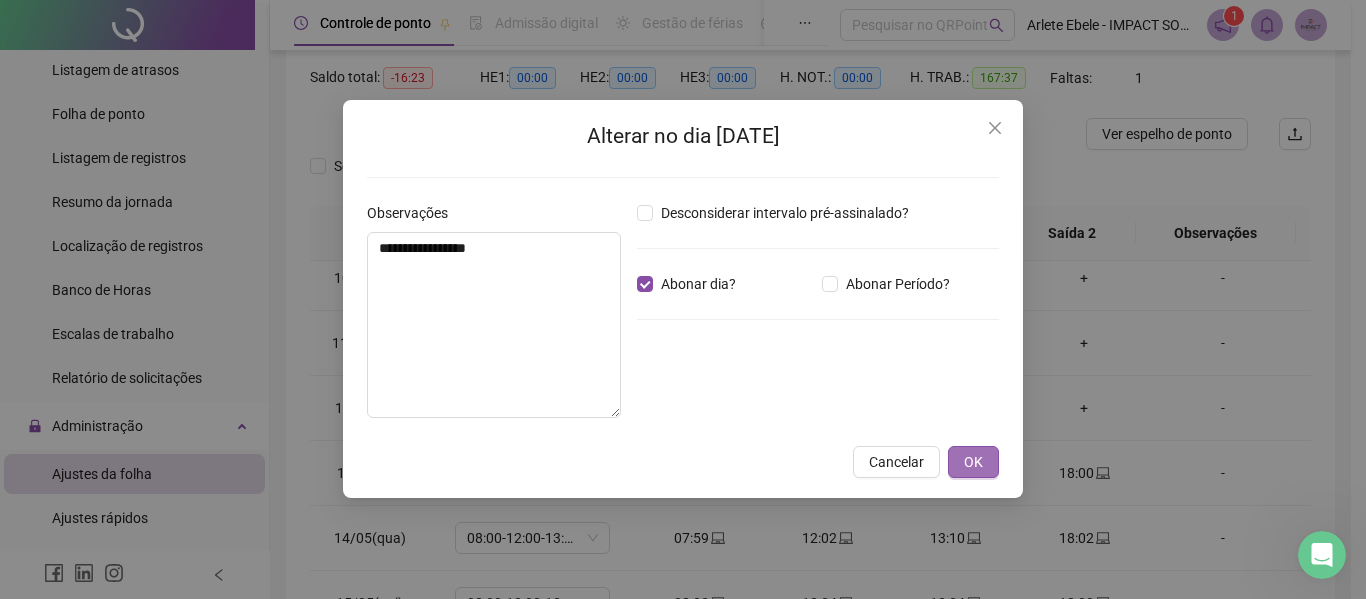 click on "OK" at bounding box center [973, 462] 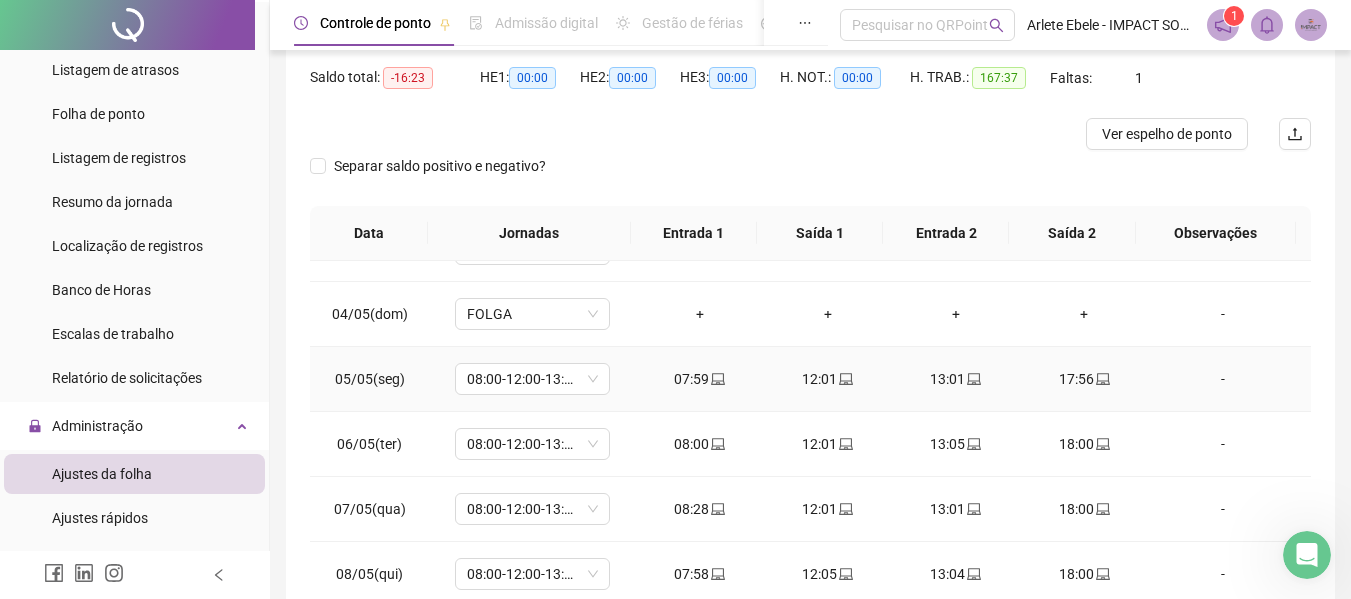 scroll, scrollTop: 0, scrollLeft: 0, axis: both 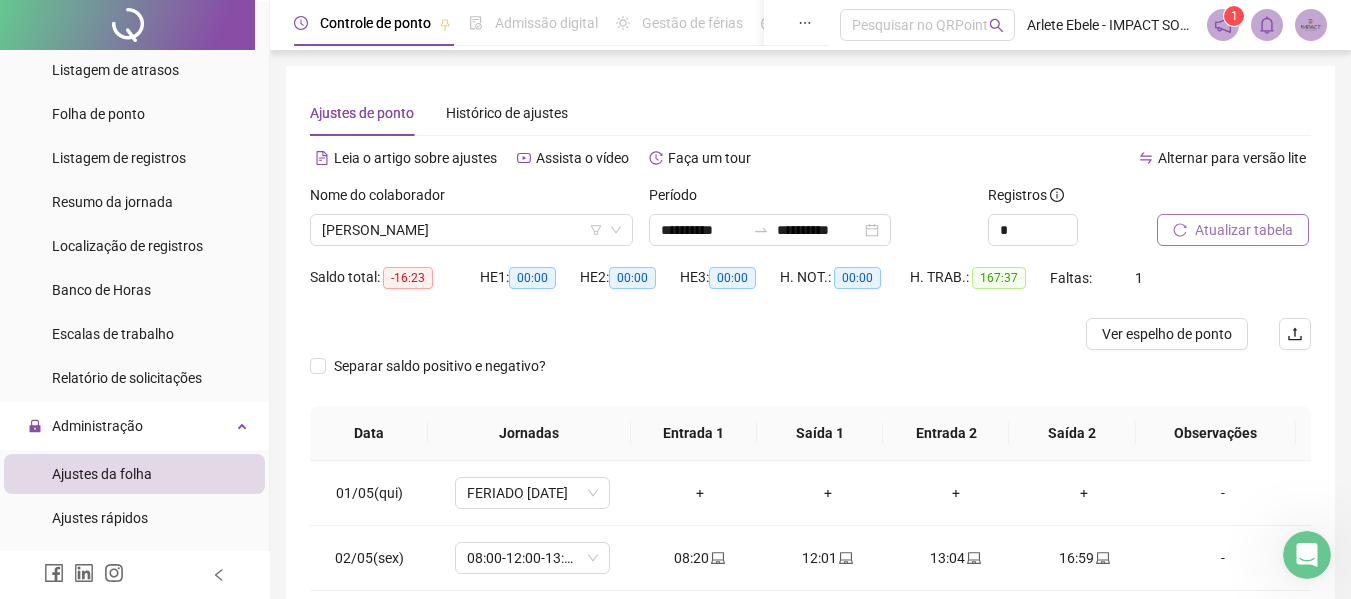 click on "Atualizar tabela" at bounding box center (1244, 230) 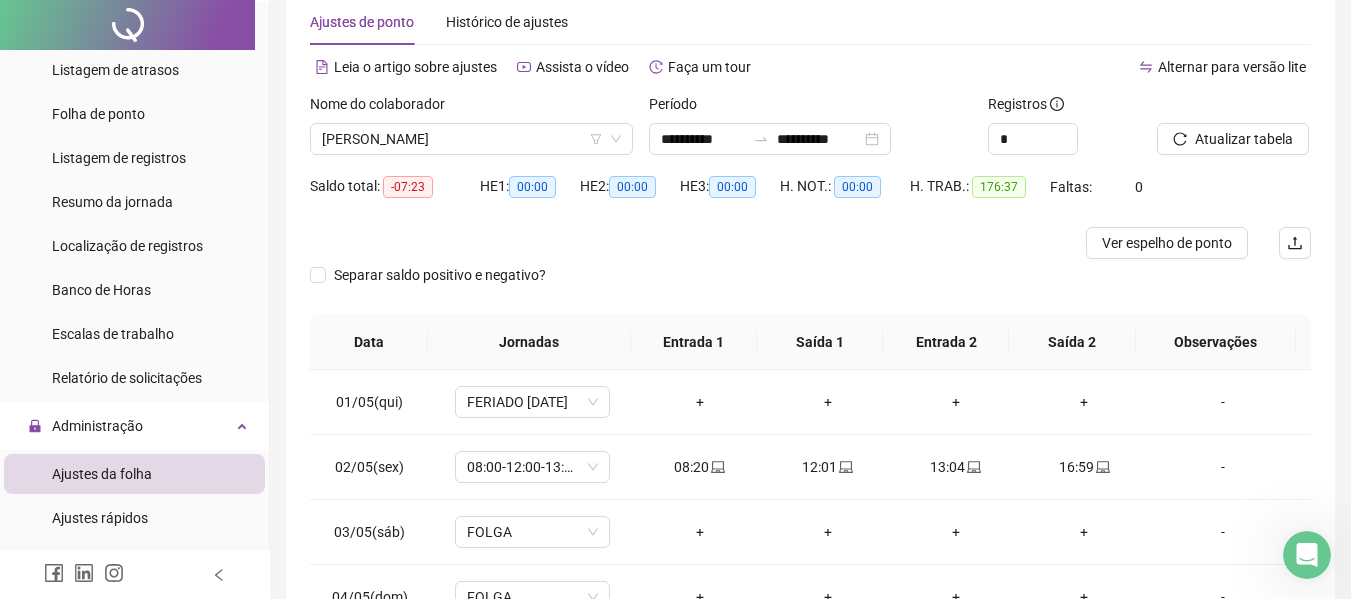 scroll, scrollTop: 200, scrollLeft: 0, axis: vertical 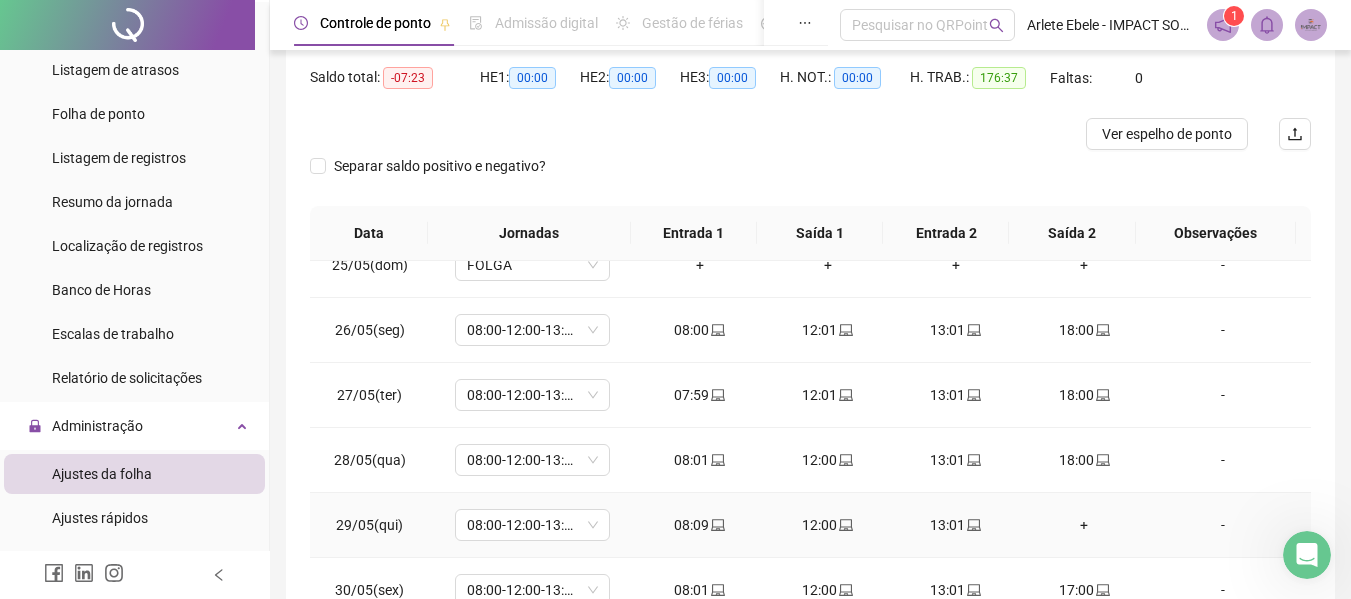 click on "+" at bounding box center (1084, 525) 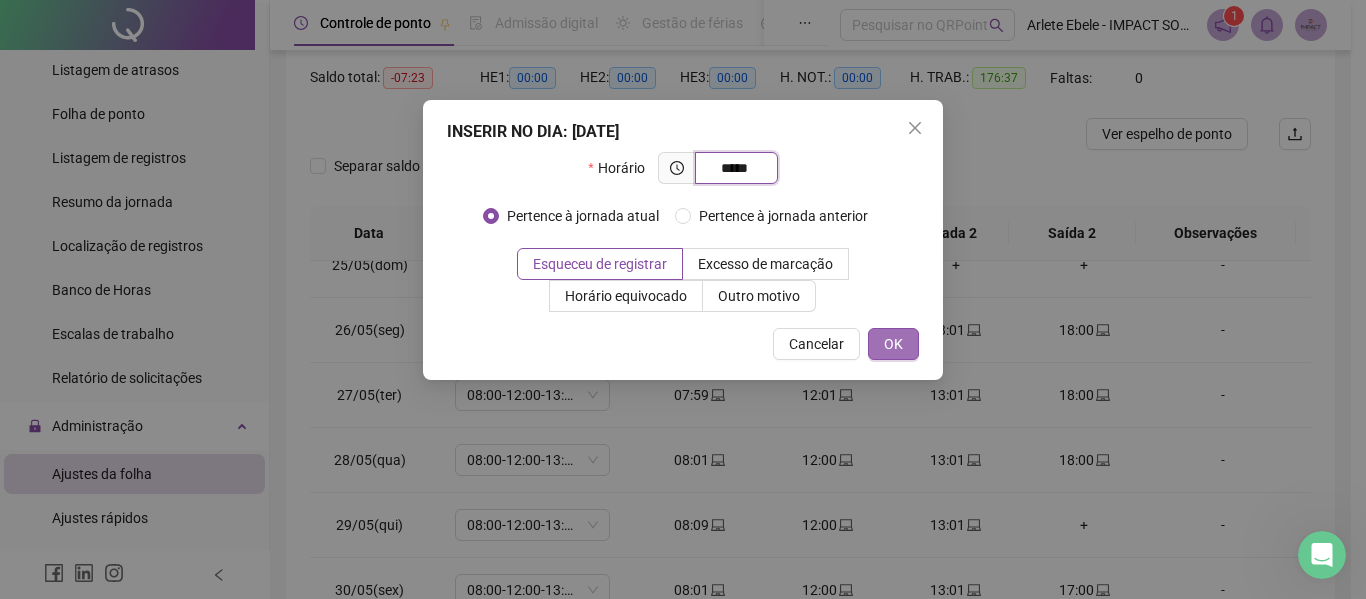 type on "*****" 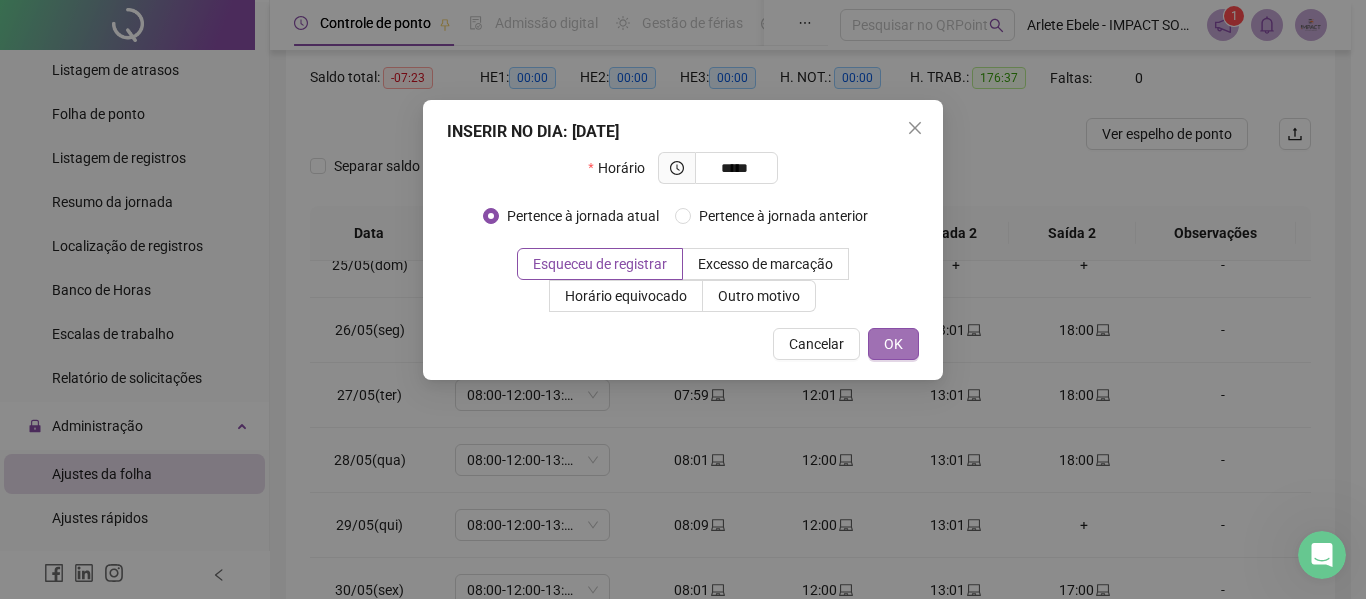click on "OK" at bounding box center [893, 344] 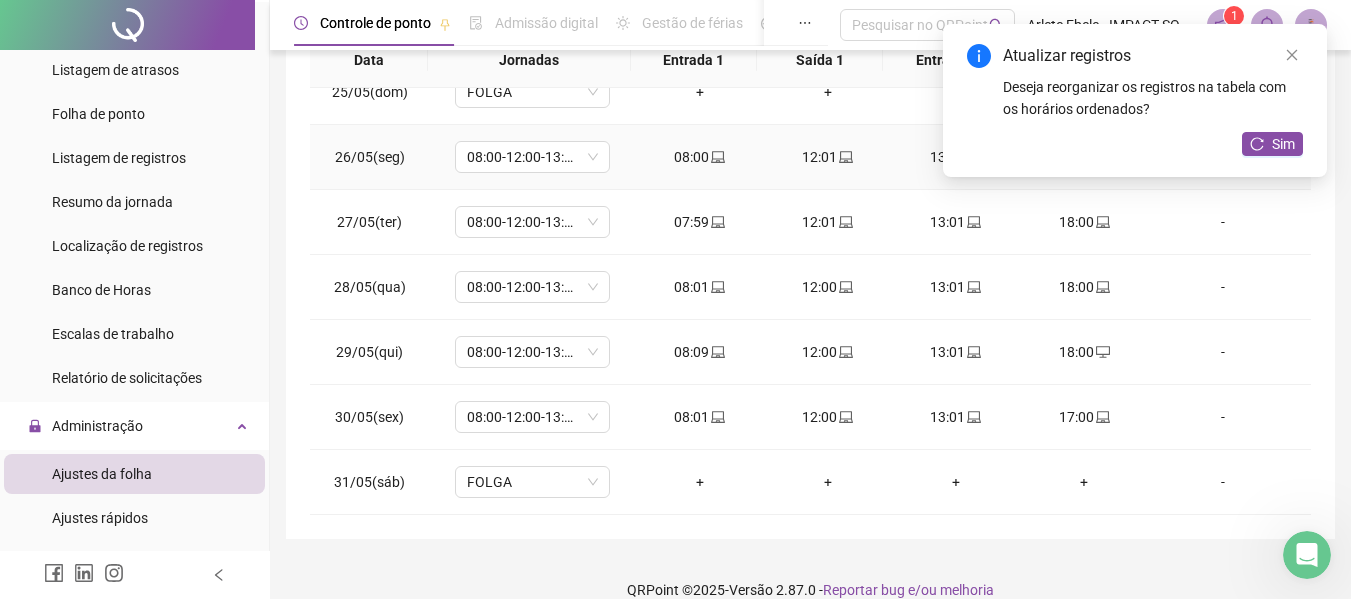 scroll, scrollTop: 399, scrollLeft: 0, axis: vertical 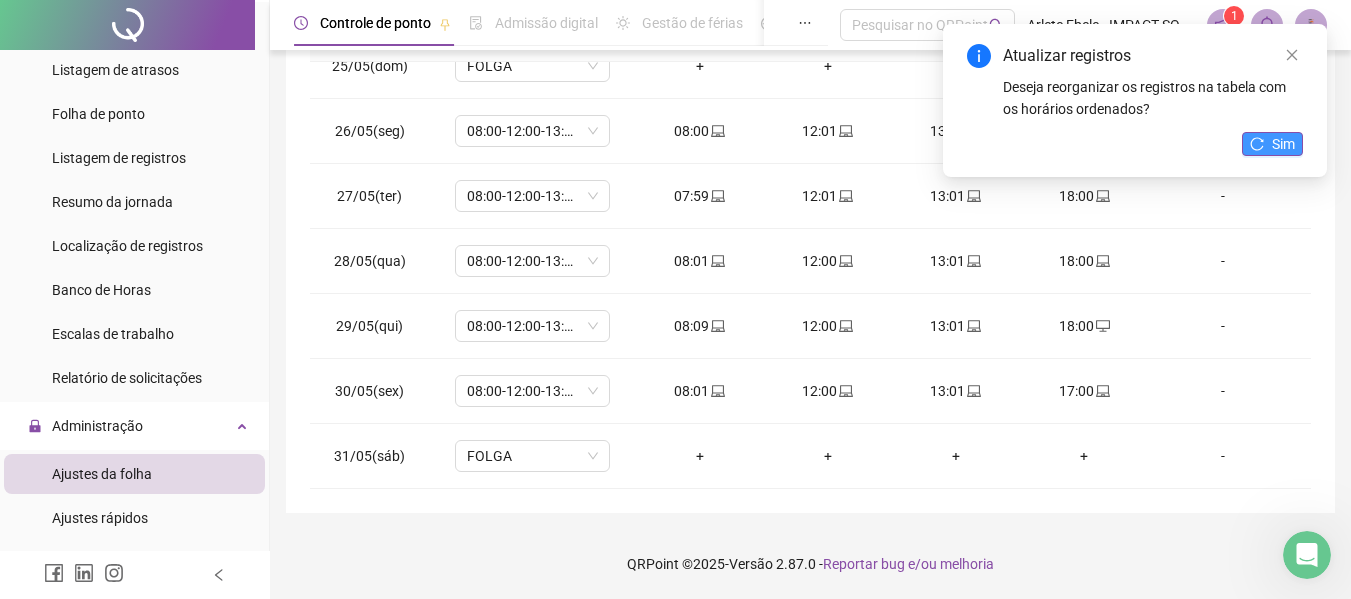 click 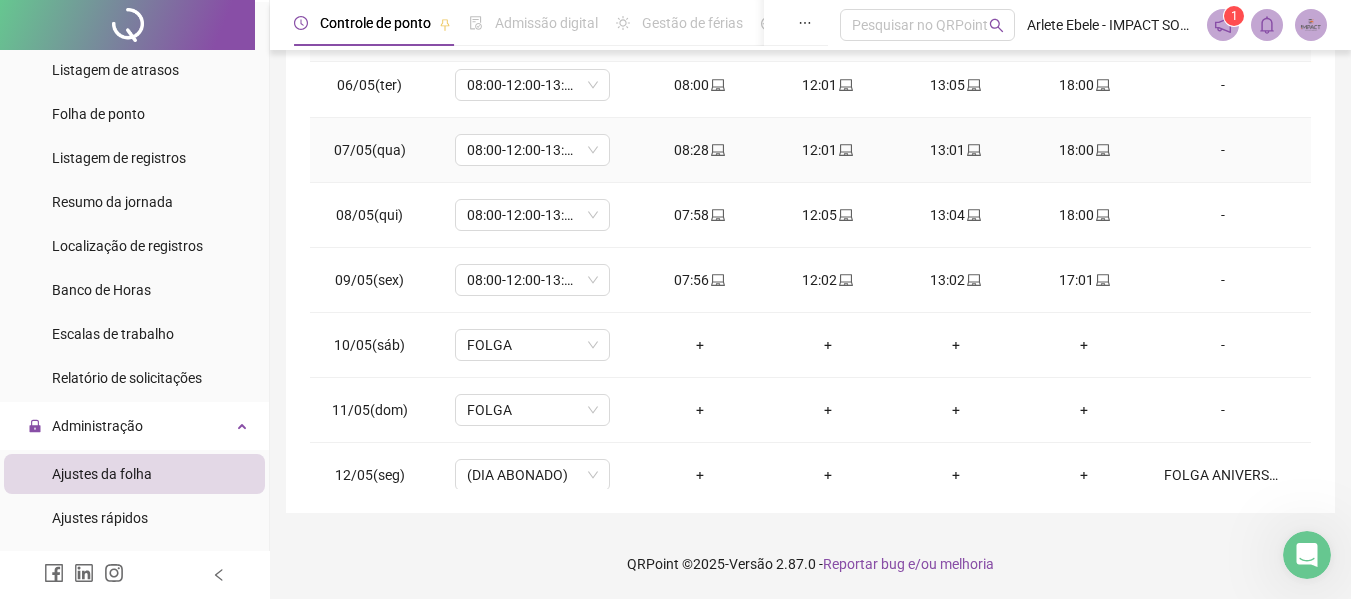 scroll, scrollTop: 0, scrollLeft: 0, axis: both 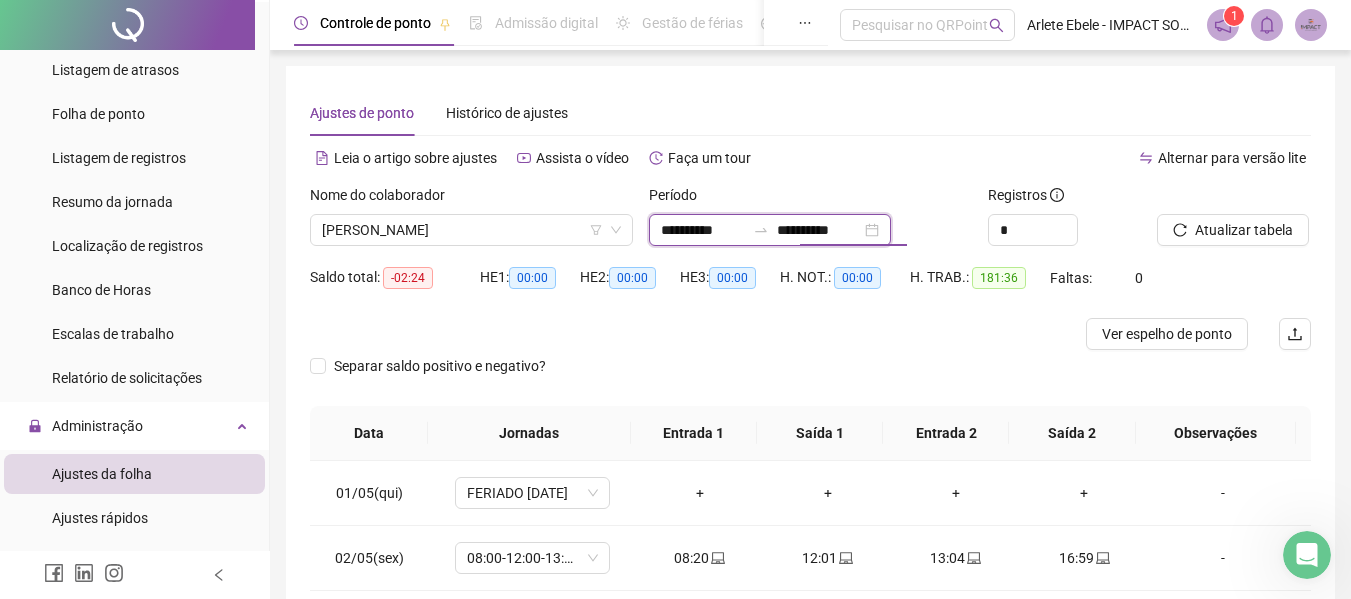 click on "**********" at bounding box center (819, 230) 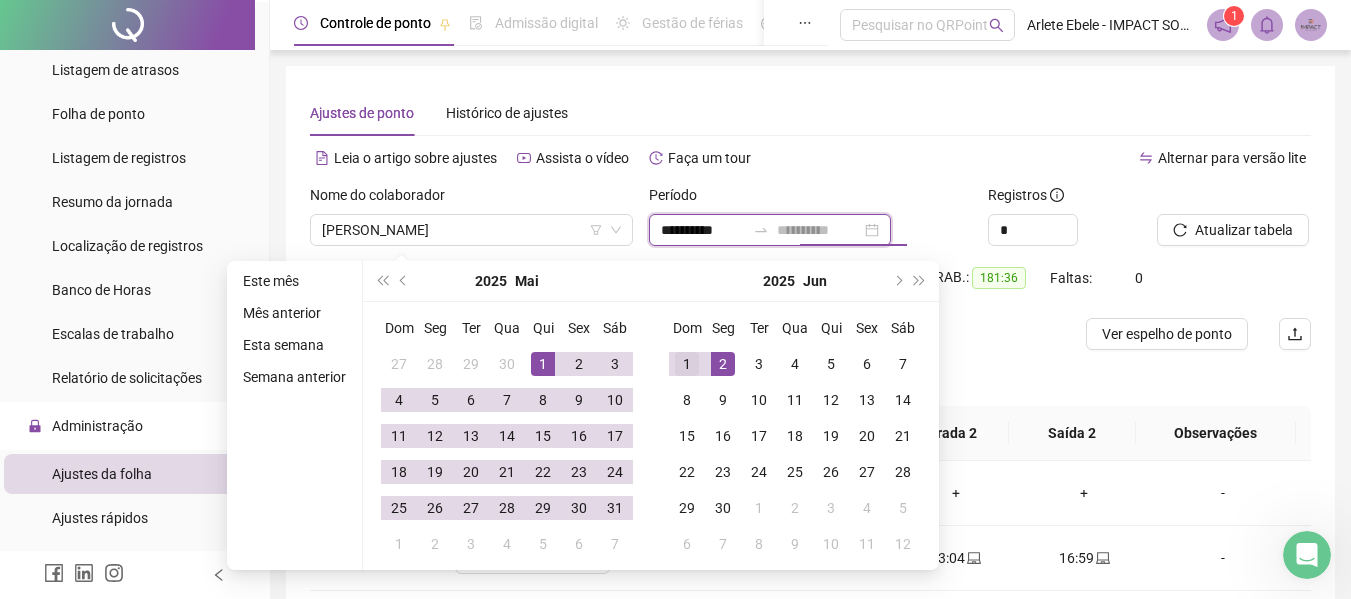 type on "**********" 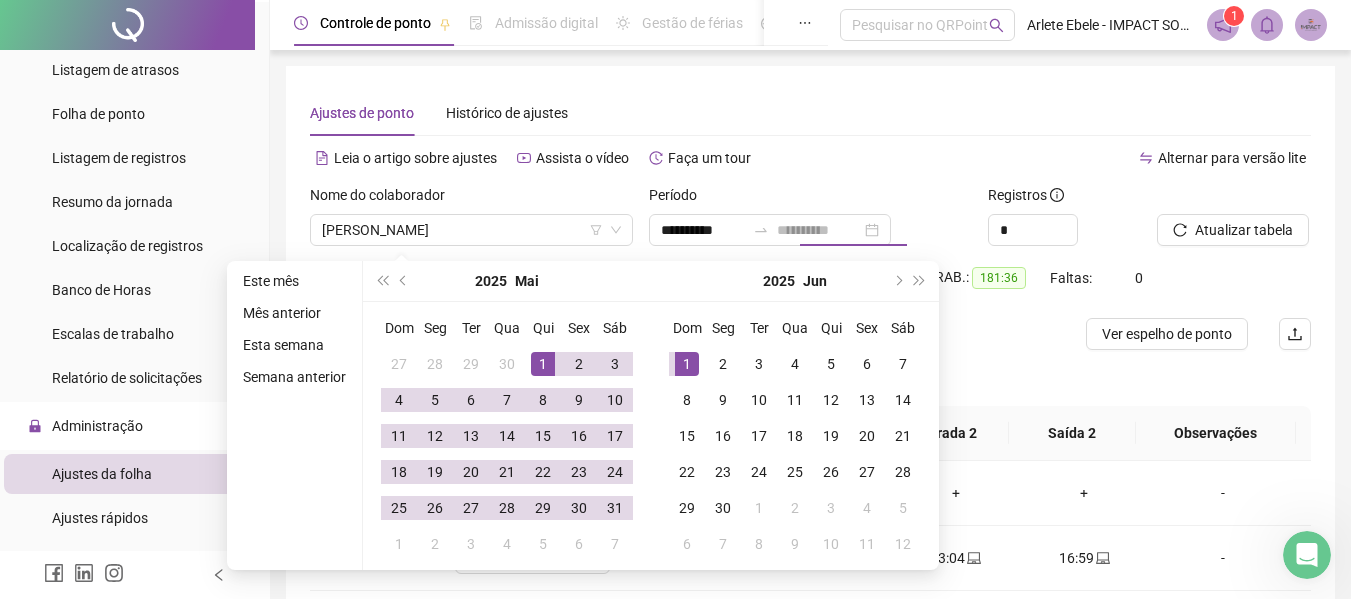 click on "1" at bounding box center [687, 364] 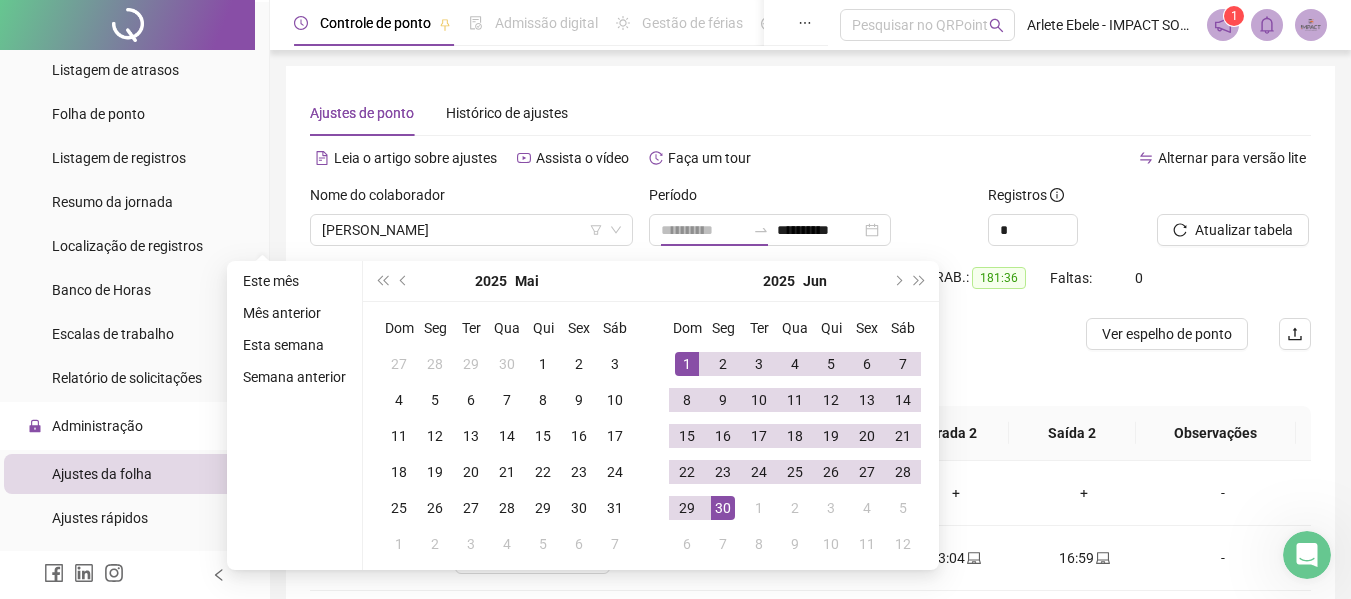 click on "30" at bounding box center [723, 508] 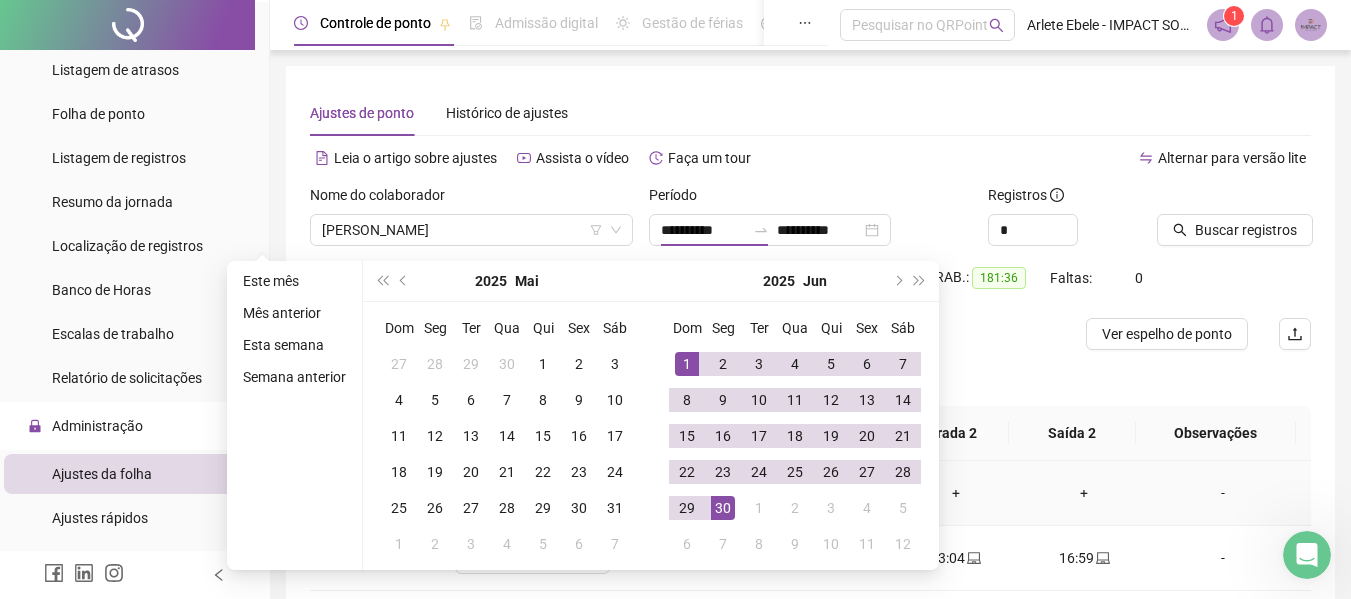 type on "**********" 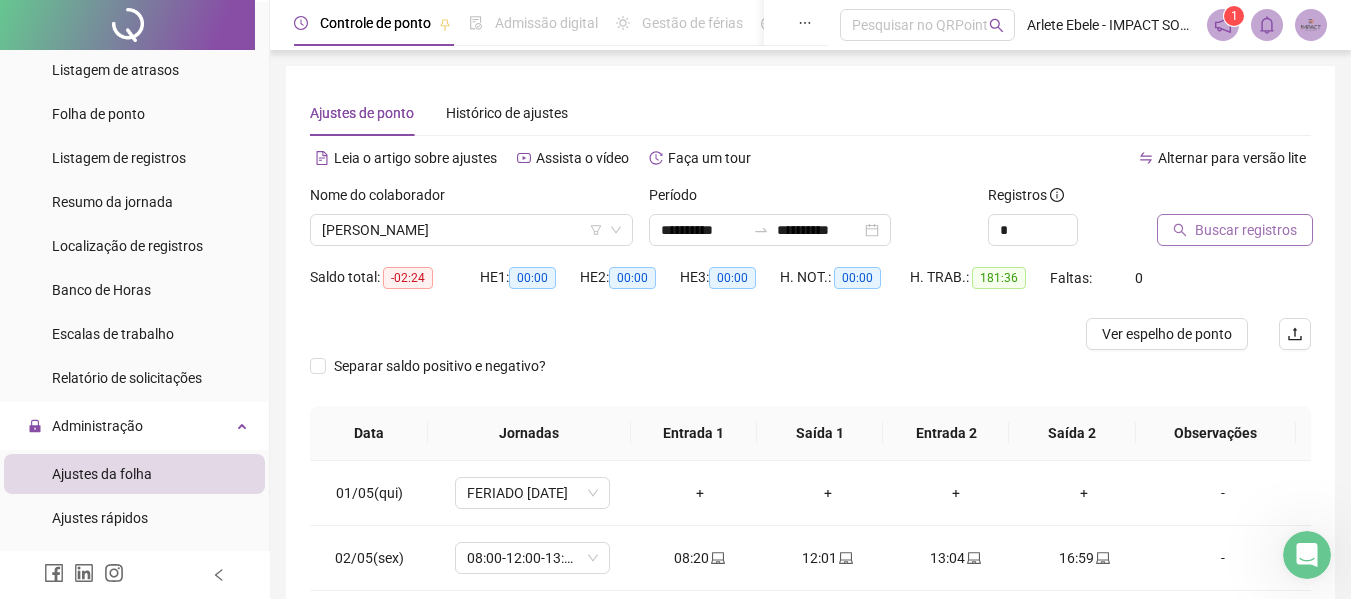click on "Buscar registros" at bounding box center (1246, 230) 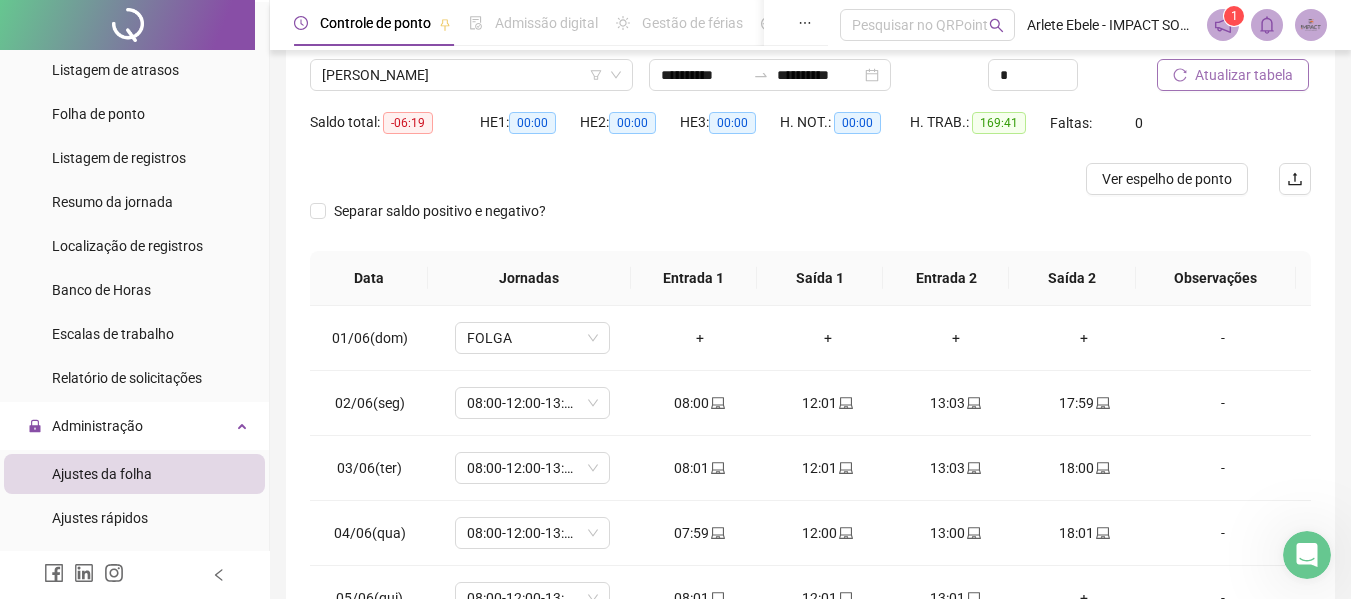 scroll, scrollTop: 200, scrollLeft: 0, axis: vertical 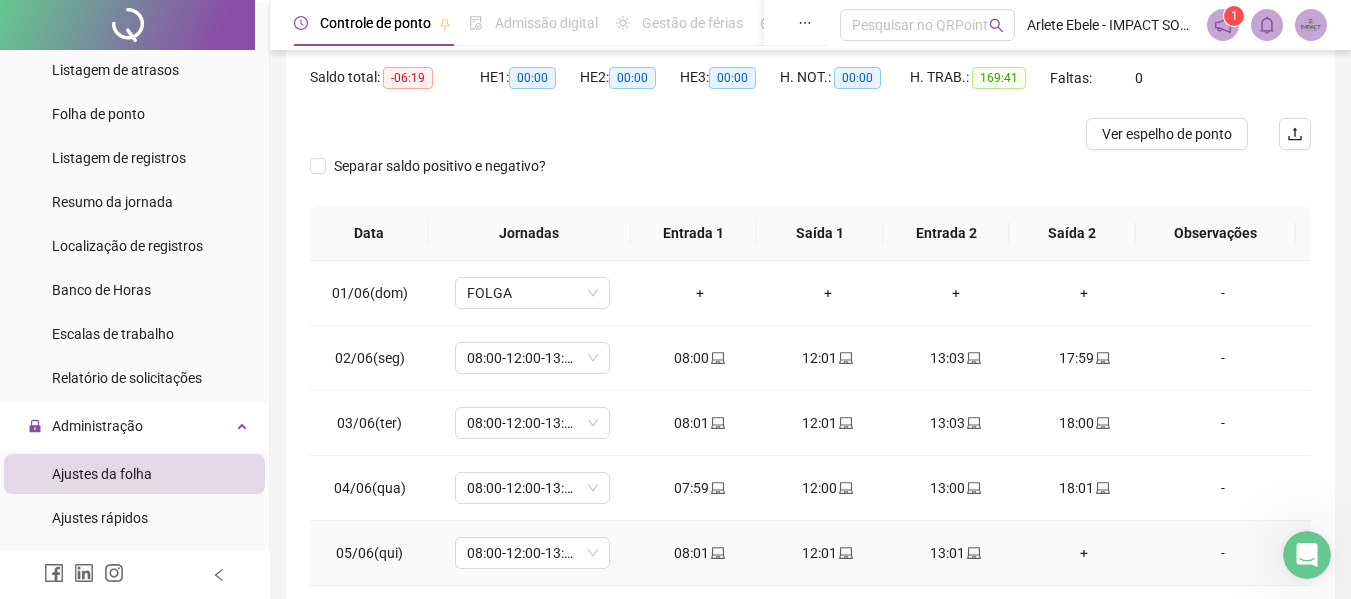 click on "+" at bounding box center [1084, 553] 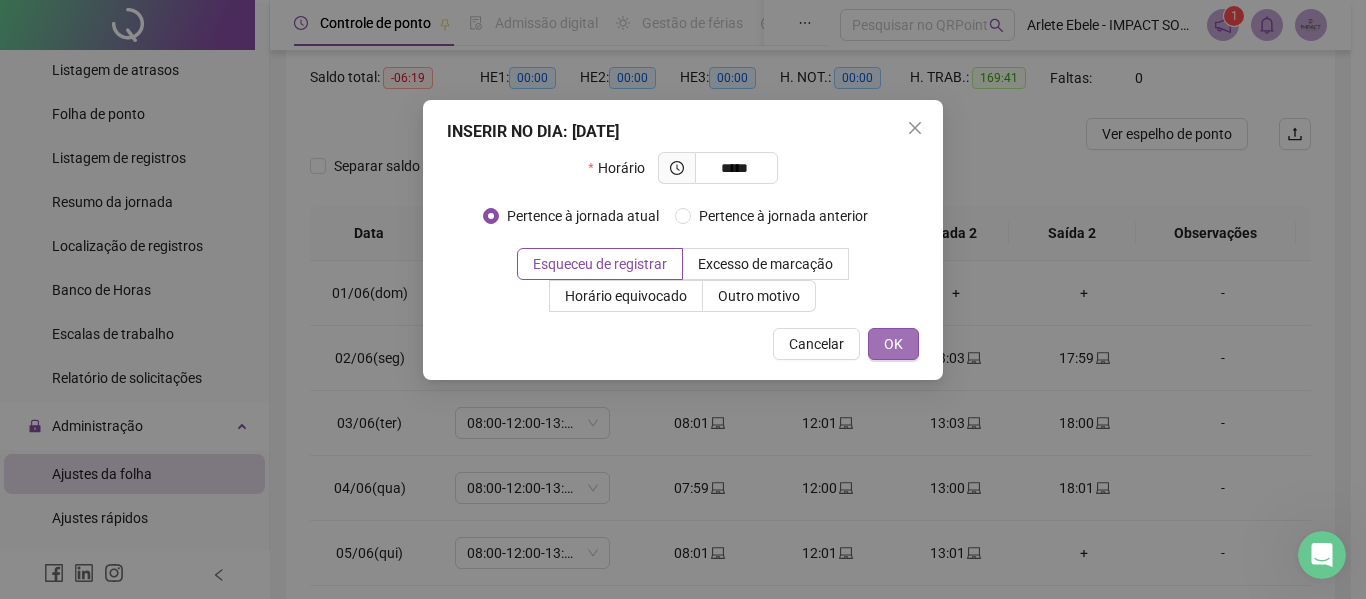 type on "*****" 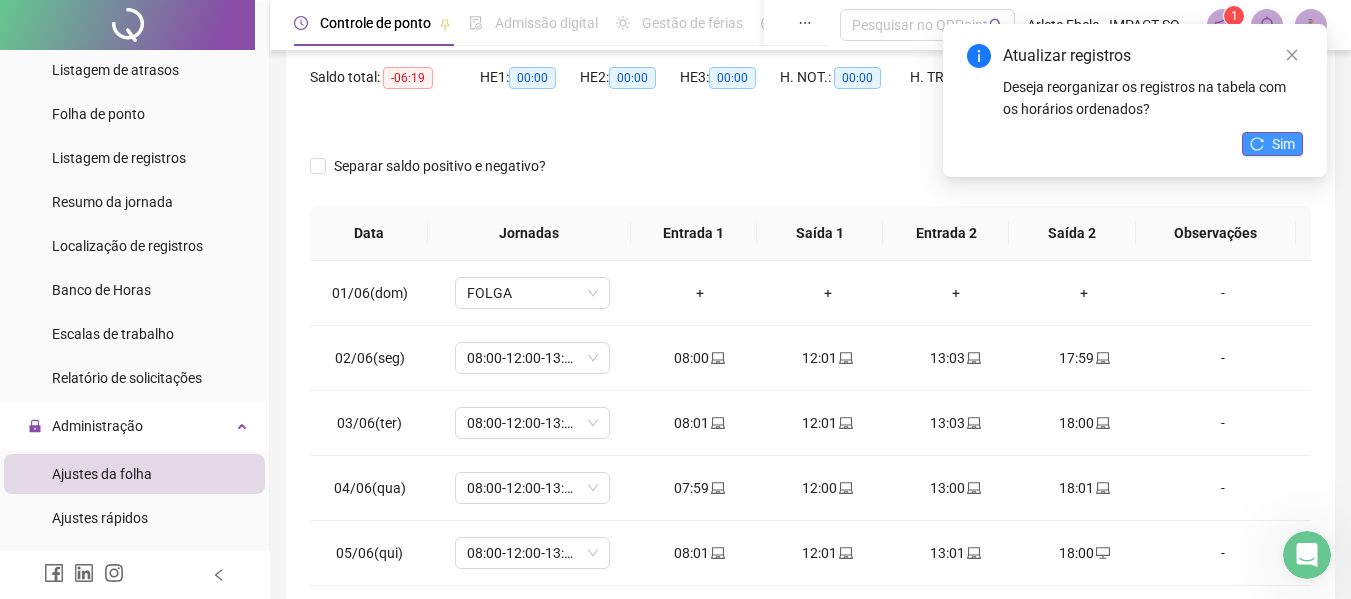 click on "Sim" at bounding box center [1283, 144] 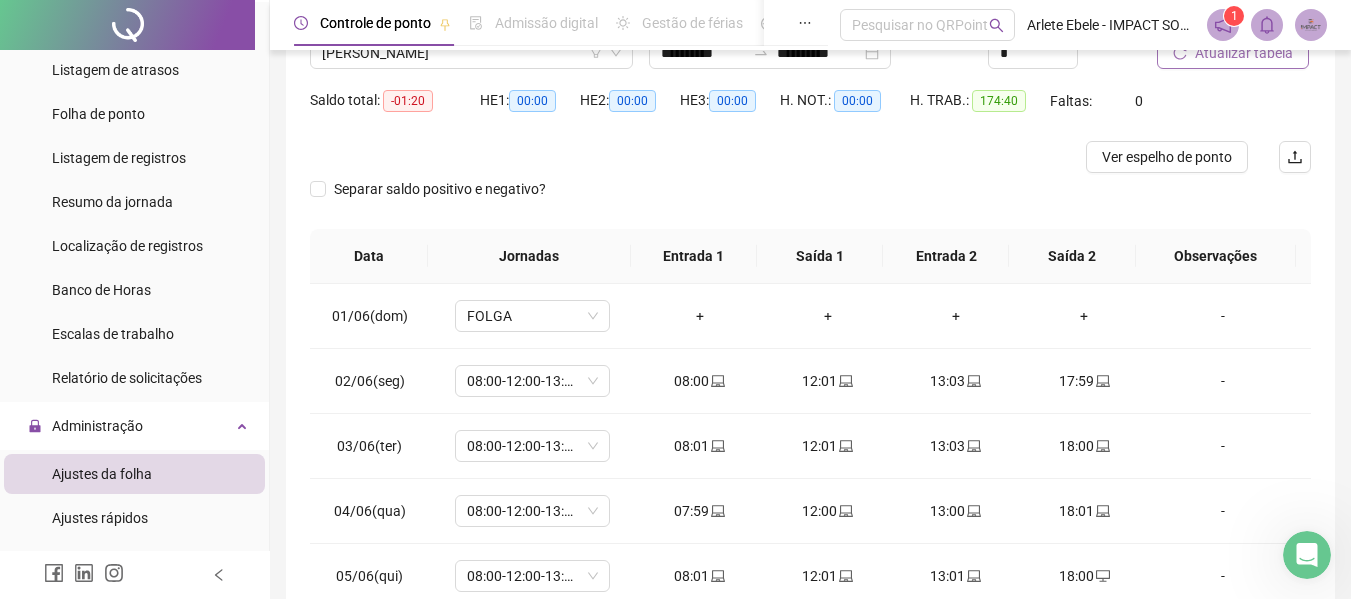 scroll, scrollTop: 300, scrollLeft: 0, axis: vertical 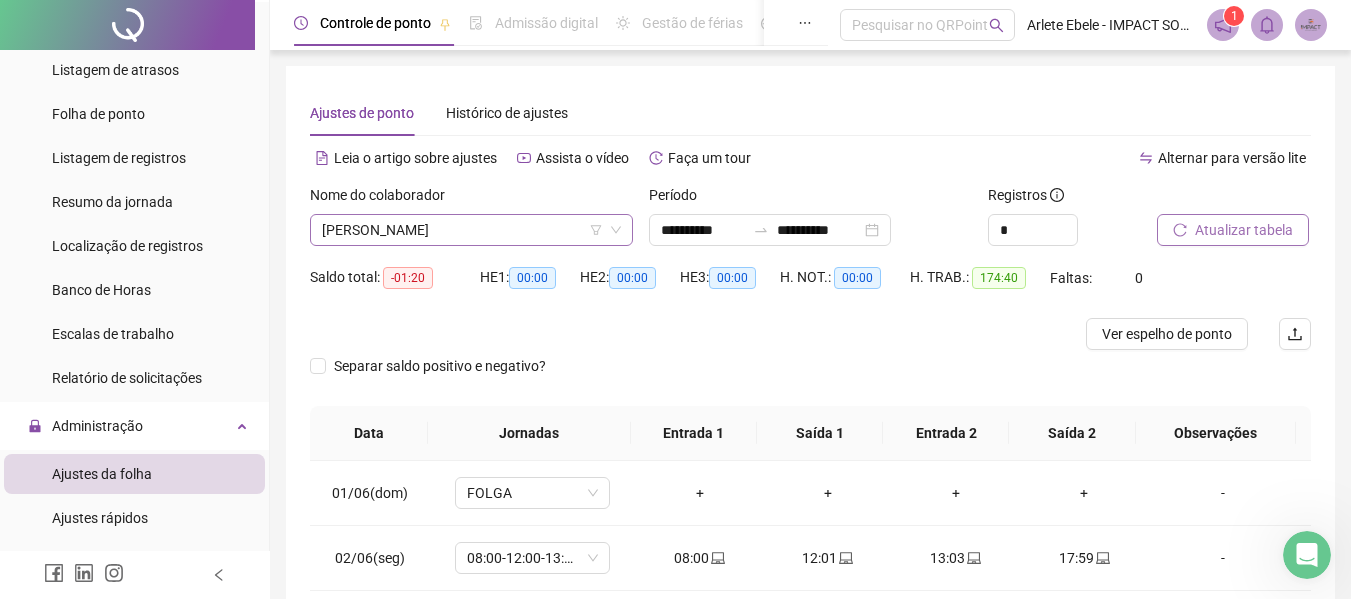 click on "SUZANE BARROS FERNANDES ROSA" at bounding box center [471, 230] 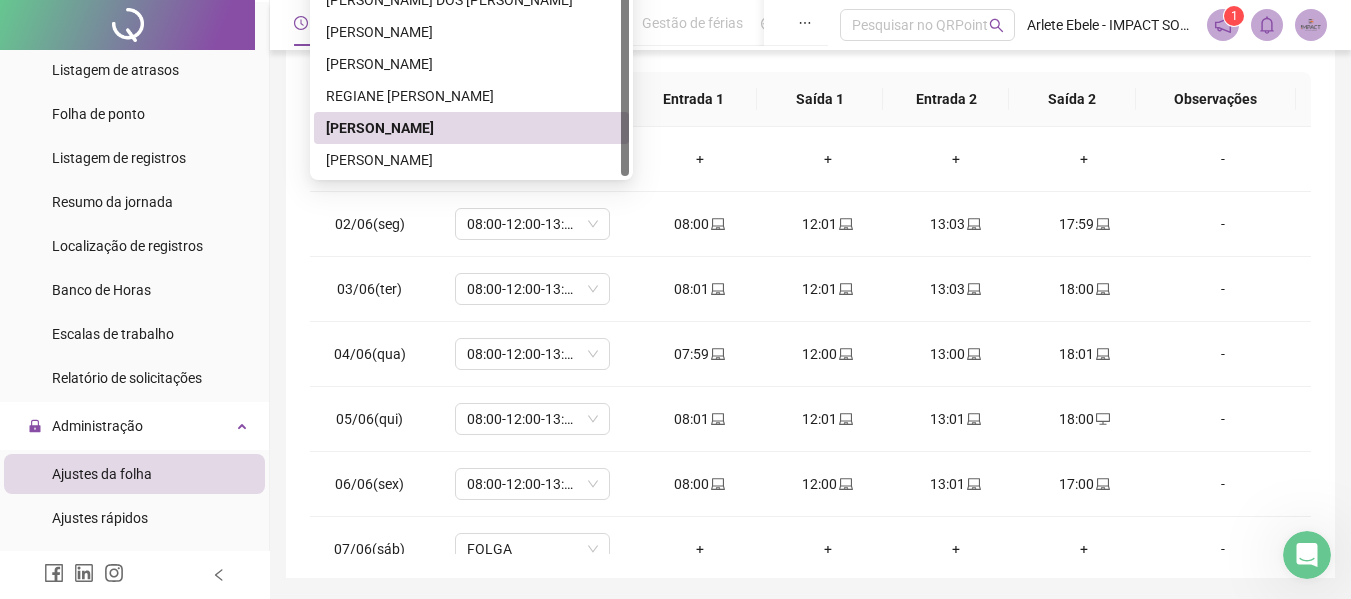 scroll, scrollTop: 399, scrollLeft: 0, axis: vertical 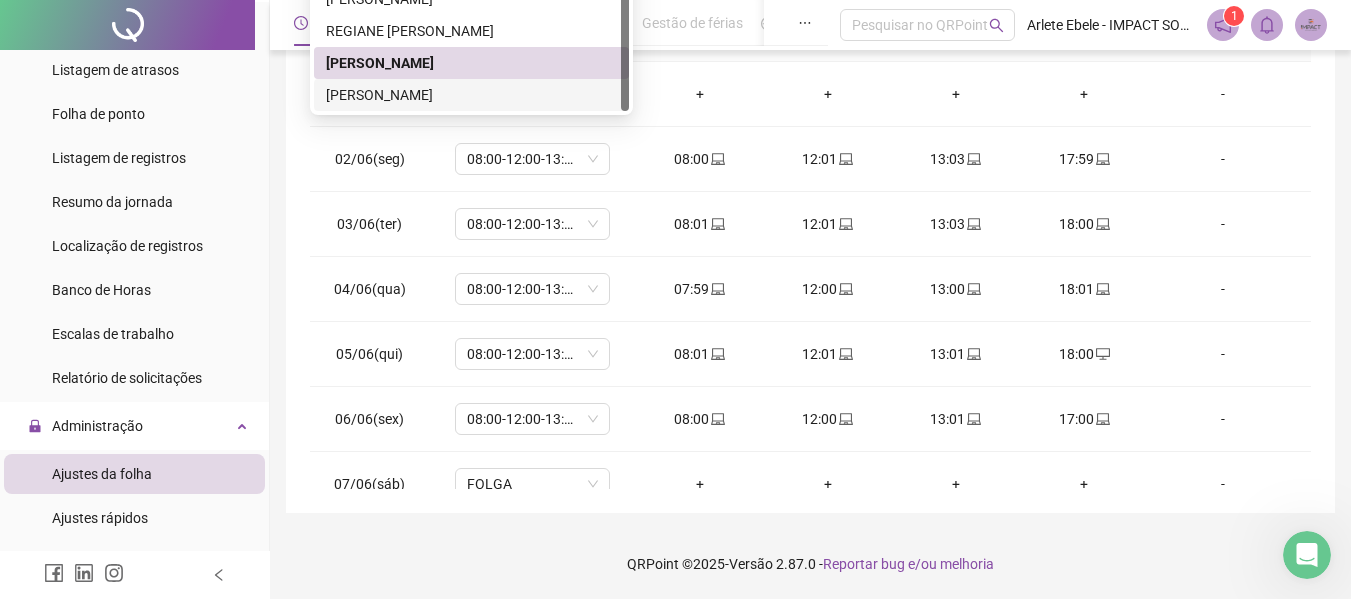 click on "YASMIM KAMILLE DOS SANTOS LOPES" at bounding box center (471, 95) 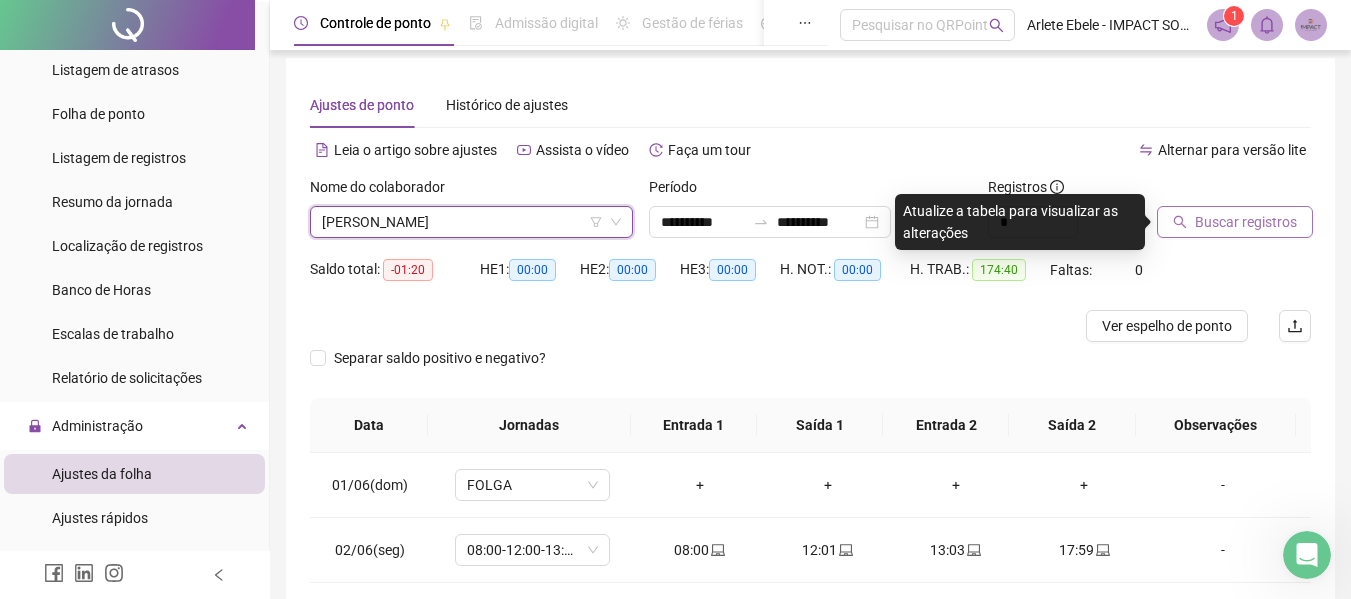 scroll, scrollTop: 0, scrollLeft: 0, axis: both 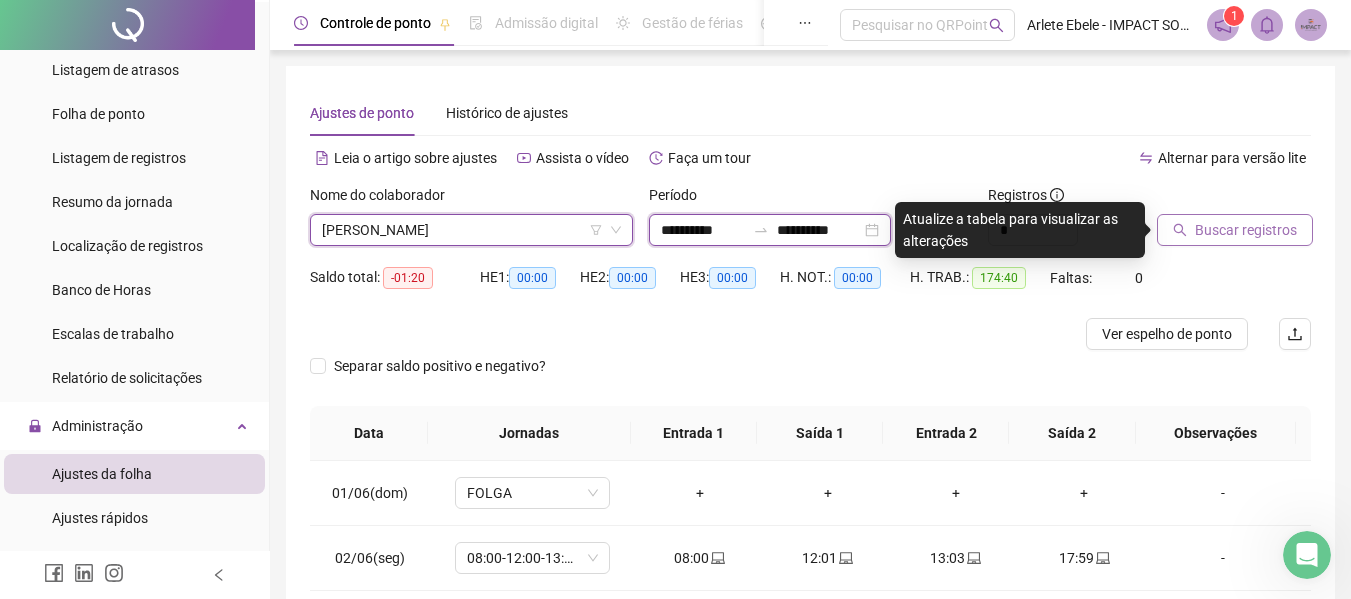 click on "**********" at bounding box center (703, 230) 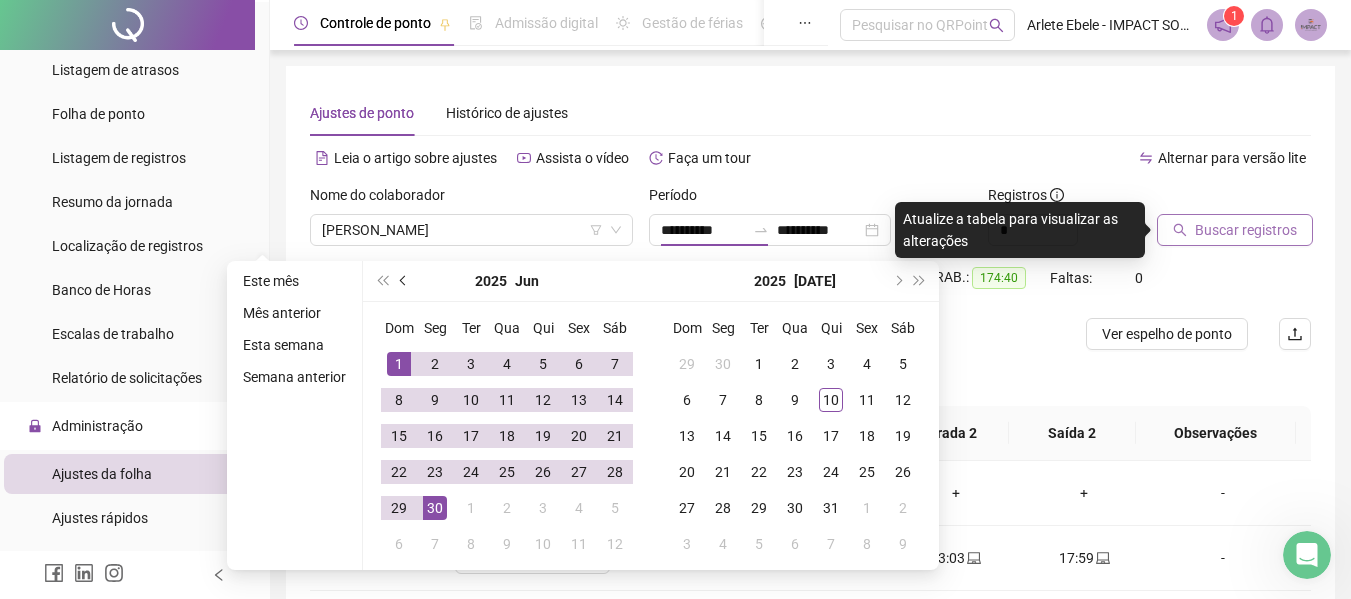 click at bounding box center (404, 281) 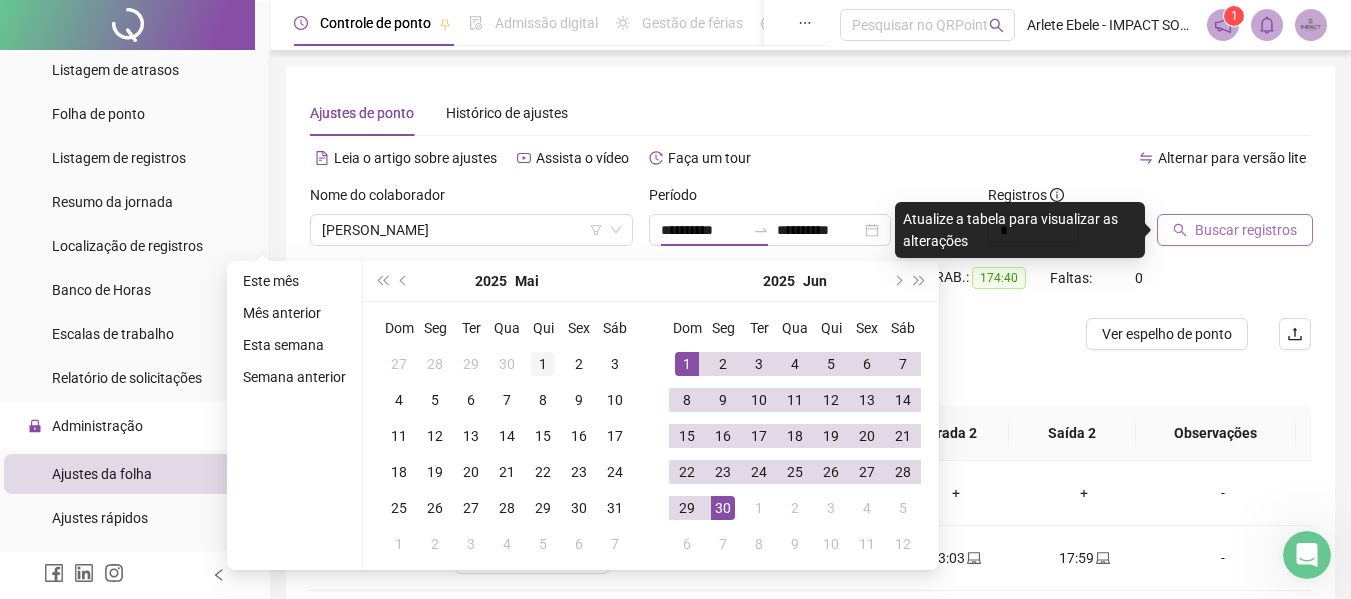 type on "**********" 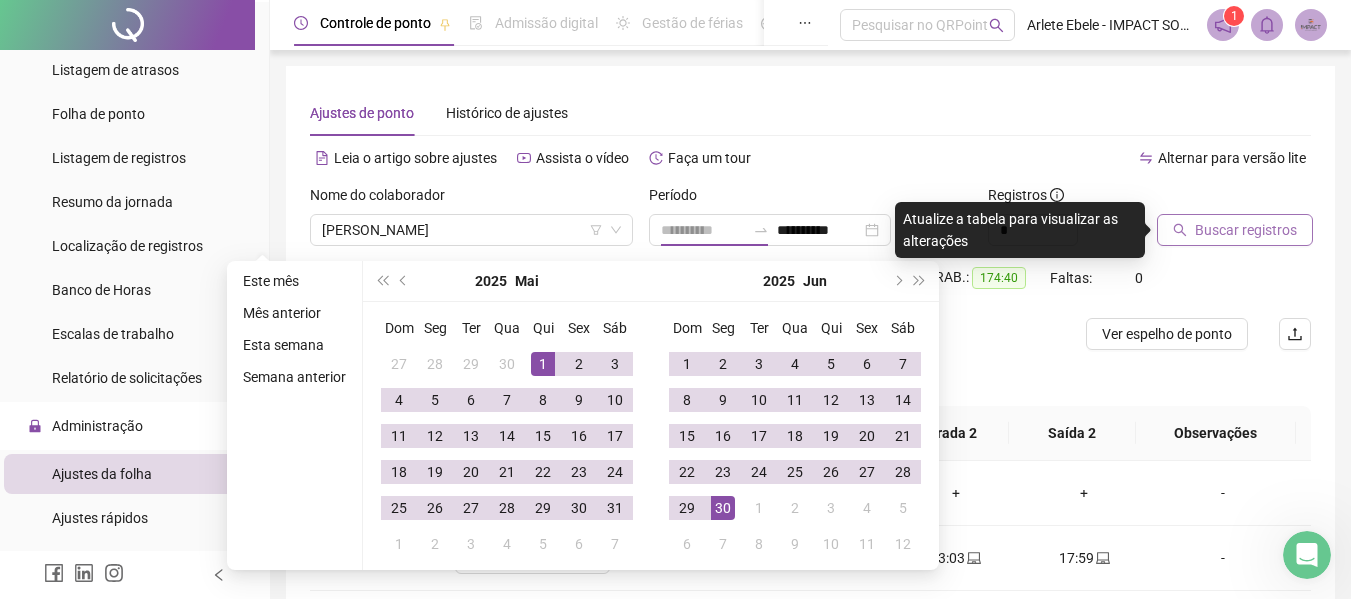 click on "1" at bounding box center (543, 364) 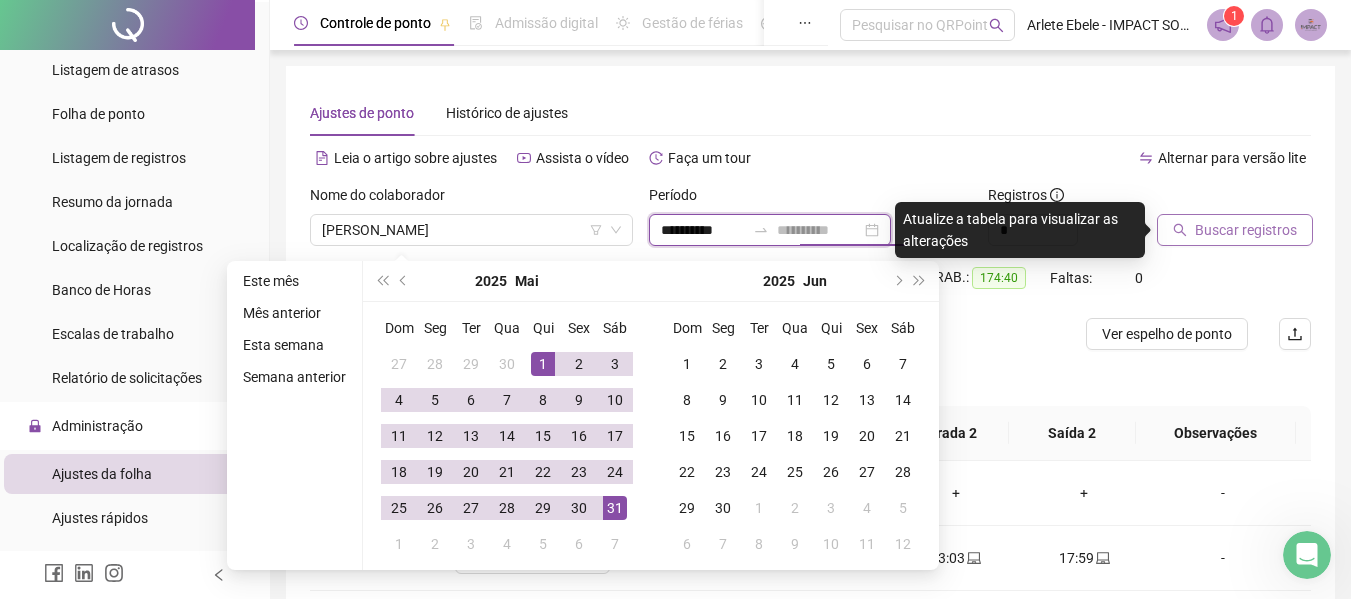 type on "**********" 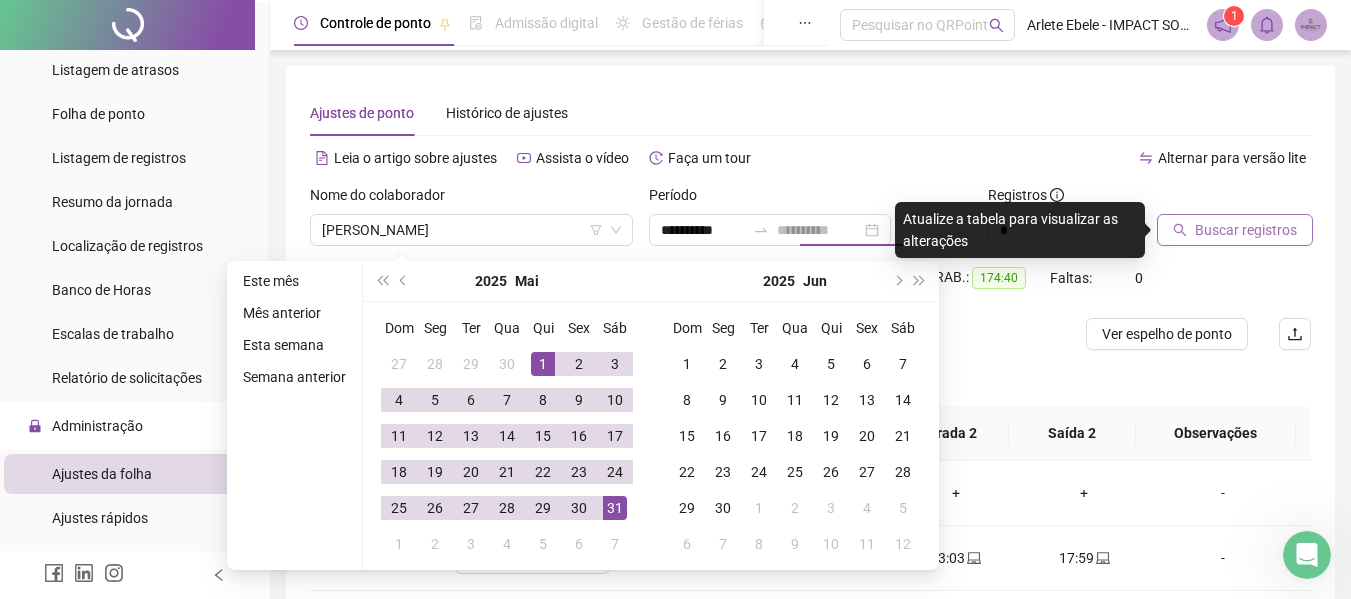 click on "31" at bounding box center (615, 508) 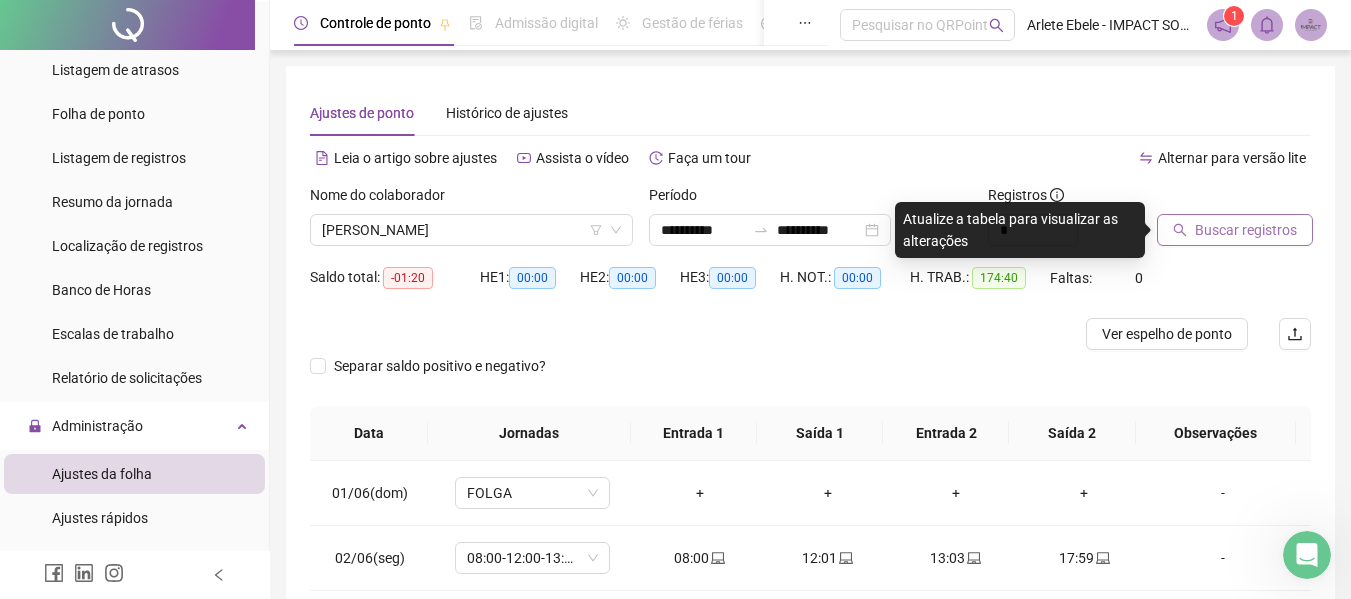 click on "Buscar registros" at bounding box center (1246, 230) 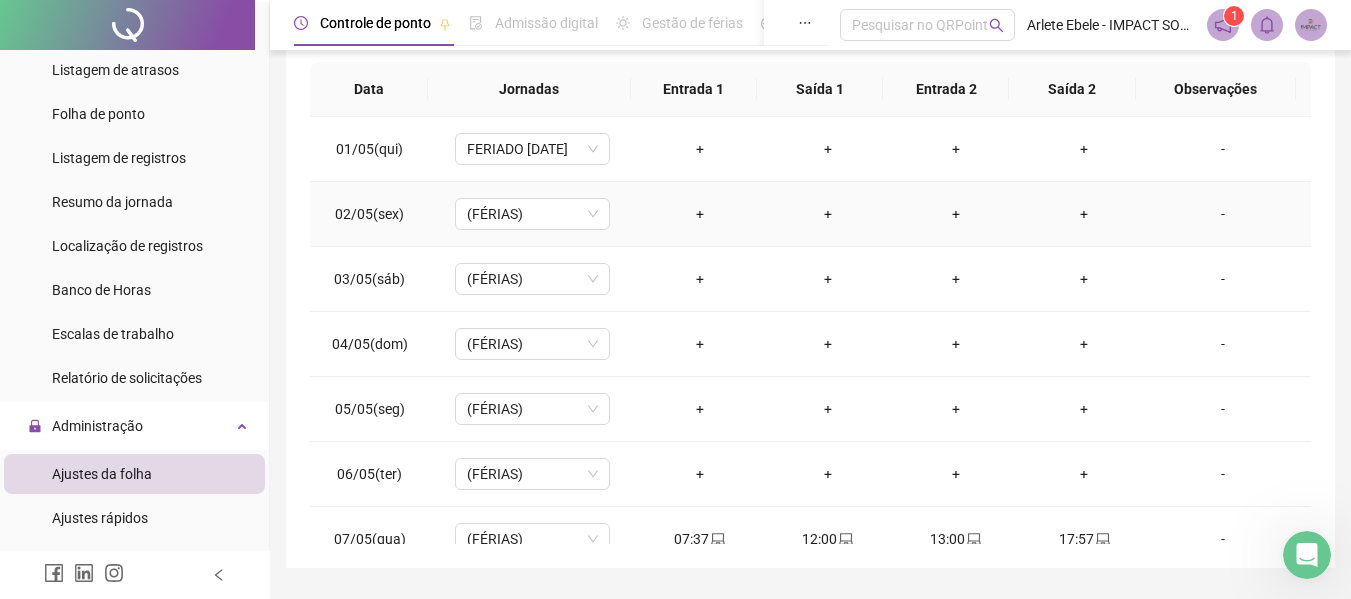 scroll, scrollTop: 423, scrollLeft: 0, axis: vertical 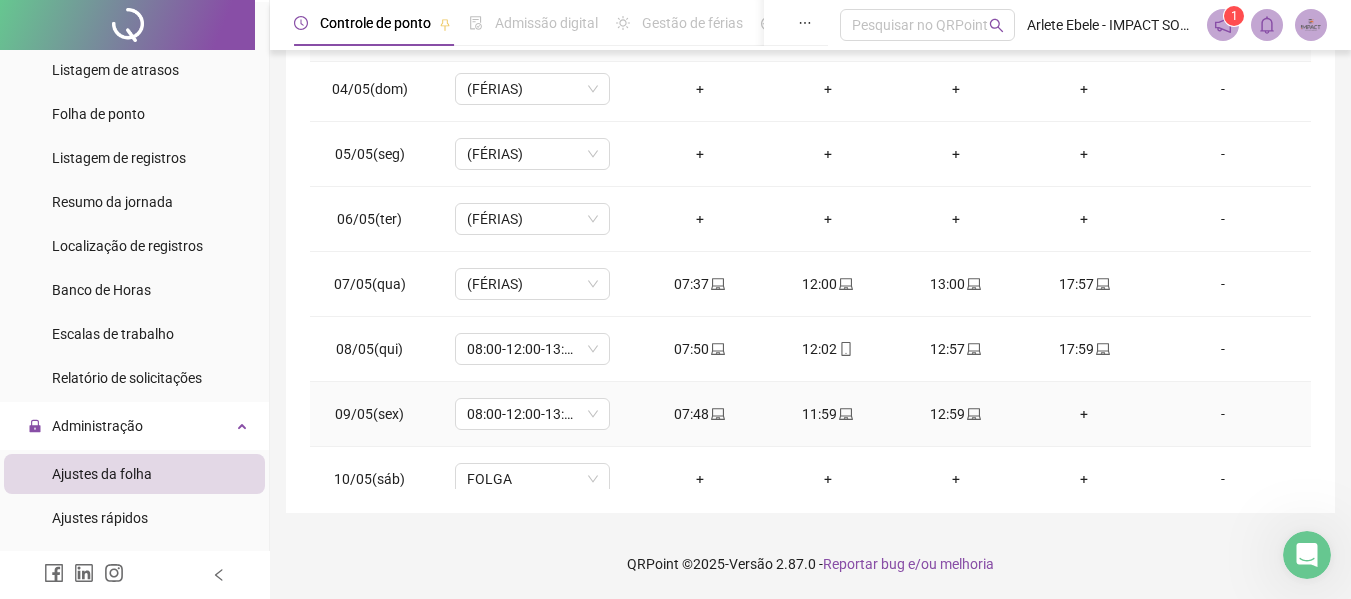 click on "+" at bounding box center [1084, 414] 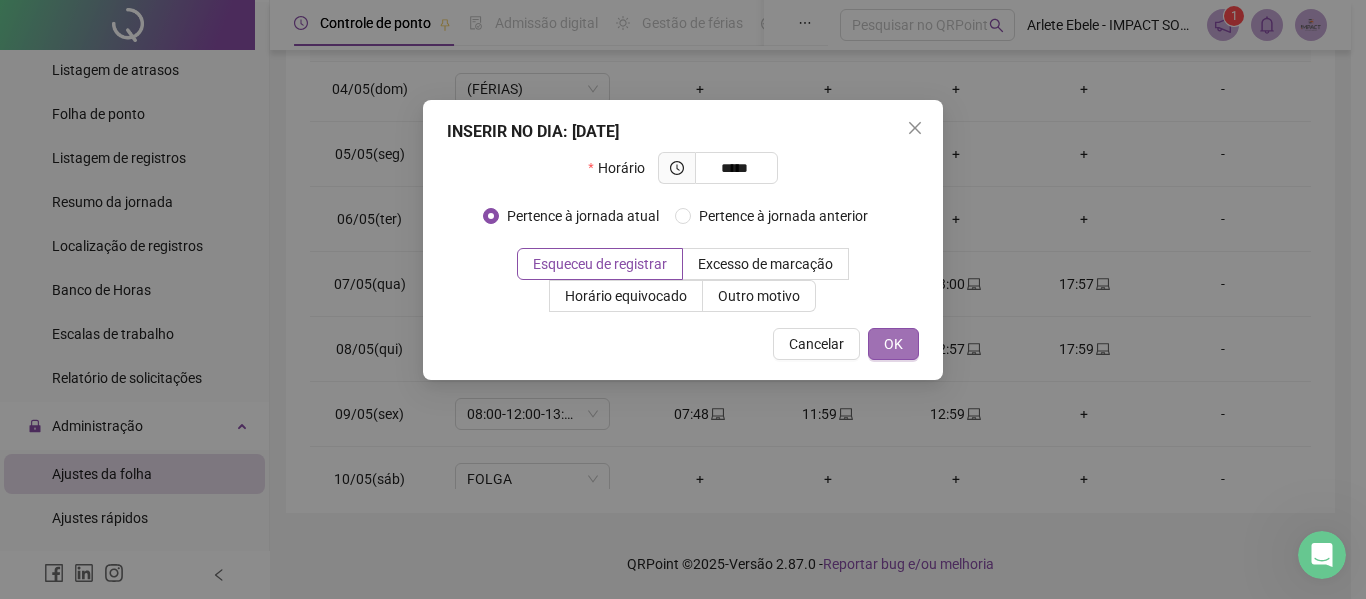 type on "*****" 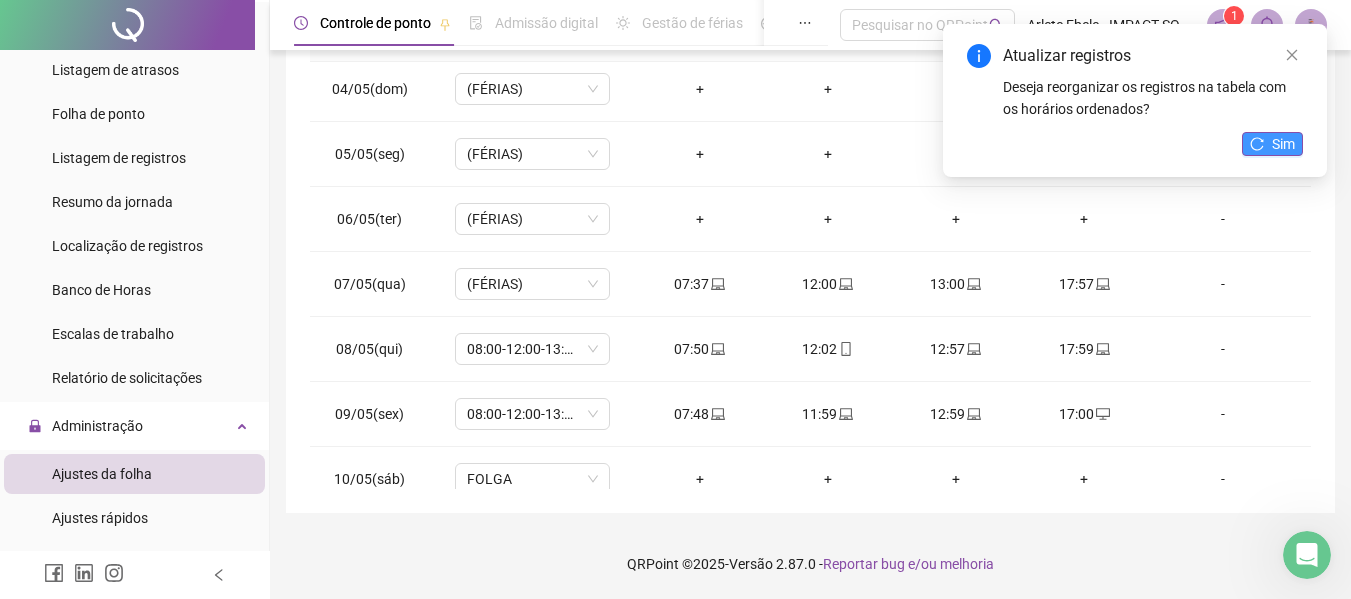click 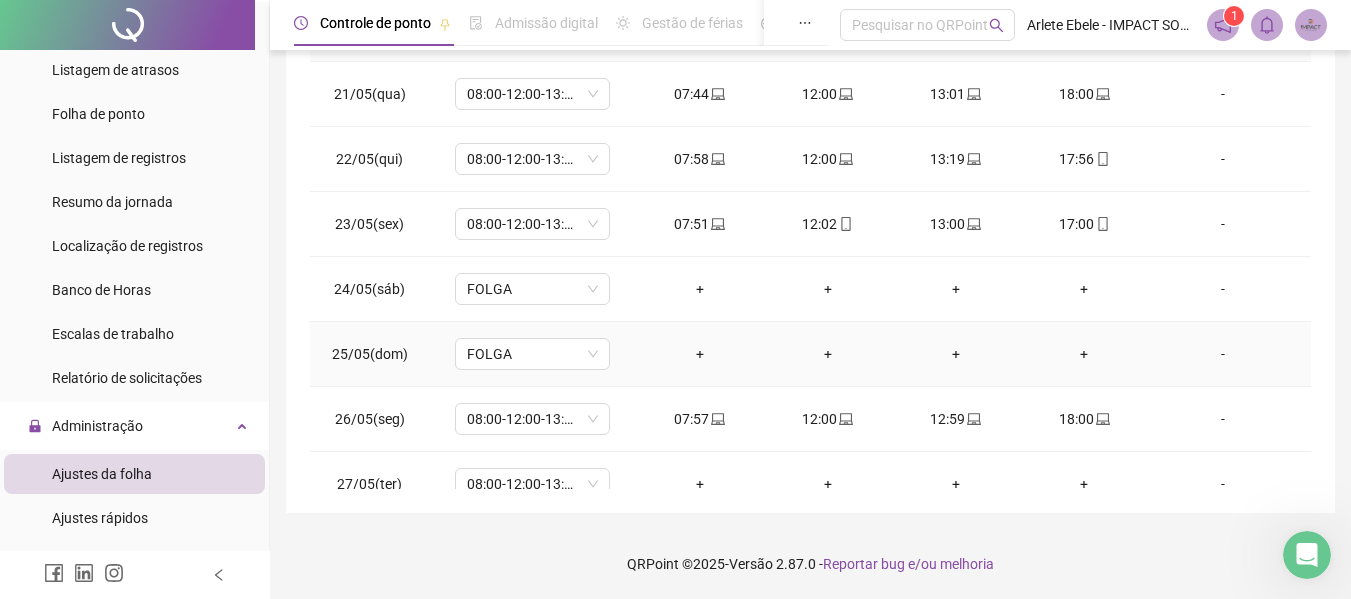 scroll, scrollTop: 1500, scrollLeft: 0, axis: vertical 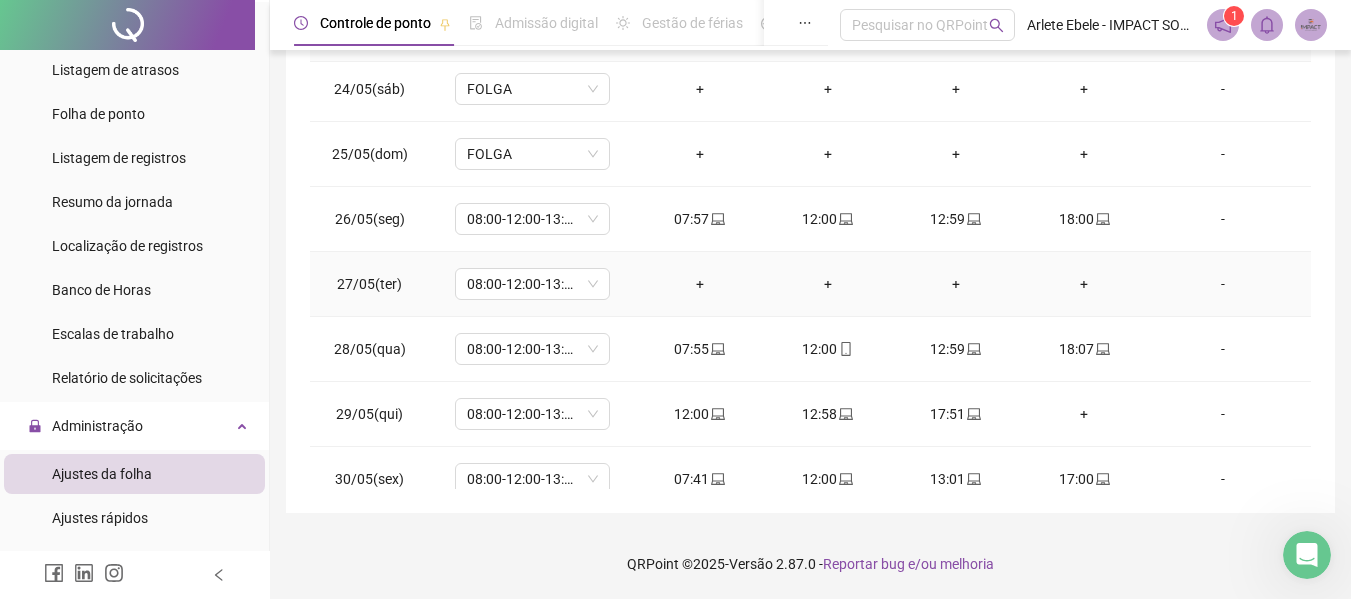 click on "-" at bounding box center [1223, 284] 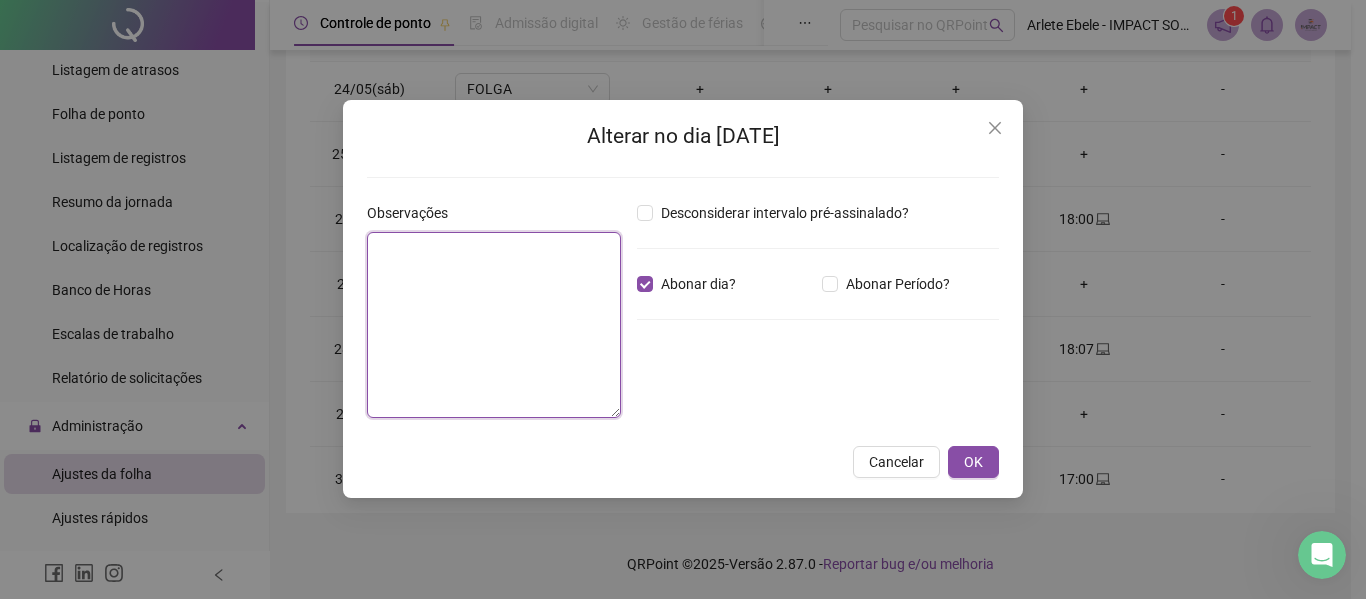 click at bounding box center [494, 325] 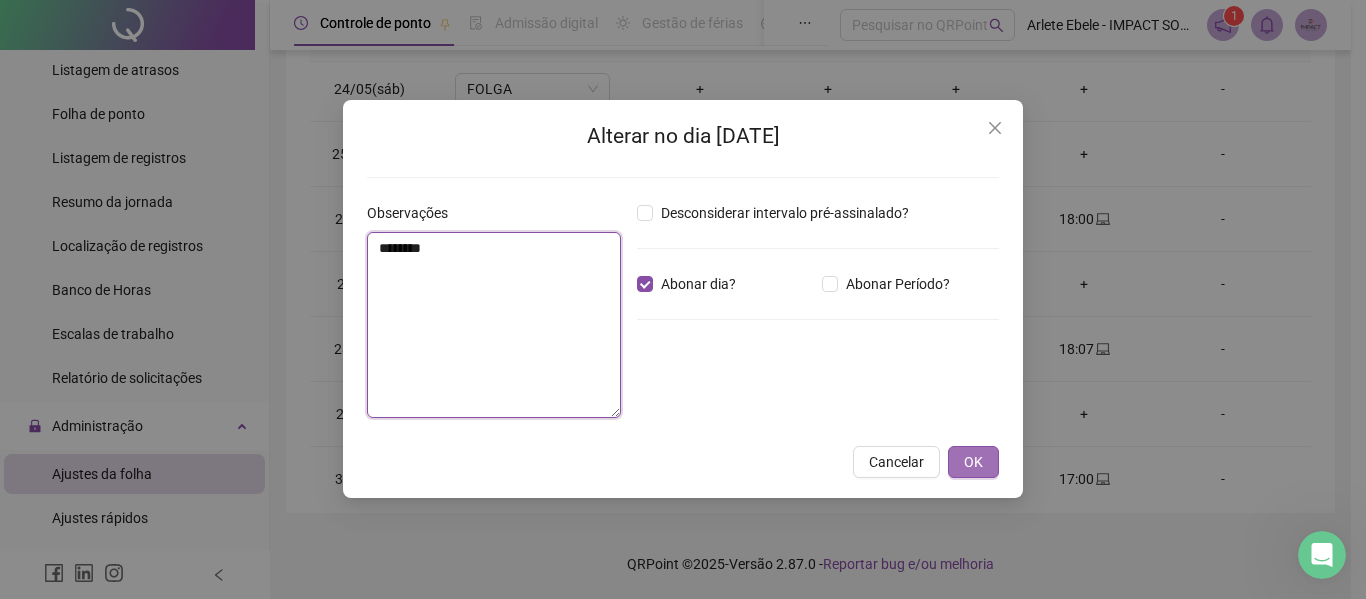 type on "********" 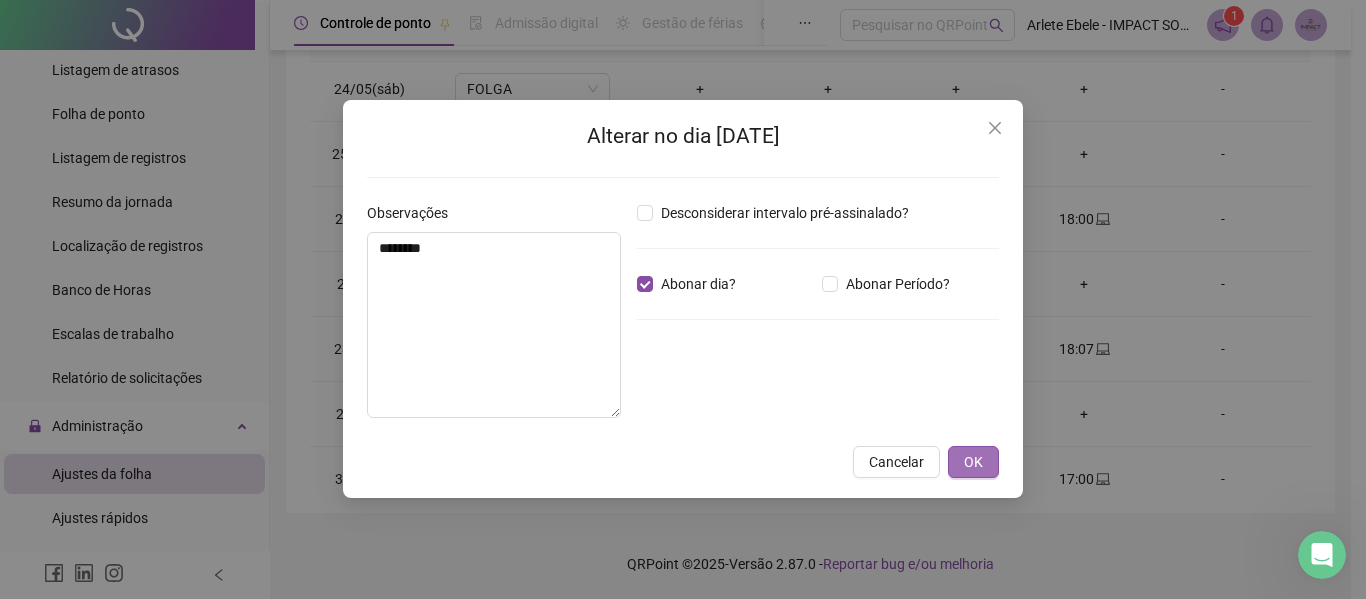 click on "OK" at bounding box center (973, 462) 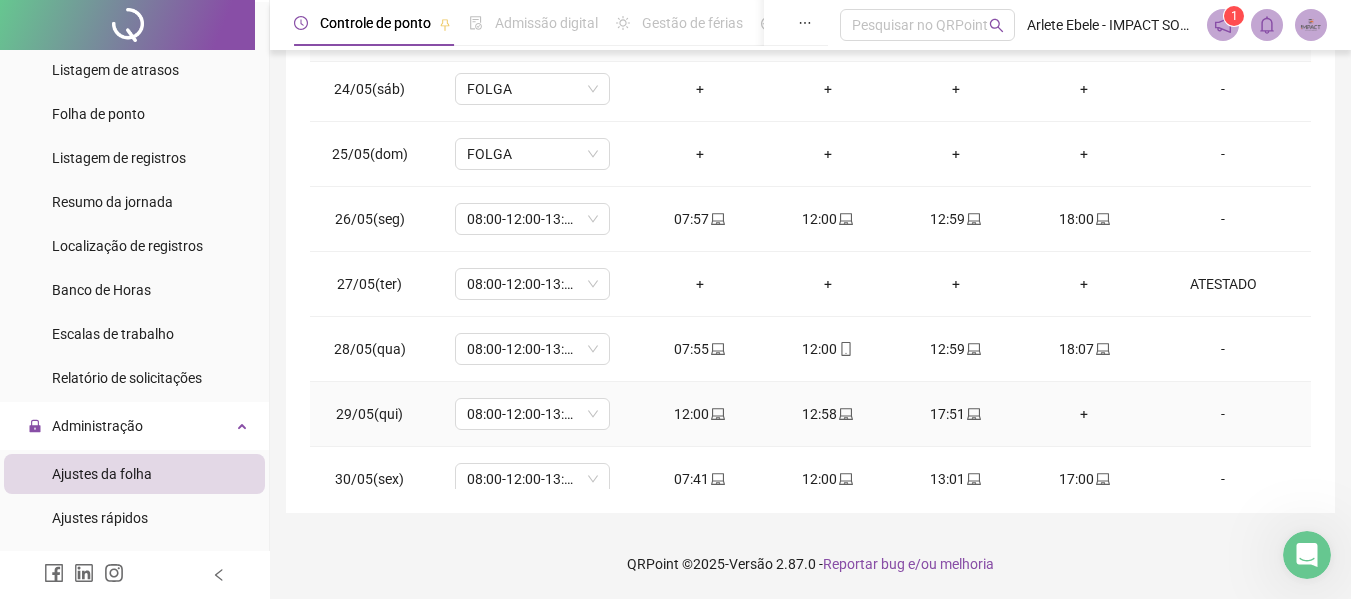 click on "+" at bounding box center (1084, 414) 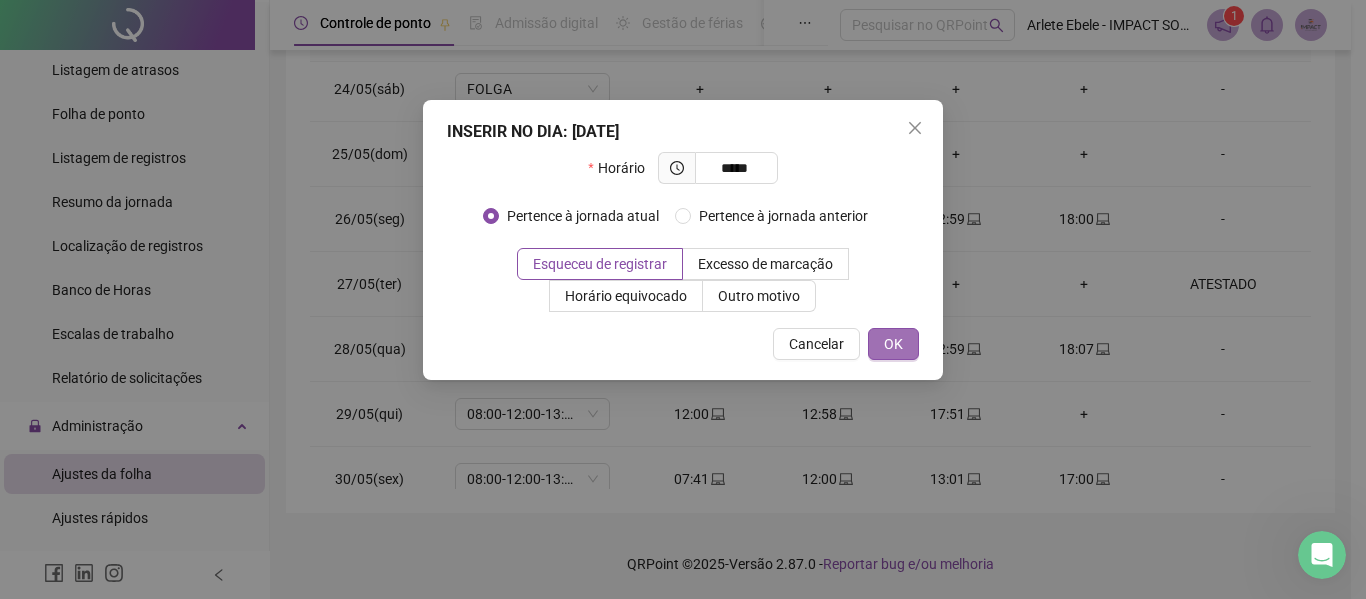 type on "*****" 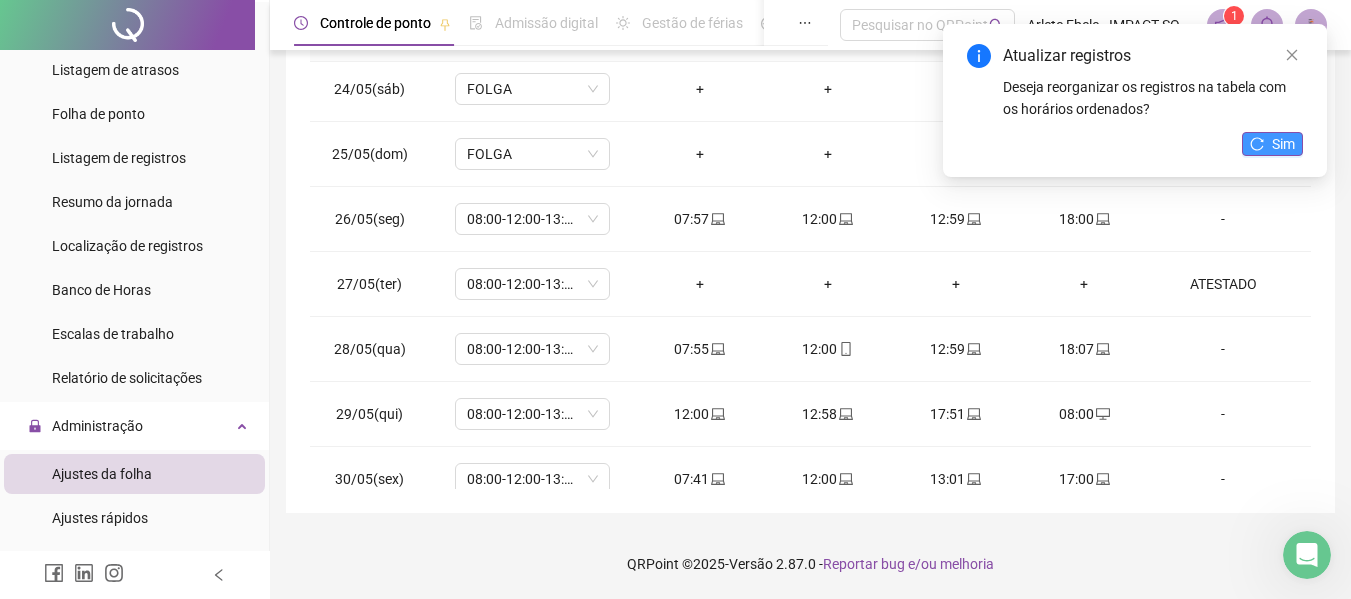 click on "Sim" at bounding box center (1283, 144) 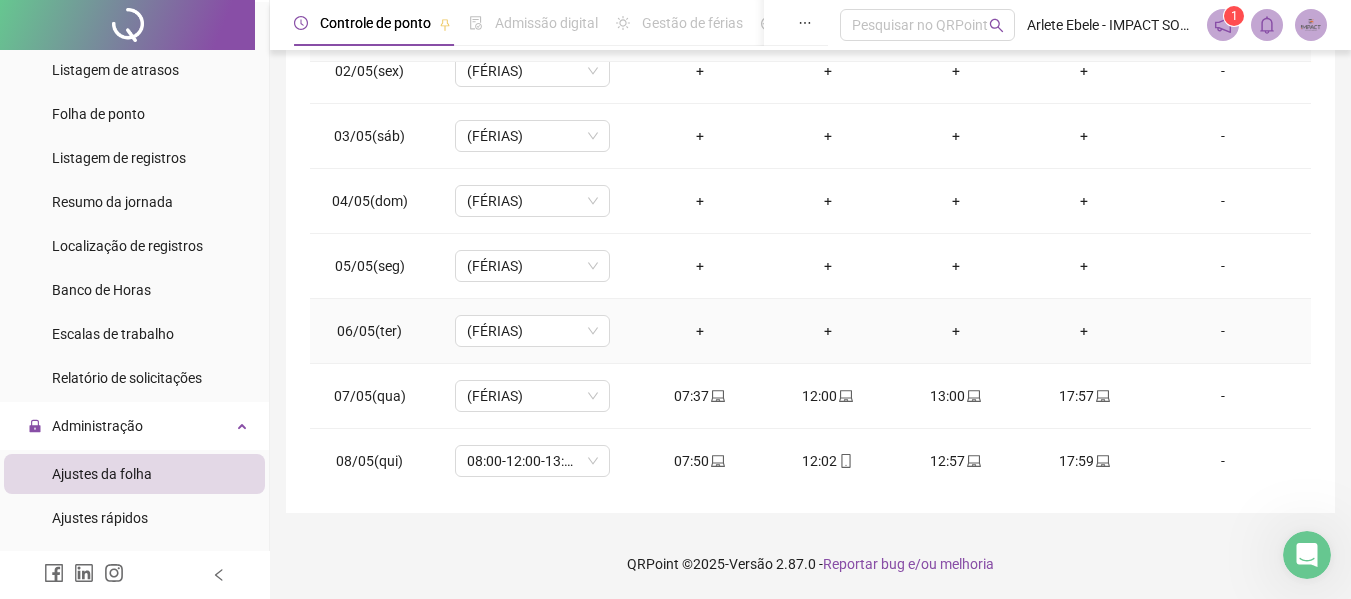 scroll, scrollTop: 0, scrollLeft: 0, axis: both 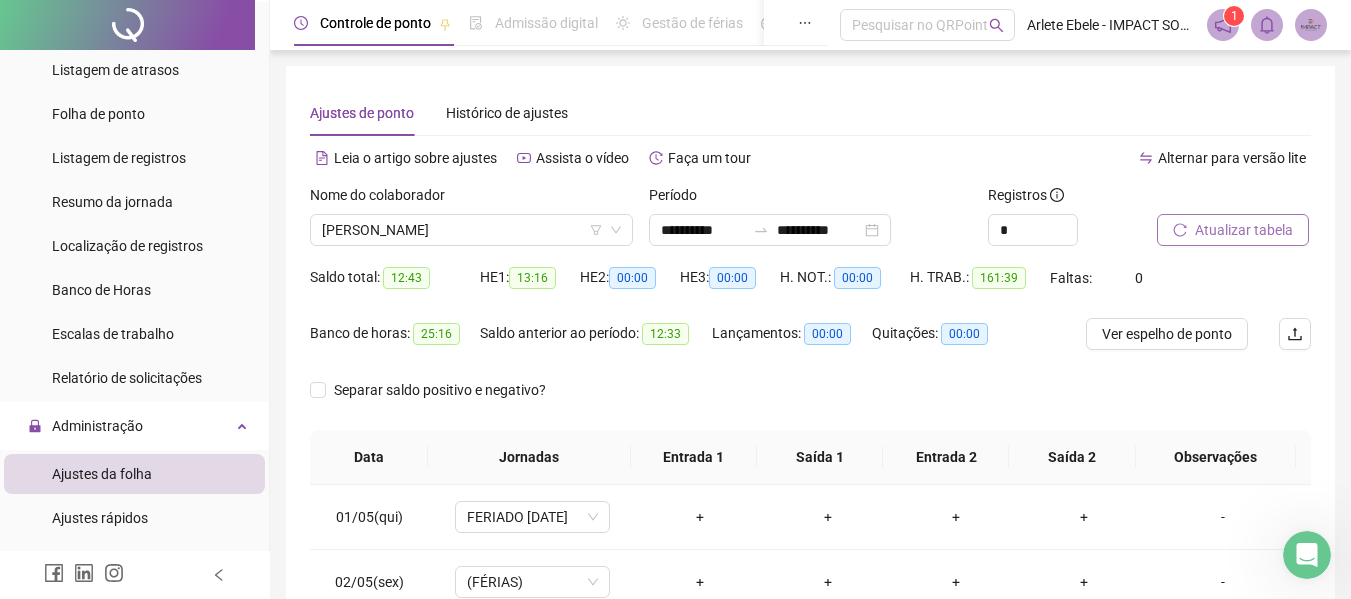 click on "Atualizar tabela" at bounding box center [1244, 230] 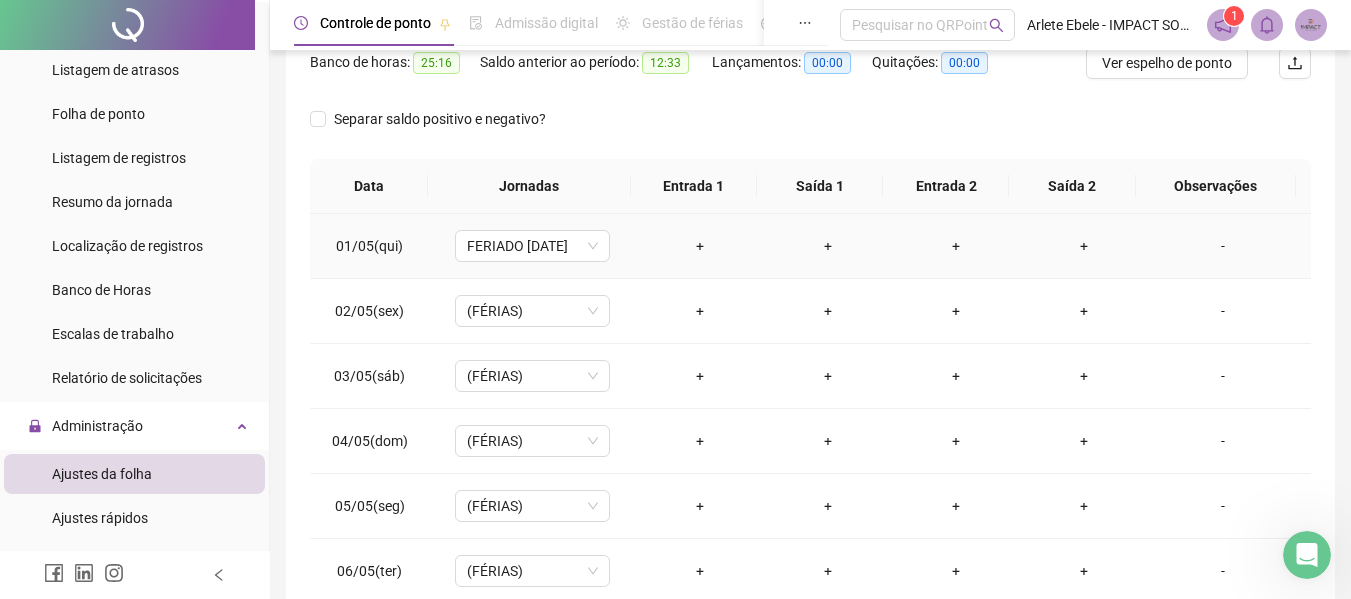 scroll, scrollTop: 300, scrollLeft: 0, axis: vertical 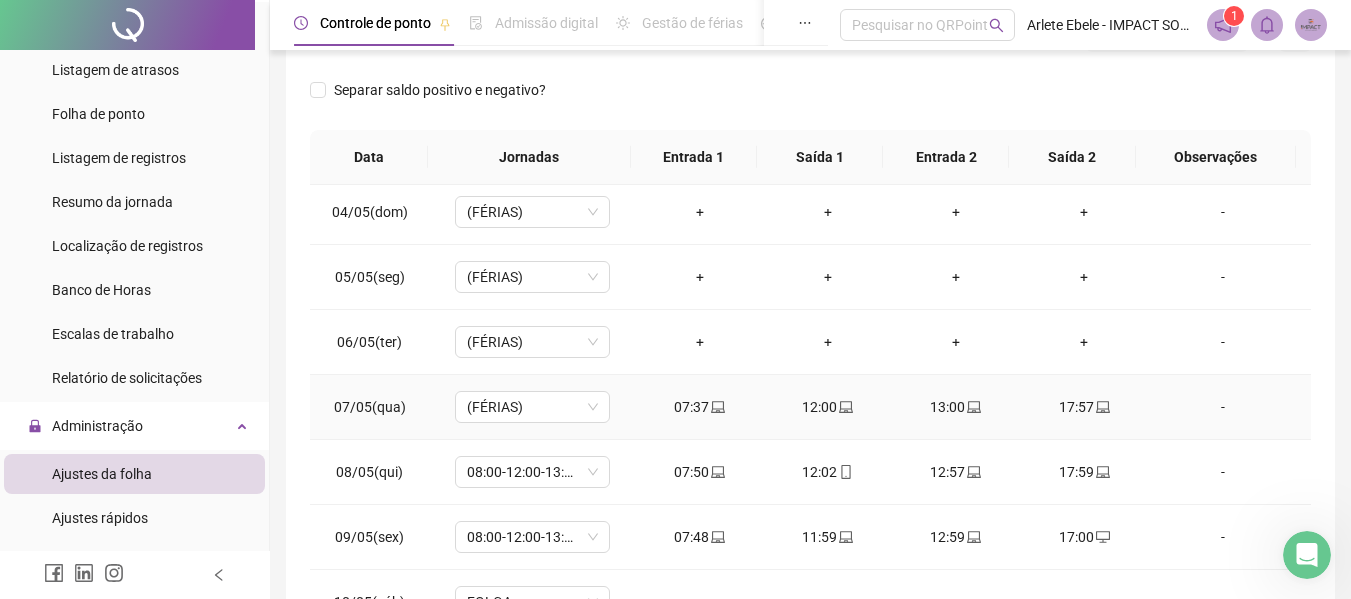 click on "17:57" at bounding box center [1084, 407] 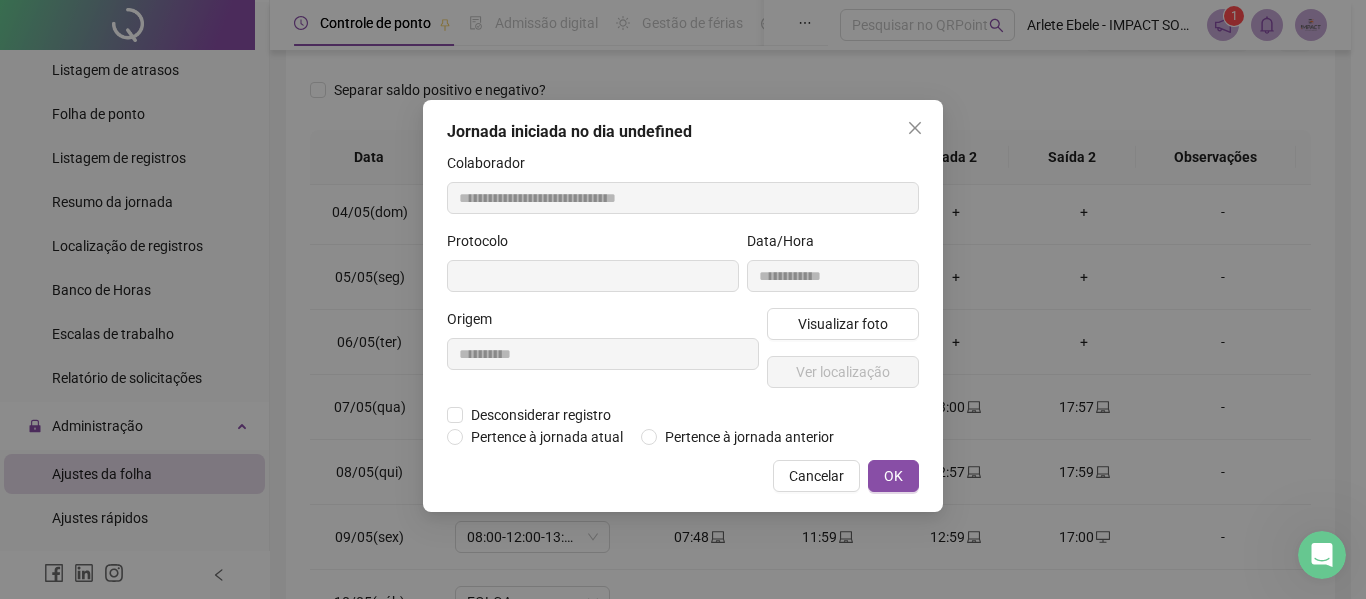 type on "**********" 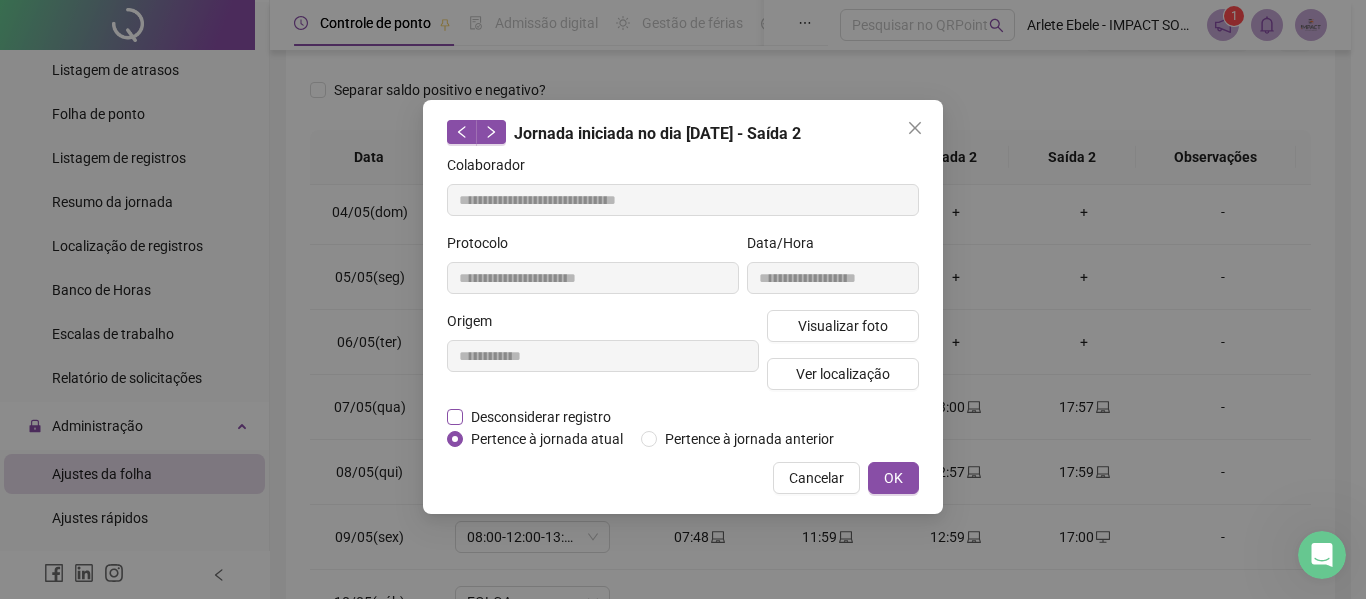 click on "Desconsiderar registro" at bounding box center (541, 417) 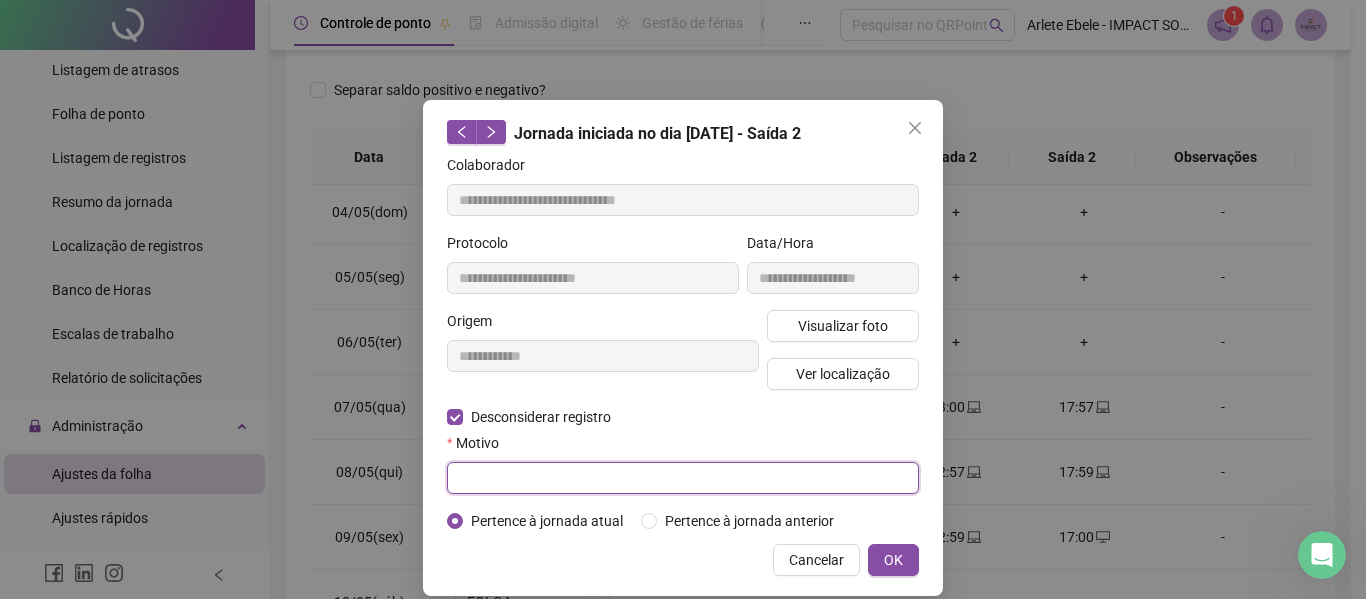 click at bounding box center [683, 478] 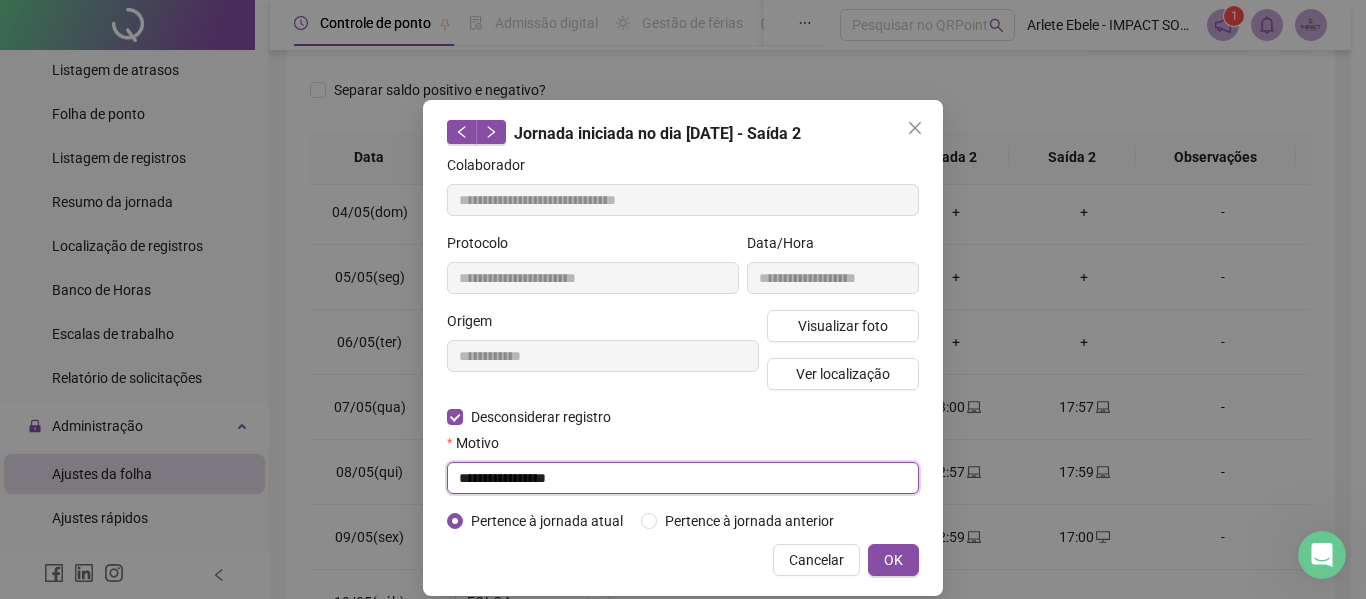 drag, startPoint x: 637, startPoint y: 477, endPoint x: 515, endPoint y: 474, distance: 122.03688 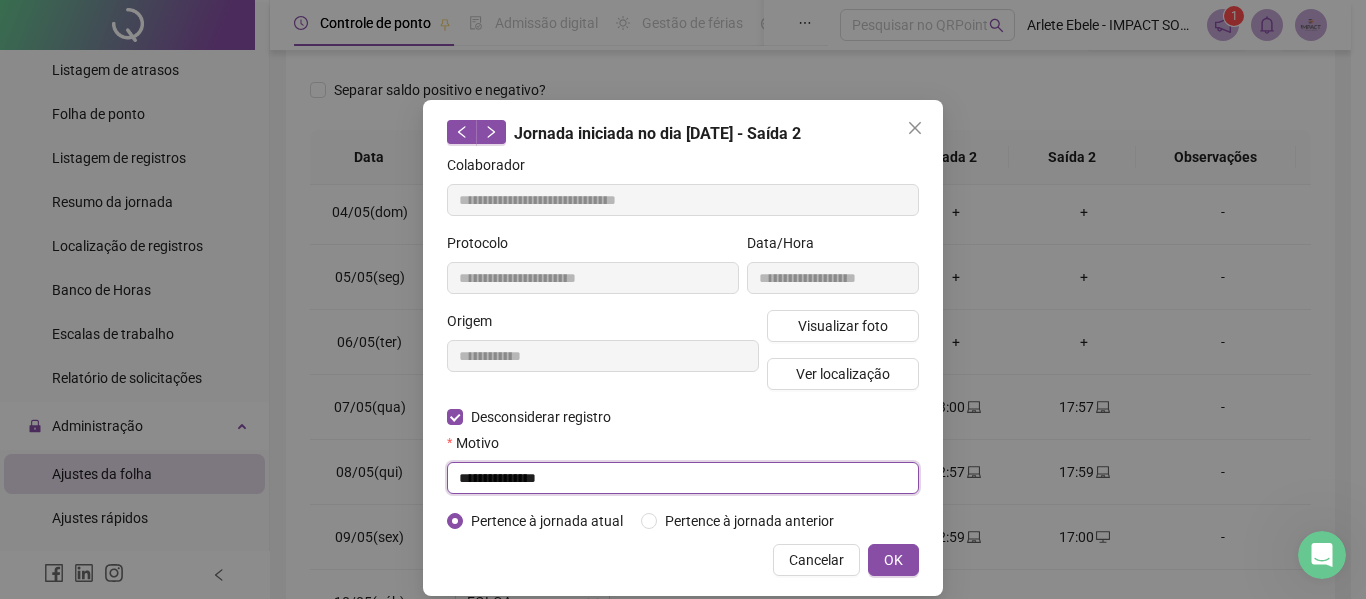 drag, startPoint x: 481, startPoint y: 475, endPoint x: 400, endPoint y: 475, distance: 81 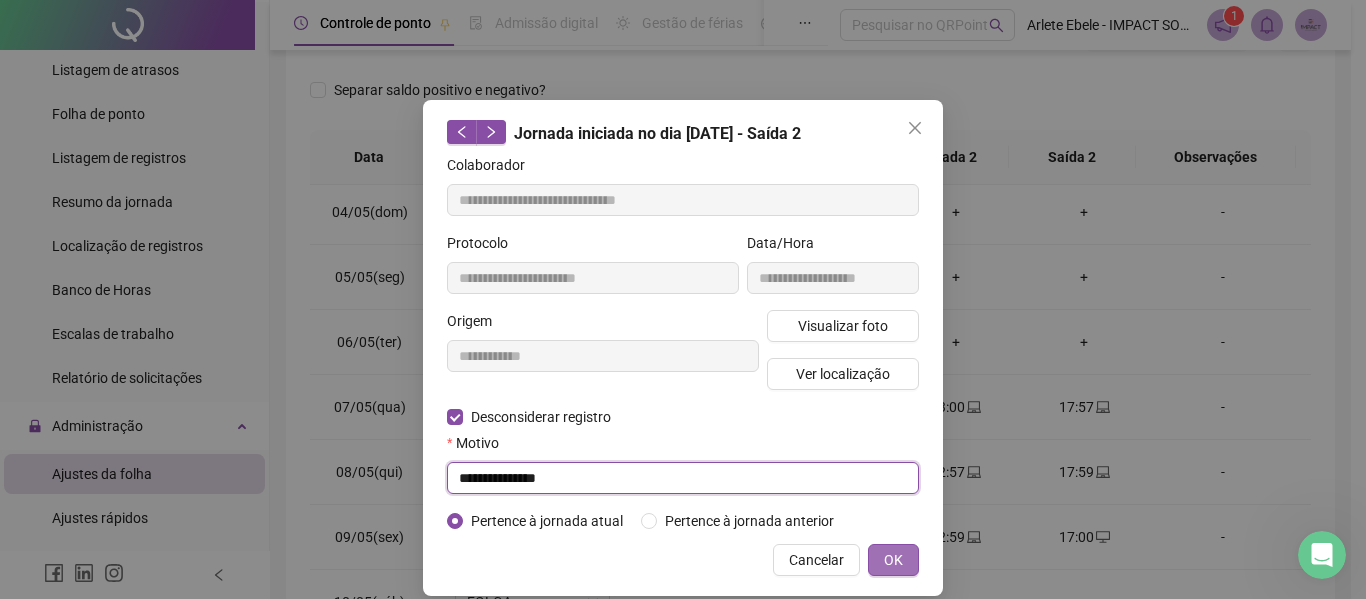 type on "**********" 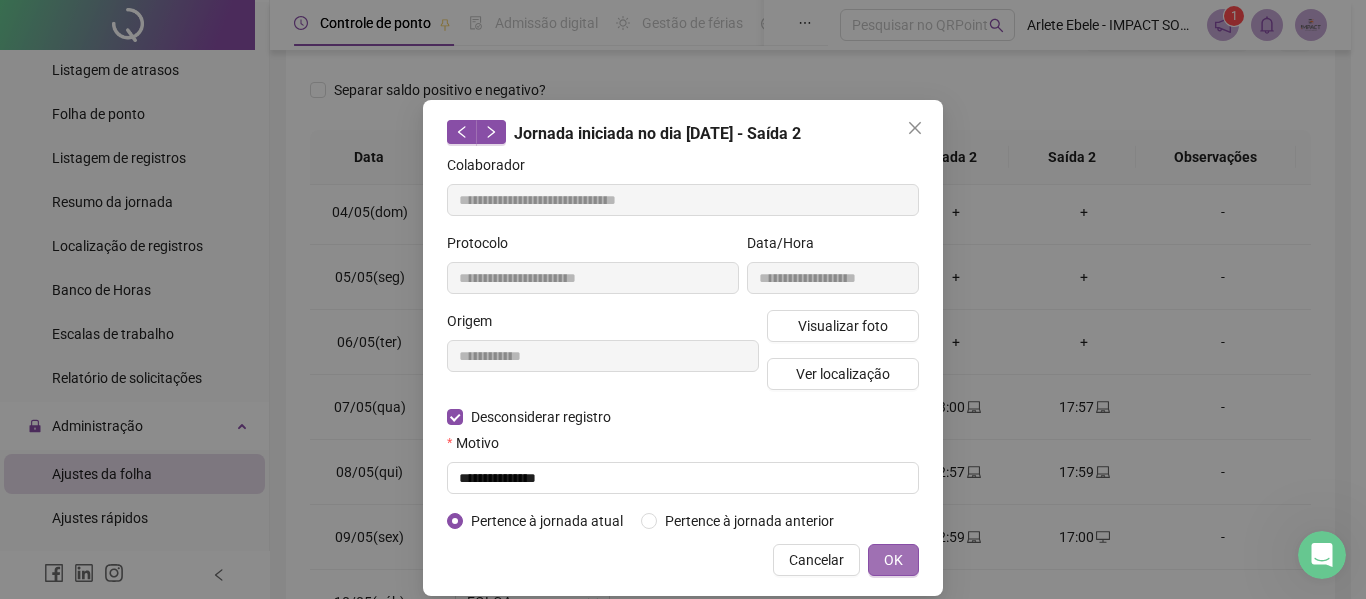 click on "OK" at bounding box center [893, 560] 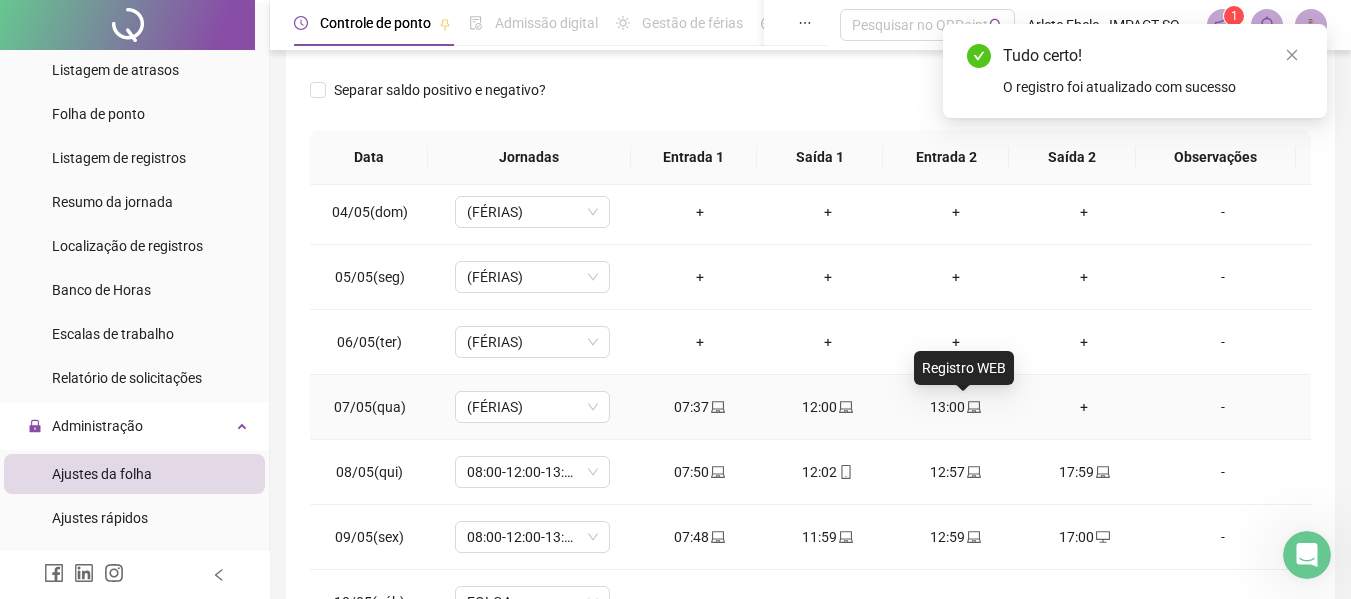 drag, startPoint x: 956, startPoint y: 401, endPoint x: 922, endPoint y: 399, distance: 34.058773 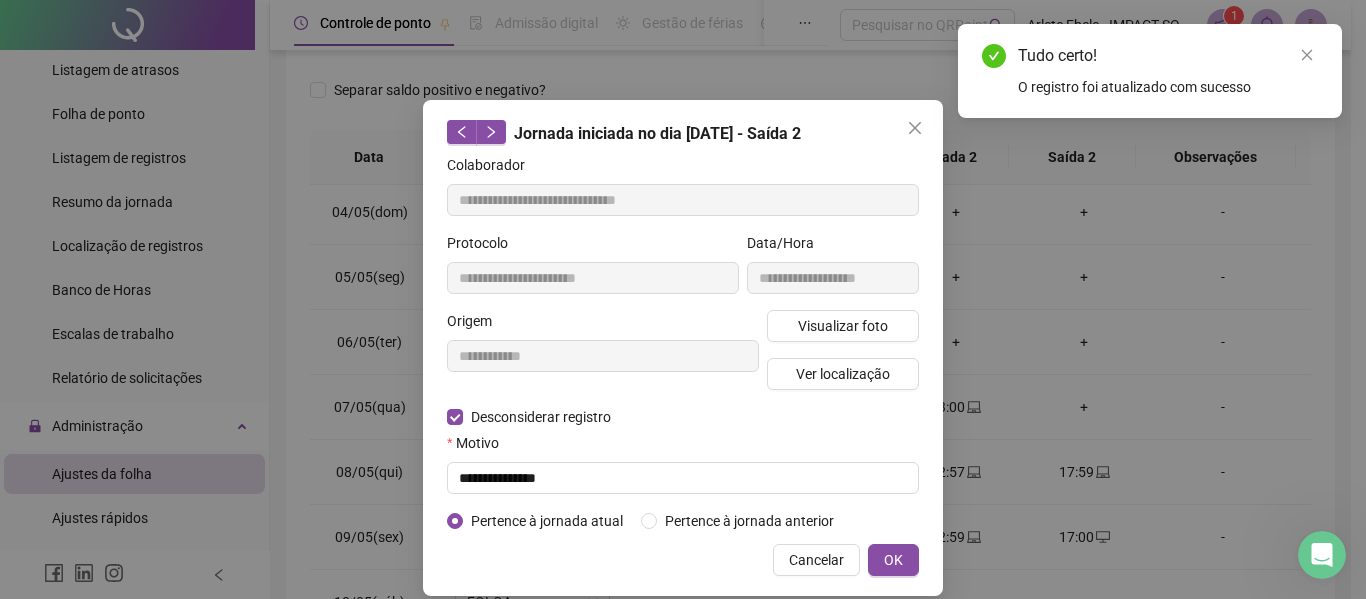 type on "**********" 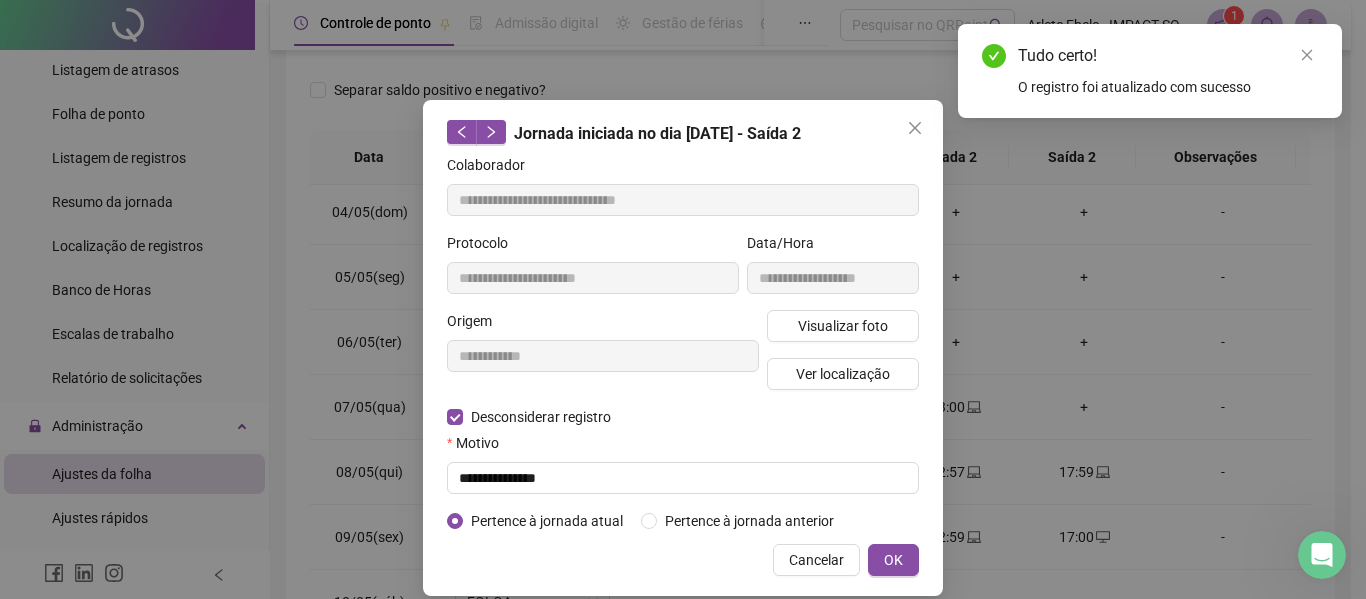type on "**********" 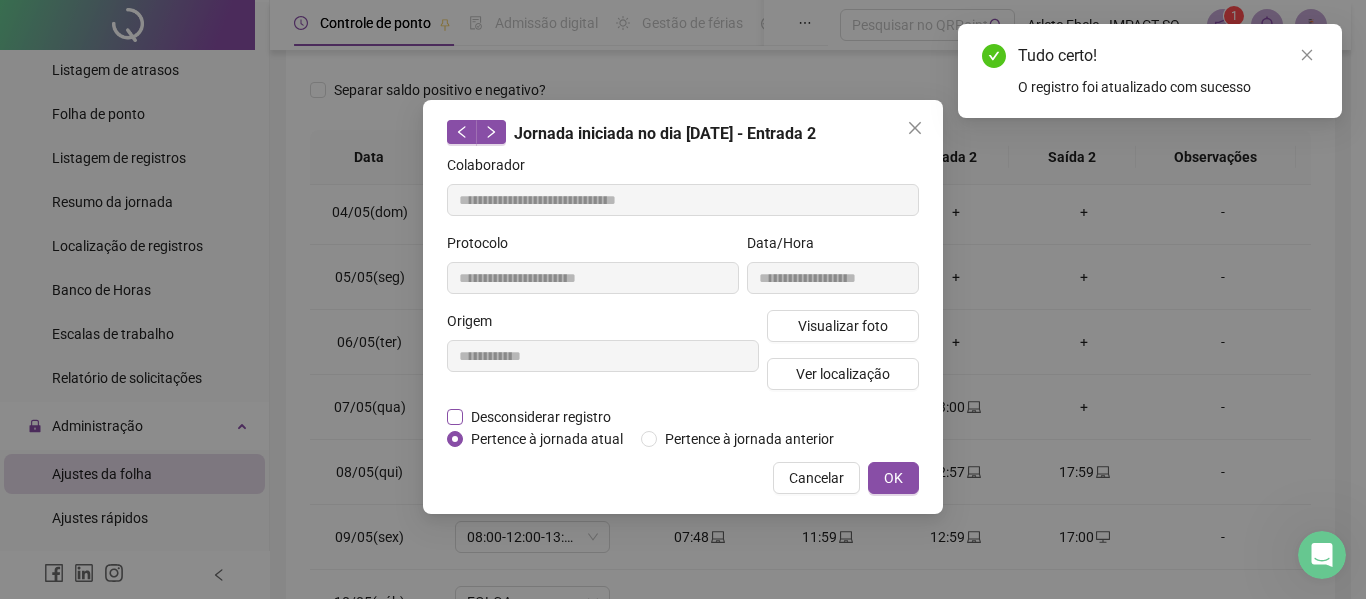 click on "Desconsiderar registro" at bounding box center [541, 417] 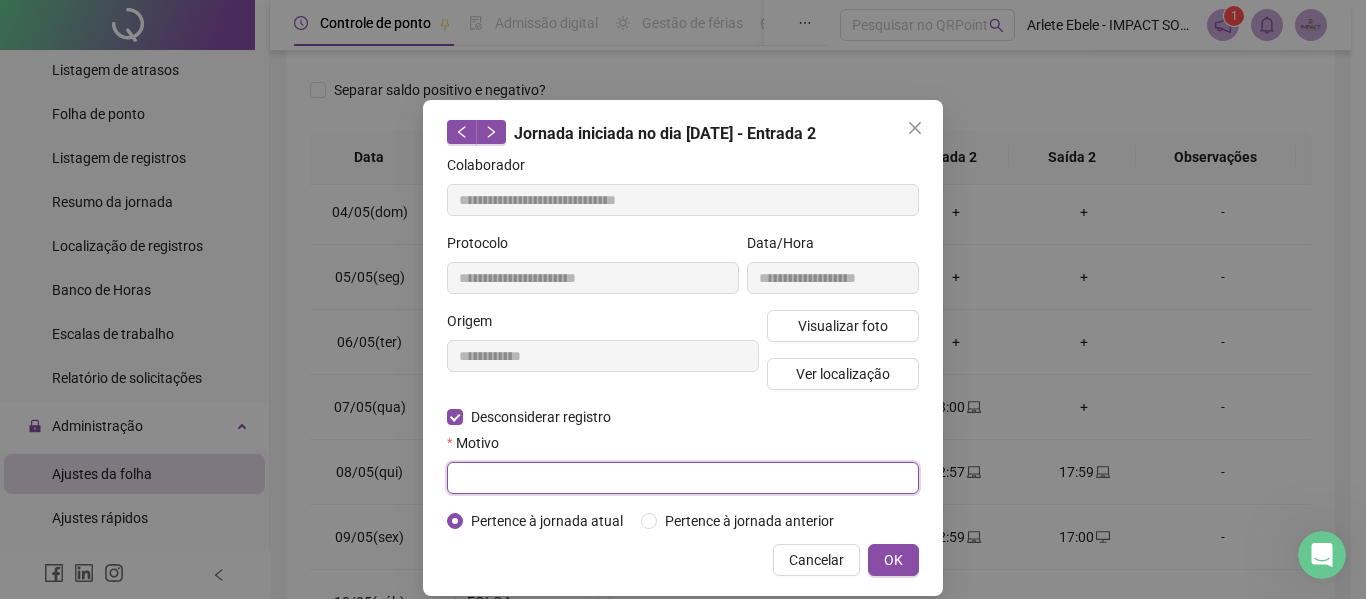 click at bounding box center [683, 478] 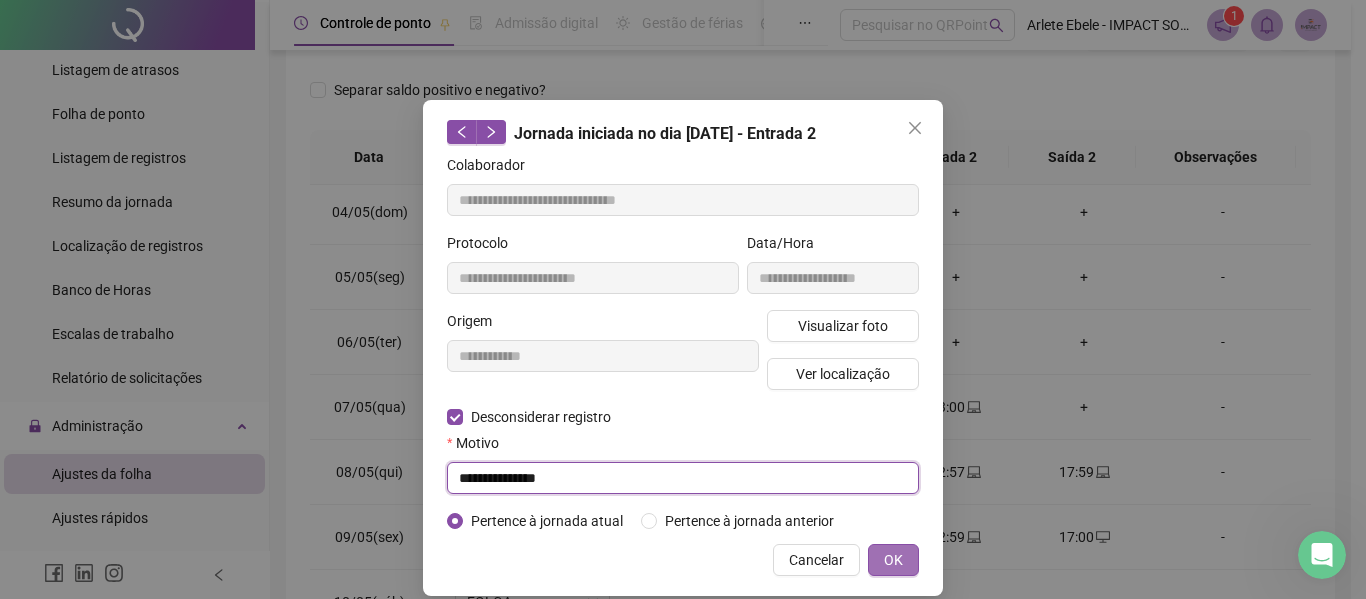 type on "**********" 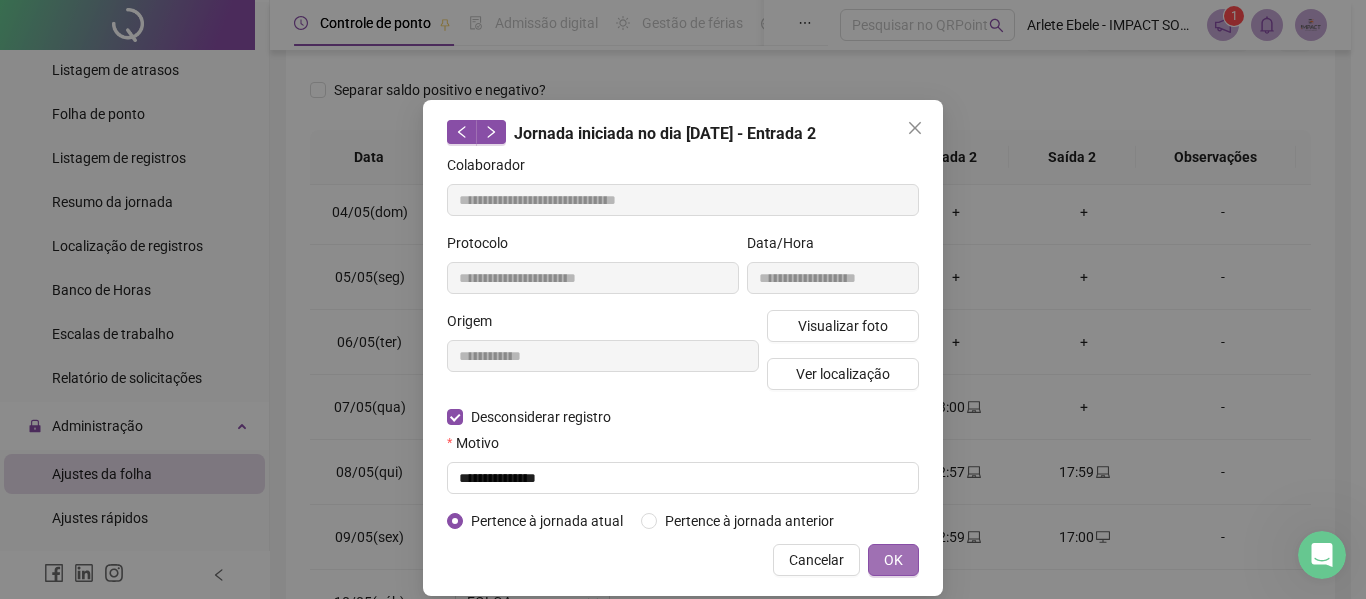 click on "OK" at bounding box center [893, 560] 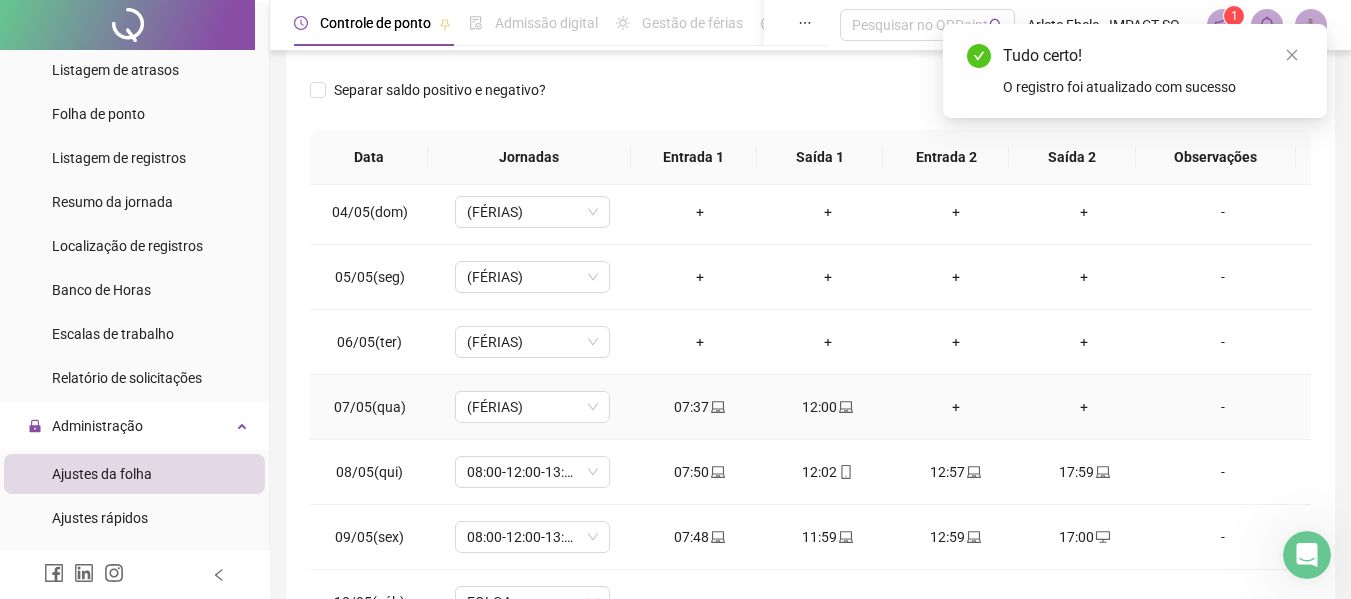 click on "12:00" at bounding box center (828, 407) 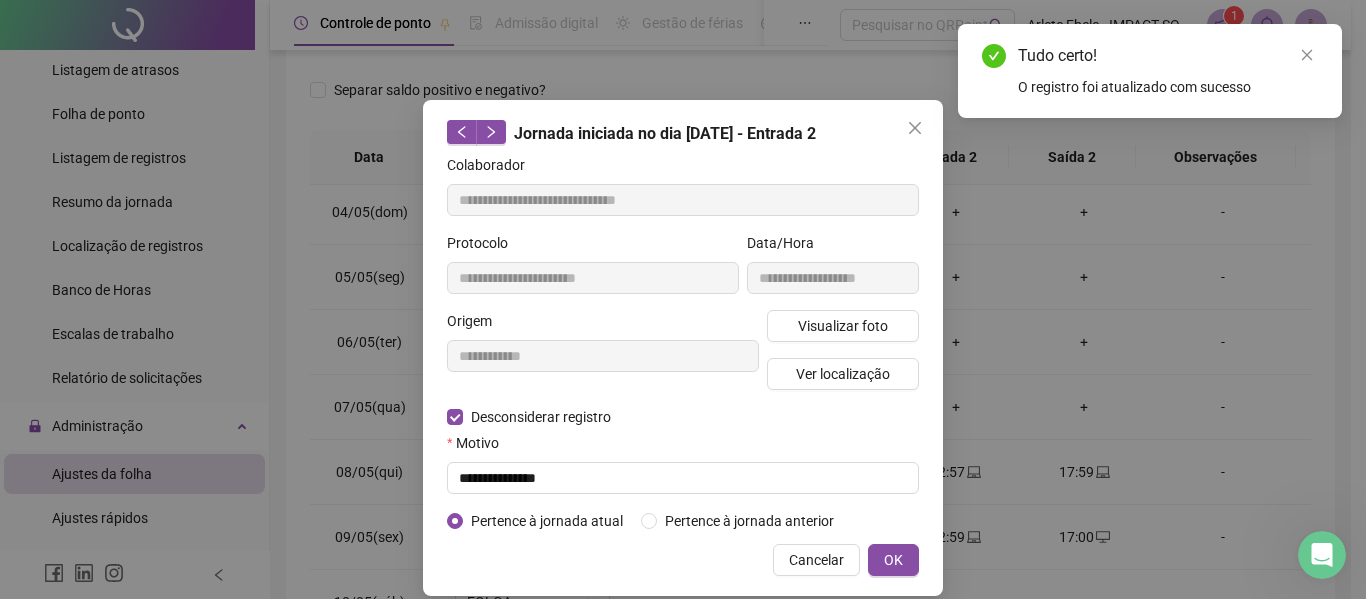 type on "**********" 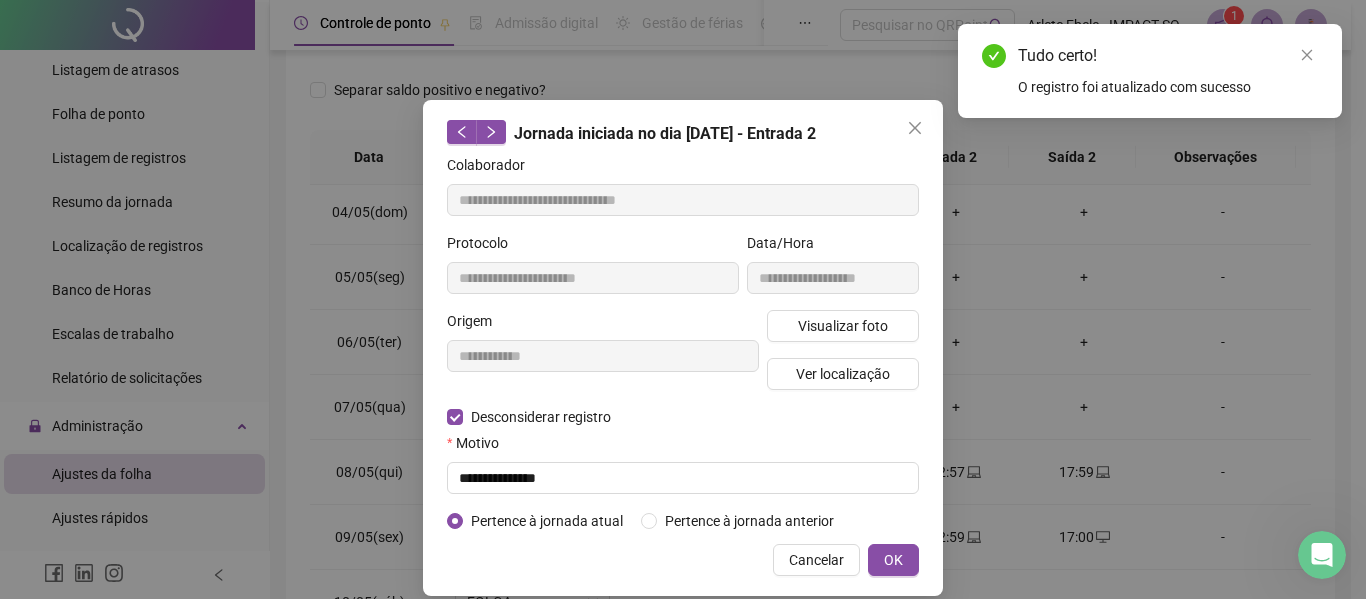 type on "**********" 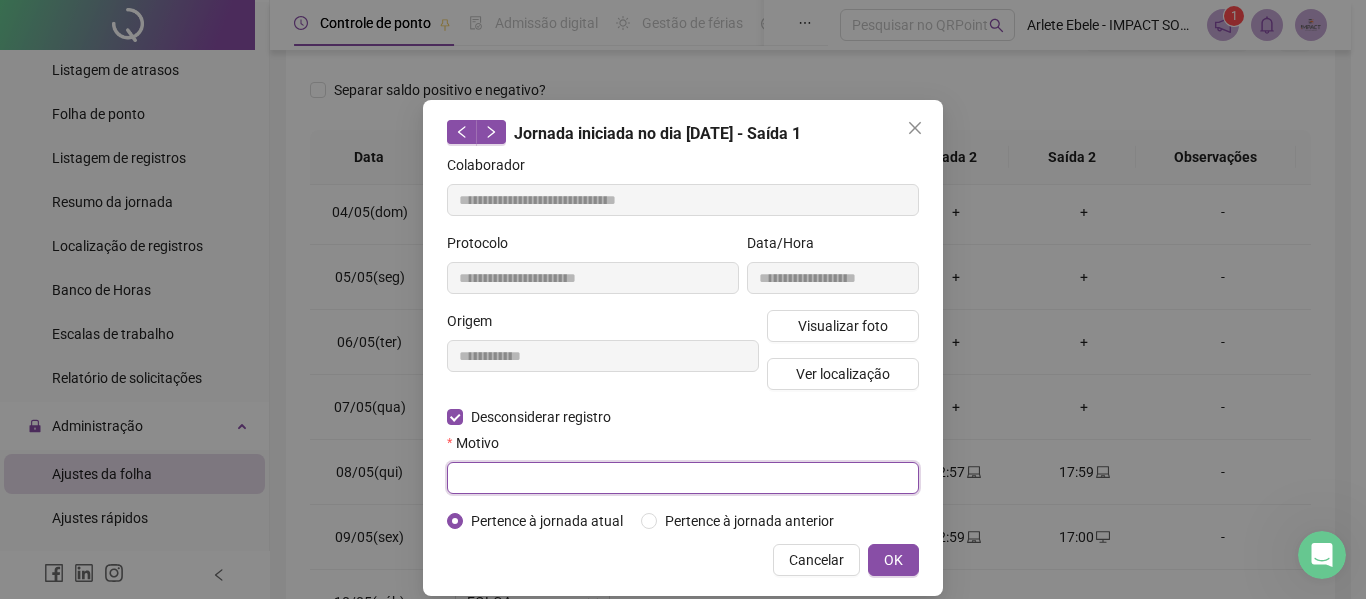 click at bounding box center (683, 478) 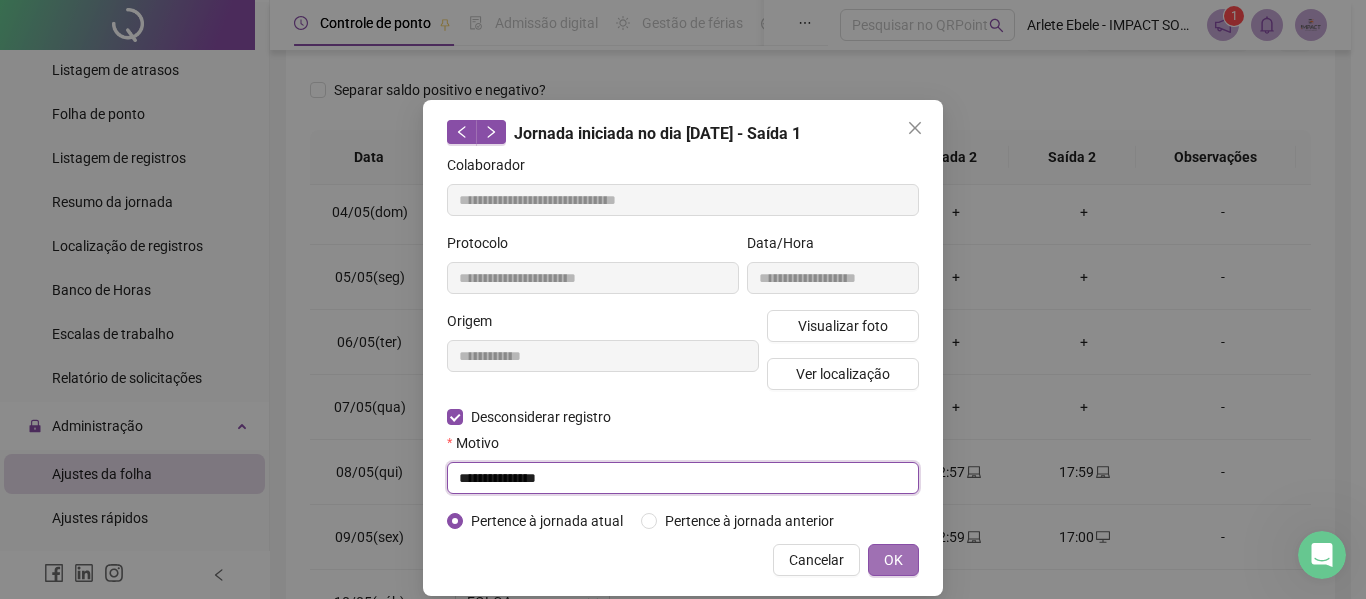 type on "**********" 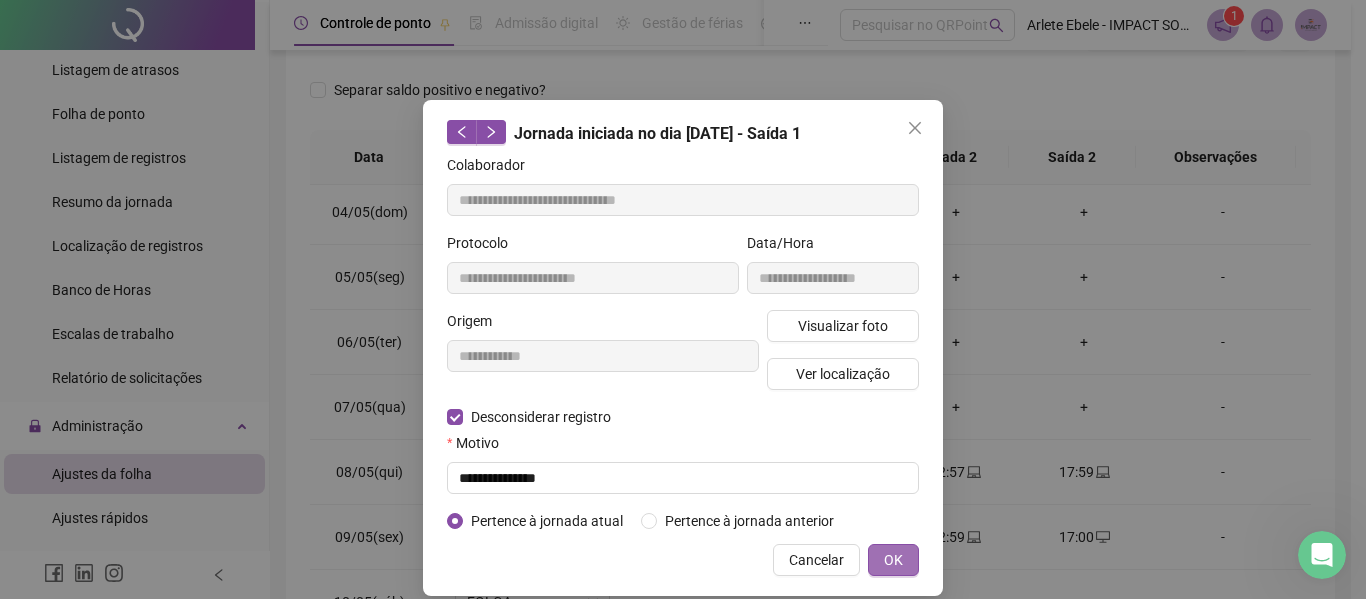 click on "OK" at bounding box center (893, 560) 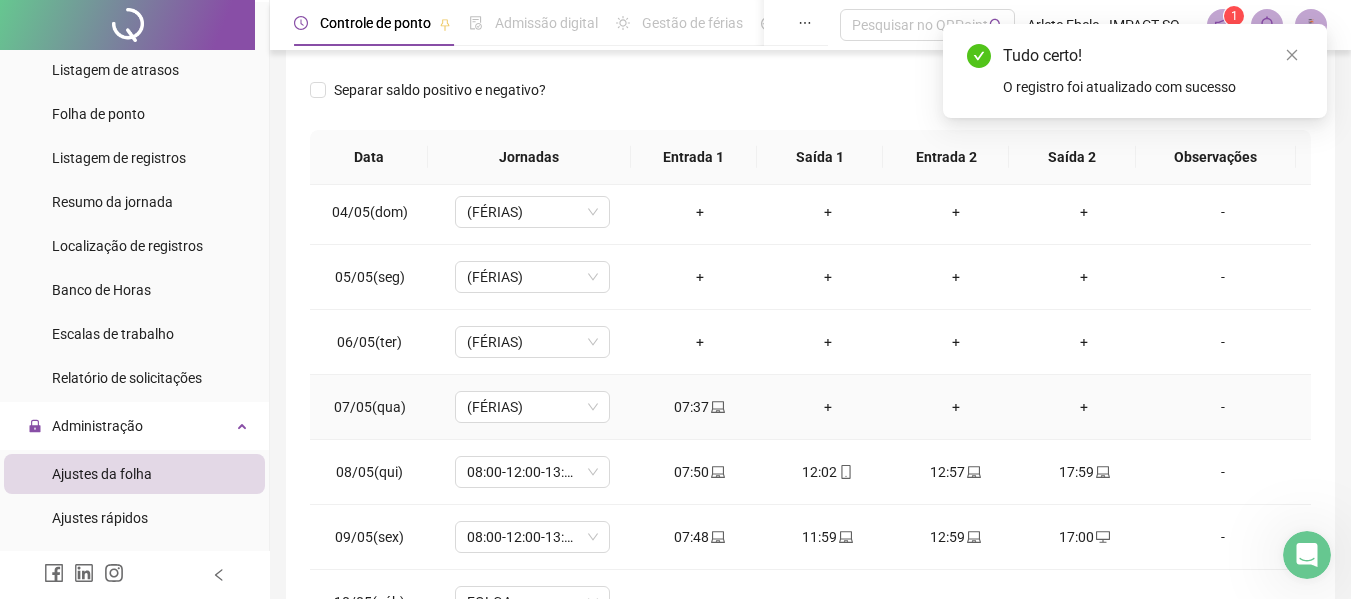 click on "07:37" at bounding box center (700, 407) 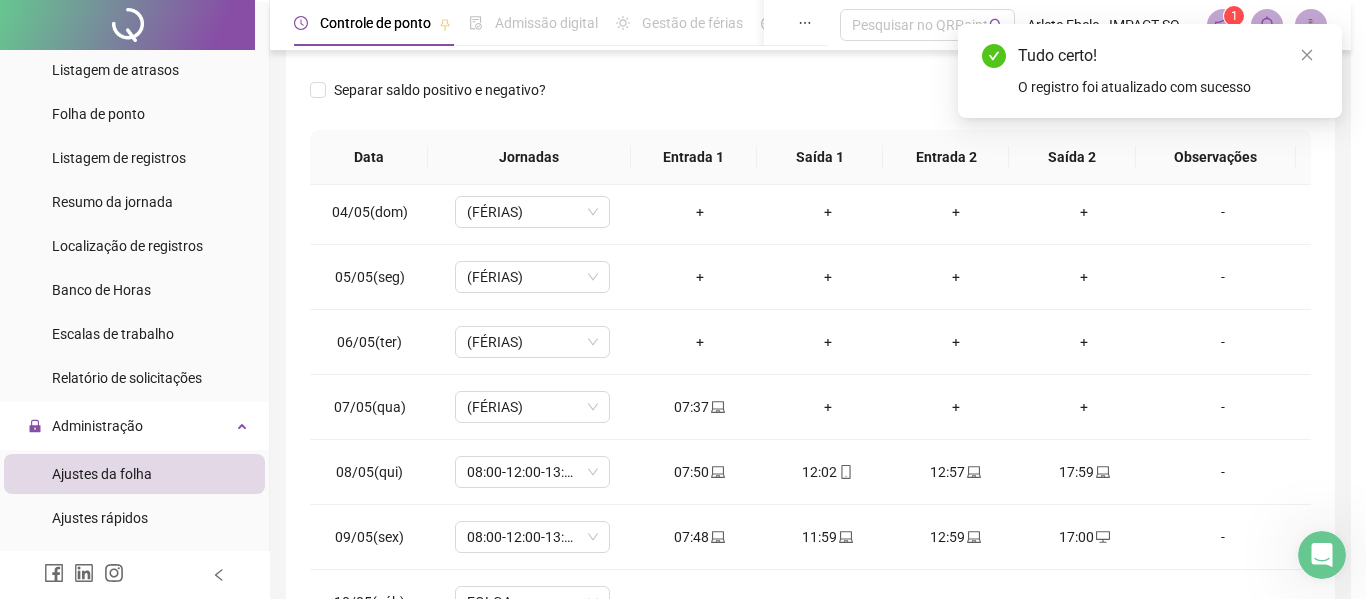 type on "**********" 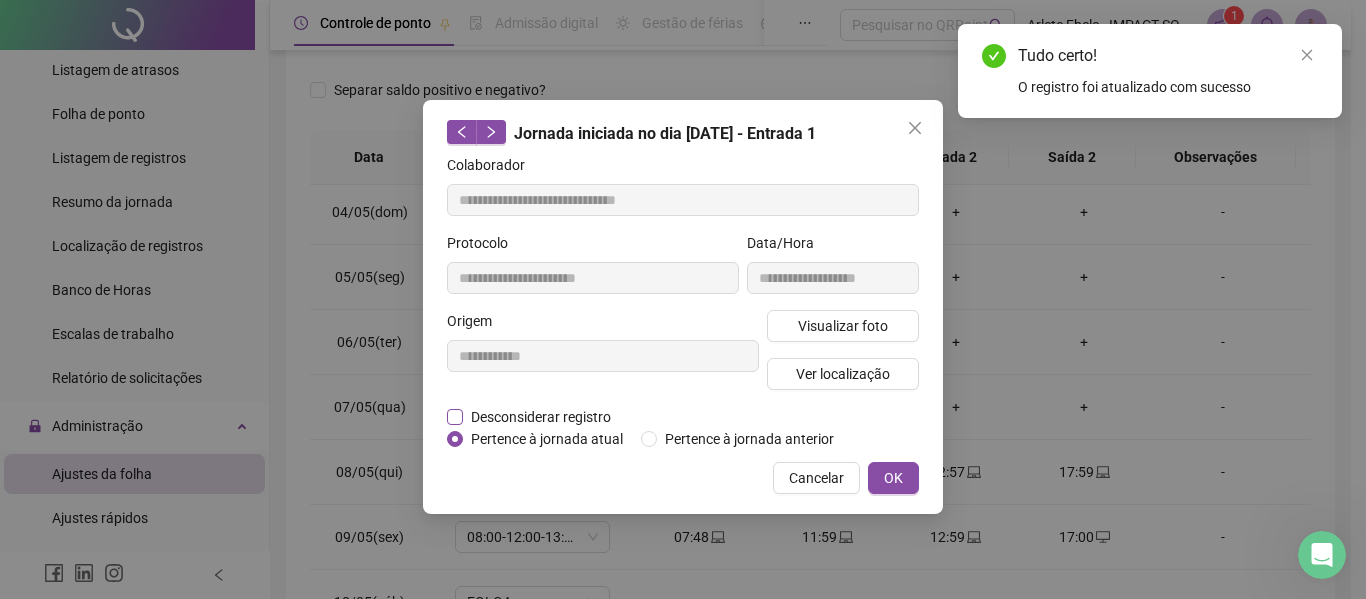 click on "Desconsiderar registro" at bounding box center [541, 417] 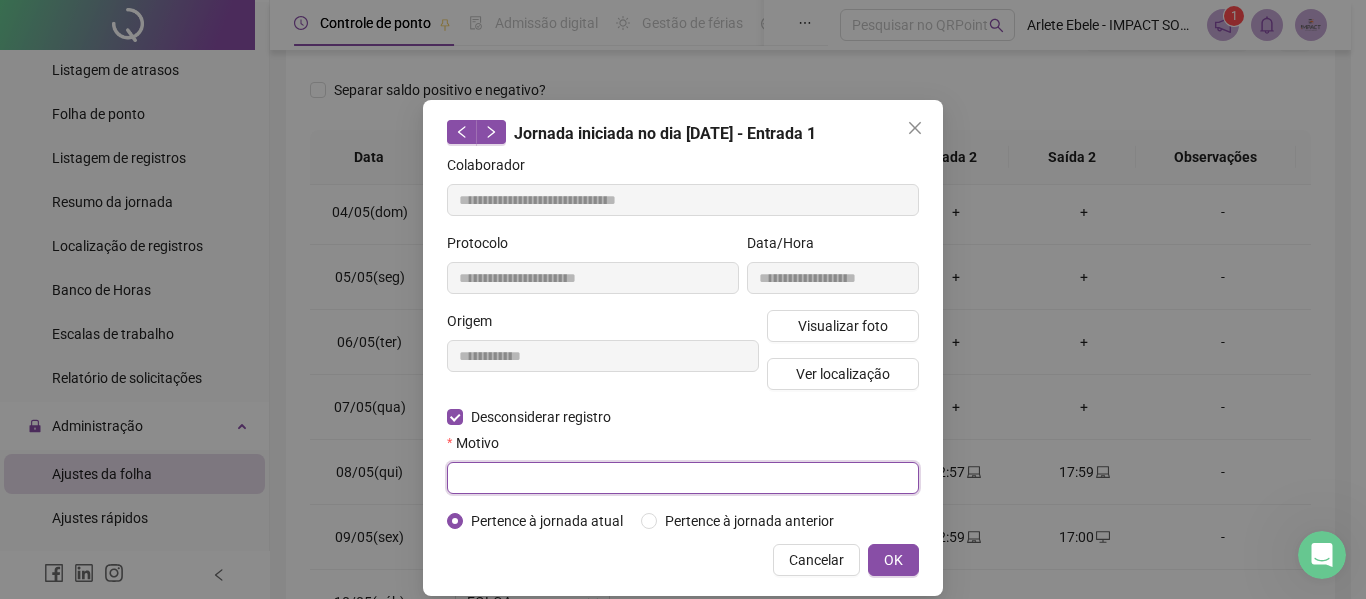 click at bounding box center [683, 478] 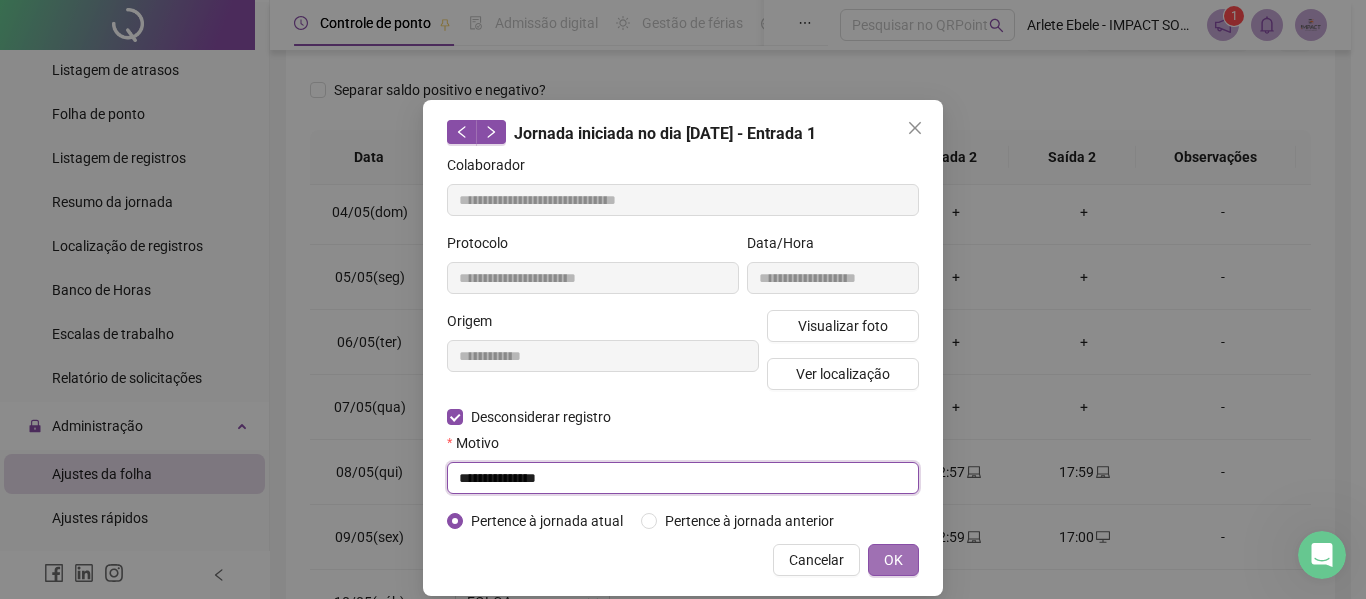 type on "**********" 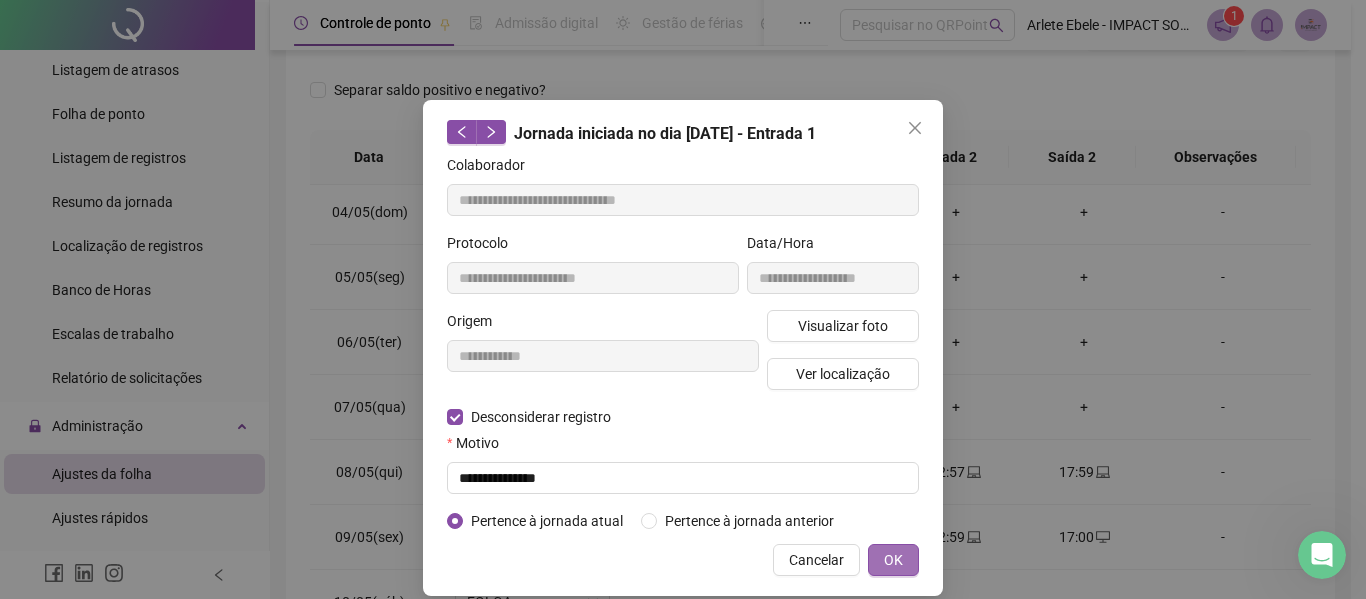 click on "OK" at bounding box center (893, 560) 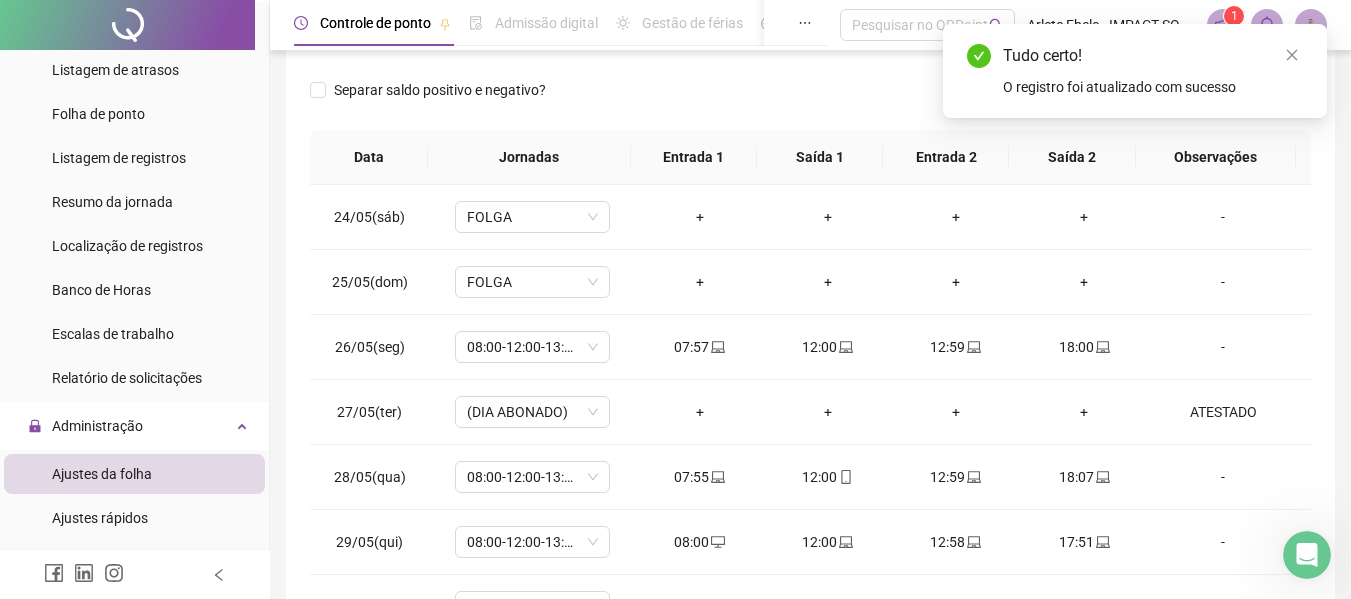 scroll, scrollTop: 0, scrollLeft: 0, axis: both 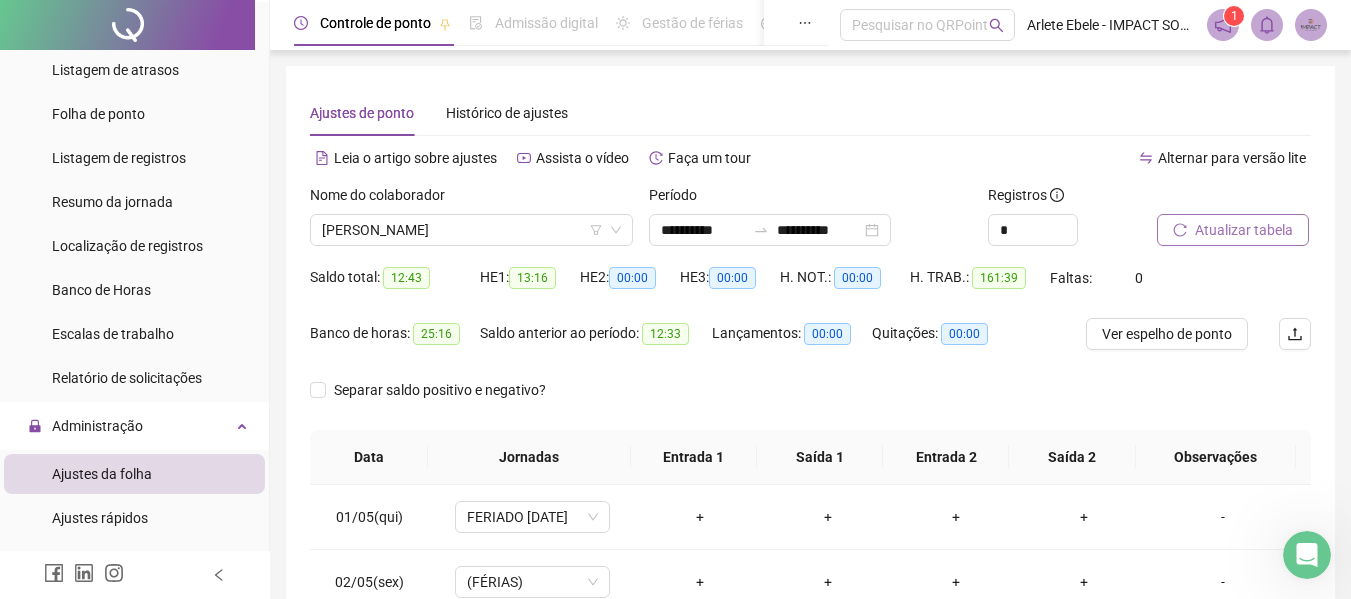 click on "Atualizar tabela" at bounding box center [1233, 230] 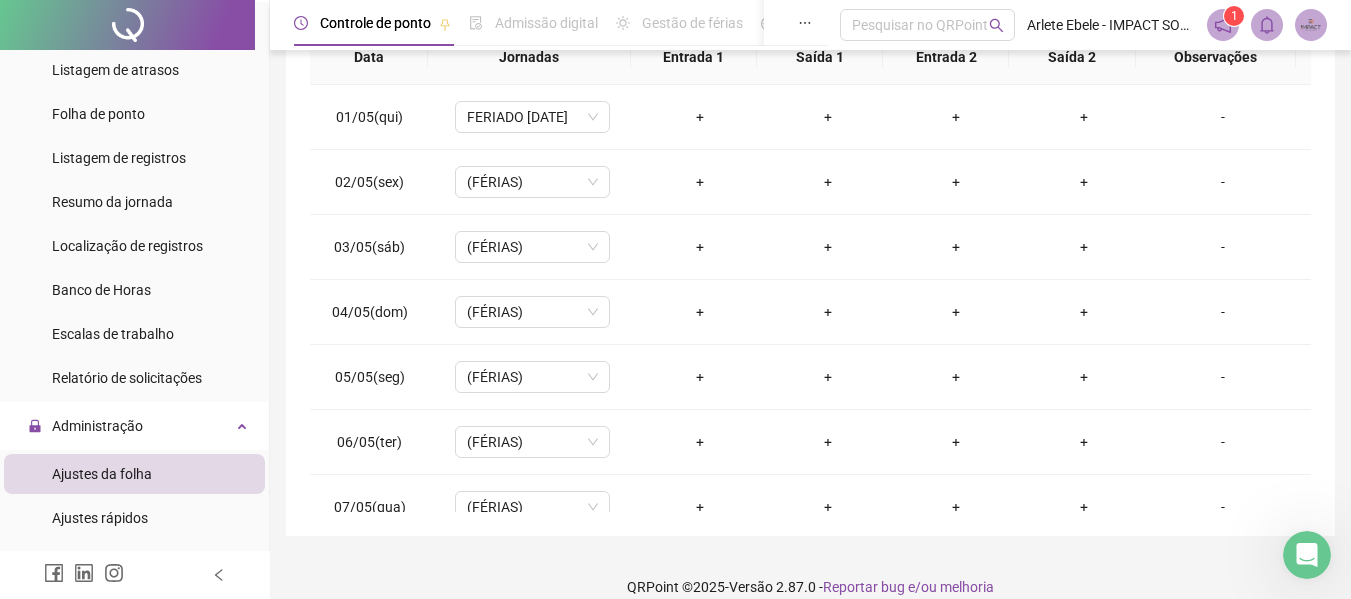 scroll, scrollTop: 423, scrollLeft: 0, axis: vertical 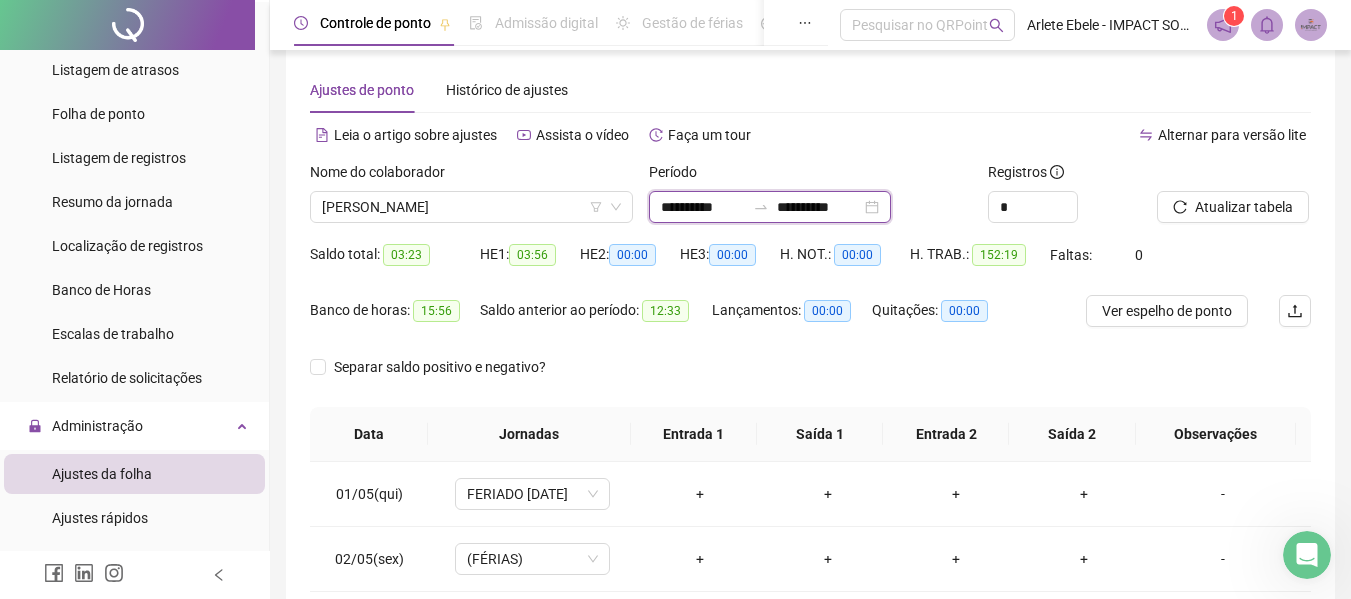 click on "**********" at bounding box center (703, 207) 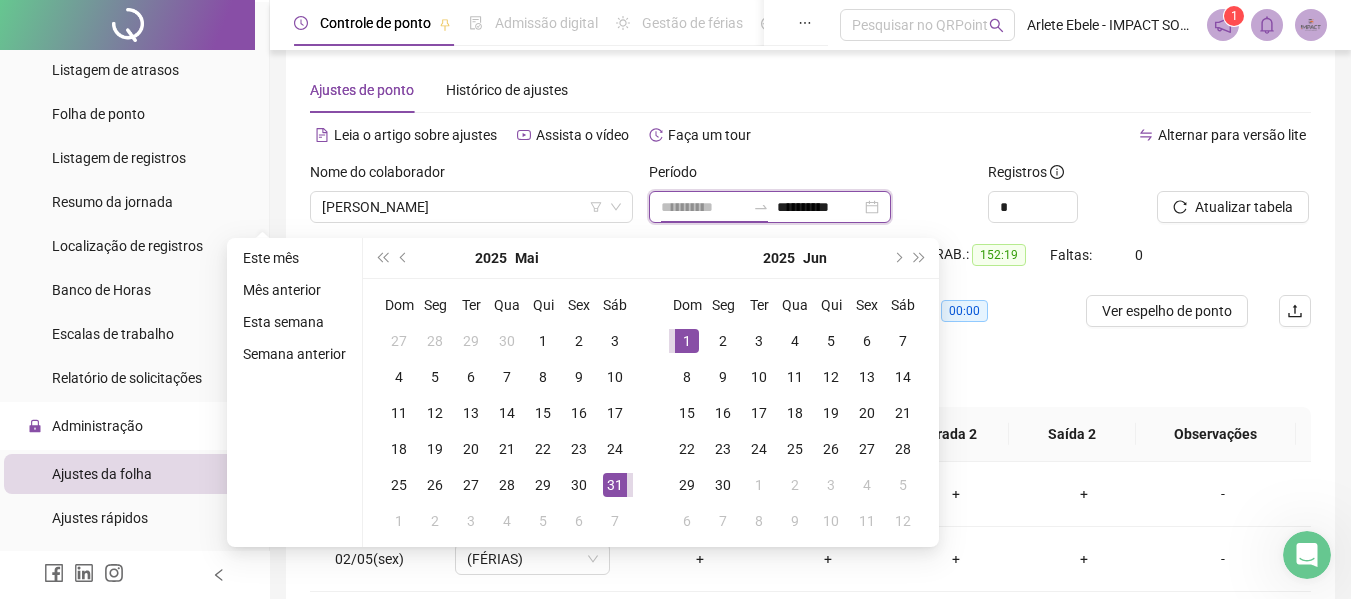 type on "**********" 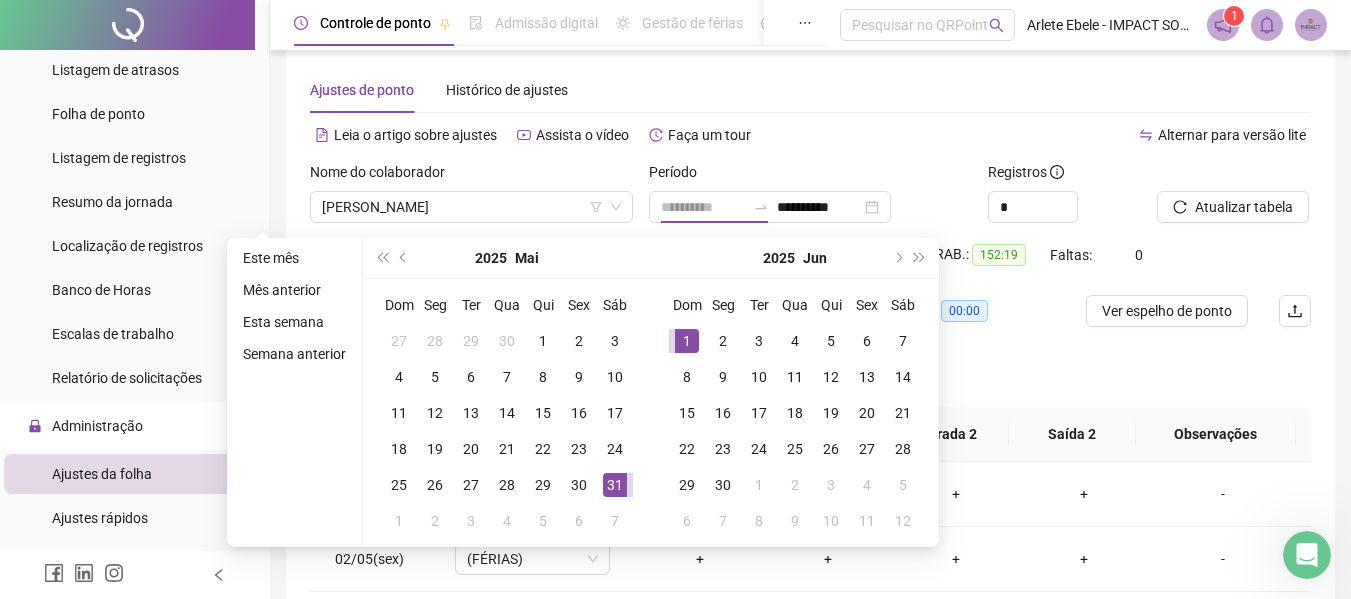 click on "1" at bounding box center (687, 341) 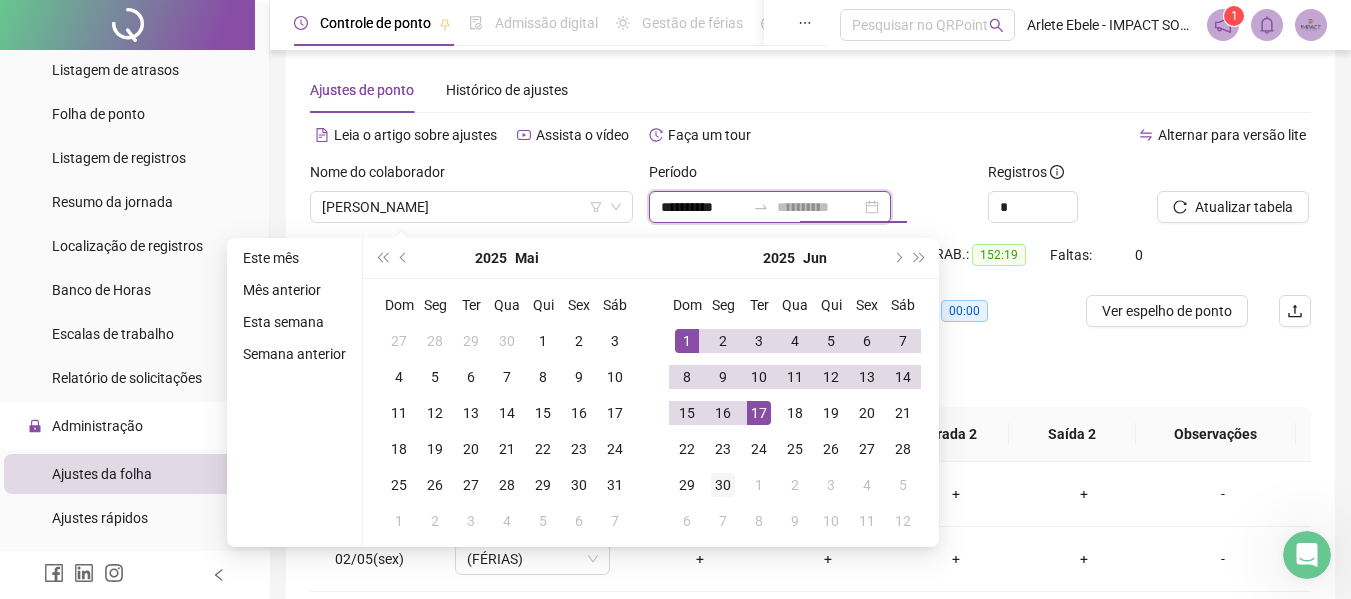 type on "**********" 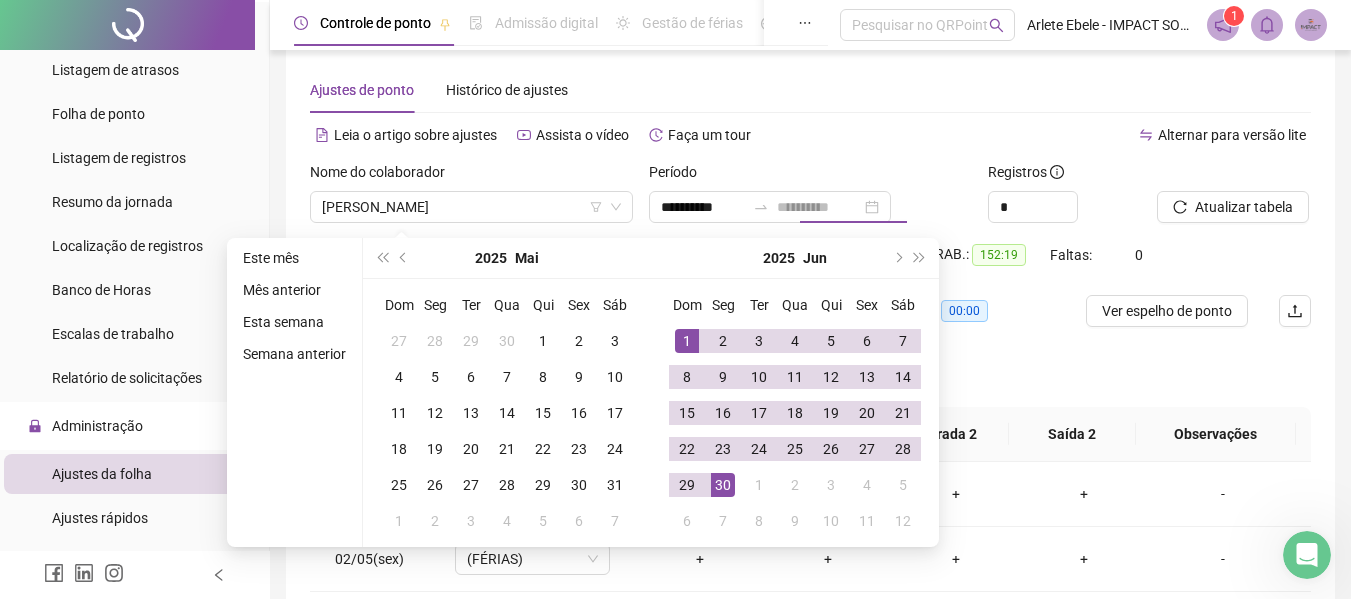 click on "30" at bounding box center (723, 485) 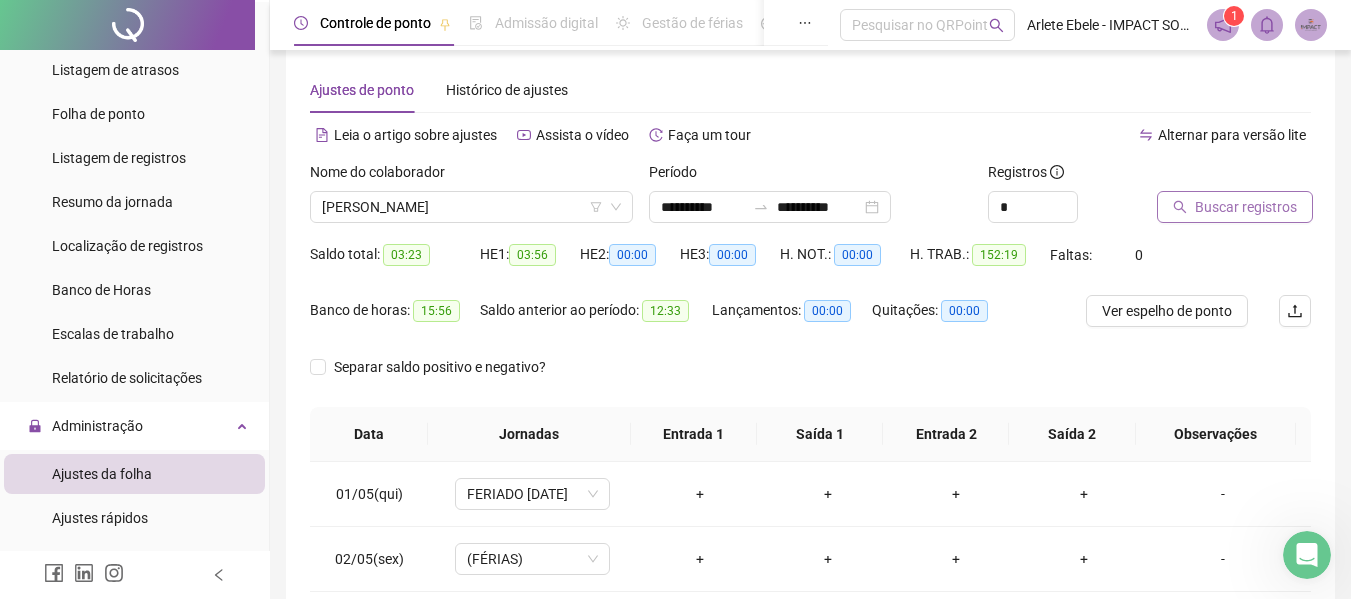 click on "Buscar registros" at bounding box center [1246, 207] 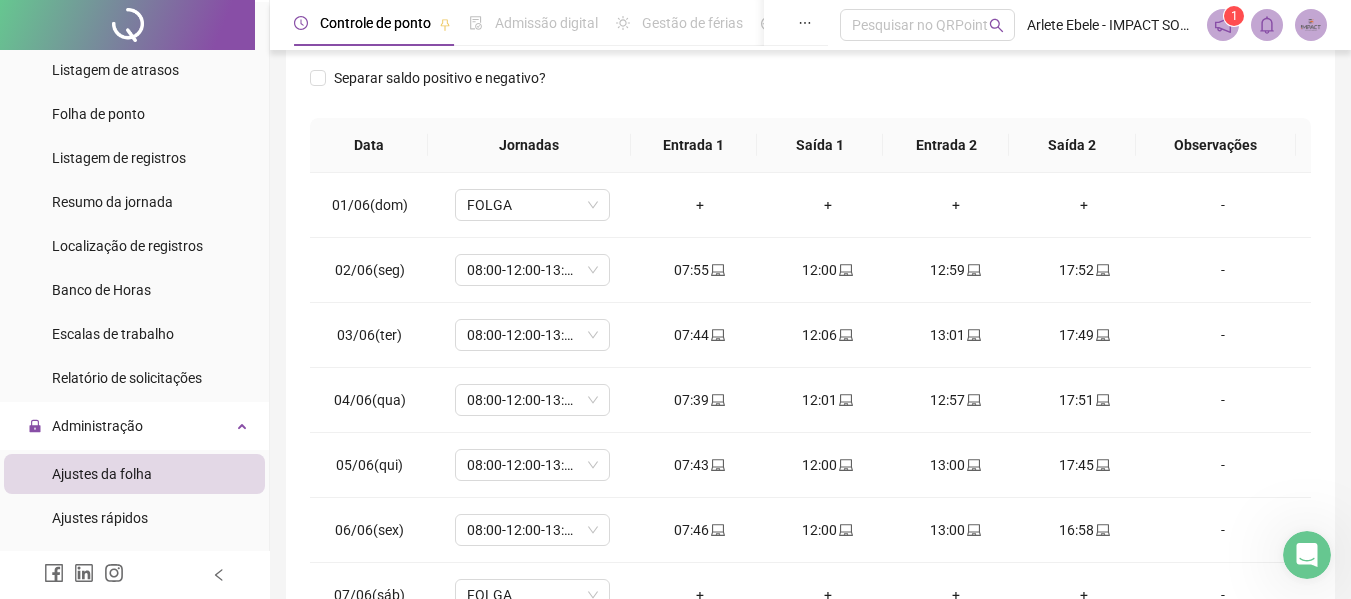 scroll, scrollTop: 423, scrollLeft: 0, axis: vertical 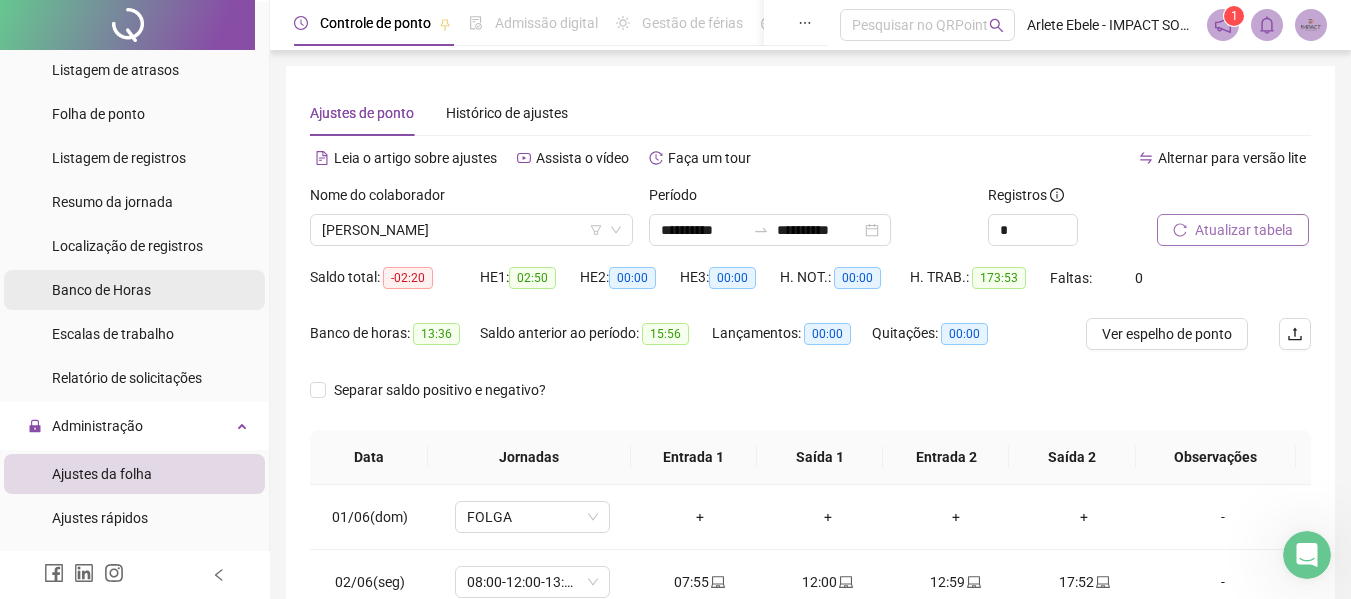 click on "Banco de Horas" at bounding box center [134, 290] 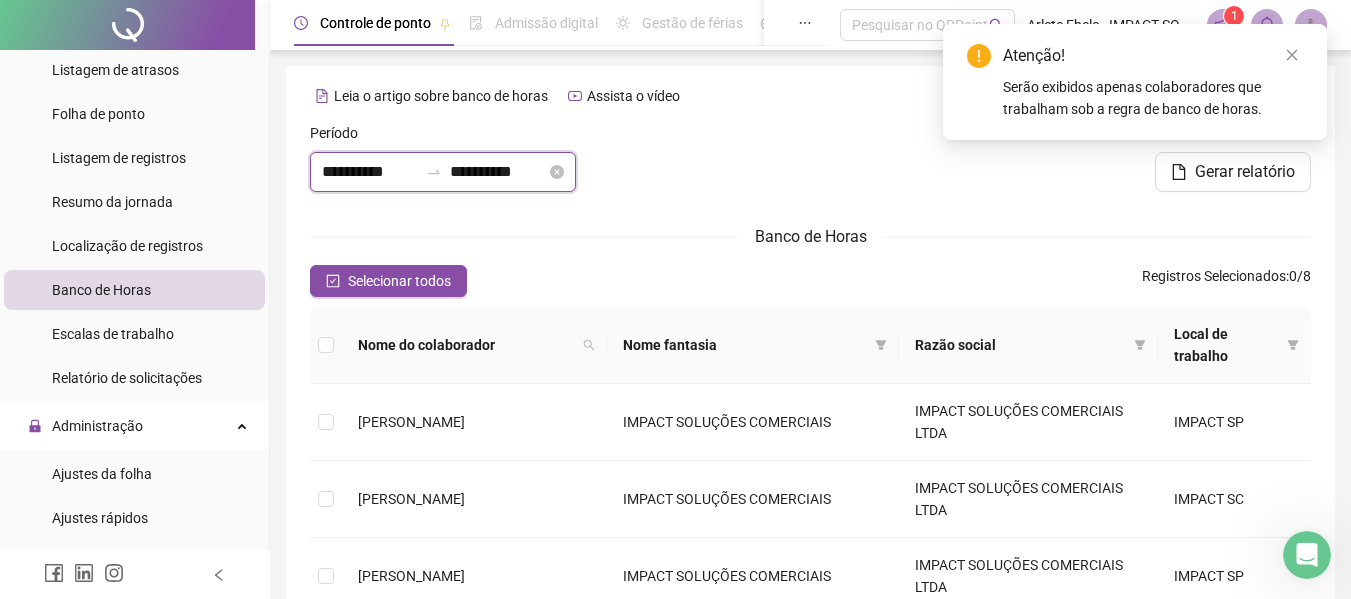 click on "**********" at bounding box center [370, 172] 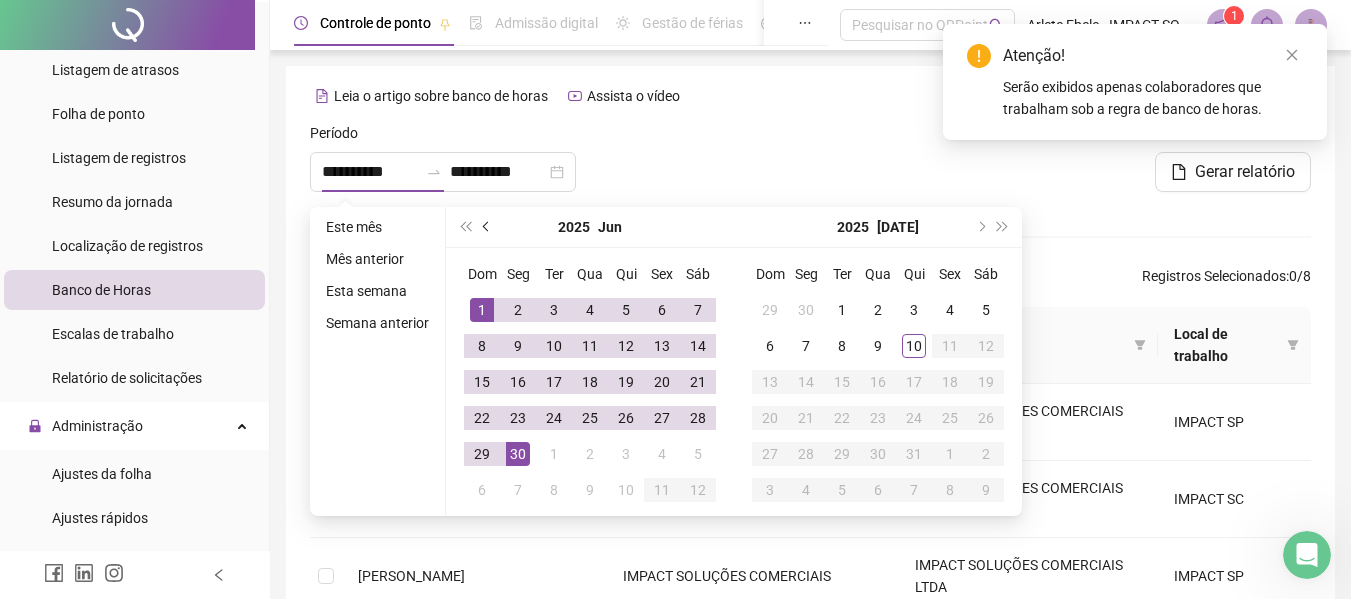 click at bounding box center [487, 227] 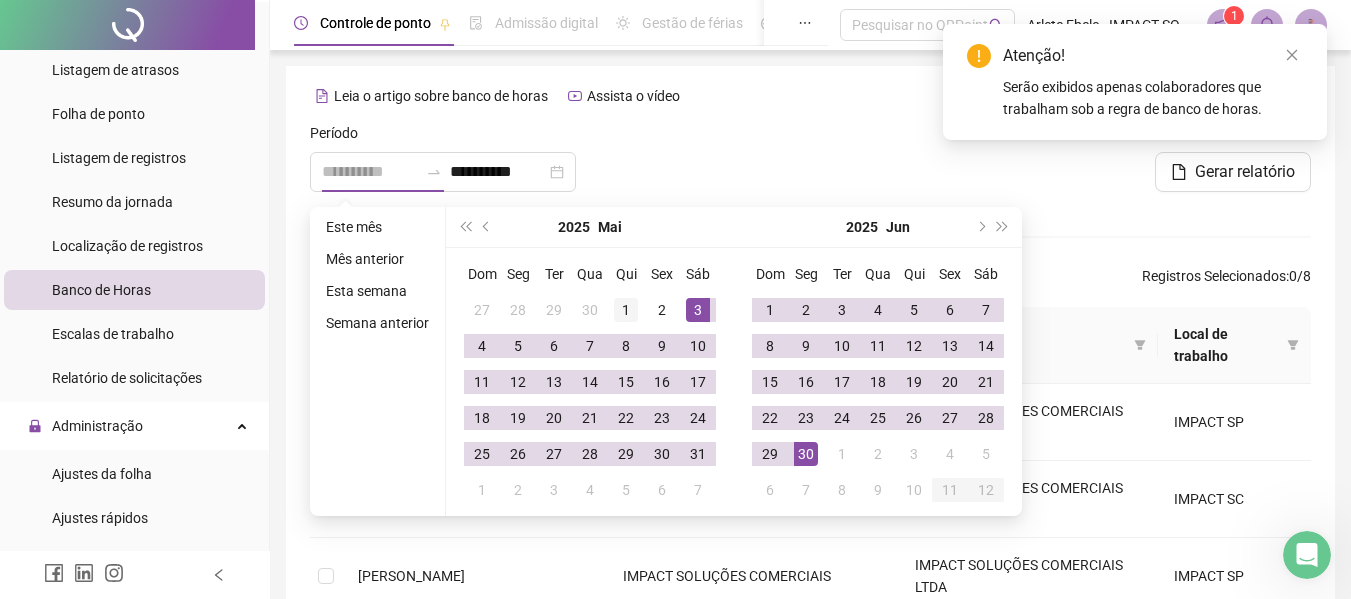 type on "**********" 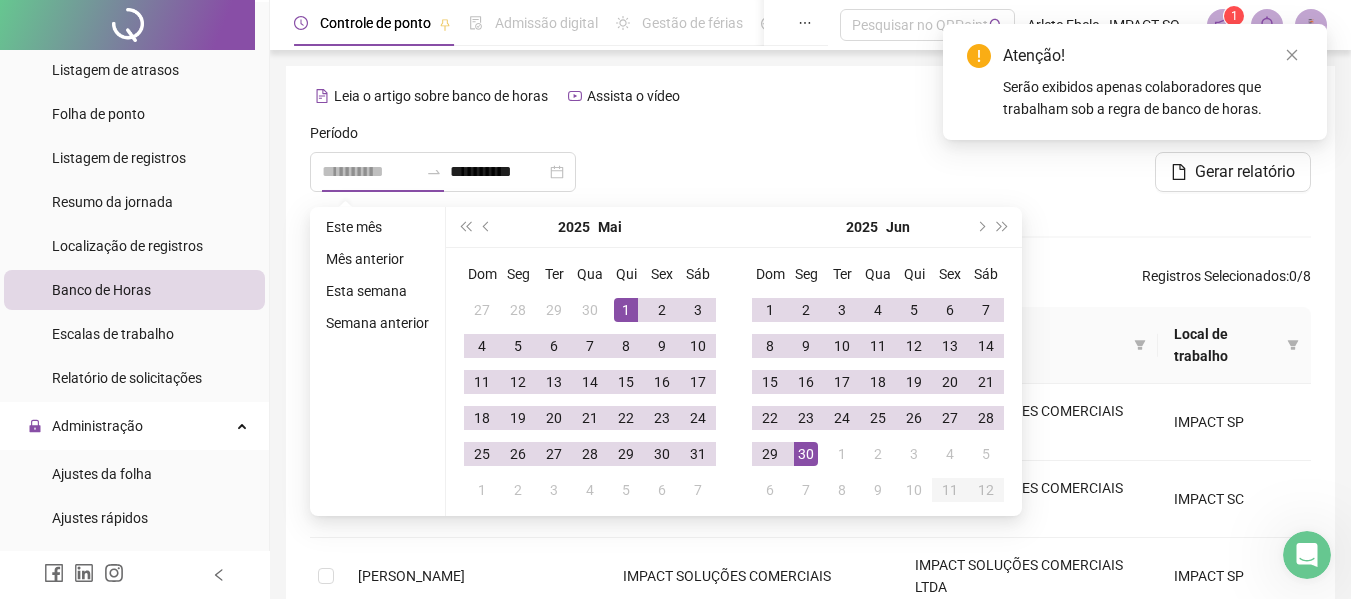 click on "1" at bounding box center (626, 310) 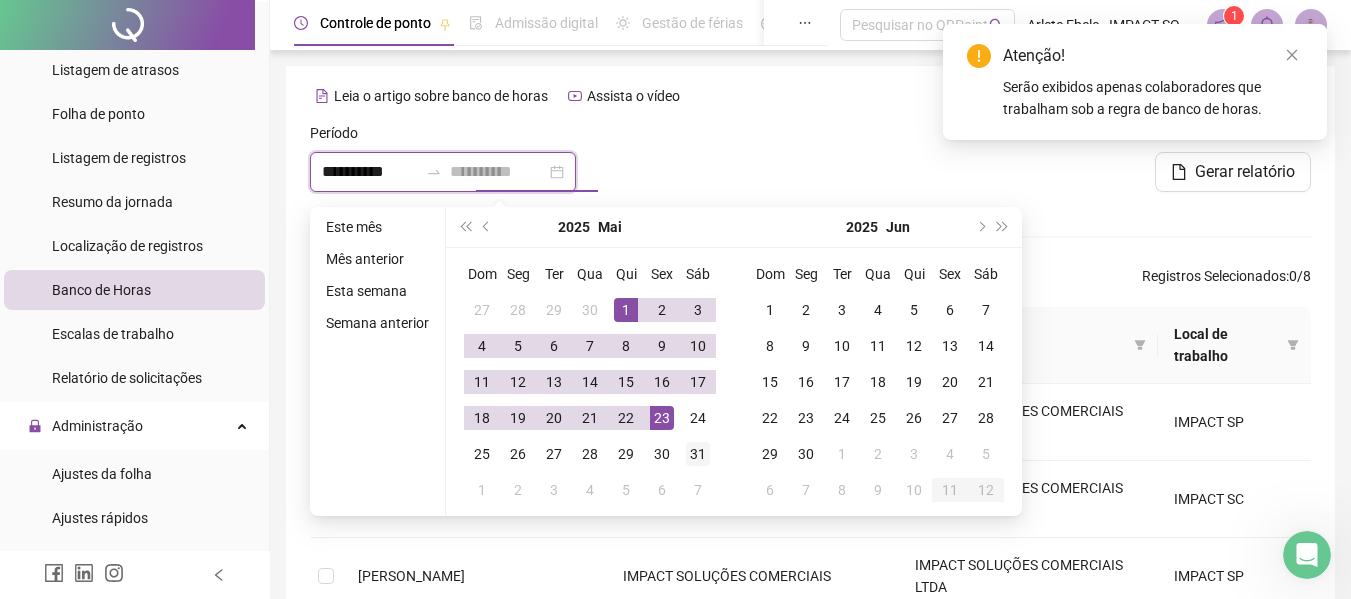 type on "**********" 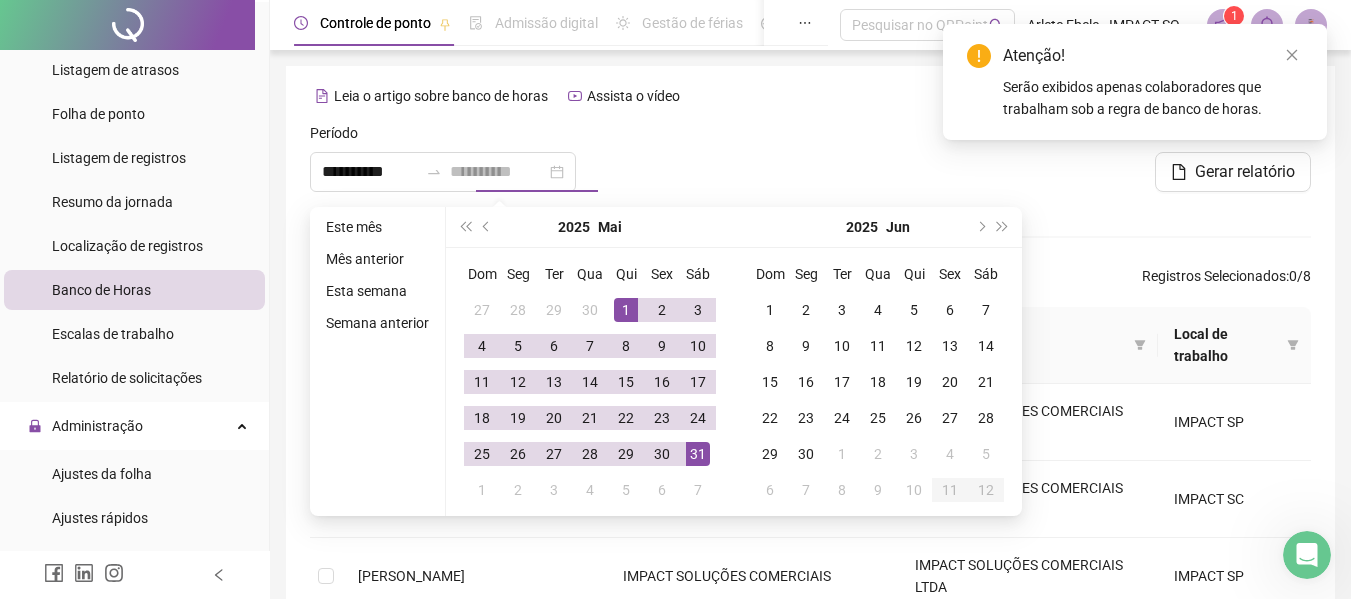 click on "31" at bounding box center (698, 454) 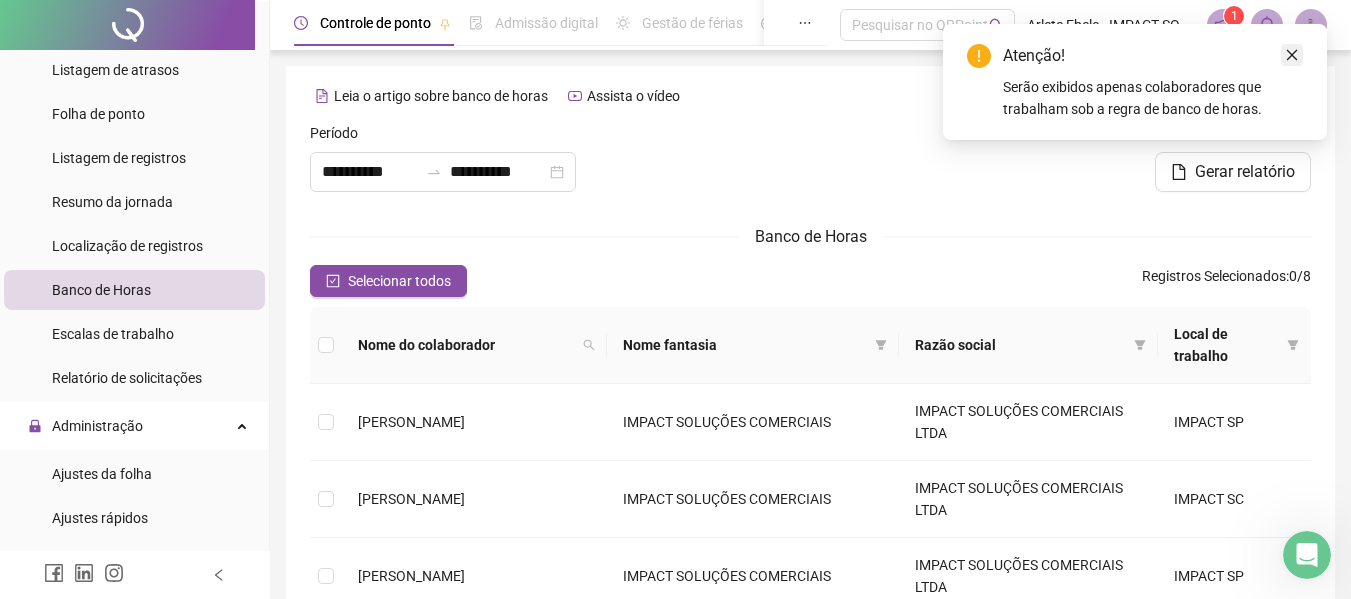 click 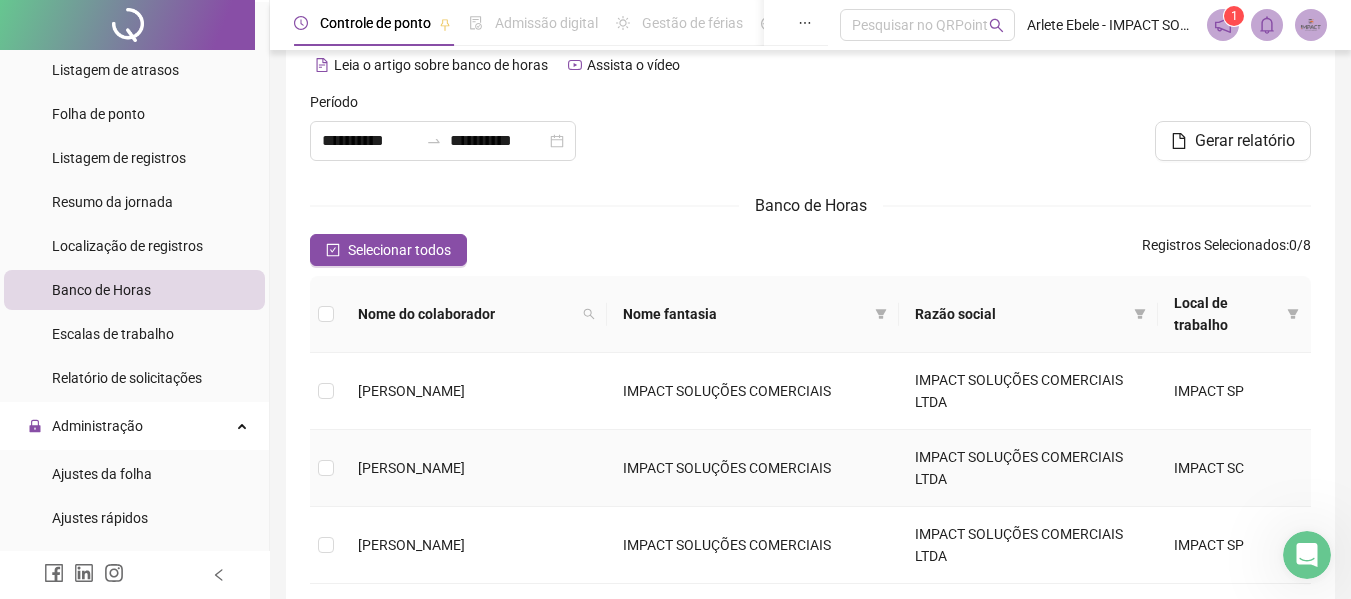 scroll, scrollTop: 0, scrollLeft: 0, axis: both 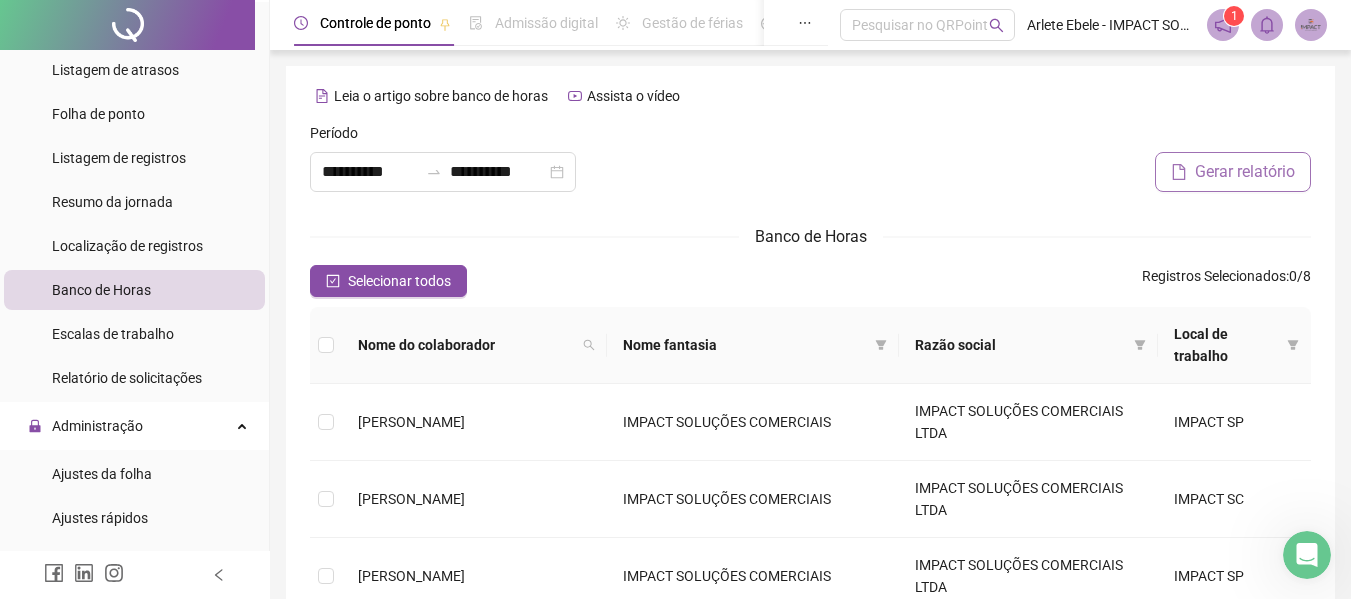 click on "Gerar relatório" at bounding box center (1245, 172) 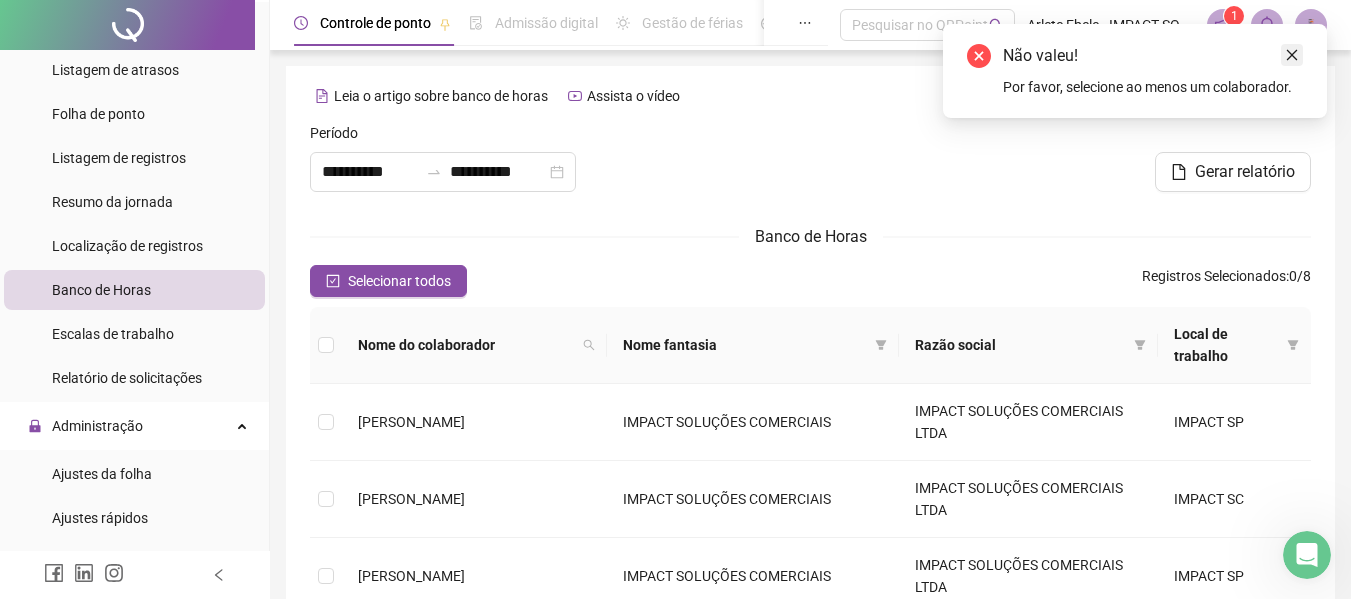click 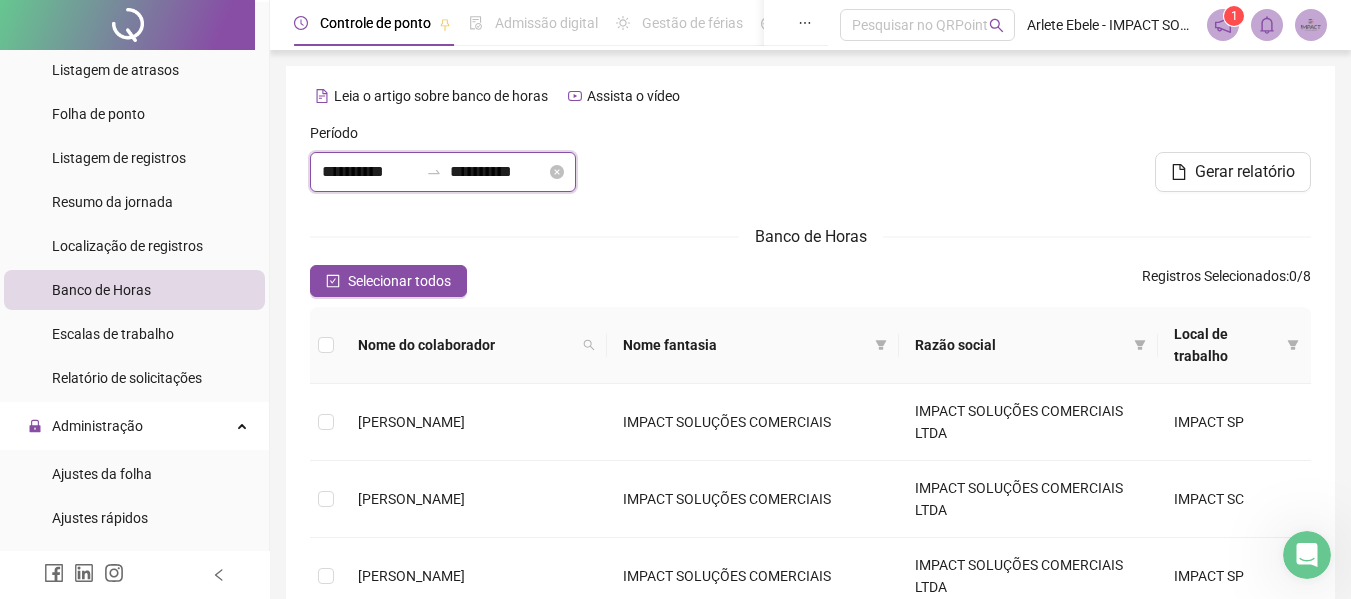 click on "**********" at bounding box center [370, 172] 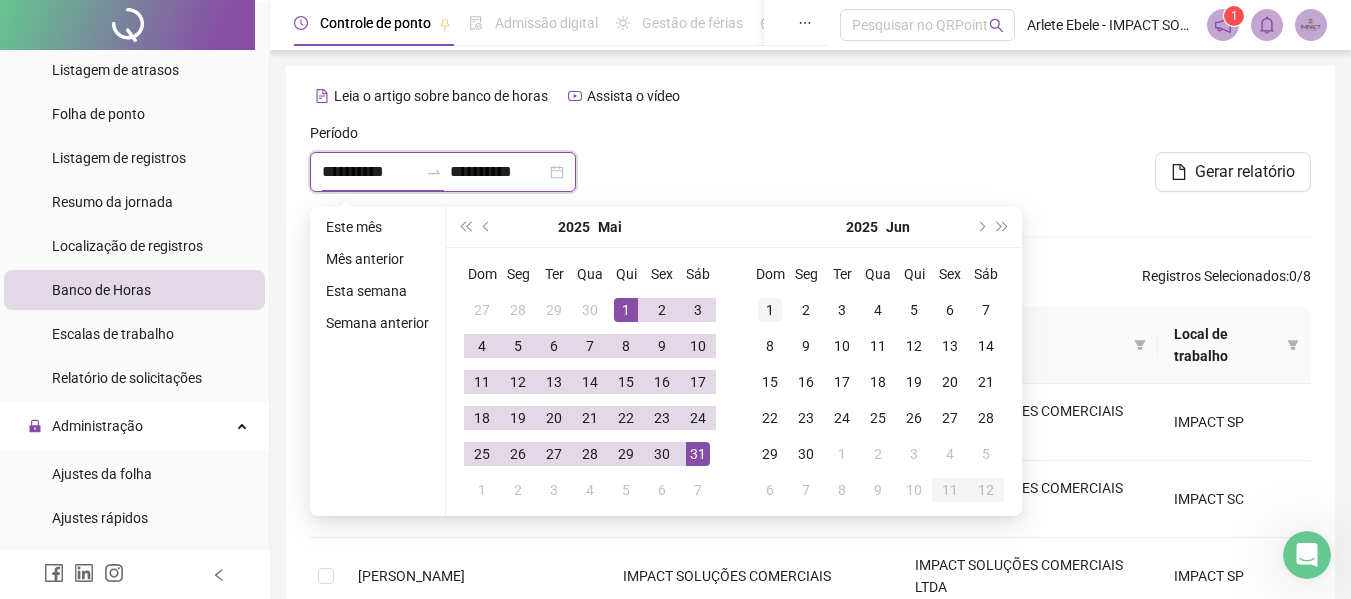 type on "**********" 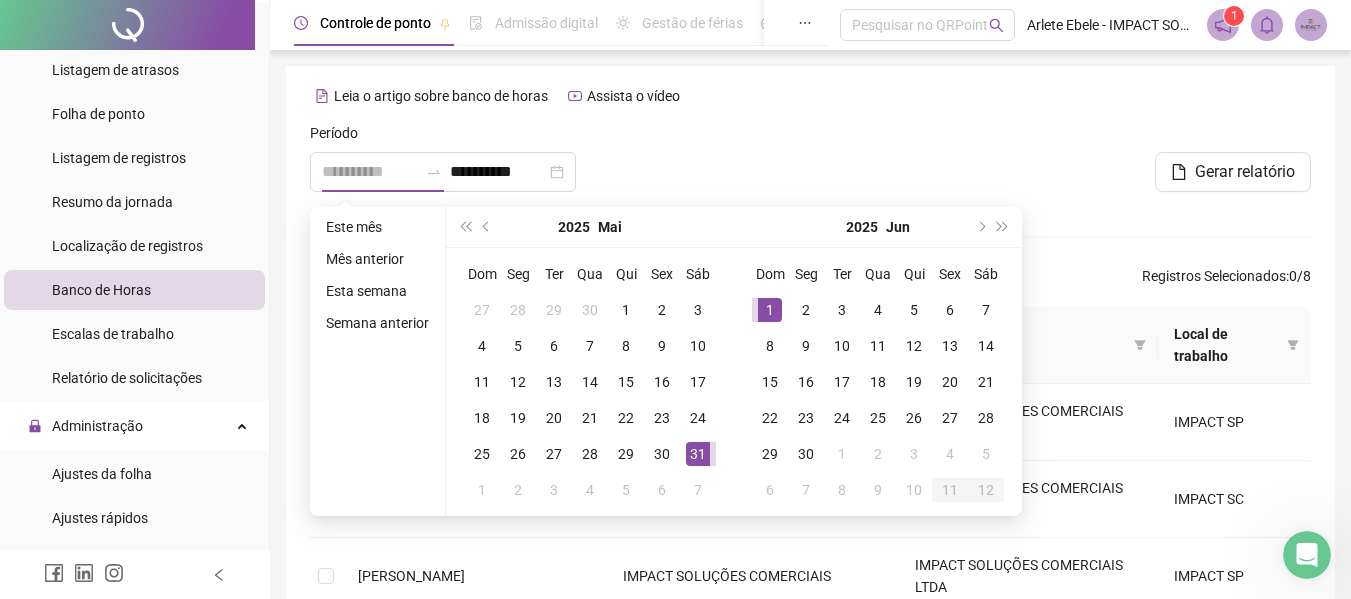 click on "1" at bounding box center (770, 310) 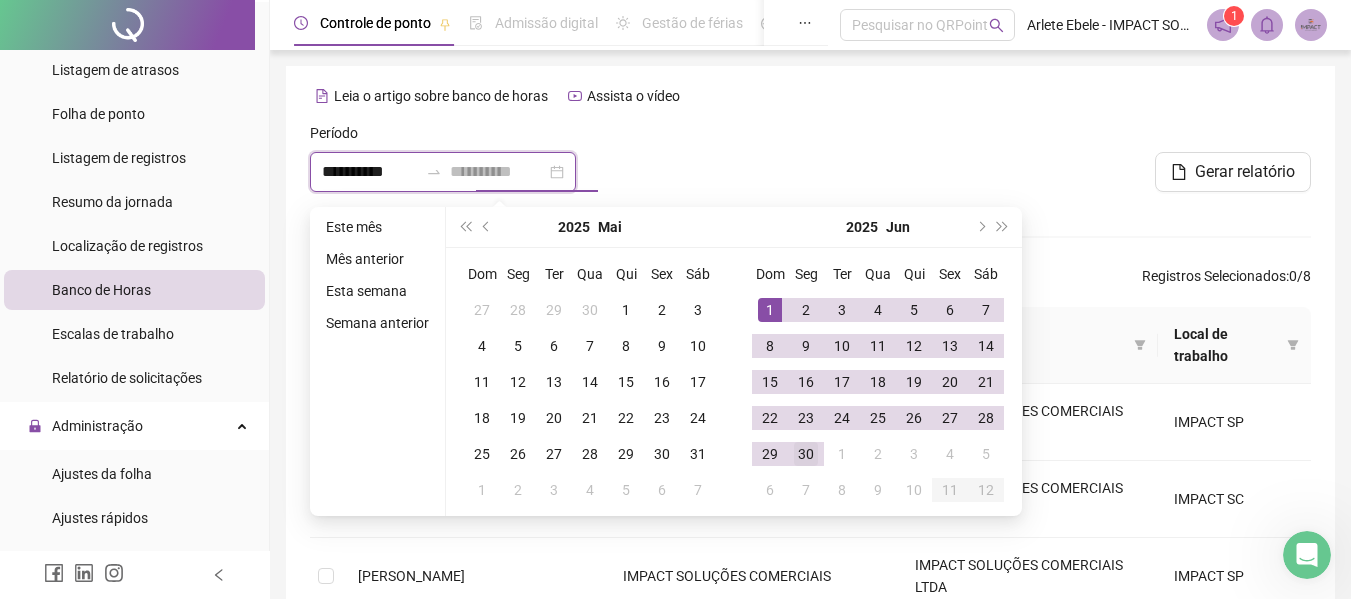 type on "**********" 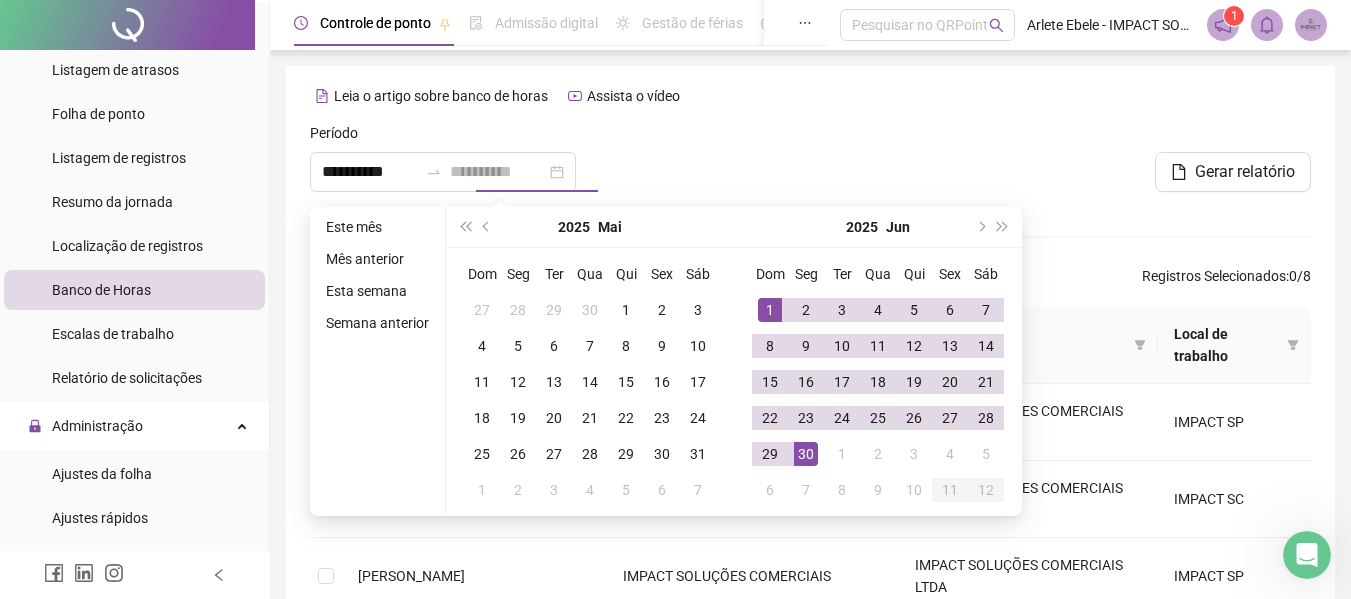 click on "30" at bounding box center [806, 454] 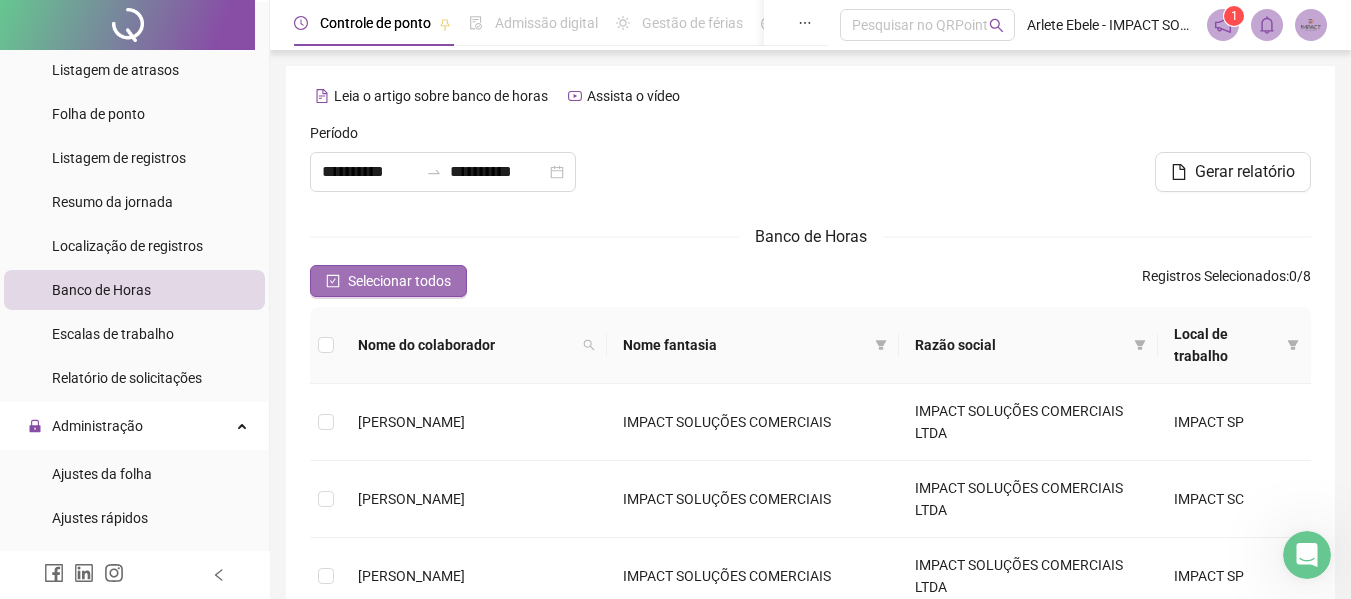click on "Selecionar todos" at bounding box center (399, 281) 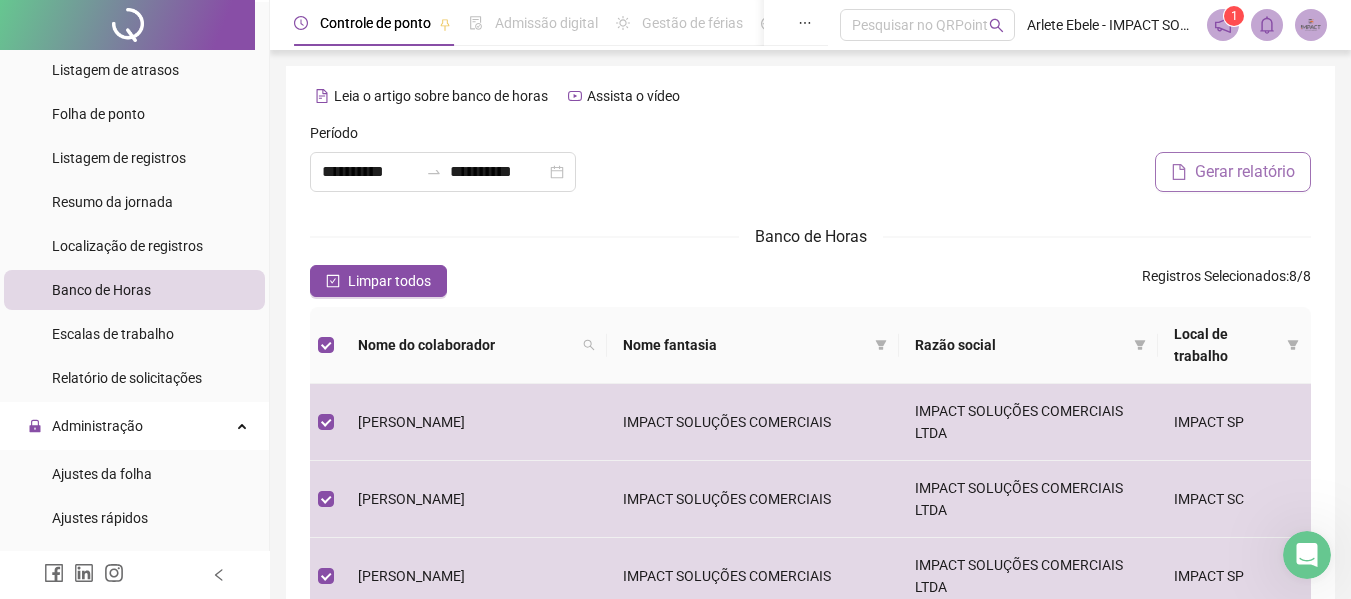 click on "Gerar relatório" at bounding box center [1245, 172] 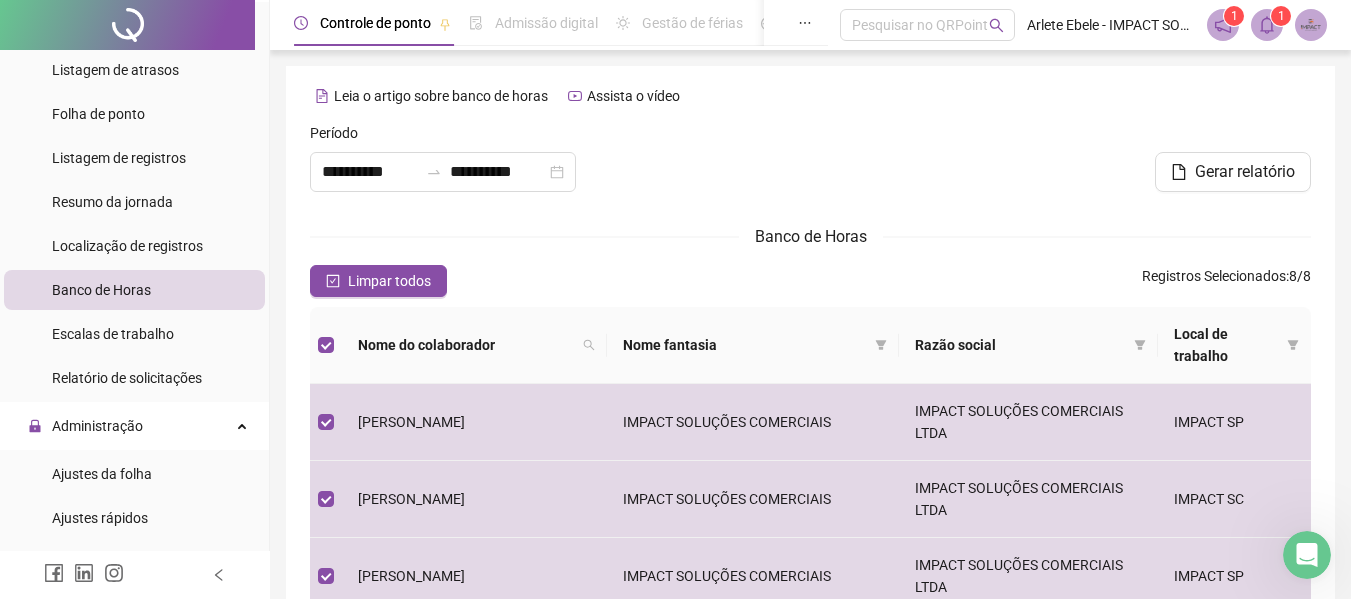 click 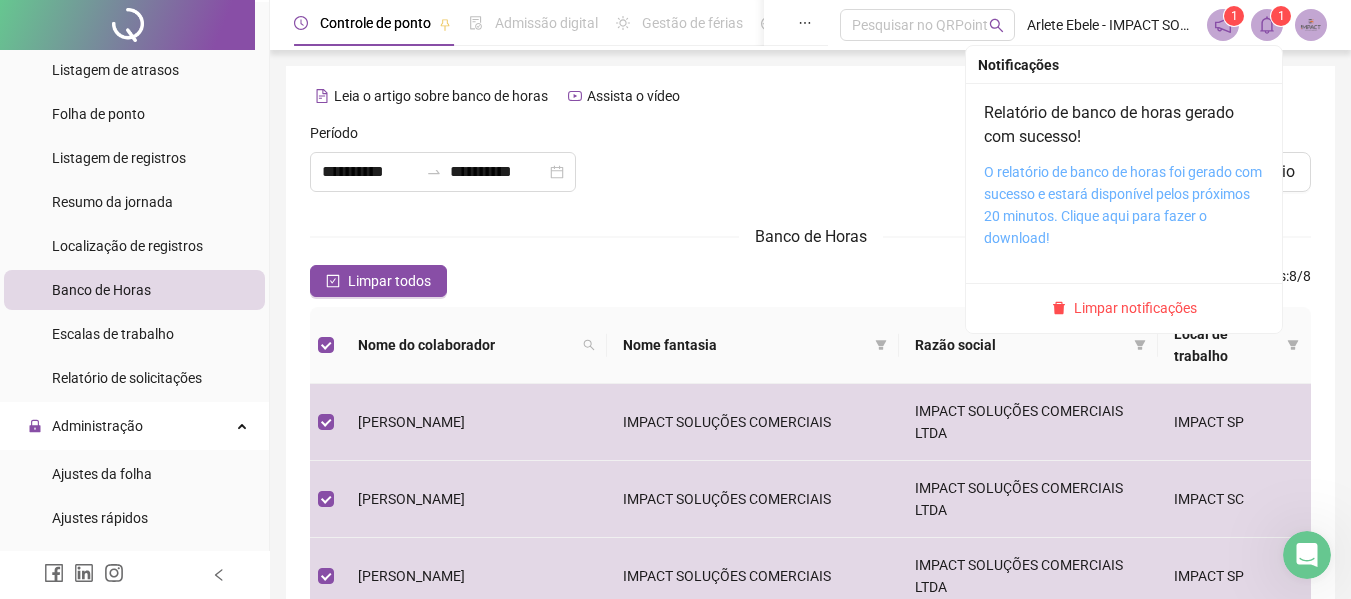 click on "O relatório de banco de horas foi gerado com sucesso e estará disponível pelos próximos 20 minutos.
Clique aqui para fazer o download!" at bounding box center (1123, 205) 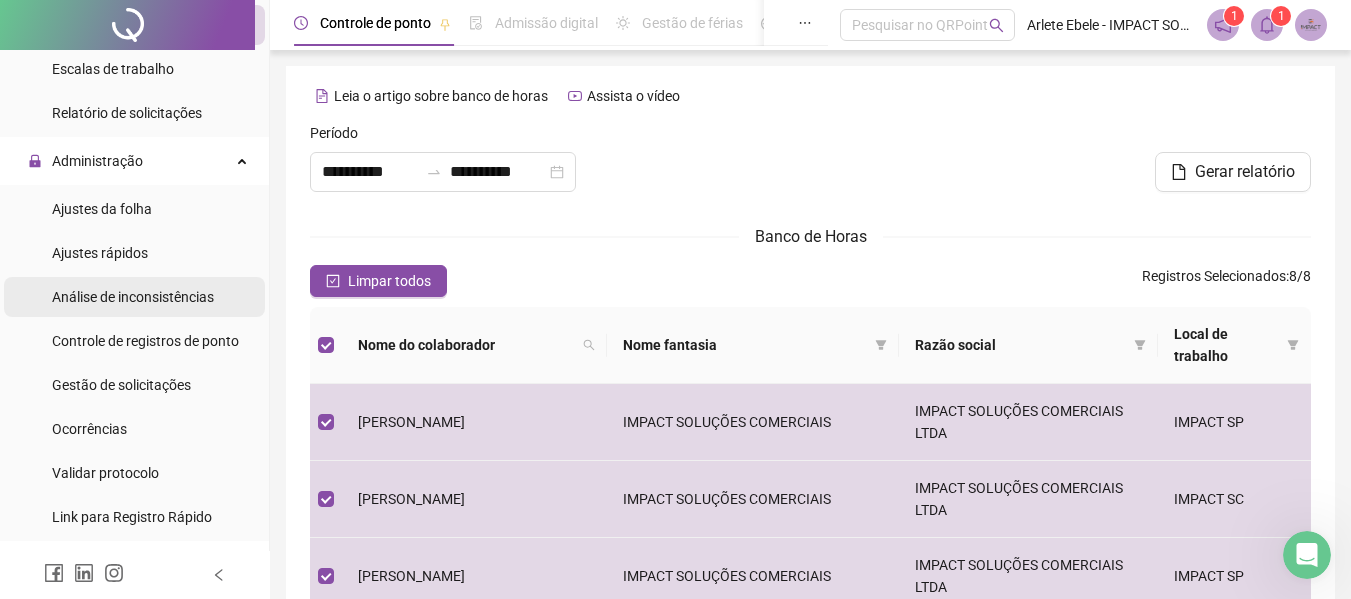 scroll, scrollTop: 900, scrollLeft: 0, axis: vertical 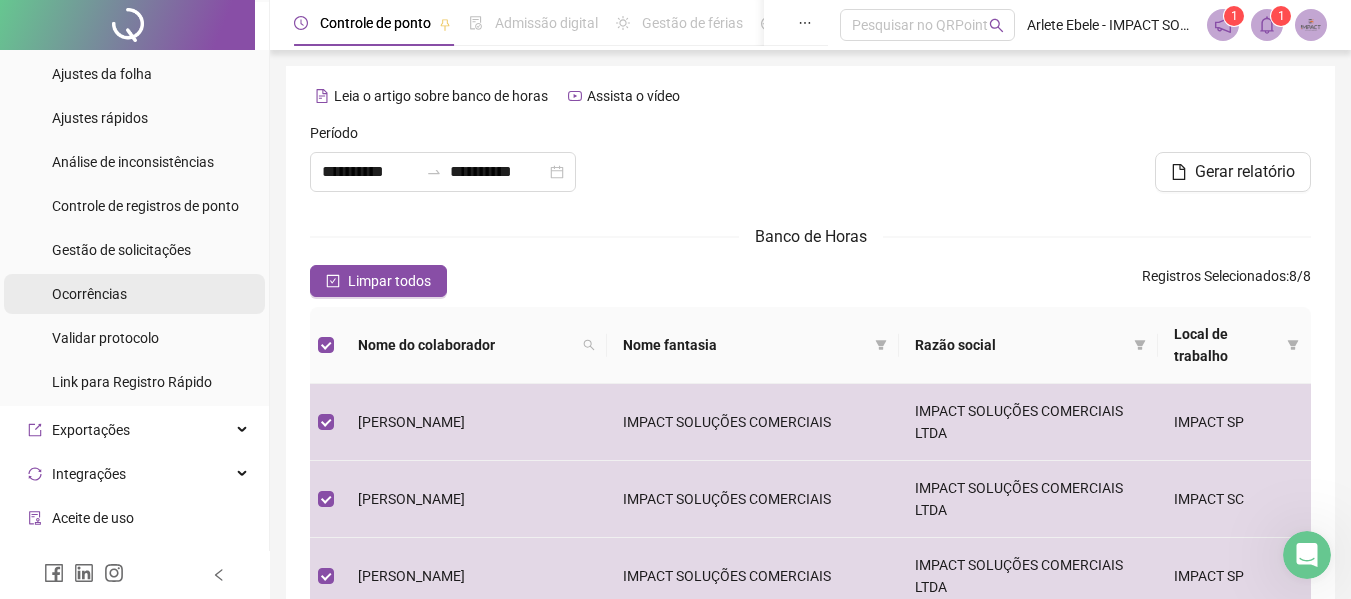 click on "Ocorrências" at bounding box center (134, 294) 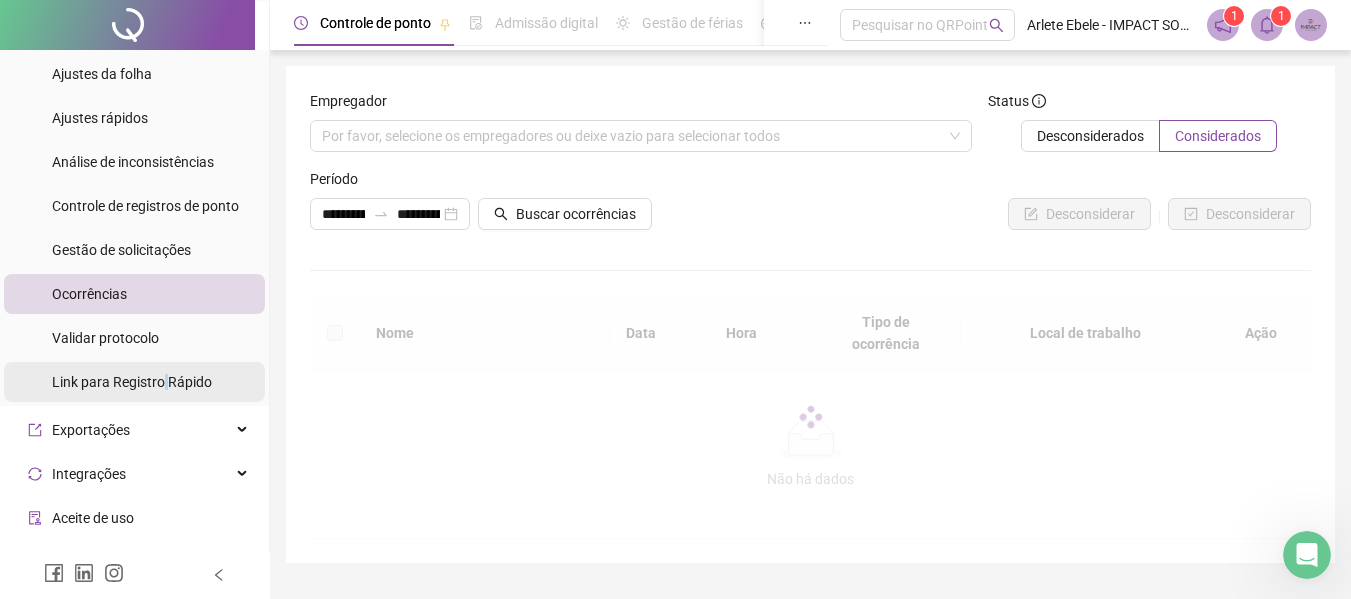 click on "Link para Registro Rápido" at bounding box center [132, 382] 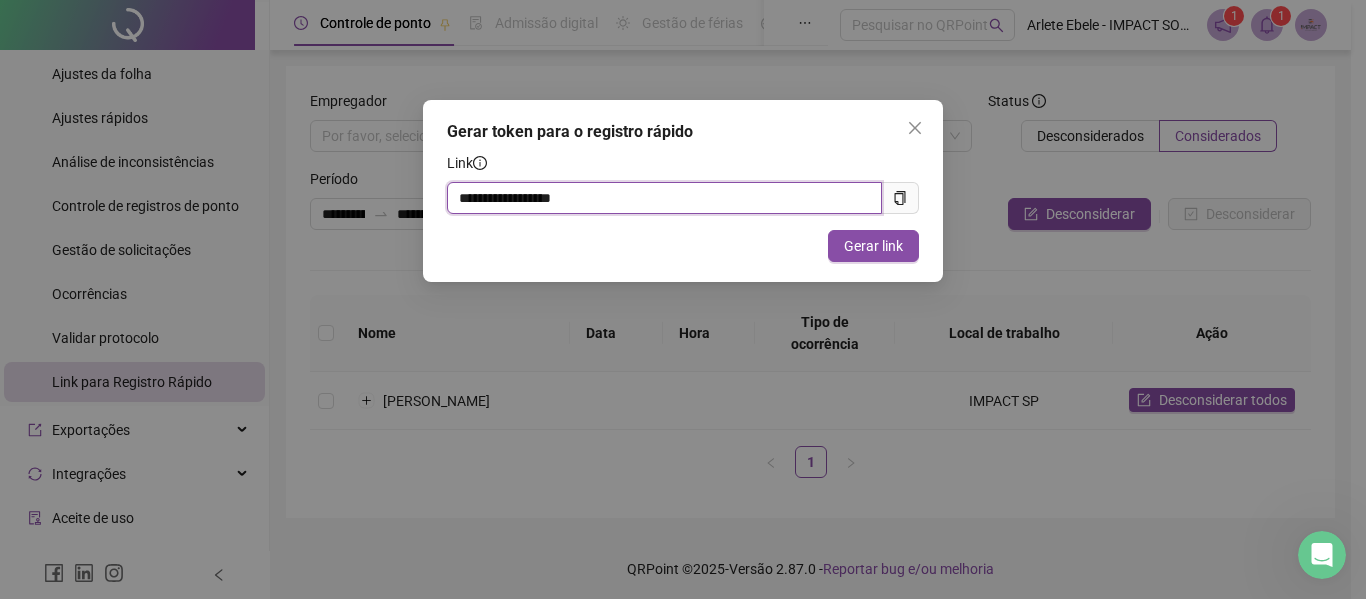 click on "**********" at bounding box center [664, 198] 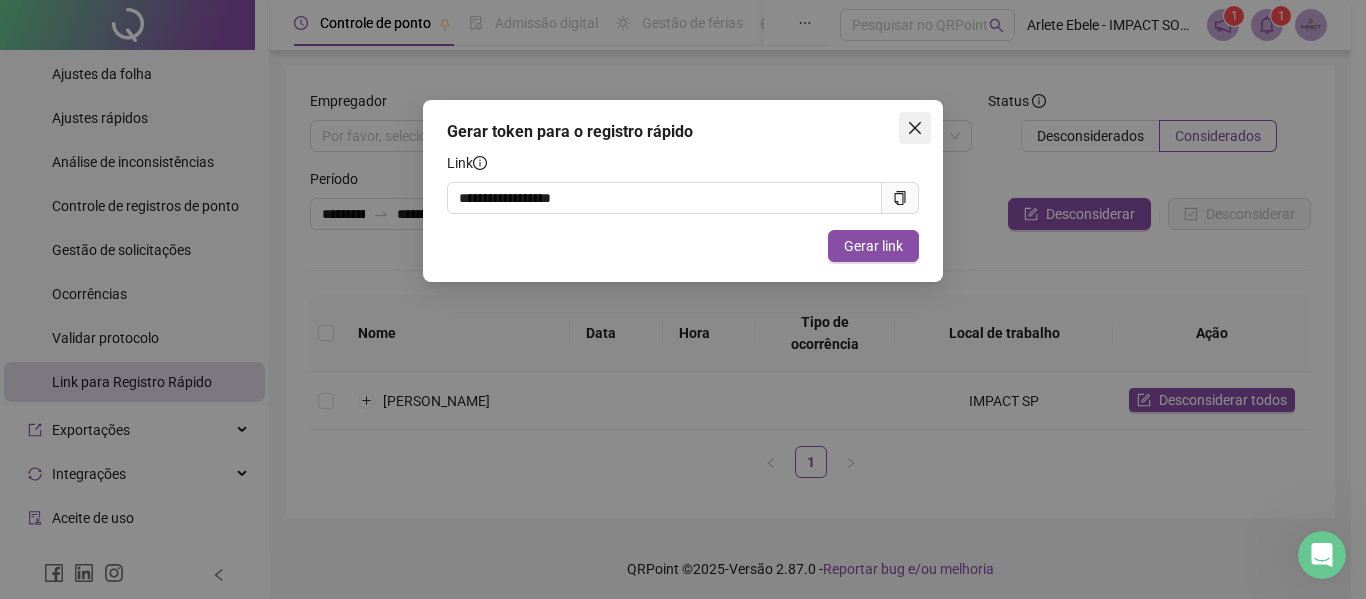 click at bounding box center (915, 128) 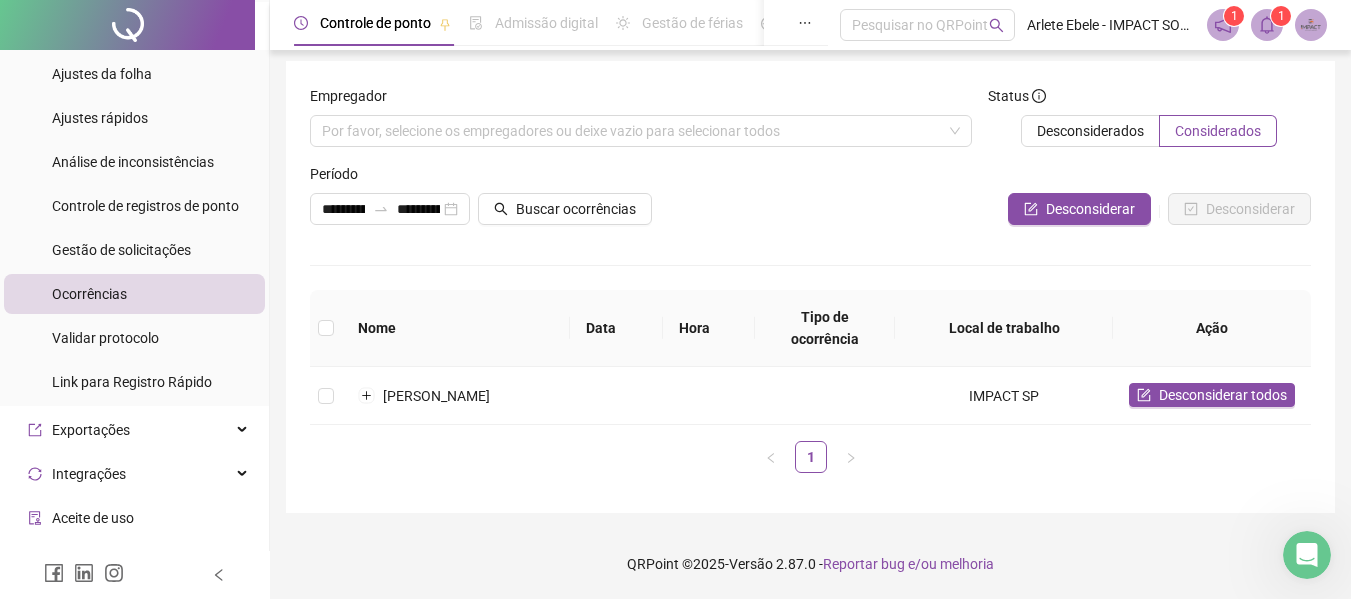 scroll, scrollTop: 24, scrollLeft: 0, axis: vertical 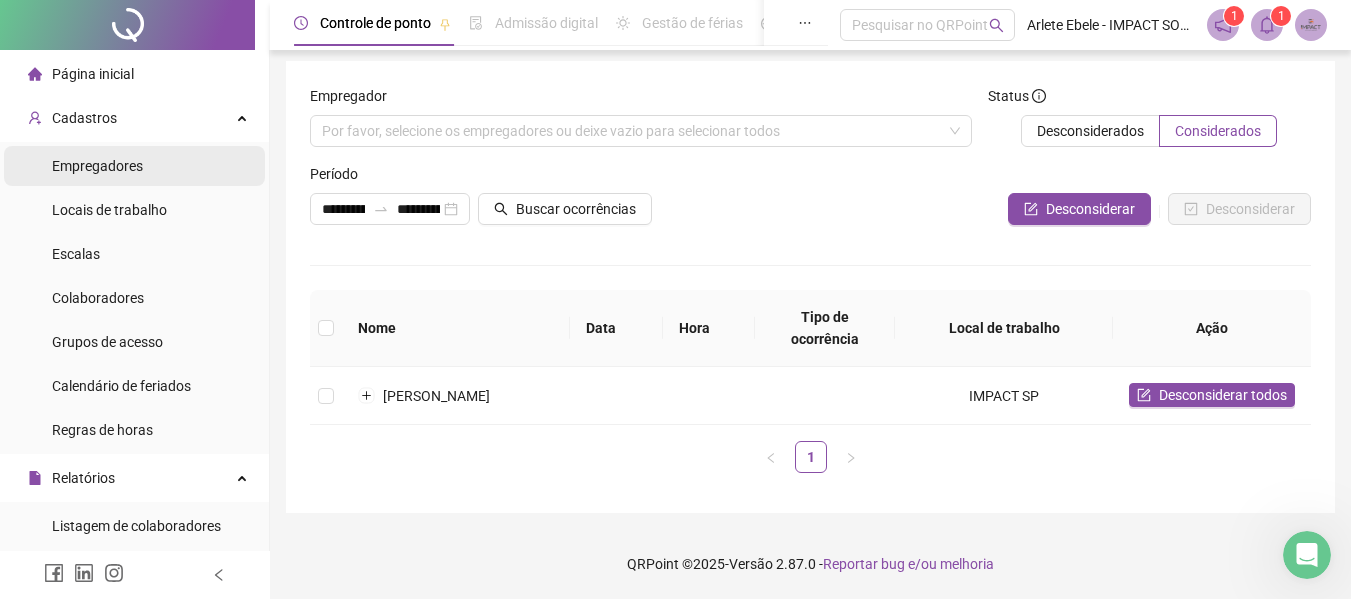 click on "Empregadores" at bounding box center [97, 166] 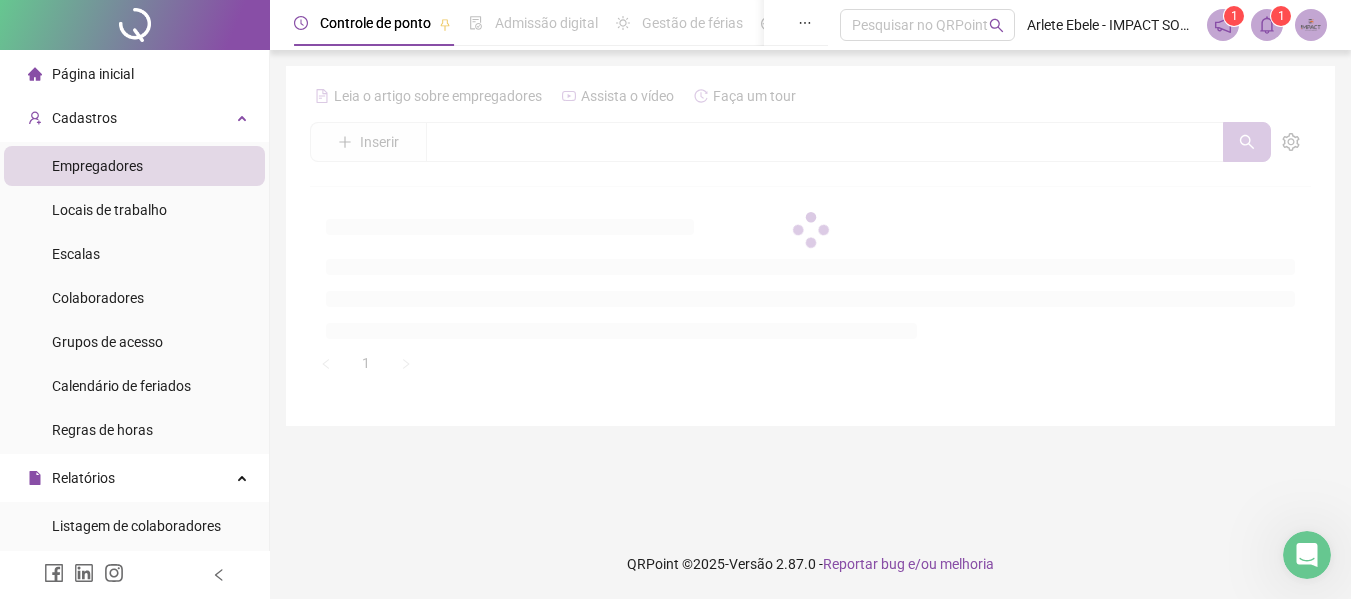 scroll, scrollTop: 0, scrollLeft: 0, axis: both 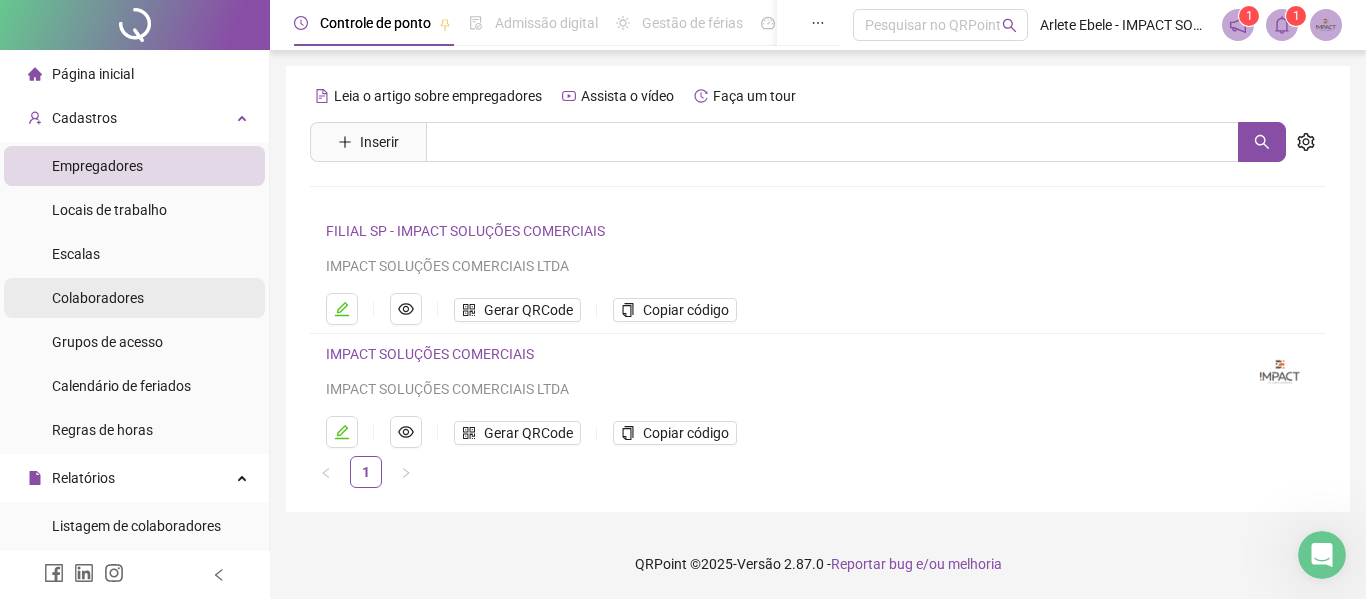 click on "Colaboradores" at bounding box center (98, 298) 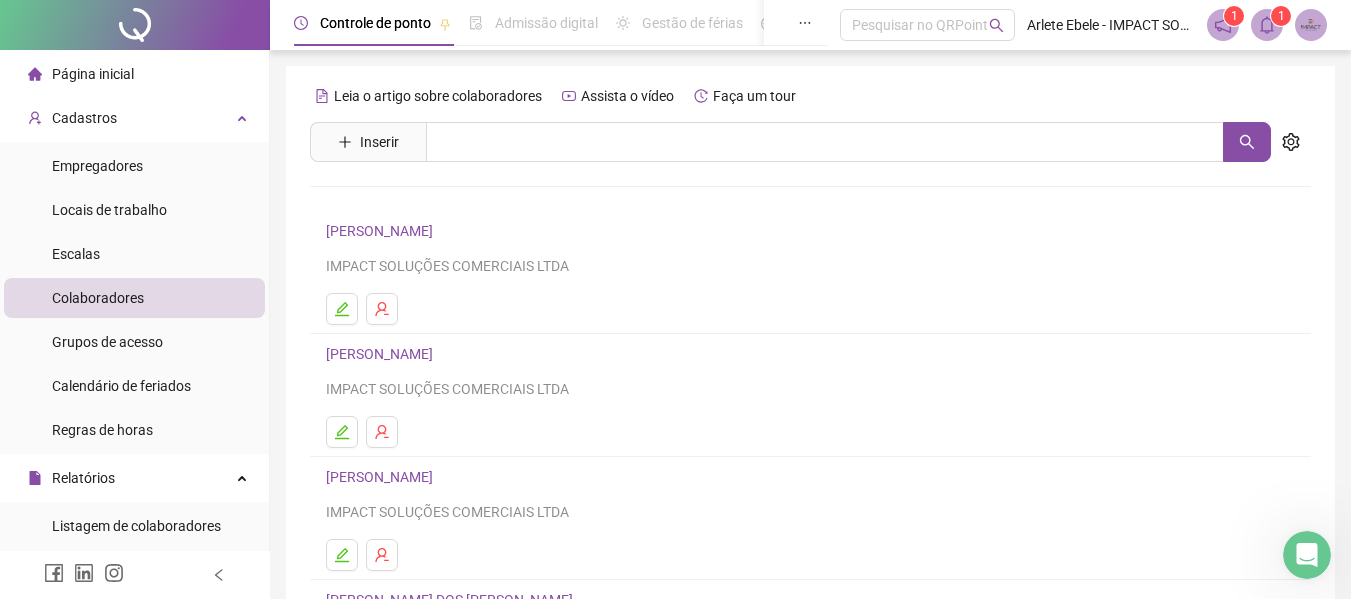 scroll, scrollTop: 100, scrollLeft: 0, axis: vertical 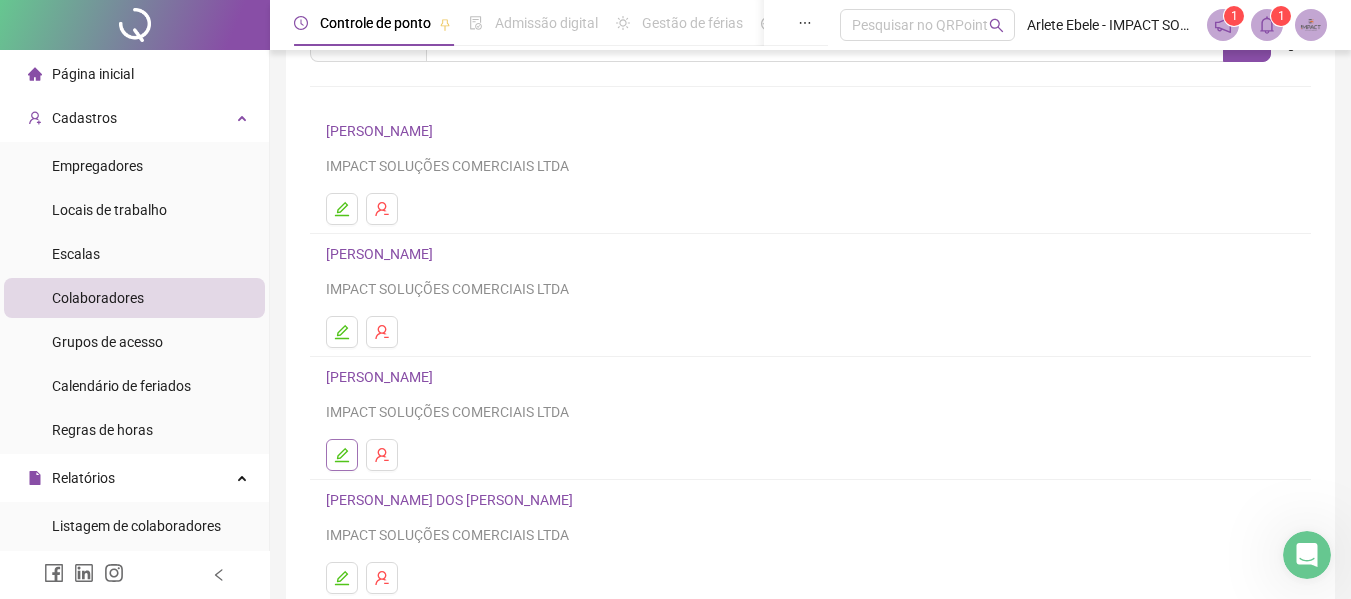 click 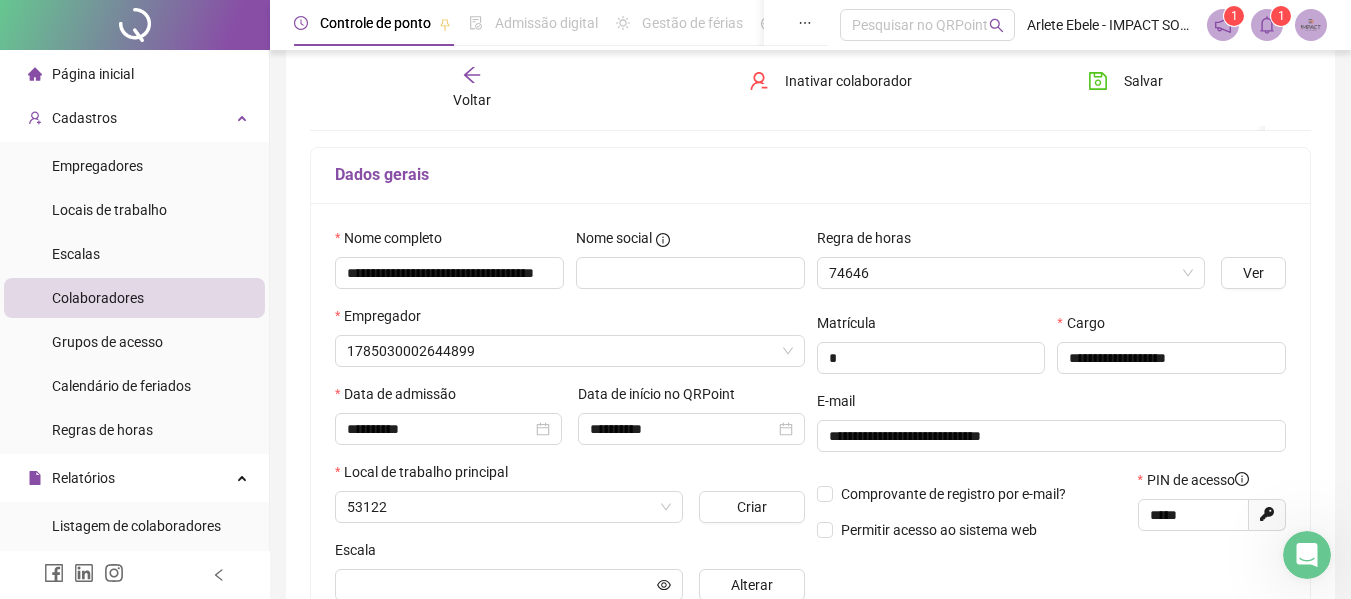 scroll, scrollTop: 110, scrollLeft: 0, axis: vertical 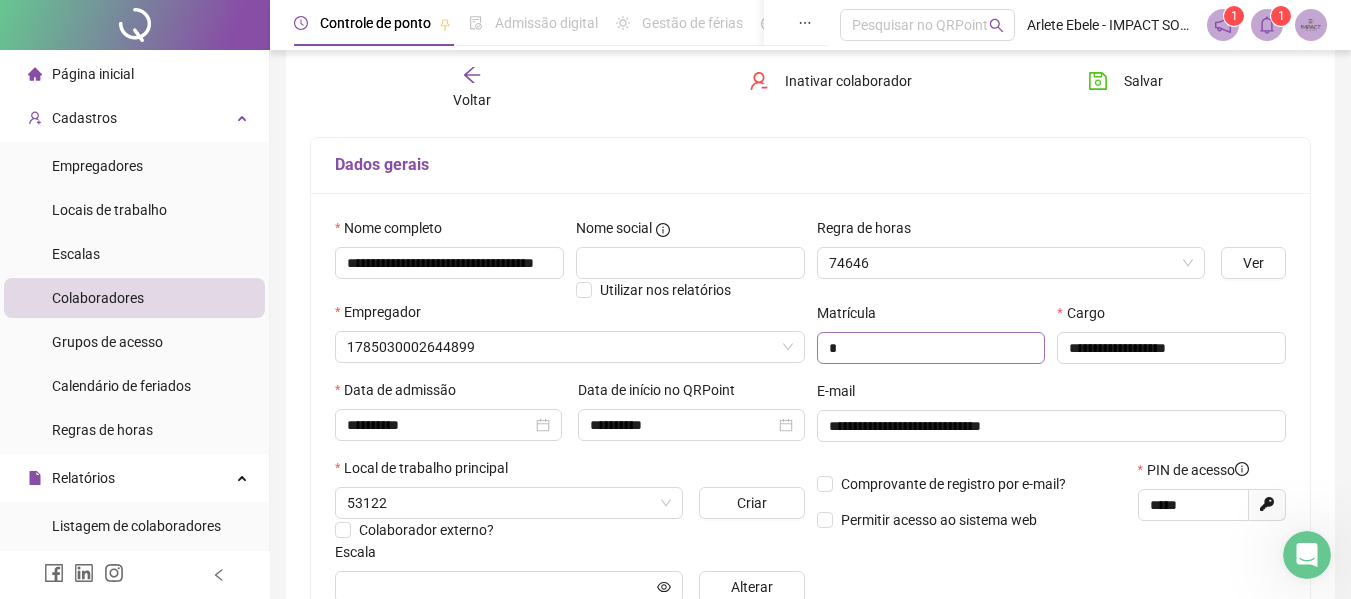 type on "*********" 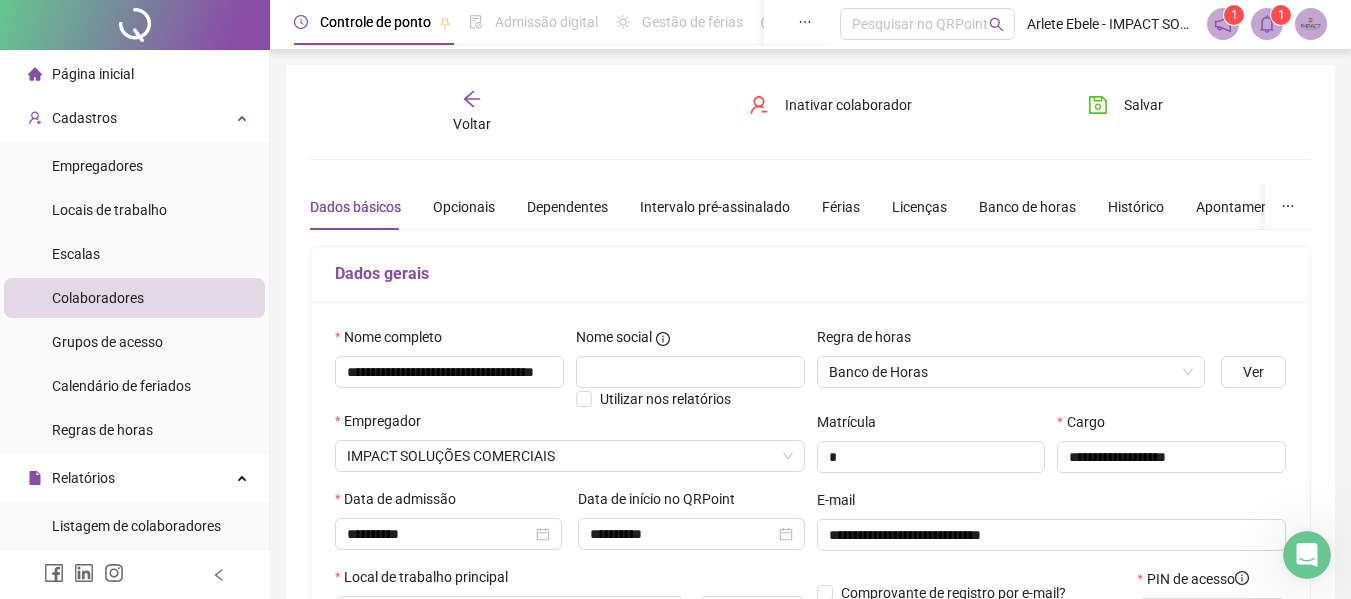 scroll, scrollTop: 0, scrollLeft: 0, axis: both 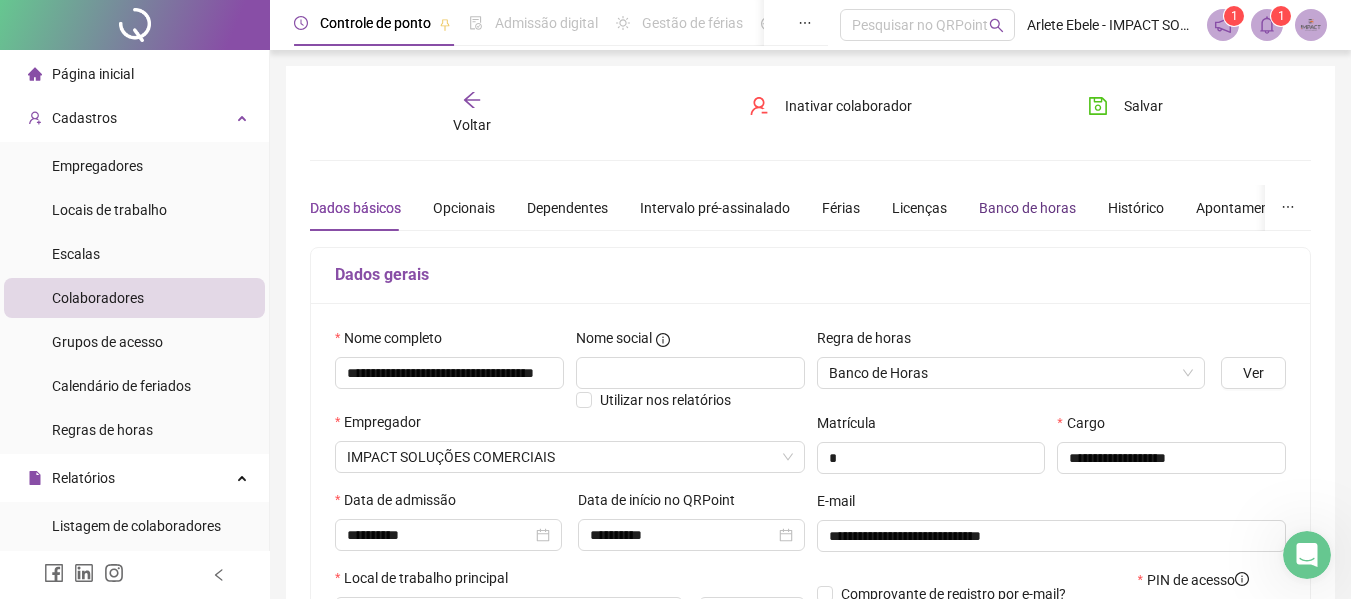 click on "Banco de horas" at bounding box center [1027, 208] 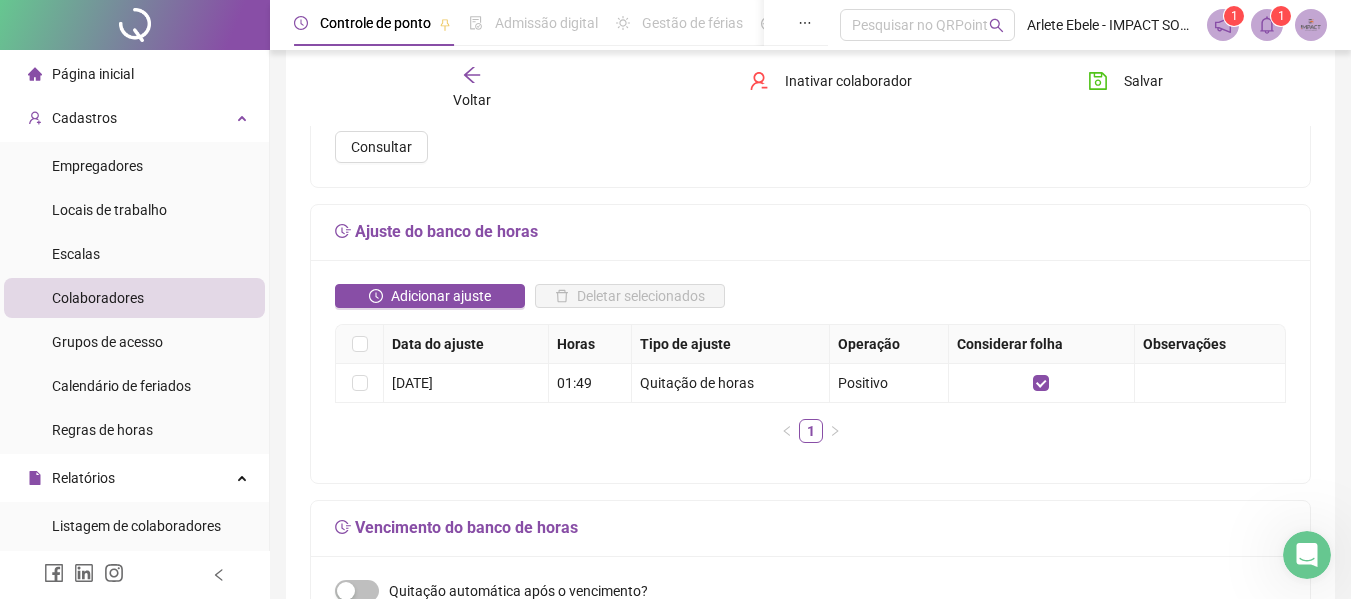 scroll, scrollTop: 100, scrollLeft: 0, axis: vertical 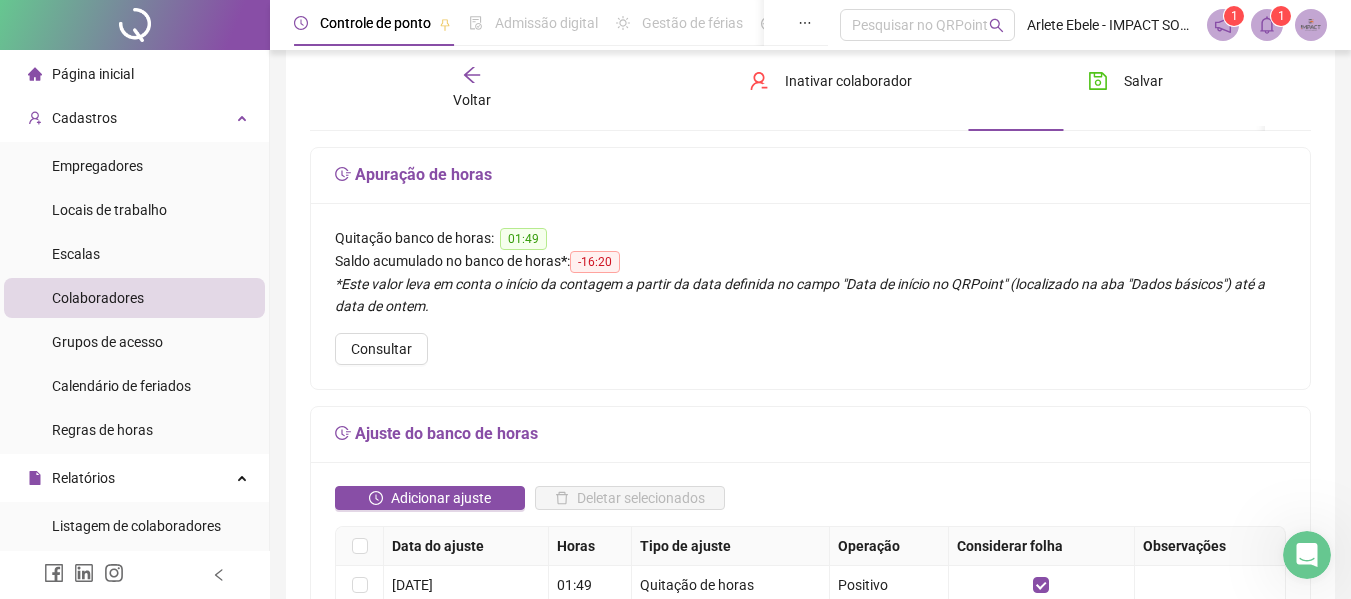 click on "Quitação banco de horas:" at bounding box center (414, 238) 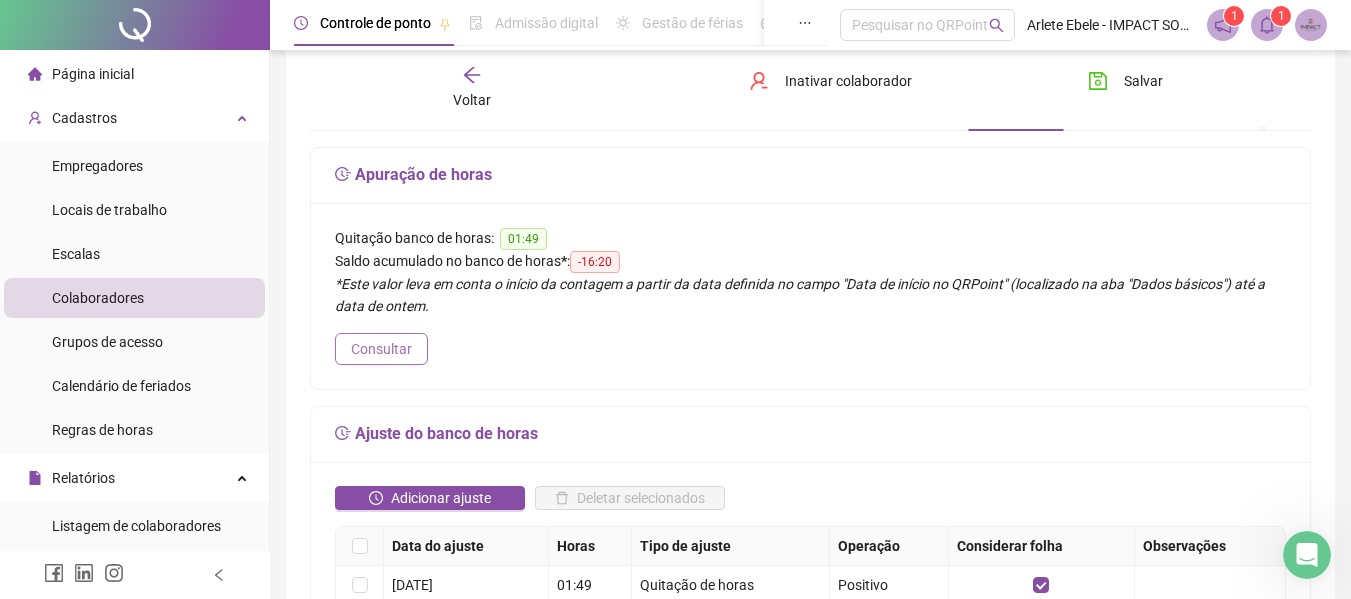 click on "Consultar" at bounding box center (381, 349) 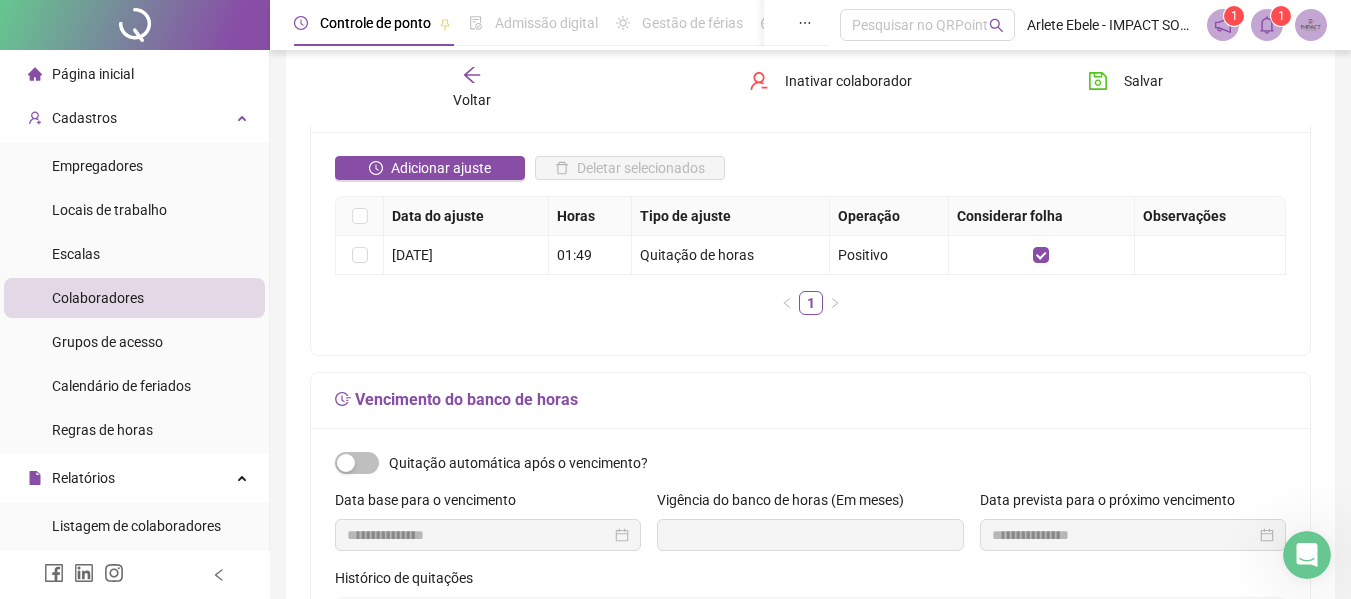 scroll, scrollTop: 400, scrollLeft: 0, axis: vertical 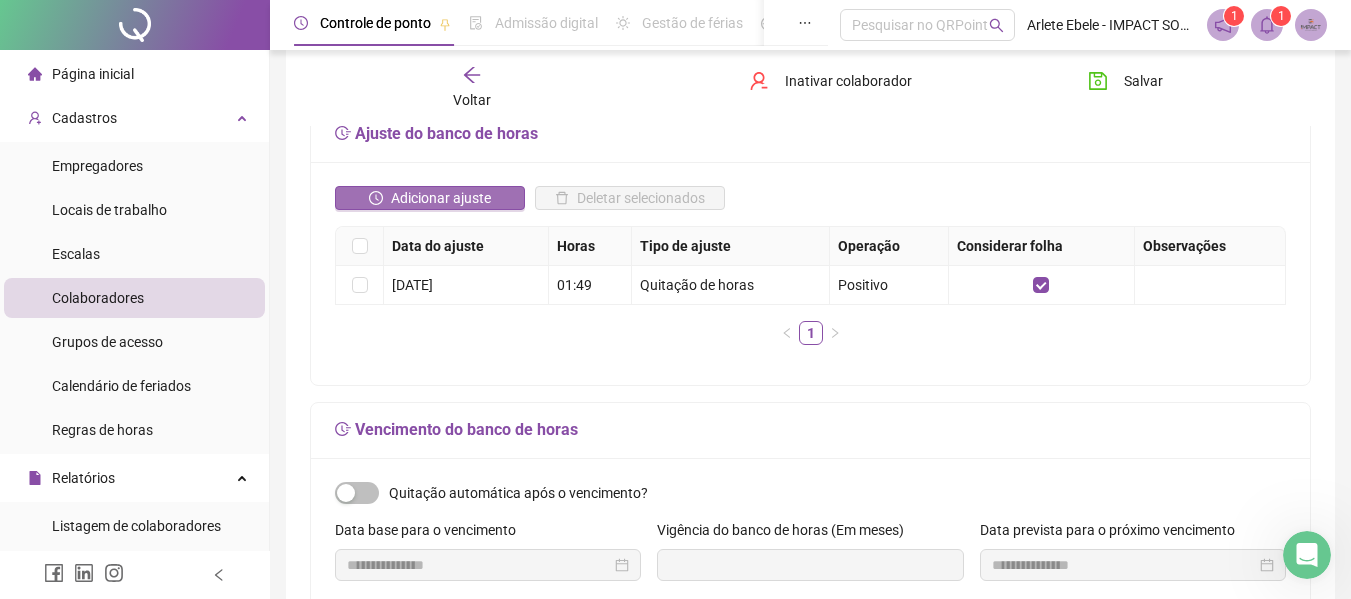 click on "Adicionar ajuste" at bounding box center [441, 198] 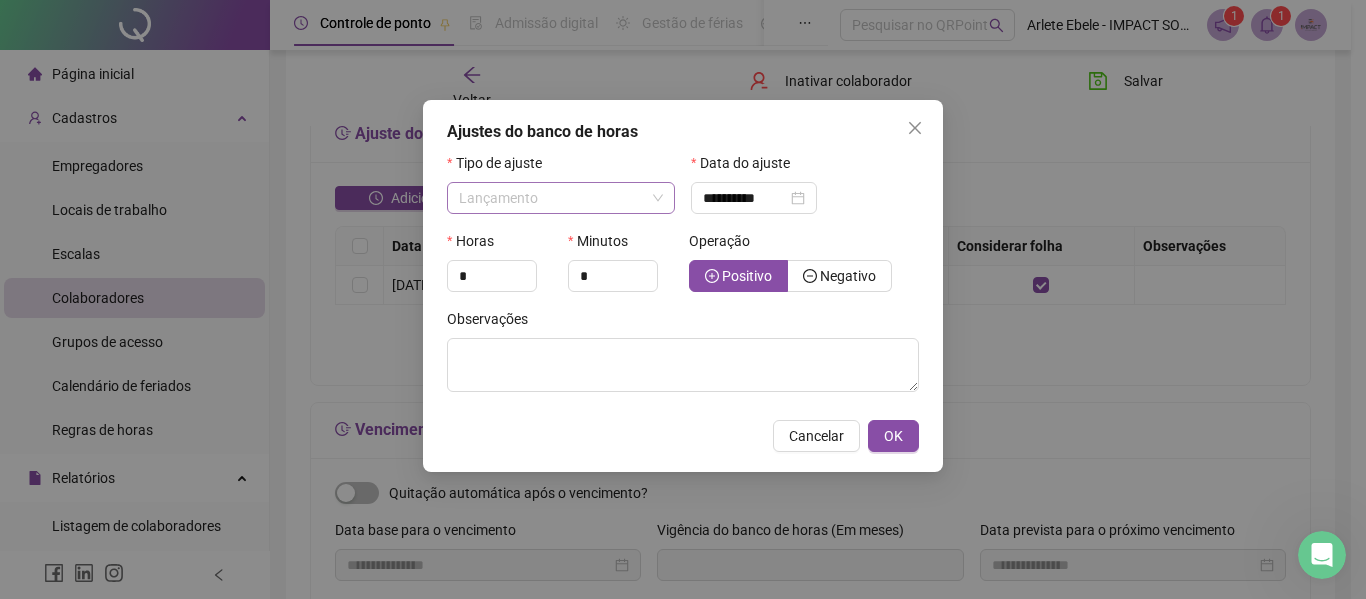 click on "Lançamento" at bounding box center (561, 198) 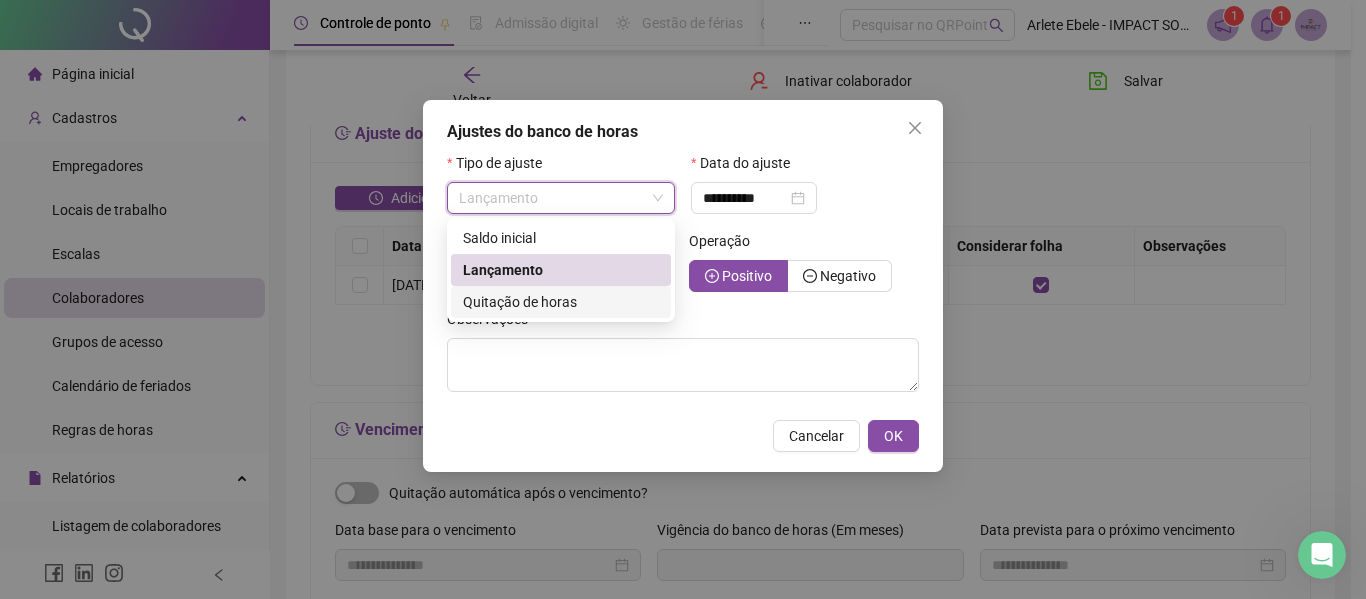 click on "Quitação de horas" at bounding box center [520, 302] 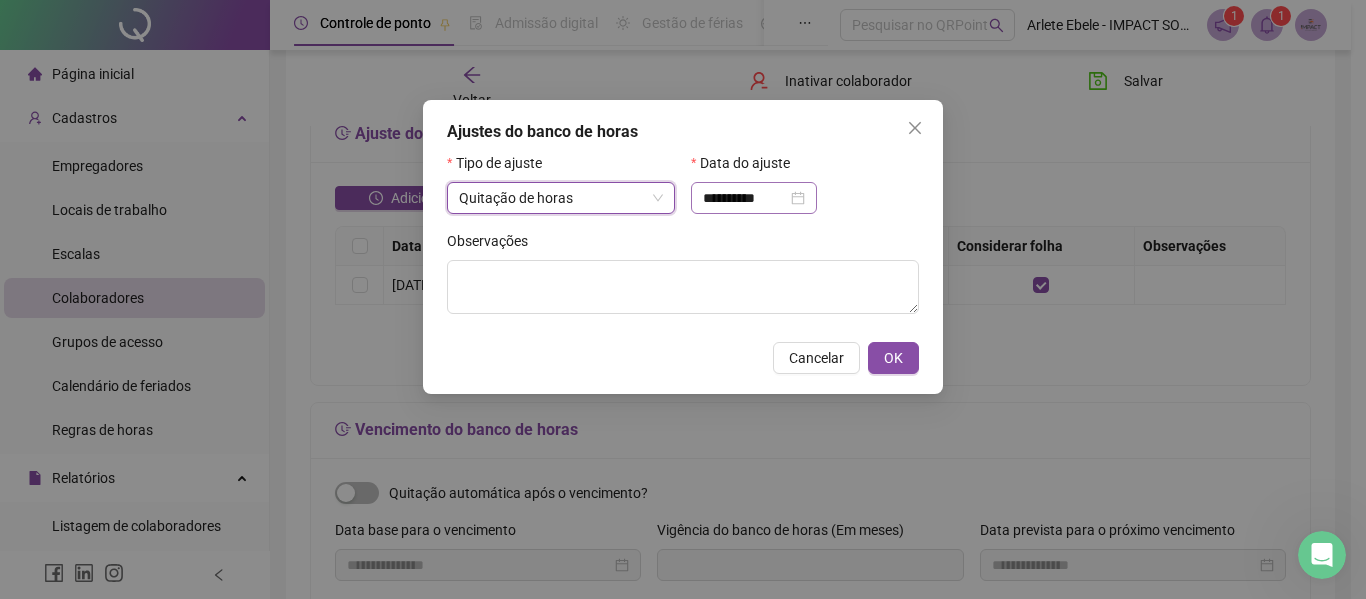 click on "**********" at bounding box center (754, 198) 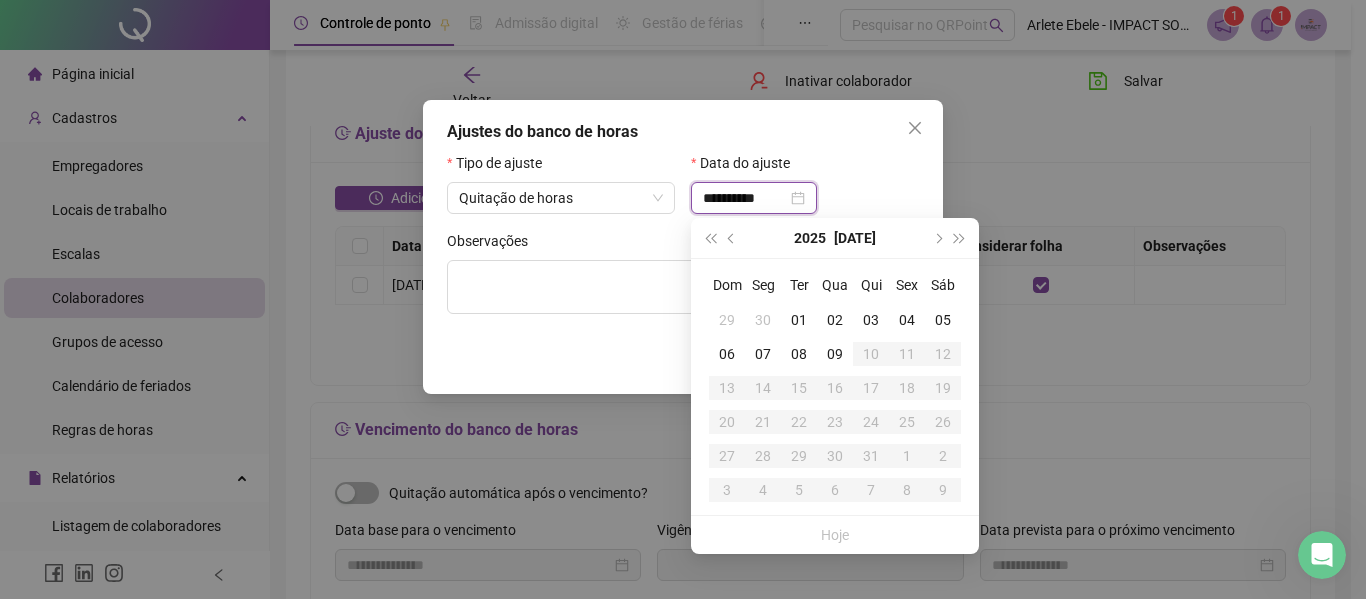 type on "**********" 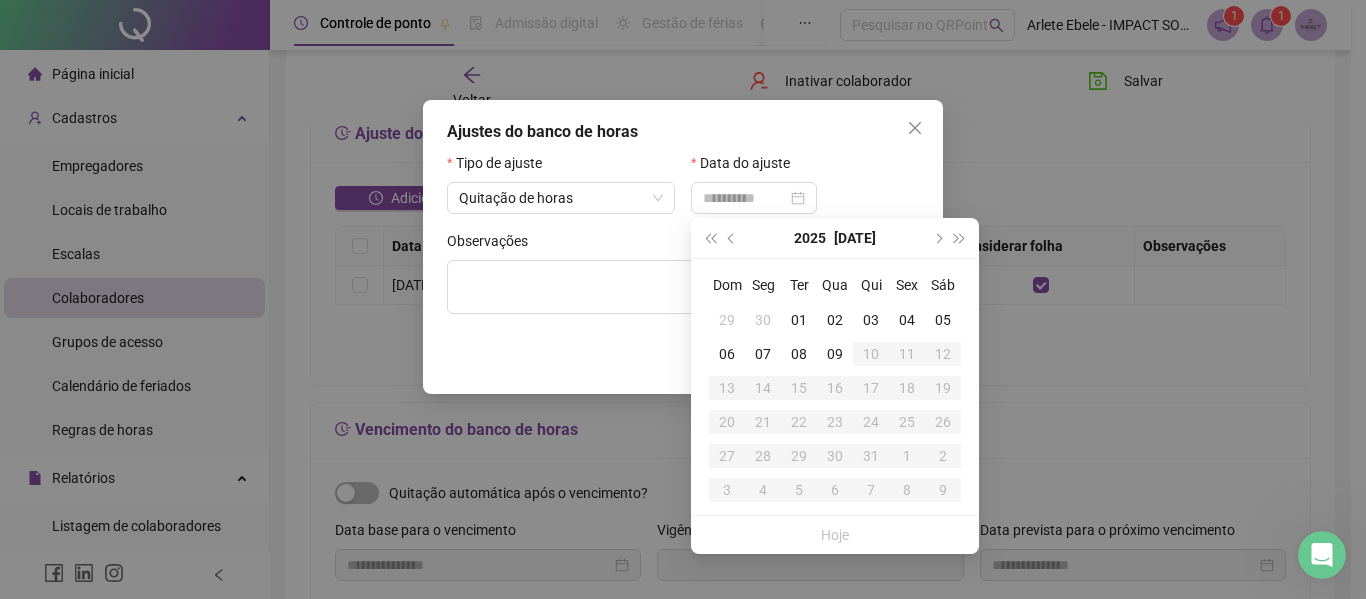 click on "09" at bounding box center [835, 354] 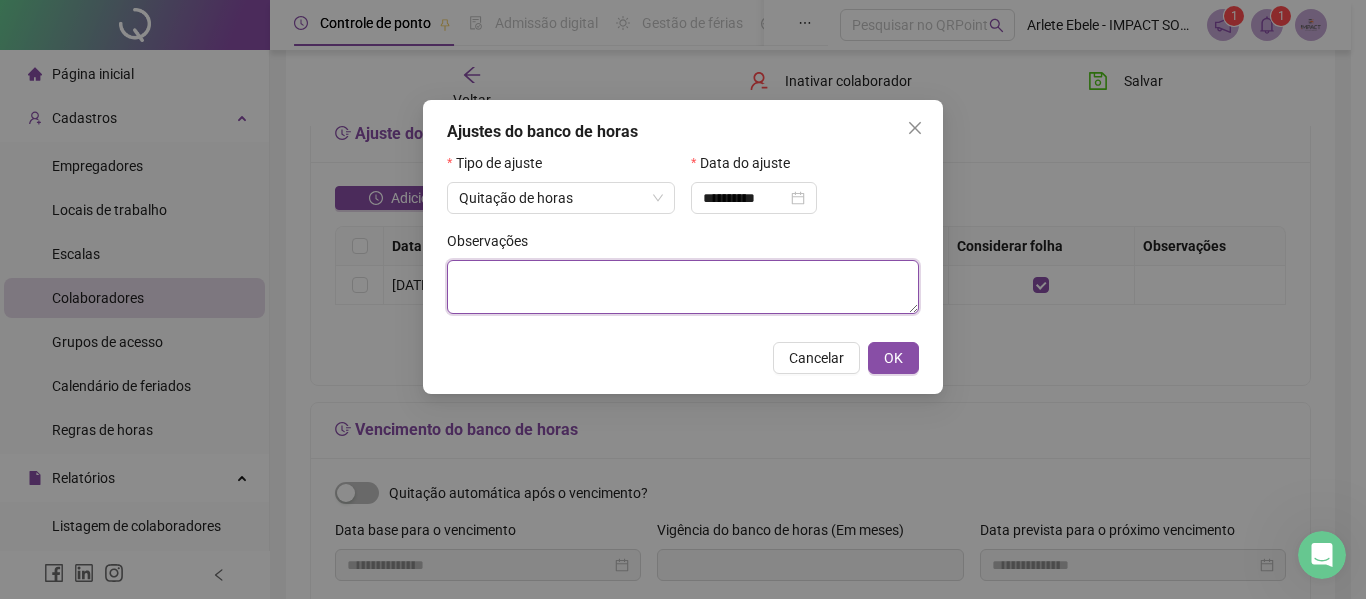 click at bounding box center [683, 287] 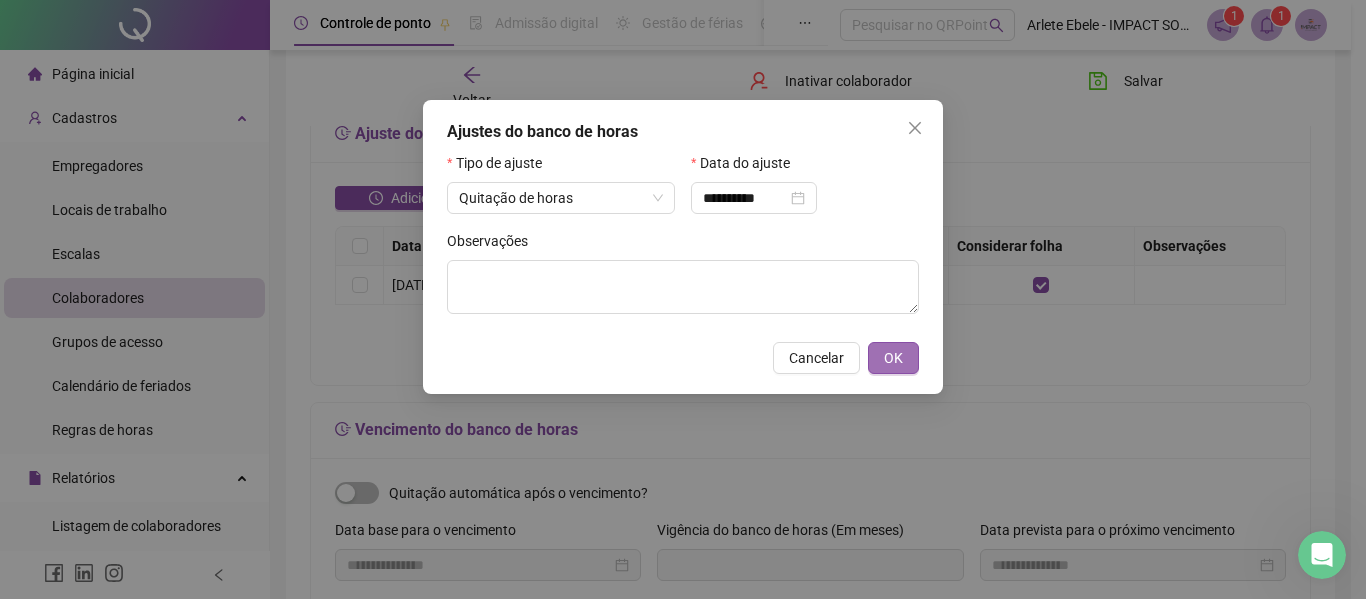 click on "OK" at bounding box center [893, 358] 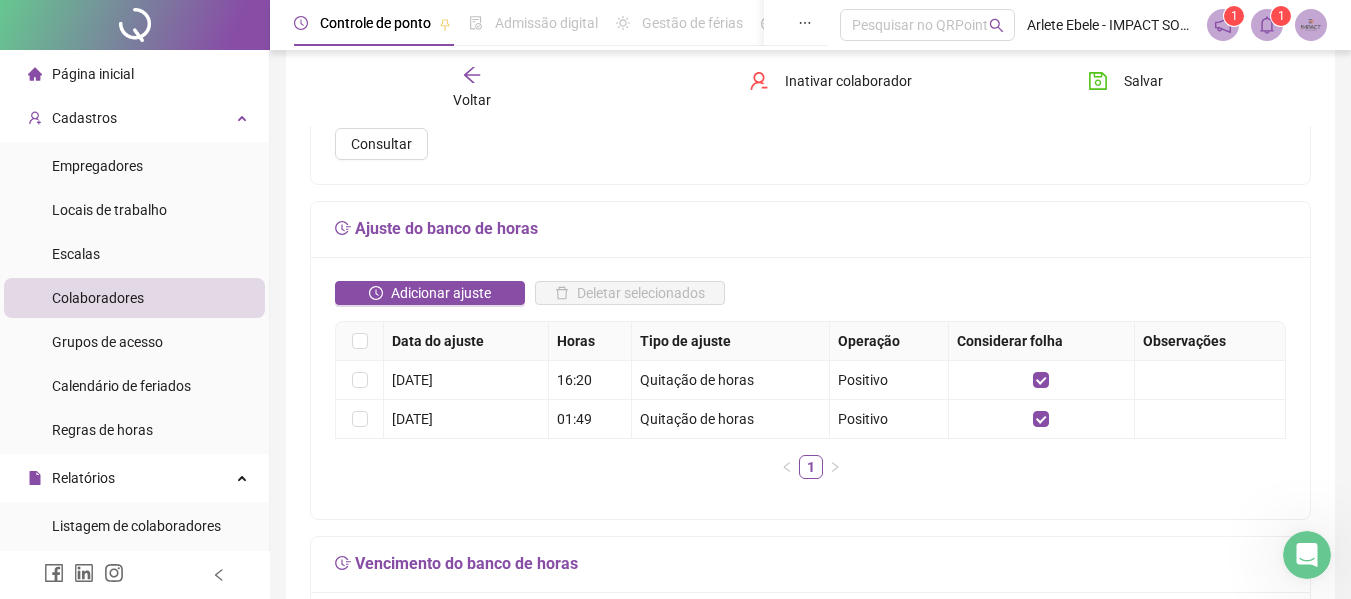 scroll, scrollTop: 100, scrollLeft: 0, axis: vertical 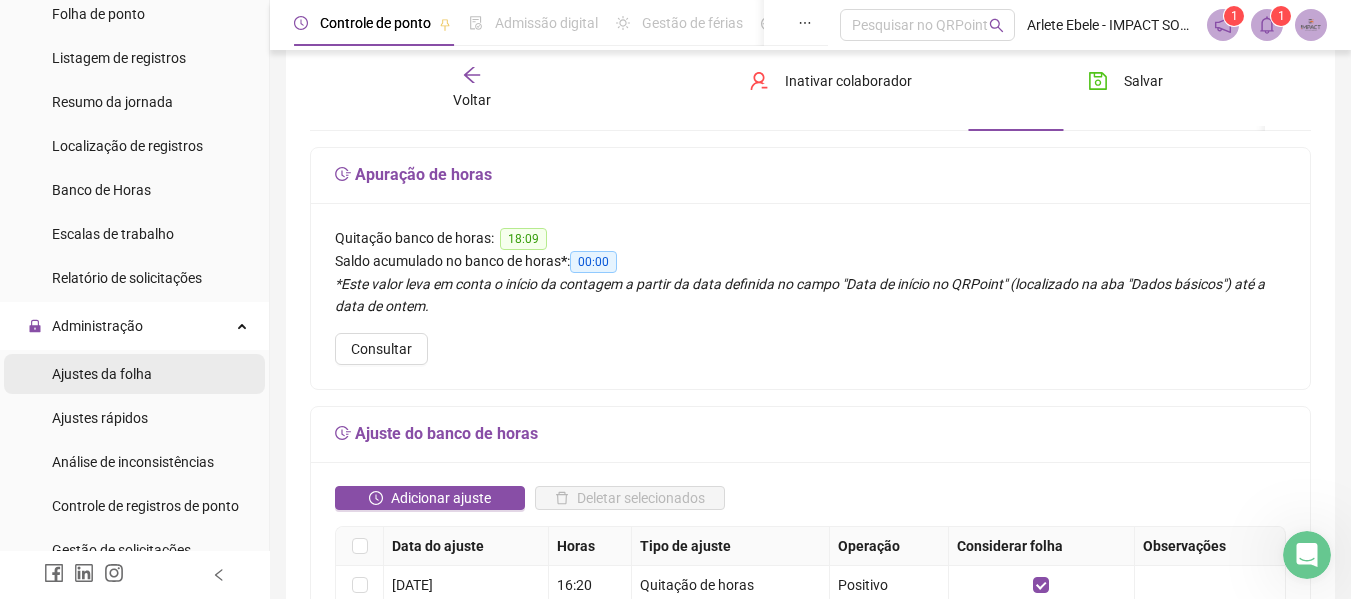 click on "Ajustes da folha" at bounding box center [102, 374] 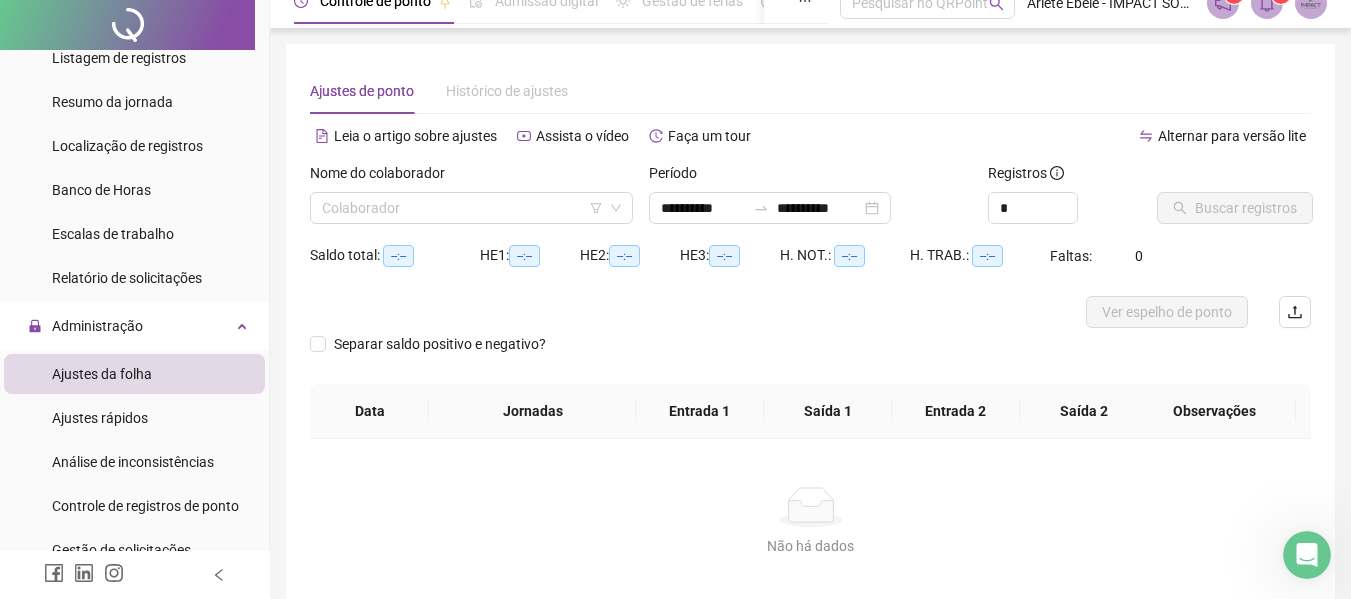 scroll, scrollTop: 0, scrollLeft: 0, axis: both 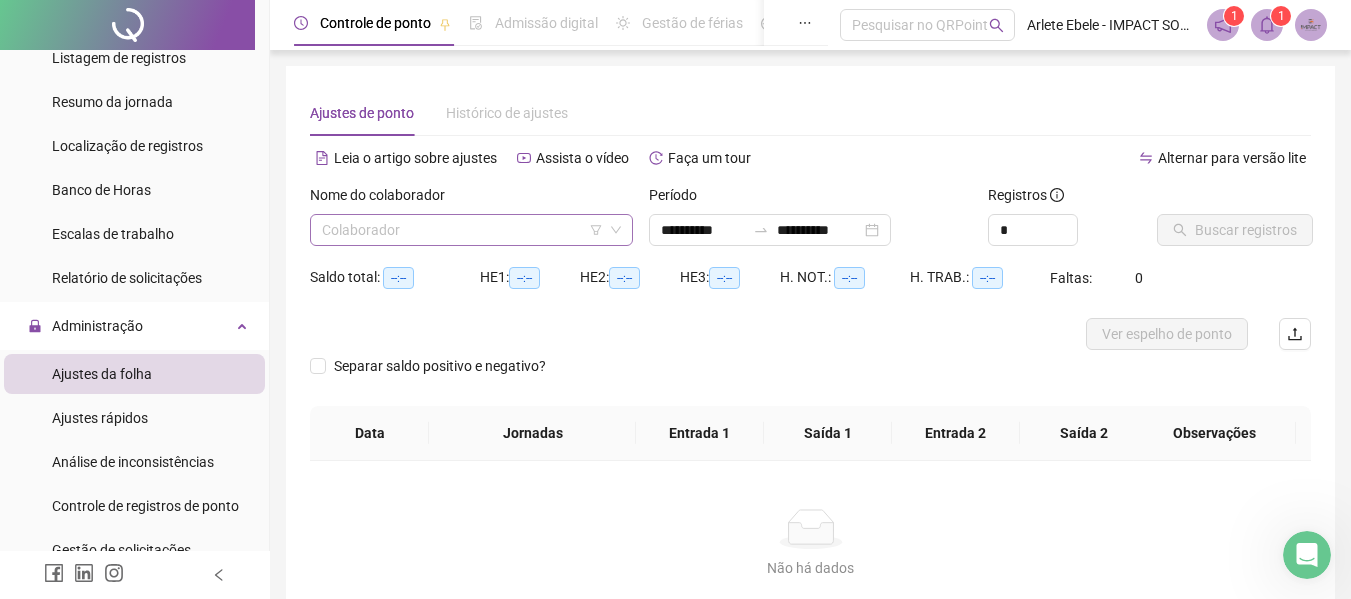 click at bounding box center (465, 230) 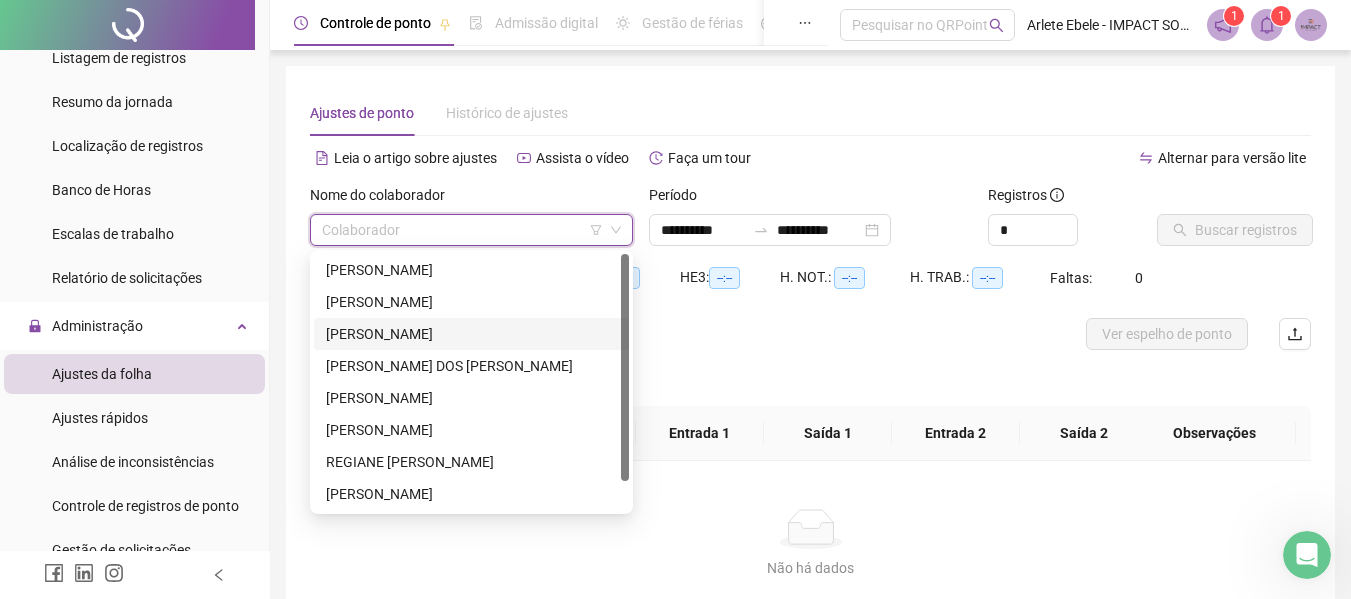click on "JENNIFER CAROLINE SILVA DO NASCIMENTO" at bounding box center (471, 334) 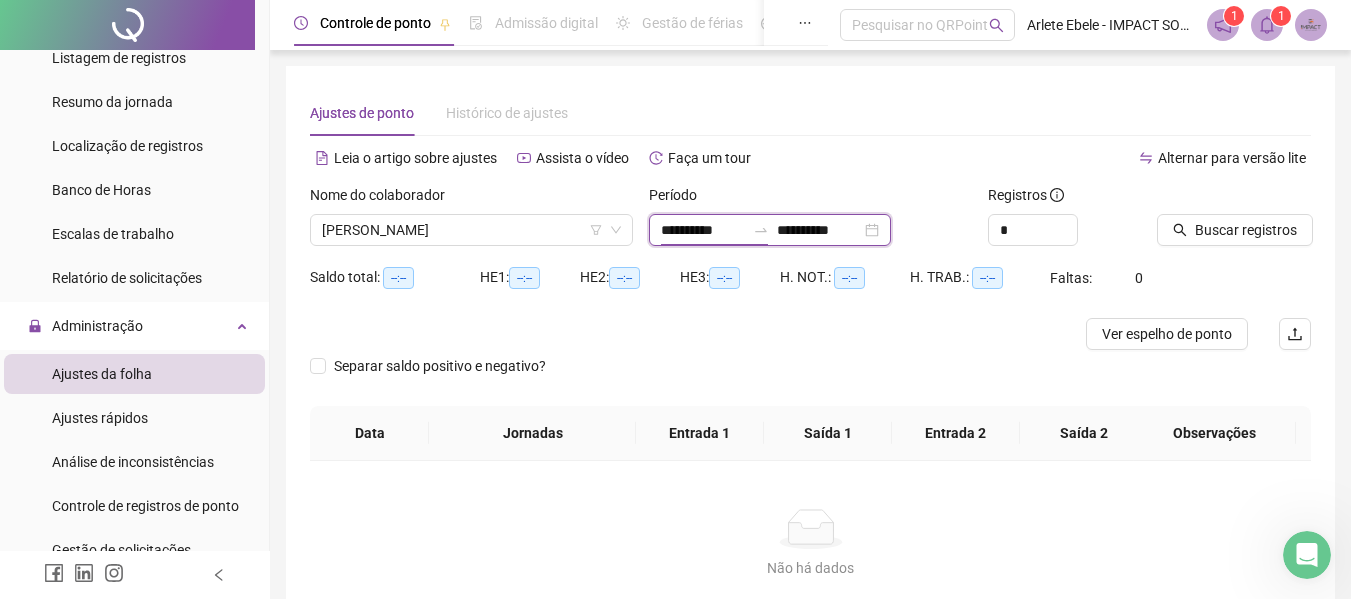 click on "**********" at bounding box center [703, 230] 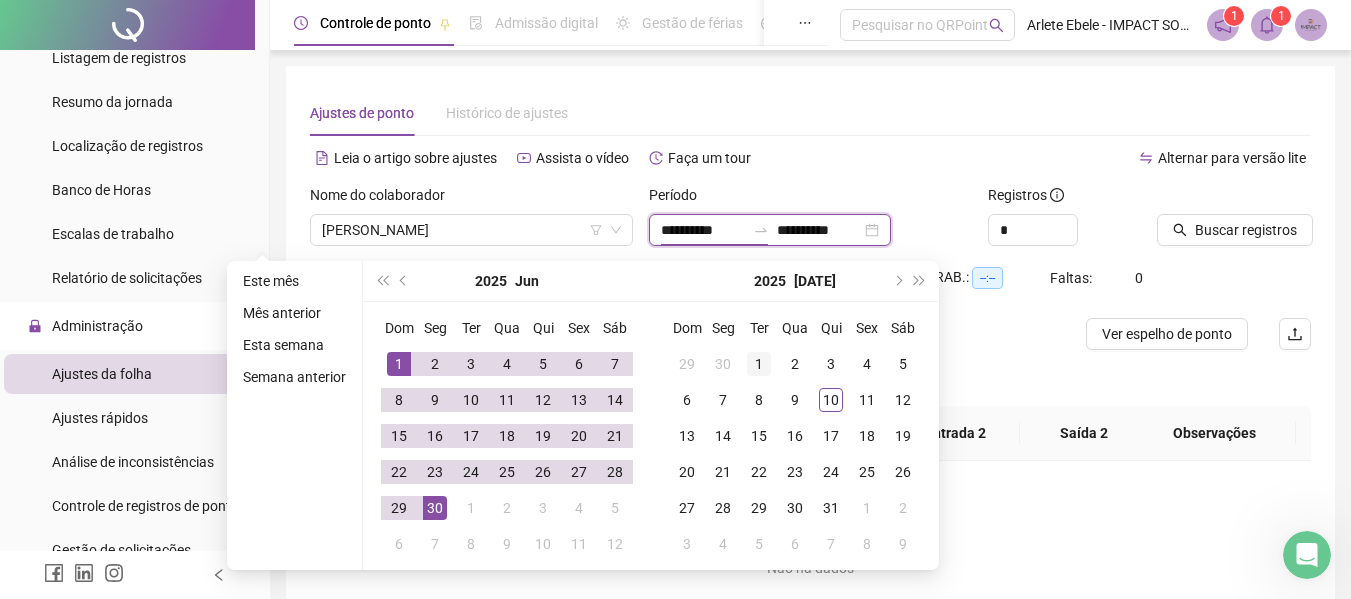 type on "**********" 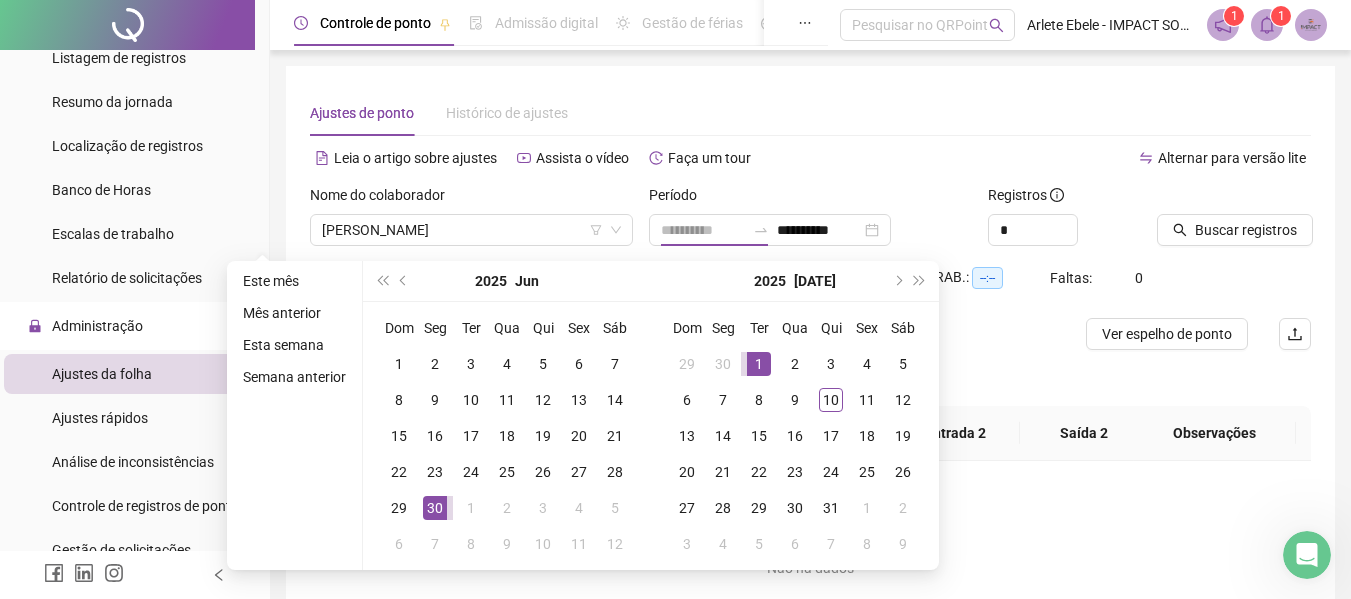 click on "1" at bounding box center (759, 364) 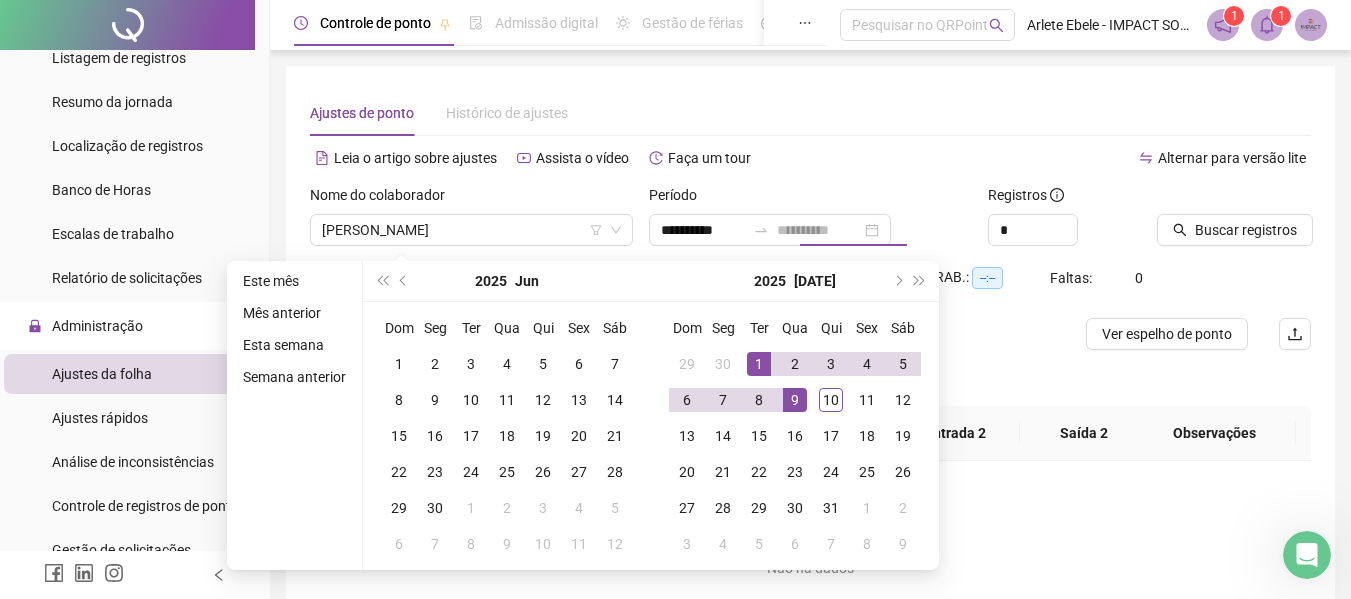 click on "9" at bounding box center [795, 400] 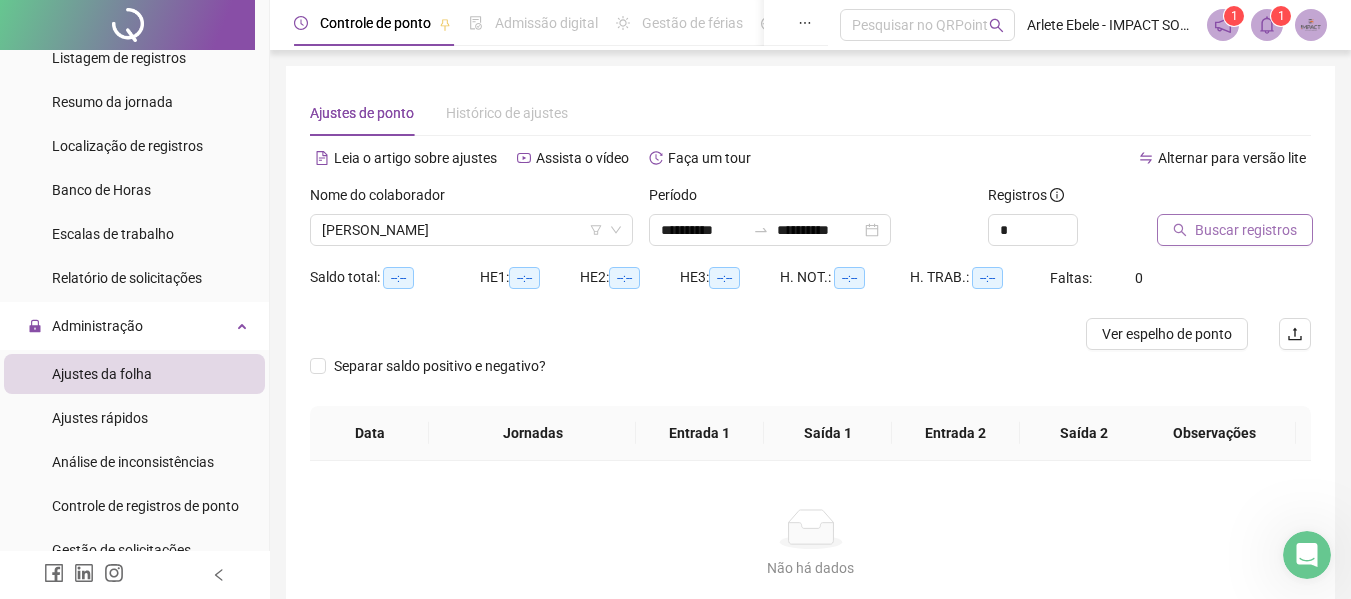 click on "Buscar registros" at bounding box center [1246, 230] 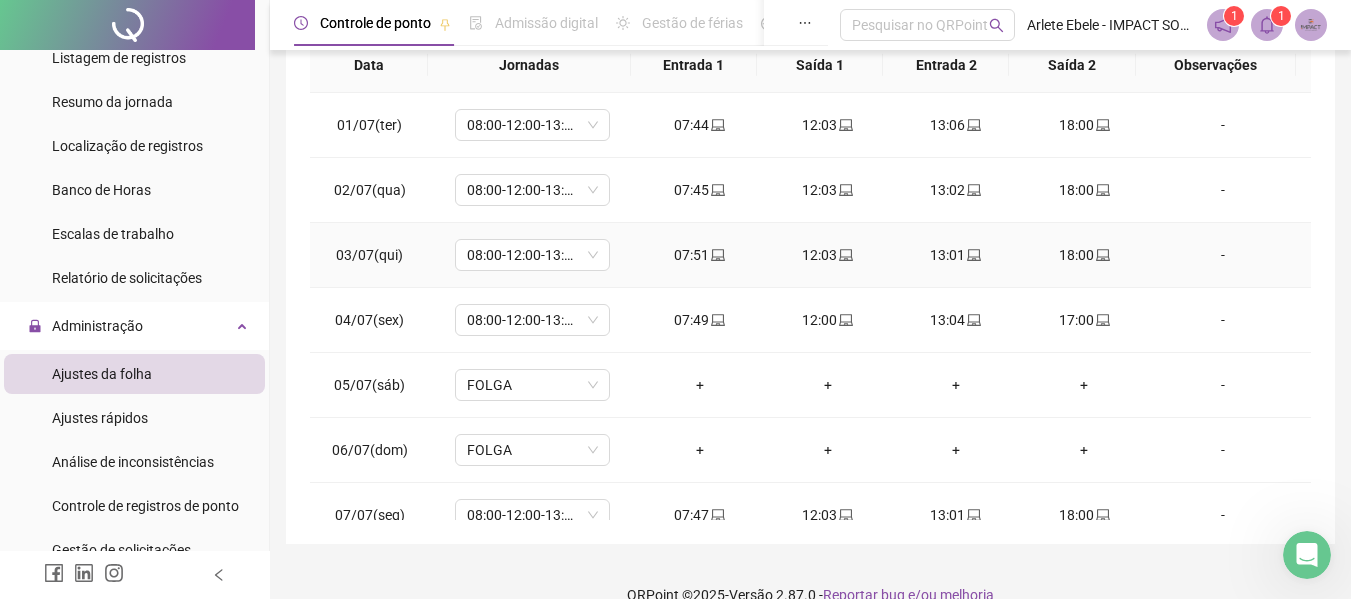 scroll, scrollTop: 400, scrollLeft: 0, axis: vertical 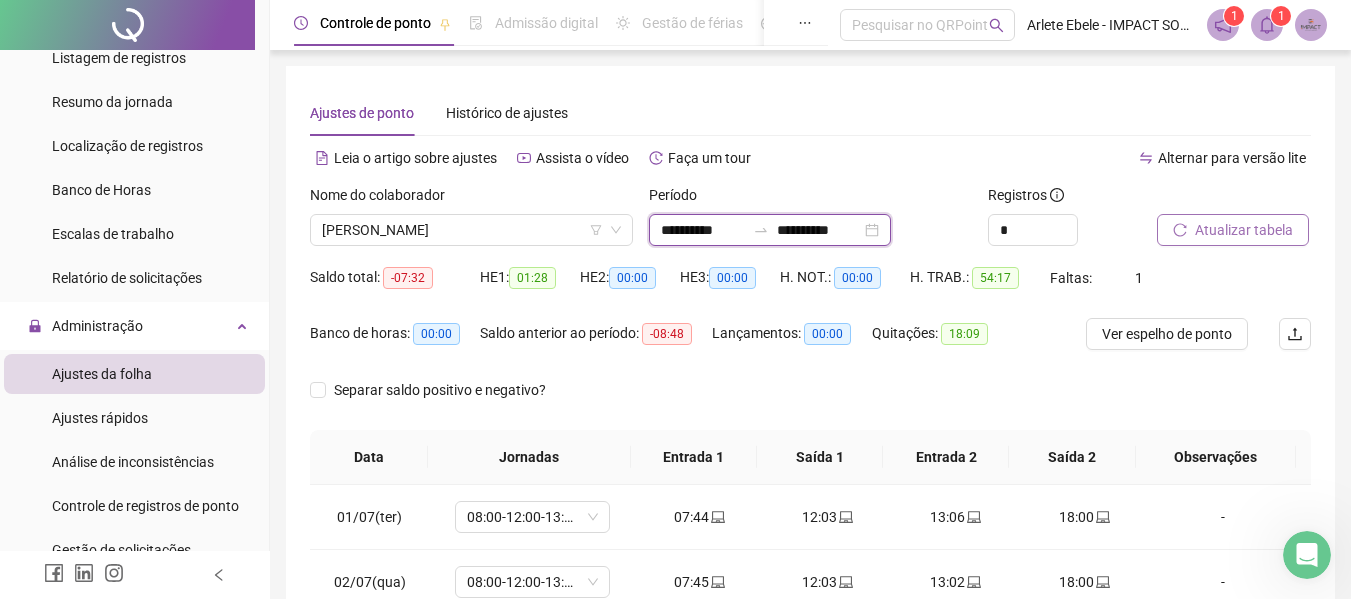 click on "**********" at bounding box center (819, 230) 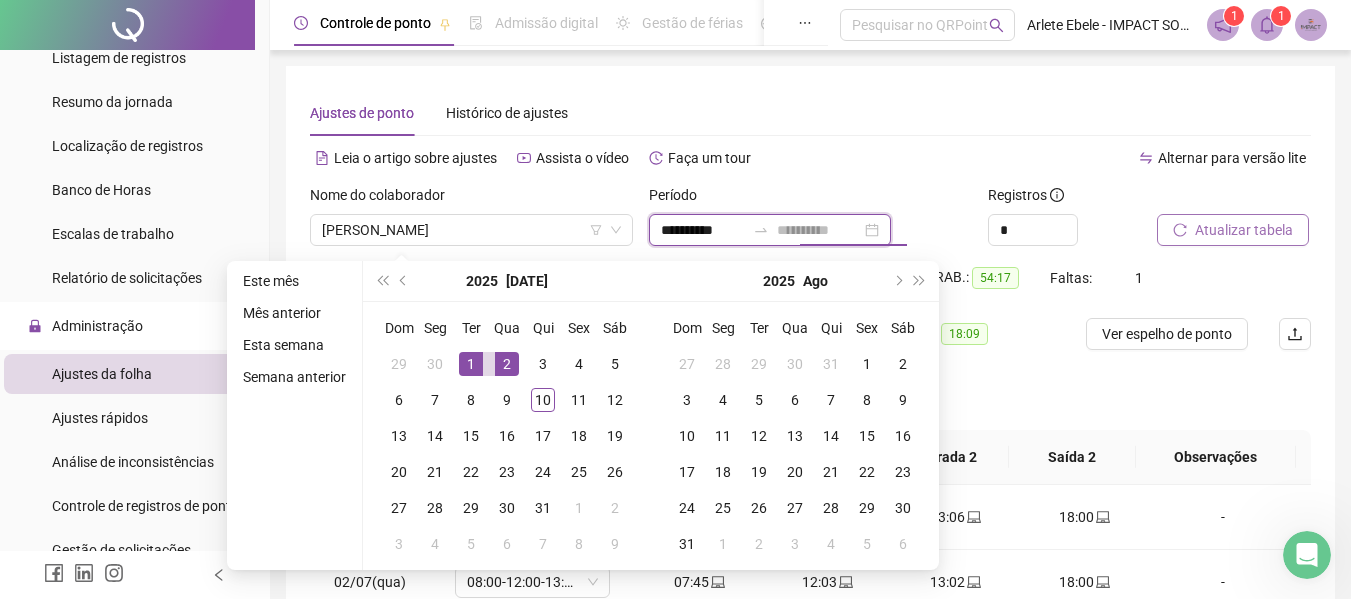 type on "**********" 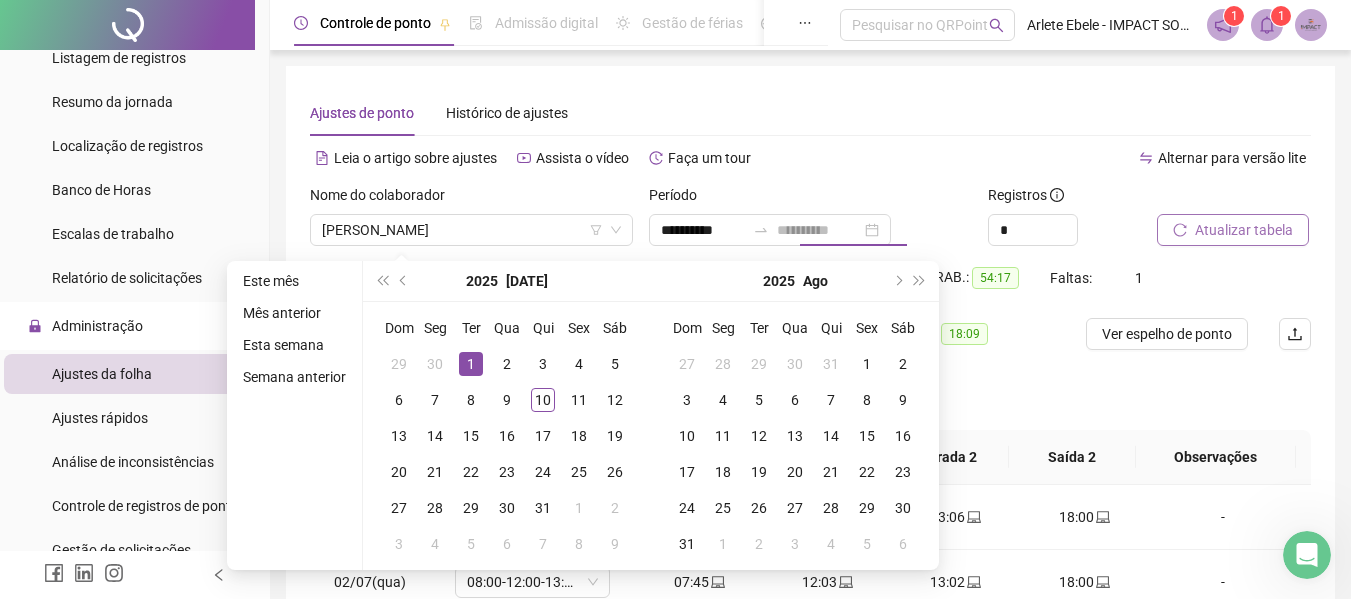 click on "1" at bounding box center [471, 364] 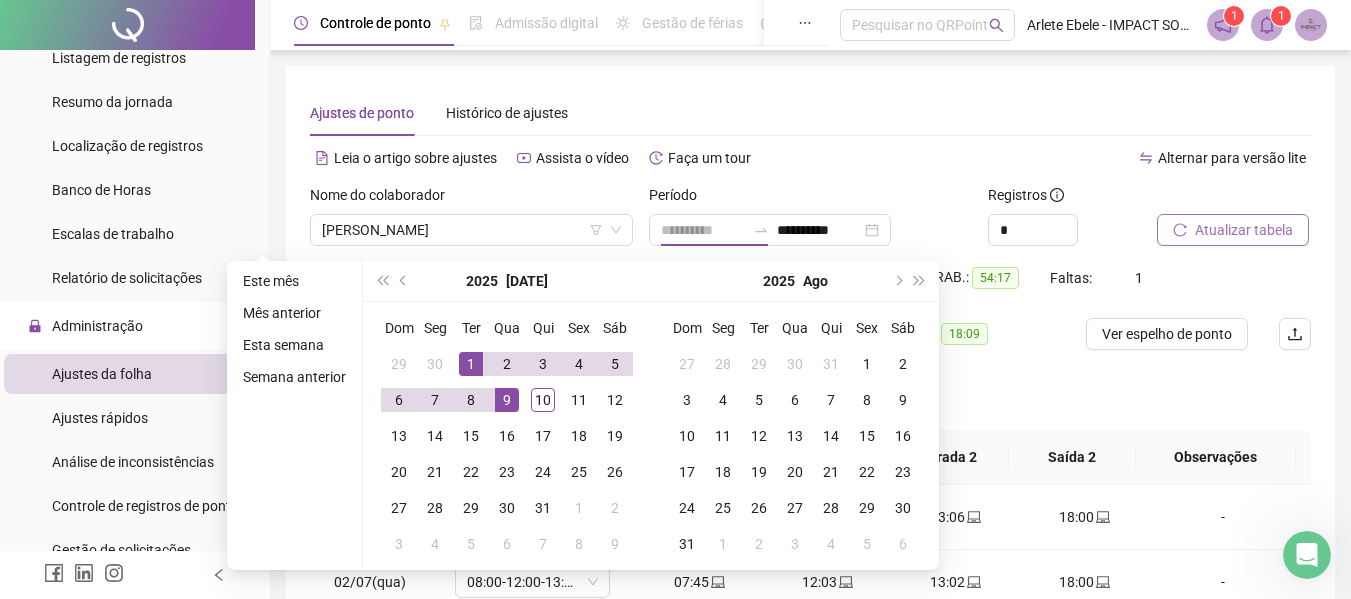 click on "9" at bounding box center (507, 400) 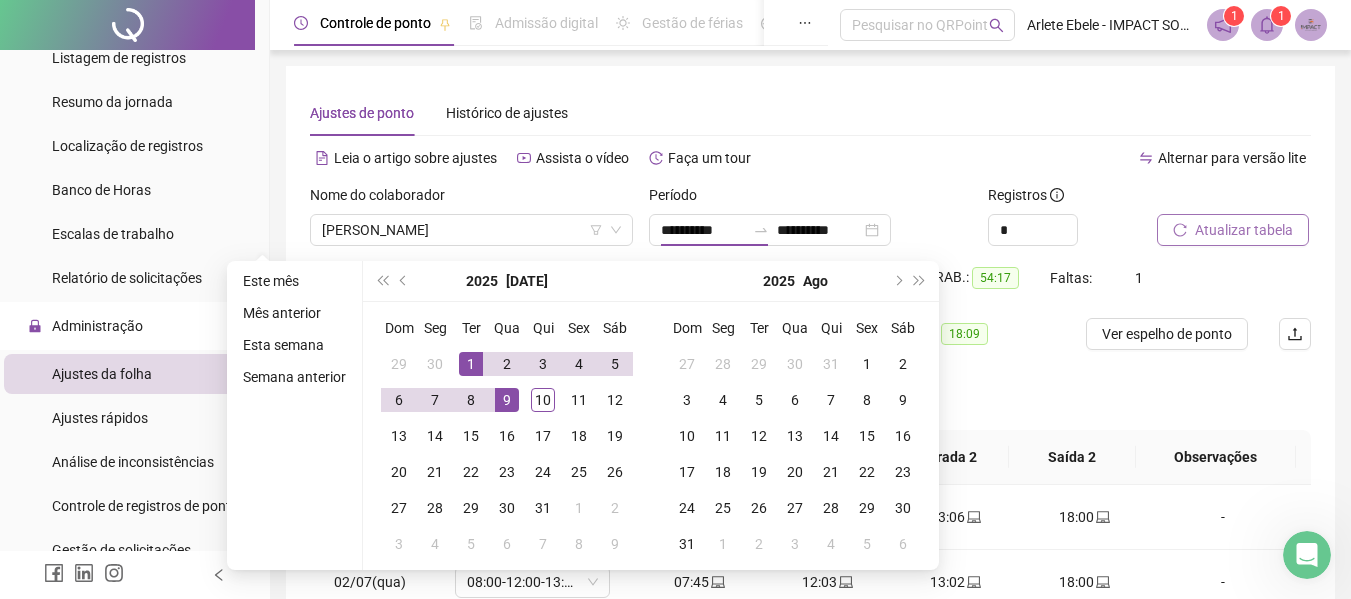 type on "**********" 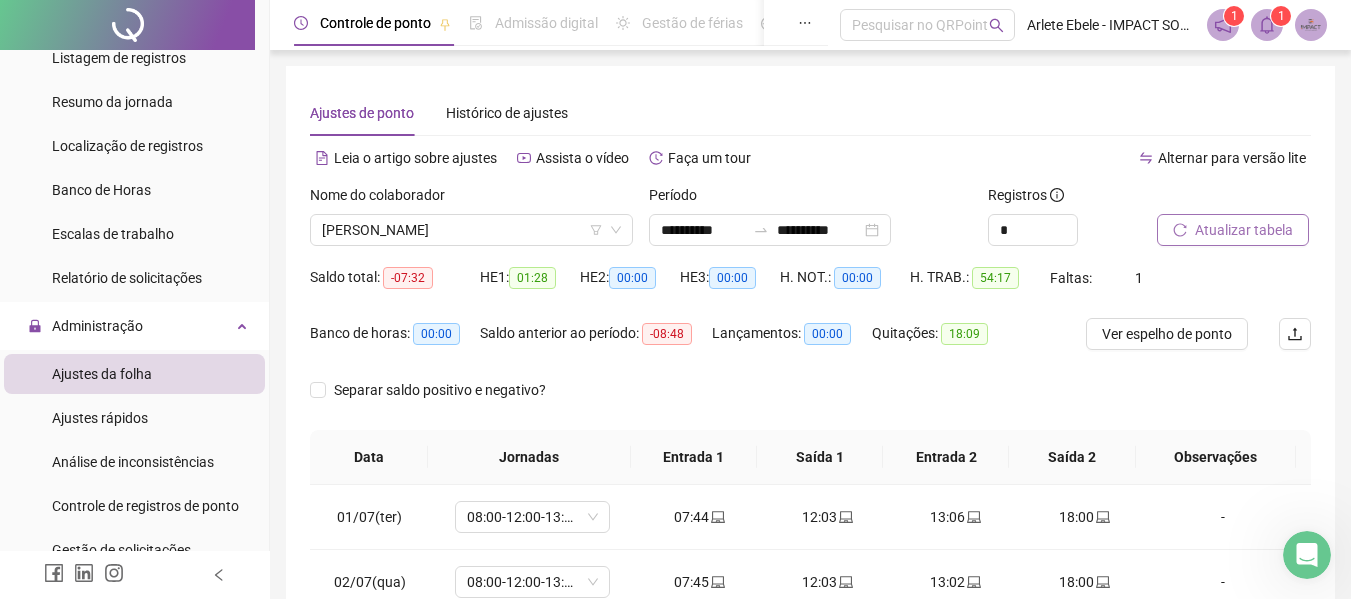 click on "Atualizar tabela" at bounding box center (1244, 230) 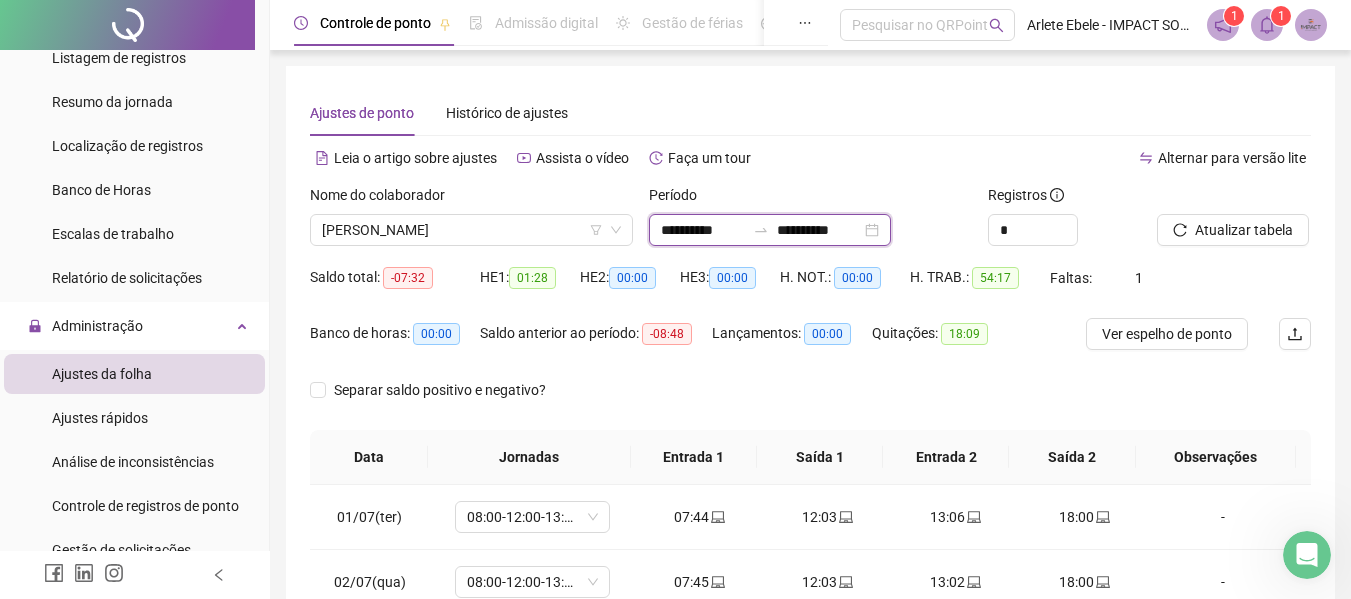 click on "**********" at bounding box center [819, 230] 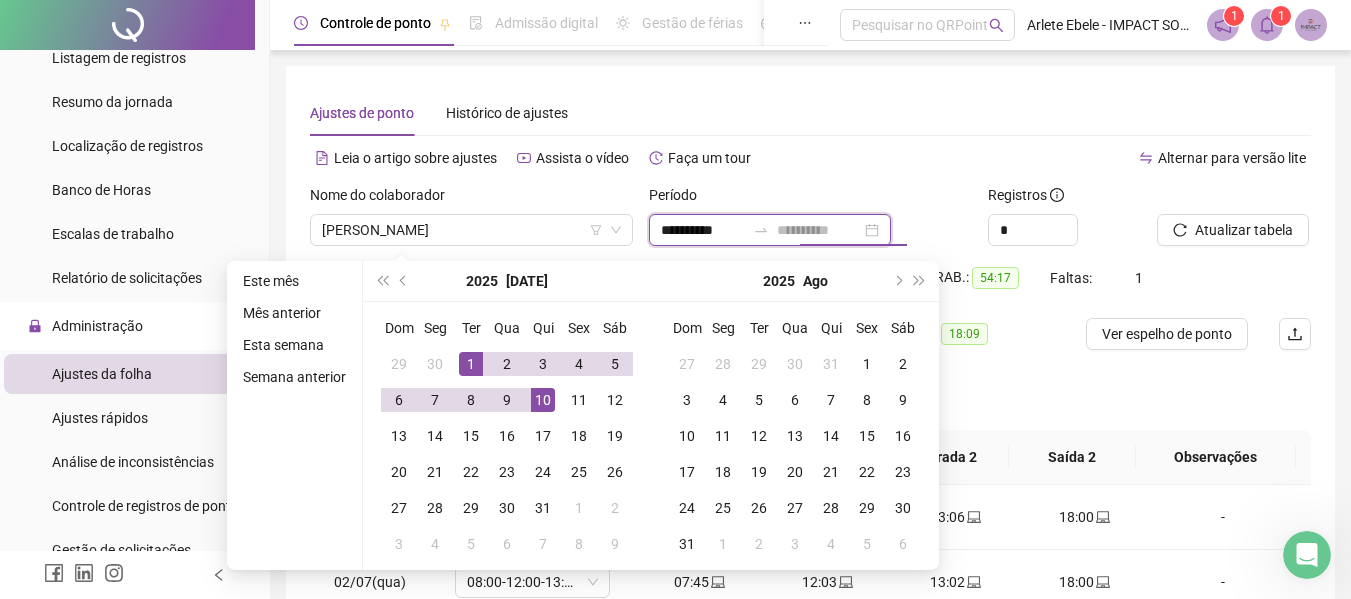 type on "**********" 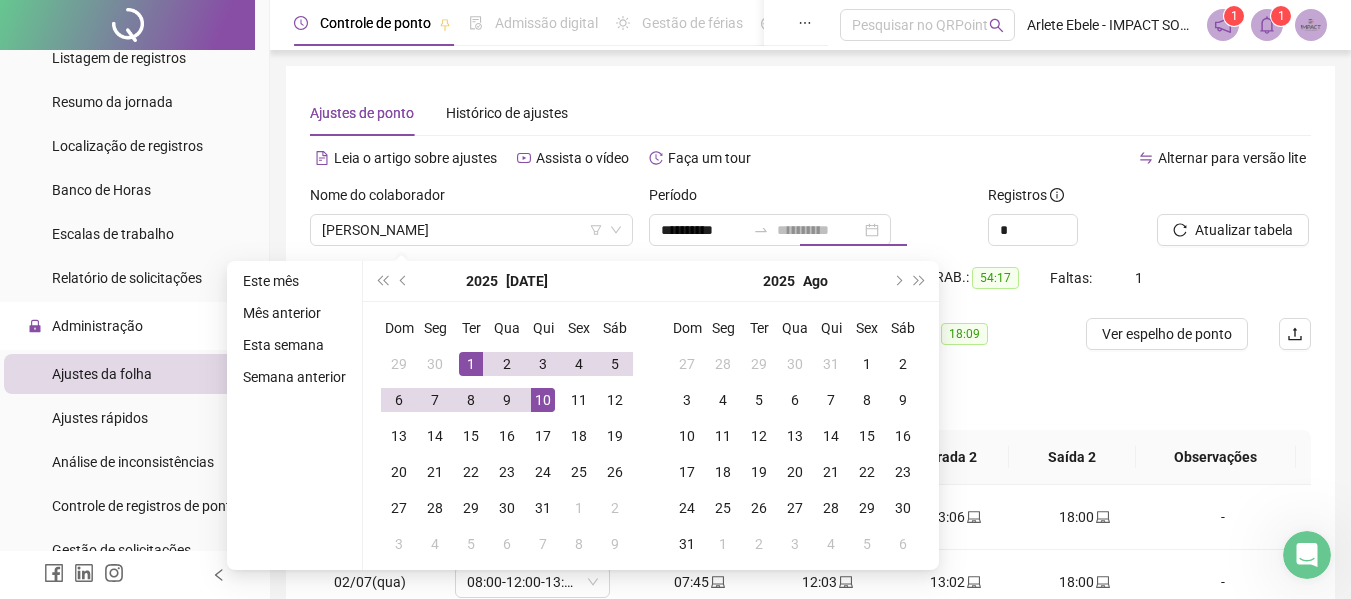 click on "10" at bounding box center (543, 400) 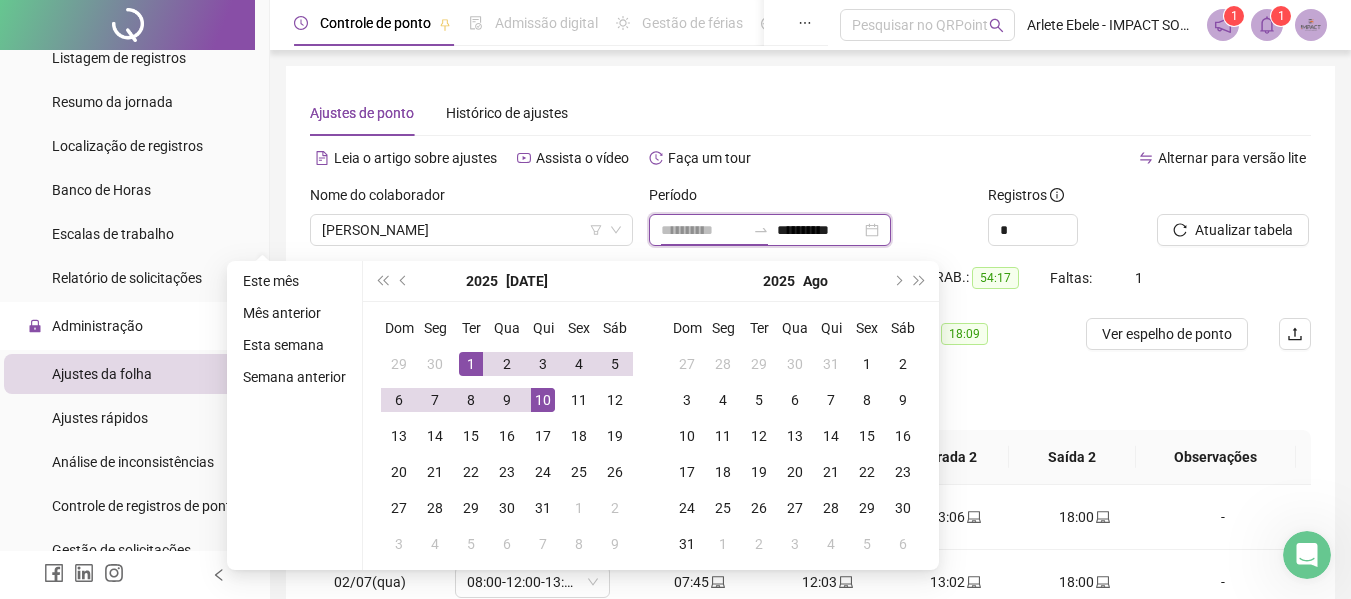 type on "**********" 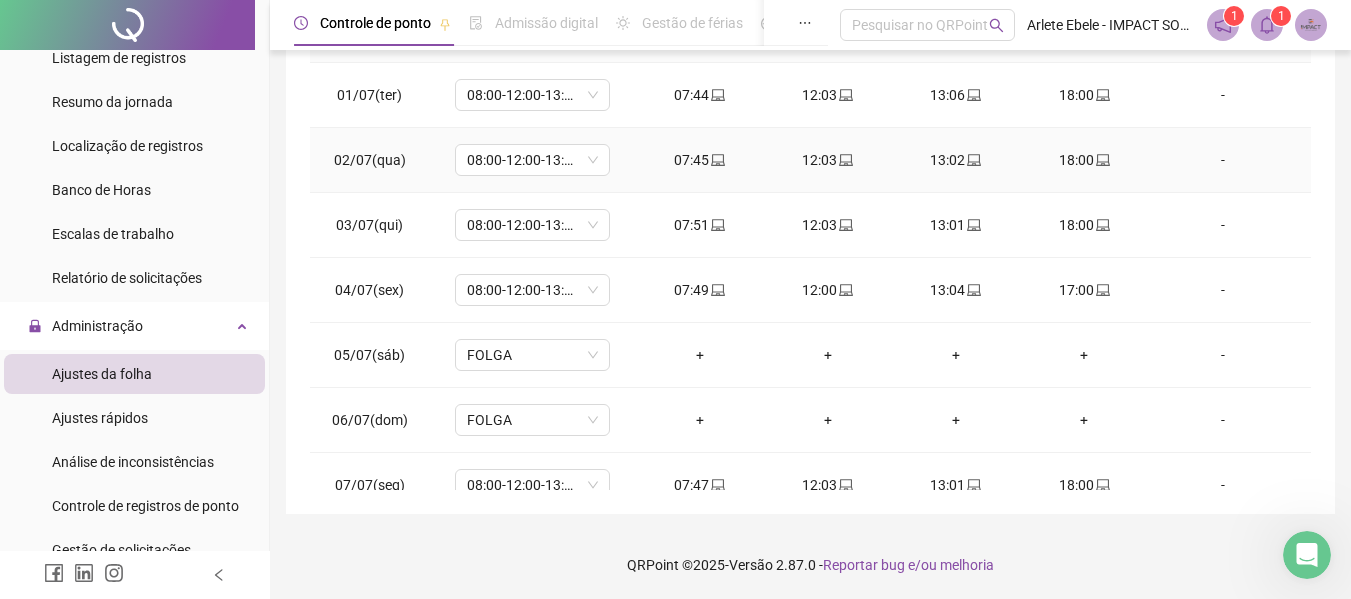 scroll, scrollTop: 423, scrollLeft: 0, axis: vertical 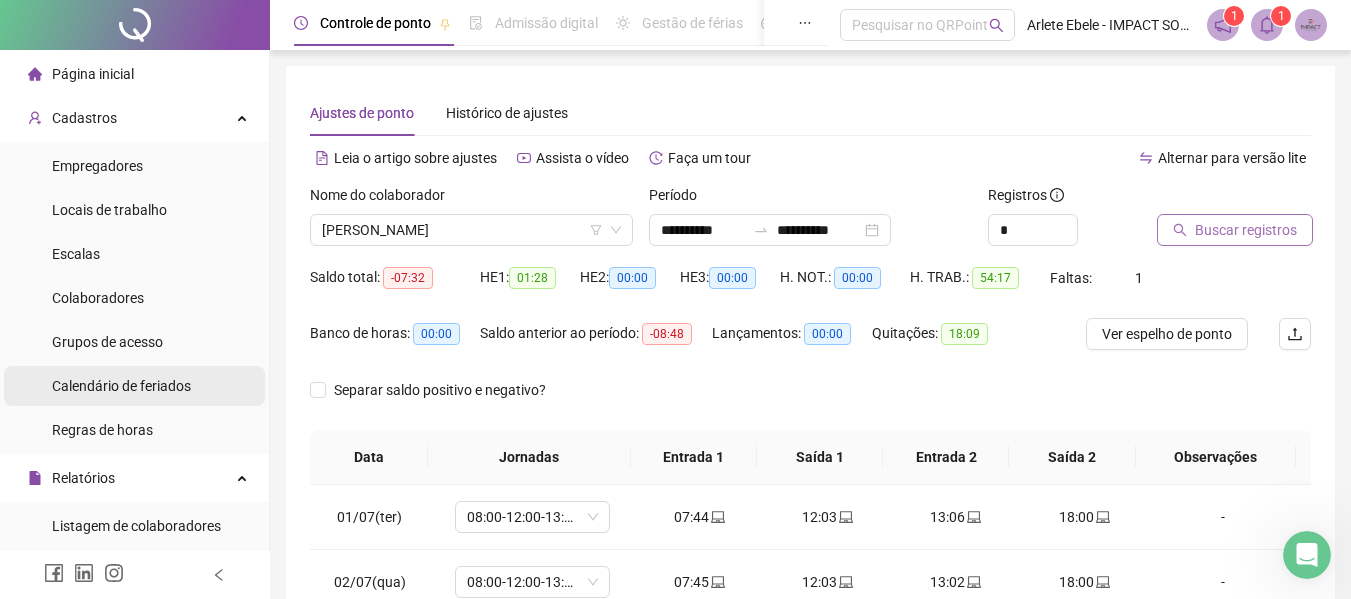 click on "Calendário de feriados" at bounding box center [121, 386] 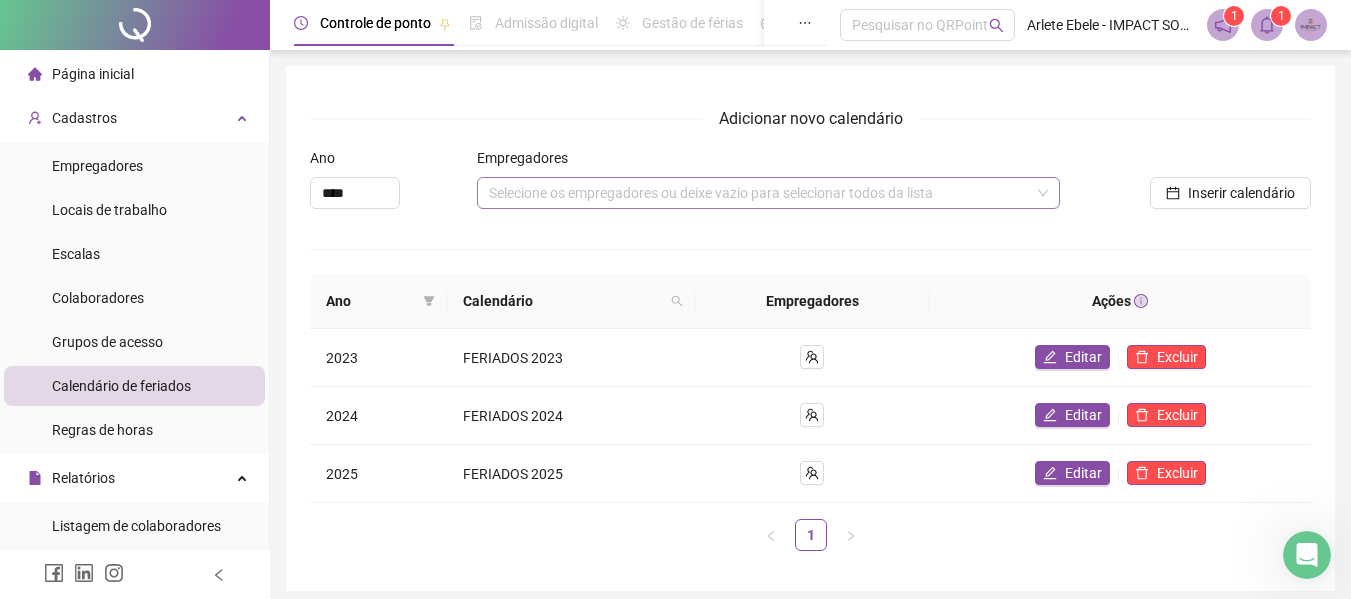 click at bounding box center [758, 193] 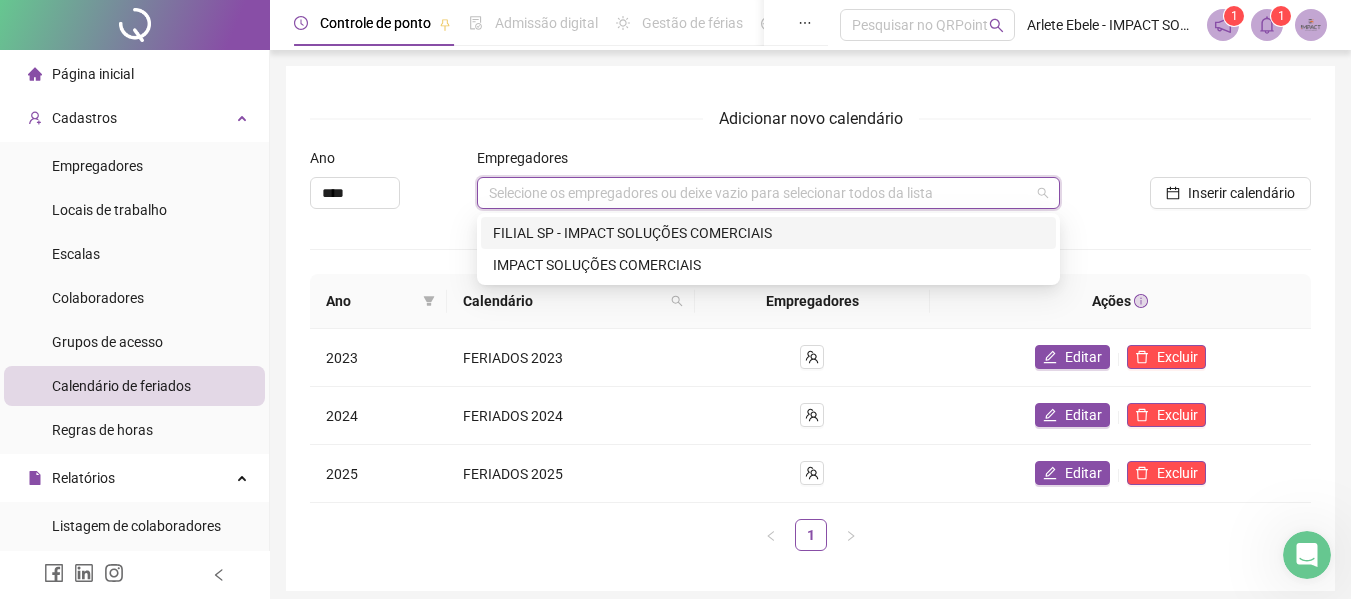 click on "FILIAL SP - IMPACT SOLUÇÕES COMERCIAIS" at bounding box center [768, 233] 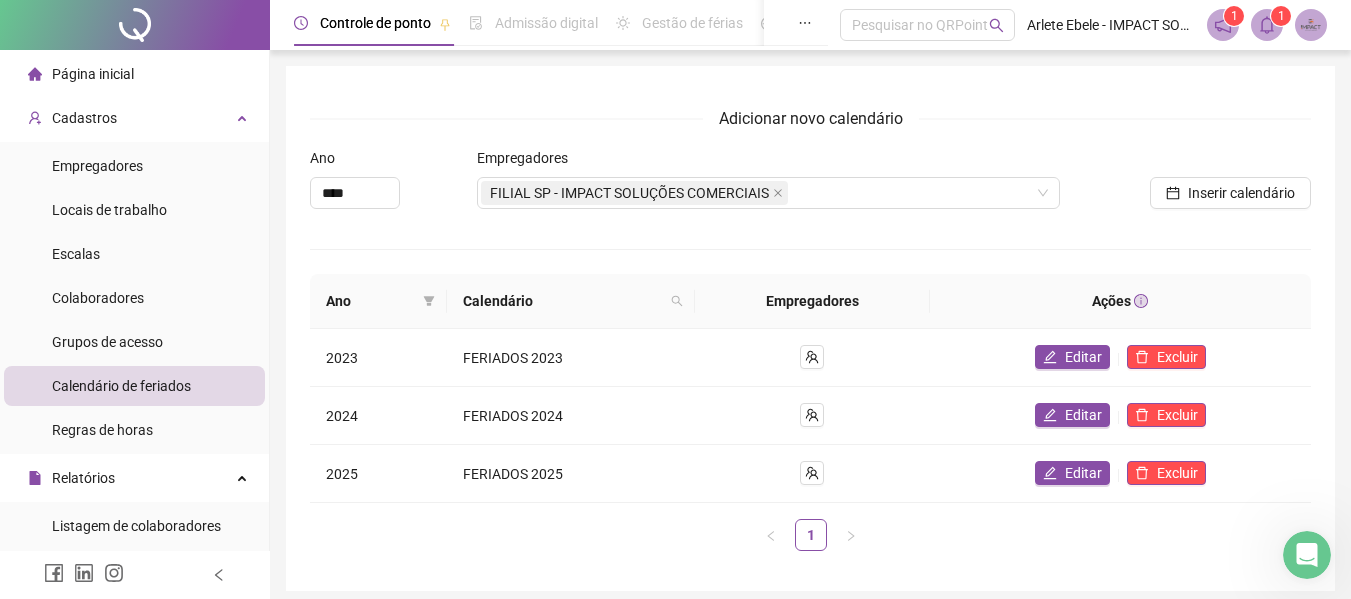 click on "Adicionar novo calendário Ano **** Empregadores FILIAL SP - IMPACT SOLUÇÕES COMERCIAIS     Inserir calendário Ano Calendário Empregadores Ações           2023 FERIADOS 2023 Editar Excluir 2024 FERIADOS 2024 Editar Excluir 2025 FERIADOS 2025 Editar Excluir 1" at bounding box center (810, 336) 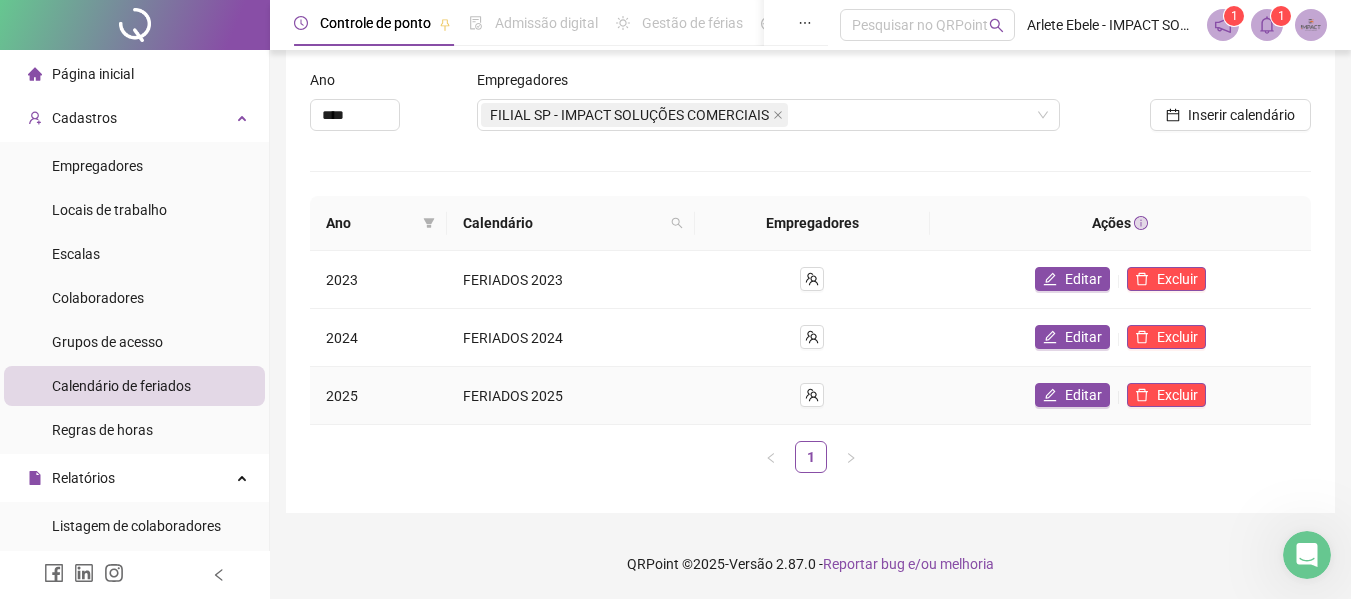 scroll, scrollTop: 0, scrollLeft: 0, axis: both 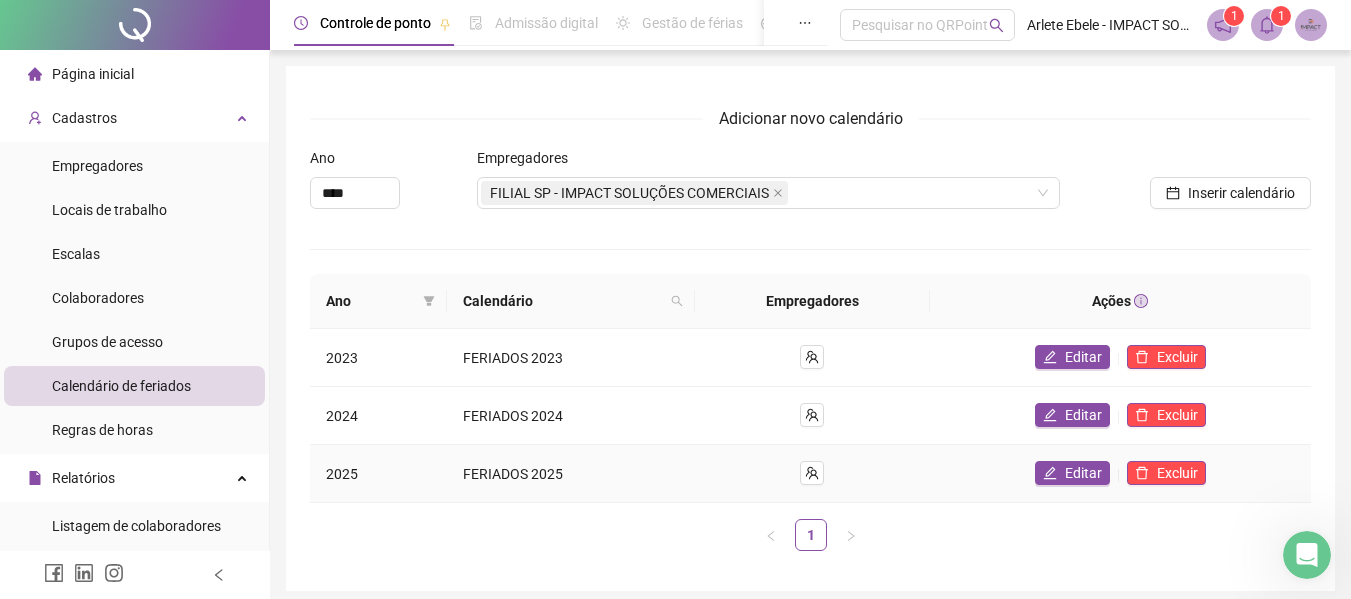 click on "FERIADOS 2025" at bounding box center [513, 474] 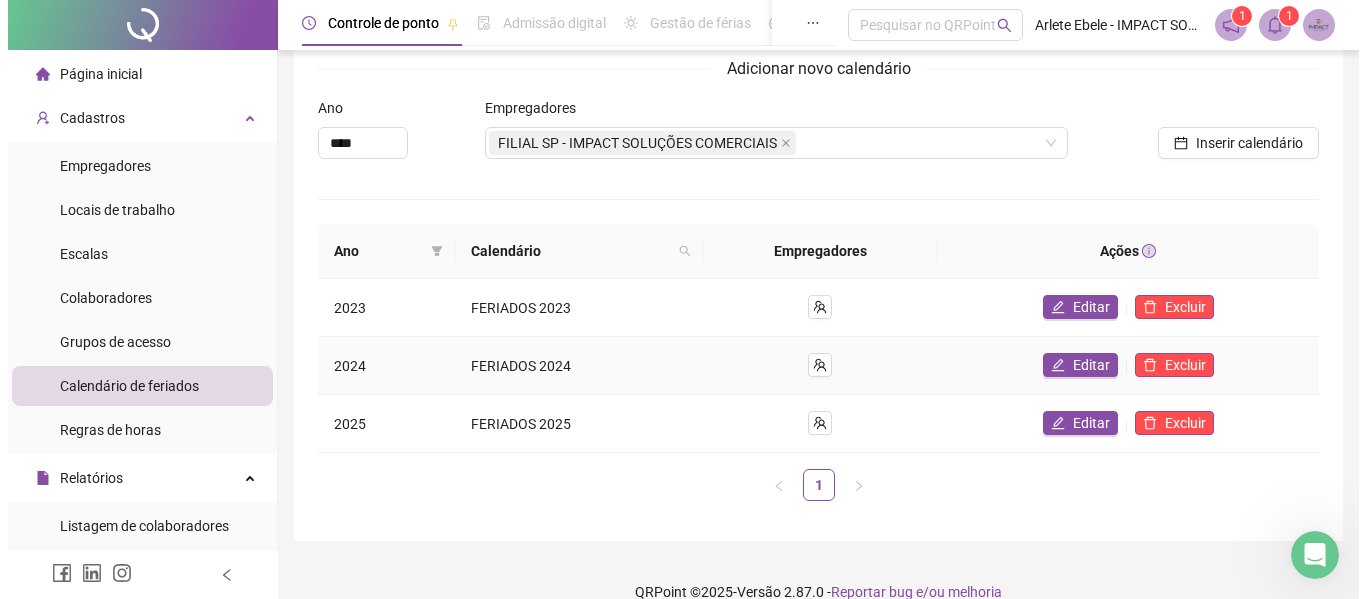 scroll, scrollTop: 78, scrollLeft: 0, axis: vertical 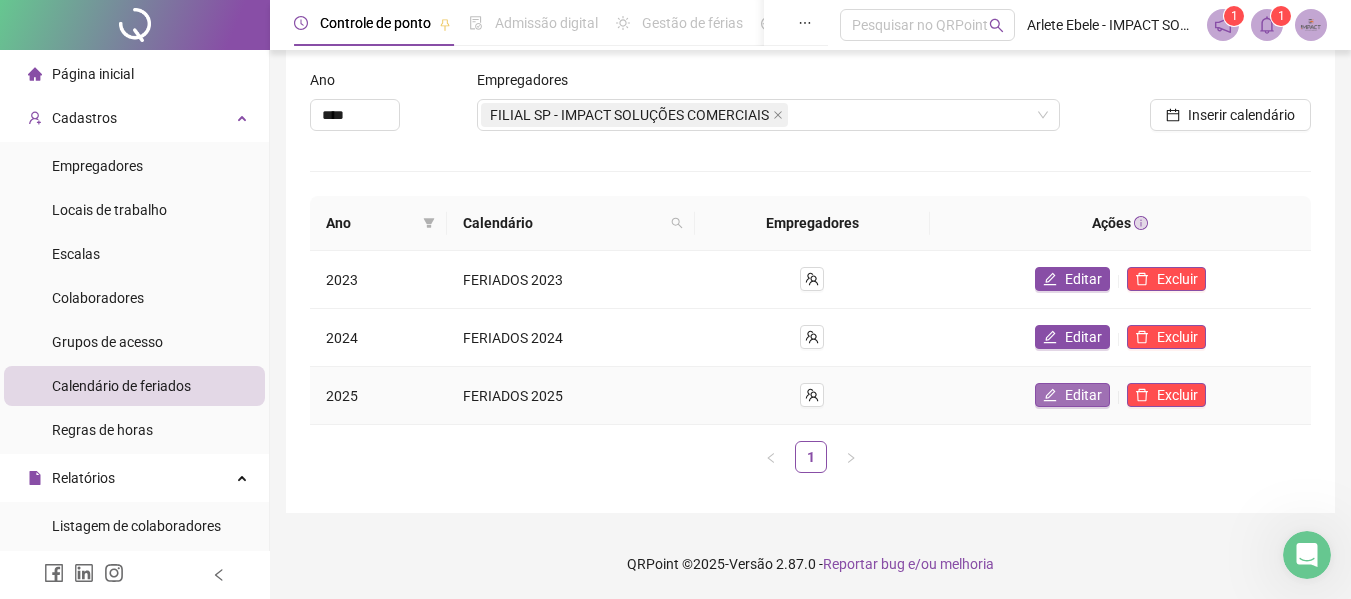 click on "Editar" at bounding box center (1083, 395) 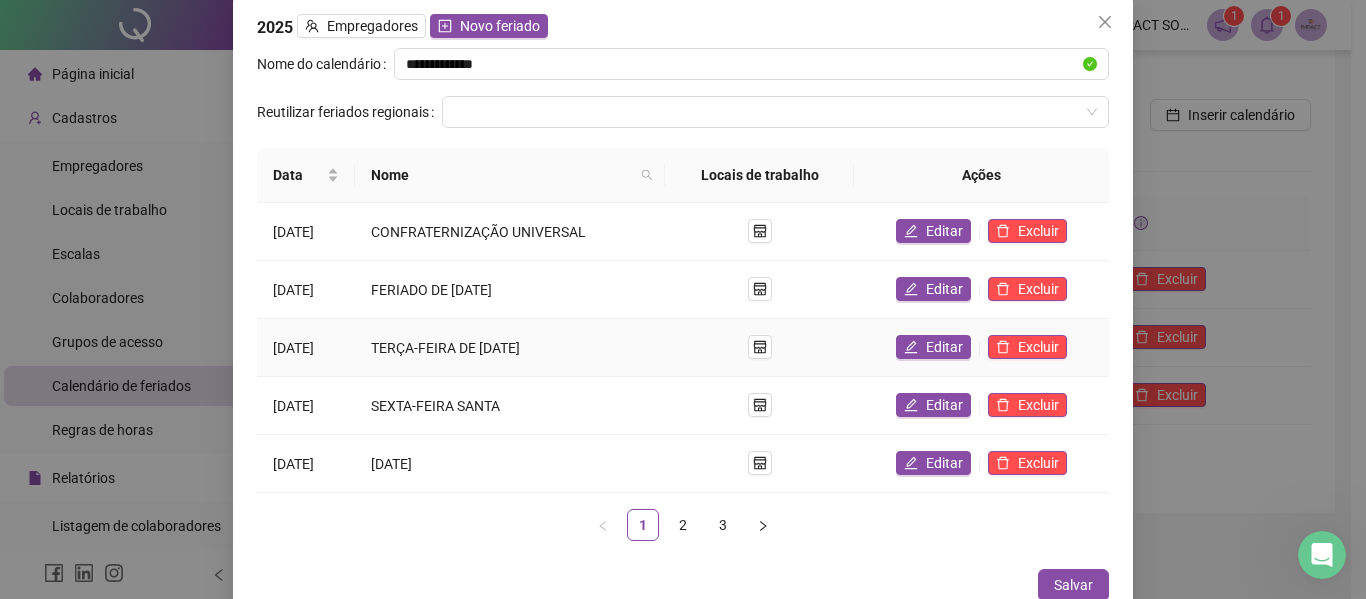 scroll, scrollTop: 0, scrollLeft: 0, axis: both 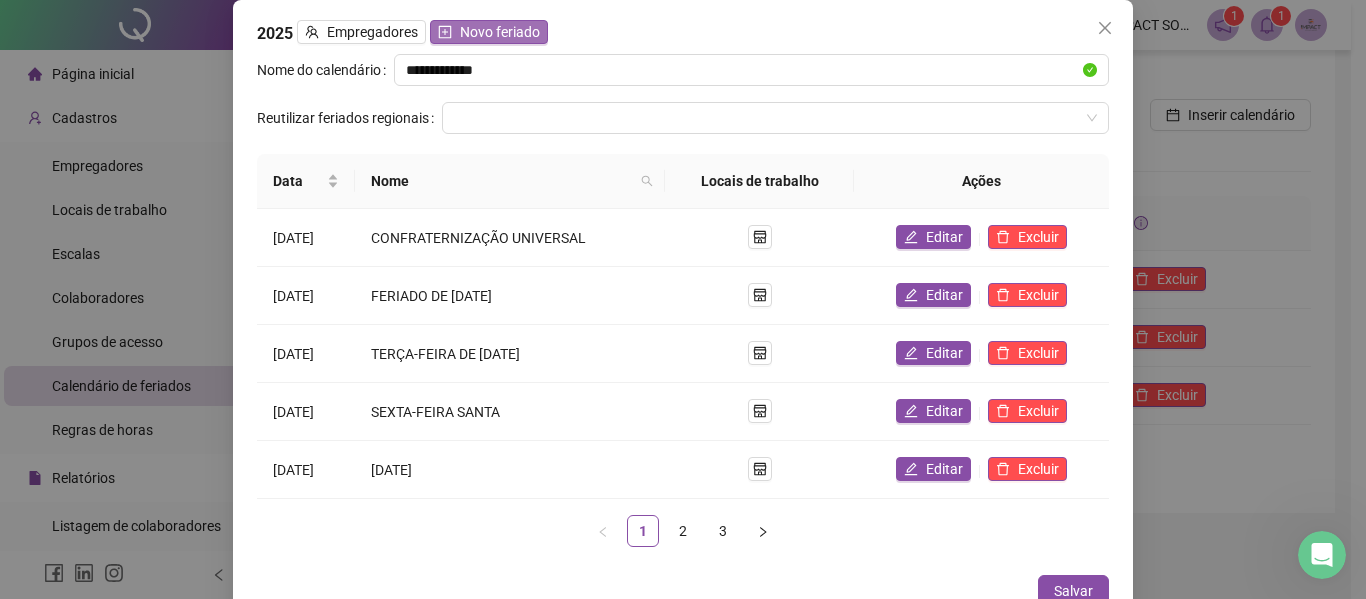 click on "Novo feriado" at bounding box center [500, 32] 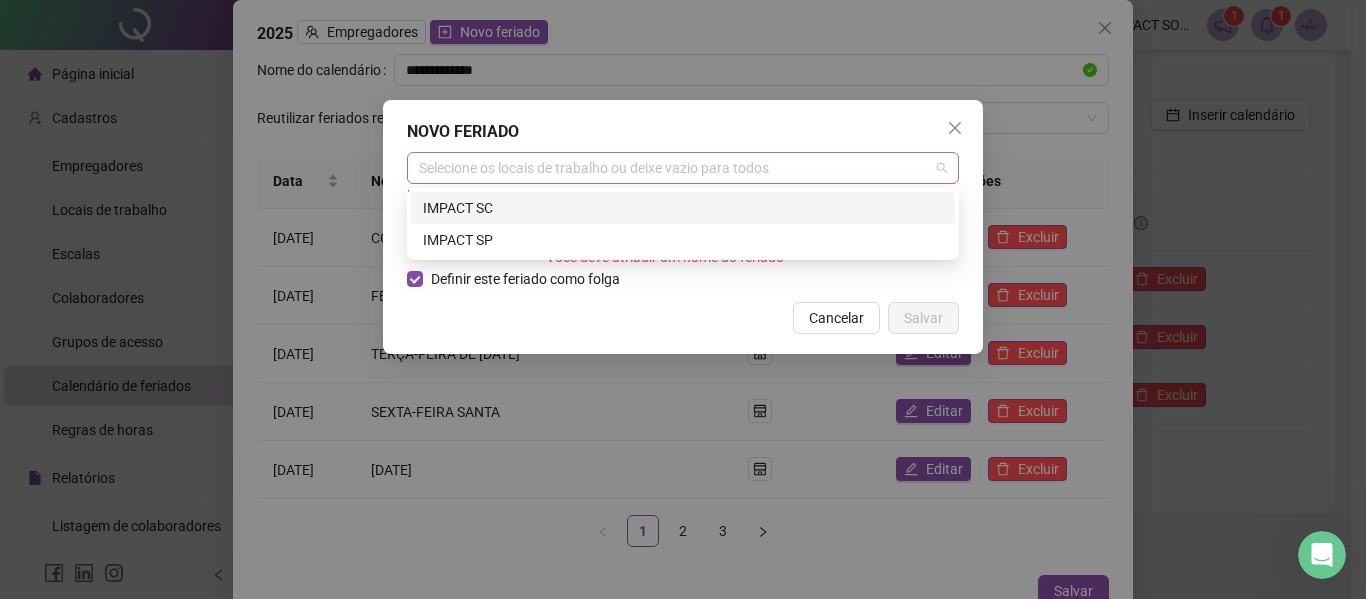 click at bounding box center (672, 168) 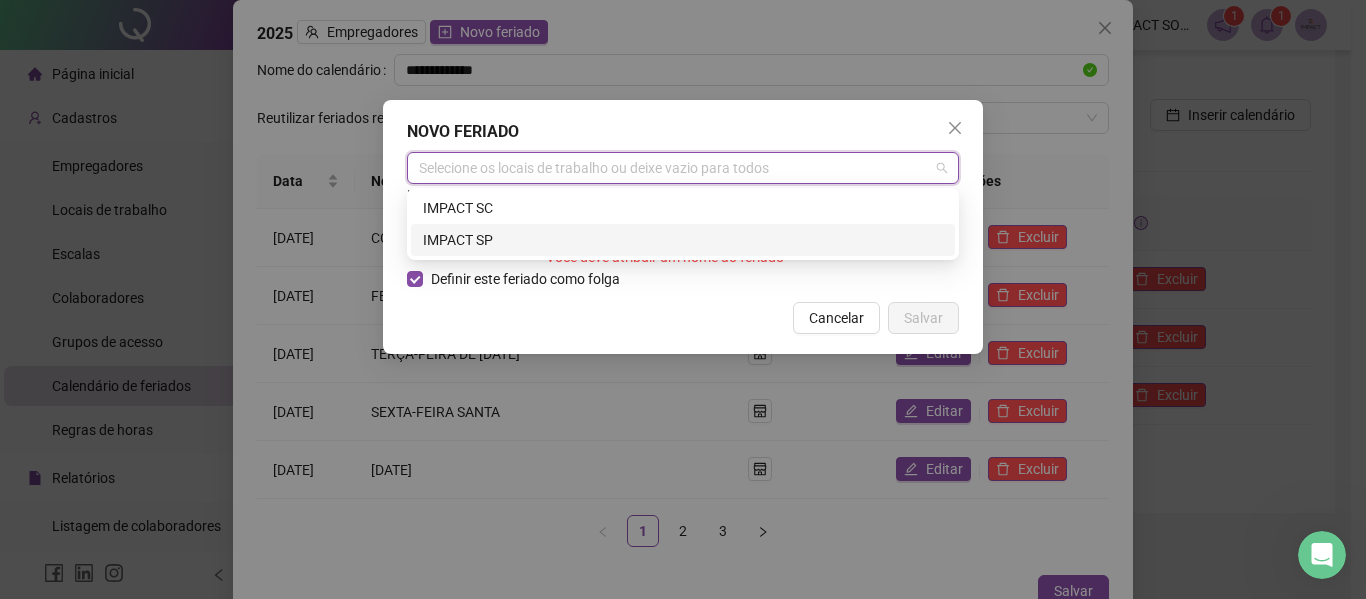 click on "IMPACT SP" at bounding box center [683, 240] 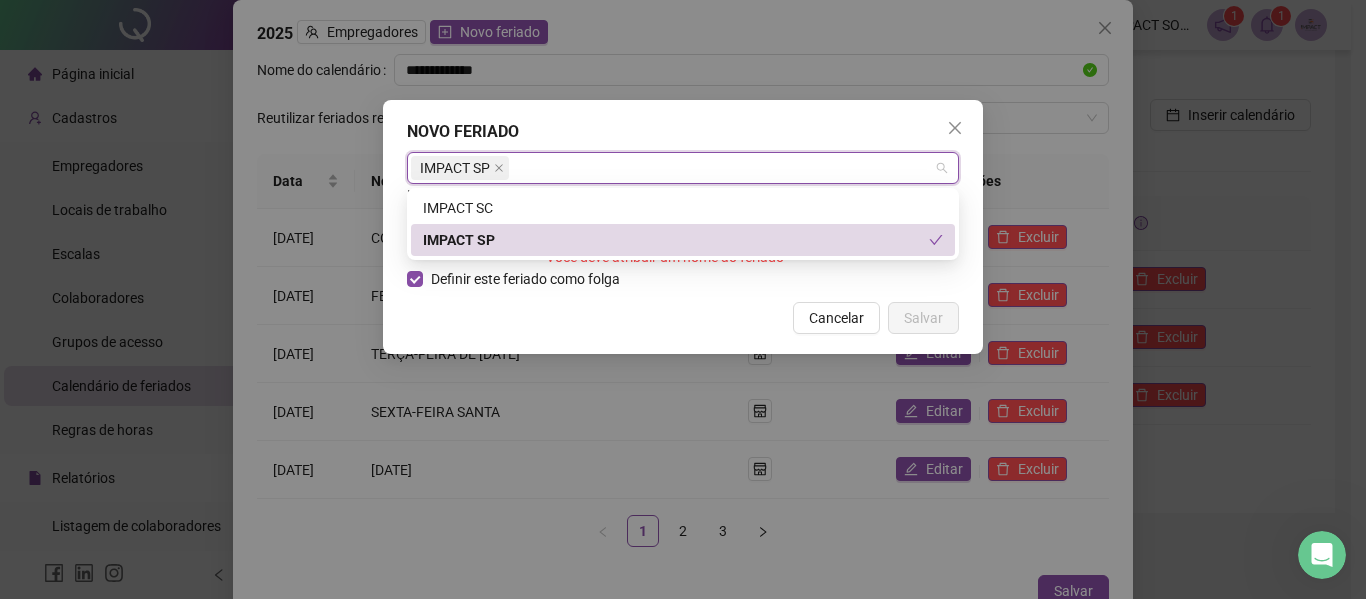 click on "**********" at bounding box center (683, 227) 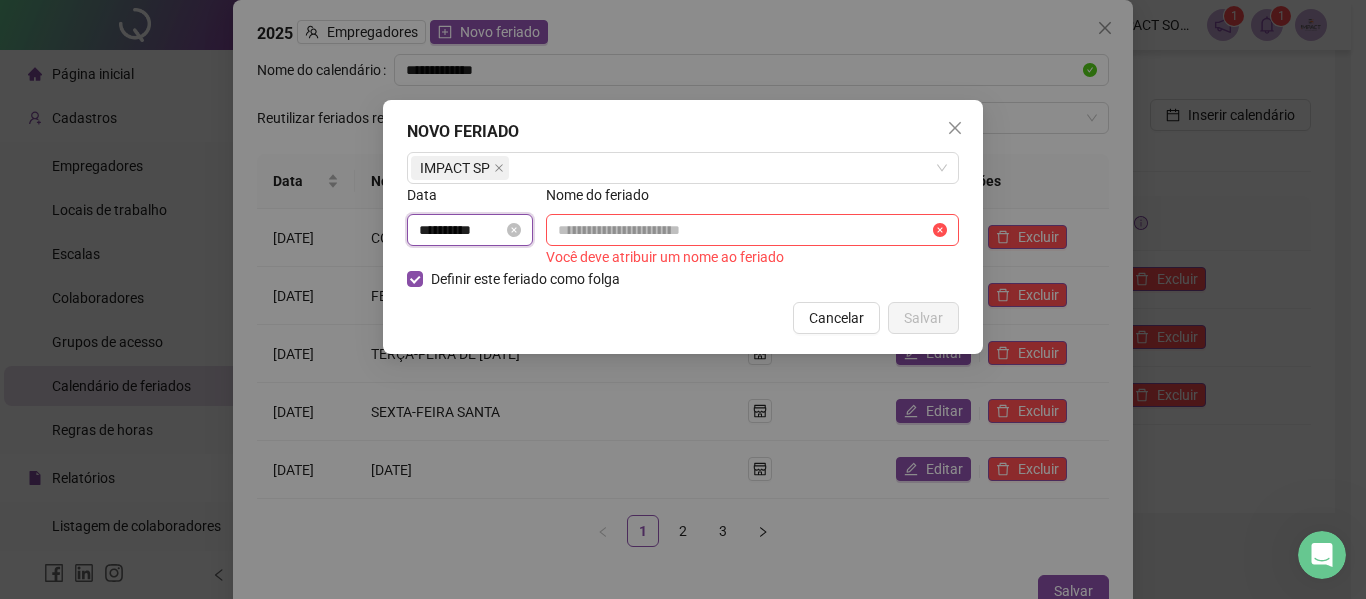 click on "**********" at bounding box center [461, 230] 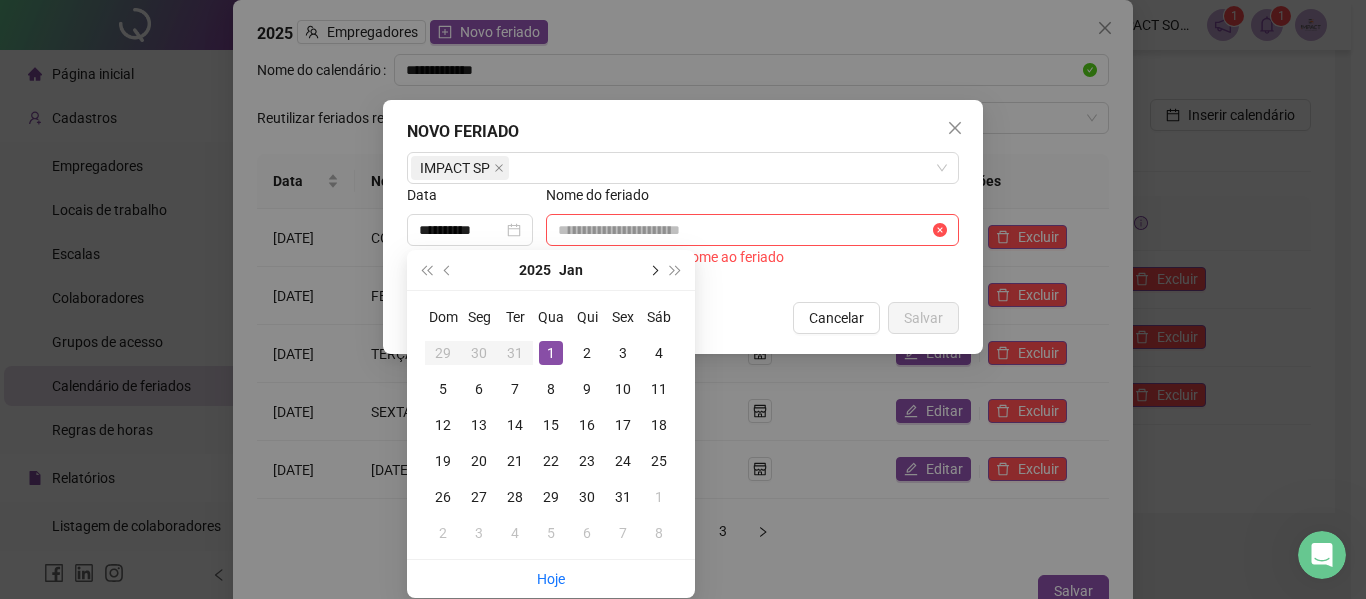 click at bounding box center [653, 270] 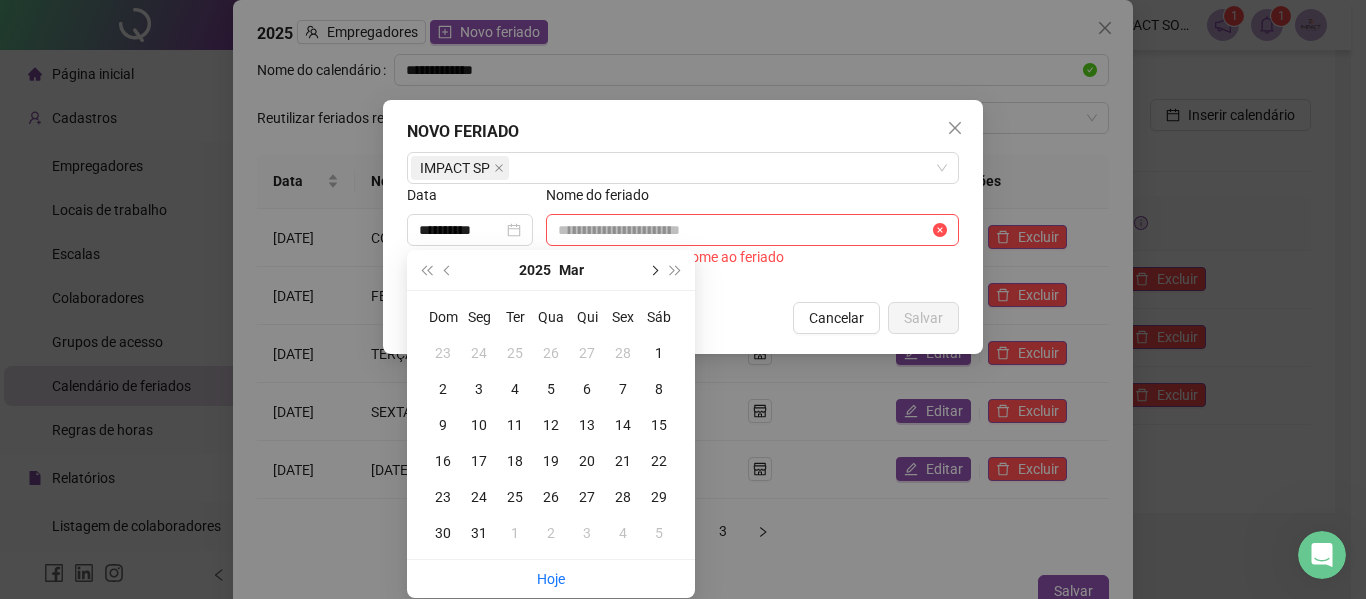 click at bounding box center (653, 270) 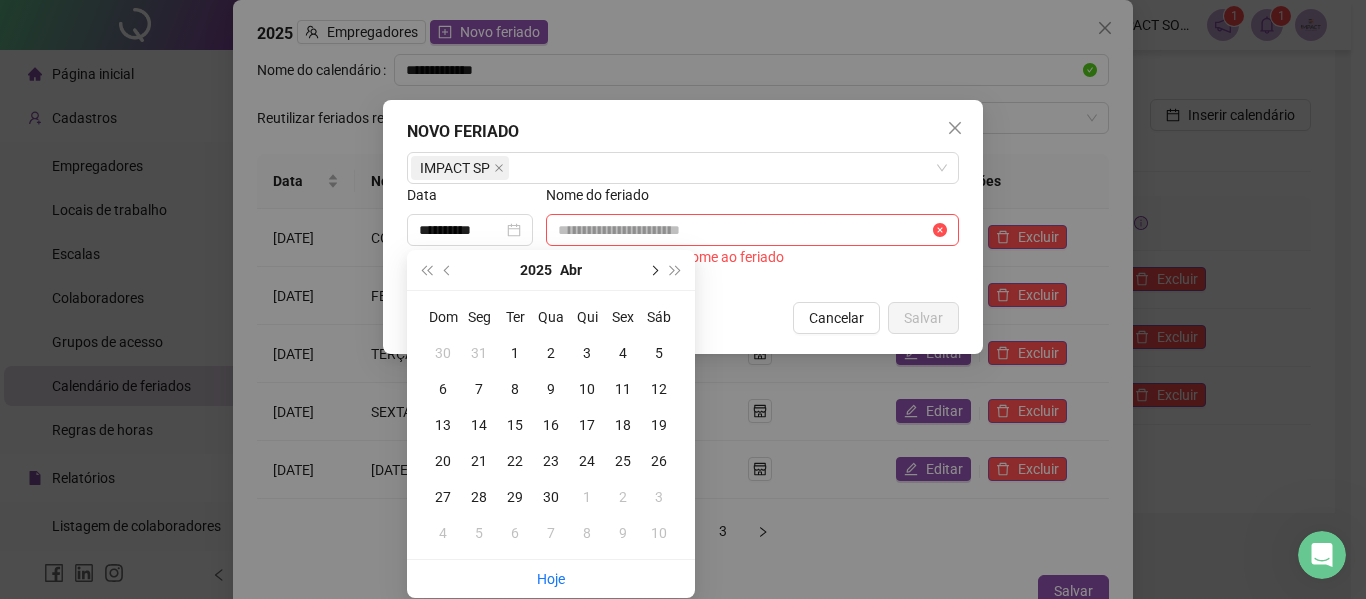 click at bounding box center (653, 270) 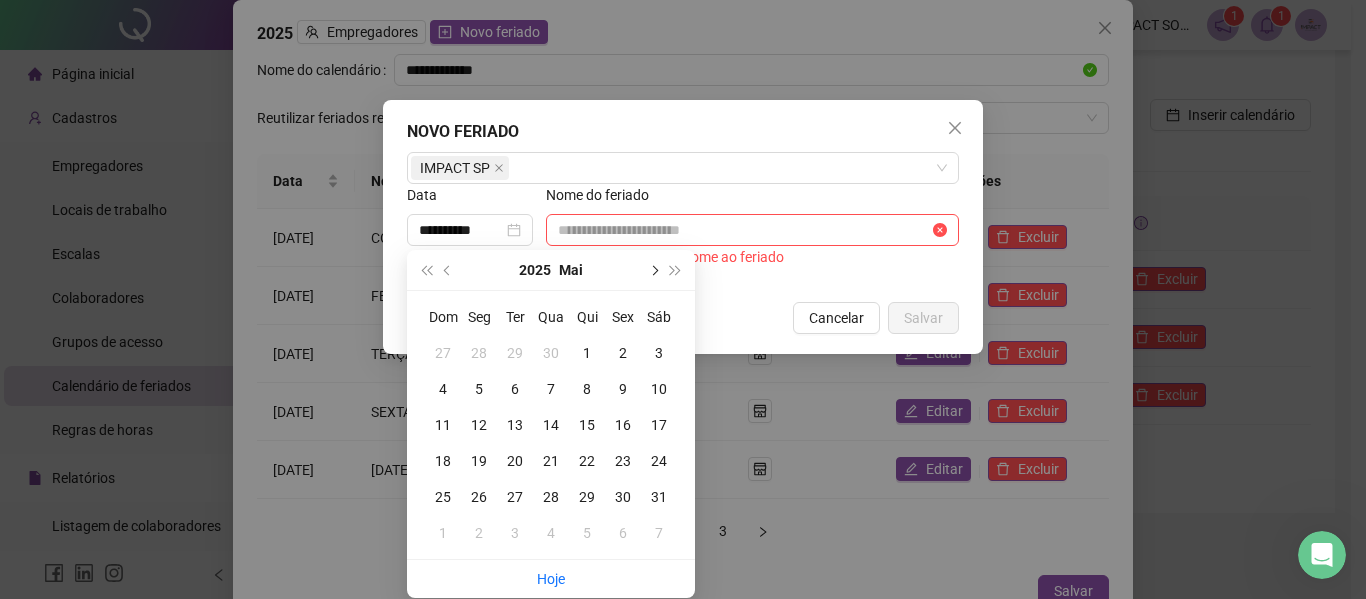 click at bounding box center [653, 270] 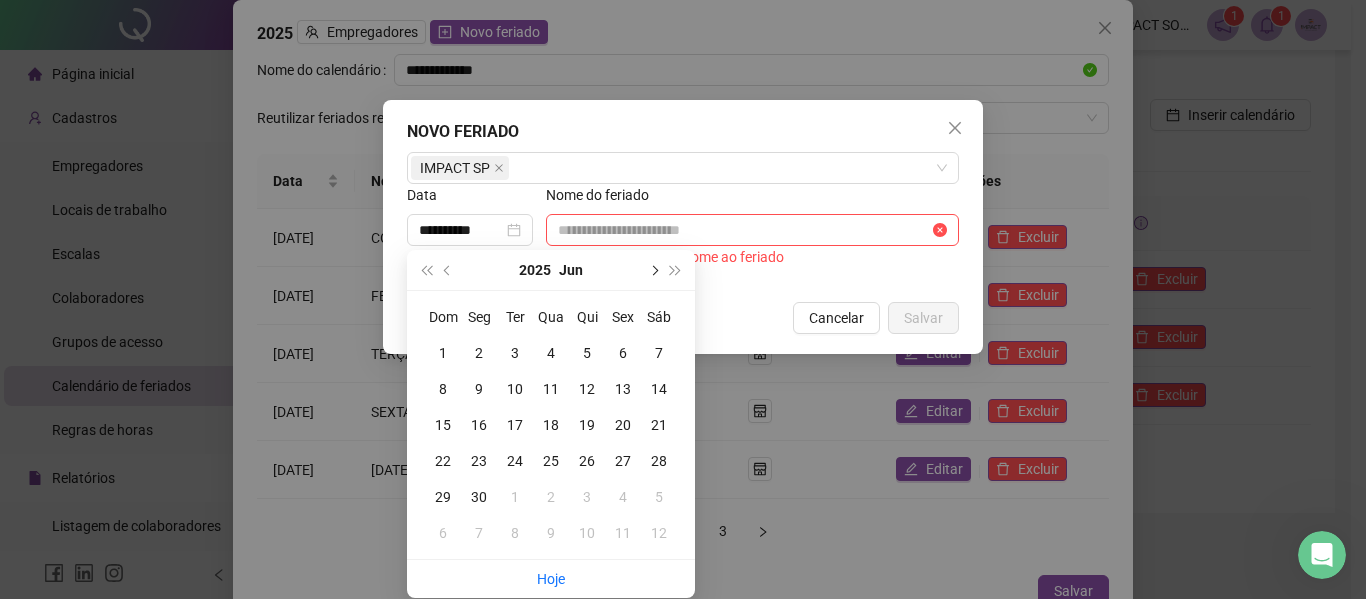click at bounding box center [653, 270] 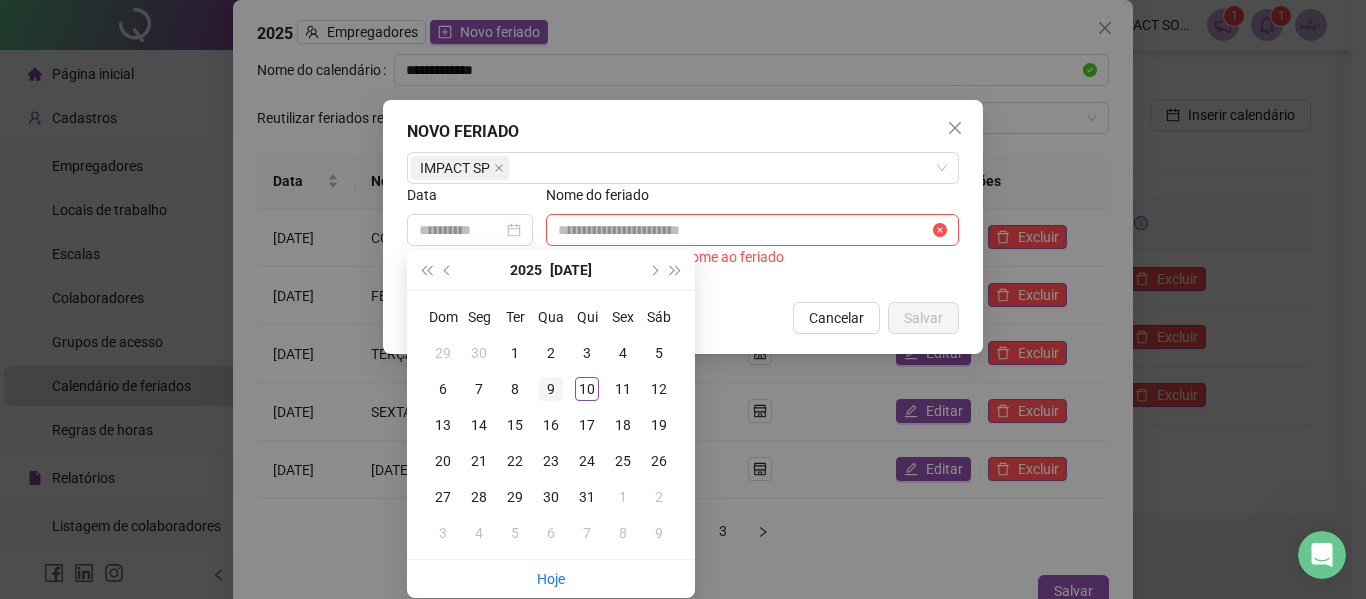 type on "**********" 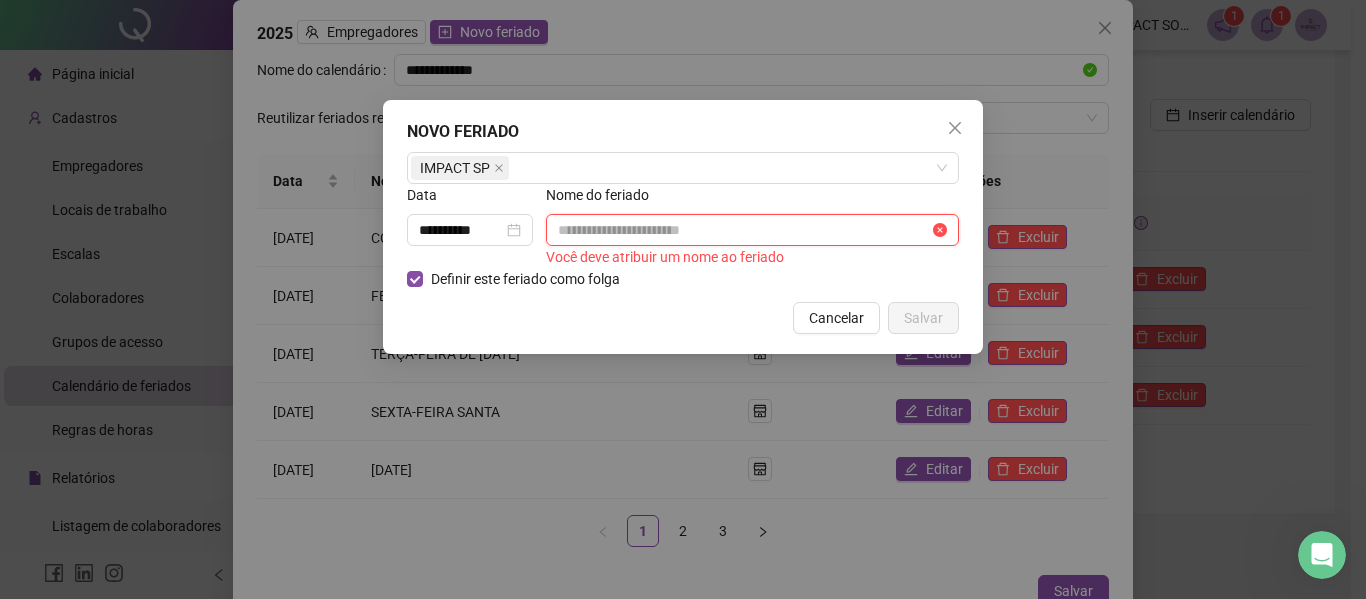 click at bounding box center (743, 230) 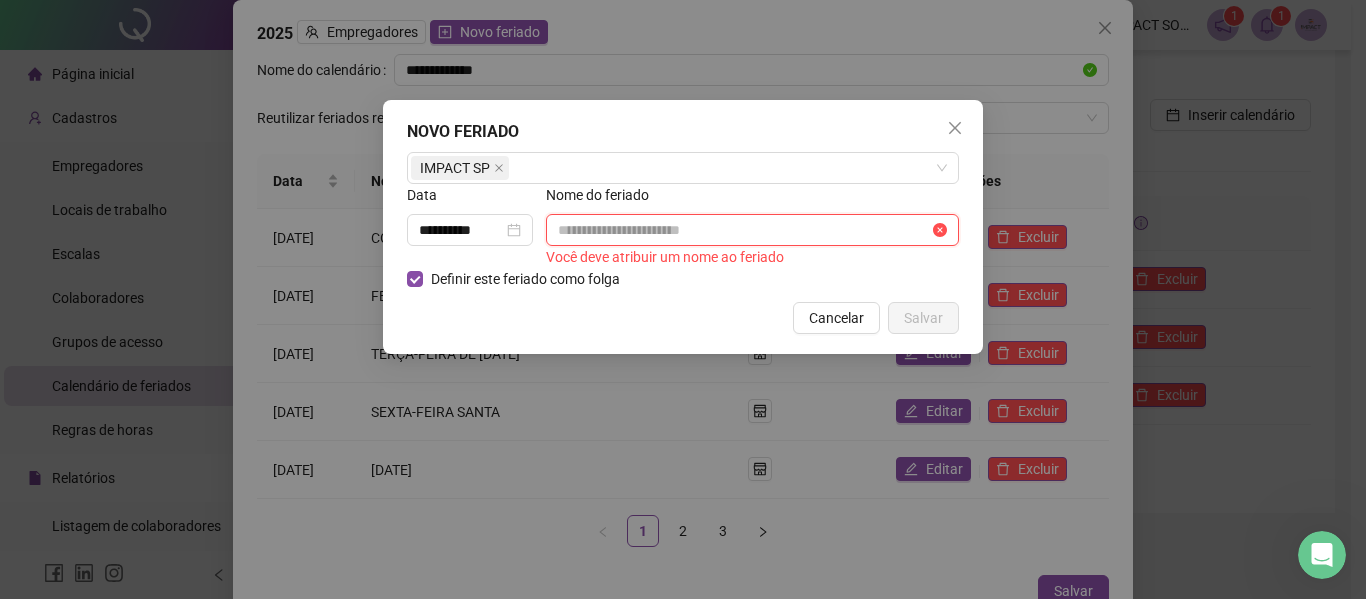 type on "**********" 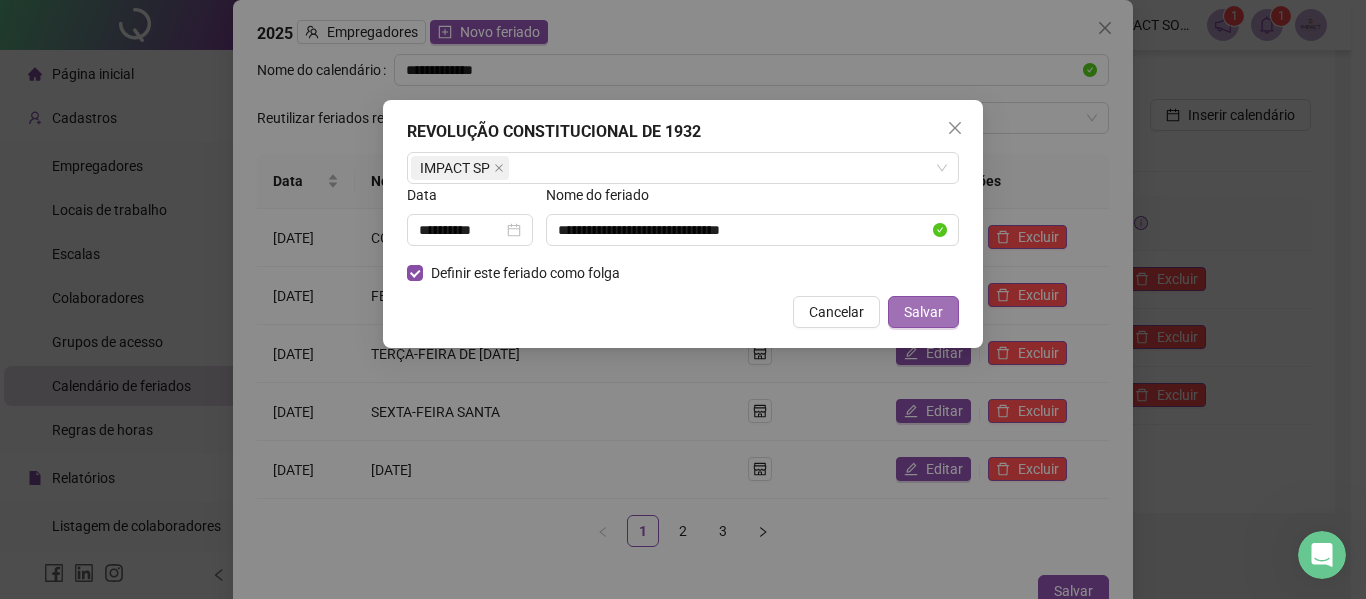 click on "Salvar" at bounding box center [923, 312] 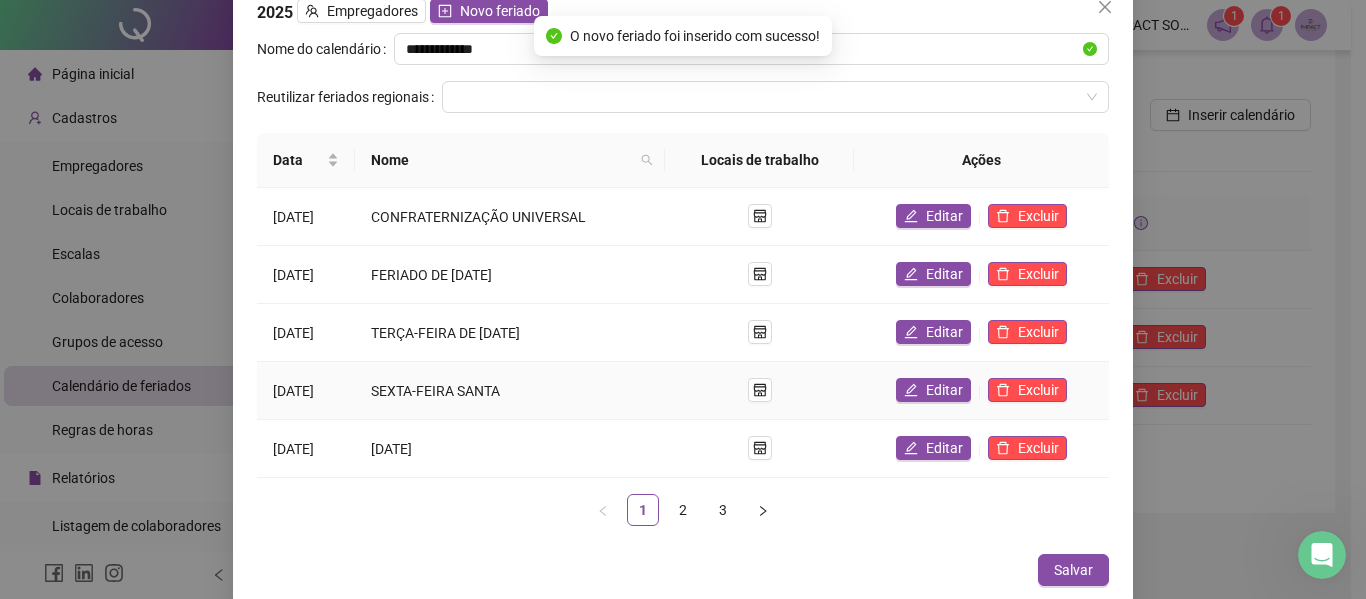 scroll, scrollTop: 27, scrollLeft: 0, axis: vertical 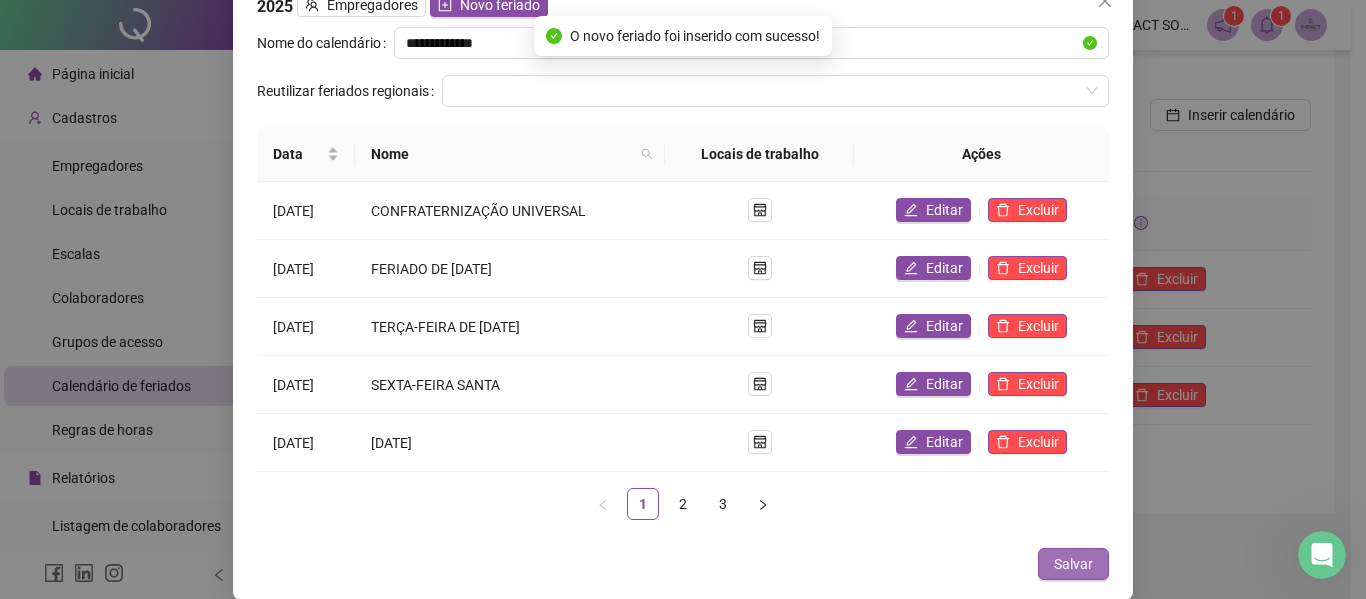 click on "Salvar" at bounding box center (1073, 564) 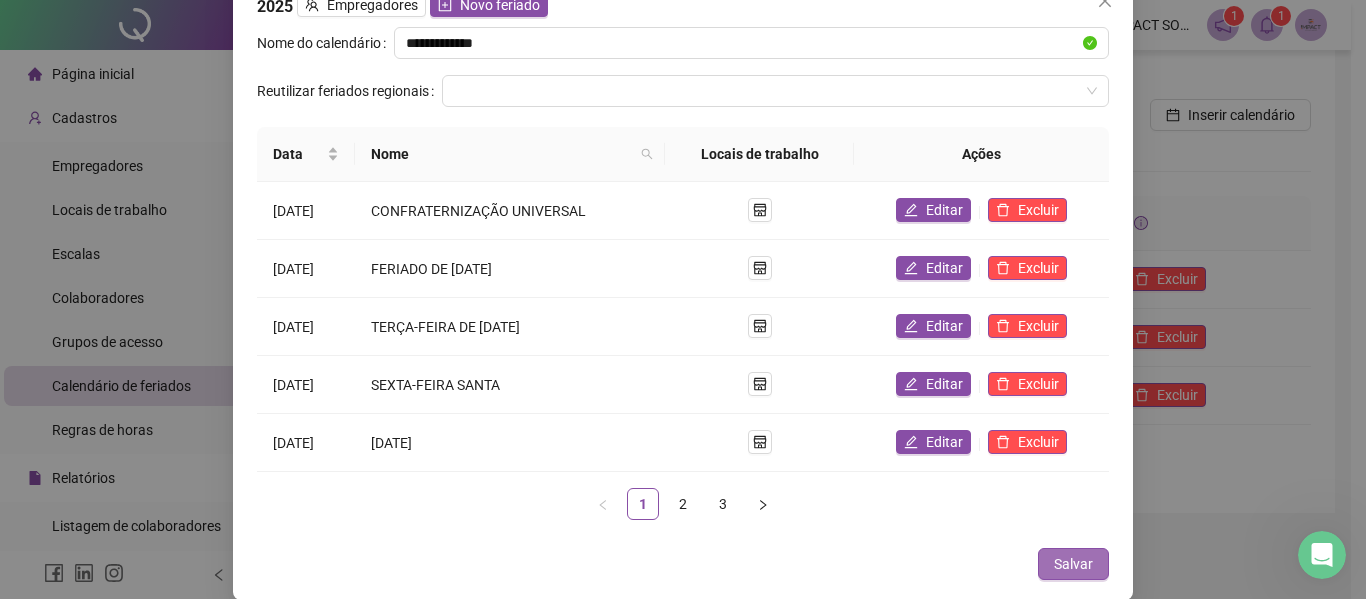 click on "Salvar" at bounding box center (1073, 564) 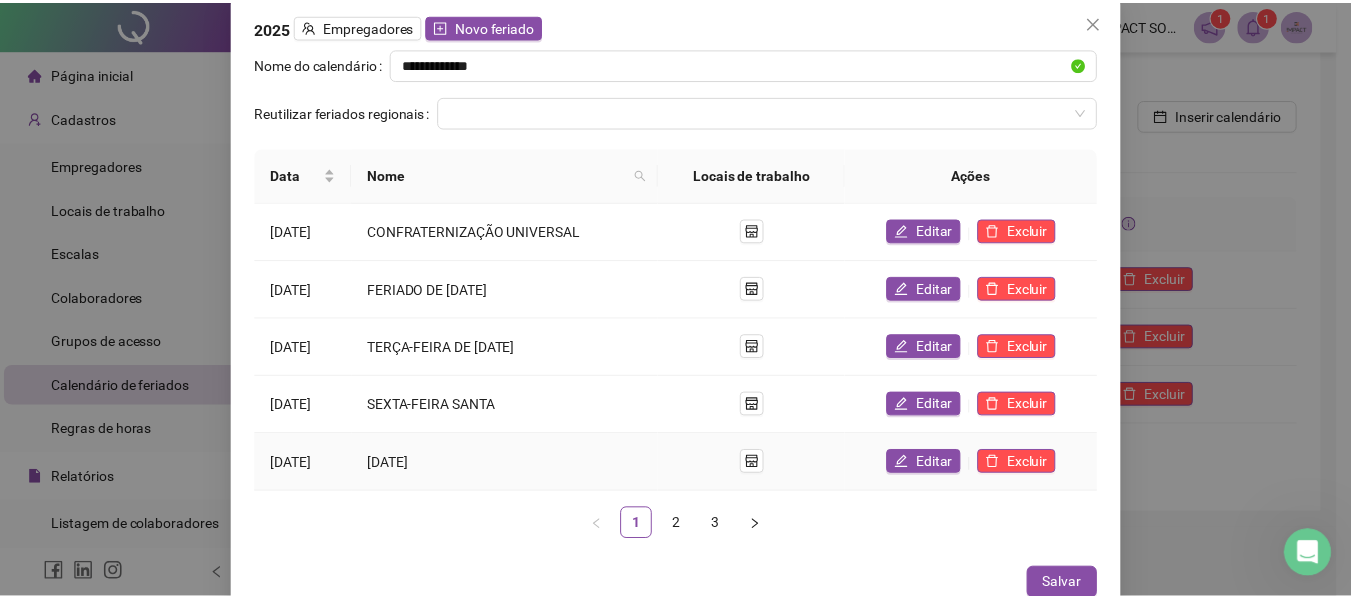 scroll, scrollTop: 0, scrollLeft: 0, axis: both 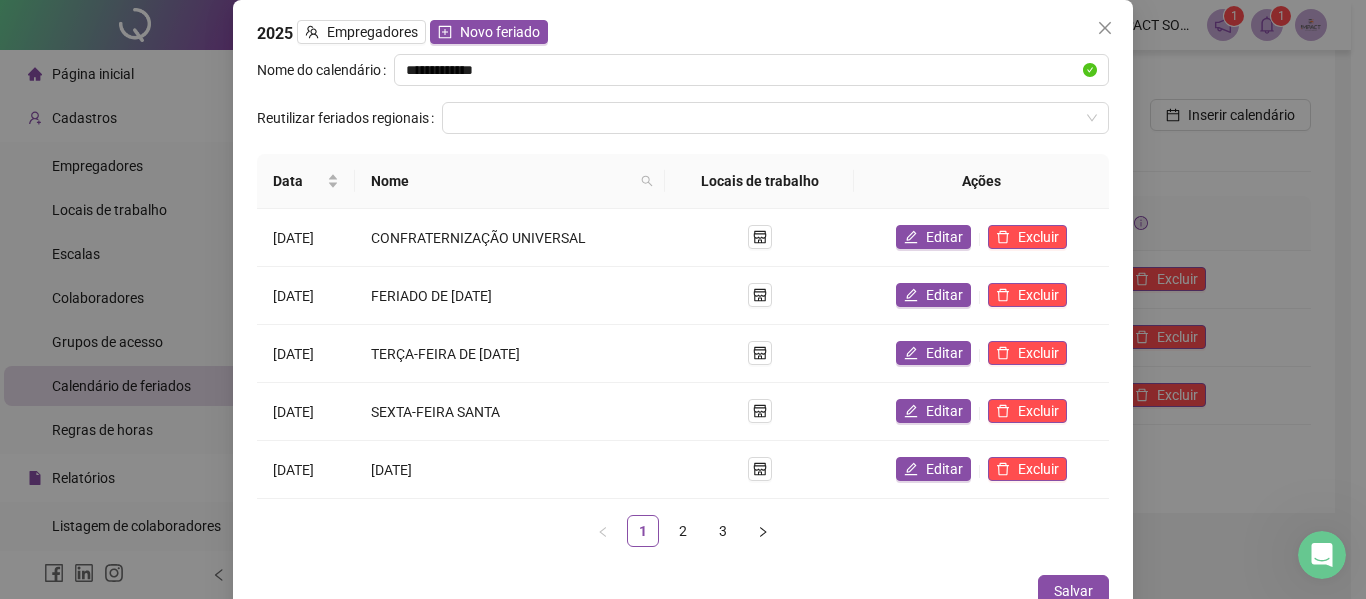 click 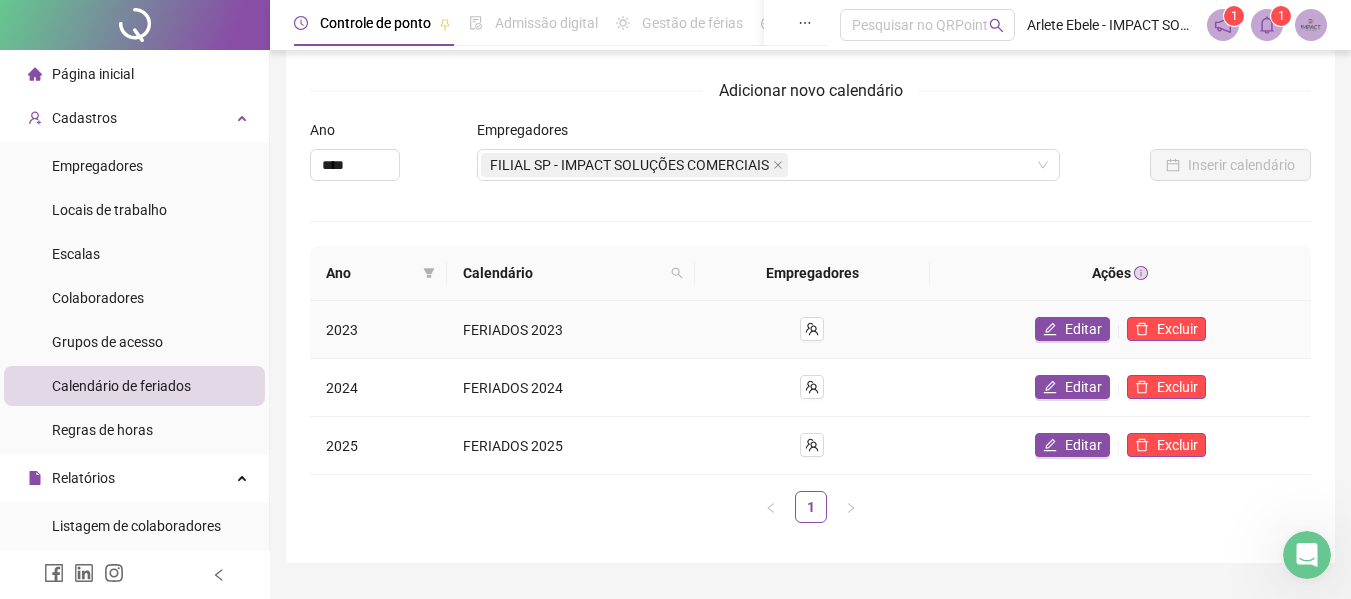 scroll, scrollTop: 0, scrollLeft: 0, axis: both 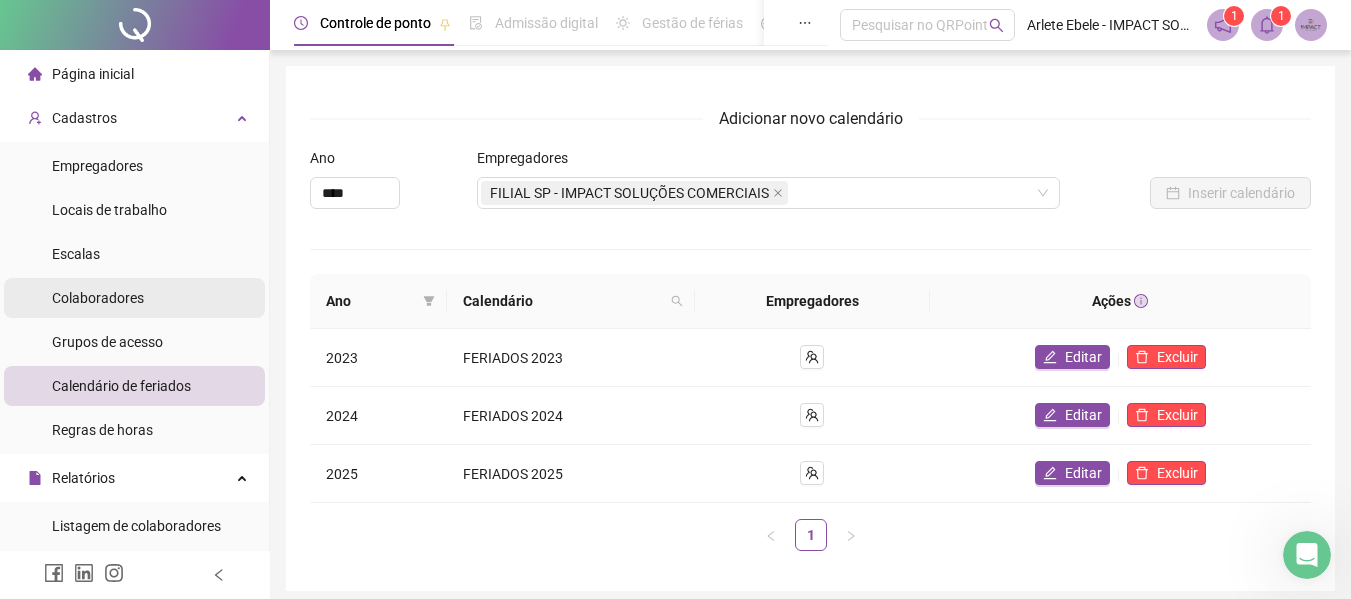 click on "Colaboradores" at bounding box center [98, 298] 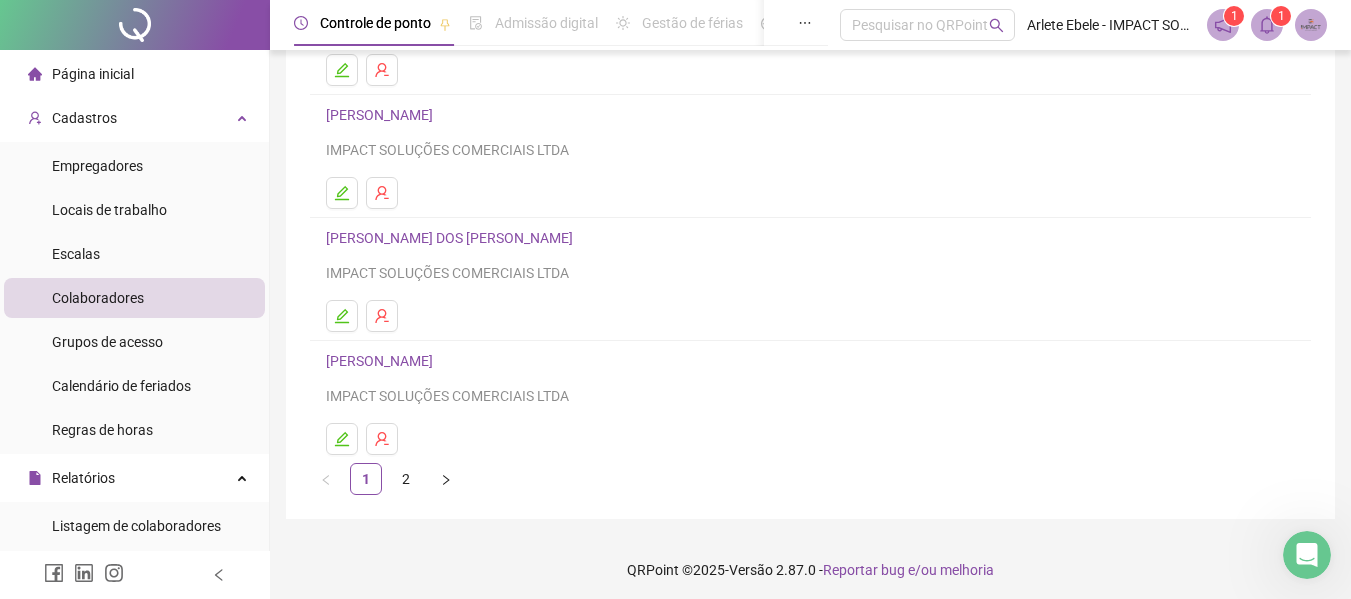 scroll, scrollTop: 368, scrollLeft: 0, axis: vertical 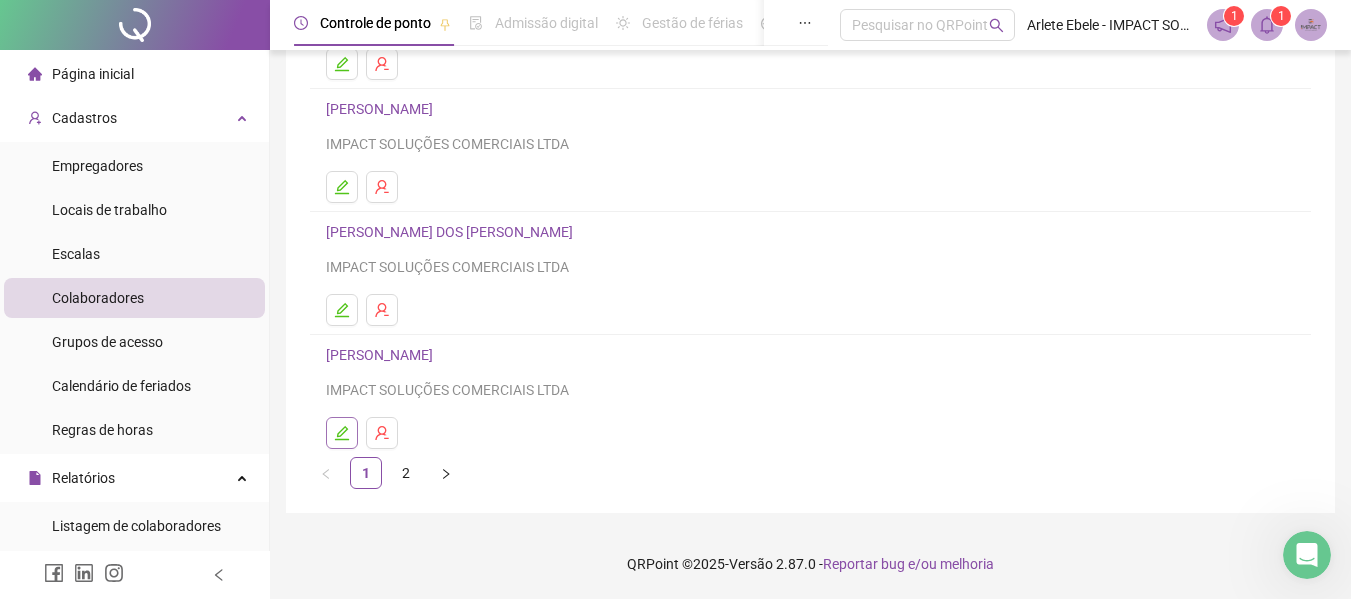 click 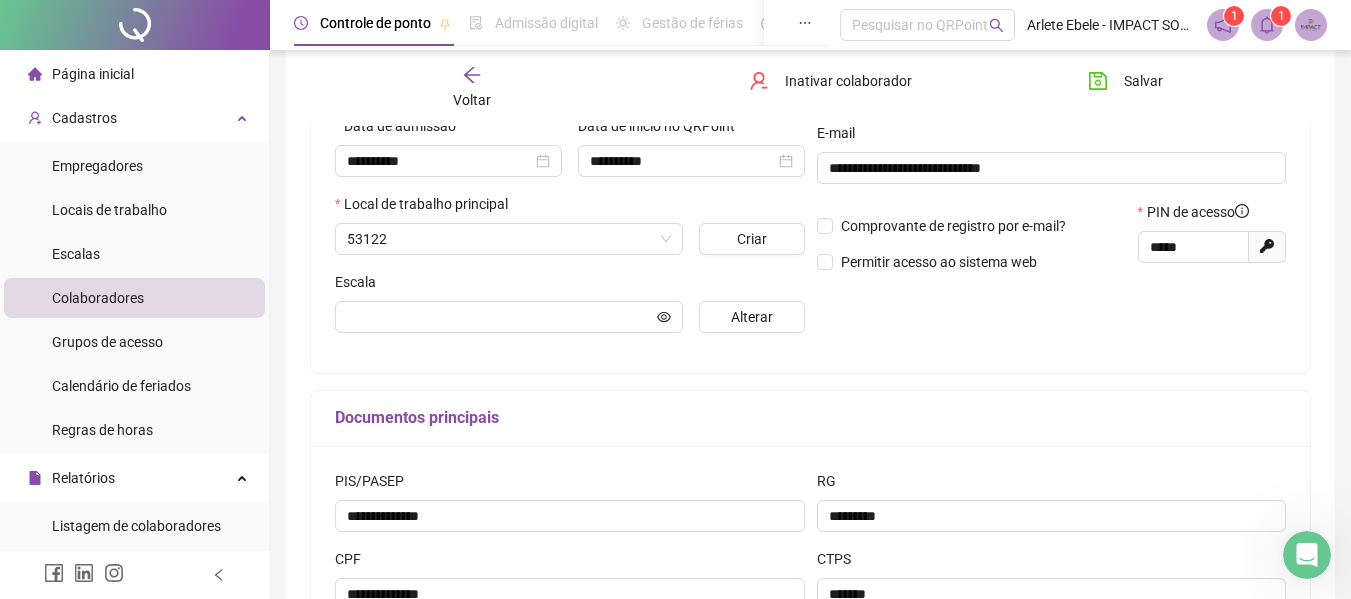scroll, scrollTop: 378, scrollLeft: 0, axis: vertical 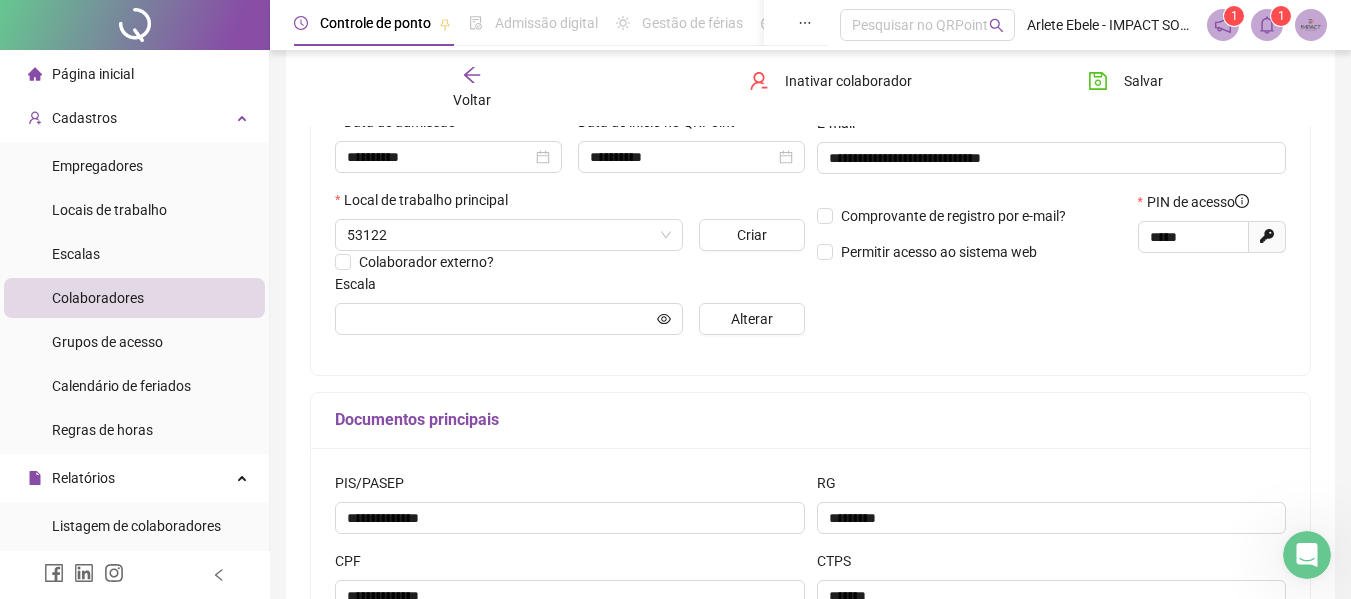 type on "*********" 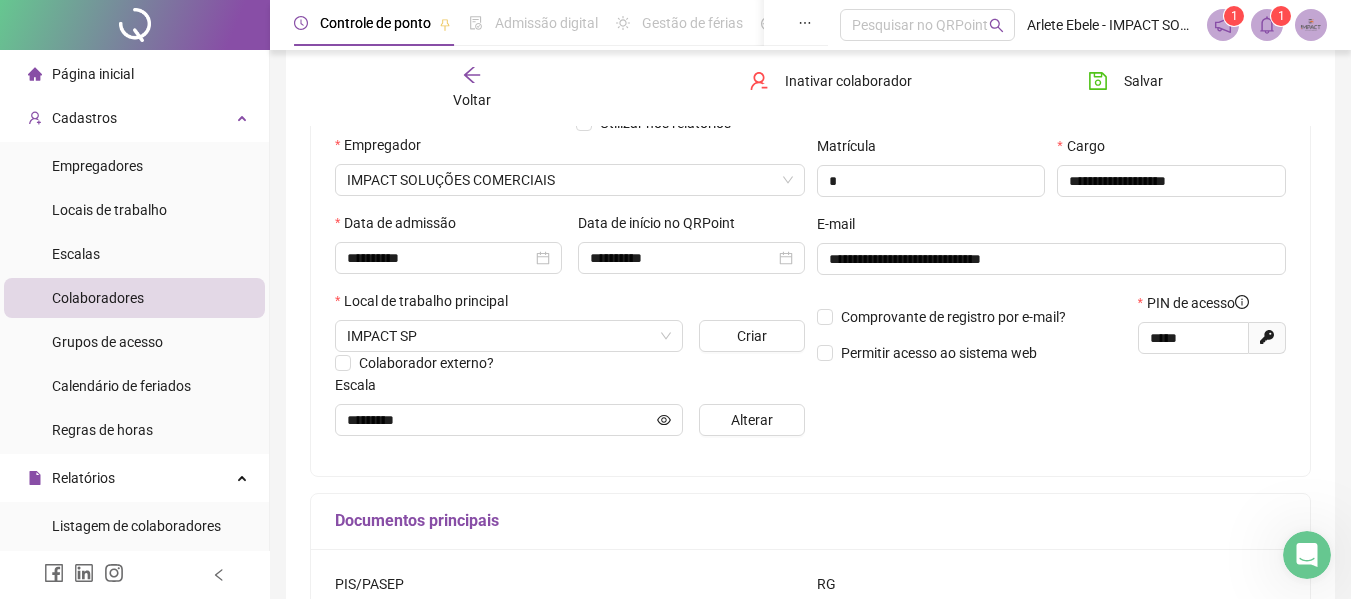 scroll, scrollTop: 0, scrollLeft: 0, axis: both 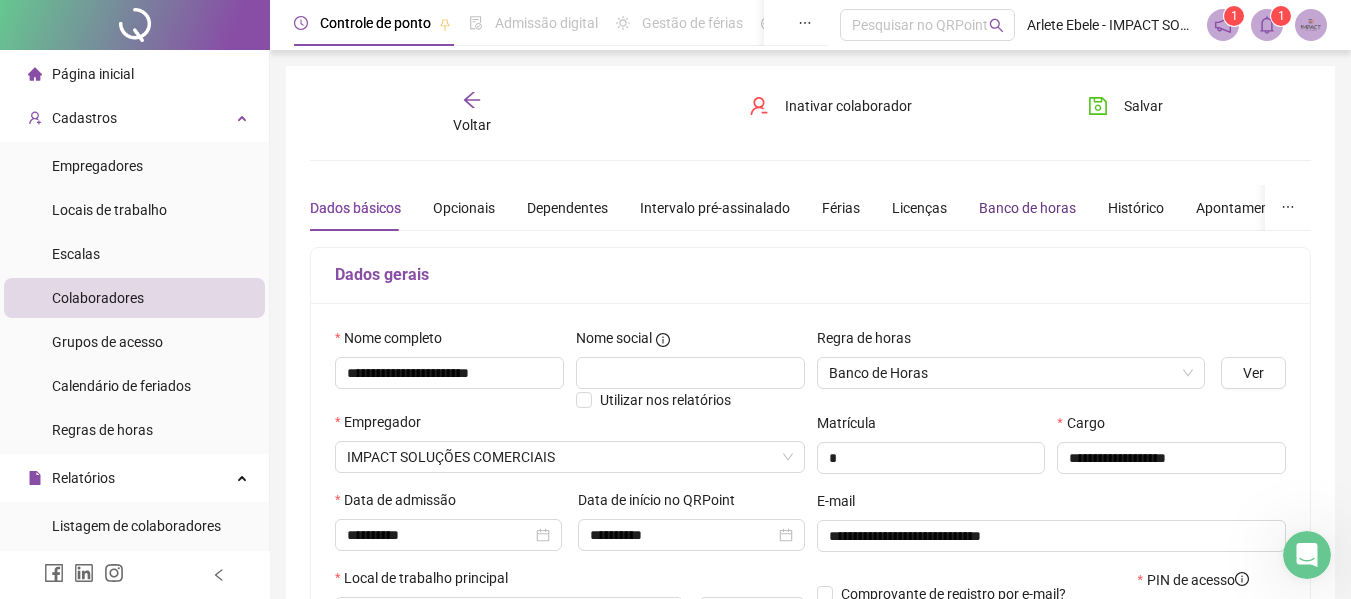 click on "Banco de horas" at bounding box center (1027, 208) 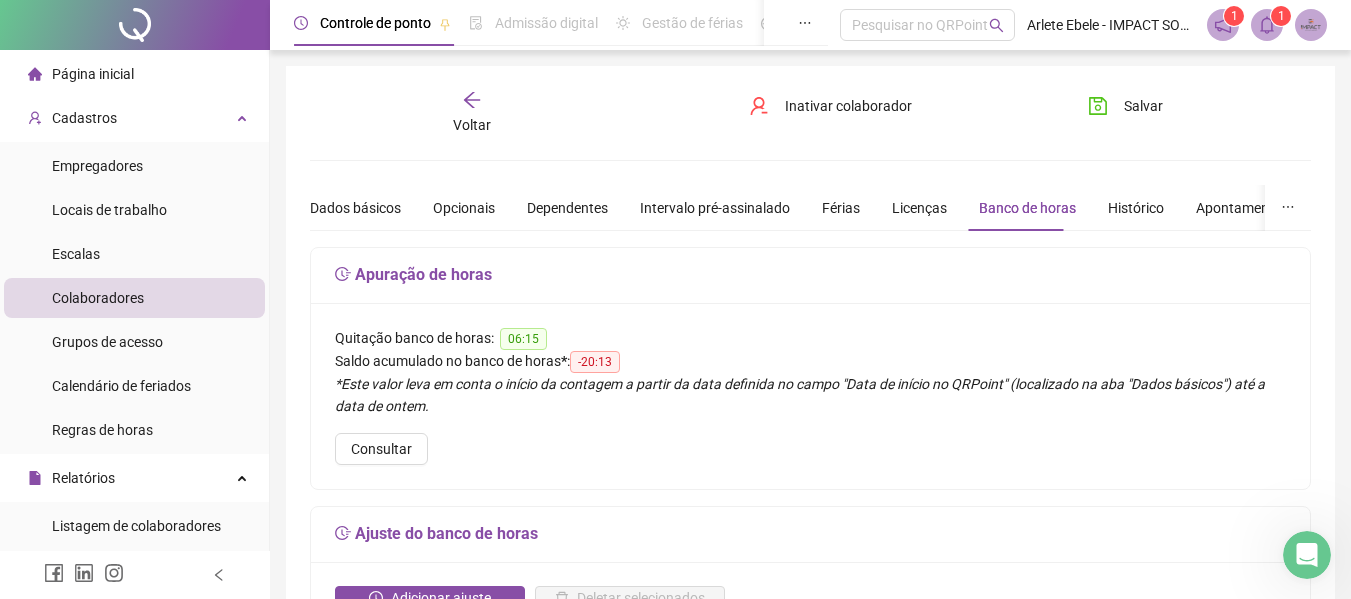 scroll, scrollTop: 200, scrollLeft: 0, axis: vertical 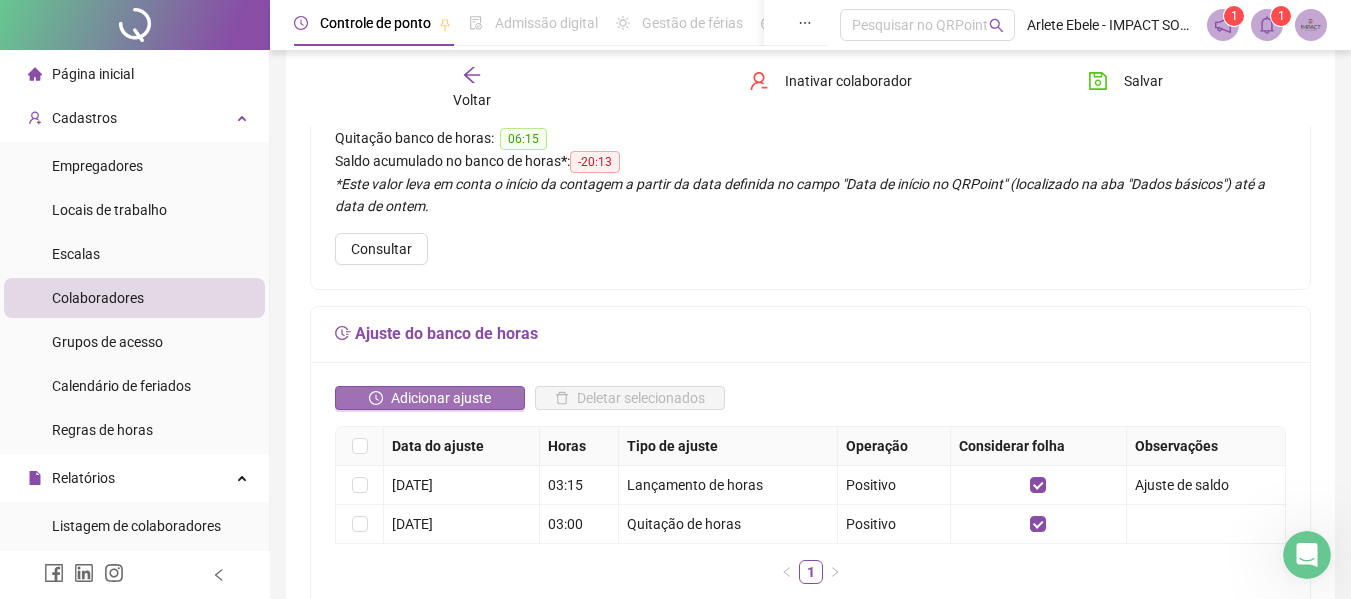 click on "Adicionar ajuste" at bounding box center (441, 398) 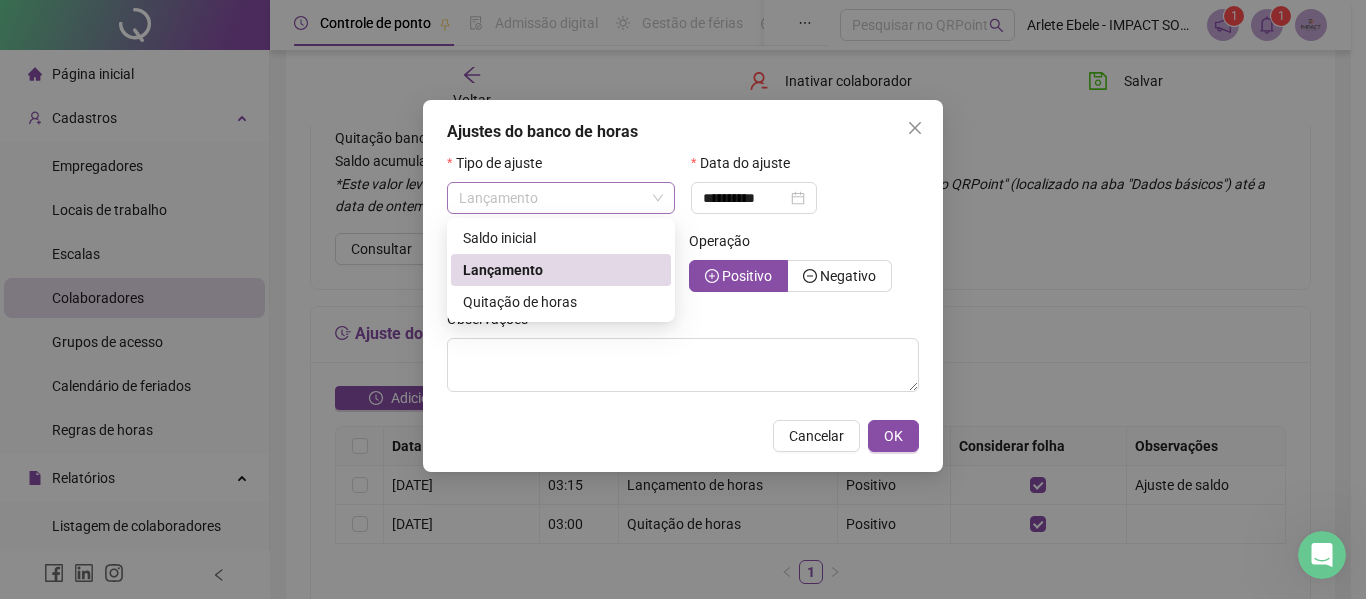 click on "Lançamento" at bounding box center (561, 198) 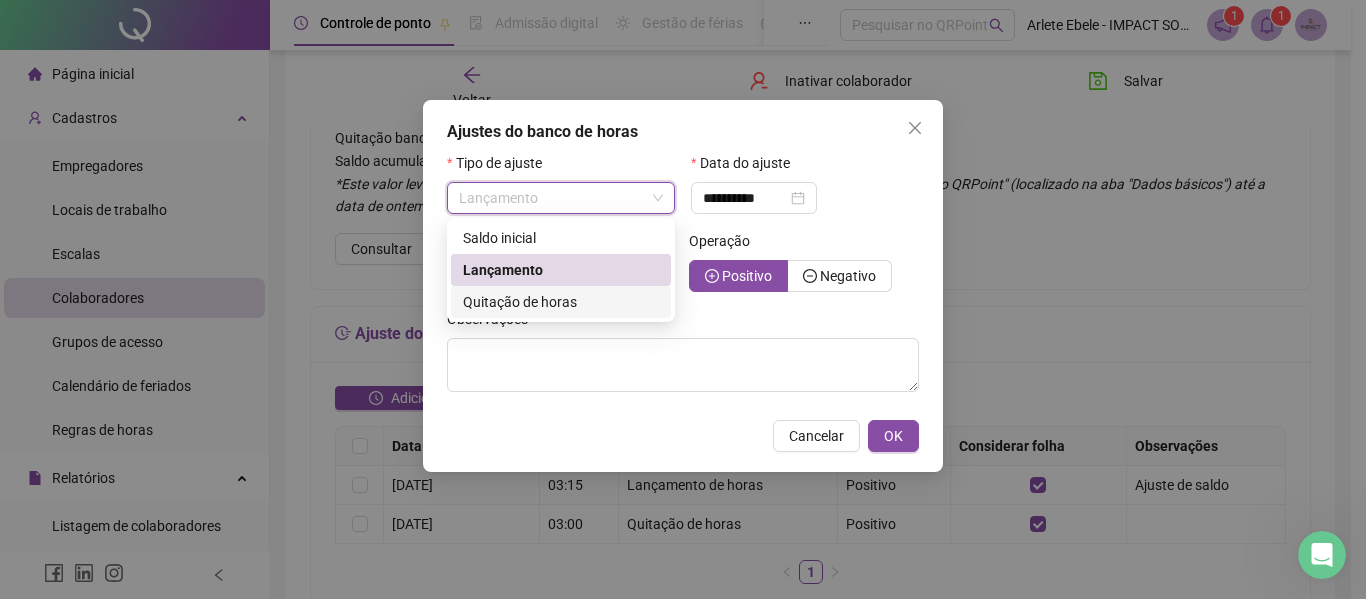 click on "Quitação de horas" at bounding box center [520, 302] 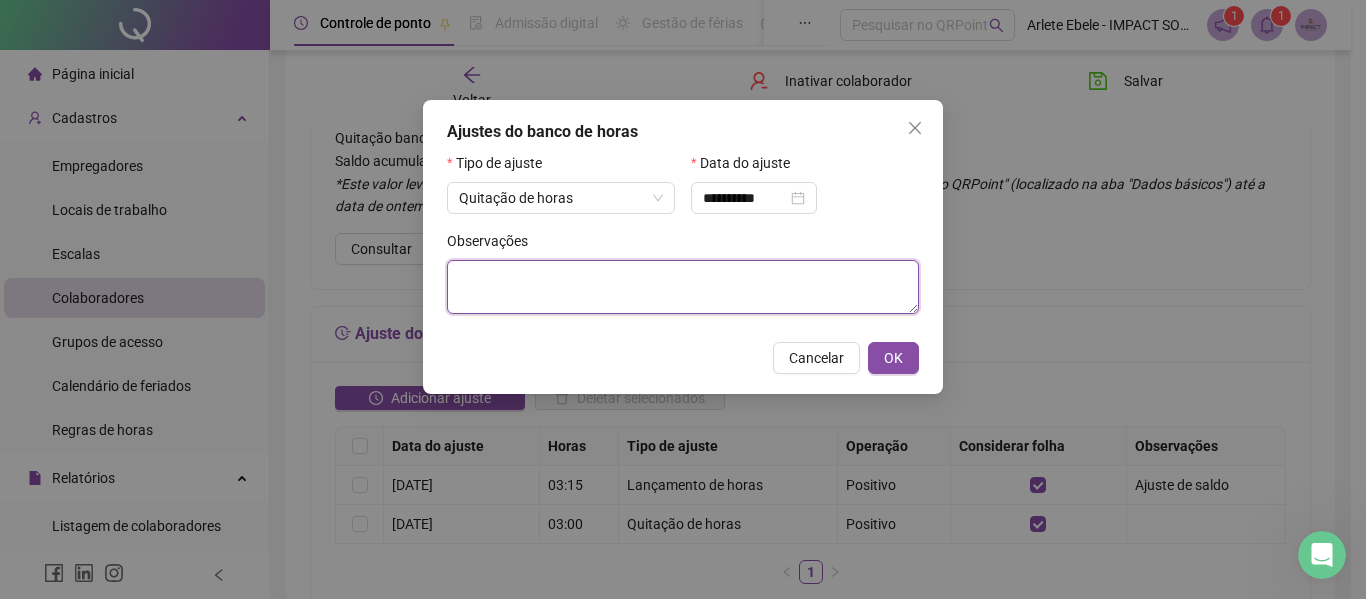 click at bounding box center [683, 287] 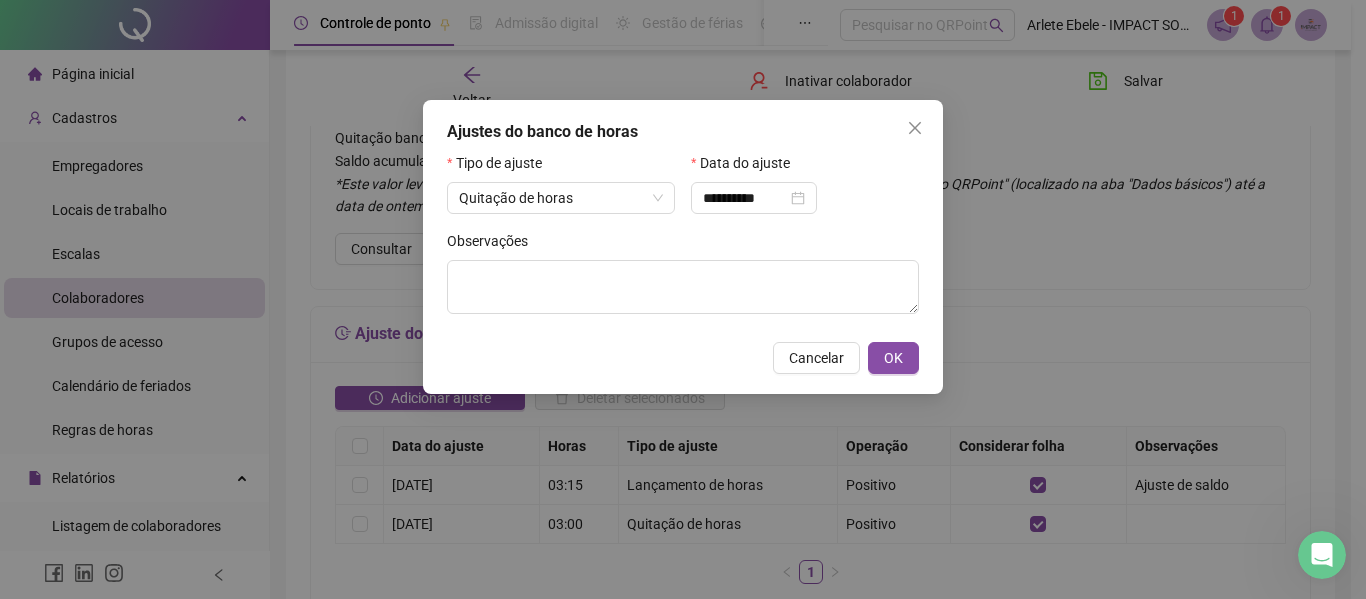 click on "**********" at bounding box center (683, 247) 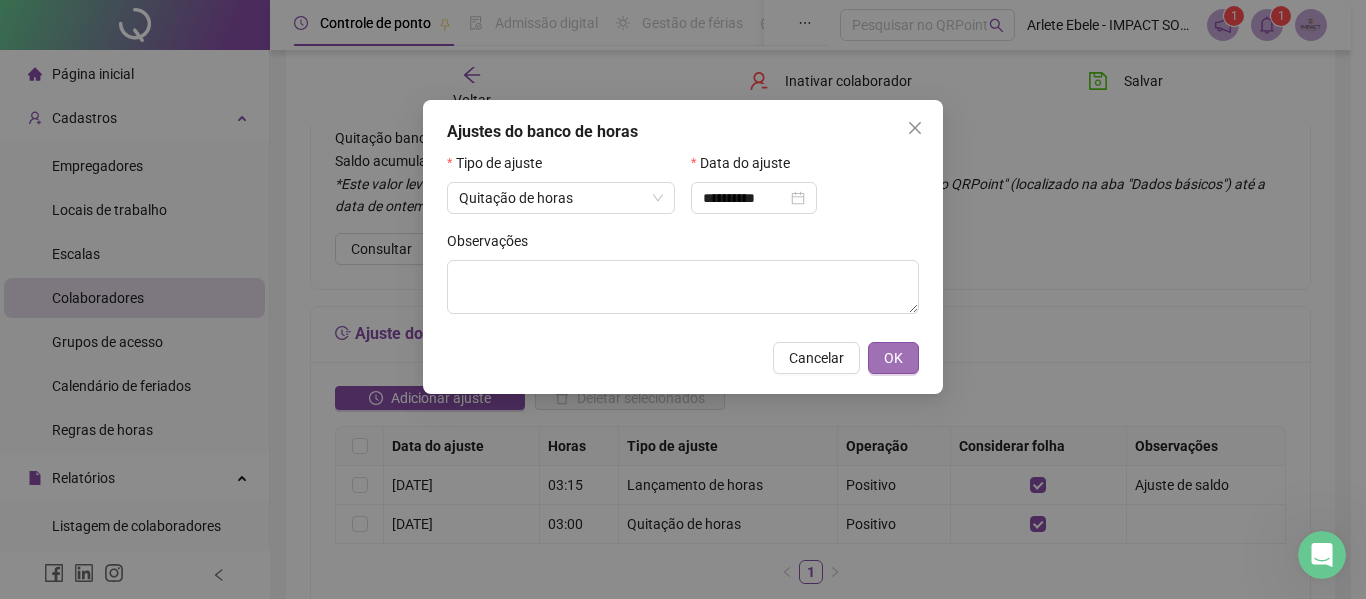 click on "OK" at bounding box center [893, 358] 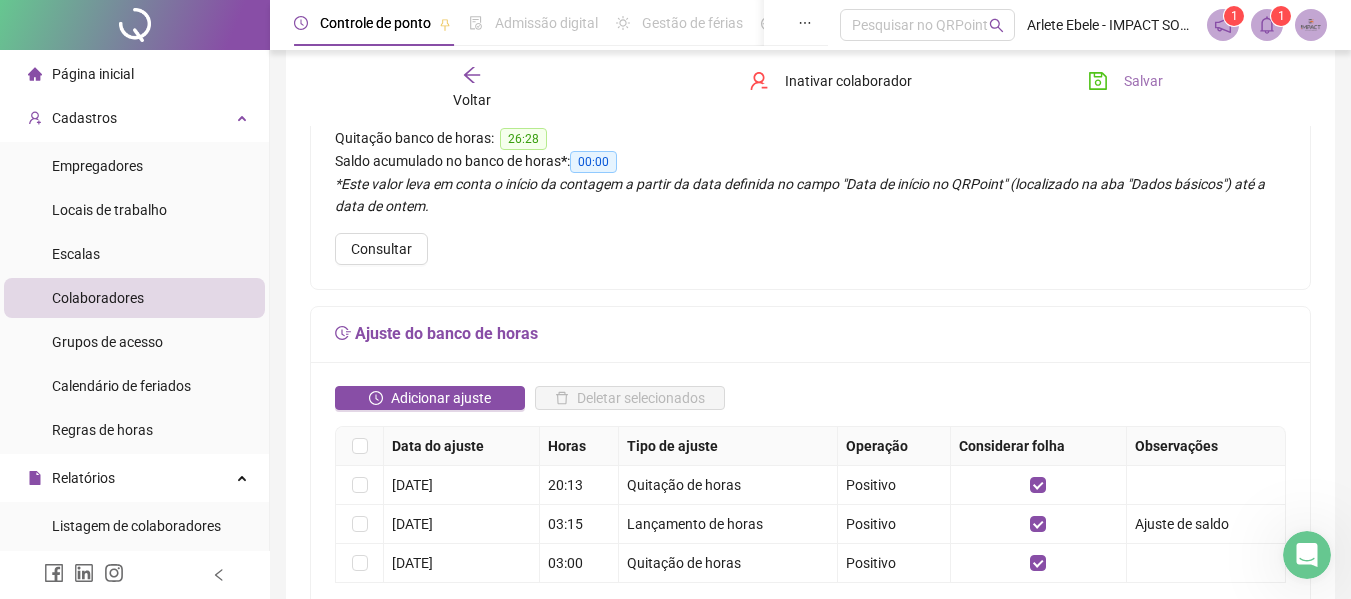 click on "Salvar" at bounding box center [1143, 81] 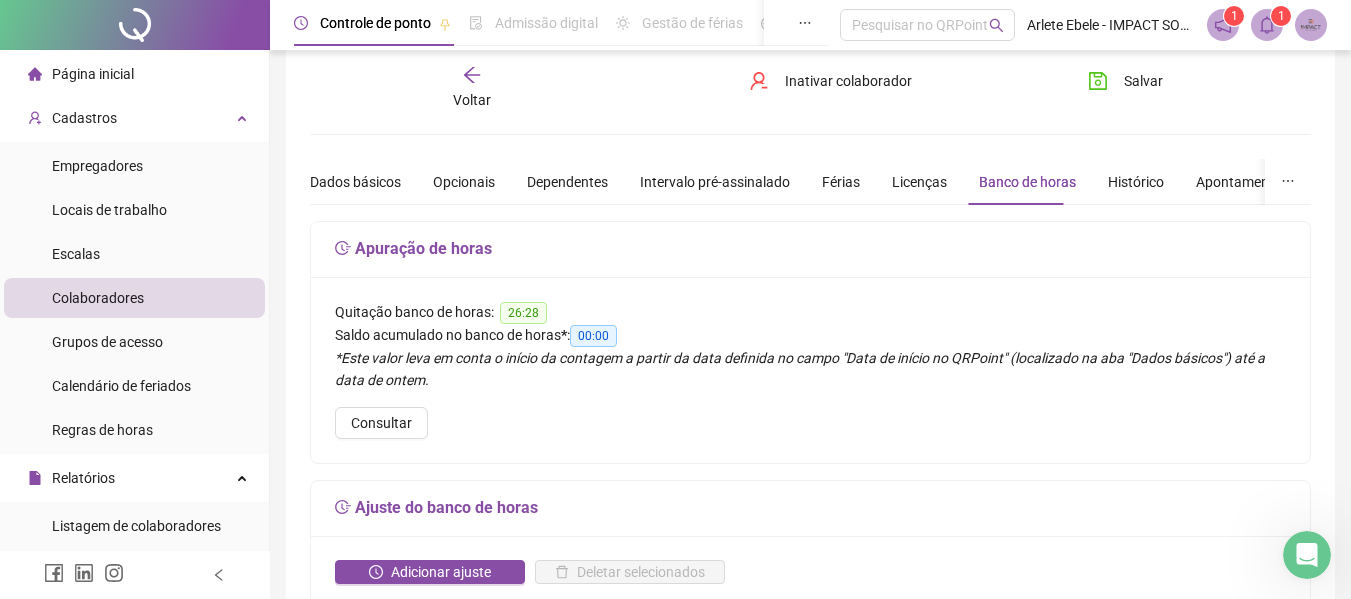 scroll, scrollTop: 0, scrollLeft: 0, axis: both 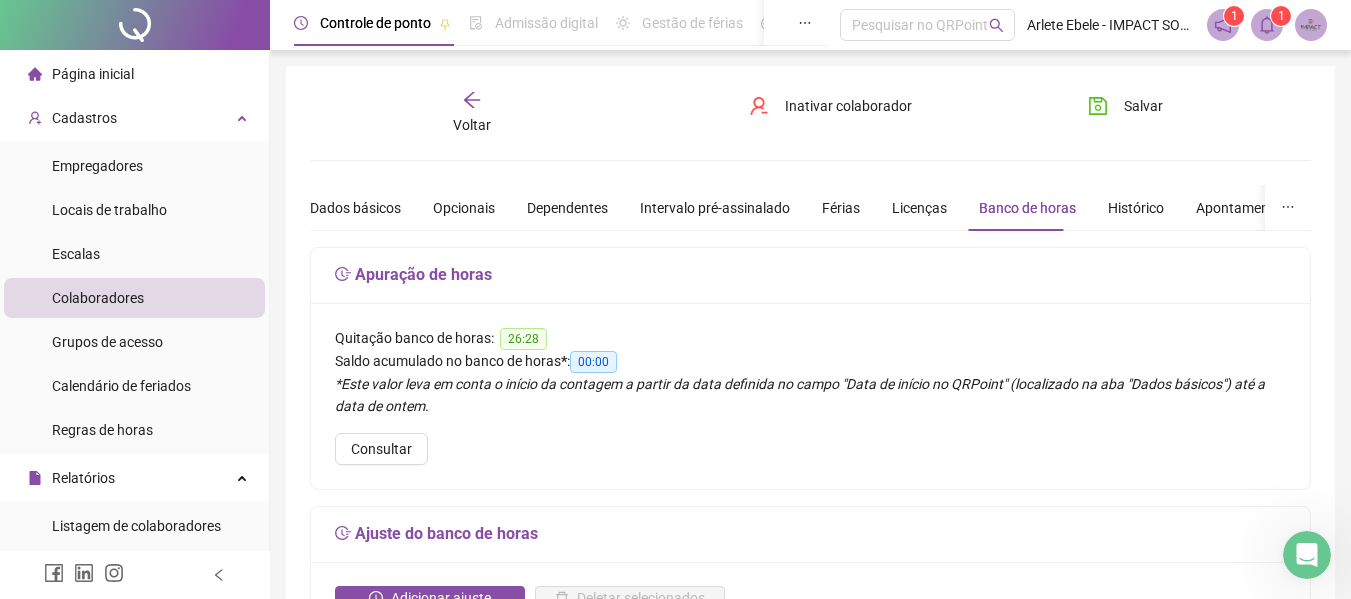 click 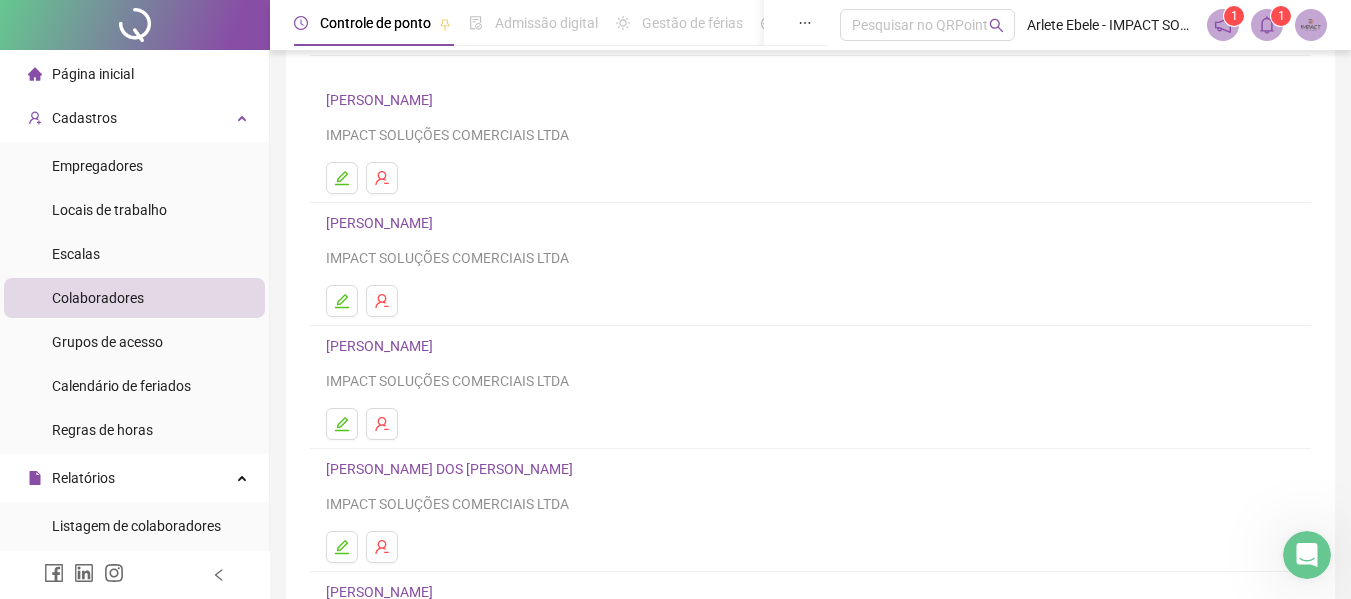 scroll, scrollTop: 368, scrollLeft: 0, axis: vertical 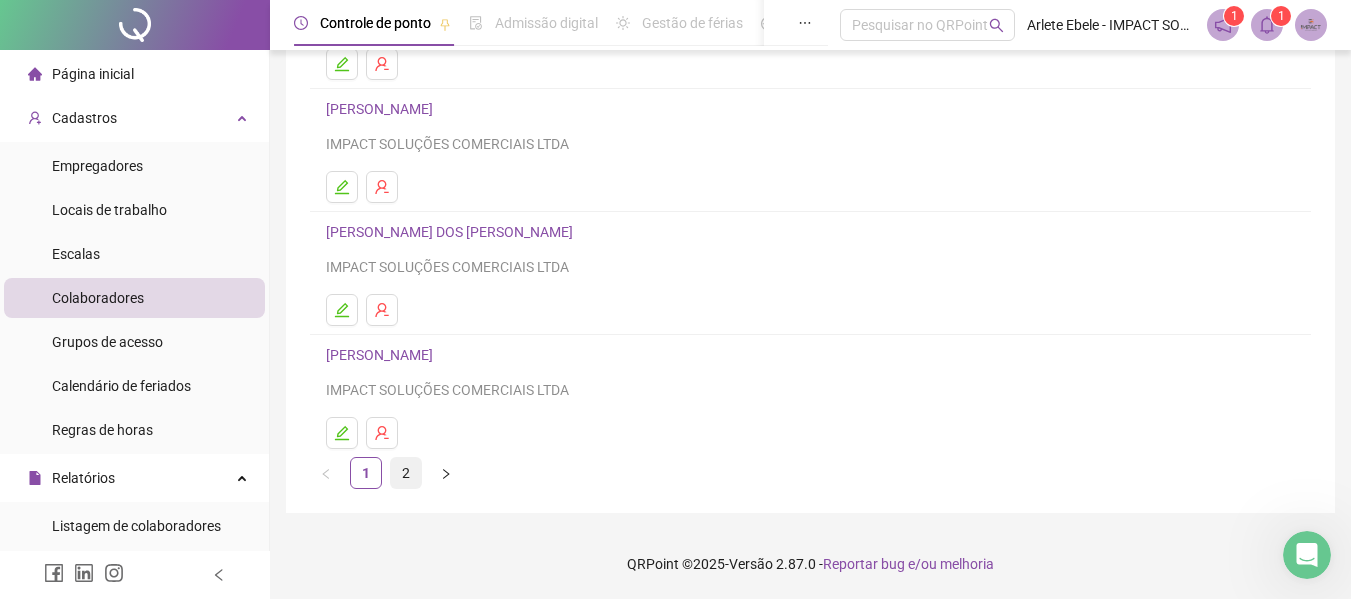 click on "2" at bounding box center [406, 473] 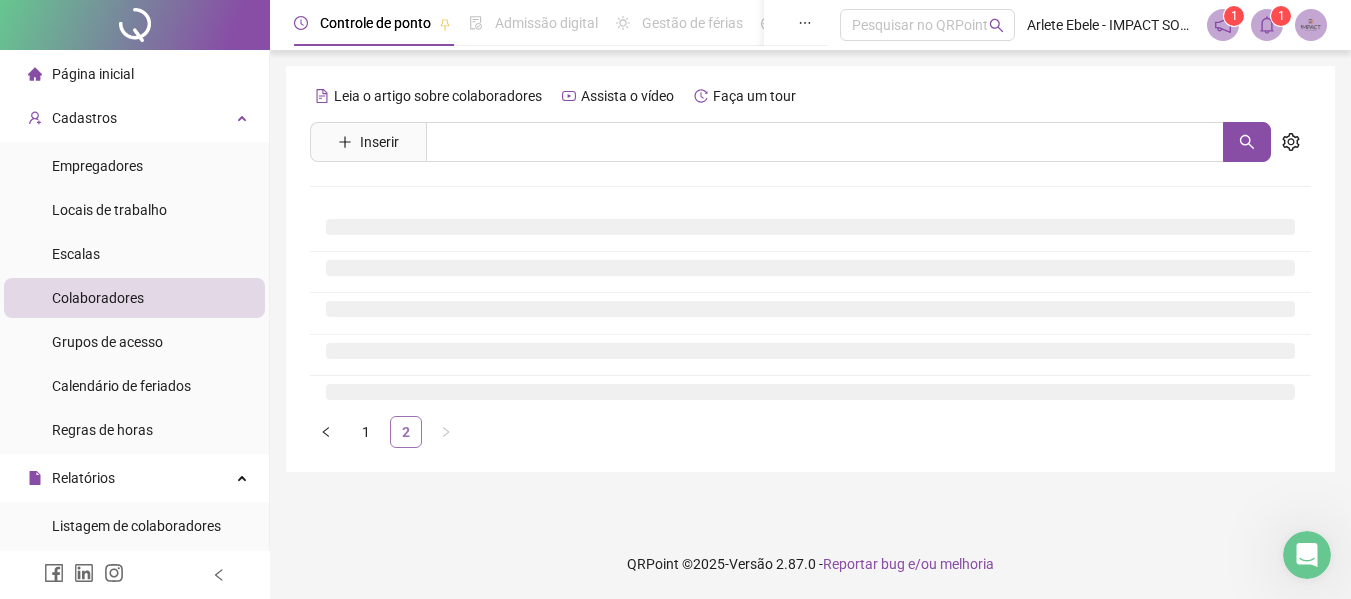 scroll, scrollTop: 0, scrollLeft: 0, axis: both 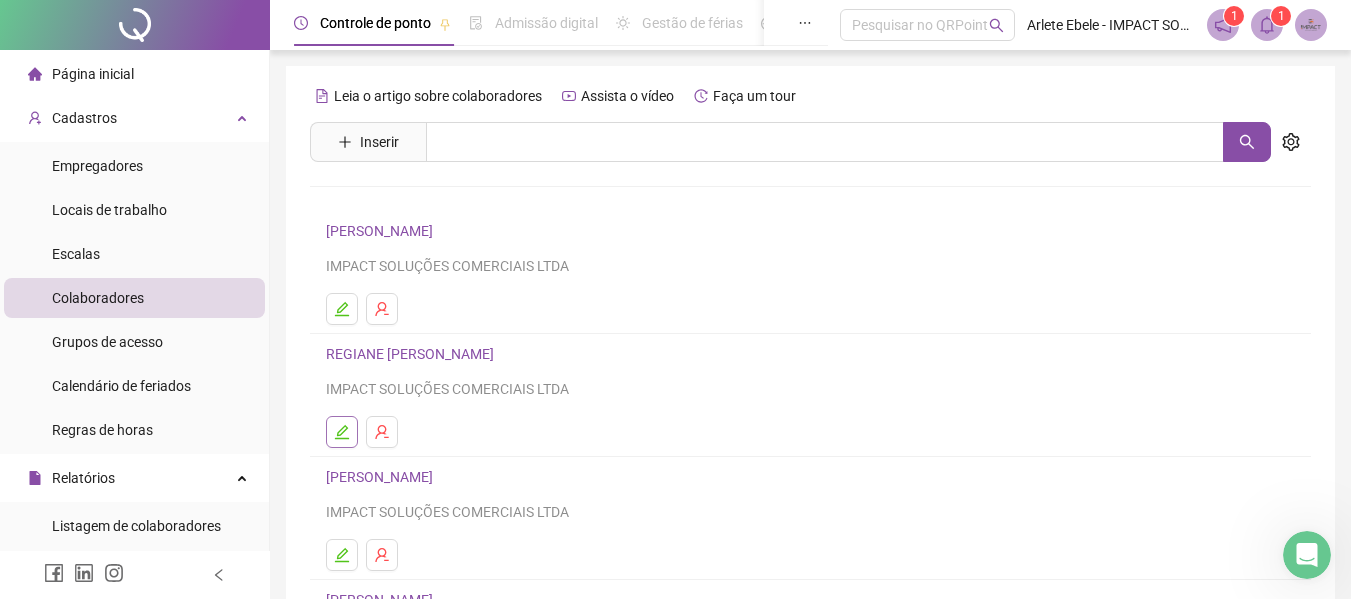click 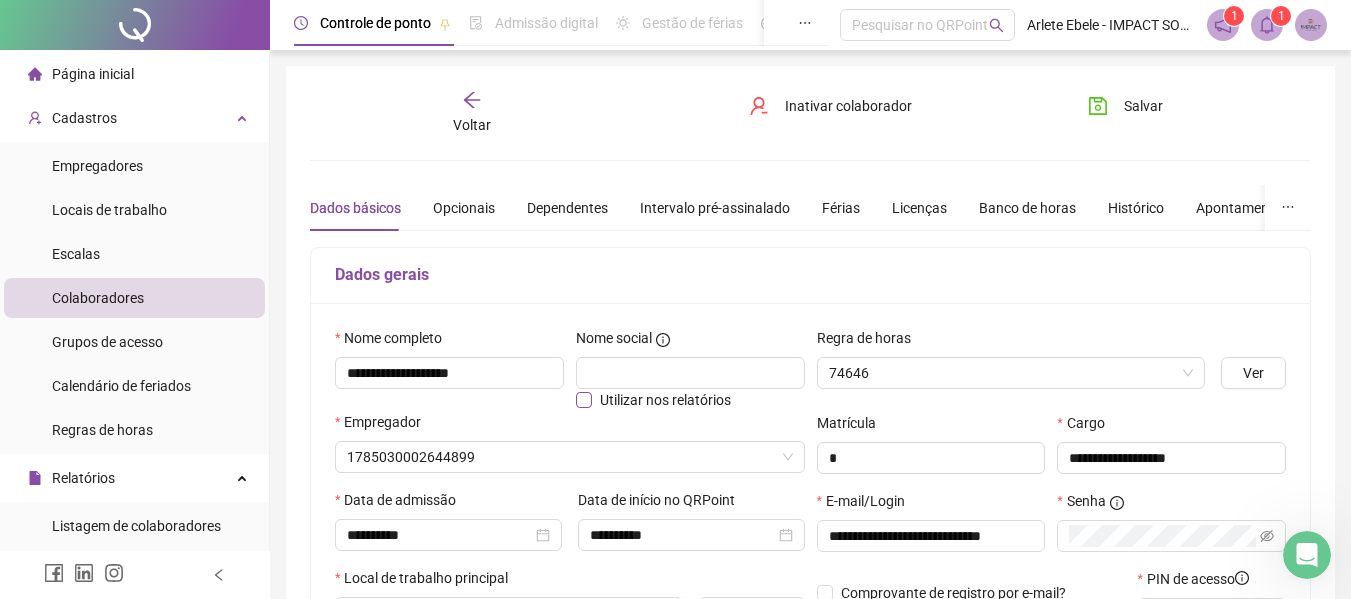 type on "*********" 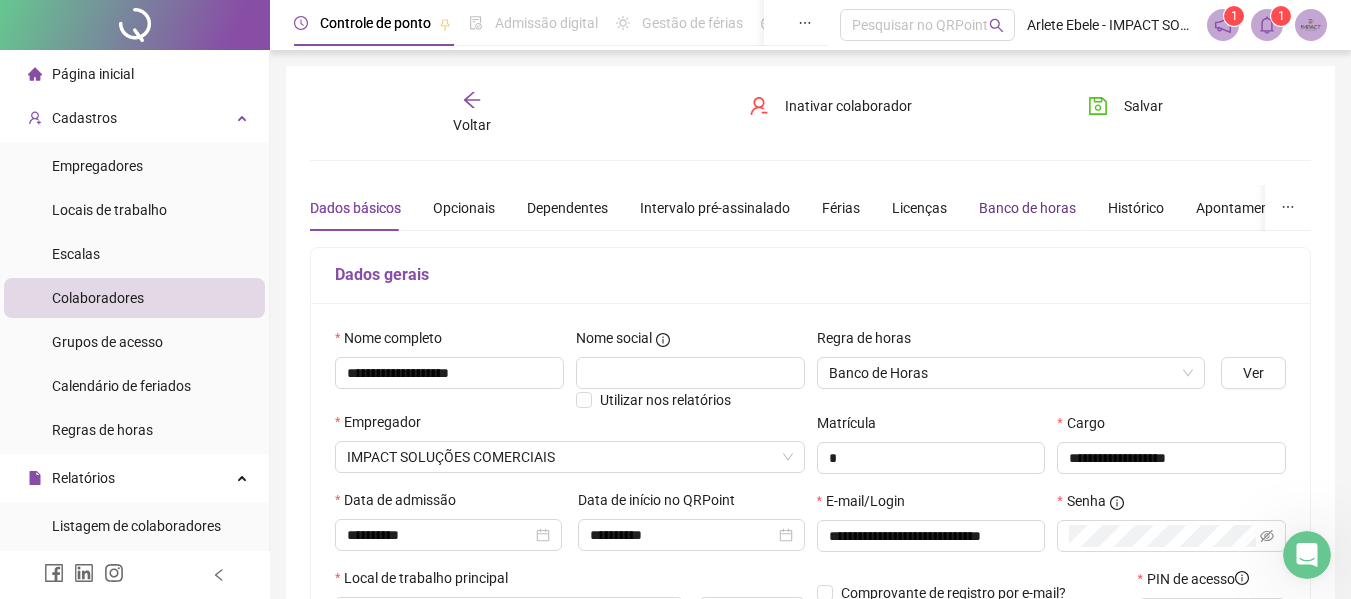 click on "Banco de horas" at bounding box center (1027, 208) 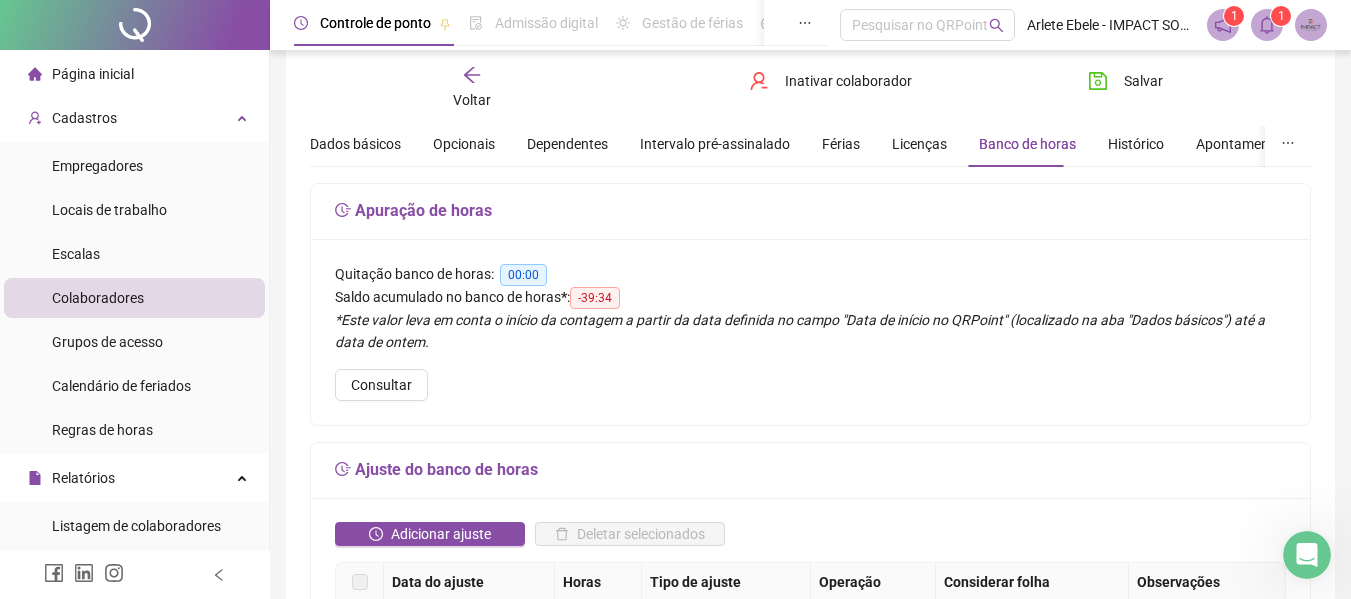 scroll, scrollTop: 100, scrollLeft: 0, axis: vertical 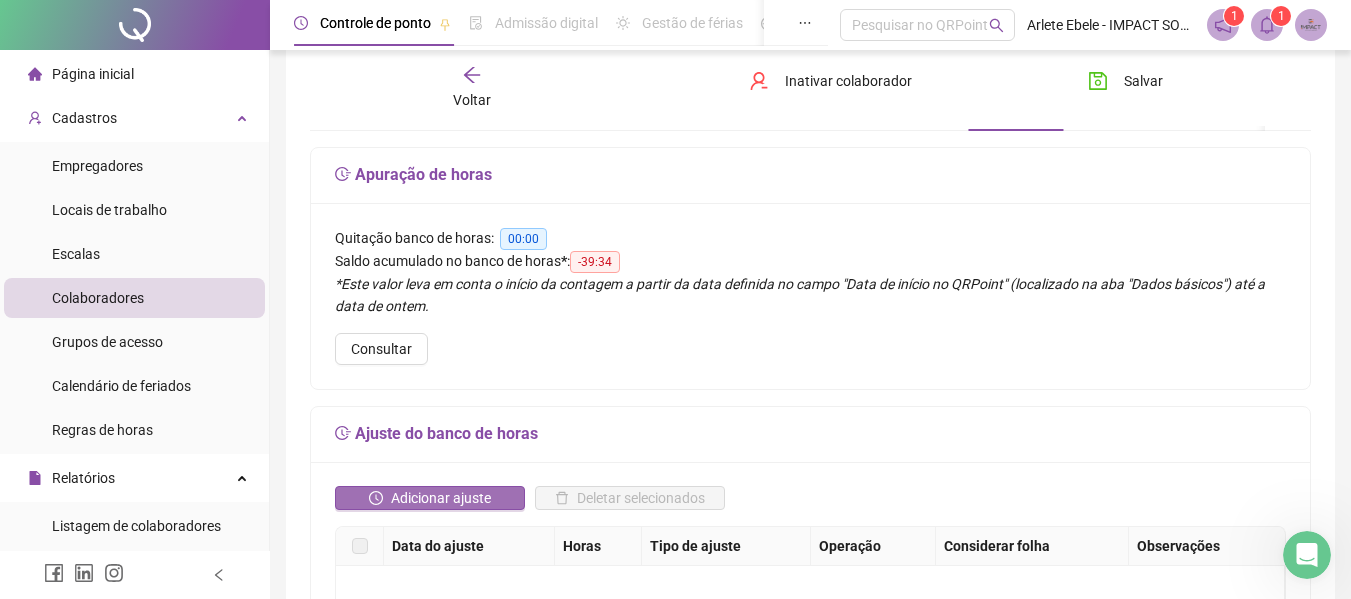 click on "Adicionar ajuste" at bounding box center (441, 498) 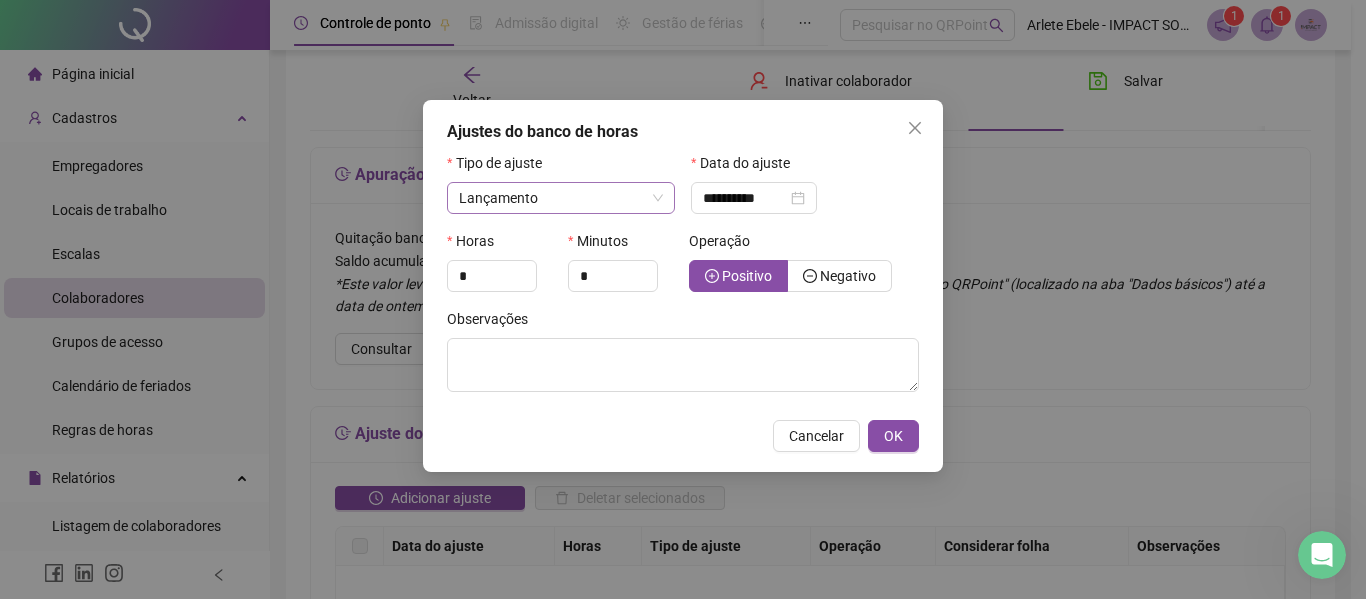 click on "Lançamento" at bounding box center (561, 198) 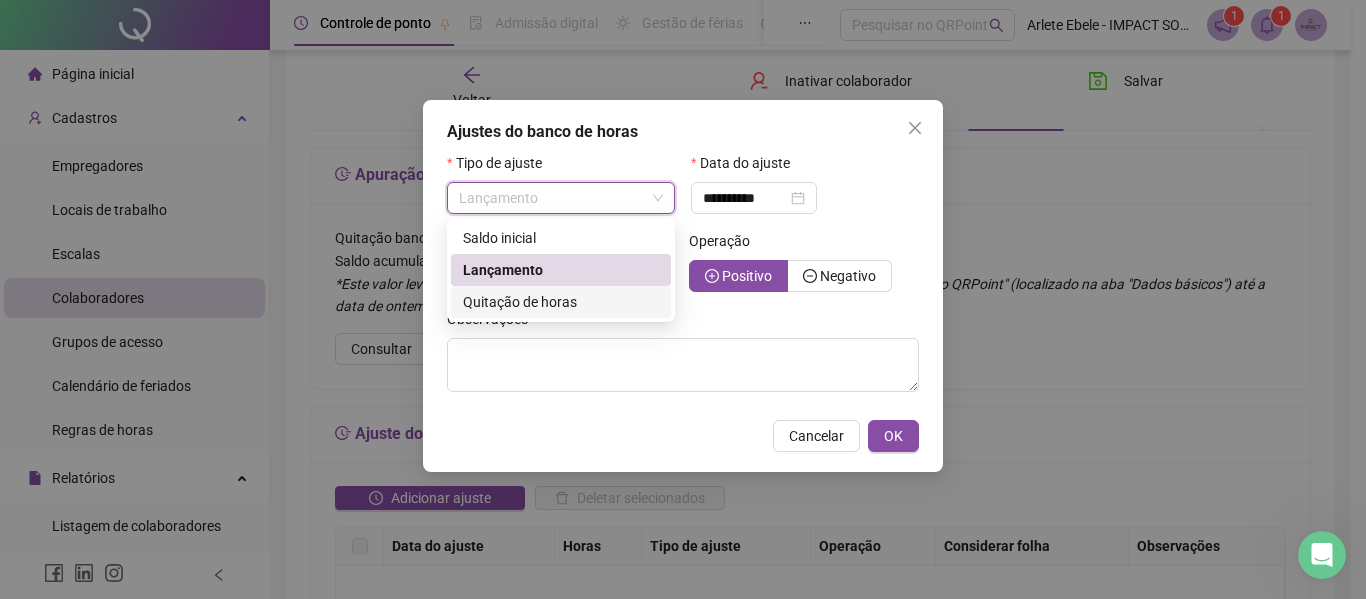 click on "Quitação de horas" at bounding box center (520, 302) 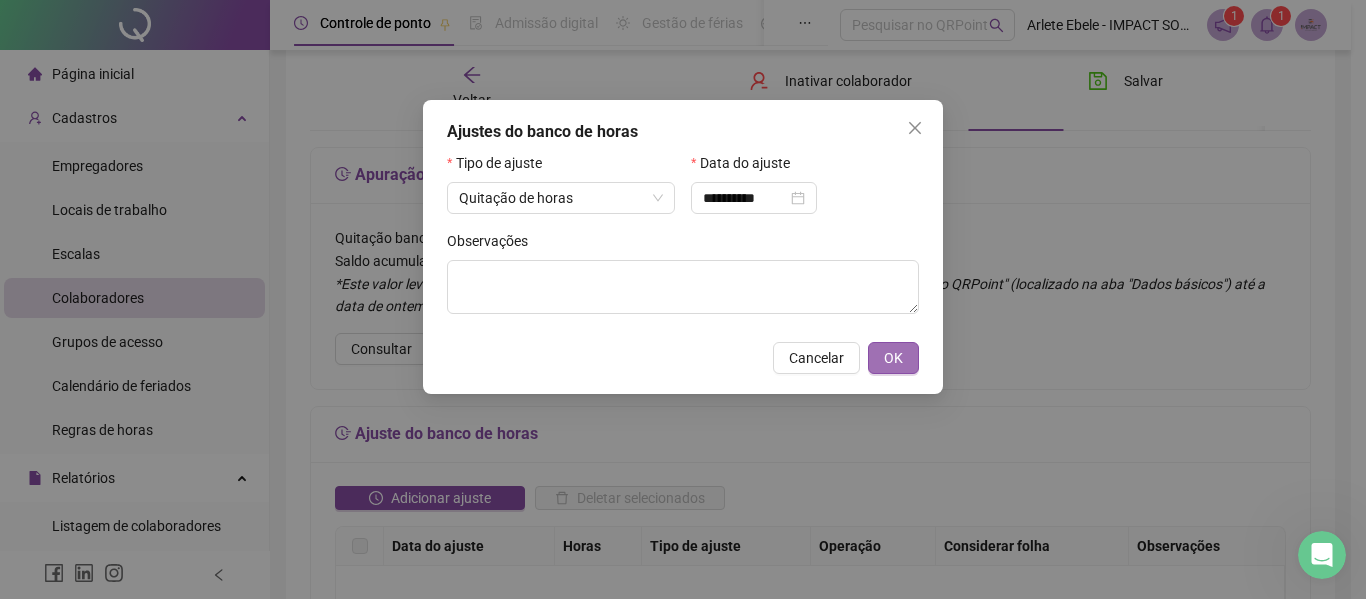click on "OK" at bounding box center [893, 358] 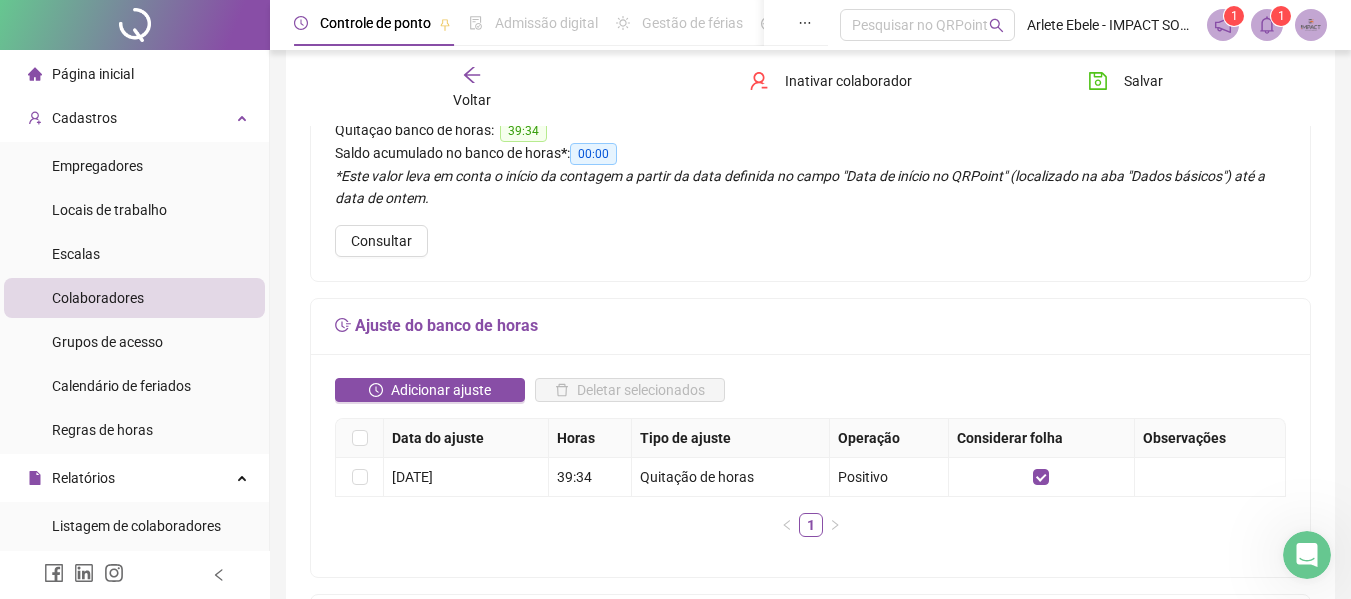 scroll, scrollTop: 100, scrollLeft: 0, axis: vertical 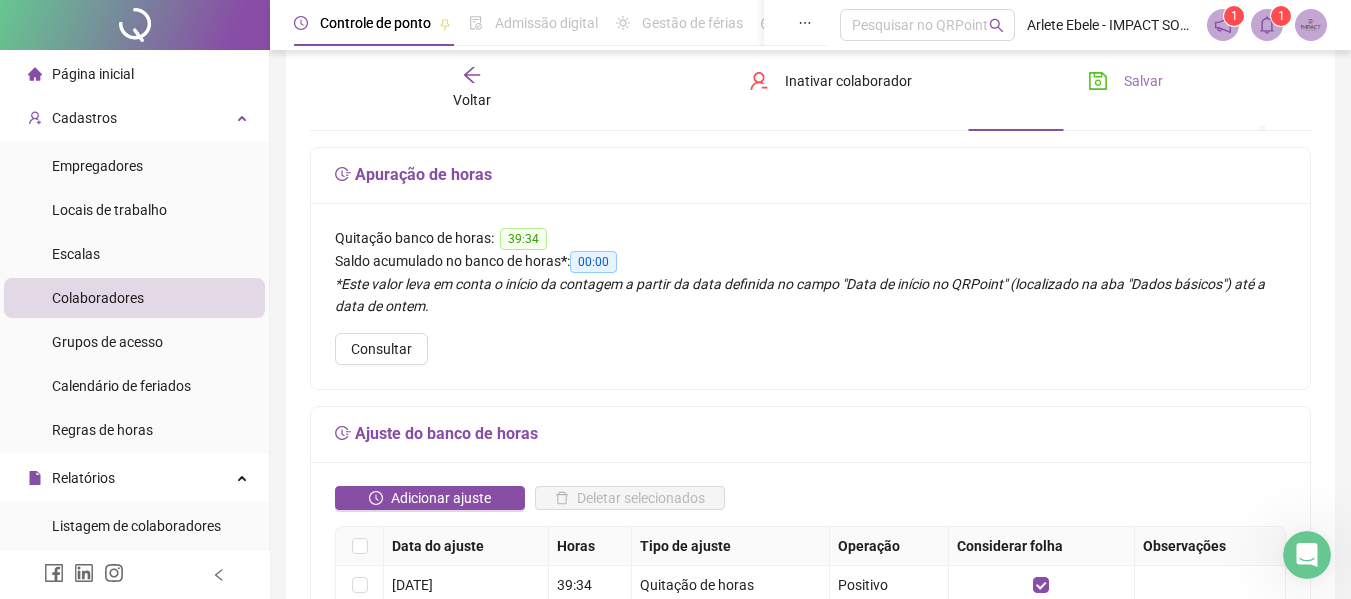 click on "Salvar" at bounding box center (1143, 81) 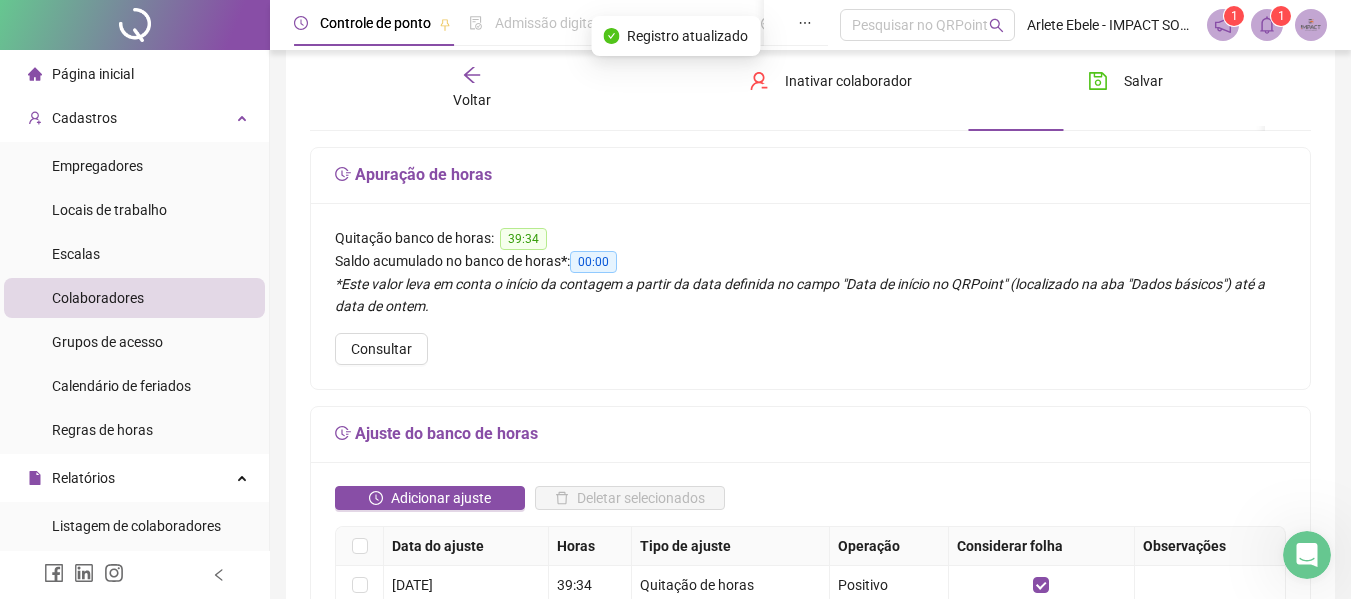 click 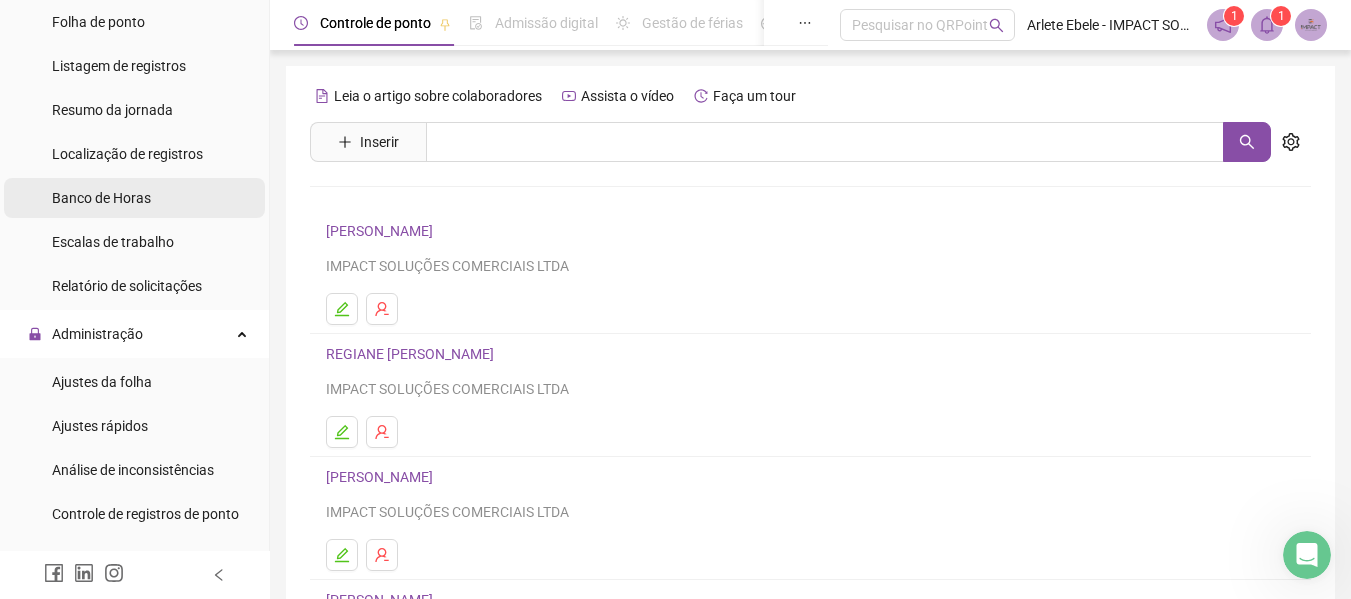 scroll, scrollTop: 600, scrollLeft: 0, axis: vertical 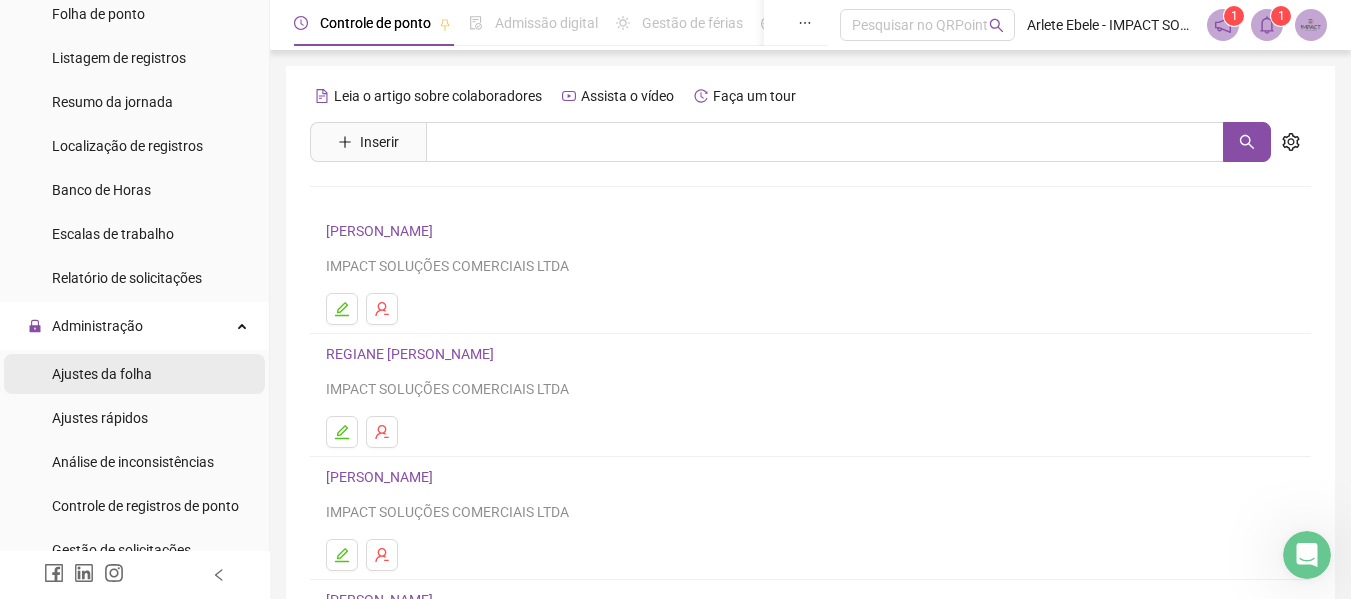 click on "Ajustes da folha" at bounding box center (102, 374) 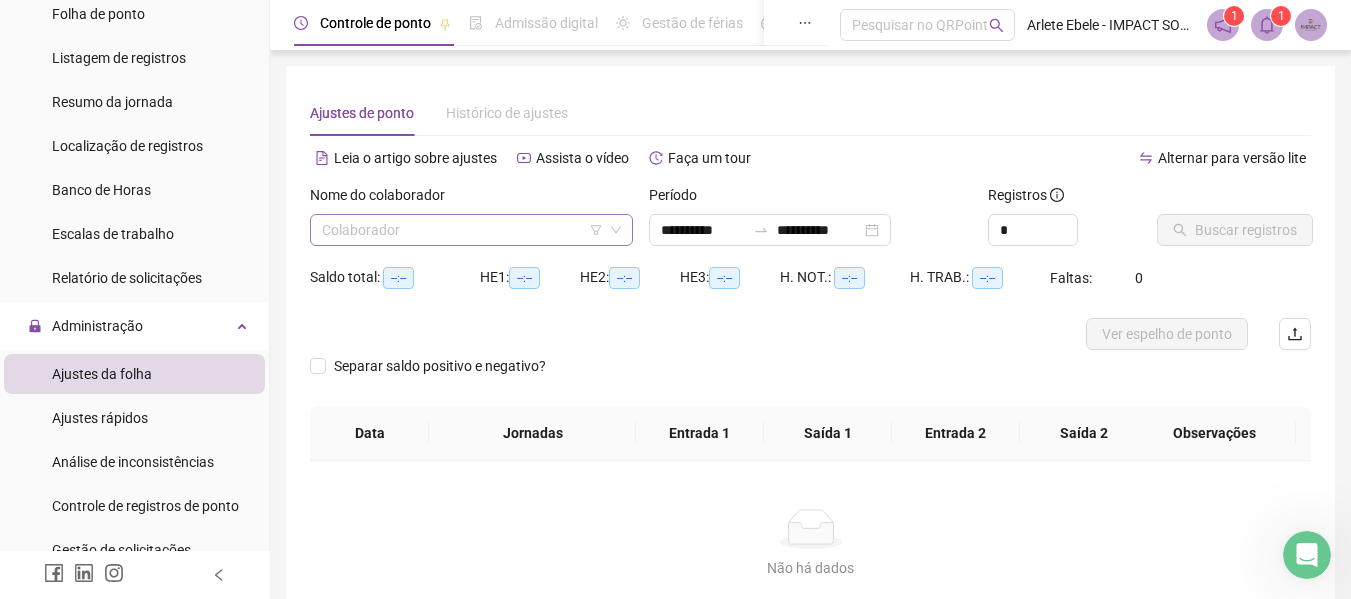 click at bounding box center (465, 230) 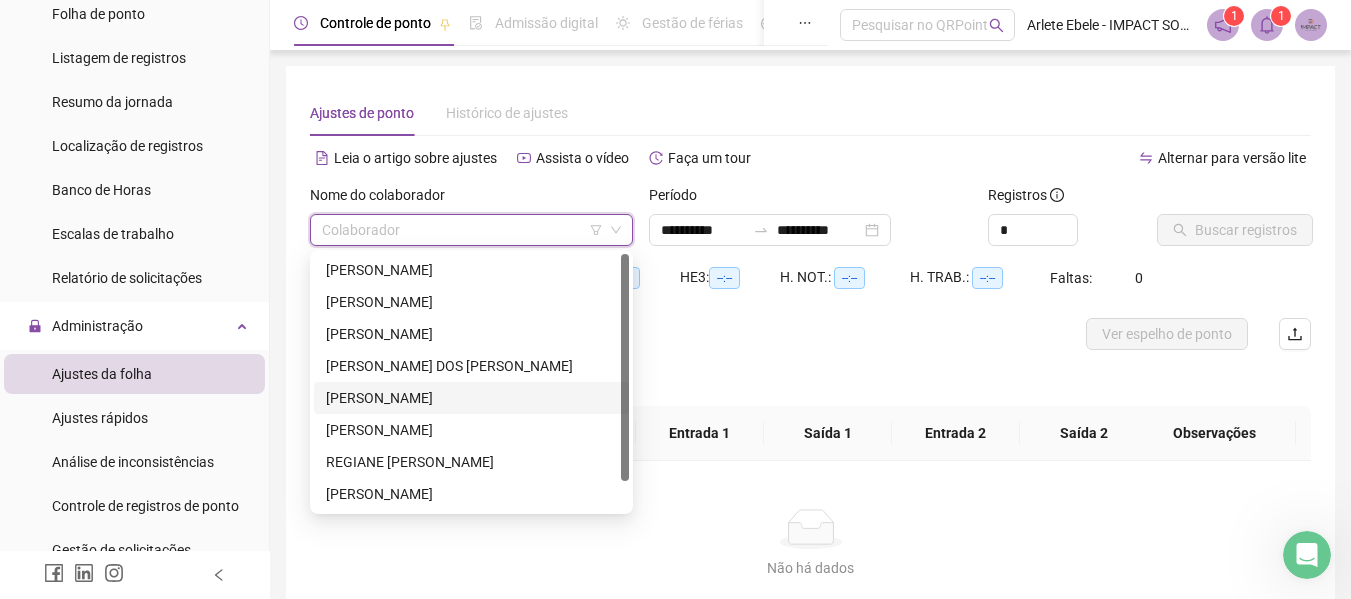 click on "KESIA DE ARAUJO CARVALHO" at bounding box center (471, 398) 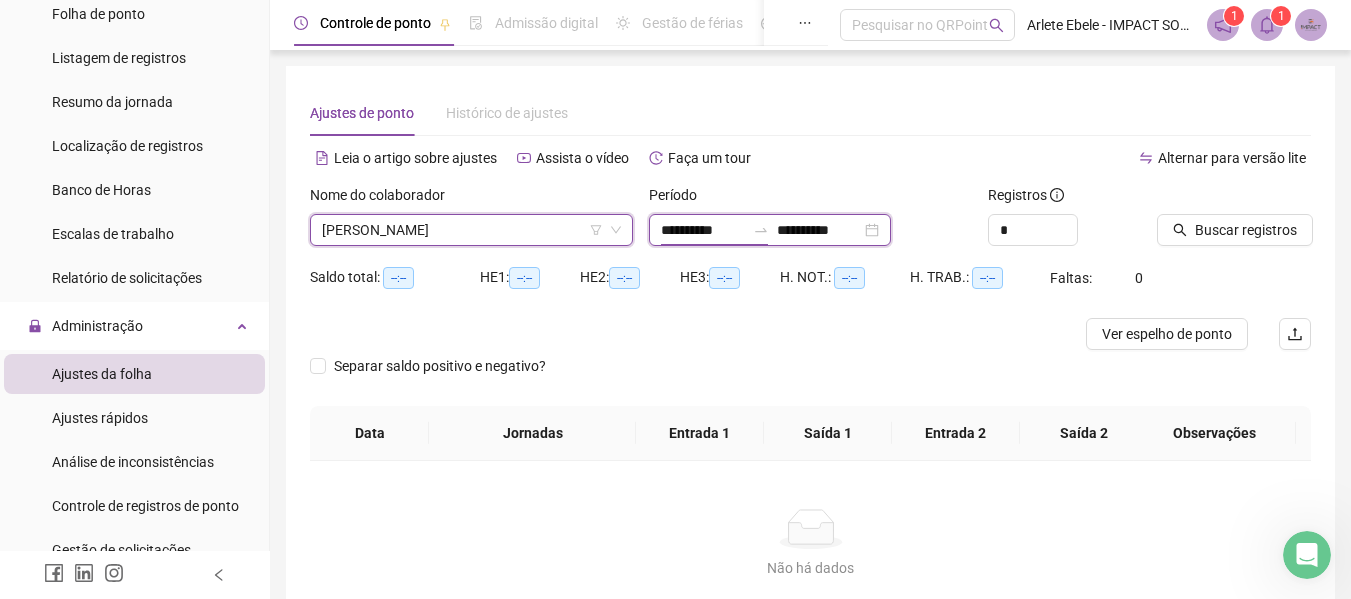 click on "**********" at bounding box center [703, 230] 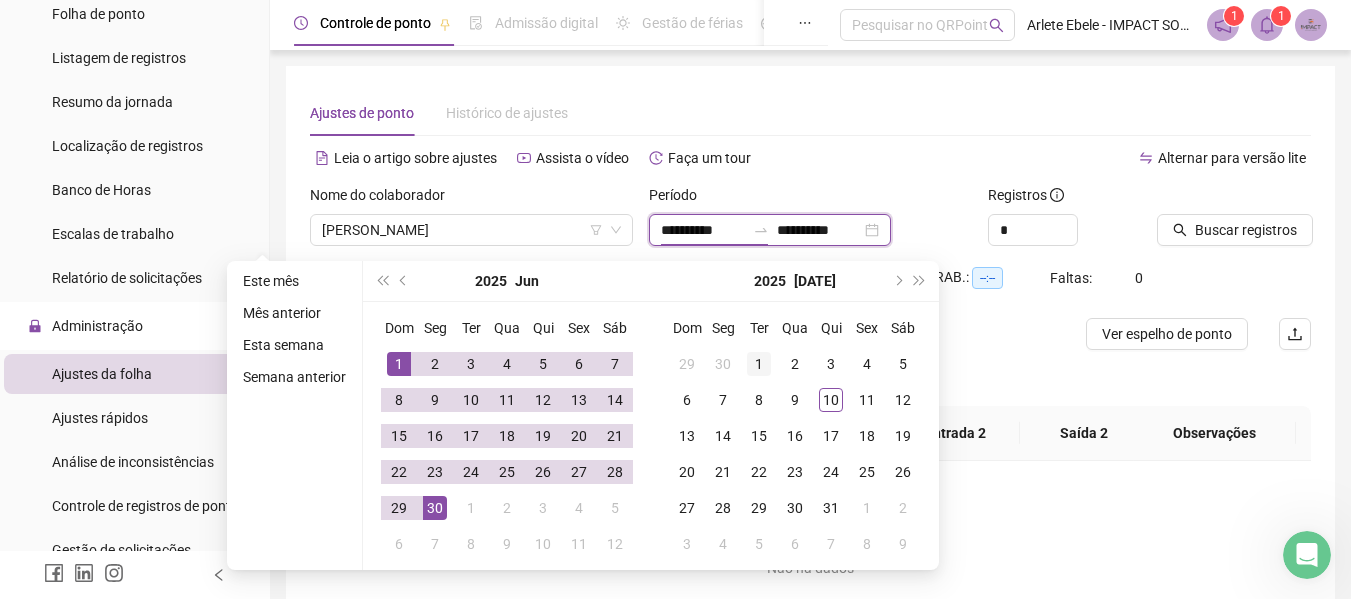 type on "**********" 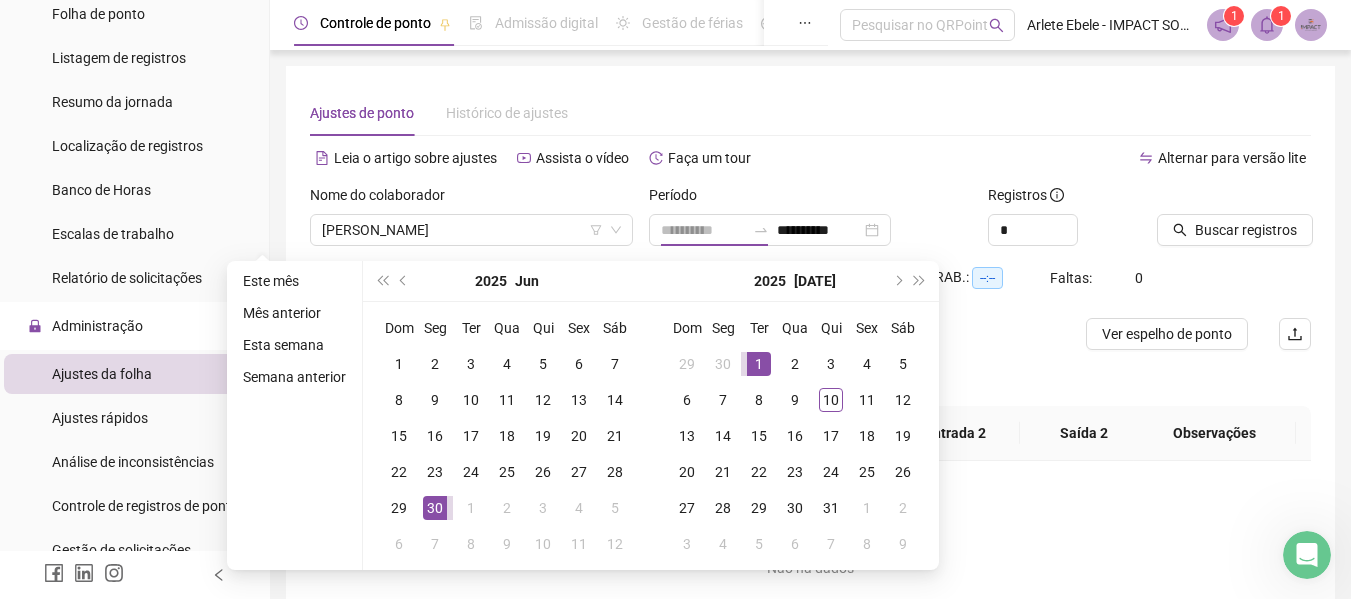click on "1" at bounding box center [759, 364] 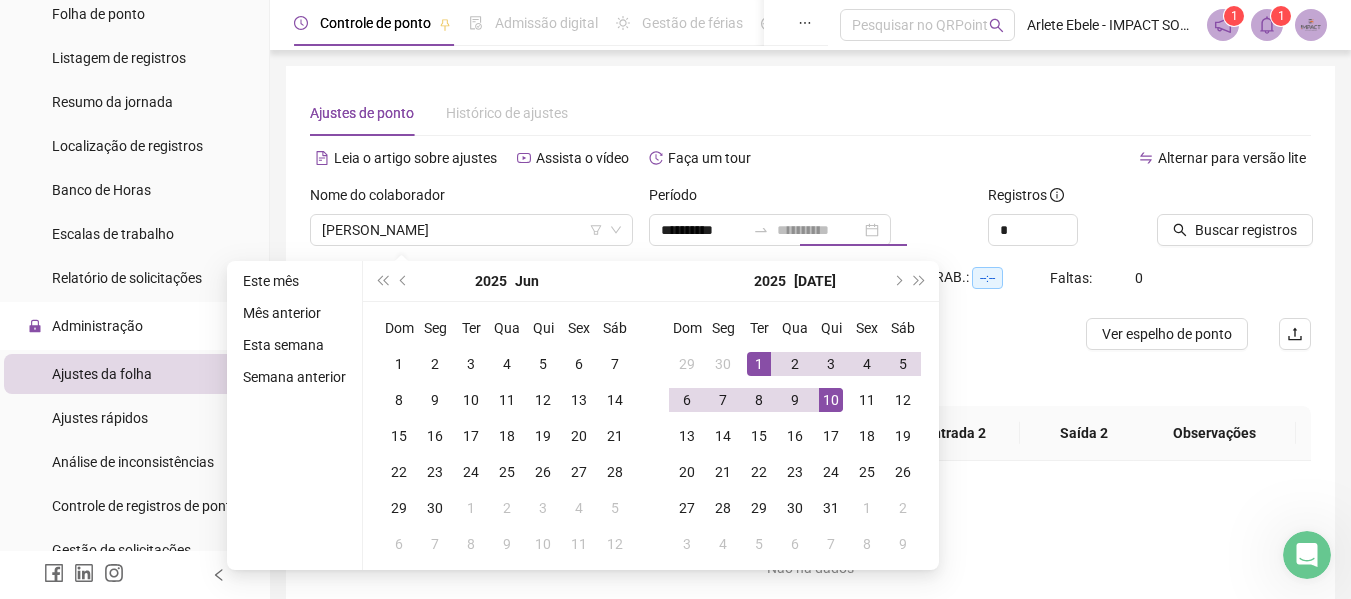 click on "10" at bounding box center (831, 400) 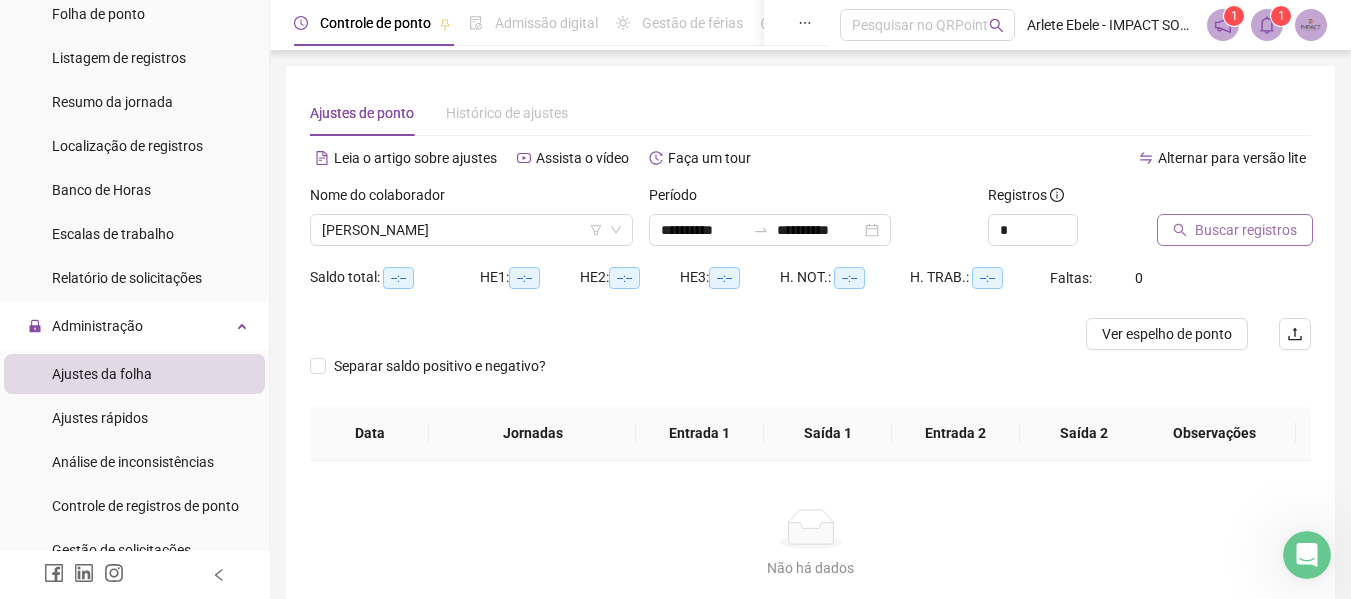 click on "Buscar registros" at bounding box center [1246, 230] 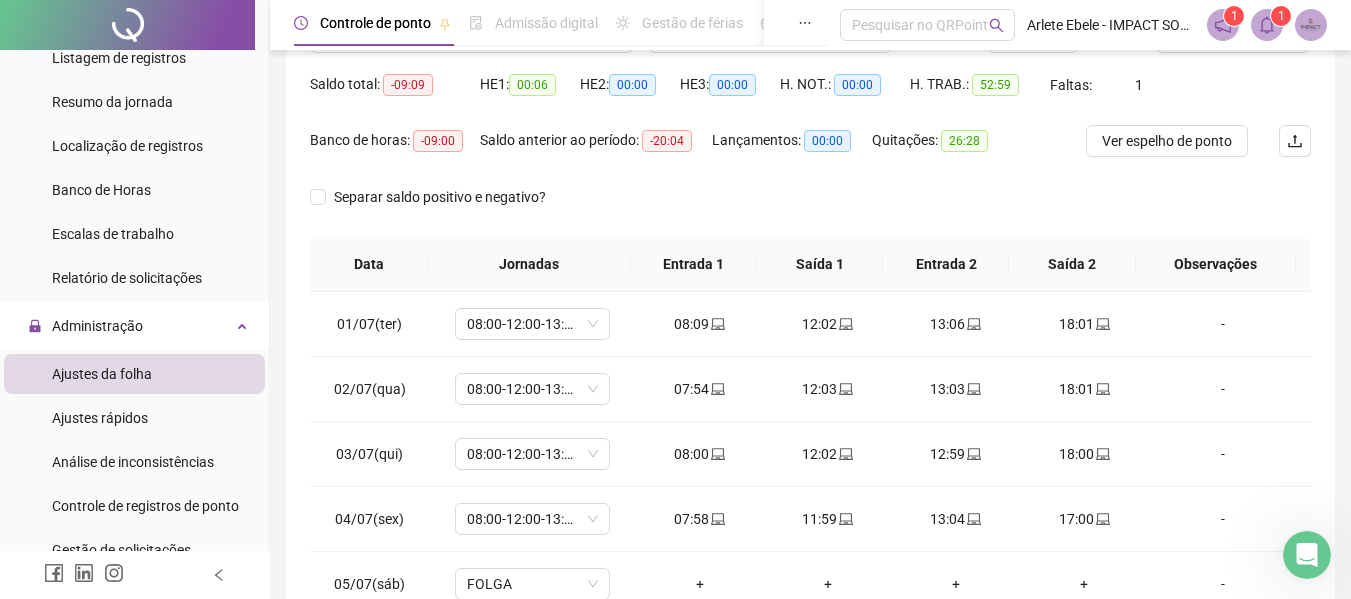 scroll, scrollTop: 300, scrollLeft: 0, axis: vertical 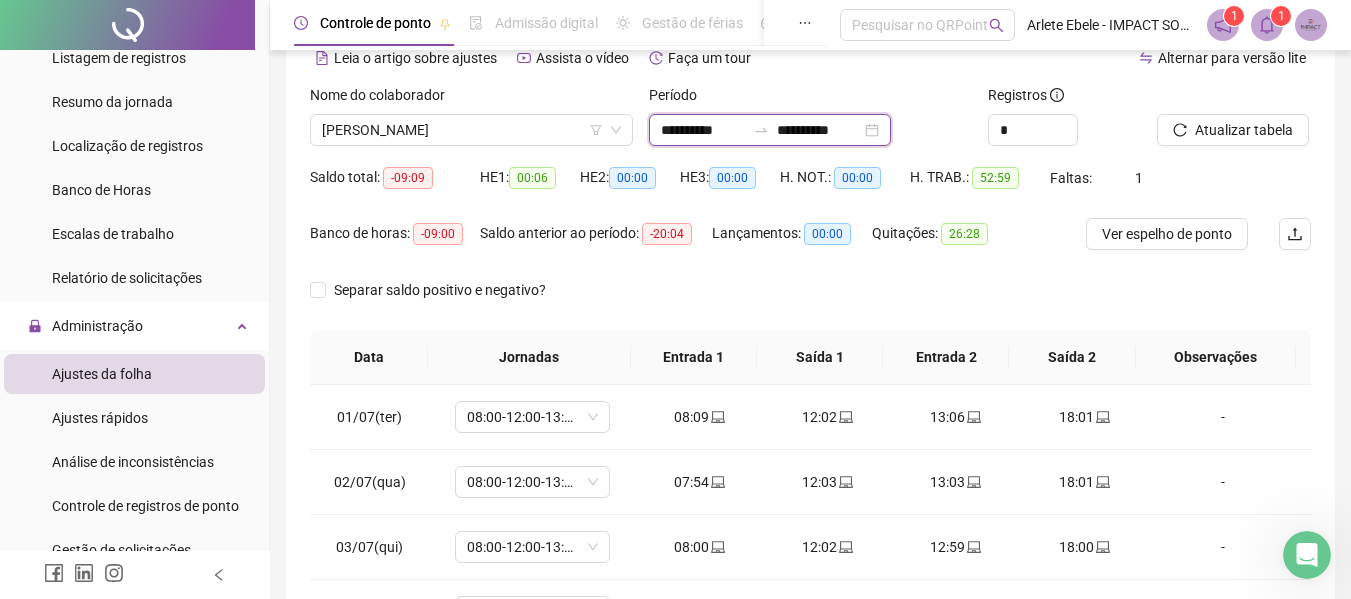 click on "**********" at bounding box center [819, 130] 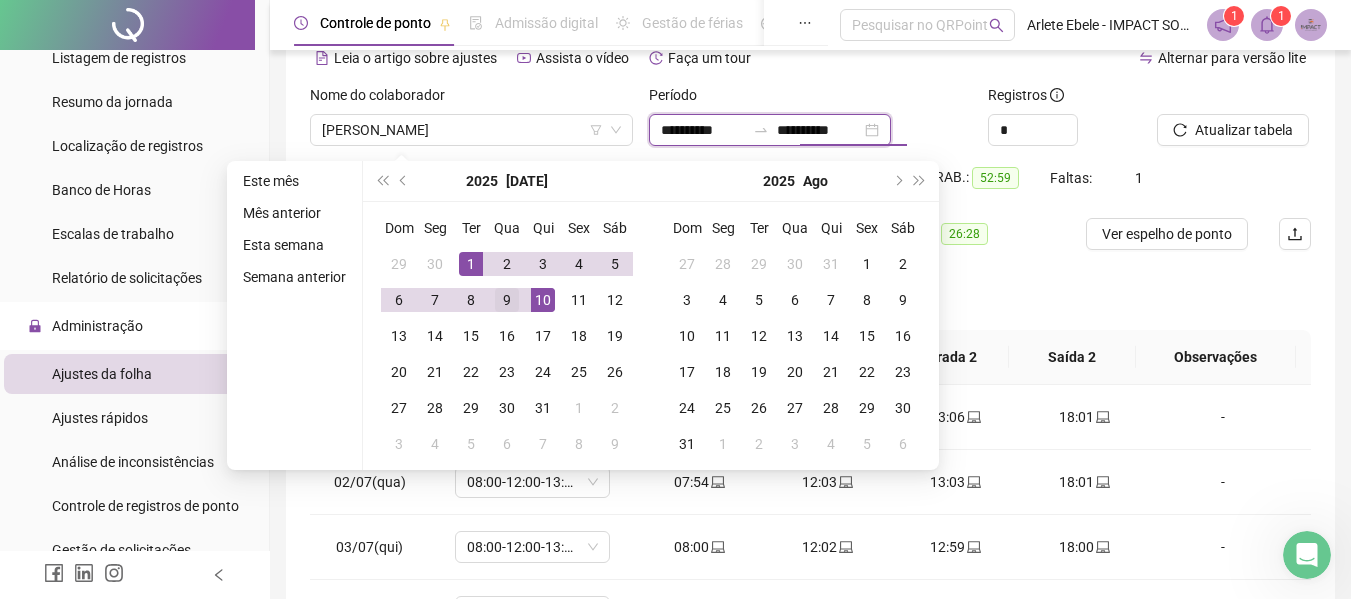 type 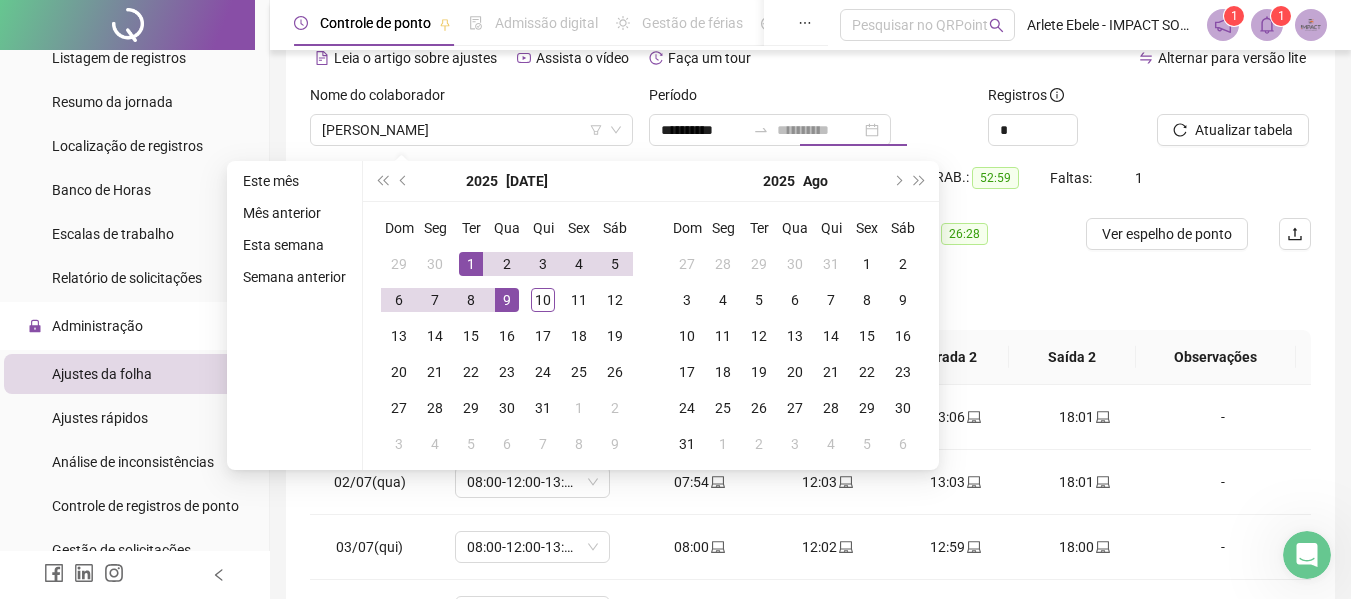 click on "9" at bounding box center [507, 300] 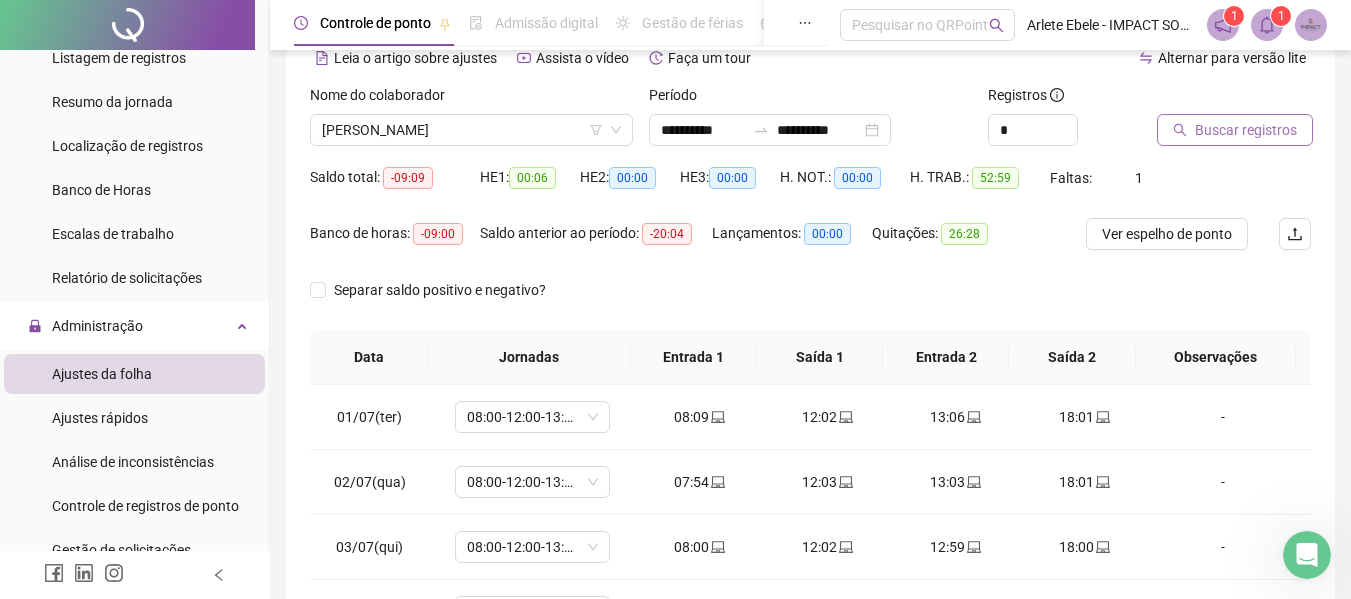 click on "Buscar registros" at bounding box center [1246, 130] 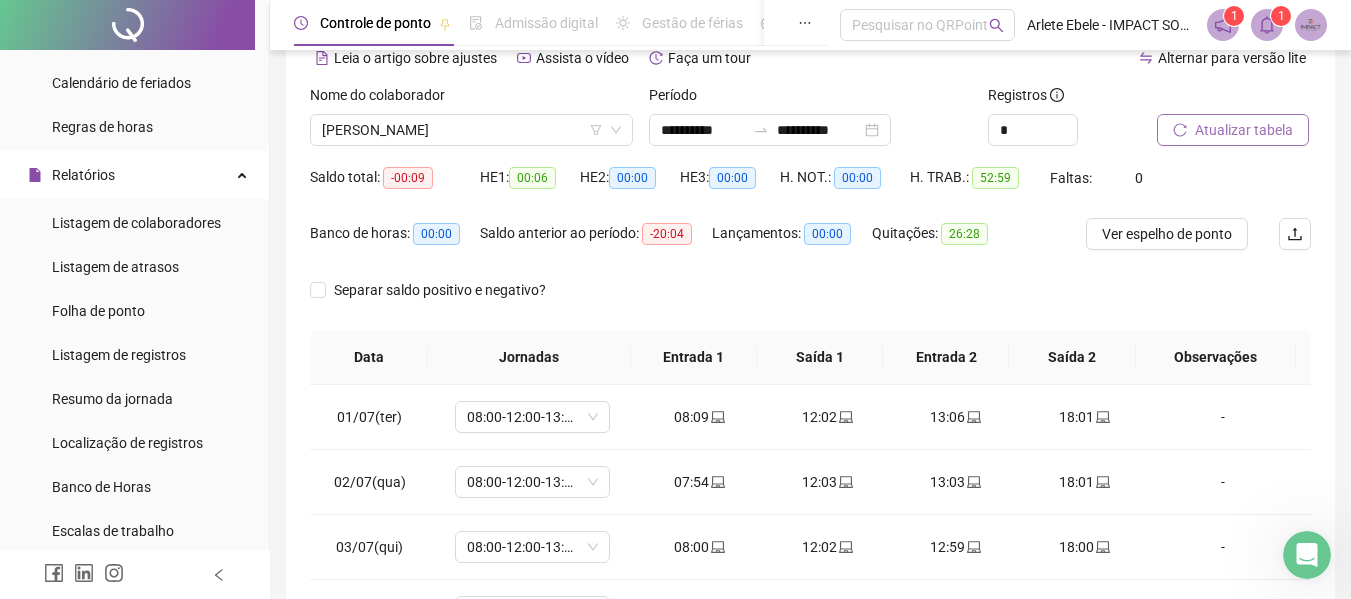 scroll, scrollTop: 300, scrollLeft: 0, axis: vertical 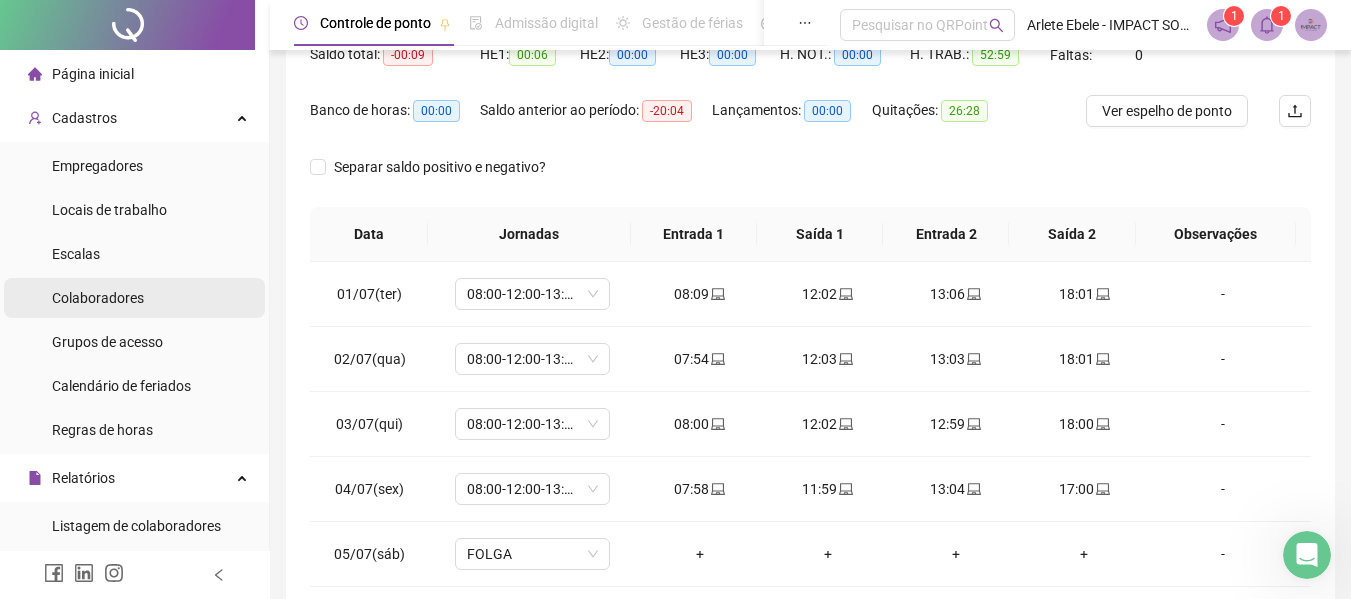 click on "Colaboradores" at bounding box center [98, 298] 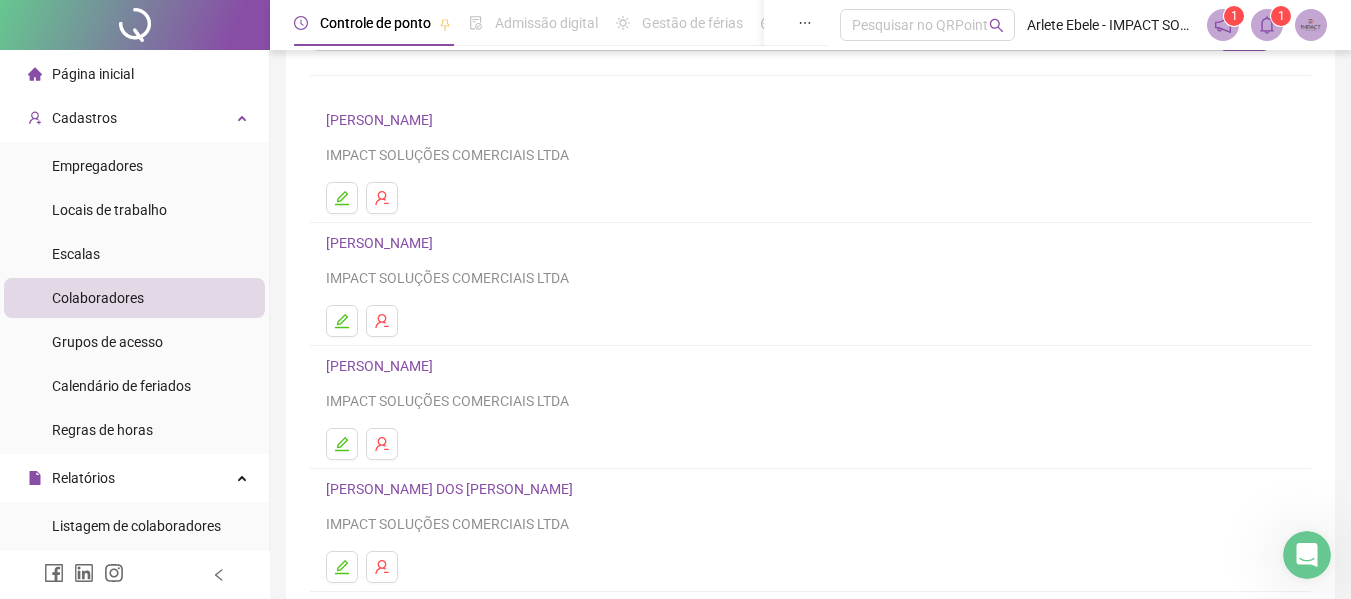 scroll, scrollTop: 300, scrollLeft: 0, axis: vertical 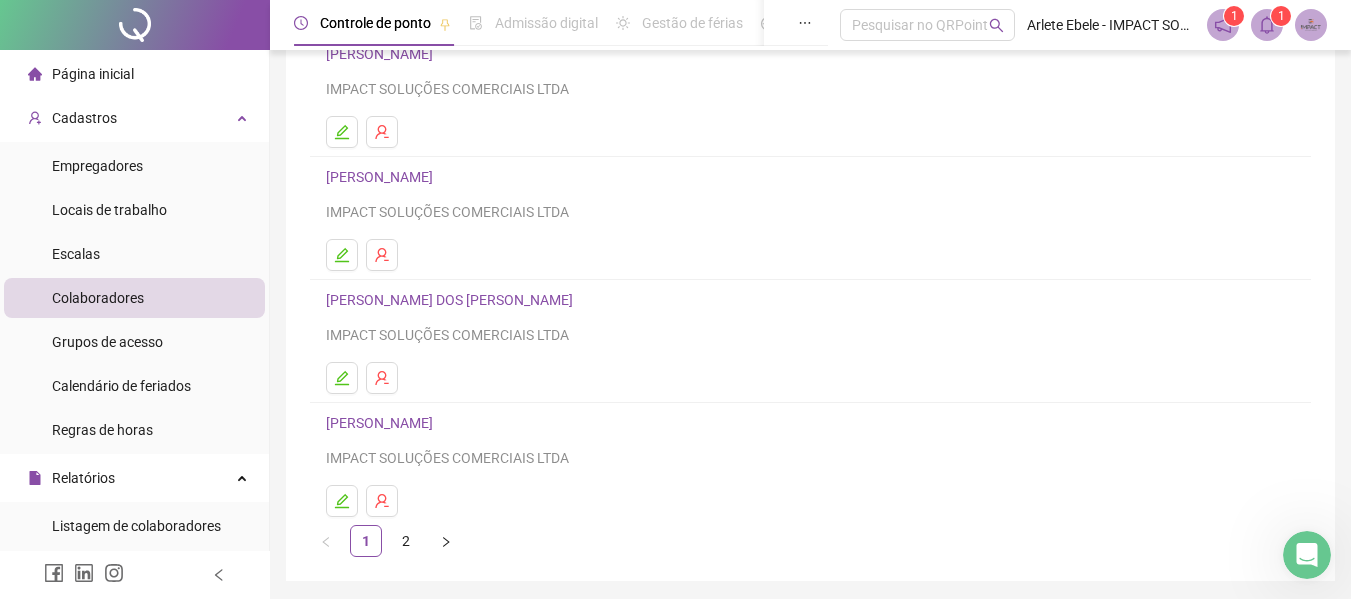 click on "KESIA DE ARAUJO CARVALHO" at bounding box center [382, 423] 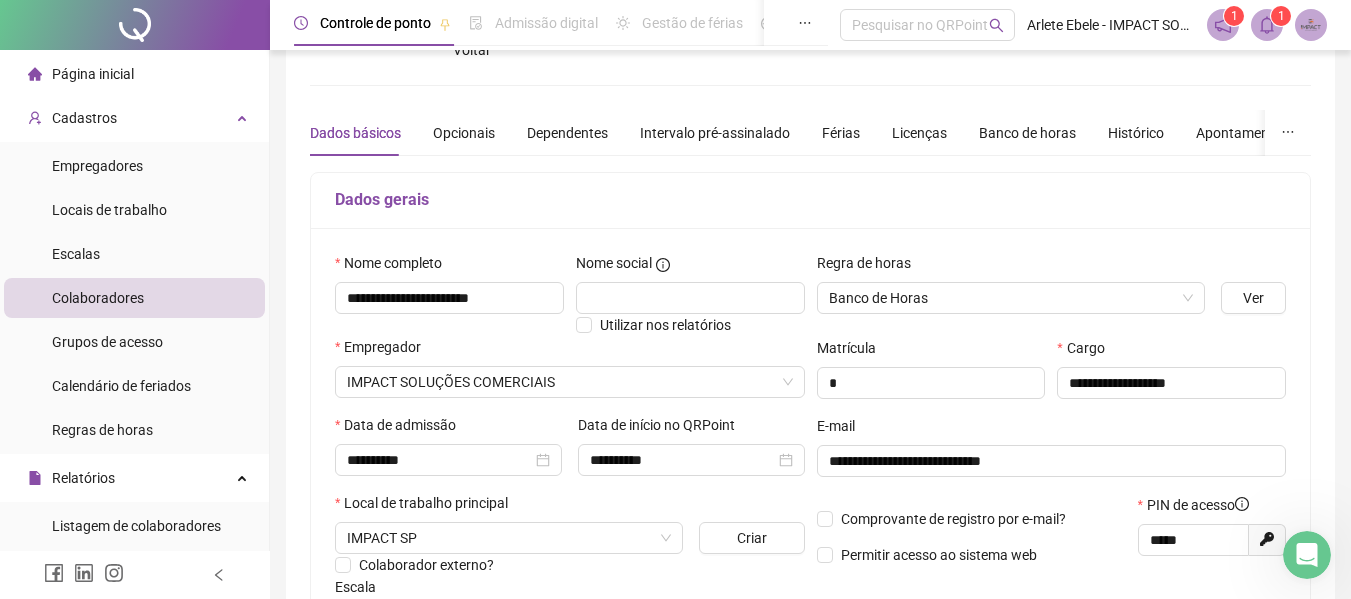 scroll, scrollTop: 110, scrollLeft: 0, axis: vertical 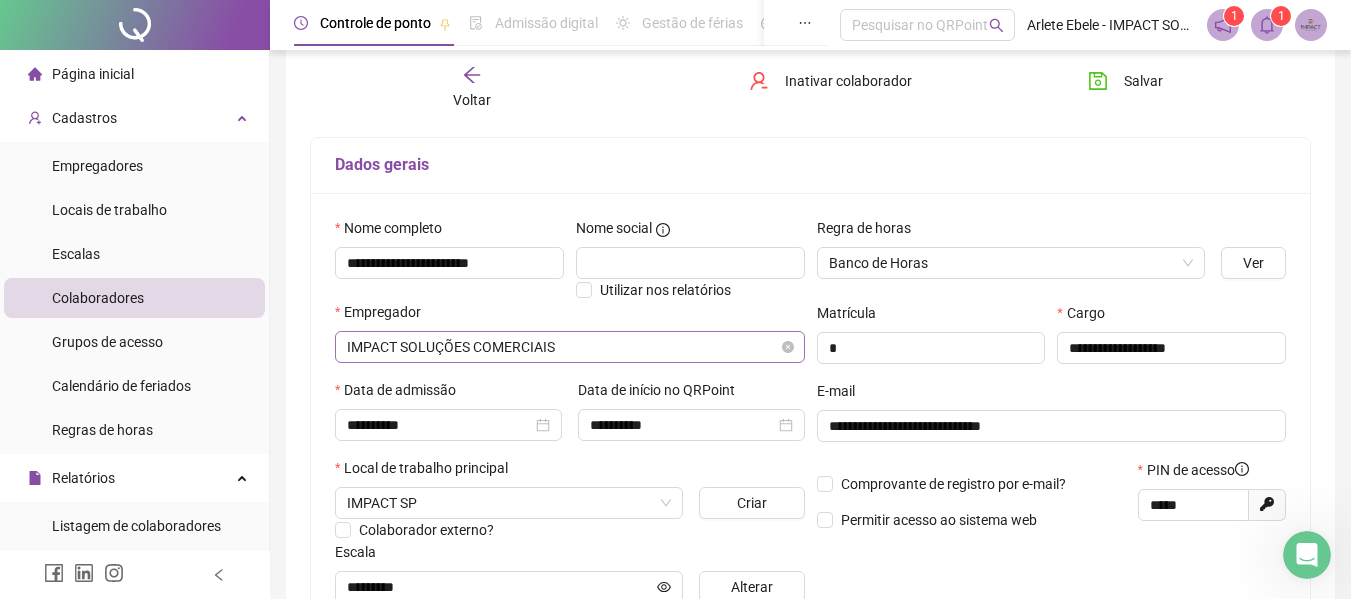 click on "IMPACT SOLUÇÕES COMERCIAIS" at bounding box center [570, 347] 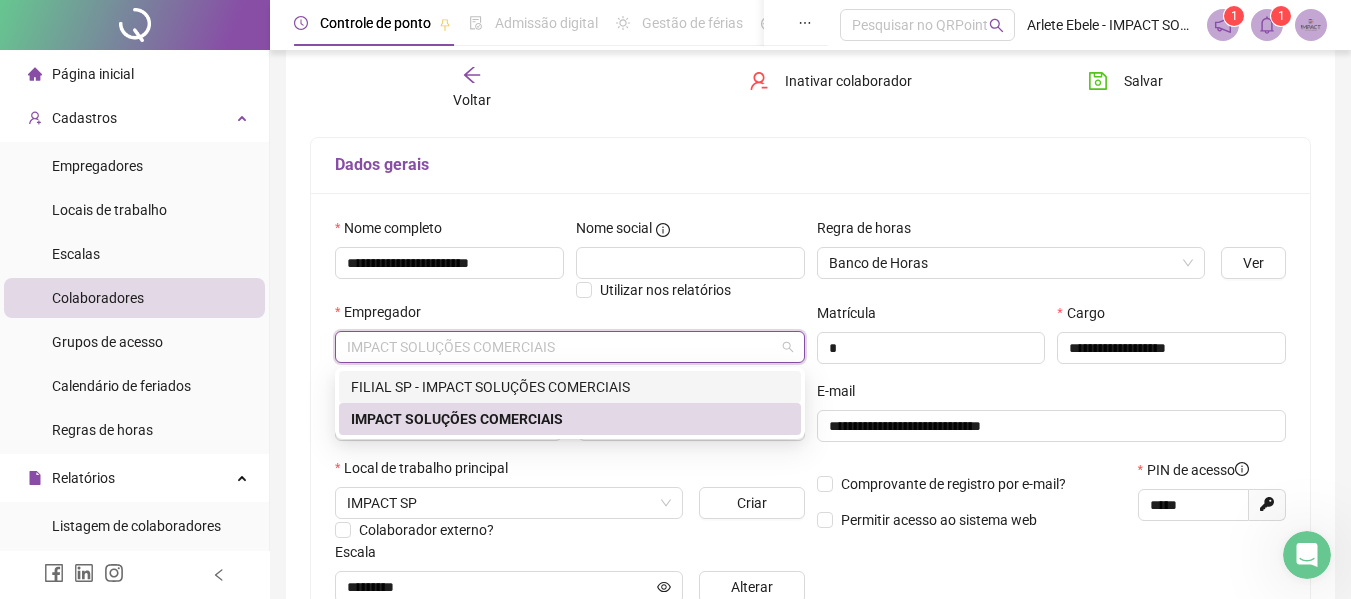 click on "FILIAL SP - IMPACT SOLUÇÕES COMERCIAIS" at bounding box center (570, 387) 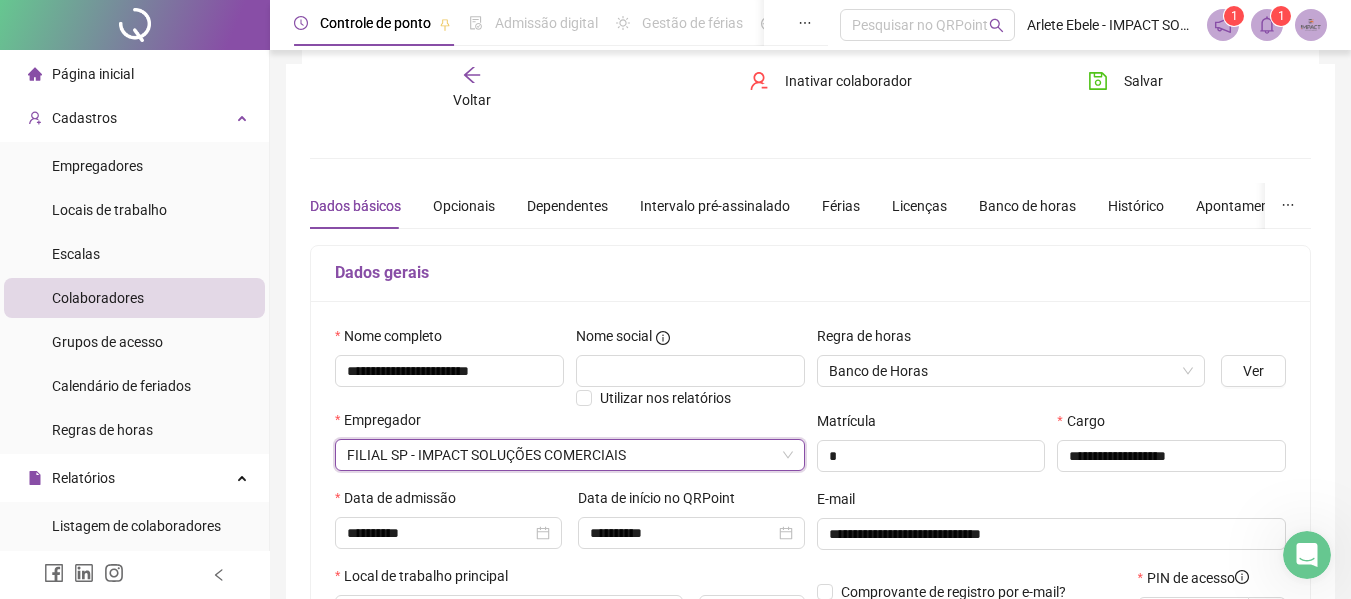 scroll, scrollTop: 0, scrollLeft: 0, axis: both 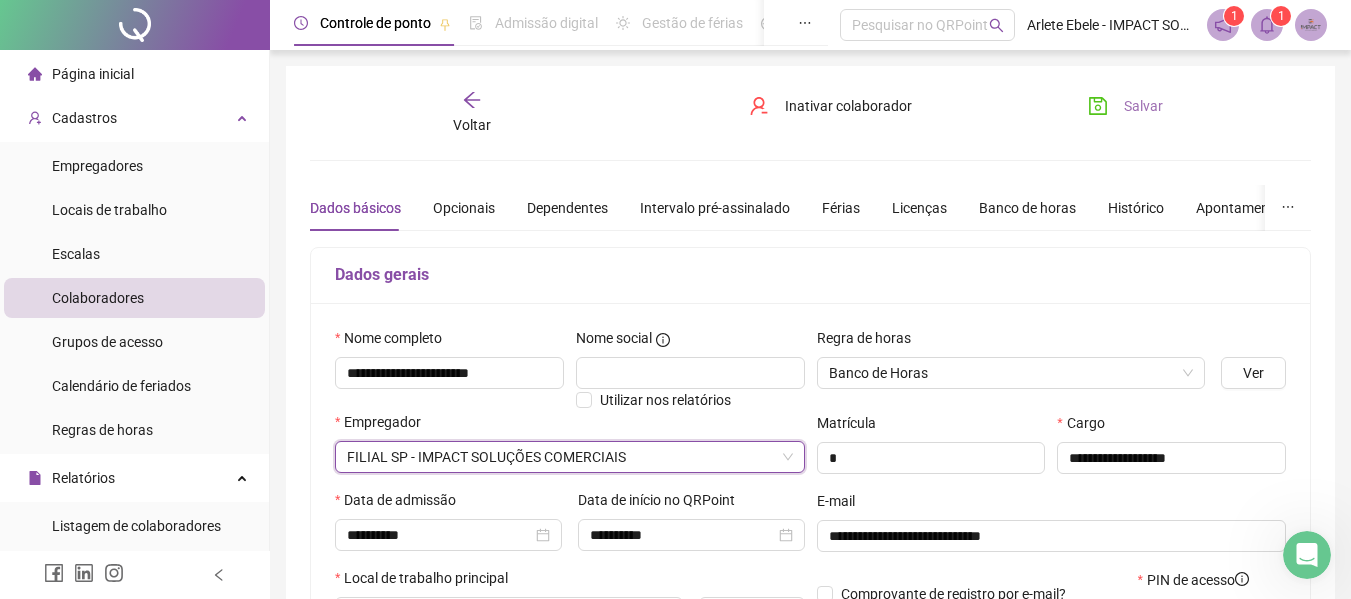 click on "Salvar" at bounding box center (1143, 106) 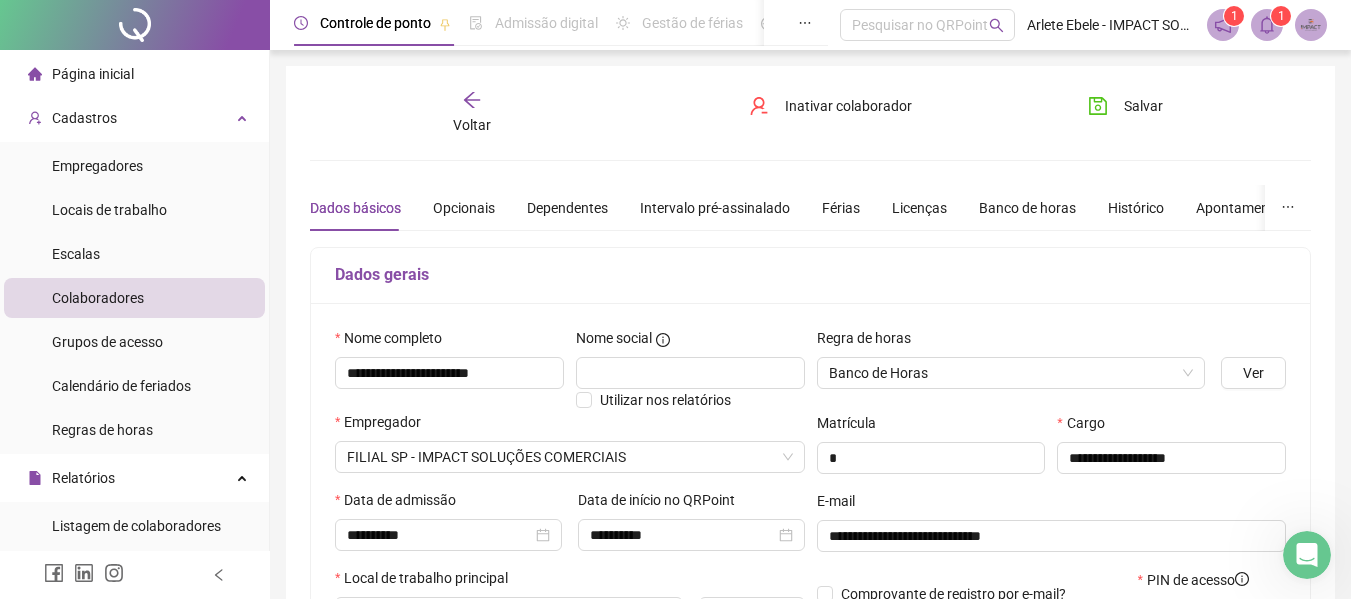 click on "Voltar" at bounding box center (472, 113) 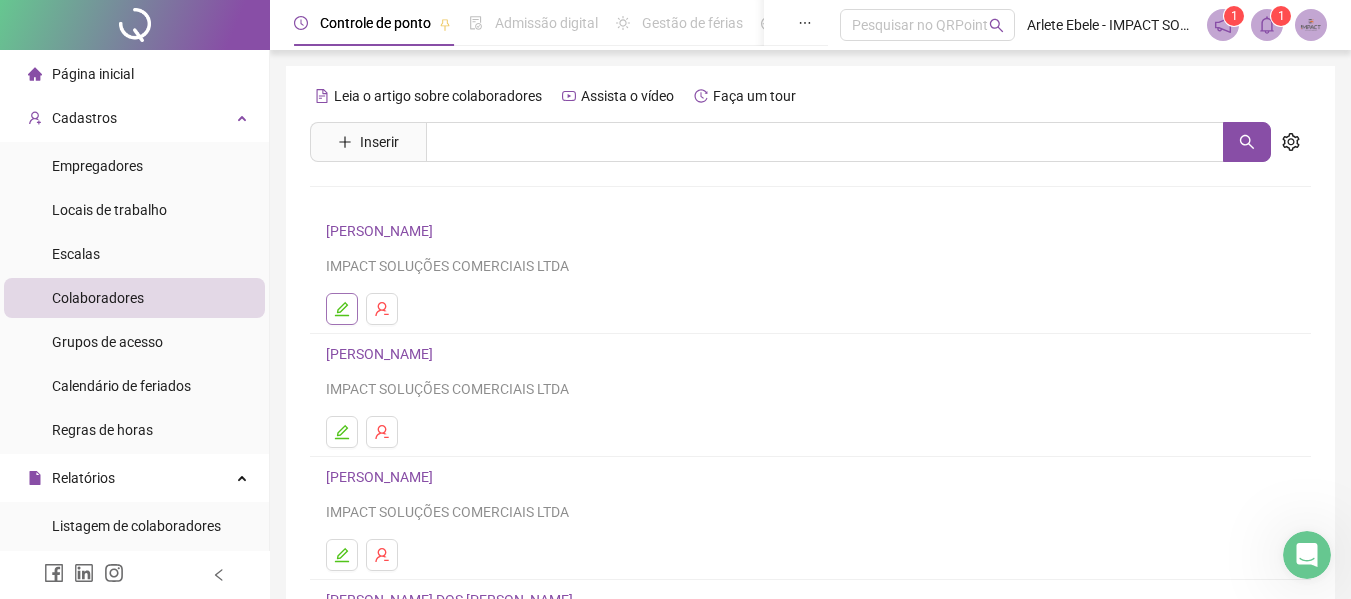 click 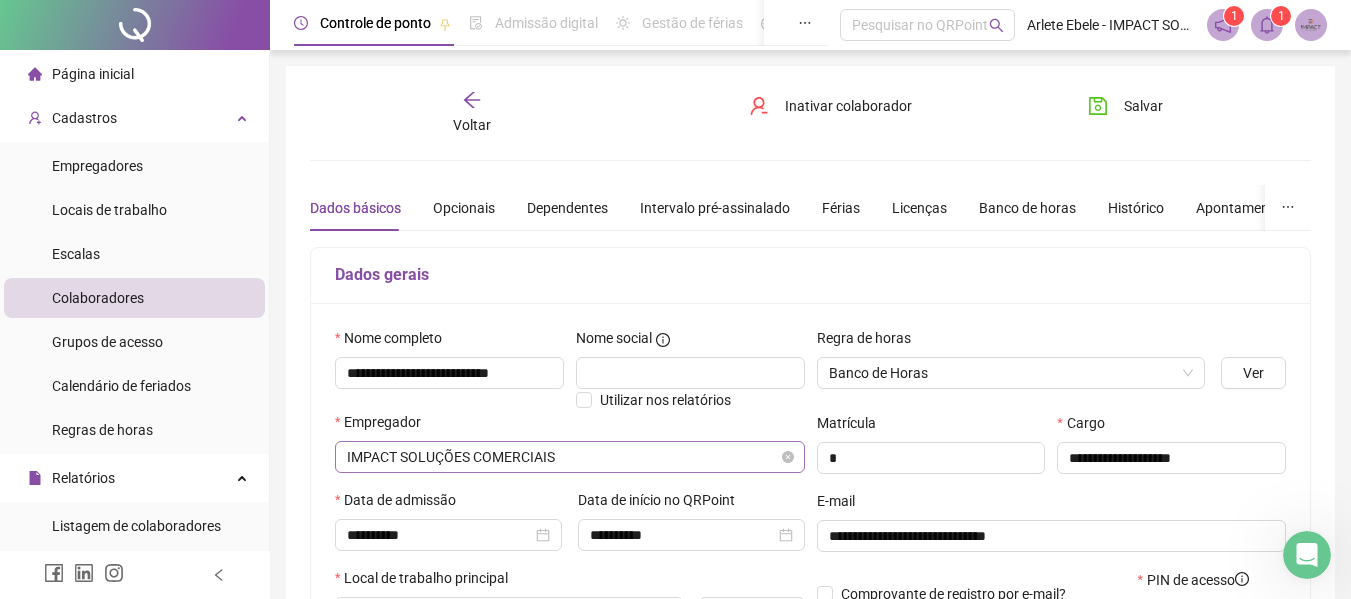 click on "IMPACT SOLUÇÕES COMERCIAIS" at bounding box center (570, 457) 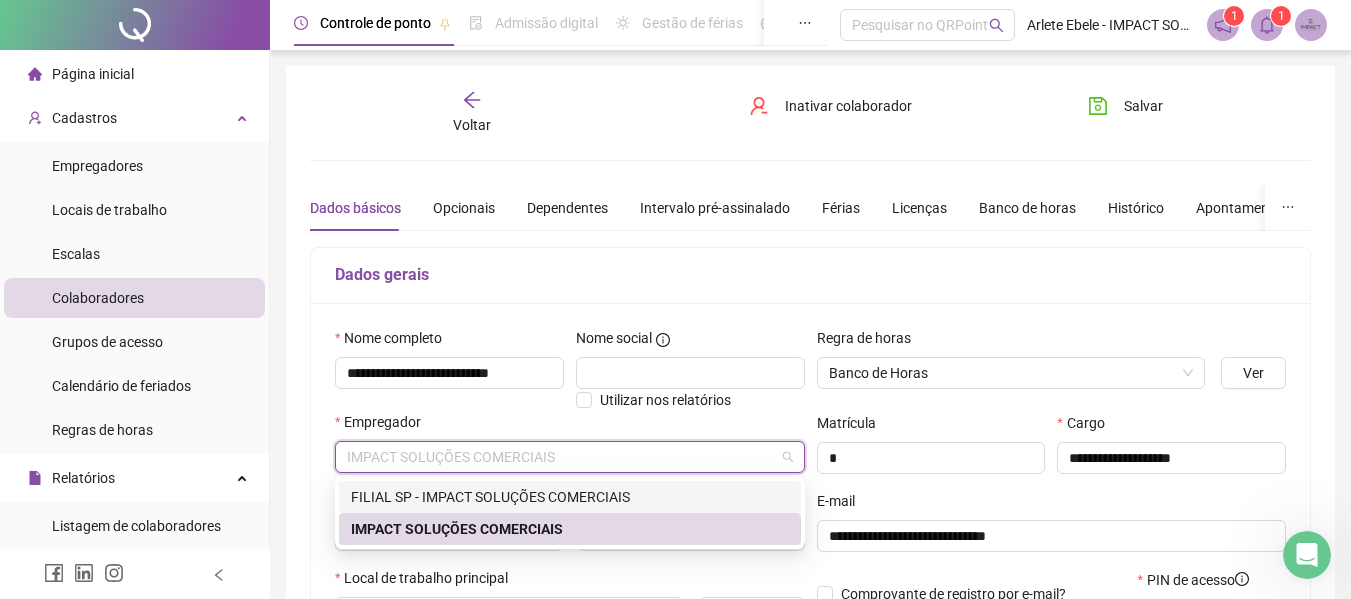 click on "FILIAL SP - IMPACT SOLUÇÕES COMERCIAIS" at bounding box center (570, 497) 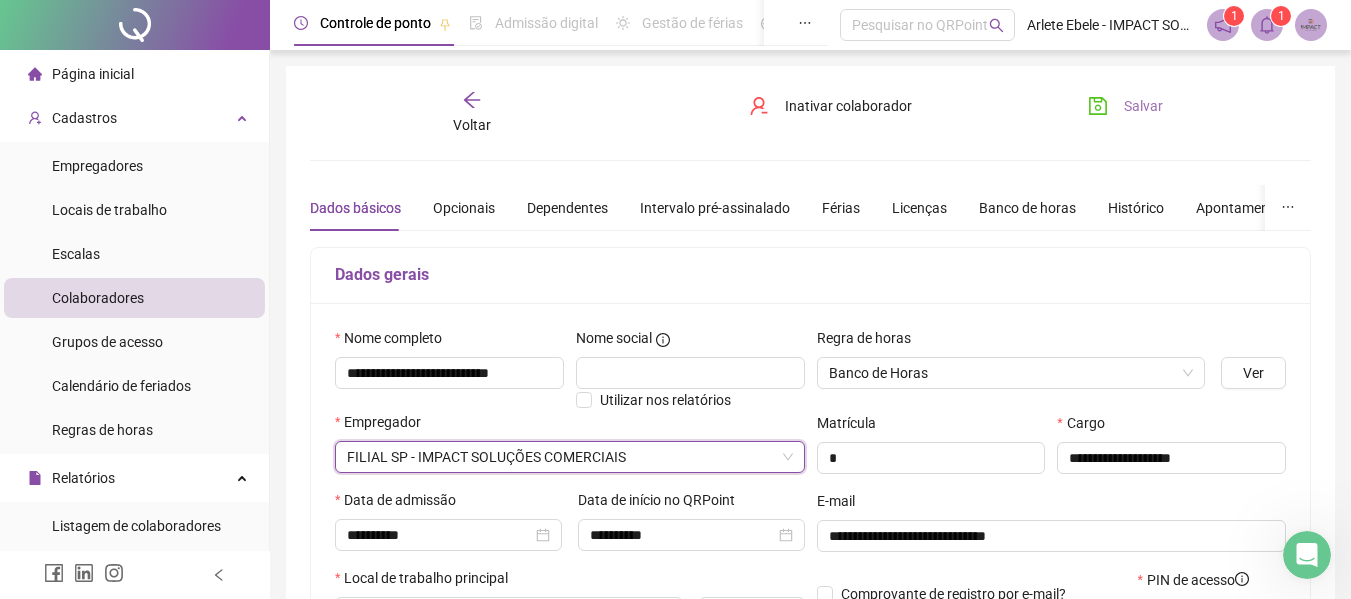 click on "Salvar" at bounding box center [1143, 106] 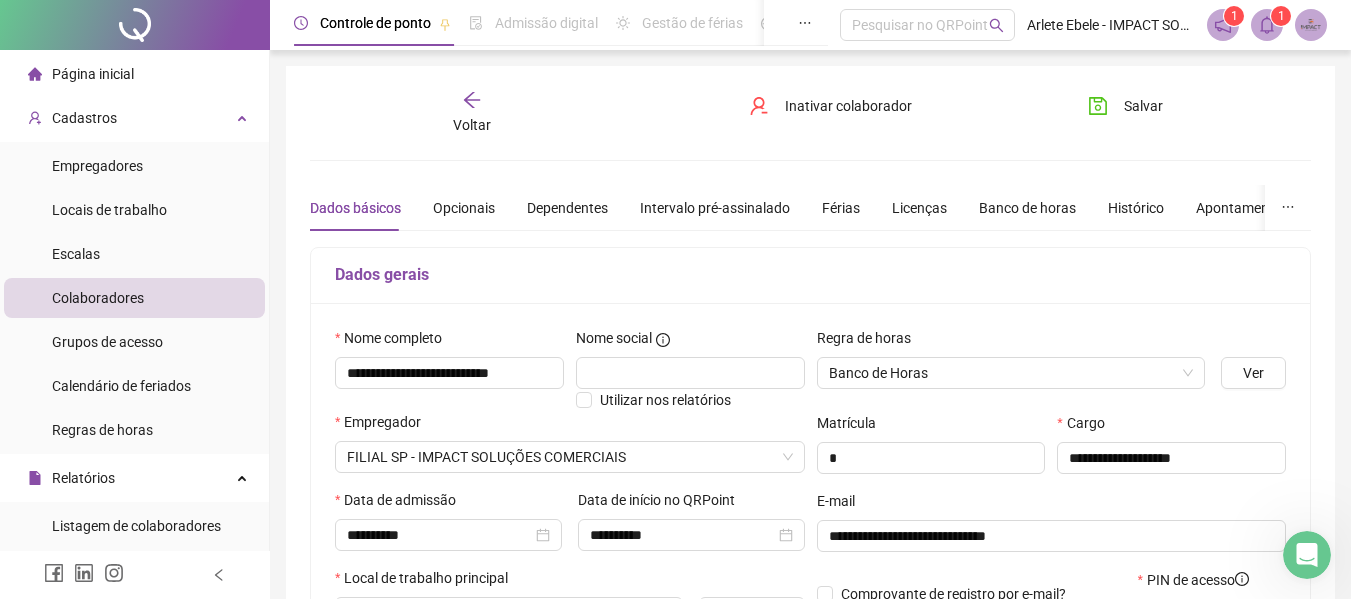 click on "Voltar" at bounding box center [472, 113] 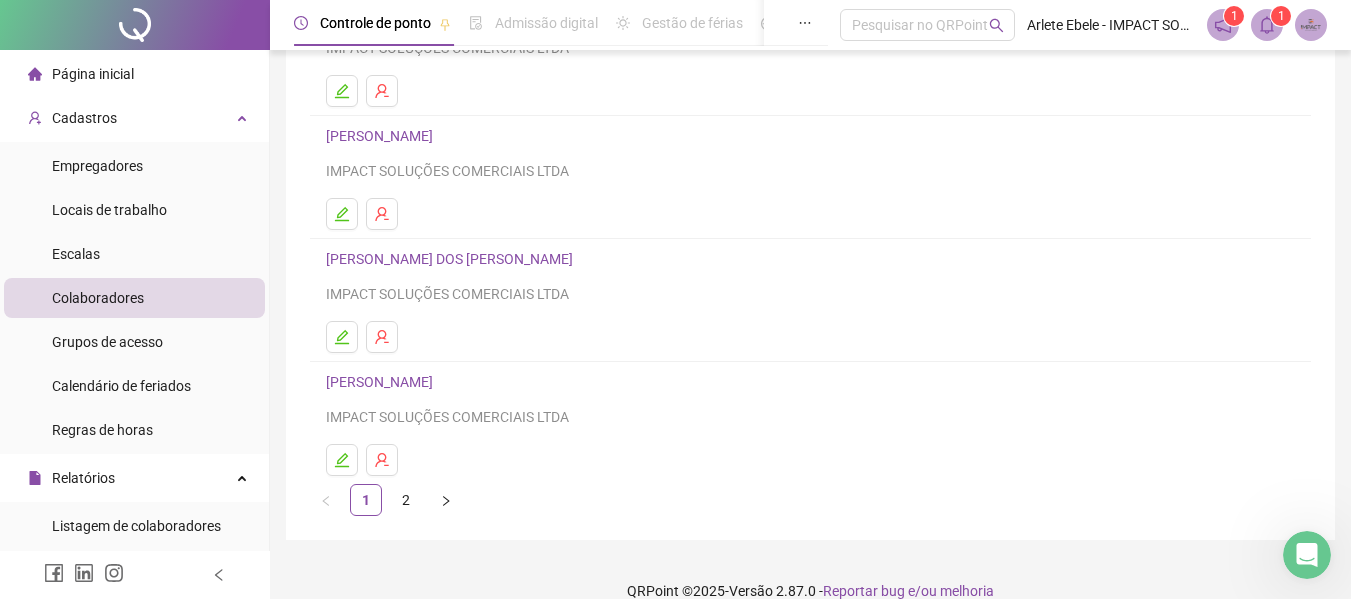 scroll, scrollTop: 368, scrollLeft: 0, axis: vertical 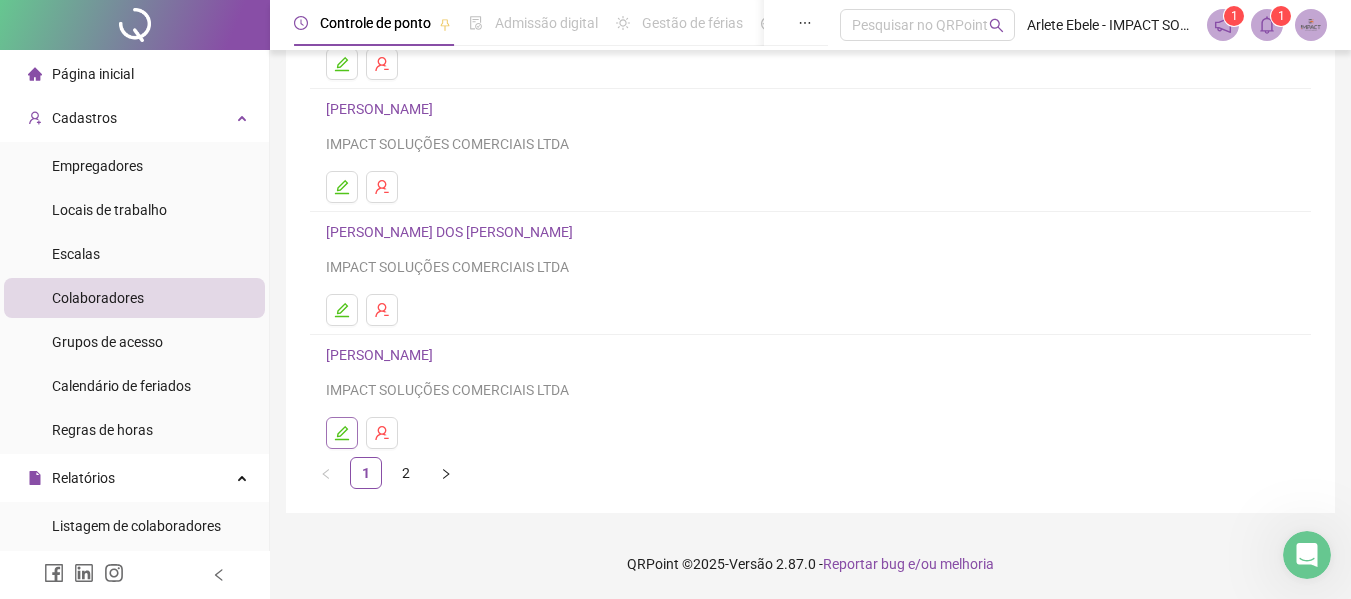 click at bounding box center (342, 433) 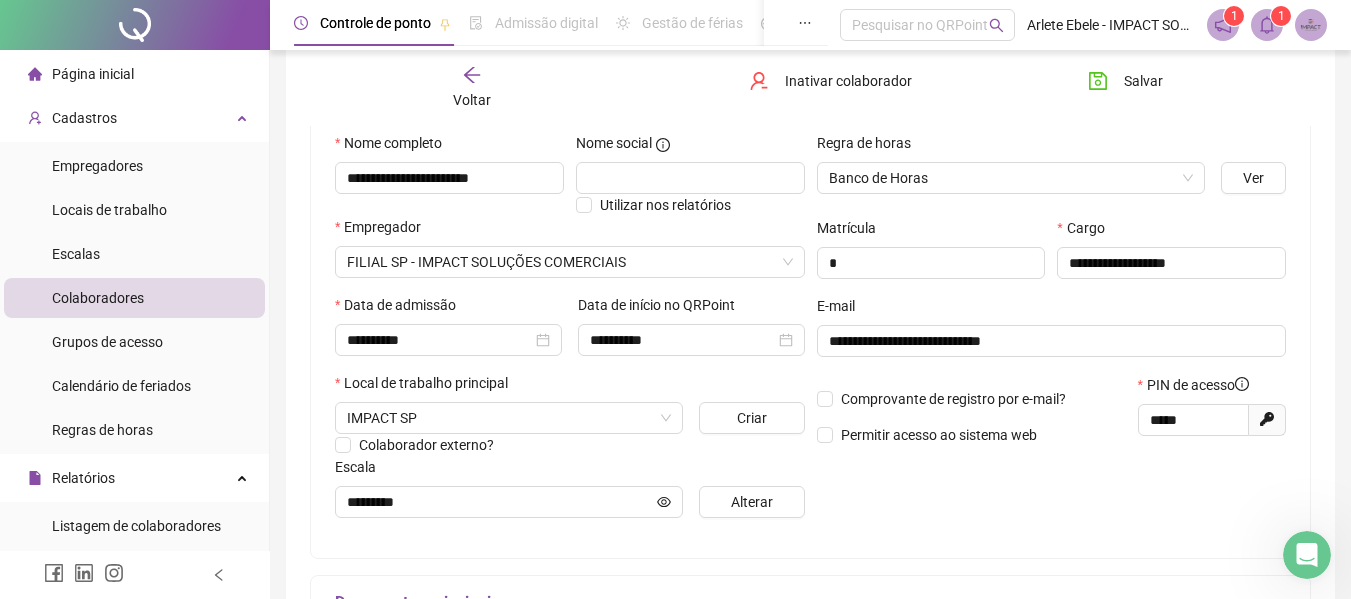 scroll, scrollTop: 178, scrollLeft: 0, axis: vertical 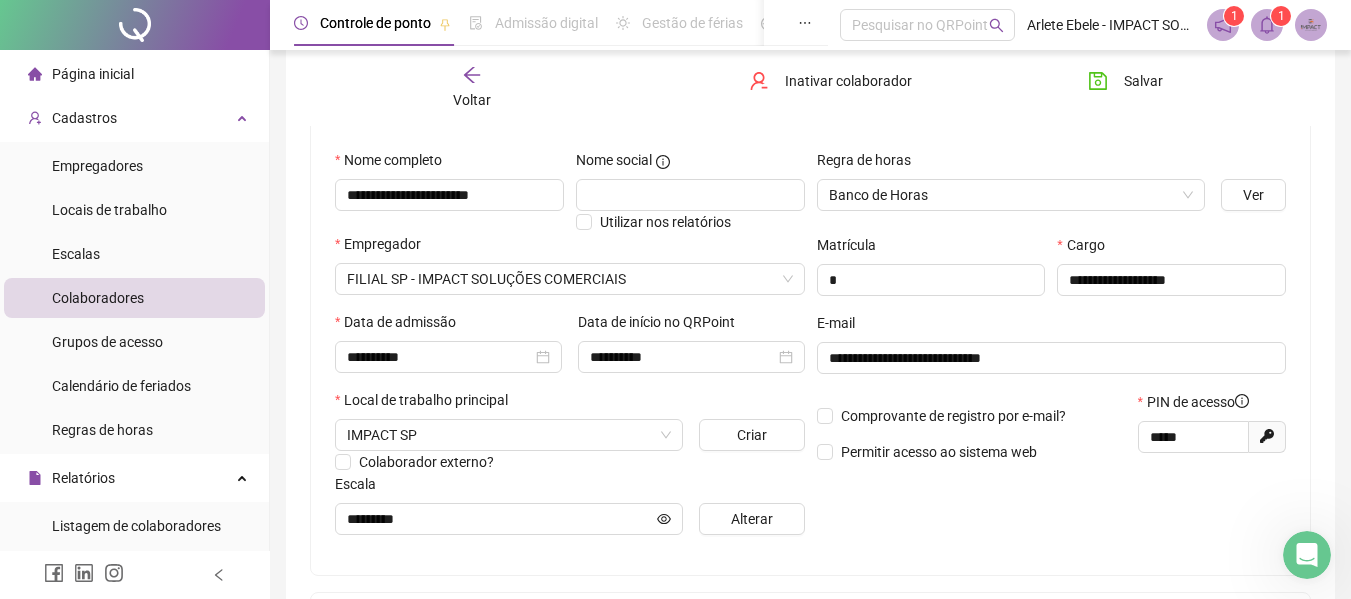 click on "Voltar" at bounding box center [472, 88] 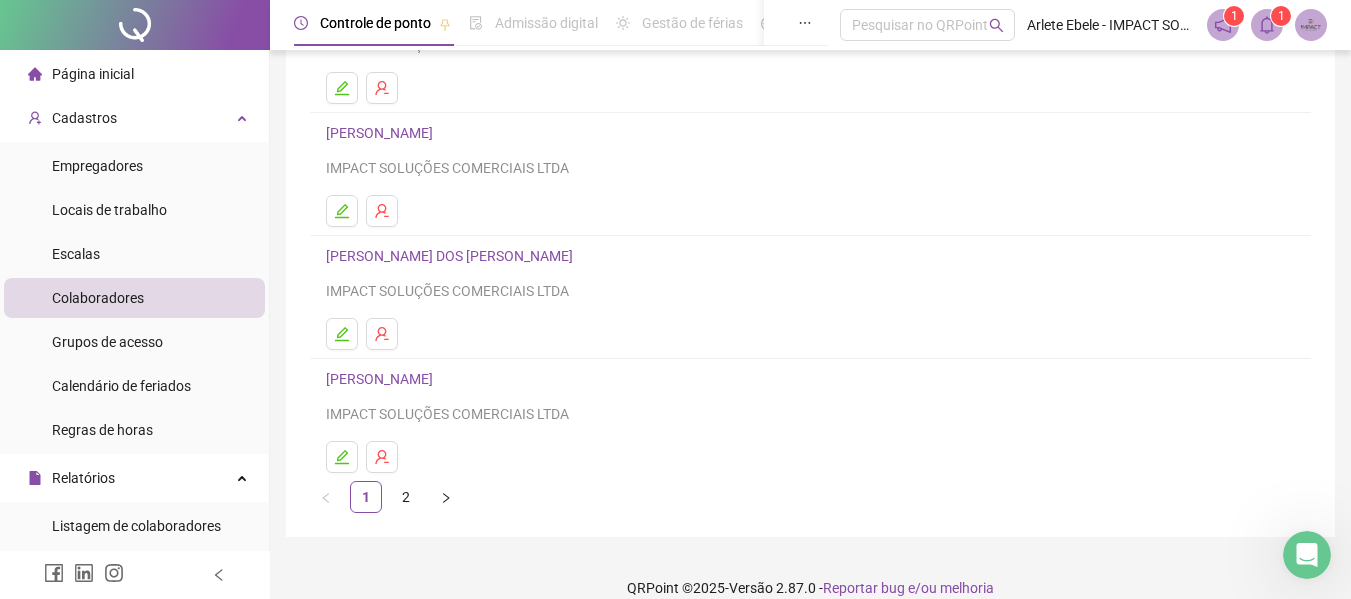 scroll, scrollTop: 368, scrollLeft: 0, axis: vertical 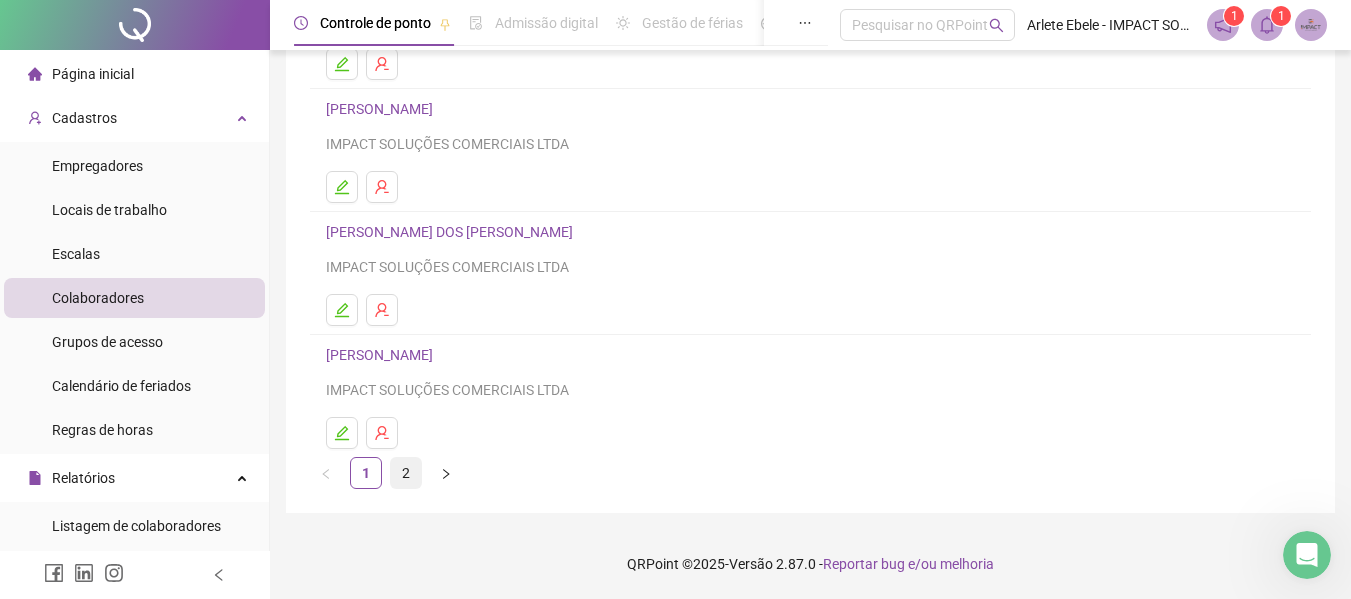click on "2" at bounding box center (406, 473) 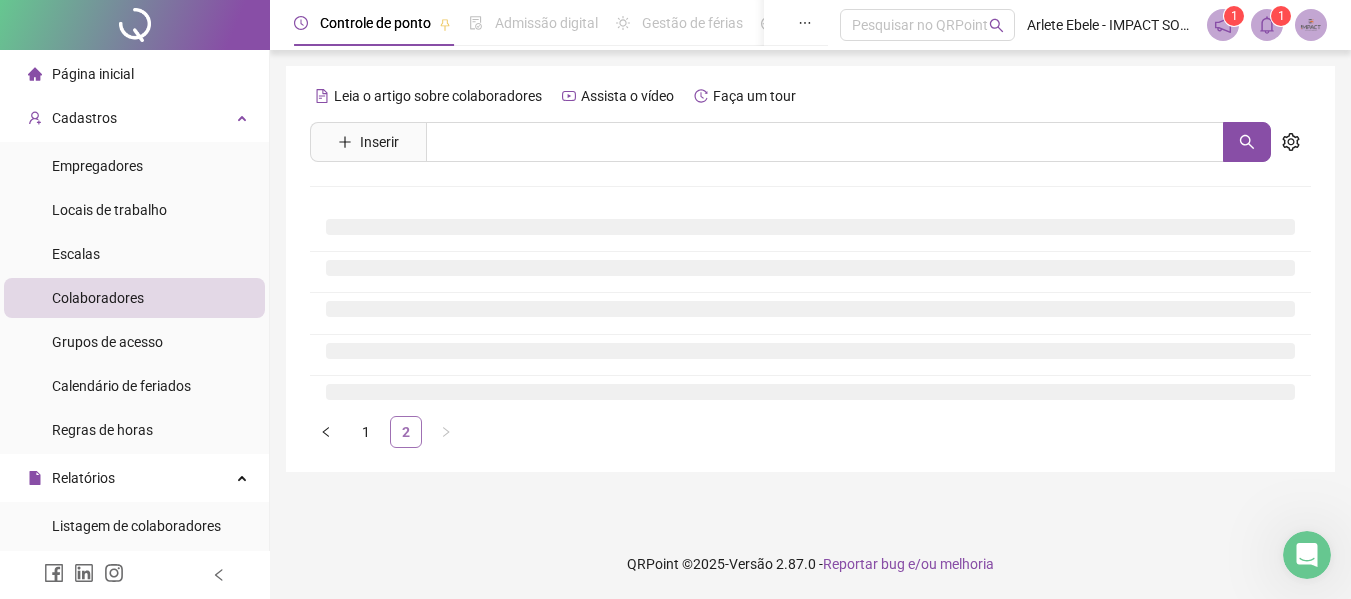 scroll, scrollTop: 0, scrollLeft: 0, axis: both 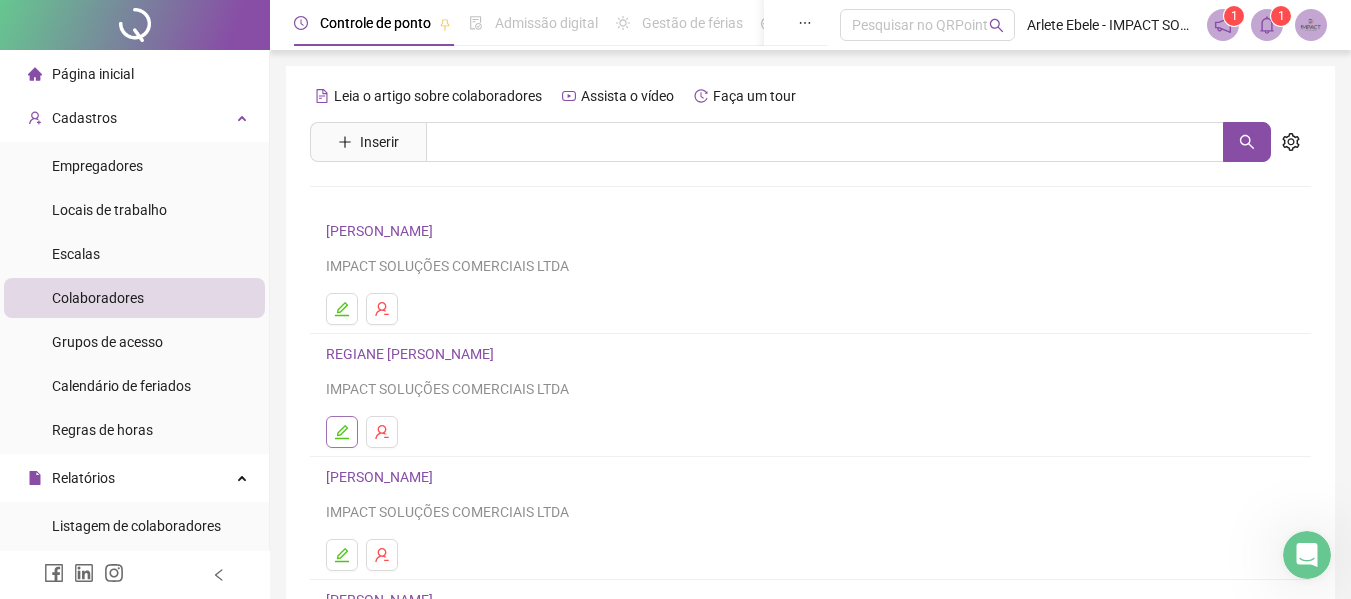 click 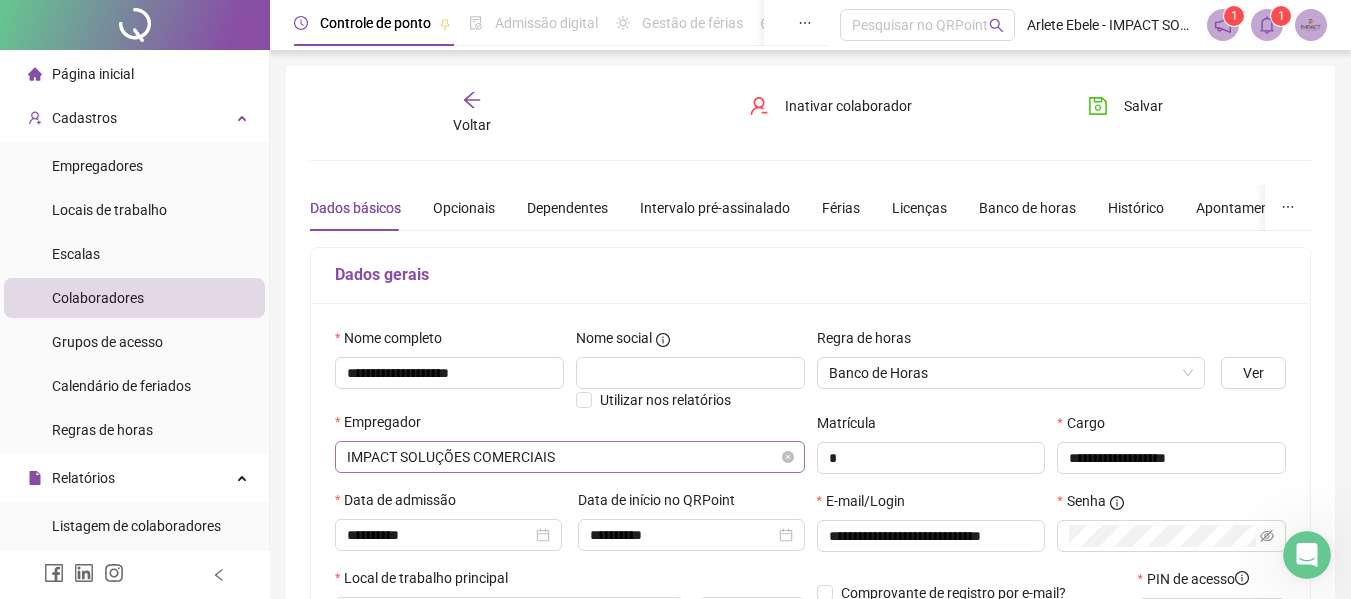 click on "IMPACT SOLUÇÕES COMERCIAIS" at bounding box center (570, 457) 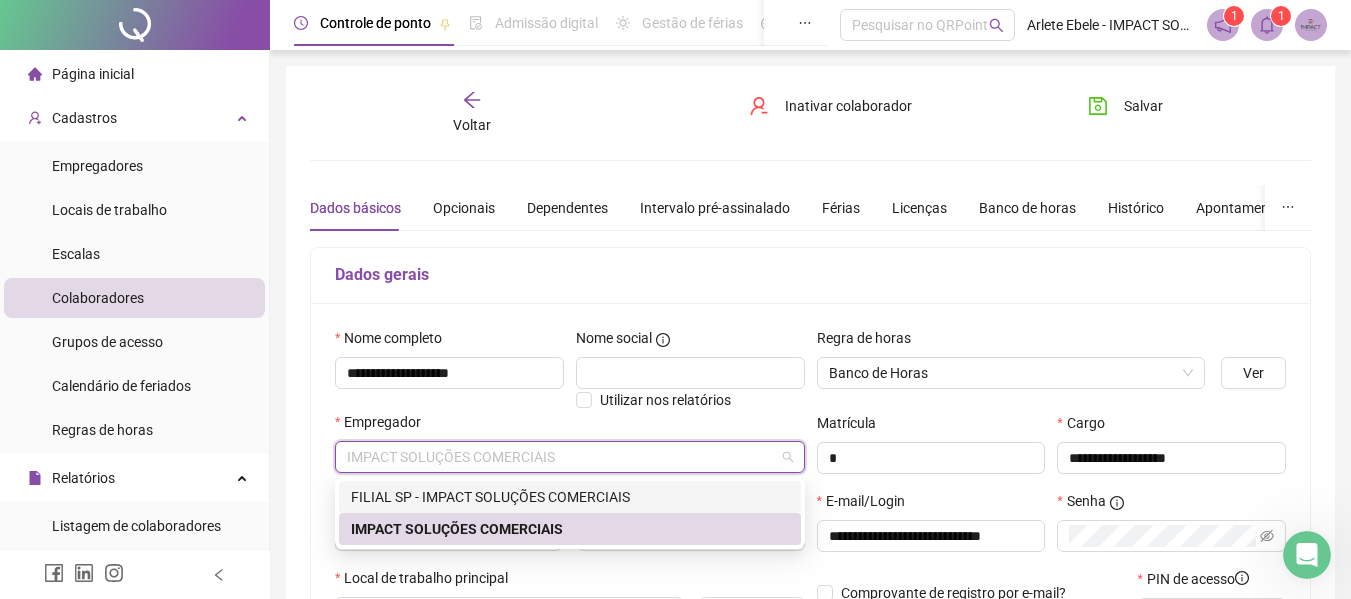 click on "FILIAL SP - IMPACT SOLUÇÕES COMERCIAIS" at bounding box center [570, 497] 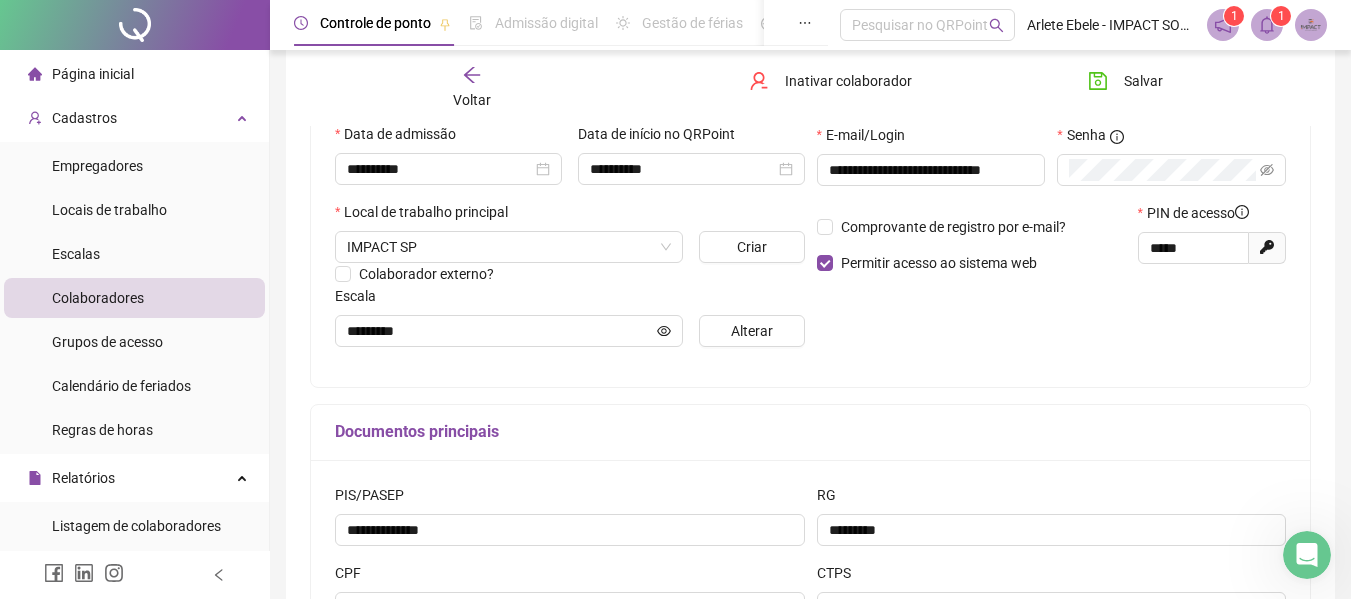 scroll, scrollTop: 42, scrollLeft: 0, axis: vertical 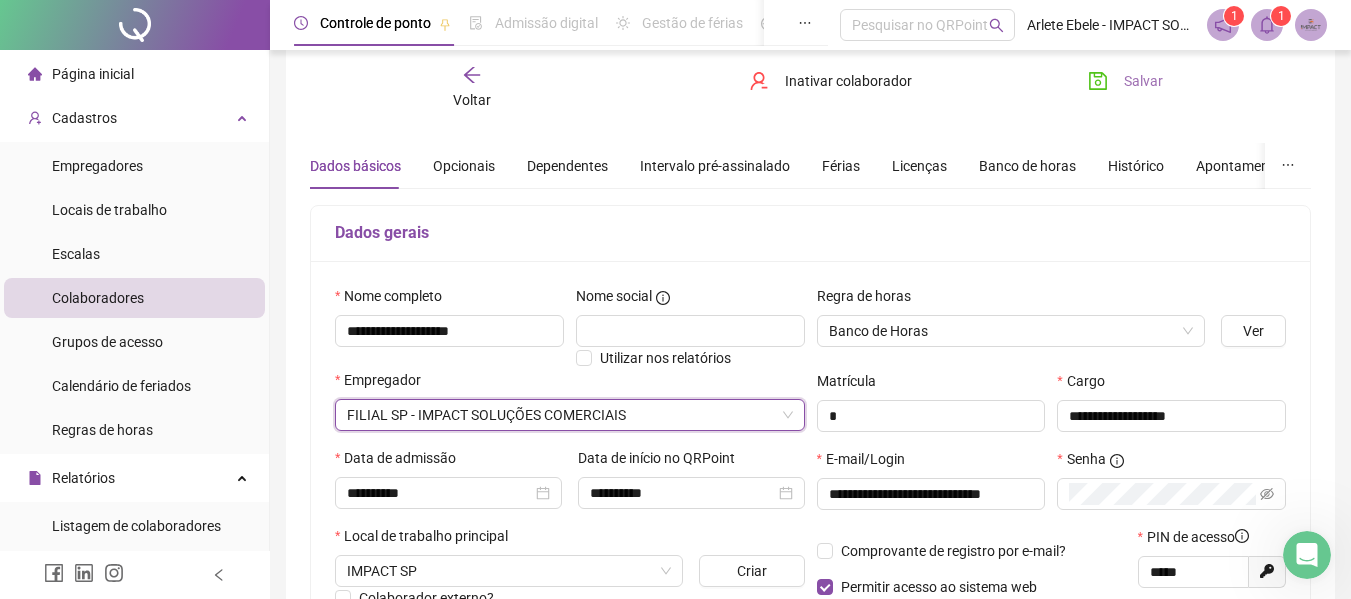 click on "Salvar" at bounding box center (1143, 81) 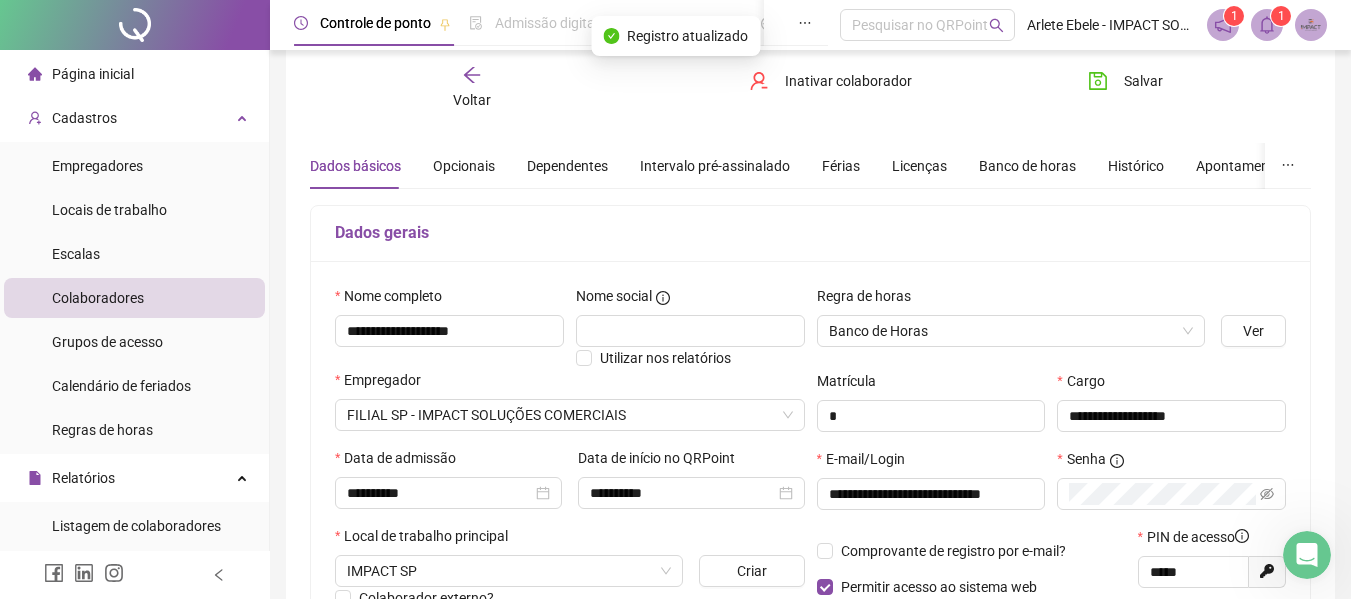 click on "Voltar" at bounding box center (472, 88) 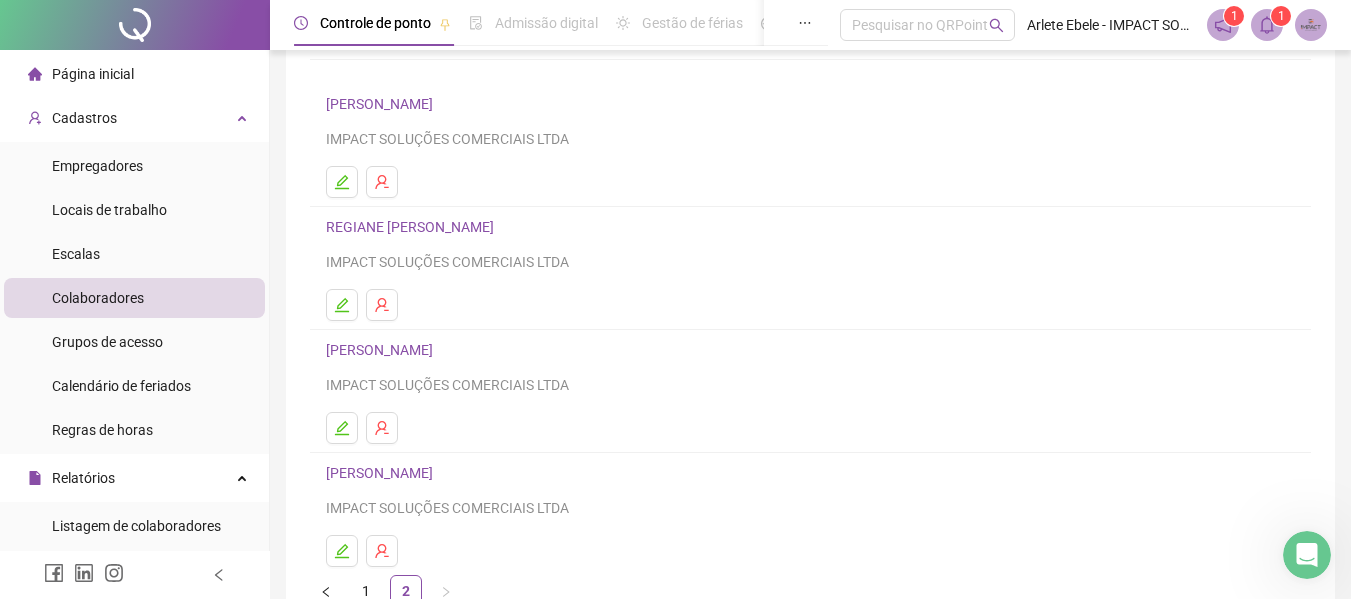 scroll, scrollTop: 245, scrollLeft: 0, axis: vertical 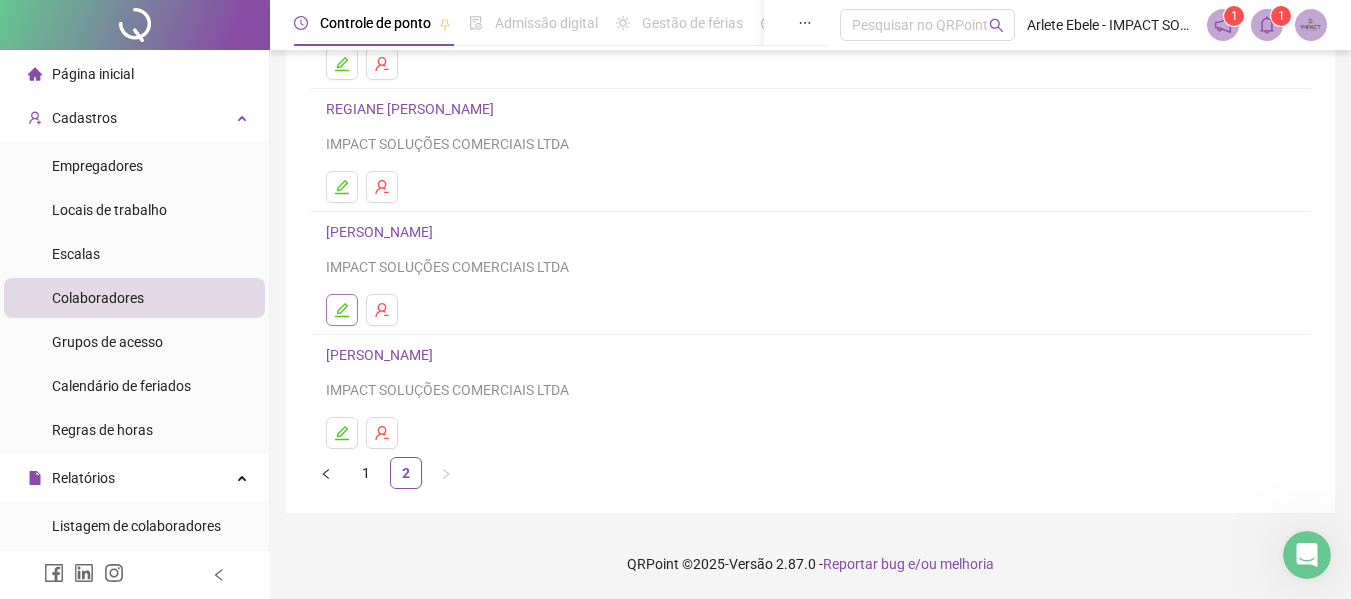 click at bounding box center [342, 310] 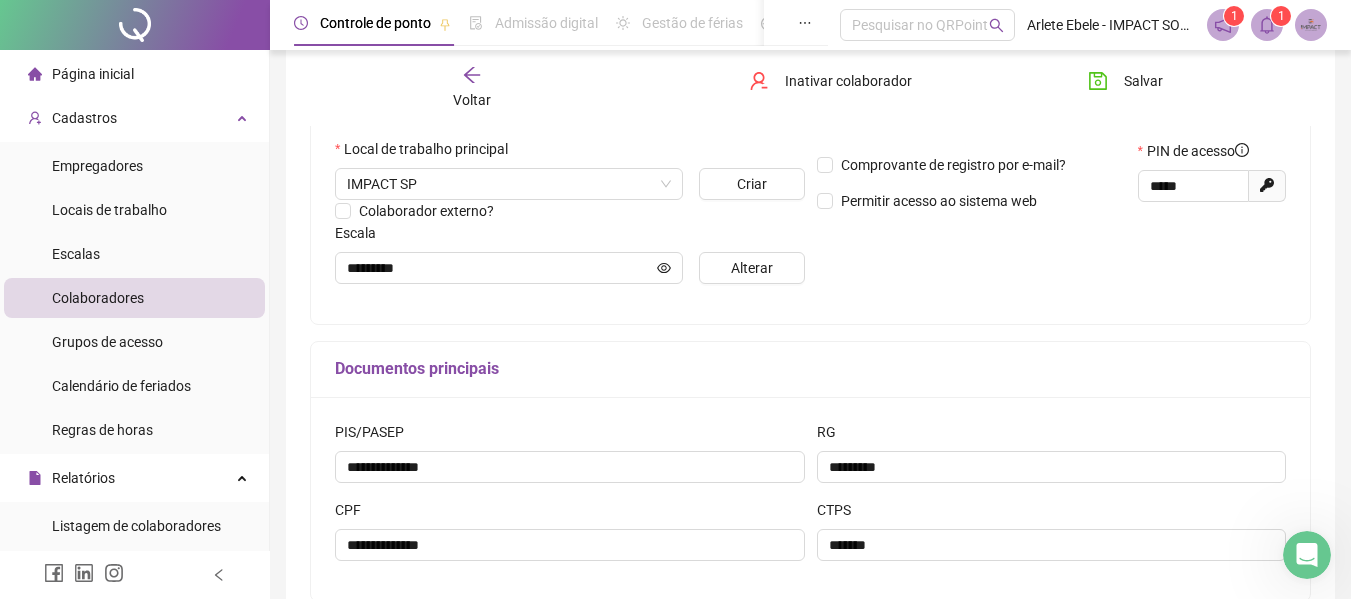 scroll, scrollTop: 142, scrollLeft: 0, axis: vertical 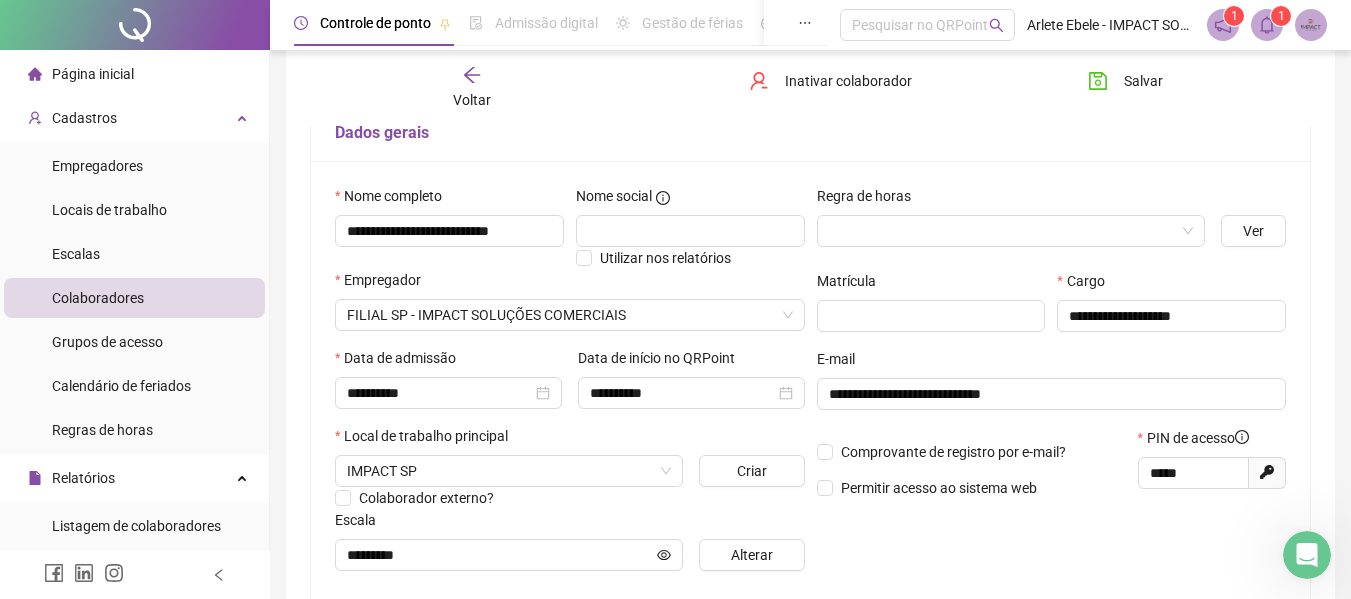 click 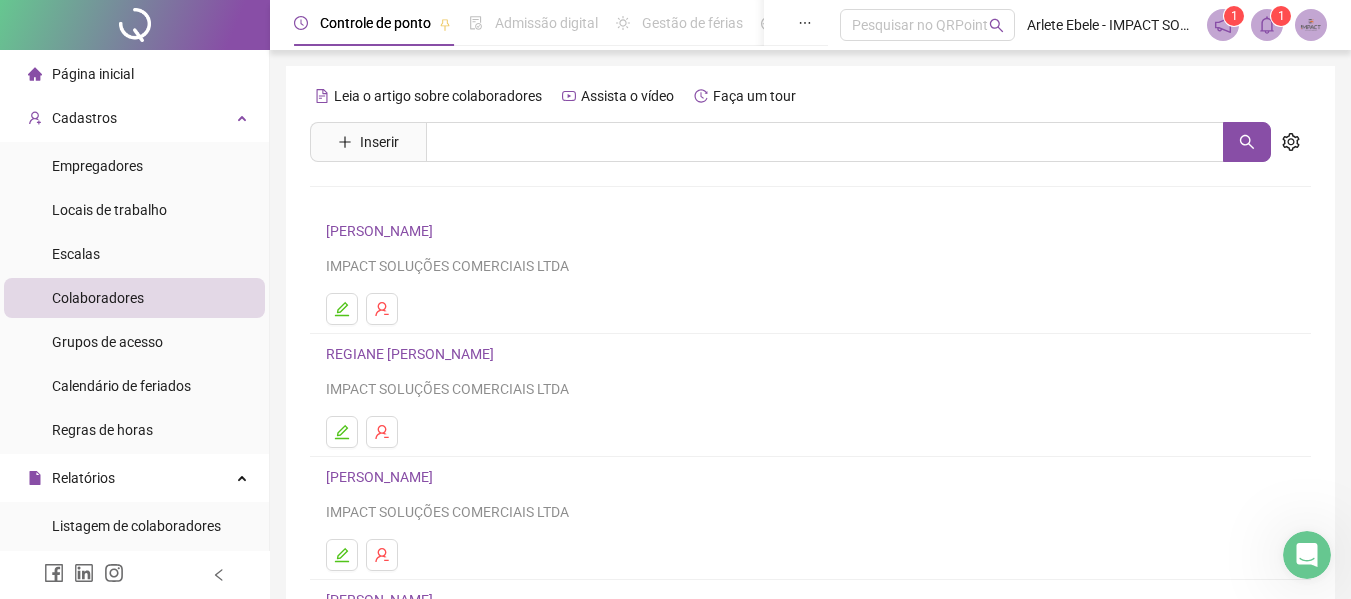 scroll, scrollTop: 245, scrollLeft: 0, axis: vertical 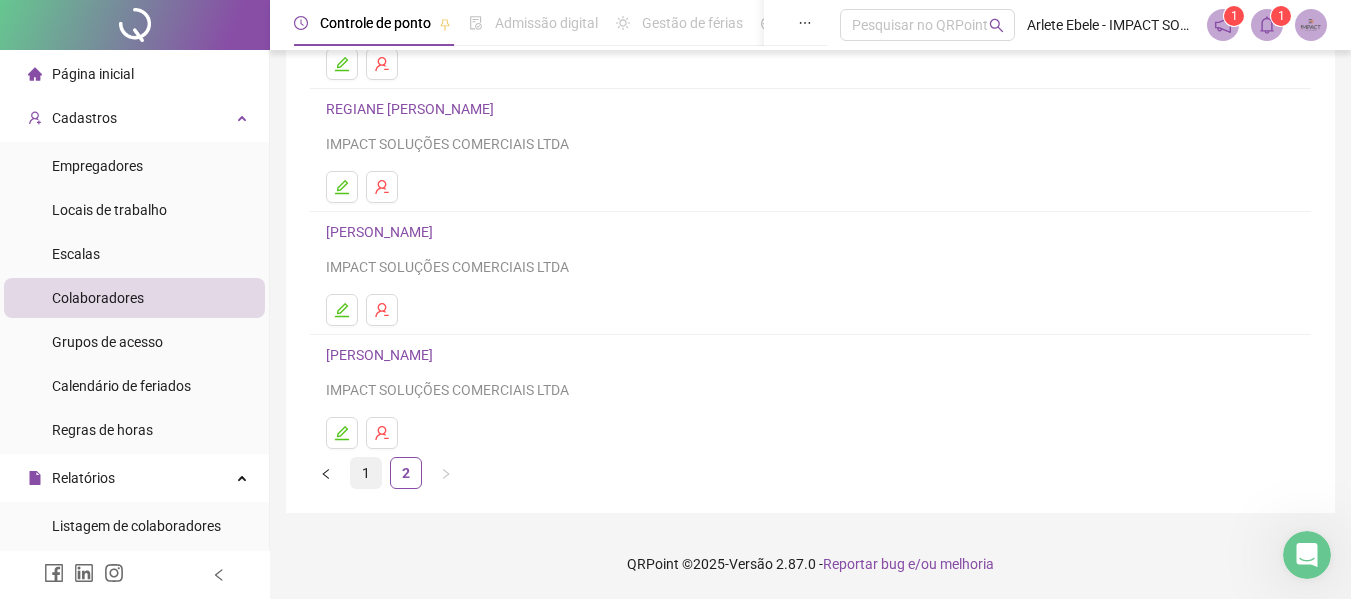 click on "1" at bounding box center [366, 473] 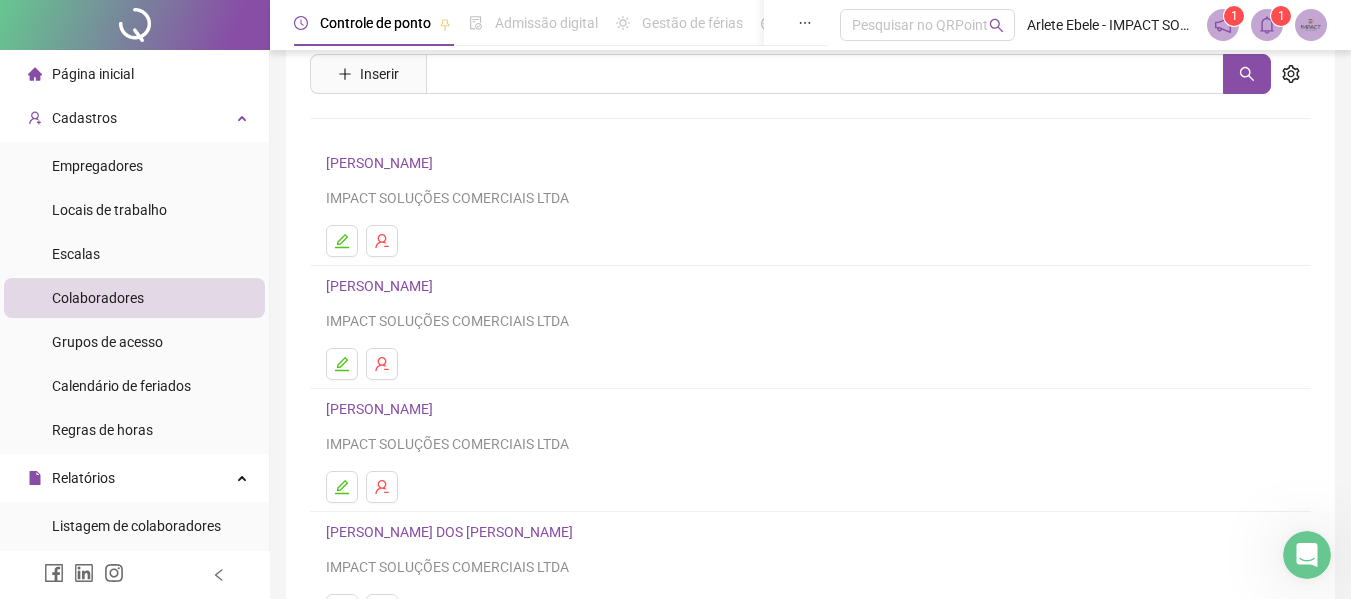 scroll, scrollTop: 0, scrollLeft: 0, axis: both 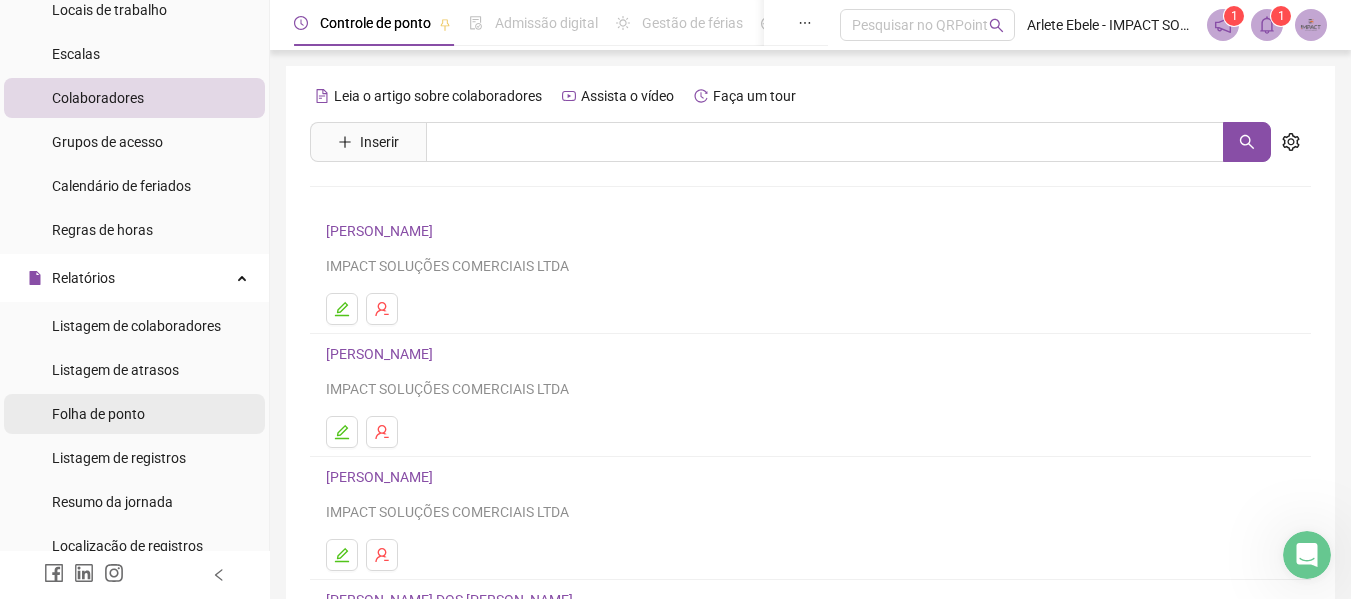 click on "Folha de ponto" at bounding box center (98, 414) 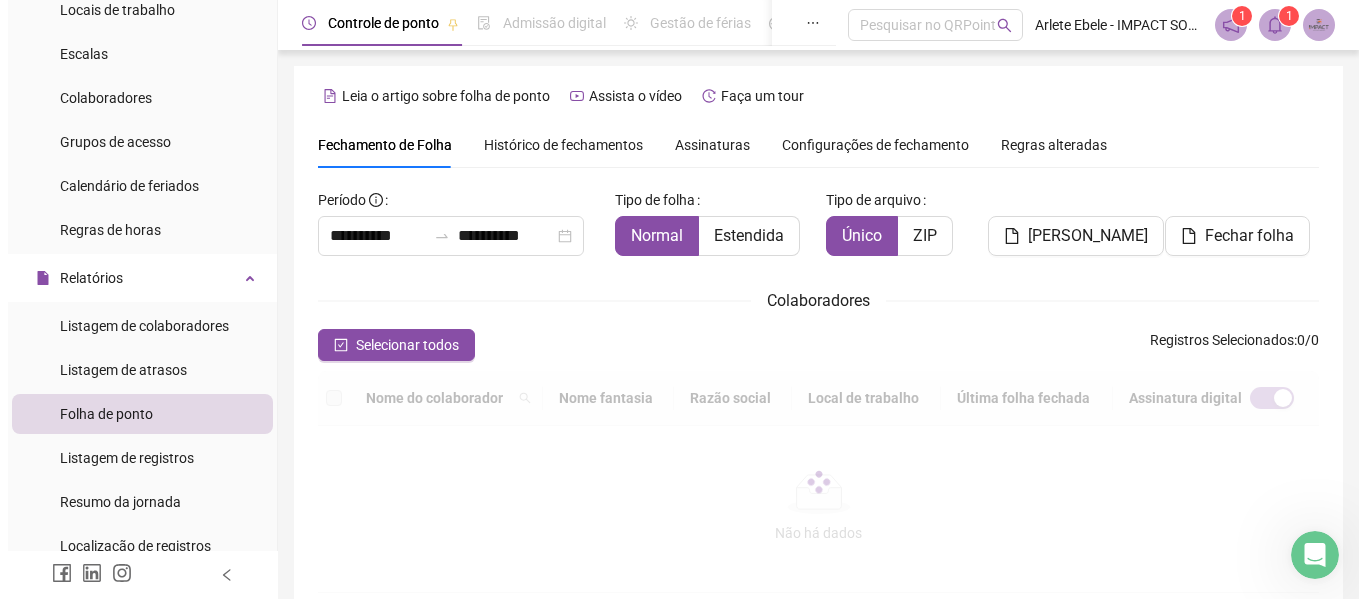 scroll, scrollTop: 110, scrollLeft: 0, axis: vertical 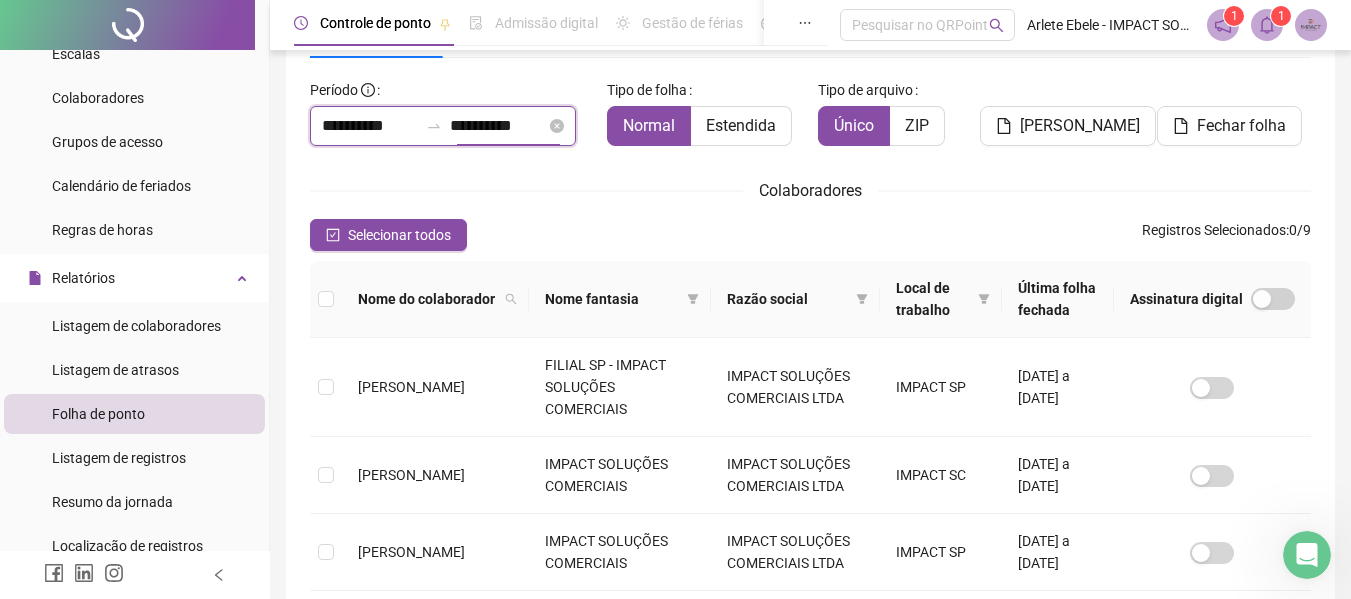 click on "**********" at bounding box center (498, 126) 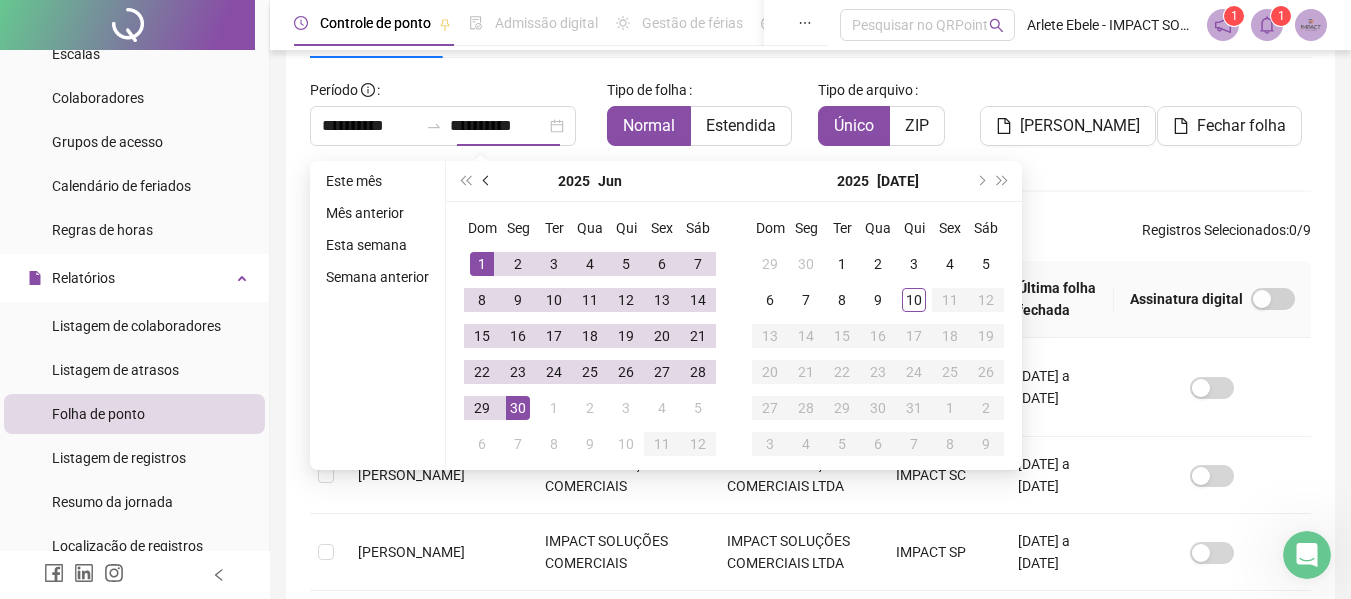 click at bounding box center (488, 181) 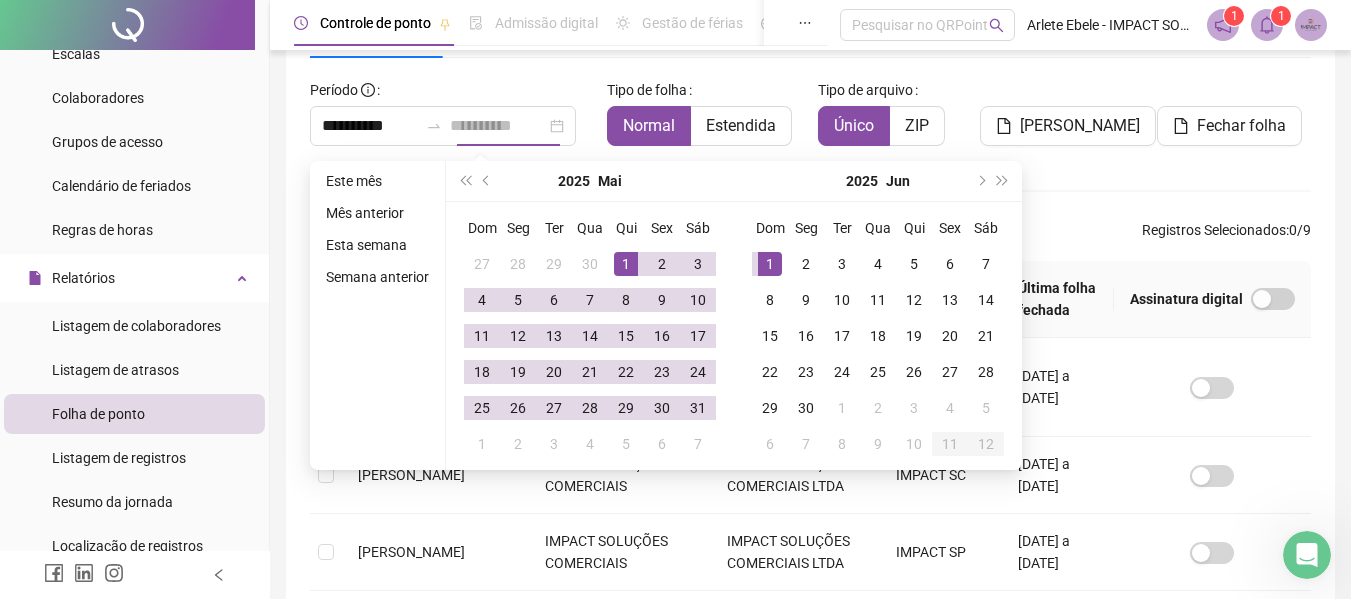 click on "1" at bounding box center [626, 264] 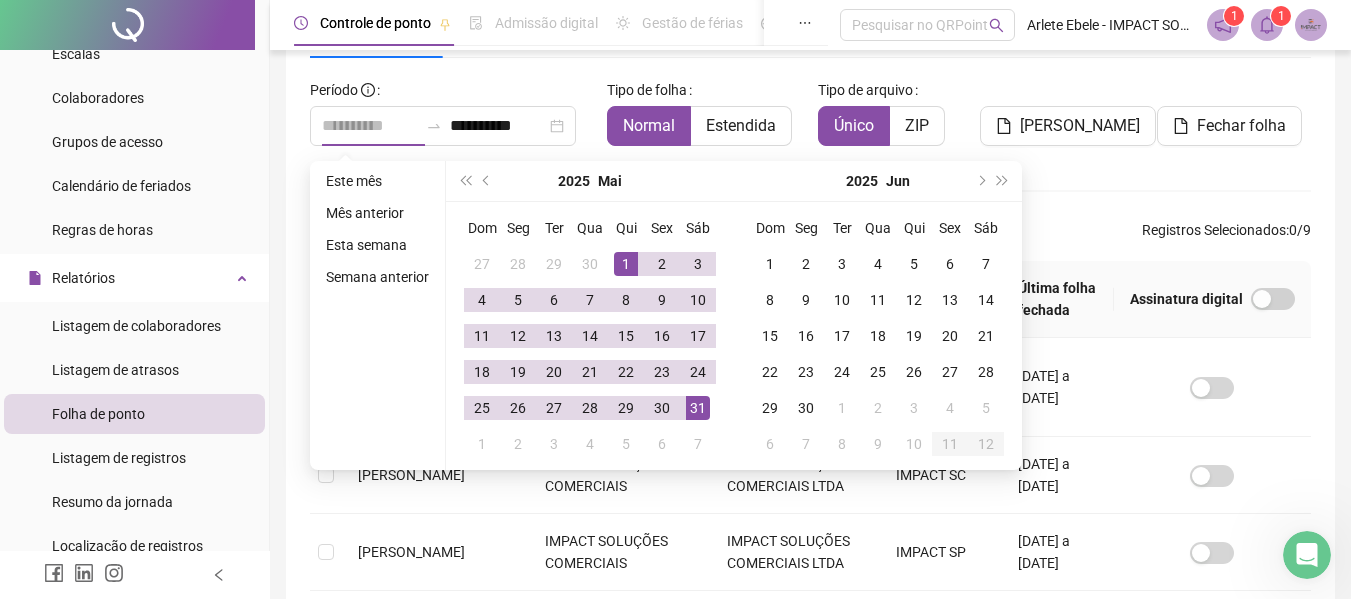 click on "31" at bounding box center [698, 408] 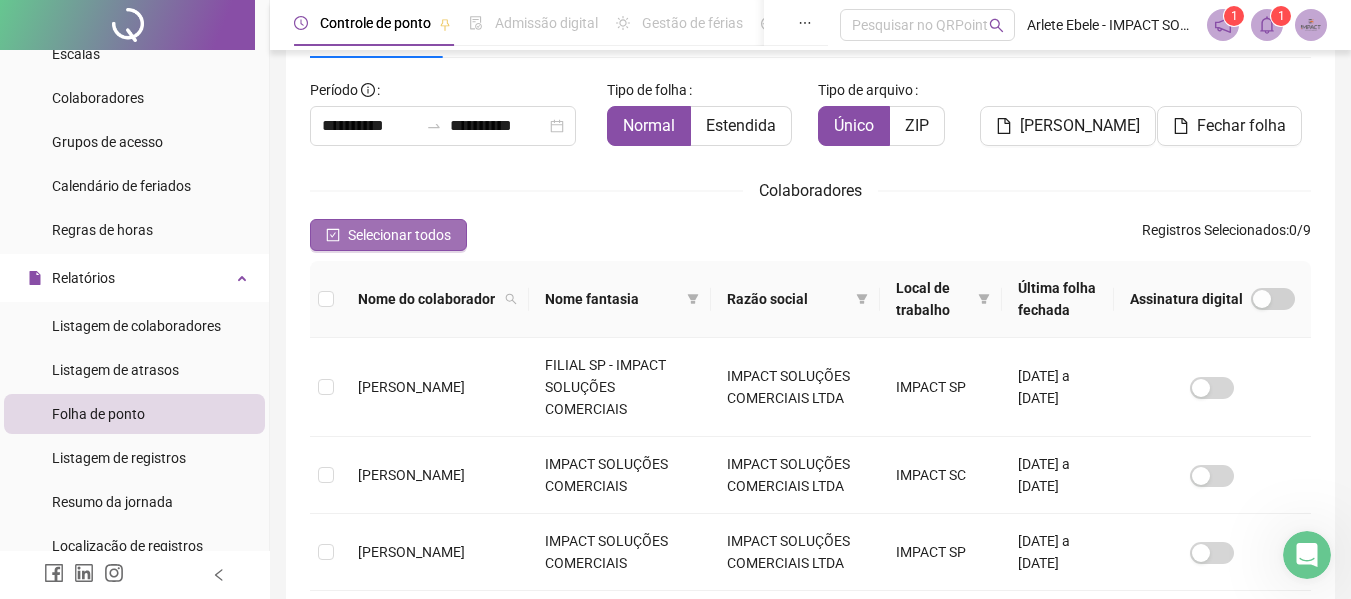 click on "Selecionar todos" at bounding box center (388, 235) 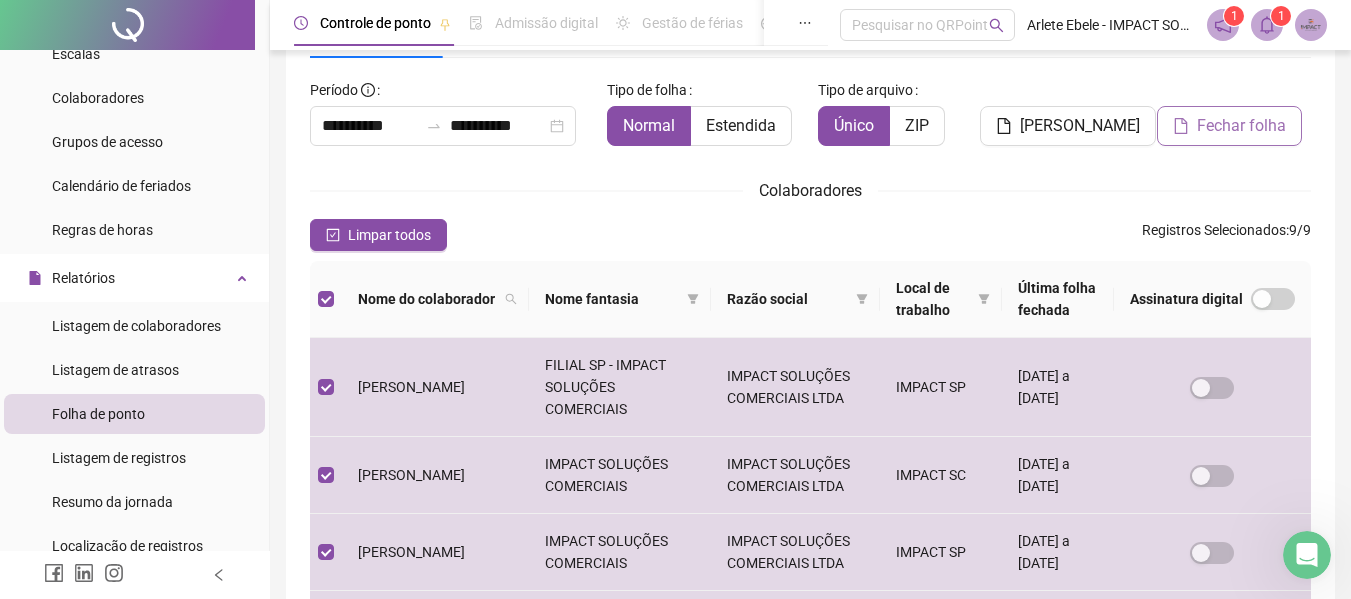 click on "Fechar folha" at bounding box center (1241, 126) 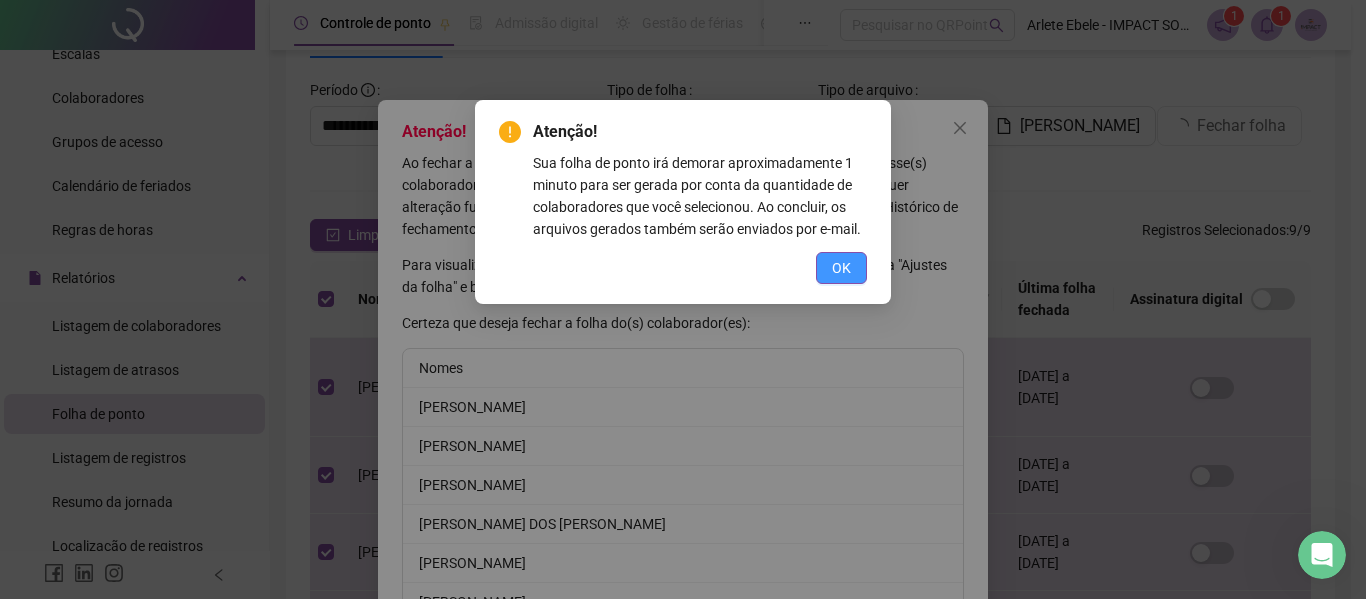 click on "OK" at bounding box center [841, 268] 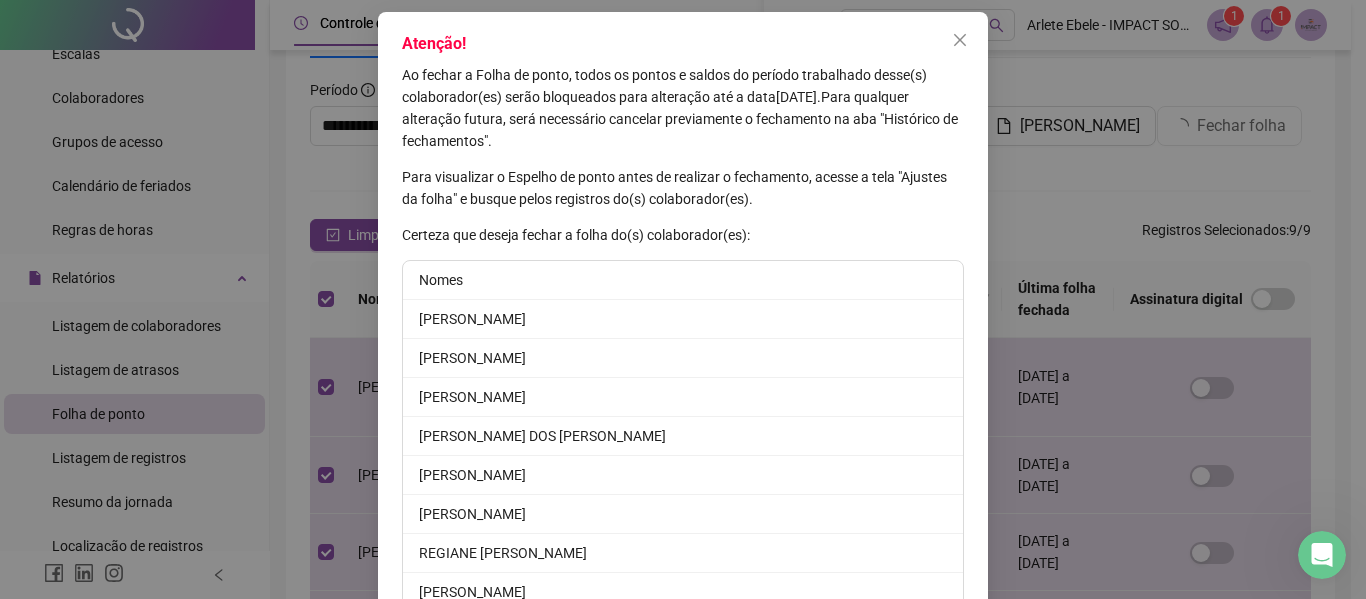 scroll, scrollTop: 228, scrollLeft: 0, axis: vertical 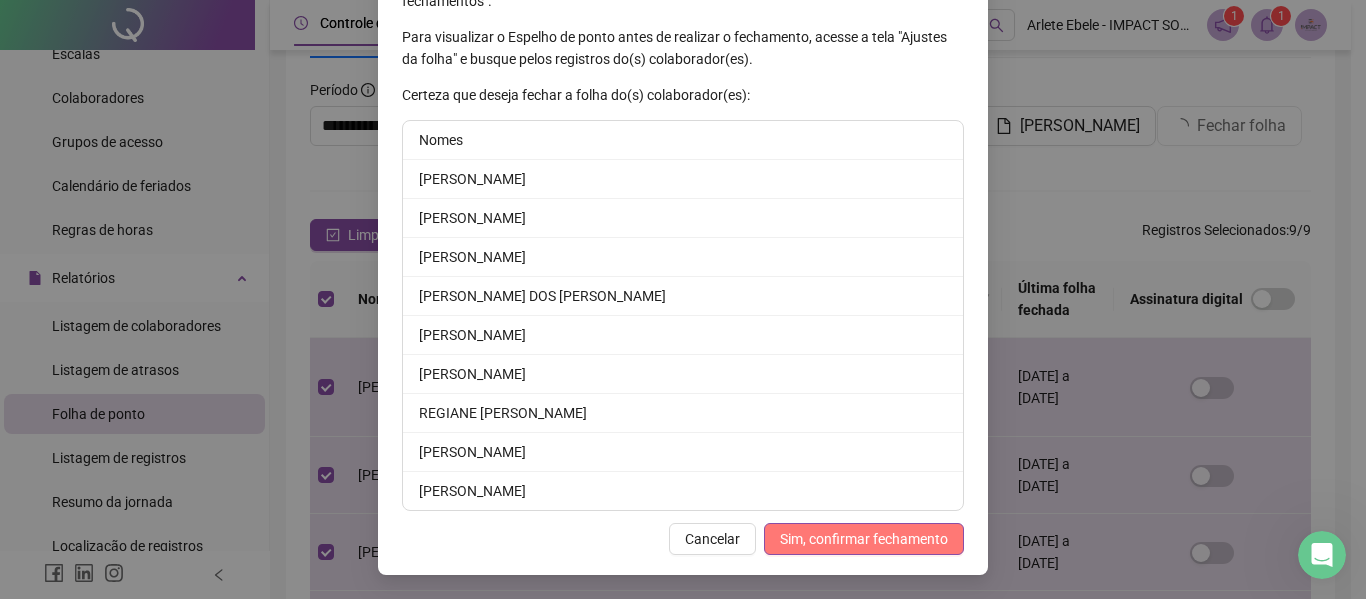 click on "Sim, confirmar fechamento" at bounding box center (864, 539) 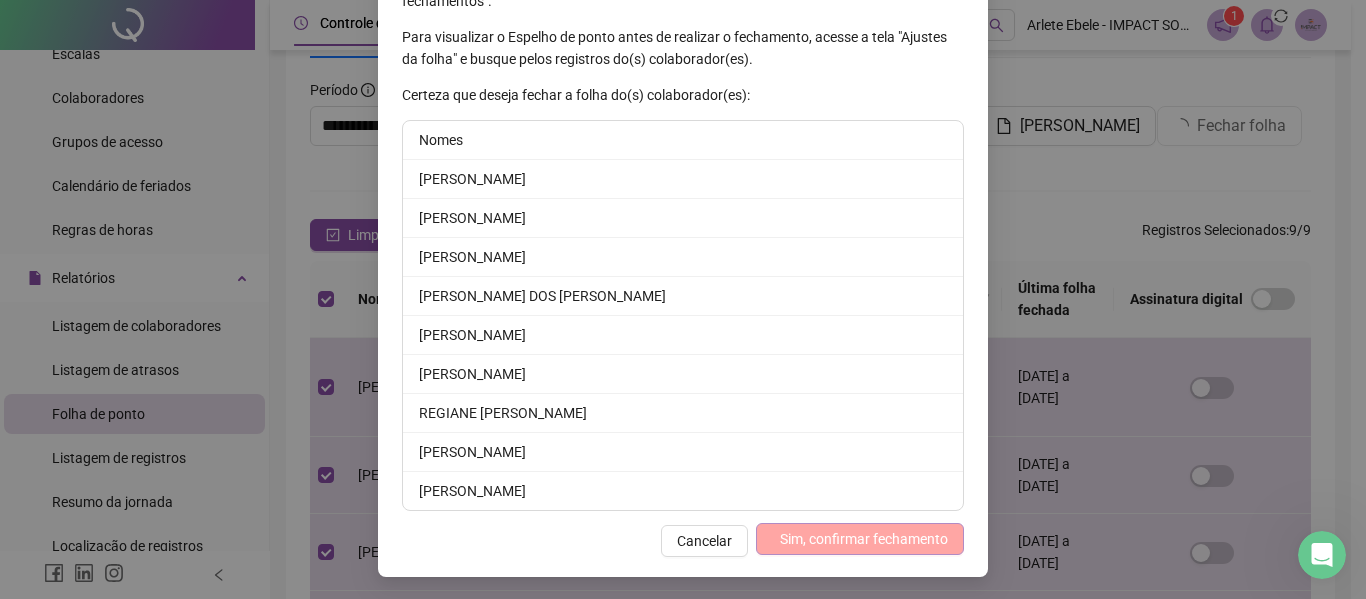 scroll, scrollTop: 130, scrollLeft: 0, axis: vertical 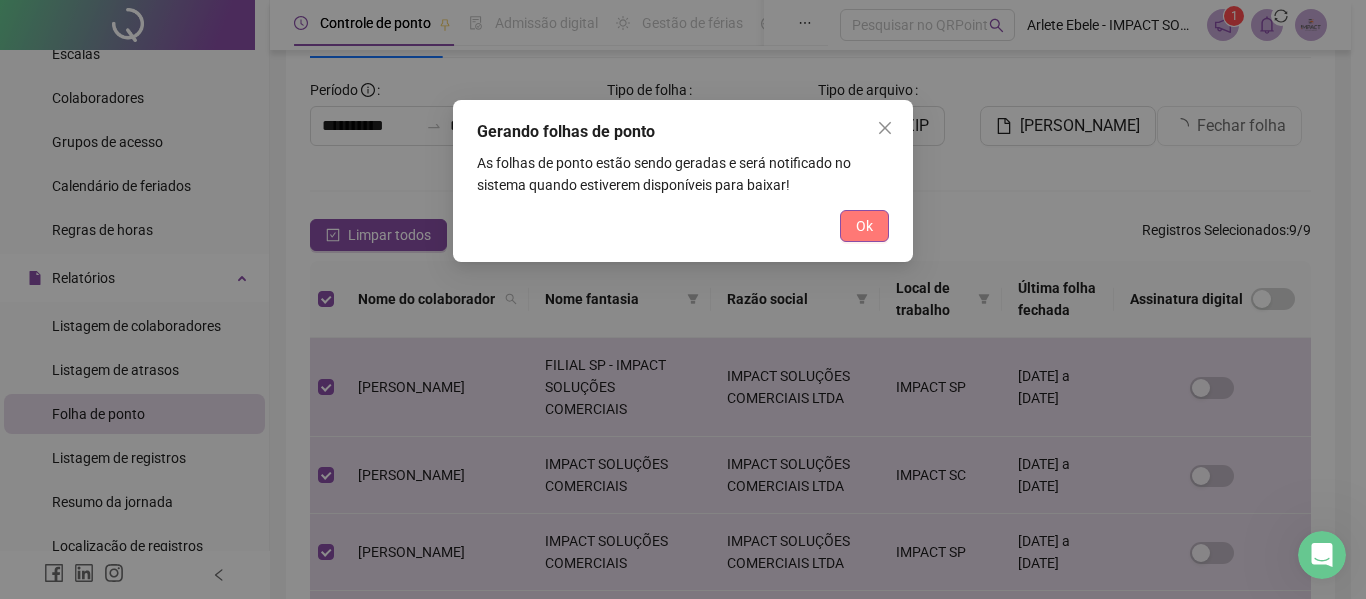 click on "Ok" at bounding box center [864, 226] 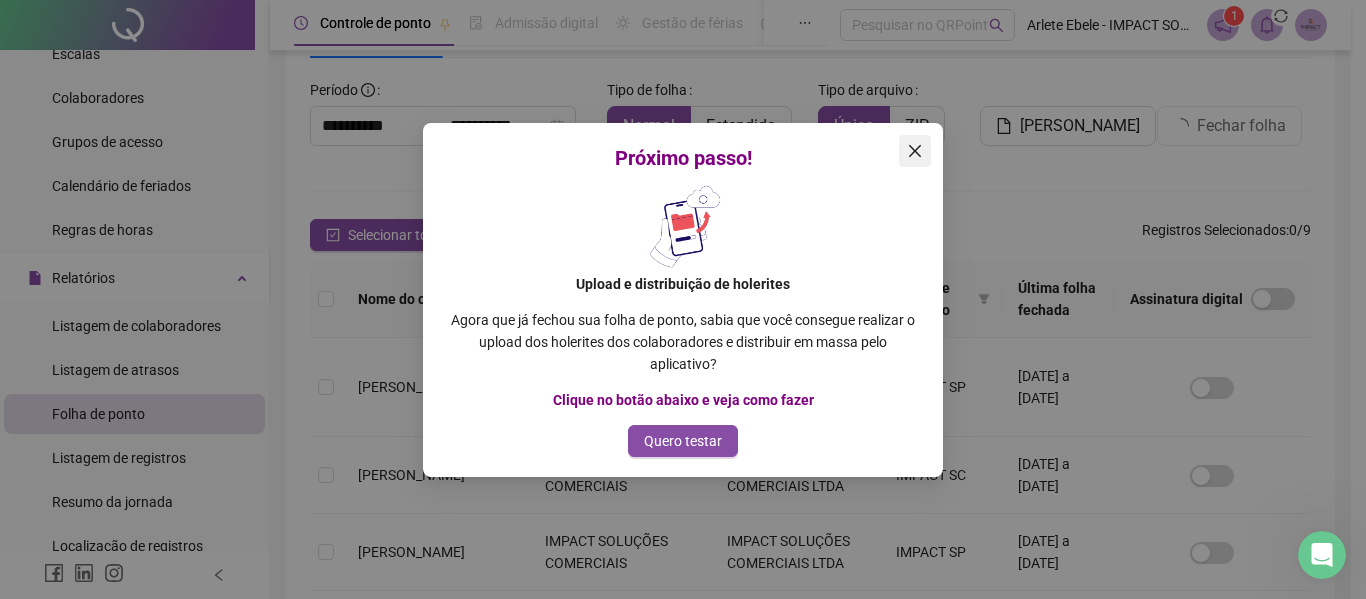click 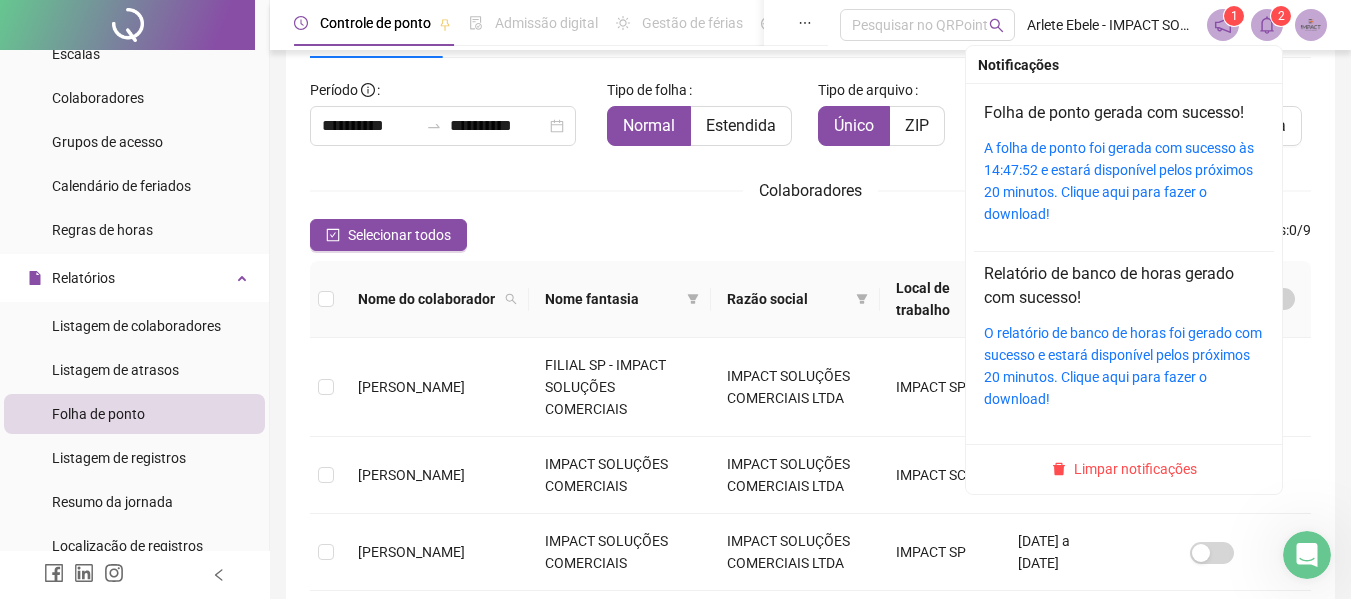 click 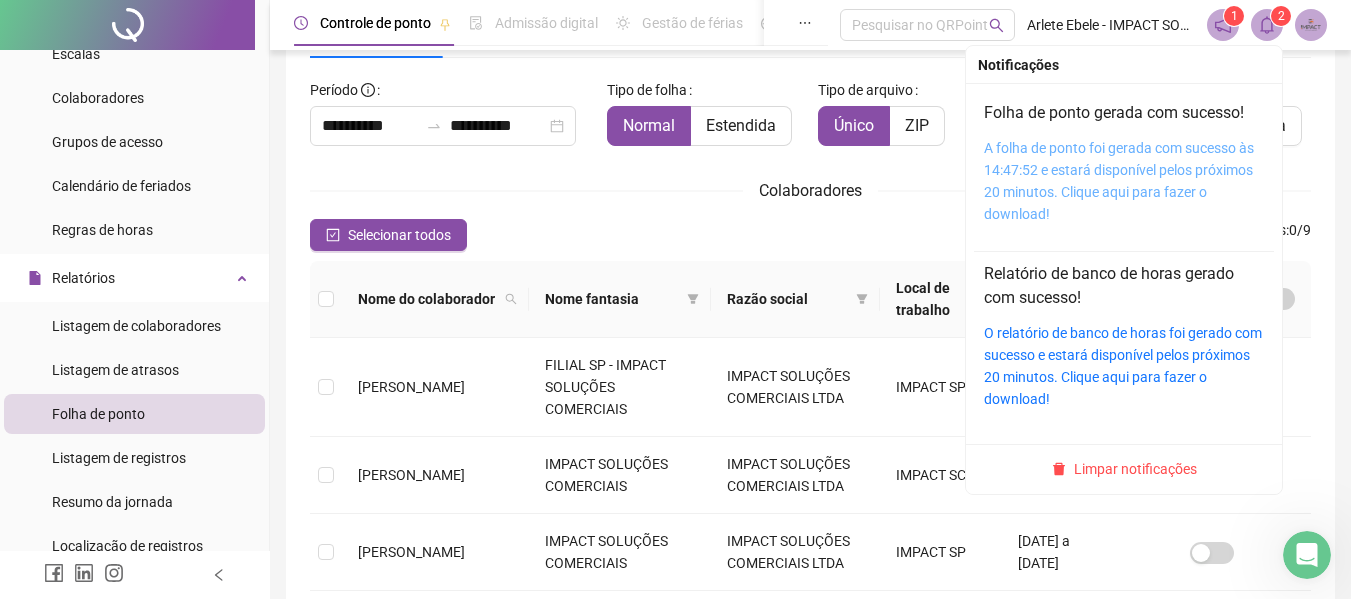 click on "A folha de ponto foi gerada com sucesso às 14:47:52 e estará disponível pelos próximos 20 minutos.
Clique aqui para fazer o download!" at bounding box center (1119, 181) 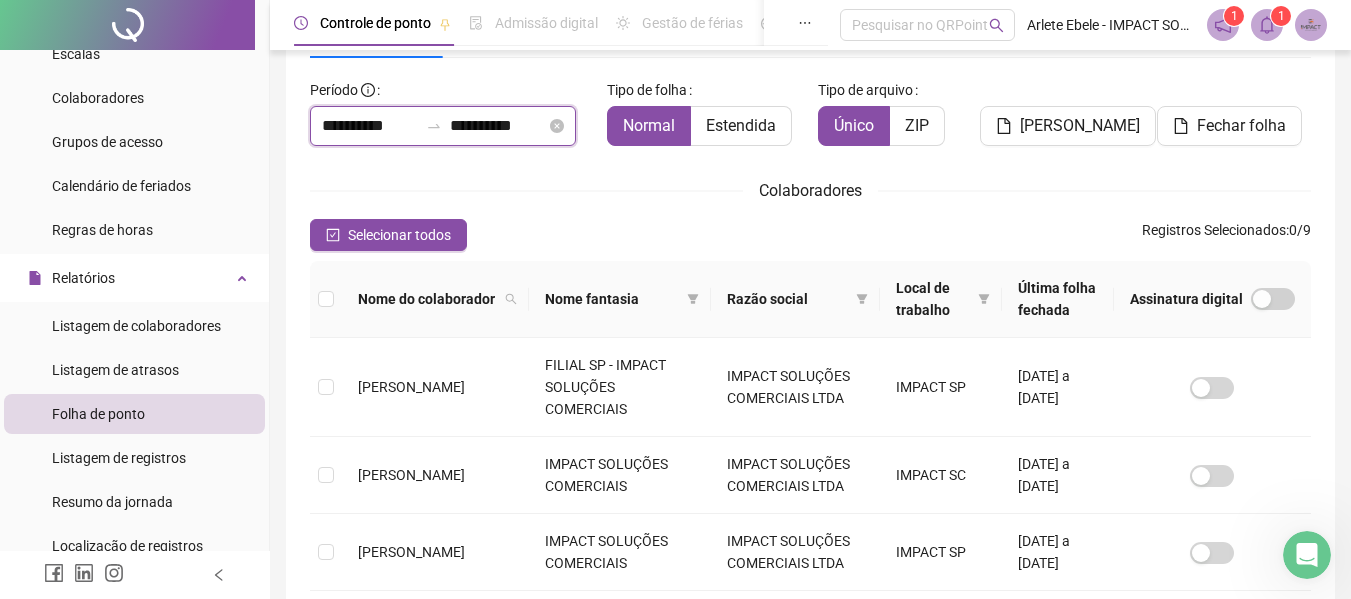 click on "**********" at bounding box center (498, 126) 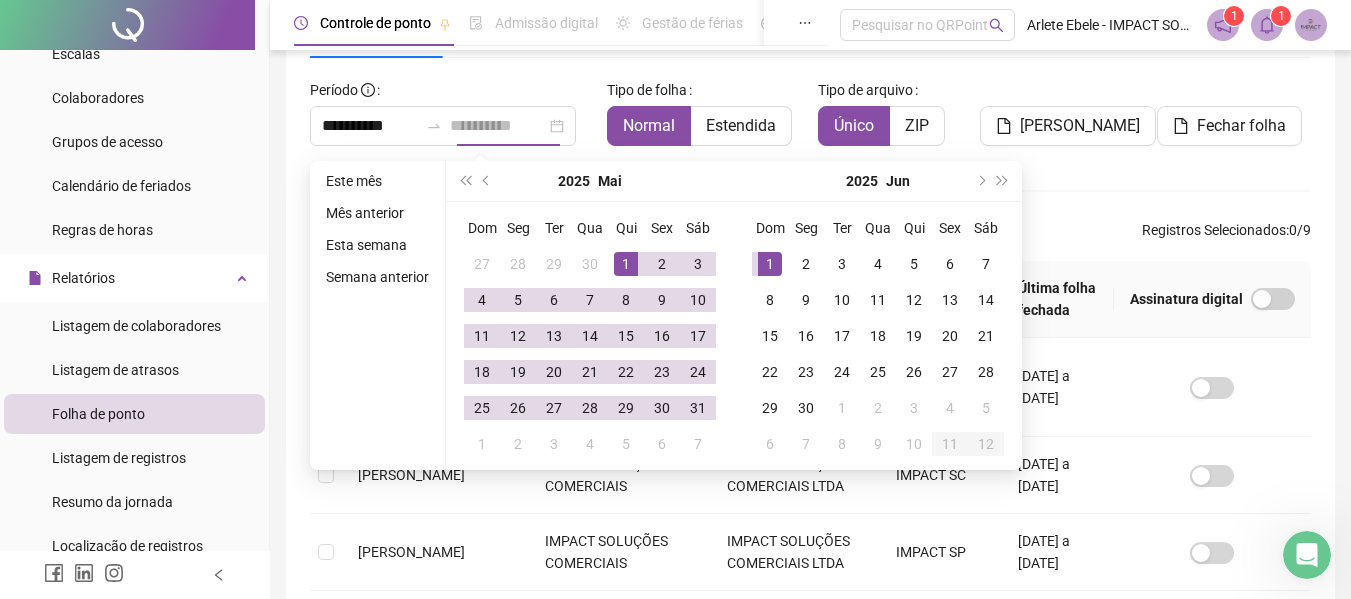 click on "1" at bounding box center [770, 264] 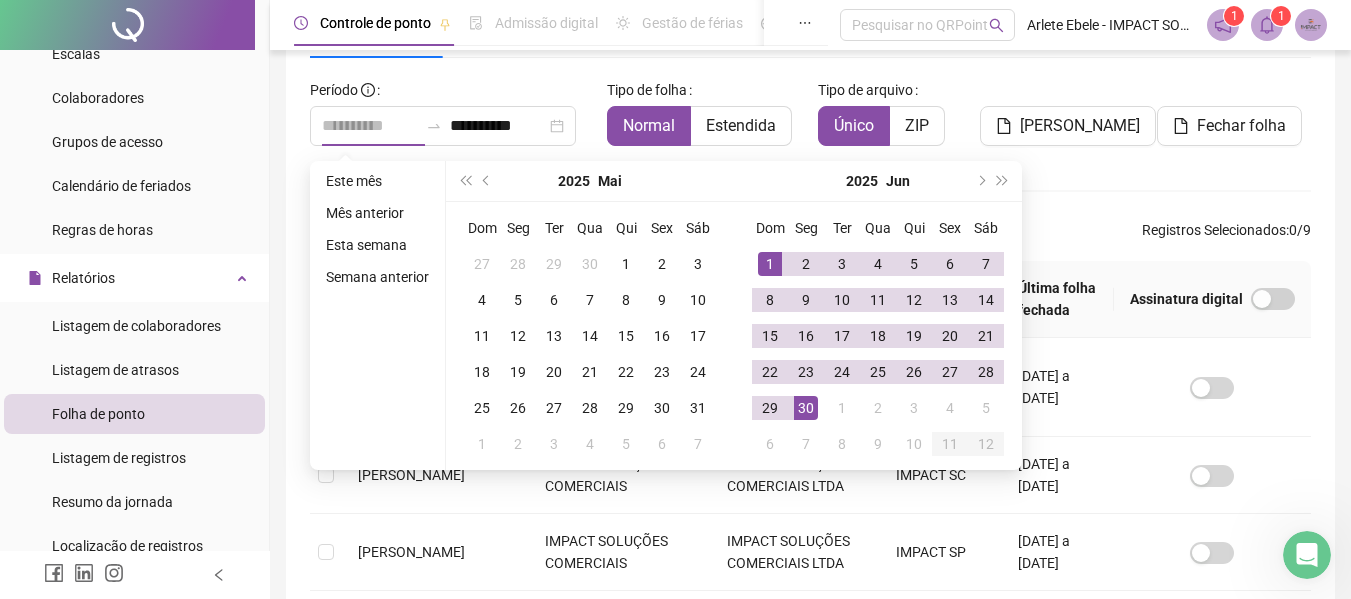 click on "30" at bounding box center (806, 408) 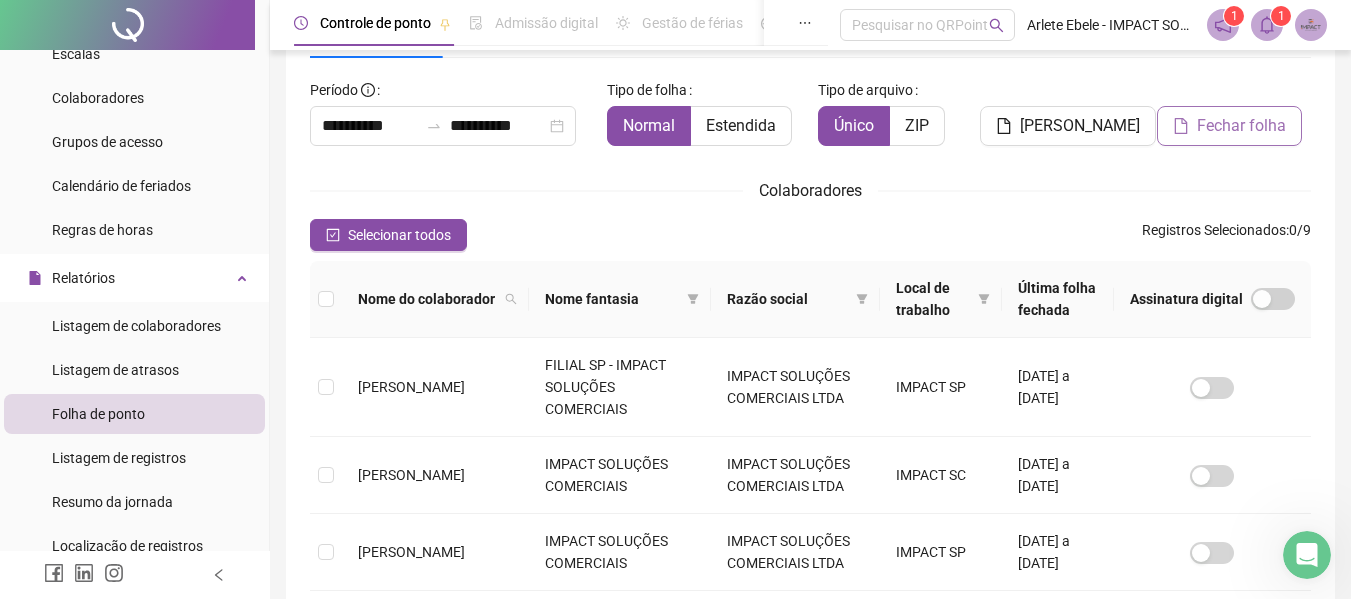 click on "Fechar folha" at bounding box center [1241, 126] 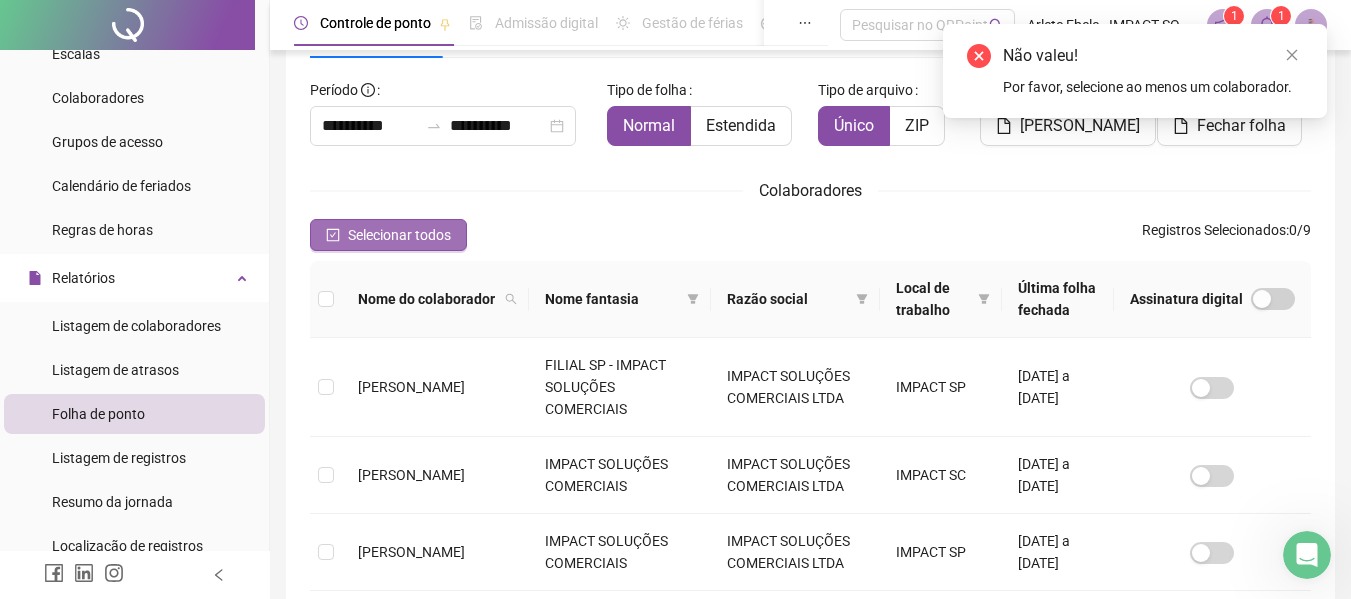 click on "Selecionar todos" at bounding box center (399, 235) 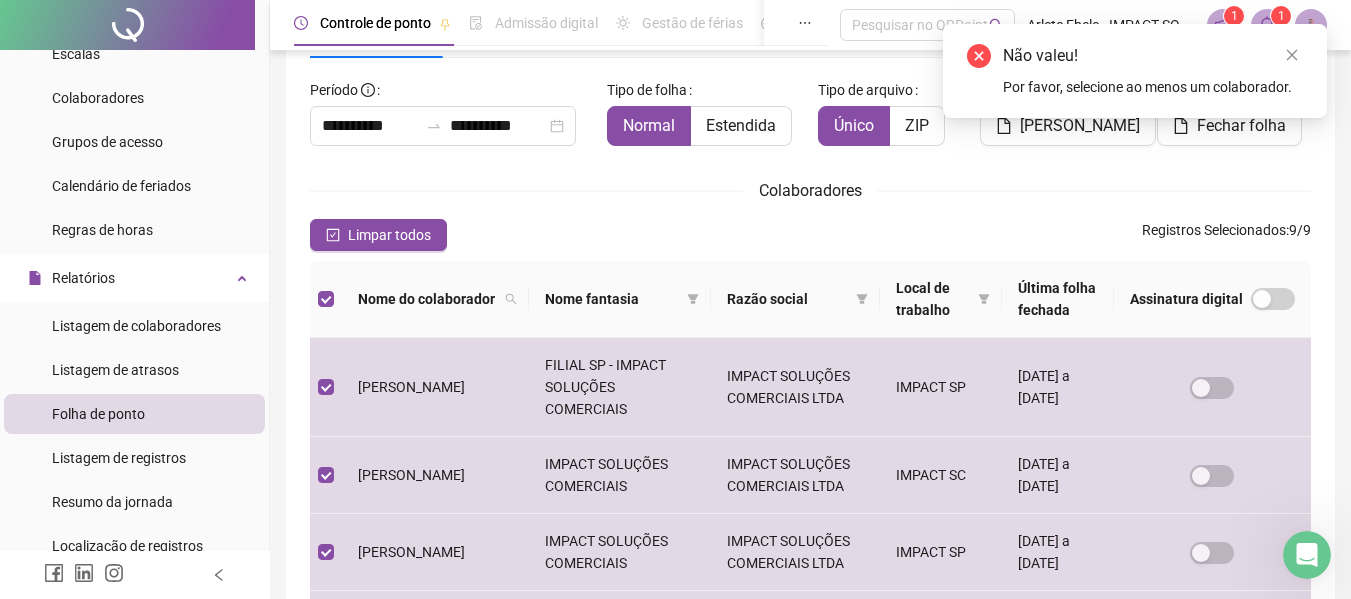 click on "Não valeu! Por favor, selecione ao menos um colaborador." at bounding box center (1135, 71) 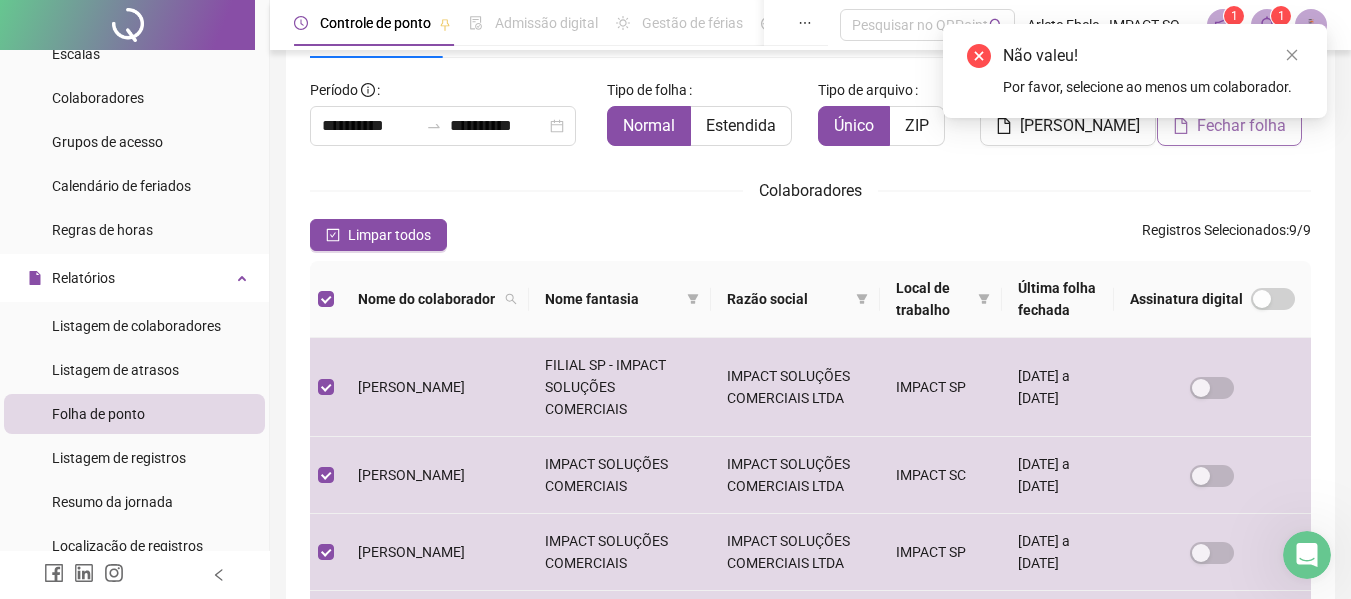 click on "Fechar folha" at bounding box center [1241, 126] 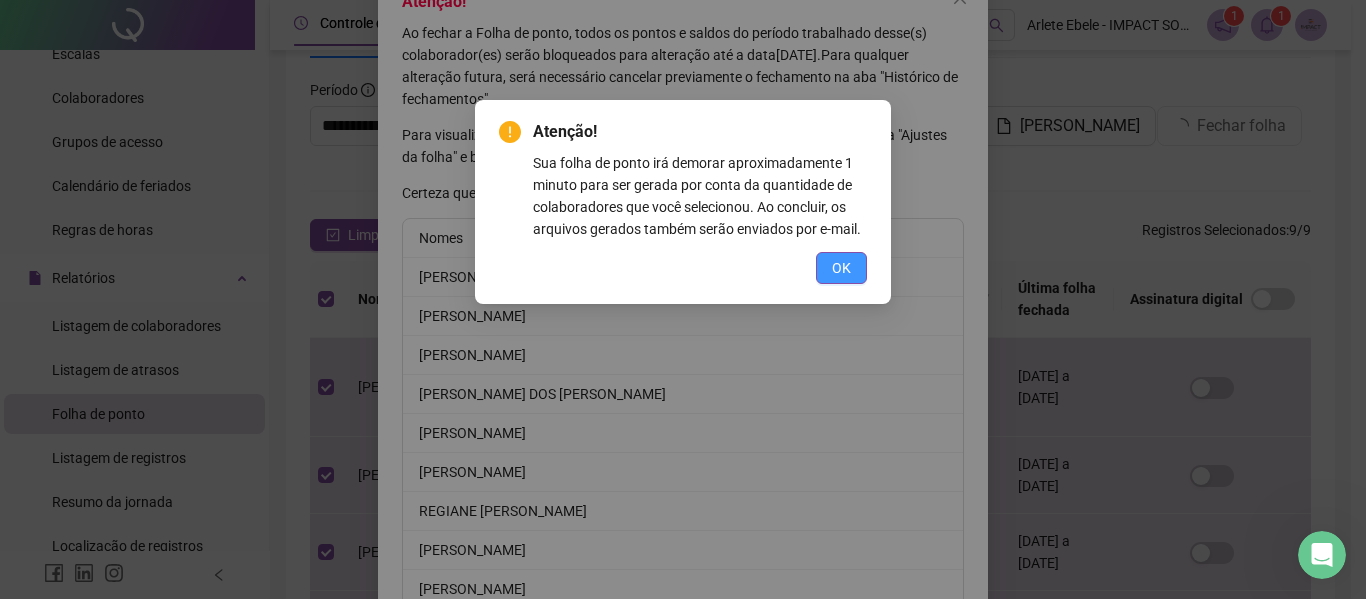 click on "OK" at bounding box center (841, 268) 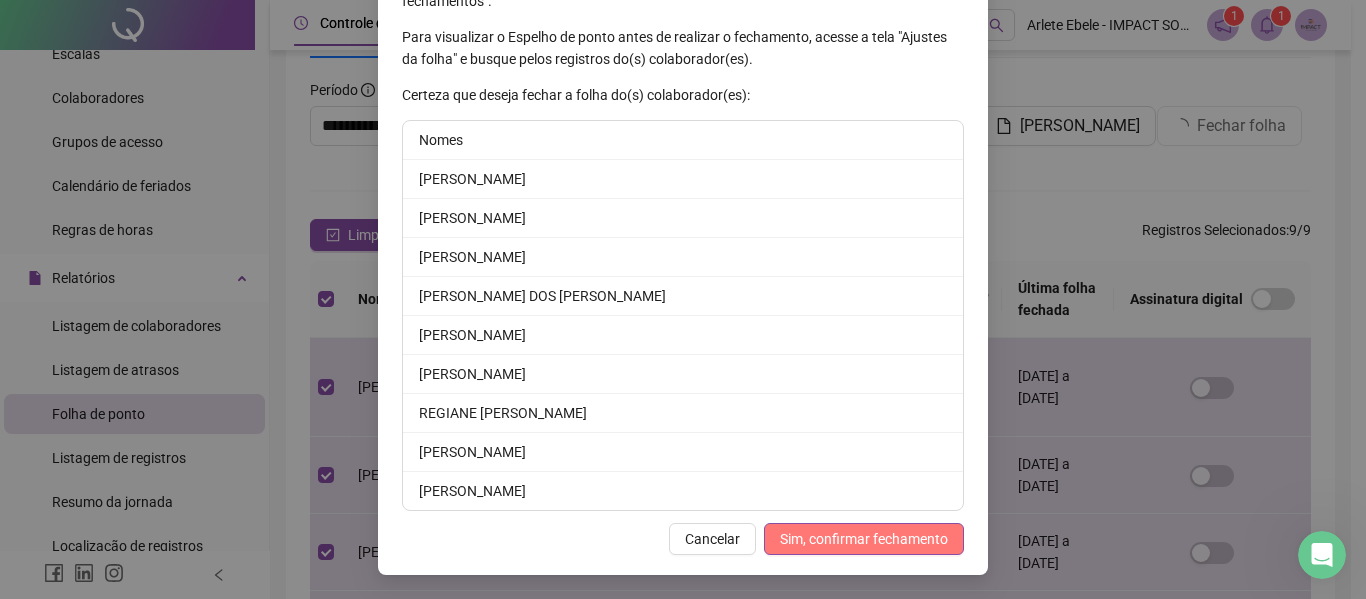 click on "Sim, confirmar fechamento" at bounding box center [864, 539] 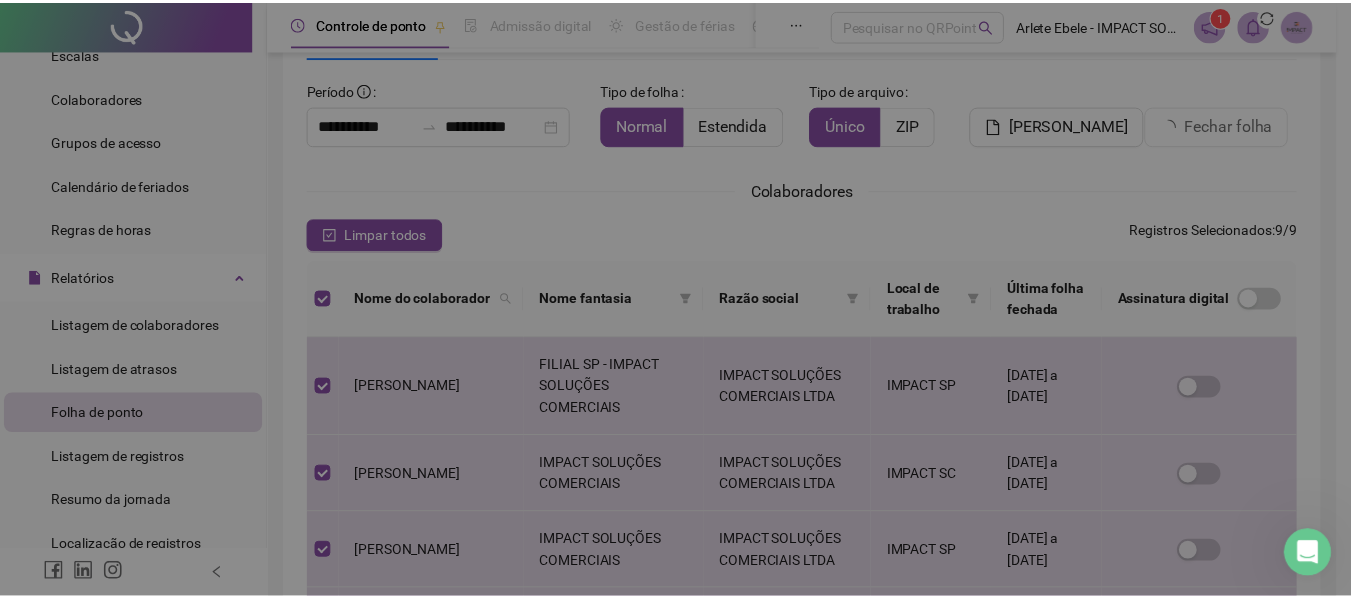 scroll, scrollTop: 130, scrollLeft: 0, axis: vertical 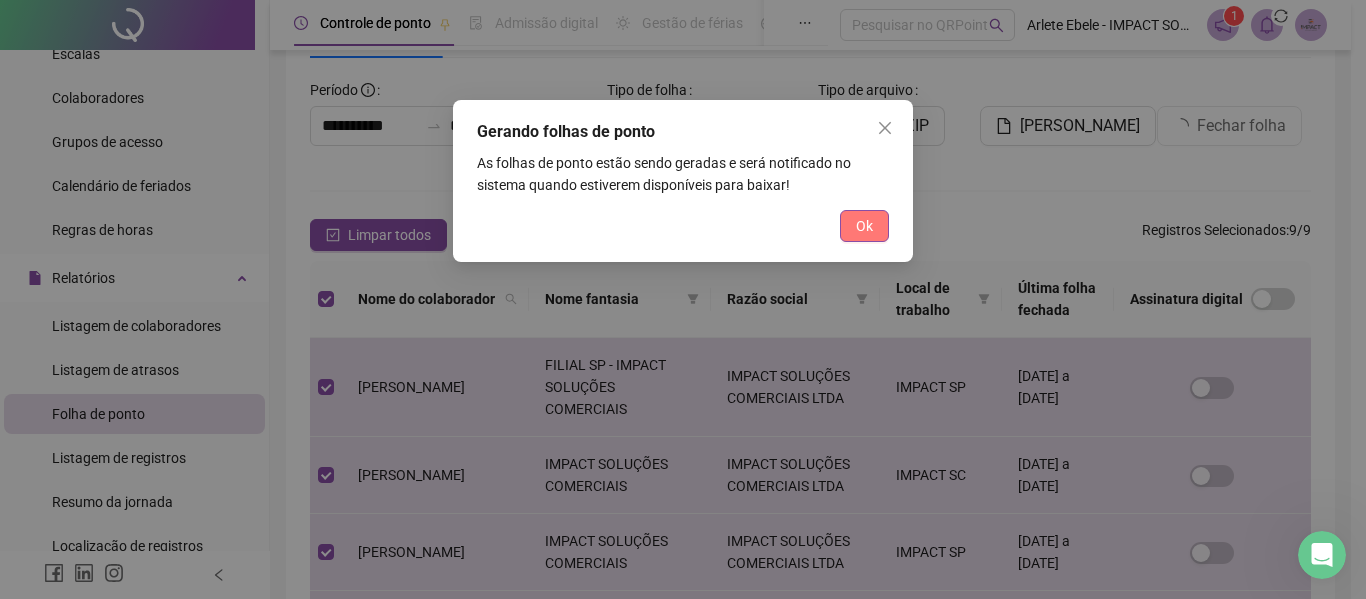 click on "Ok" at bounding box center [864, 226] 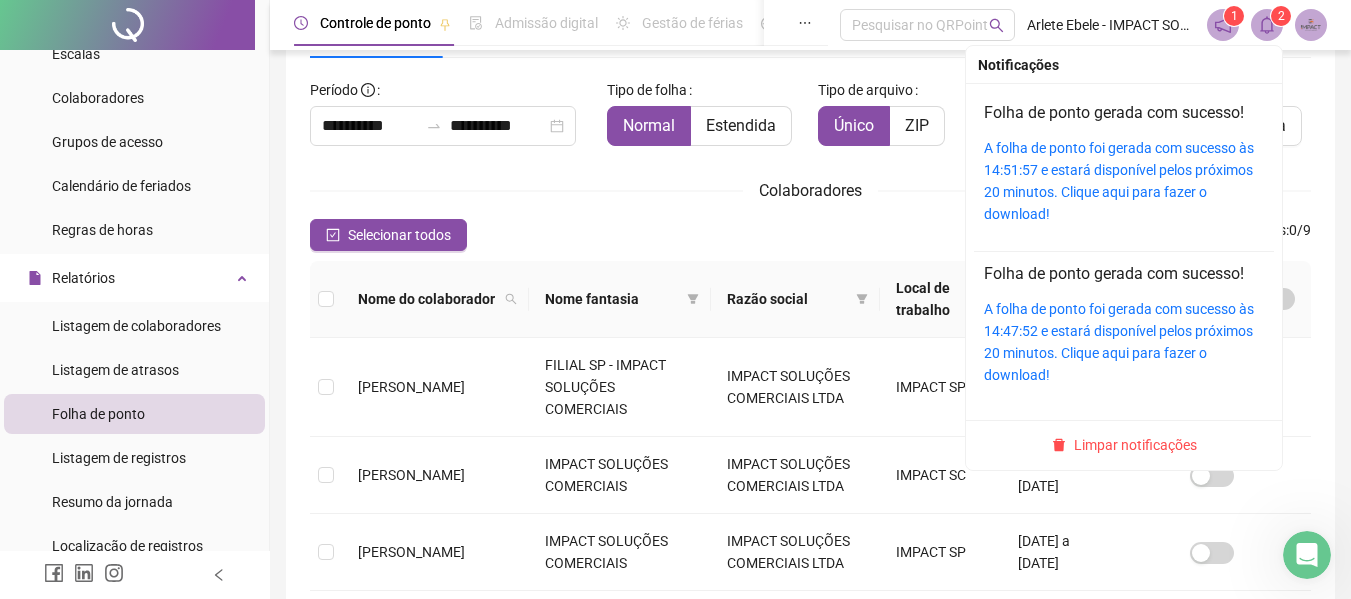 click 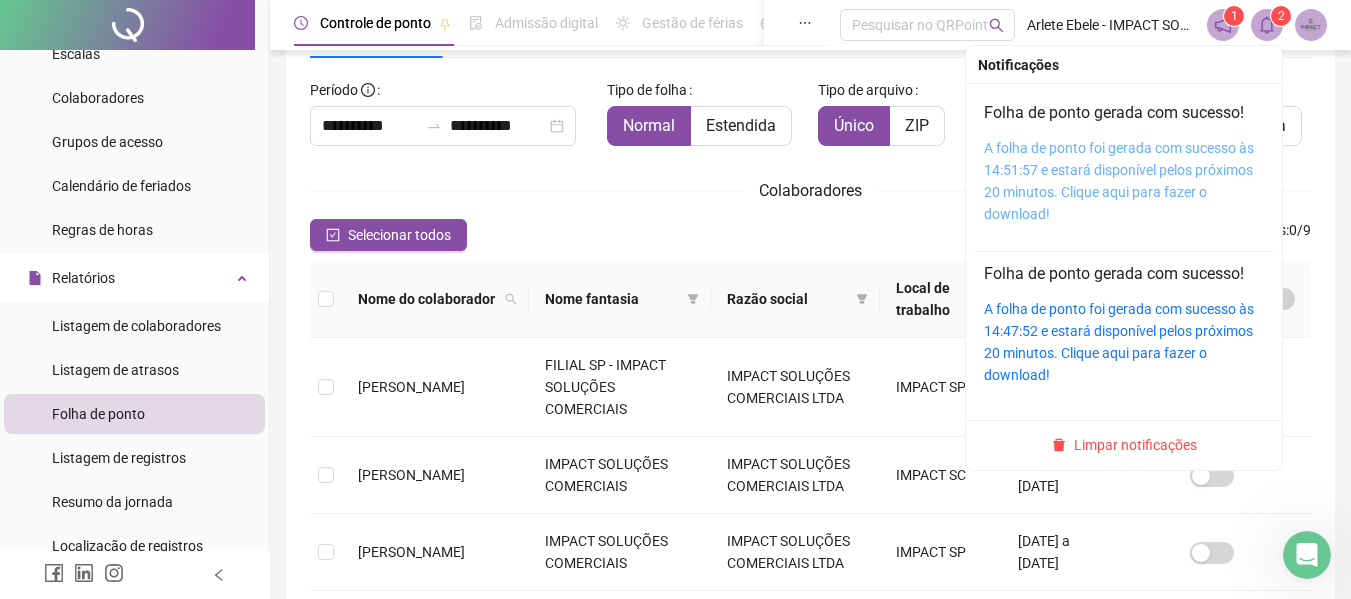 click on "A folha de ponto foi gerada com sucesso às 14:51:57 e estará disponível pelos próximos 20 minutos.
Clique aqui para fazer o download!" at bounding box center [1119, 181] 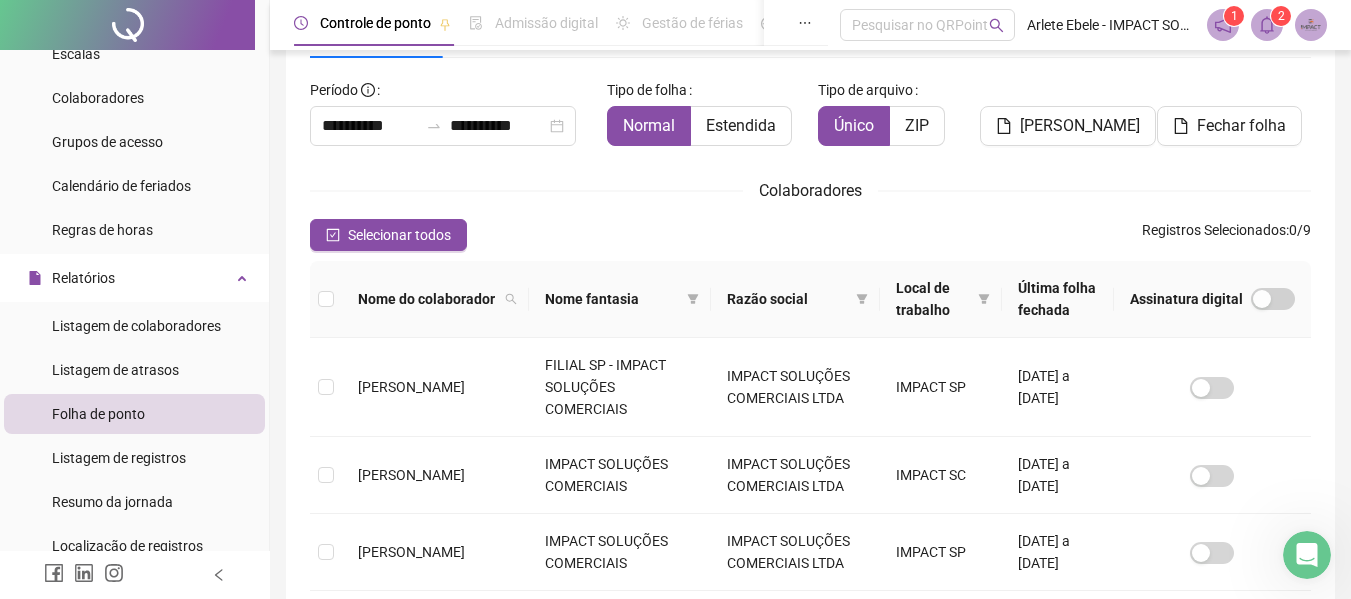 click 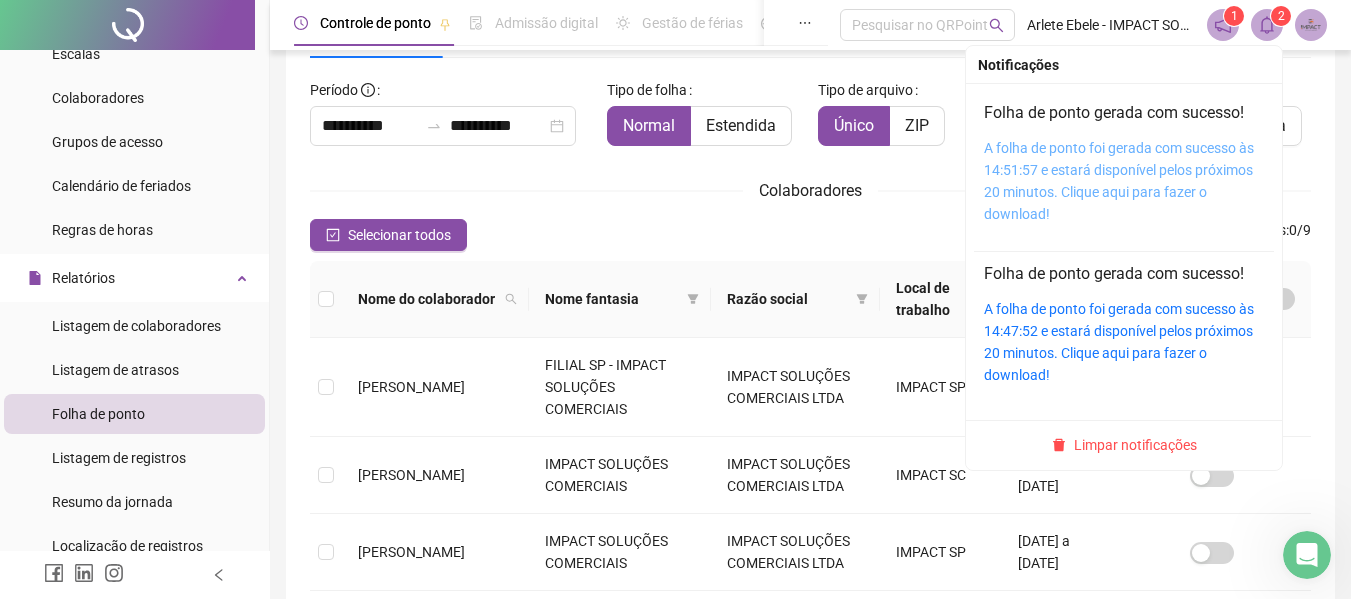 click on "A folha de ponto foi gerada com sucesso às 14:51:57 e estará disponível pelos próximos 20 minutos.
Clique aqui para fazer o download!" at bounding box center [1119, 181] 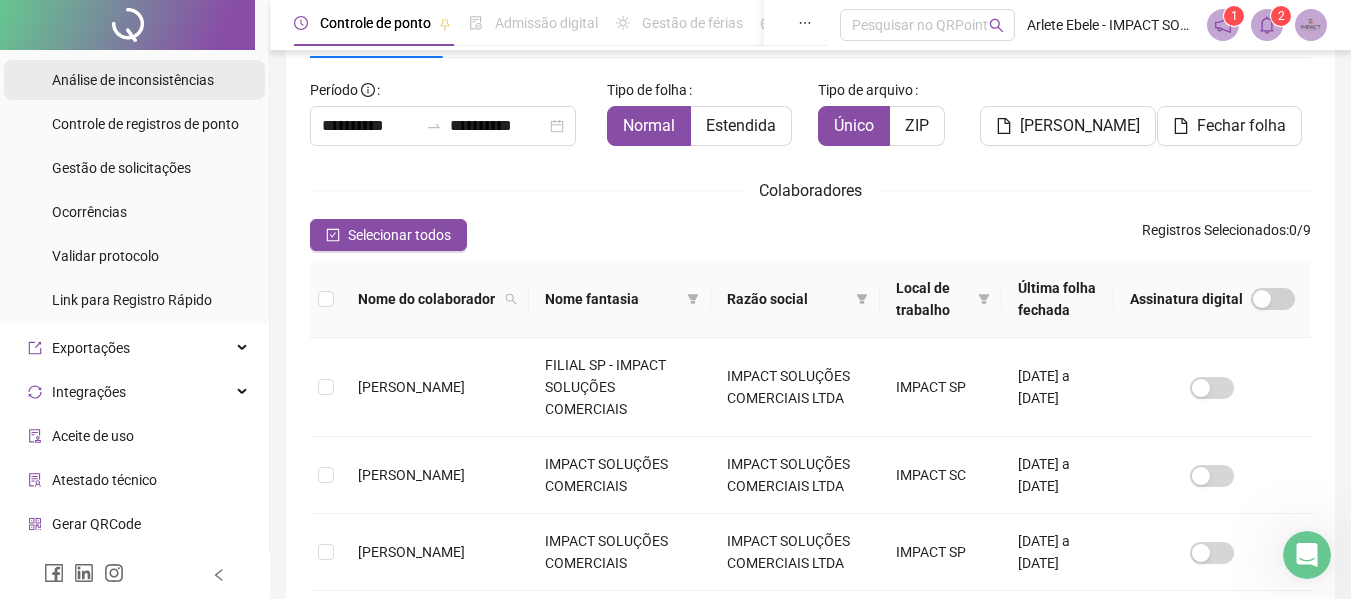 scroll, scrollTop: 1000, scrollLeft: 0, axis: vertical 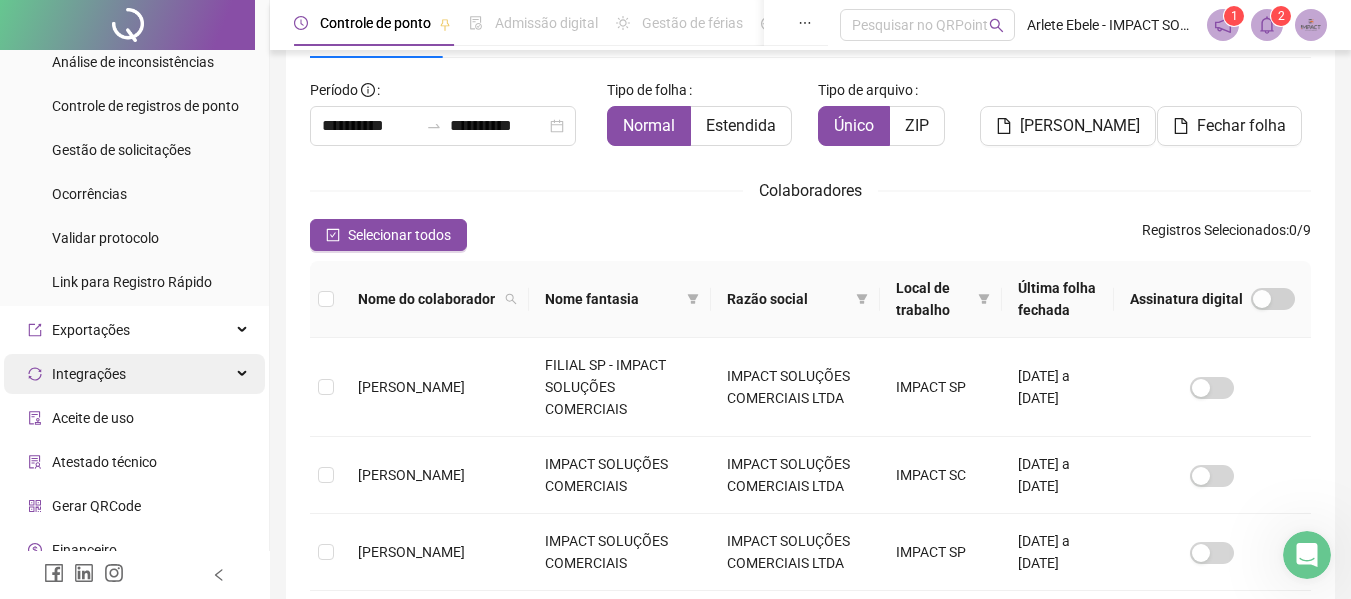 click on "Integrações" at bounding box center (134, 374) 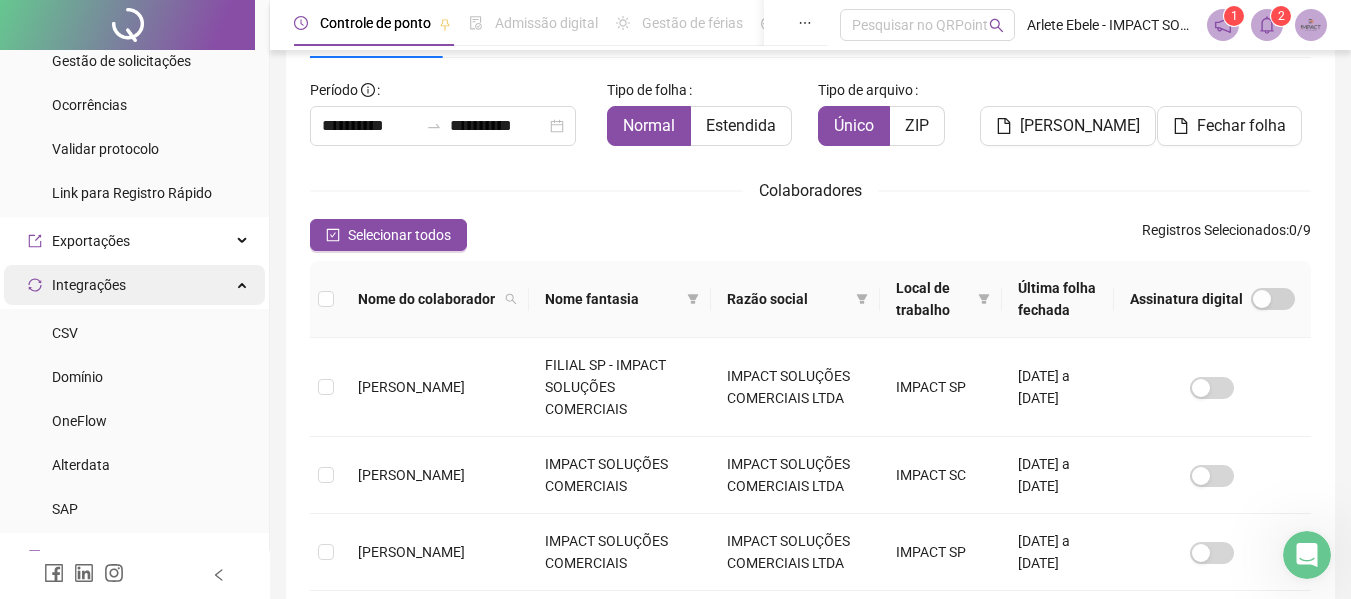 scroll, scrollTop: 1200, scrollLeft: 0, axis: vertical 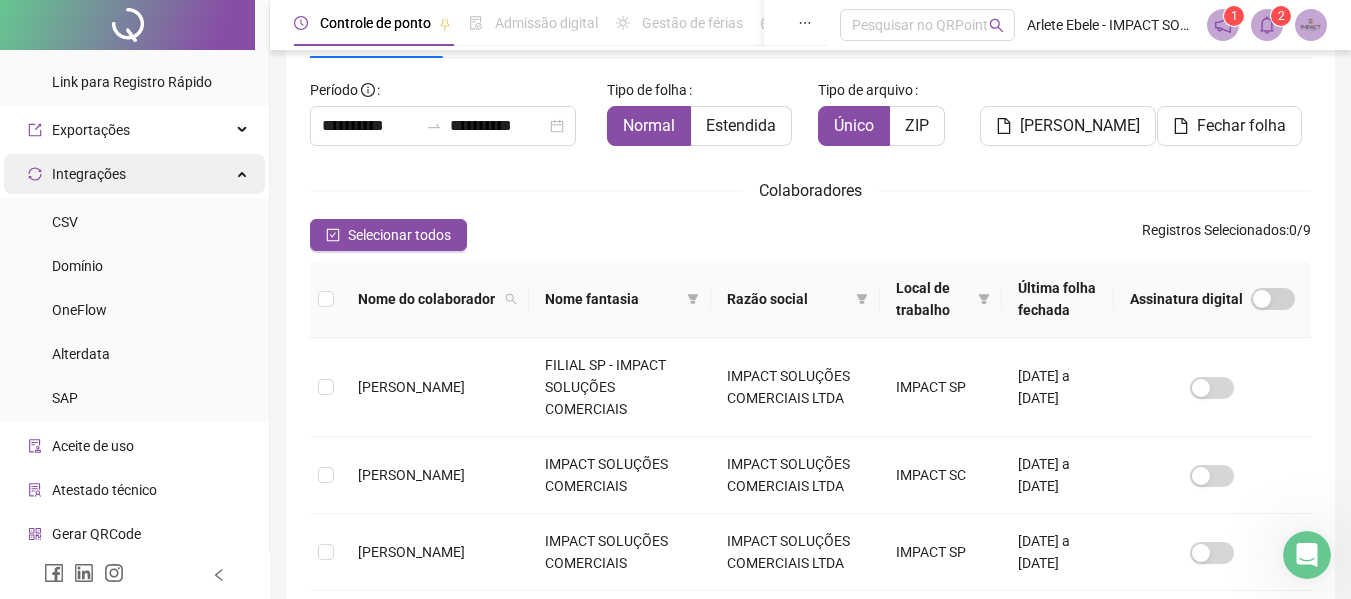 click on "Integrações" at bounding box center [134, 174] 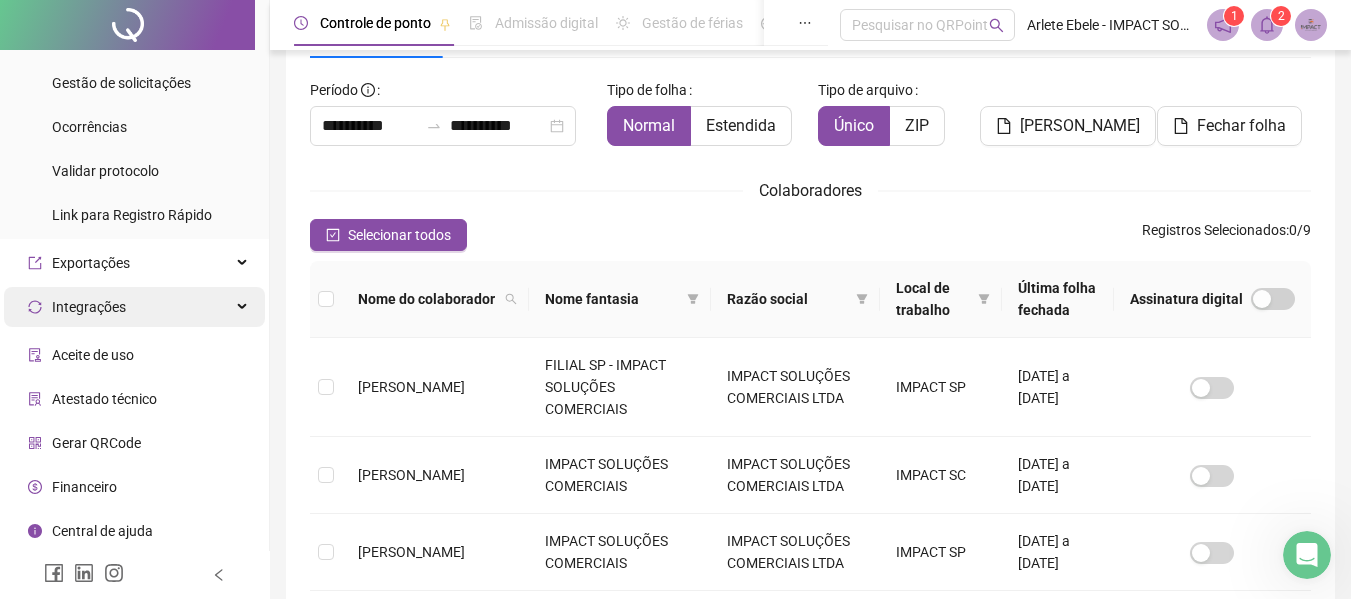 scroll, scrollTop: 1063, scrollLeft: 0, axis: vertical 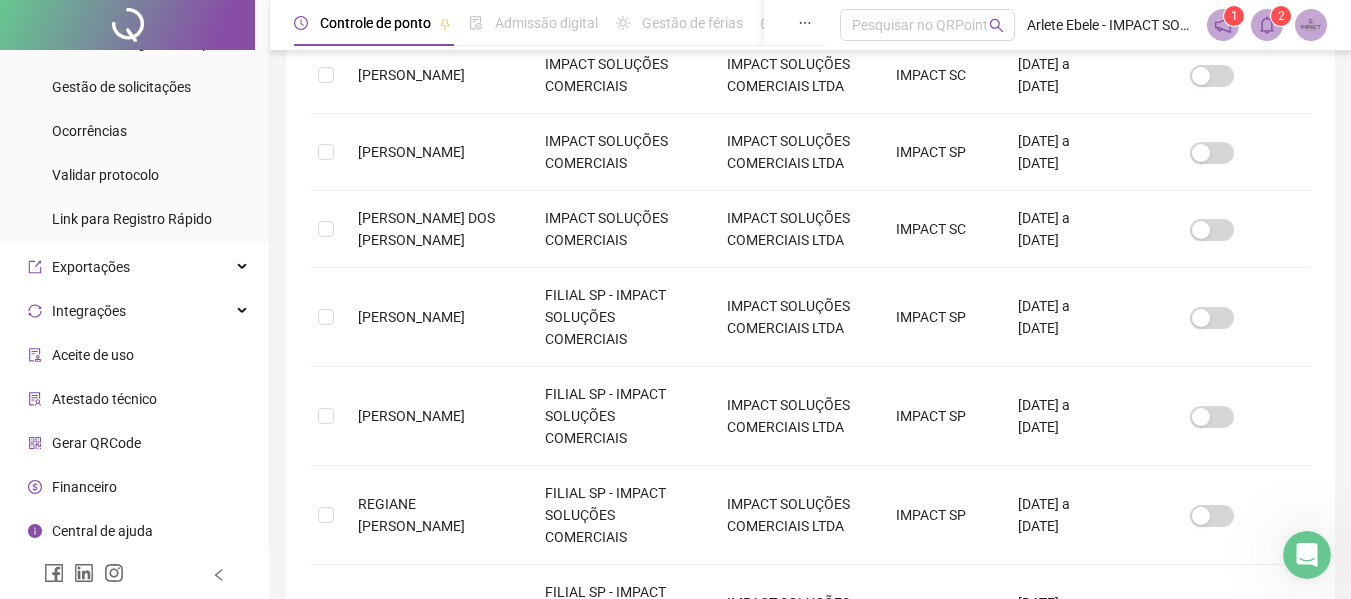 click on "Aceite de uso" at bounding box center [93, 355] 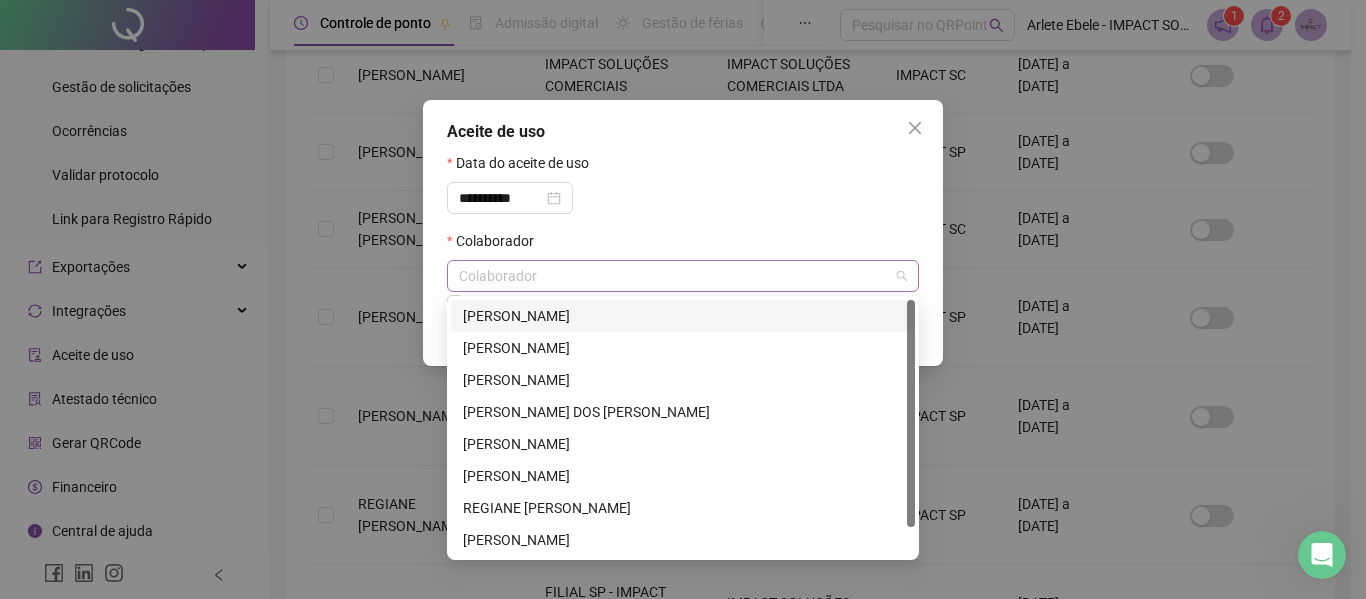click at bounding box center (672, 276) 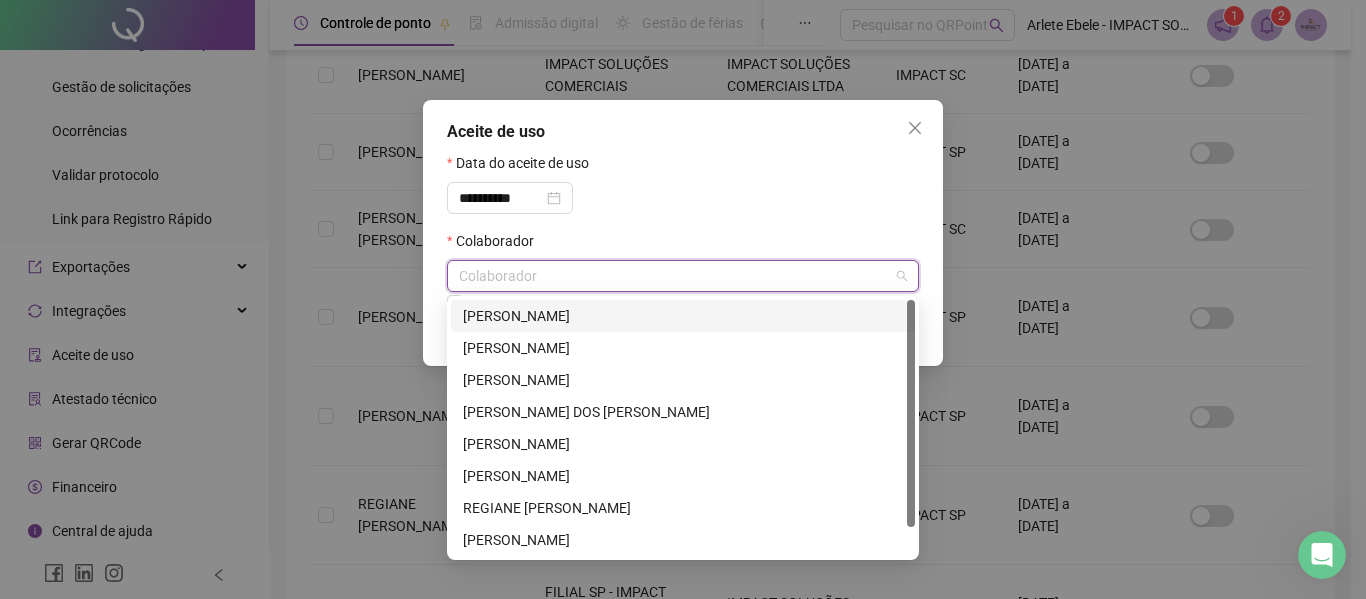 click at bounding box center (672, 276) 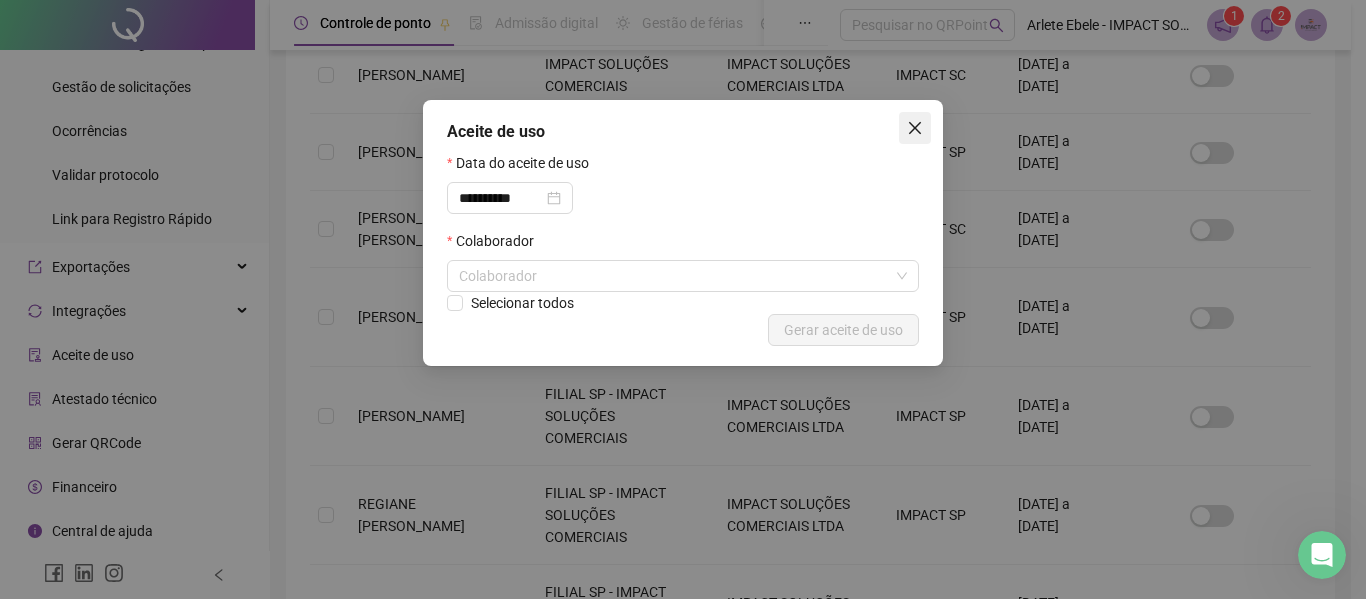 click 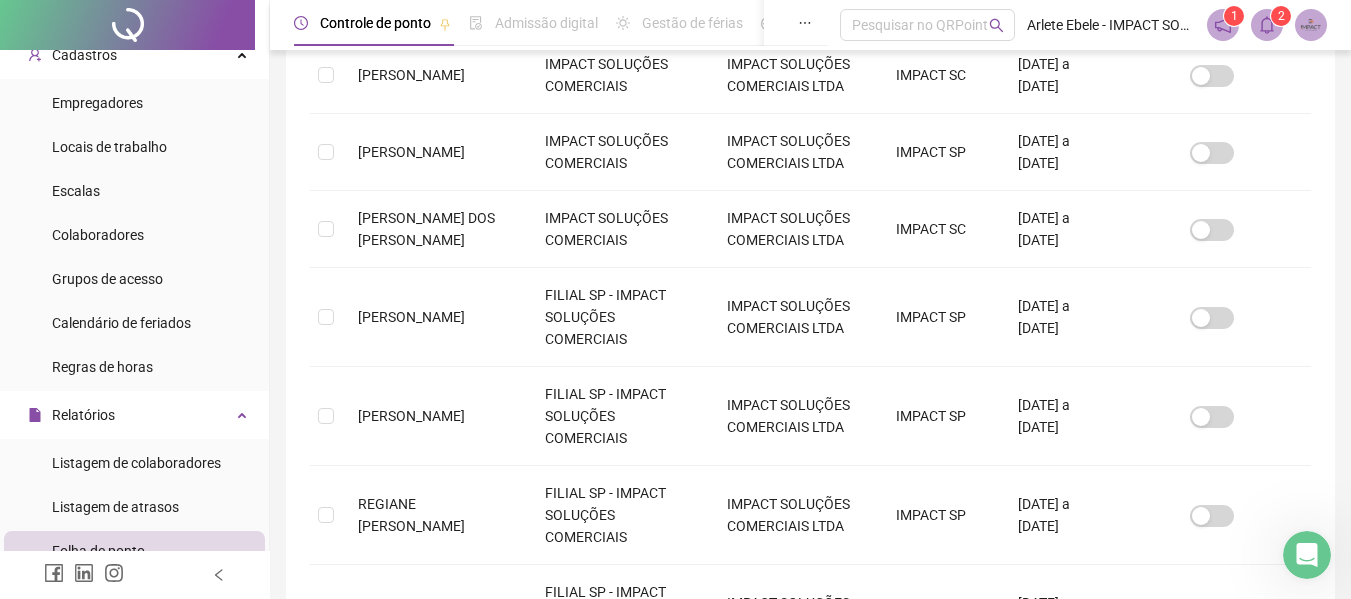 scroll, scrollTop: 0, scrollLeft: 0, axis: both 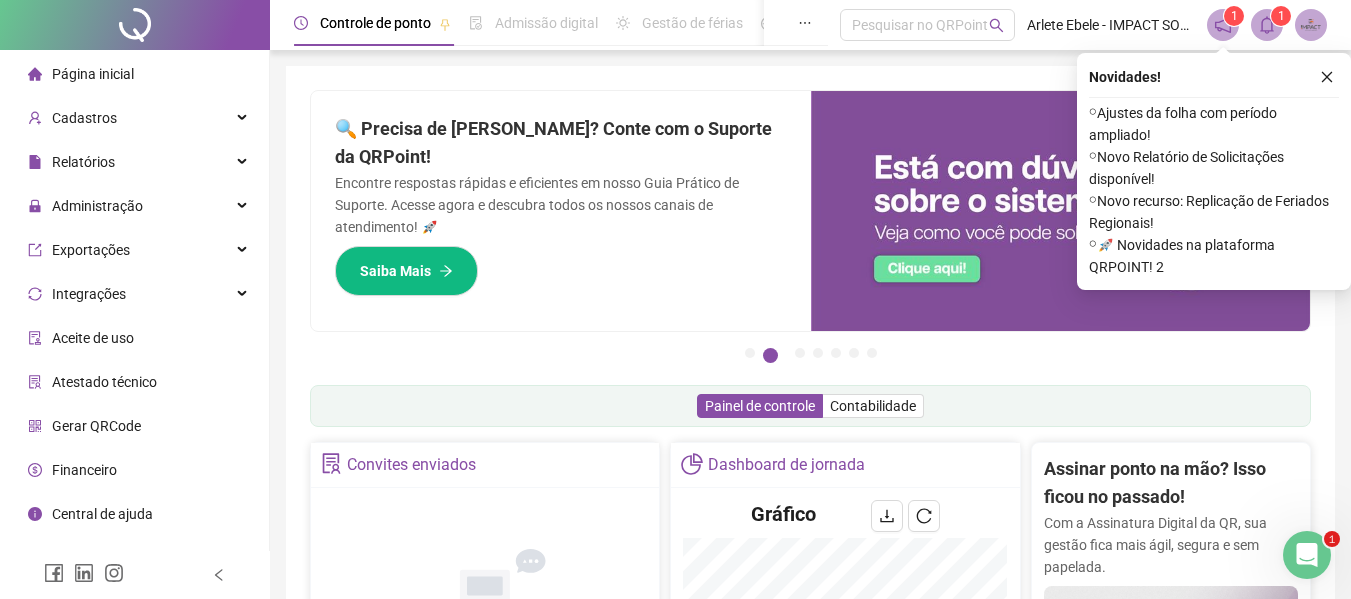 click at bounding box center (1307, 555) 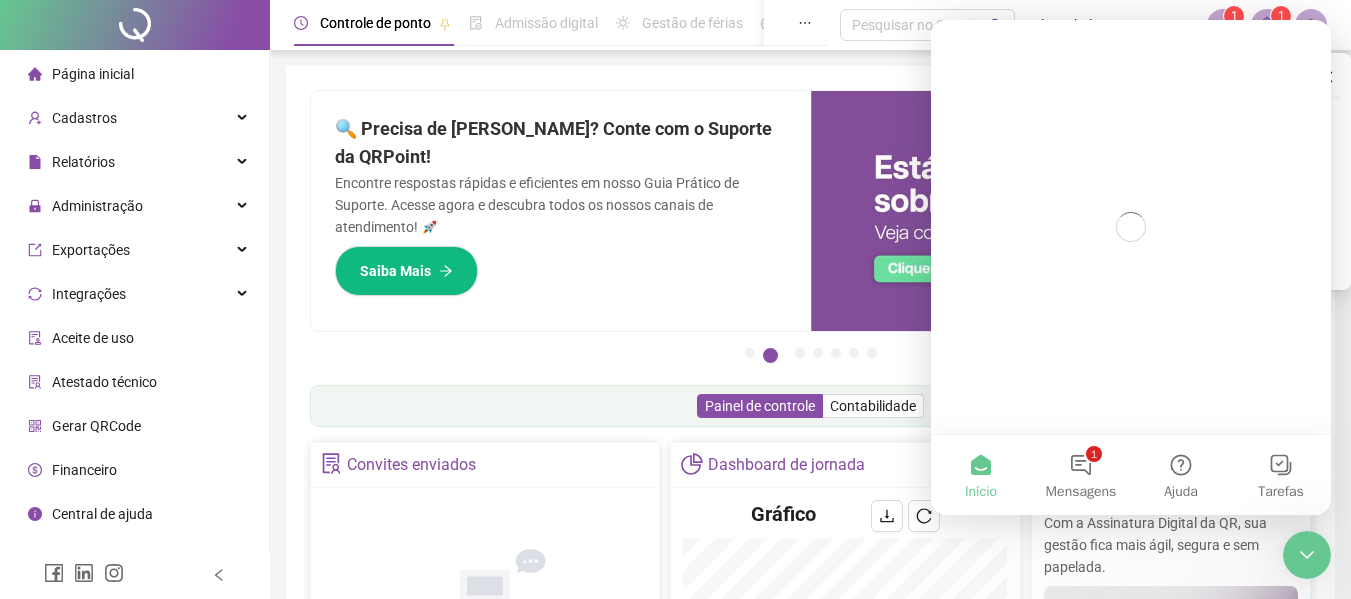 scroll, scrollTop: 0, scrollLeft: 0, axis: both 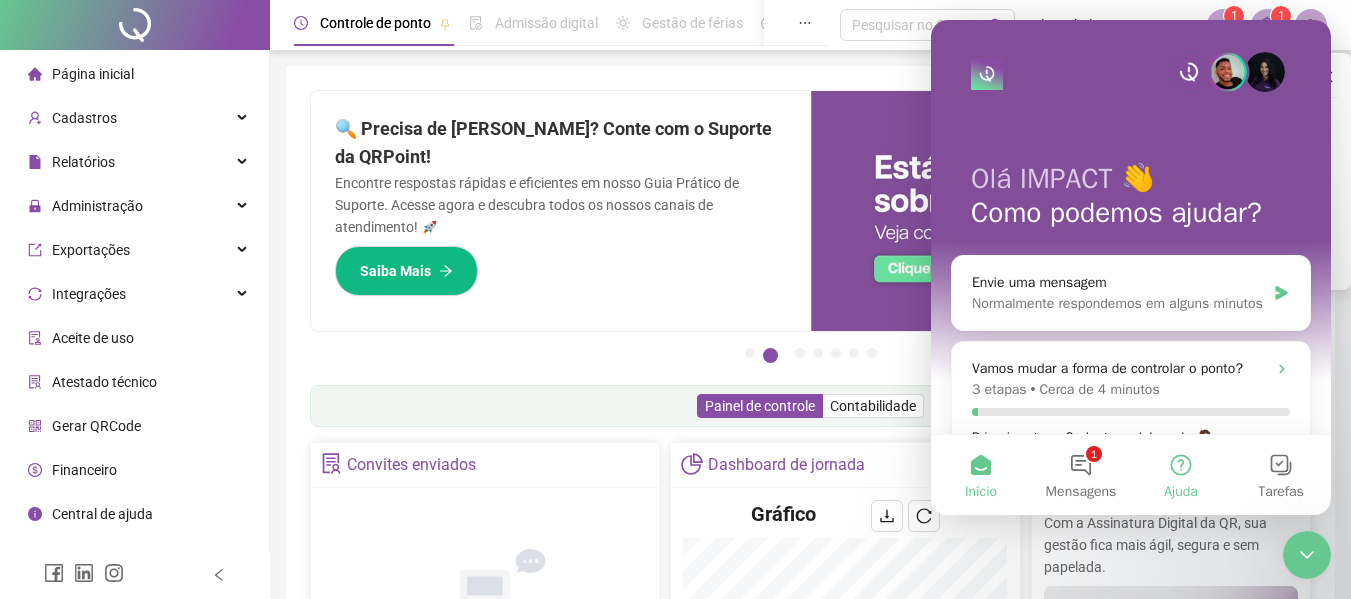 click on "Ajuda" at bounding box center (1181, 475) 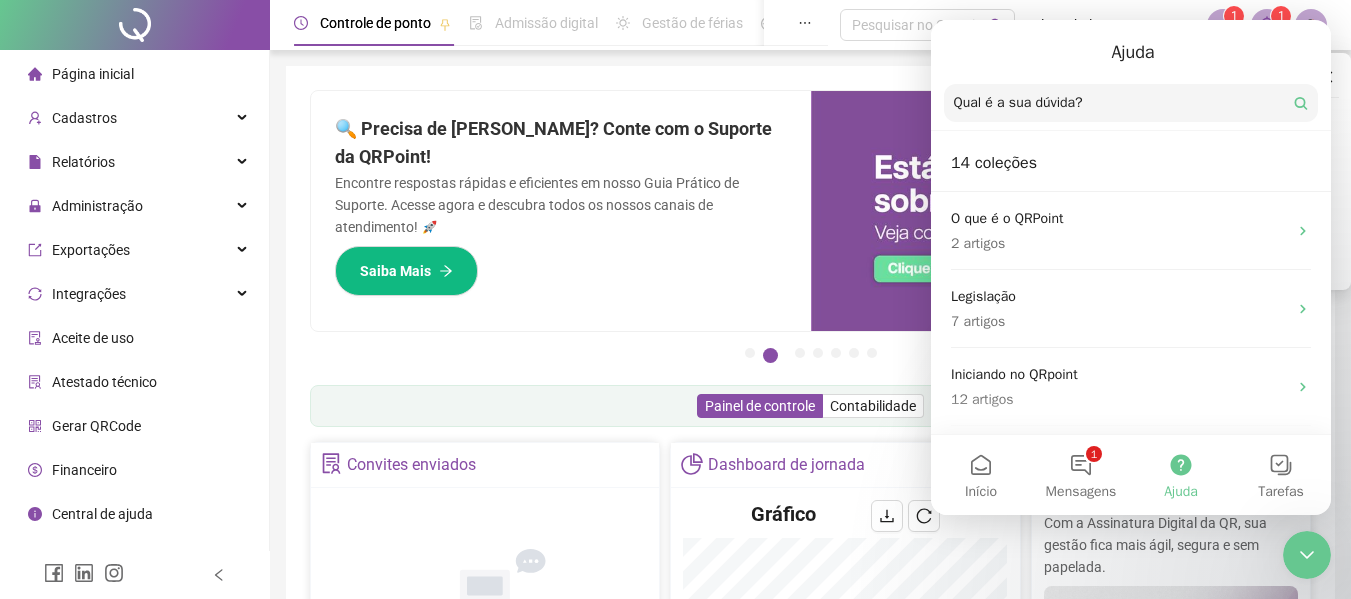 click on "Ajuda" at bounding box center [1181, 475] 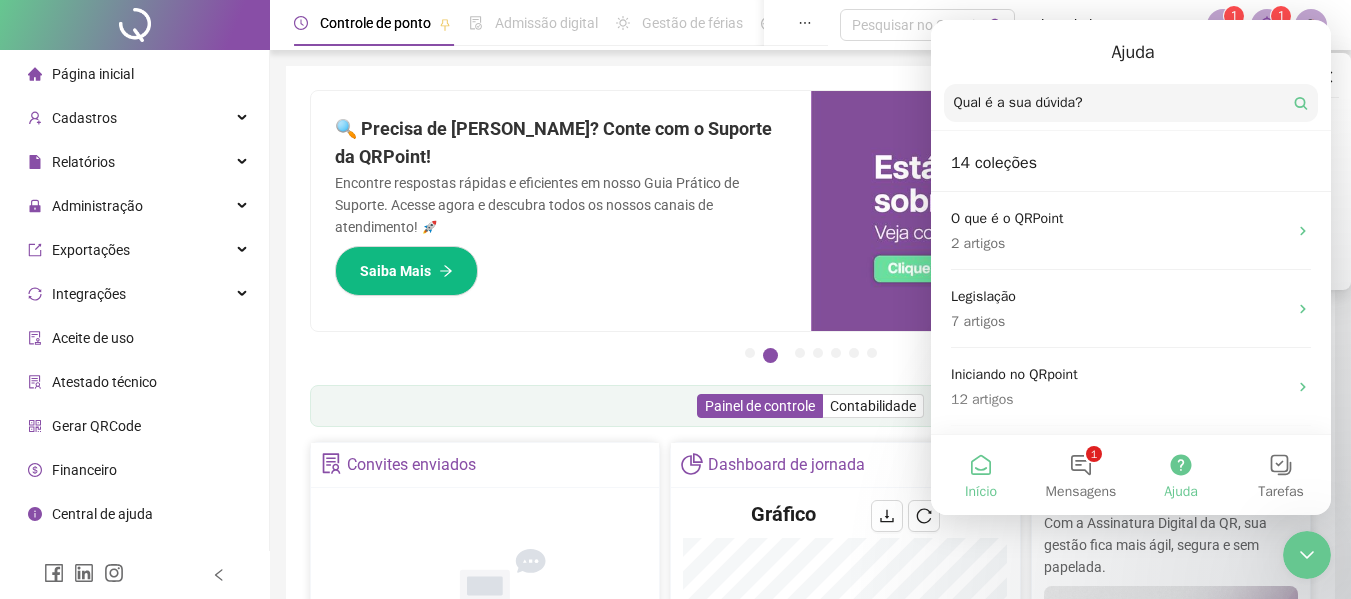 click on "Início" at bounding box center (981, 475) 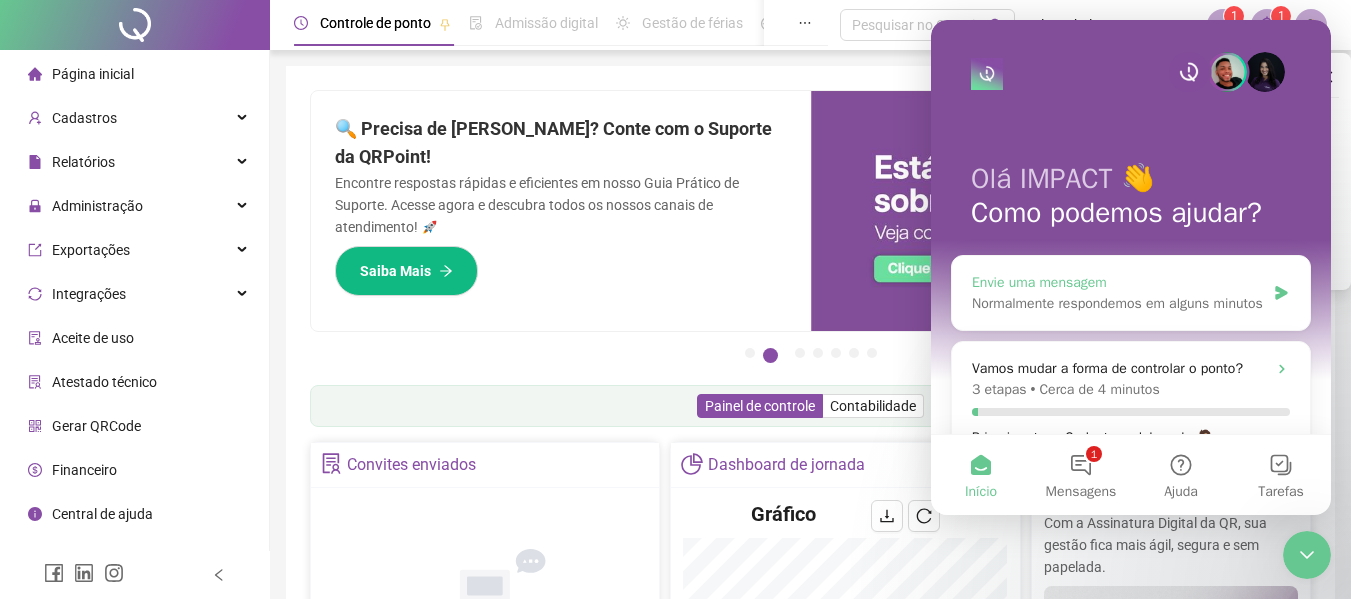 click on "Normalmente respondemos em alguns minutos" at bounding box center [1118, 303] 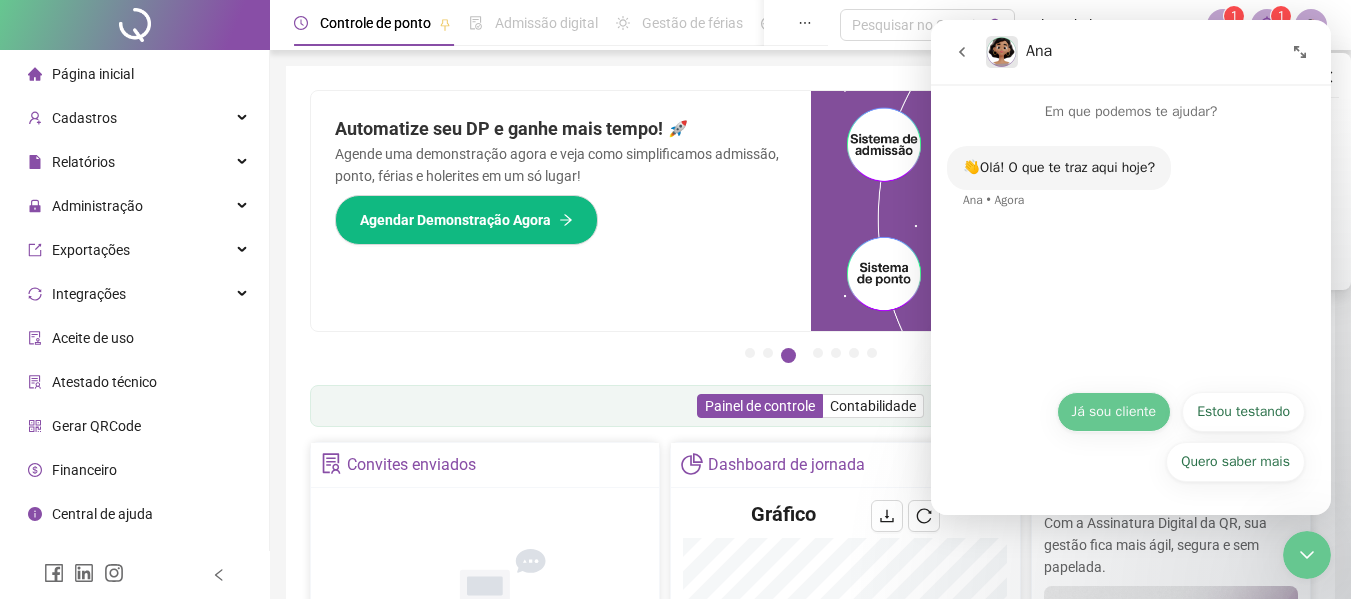 click on "Já sou cliente" at bounding box center (1114, 412) 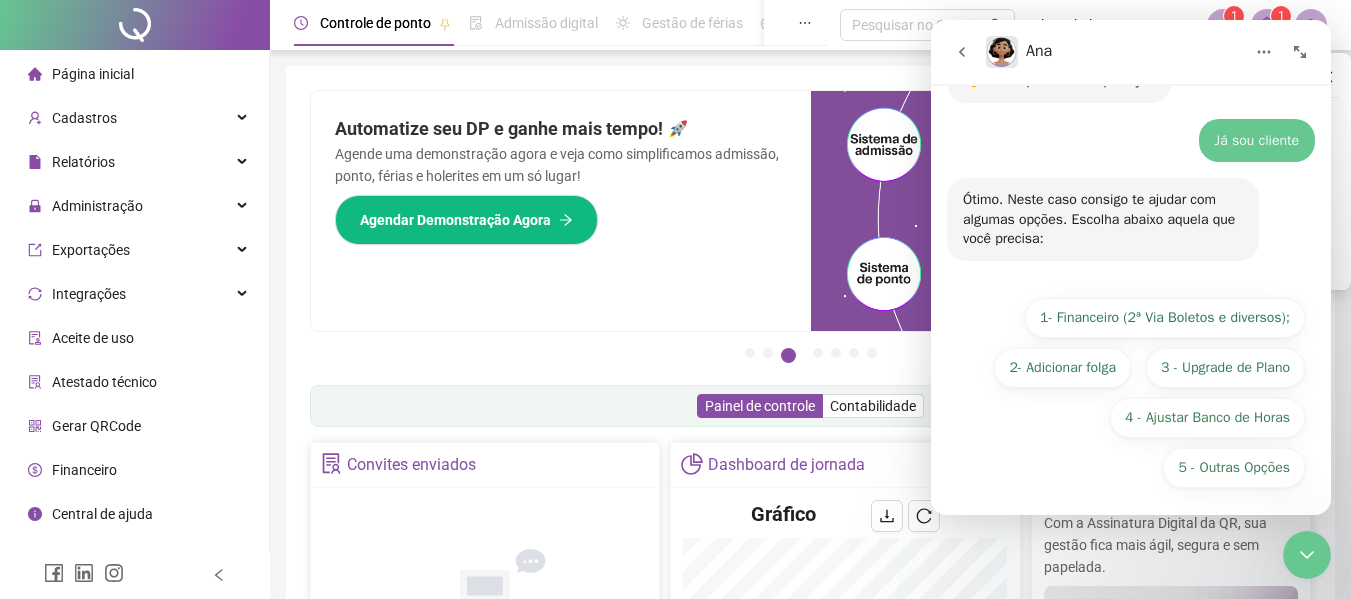 scroll, scrollTop: 93, scrollLeft: 0, axis: vertical 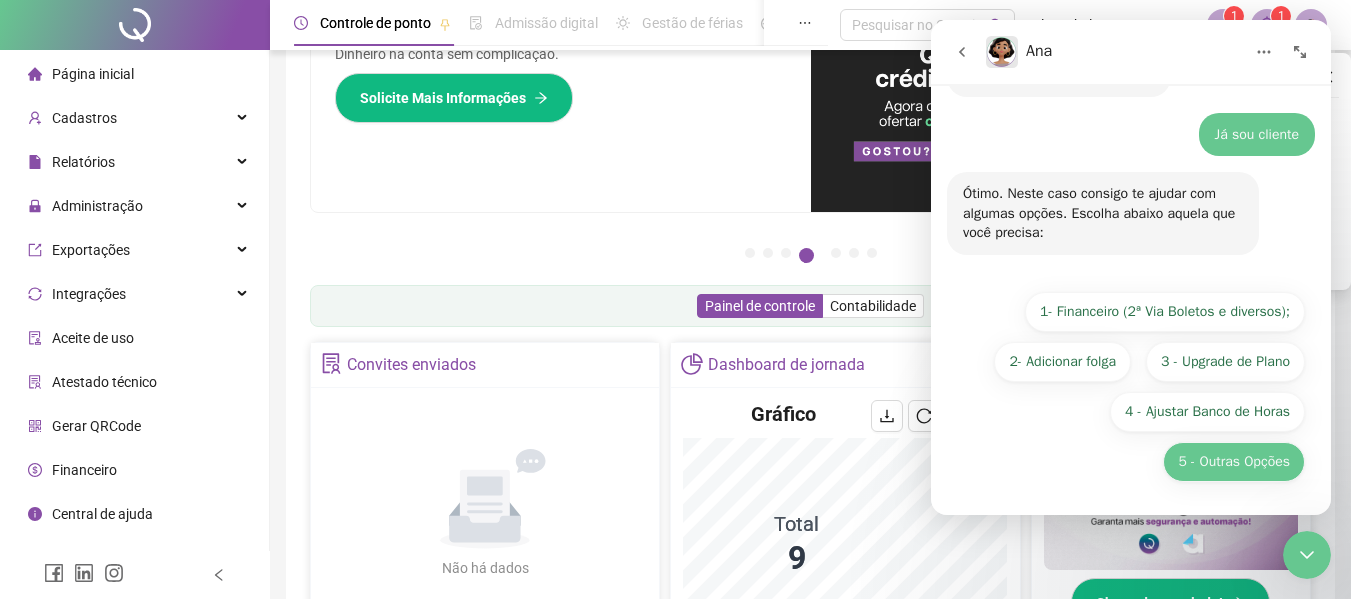 click on "5 - Outras Opções" at bounding box center [1234, 462] 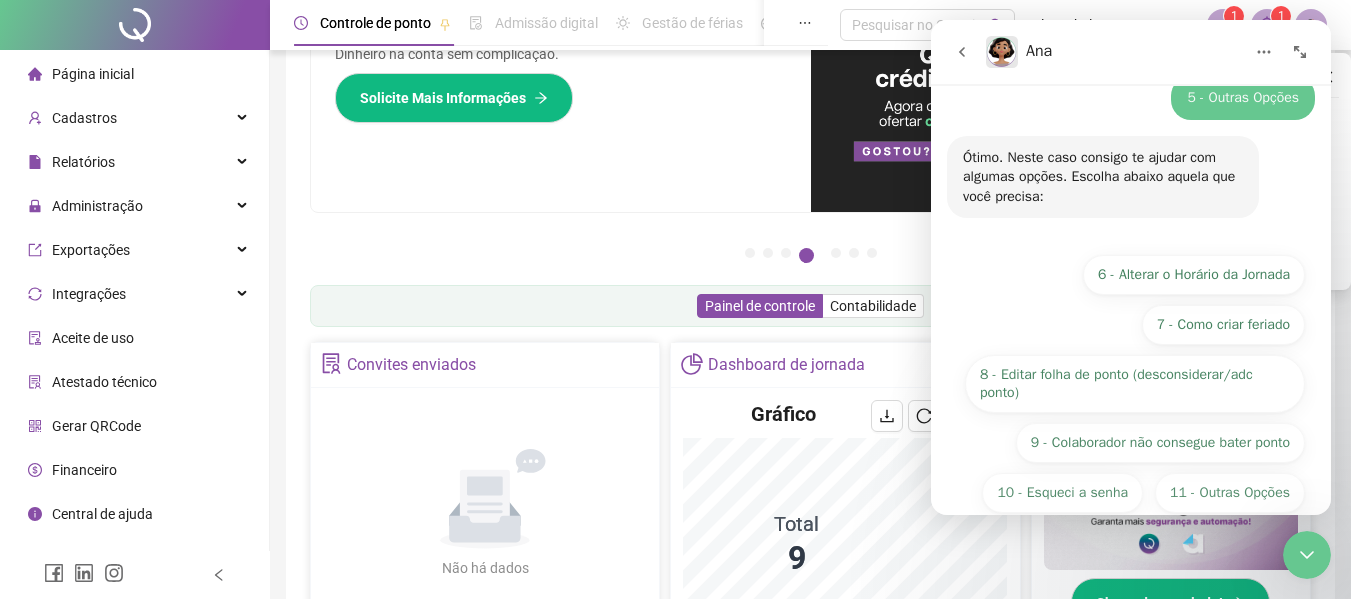 scroll, scrollTop: 319, scrollLeft: 0, axis: vertical 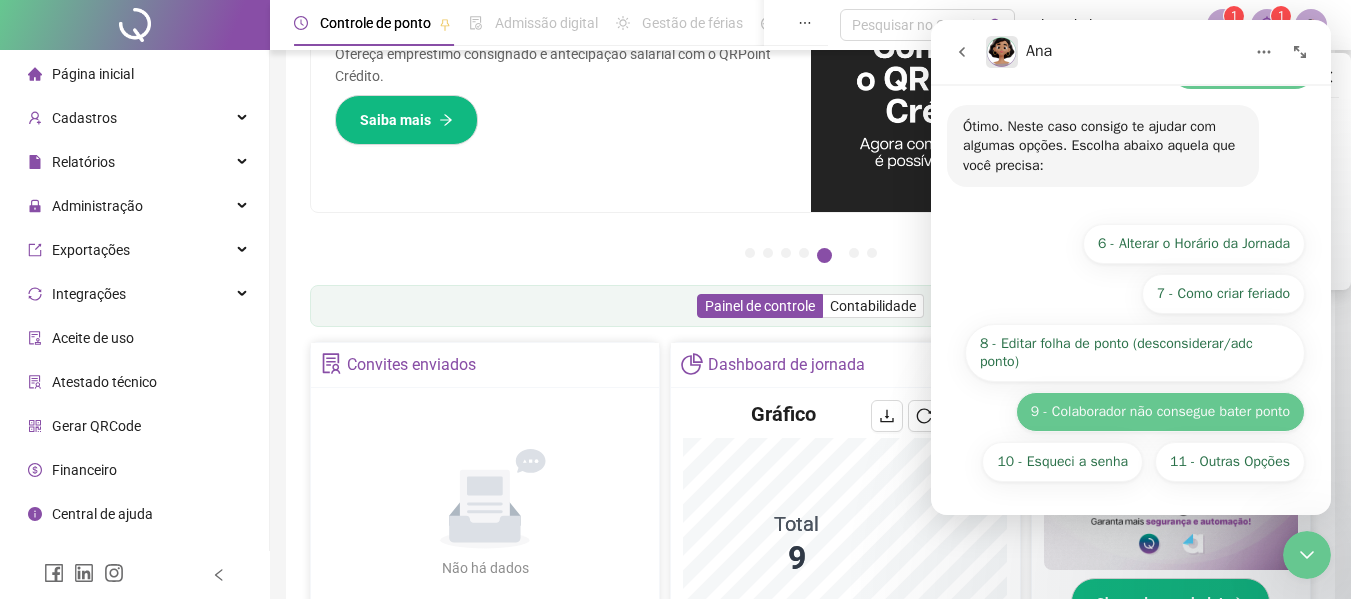 click on "9 - Colaborador não consegue bater ponto" at bounding box center (1160, 412) 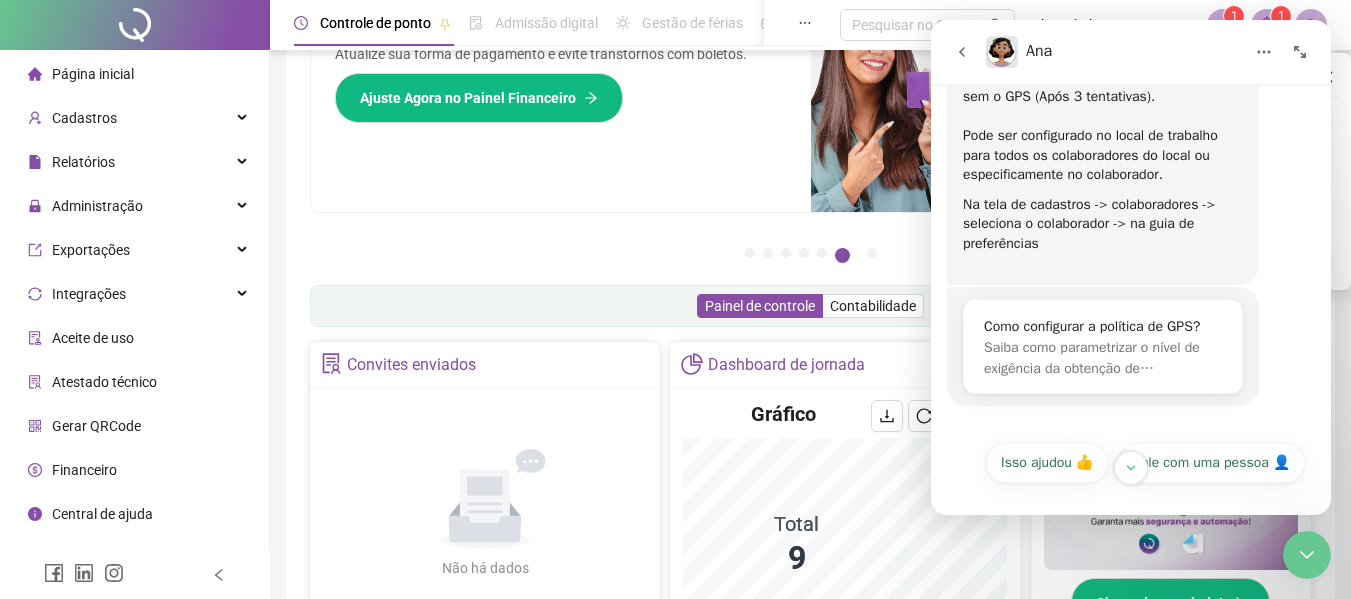 scroll, scrollTop: 569, scrollLeft: 0, axis: vertical 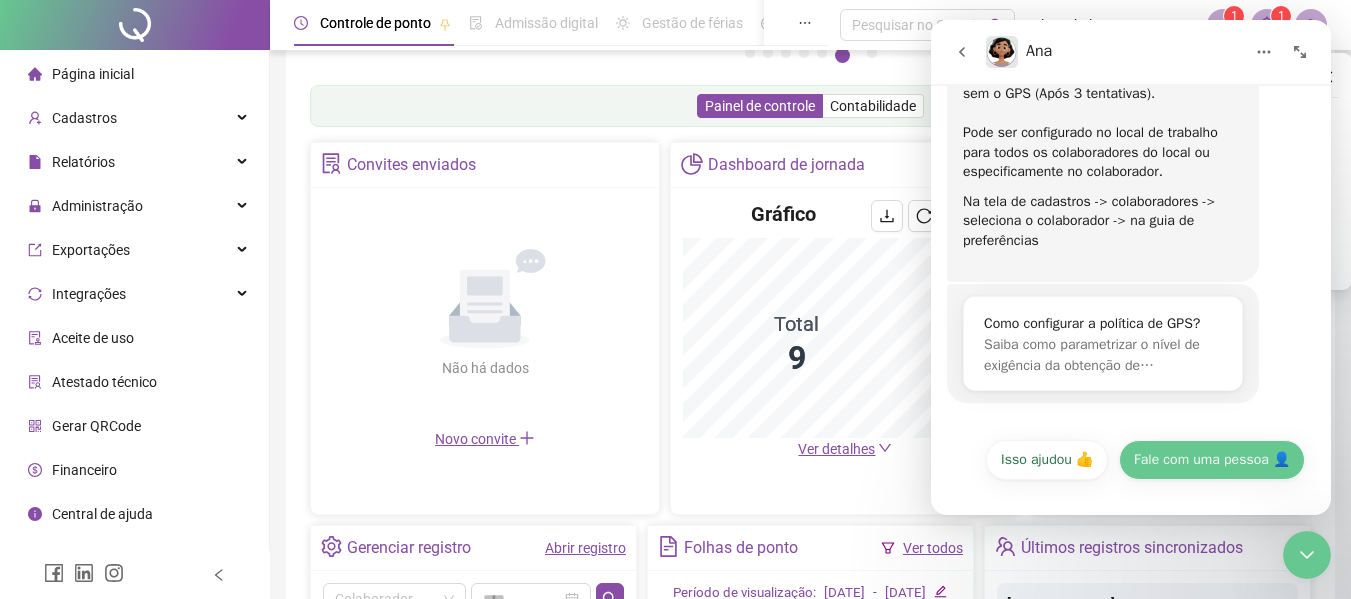 click on "Fale com uma pessoa 👤" at bounding box center (1212, 460) 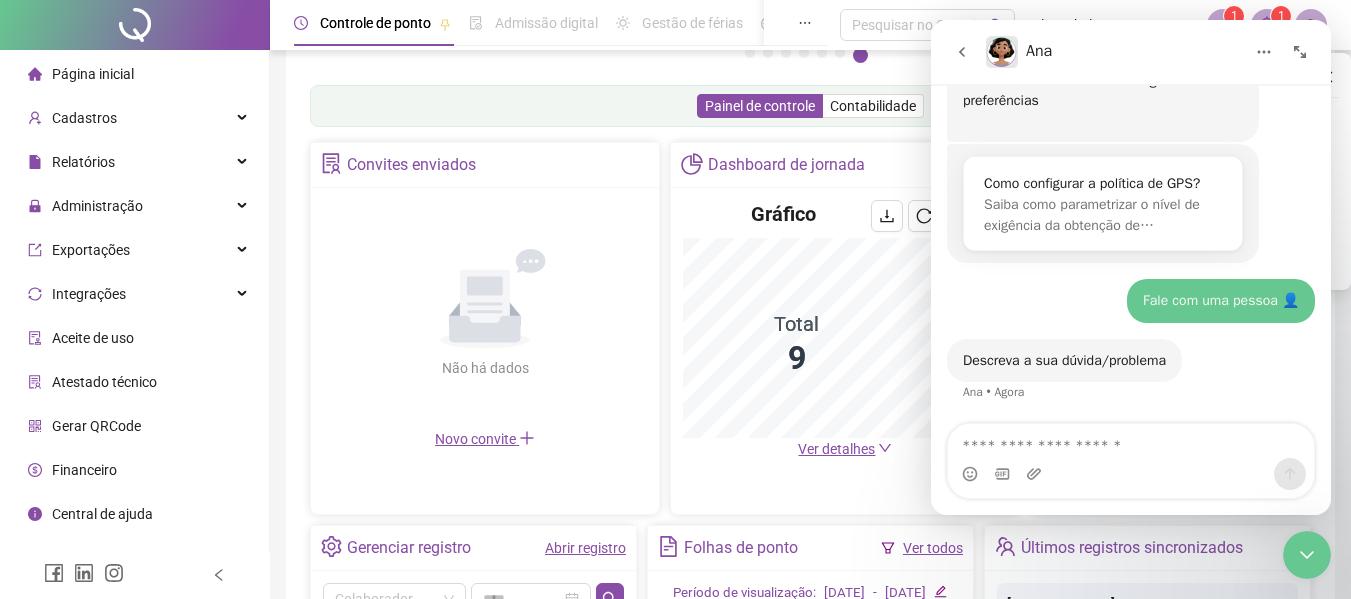scroll, scrollTop: 799, scrollLeft: 0, axis: vertical 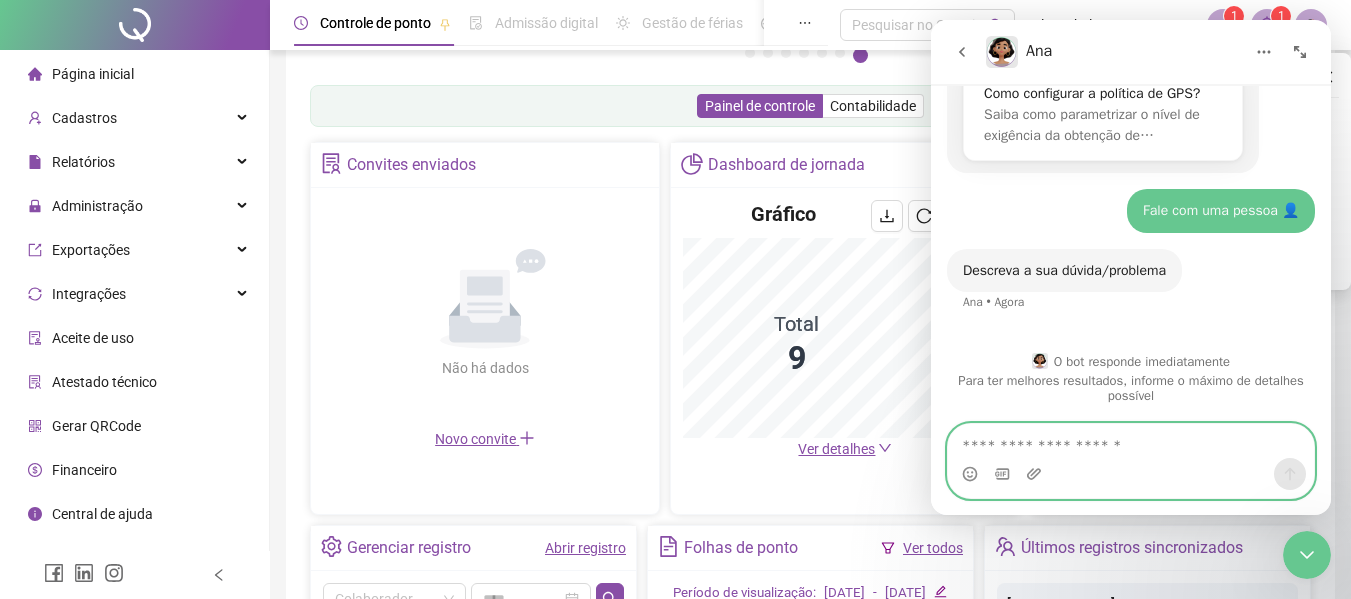click at bounding box center (1131, 441) 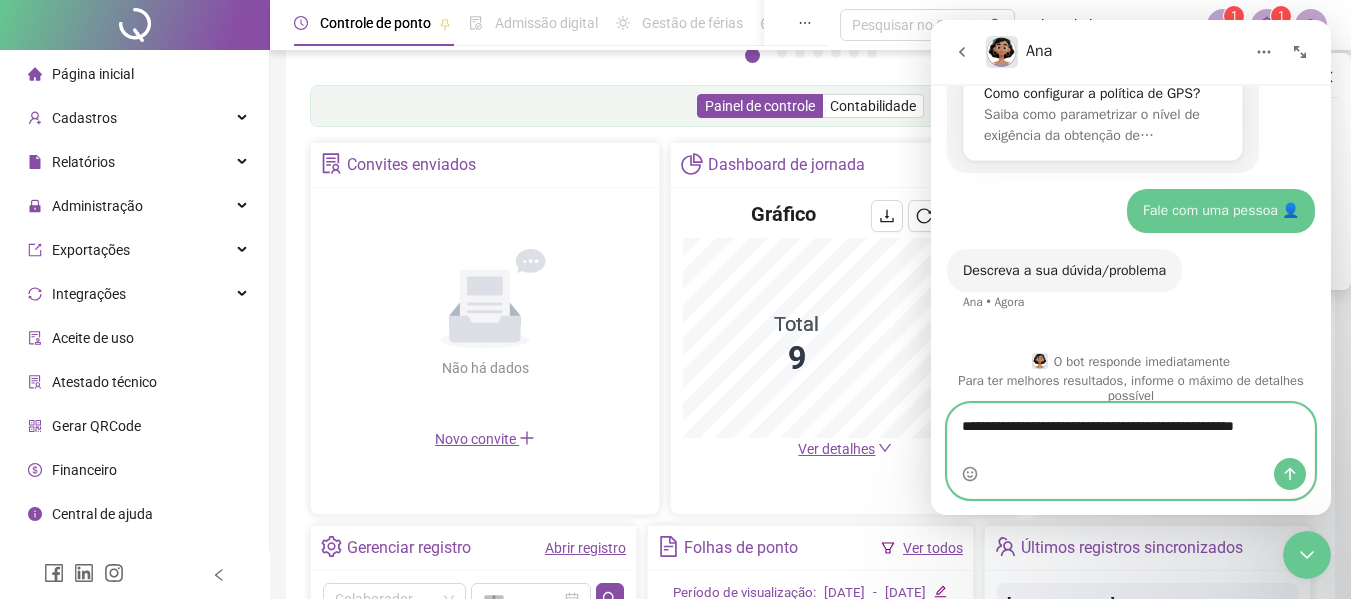scroll, scrollTop: 819, scrollLeft: 0, axis: vertical 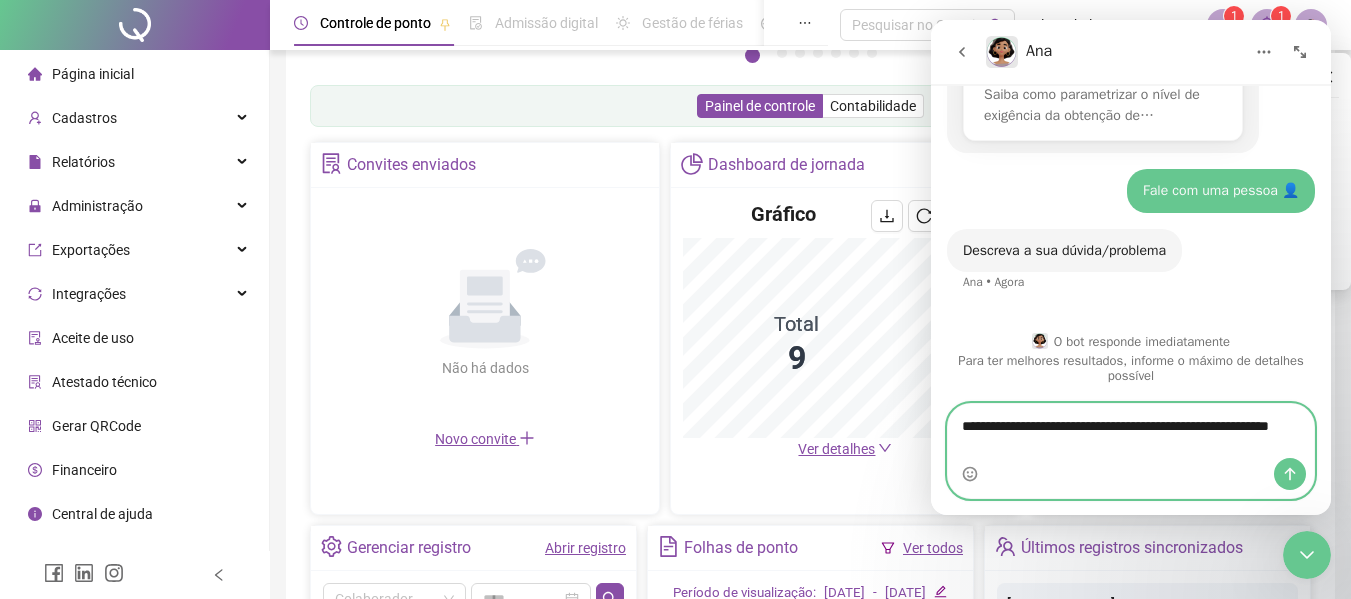 type on "**********" 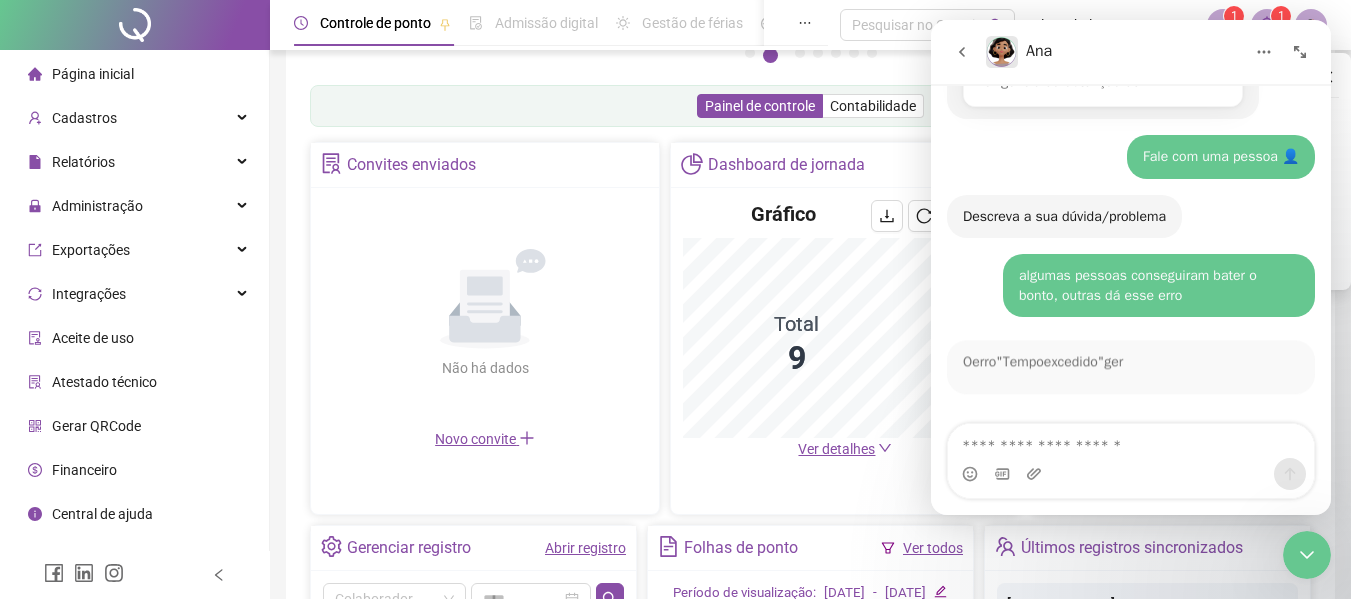 scroll, scrollTop: 971, scrollLeft: 0, axis: vertical 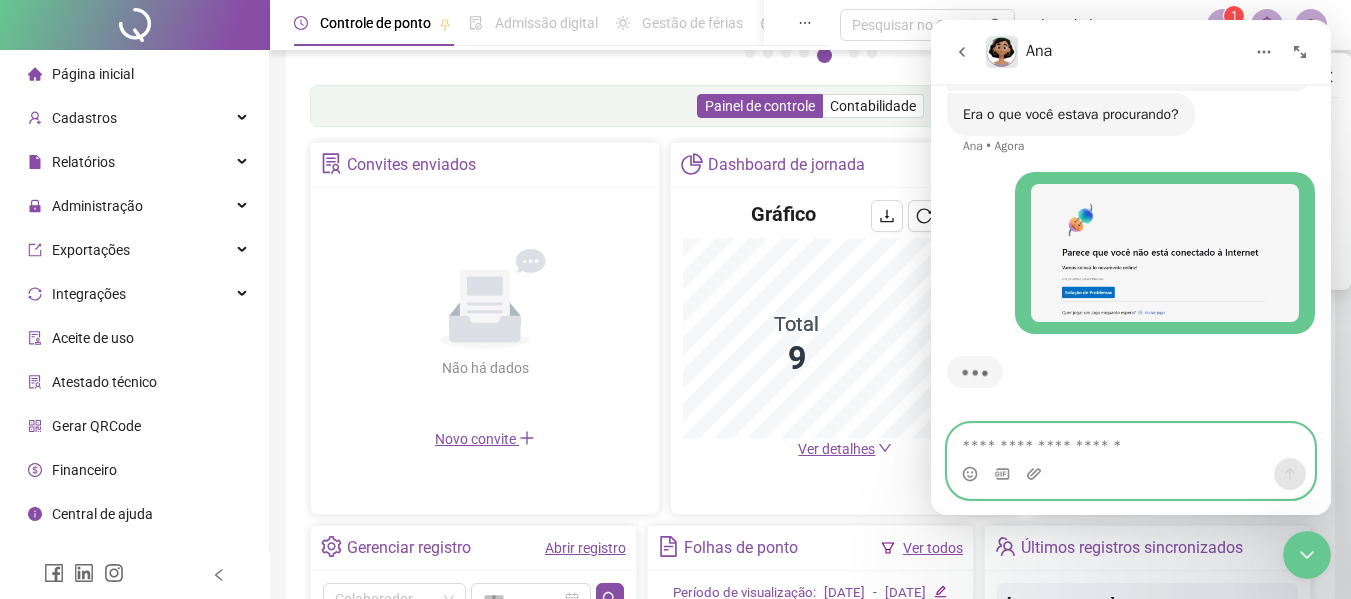 click at bounding box center (1131, 441) 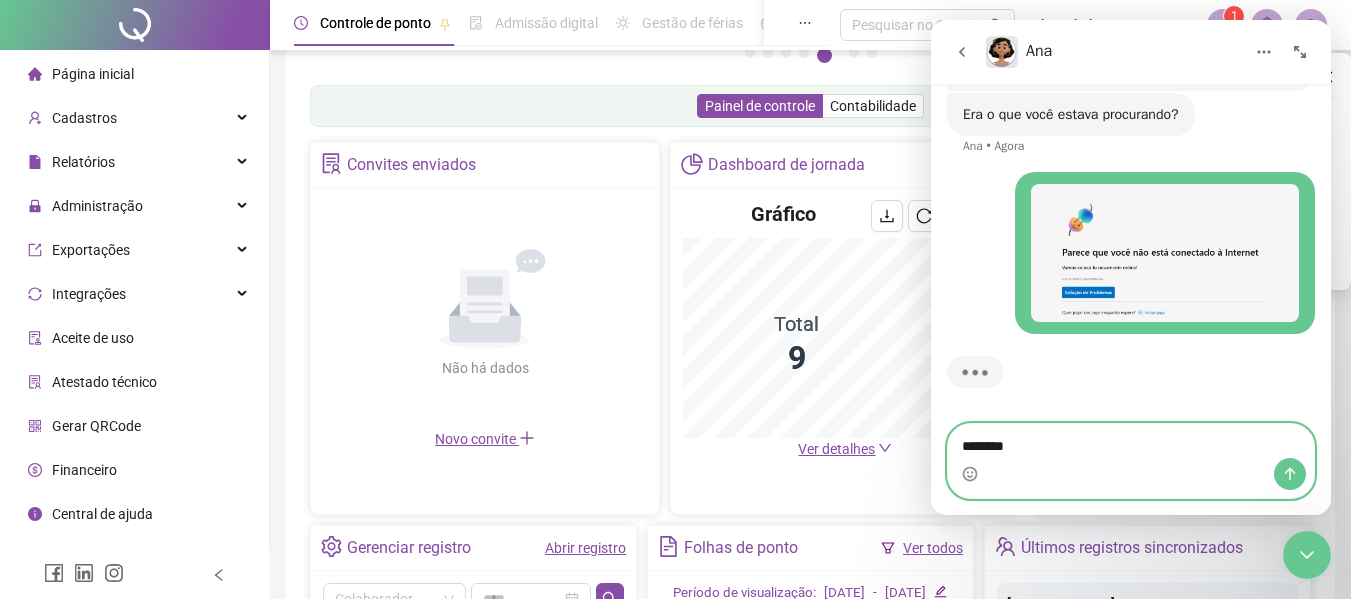 type on "*********" 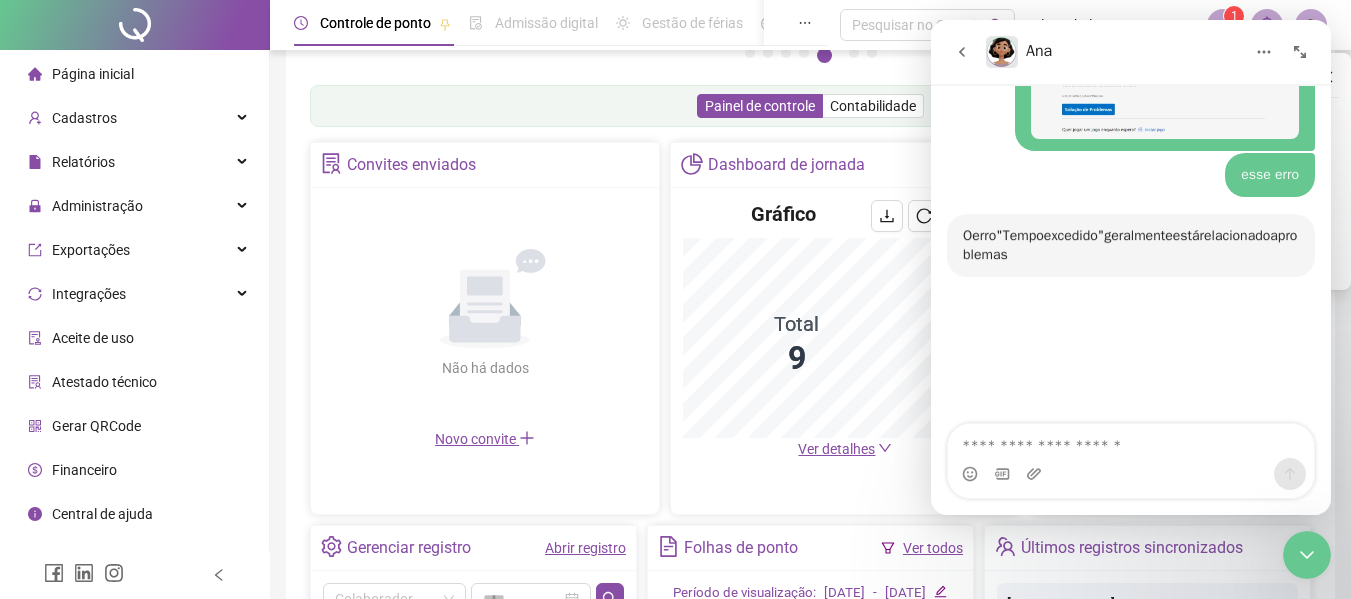 scroll, scrollTop: 1802, scrollLeft: 0, axis: vertical 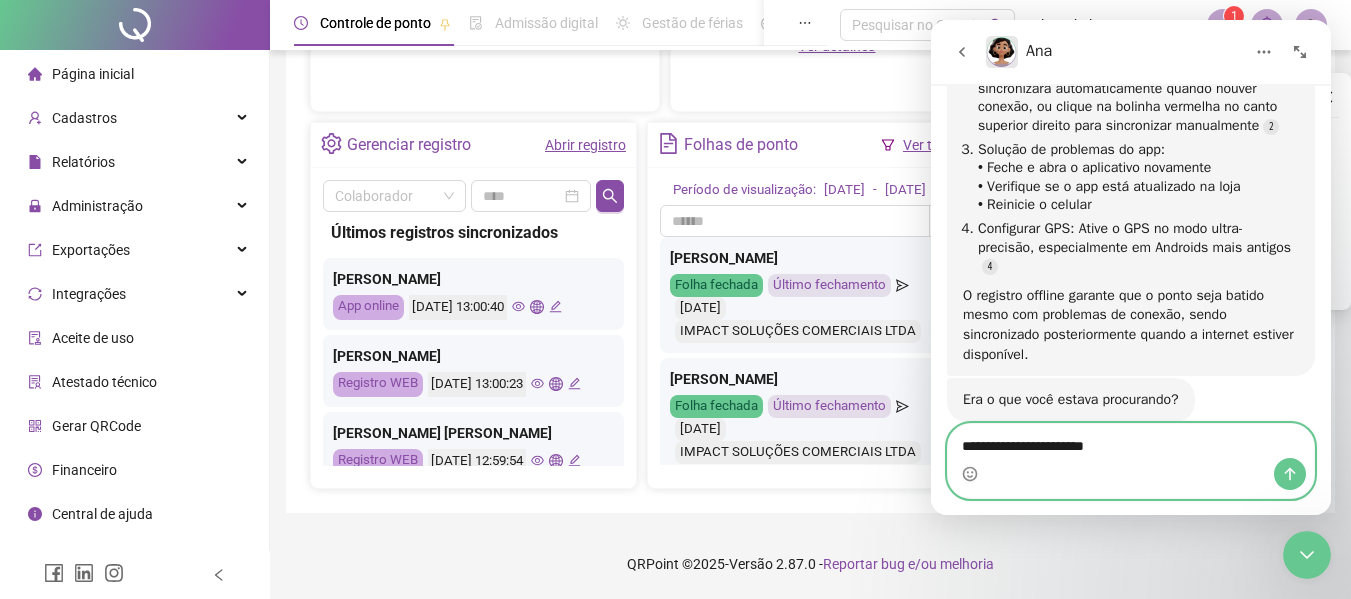 type on "**********" 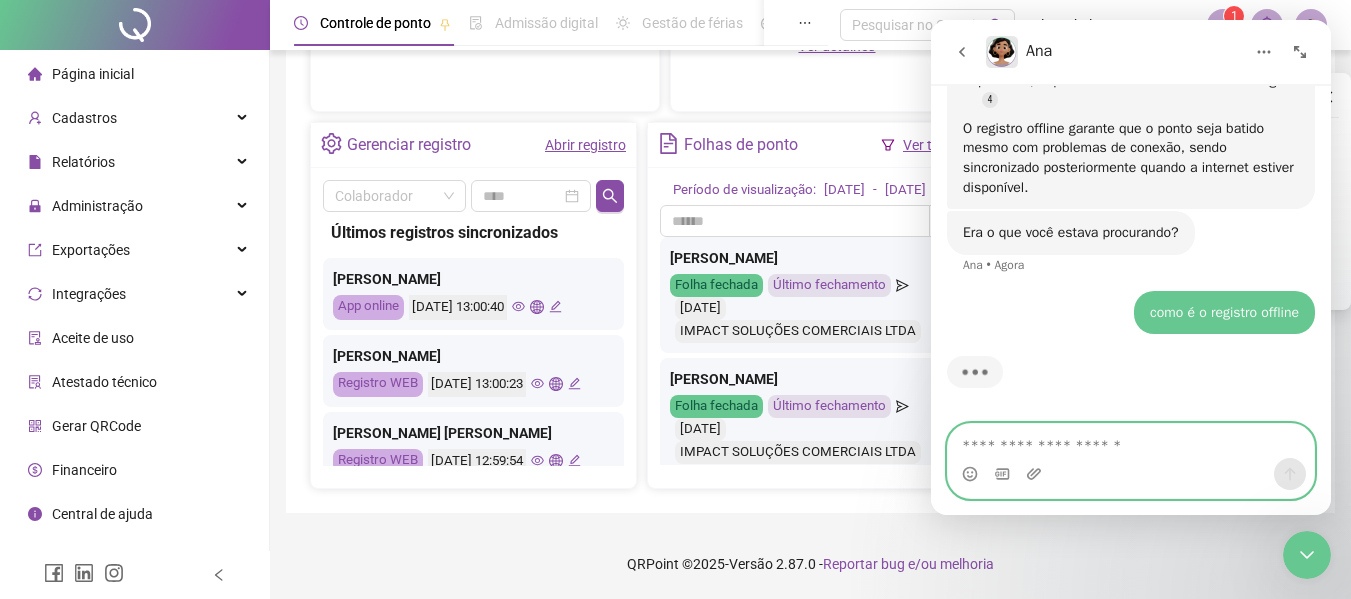 scroll, scrollTop: 2274, scrollLeft: 0, axis: vertical 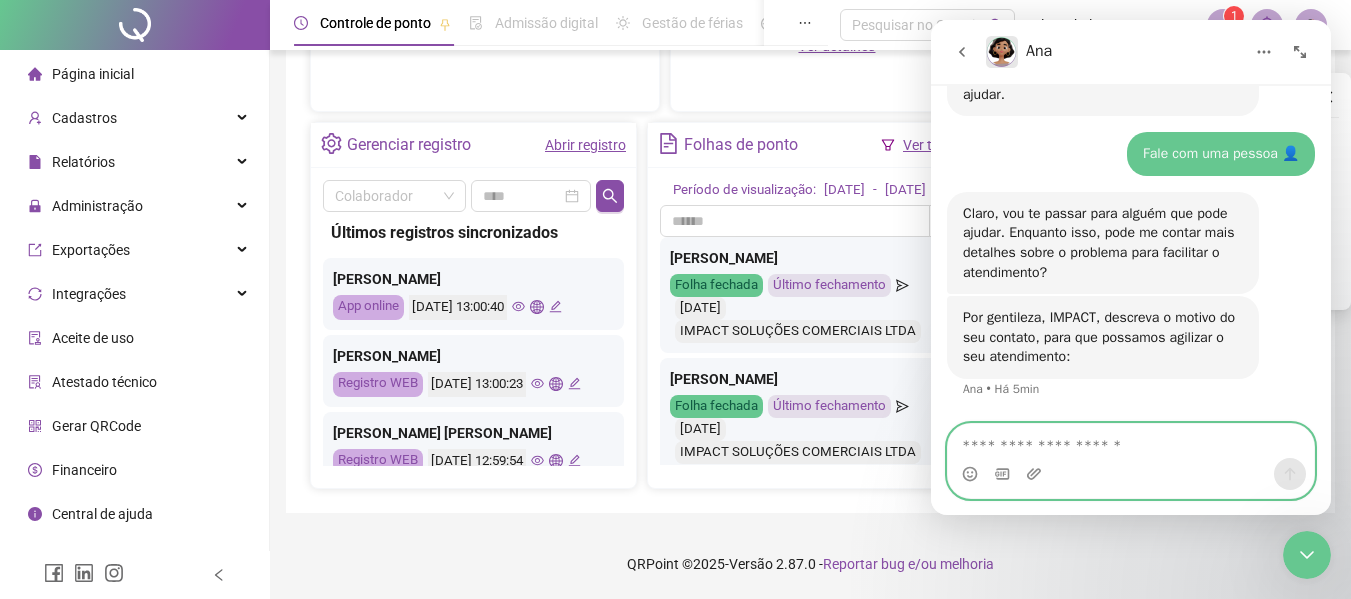 click at bounding box center [1131, 441] 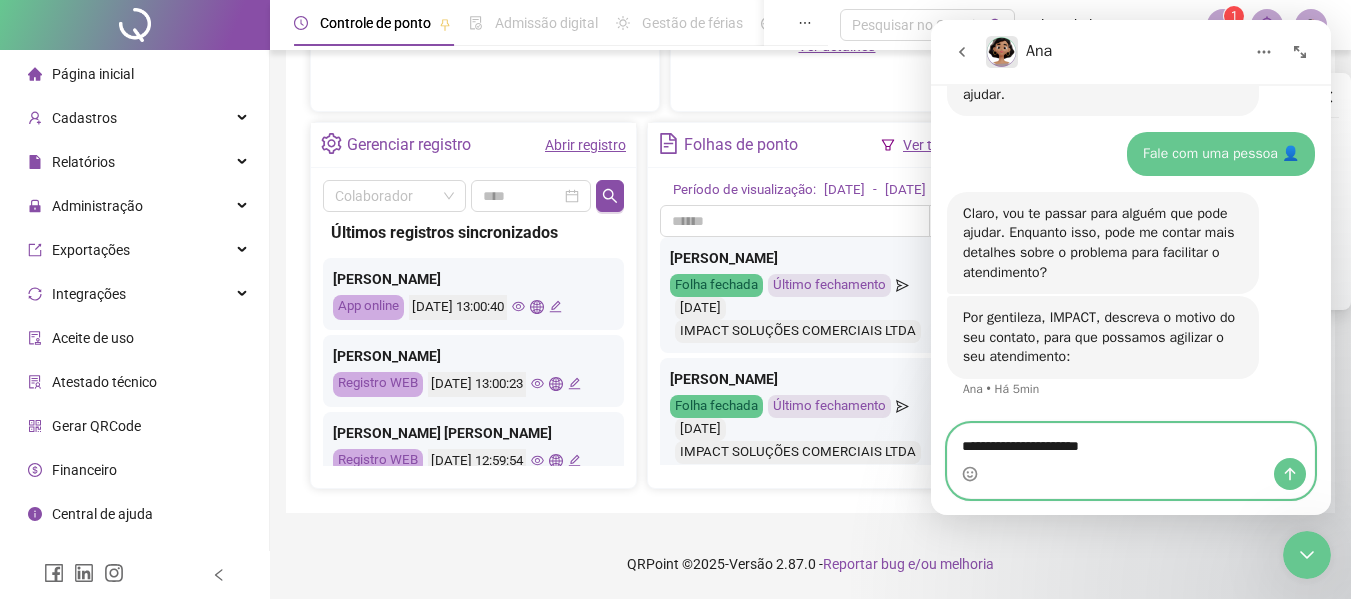 type on "**********" 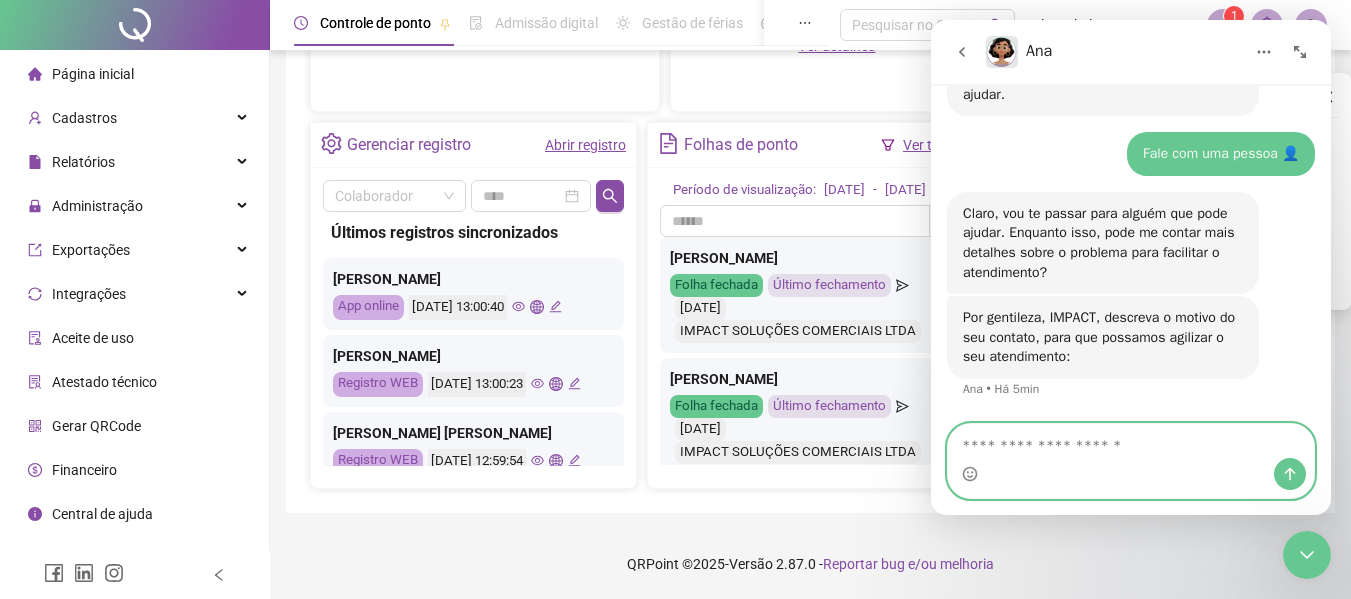 scroll, scrollTop: 3677, scrollLeft: 0, axis: vertical 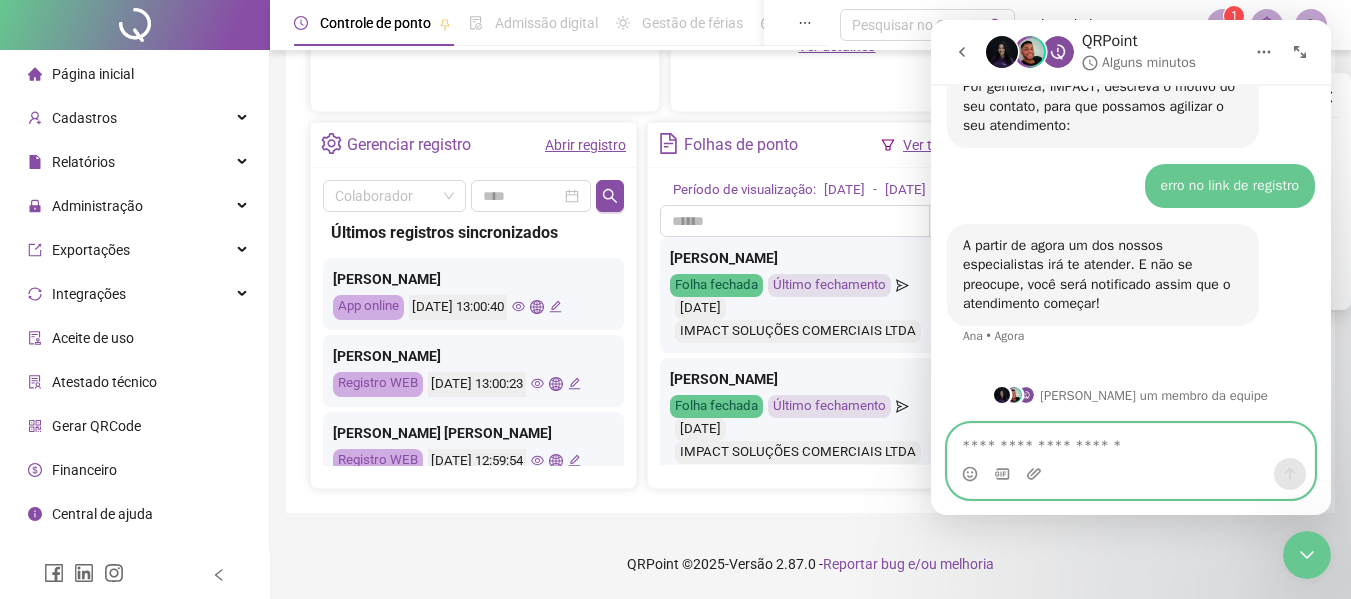 click at bounding box center [1131, 441] 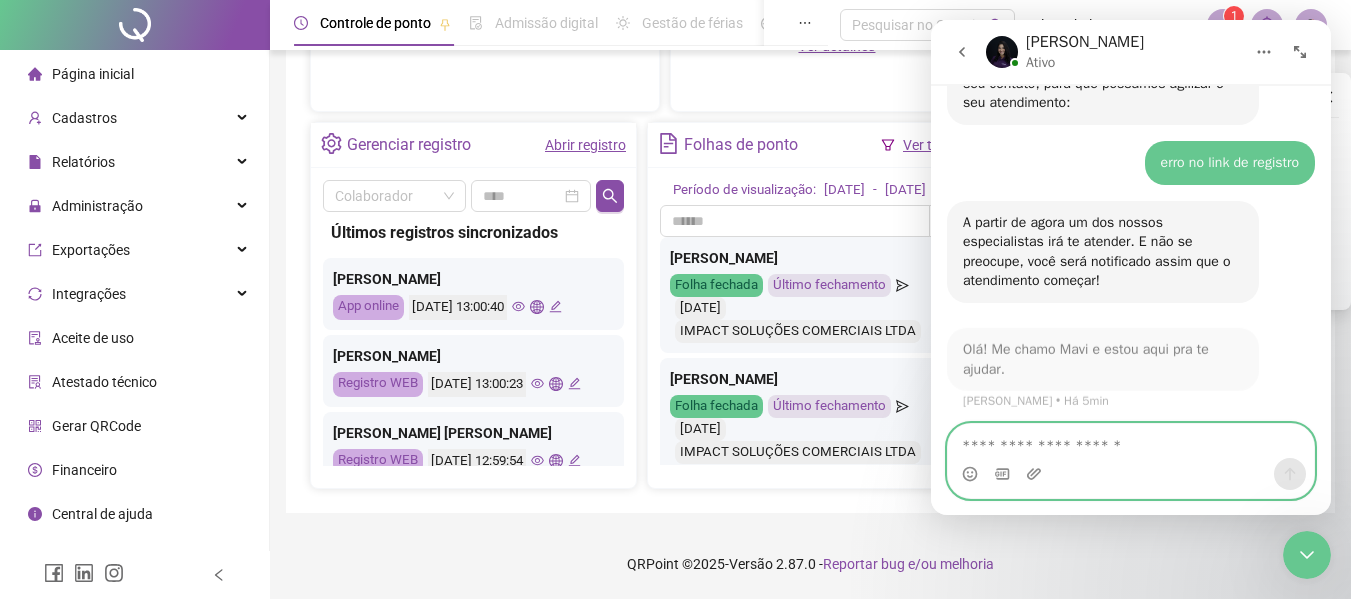 scroll, scrollTop: 3874, scrollLeft: 0, axis: vertical 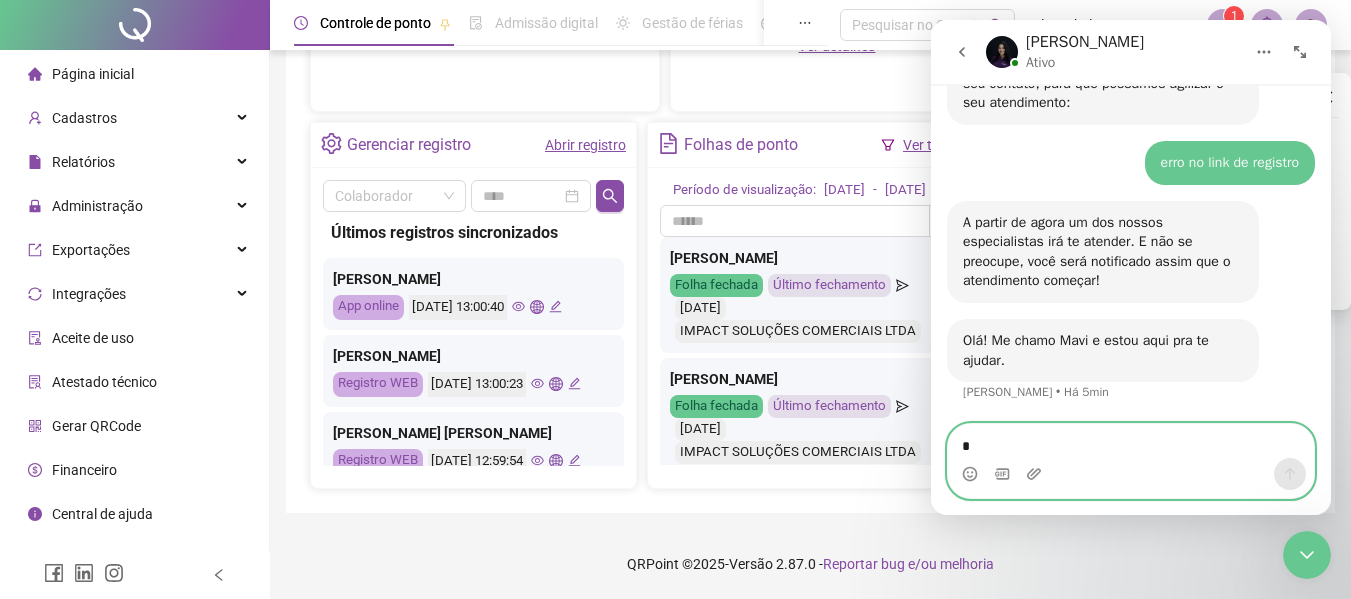type on "**" 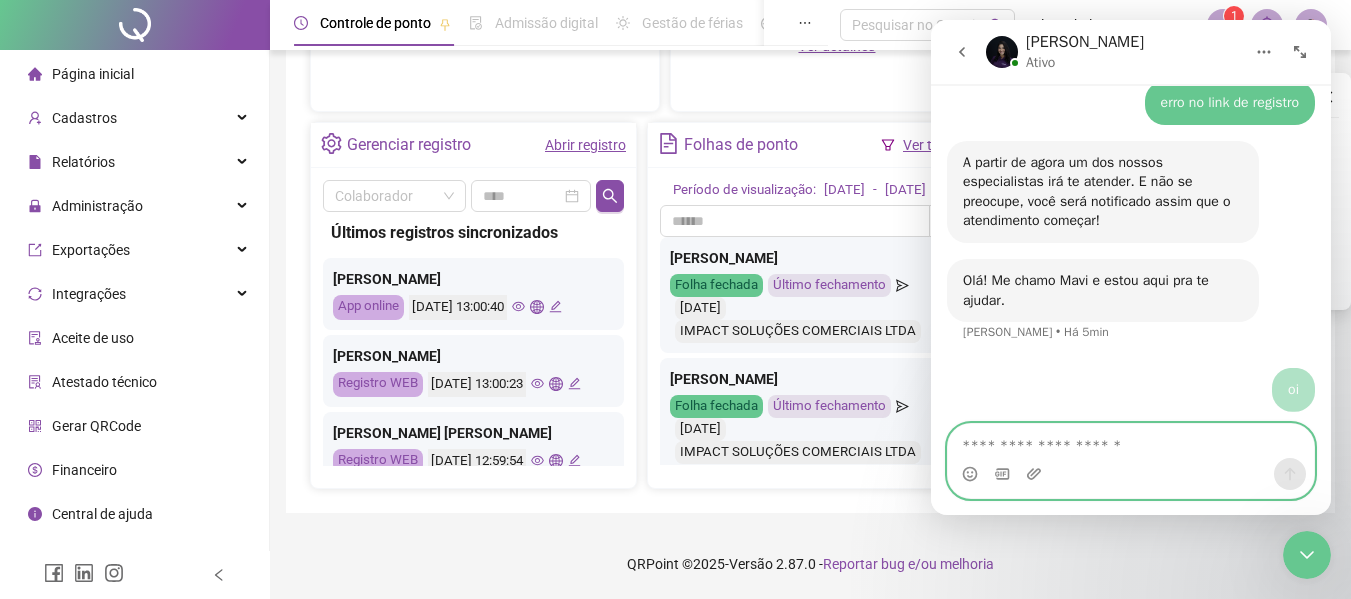 scroll, scrollTop: 3934, scrollLeft: 0, axis: vertical 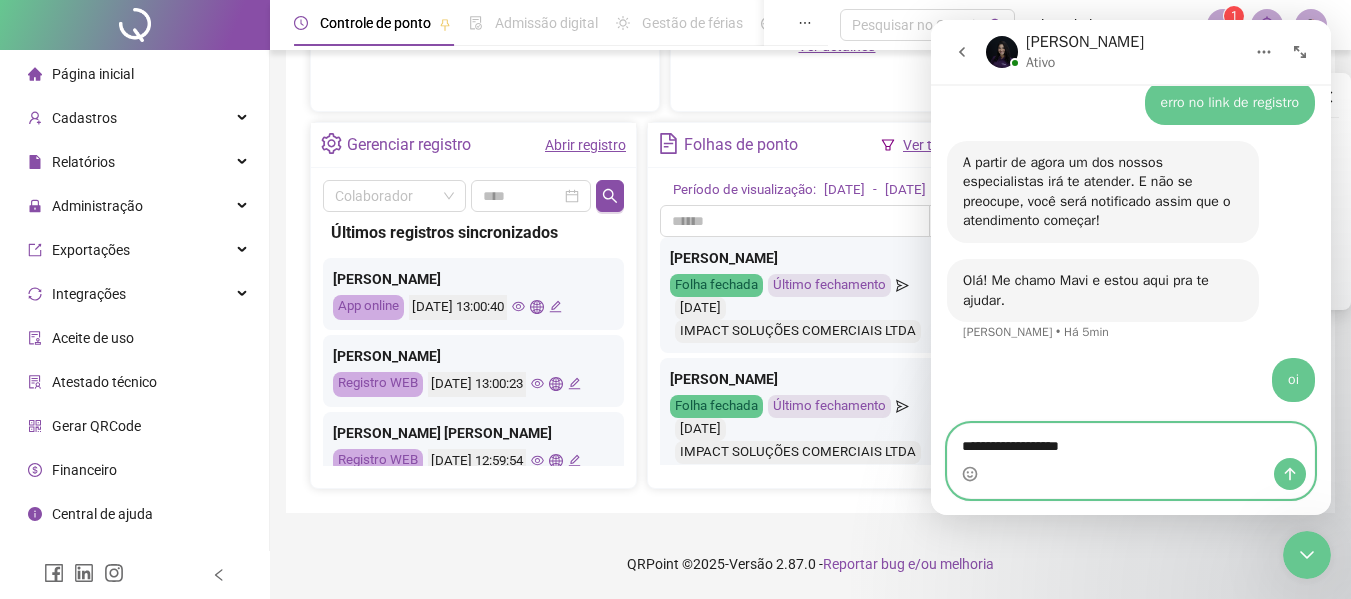 type on "**********" 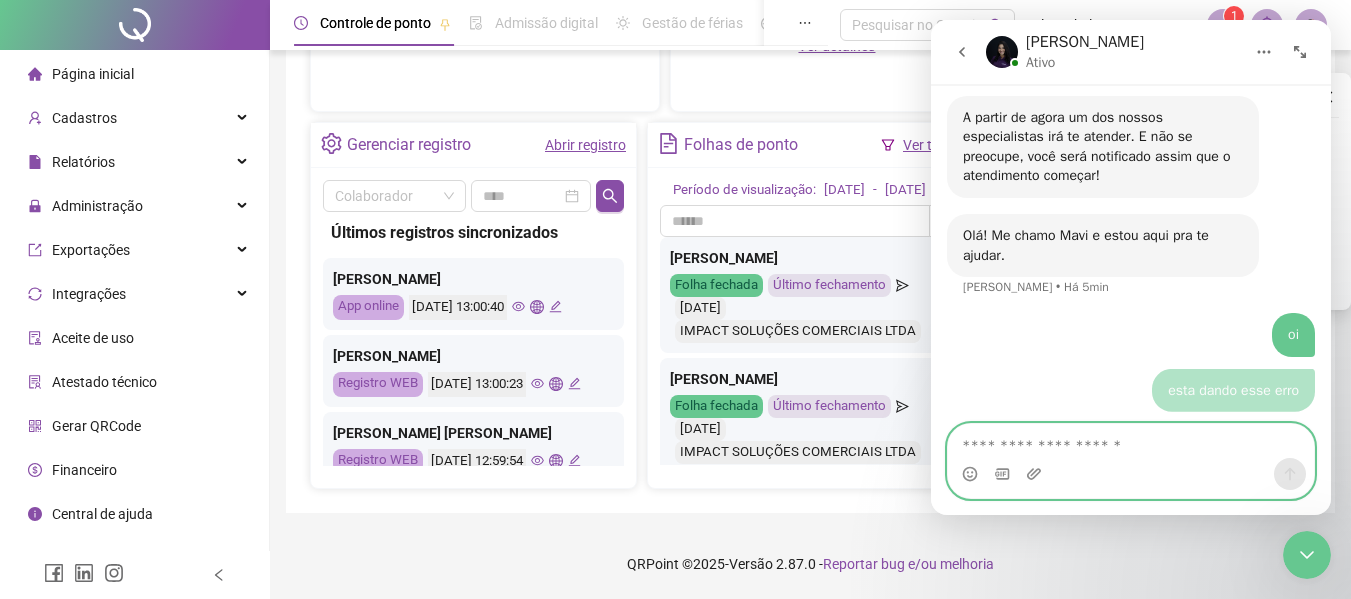 scroll, scrollTop: 3979, scrollLeft: 0, axis: vertical 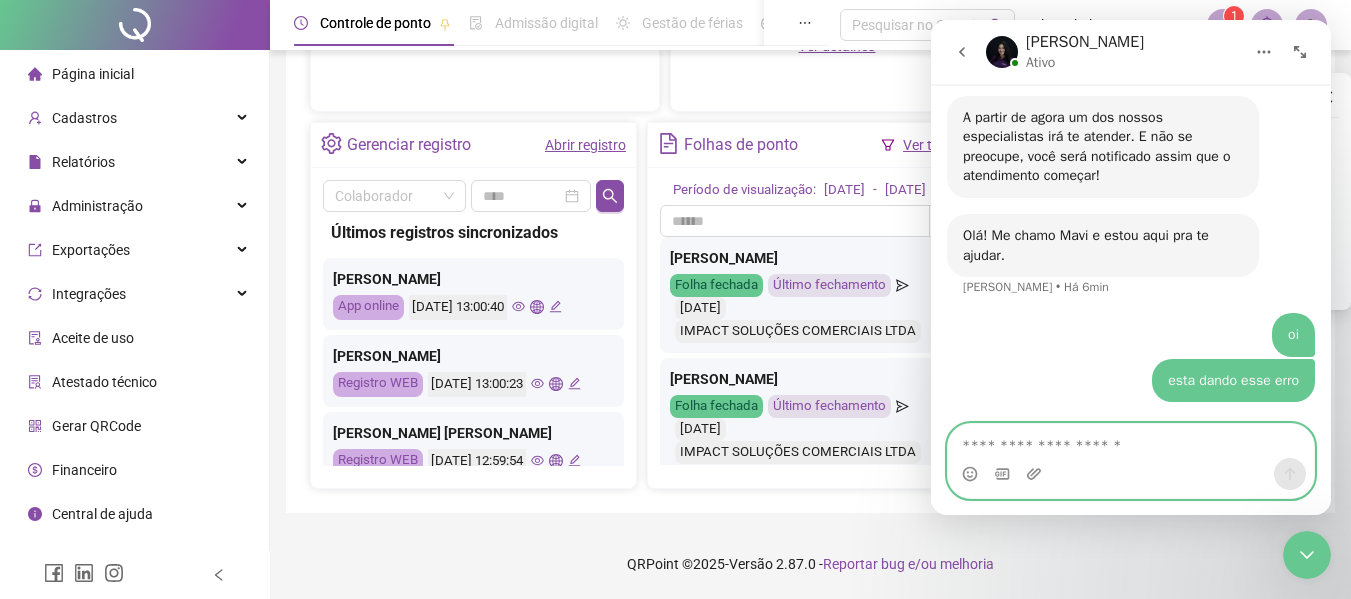 click at bounding box center [1131, 441] 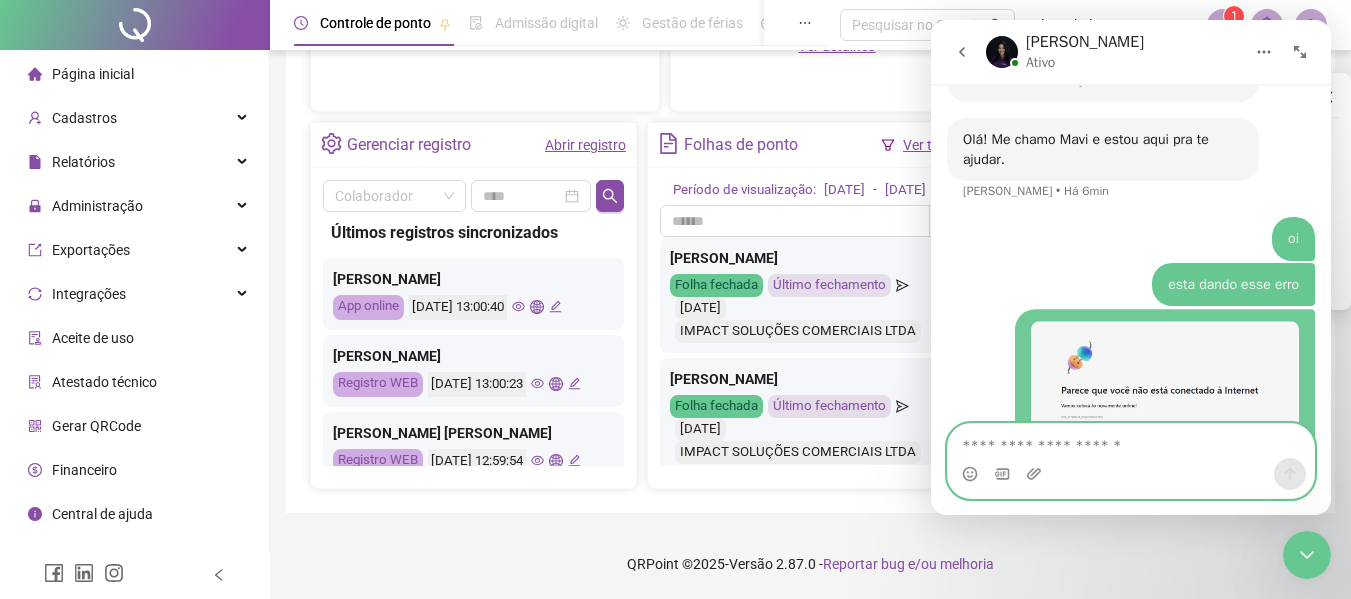 scroll, scrollTop: 4149, scrollLeft: 0, axis: vertical 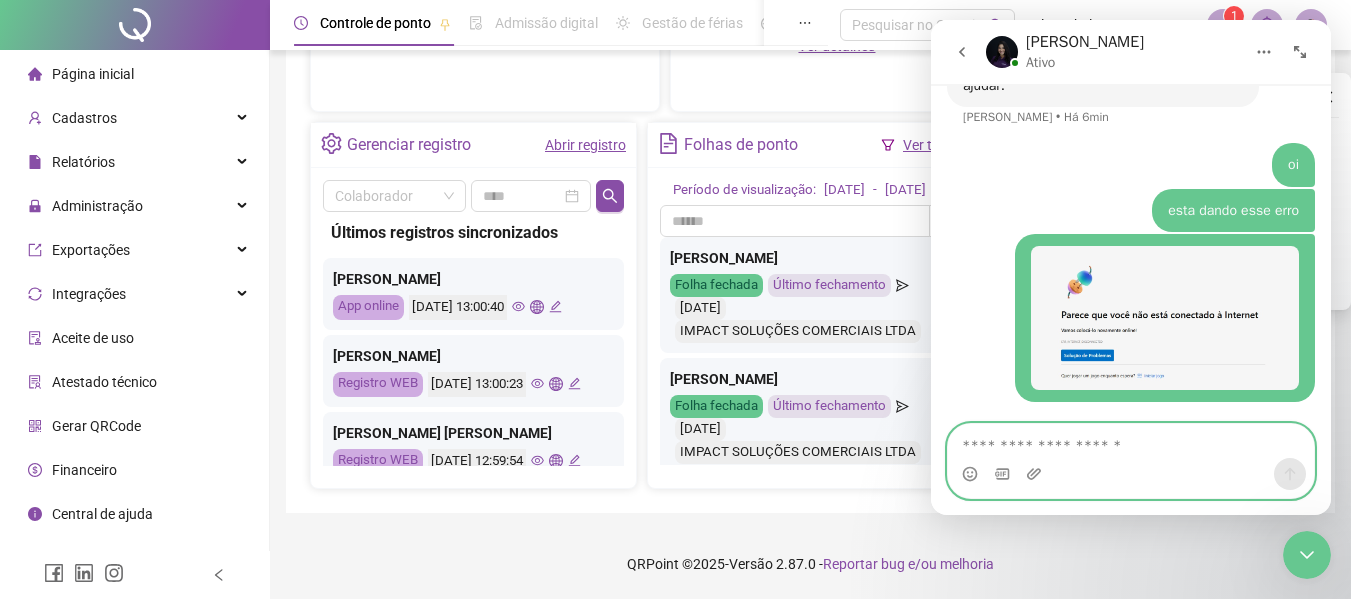 click at bounding box center (1131, 441) 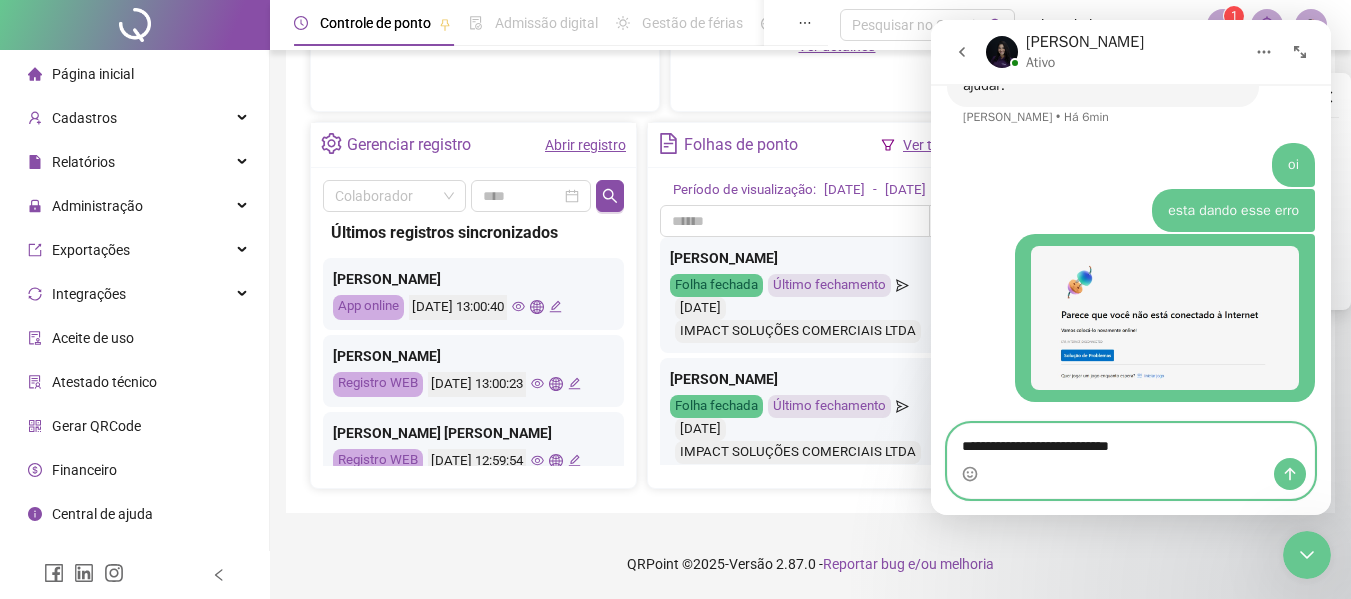 type on "**********" 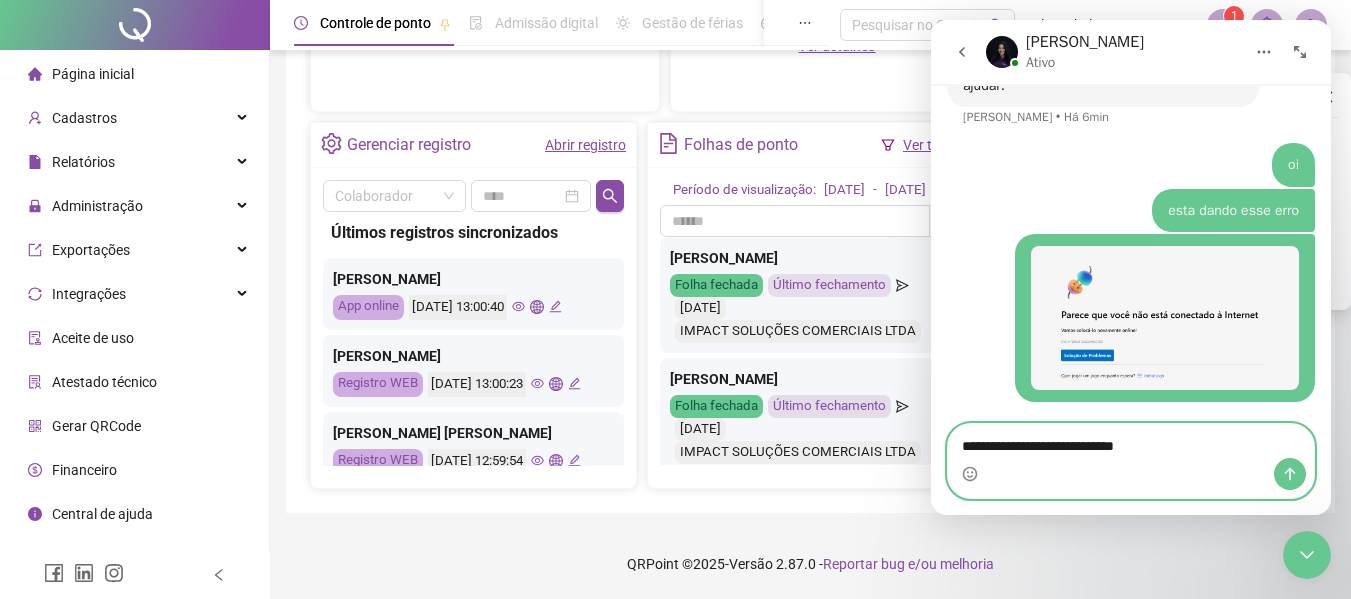 type 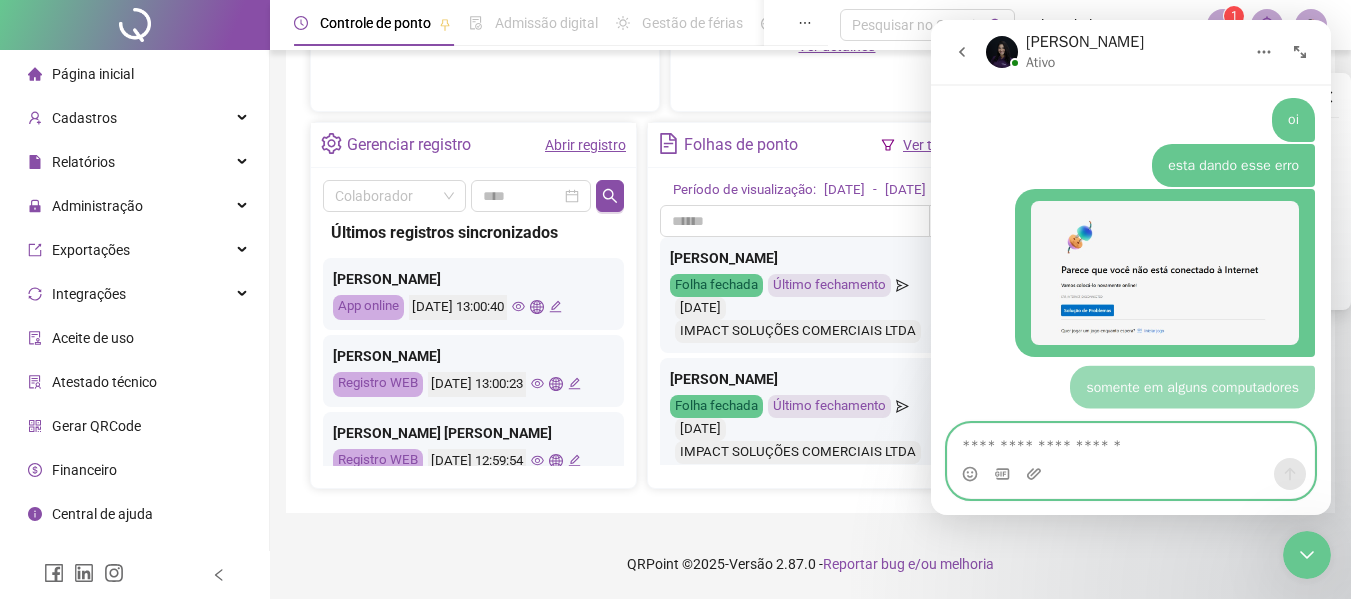scroll, scrollTop: 4194, scrollLeft: 0, axis: vertical 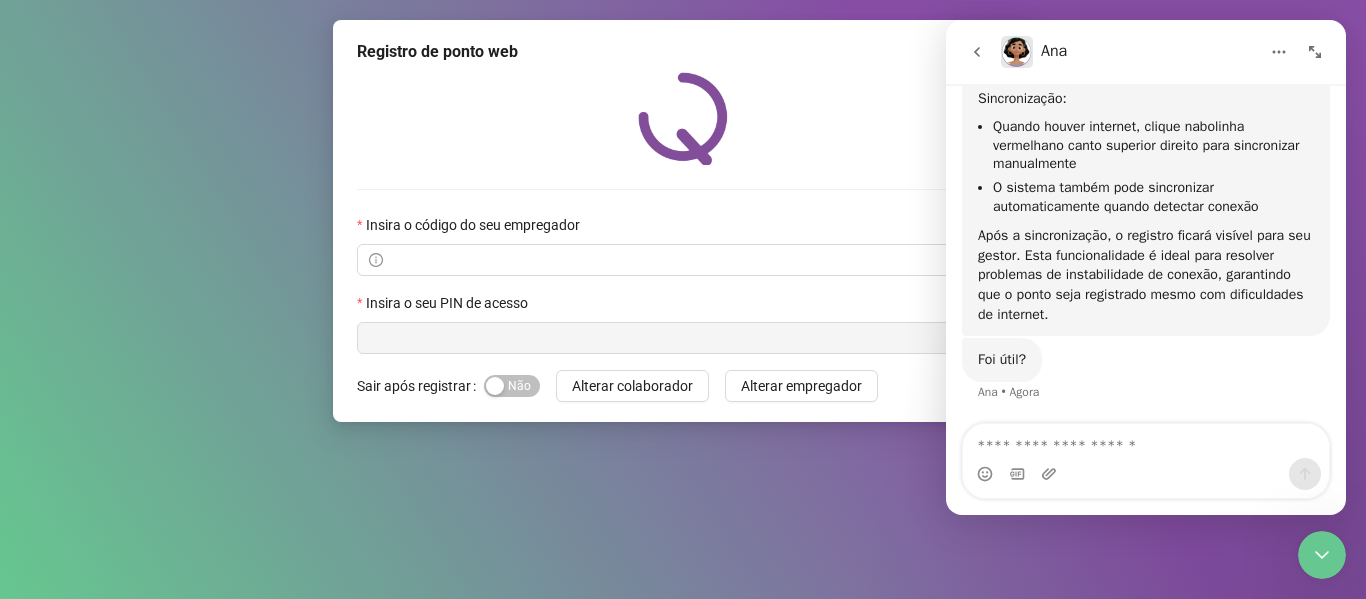 click at bounding box center (1146, 441) 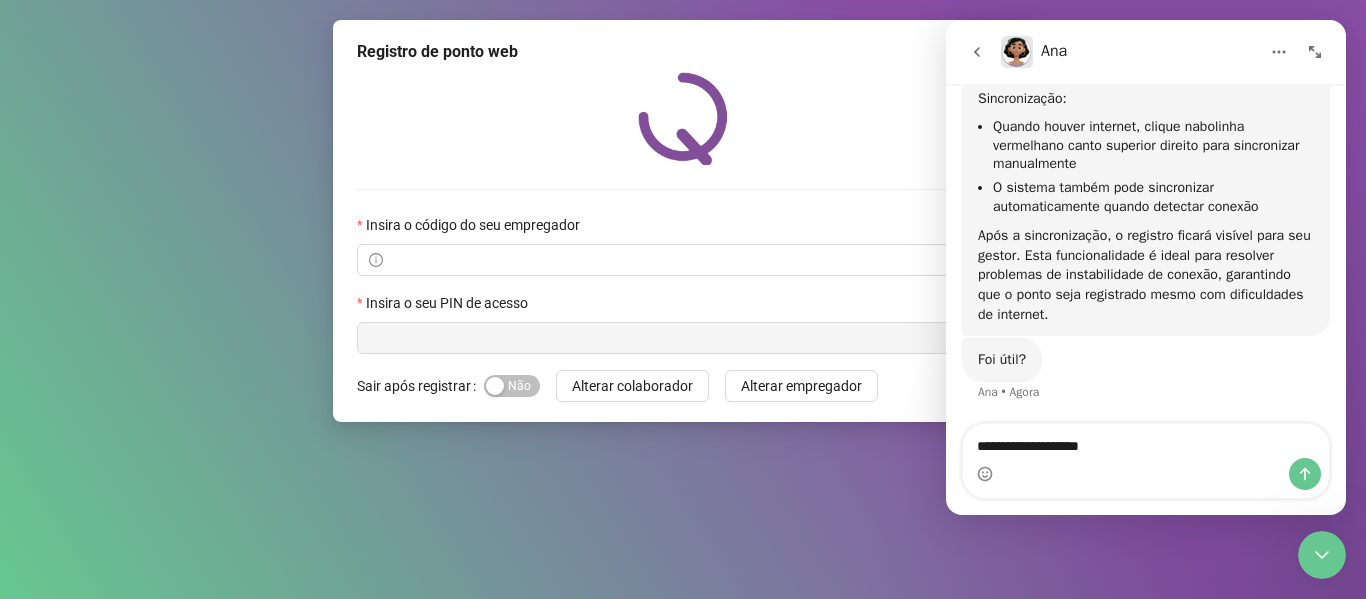 type on "**********" 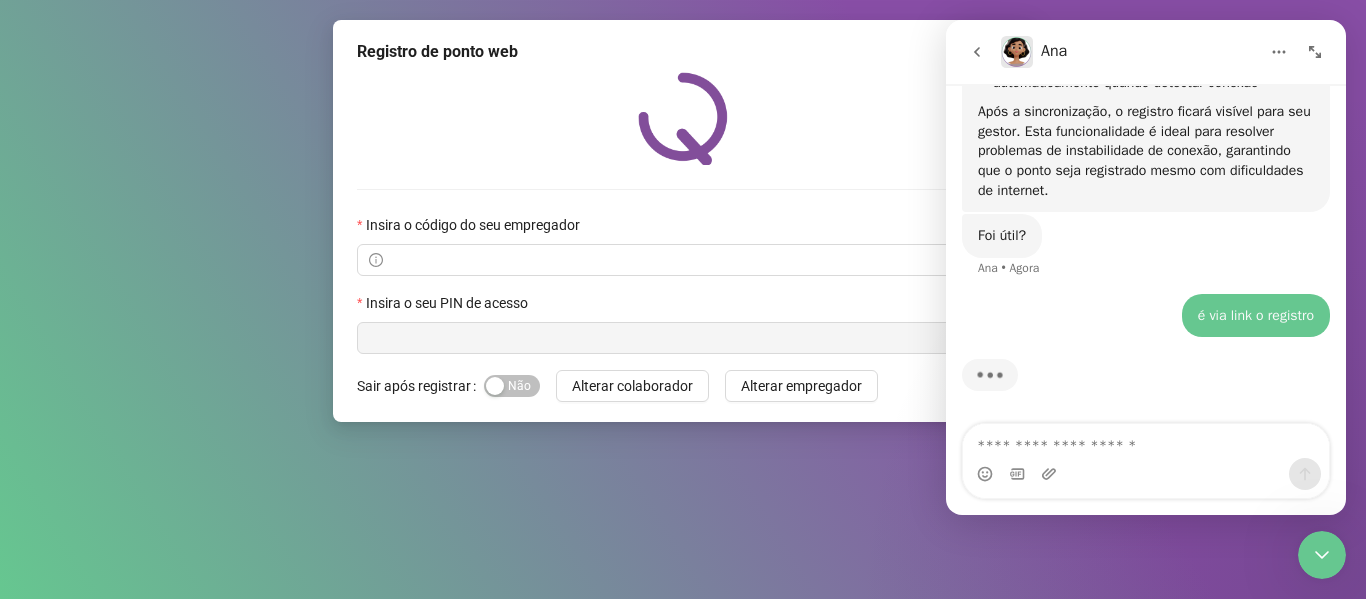 scroll, scrollTop: 2817, scrollLeft: 0, axis: vertical 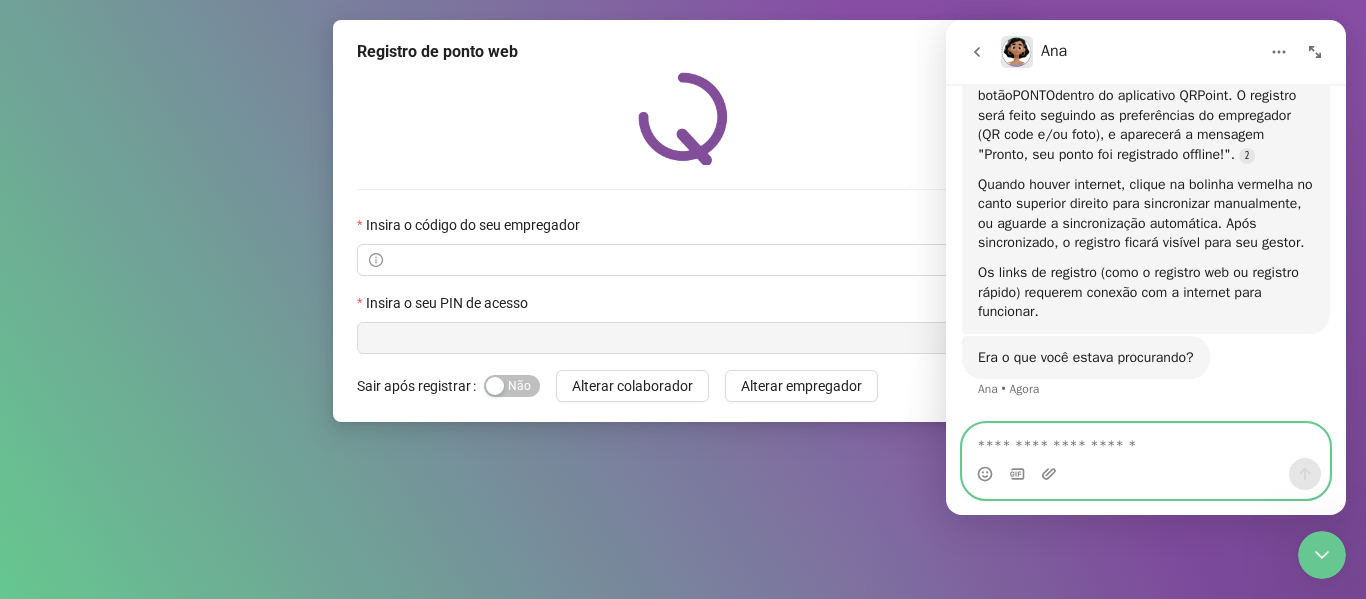 click at bounding box center [1146, 441] 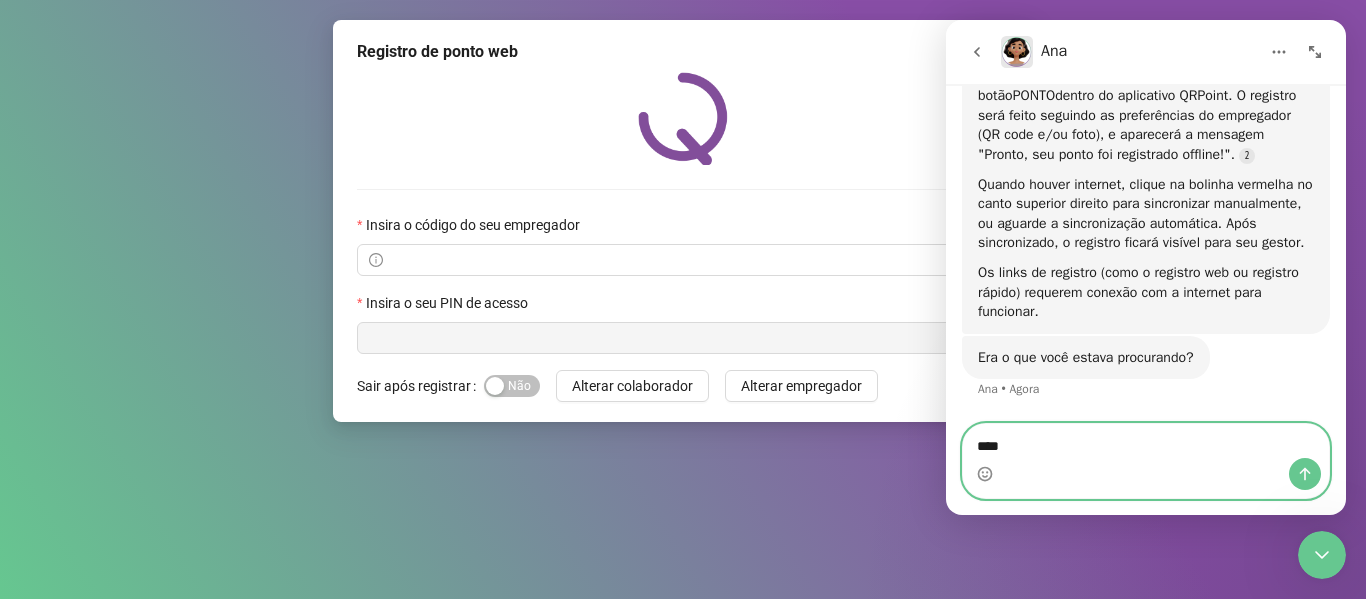 type on "***" 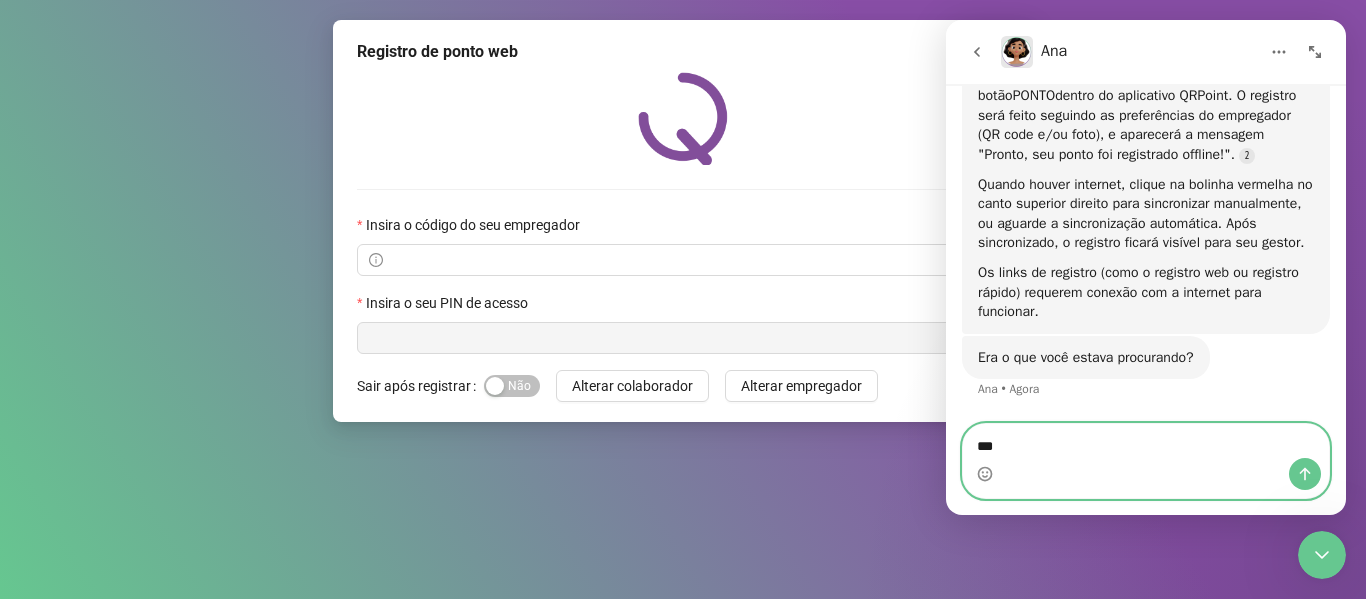 type 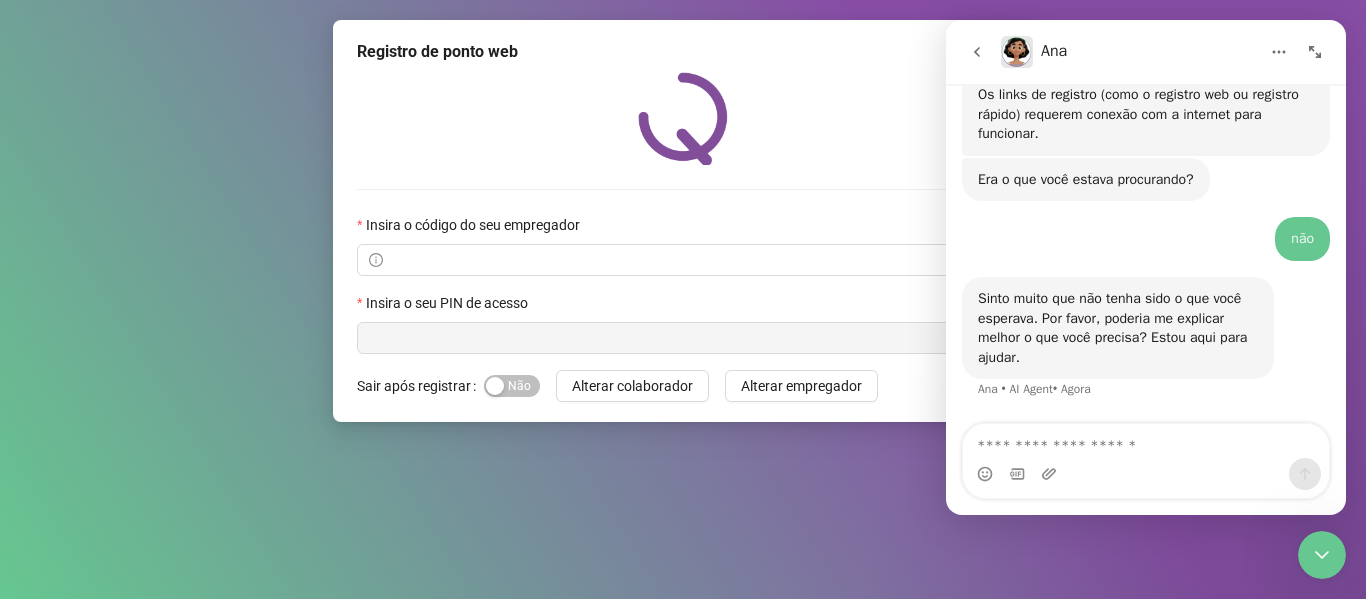 scroll, scrollTop: 3354, scrollLeft: 0, axis: vertical 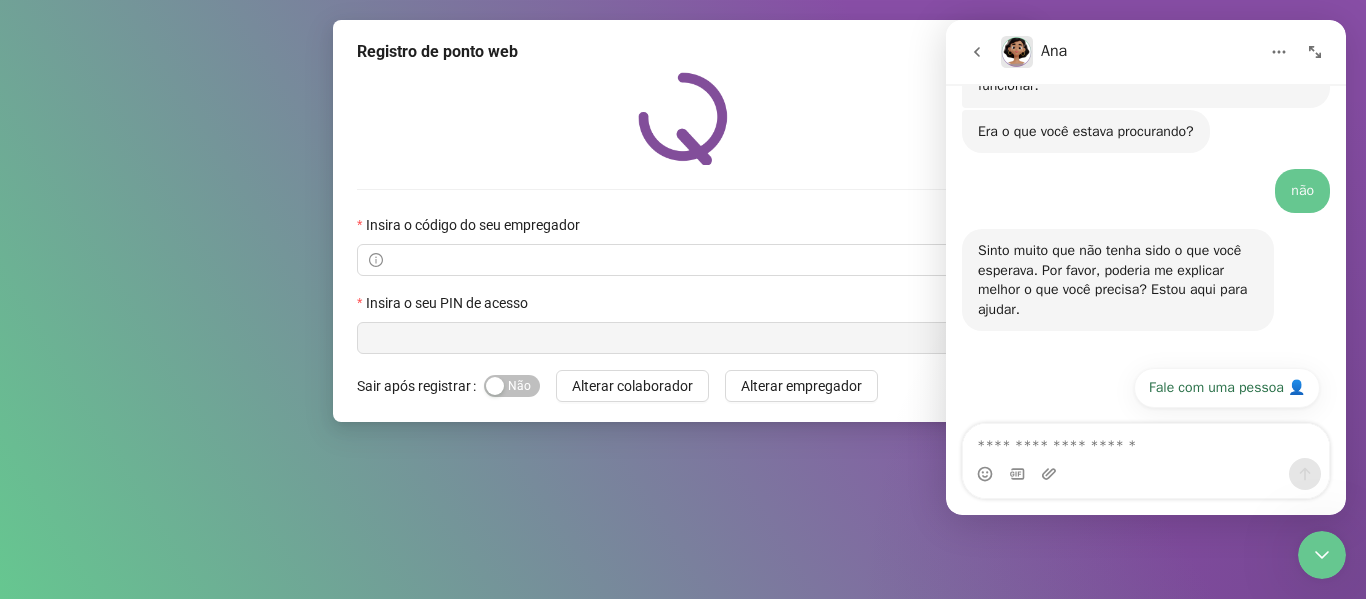click on "Registro de ponto web Insira o código do seu empregador Insira o seu PIN de acesso Sair após registrar Sim Não Alterar colaborador Alterar empregador" at bounding box center (683, 299) 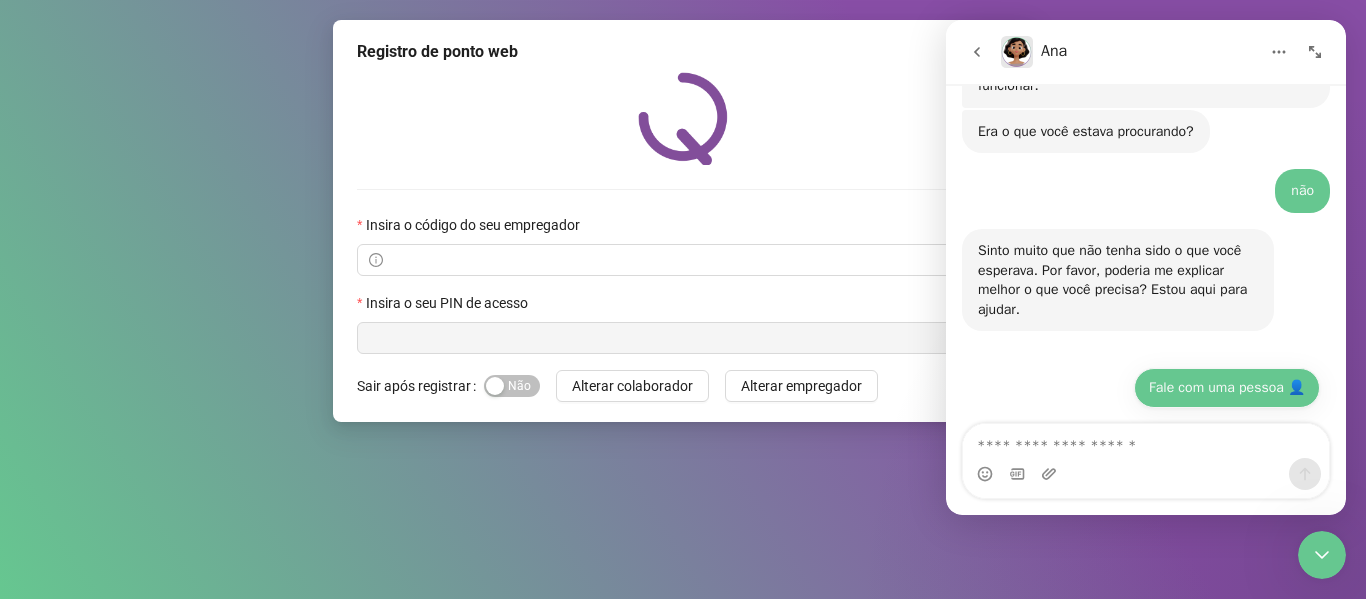 click on "Fale com uma pessoa 👤" at bounding box center (1227, 388) 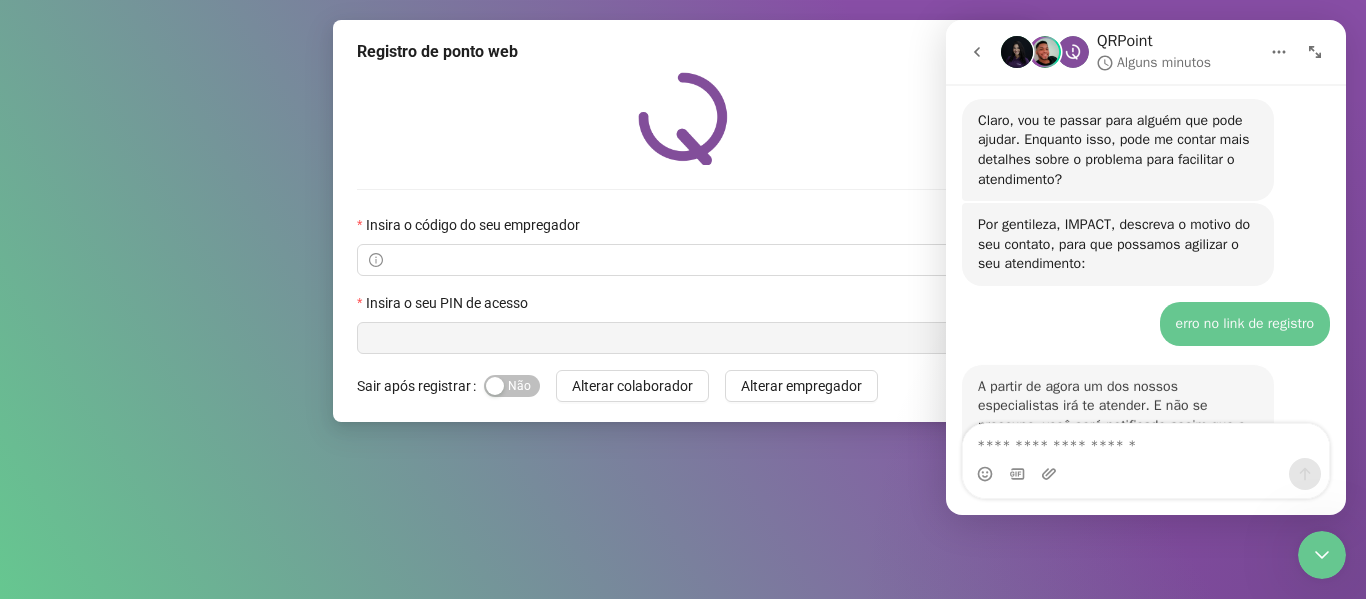 scroll, scrollTop: 3851, scrollLeft: 0, axis: vertical 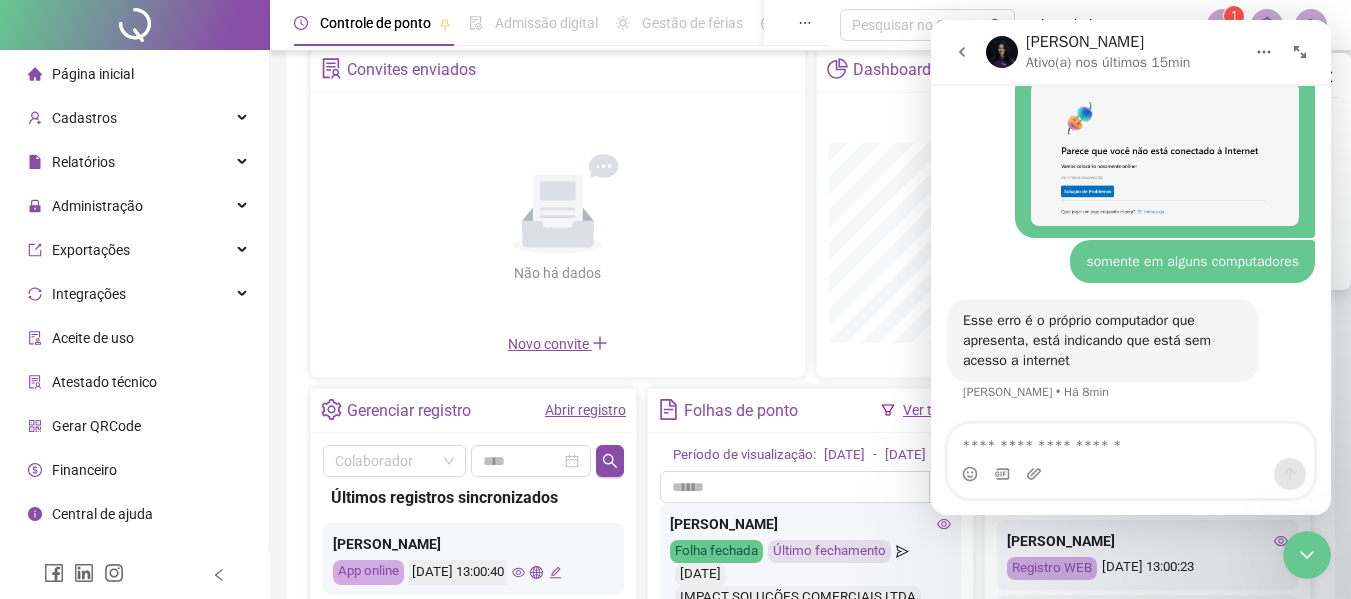 click at bounding box center (1131, 441) 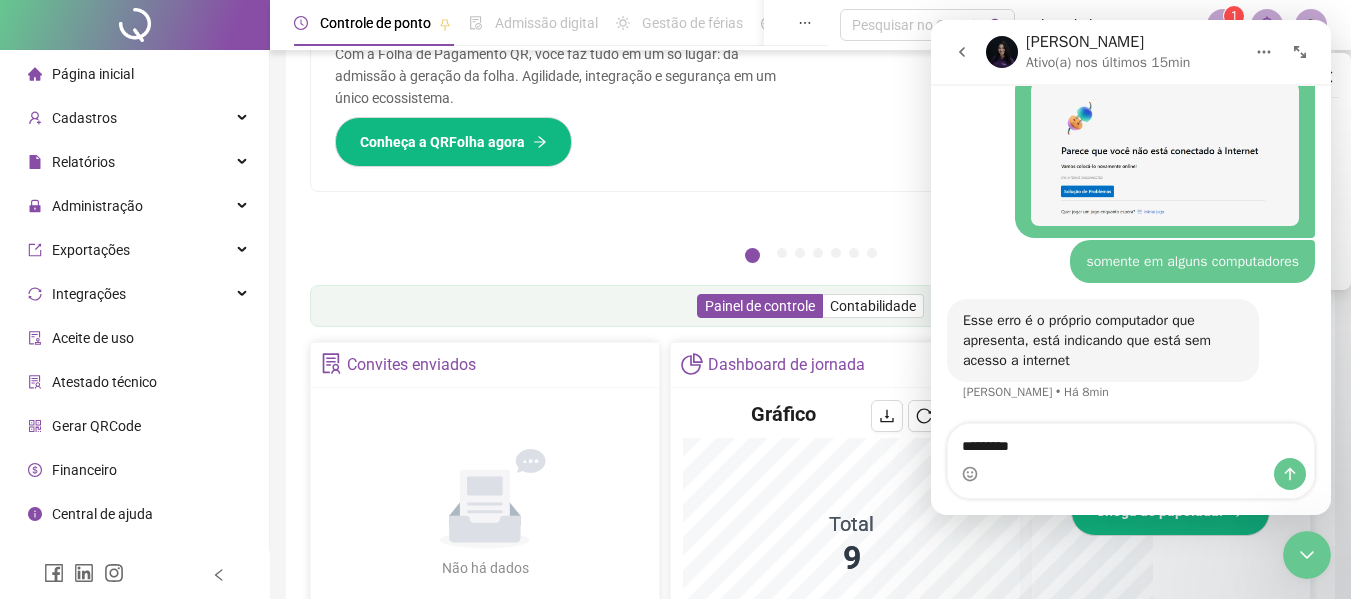 scroll, scrollTop: 395, scrollLeft: 0, axis: vertical 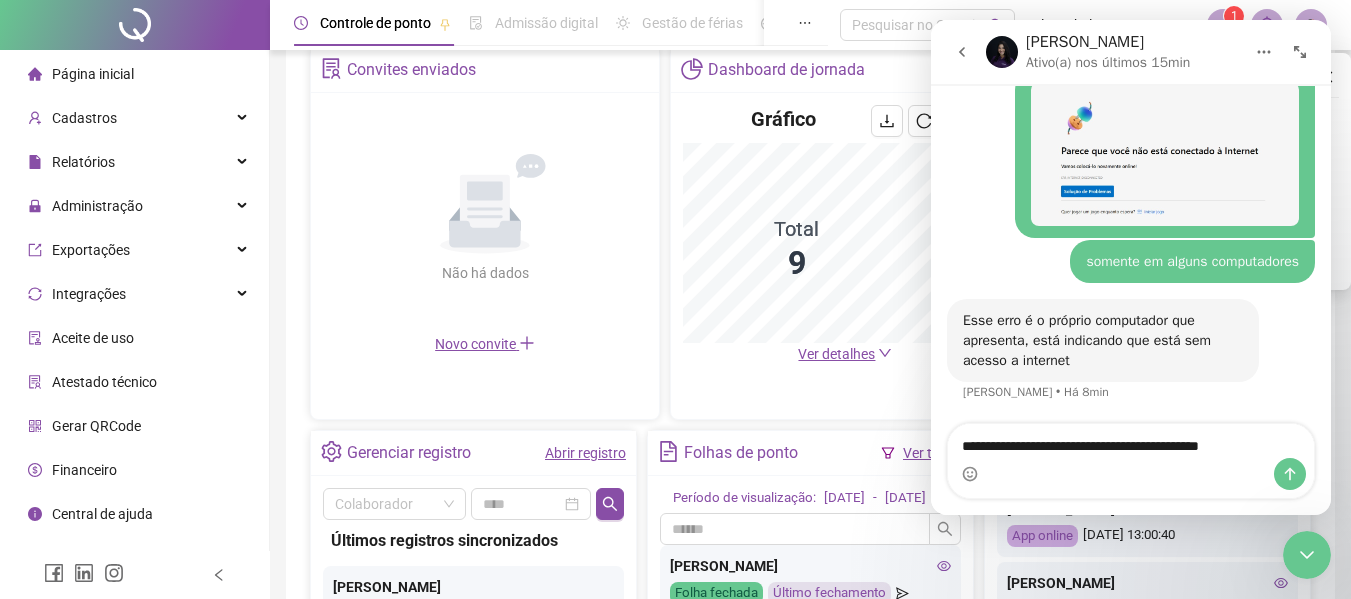 type on "**********" 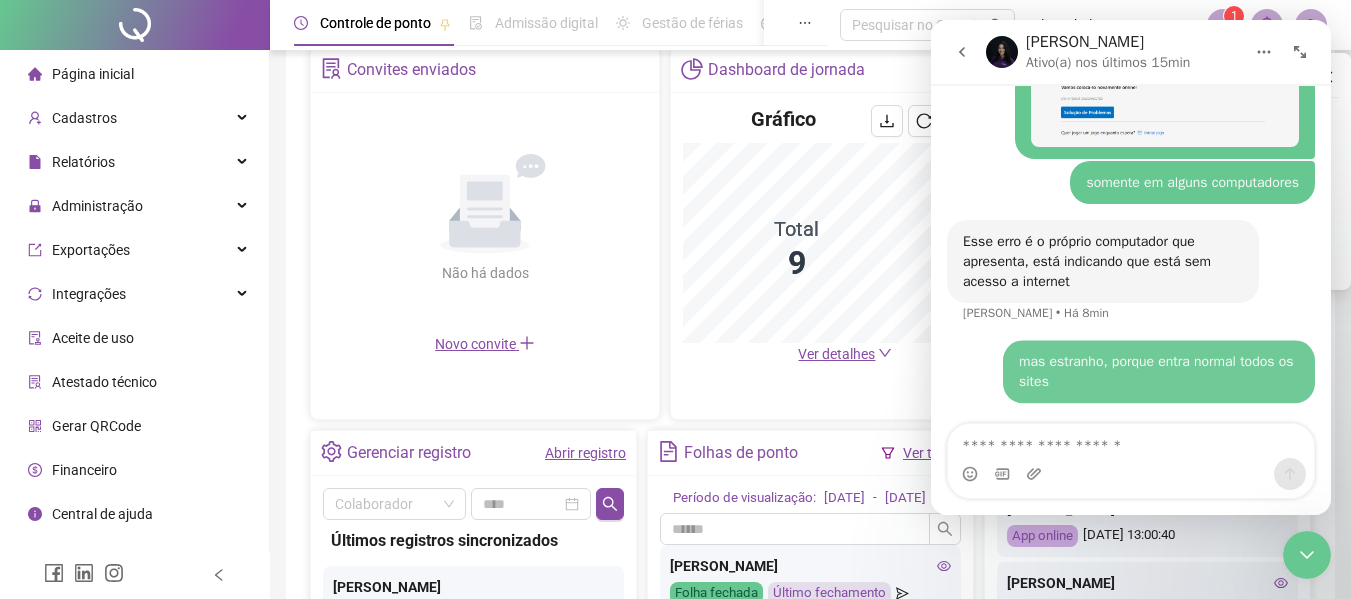 scroll, scrollTop: 4372, scrollLeft: 0, axis: vertical 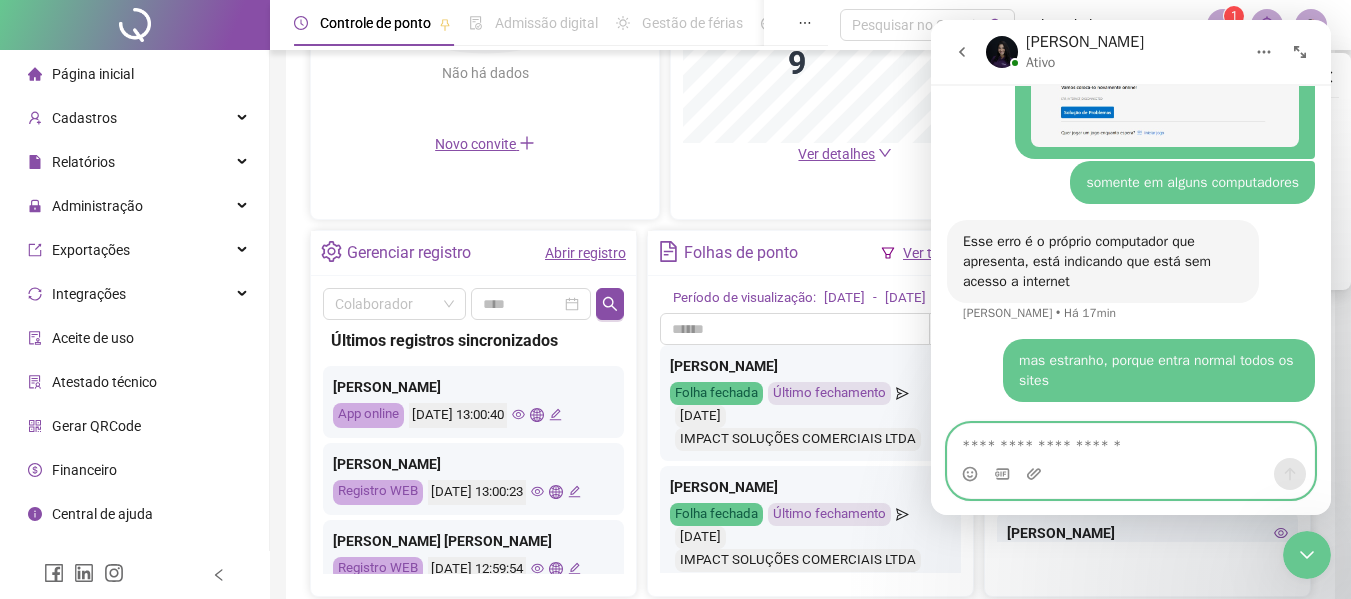 click at bounding box center (1131, 441) 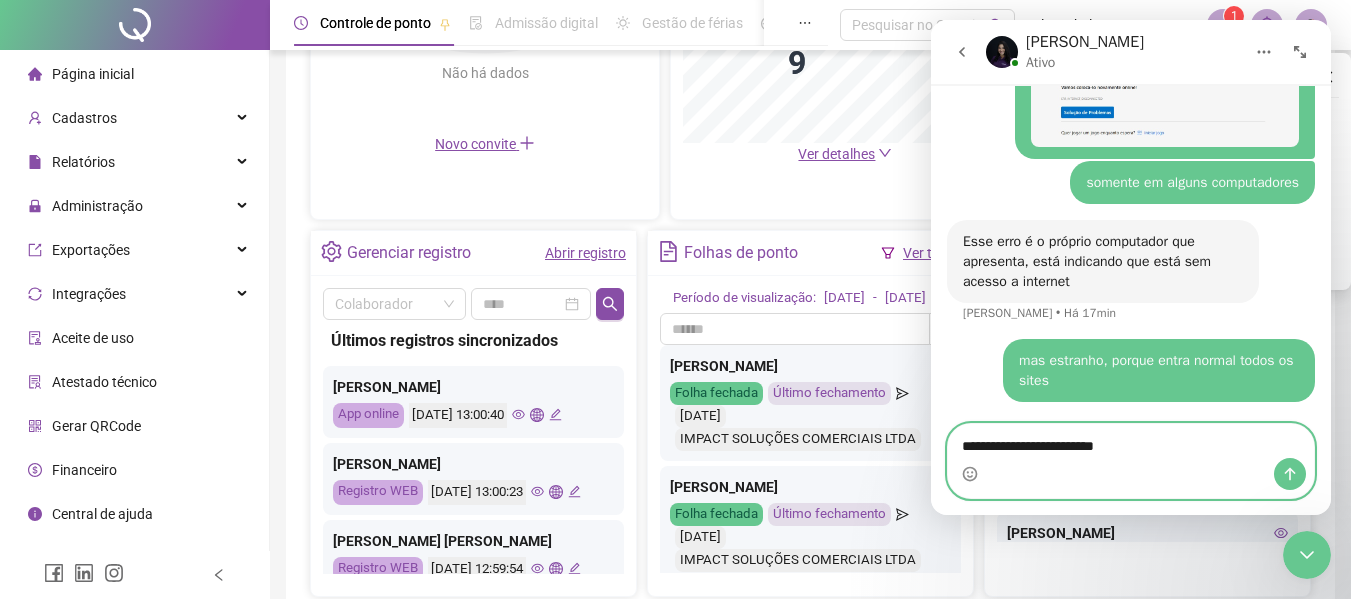 type on "**********" 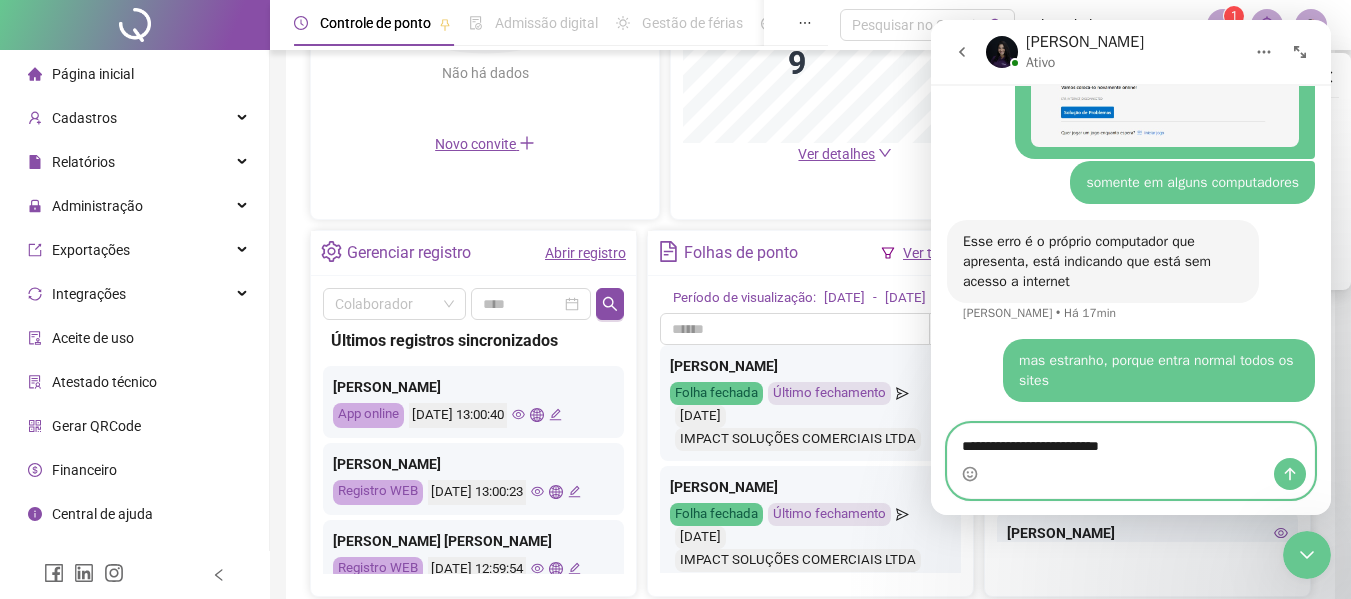 type 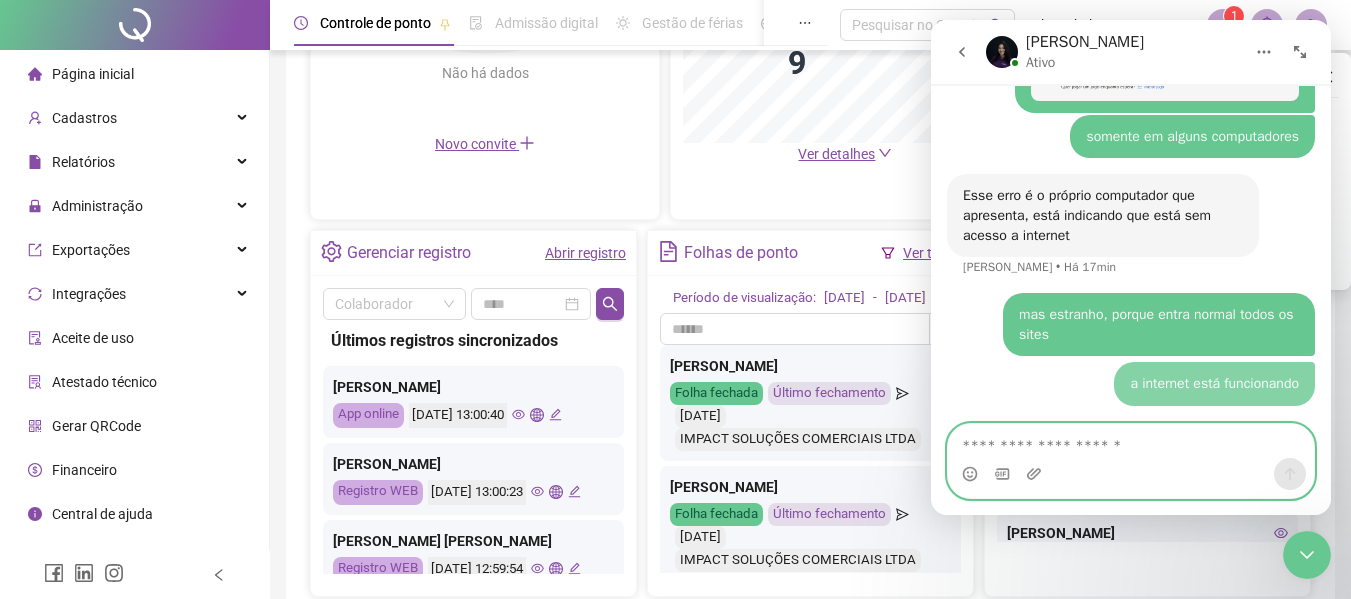 scroll, scrollTop: 4418, scrollLeft: 0, axis: vertical 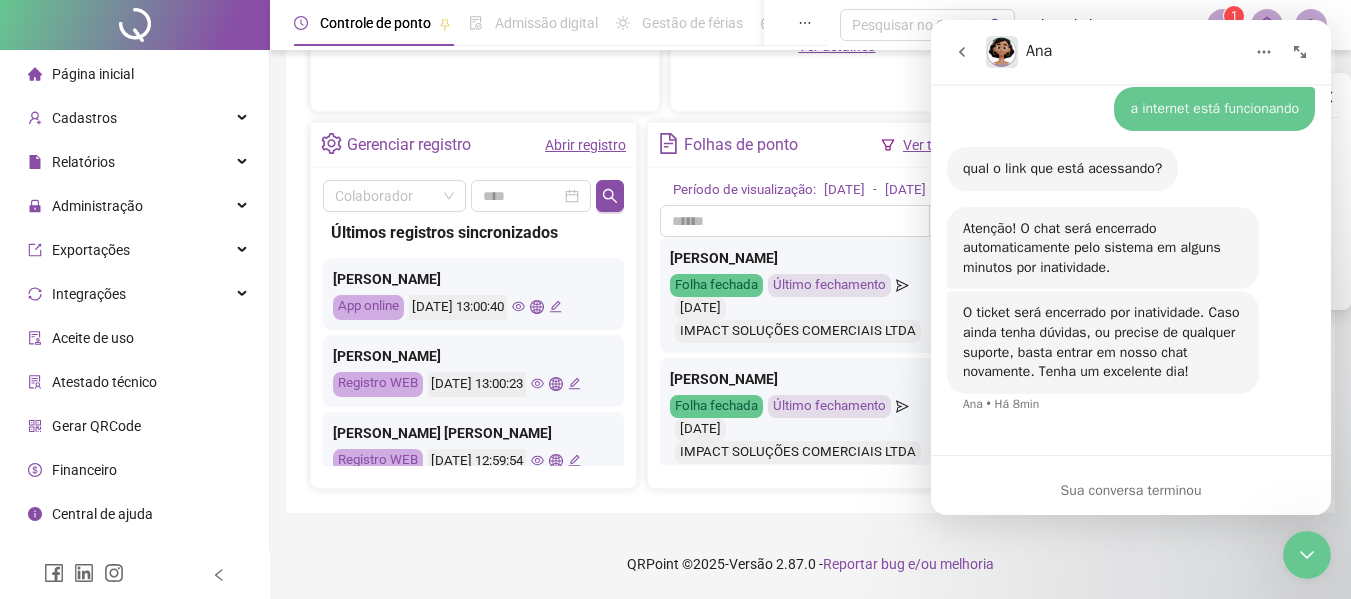 click on "Sua conversa terminou" at bounding box center [1131, 490] 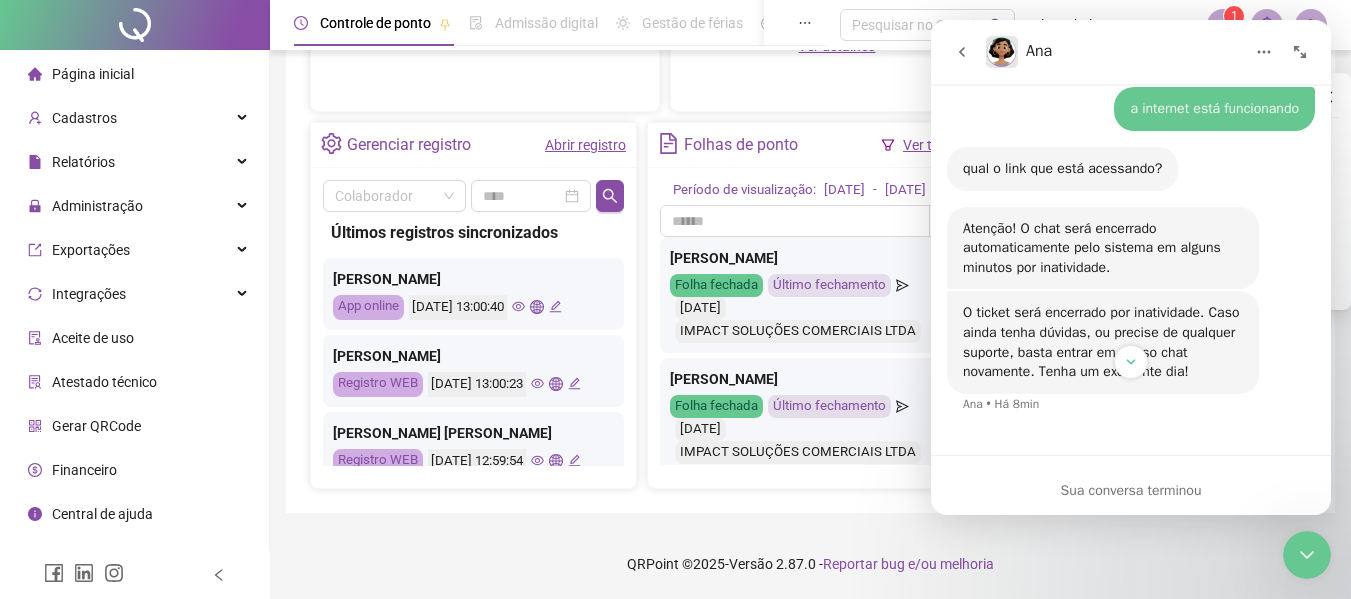 scroll, scrollTop: 4669, scrollLeft: 0, axis: vertical 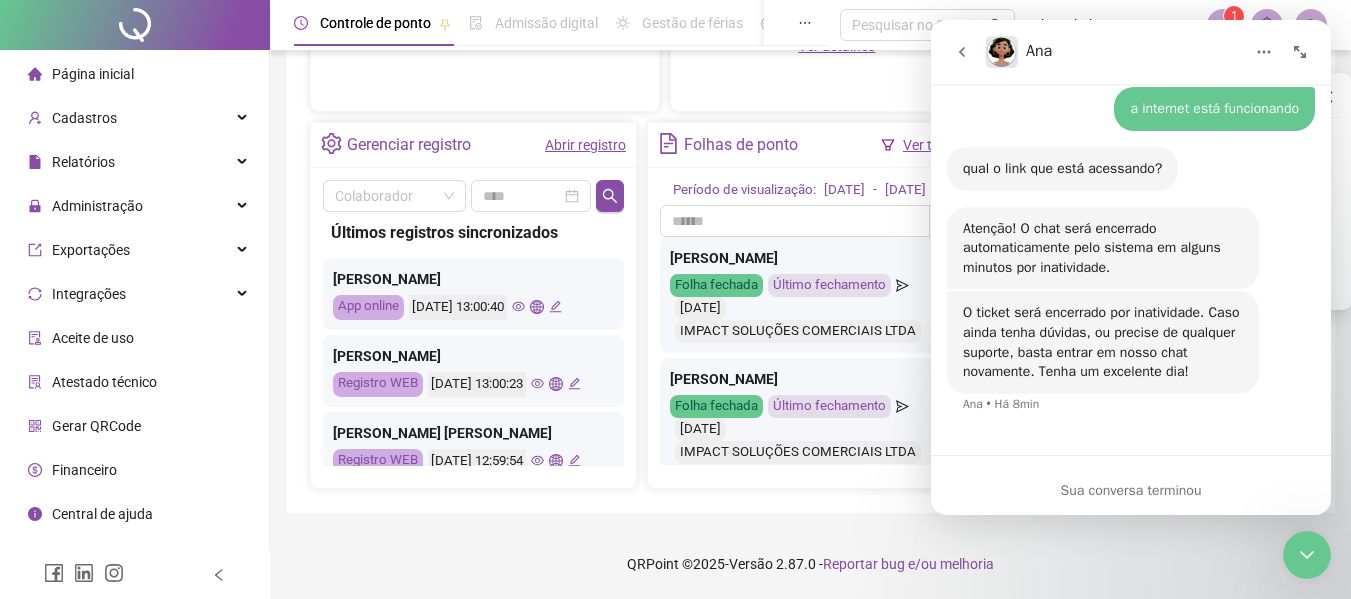 click on "Sua conversa terminou" at bounding box center [1131, 490] 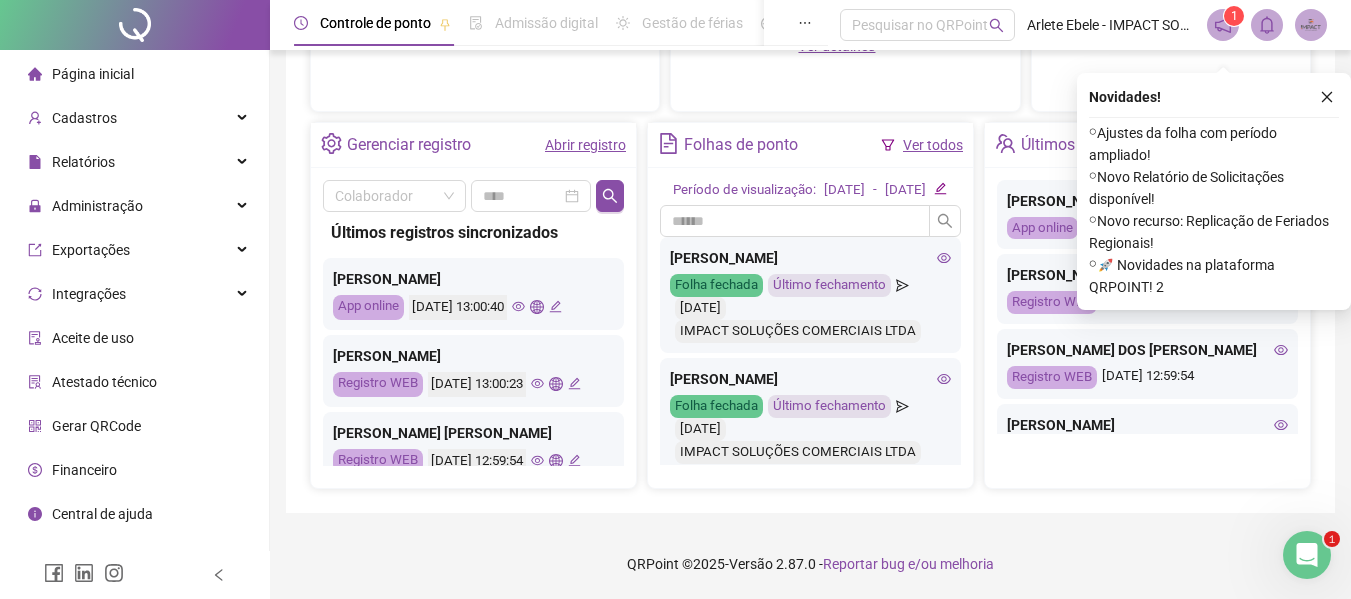 scroll, scrollTop: 0, scrollLeft: 0, axis: both 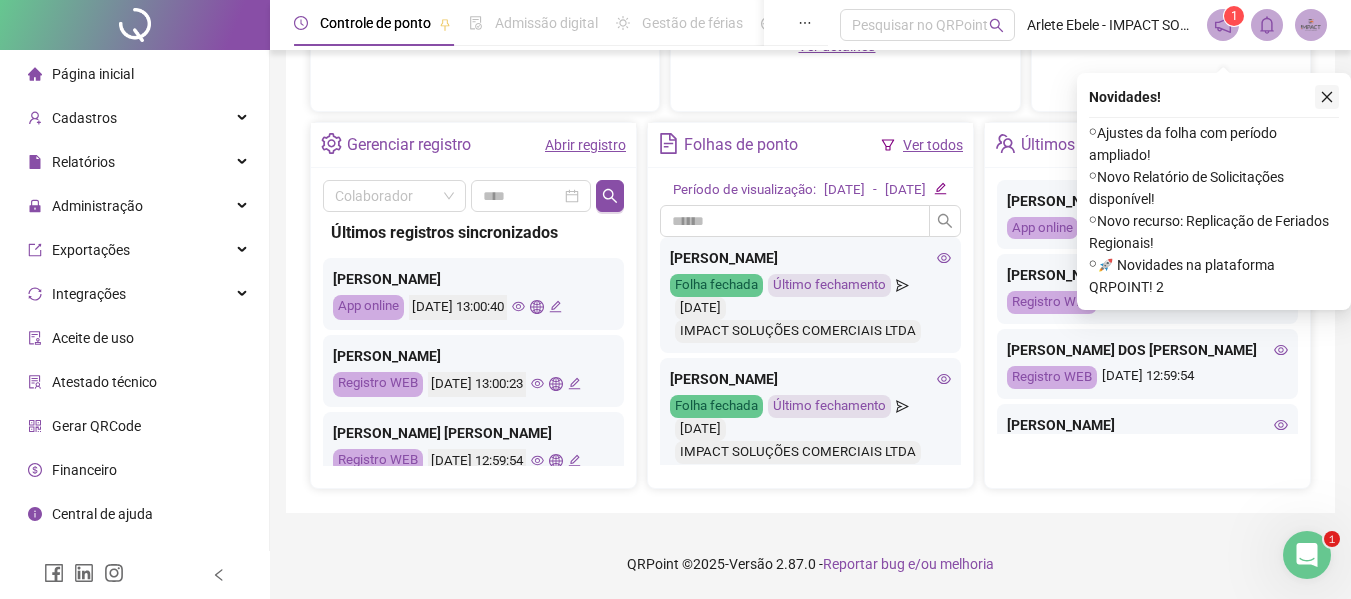 click 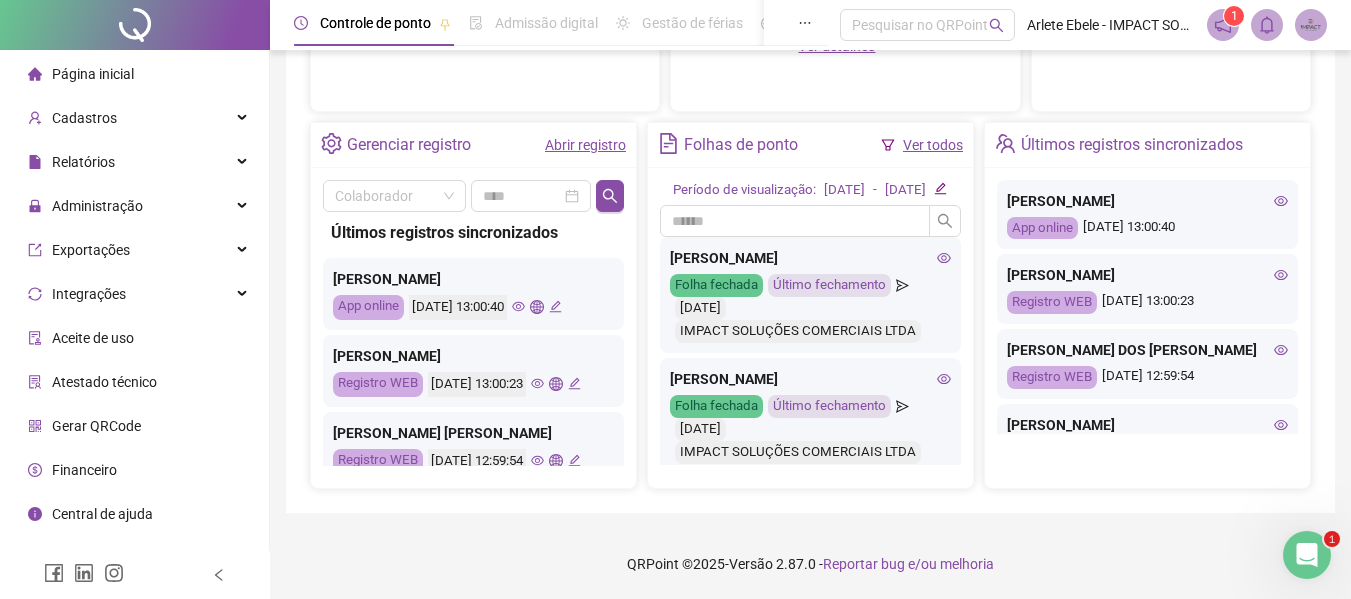 click 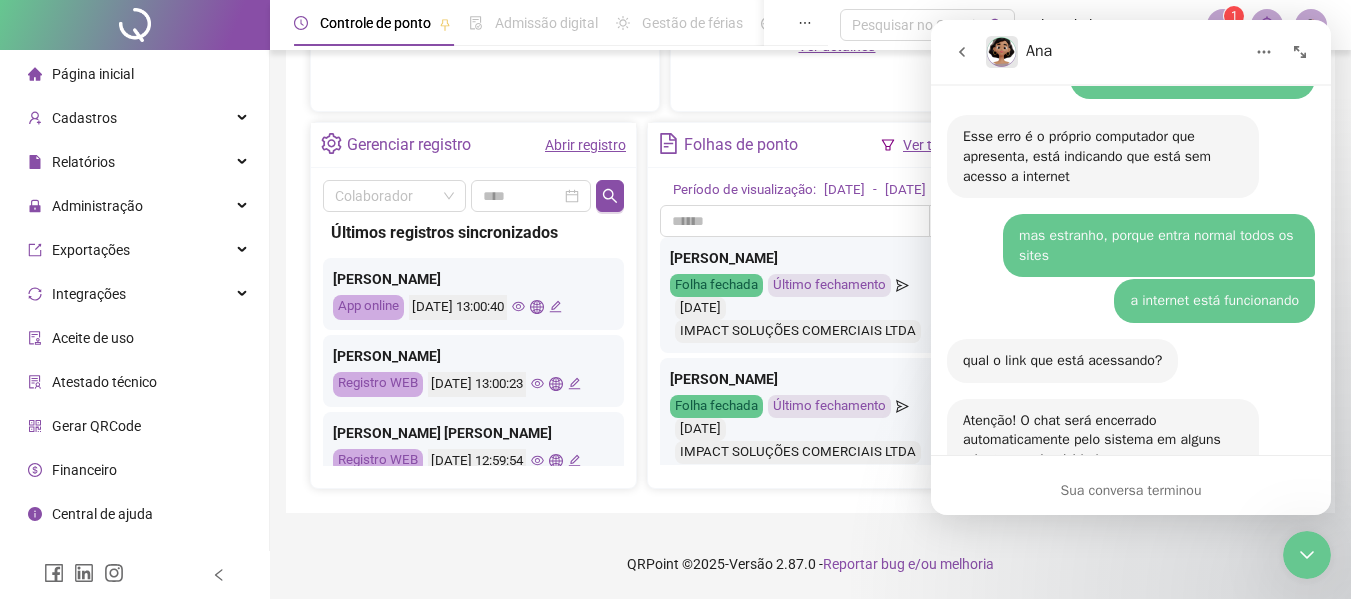 scroll, scrollTop: 4669, scrollLeft: 0, axis: vertical 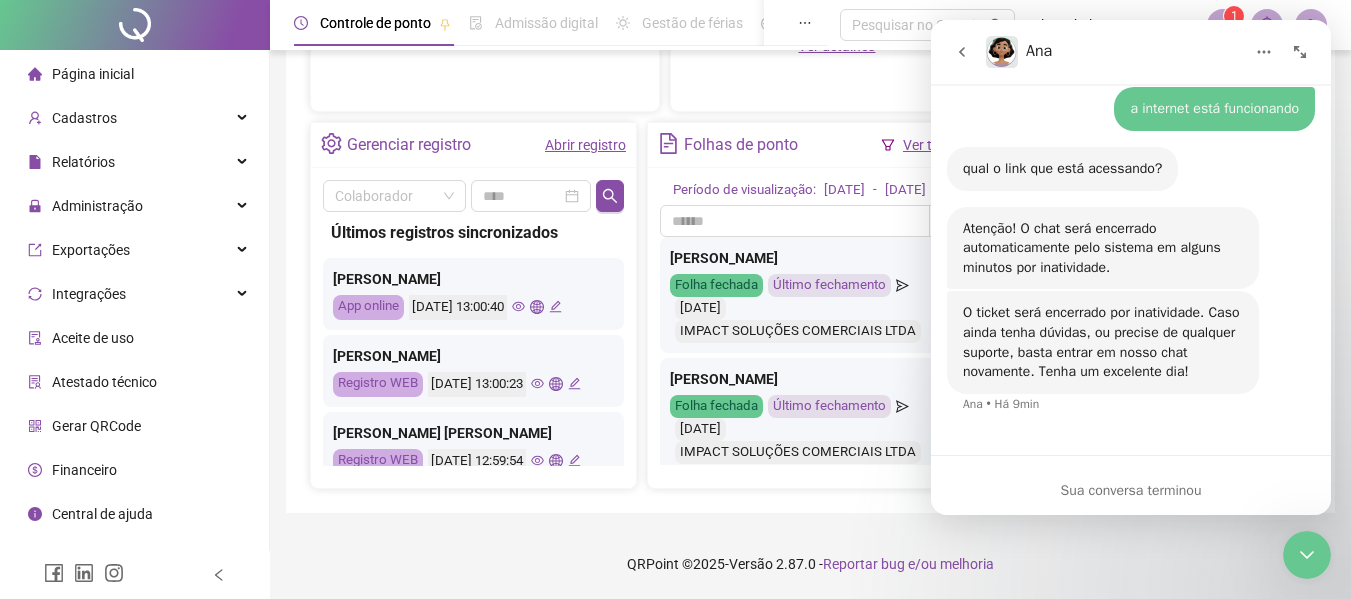 click at bounding box center (1264, 52) 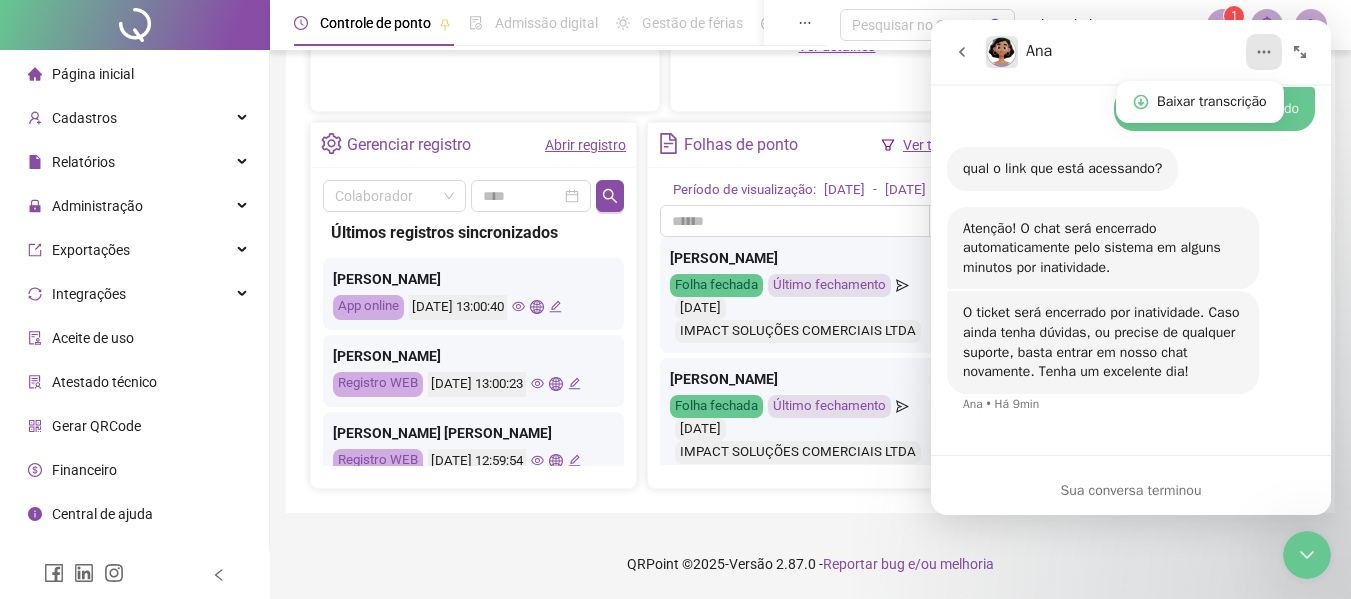 click at bounding box center [1264, 52] 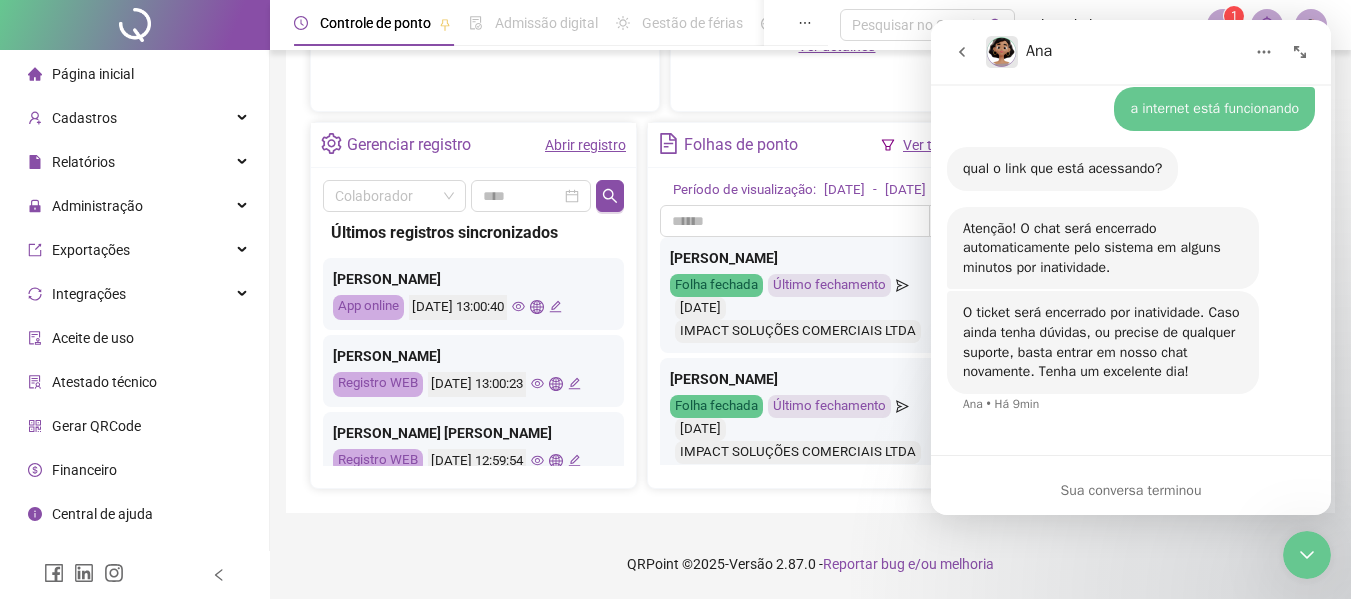 click 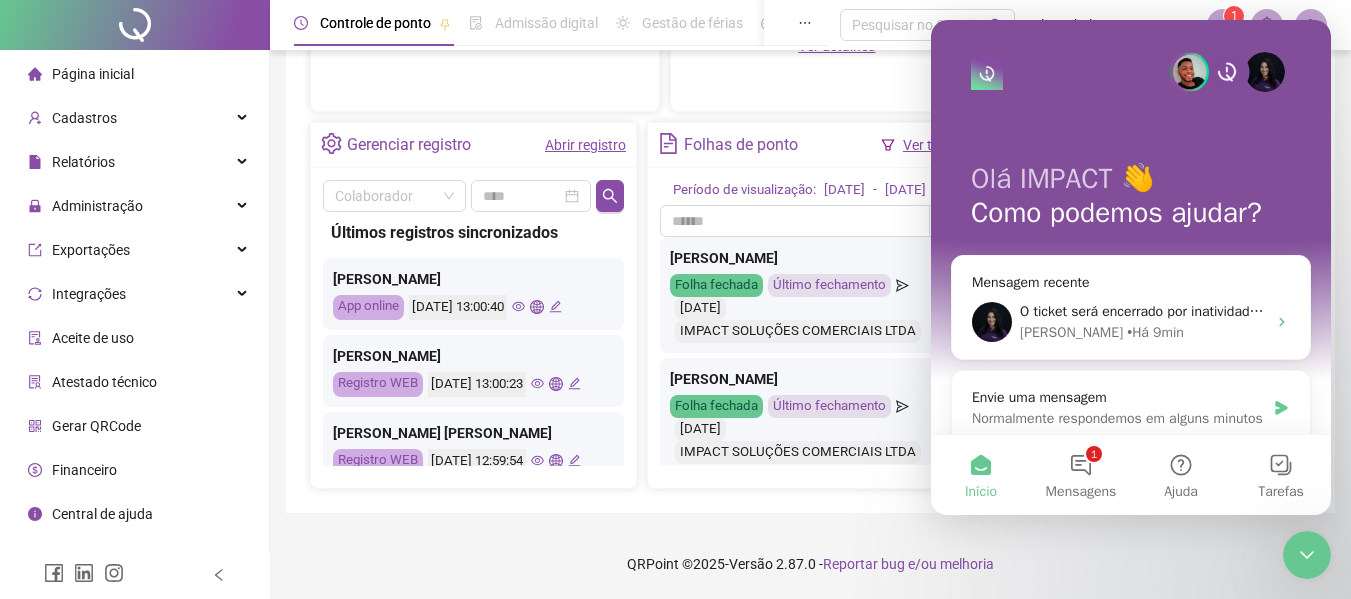 scroll, scrollTop: 0, scrollLeft: 0, axis: both 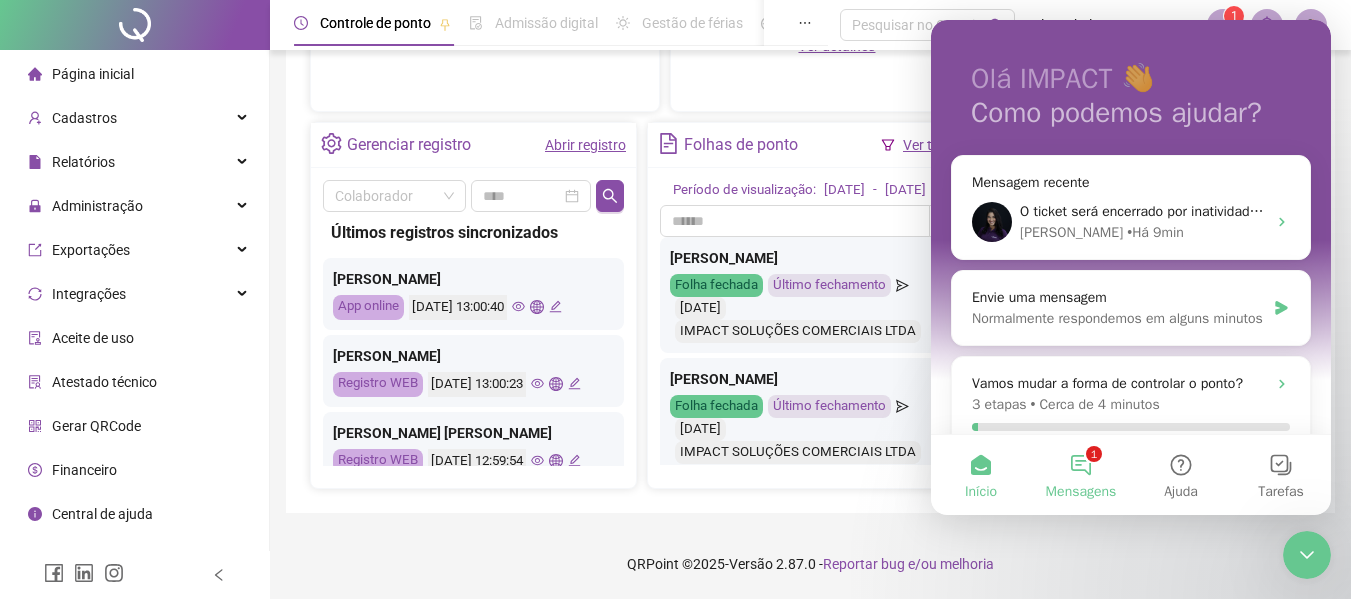 click on "1 Mensagens" at bounding box center [1081, 475] 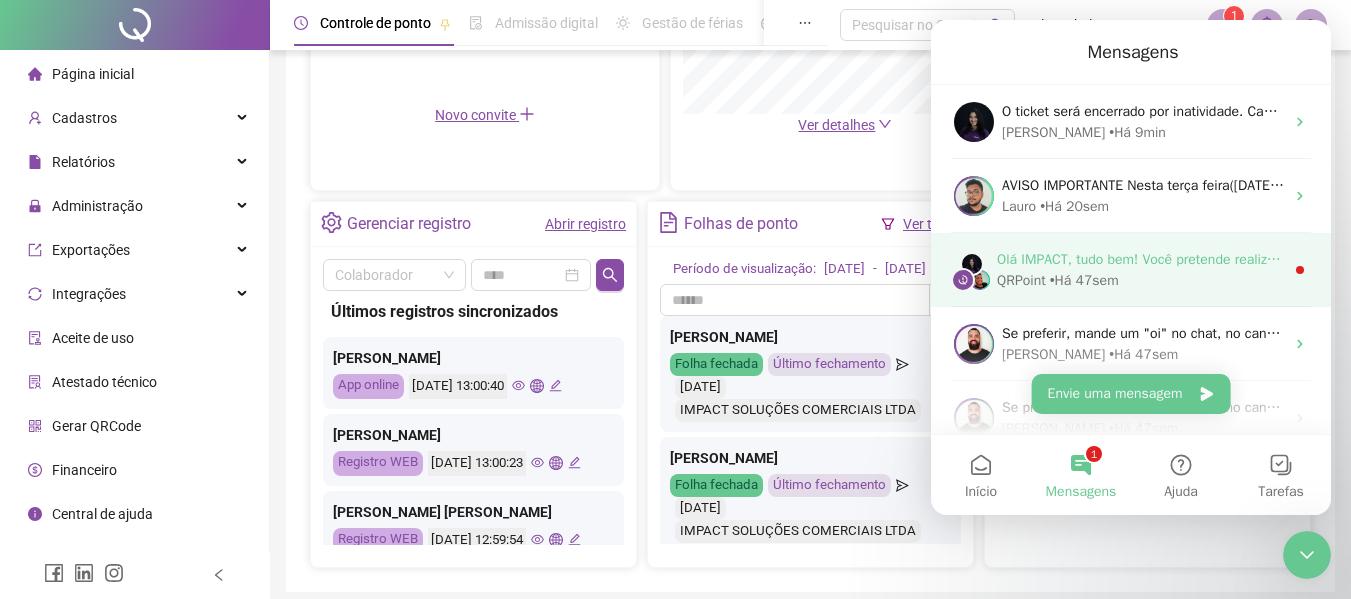 scroll, scrollTop: 623, scrollLeft: 0, axis: vertical 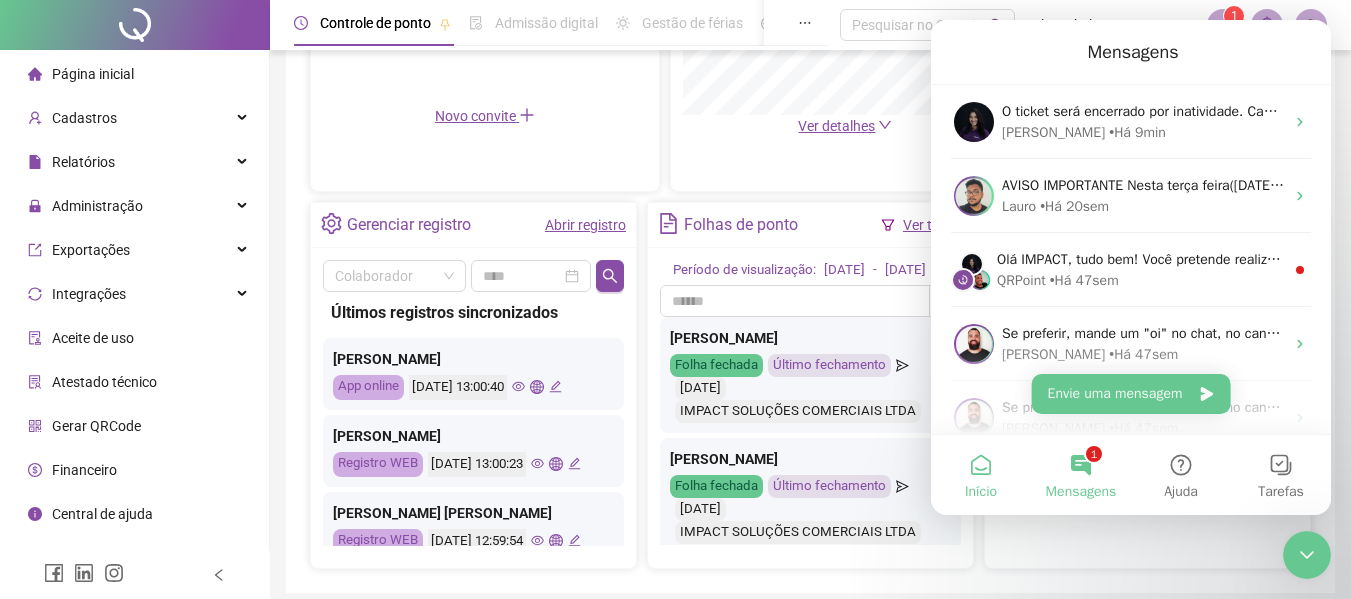 click on "Início" at bounding box center (981, 475) 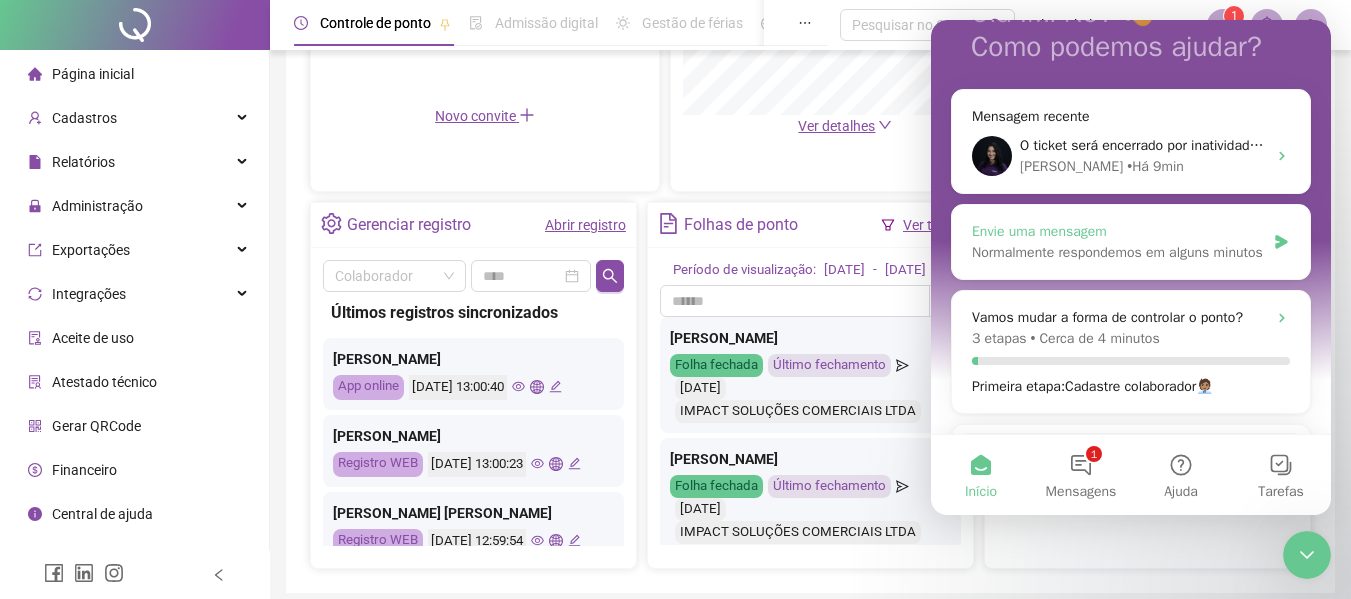 scroll, scrollTop: 200, scrollLeft: 0, axis: vertical 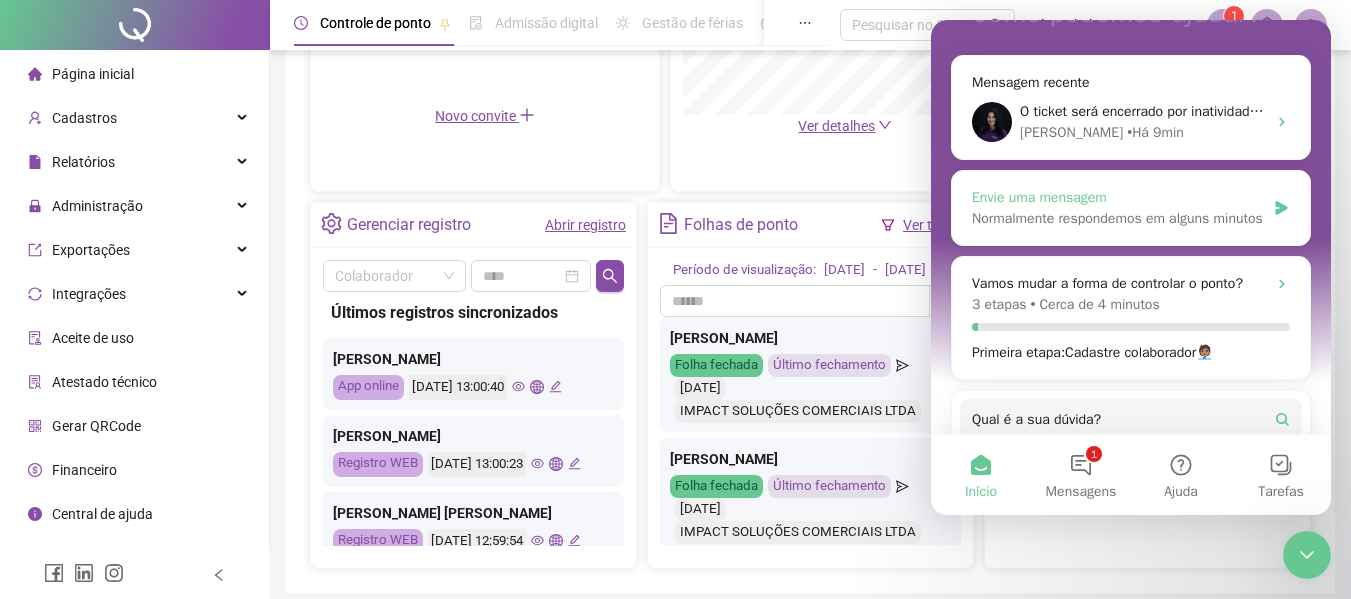 click on "Normalmente respondemos em alguns minutos" at bounding box center (1118, 218) 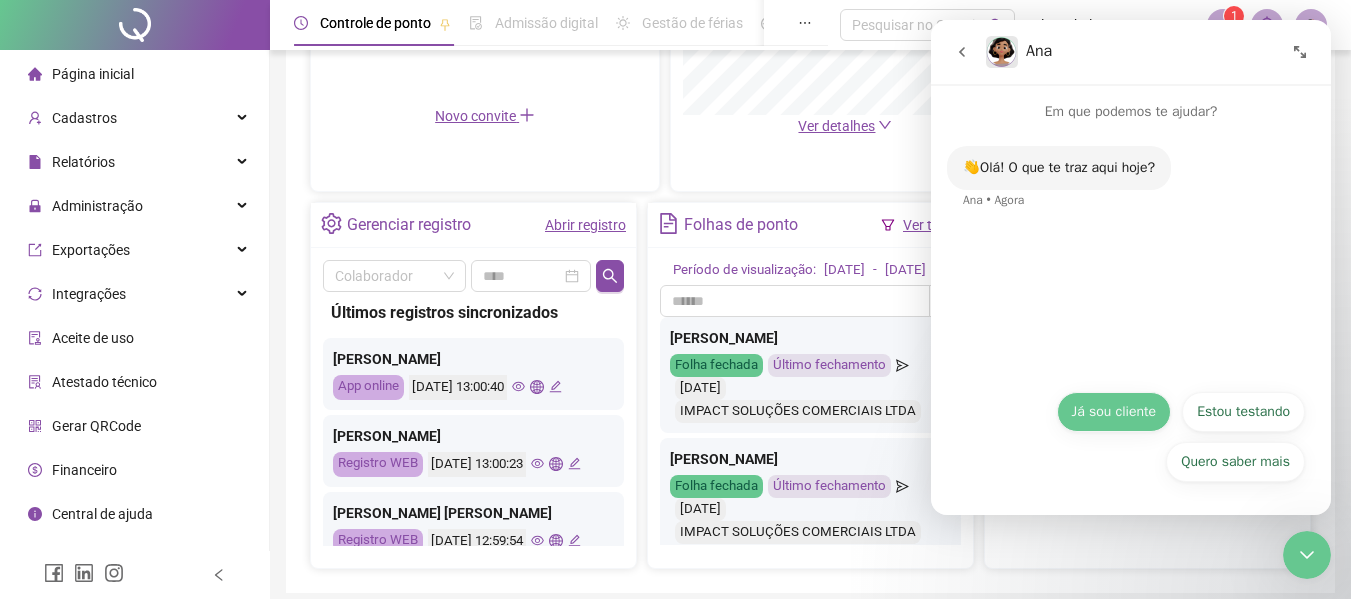 click on "Já sou cliente" at bounding box center (1114, 412) 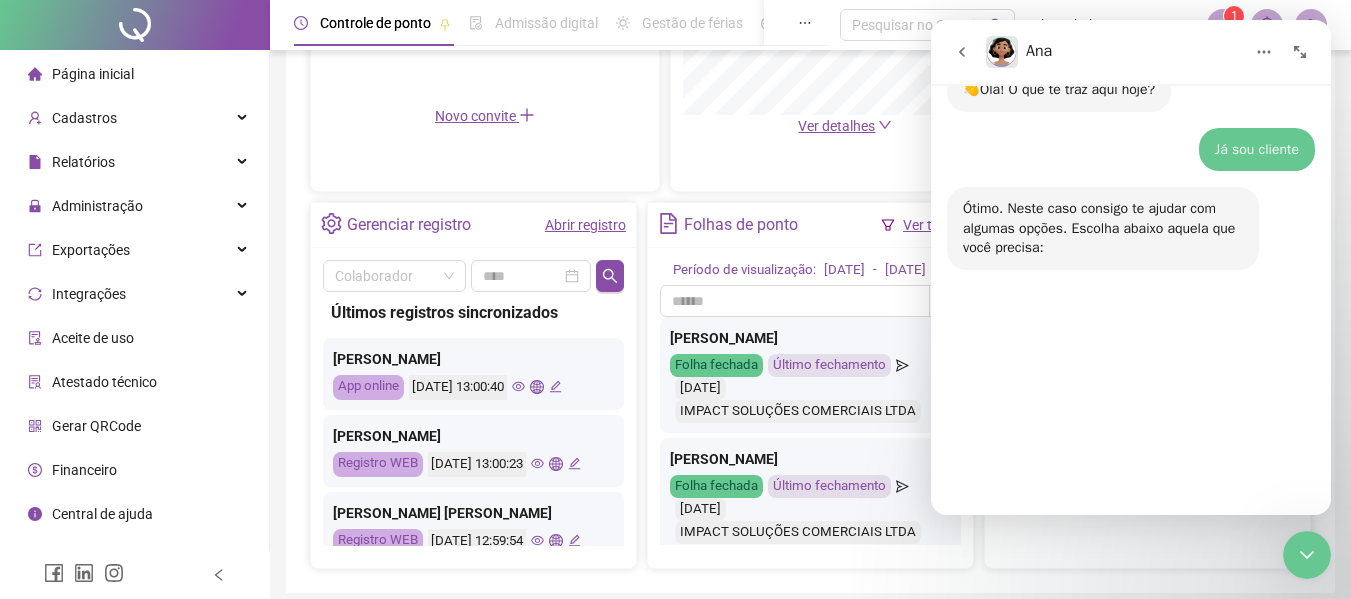 scroll, scrollTop: 93, scrollLeft: 0, axis: vertical 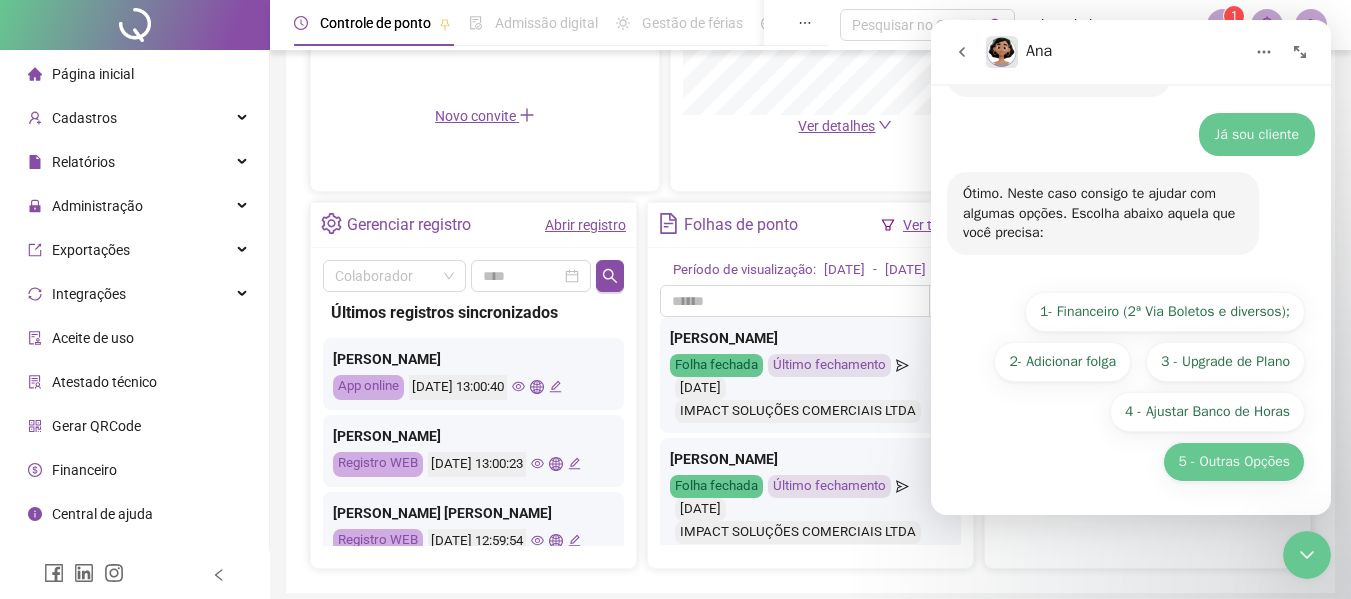 click on "5 - Outras Opções" at bounding box center (1234, 462) 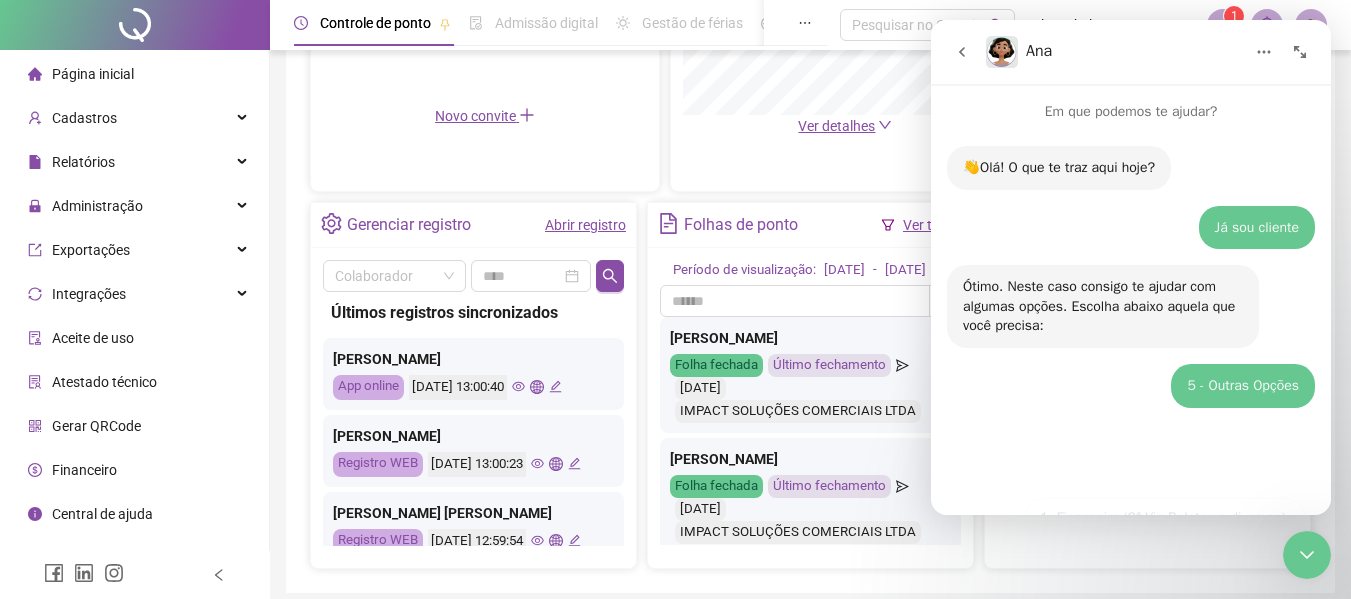 scroll, scrollTop: 0, scrollLeft: 0, axis: both 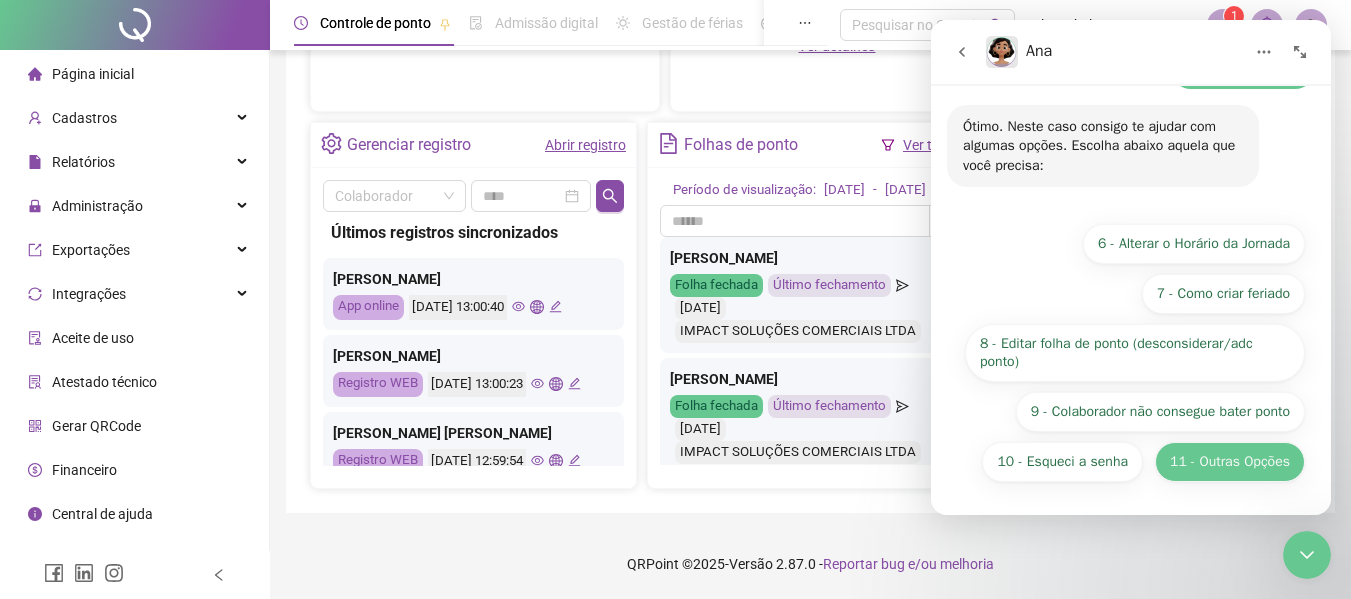 click on "11 - Outras Opções" at bounding box center [1230, 462] 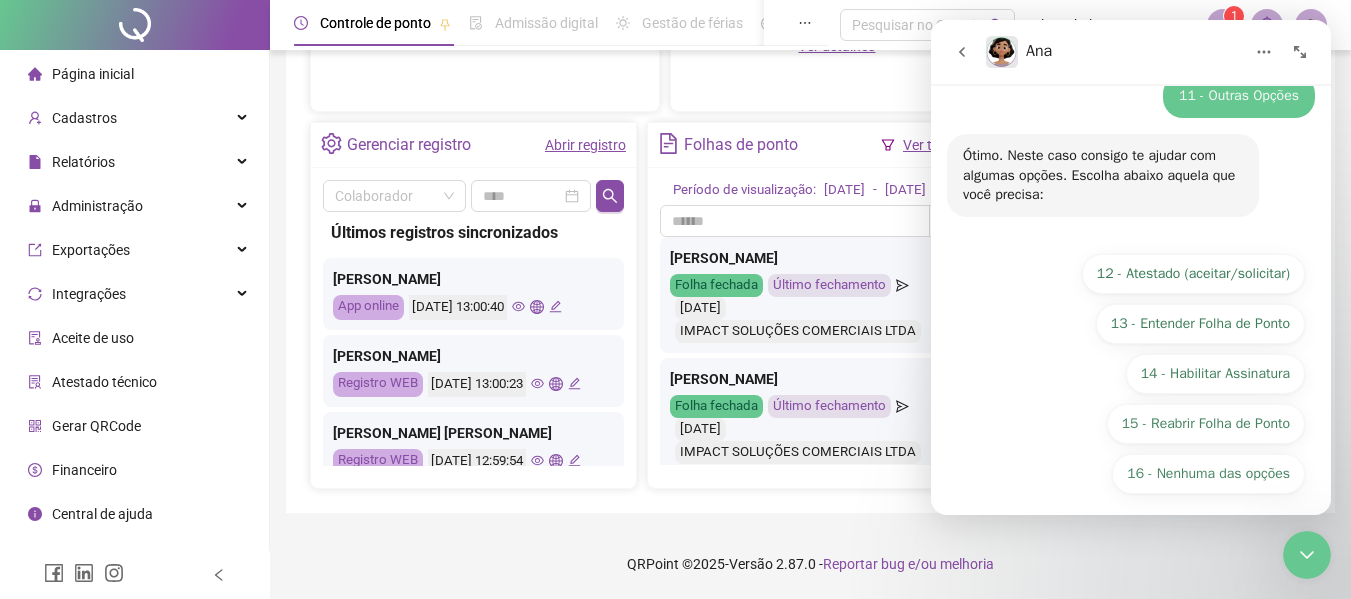scroll, scrollTop: 460, scrollLeft: 0, axis: vertical 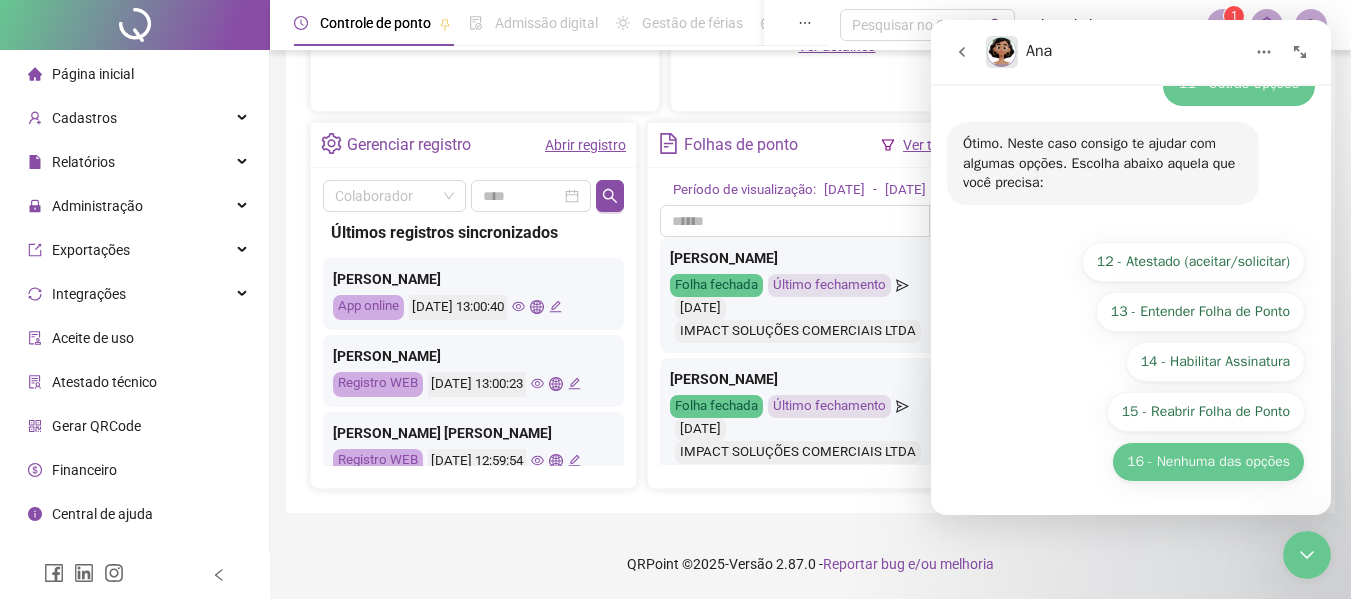 click on "16 - Nenhuma das opções" at bounding box center [1208, 462] 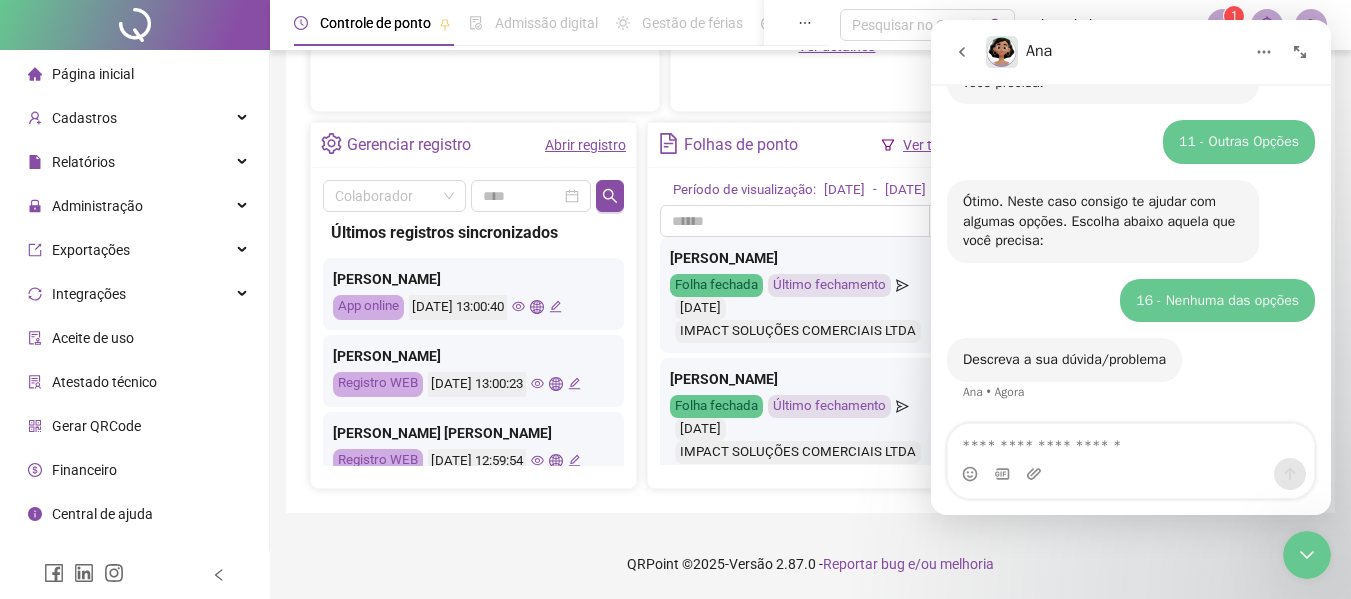 scroll, scrollTop: 492, scrollLeft: 0, axis: vertical 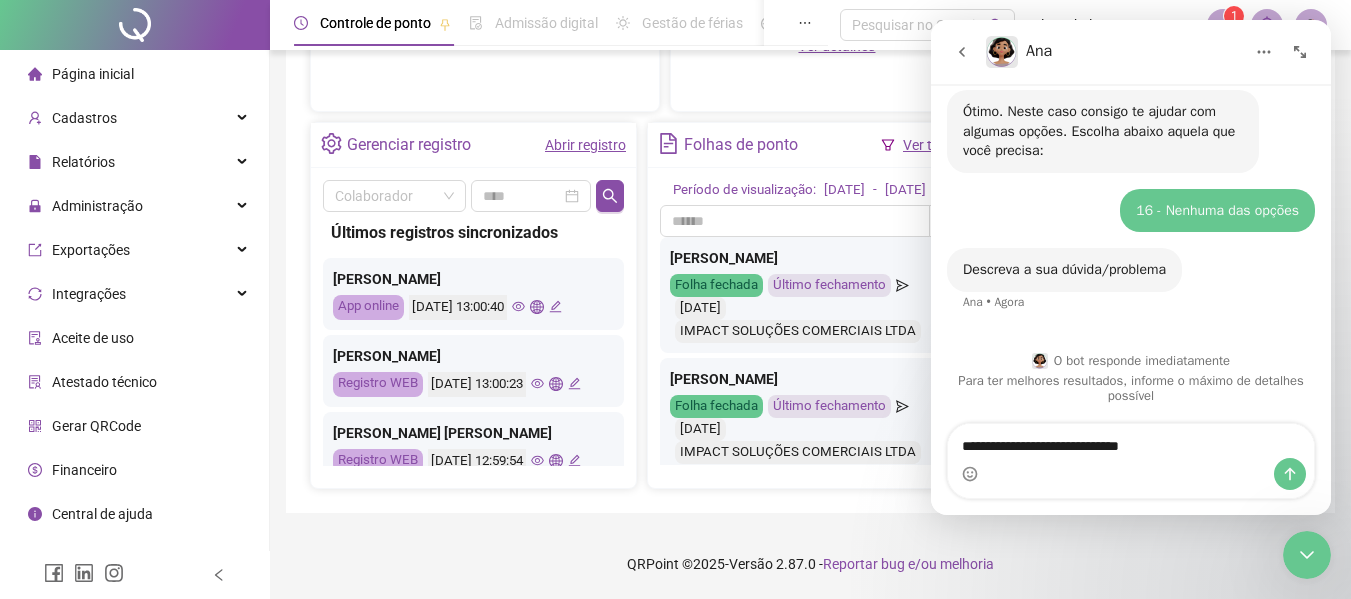 type on "**********" 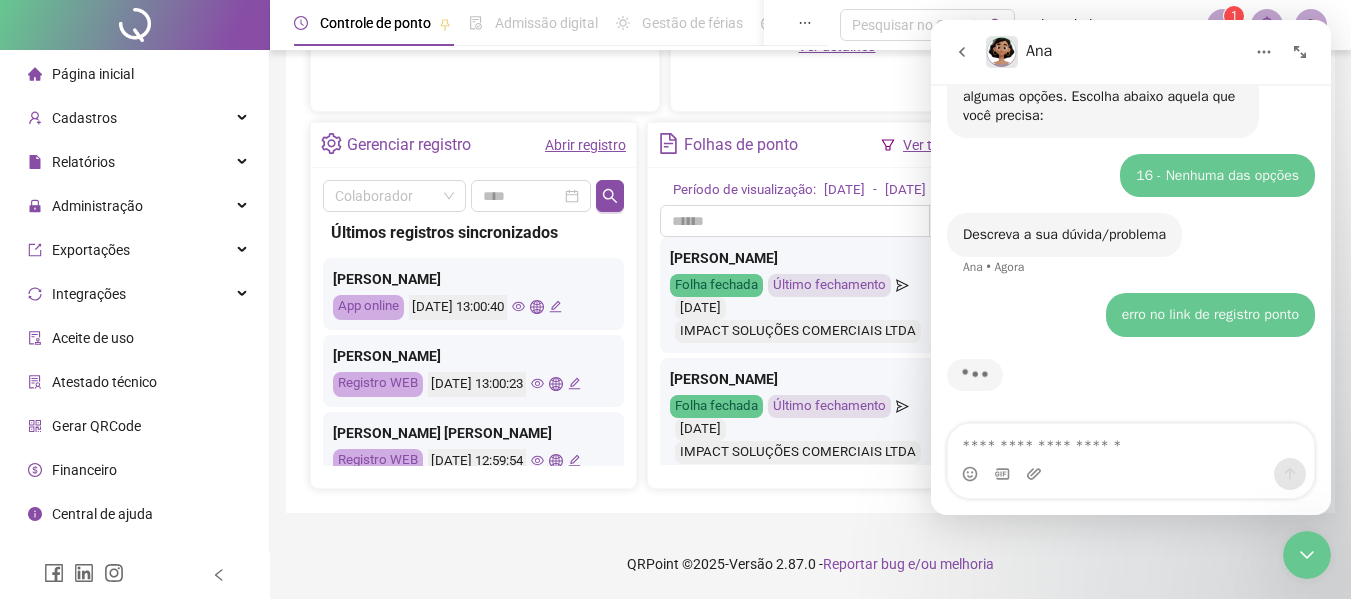 scroll, scrollTop: 552, scrollLeft: 0, axis: vertical 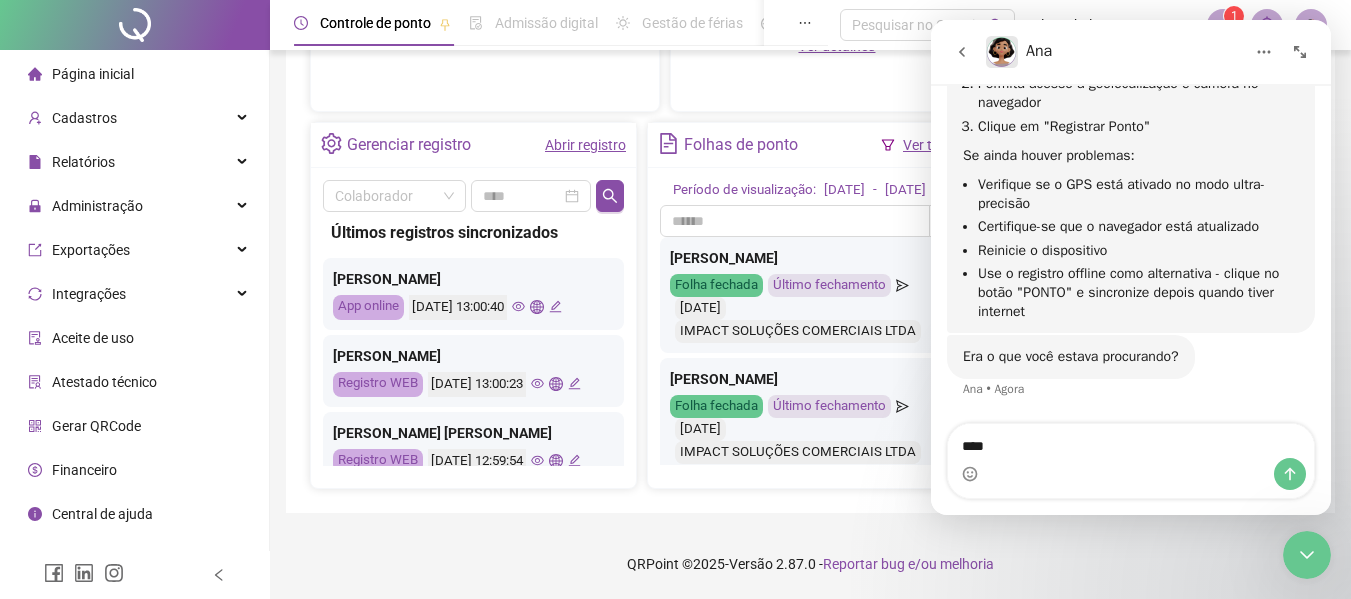 type on "***" 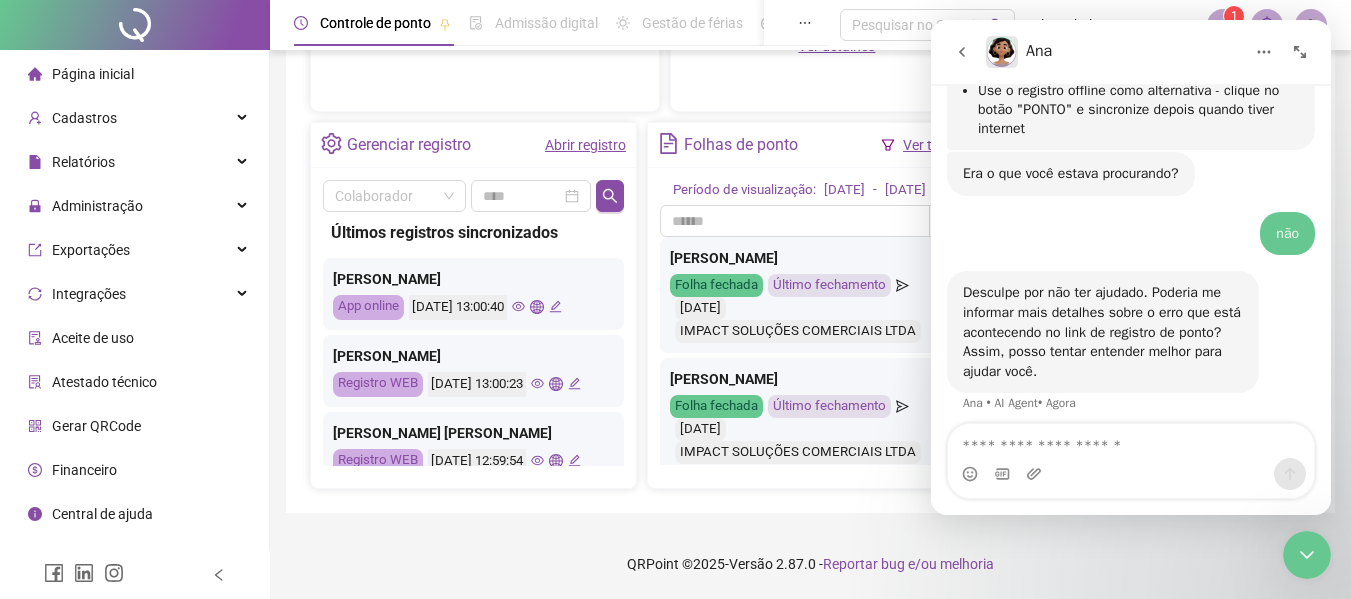scroll, scrollTop: 1112, scrollLeft: 0, axis: vertical 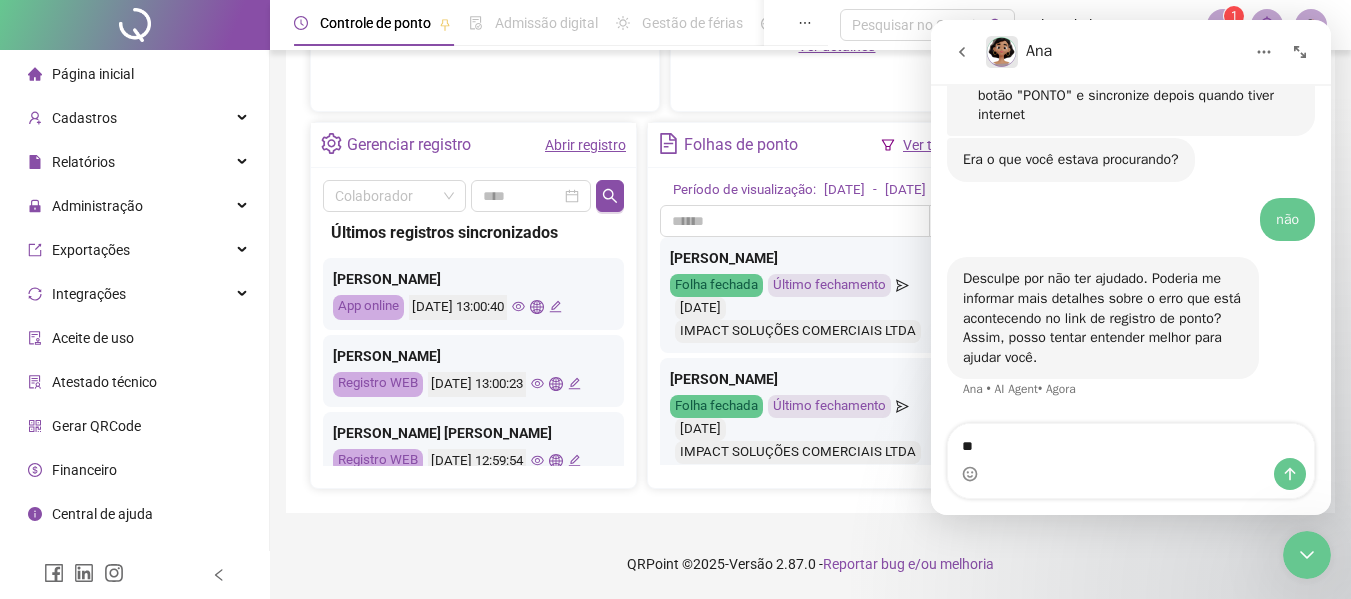 type on "*" 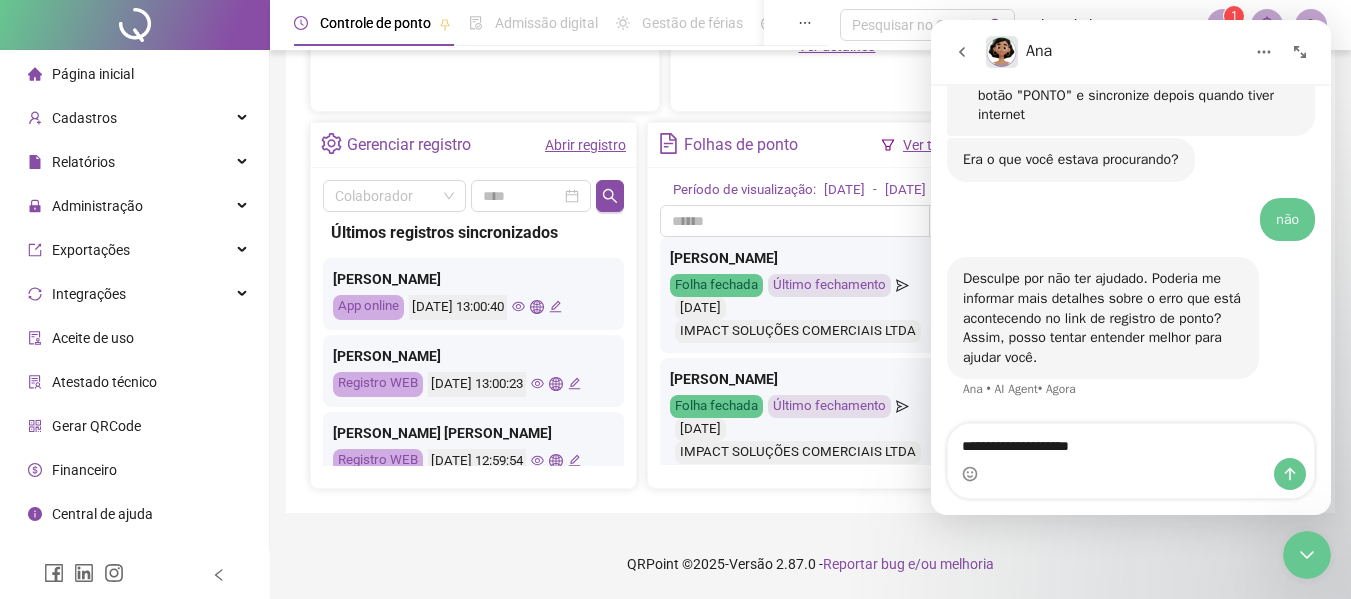 type on "**********" 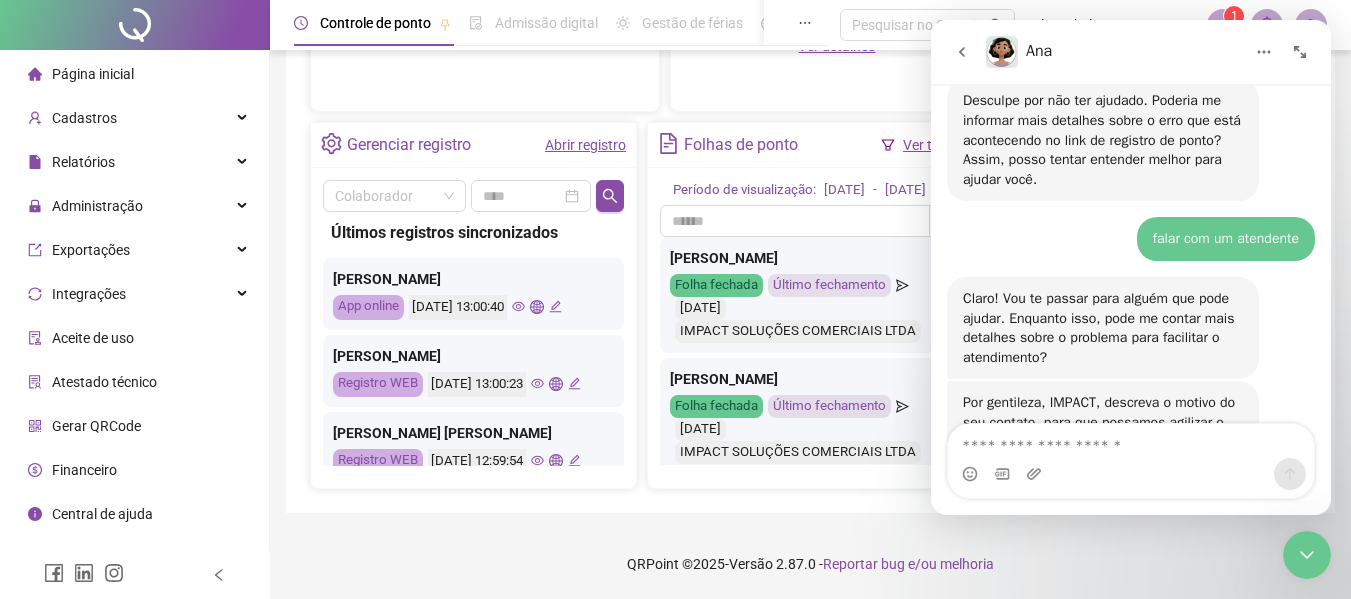 scroll, scrollTop: 1375, scrollLeft: 0, axis: vertical 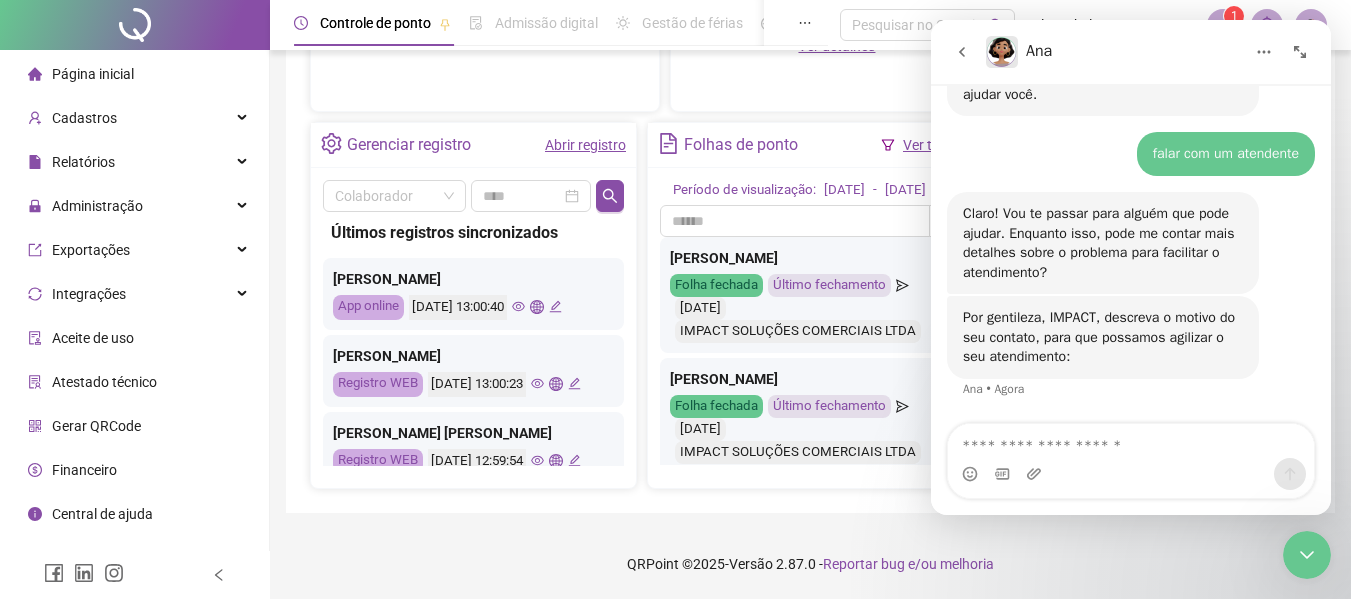 click at bounding box center [1131, 441] 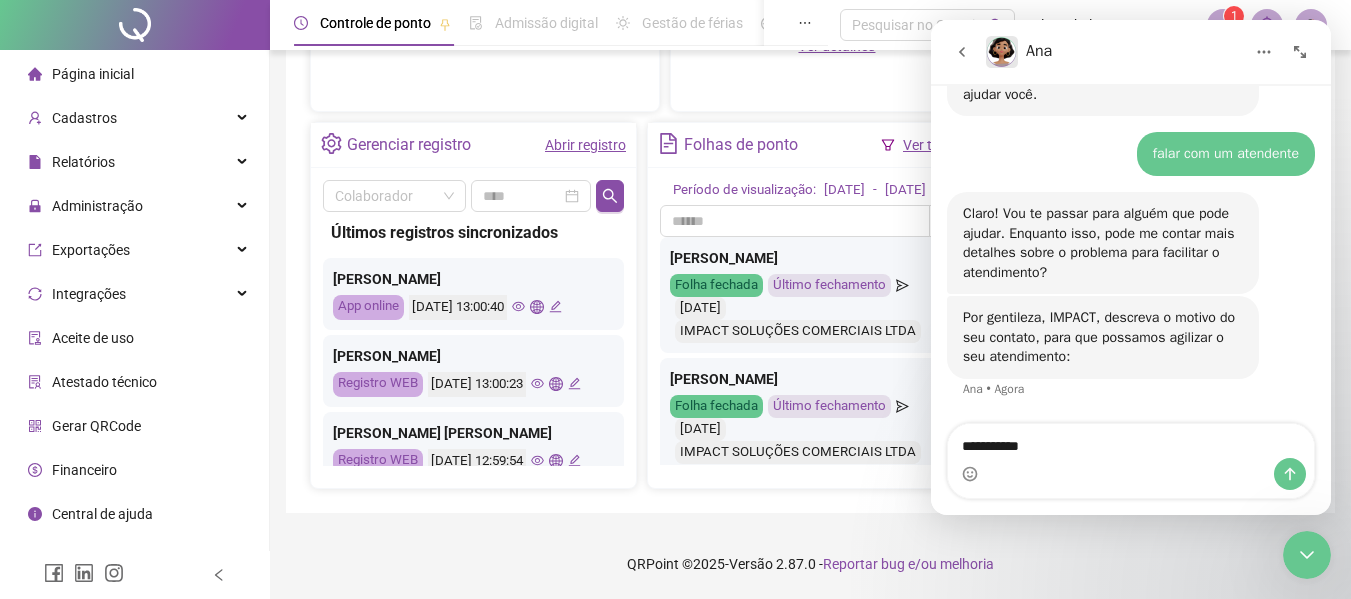 type on "**********" 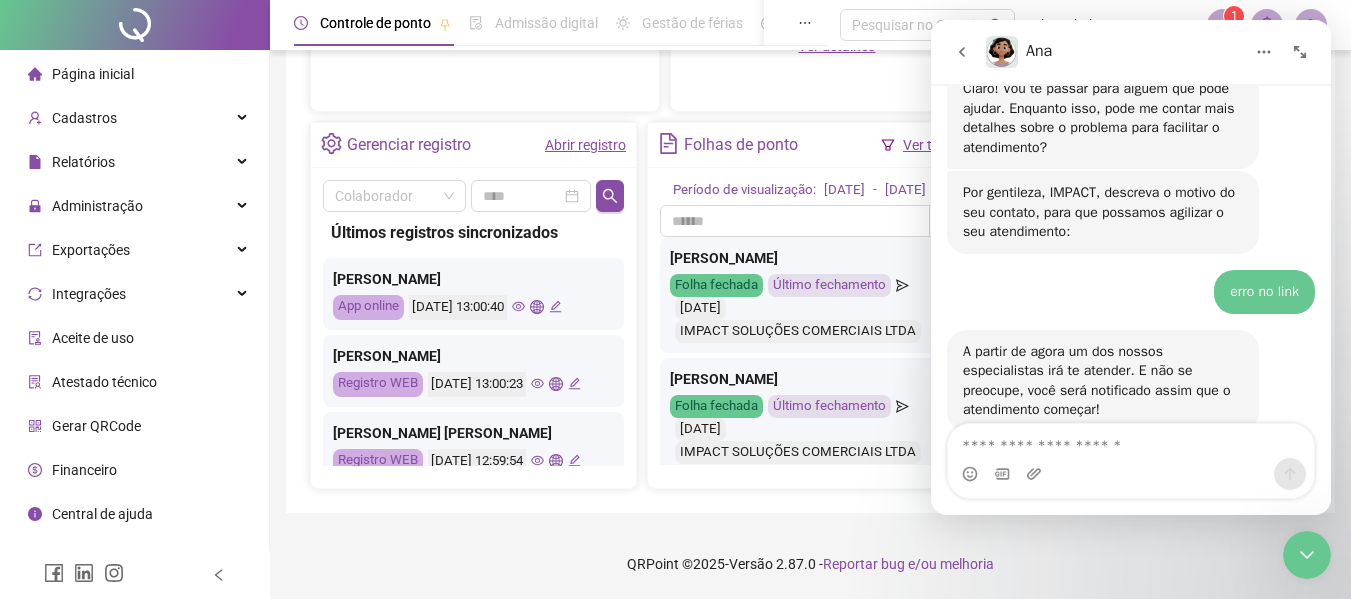 scroll, scrollTop: 1553, scrollLeft: 0, axis: vertical 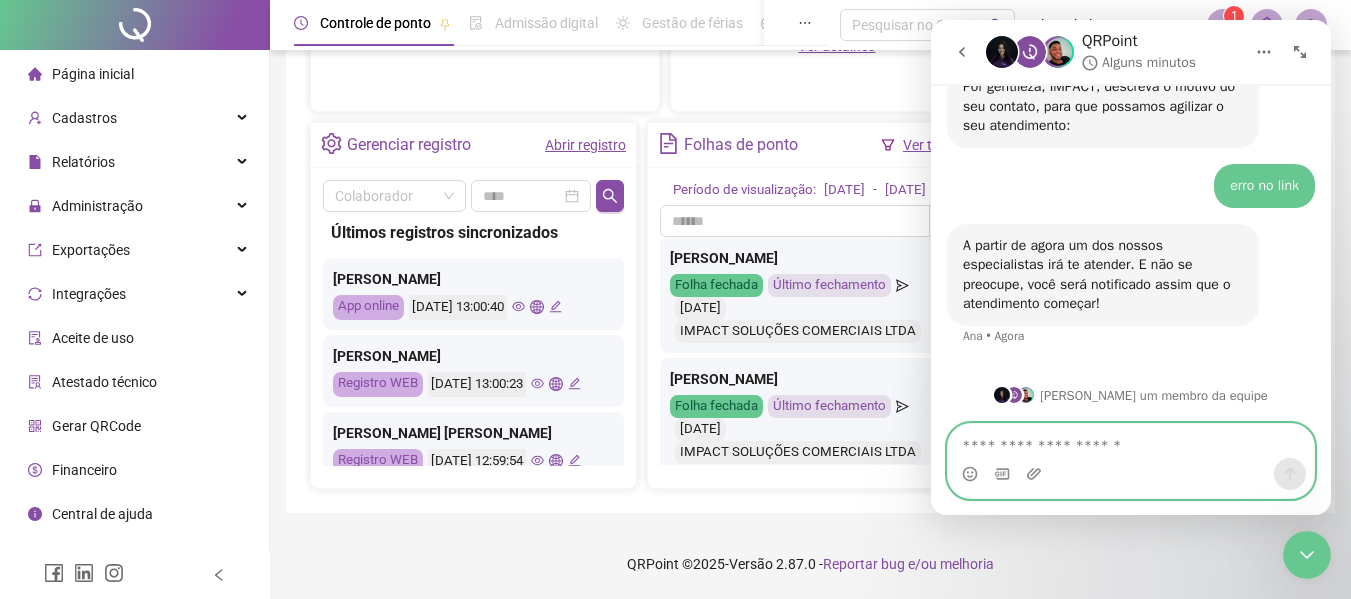 click at bounding box center [1131, 441] 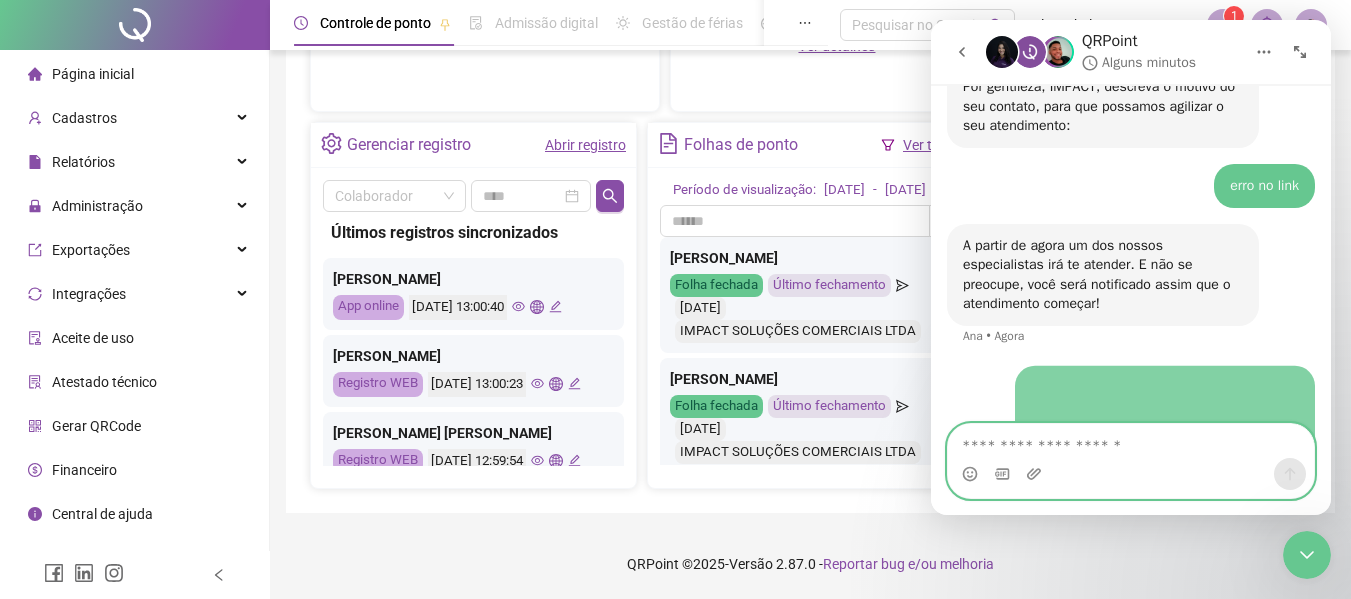 scroll, scrollTop: 1795, scrollLeft: 0, axis: vertical 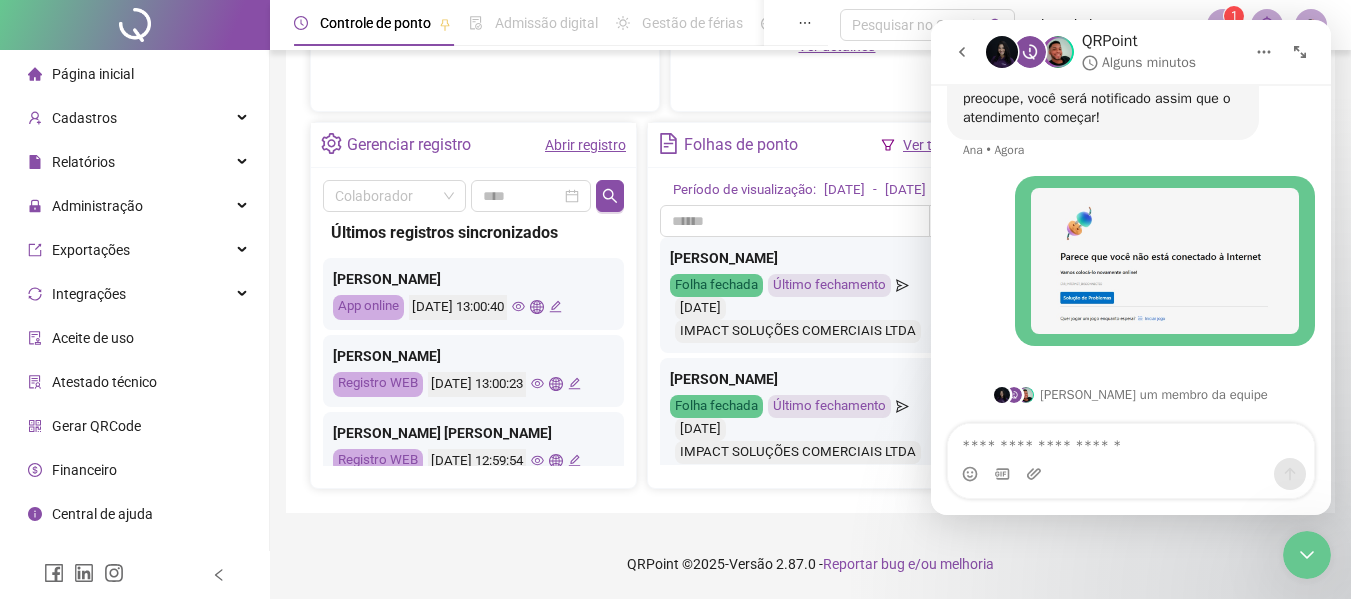 click on "•   Agora" at bounding box center [1131, 273] 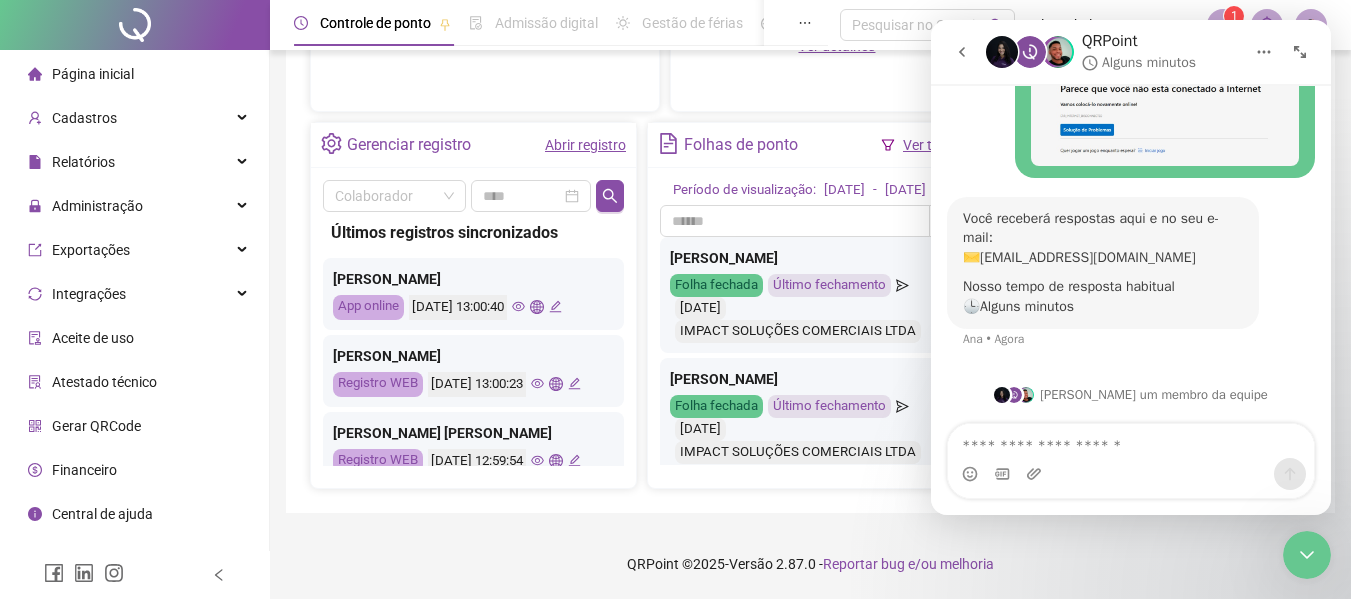 scroll, scrollTop: 1943, scrollLeft: 0, axis: vertical 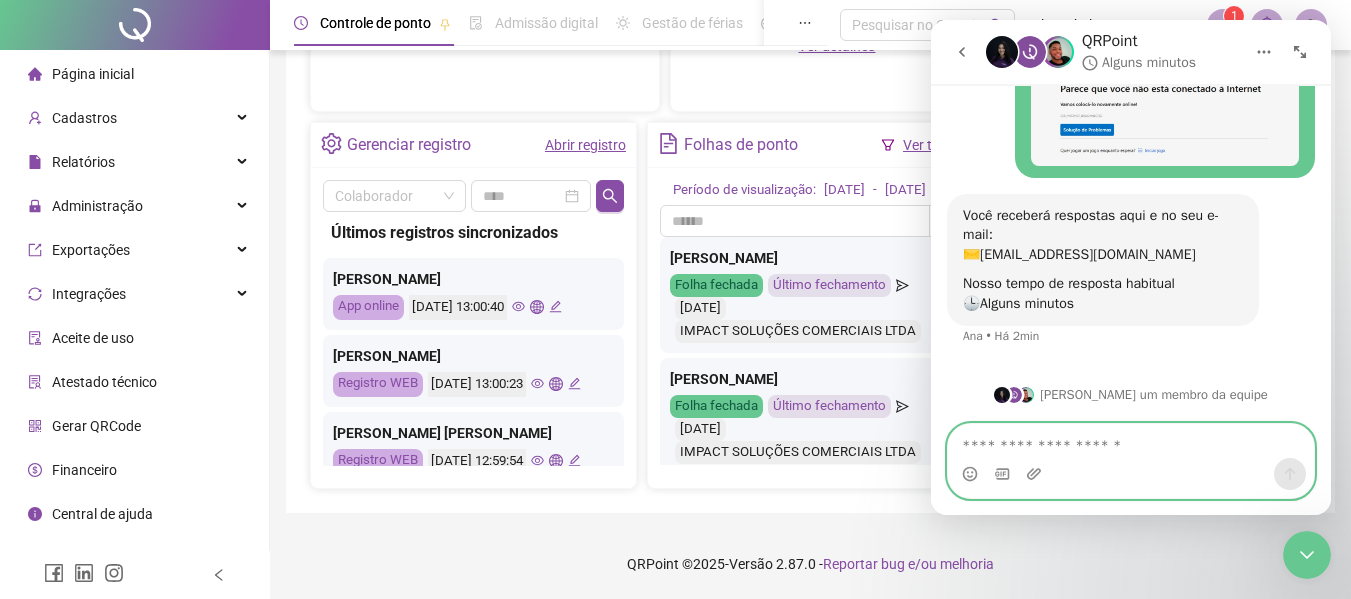 click at bounding box center (1131, 441) 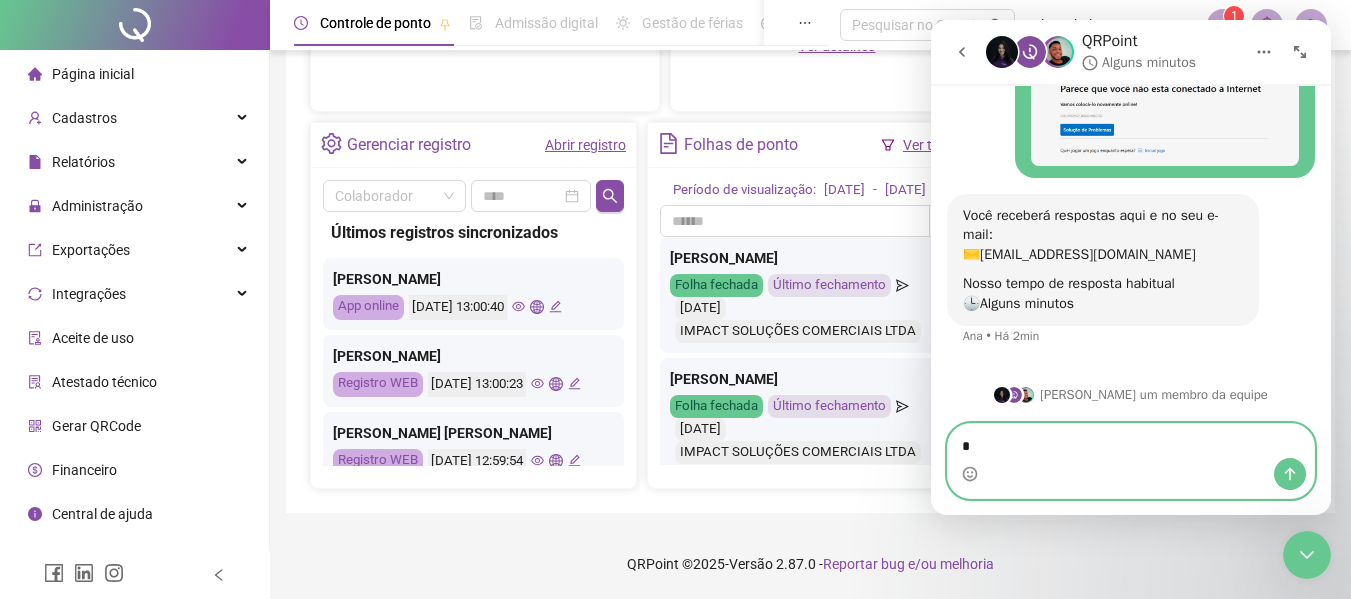 type on "**" 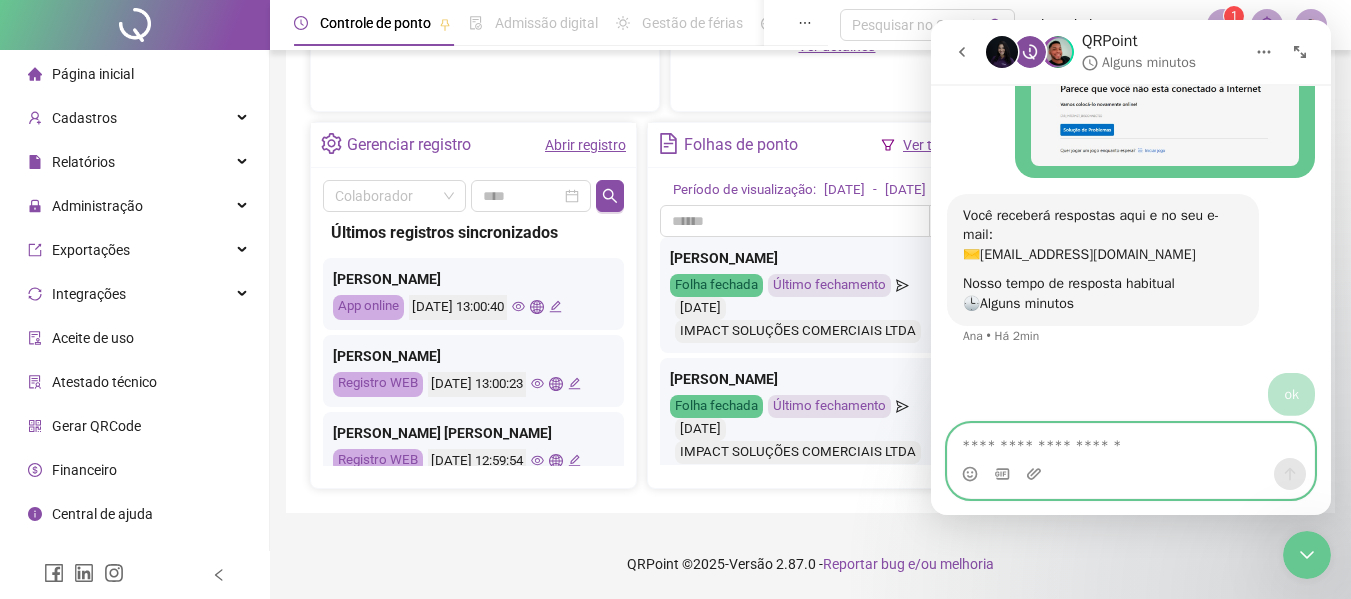 scroll, scrollTop: 2002, scrollLeft: 0, axis: vertical 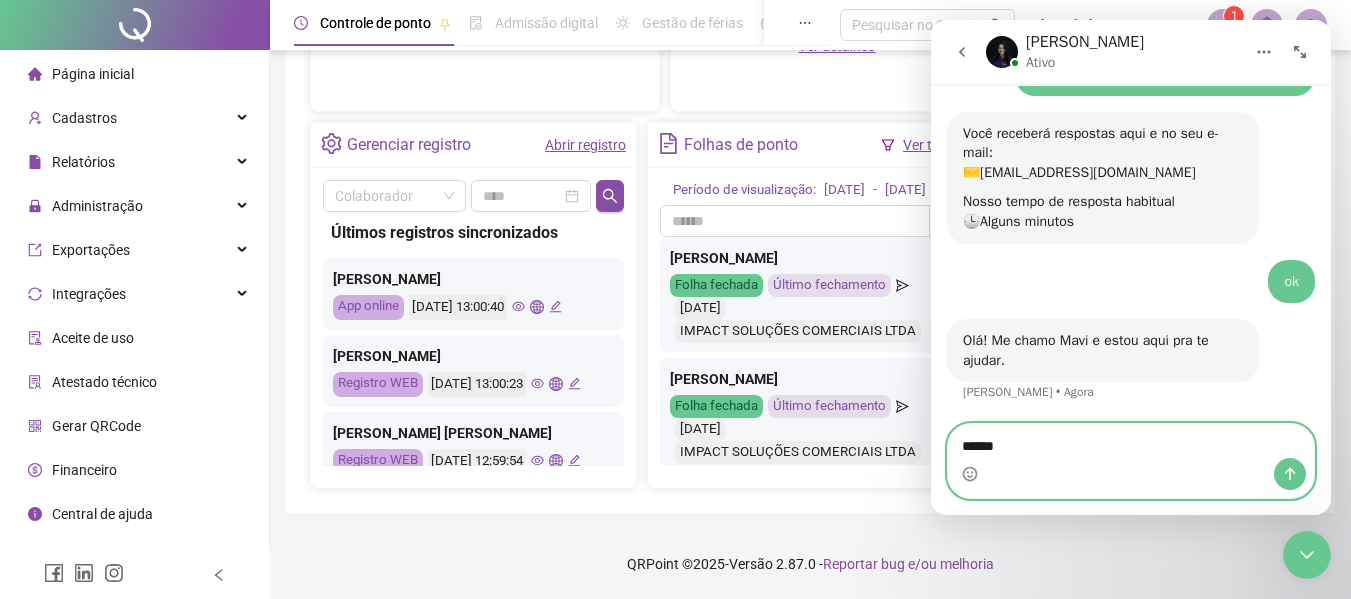 type on "*******" 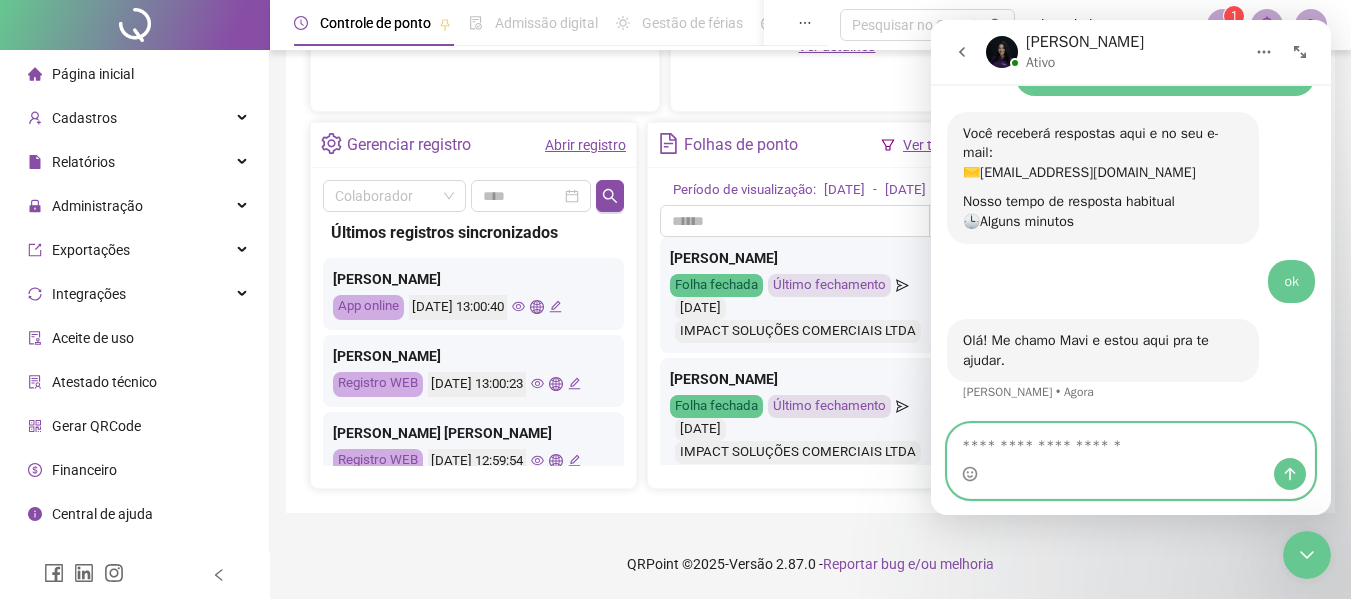 scroll, scrollTop: 2085, scrollLeft: 0, axis: vertical 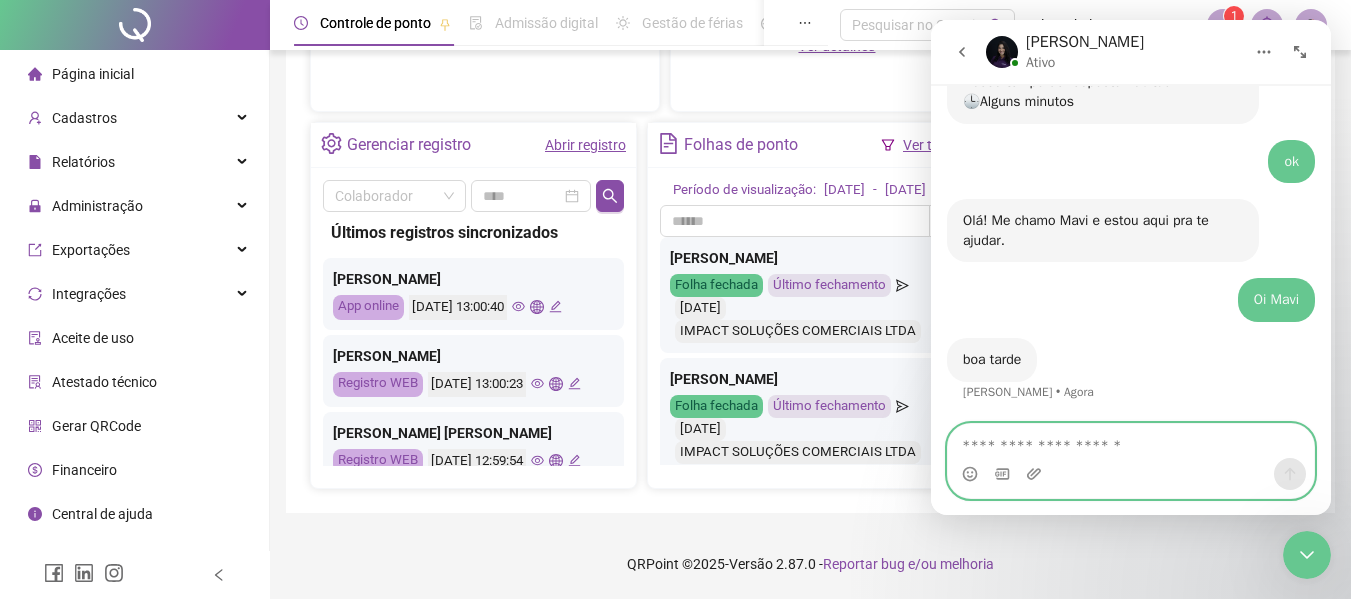 click at bounding box center (1131, 441) 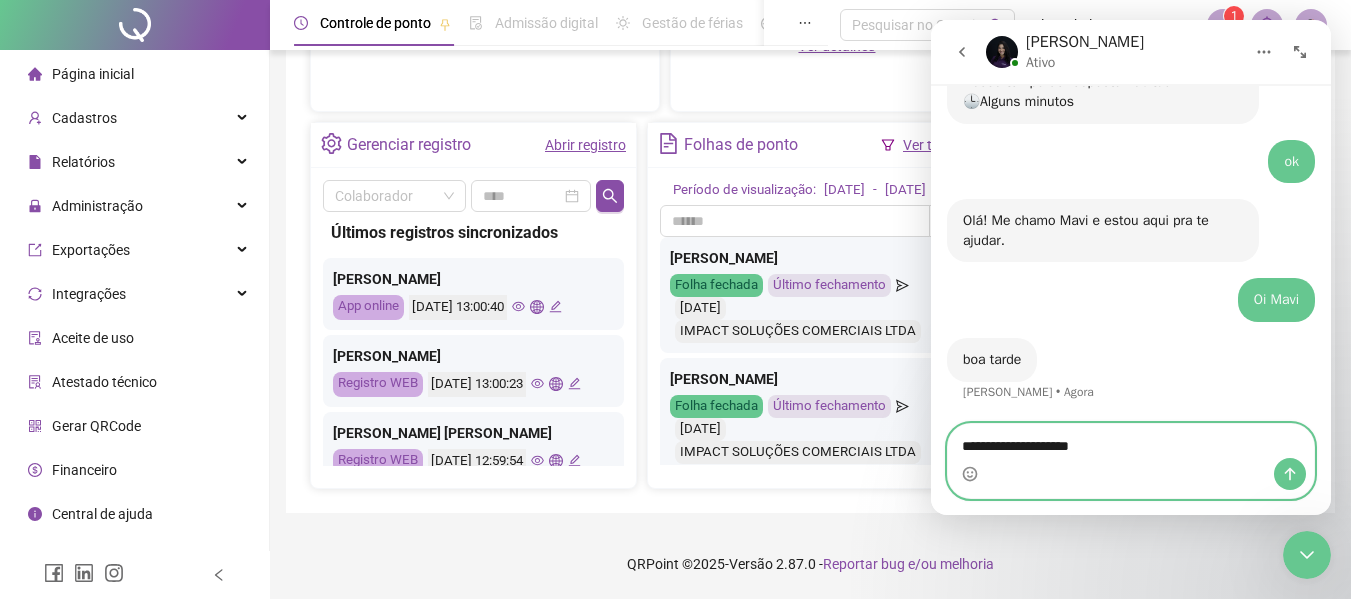type on "**********" 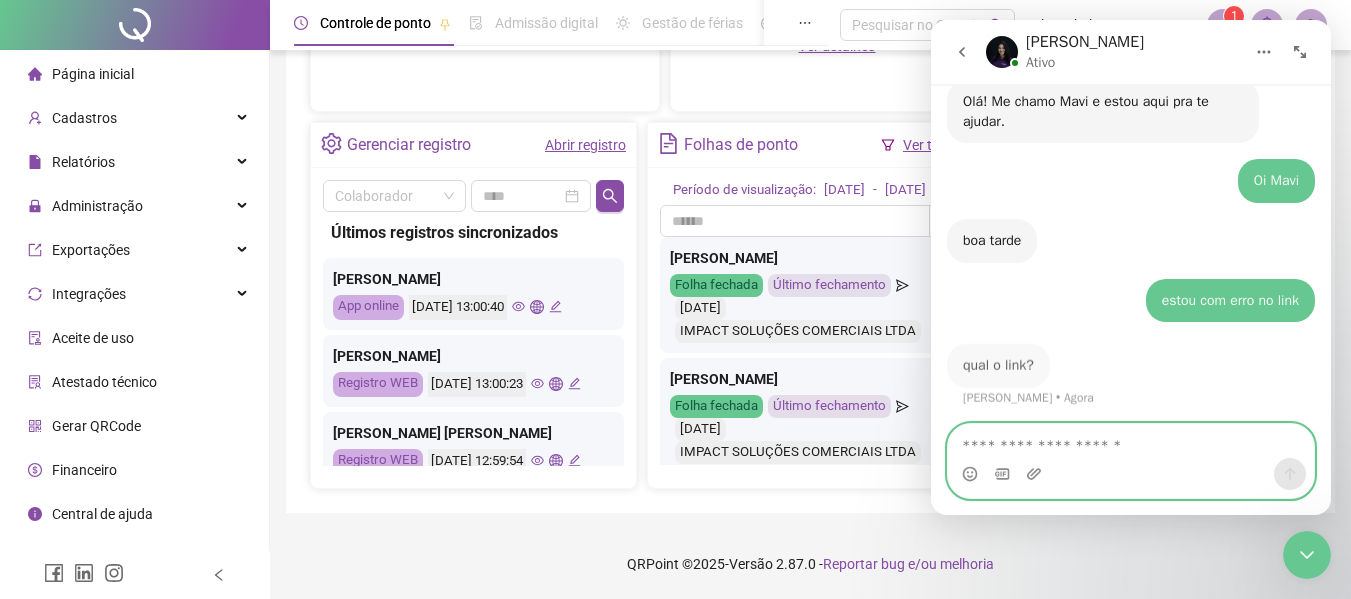 scroll, scrollTop: 2264, scrollLeft: 0, axis: vertical 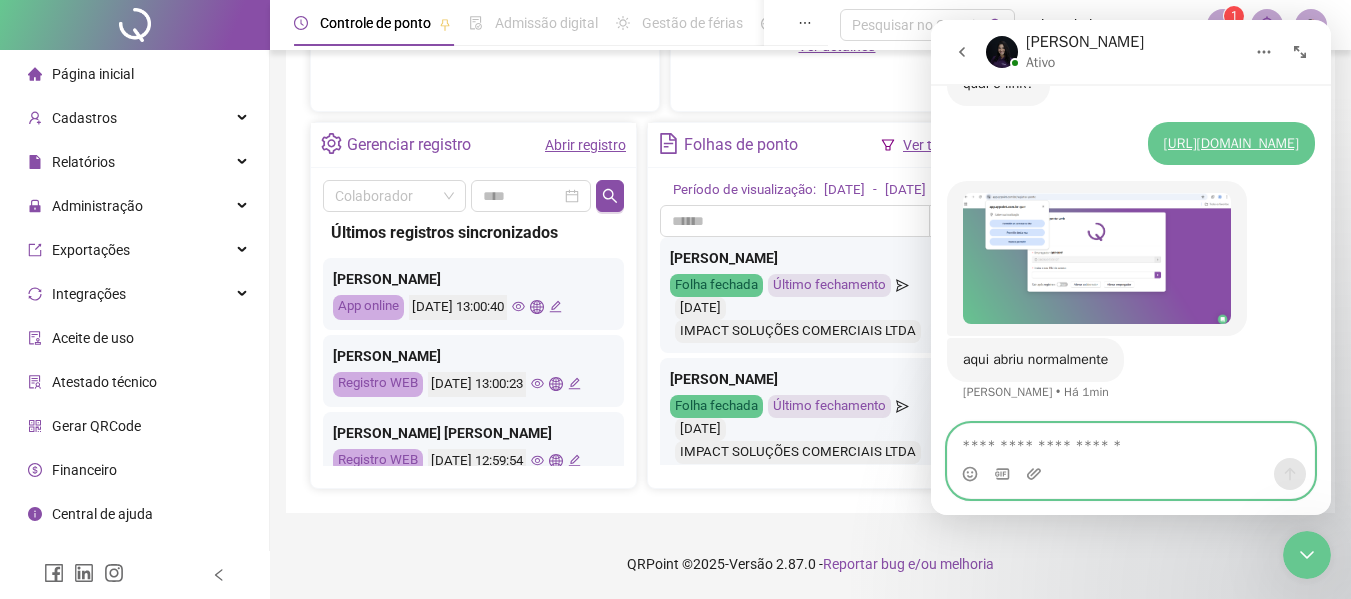click at bounding box center [1131, 441] 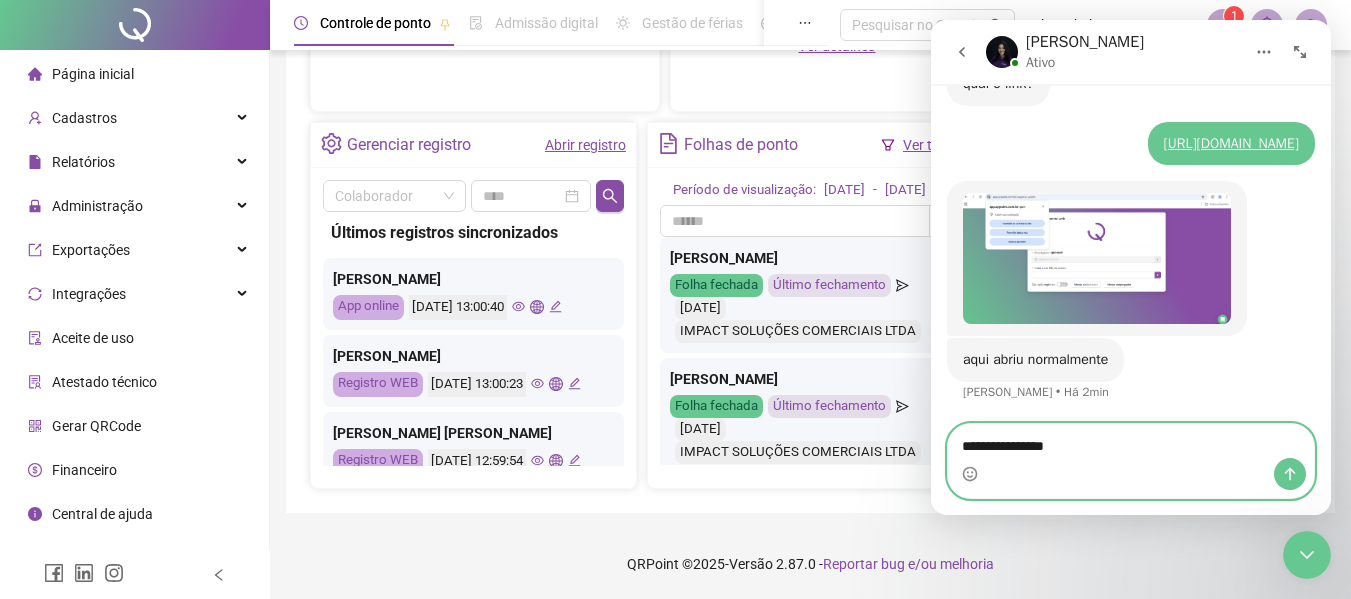 type on "**********" 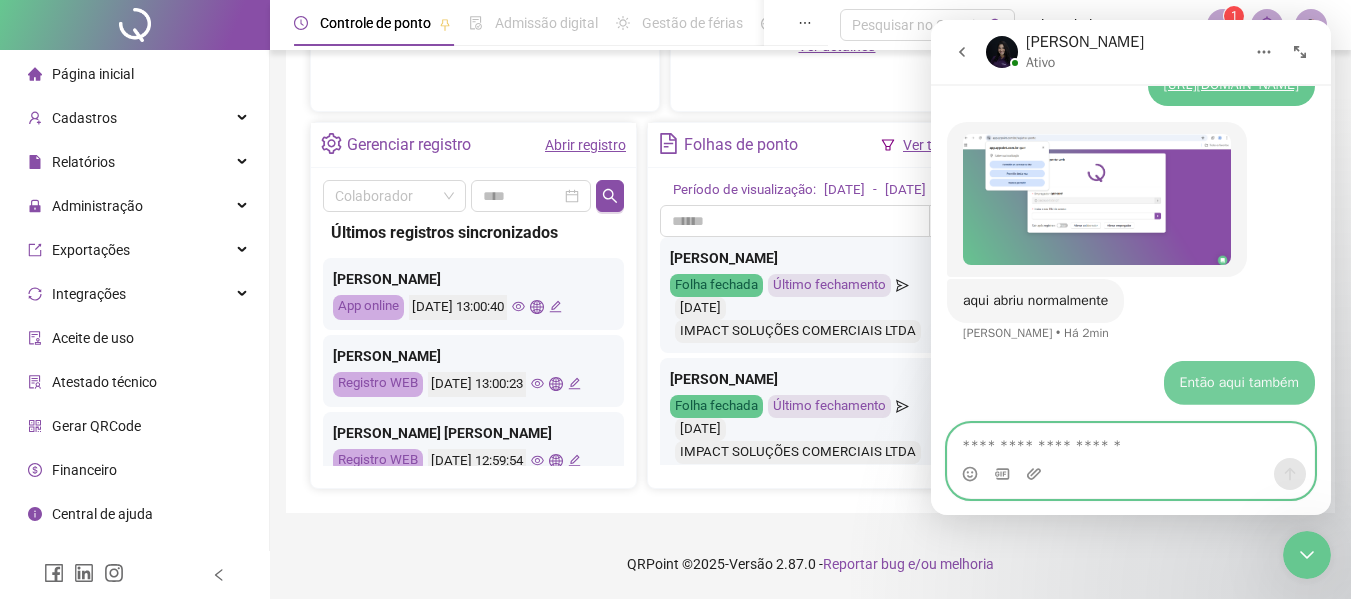scroll, scrollTop: 2600, scrollLeft: 0, axis: vertical 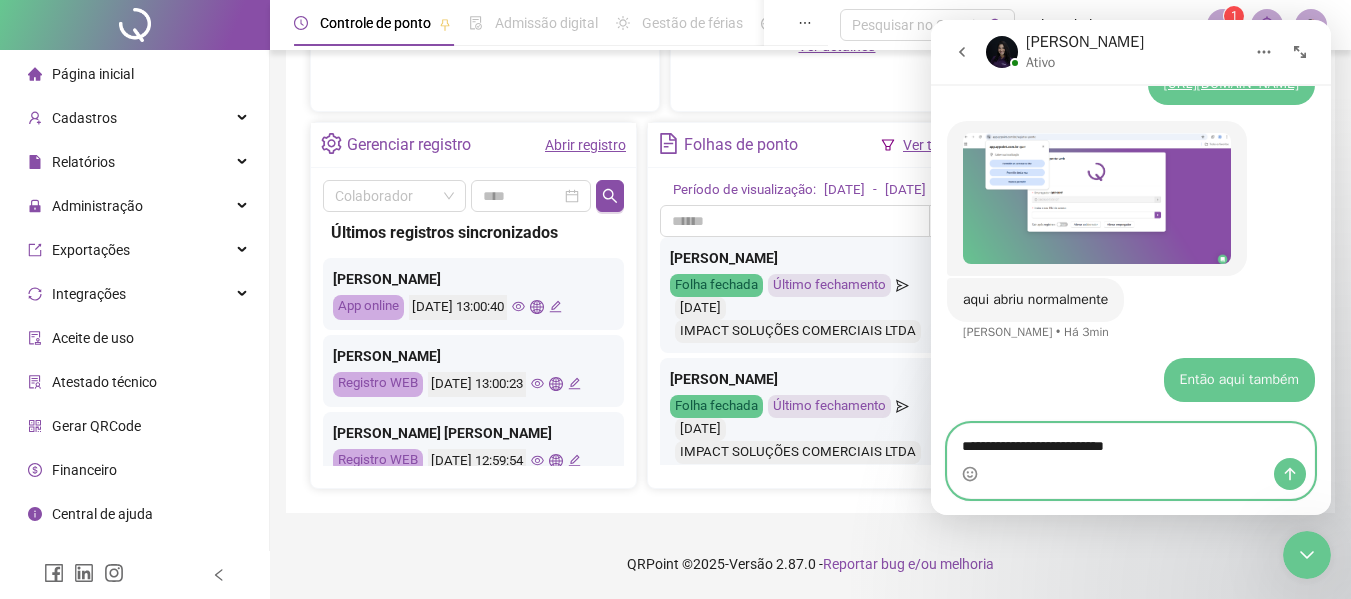 type on "**********" 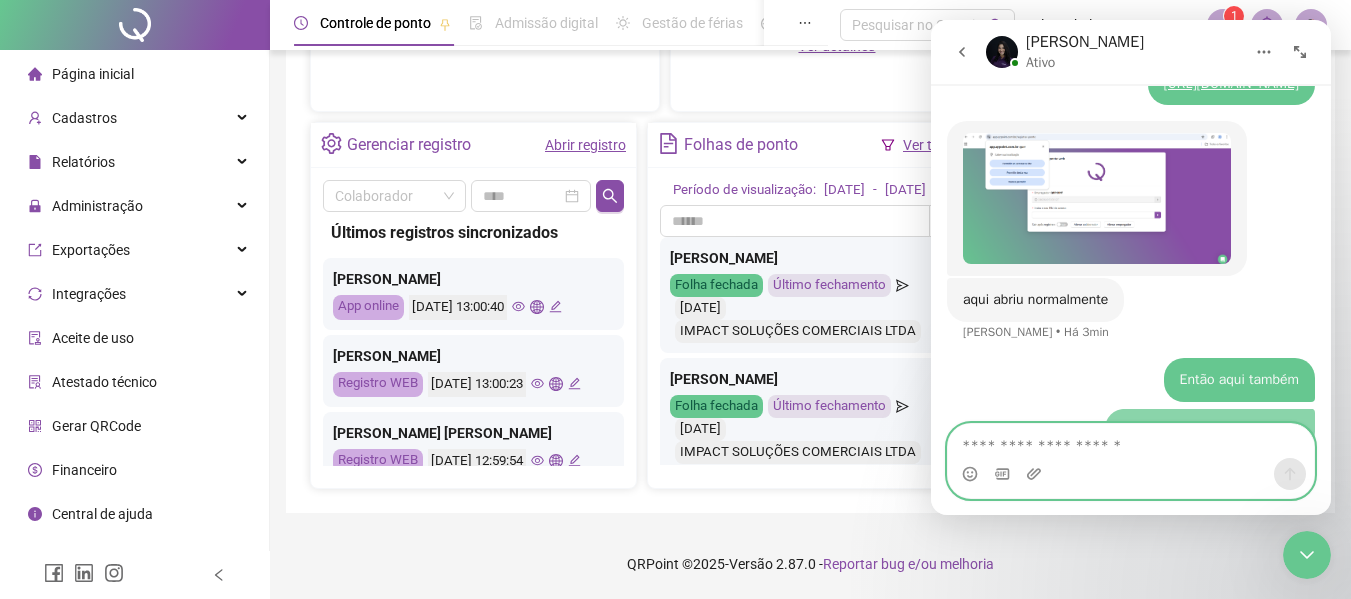 scroll, scrollTop: 2645, scrollLeft: 0, axis: vertical 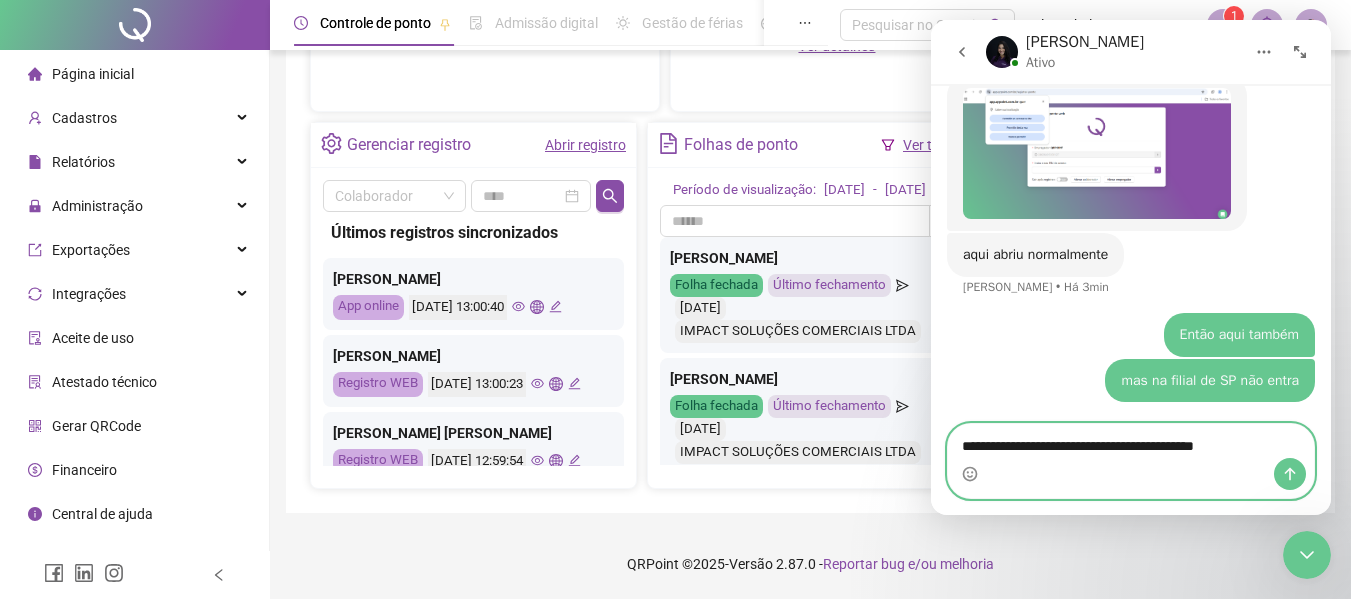 type on "**********" 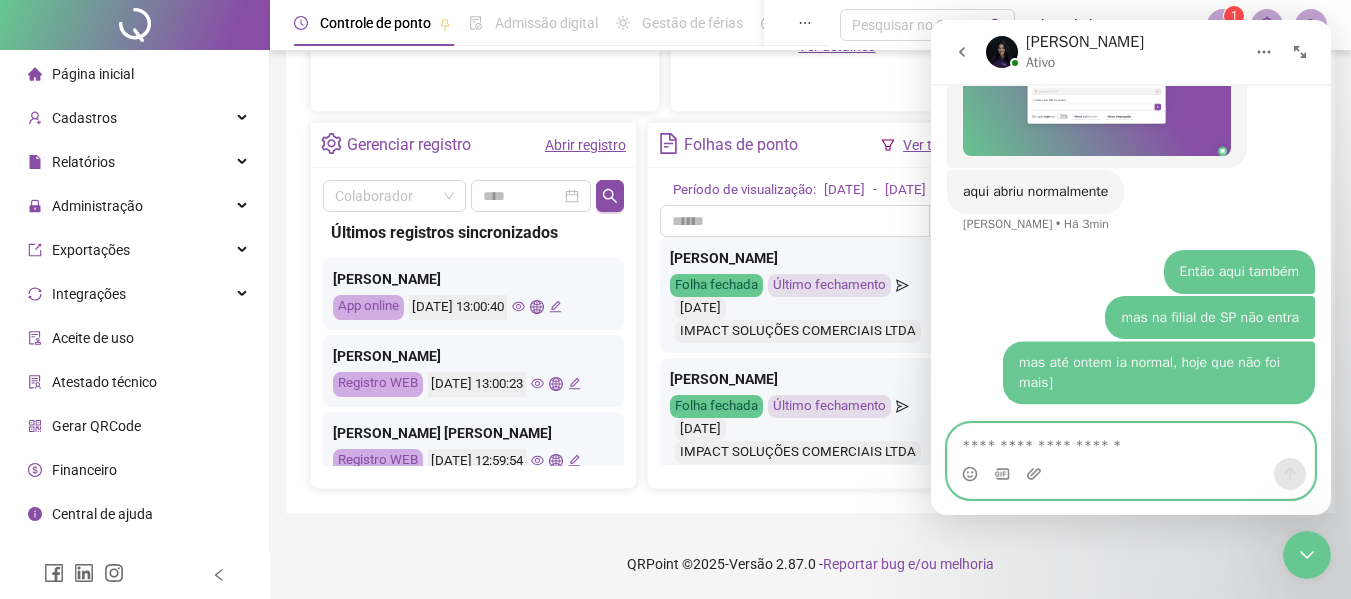 scroll, scrollTop: 2710, scrollLeft: 0, axis: vertical 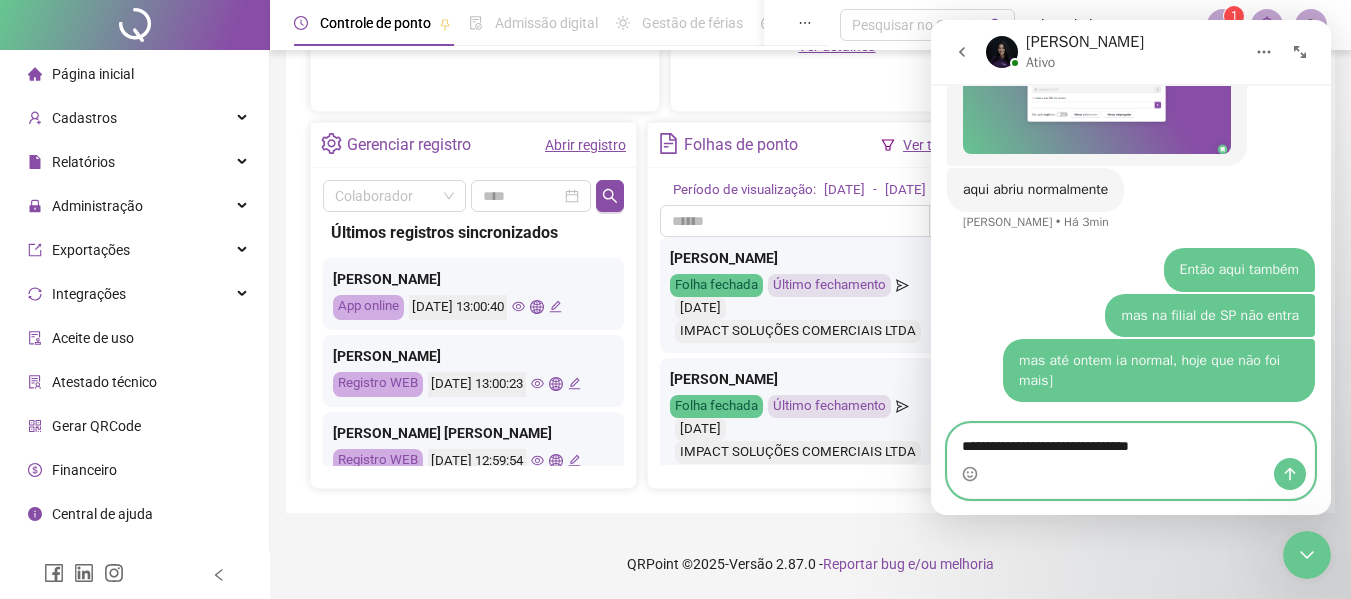 type on "**********" 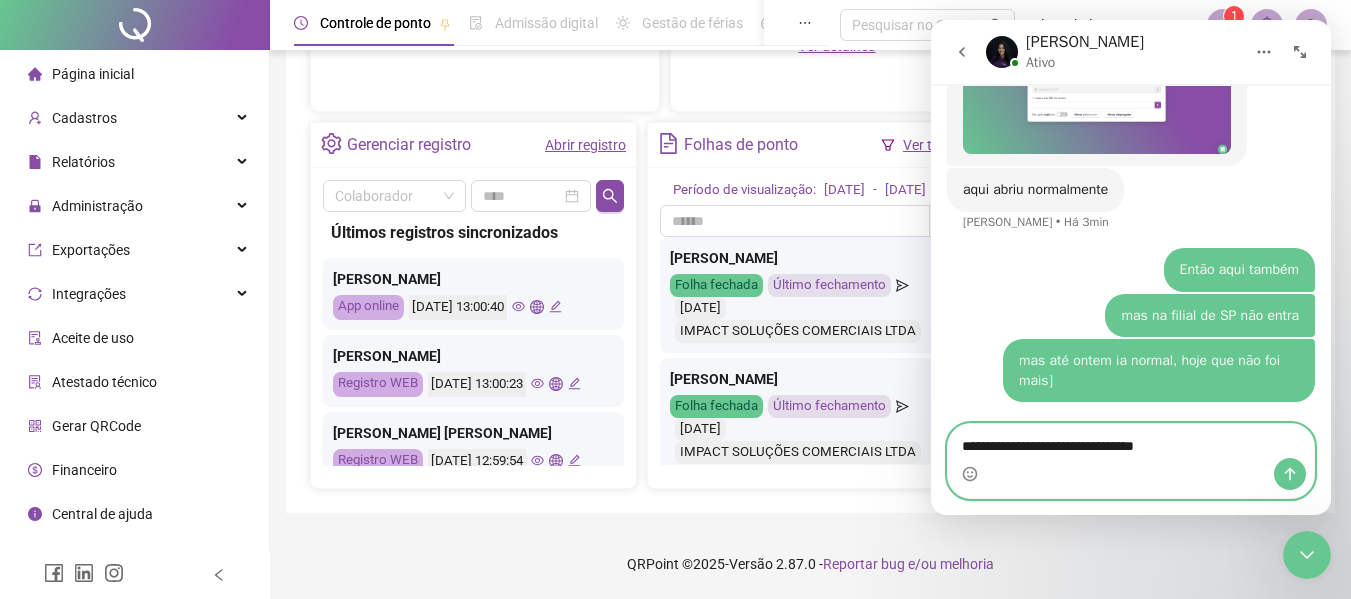 type 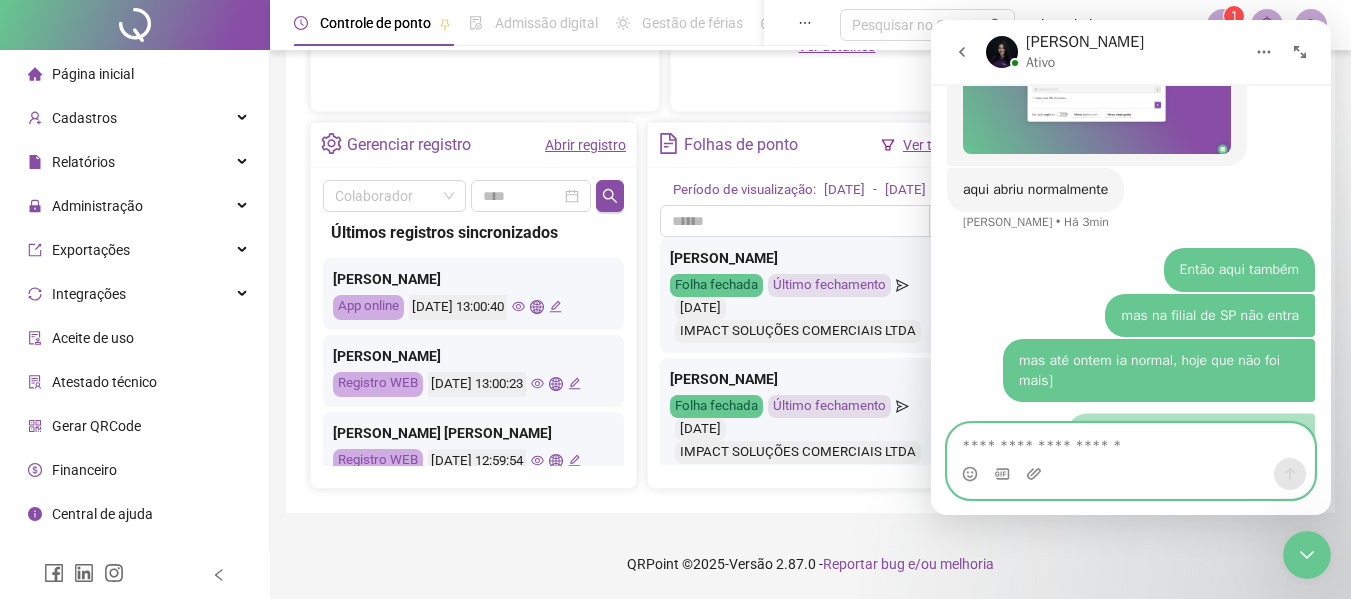 scroll, scrollTop: 2756, scrollLeft: 0, axis: vertical 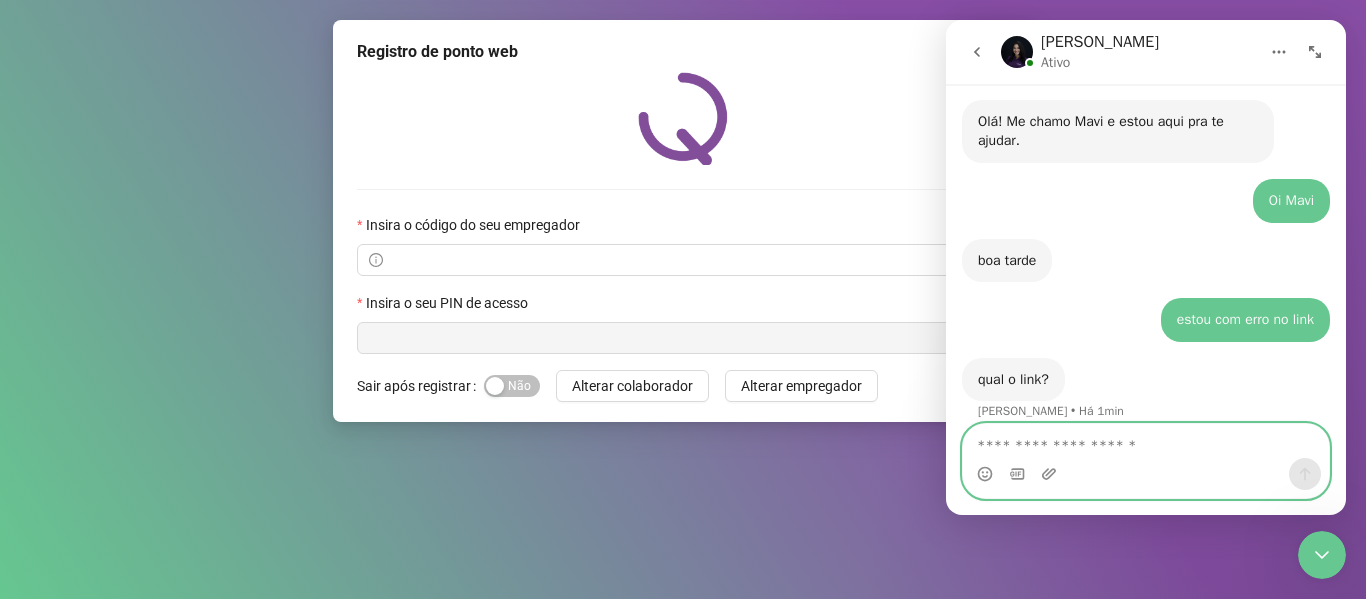 click at bounding box center (1146, 441) 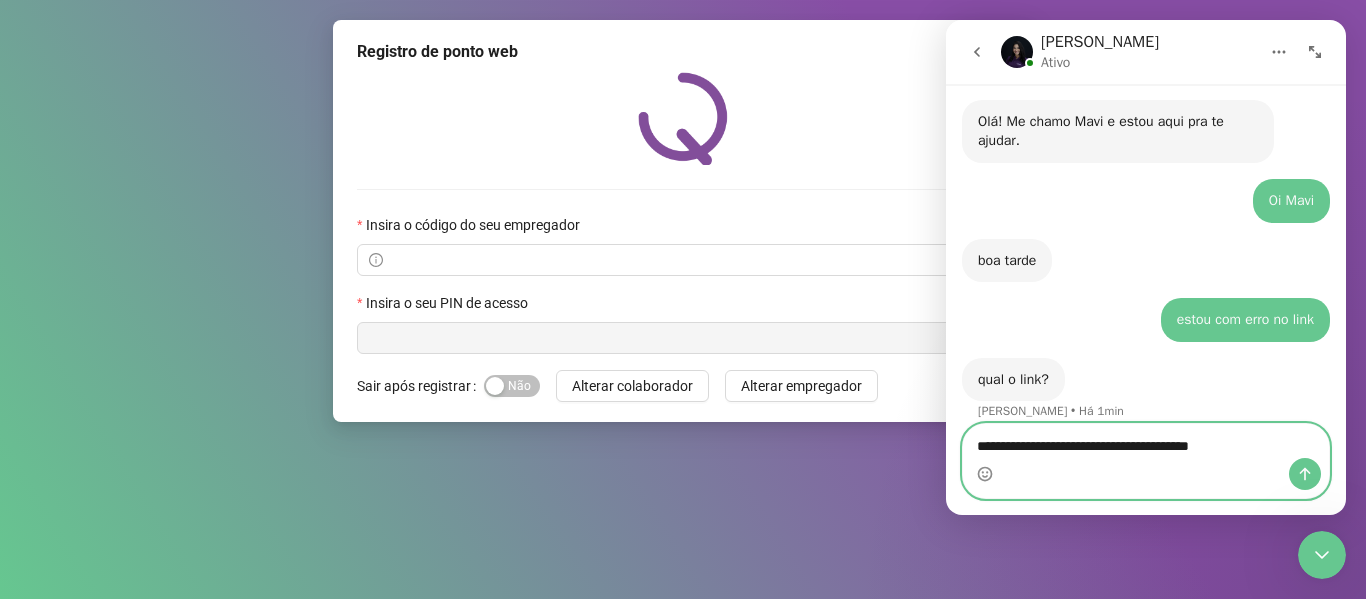 type 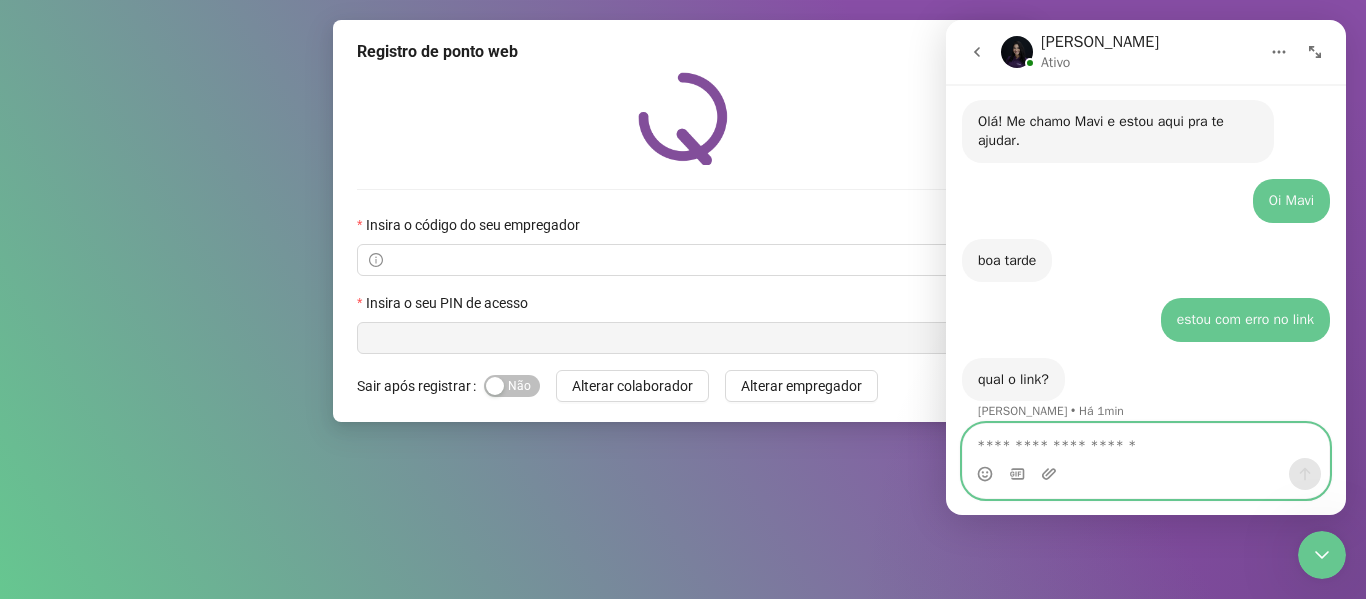 scroll, scrollTop: 2323, scrollLeft: 0, axis: vertical 